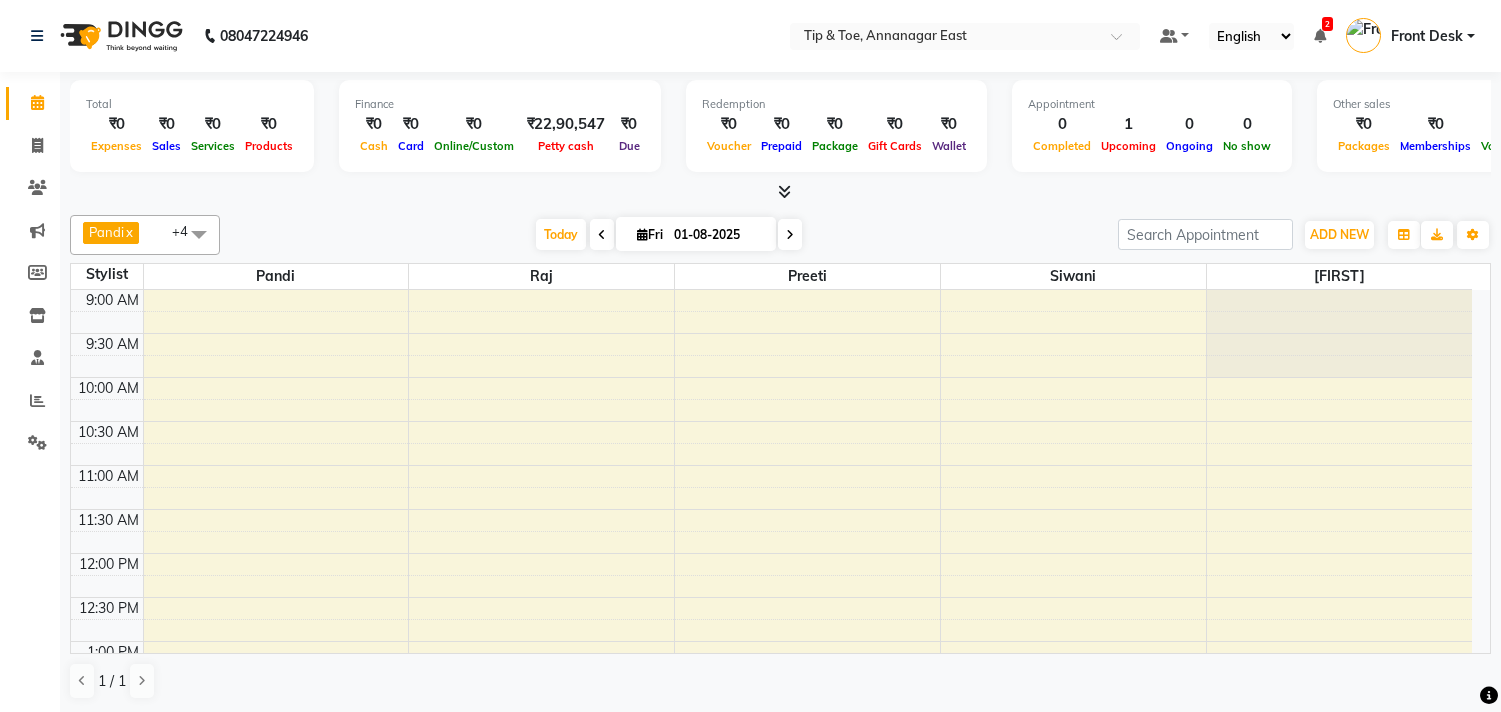 scroll, scrollTop: 0, scrollLeft: 0, axis: both 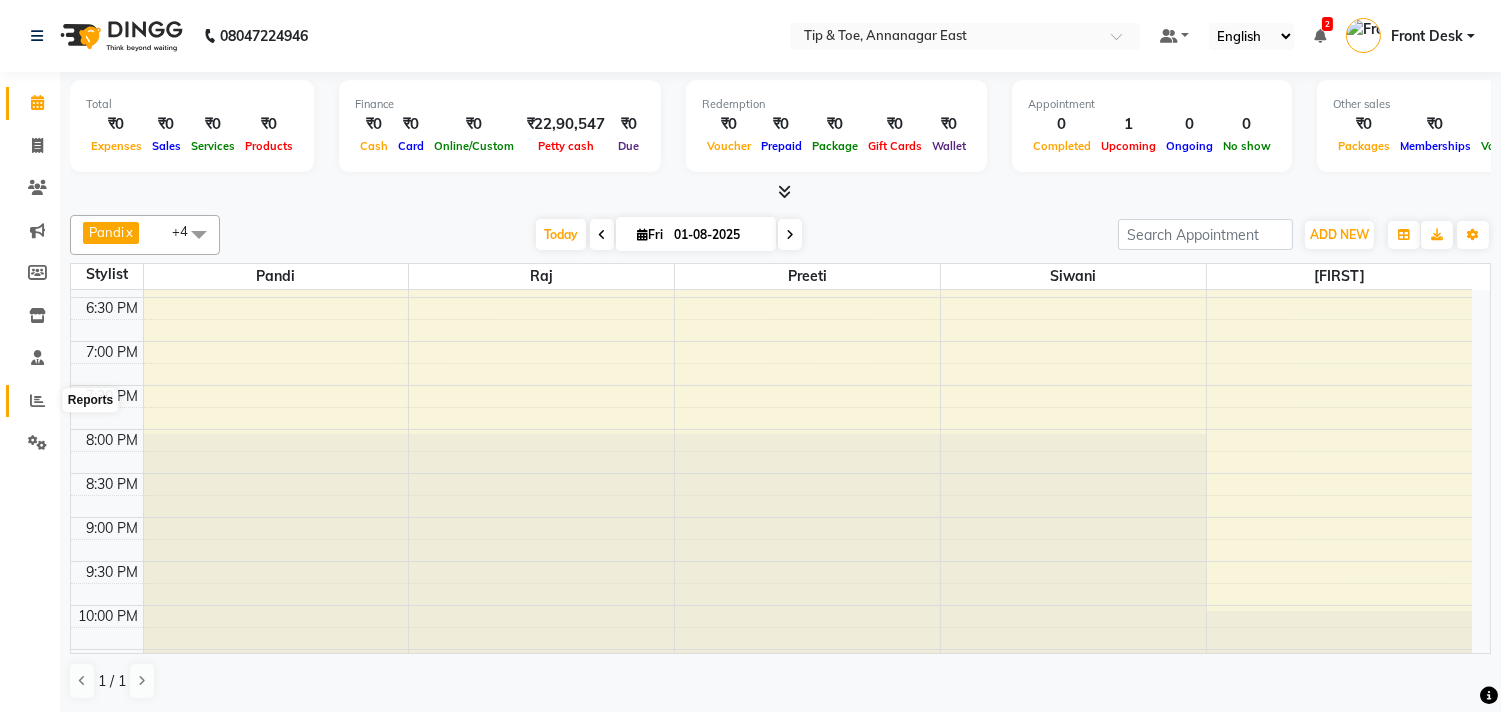 click 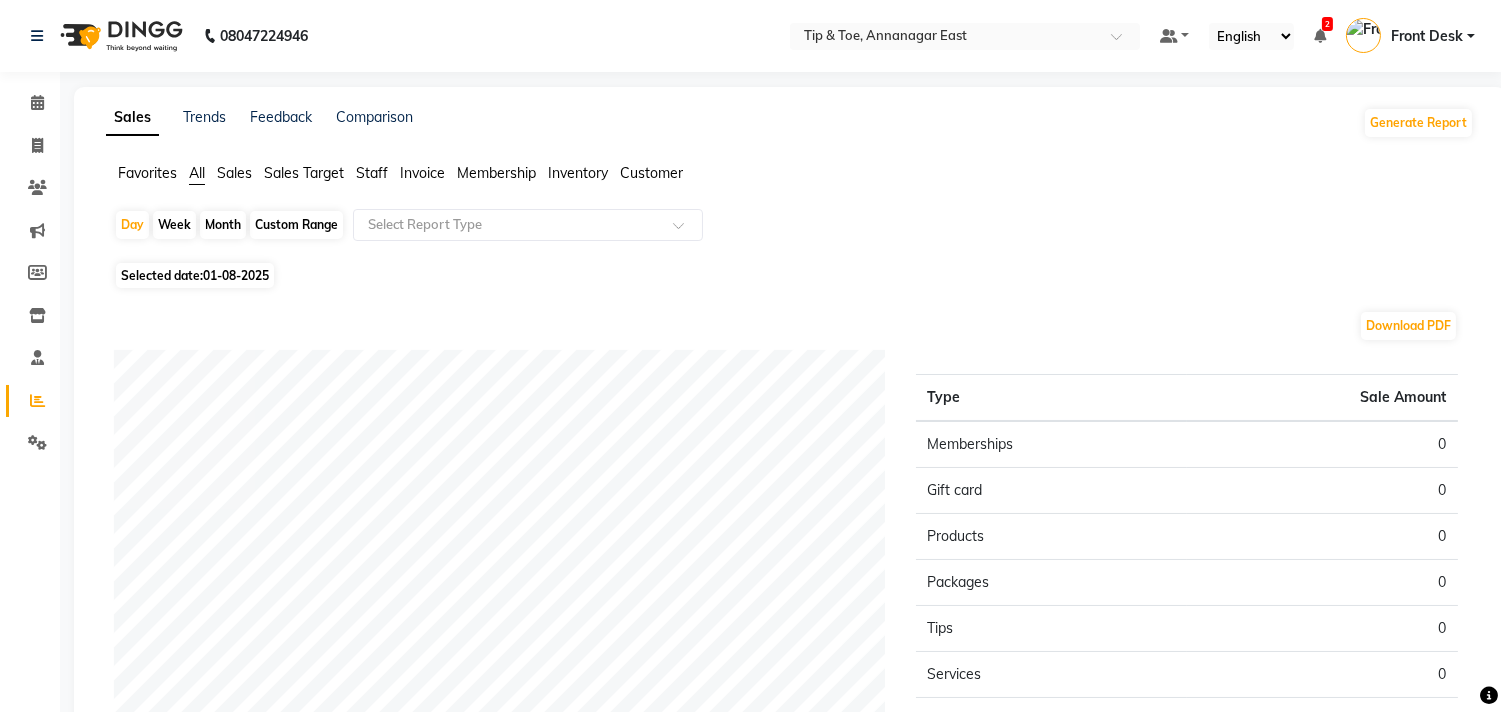 click on "Invoice" 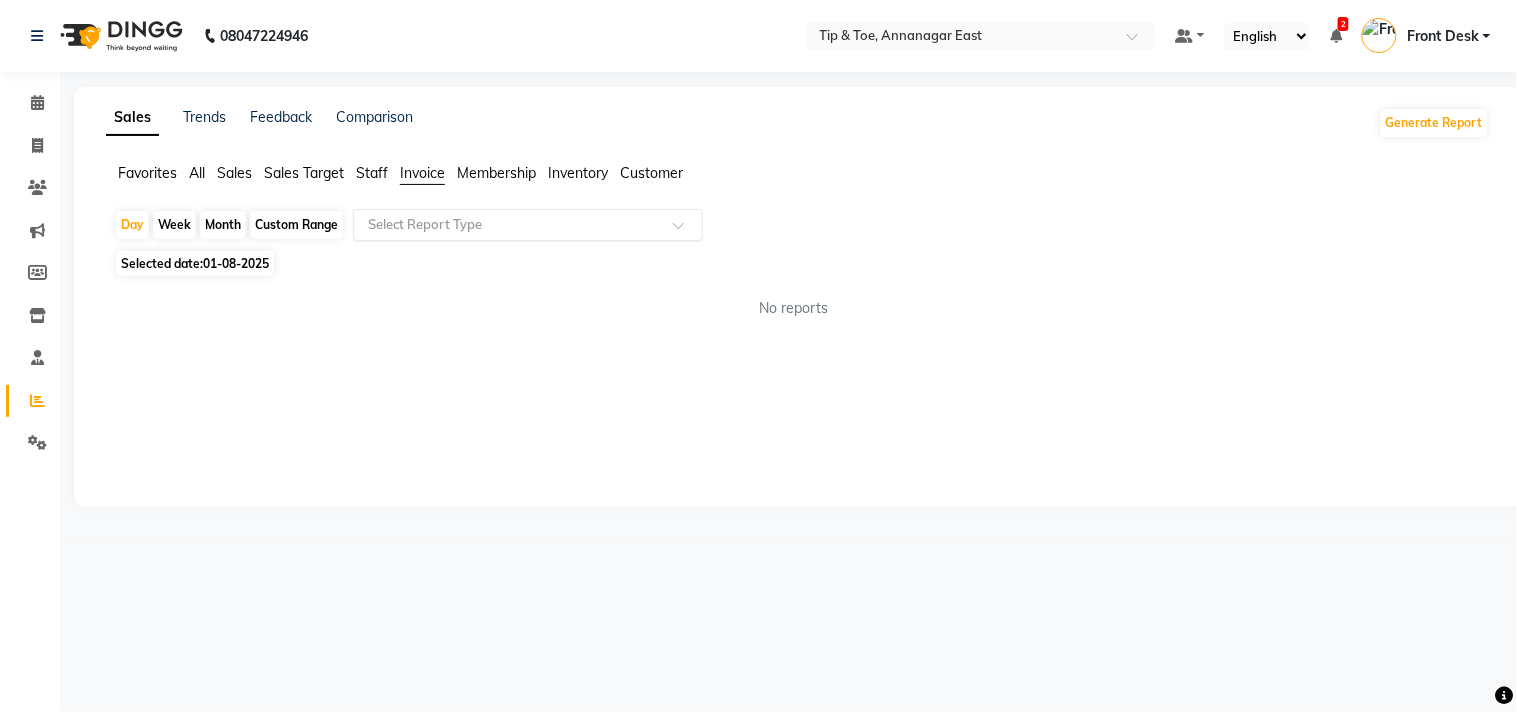 click 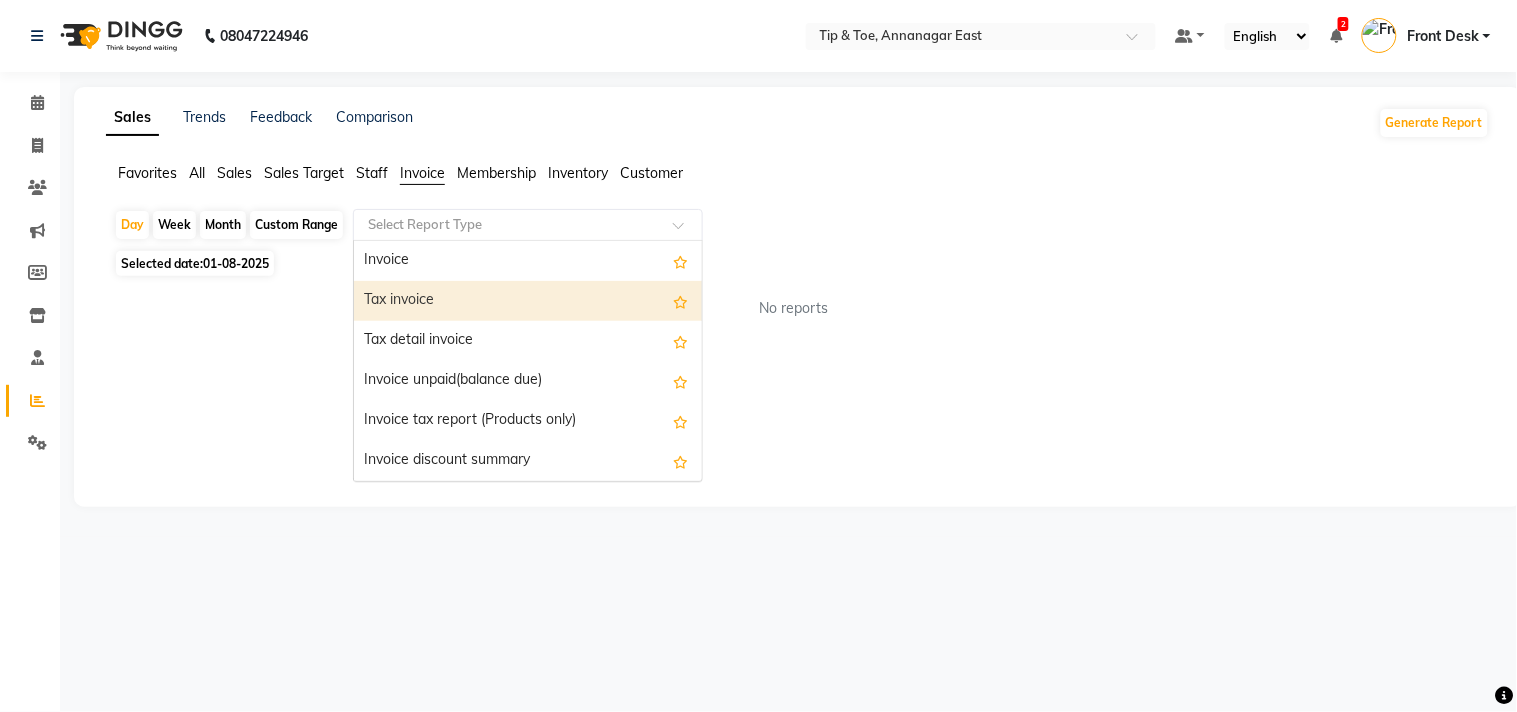 click on "Tax invoice" at bounding box center (528, 301) 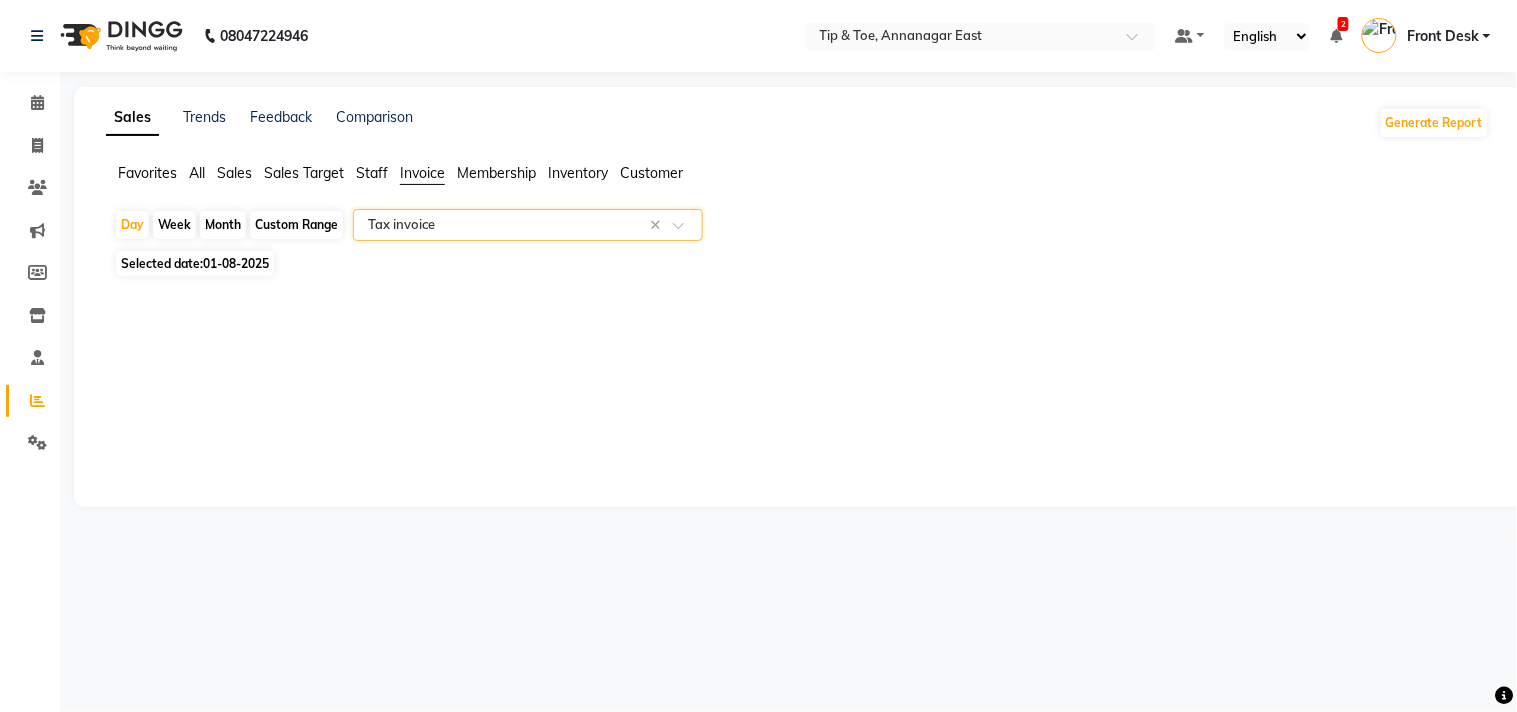 click 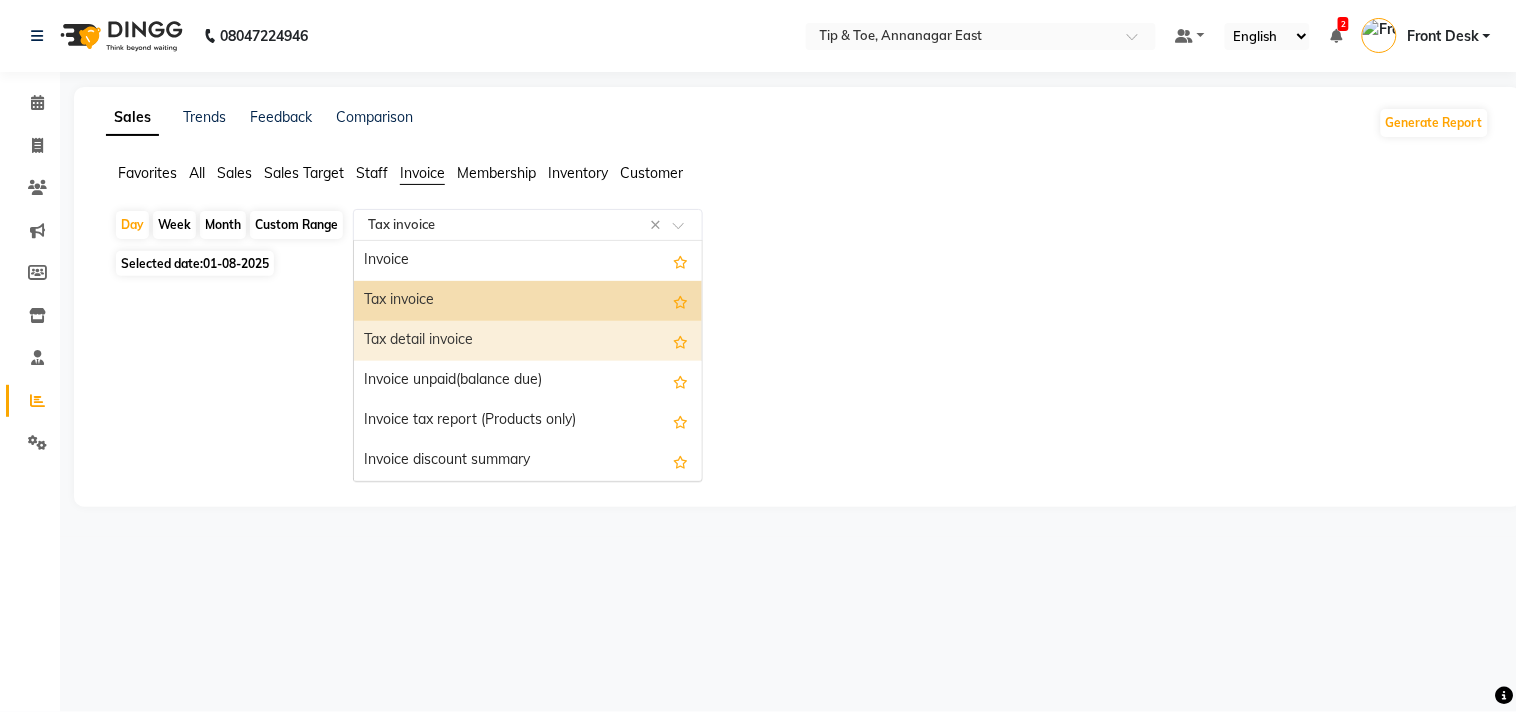 click on "Tax detail invoice" at bounding box center (528, 341) 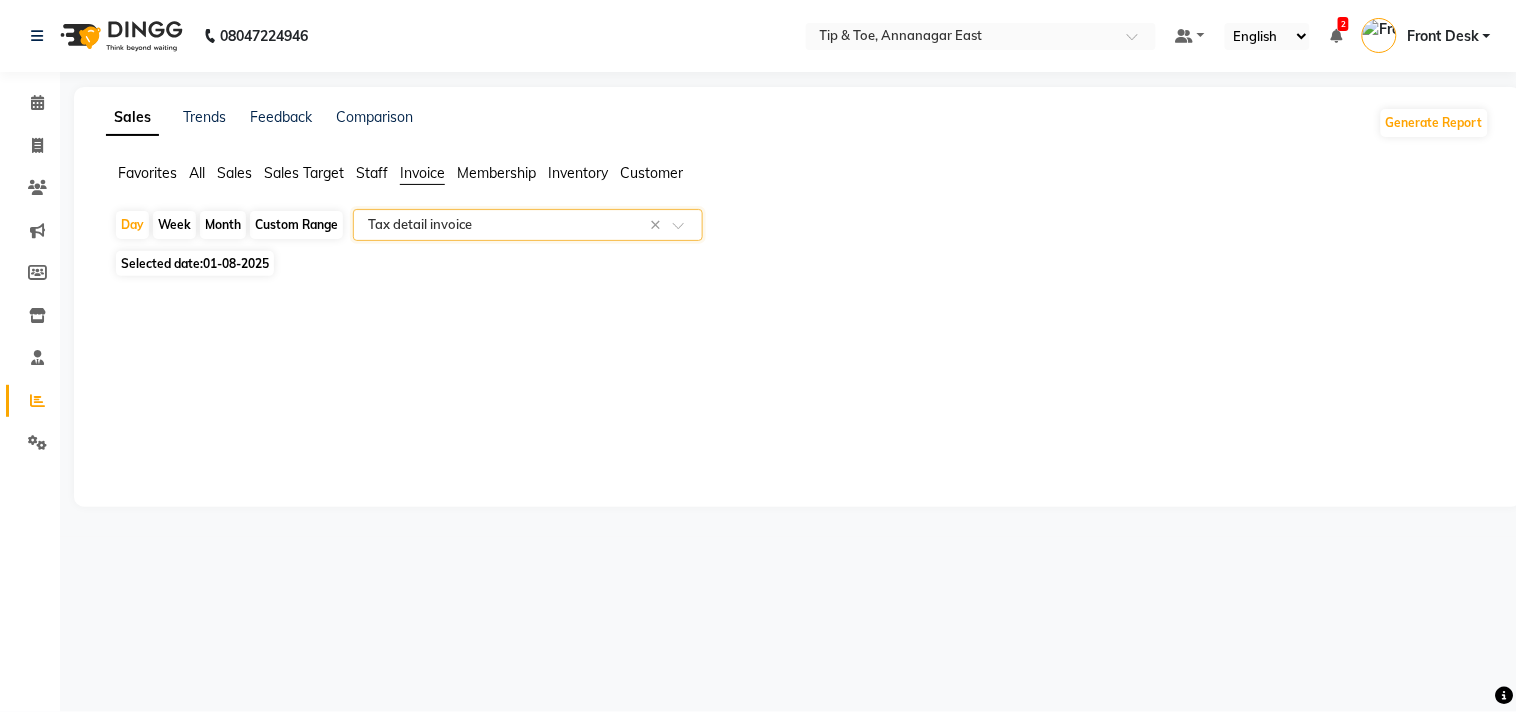 click on "Month" 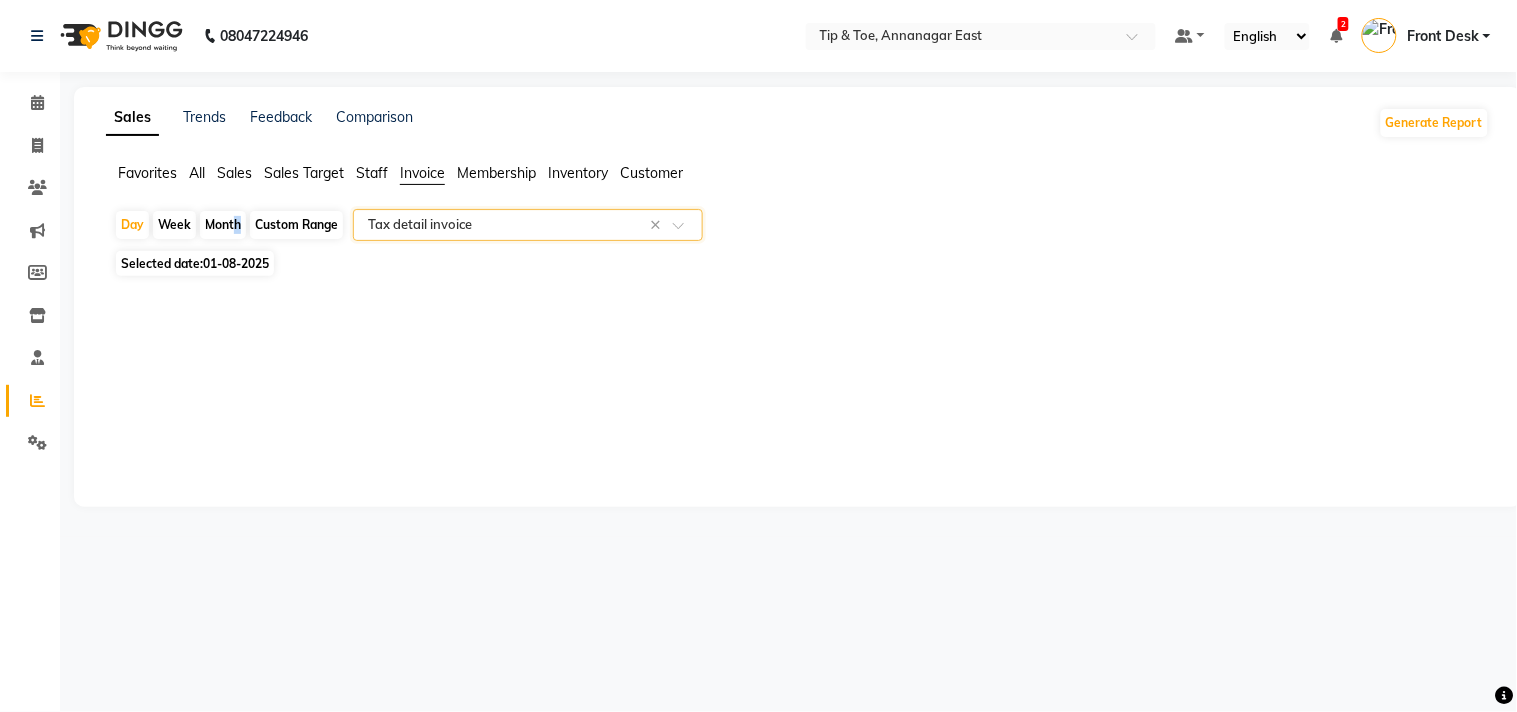 select on "8" 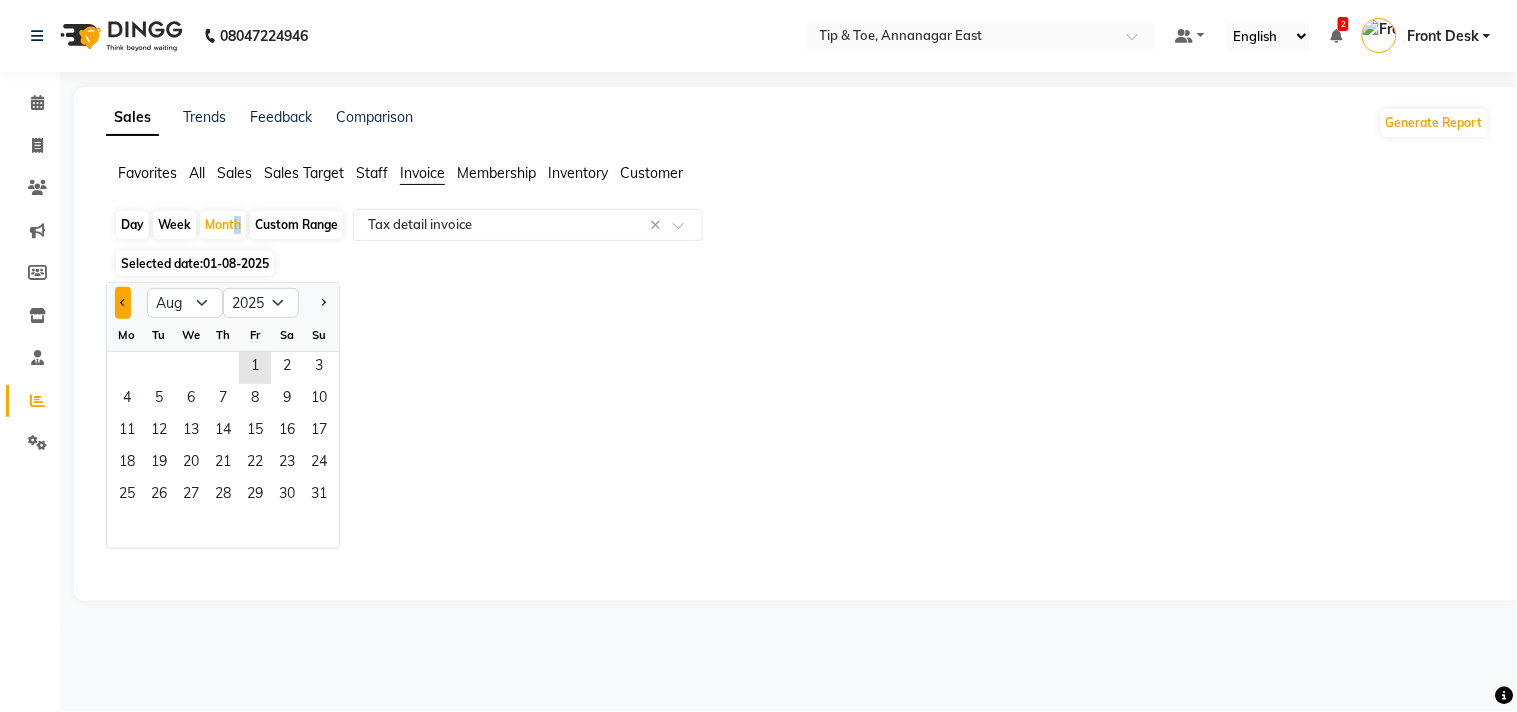 click 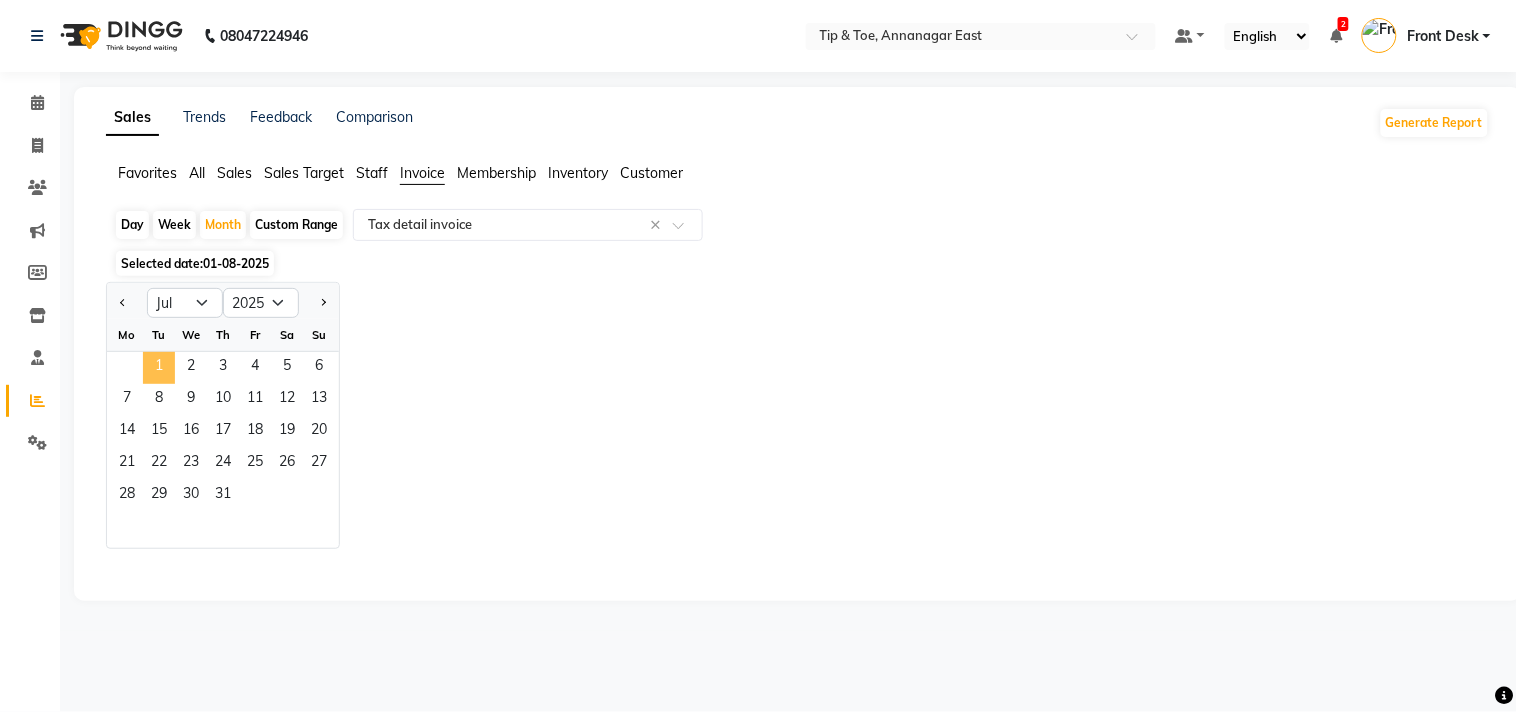 click on "1" 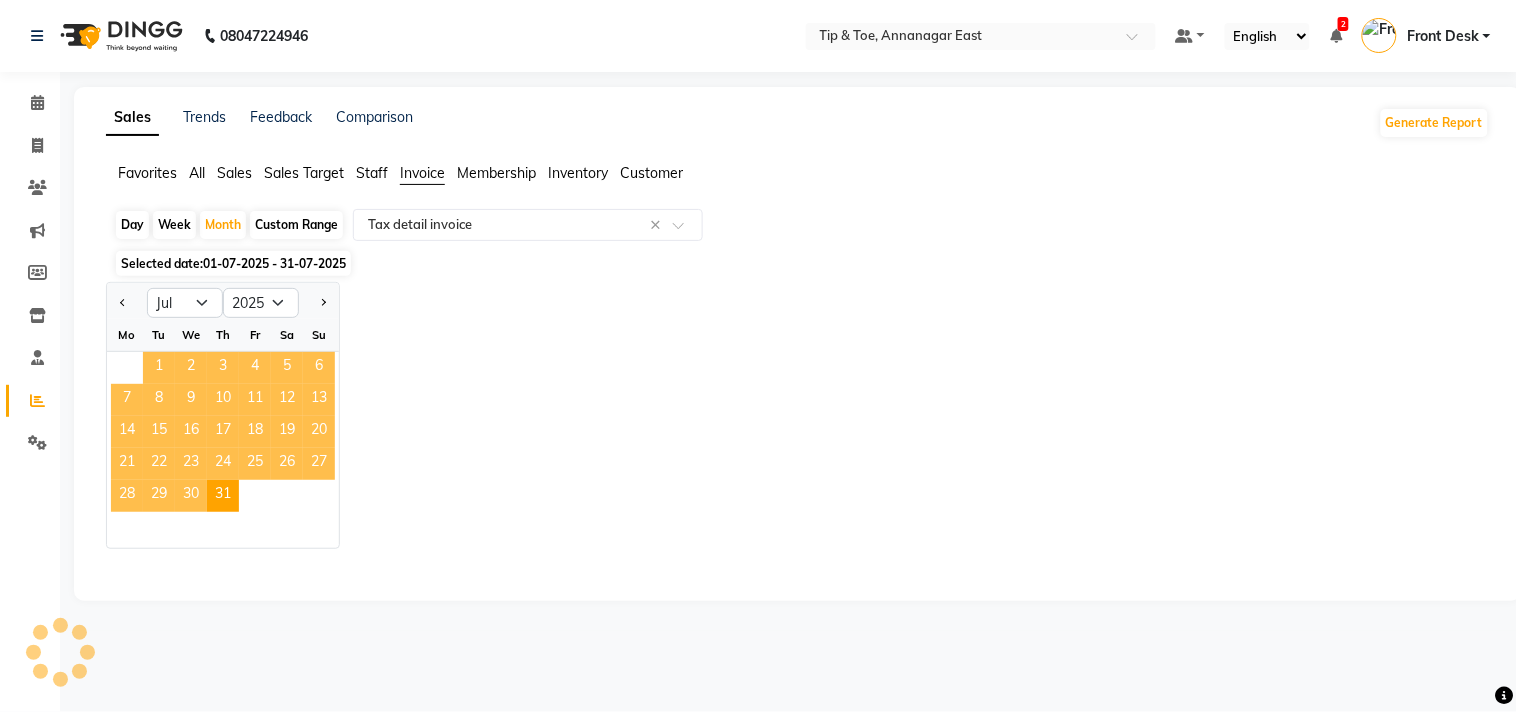 select on "full_report" 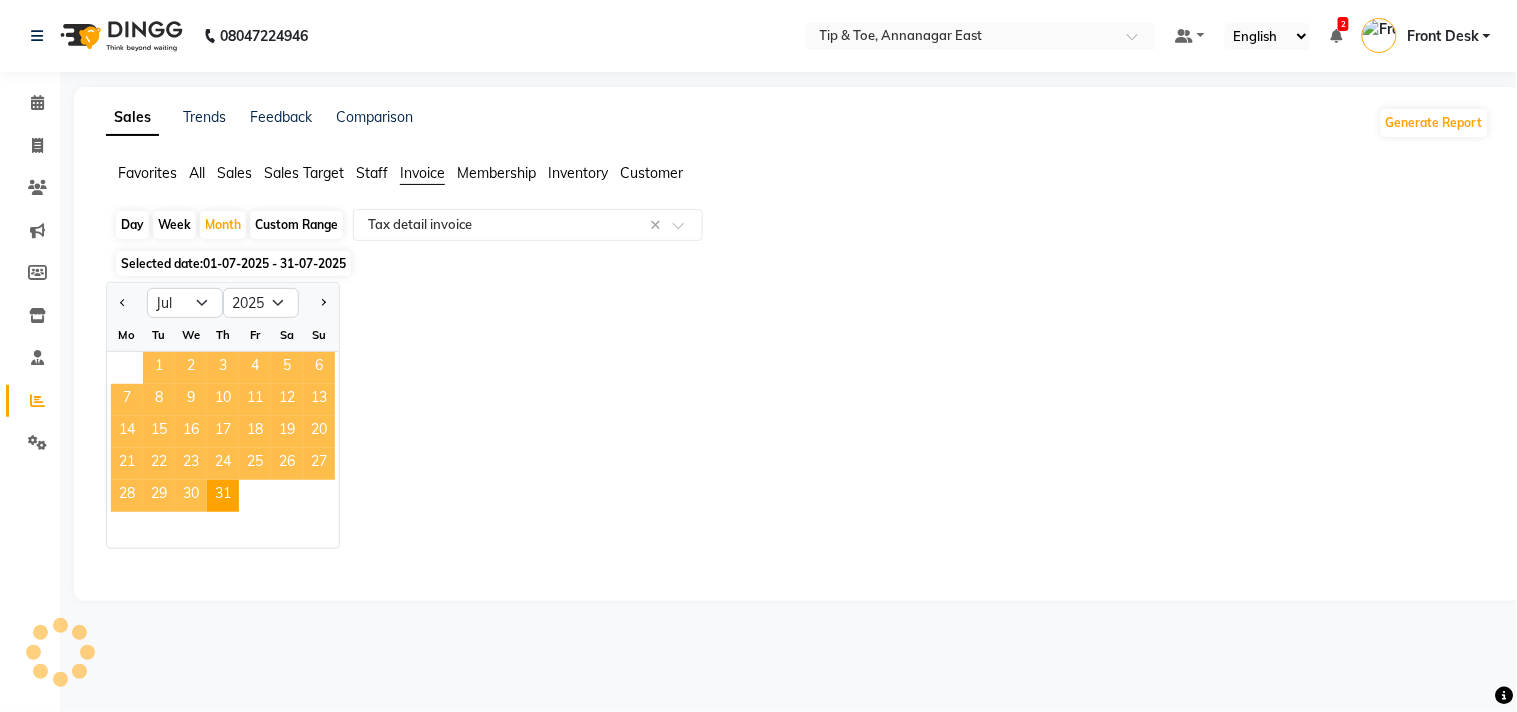 select on "csv" 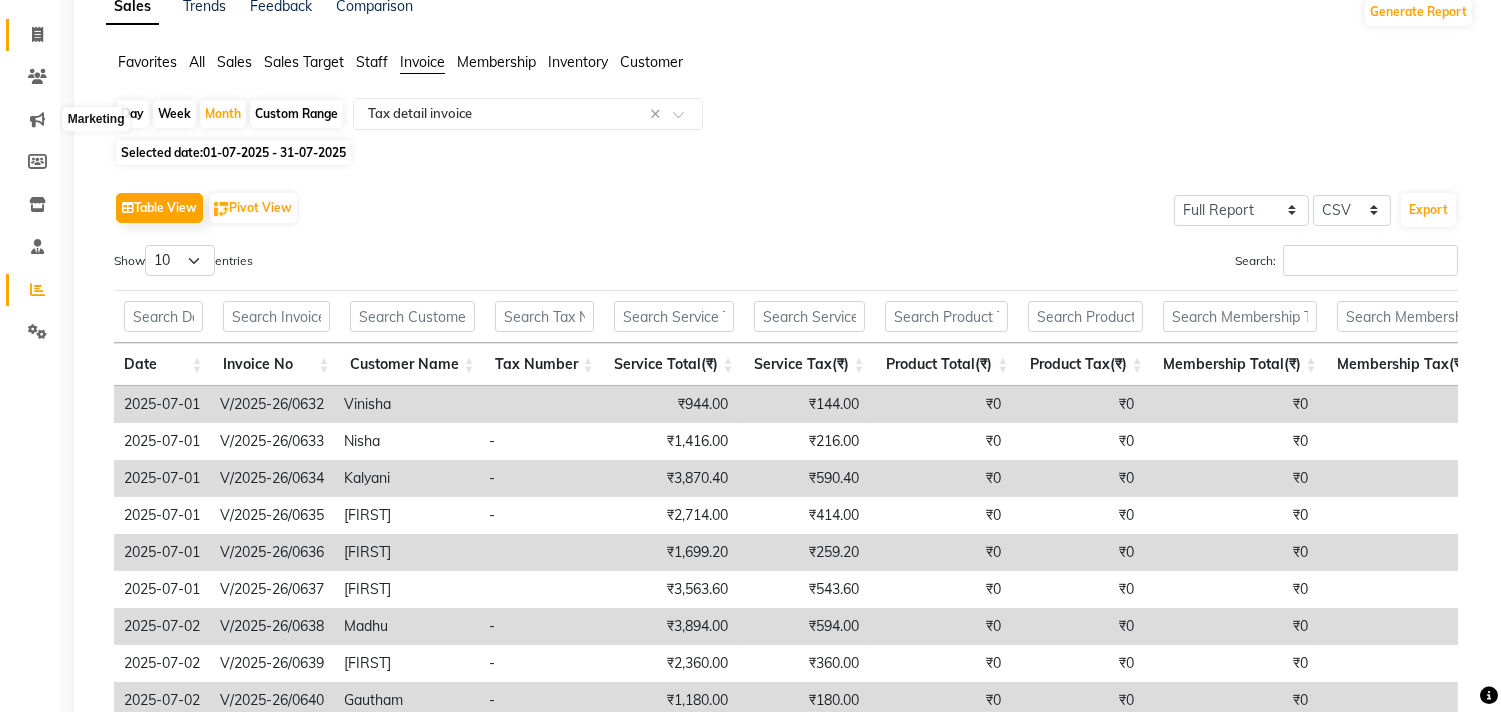scroll, scrollTop: 0, scrollLeft: 0, axis: both 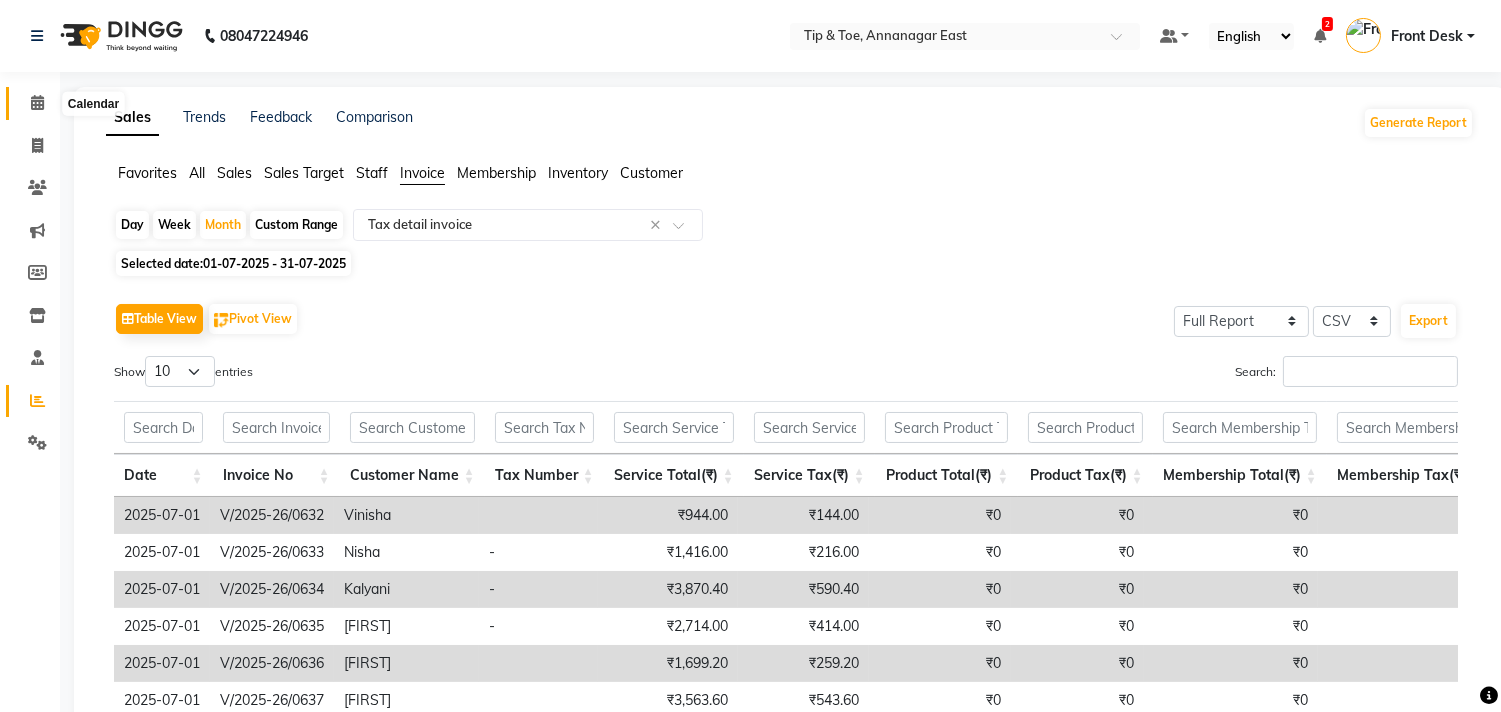 click 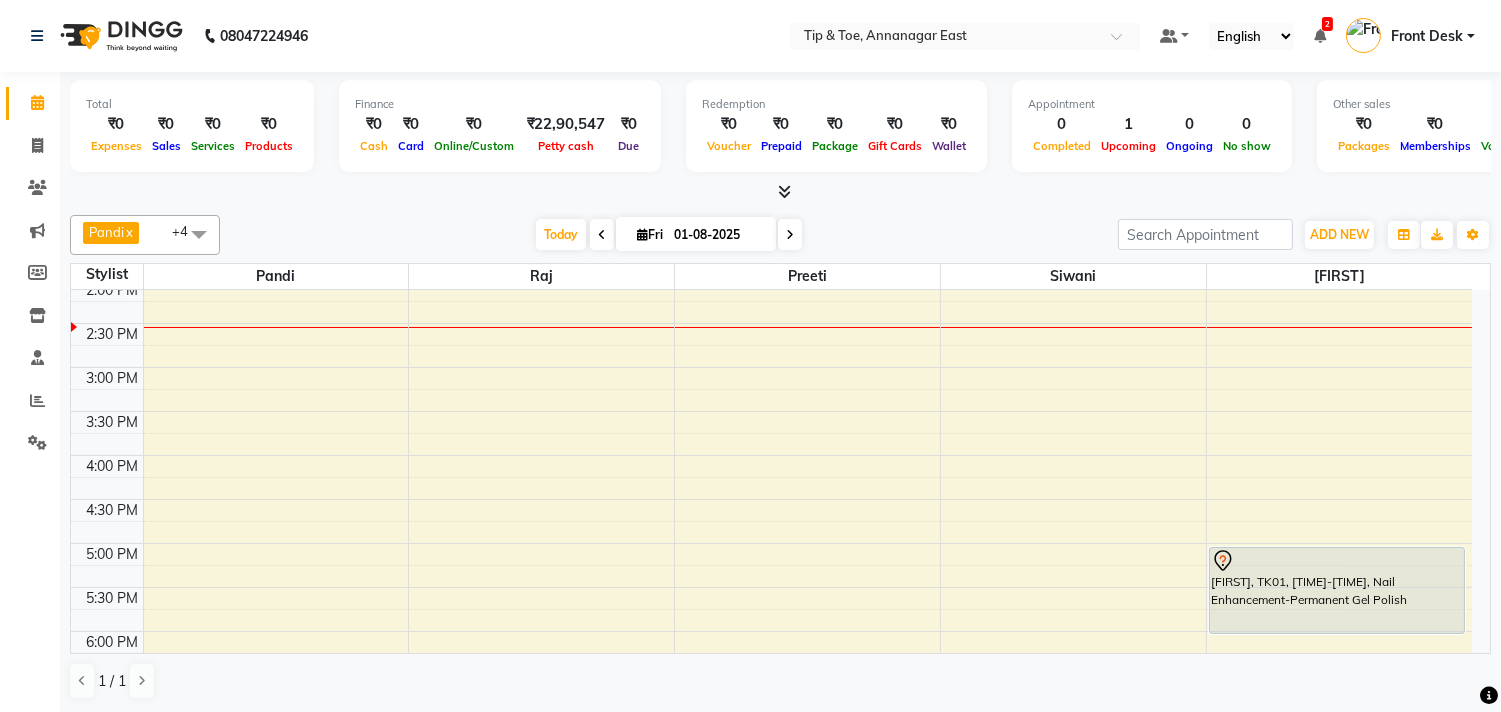 scroll, scrollTop: 443, scrollLeft: 0, axis: vertical 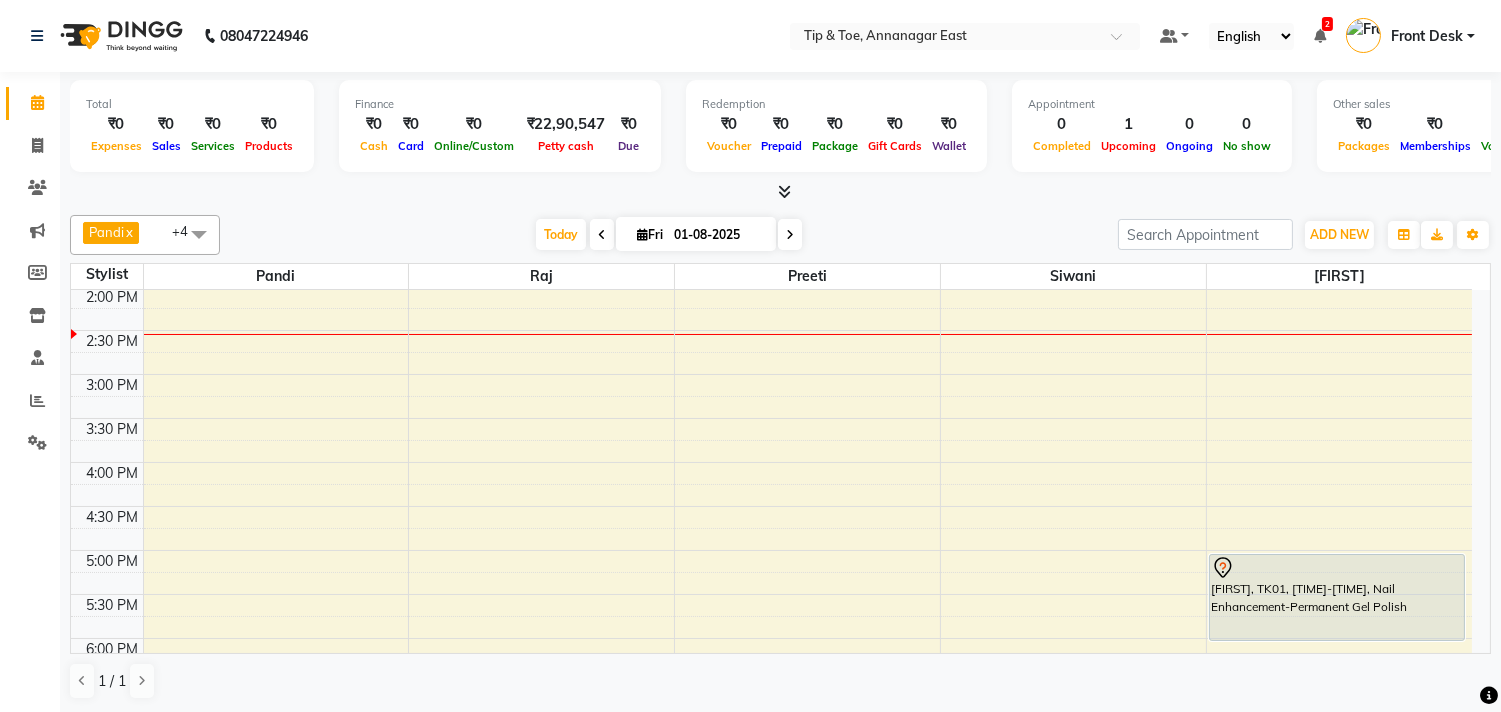 click on "[FIRST], [ROOM], [TIME]-[TIME], [SERVICE]-[SERVICE]" at bounding box center [771, 462] 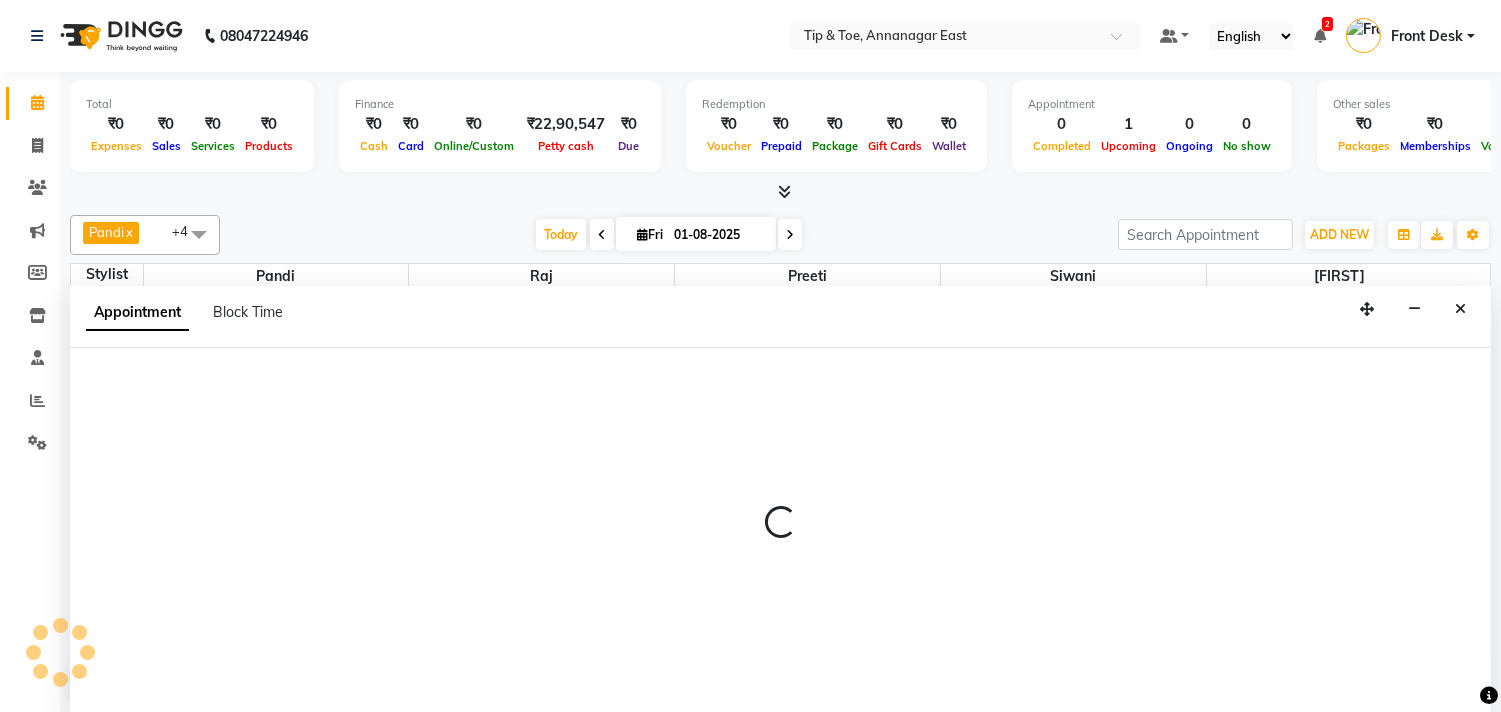 scroll, scrollTop: 1, scrollLeft: 0, axis: vertical 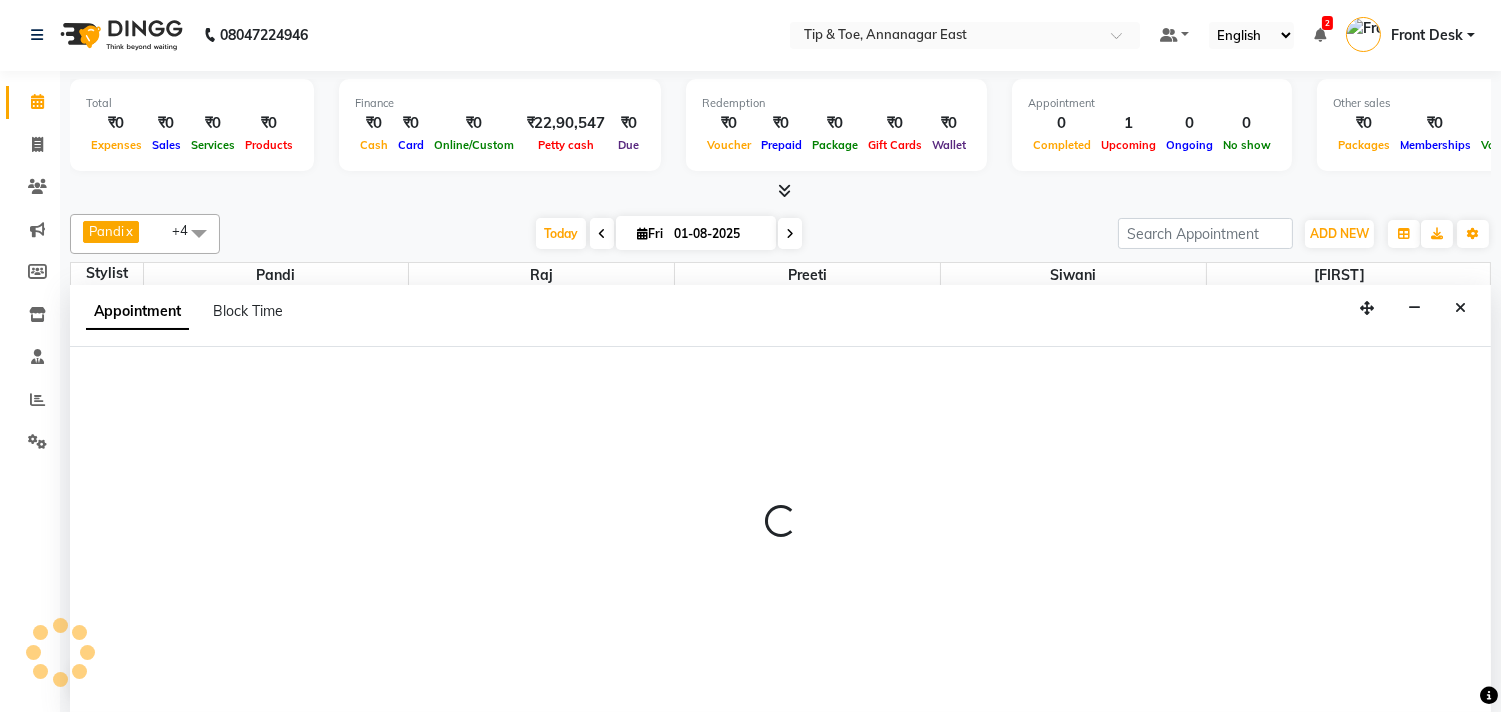 select on "39915" 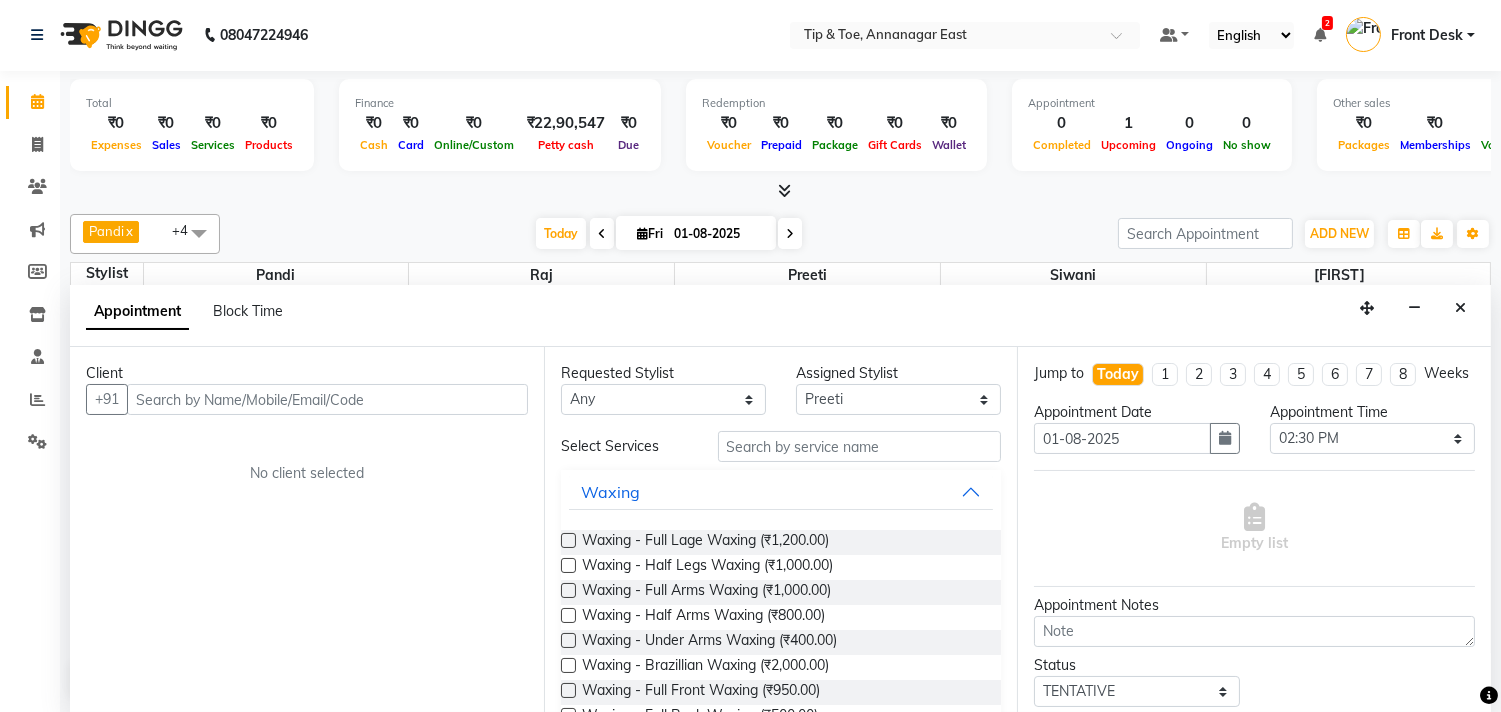 click on "[FIRST] x [FIRST] x [FIRST] x [FIRST] x [FIRST] x +4 Select All [FIRST] [FIRST] [FIRST] [FIRST] [FIRST] [FIRST] [FIRST] [FIRST] [FIRST] [FIRST] Today  [DATE] Toggle Dropdown Add Appointment Add Invoice Add Attendance Add Client Toggle Dropdown Add Appointment Add Invoice Add Attendance Add Client ADD NEW Toggle Dropdown Add Appointment Add Invoice Add Attendance Add Client [FIRST] x [FIRST] x [FIRST] x [FIRST] x [FIRST] x +4 Select All [FIRST] [FIRST] [FIRST] [FIRST] [FIRST] [FIRST] [FIRST] [FIRST] [FIRST] [FIRST] Group By  Staff View   Room View  View as Vertical  Vertical - Week View  Horizontal  Horizontal - Week View  List  Toggle Dropdown Calendar Settings Manage Tags   Arrange Stylists   Reset Stylists  Full Screen  Show Available Stylist  Appointment Form Zoom 100% Staff/Room Display Count 7" at bounding box center (780, 234) 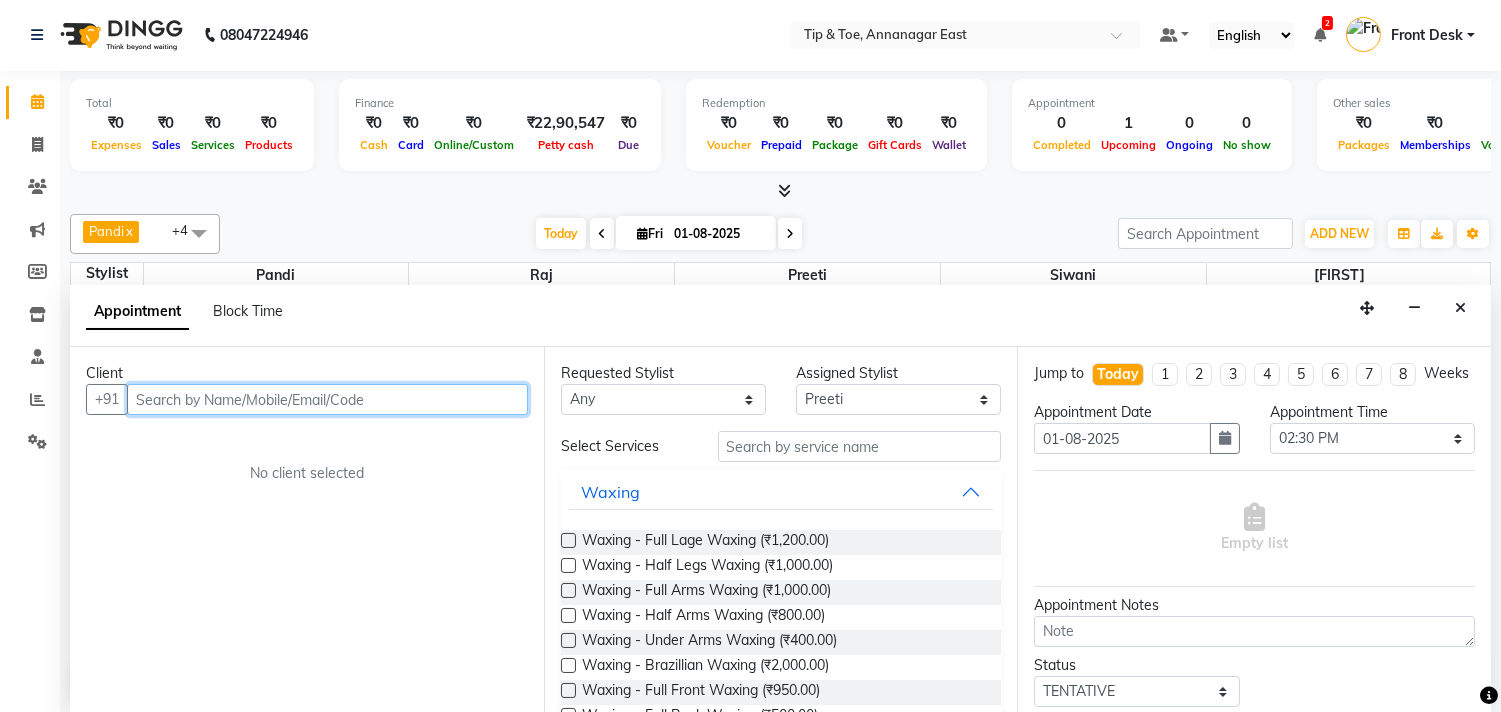 click at bounding box center [327, 399] 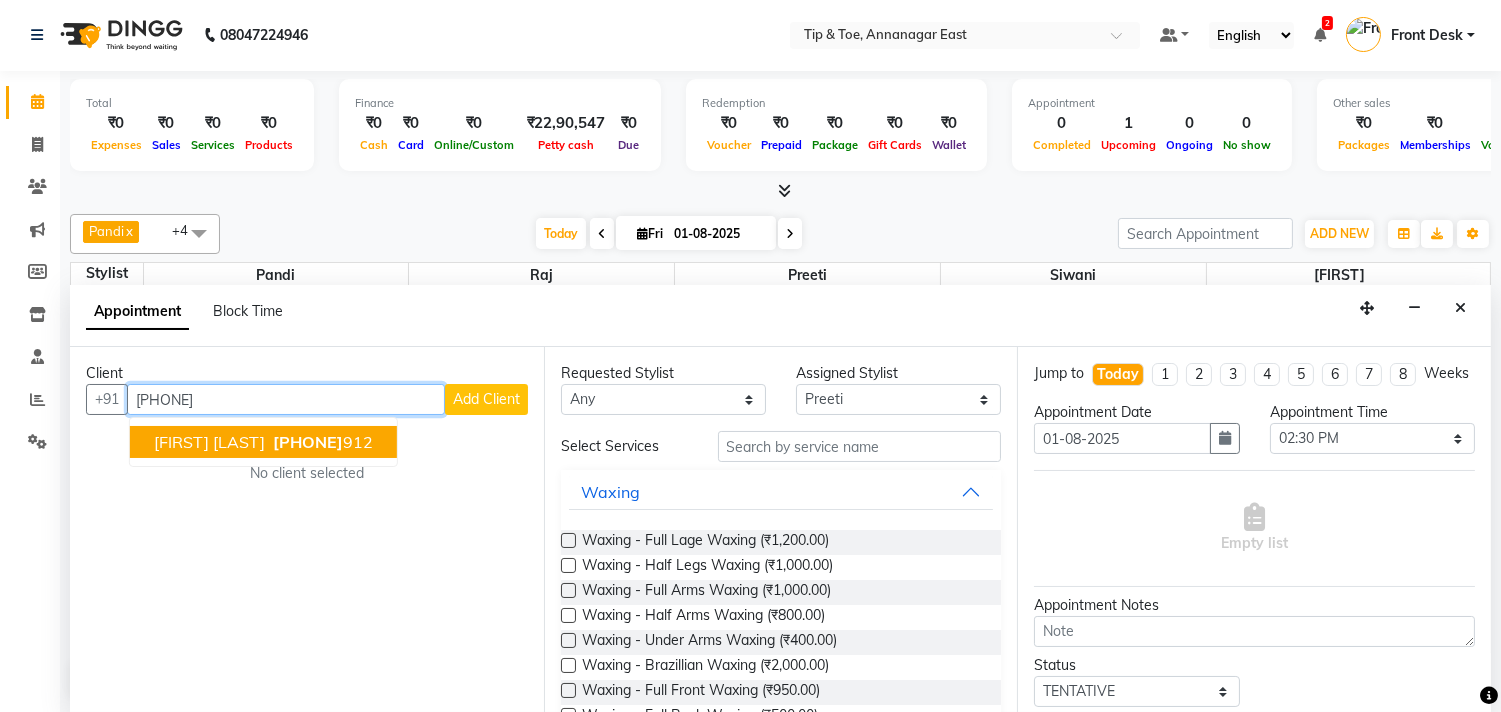 click on "[PHONE]" at bounding box center [308, 442] 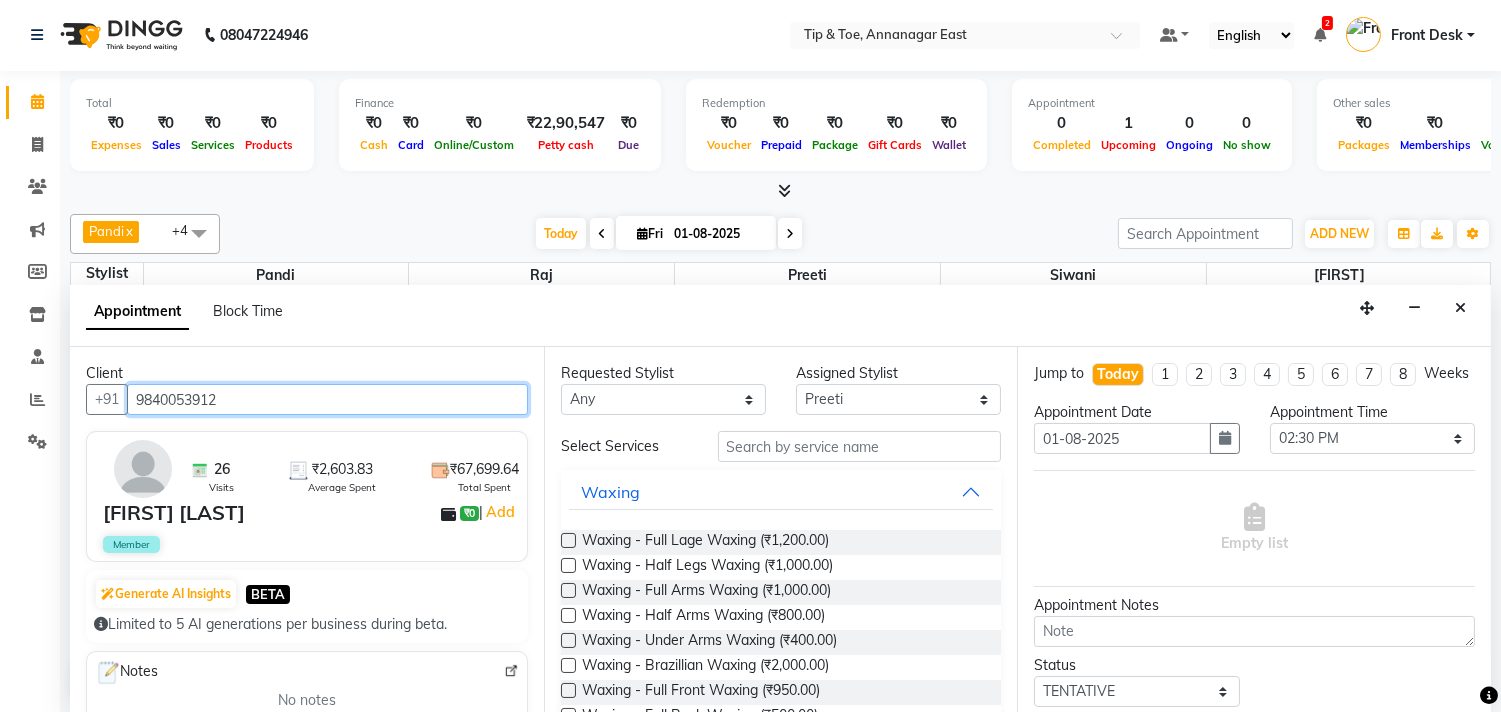 type on "9840053912" 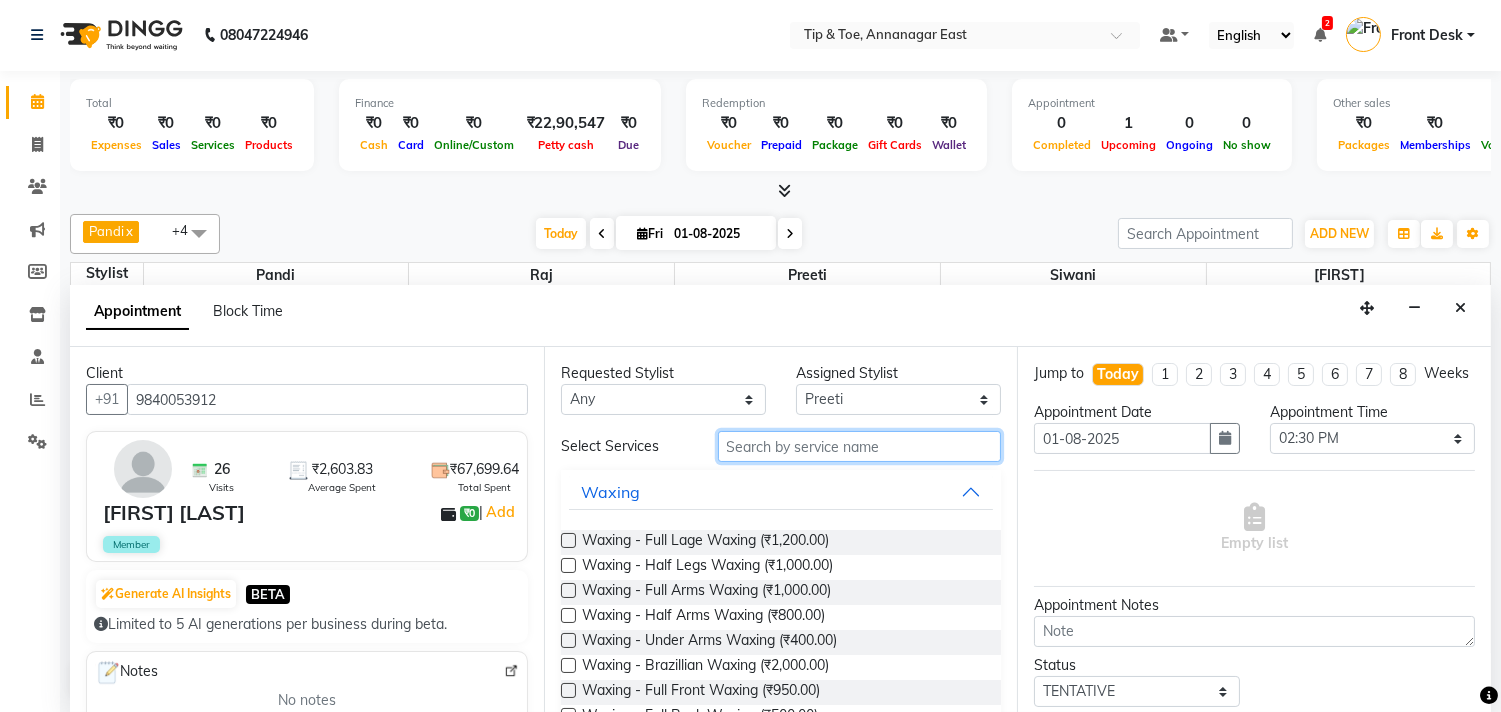 click at bounding box center [860, 446] 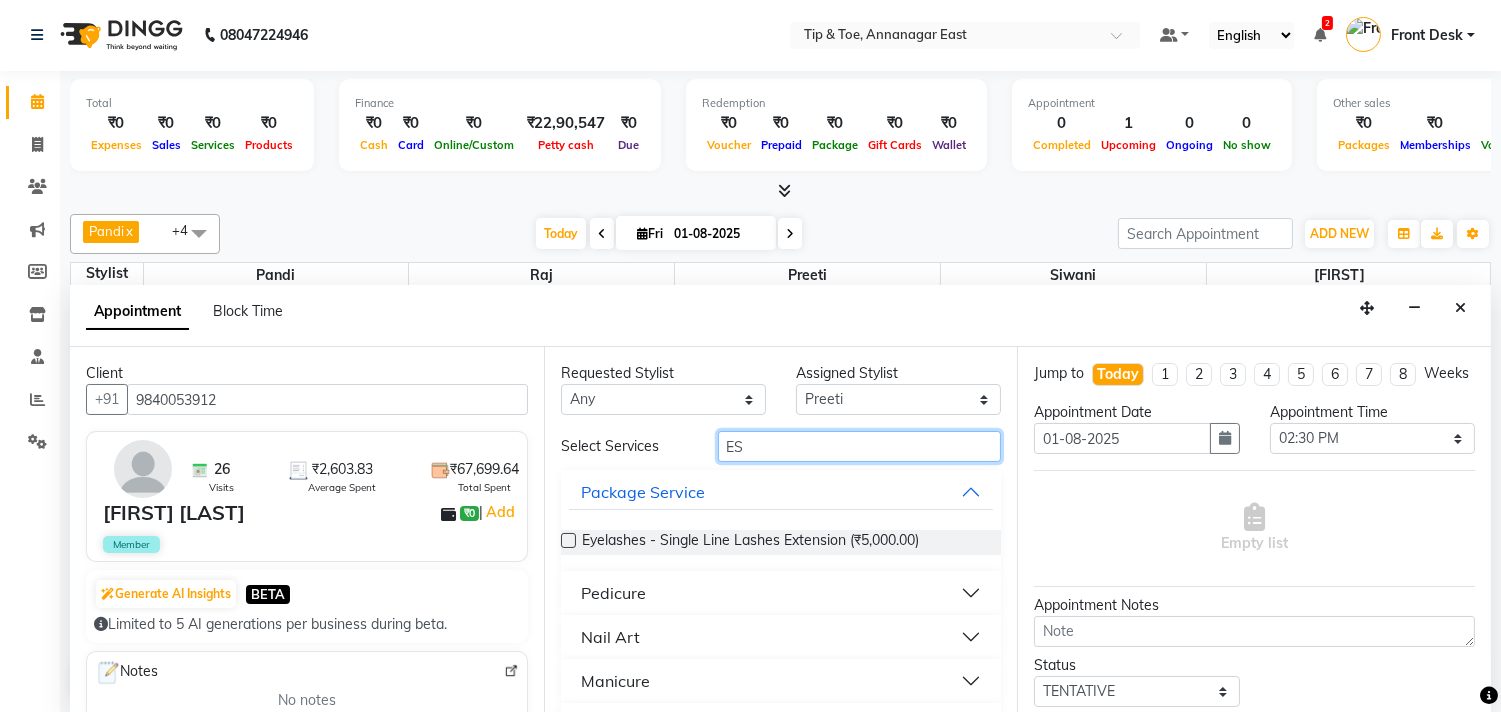 type on "ES" 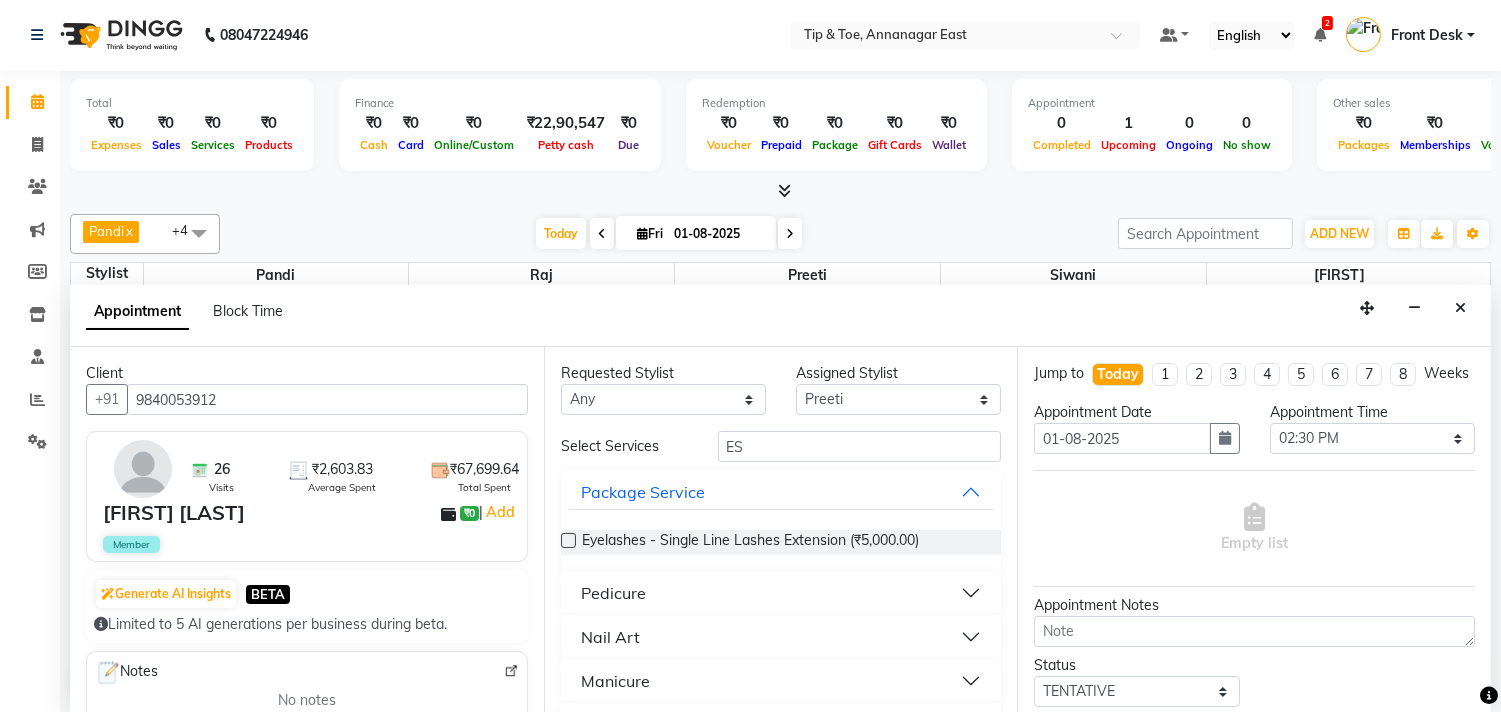 click on "Pedicure" at bounding box center [781, 593] 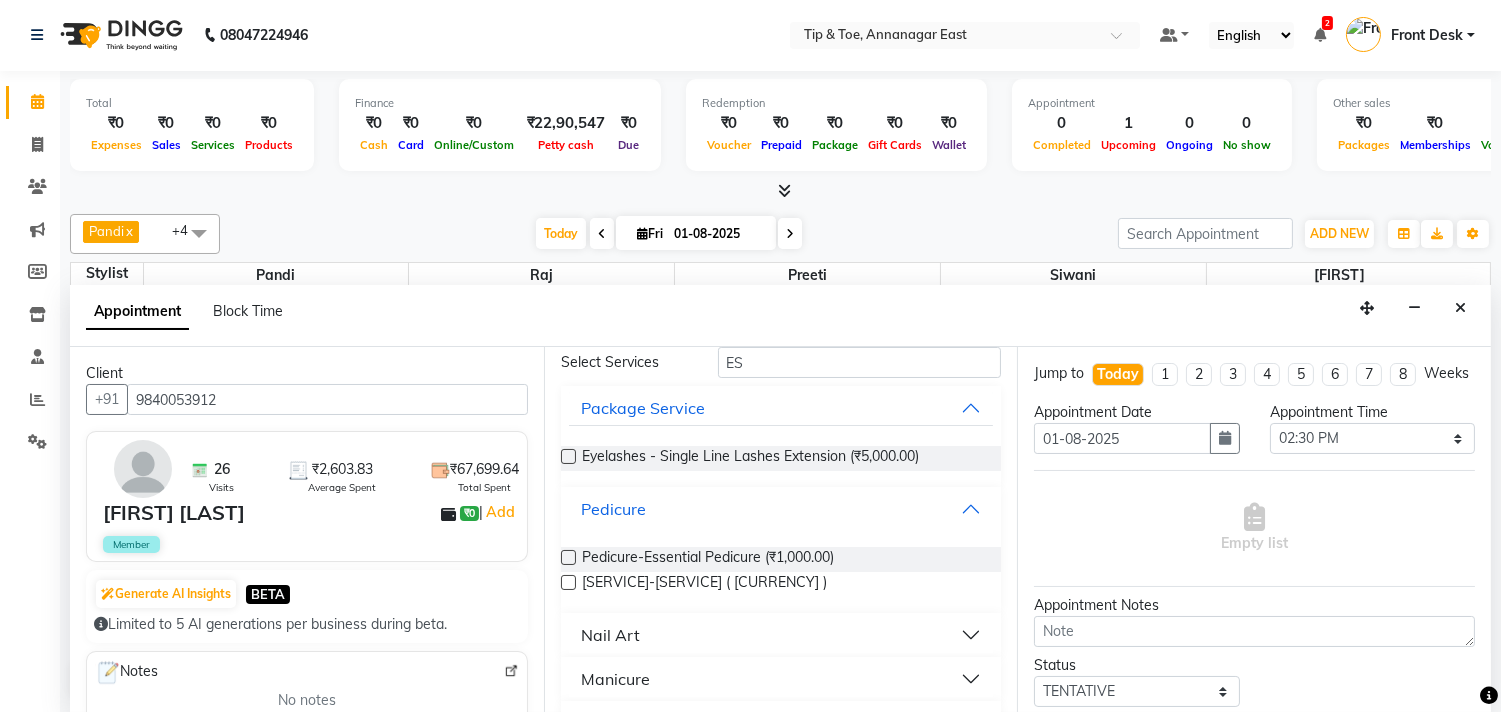 scroll, scrollTop: 220, scrollLeft: 0, axis: vertical 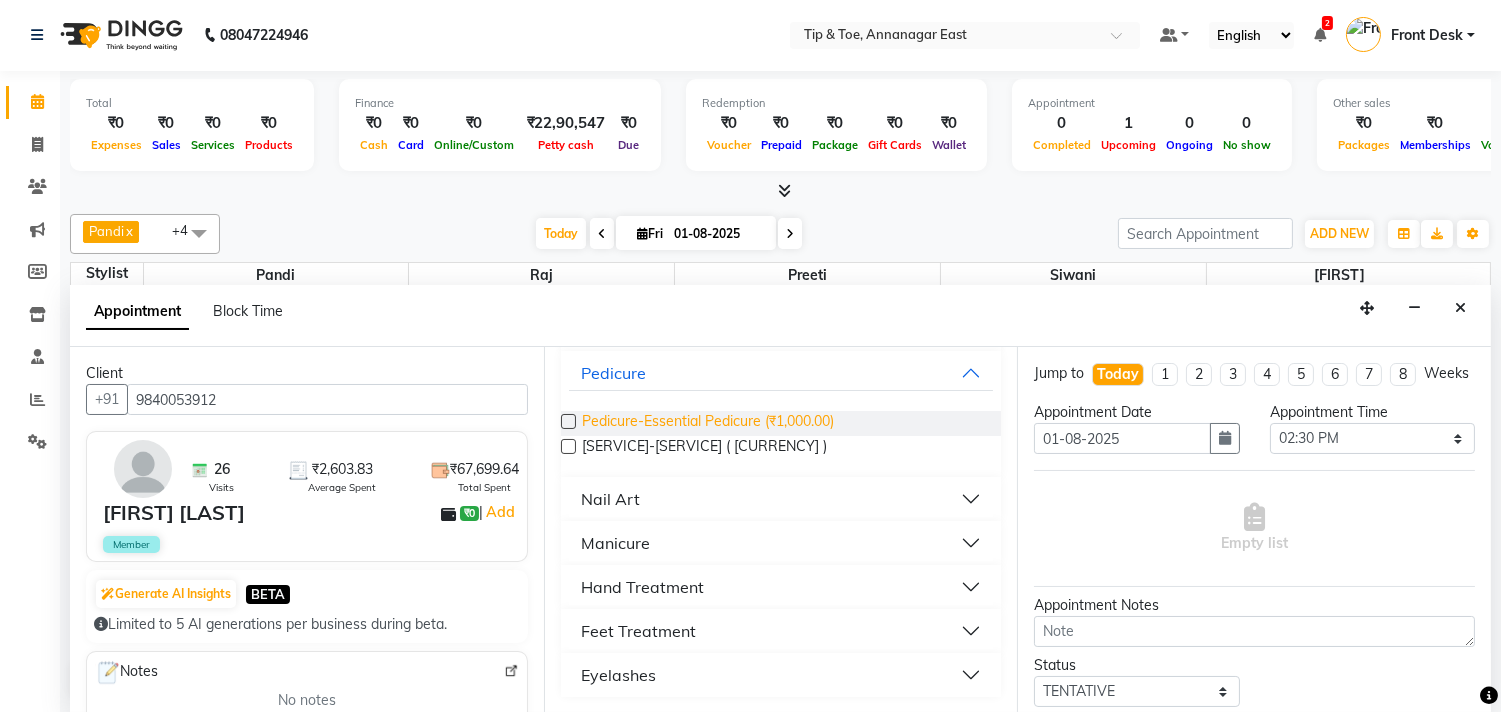 click on "Pedicure-Essential Pedicure (₹1,000.00)" at bounding box center (708, 423) 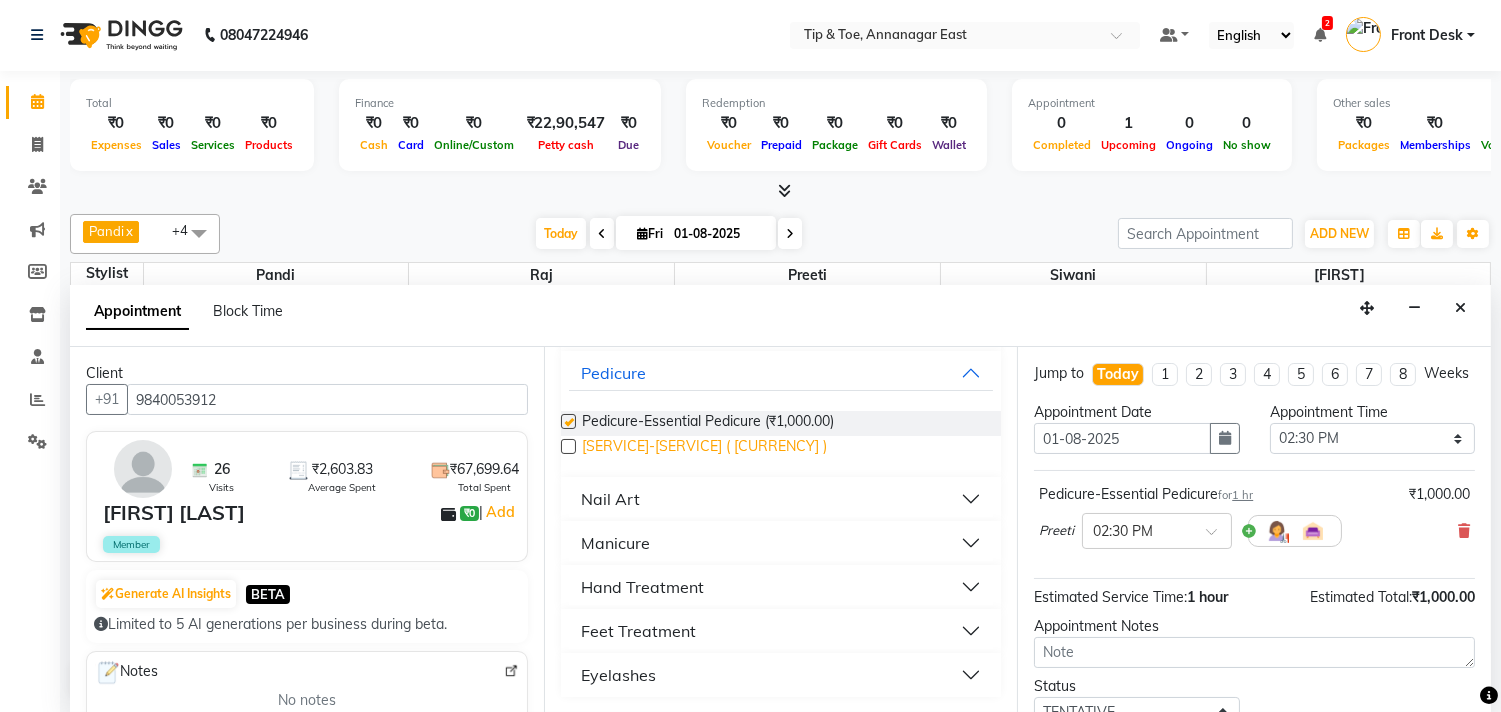checkbox on "false" 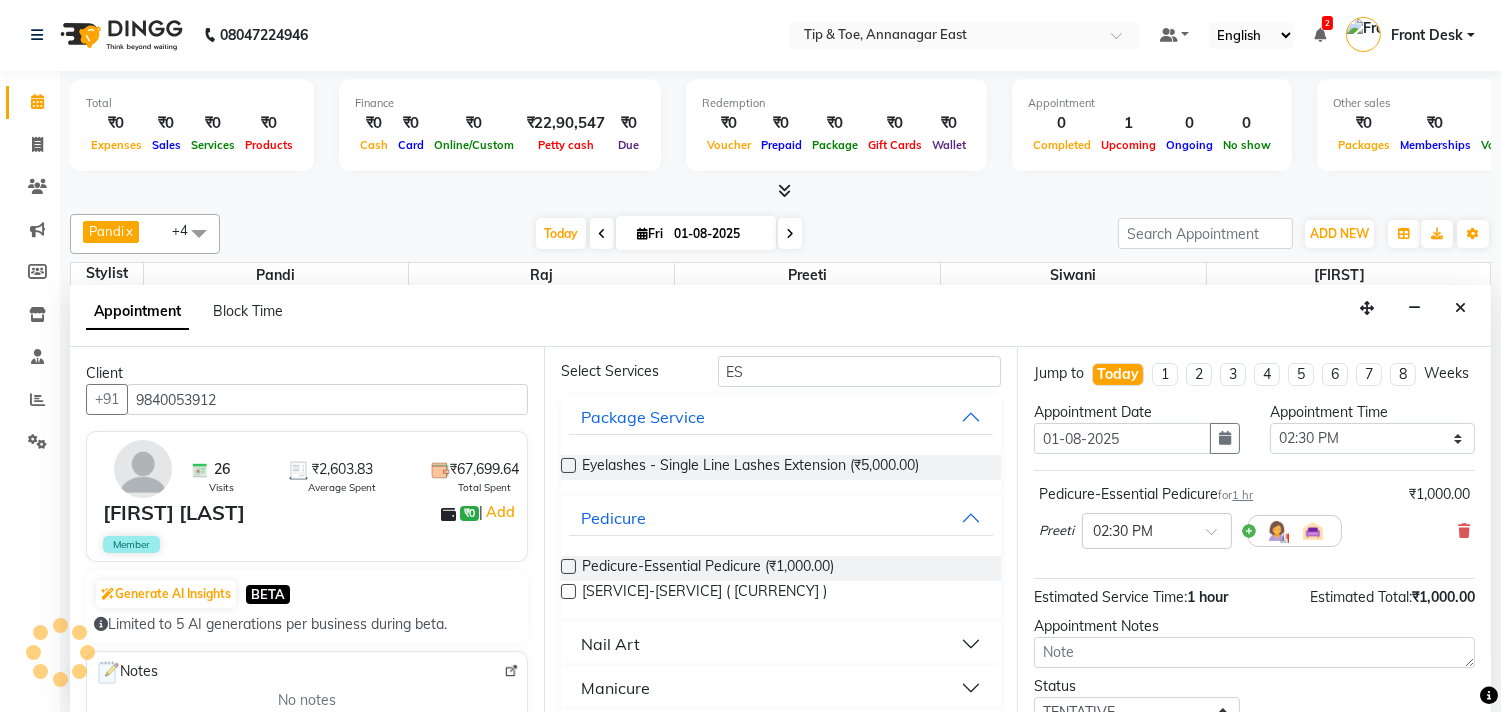 scroll, scrollTop: 220, scrollLeft: 0, axis: vertical 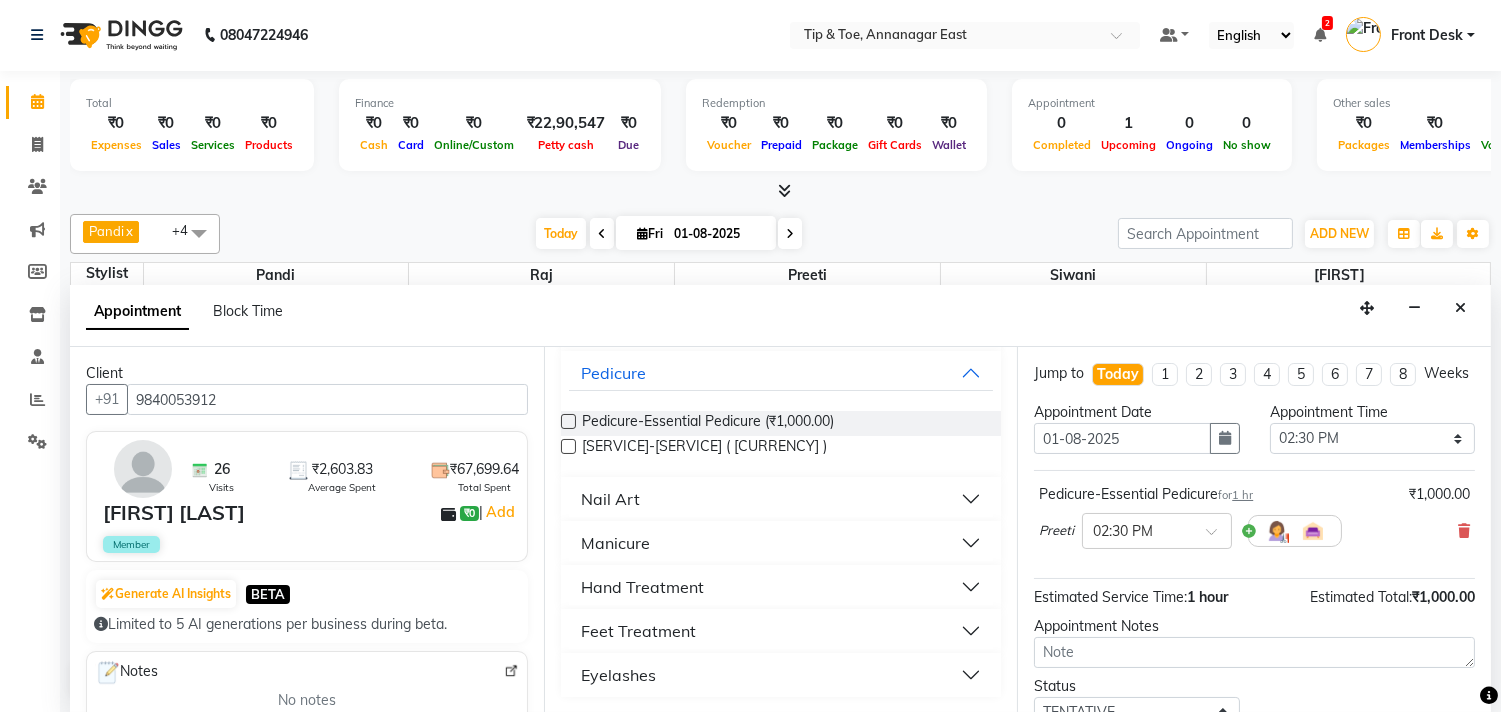 click on "Hand Treatment" at bounding box center (781, 587) 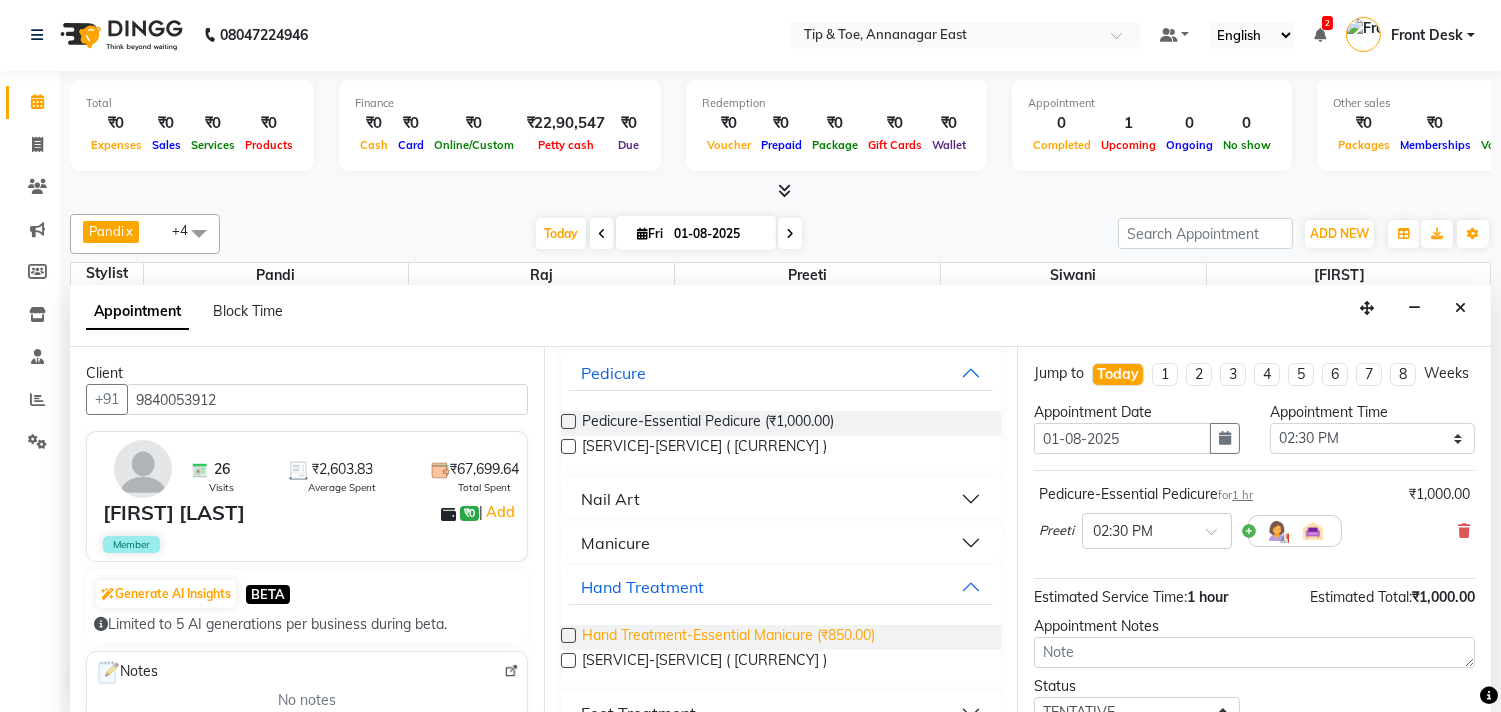 click on "Hand Treatment-Essential Manicure (₹850.00)" at bounding box center [728, 637] 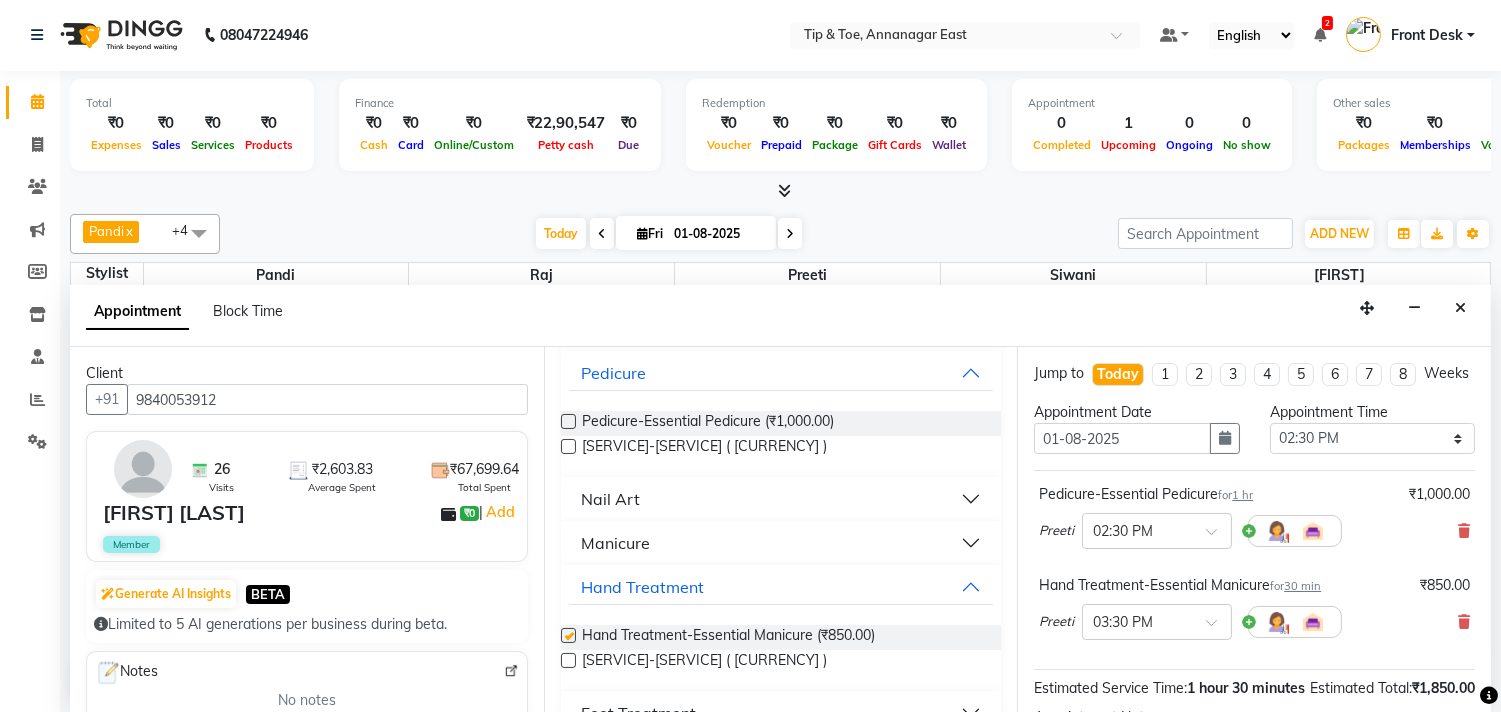 checkbox on "false" 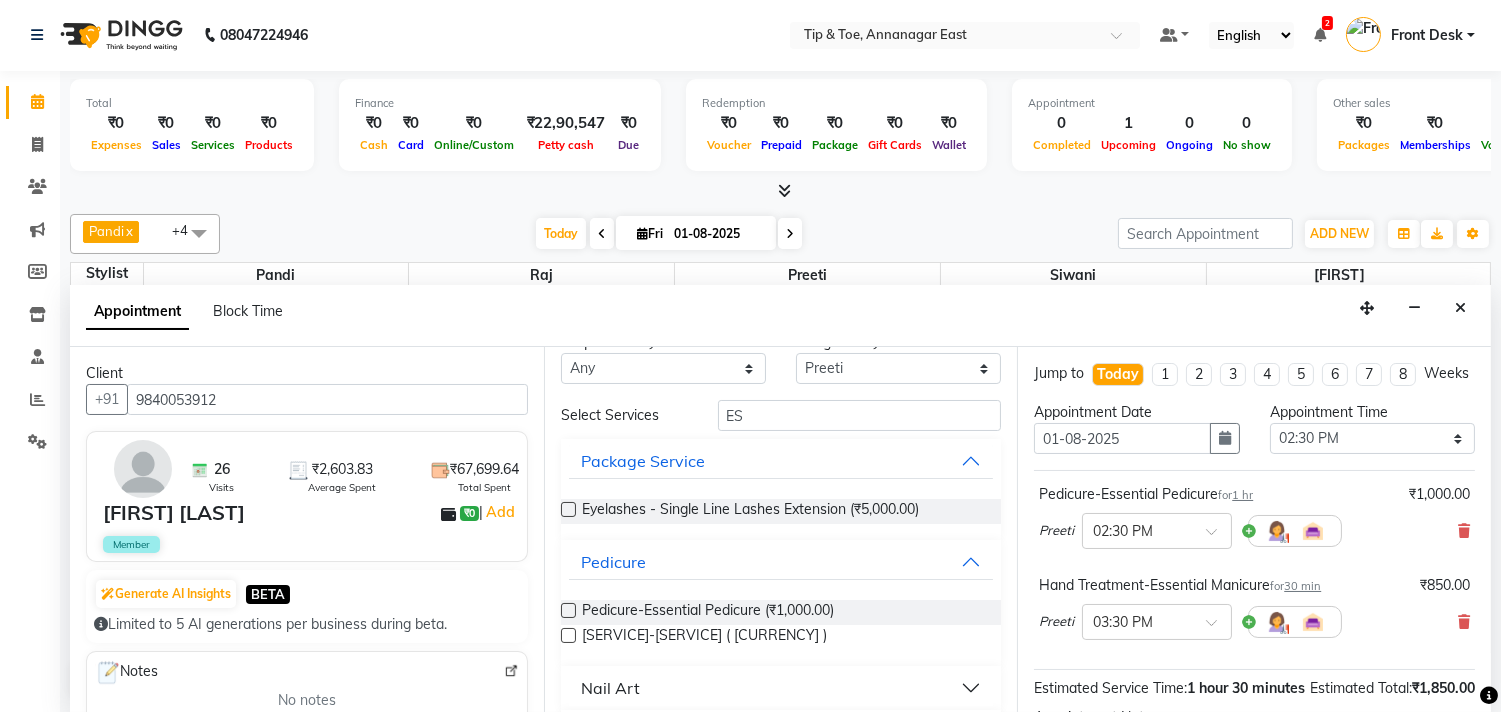 scroll, scrollTop: 0, scrollLeft: 0, axis: both 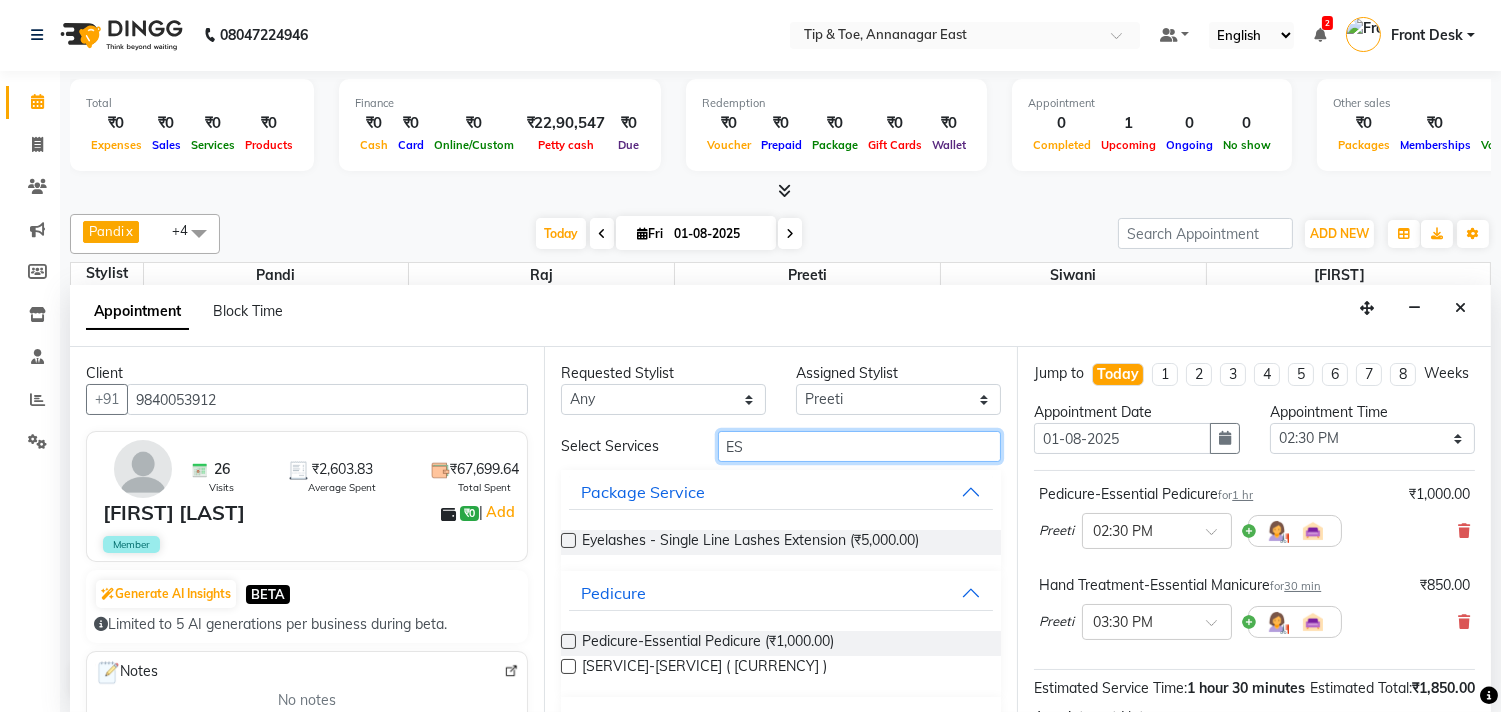 click on "ES" at bounding box center (860, 446) 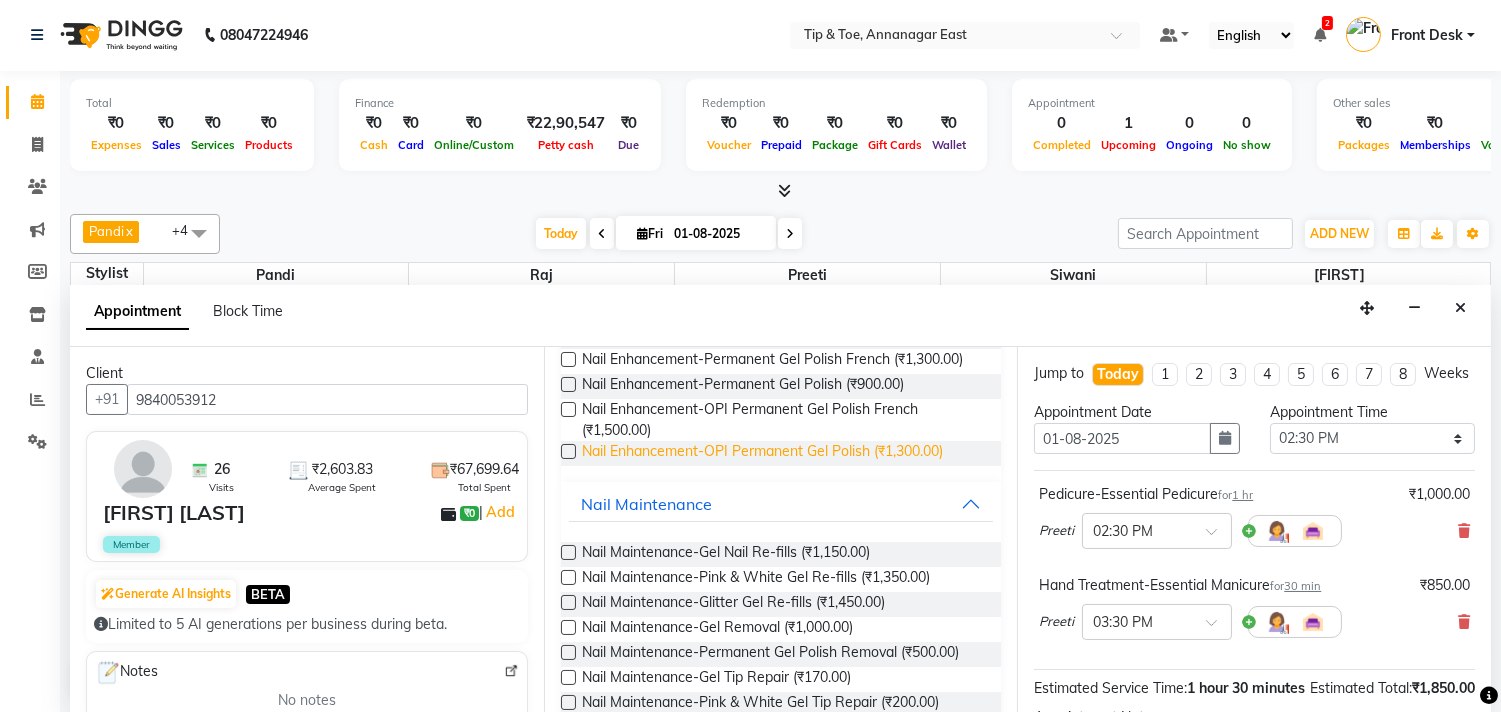 scroll, scrollTop: 555, scrollLeft: 0, axis: vertical 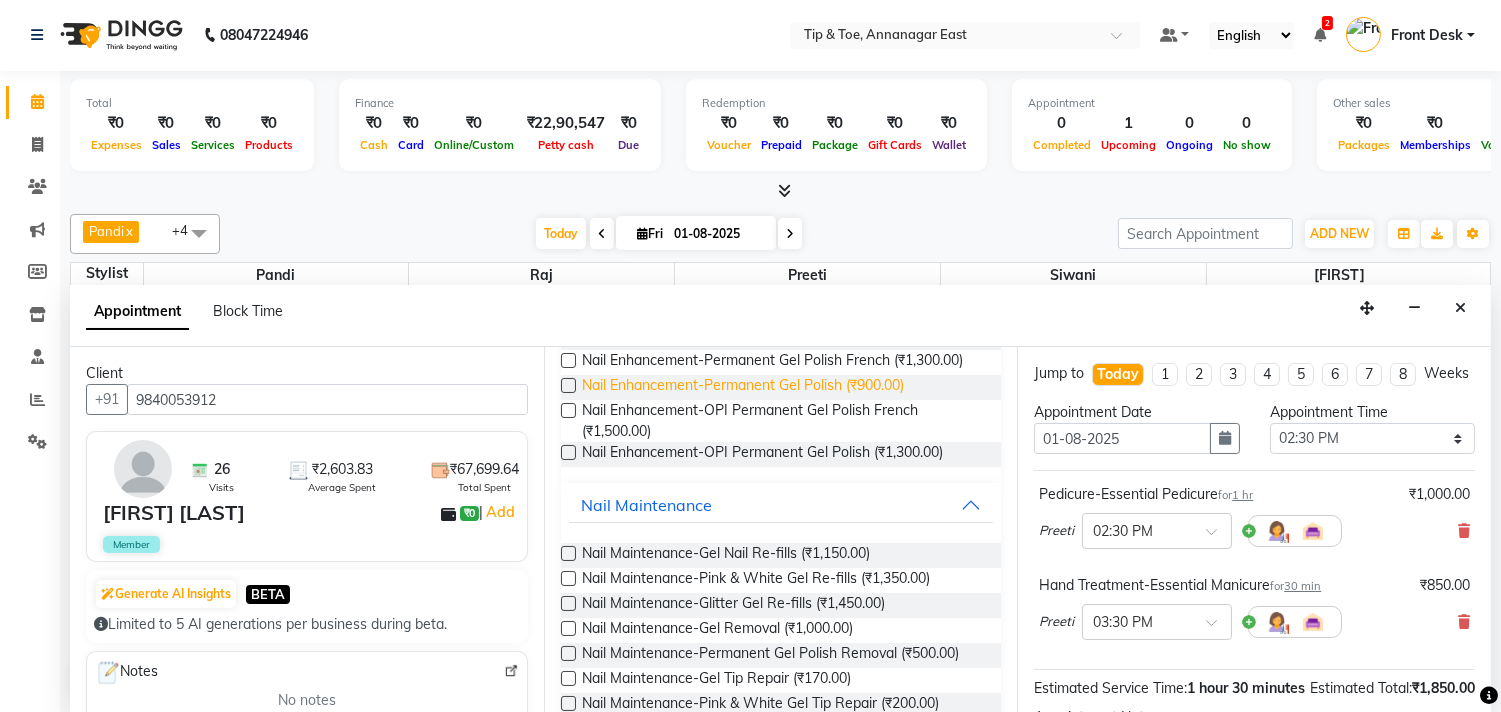 type on "GEL" 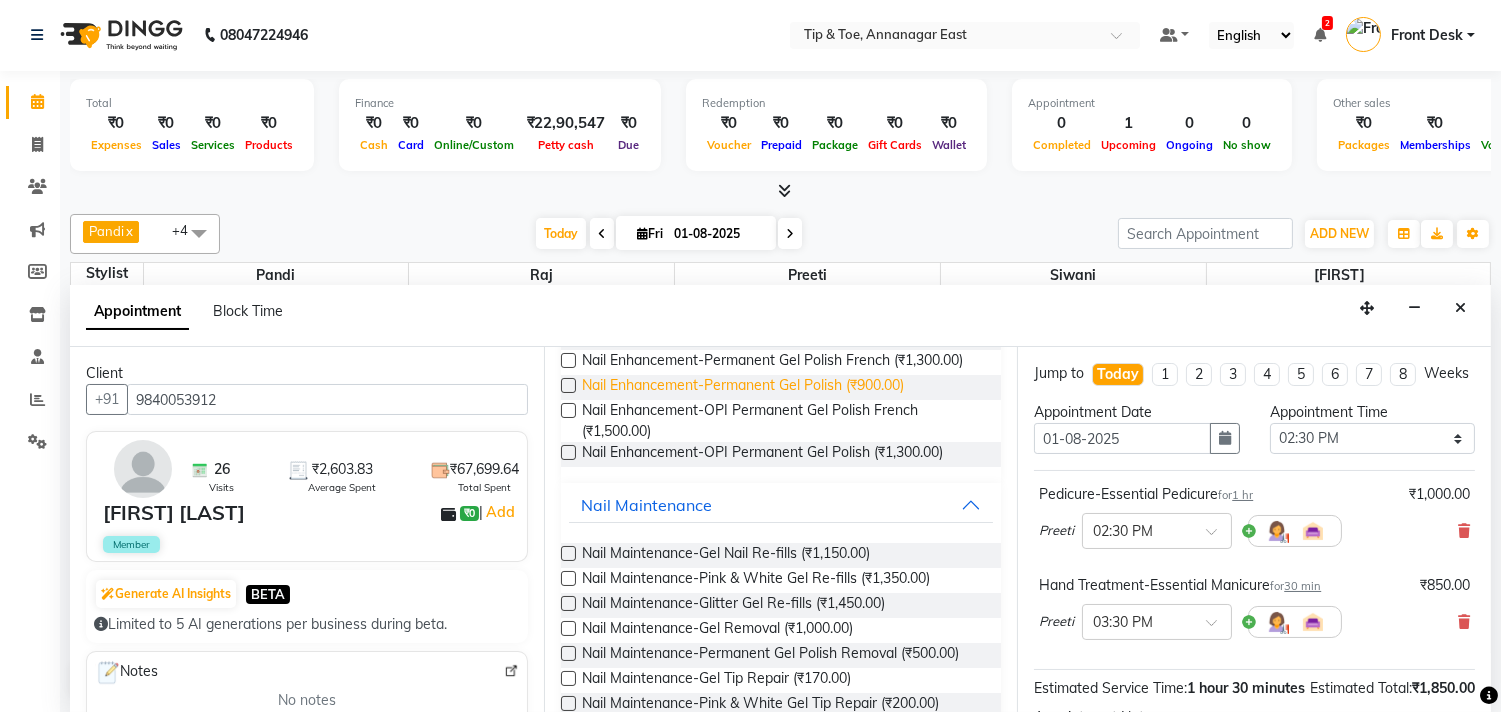 click on "Nail Enhancement-Permanent Gel Polish (₹900.00)" at bounding box center [743, 387] 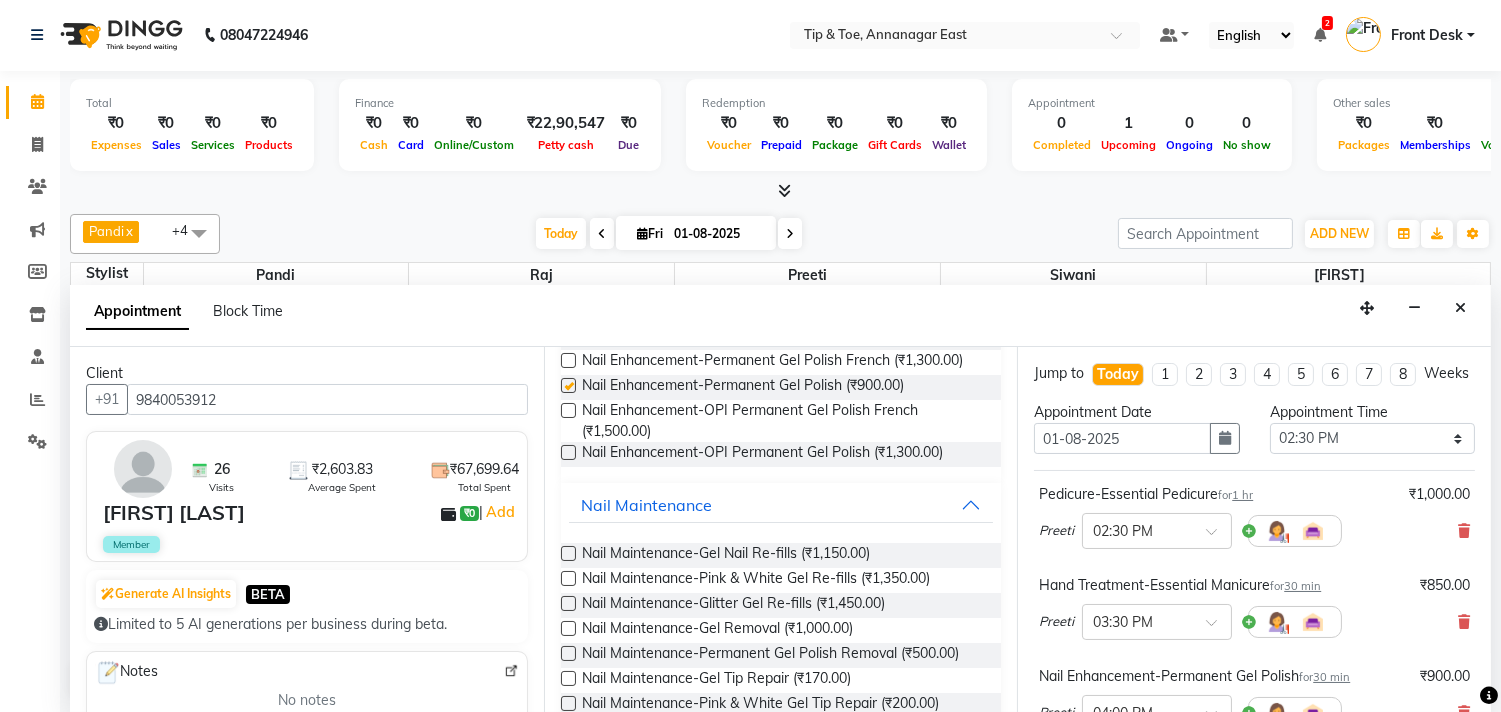 checkbox on "false" 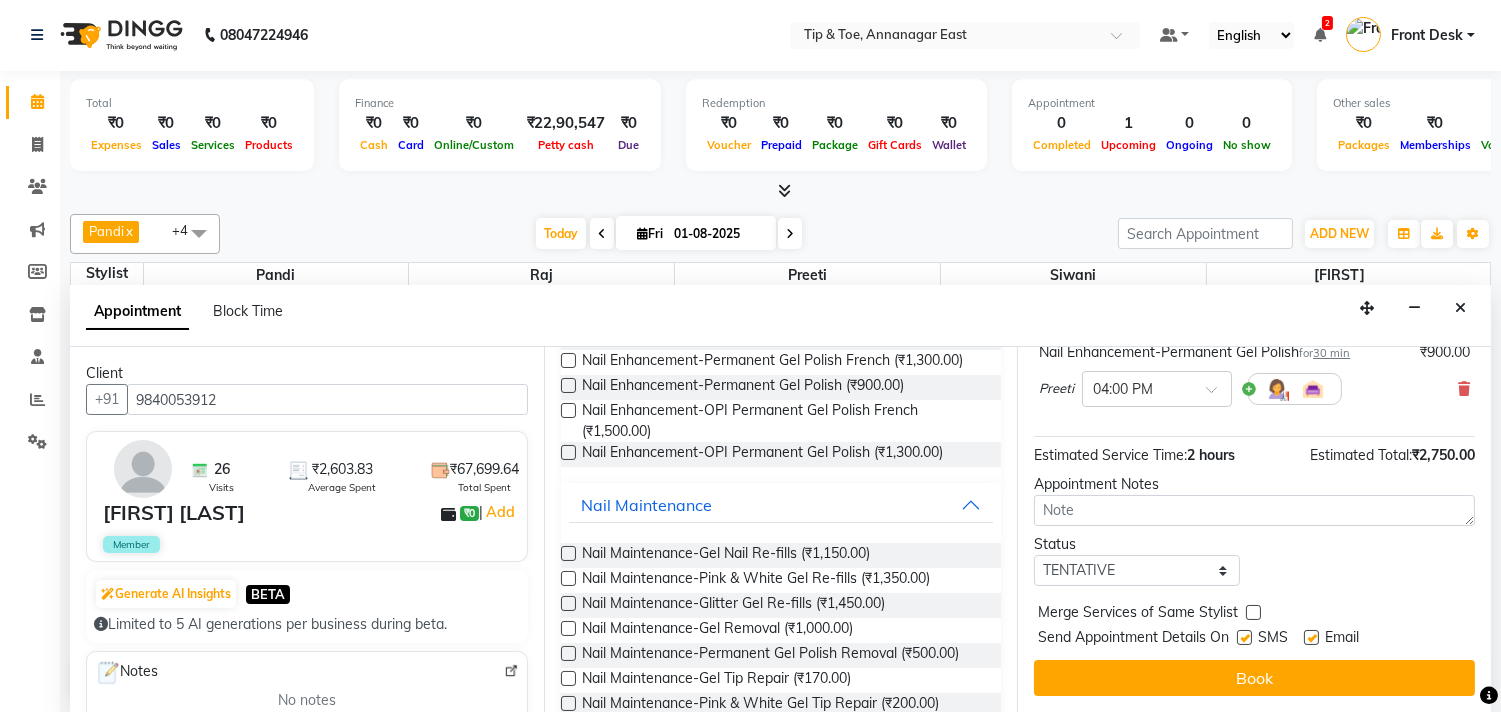 scroll, scrollTop: 342, scrollLeft: 0, axis: vertical 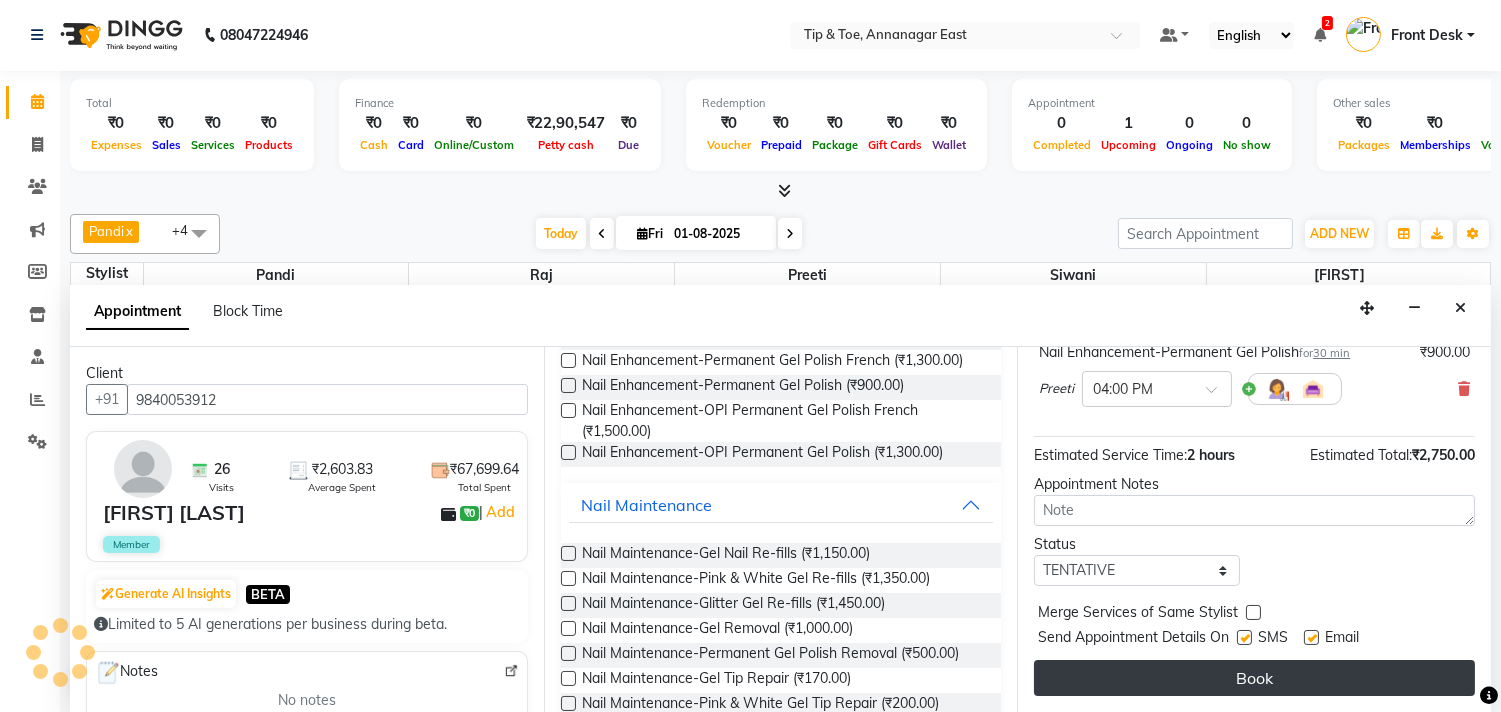 click on "Book" at bounding box center (1254, 678) 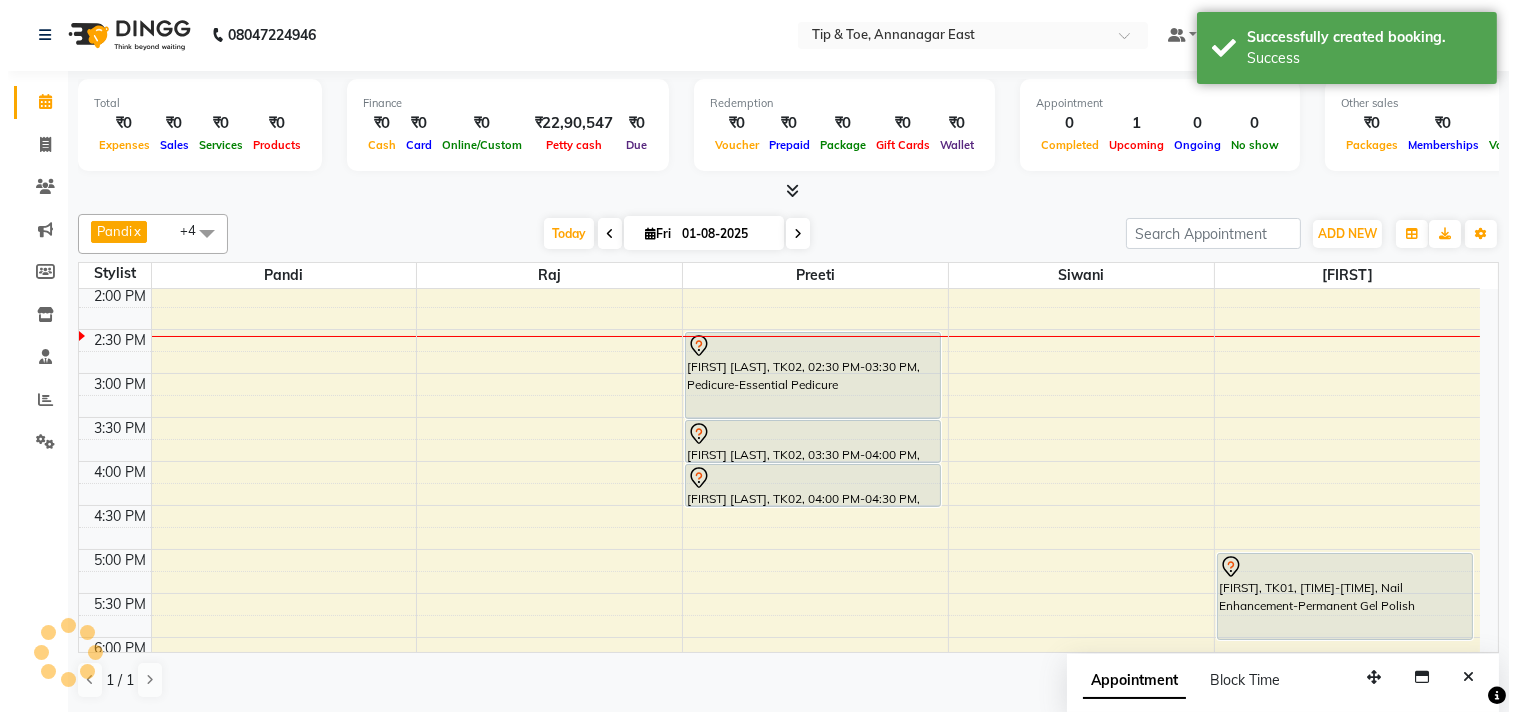 scroll, scrollTop: 0, scrollLeft: 0, axis: both 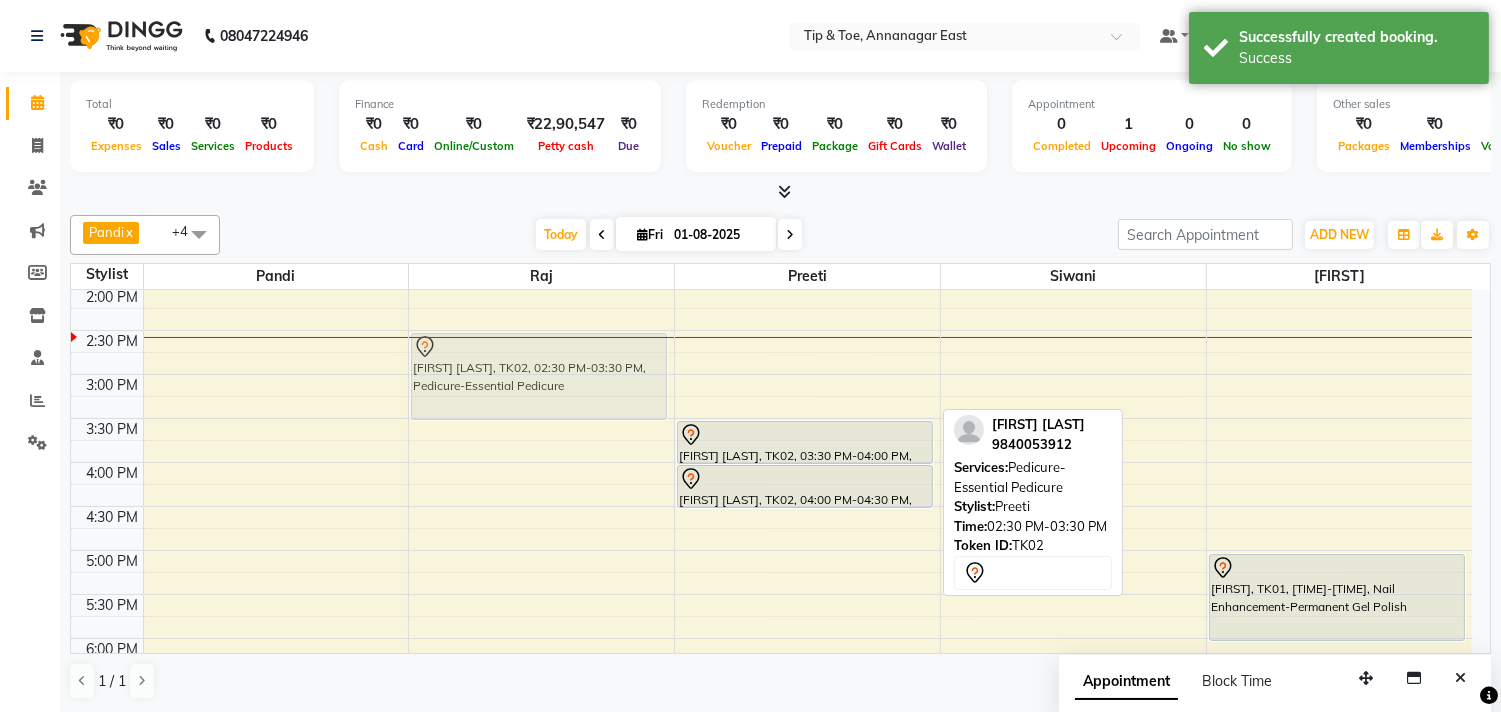 drag, startPoint x: 827, startPoint y: 376, endPoint x: 547, endPoint y: 372, distance: 280.02856 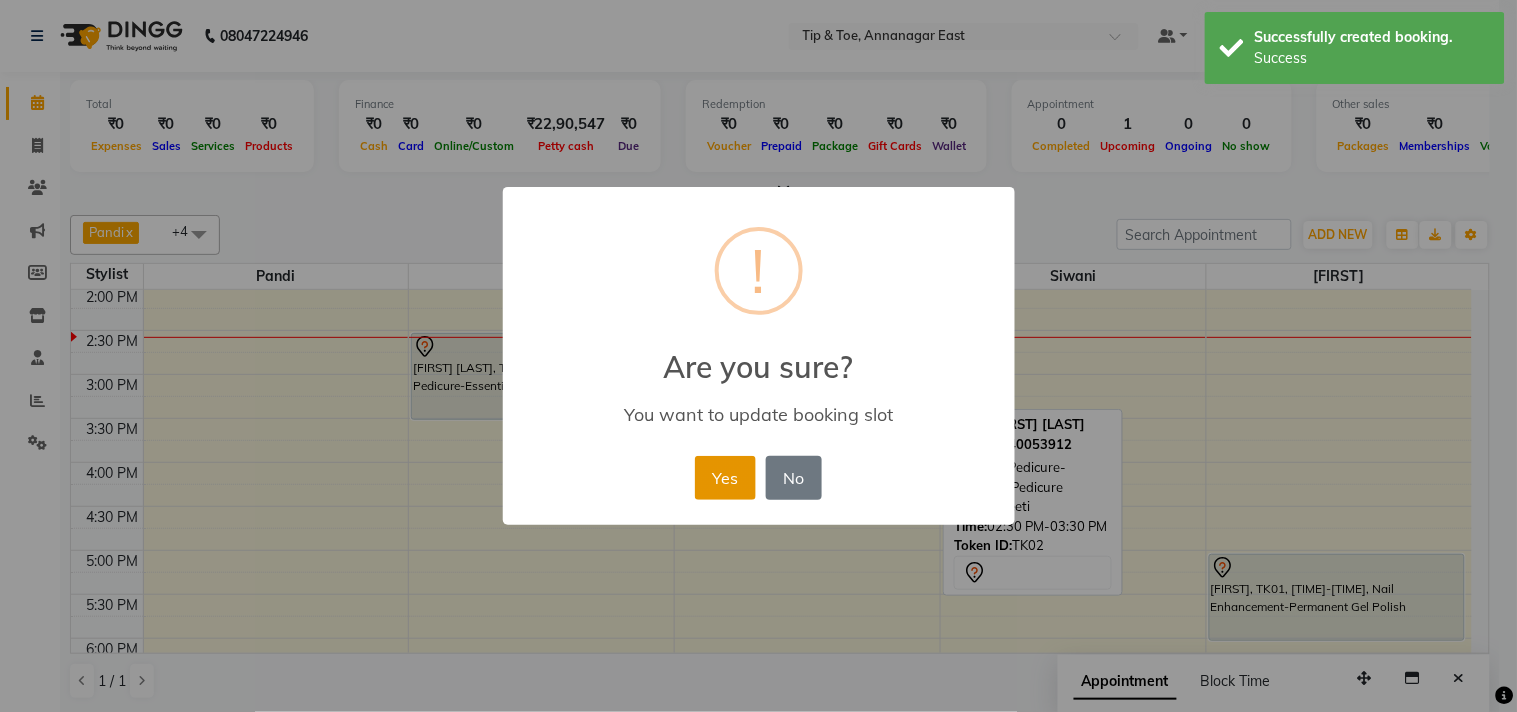 click on "Yes" at bounding box center [725, 478] 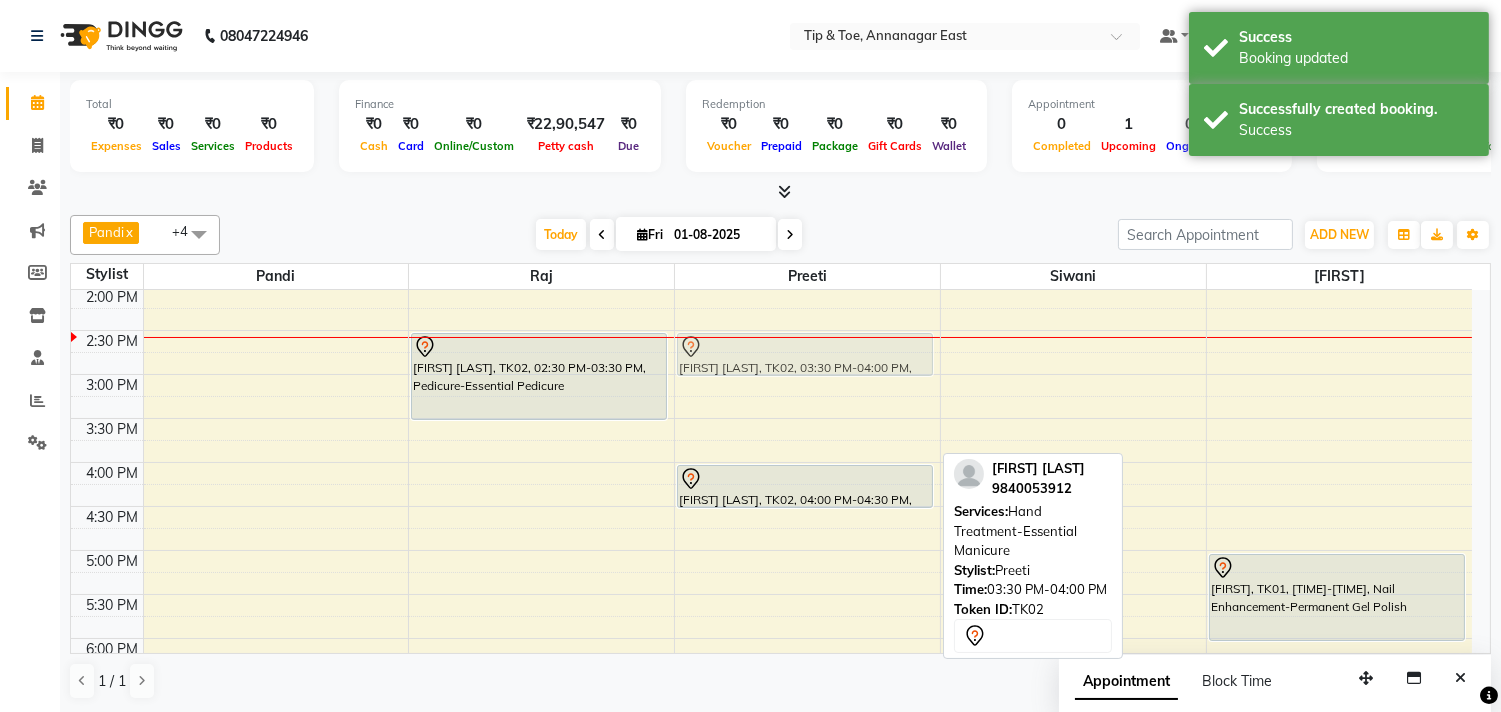 drag, startPoint x: 828, startPoint y: 438, endPoint x: 848, endPoint y: 346, distance: 94.14882 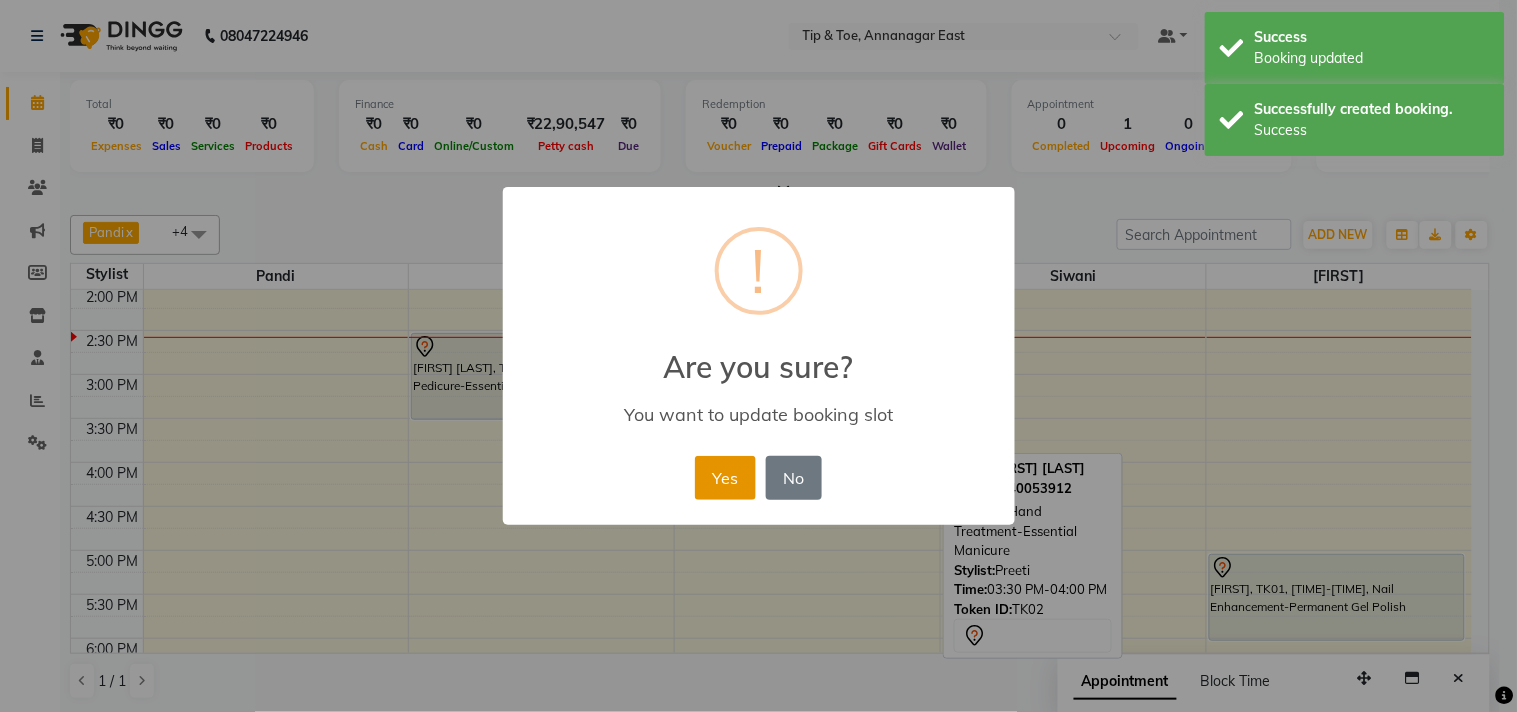 click on "Yes" at bounding box center (725, 478) 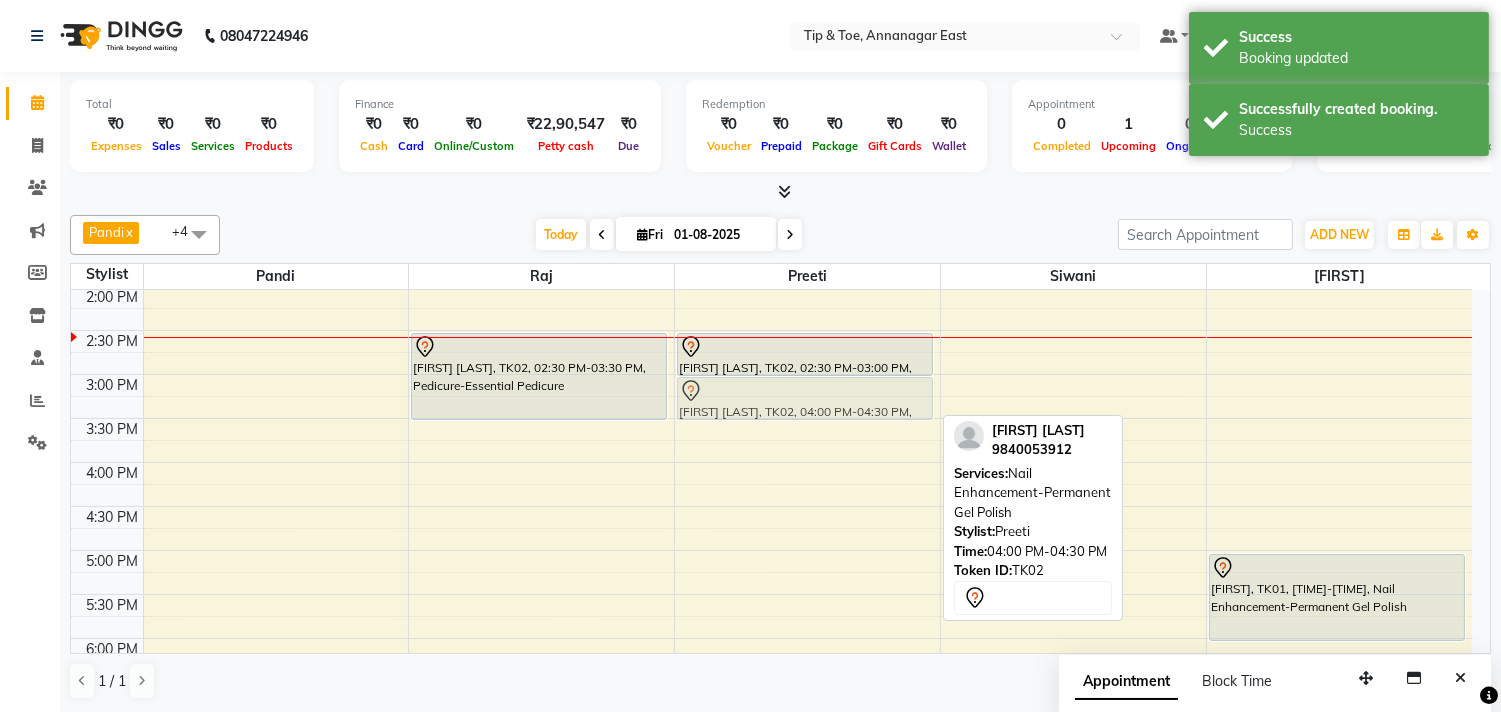 drag, startPoint x: 770, startPoint y: 484, endPoint x: 805, endPoint y: 390, distance: 100.304535 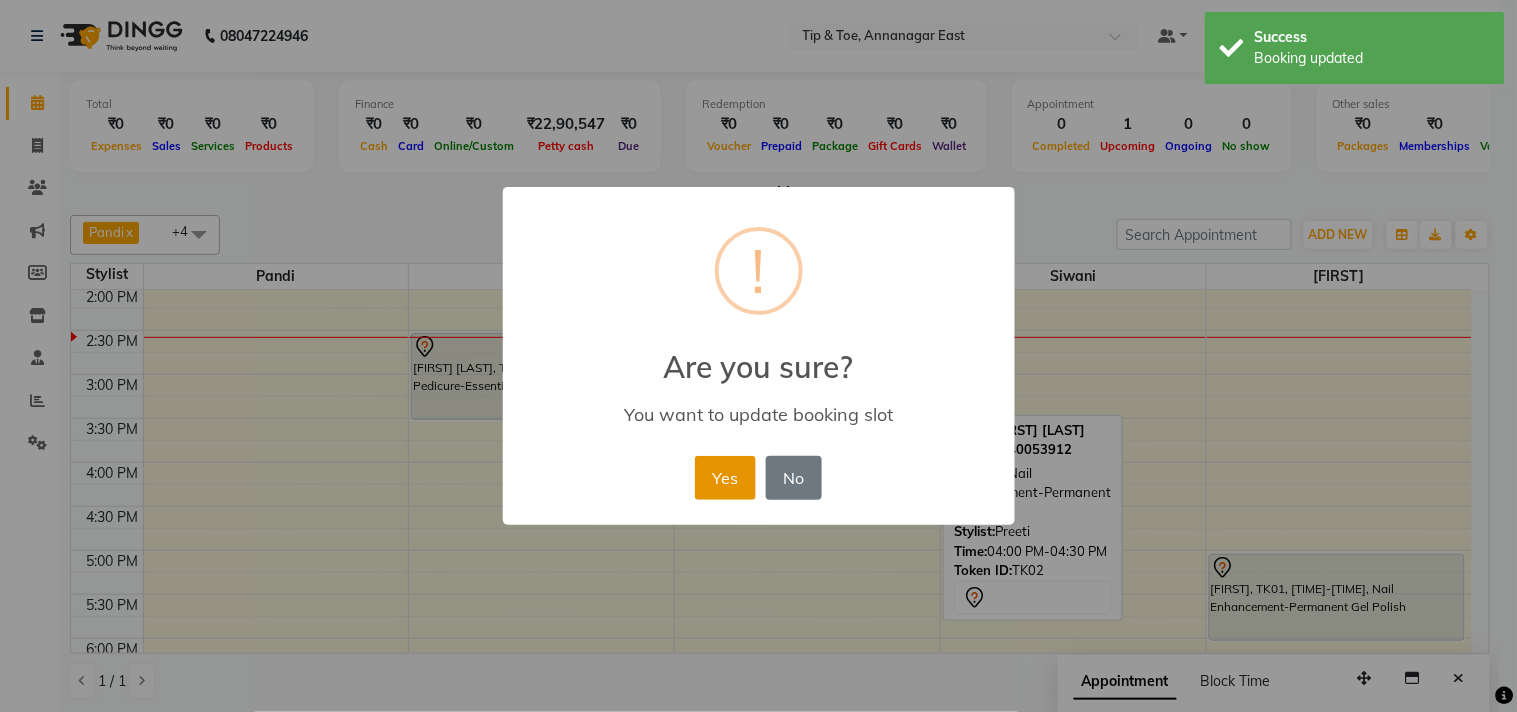 click on "Yes" at bounding box center (725, 478) 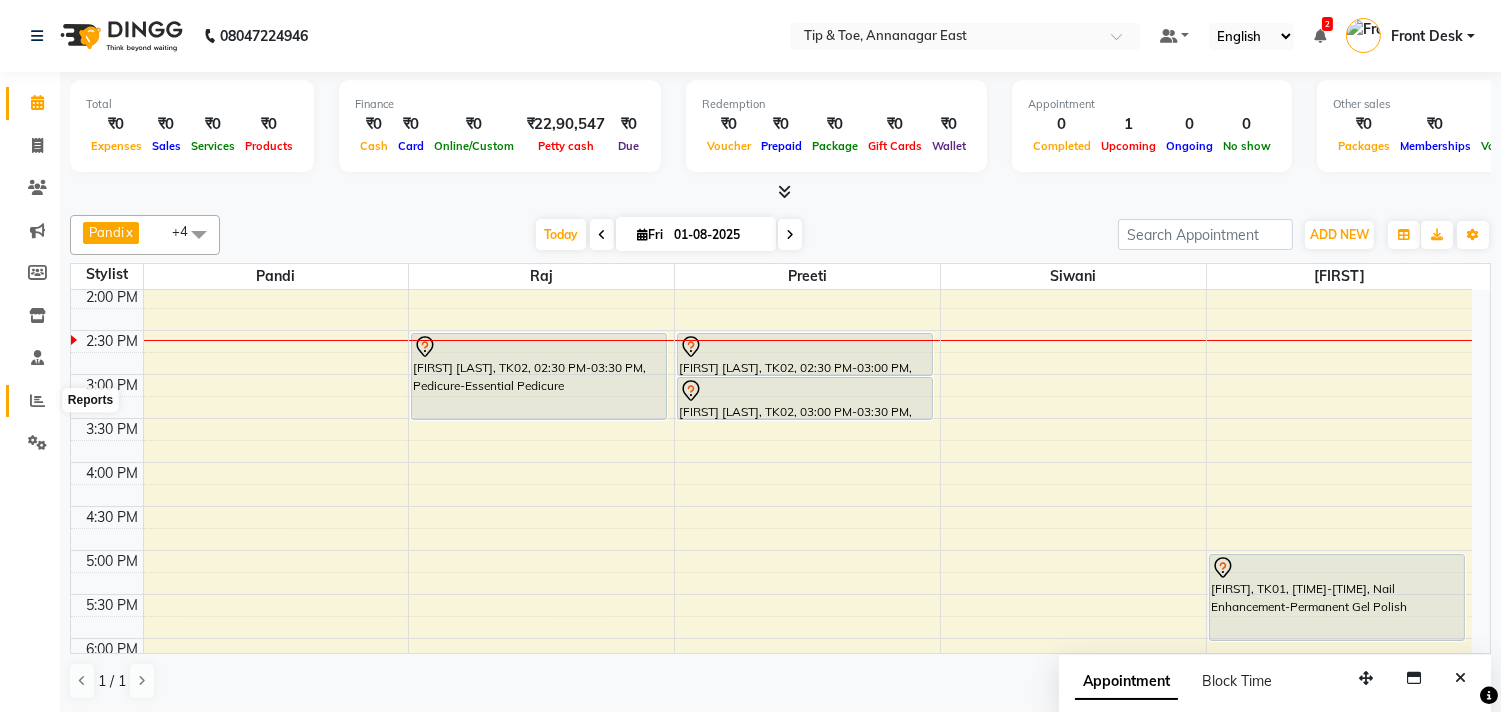 click 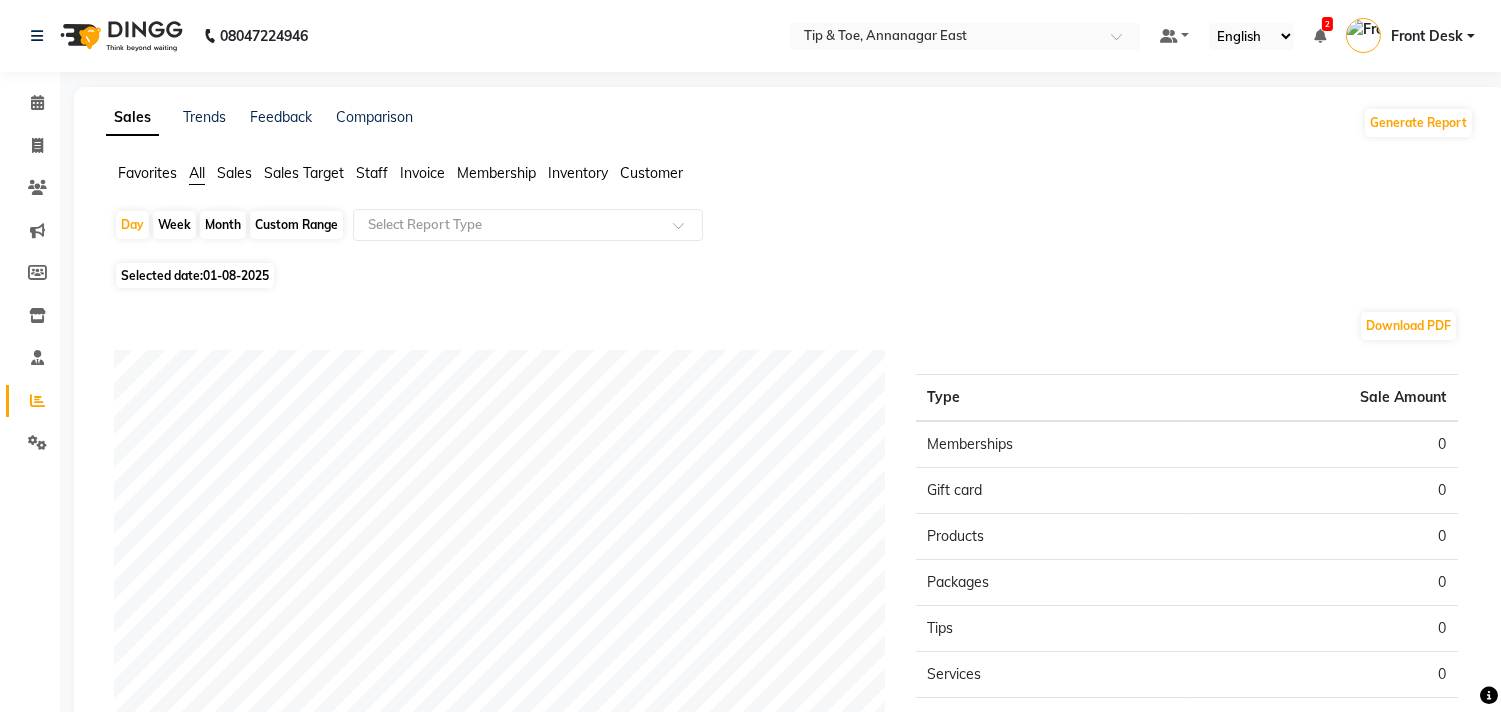 click on "Invoice" 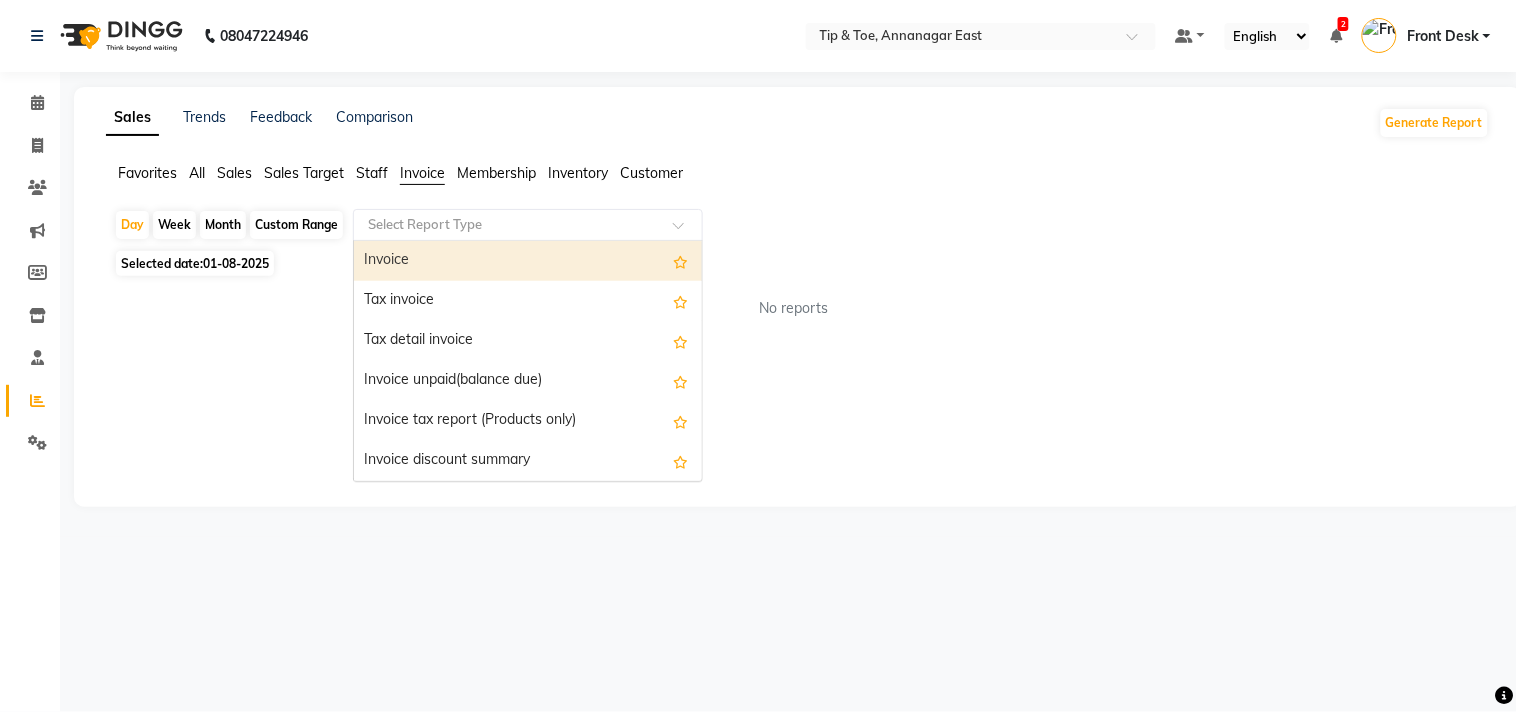 click 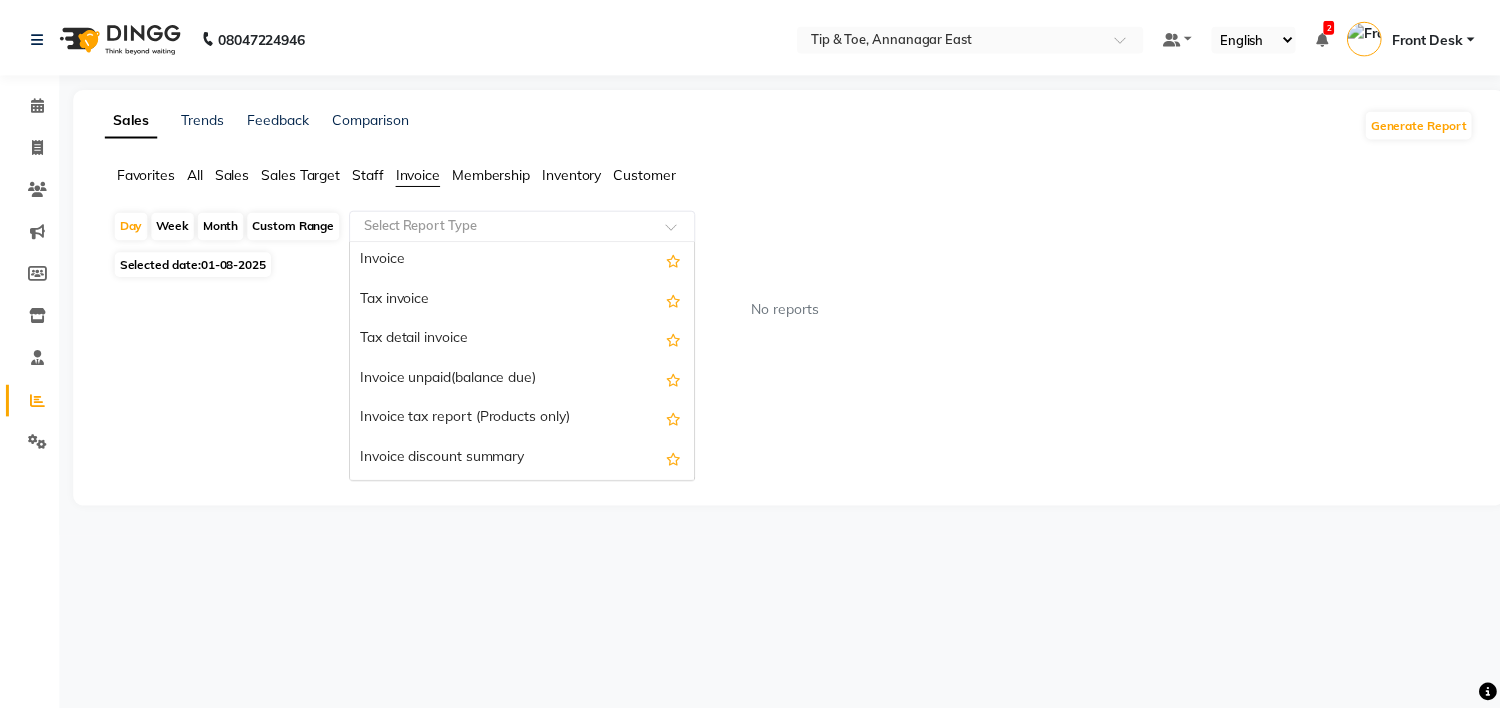 scroll, scrollTop: 0, scrollLeft: 0, axis: both 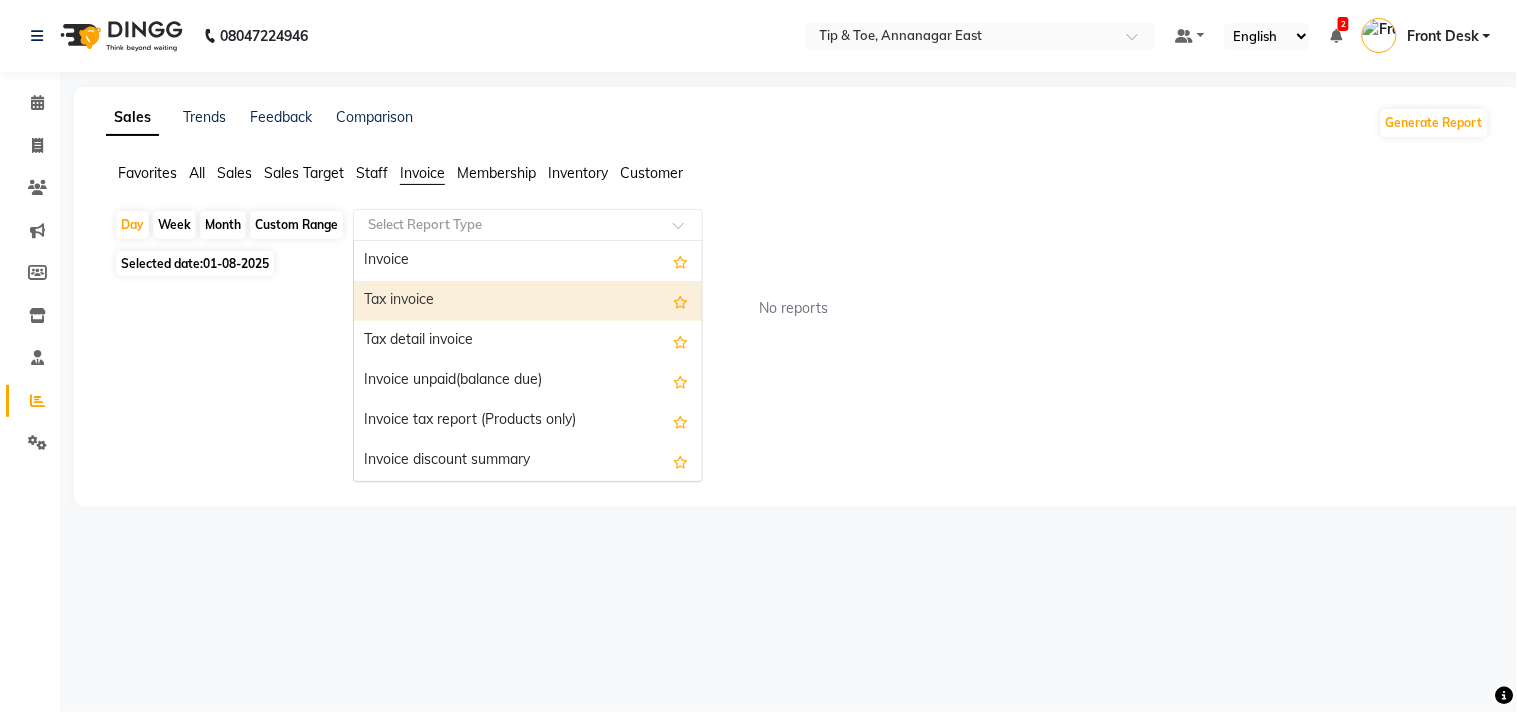 click on "Tax invoice" at bounding box center (528, 301) 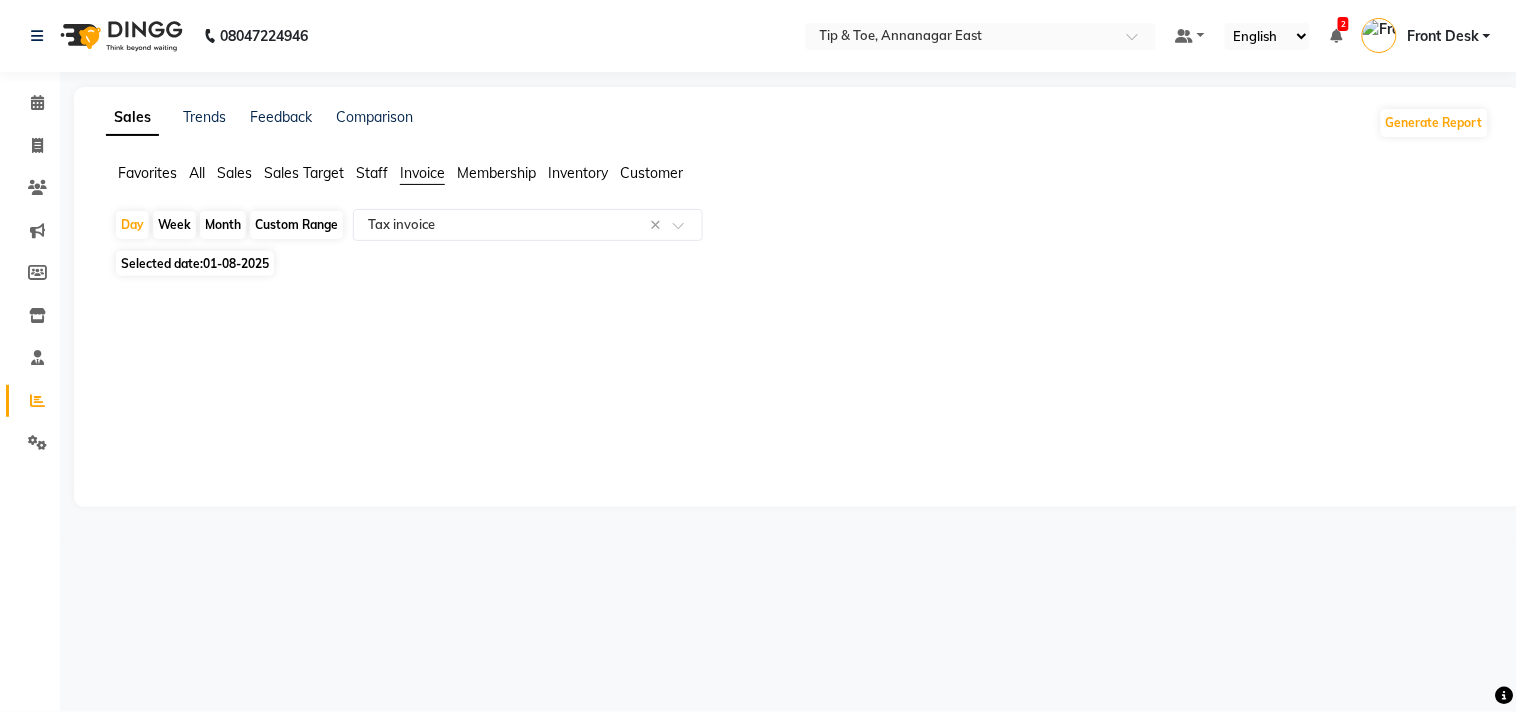click on "01-08-2025" 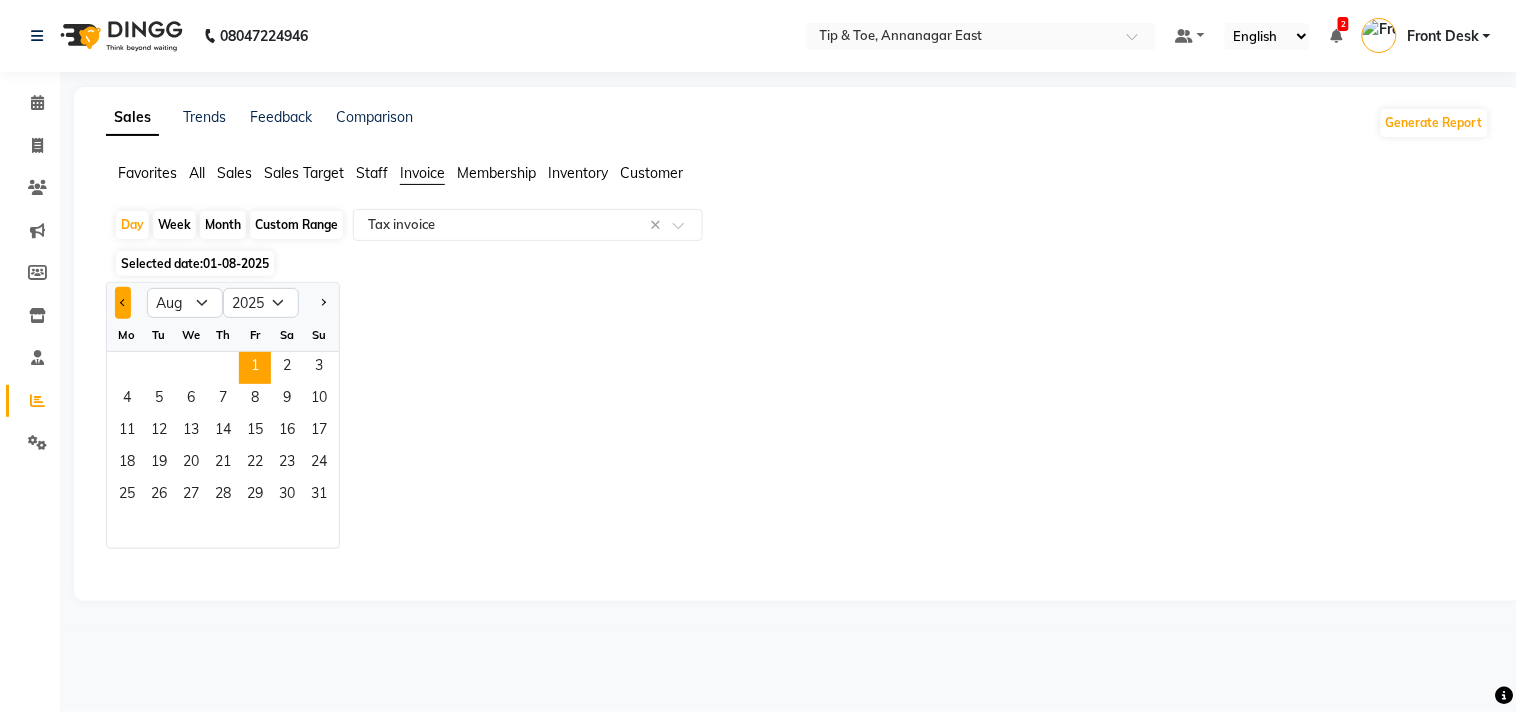 click 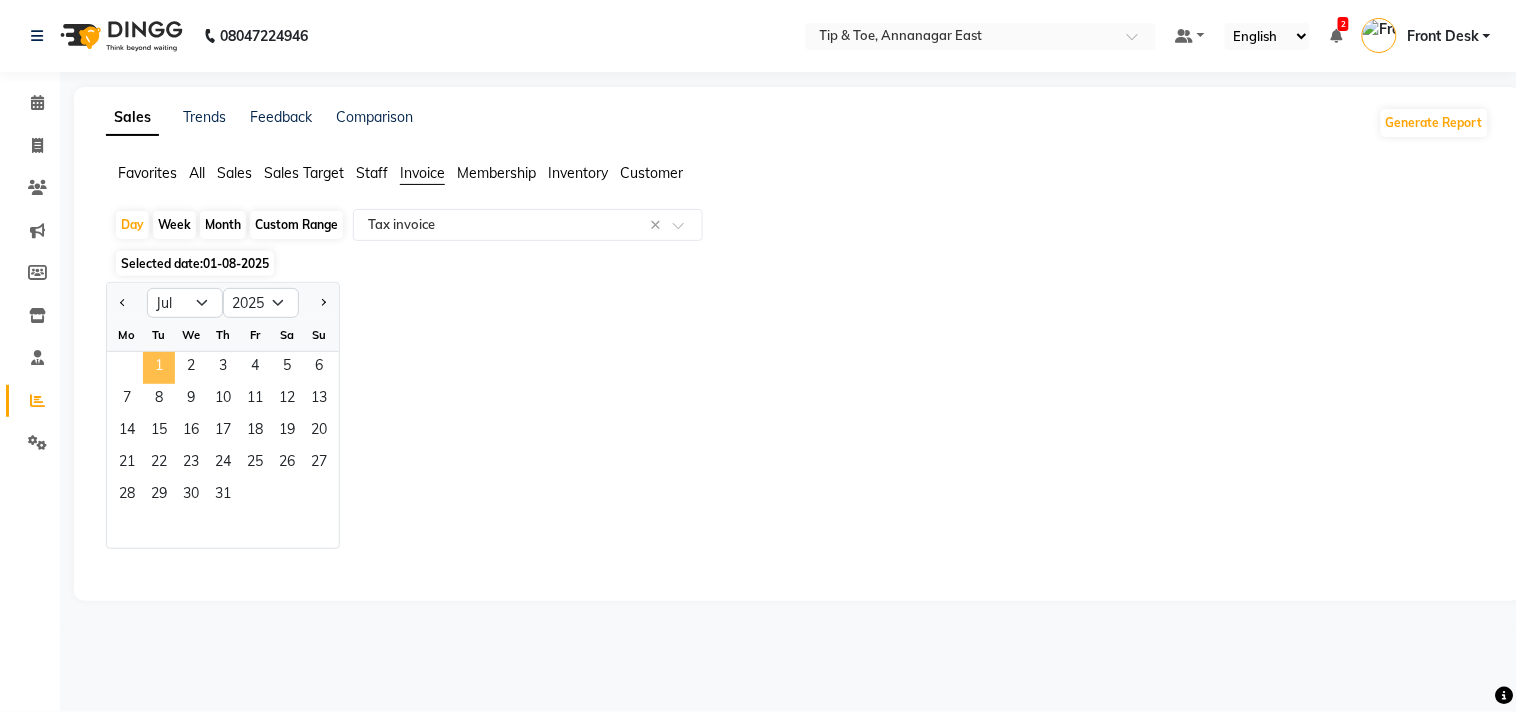 click on "1" 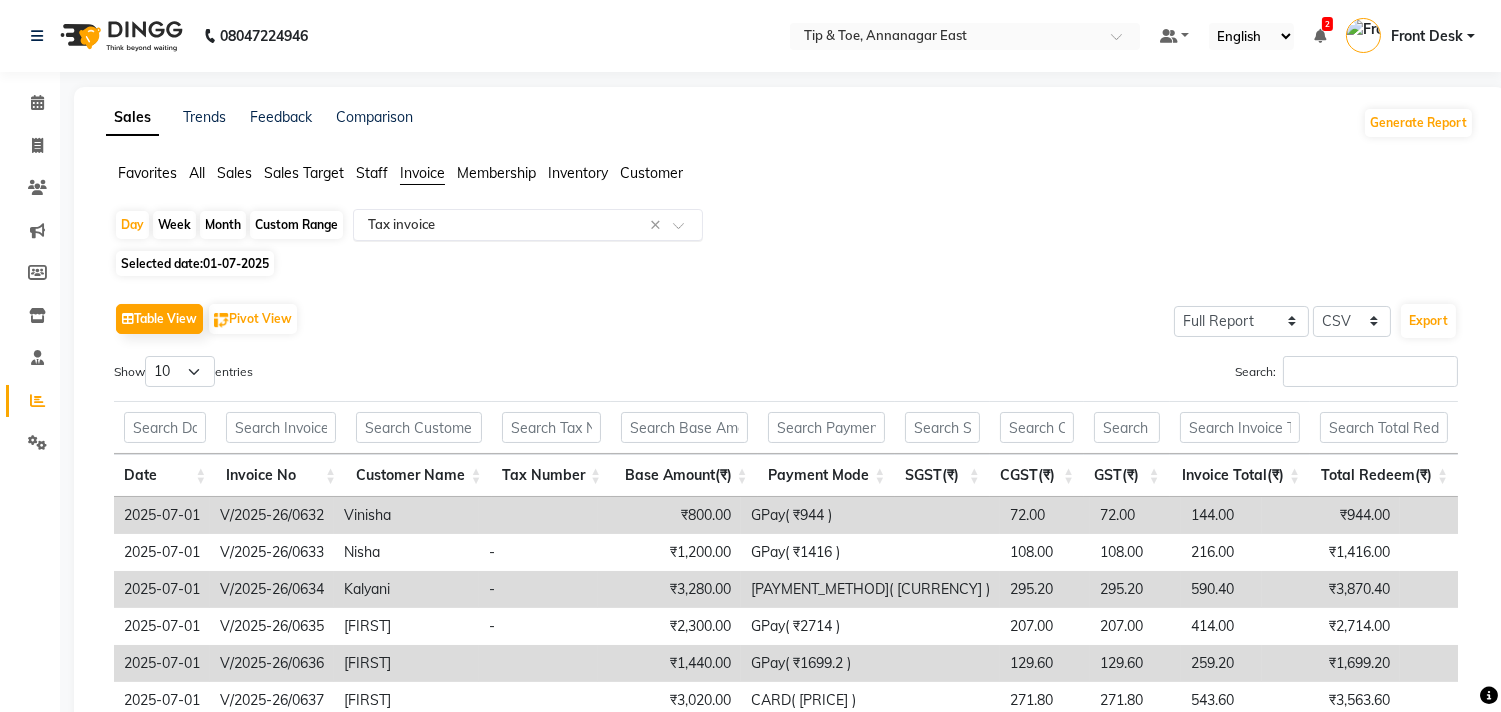 click 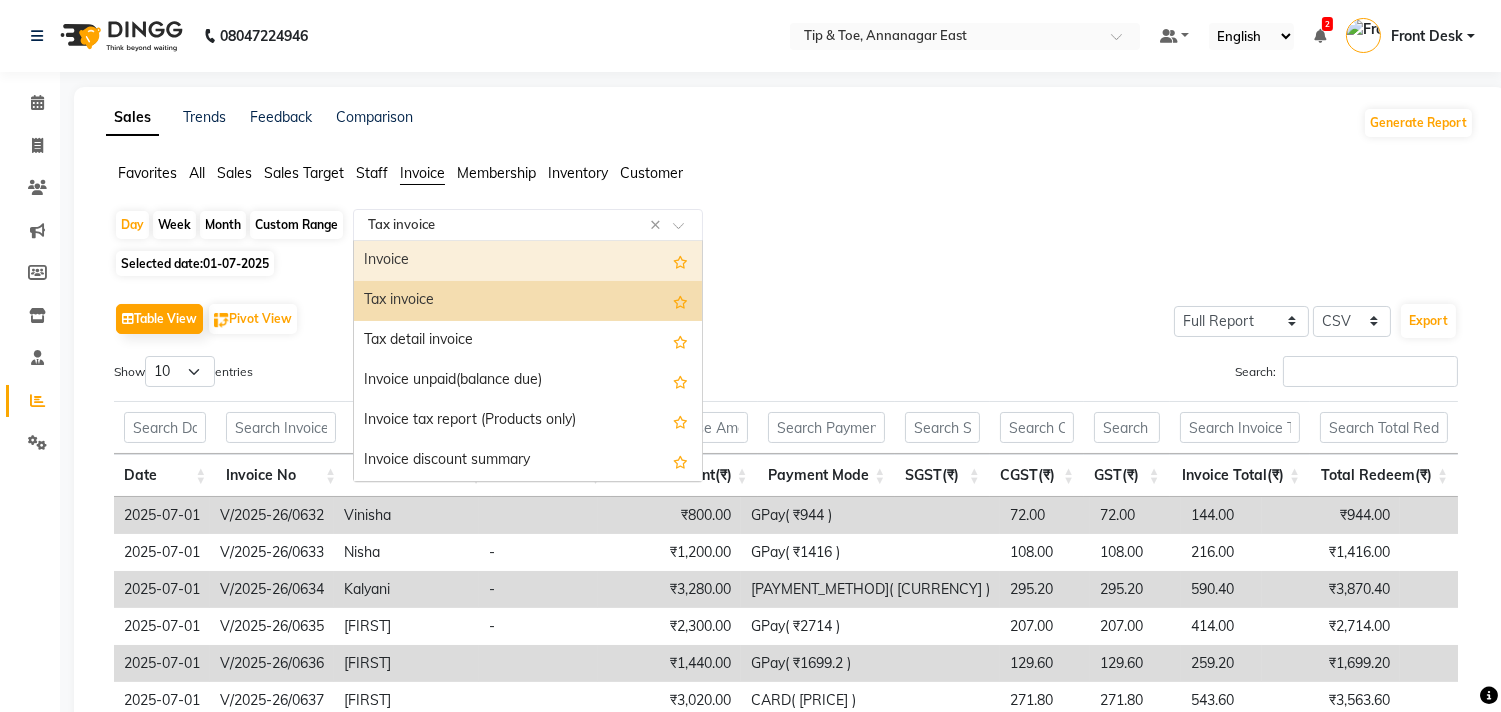click on "Day Week Month Custom Range Select Report Type × Tax invoice × Invoice Tax invoice Tax detail invoice Invoice unpaid(balance due) Invoice tax report (Products only) Invoice discount summary Invoice Item wise HSN/SAC Code wise tax report Tax summary GST Report" 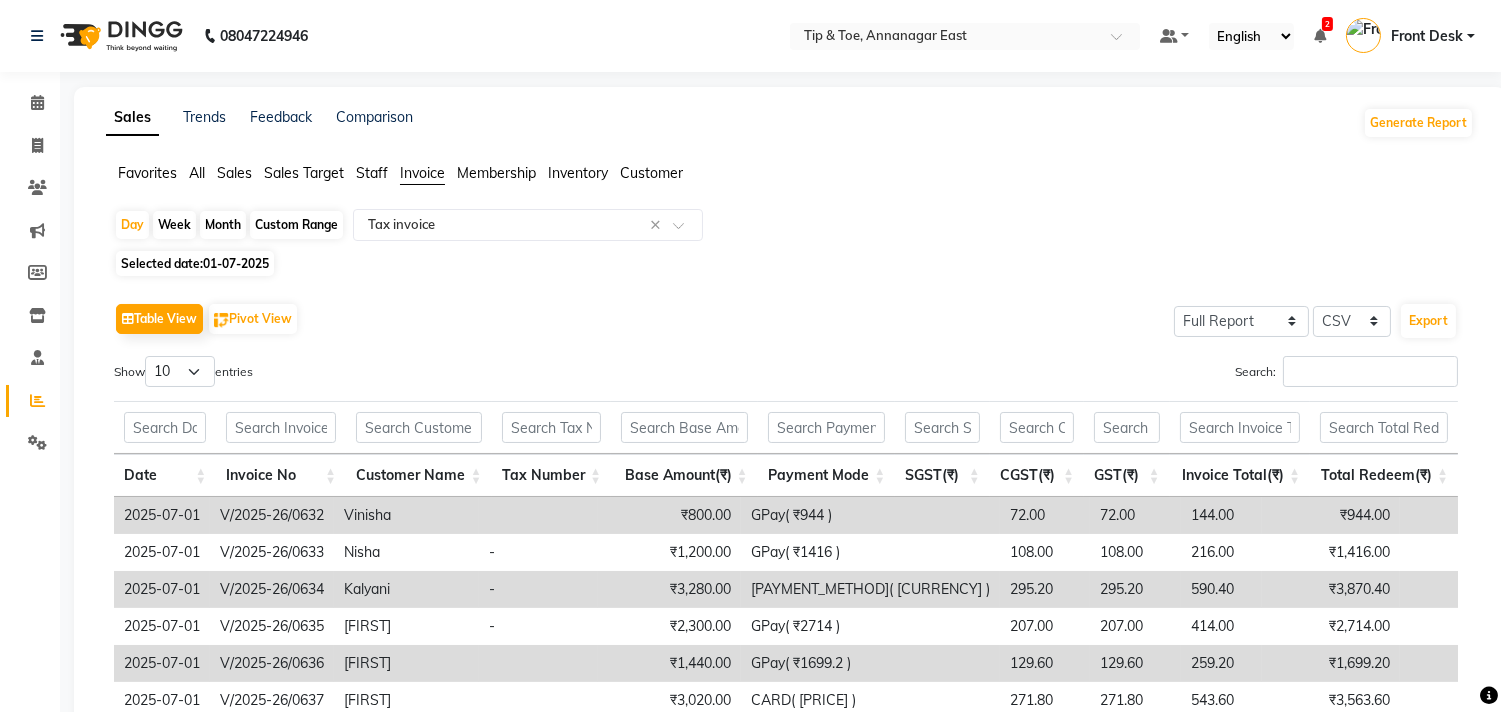 click on "Month" 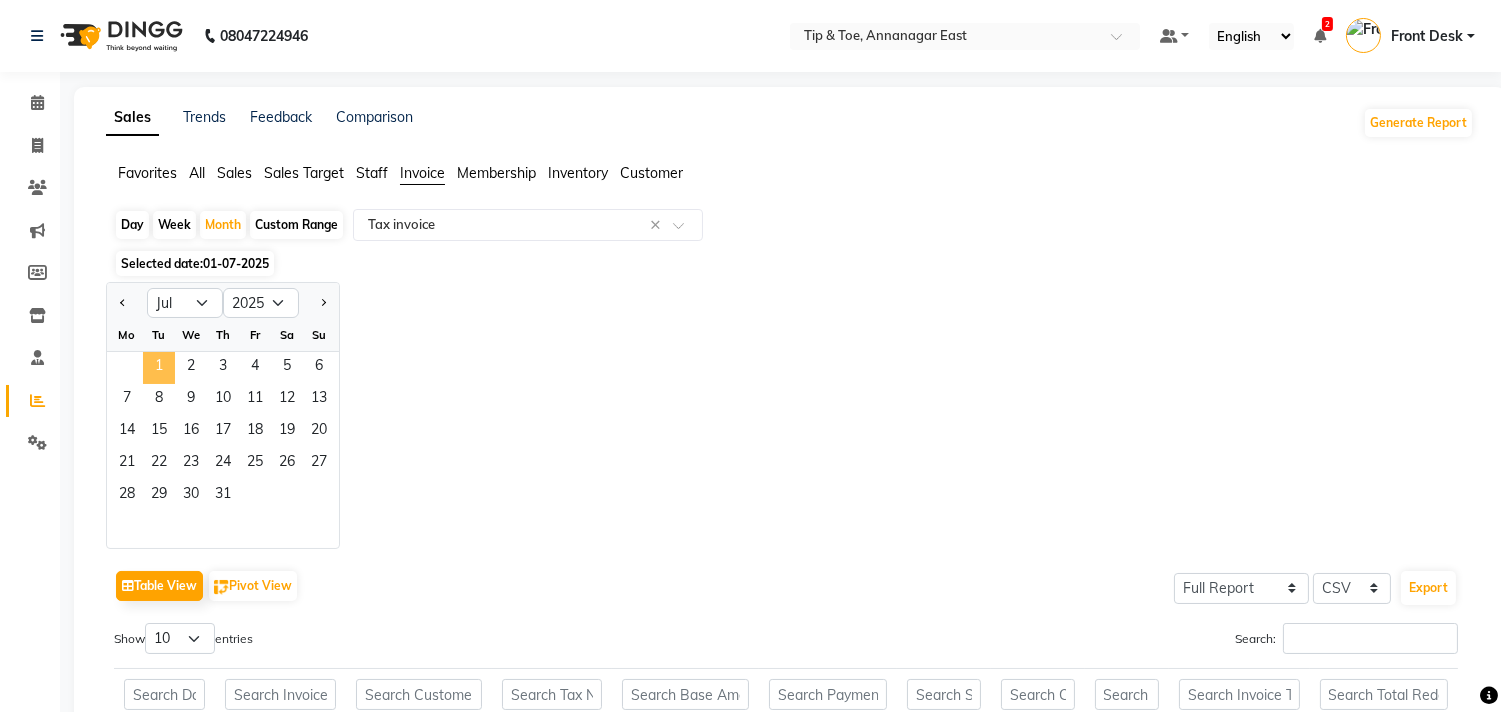 click on "1" 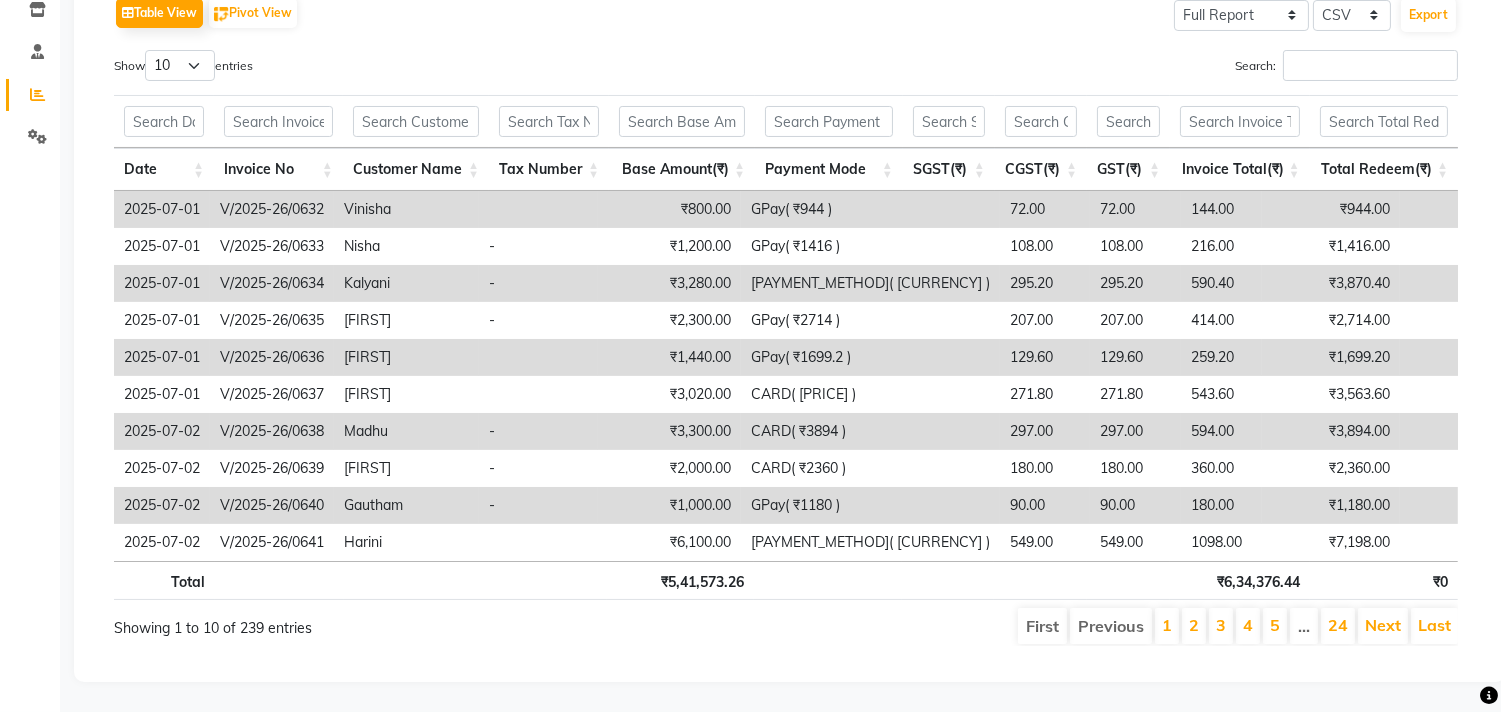 scroll, scrollTop: 0, scrollLeft: 0, axis: both 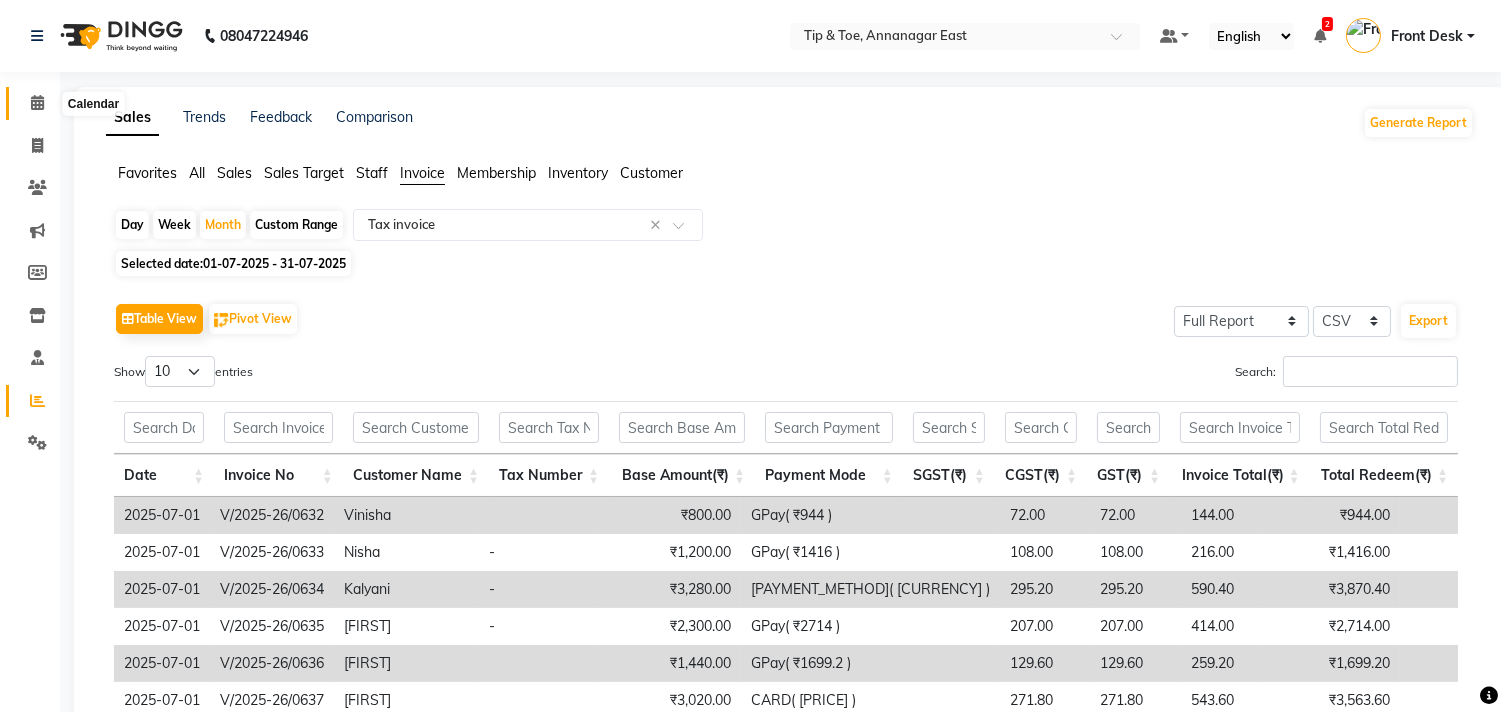 click 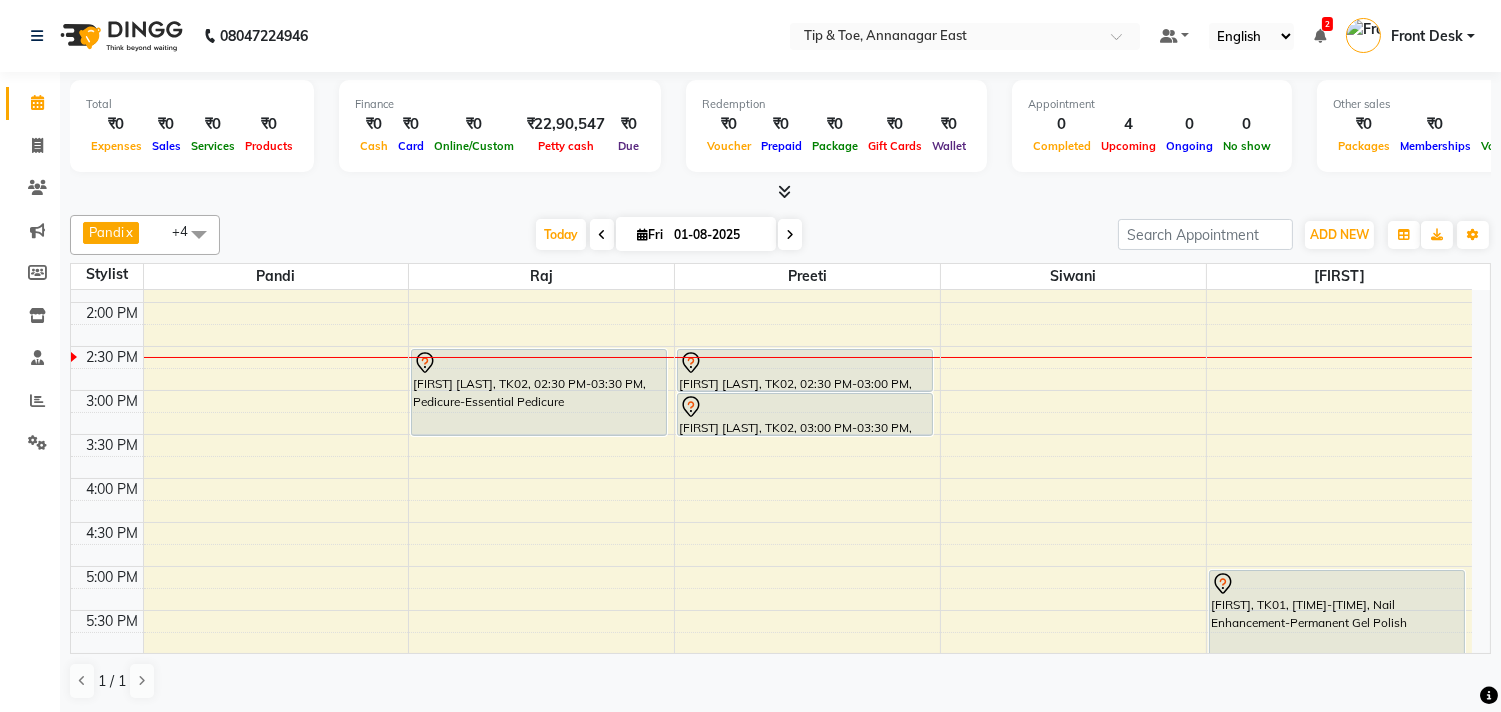 scroll, scrollTop: 444, scrollLeft: 0, axis: vertical 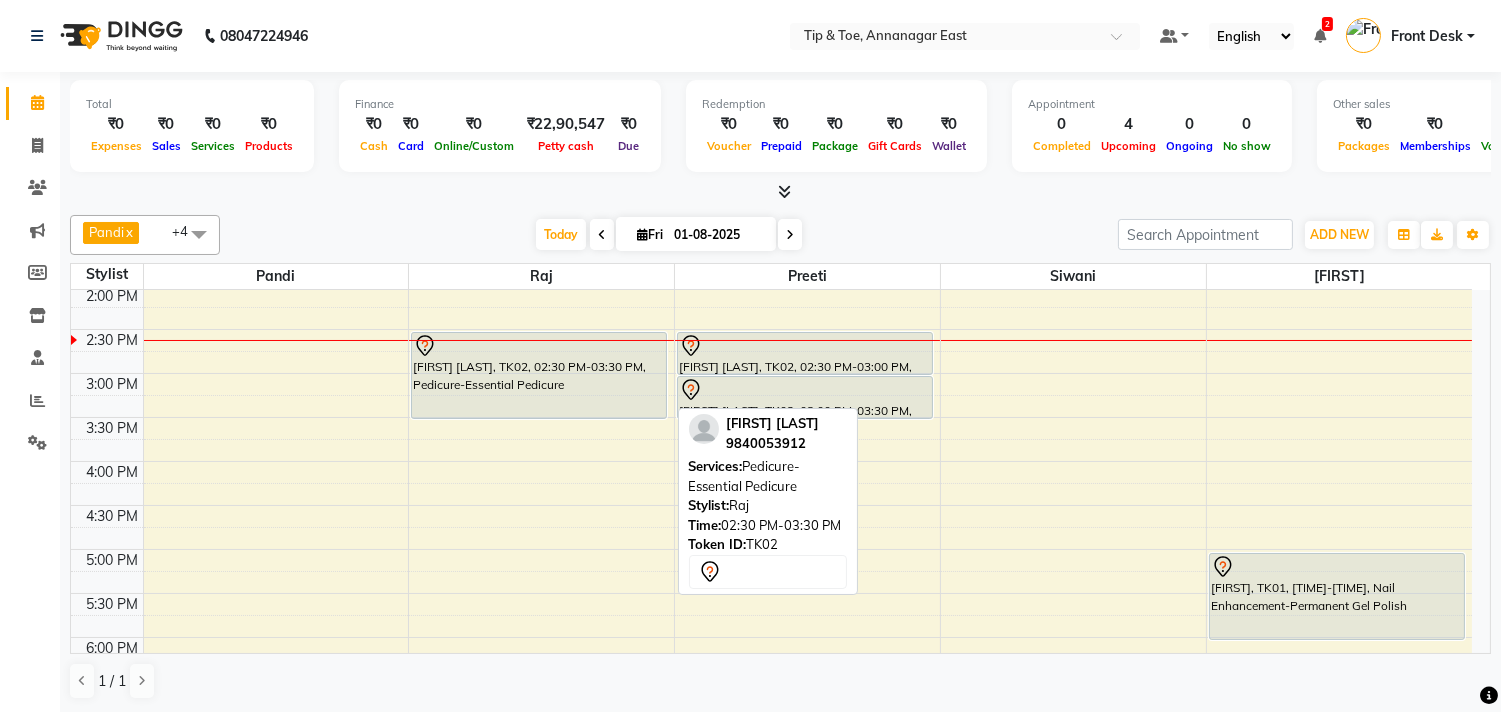 click on "Rajesh lulla, TK02, 02:30 PM-03:30 PM, Pedicure-Essential Pedicure" at bounding box center (539, 375) 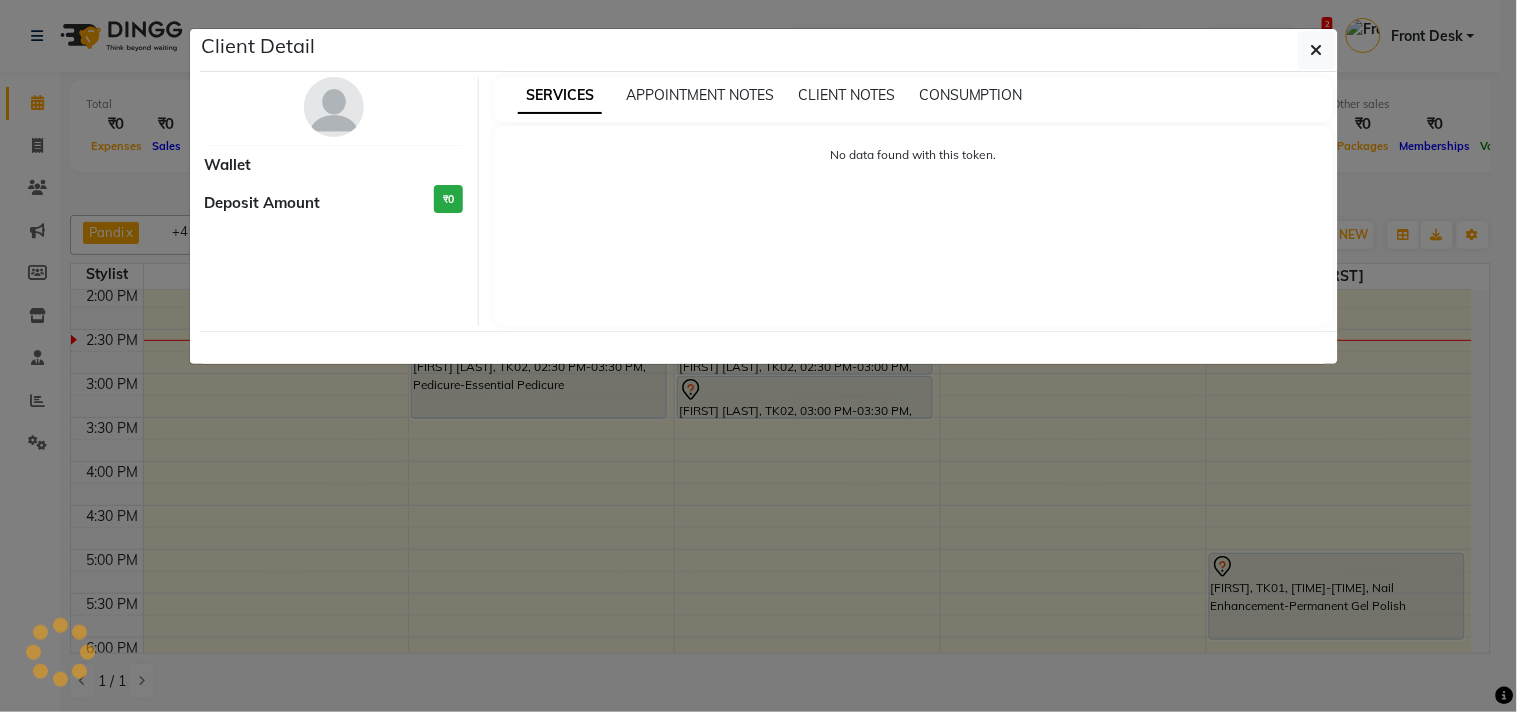 select on "7" 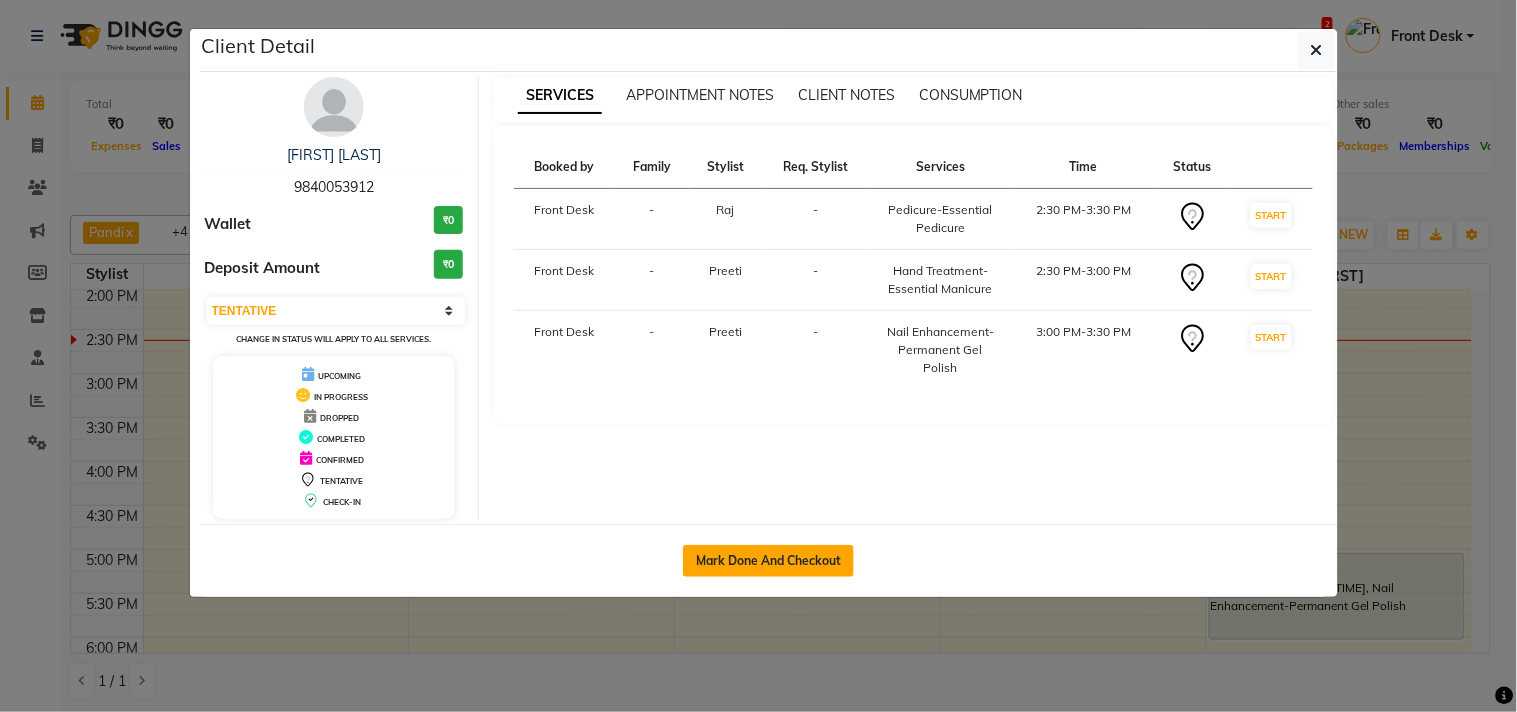 click on "Mark Done And Checkout" 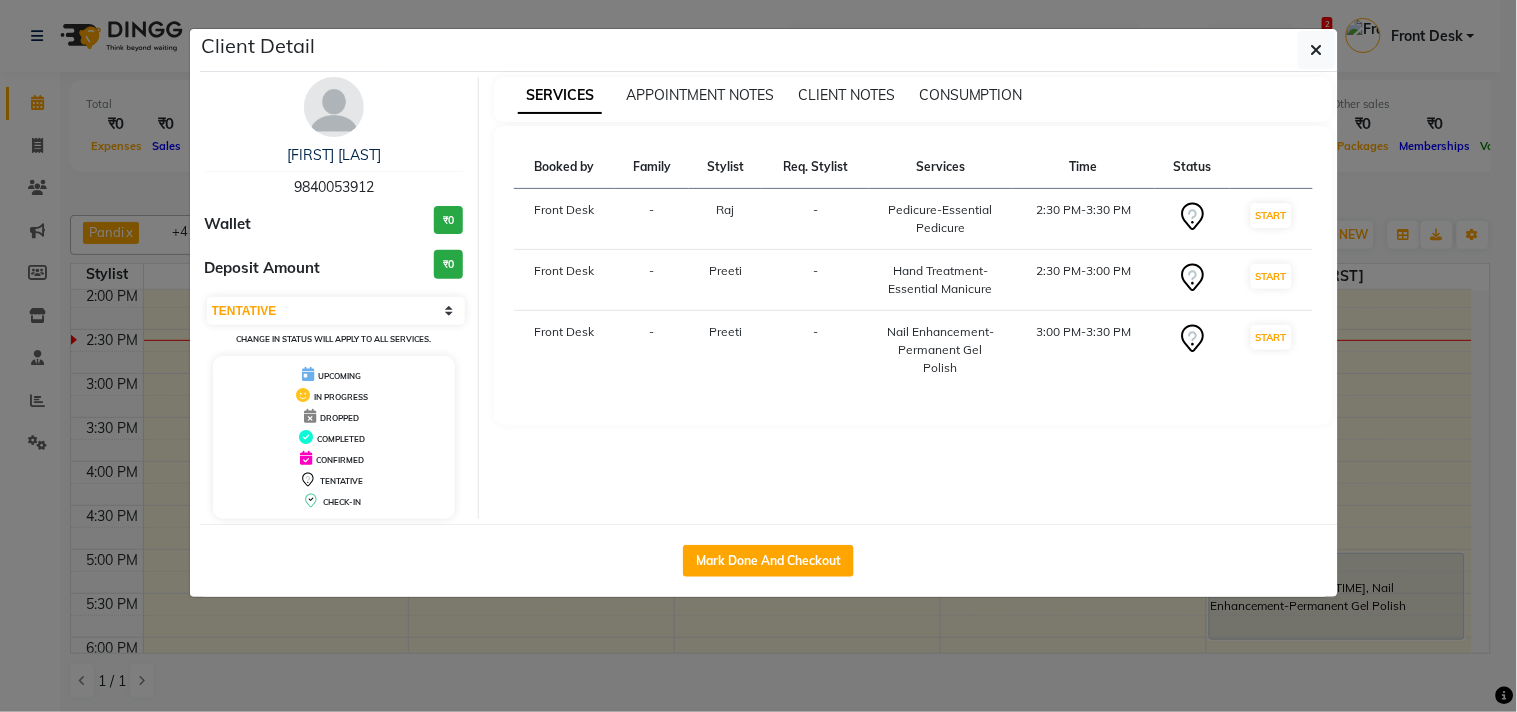 select on "5770" 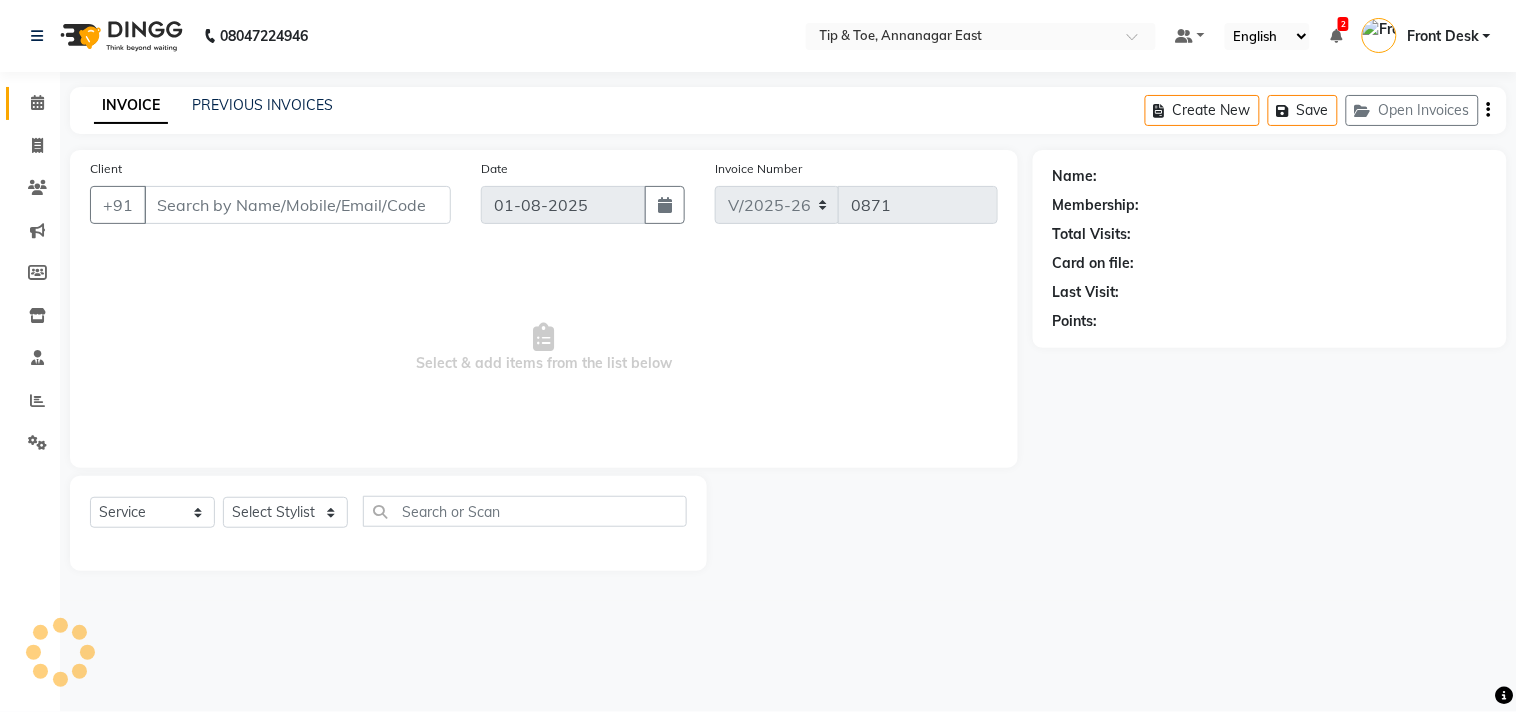 type on "9840053912" 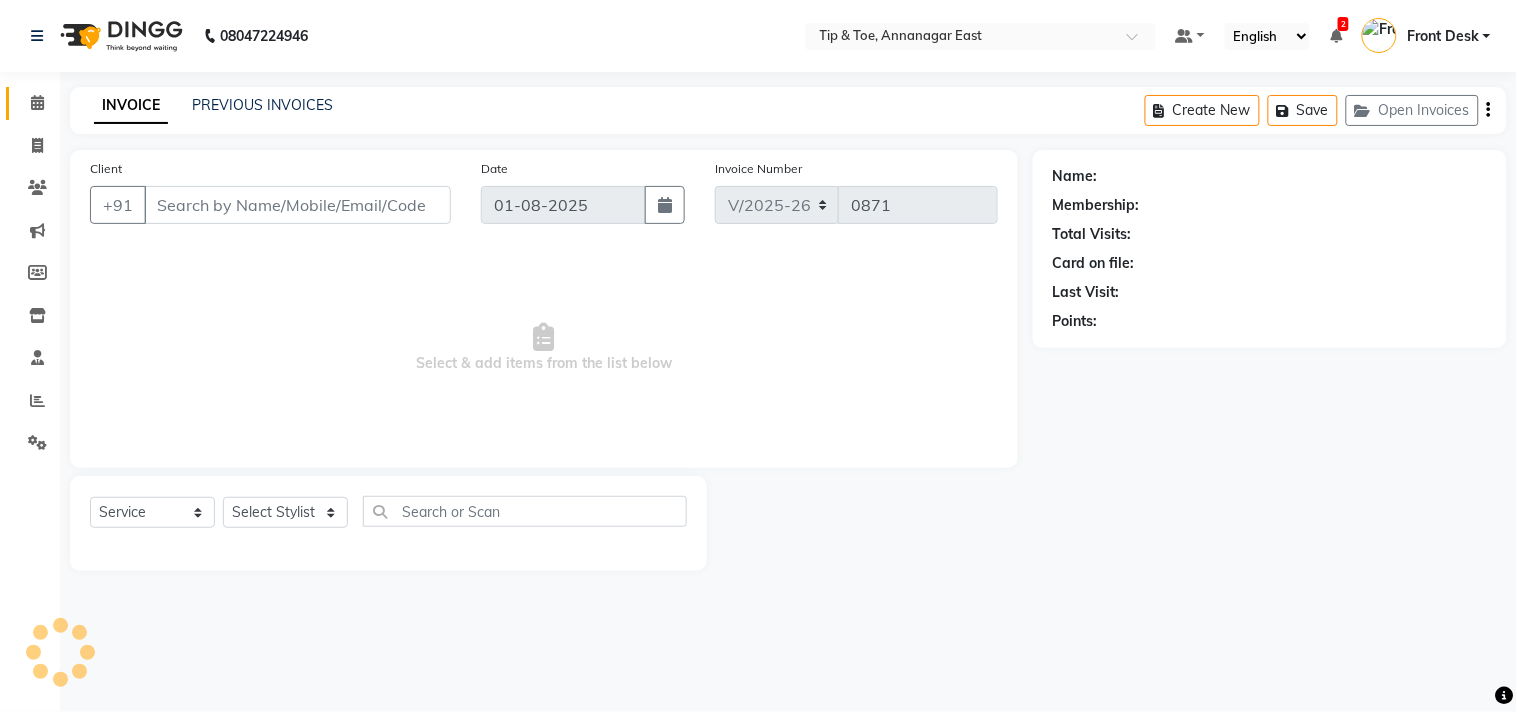 select on "39914" 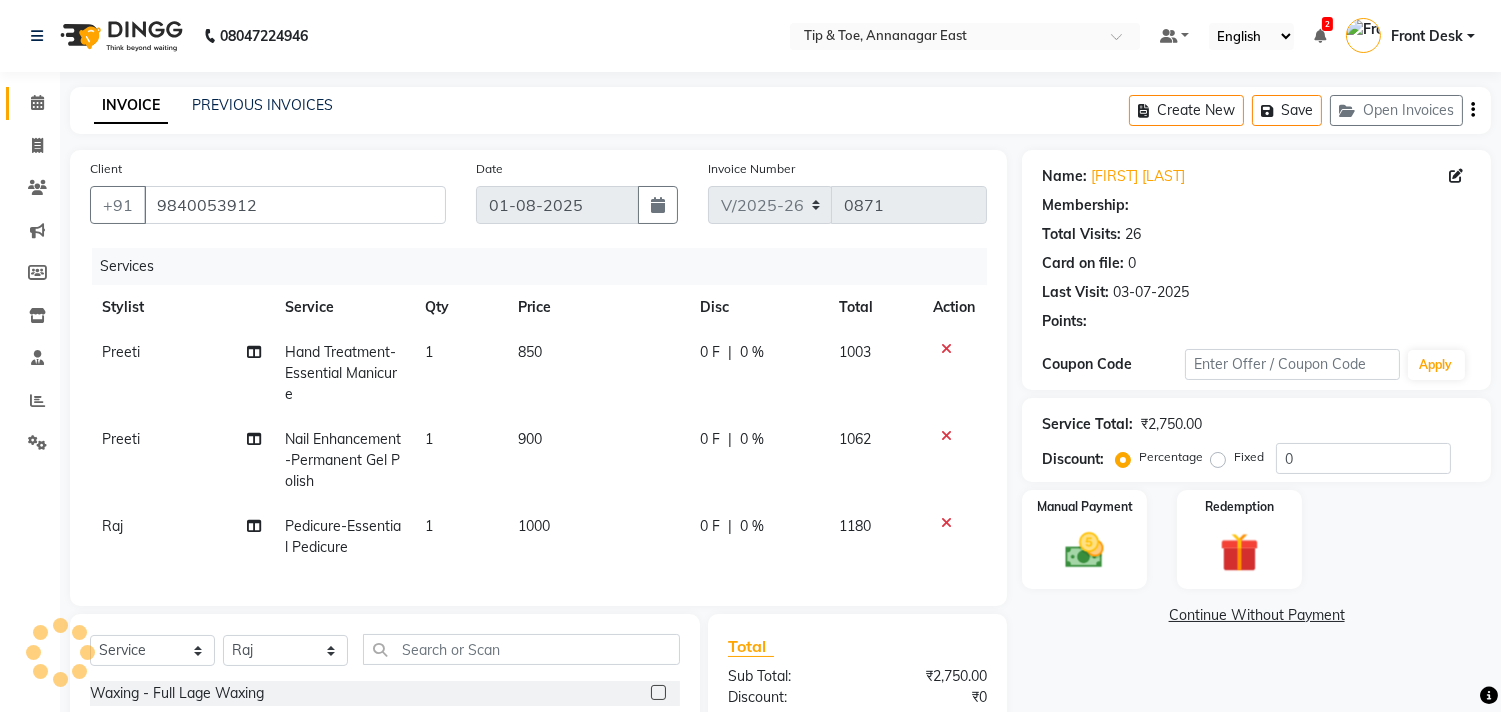 select on "1: Object" 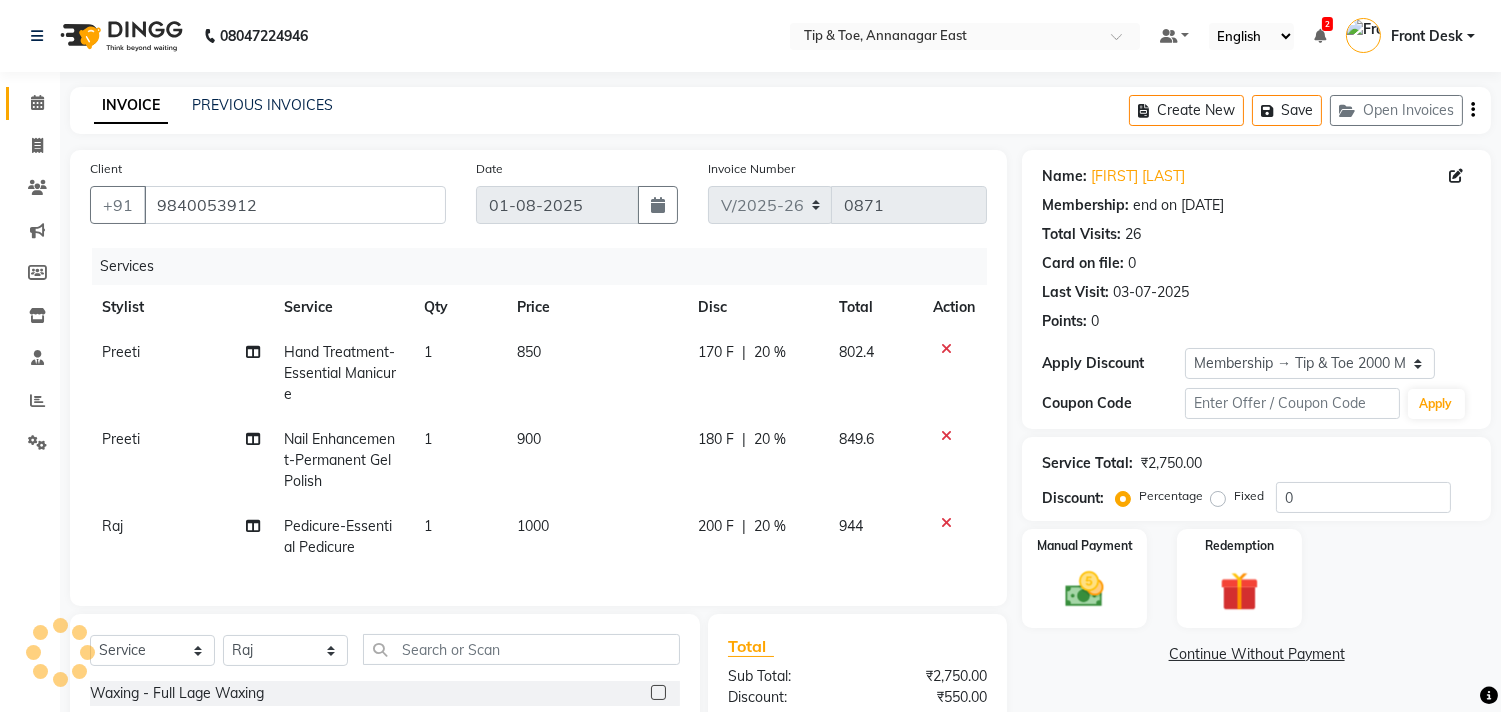 type on "20" 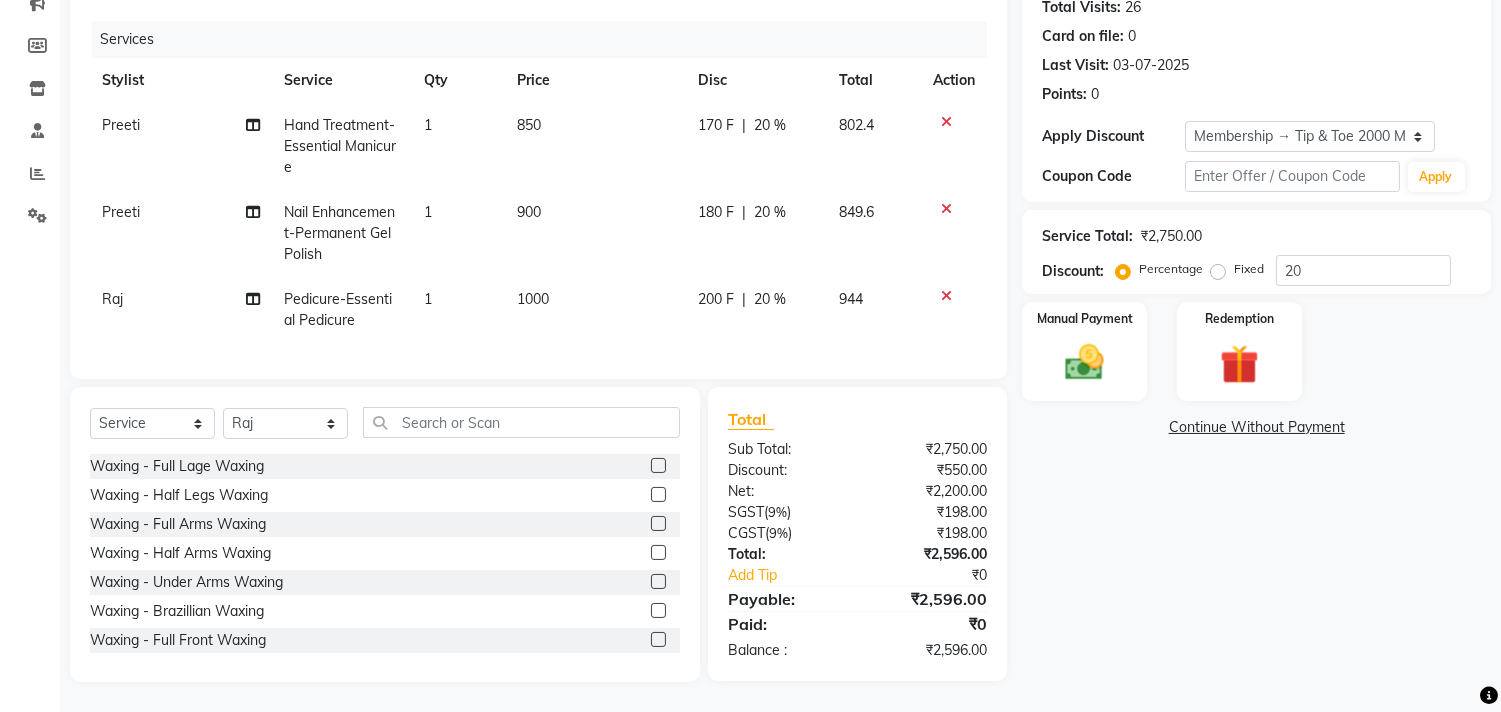 scroll, scrollTop: 243, scrollLeft: 0, axis: vertical 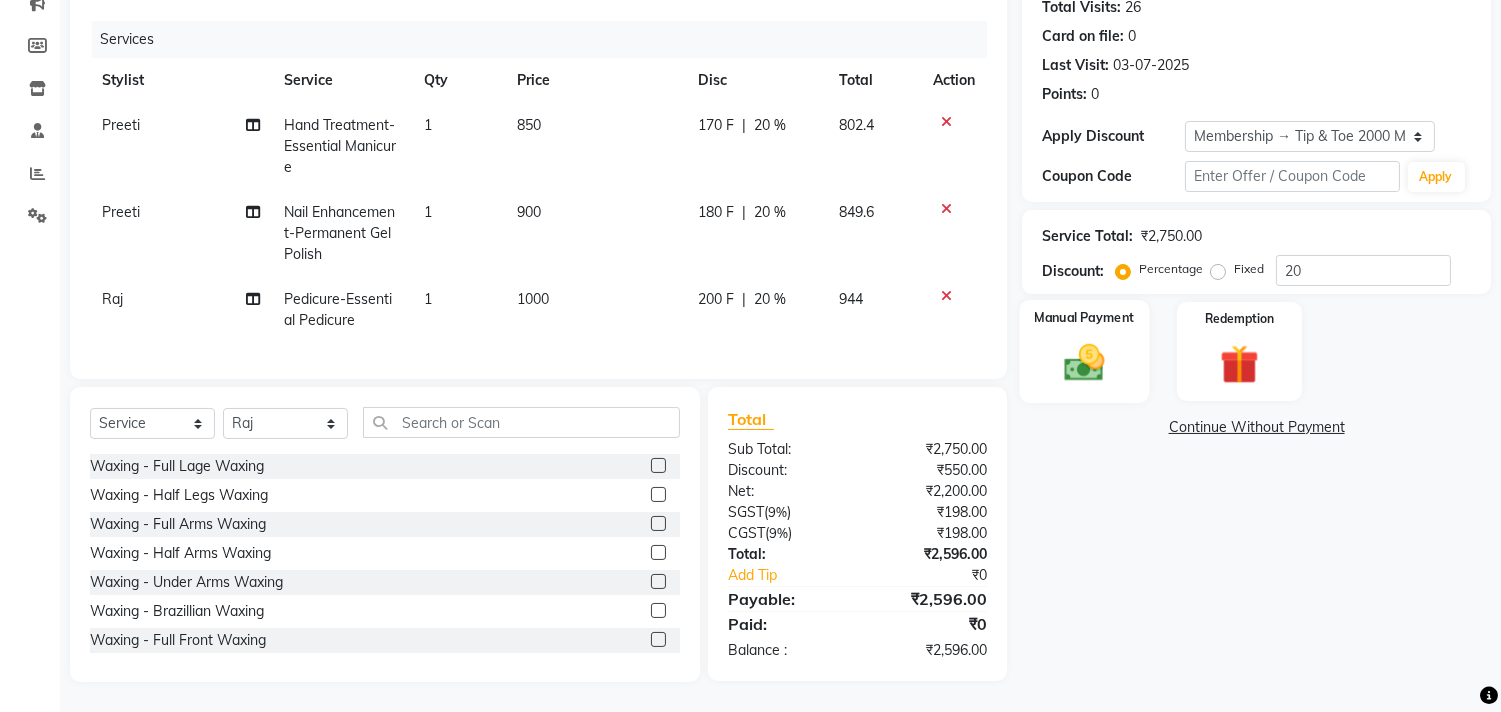 click 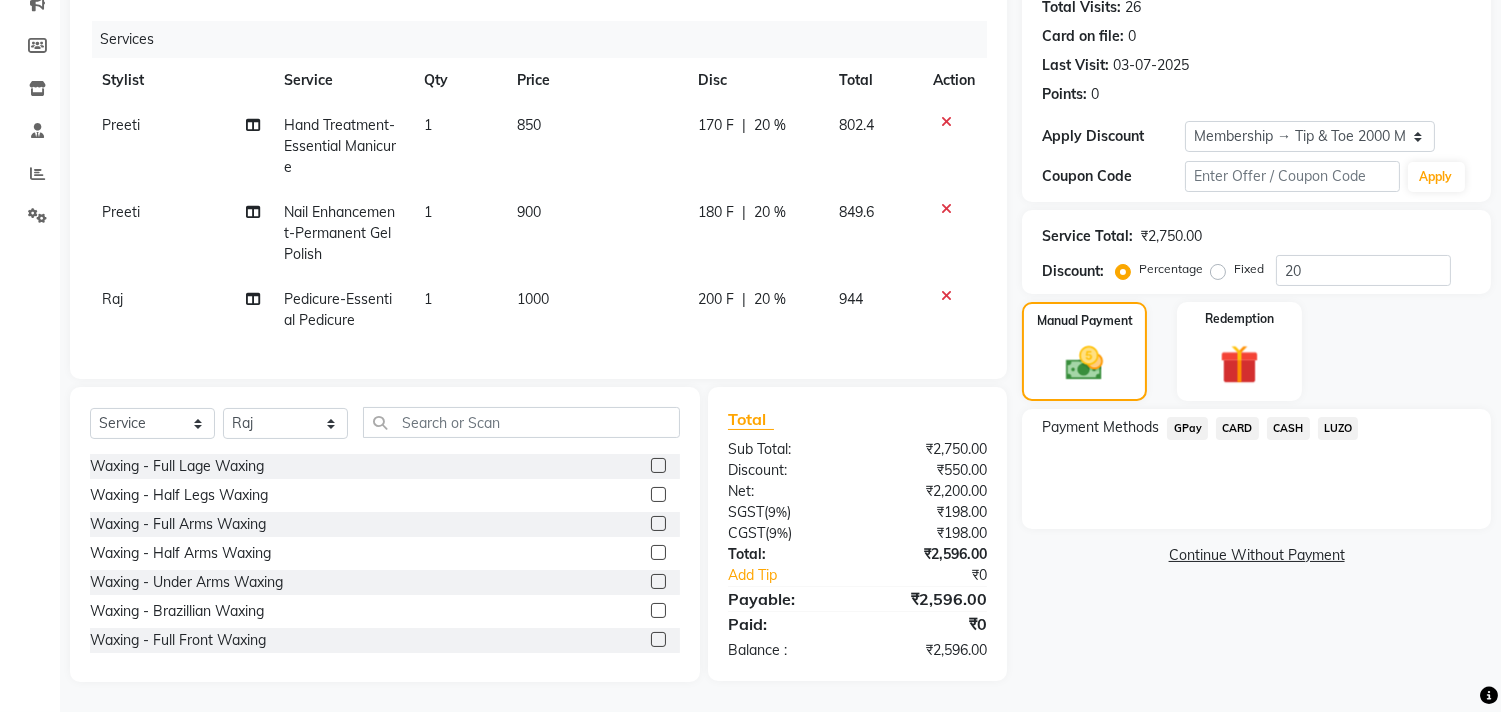 click on "CASH" 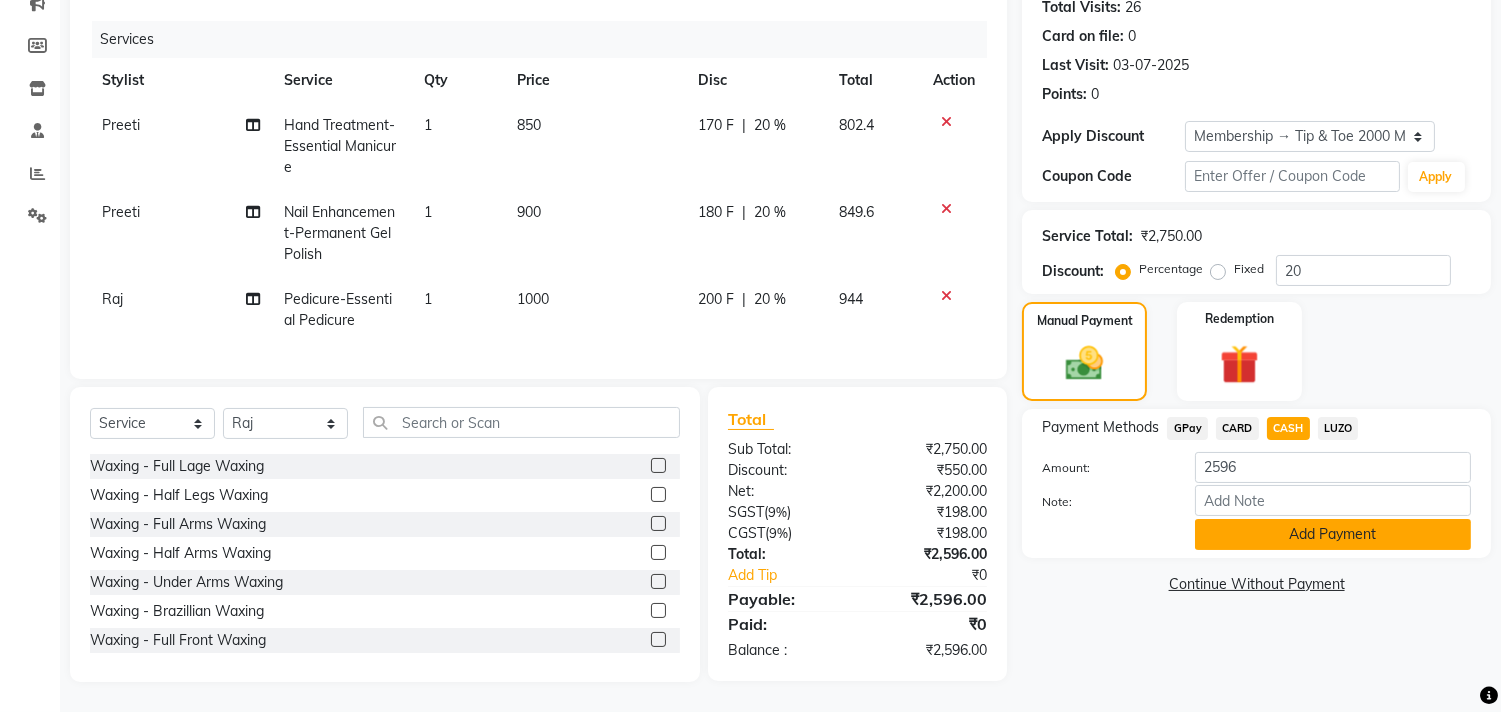 click on "Add Payment" 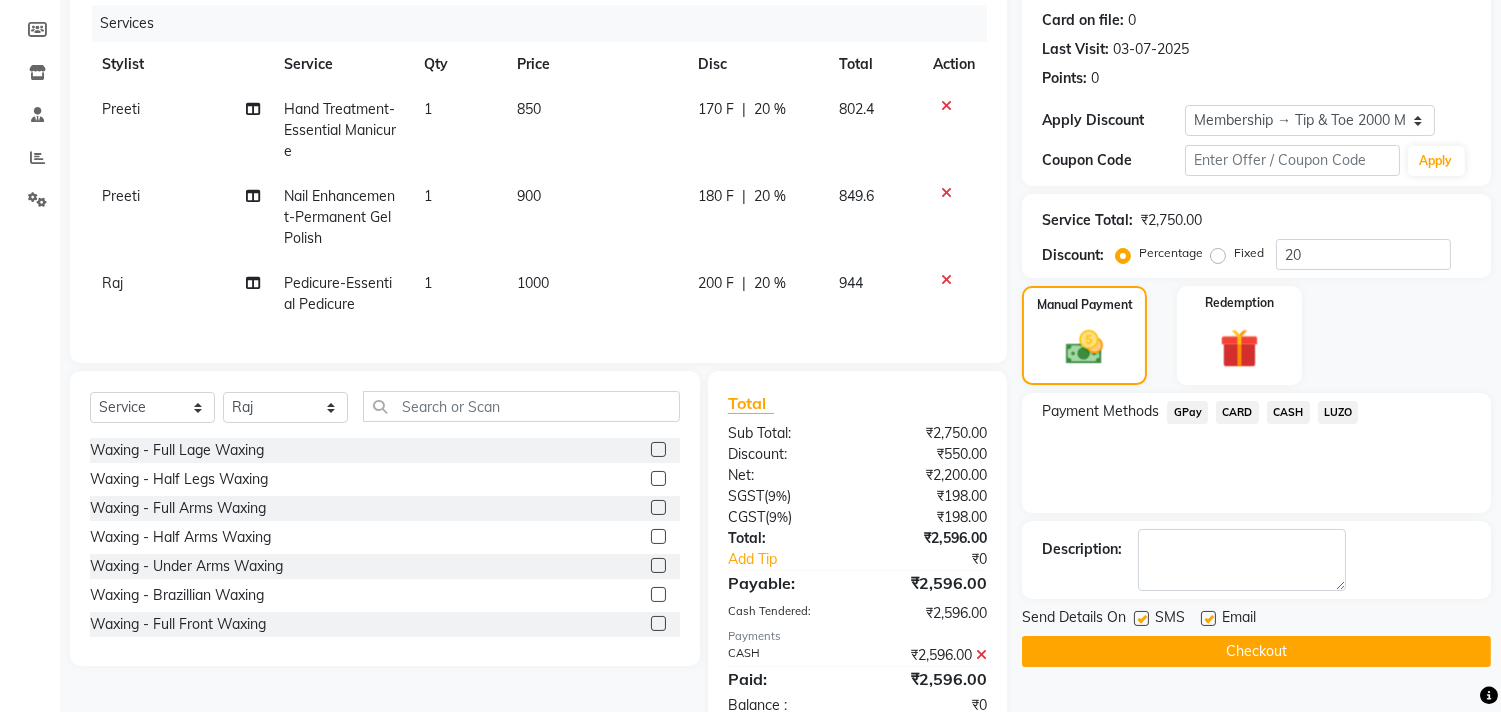 click on "Checkout" 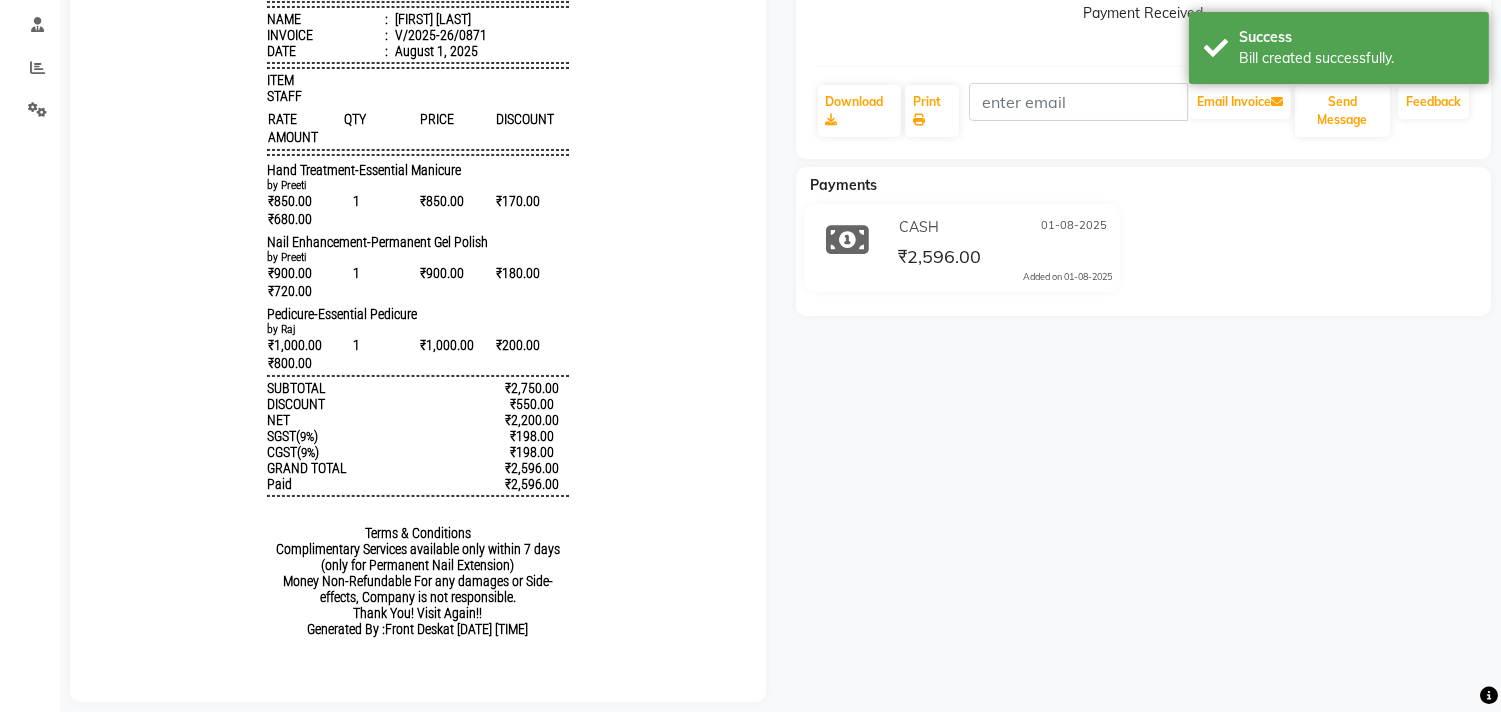 scroll, scrollTop: 0, scrollLeft: 0, axis: both 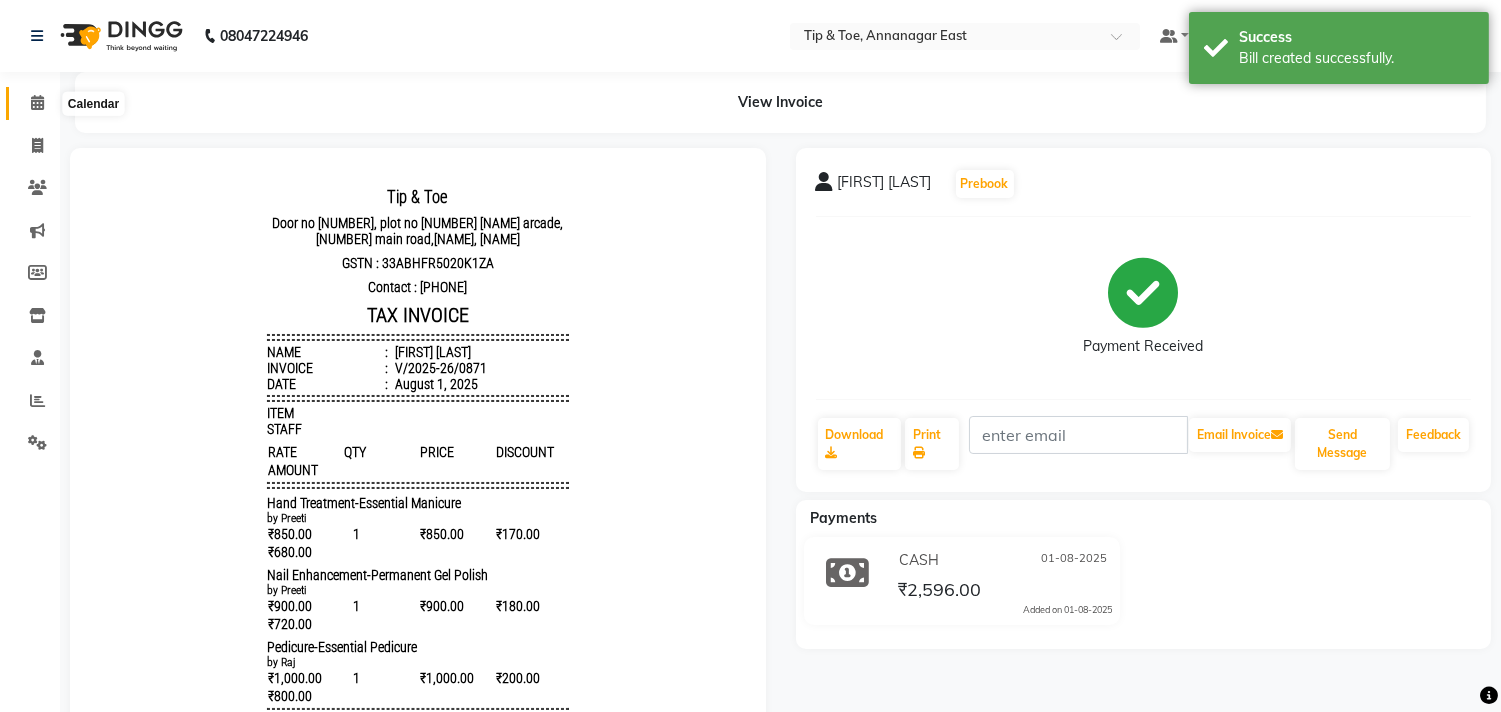click 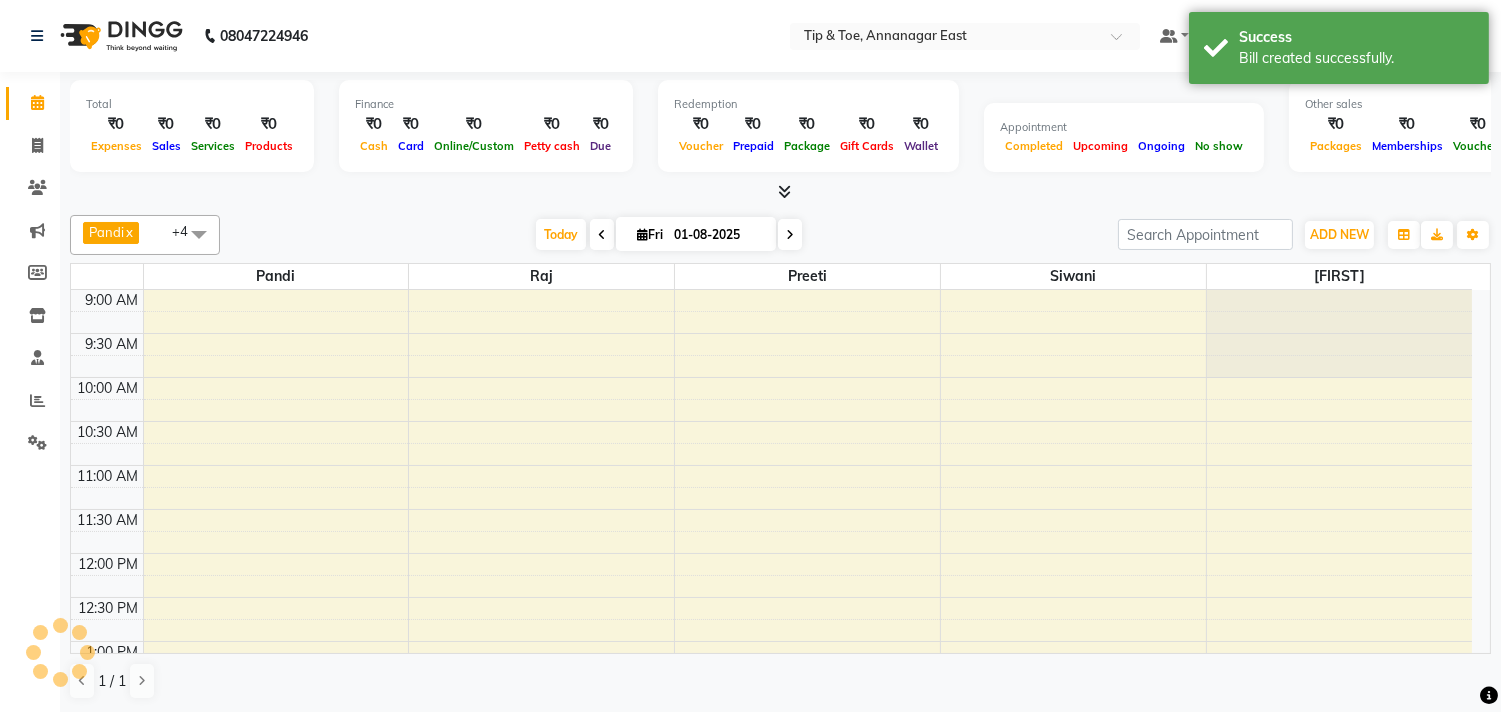 scroll, scrollTop: 0, scrollLeft: 0, axis: both 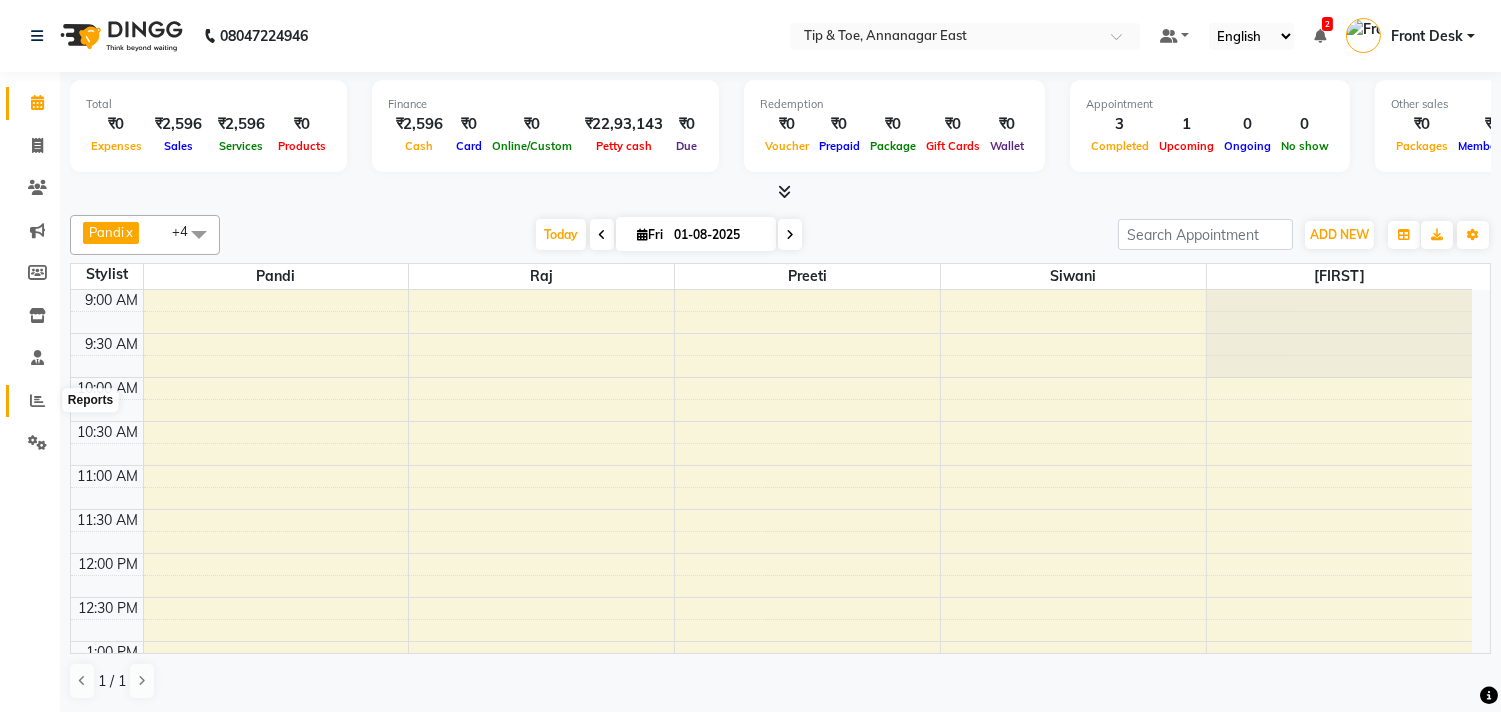 click 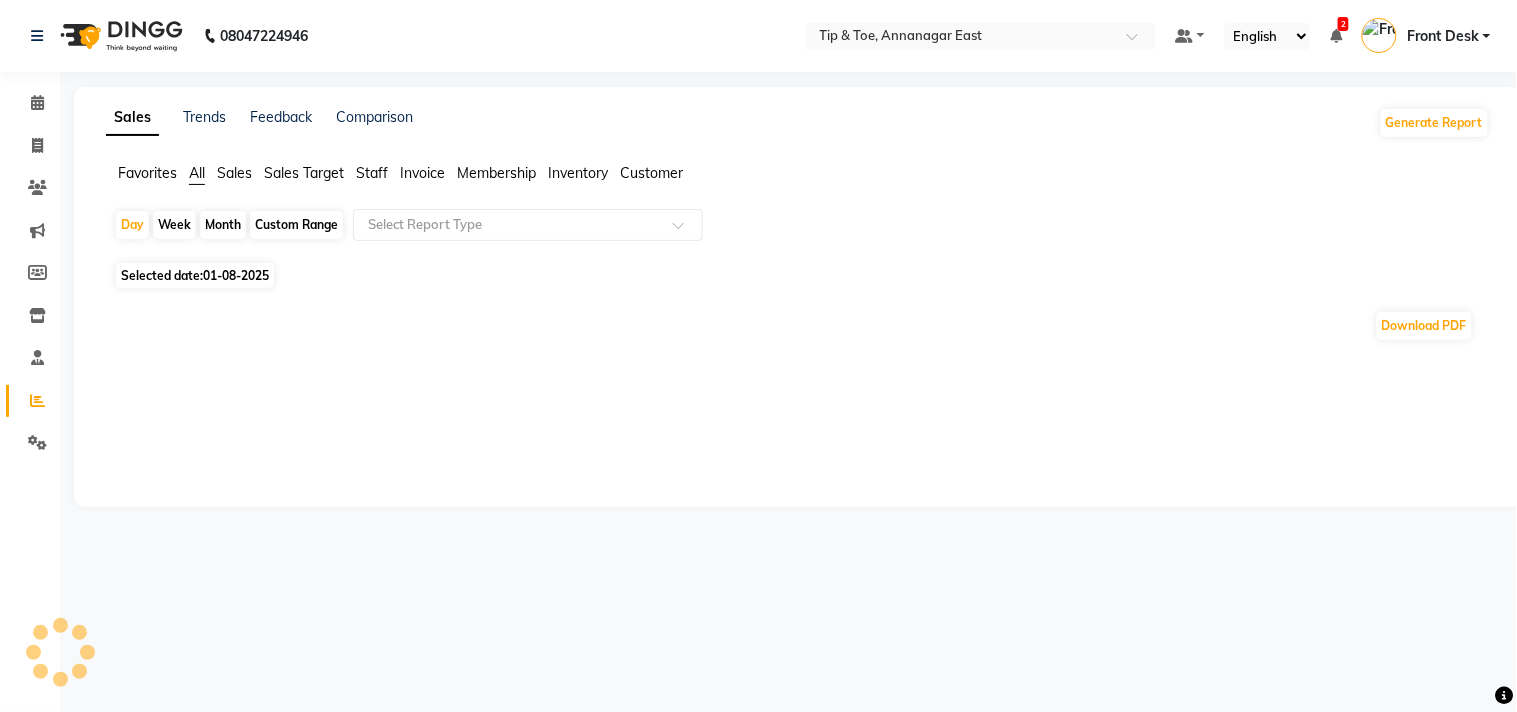 click on "Invoice" 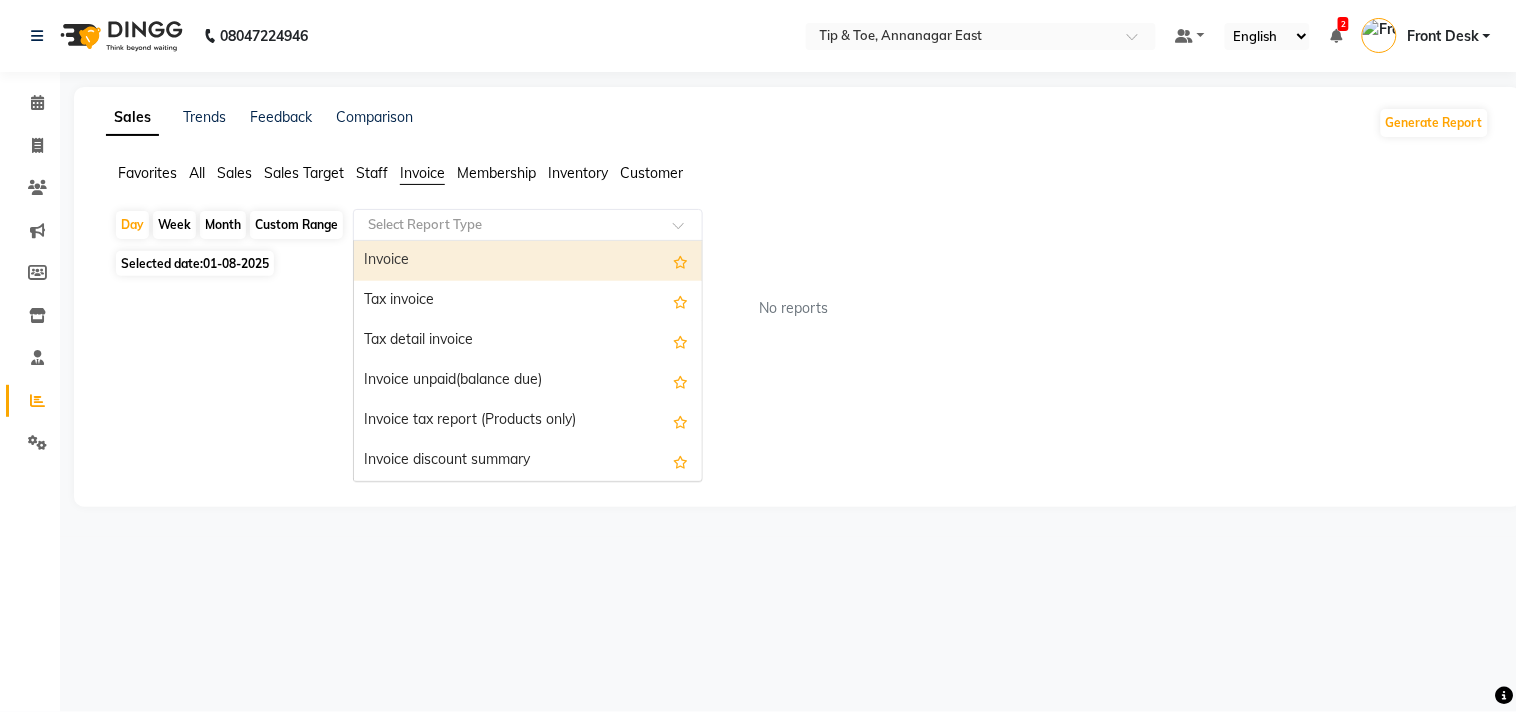 click 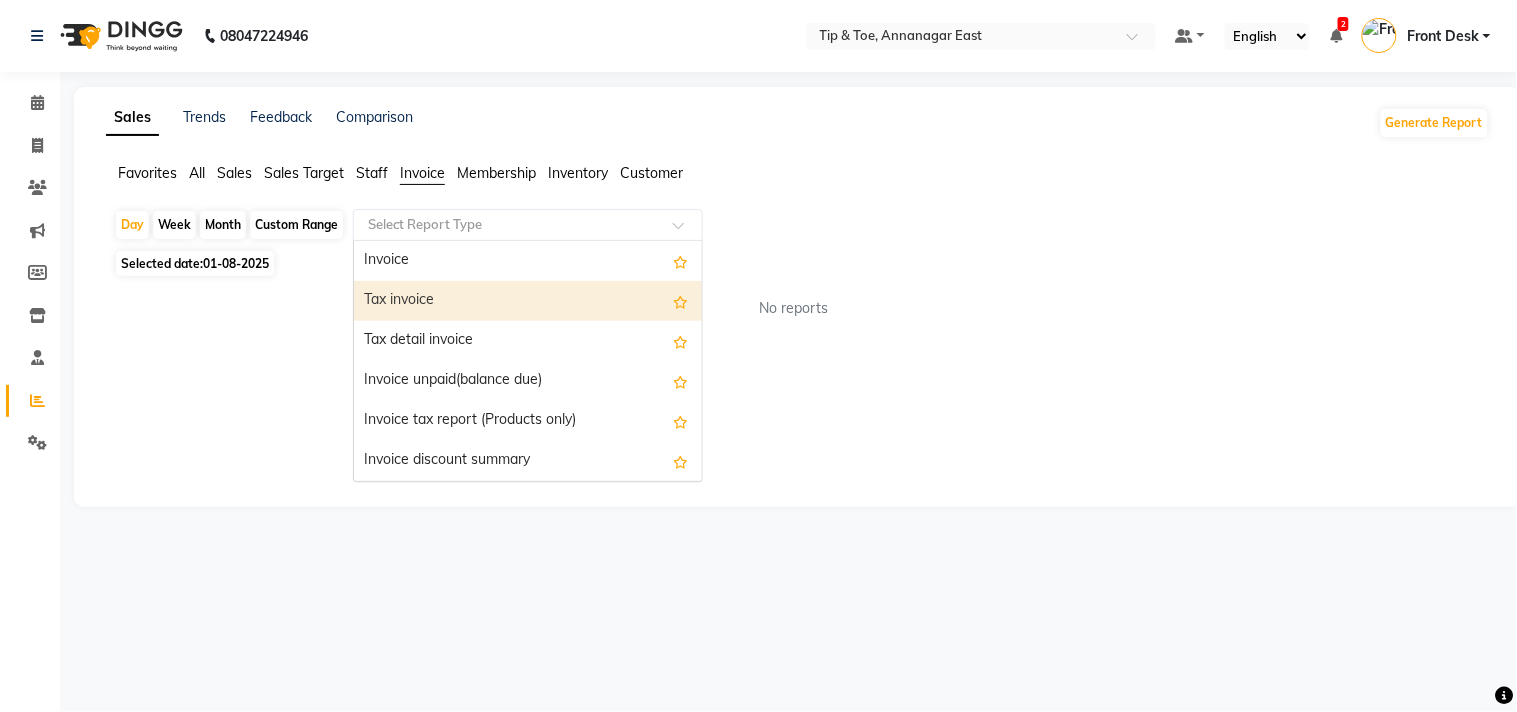 click on "Tax invoice" at bounding box center (528, 301) 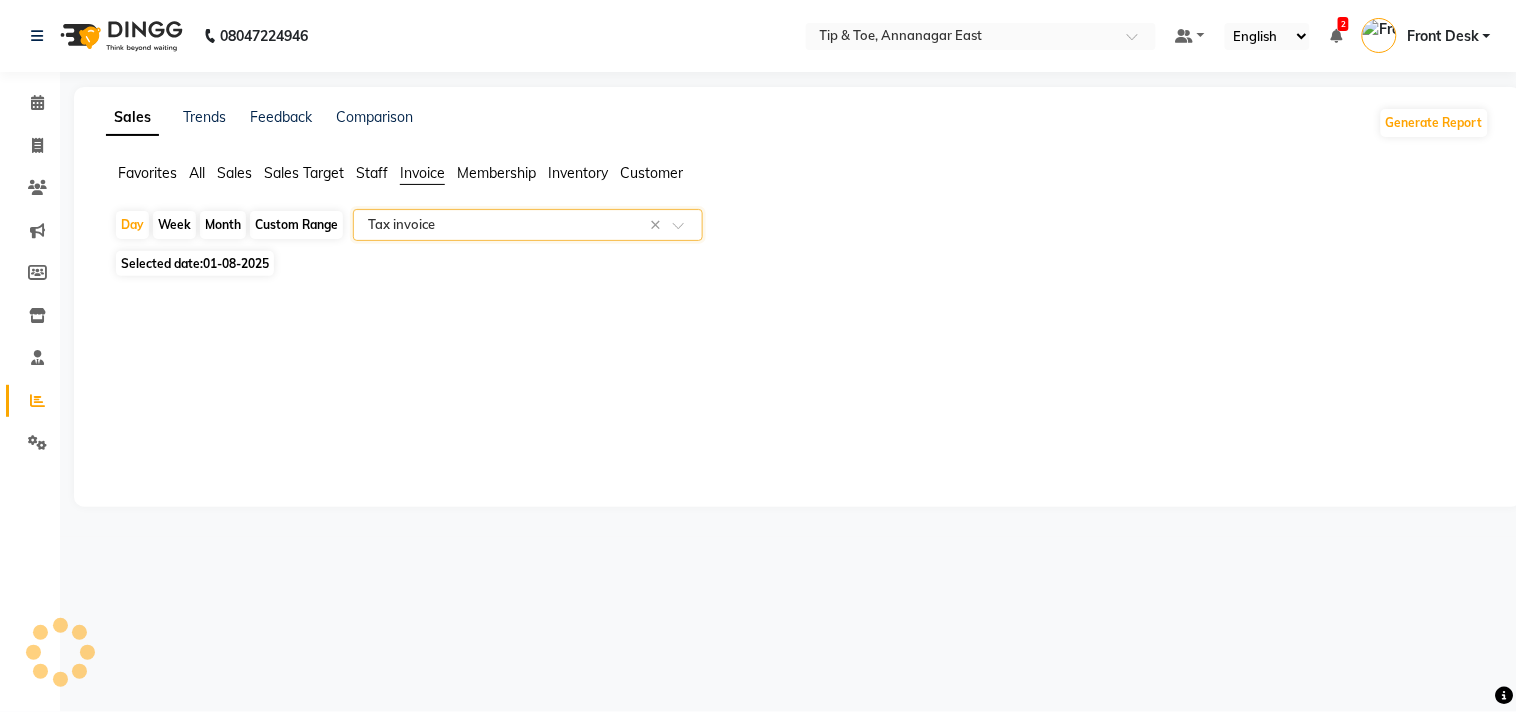 select on "full_report" 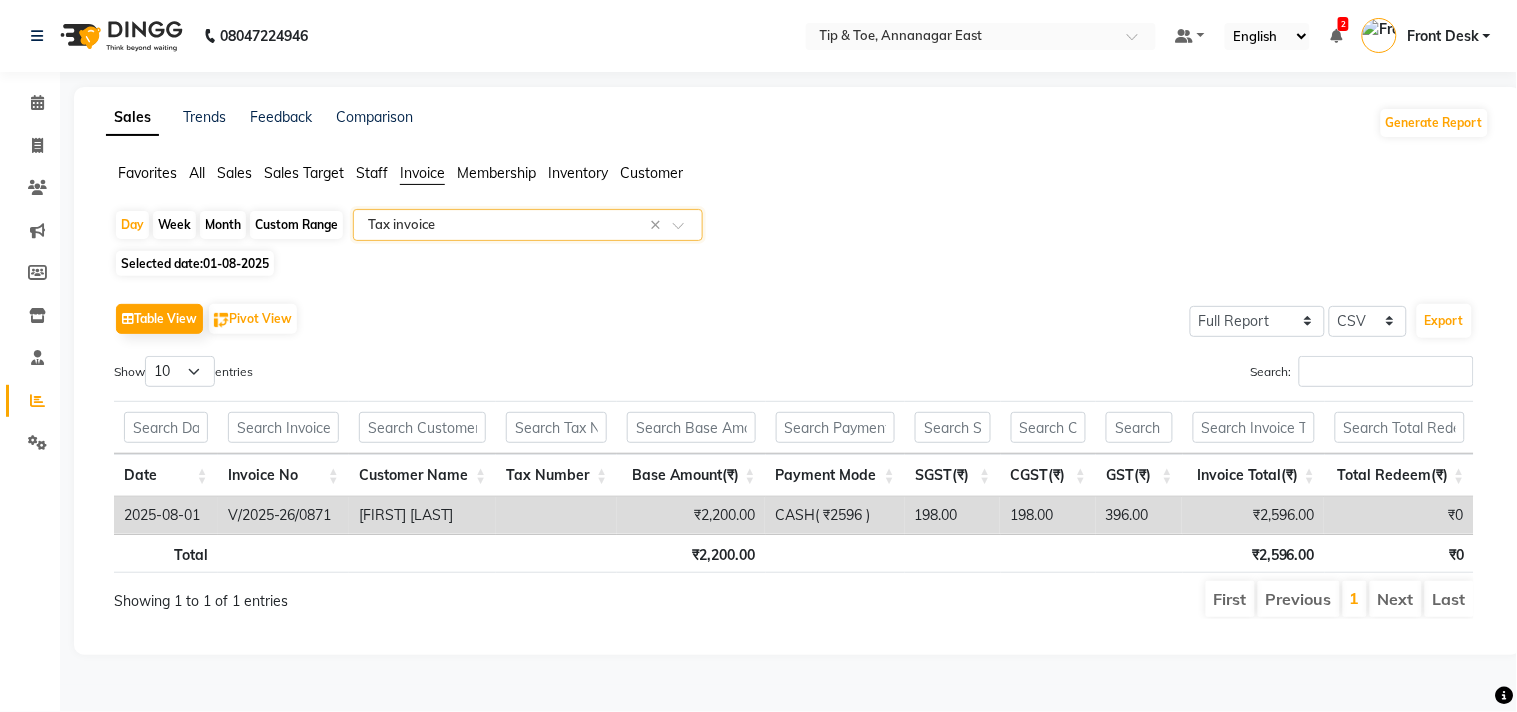 click on "Month" 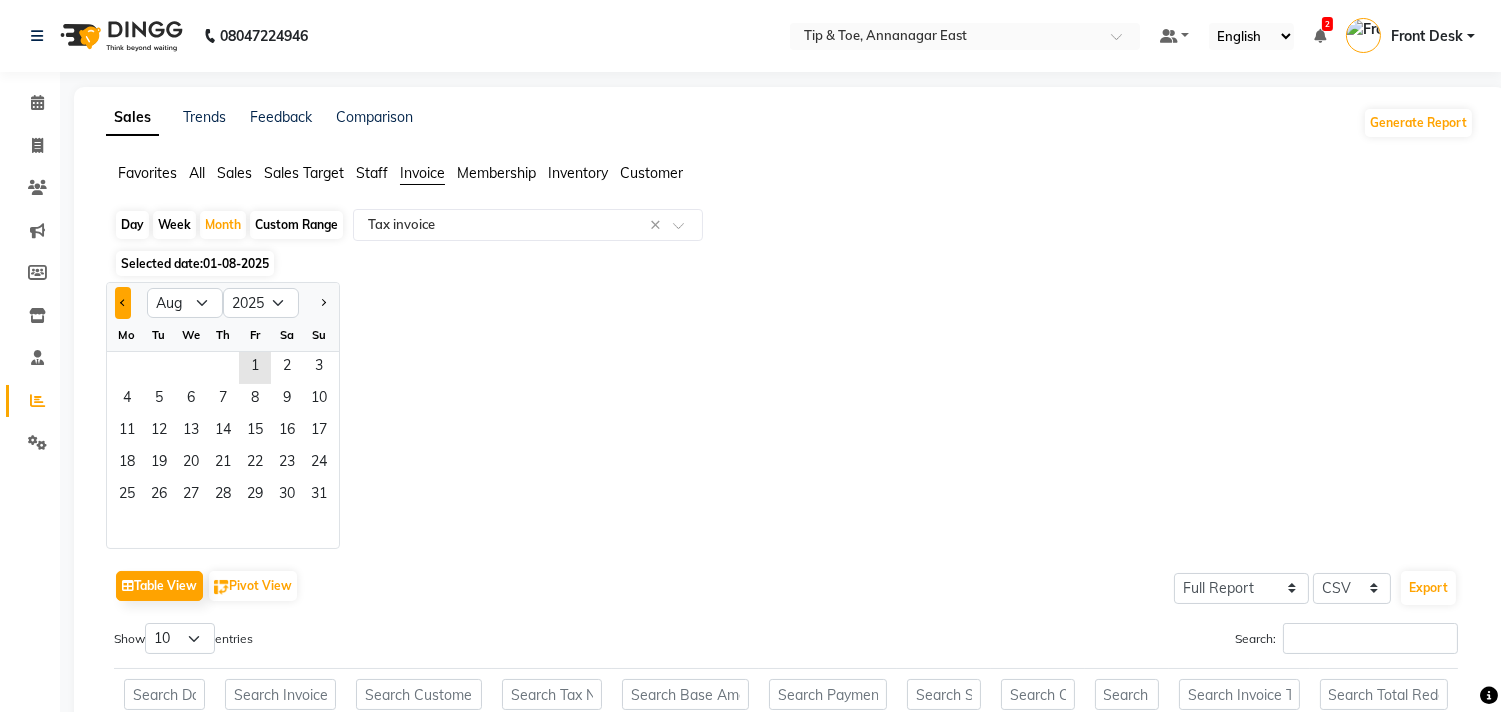 click 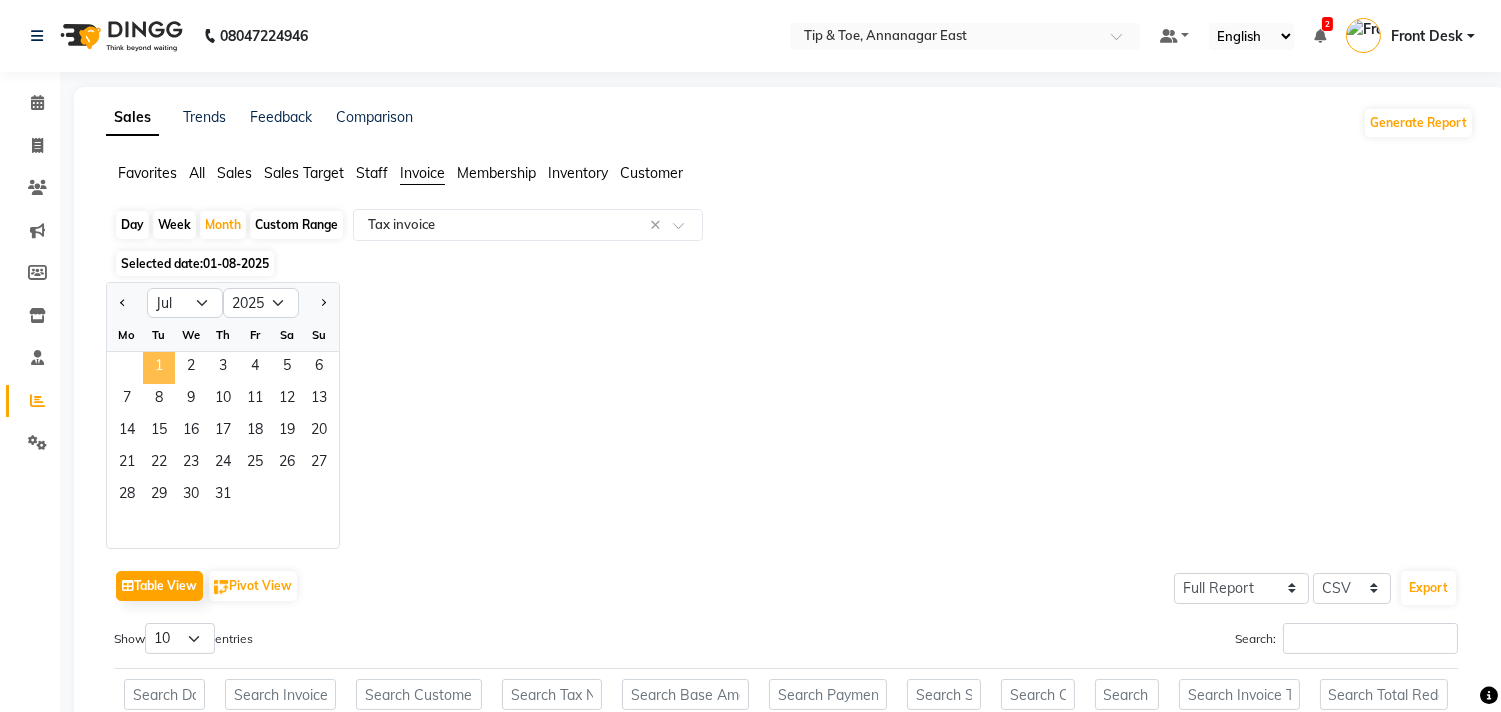 click on "1" 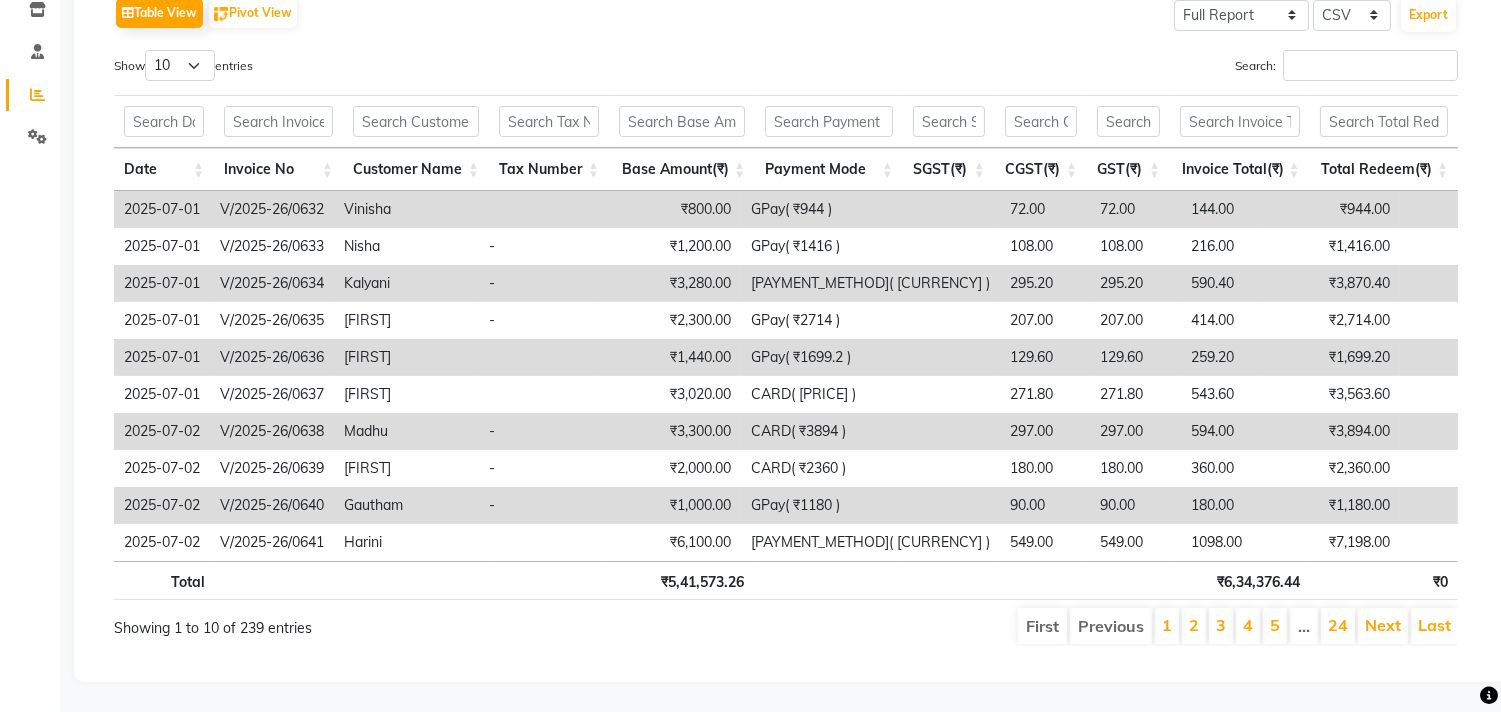 scroll, scrollTop: 101, scrollLeft: 0, axis: vertical 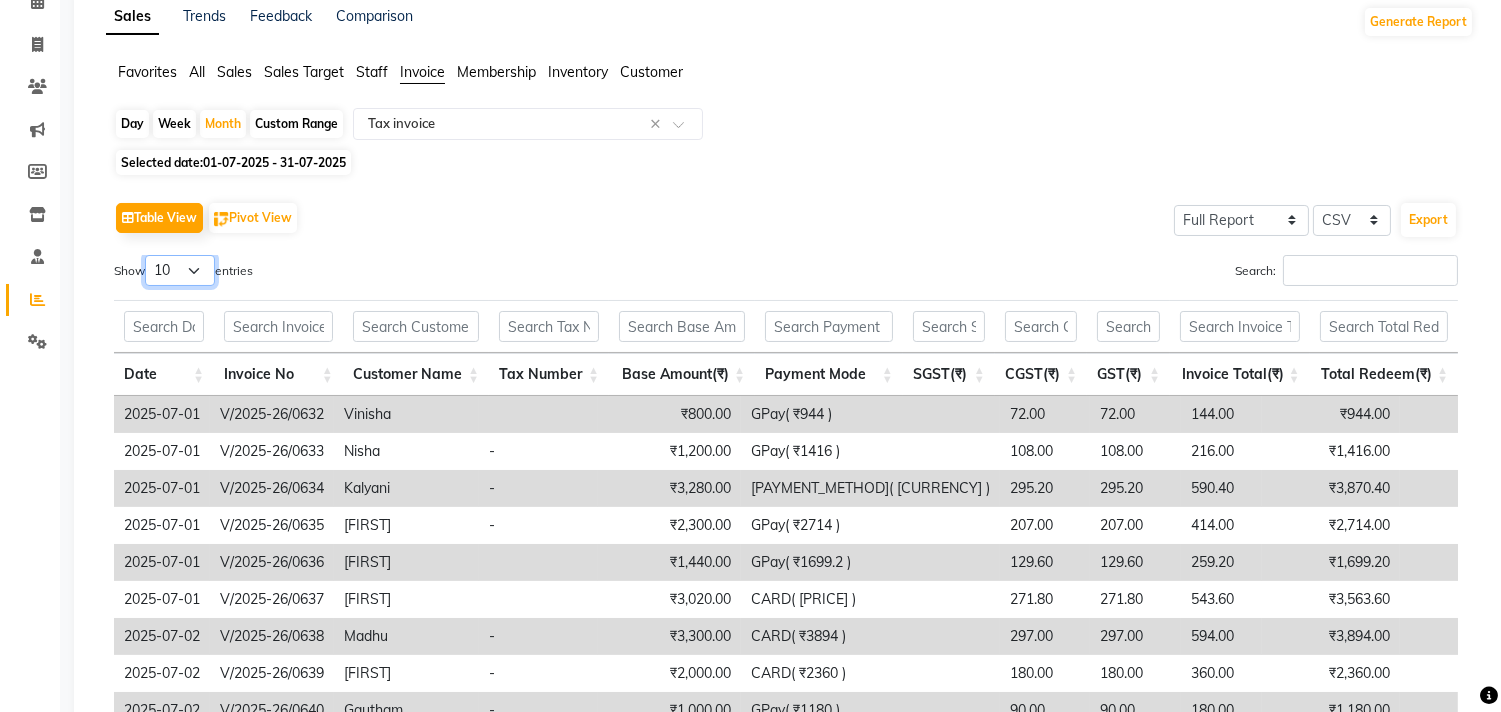 click on "10 25 50 100" at bounding box center [180, 270] 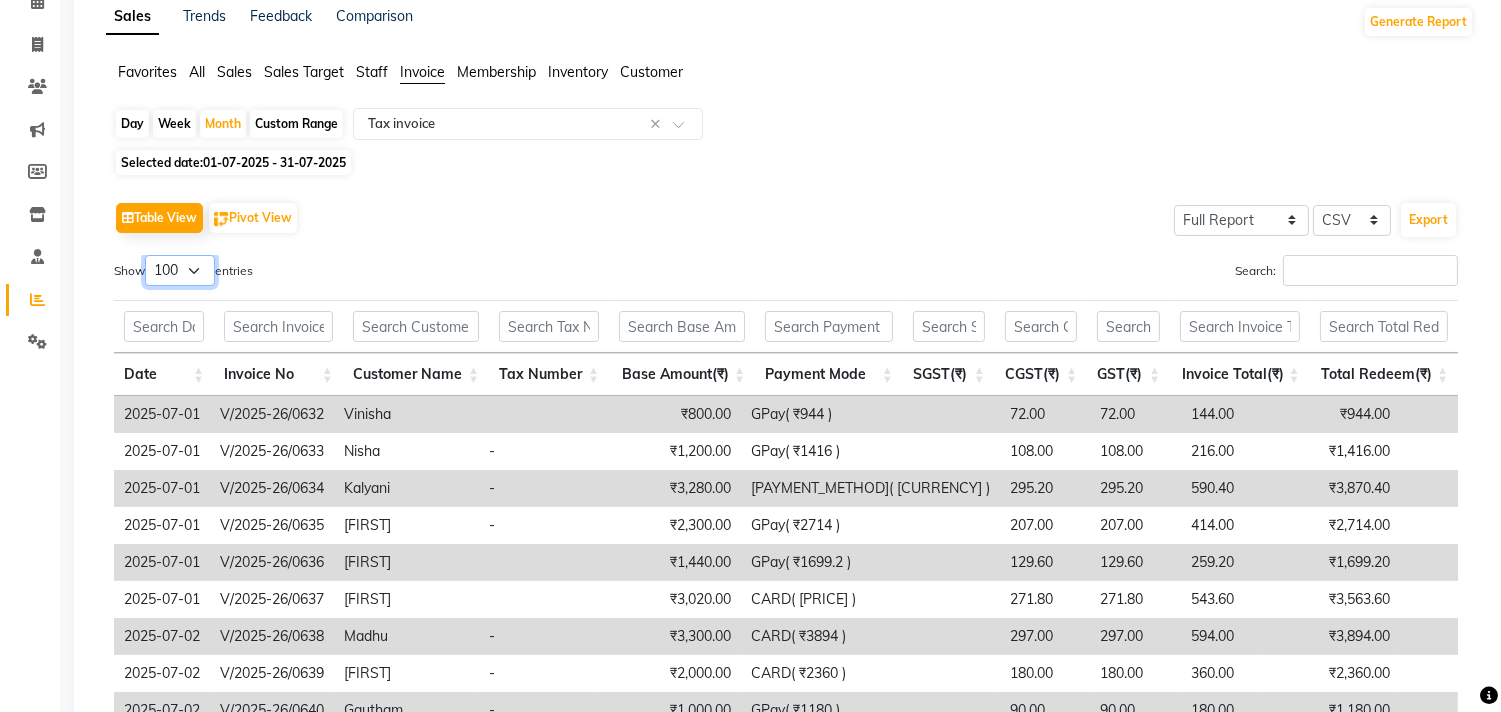 click on "10 25 50 100" at bounding box center [180, 270] 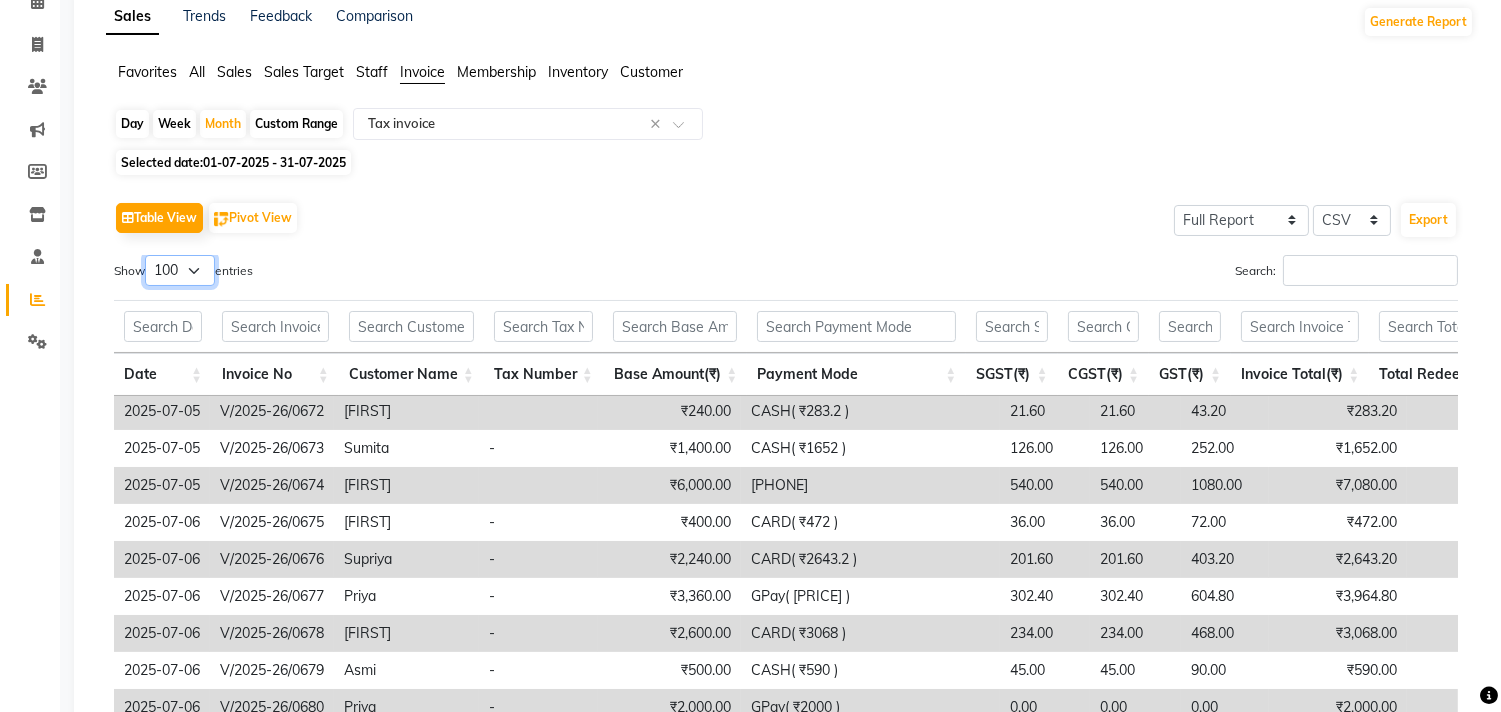 scroll, scrollTop: 1555, scrollLeft: 0, axis: vertical 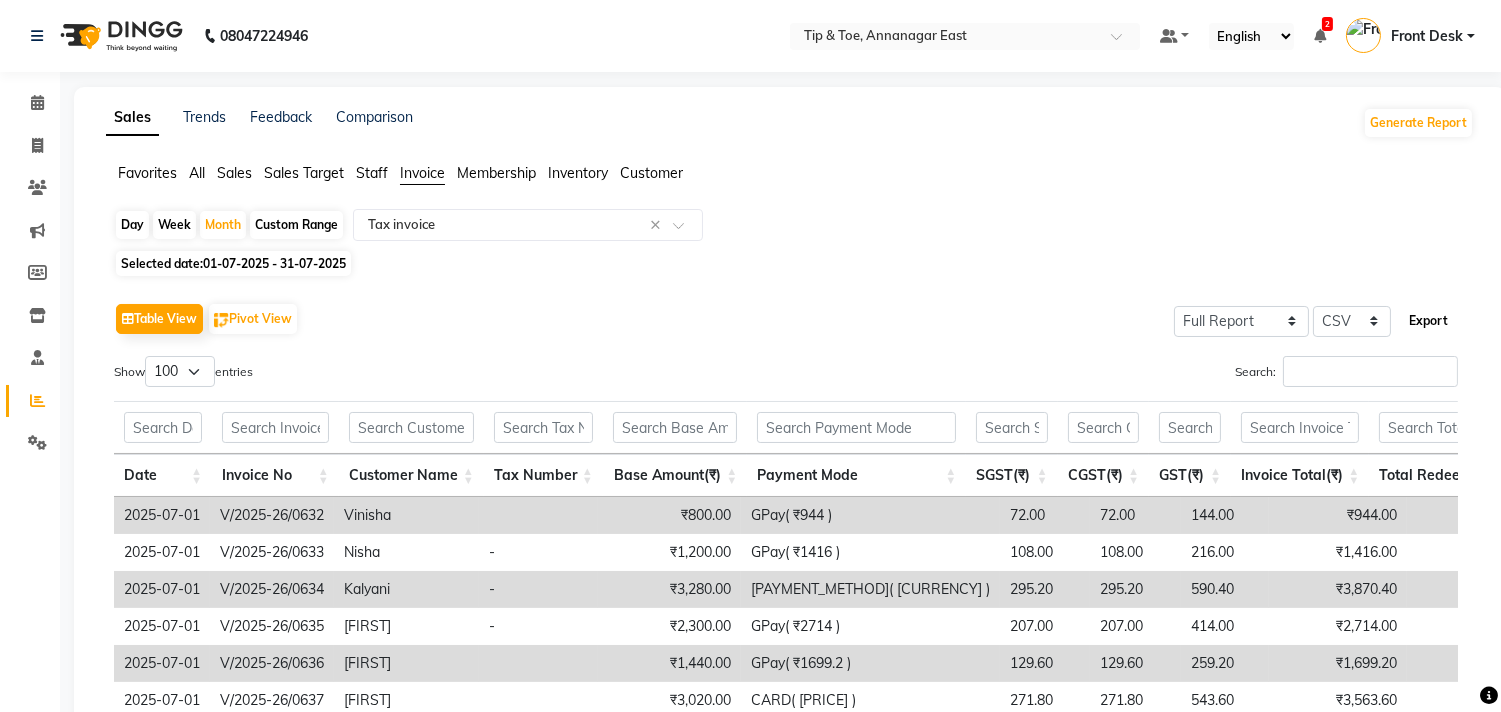 click on "Export" 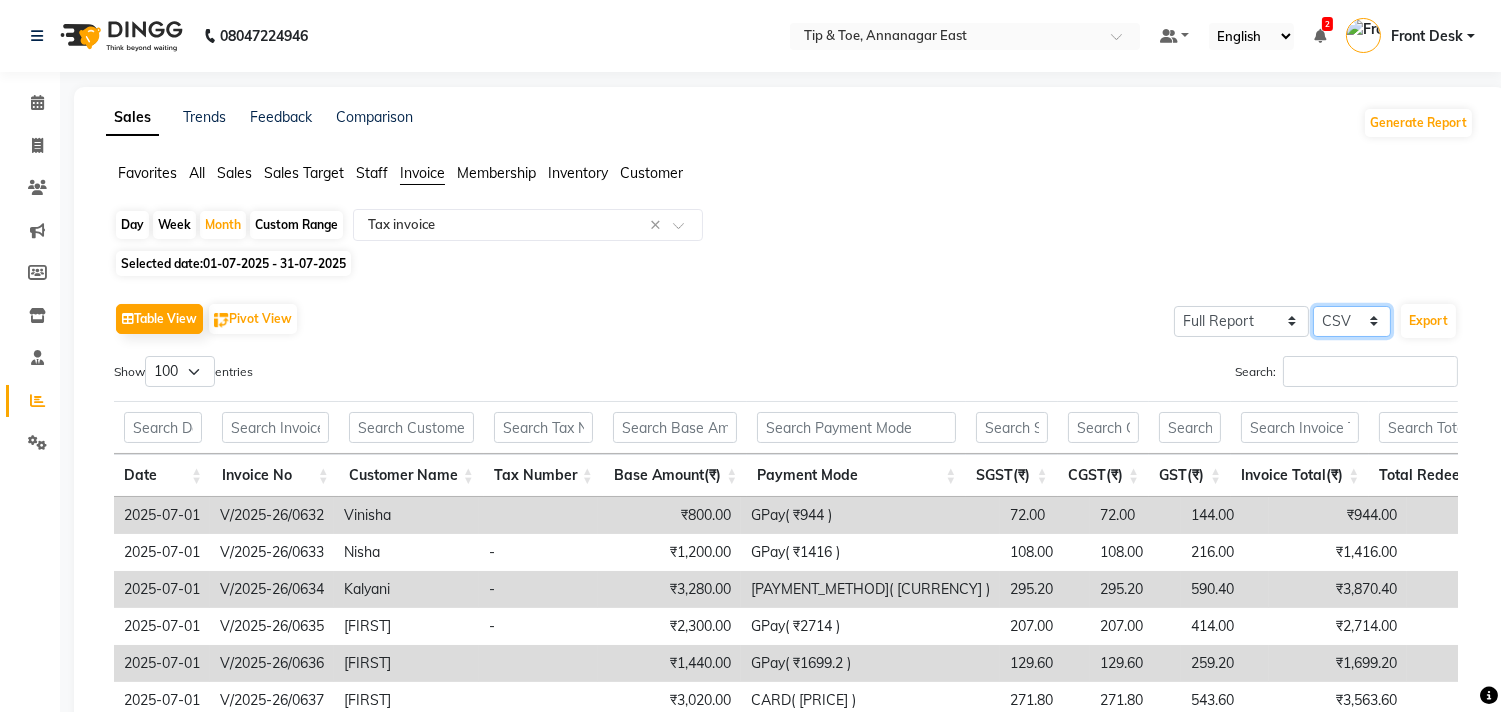 click on "Select CSV PDF" 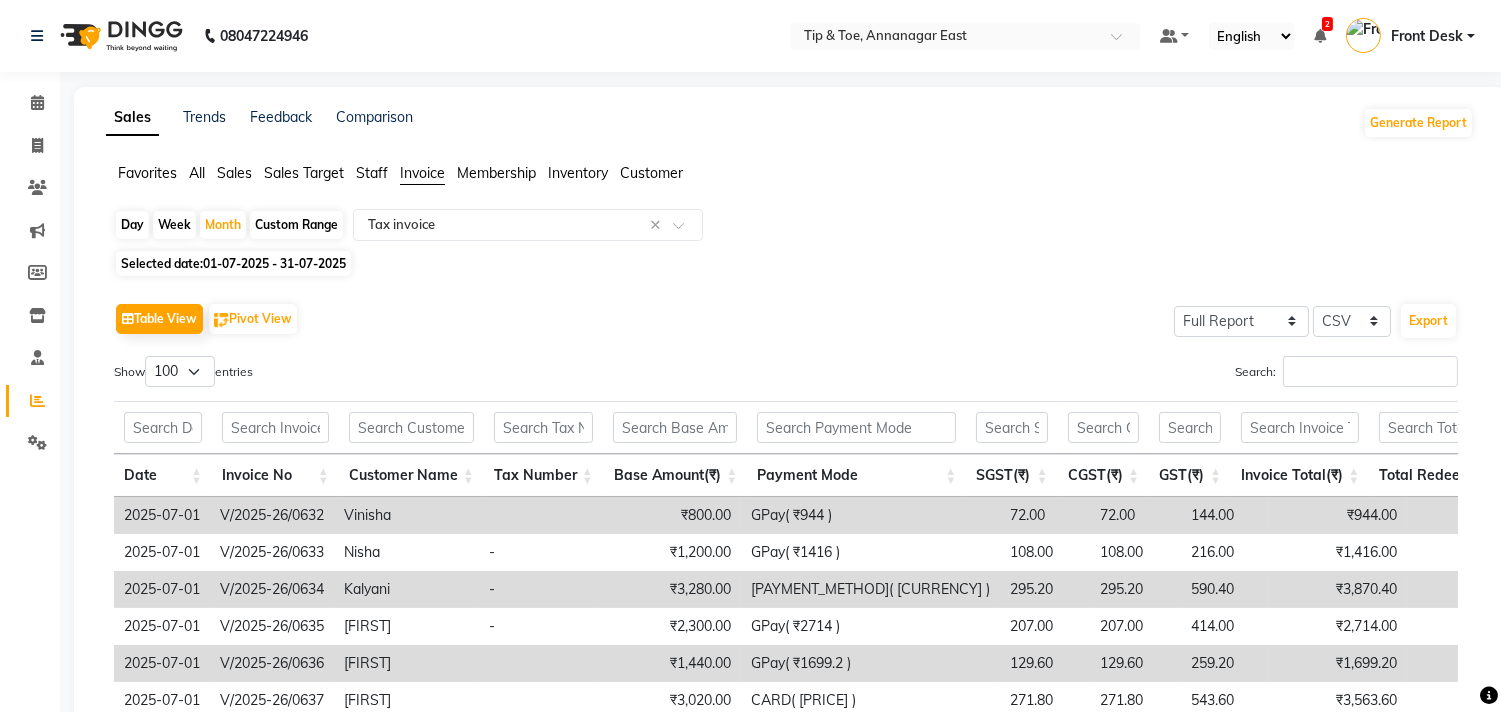 click on "Selected date:  01-07-2025 - 31-07-2025" 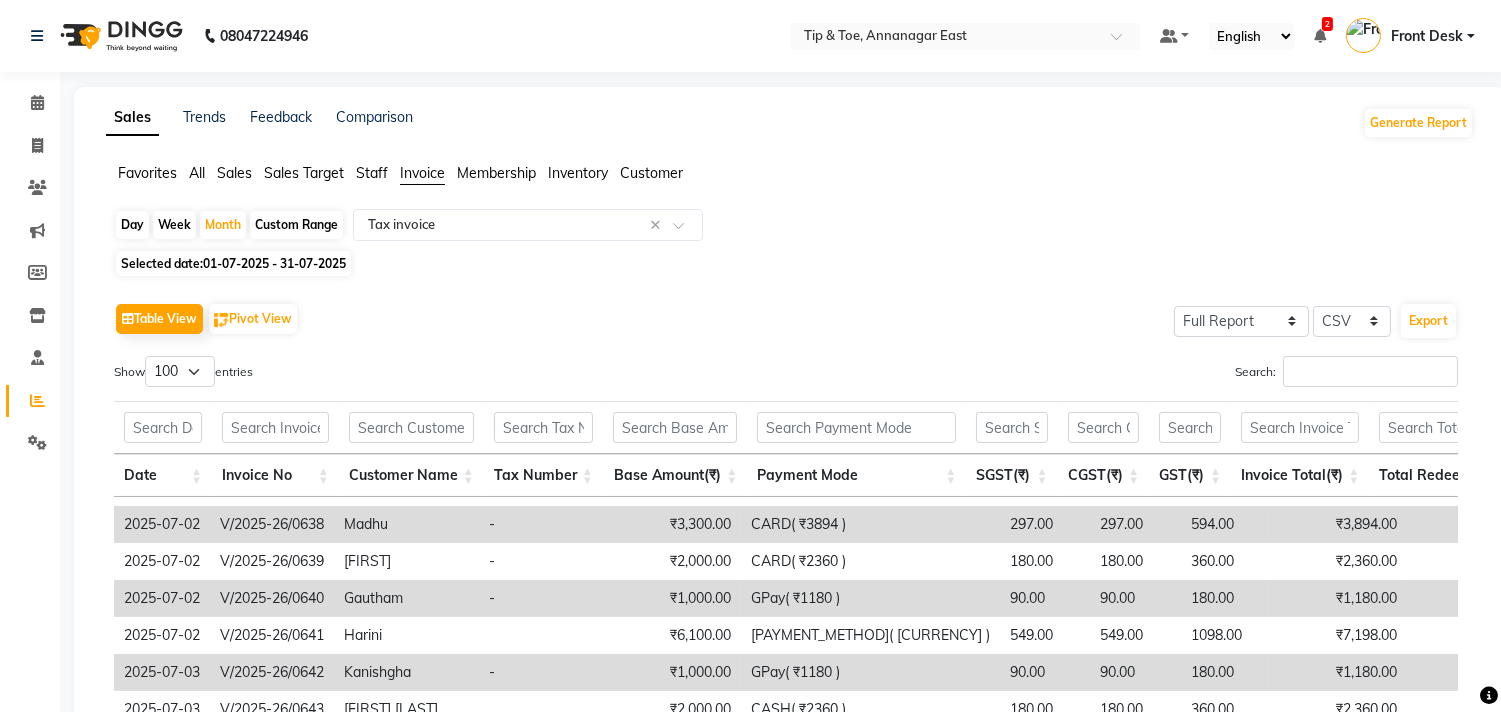 scroll, scrollTop: 222, scrollLeft: 0, axis: vertical 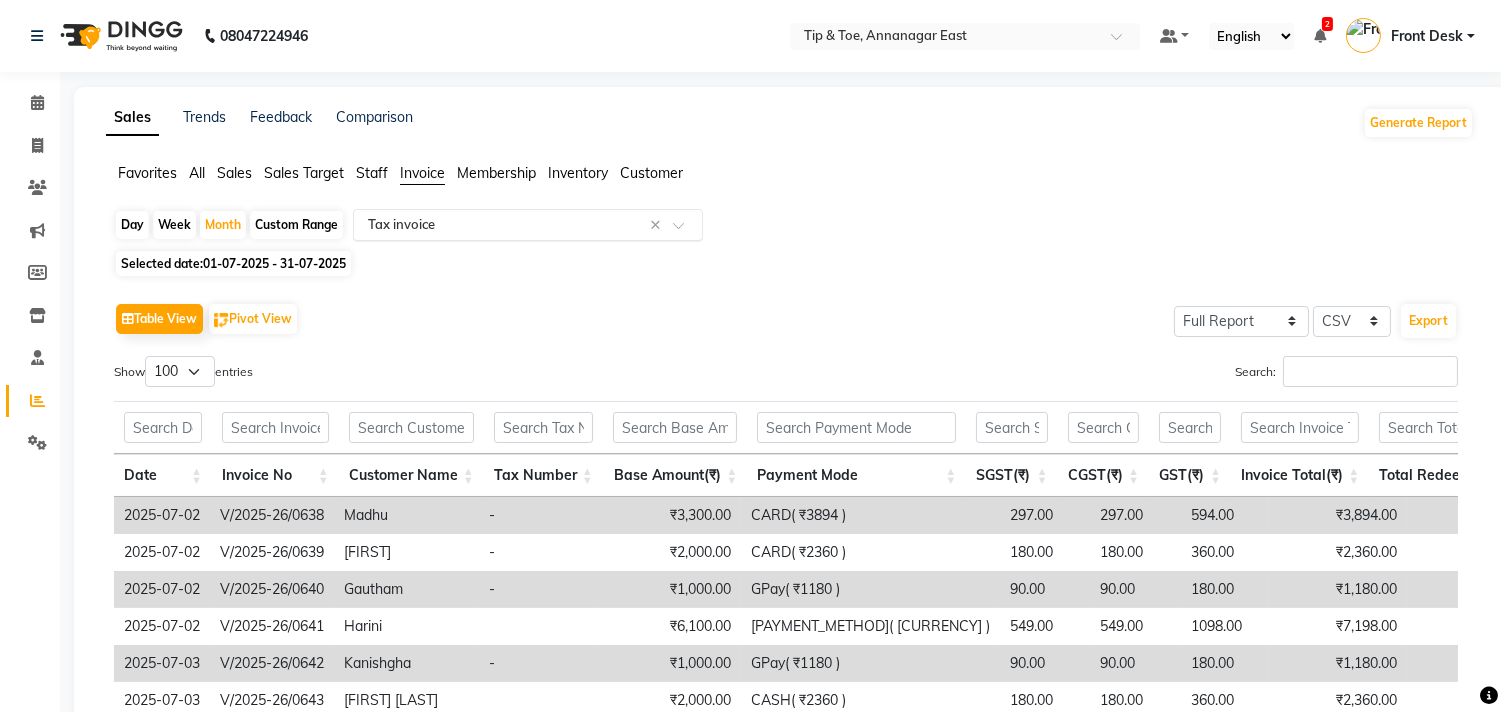 click 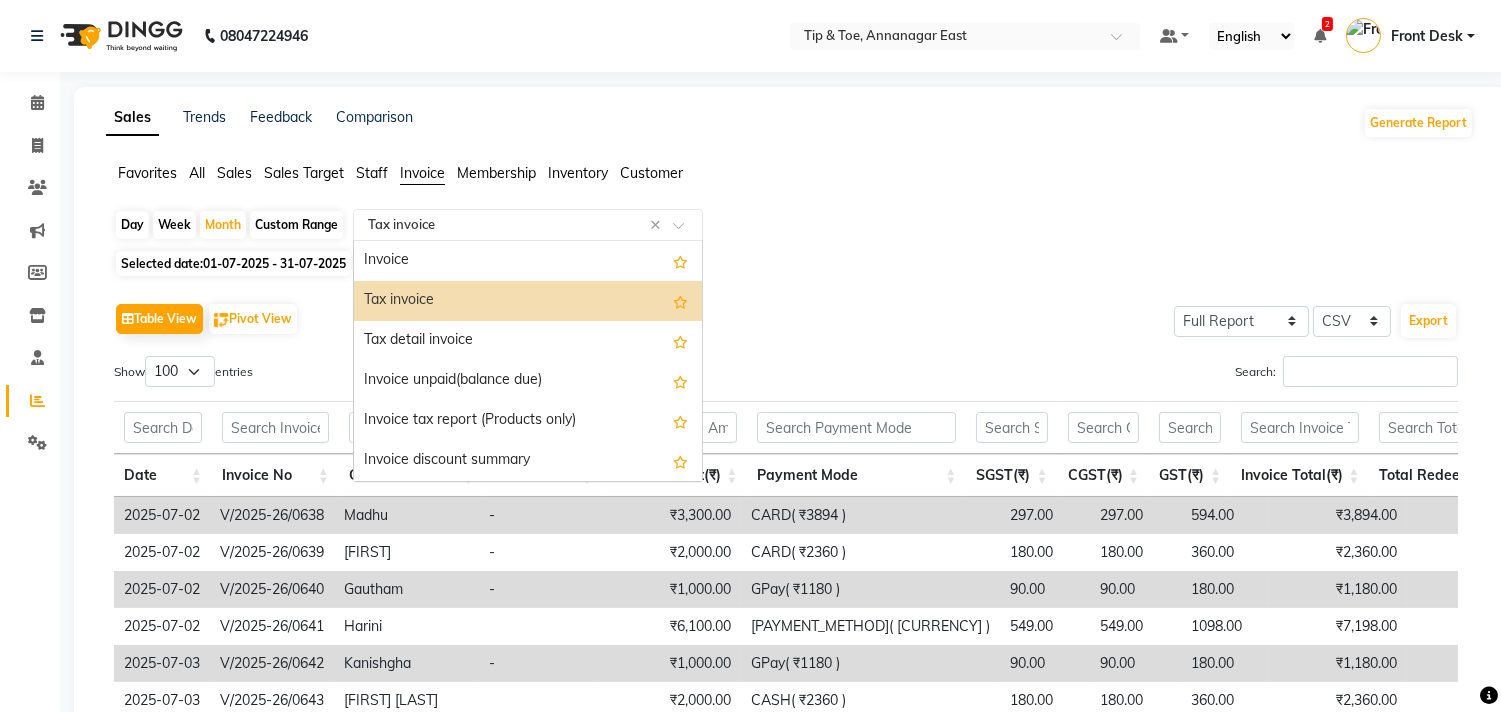 click on "Tax invoice" at bounding box center (528, 301) 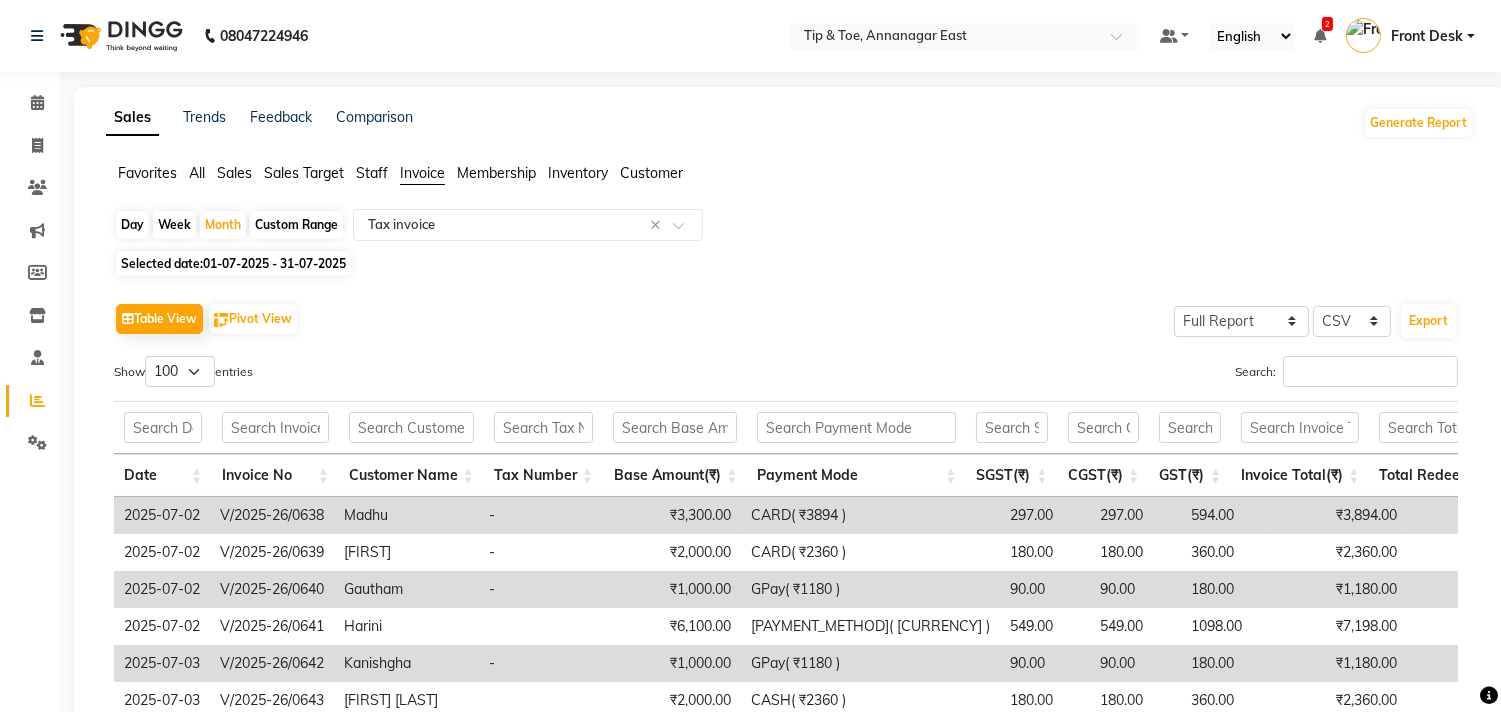 click on "Custom Range" 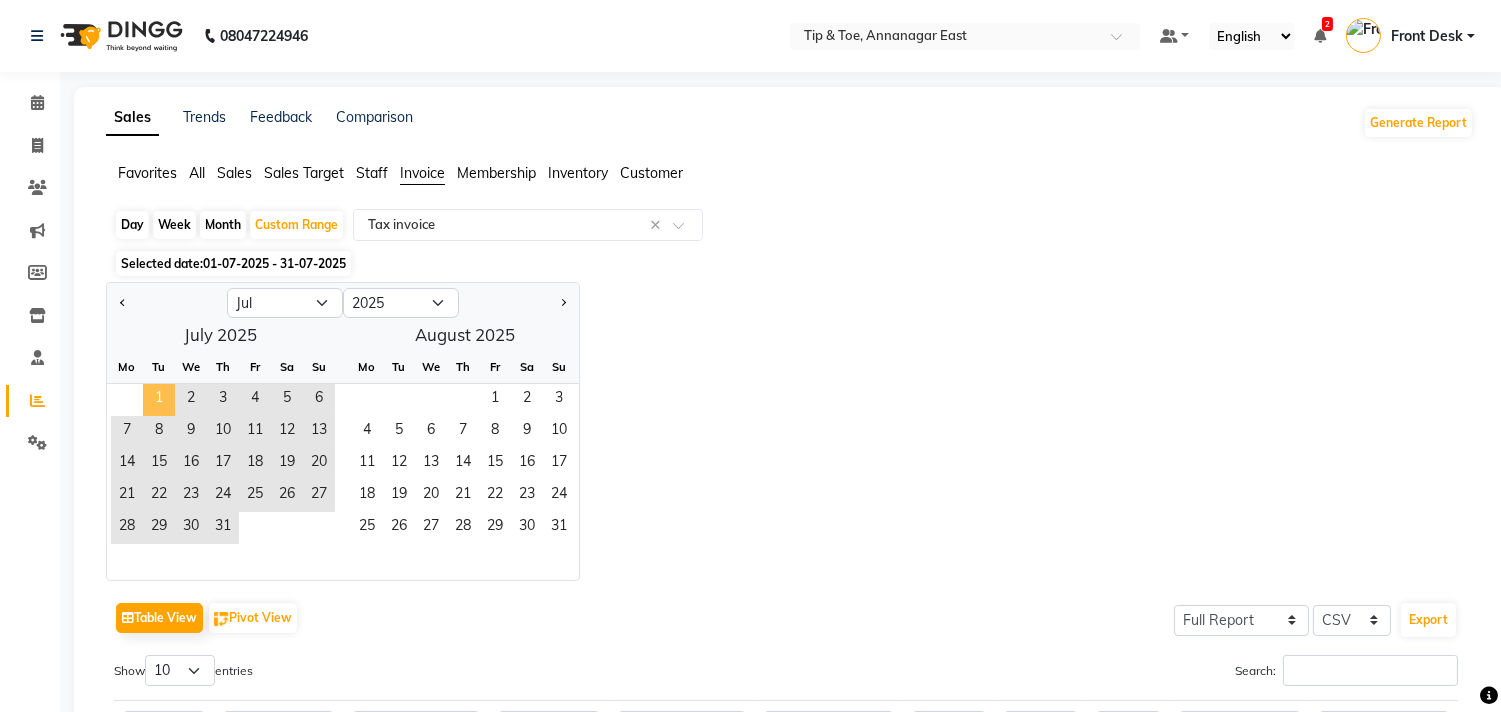click on "1" 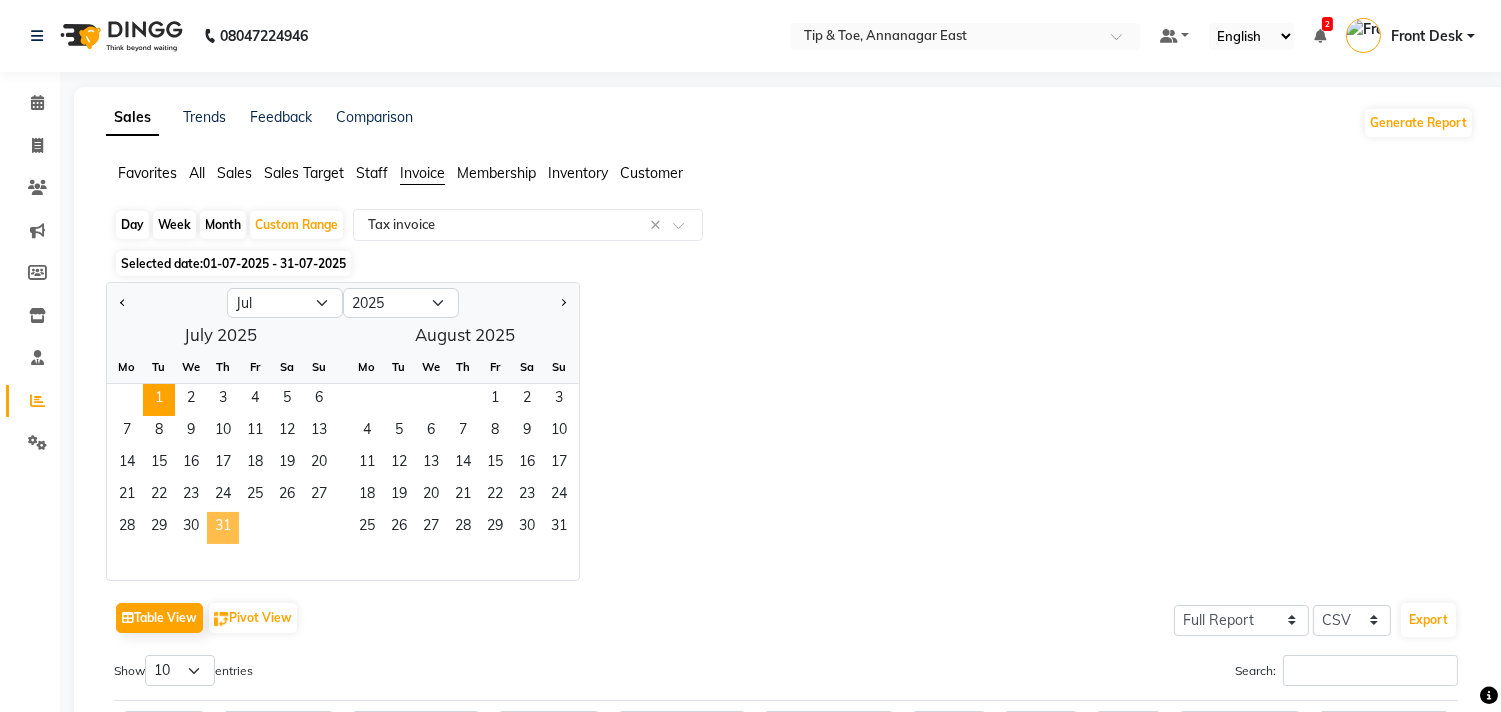 click on "31" 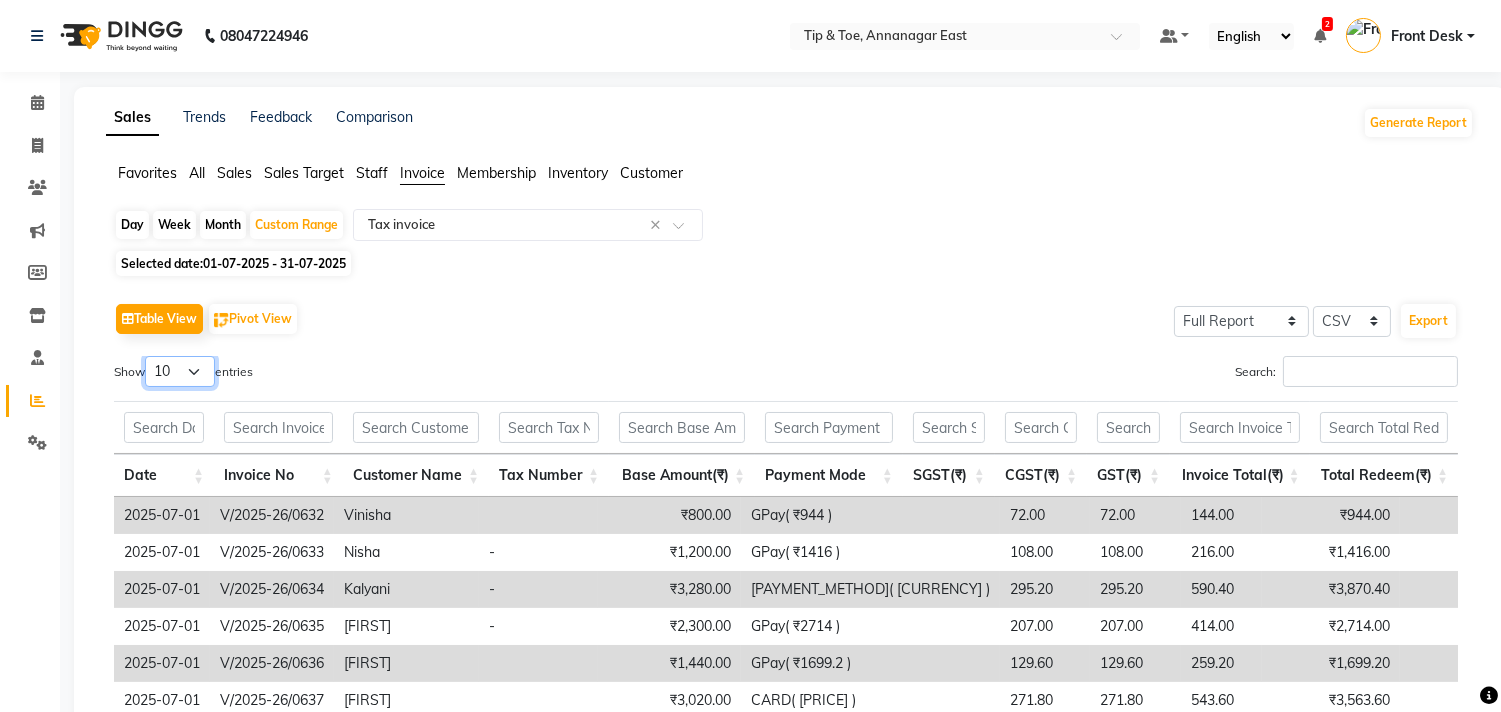 click on "10 25 50 100" at bounding box center (180, 371) 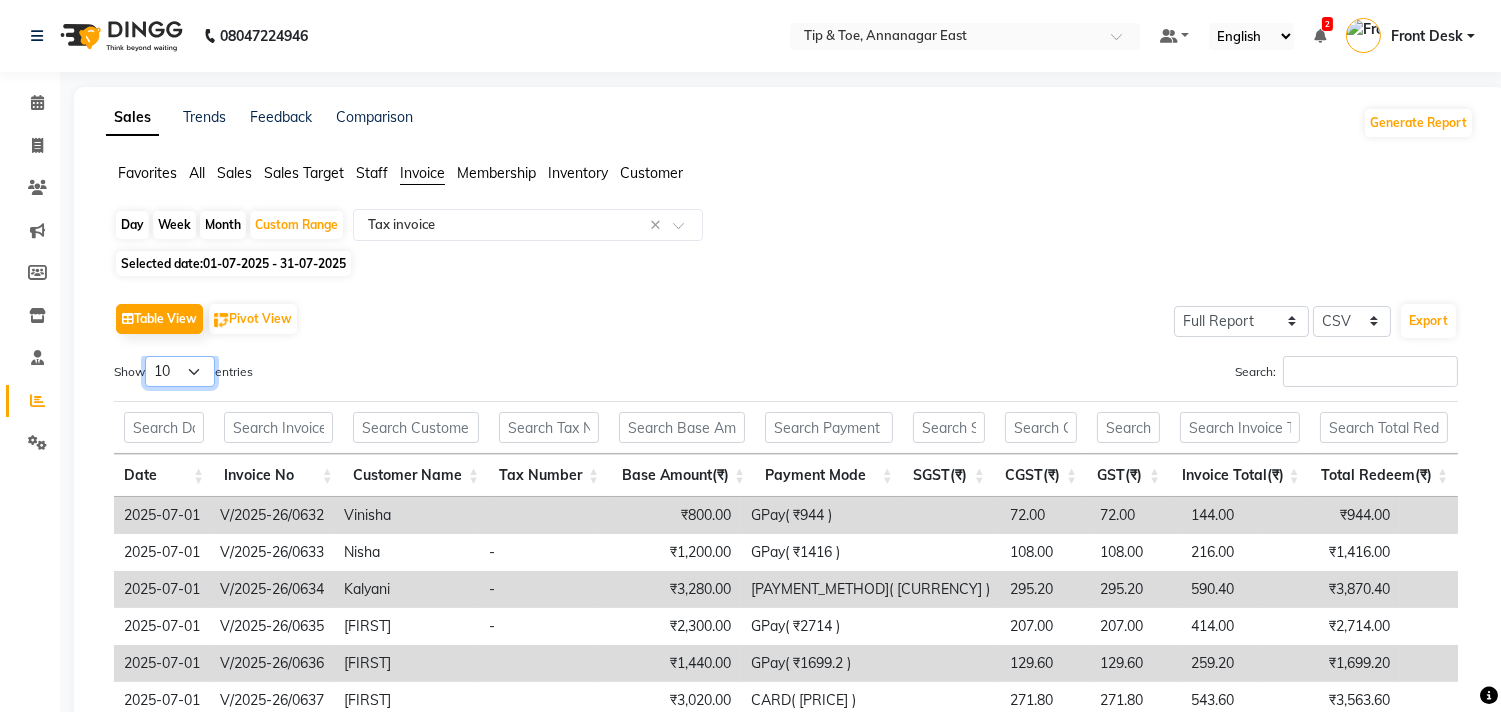 select on "100" 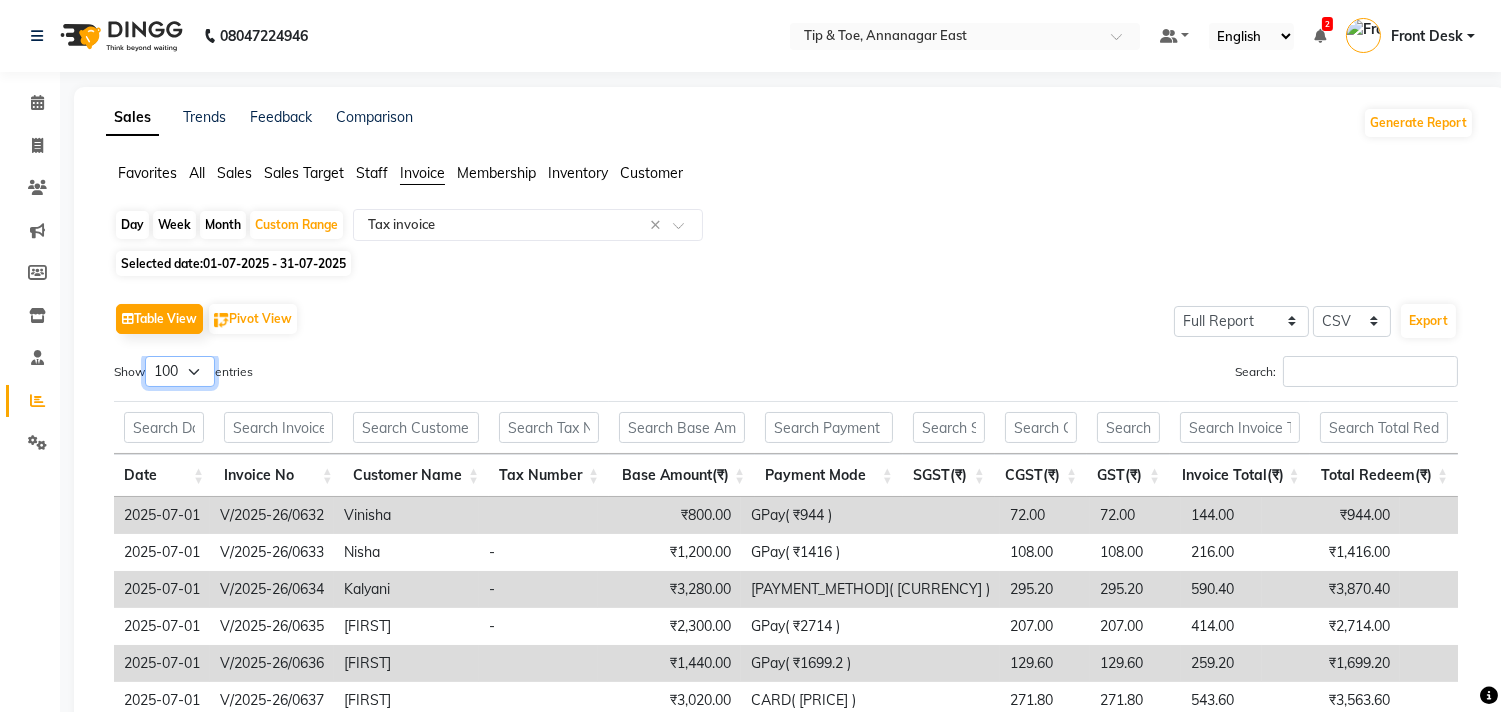 click on "10 25 50 100" at bounding box center (180, 371) 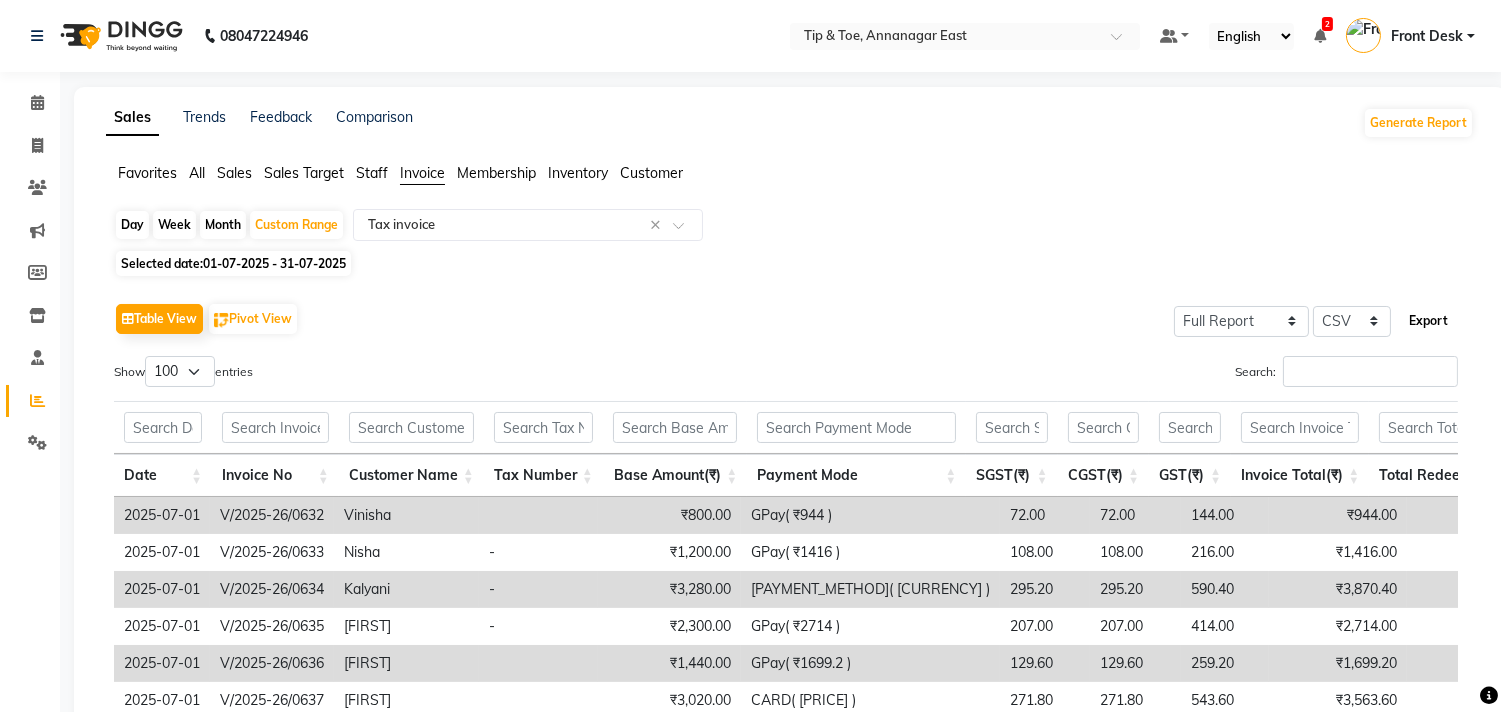 click on "Export" 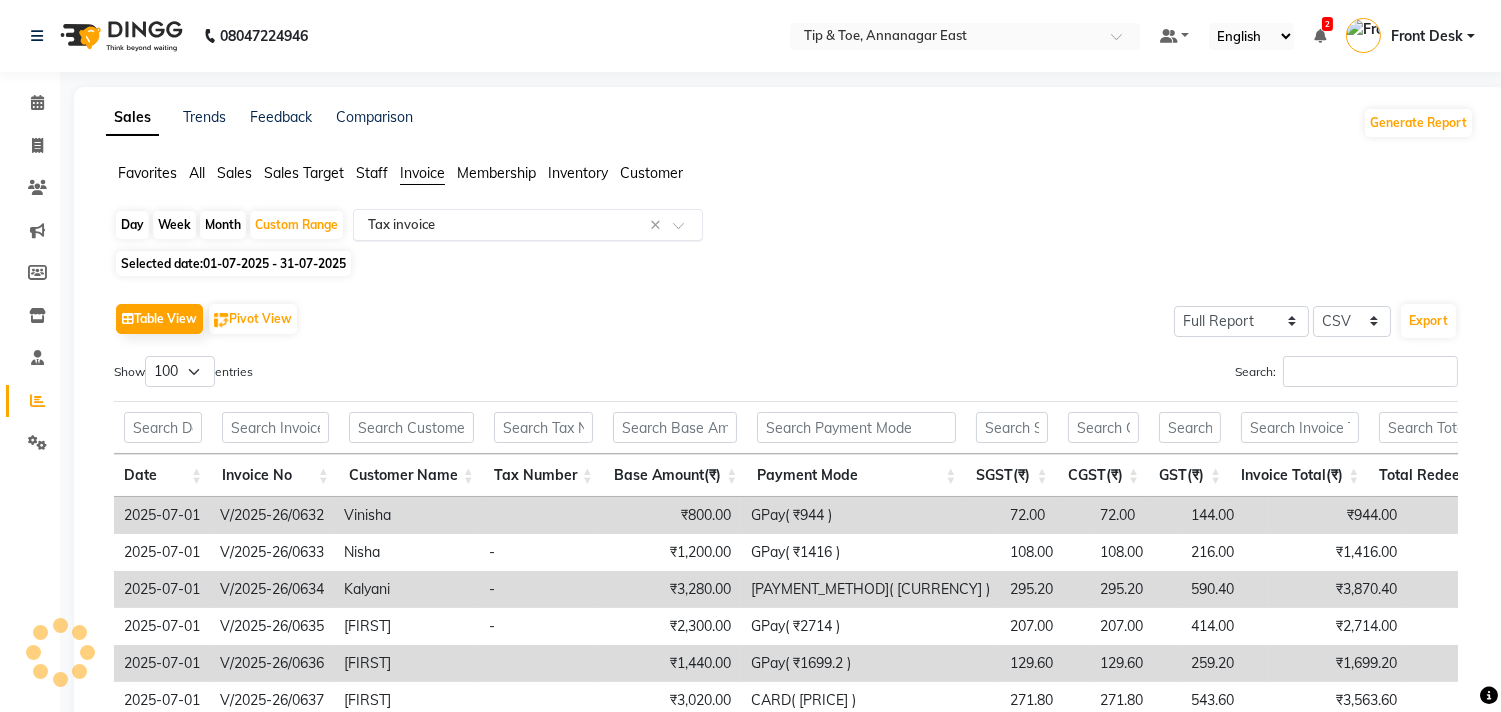 click 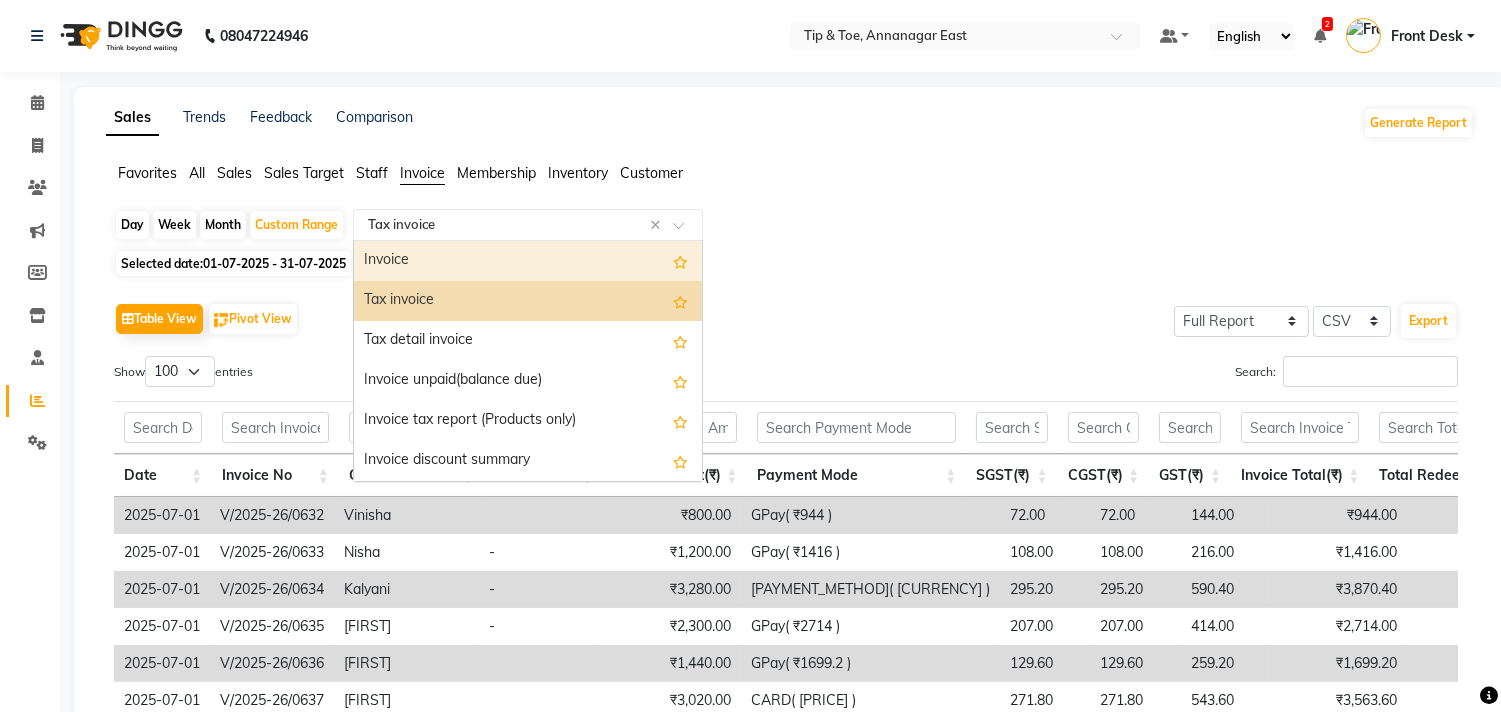 click on "Invoice" at bounding box center [528, 261] 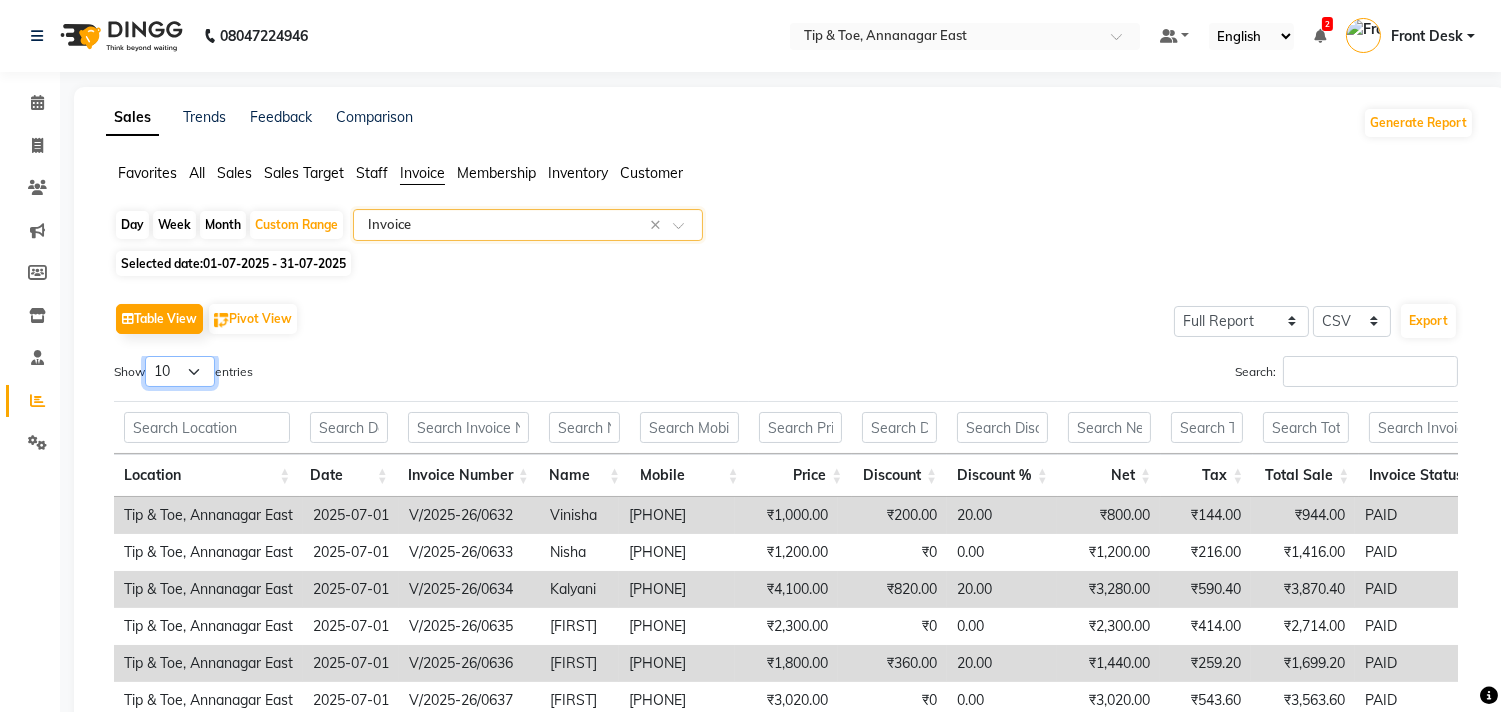 drag, startPoint x: 184, startPoint y: 368, endPoint x: 178, endPoint y: 385, distance: 18.027756 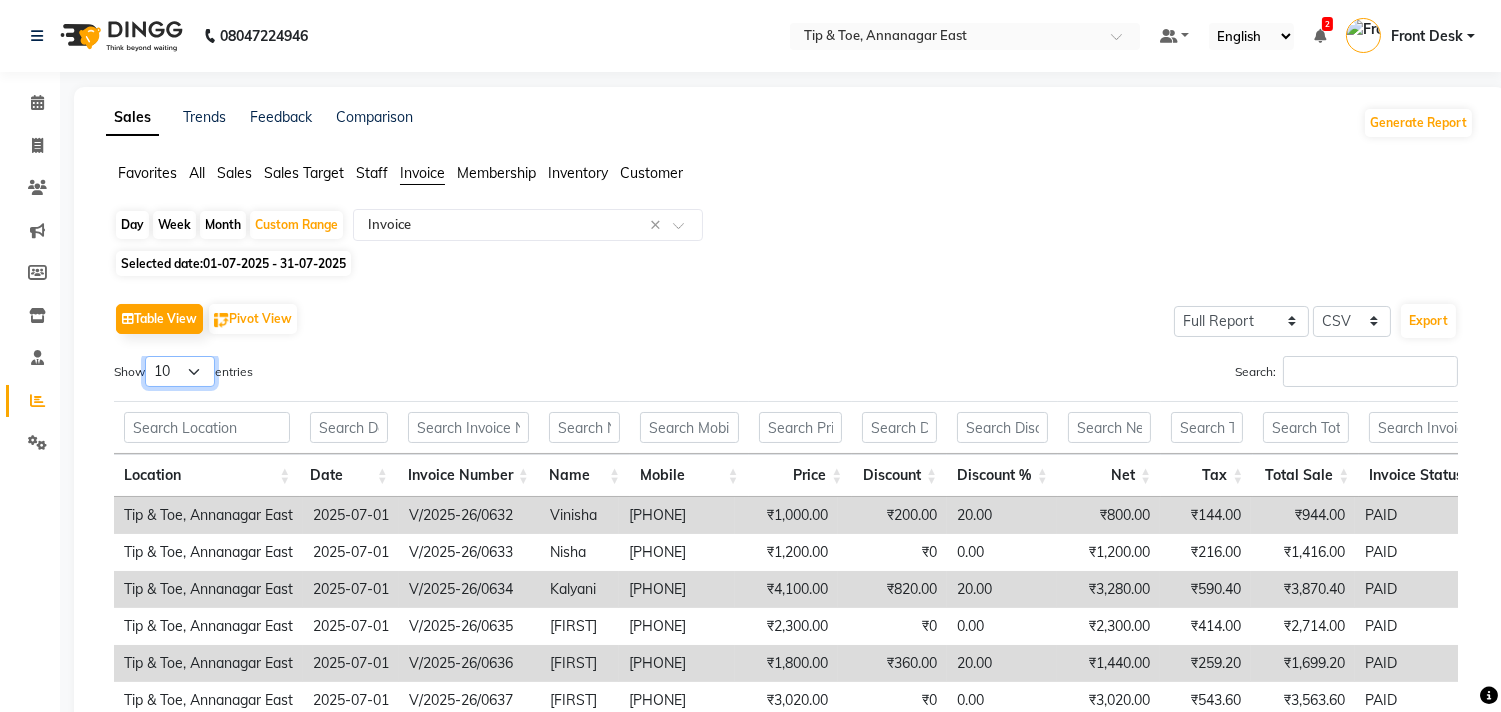 select on "100" 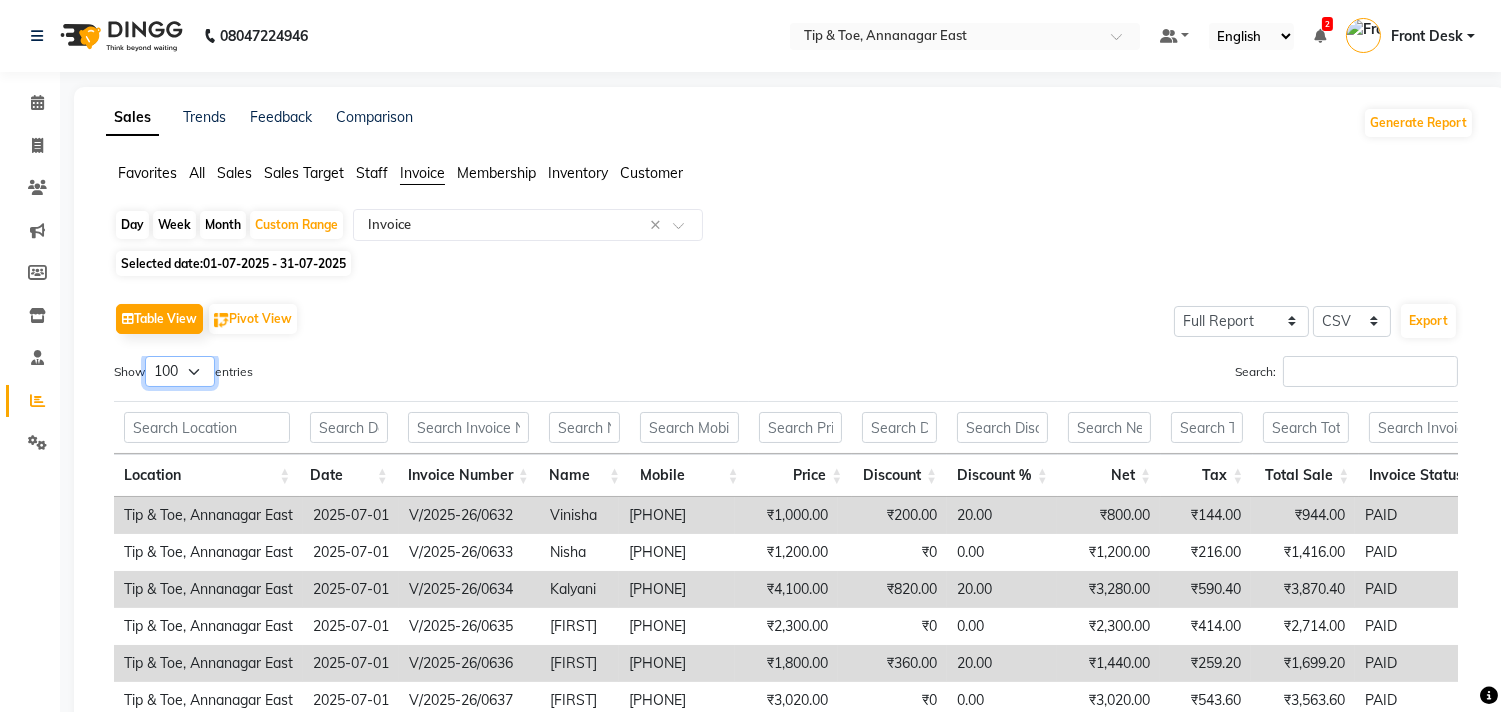 click on "10 25 50 100" at bounding box center (180, 371) 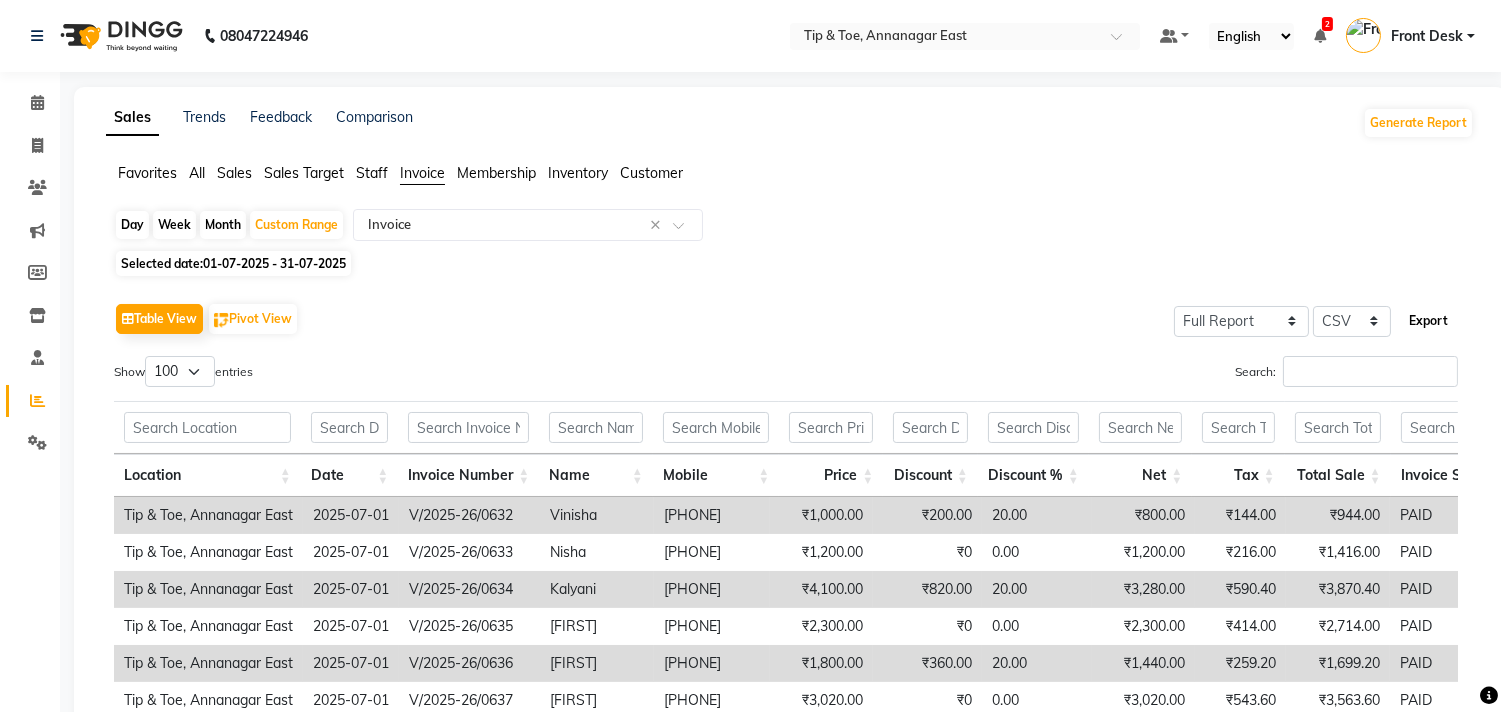 click on "Export" 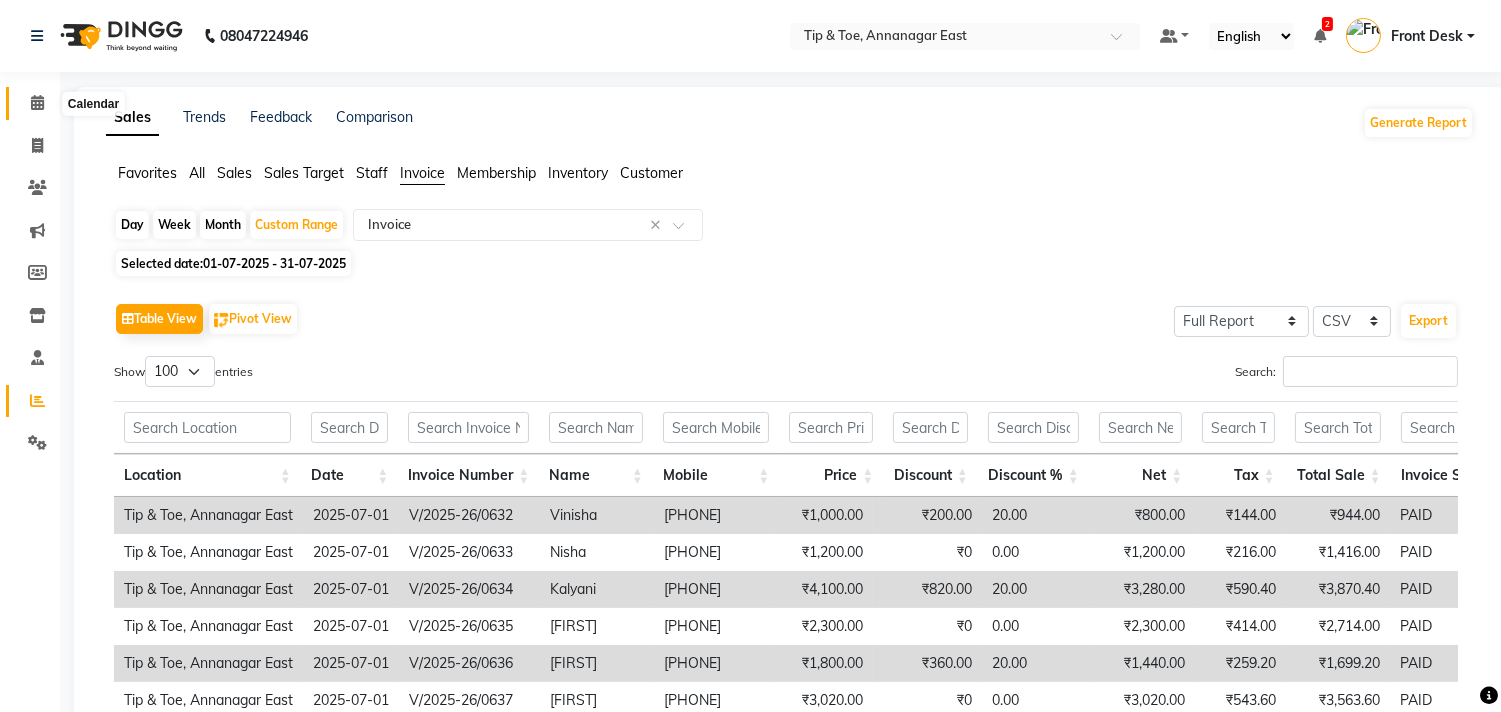 click 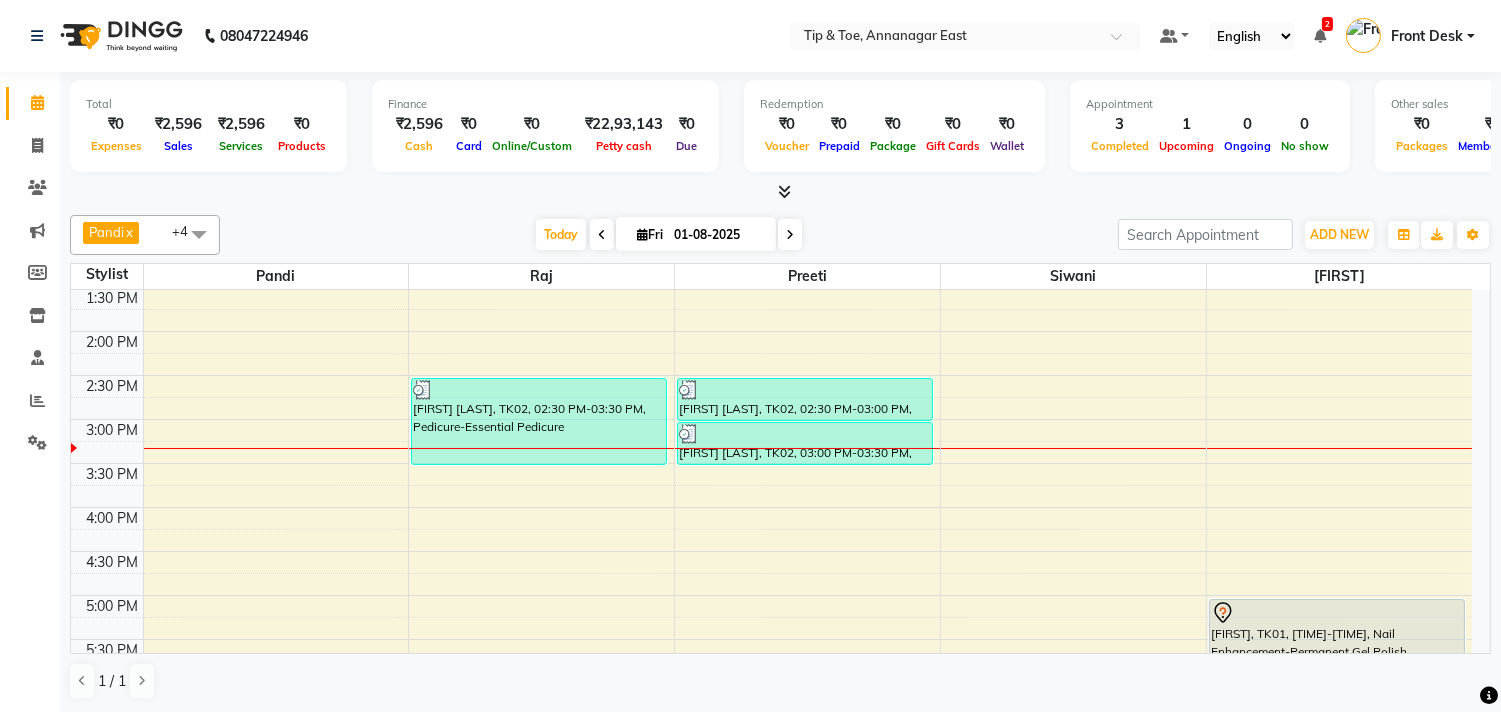 scroll, scrollTop: 444, scrollLeft: 0, axis: vertical 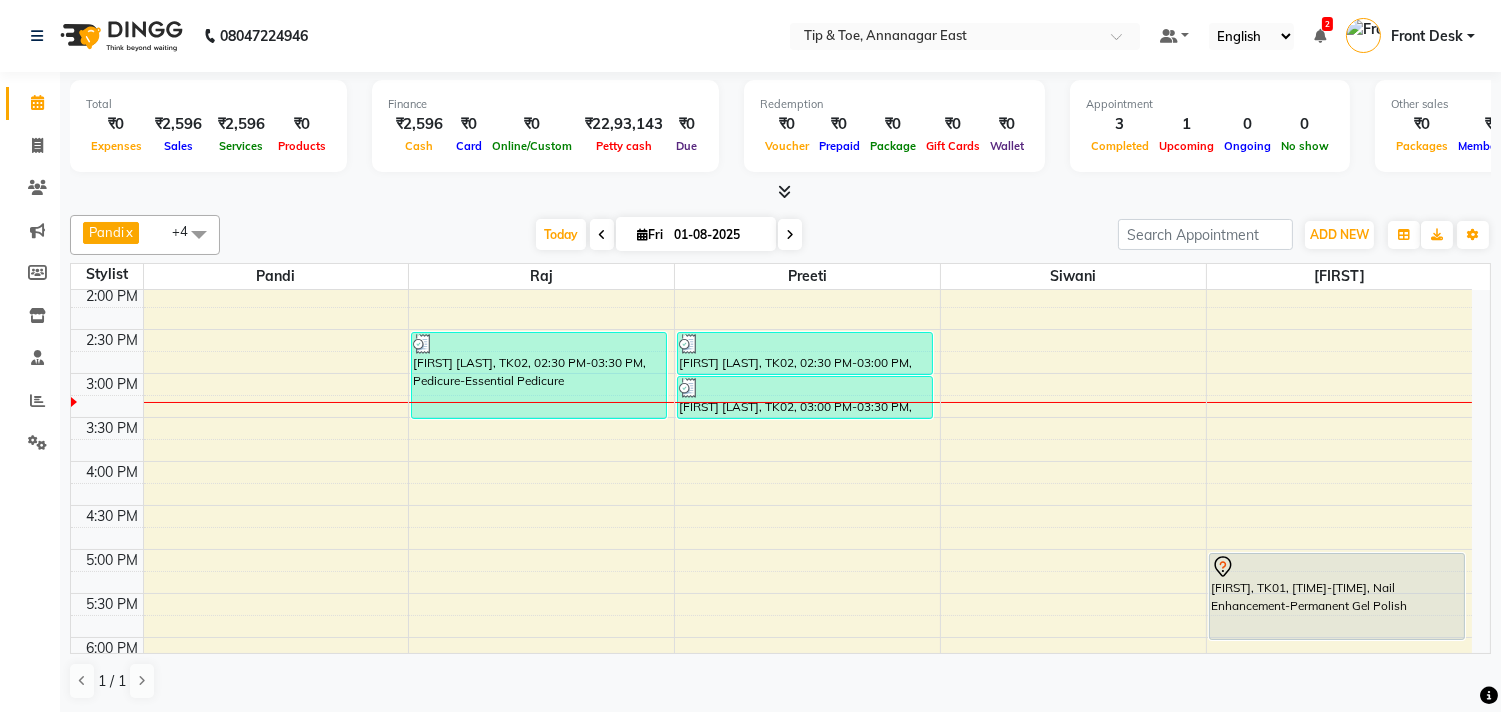 click on "9:00 AM 9:30 AM 10:00 AM 10:30 AM 11:00 AM 11:30 AM 12:00 PM 12:30 PM 1:00 PM 1:30 PM 2:00 PM 2:30 PM 3:00 PM 3:30 PM 4:00 PM 4:30 PM 5:00 PM 5:30 PM 6:00 PM 6:30 PM 7:00 PM 7:30 PM 8:00 PM 8:30 PM 9:00 PM 9:30 PM 10:00 PM 10:30 PM     Rajesh lulla, TK02, 02:30 PM-03:30 PM, Pedicure-Essential Pedicure     Rajesh lulla, TK02, 02:30 PM-03:00 PM, Hand Treatment-Essential Manicure     Rajesh lulla, TK02, 03:00 PM-03:30 PM, Nail Enhancement-Permanent Gel Polish             Eva, TK01, 05:00 PM-06:00 PM, Nail Enhancement-Permanent Gel Polish" at bounding box center [771, 461] 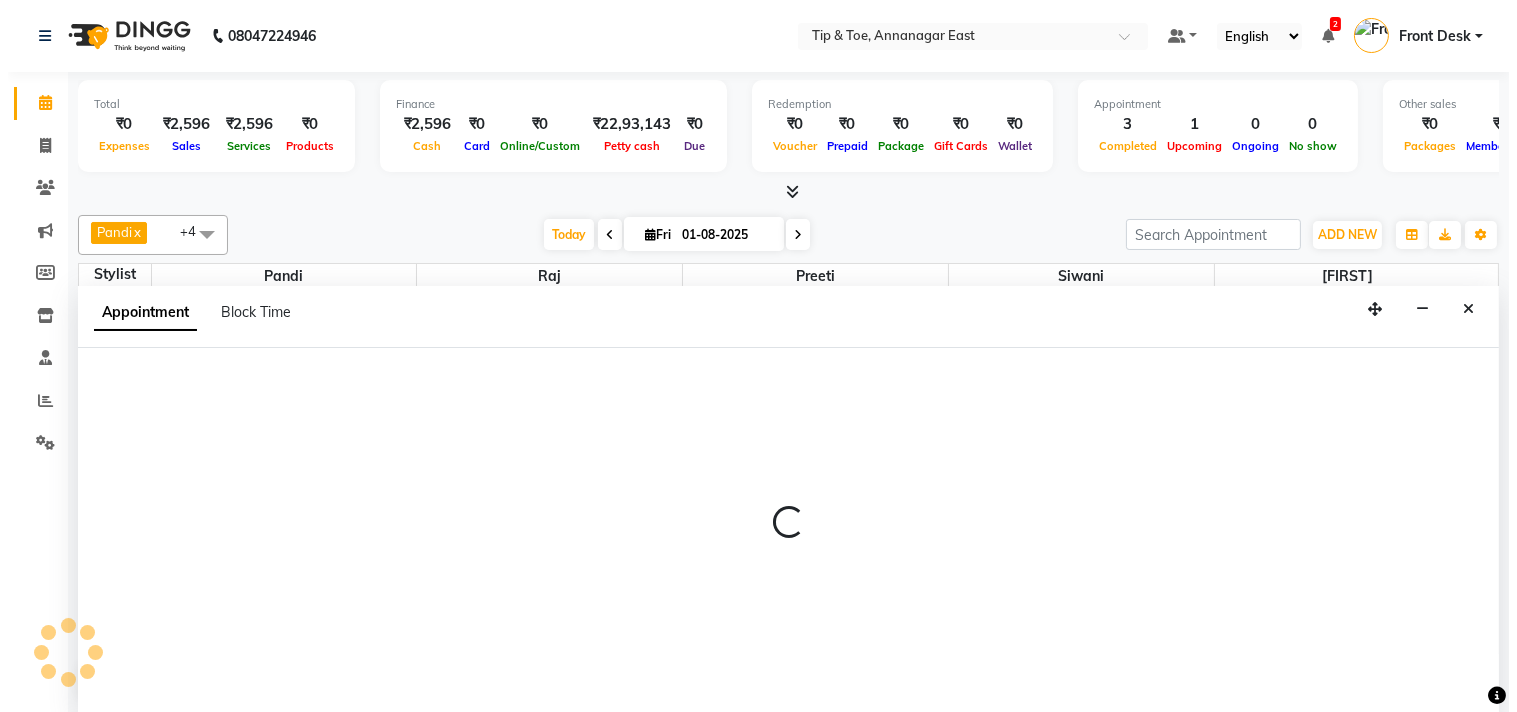 scroll, scrollTop: 1, scrollLeft: 0, axis: vertical 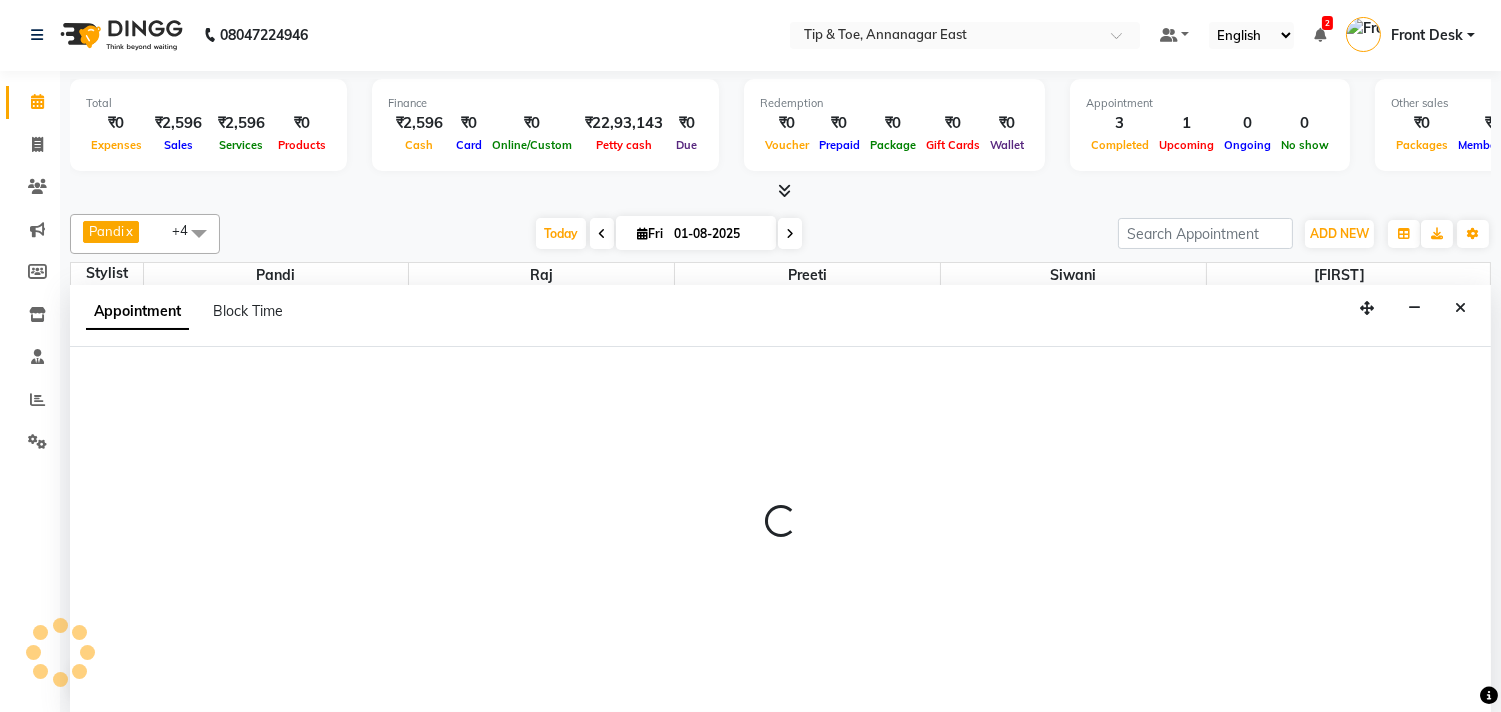 select on "39912" 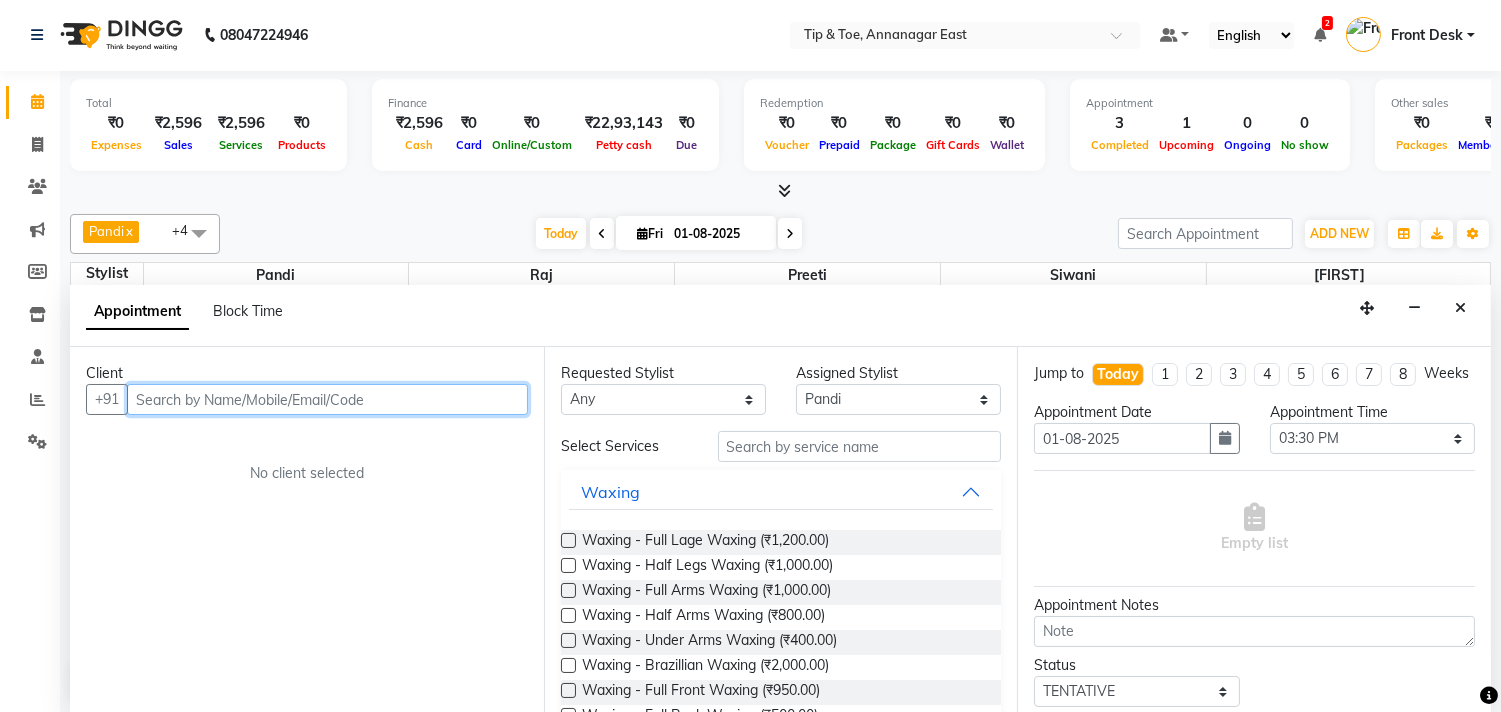 click at bounding box center [327, 399] 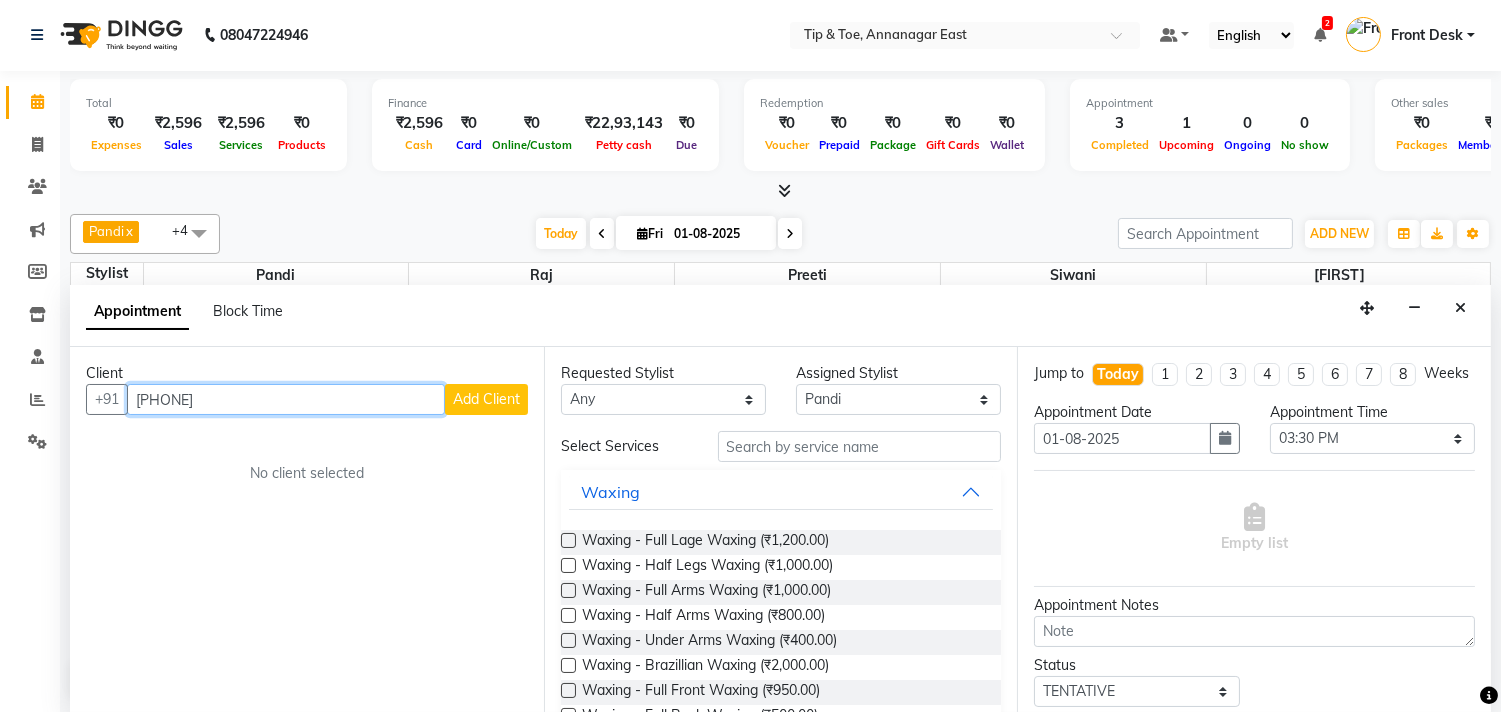 type on "9382149974" 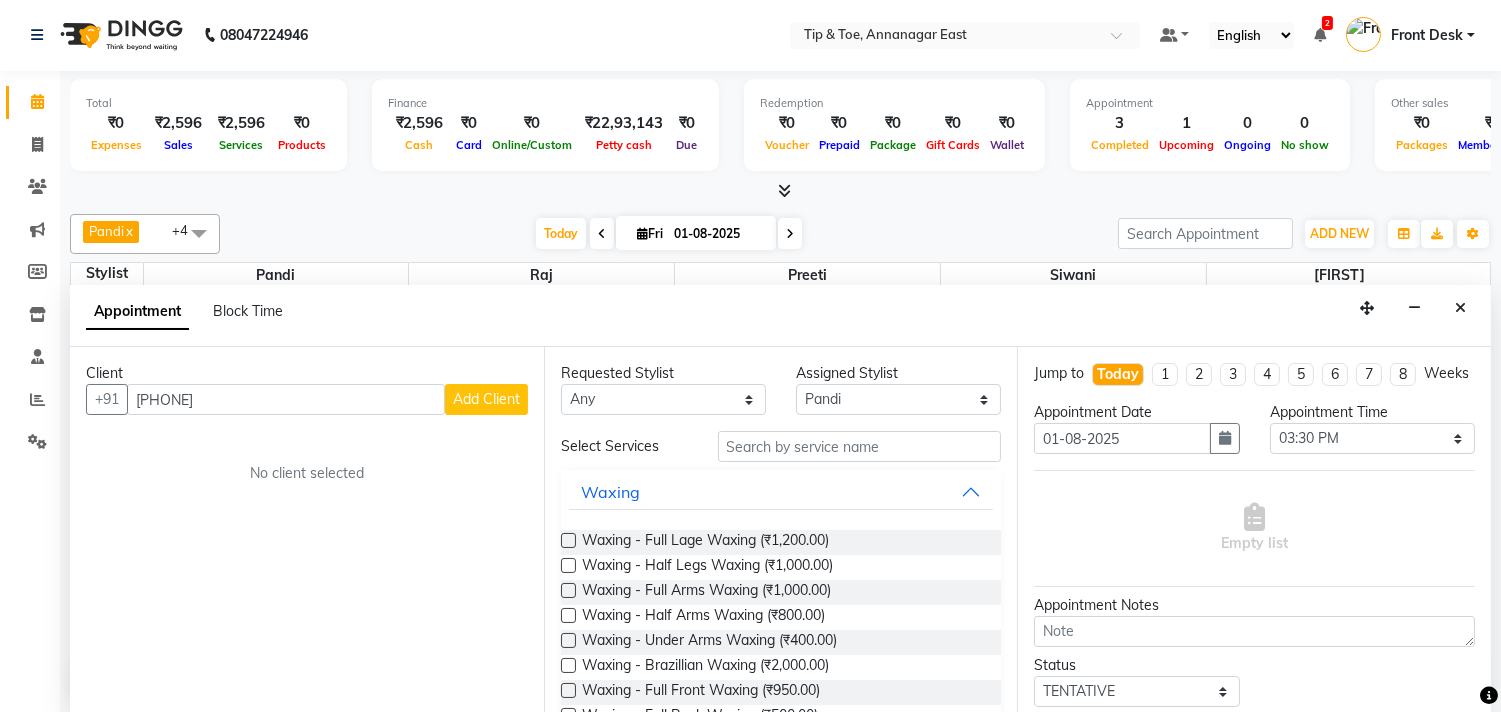 click on "Add Client" at bounding box center (486, 399) 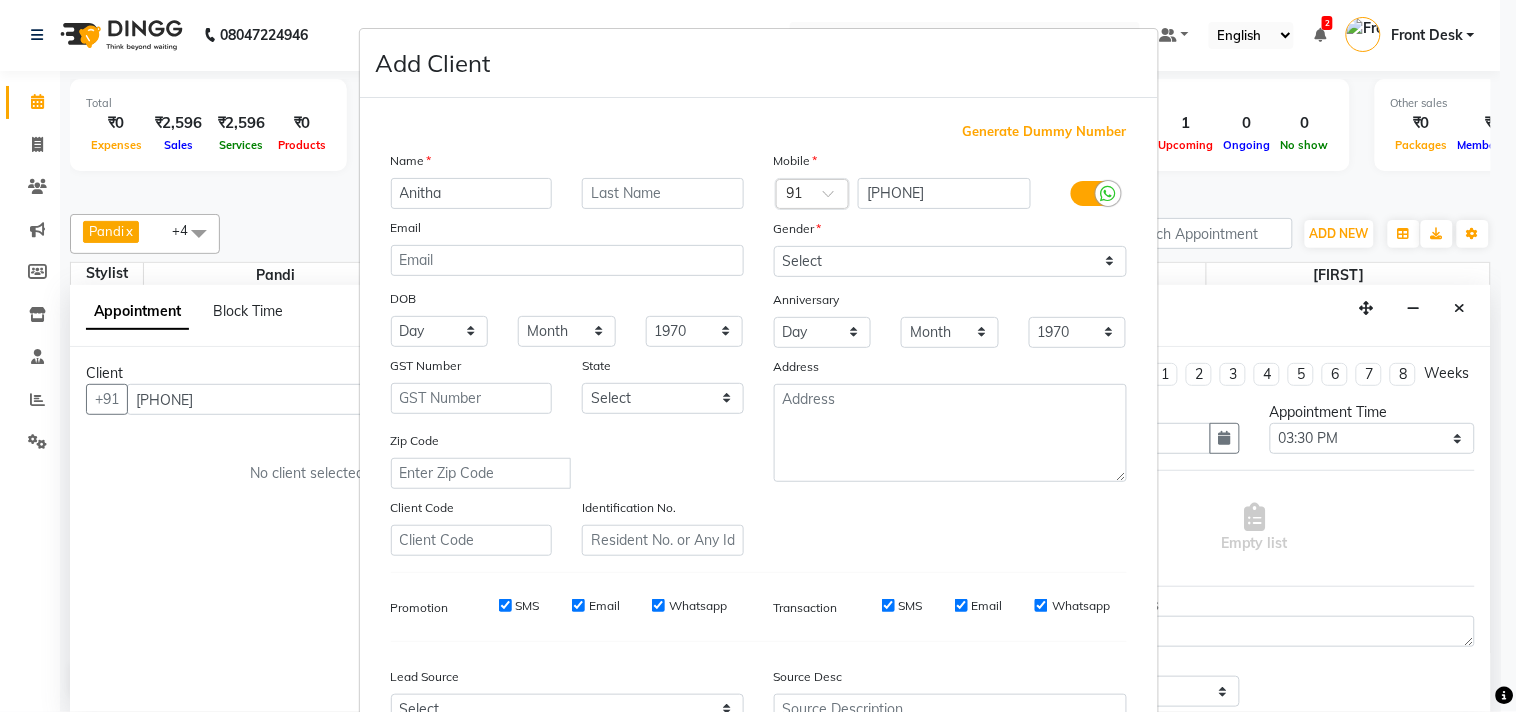 type on "Anitha" 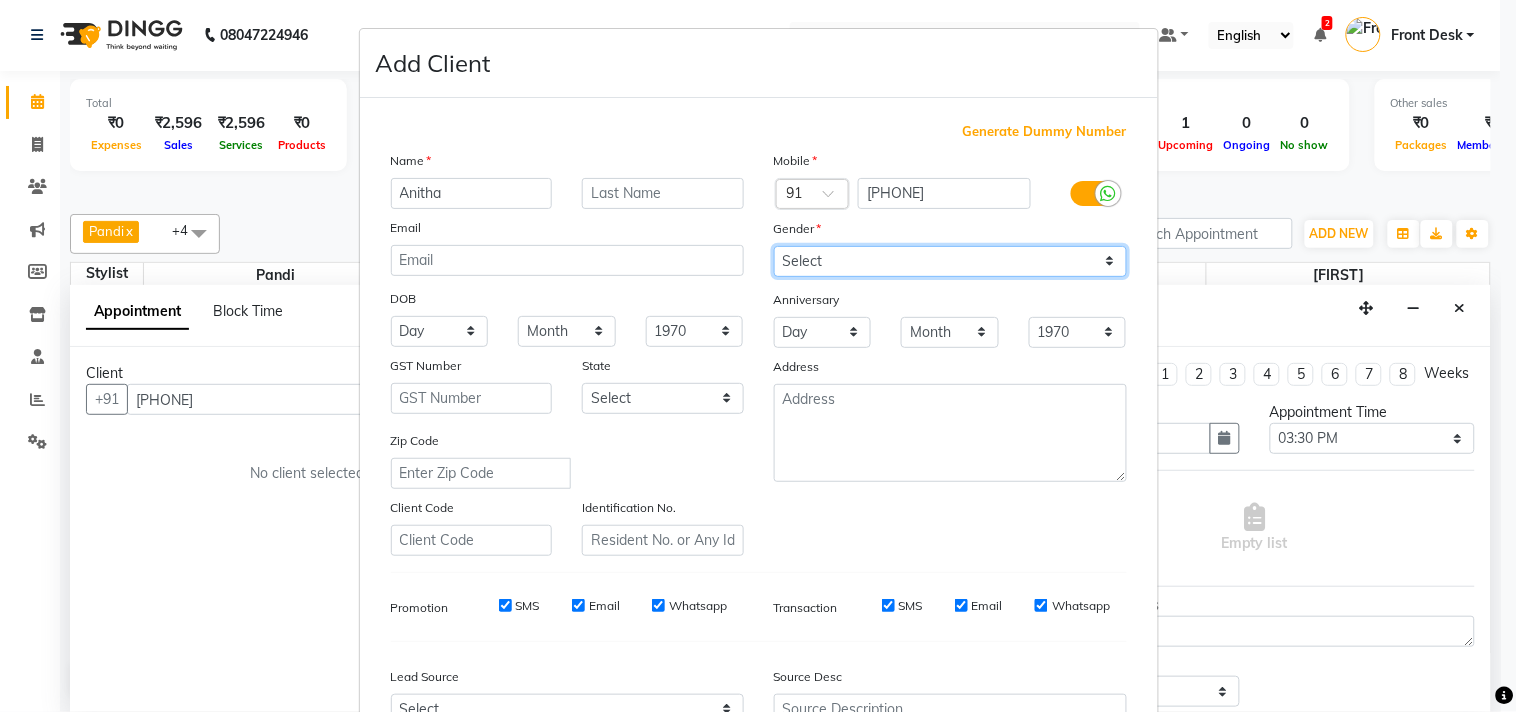 click on "Select Male Female Other Prefer Not To Say" at bounding box center (950, 261) 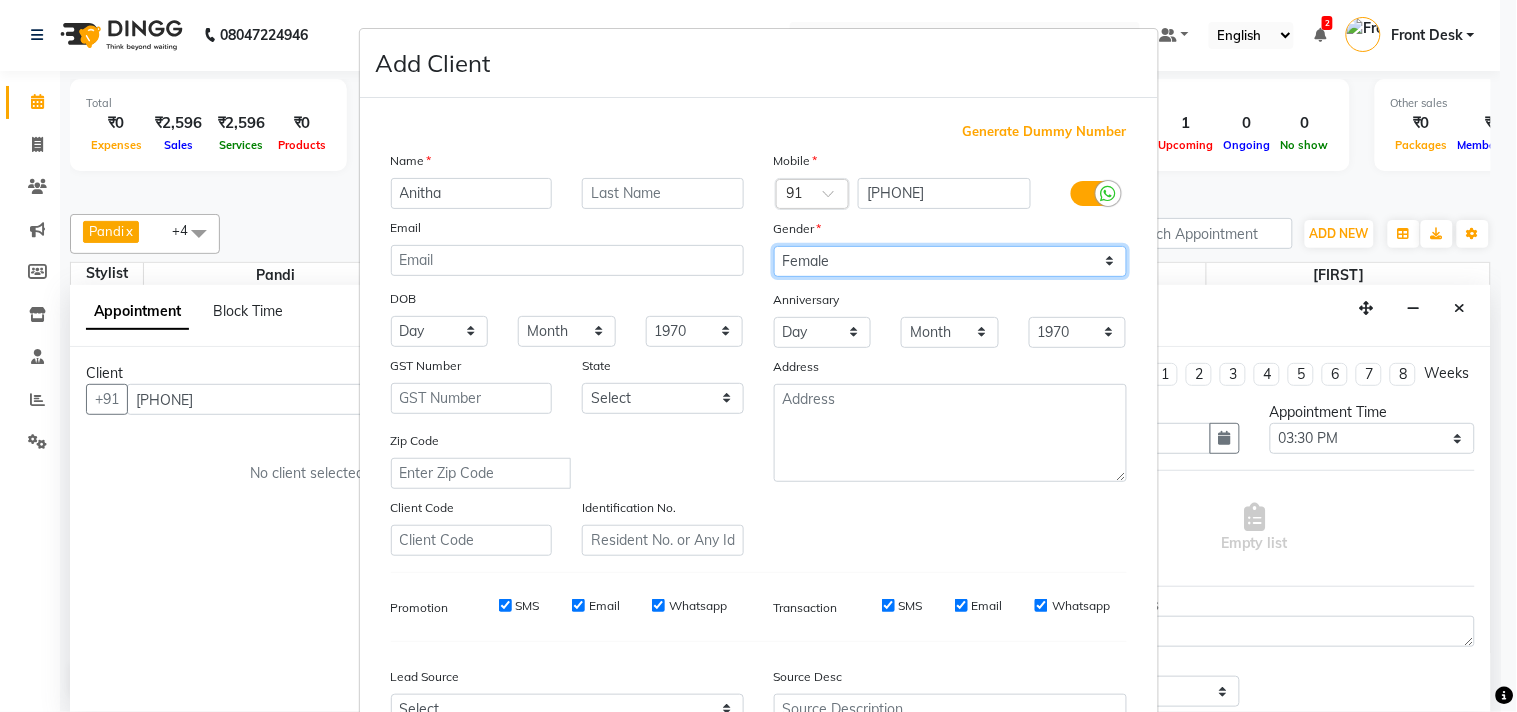 click on "Select Male Female Other Prefer Not To Say" at bounding box center (950, 261) 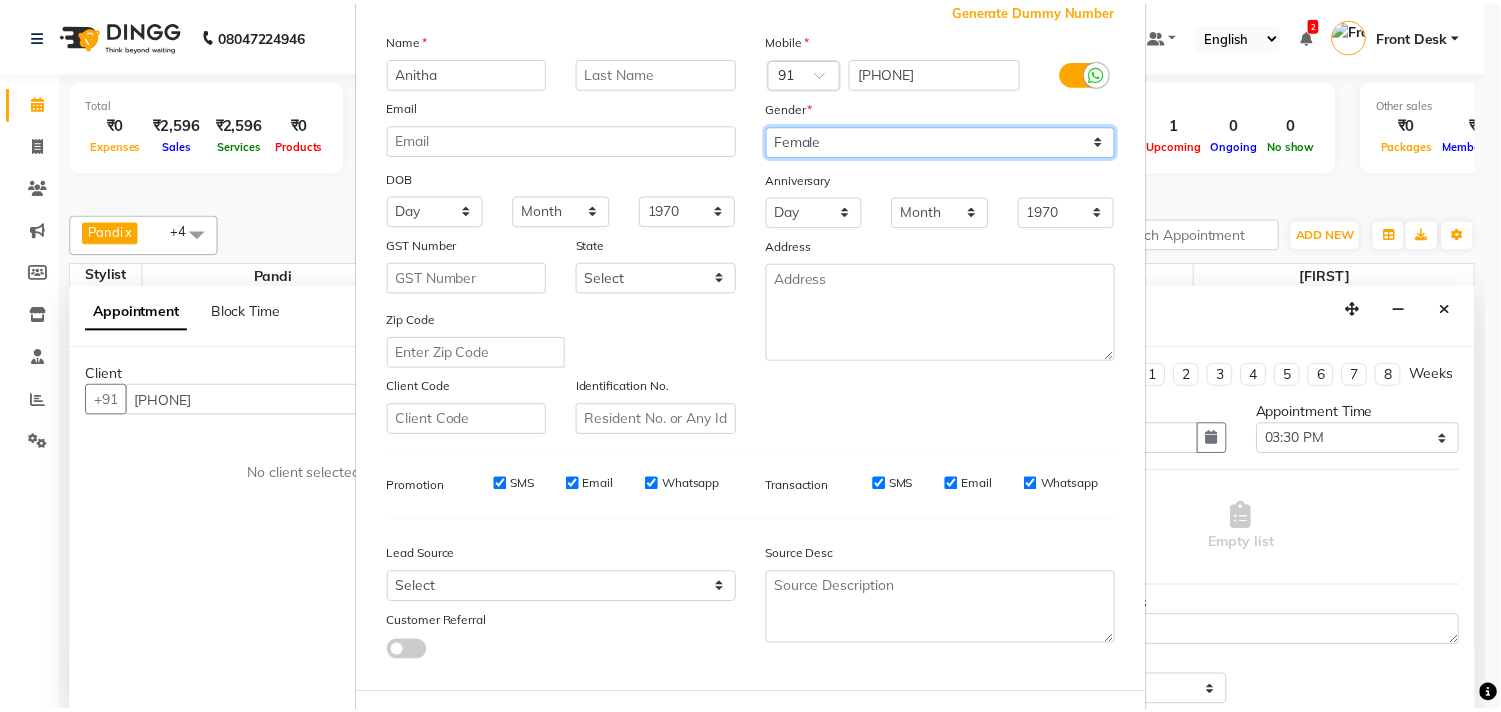 scroll, scrollTop: 212, scrollLeft: 0, axis: vertical 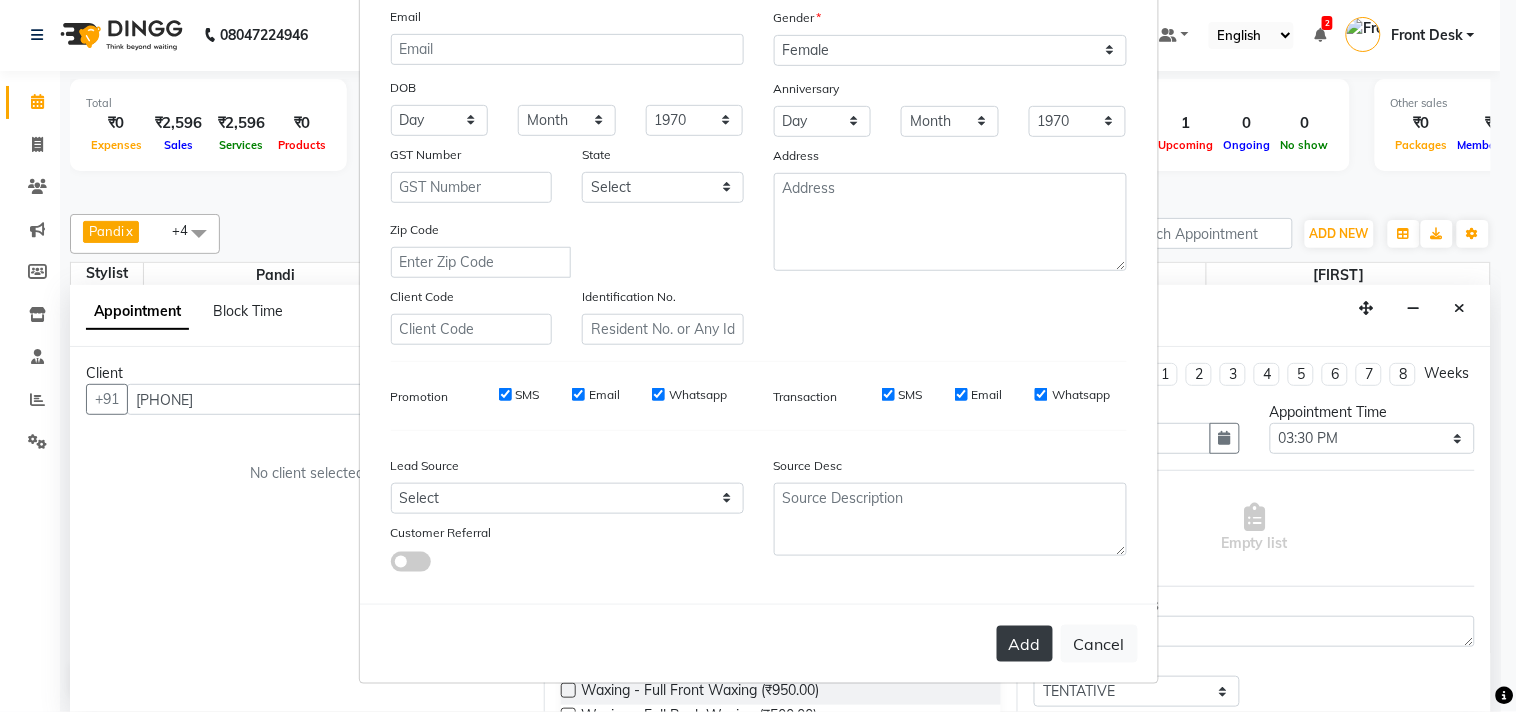 click on "Add" at bounding box center (1025, 644) 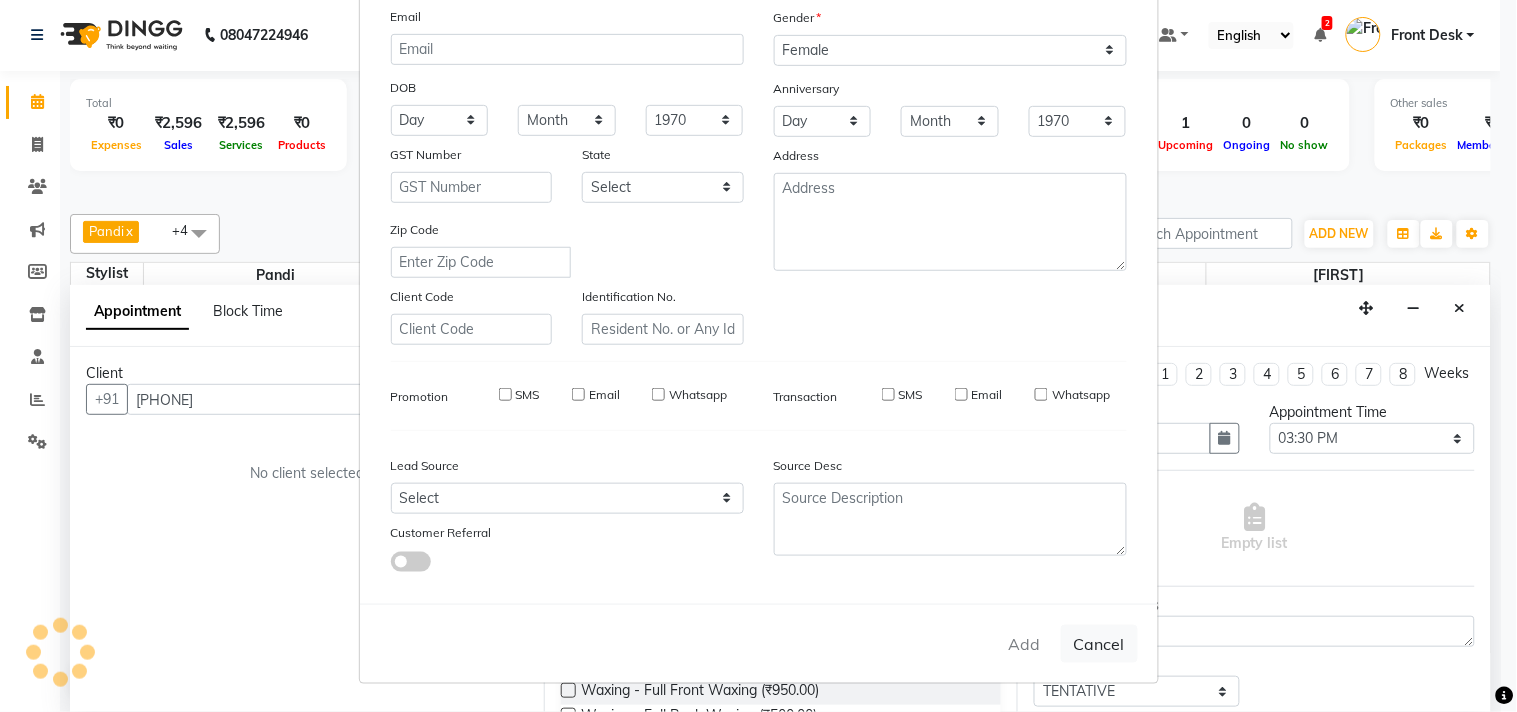 type 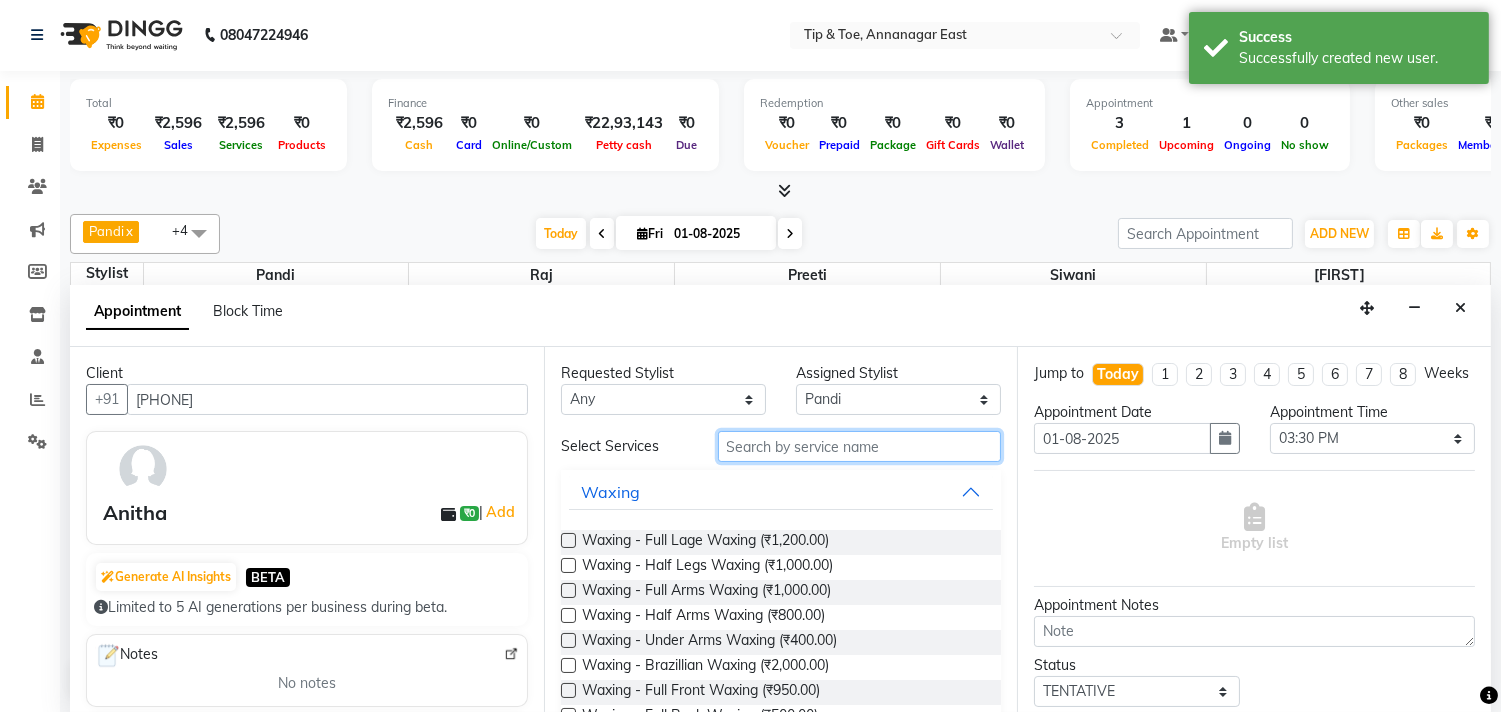 click at bounding box center [860, 446] 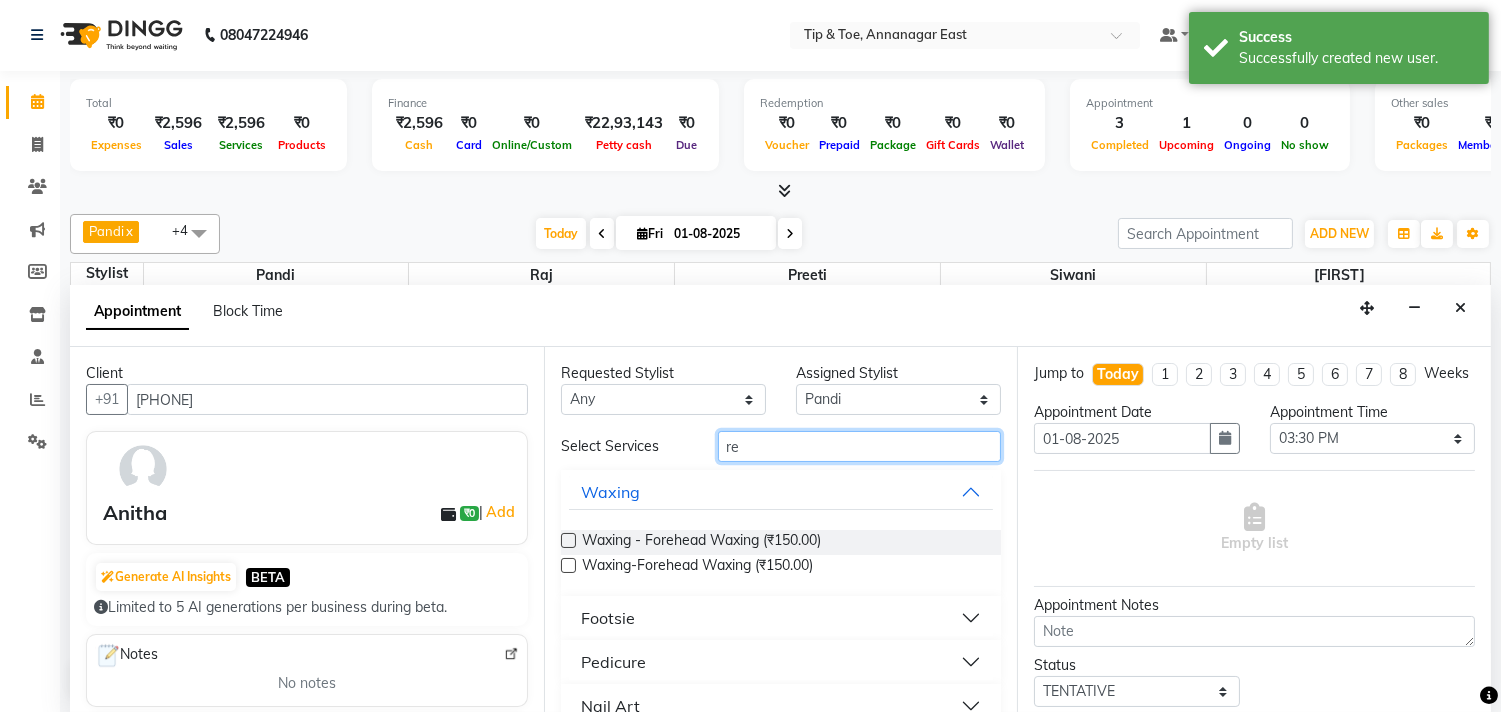 type on "r" 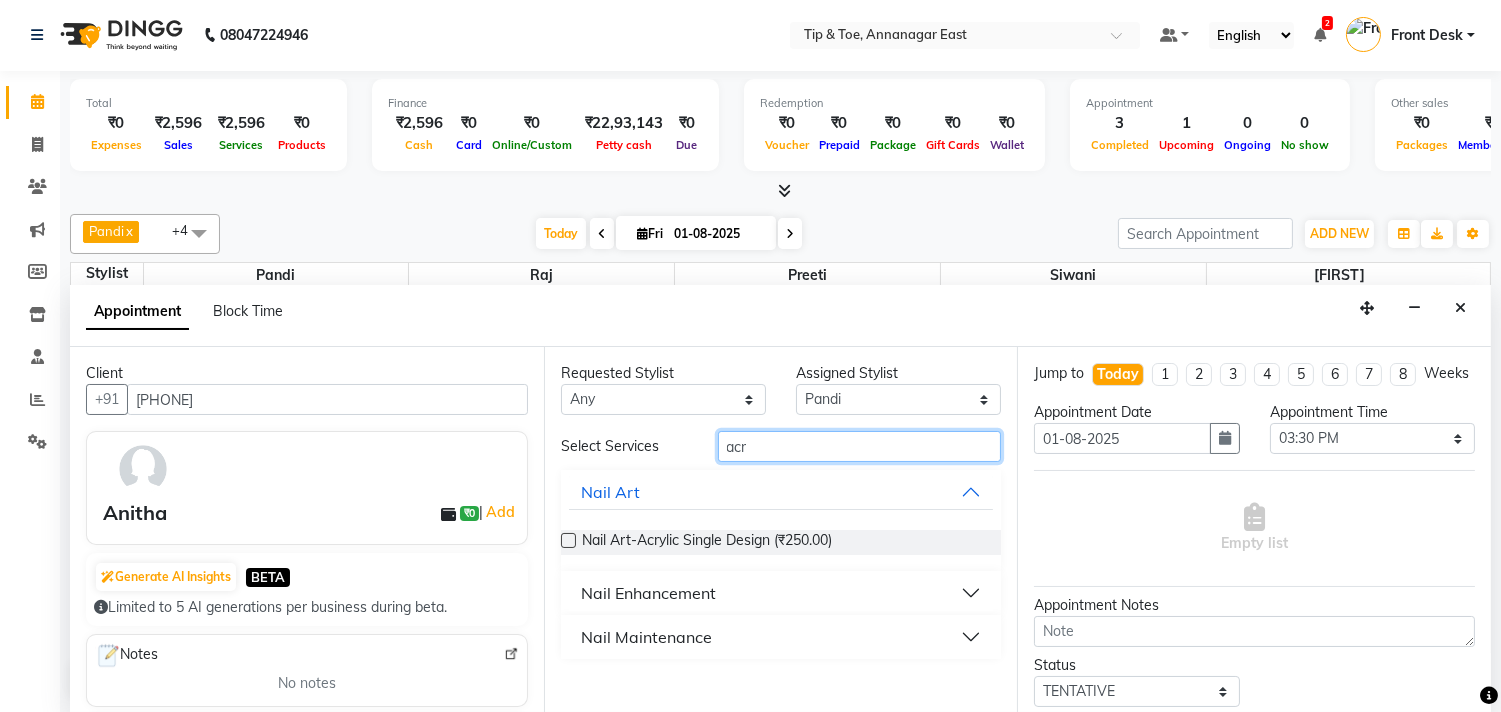 type on "acr" 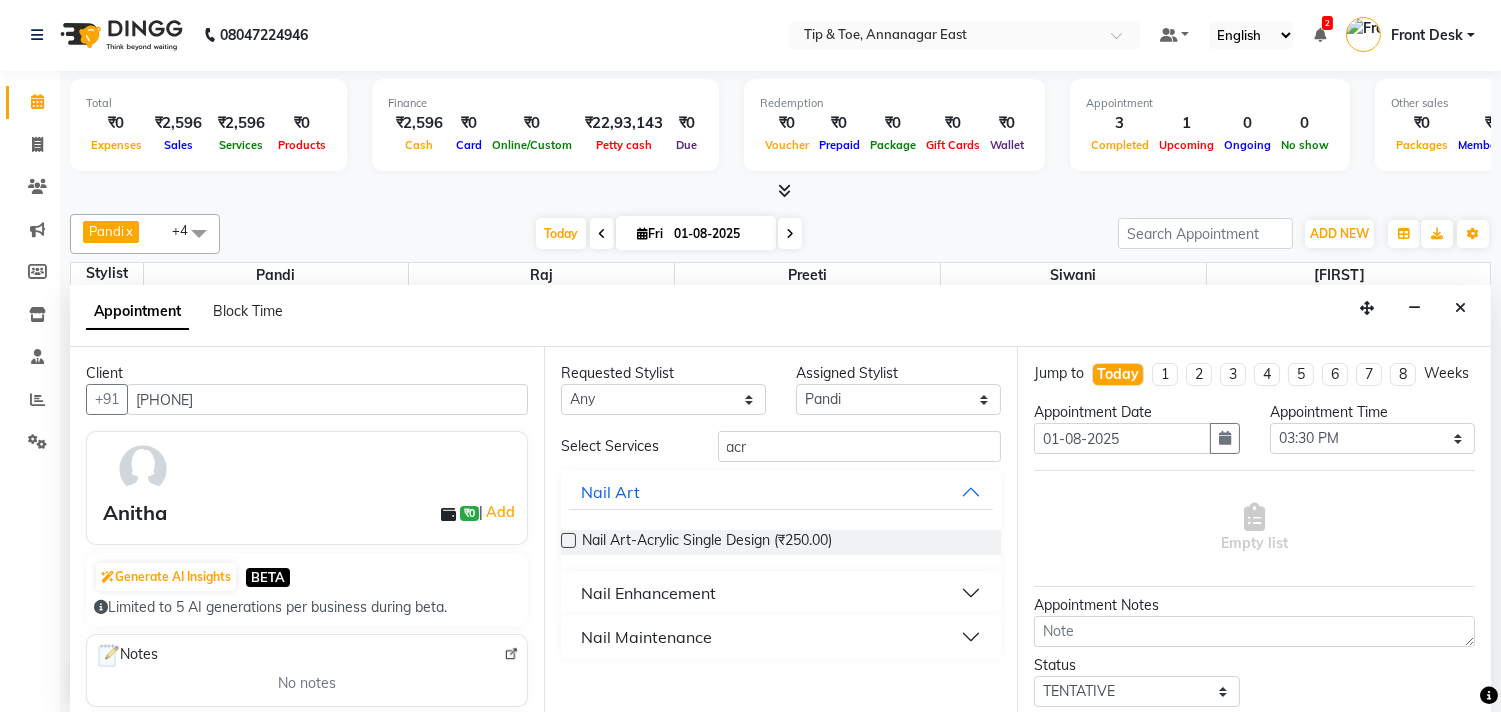 click on "Nail Maintenance" at bounding box center (781, 637) 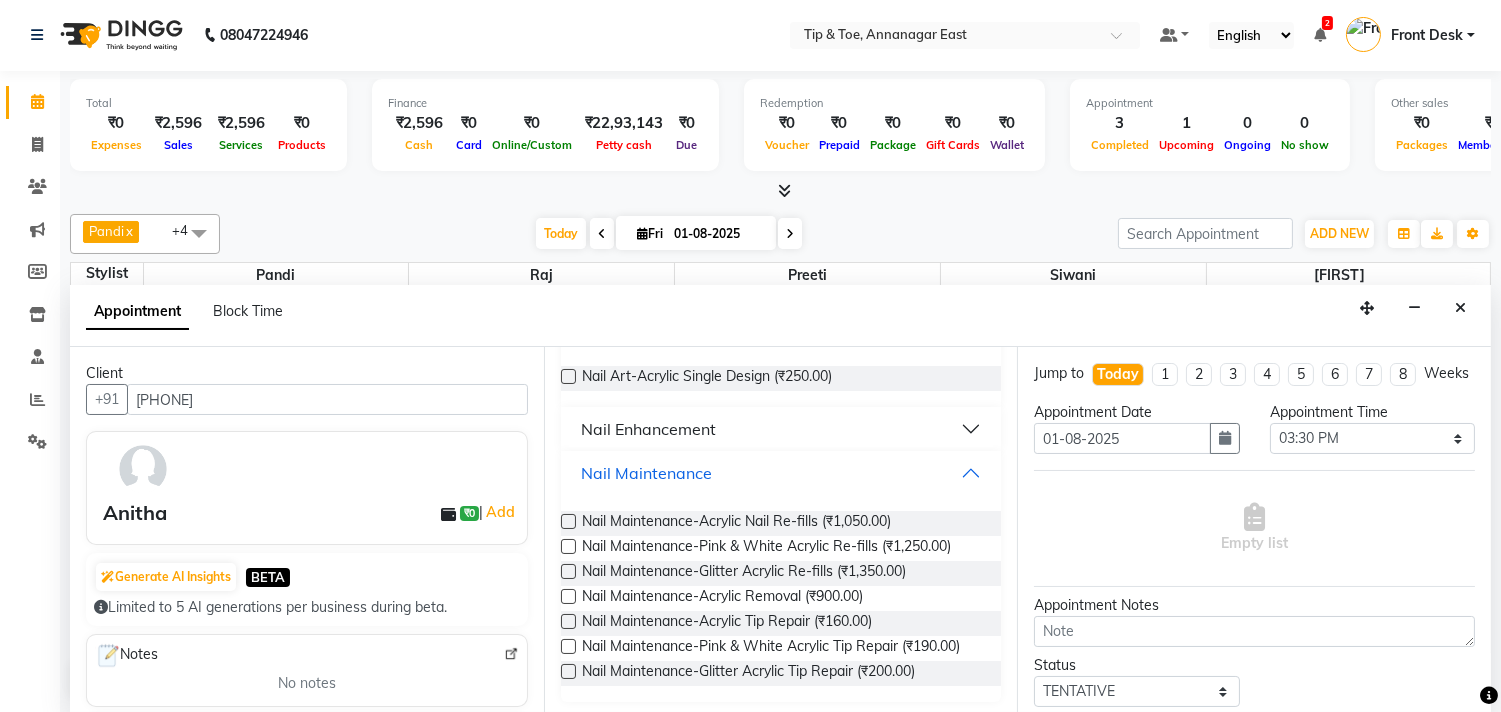 scroll, scrollTop: 168, scrollLeft: 0, axis: vertical 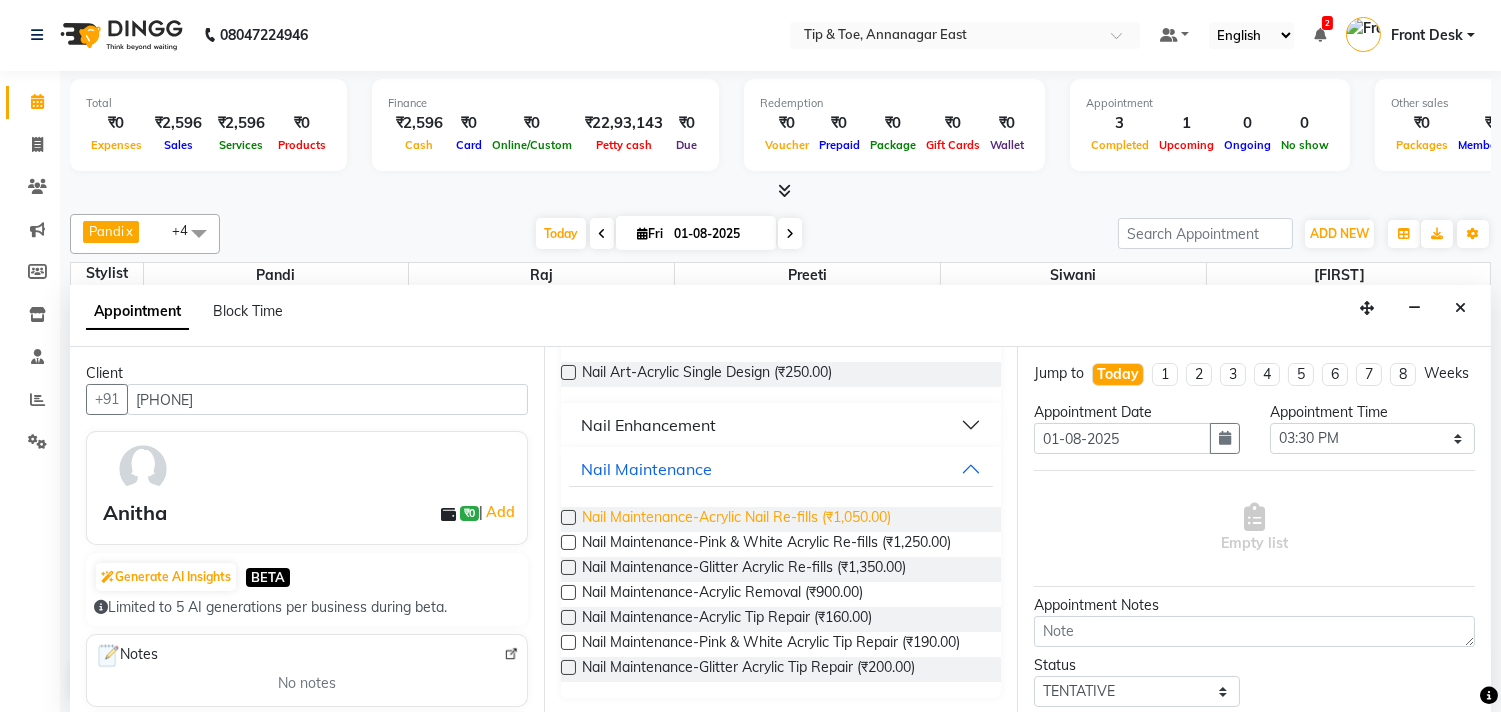 click on "Nail Maintenance-Acrylic Nail Re-fills (₹1,050.00)" at bounding box center [736, 519] 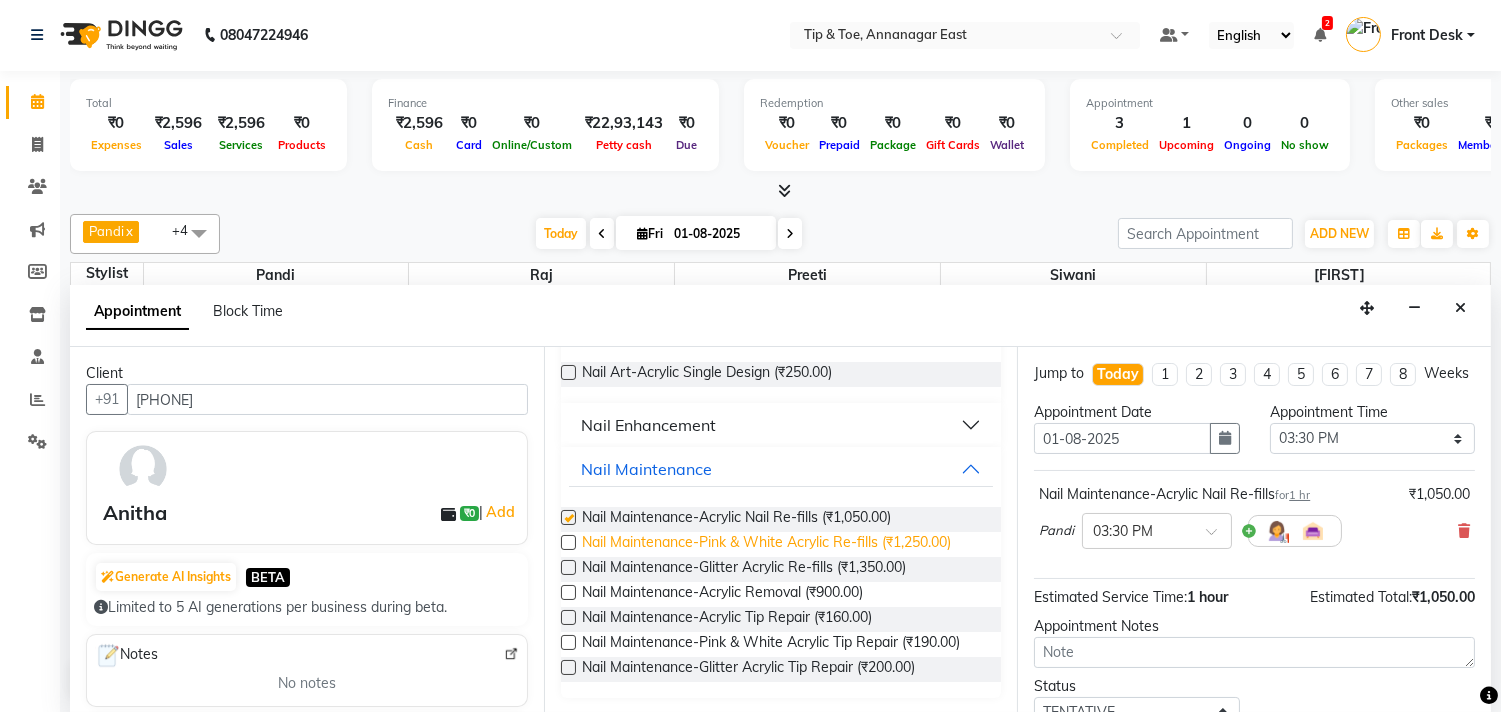 checkbox on "false" 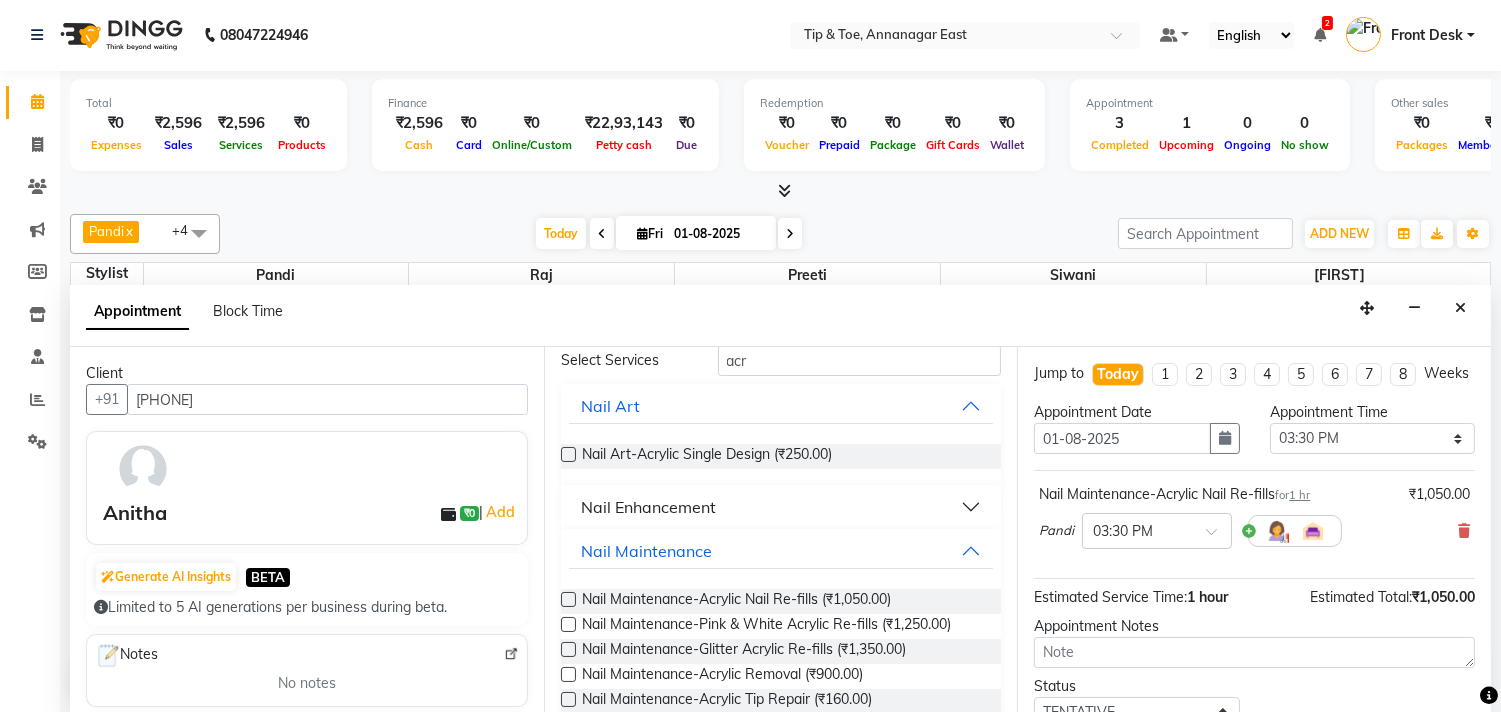 scroll, scrollTop: 0, scrollLeft: 0, axis: both 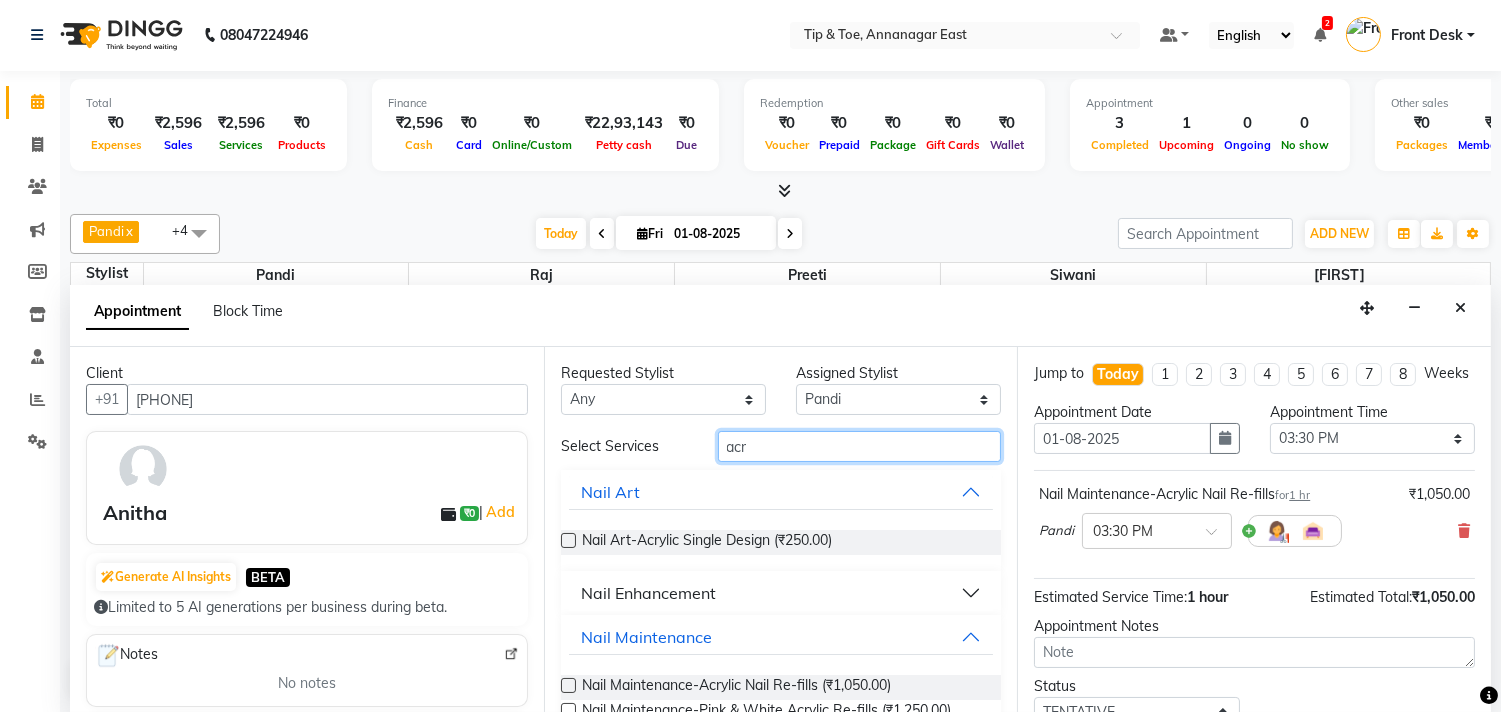 click on "acr" at bounding box center (860, 446) 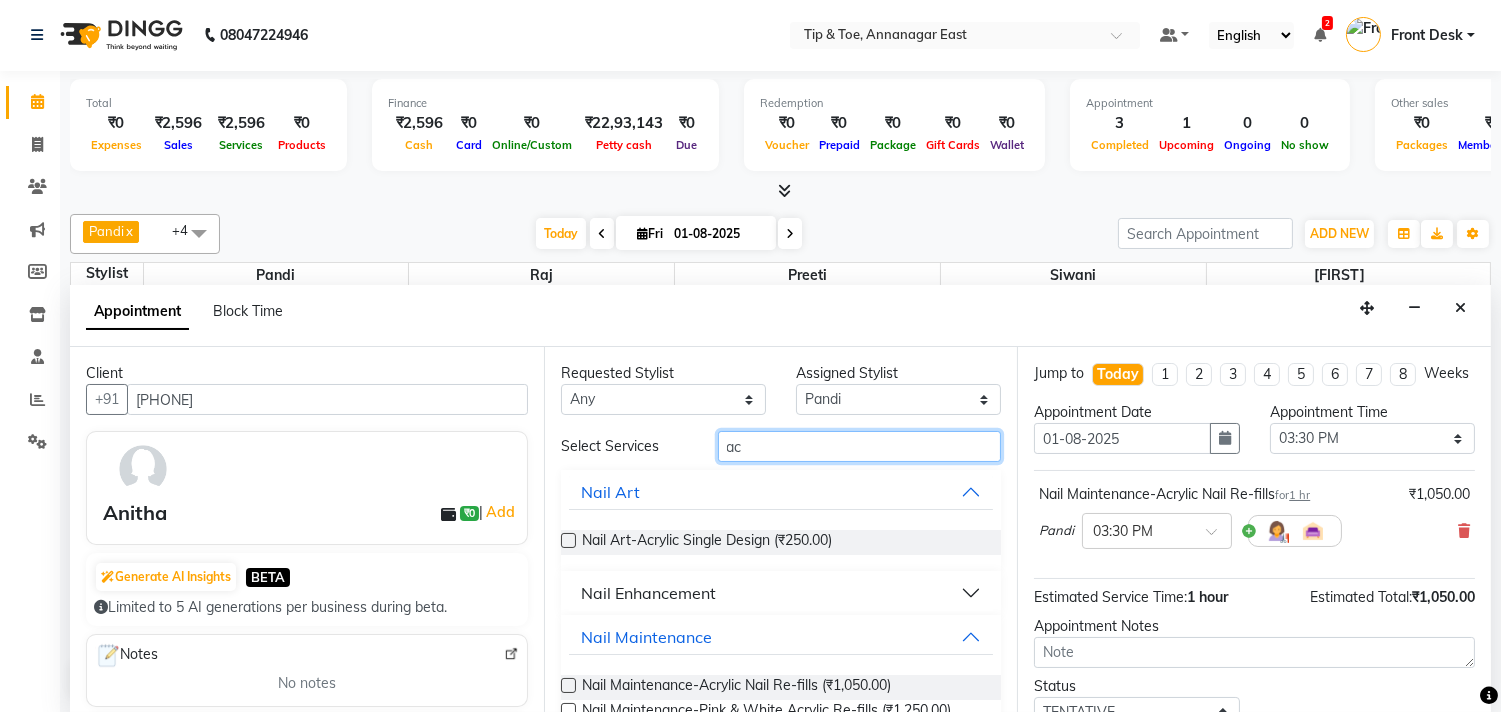 type on "a" 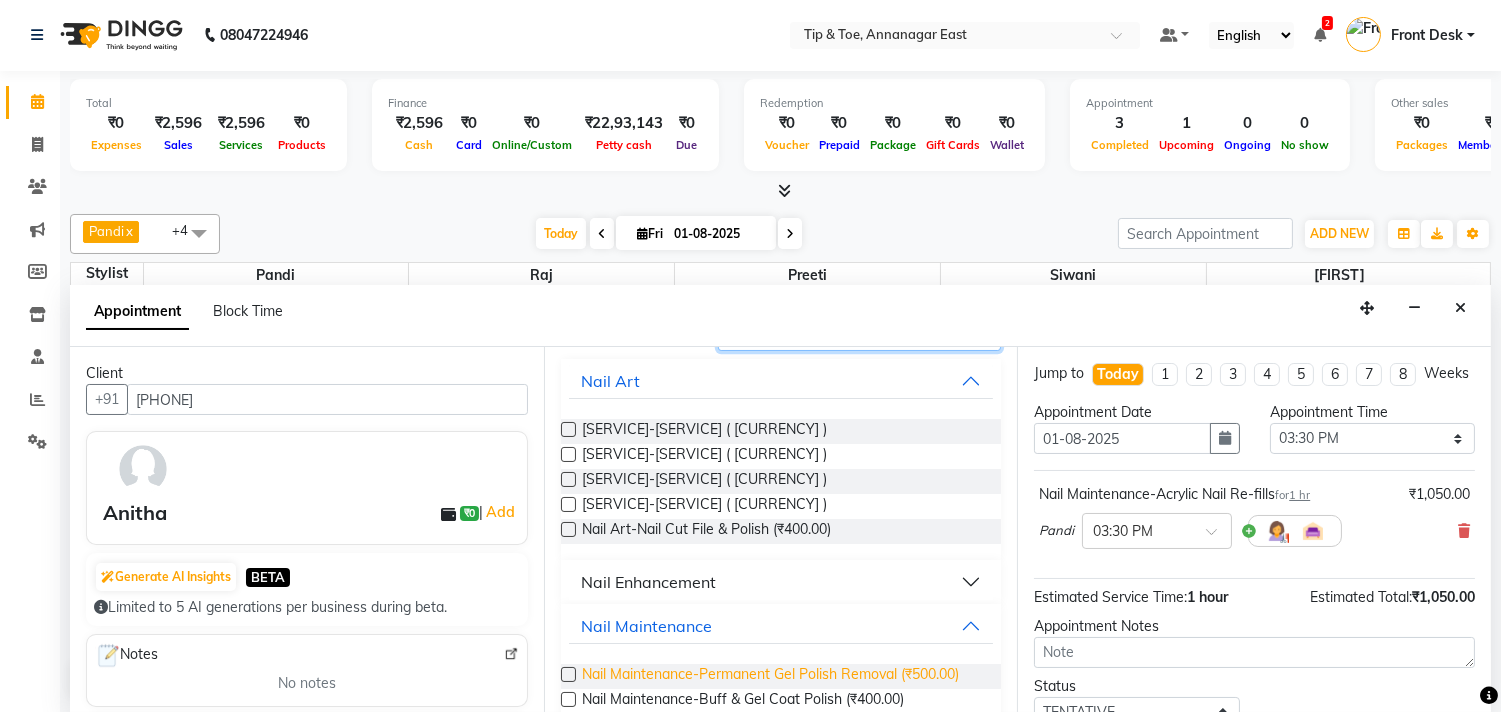 scroll, scrollTop: 187, scrollLeft: 0, axis: vertical 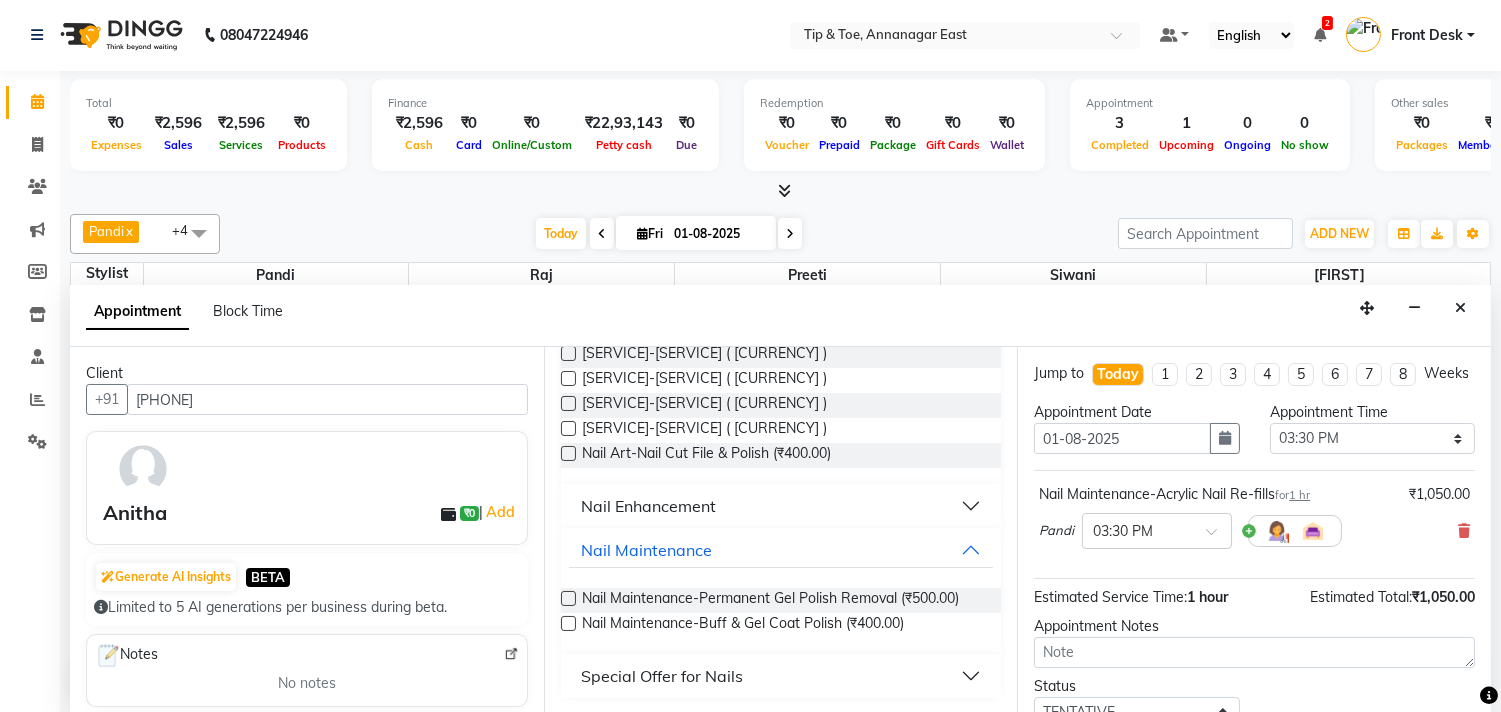 type on "poli" 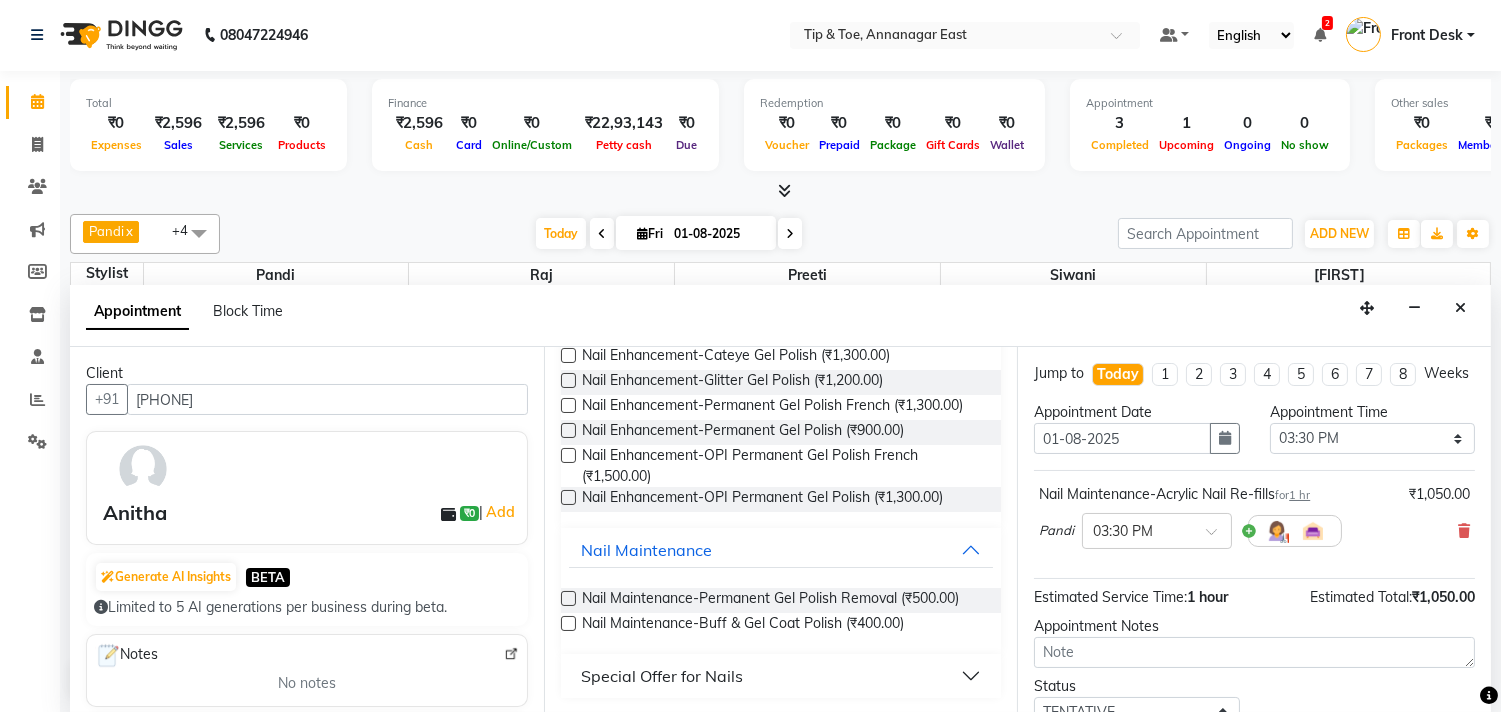 scroll, scrollTop: 428, scrollLeft: 0, axis: vertical 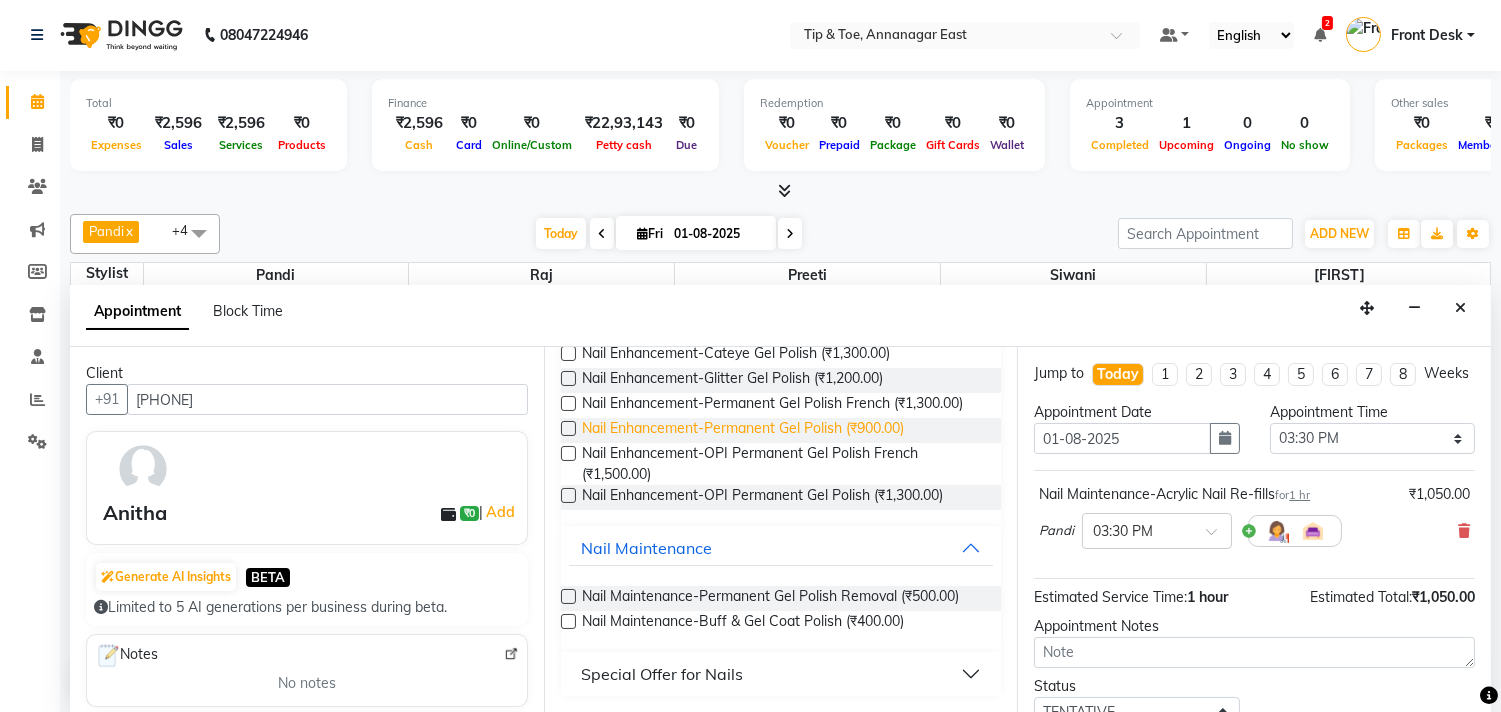 click on "Nail Enhancement-Permanent Gel Polish (₹900.00)" at bounding box center (743, 430) 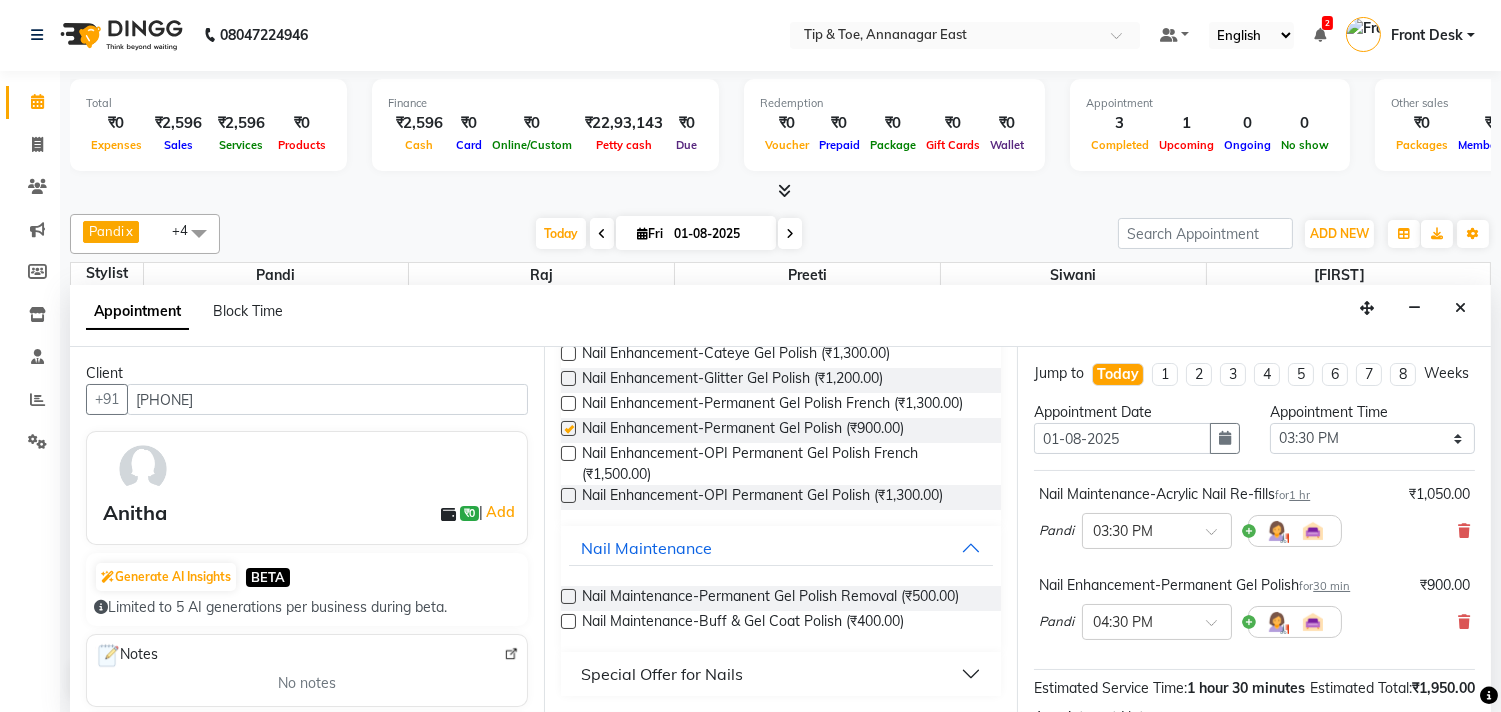 checkbox on "false" 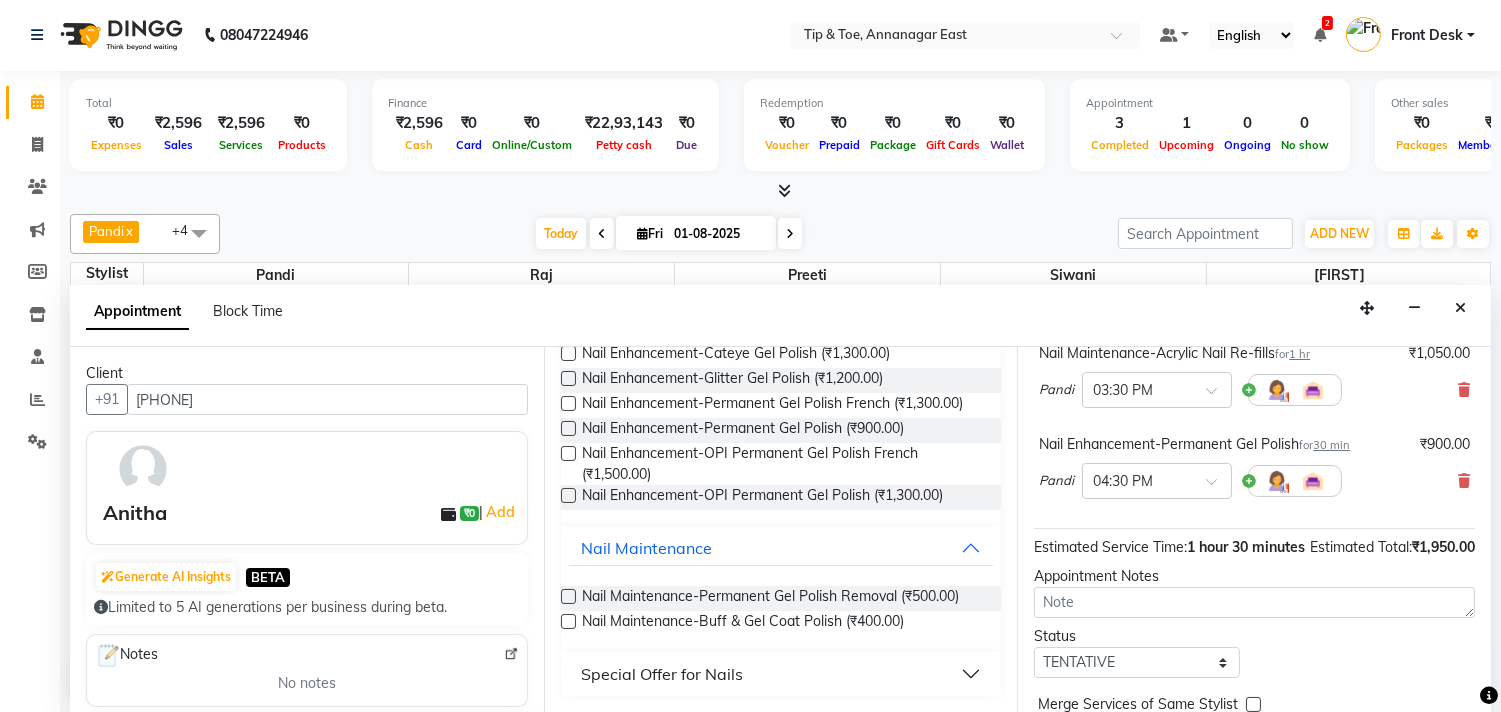 scroll, scrollTop: 272, scrollLeft: 0, axis: vertical 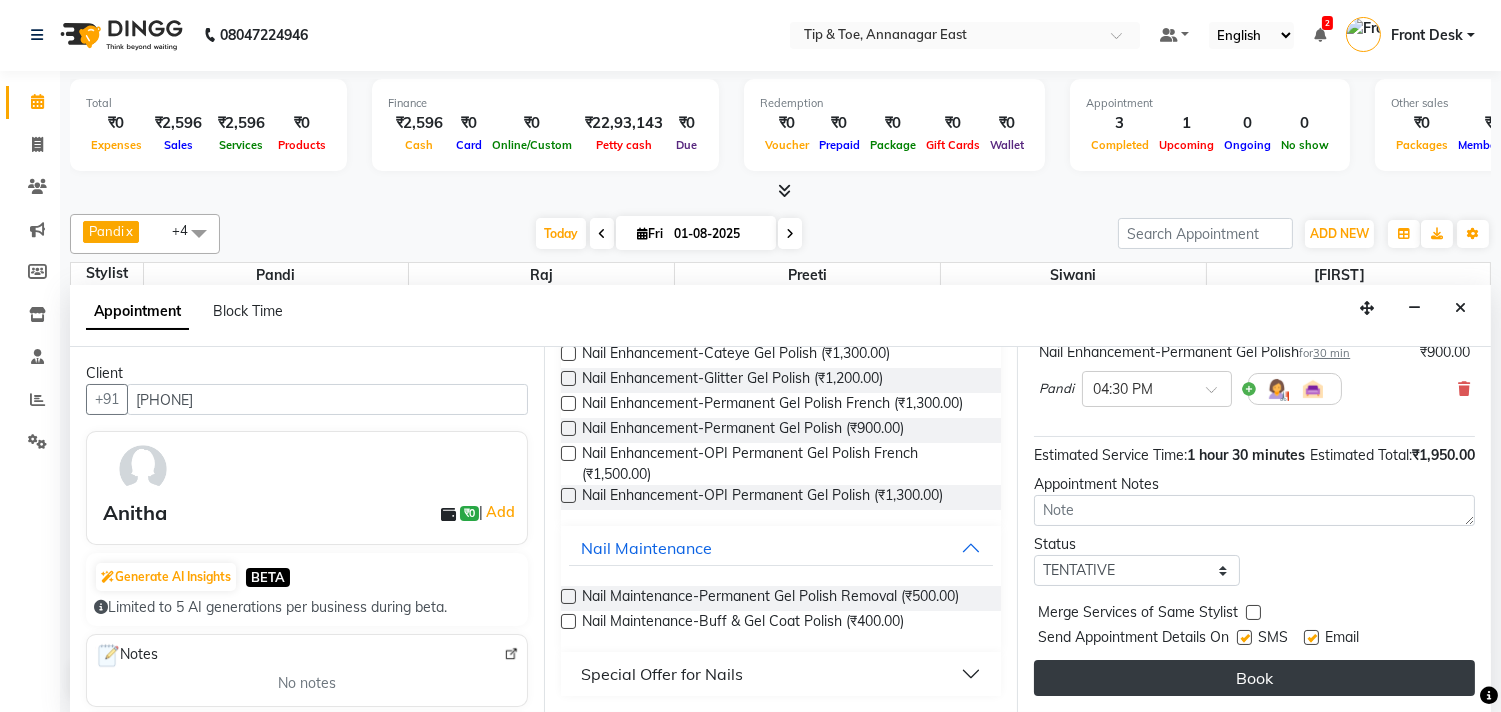 click on "Book" at bounding box center [1254, 678] 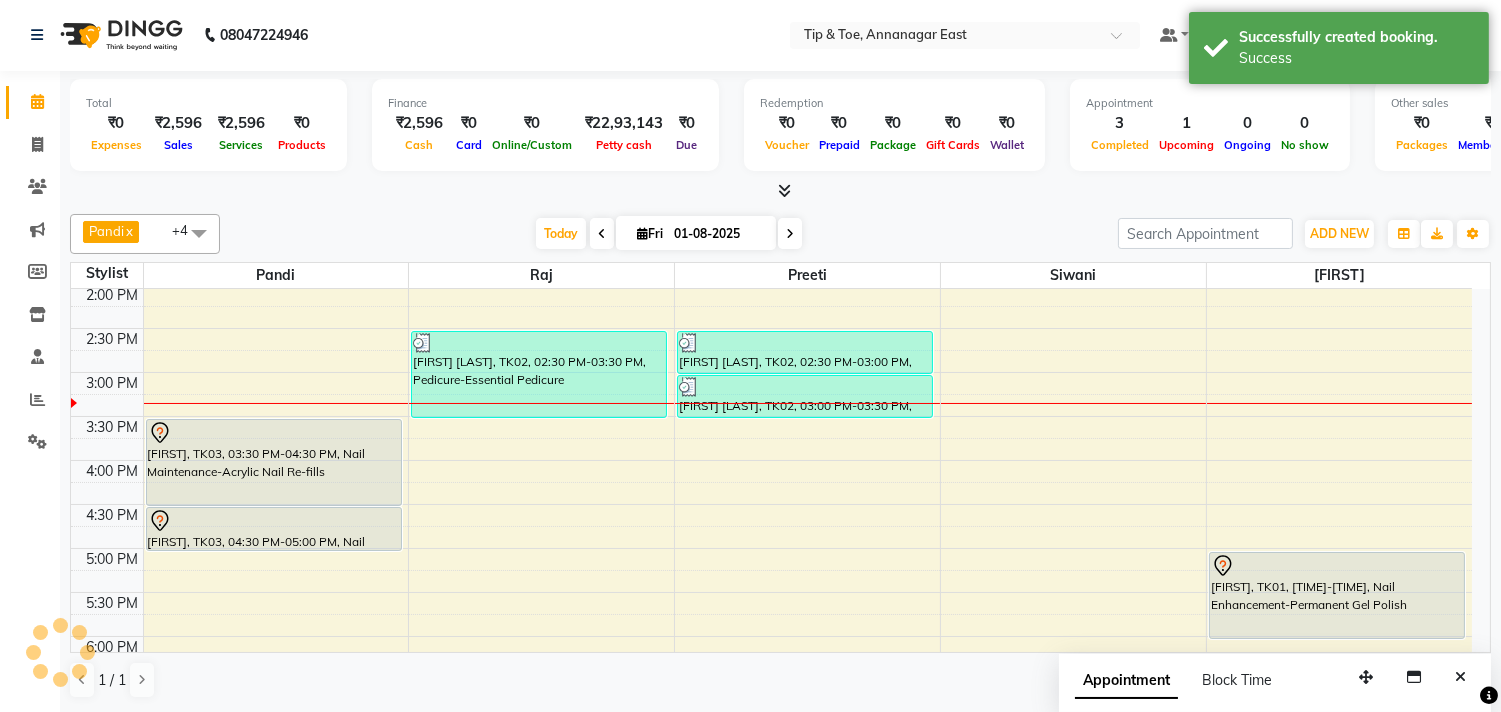 scroll, scrollTop: 0, scrollLeft: 0, axis: both 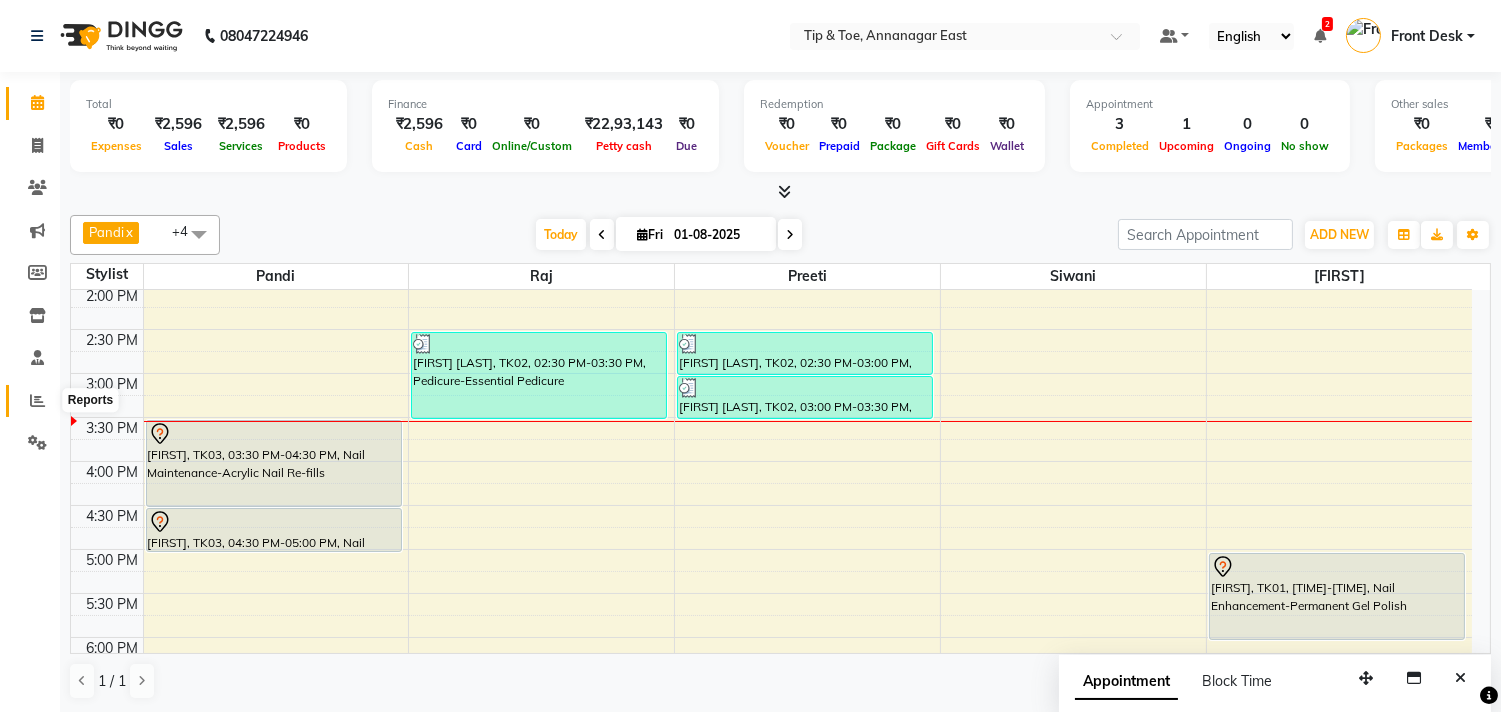 click 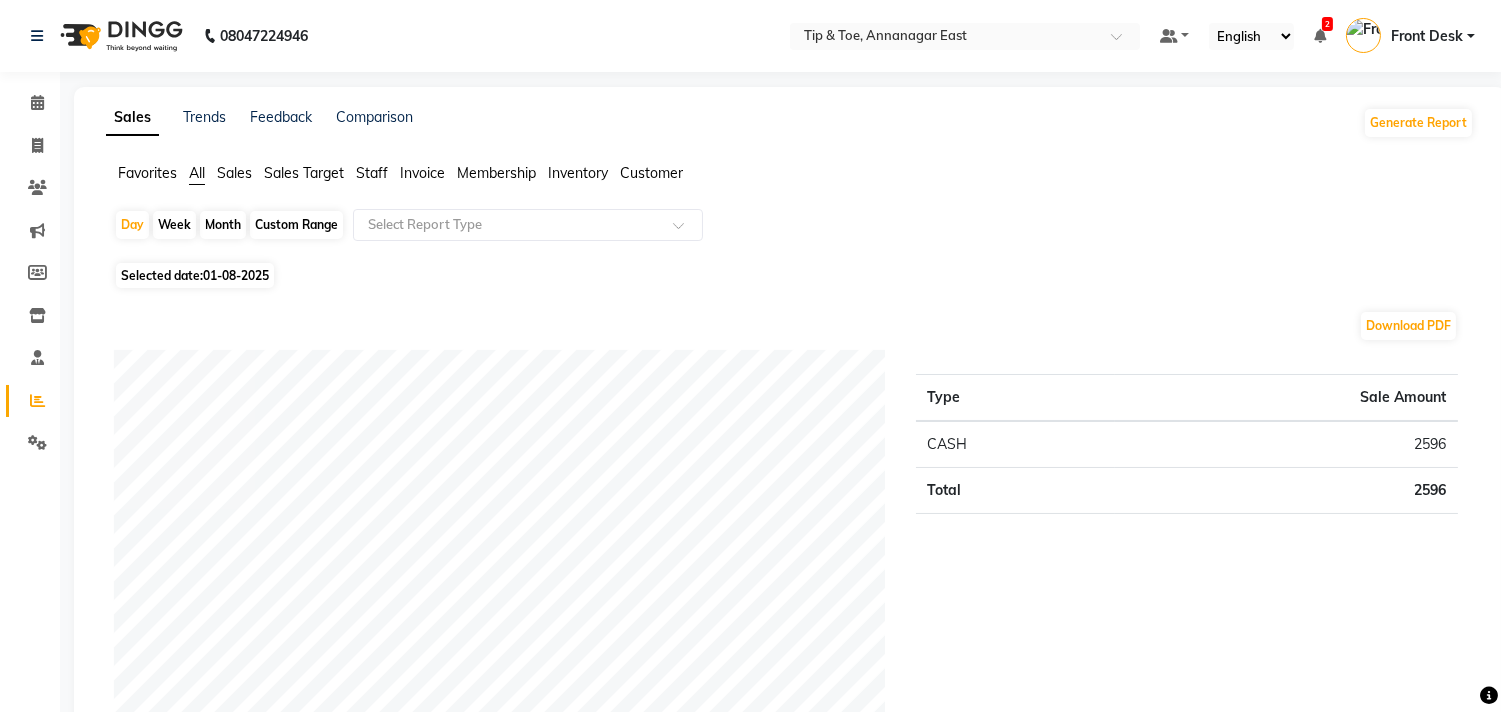 click on "Invoice" 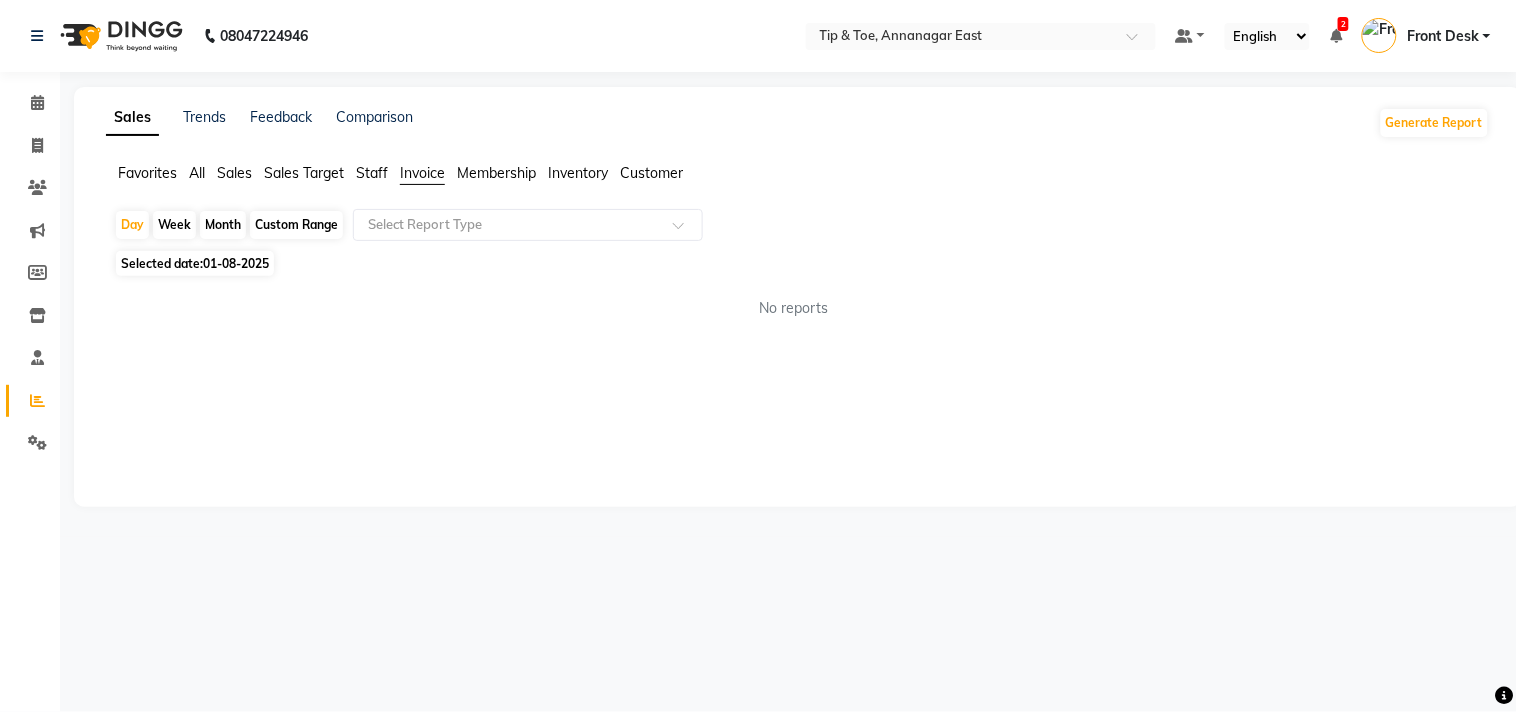 click on "Custom Range" 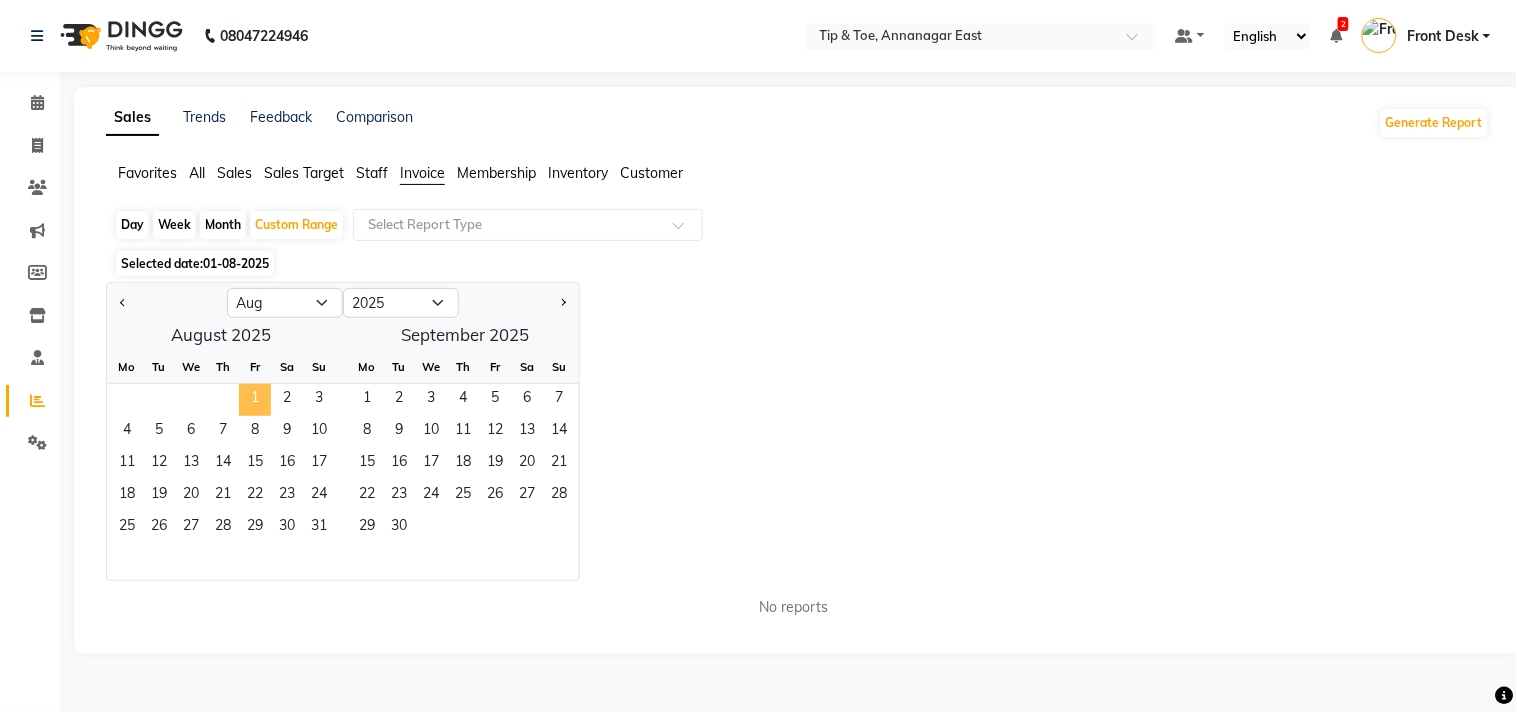 click on "1" 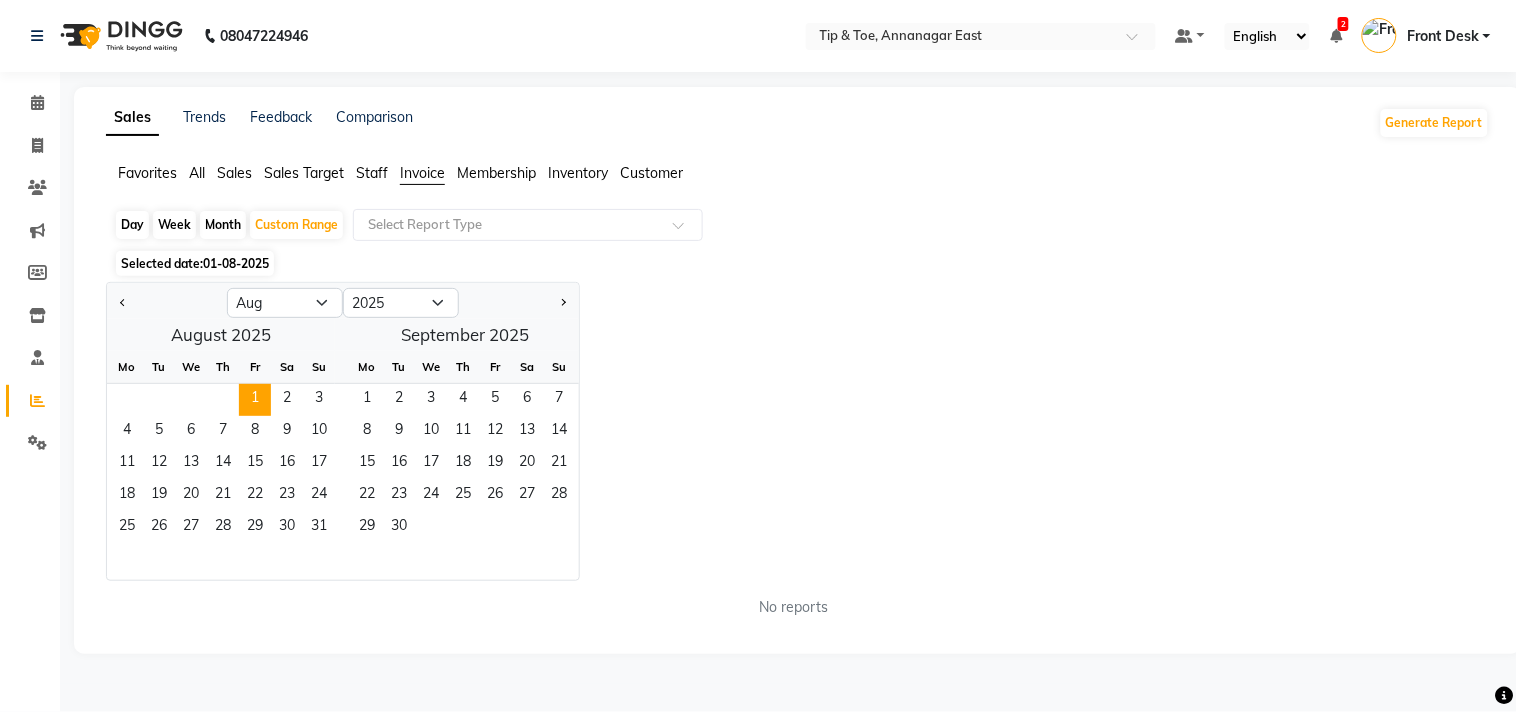 click 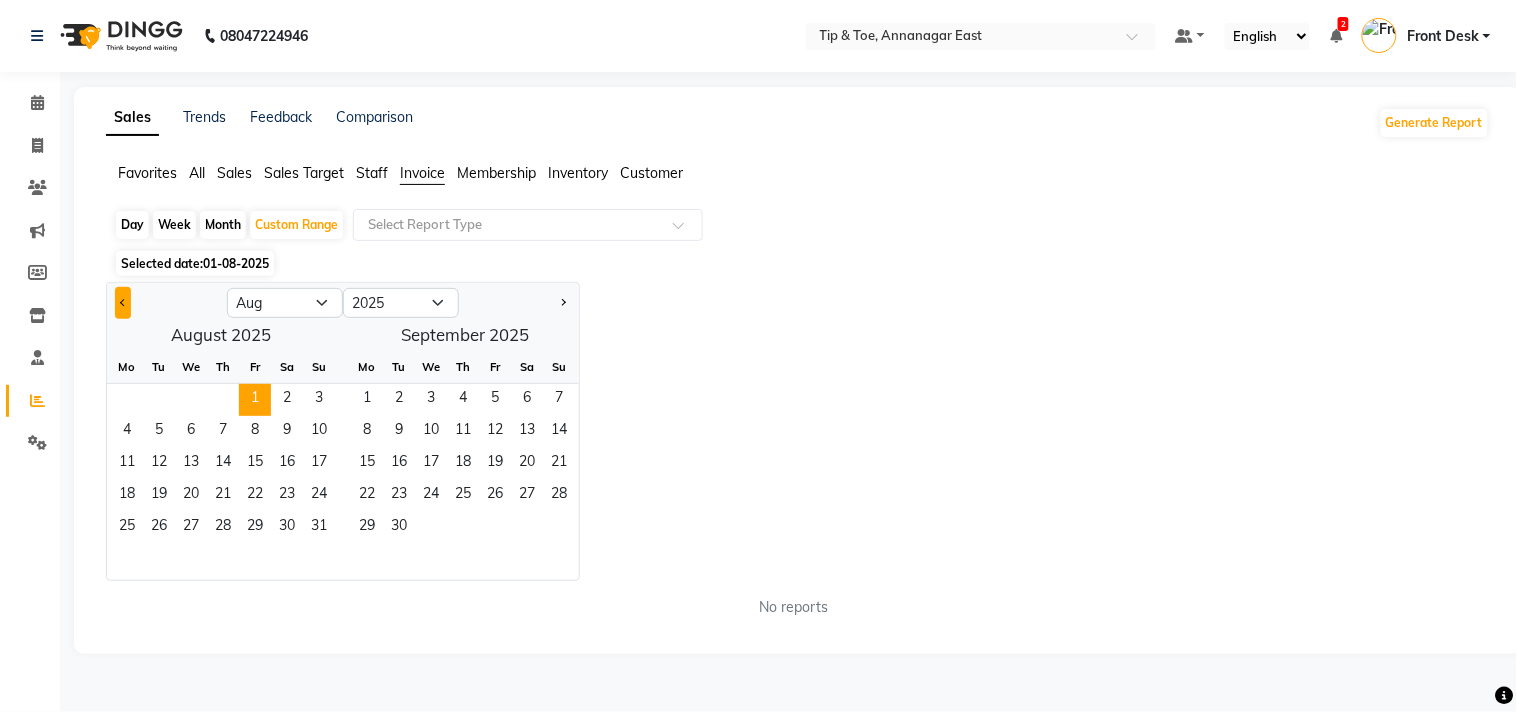 click 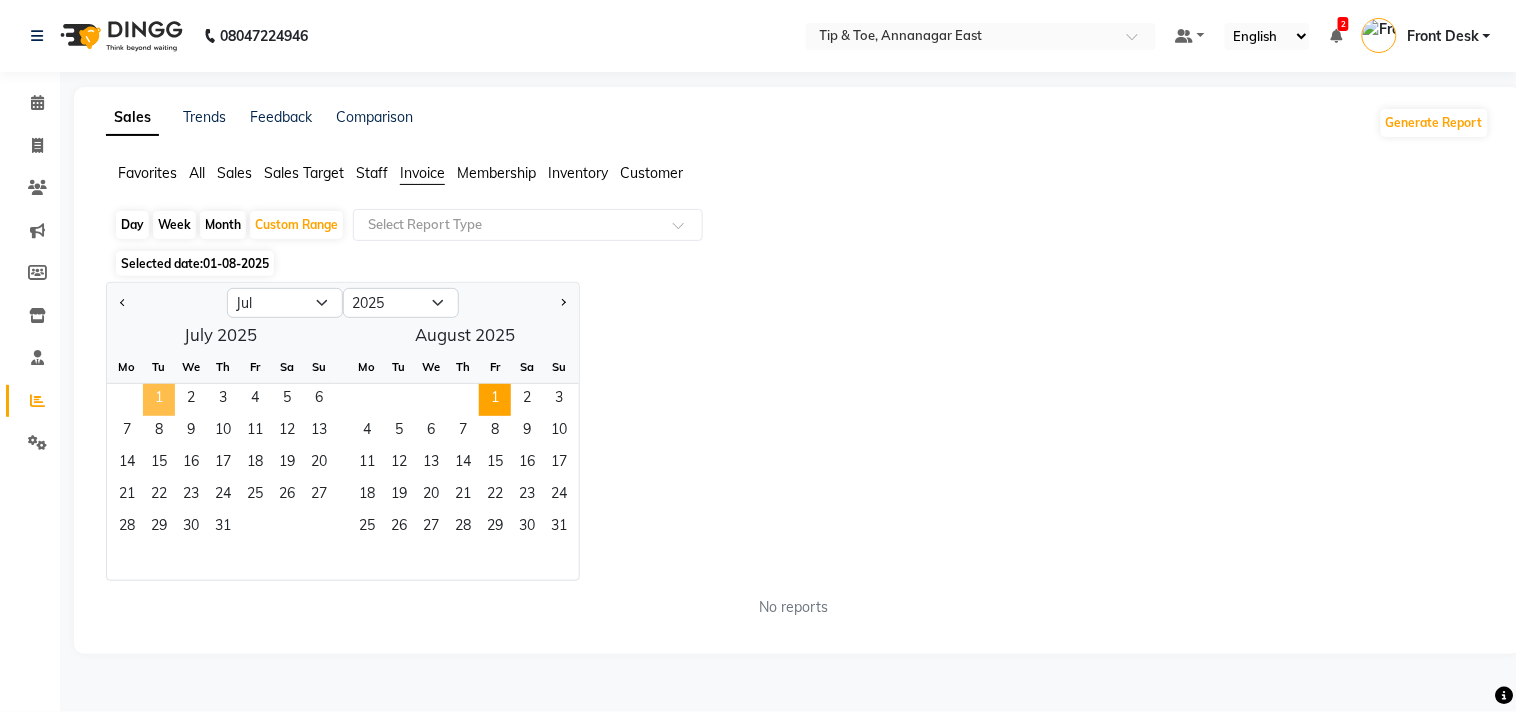 click on "1" 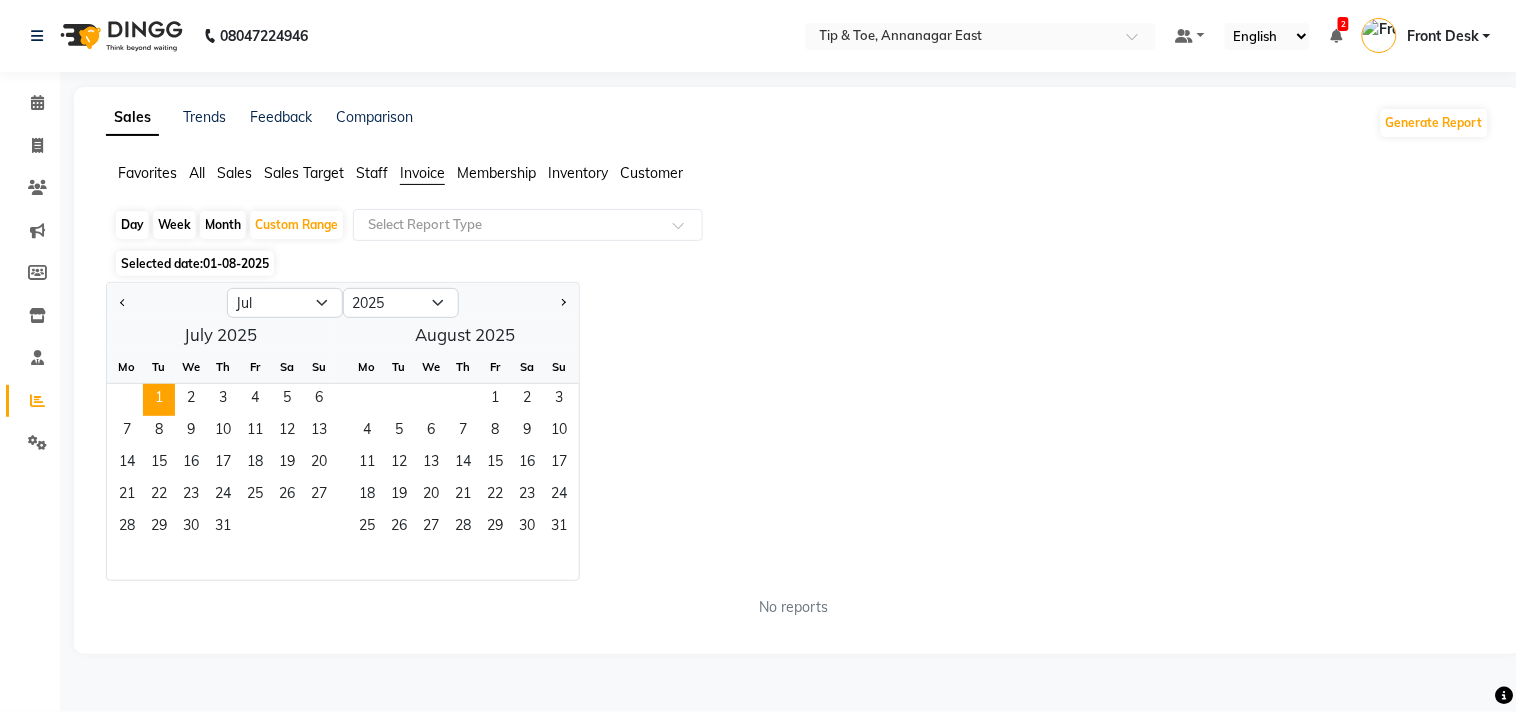 click 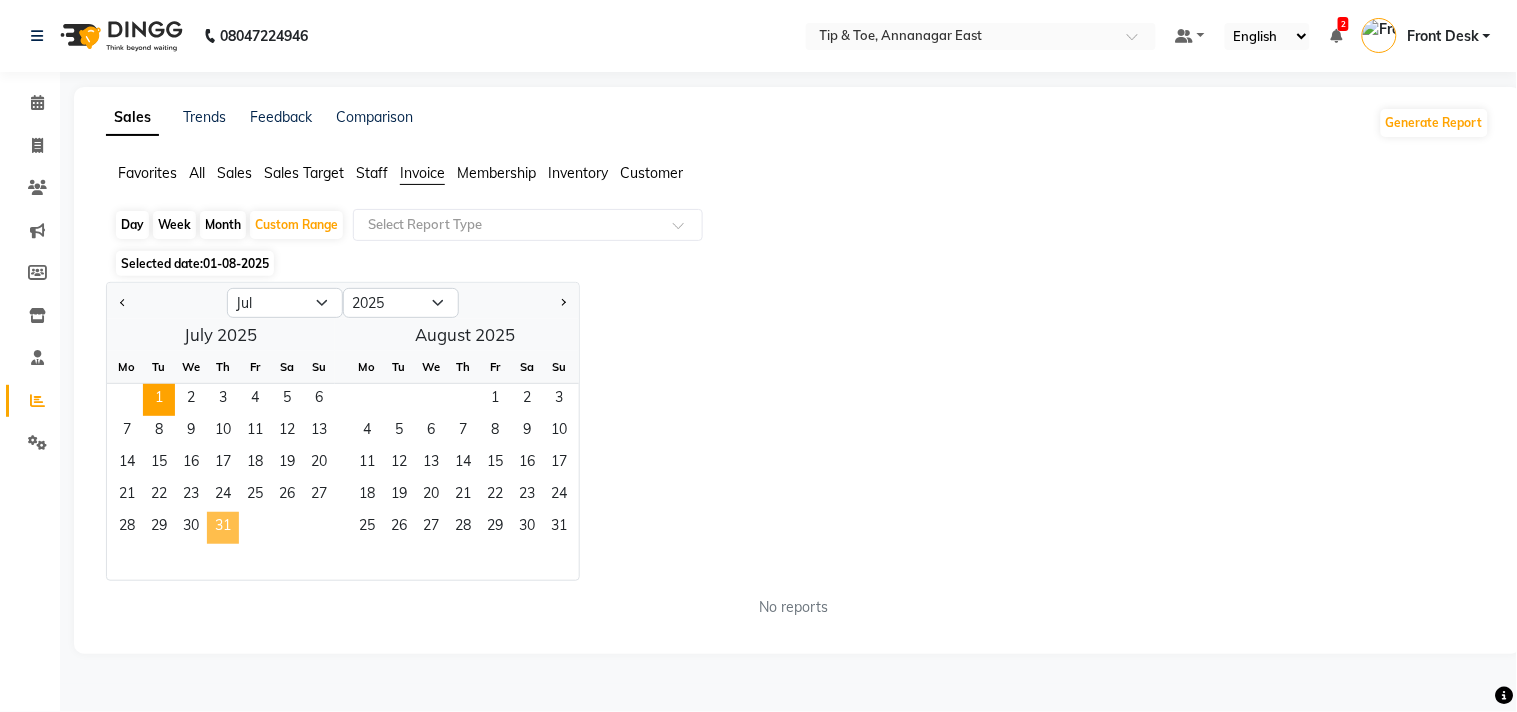 click on "31" 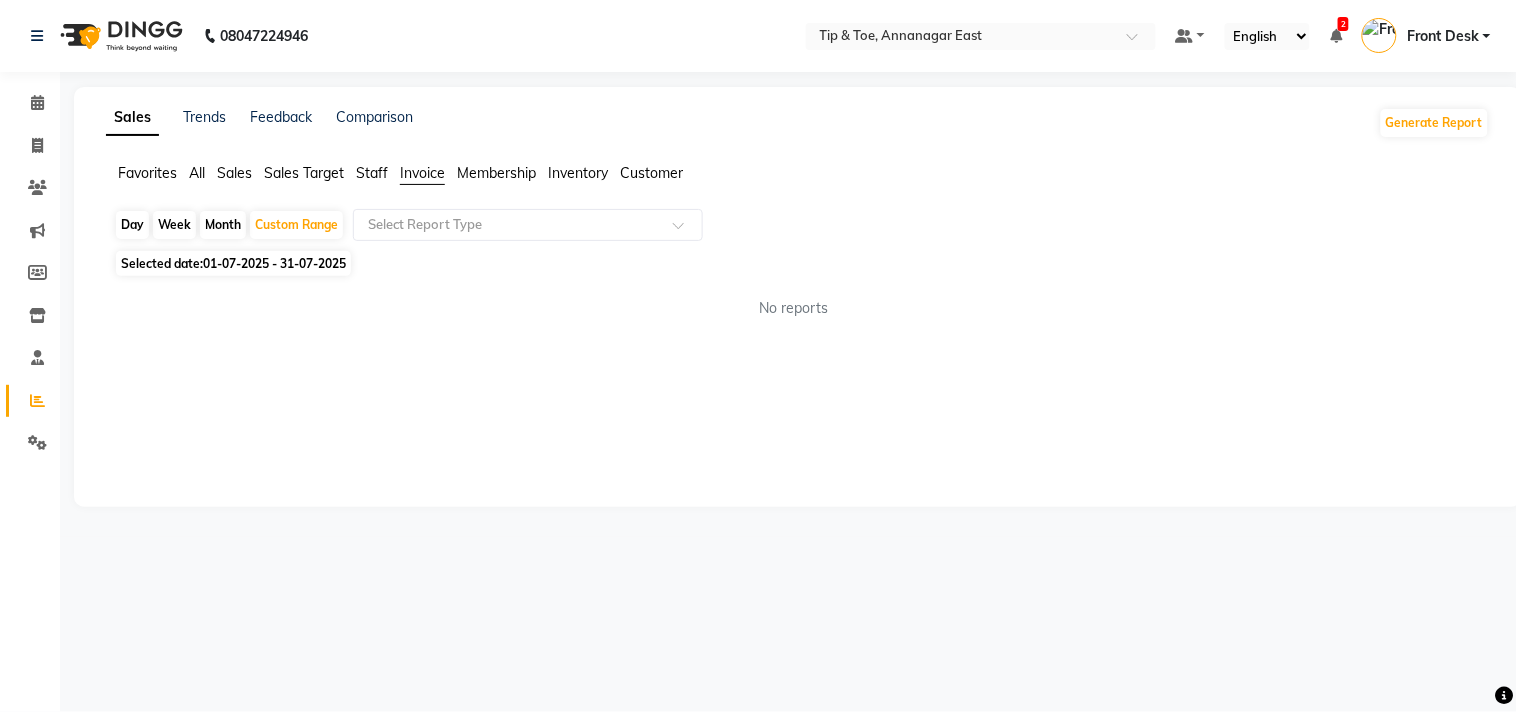 click on "Staff" 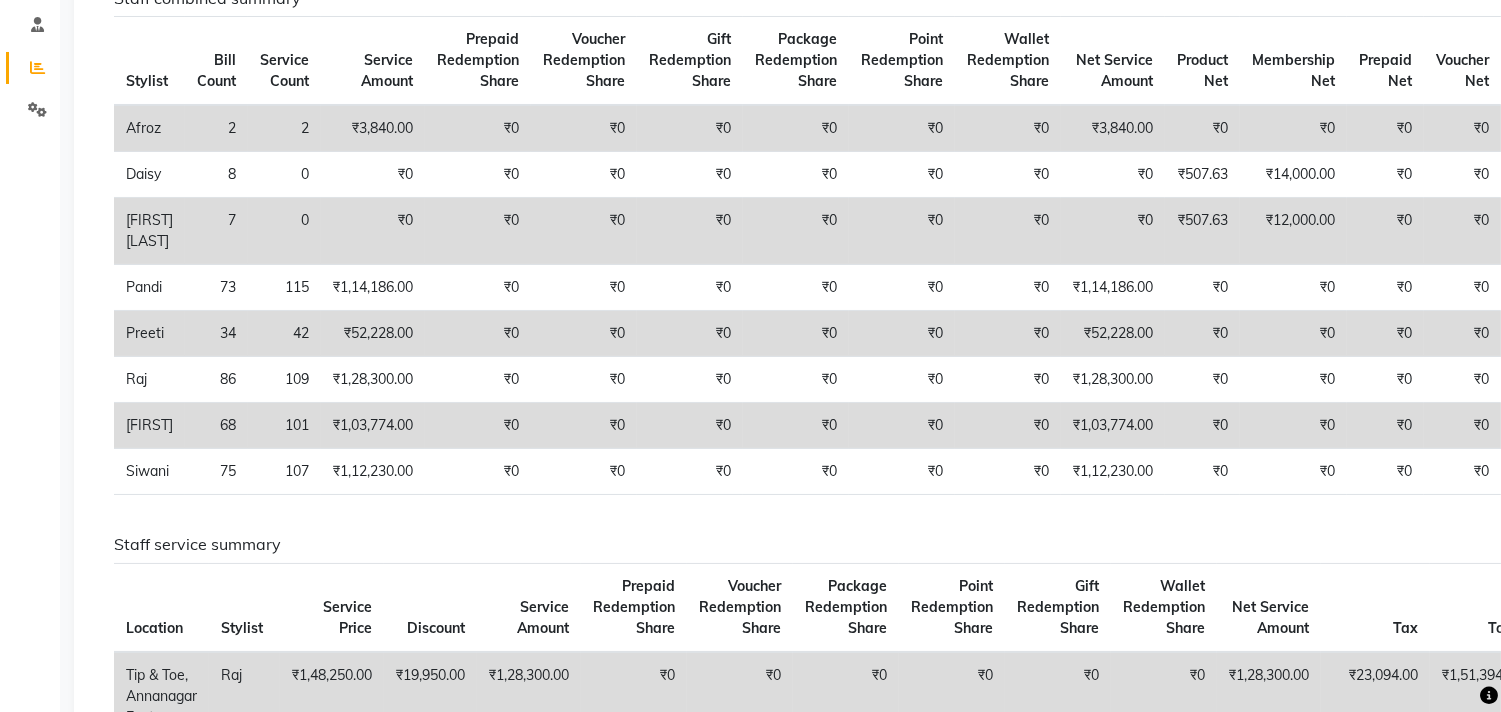 scroll, scrollTop: 0, scrollLeft: 0, axis: both 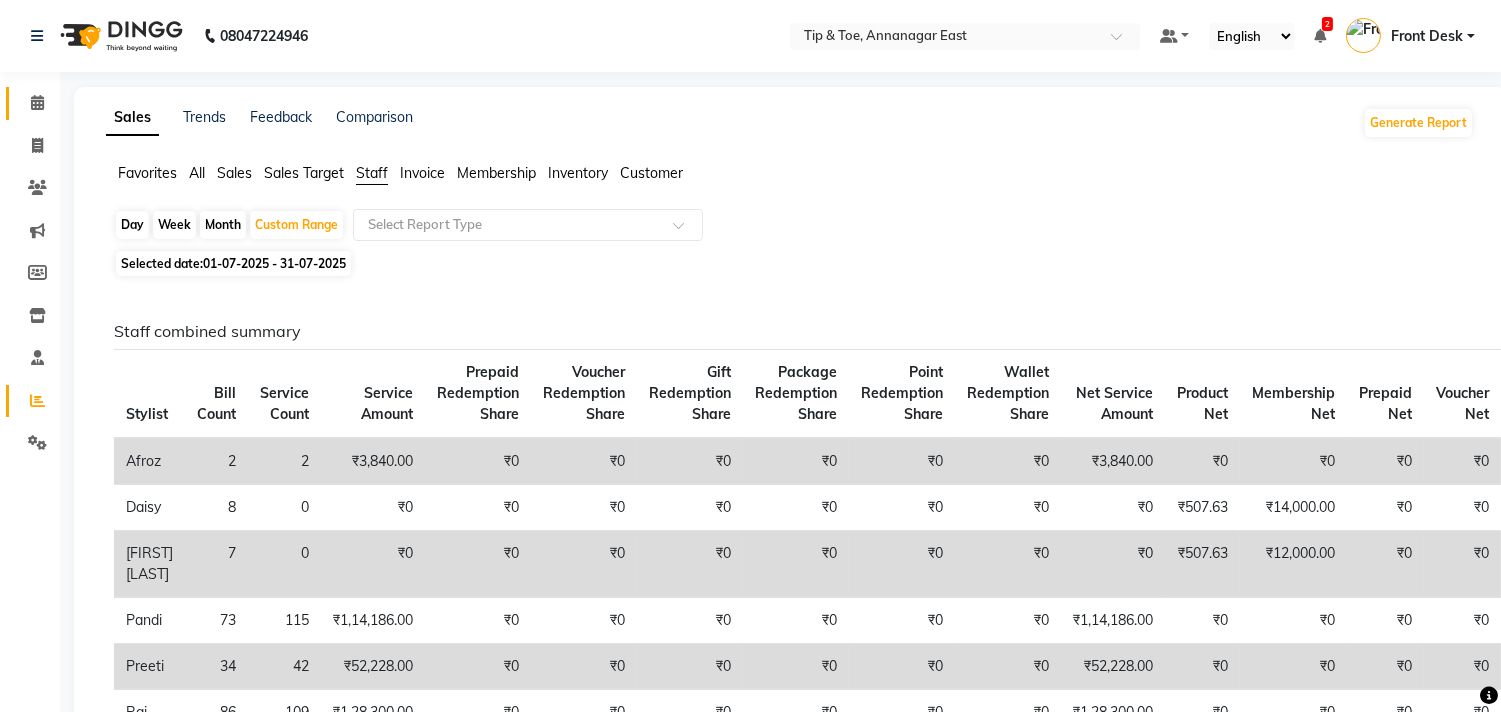 click on "Calendar" 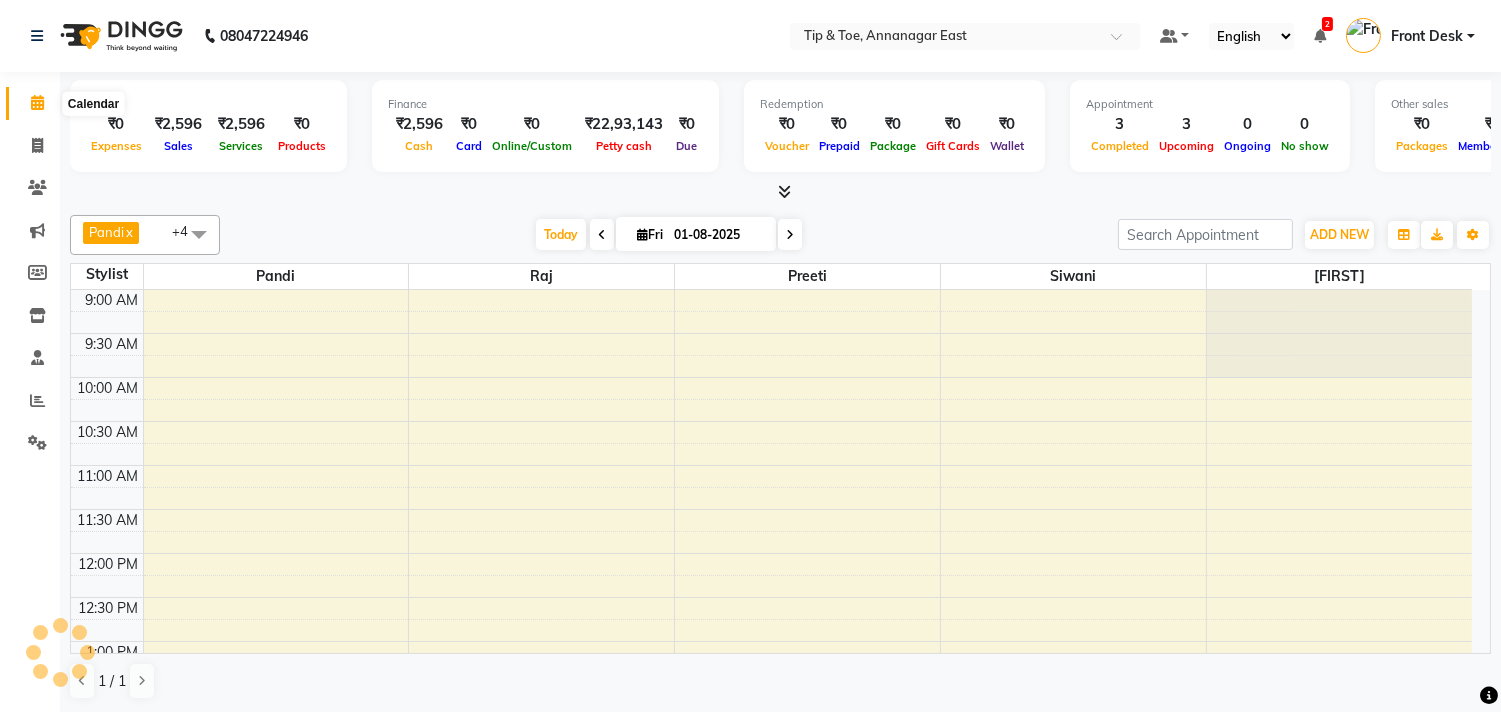 scroll, scrollTop: 0, scrollLeft: 0, axis: both 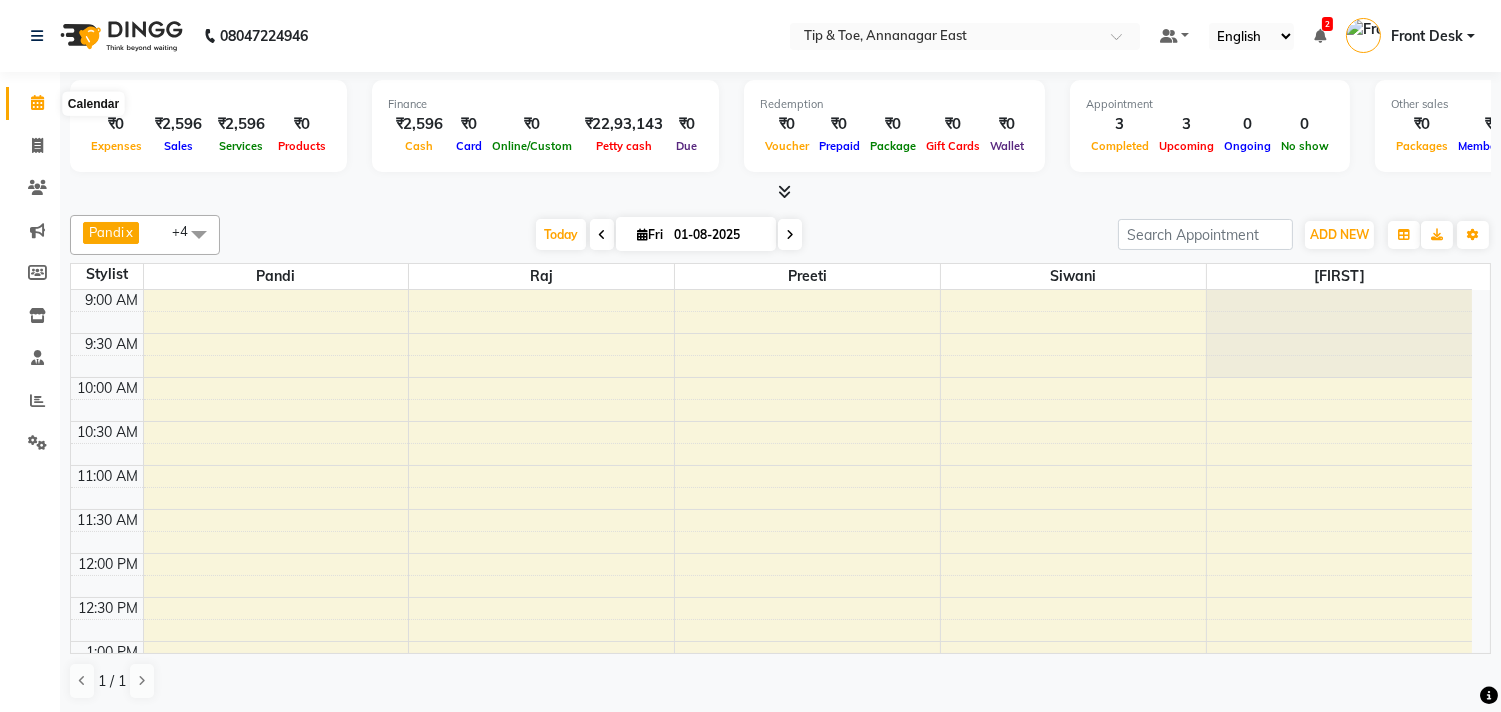 click 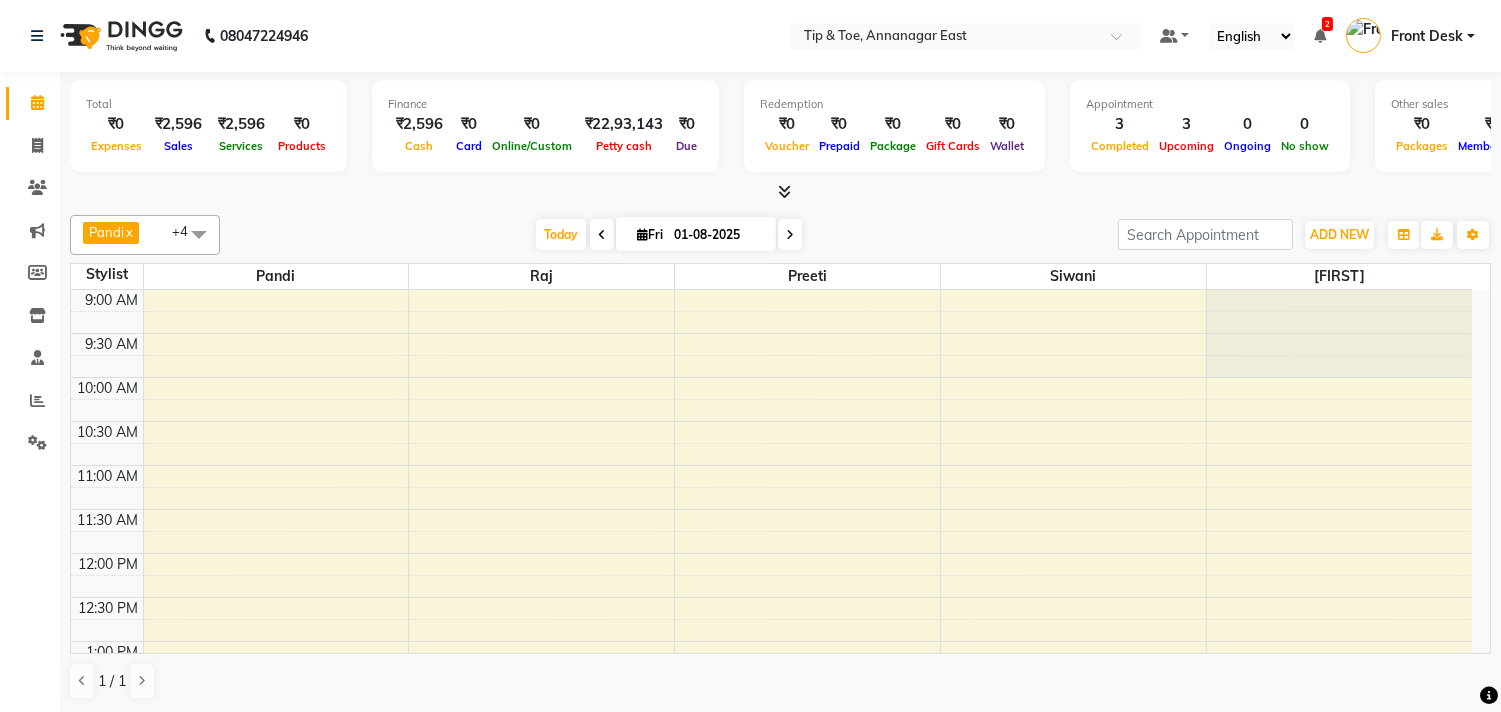 scroll, scrollTop: 317, scrollLeft: 0, axis: vertical 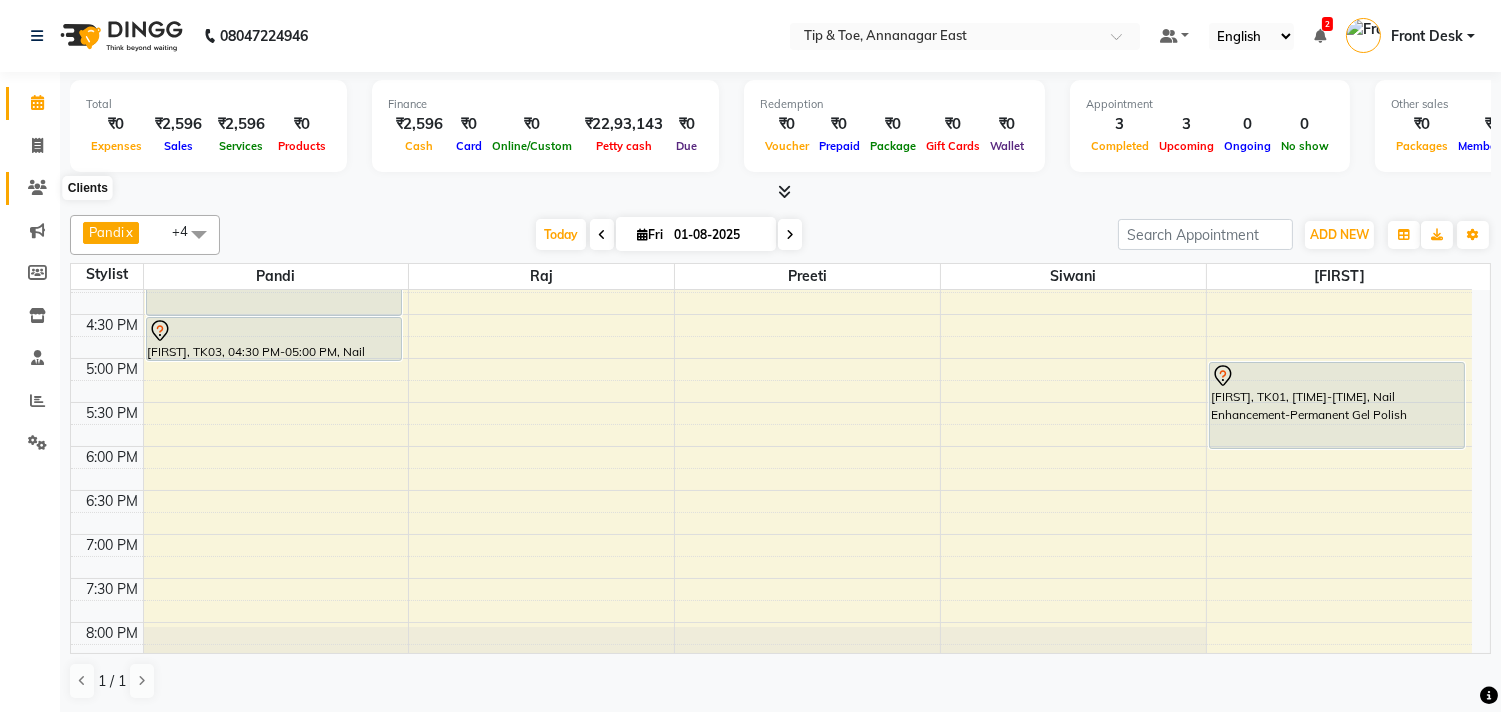 click 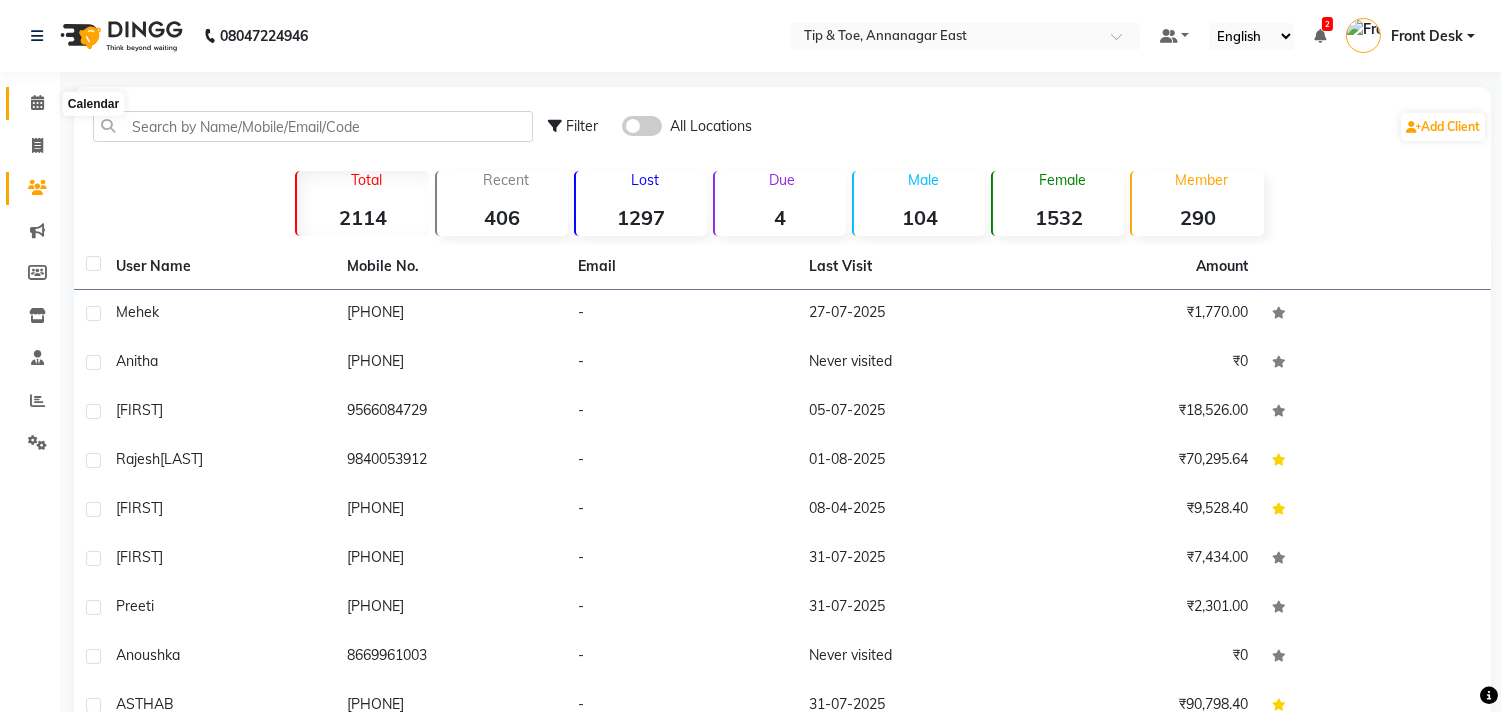 click 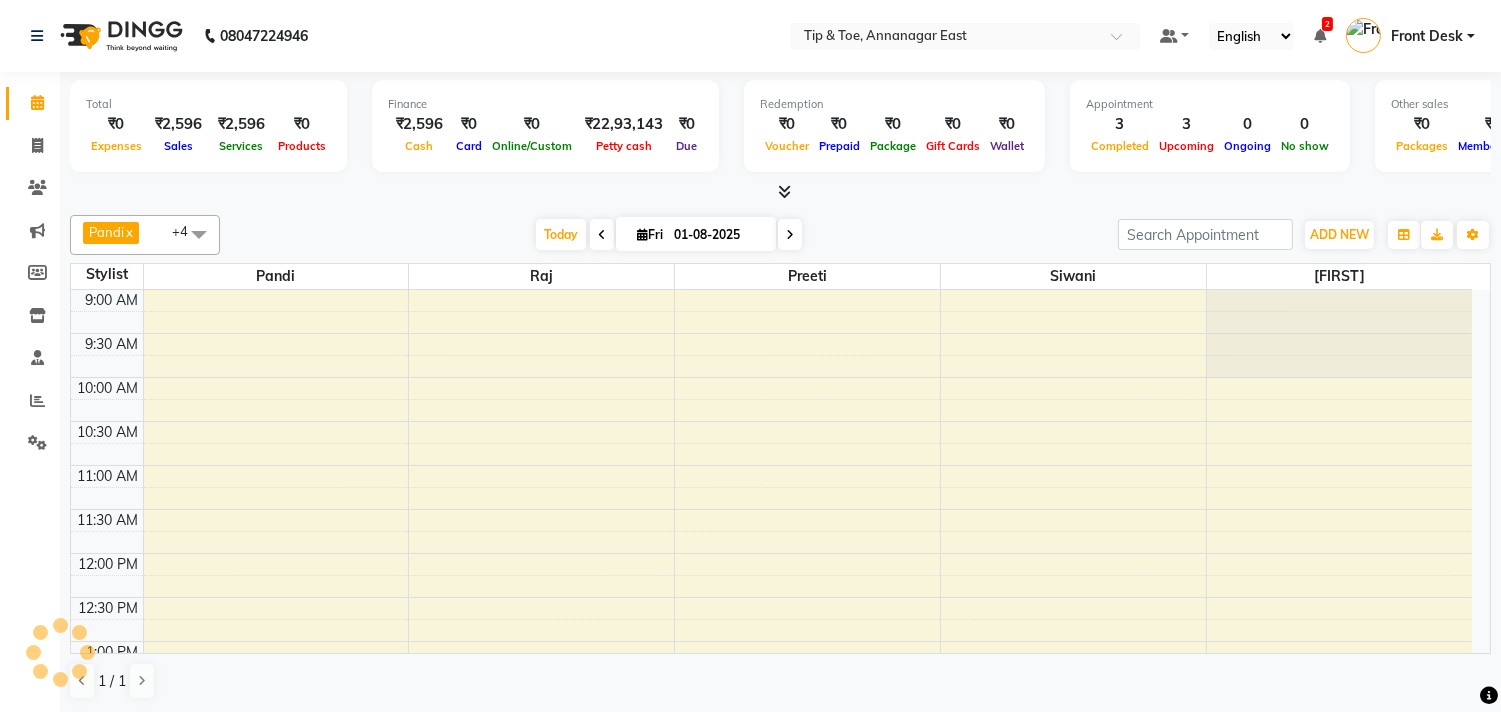 scroll, scrollTop: 0, scrollLeft: 0, axis: both 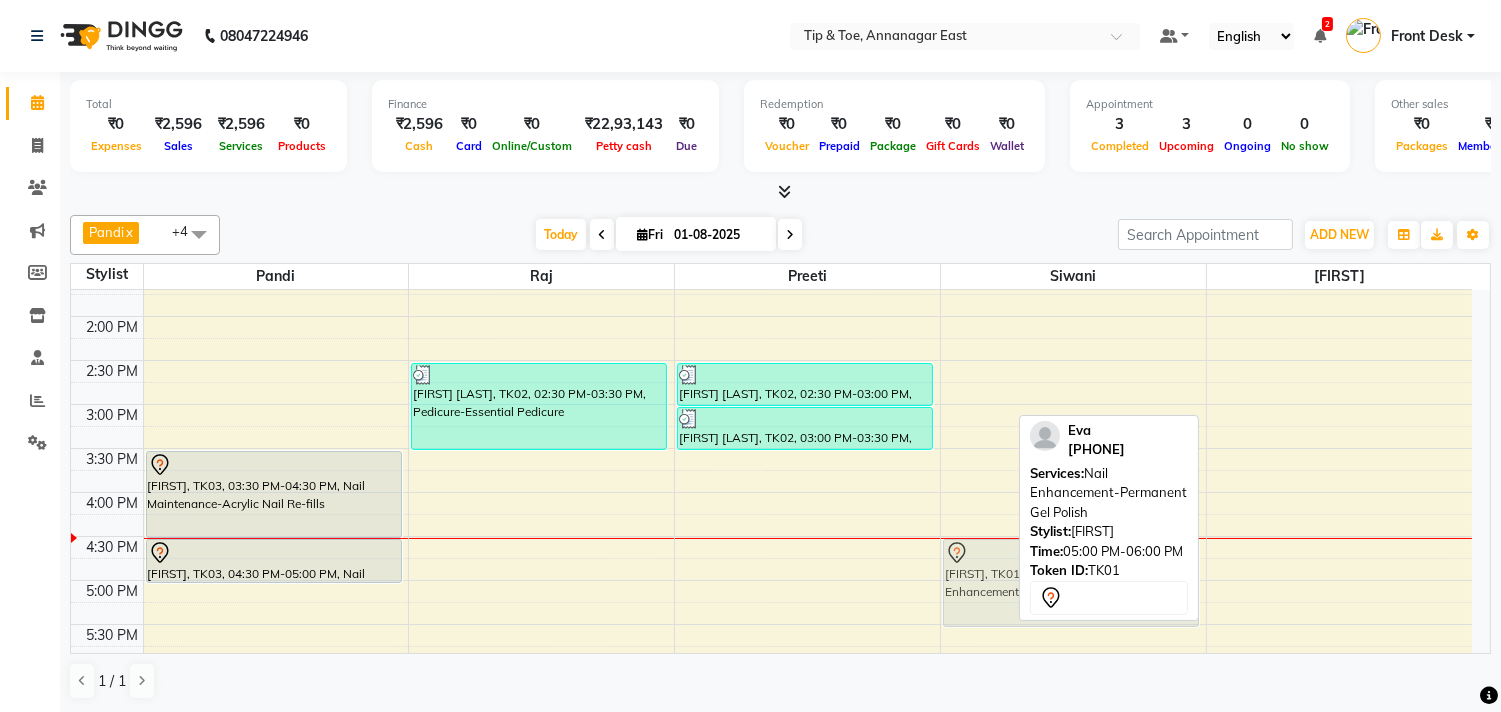 drag, startPoint x: 1327, startPoint y: 611, endPoint x: 1104, endPoint y: 568, distance: 227.10791 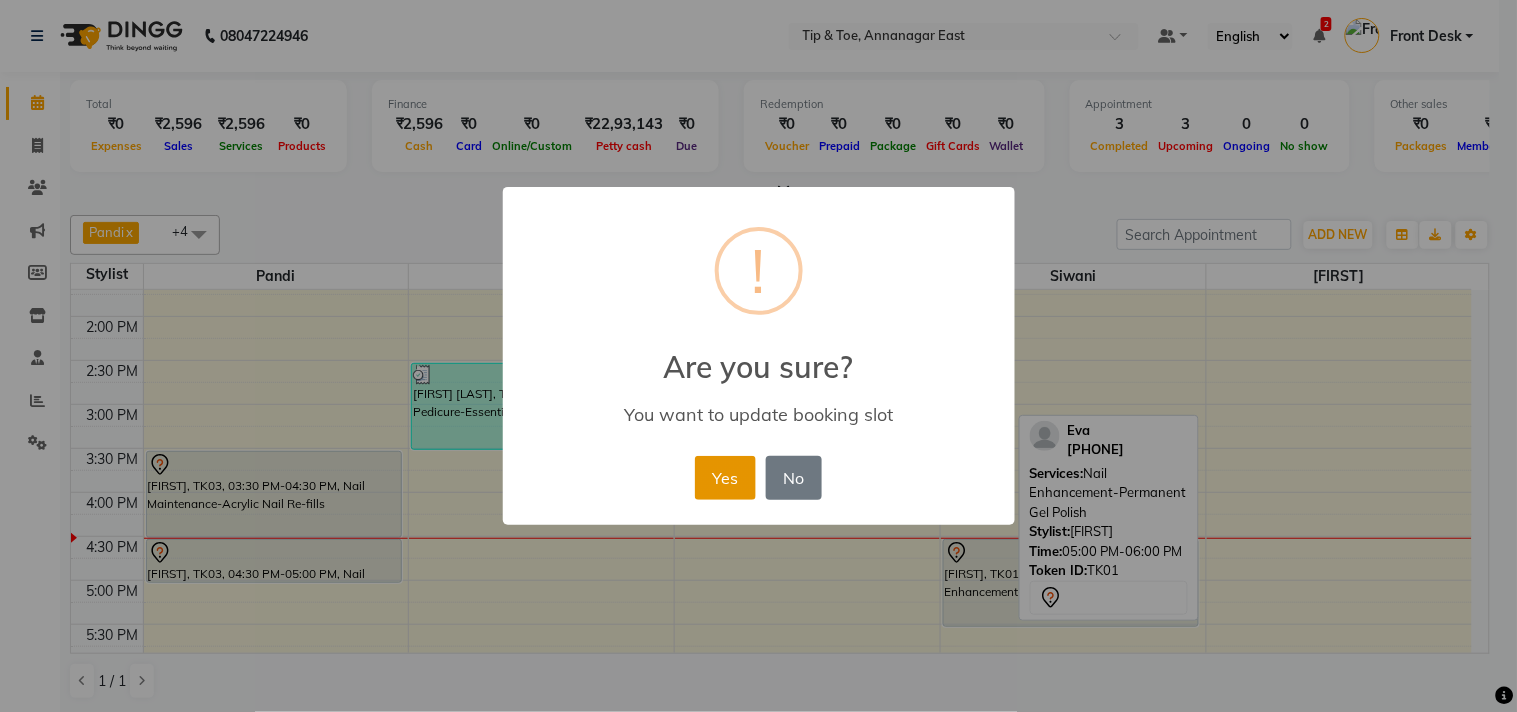 click on "Yes" at bounding box center (725, 478) 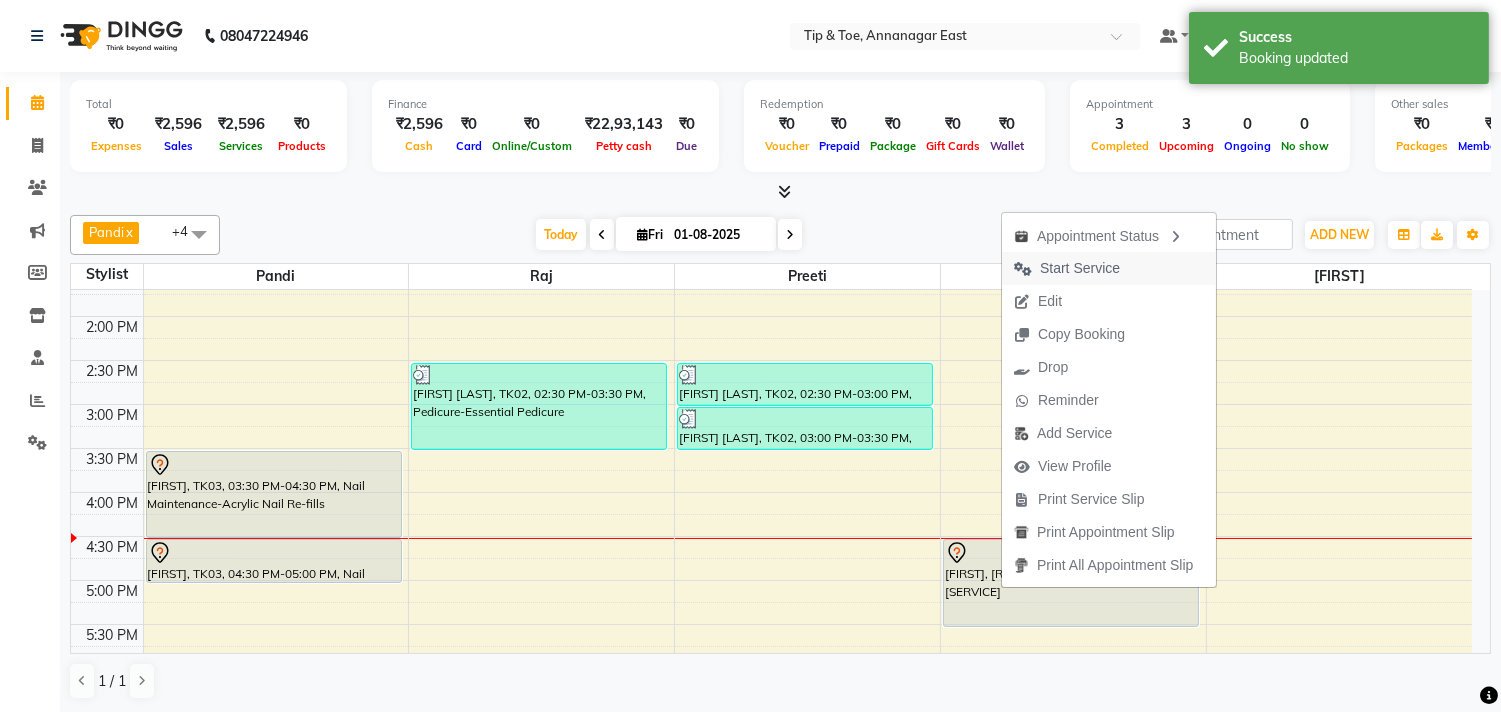 click on "Start Service" at bounding box center [1080, 268] 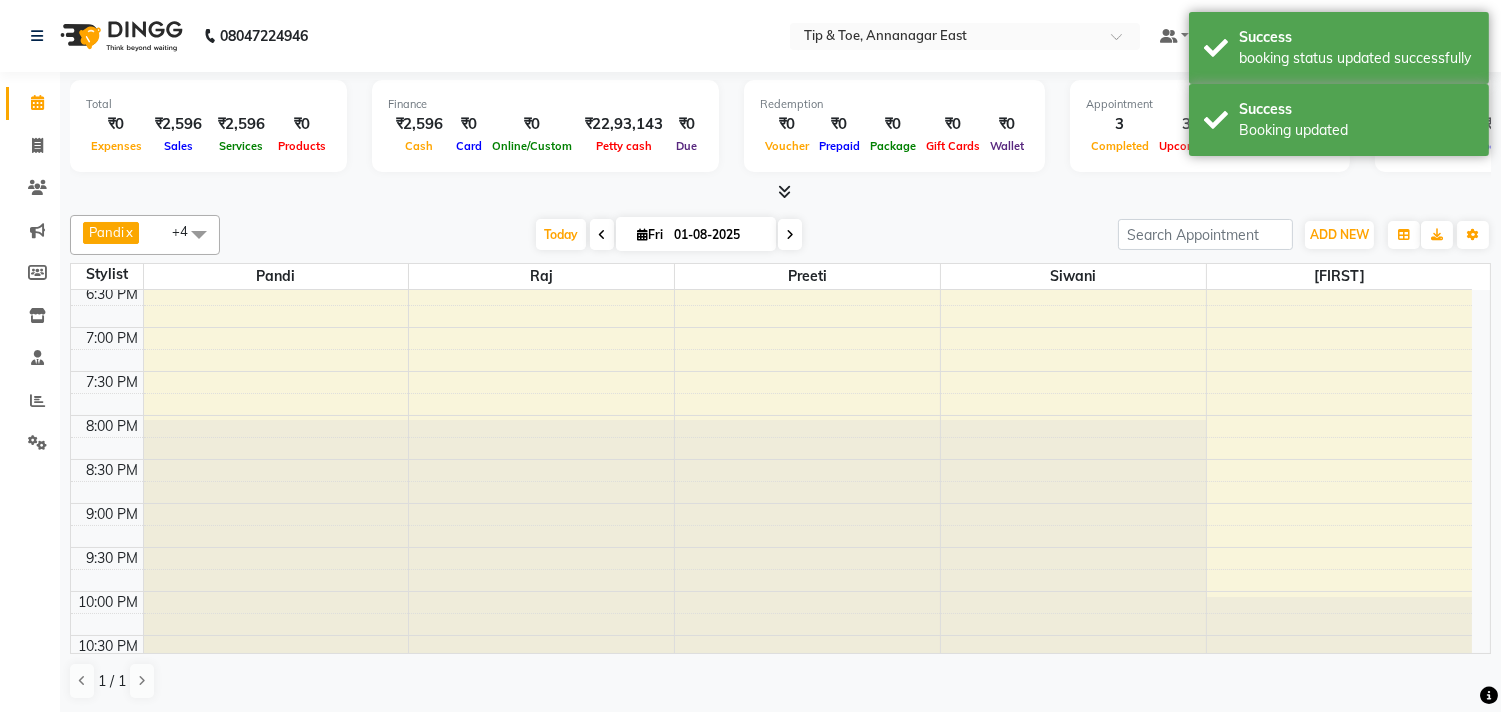 scroll, scrollTop: 873, scrollLeft: 0, axis: vertical 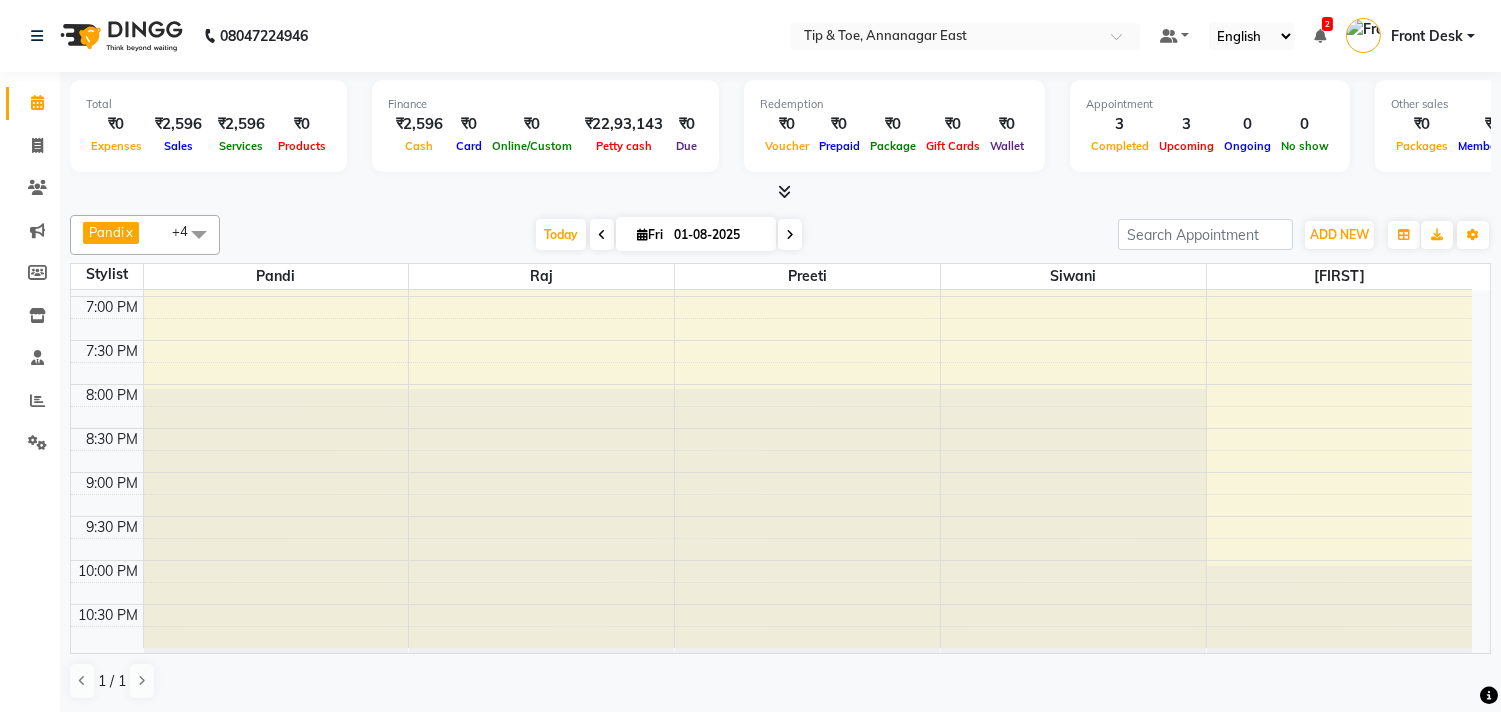 click on "Invoice" 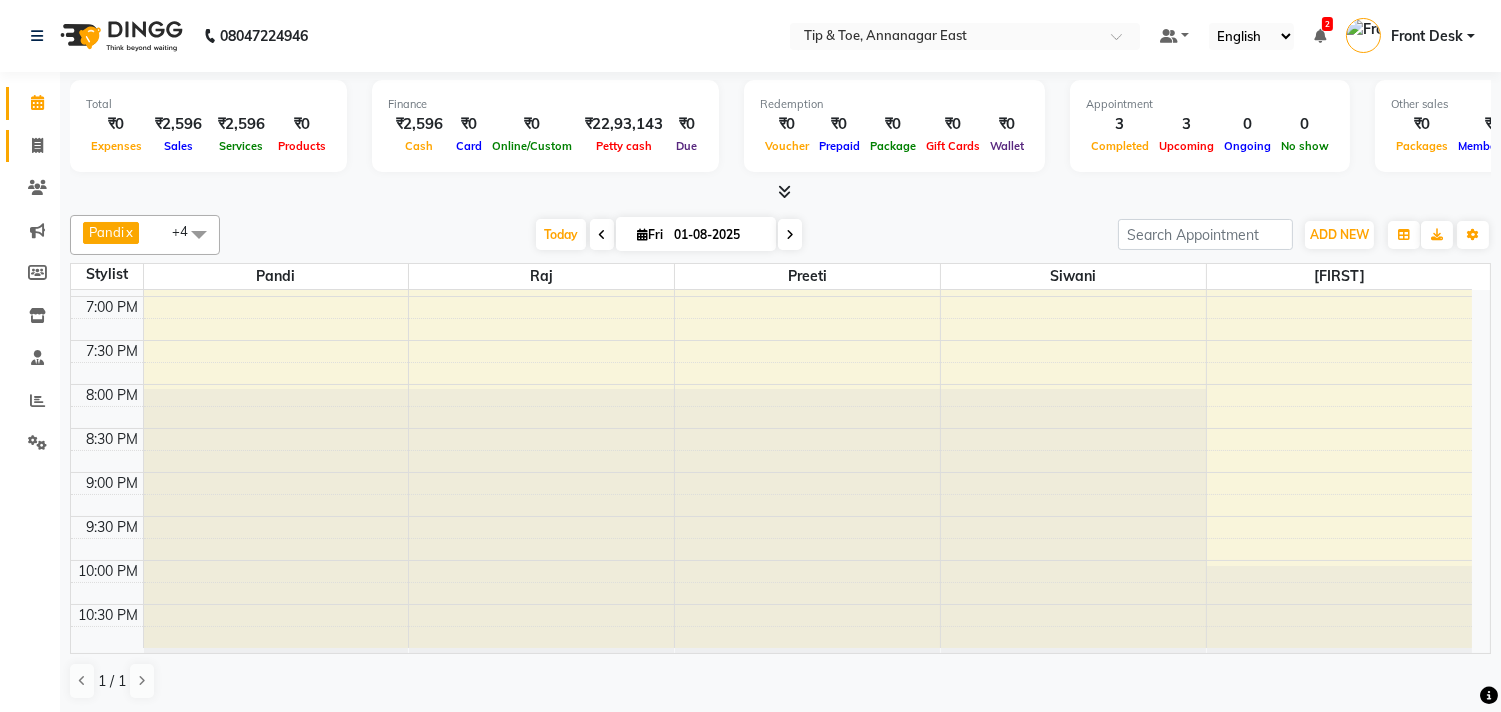 click on "Invoice" 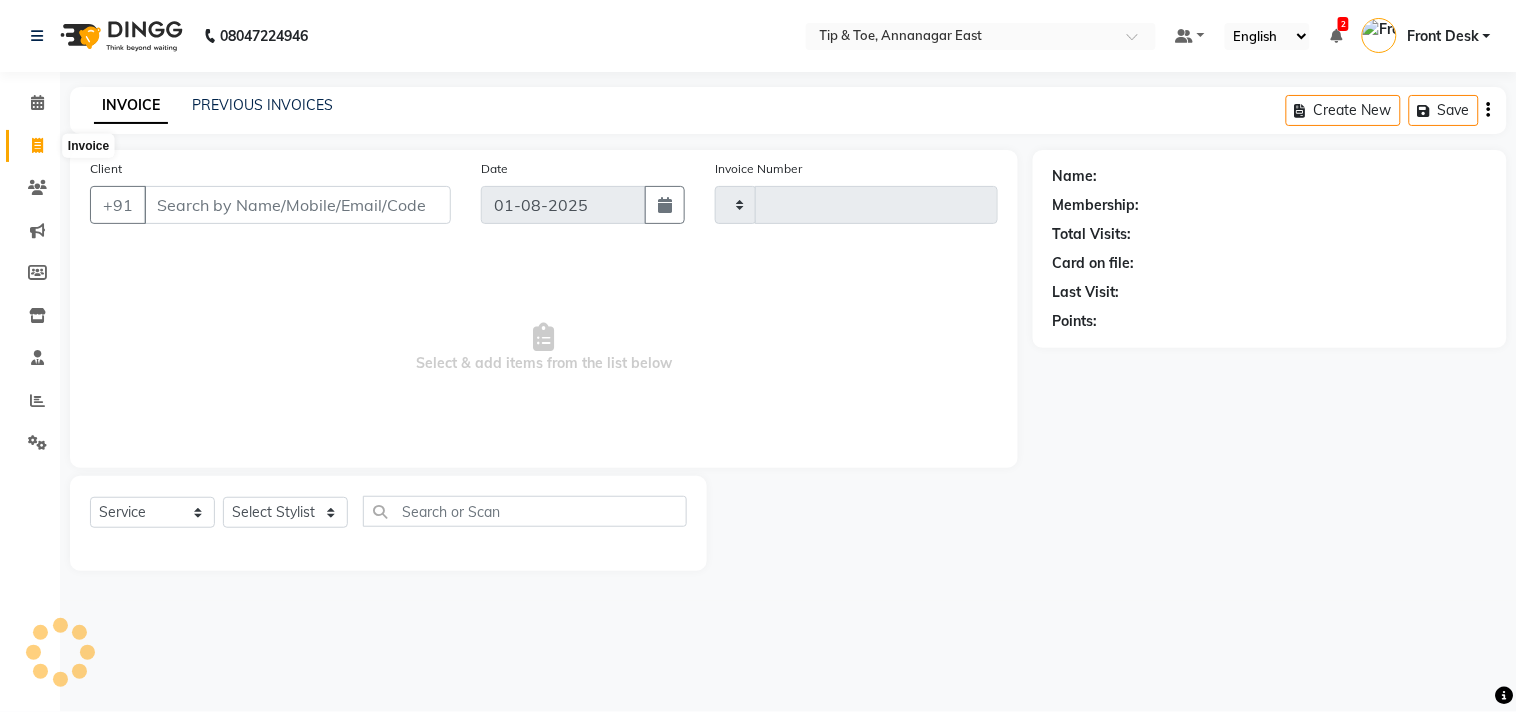 type on "0872" 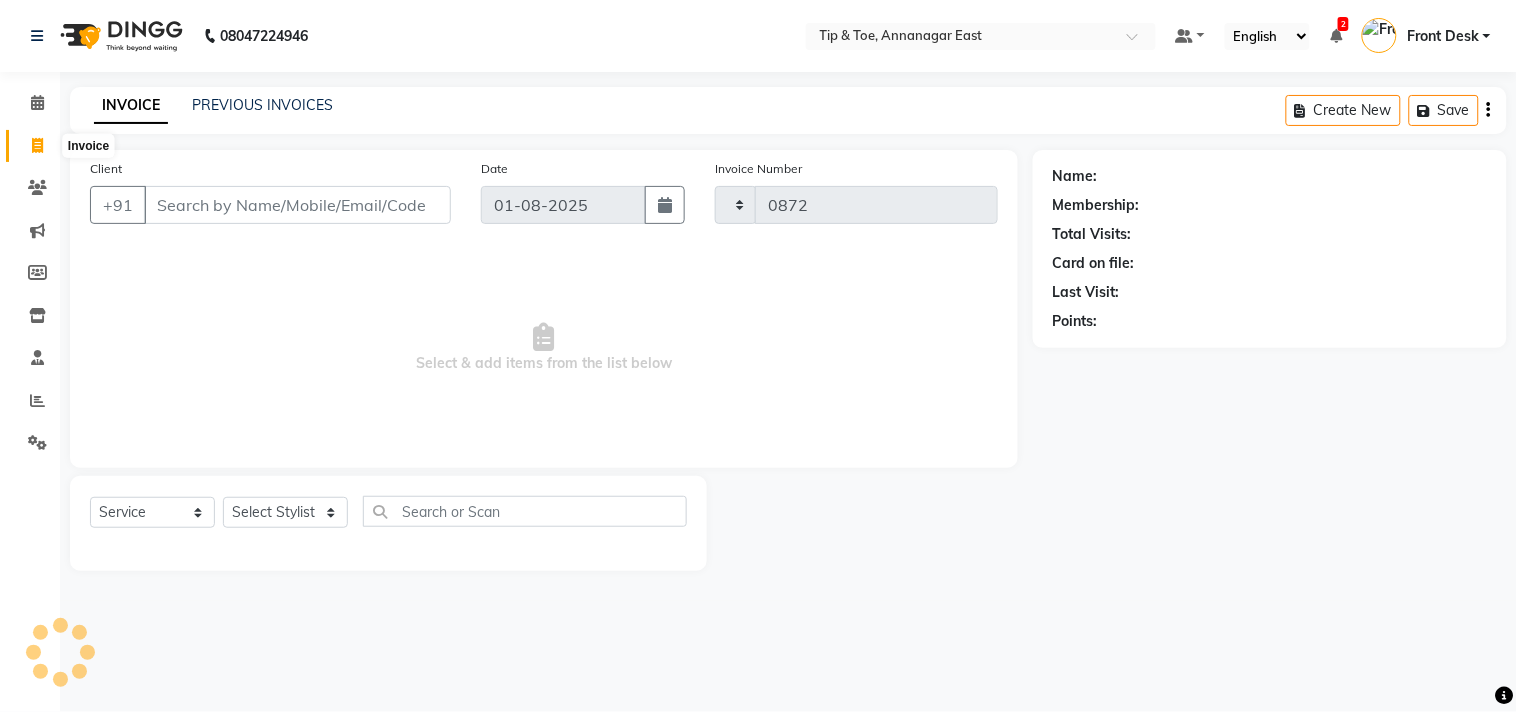 select on "5770" 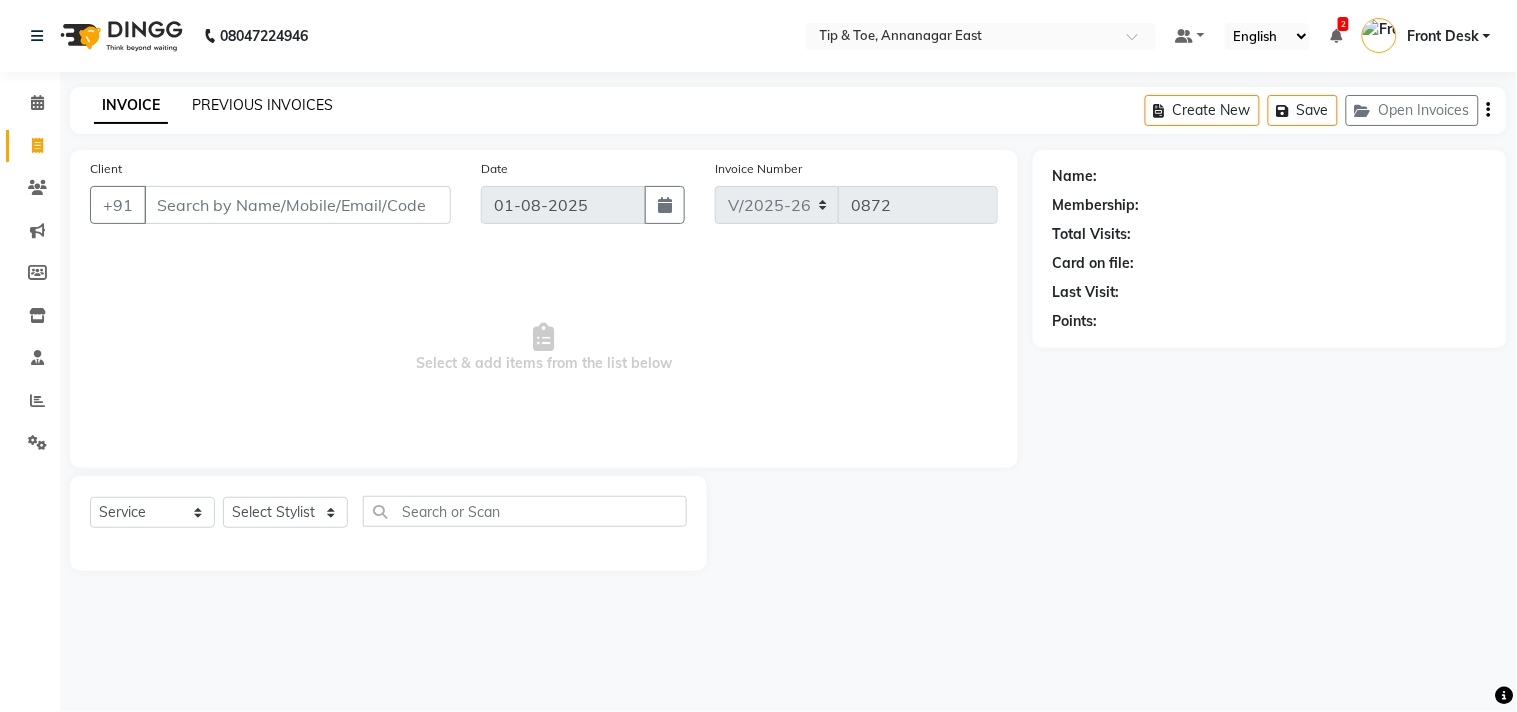 click on "PREVIOUS INVOICES" 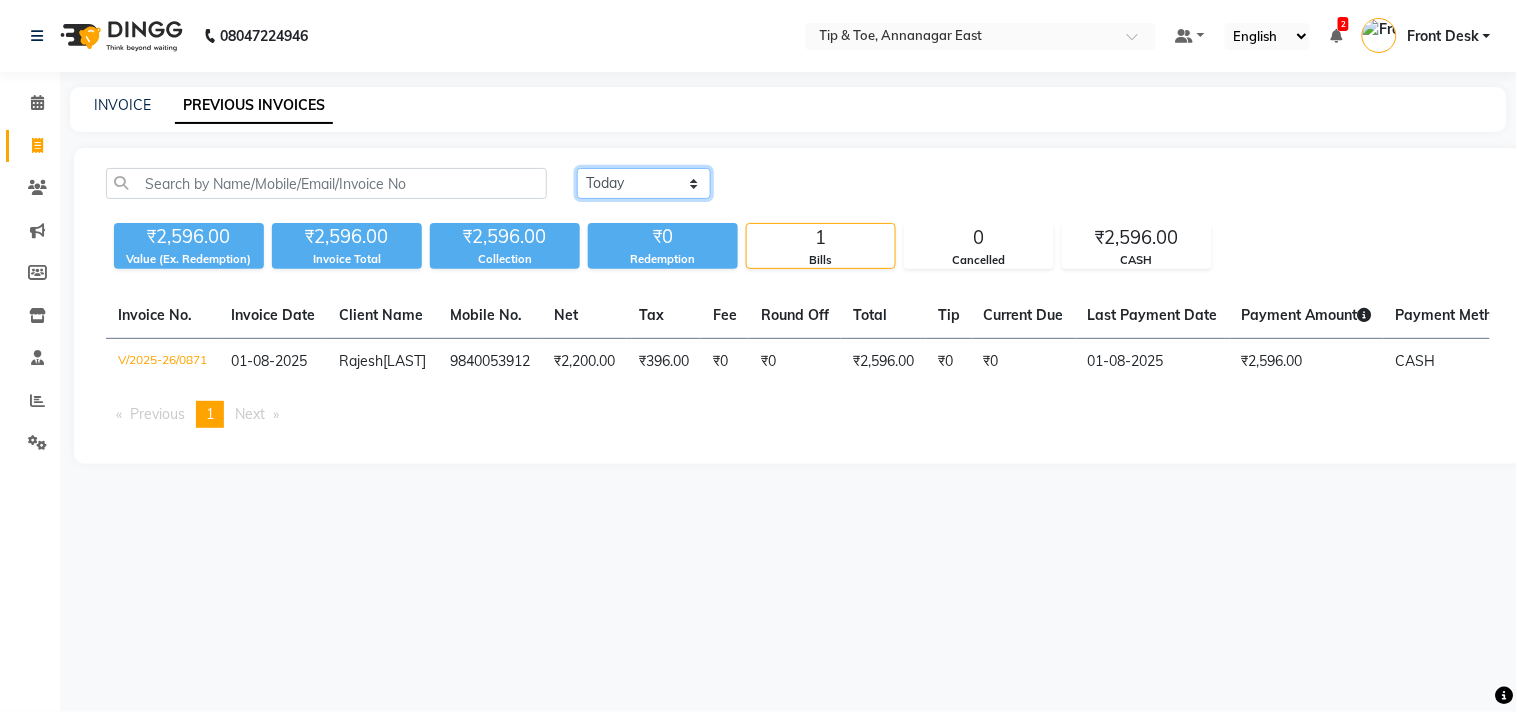 click on "Today Yesterday Custom Range" 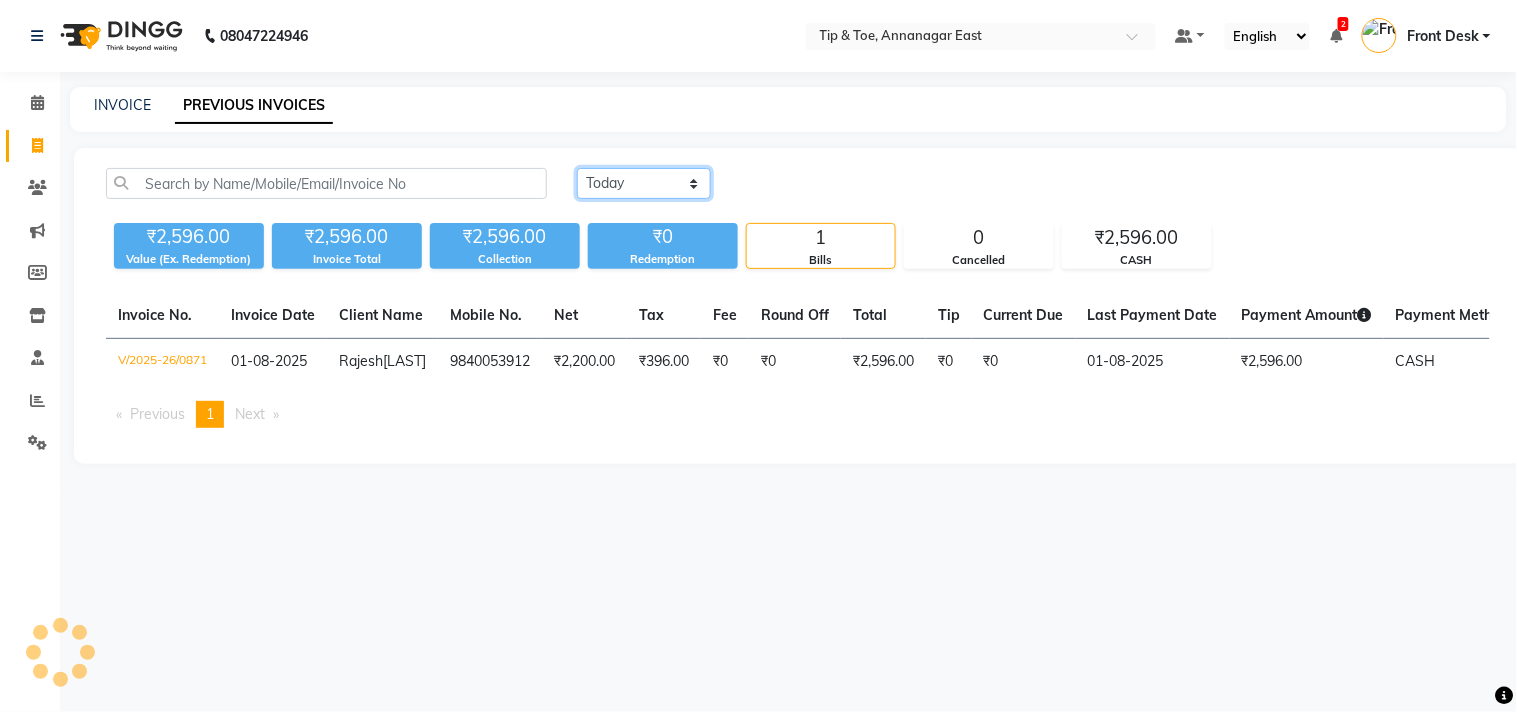 select on "range" 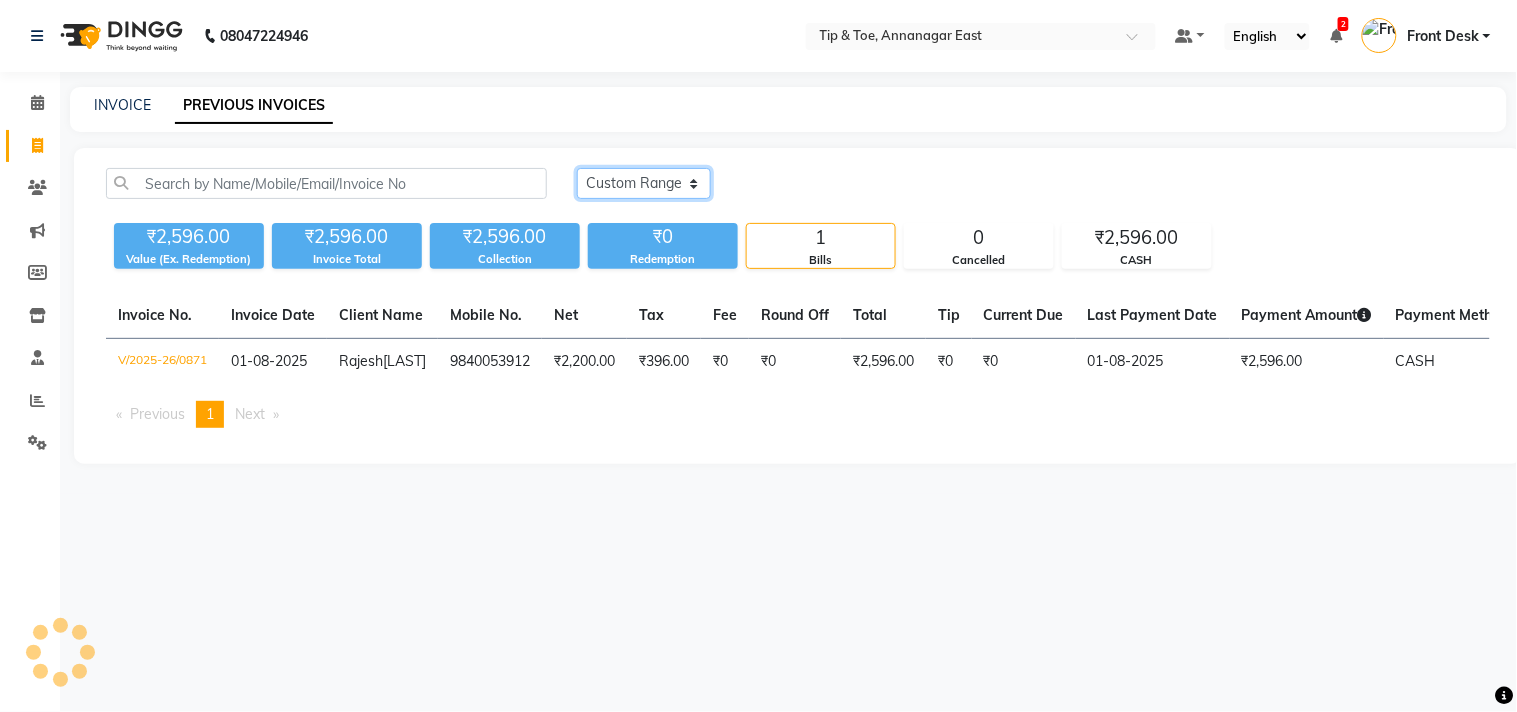 click on "Today Yesterday Custom Range" 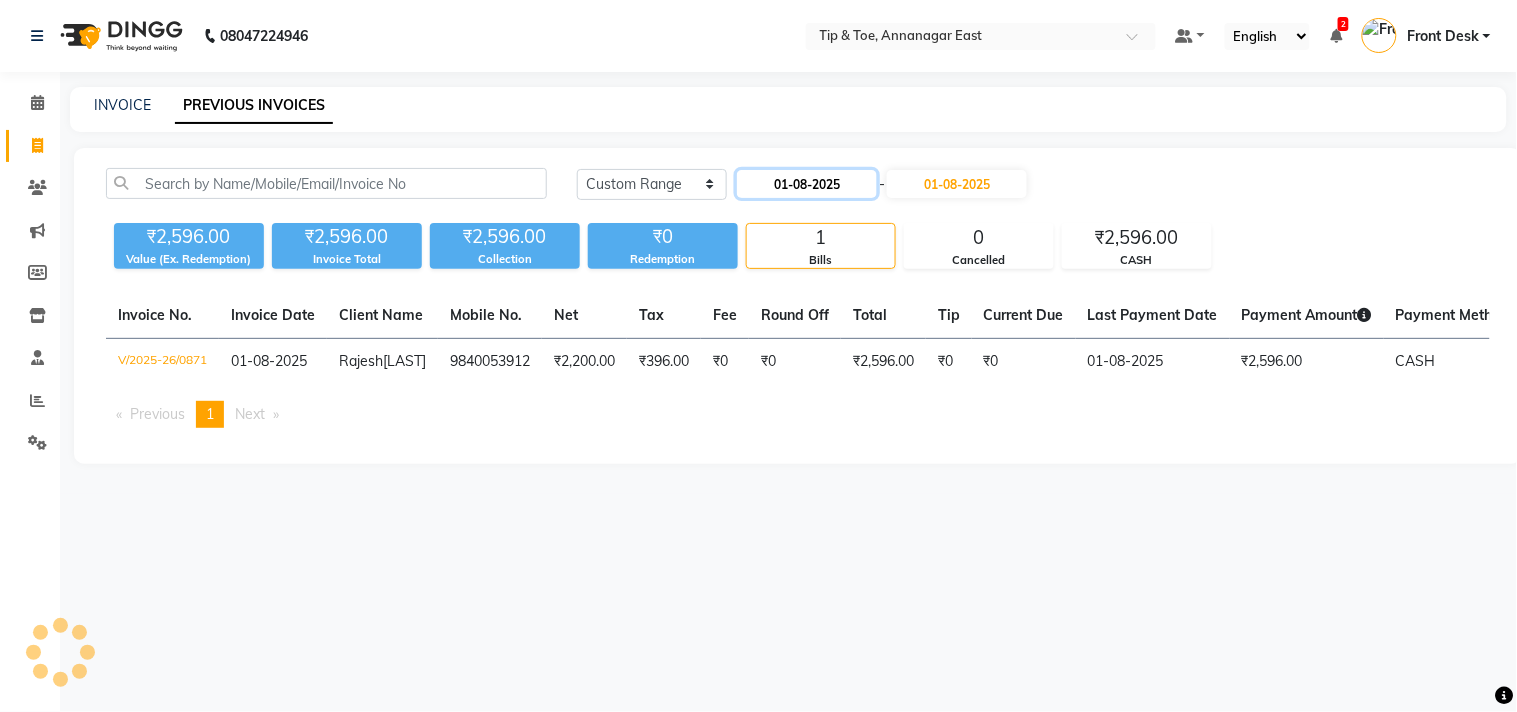click on "01-08-2025" 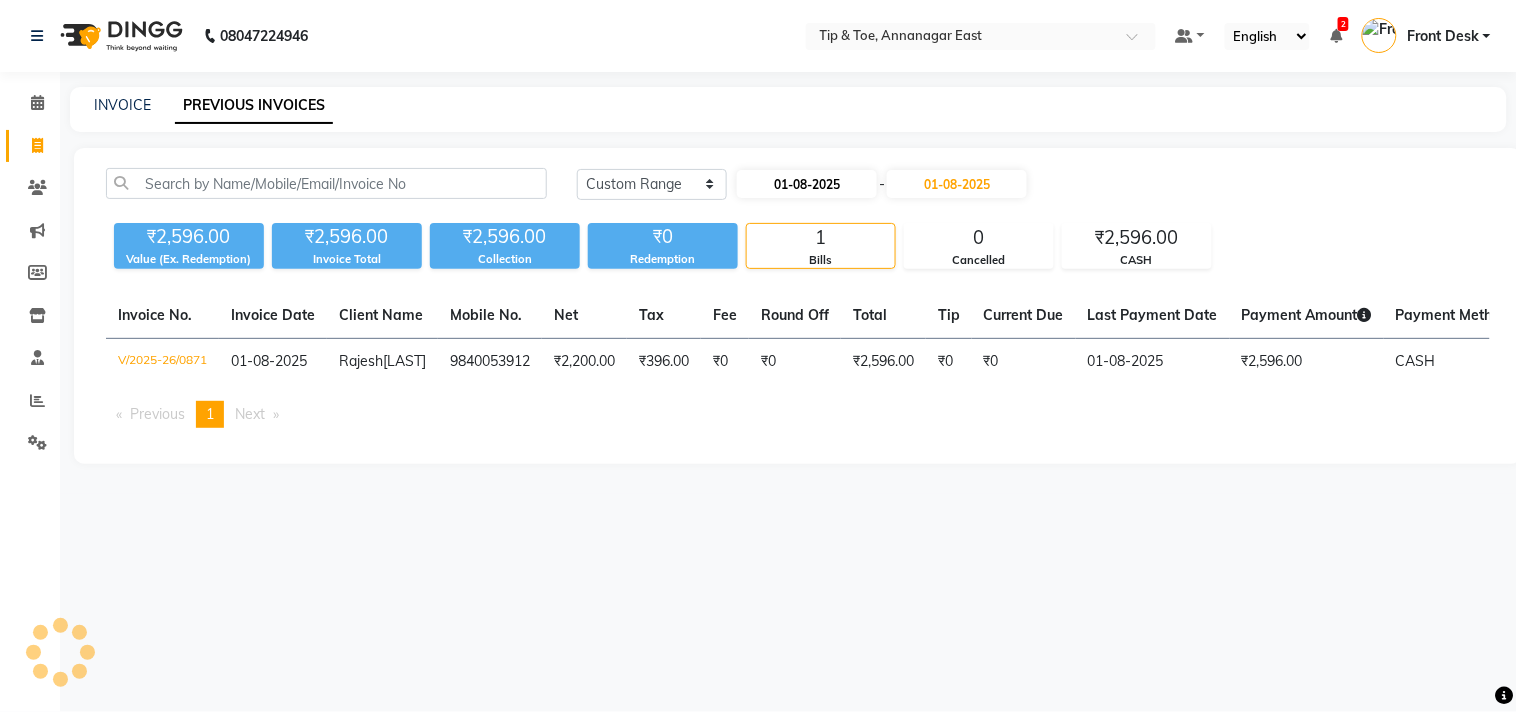 select on "8" 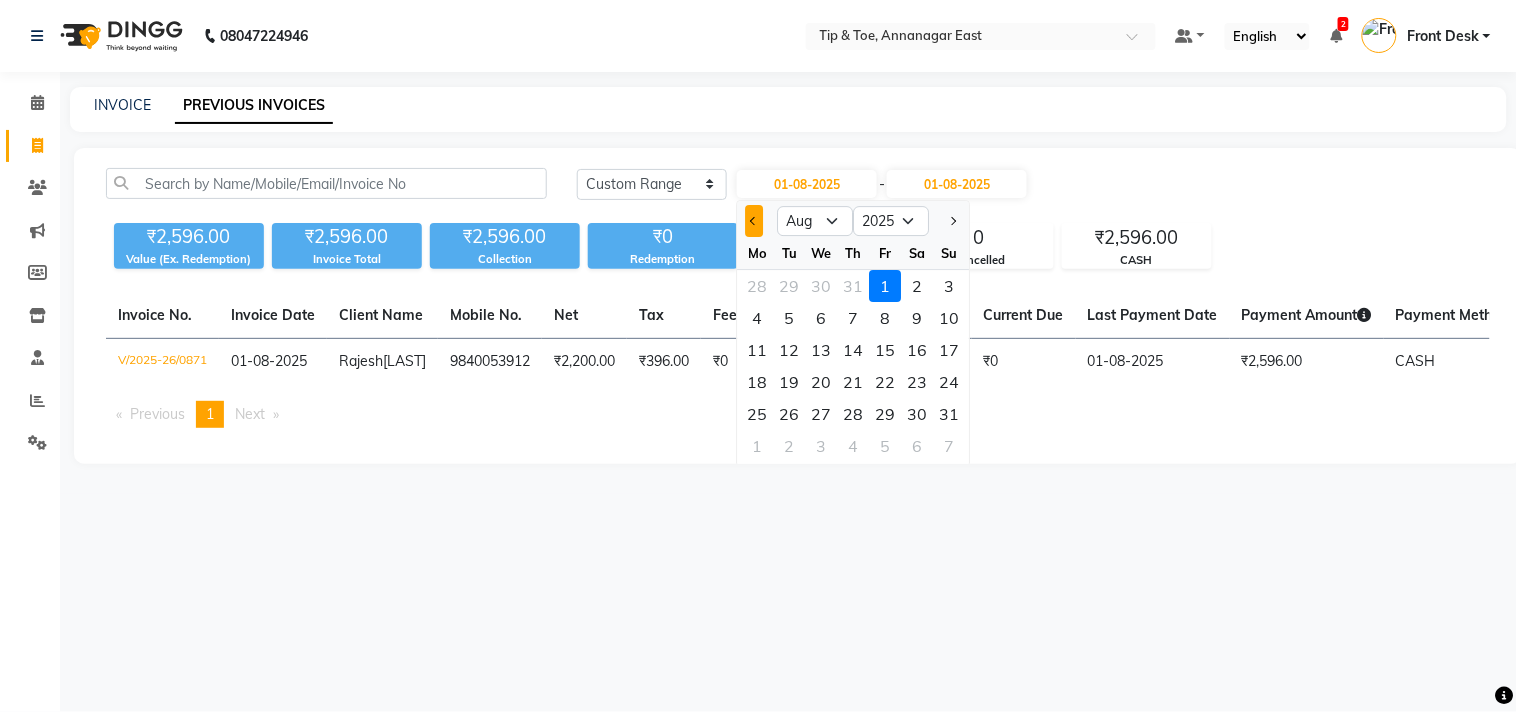 click 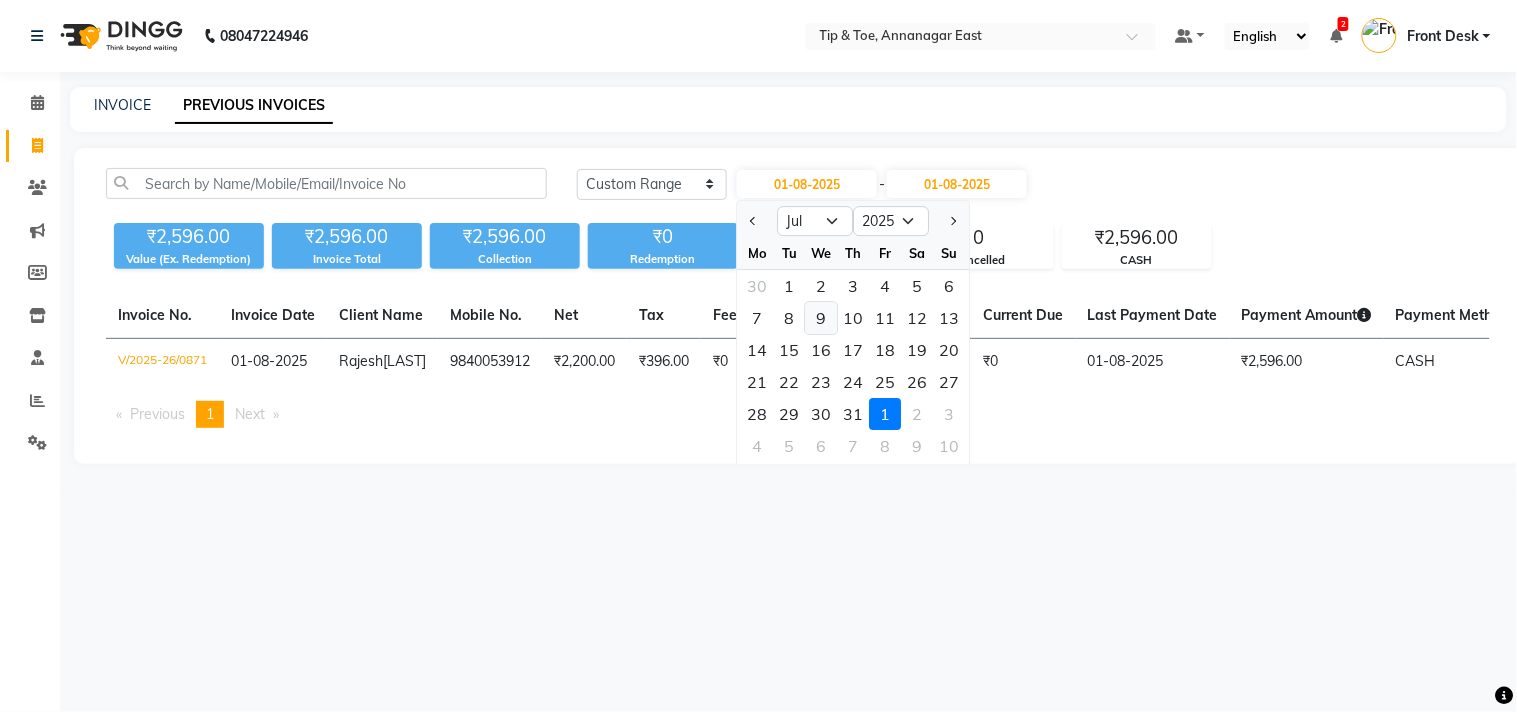 click on "9" 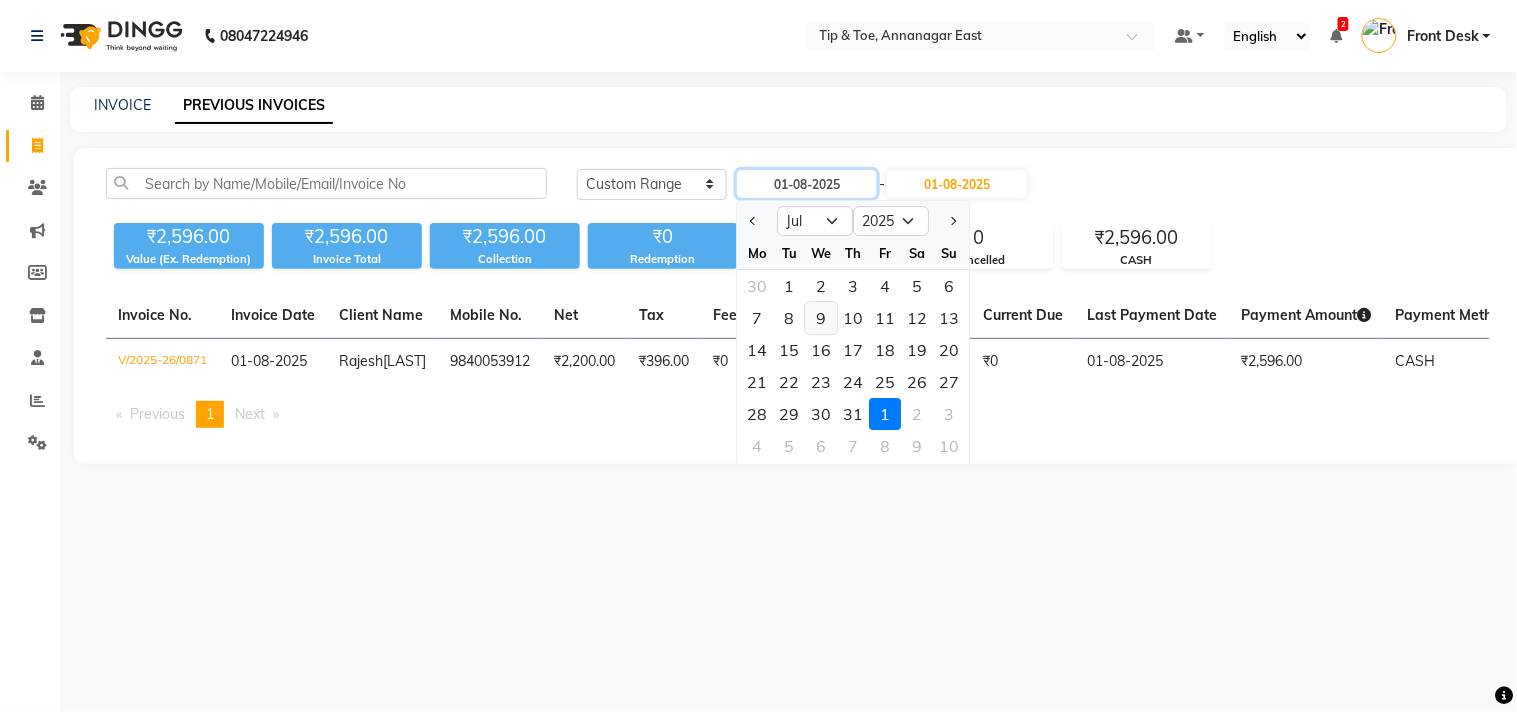 type on "09-07-2025" 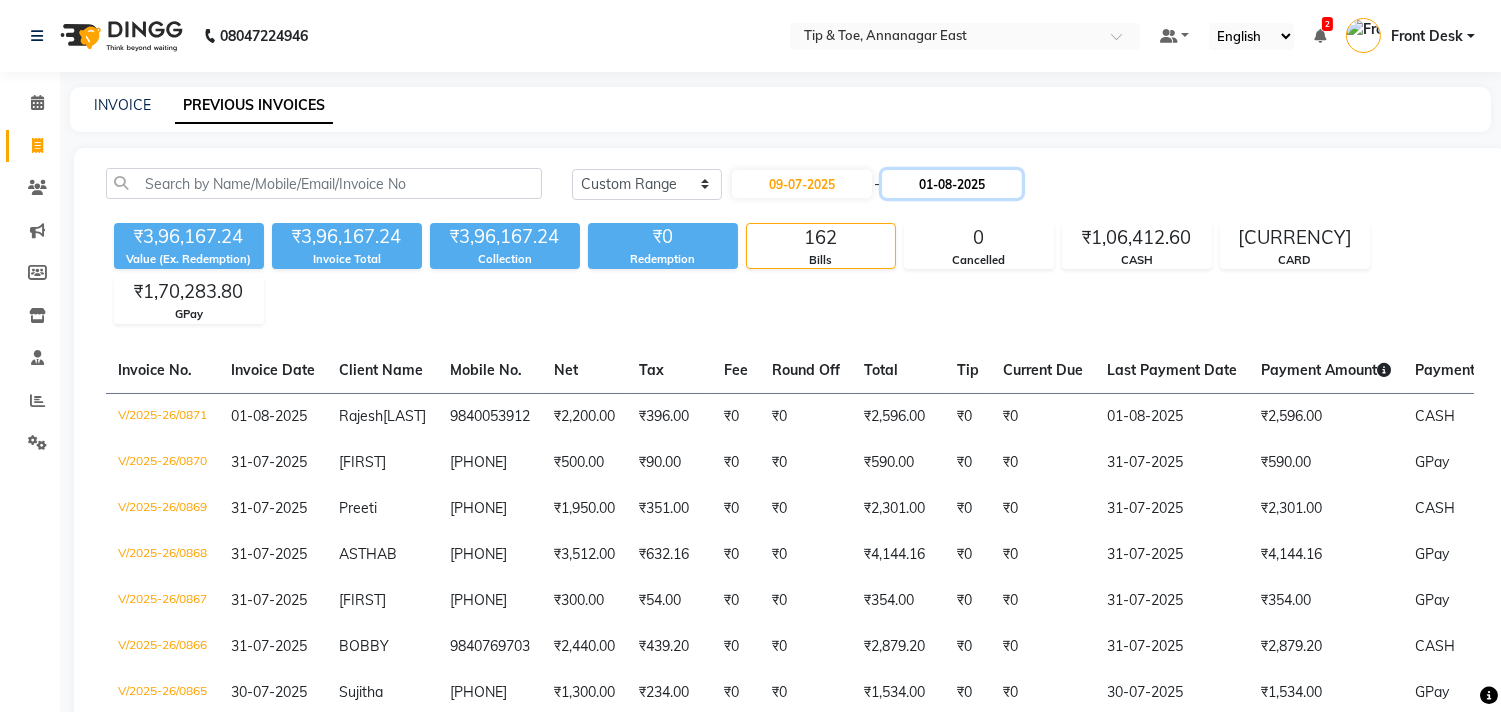 click on "01-08-2025" 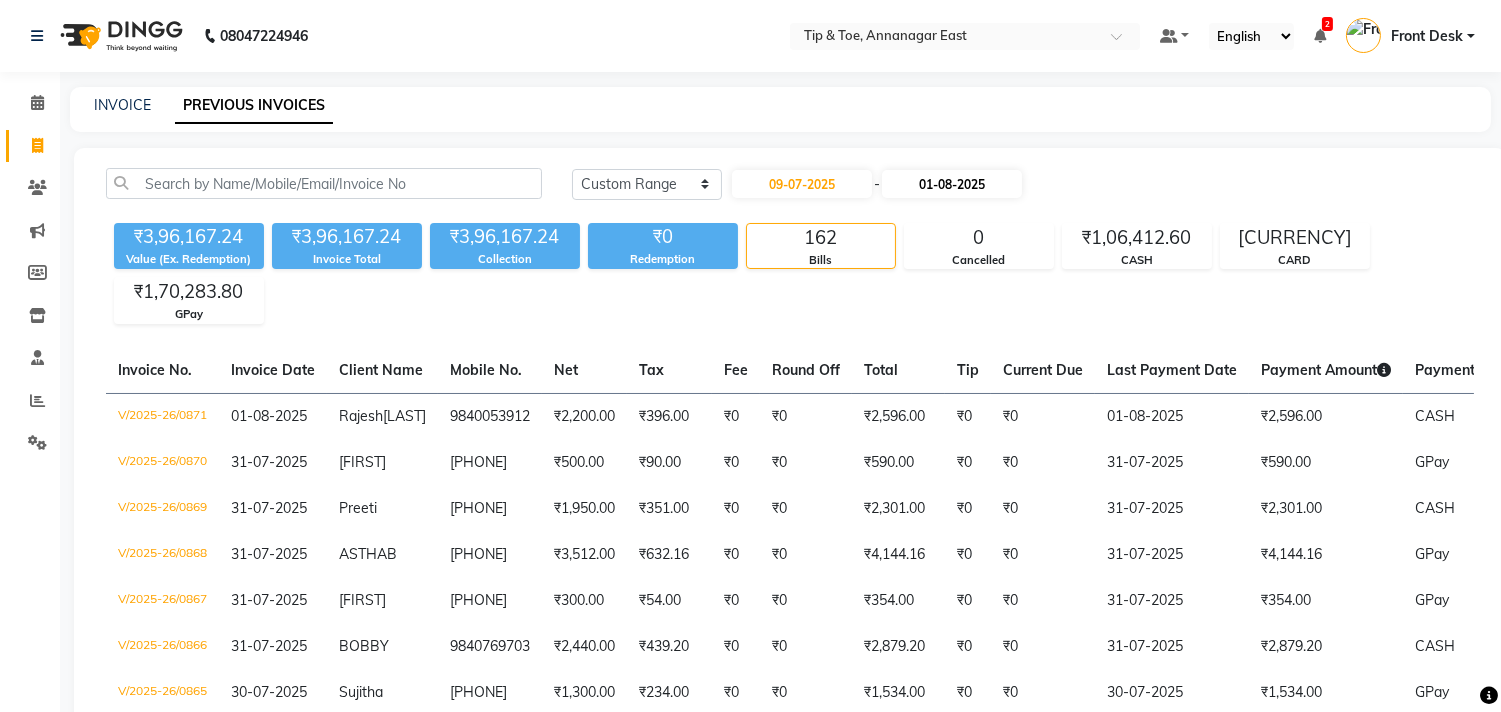 select on "8" 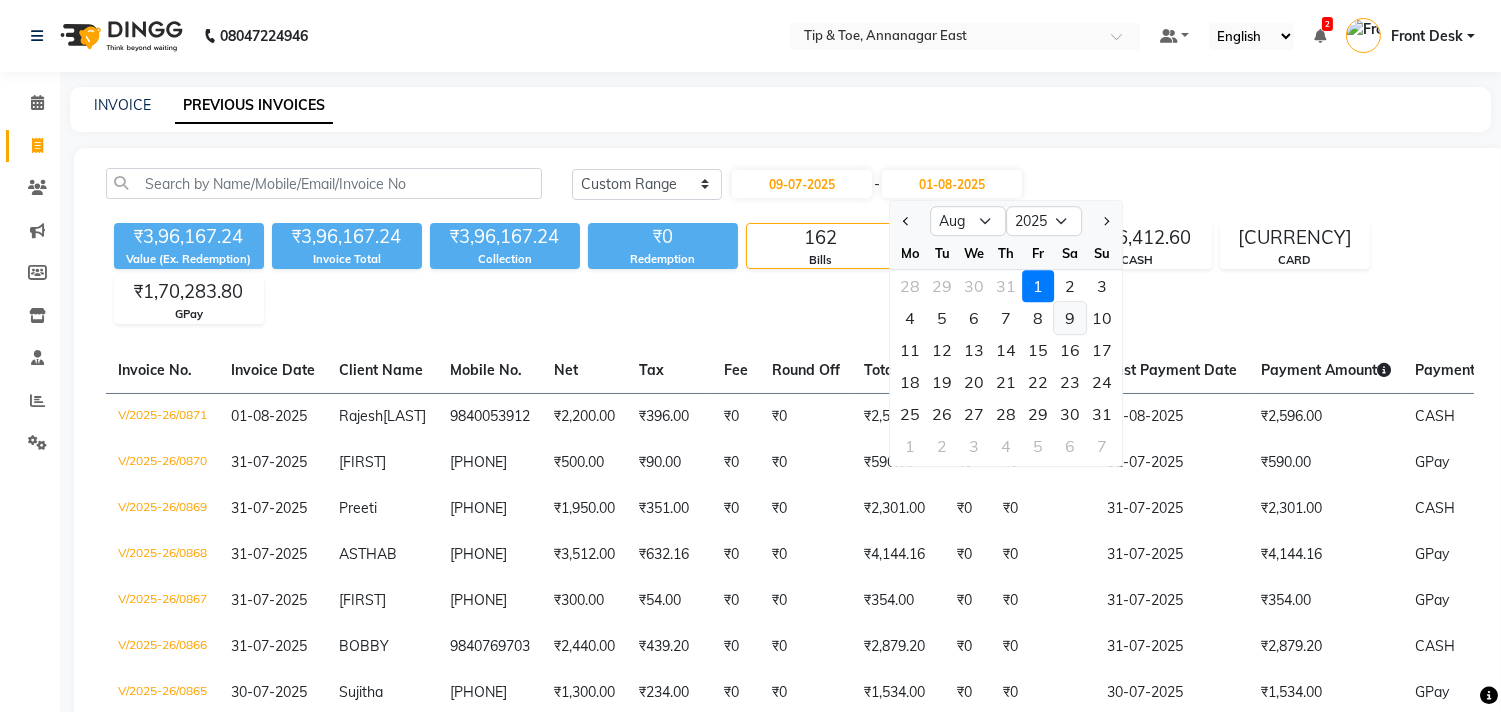 click on "9" 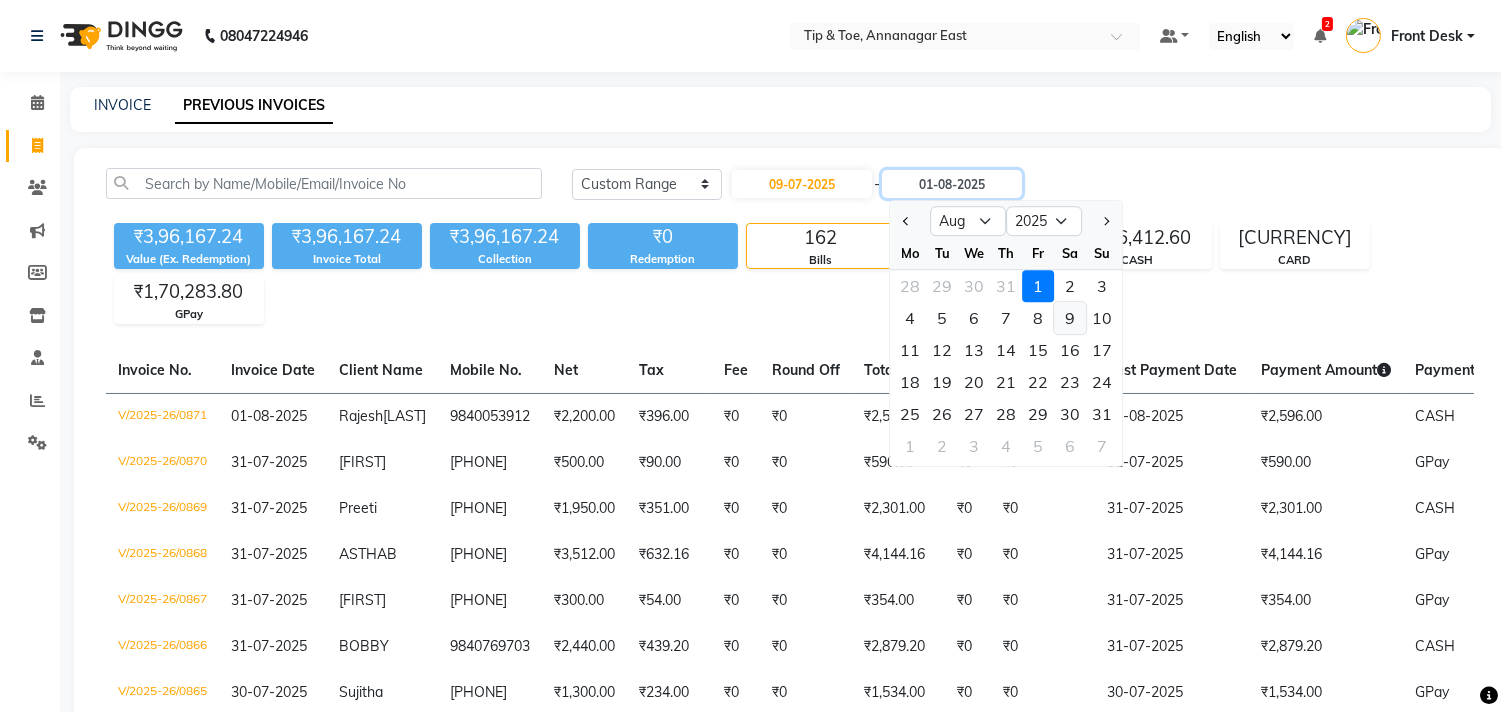 type on "09-08-2025" 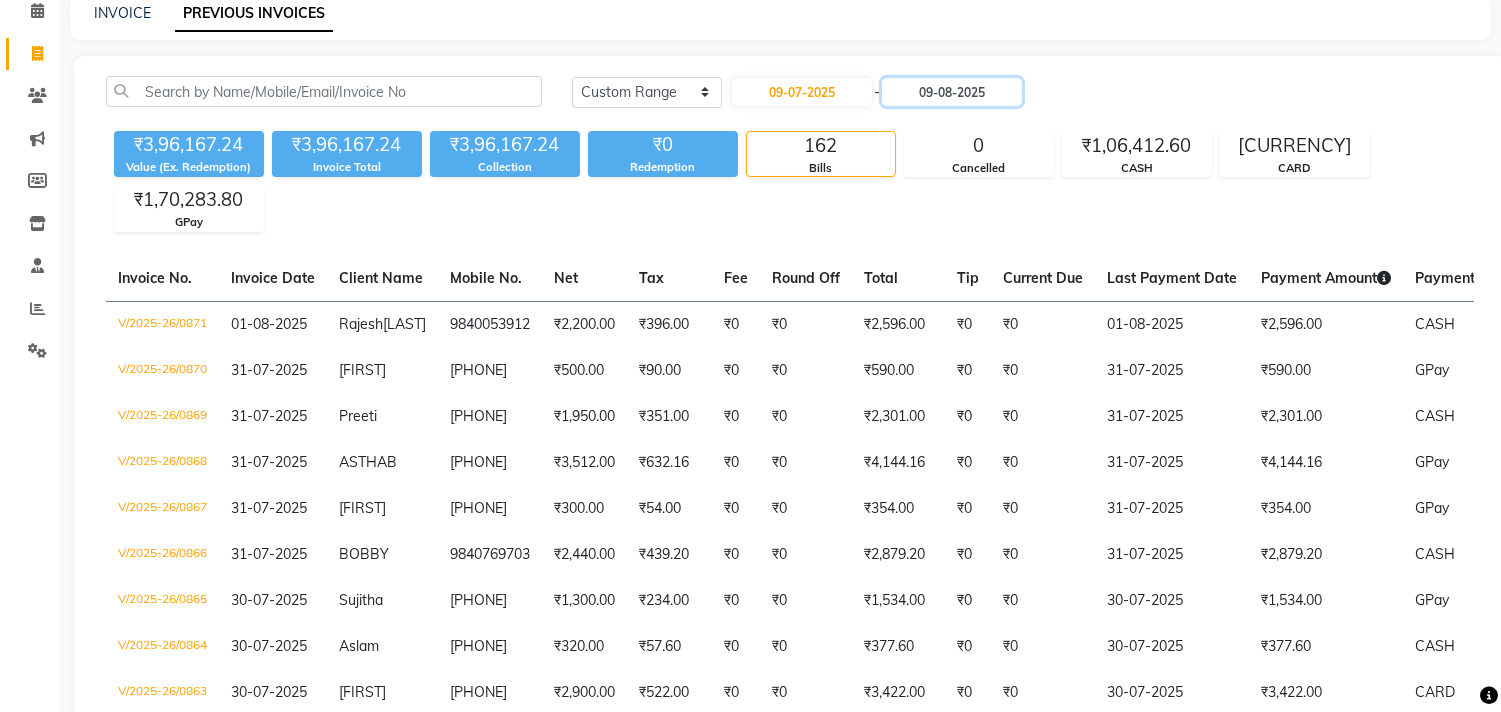 scroll, scrollTop: 0, scrollLeft: 0, axis: both 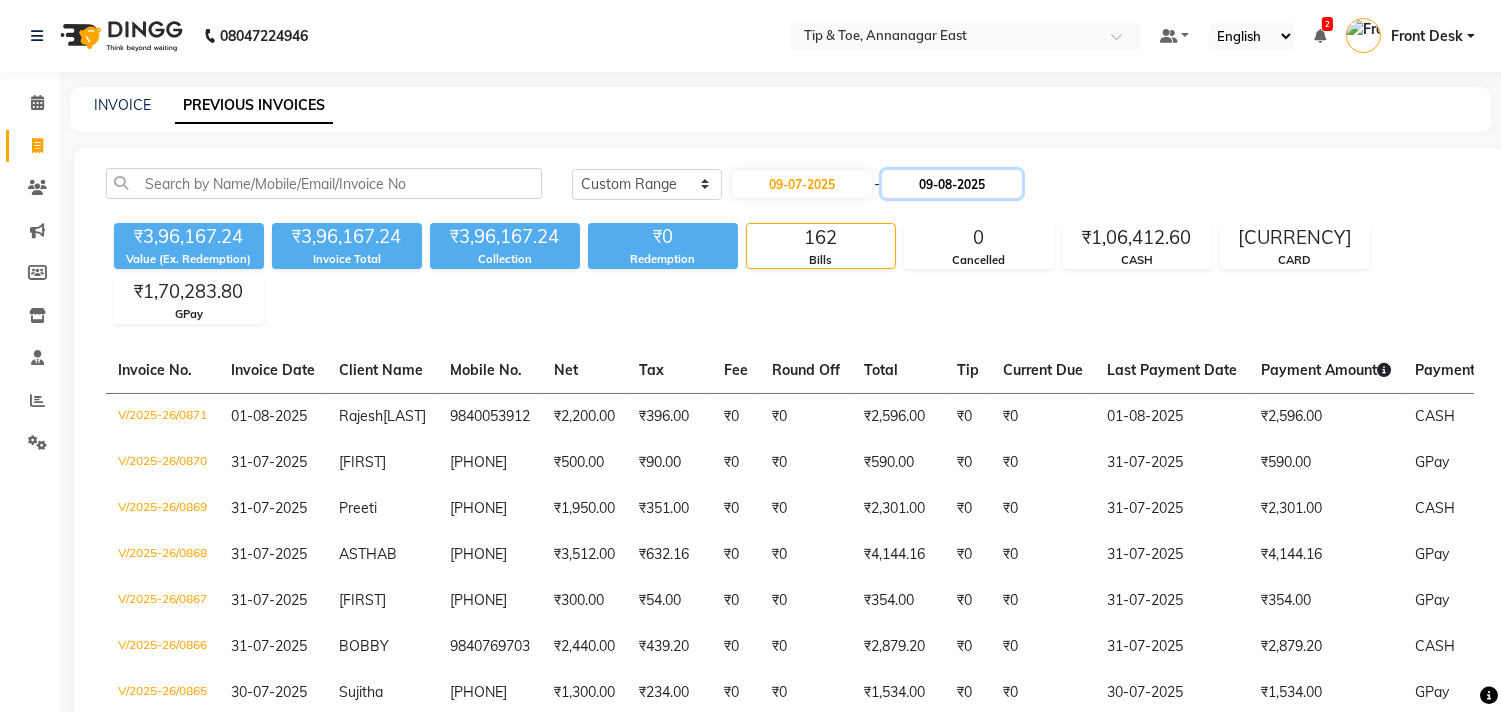 click on "09-08-2025" 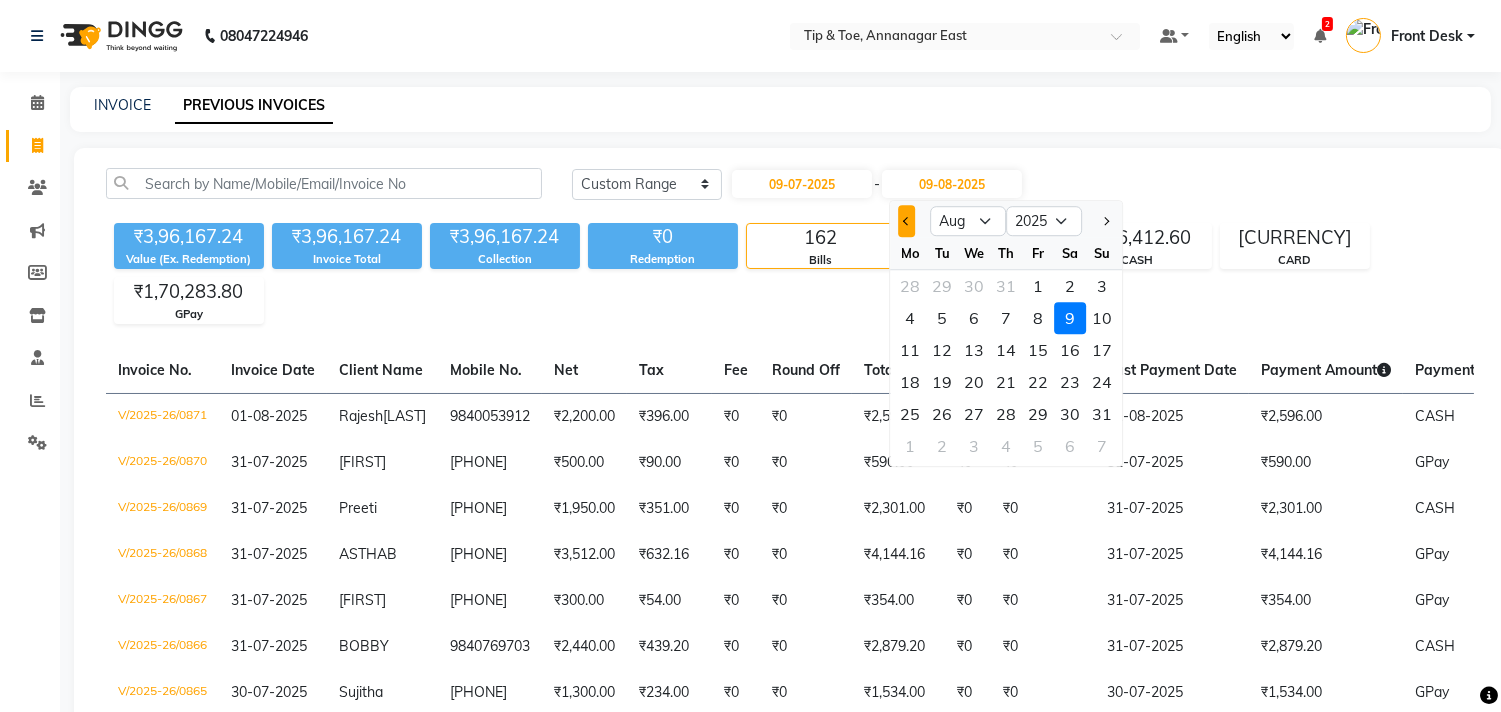 click 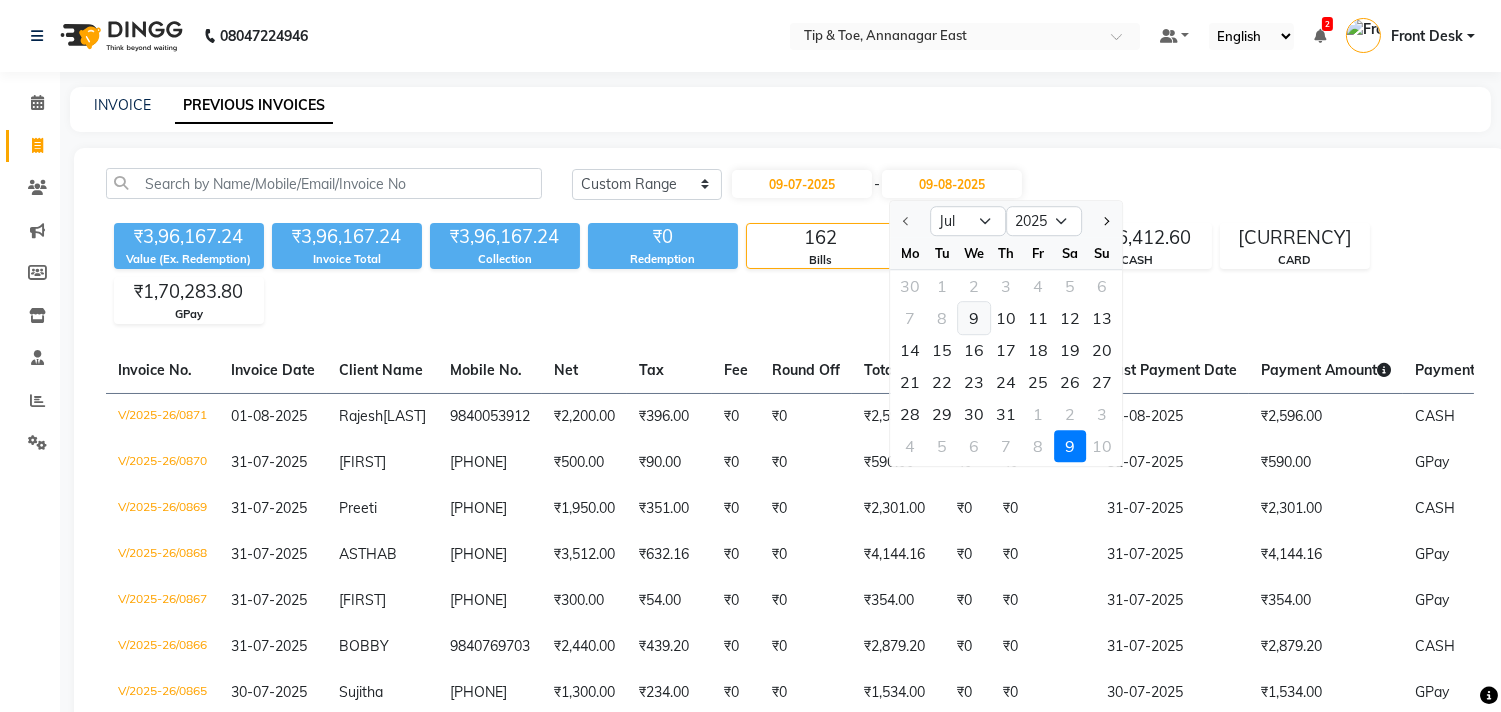 click on "9" 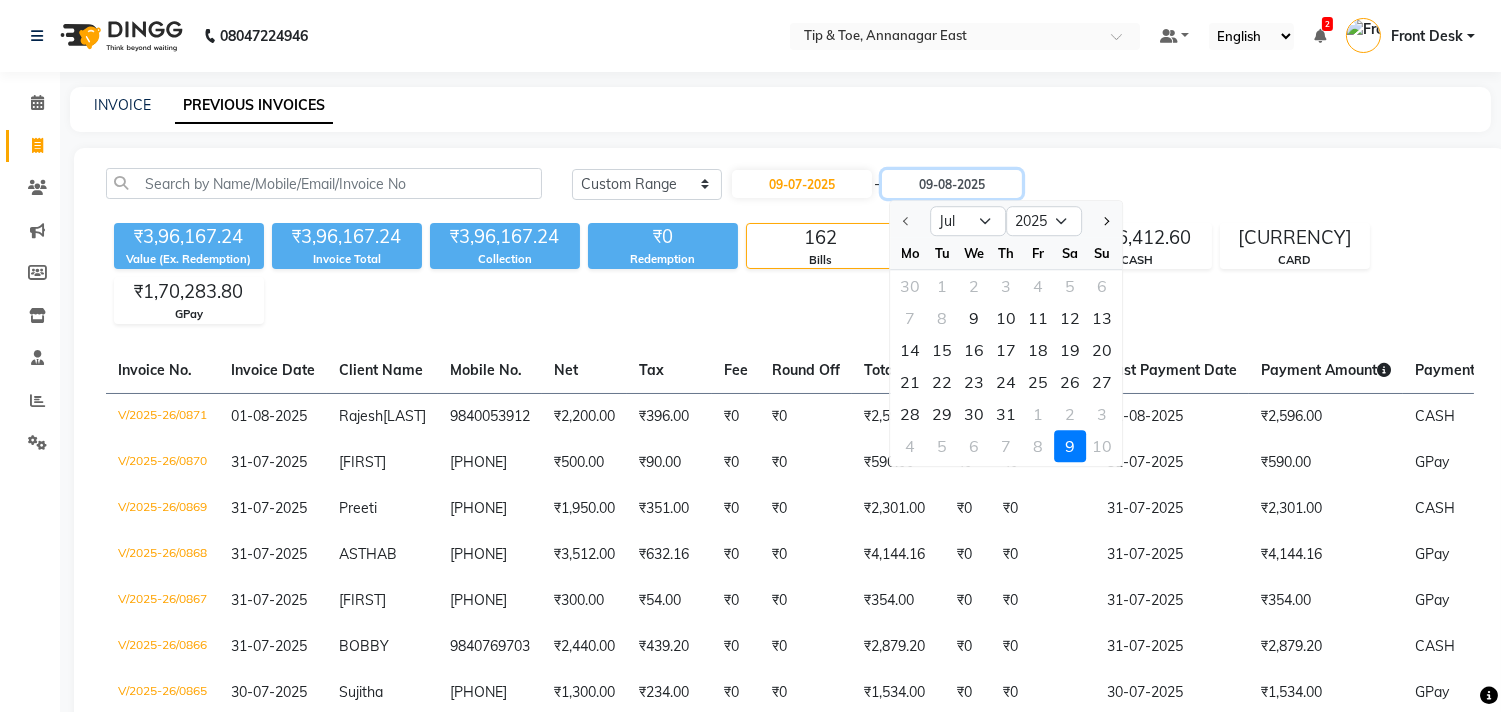 type on "09-07-2025" 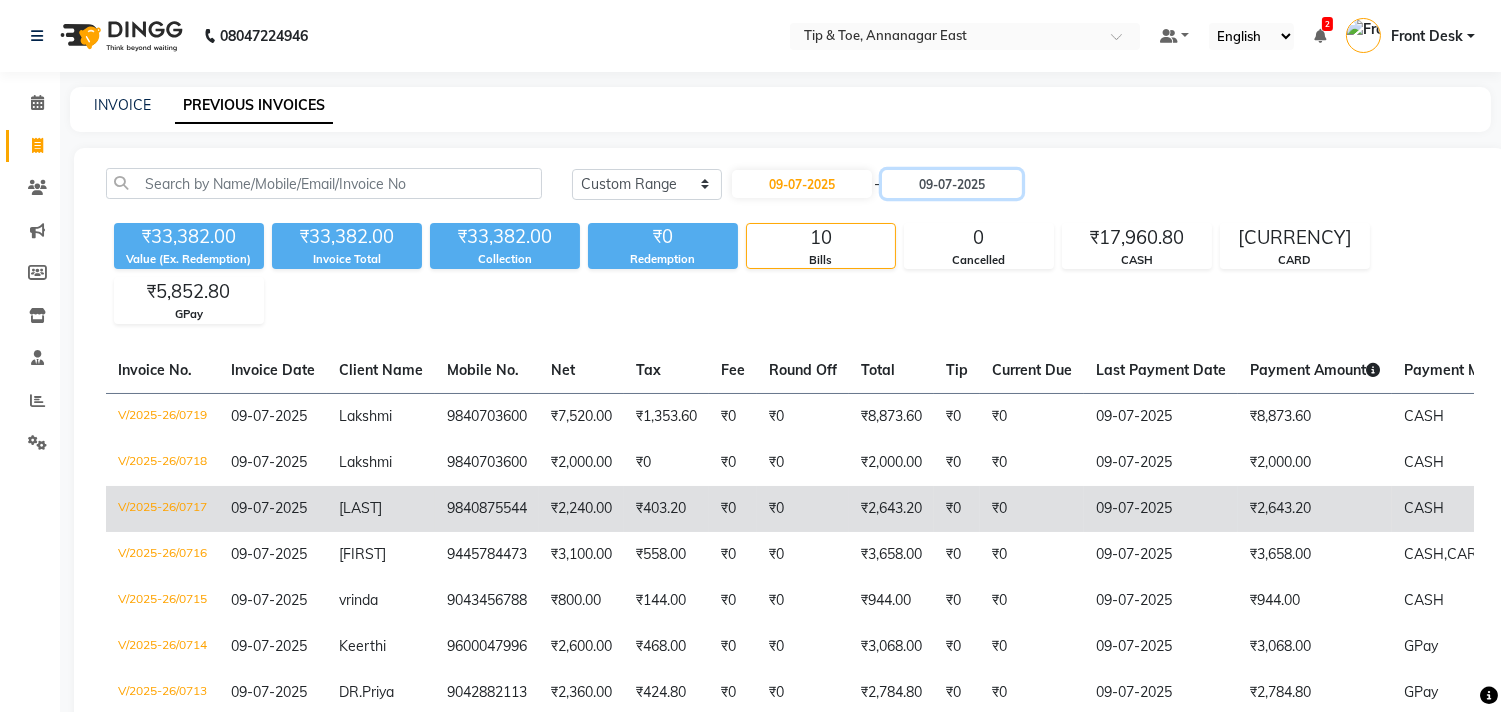 scroll, scrollTop: 264, scrollLeft: 0, axis: vertical 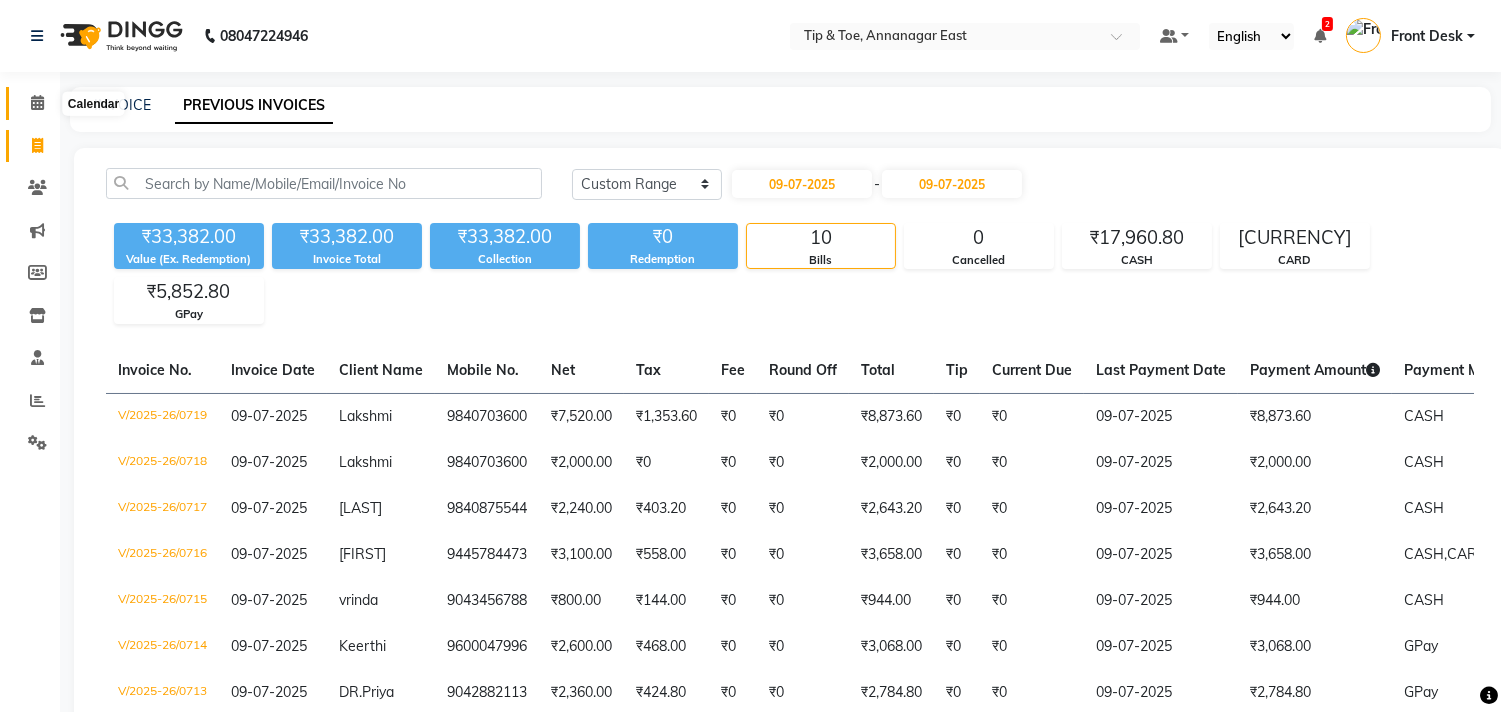 click 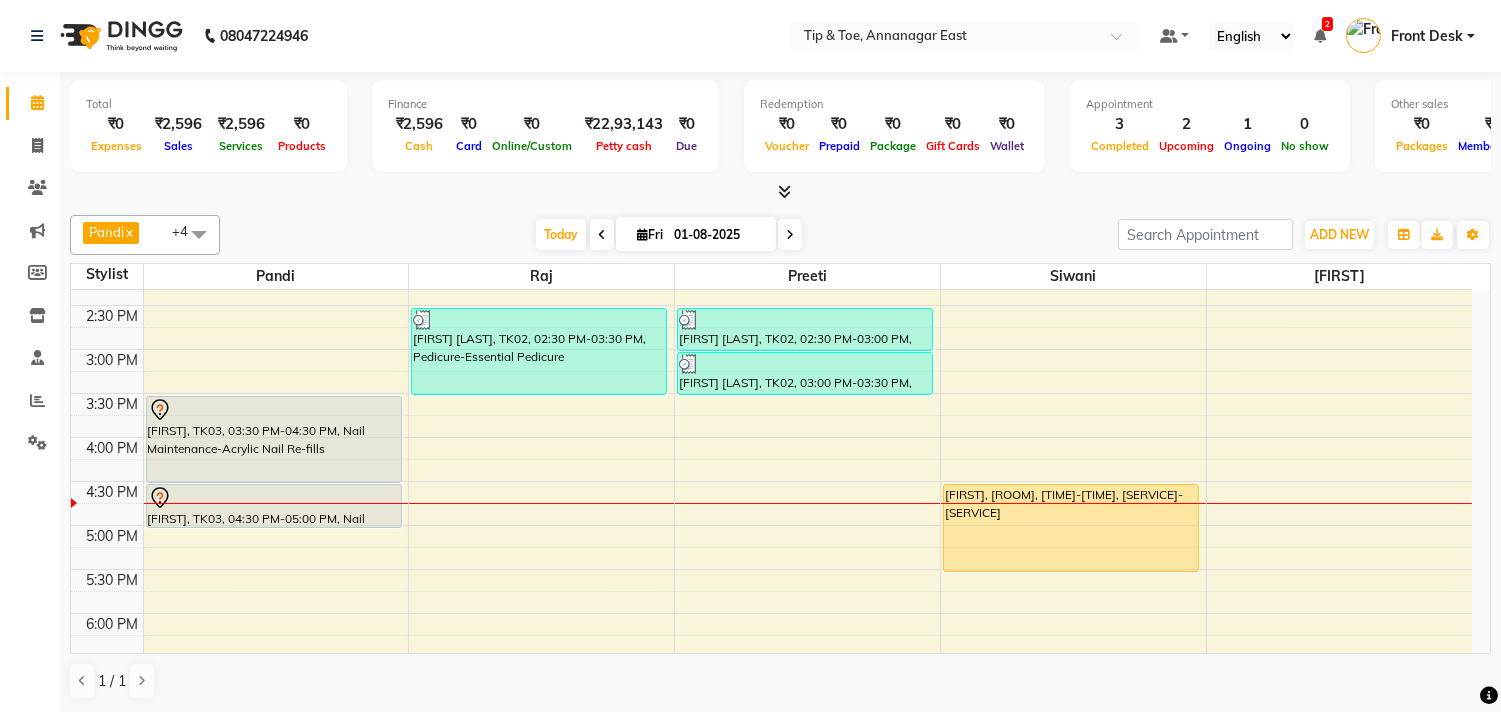 scroll, scrollTop: 428, scrollLeft: 0, axis: vertical 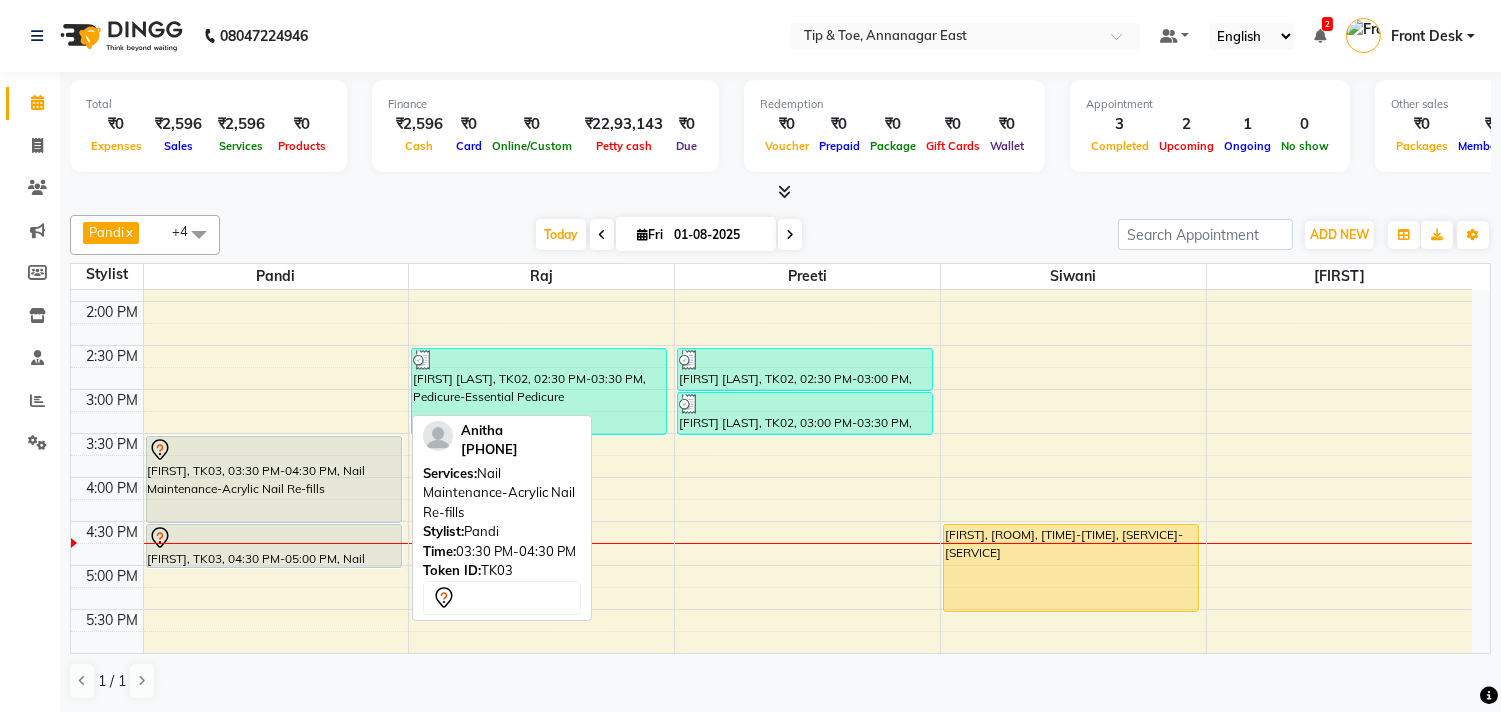 click on "Anitha, TK03, 03:30 PM-04:30 PM, Nail Maintenance-Acrylic Nail Re-fills" at bounding box center [274, 479] 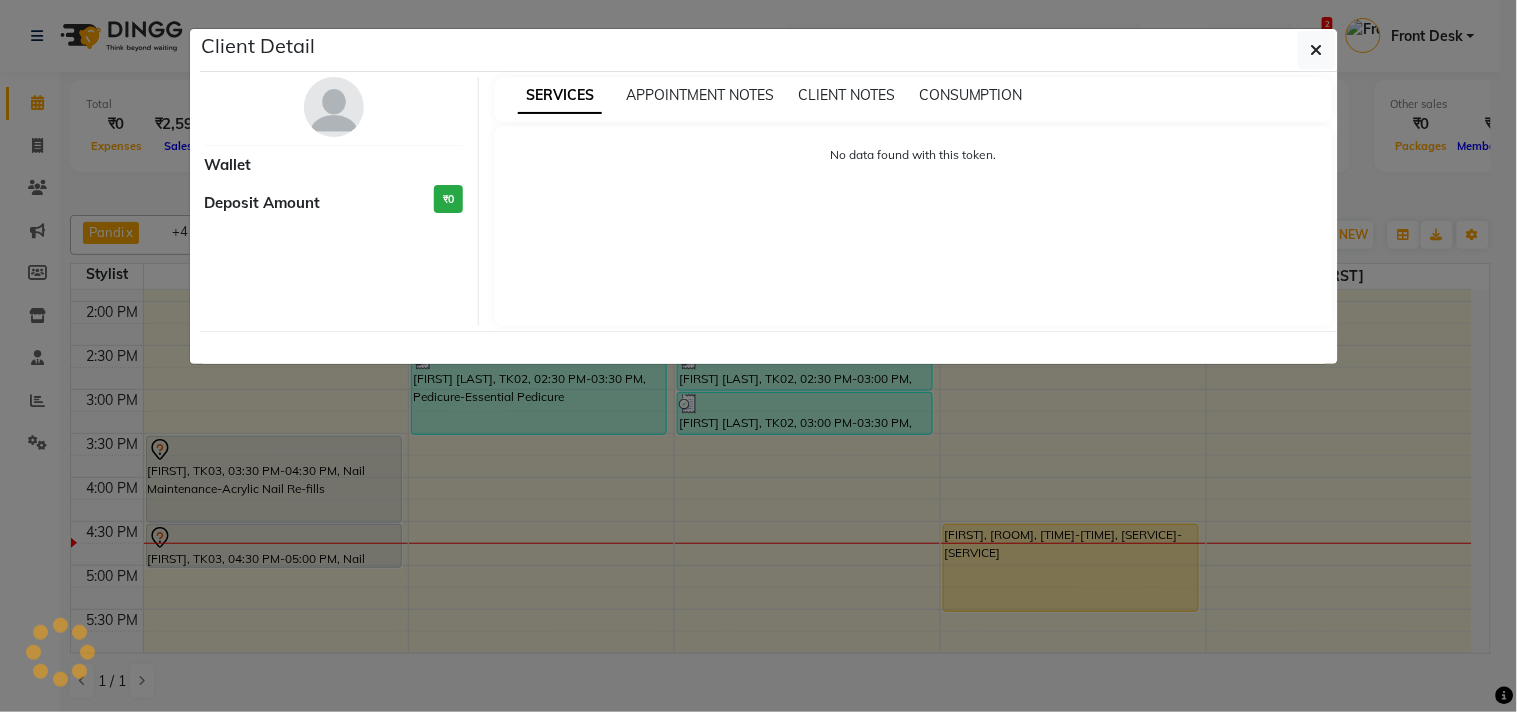 select on "7" 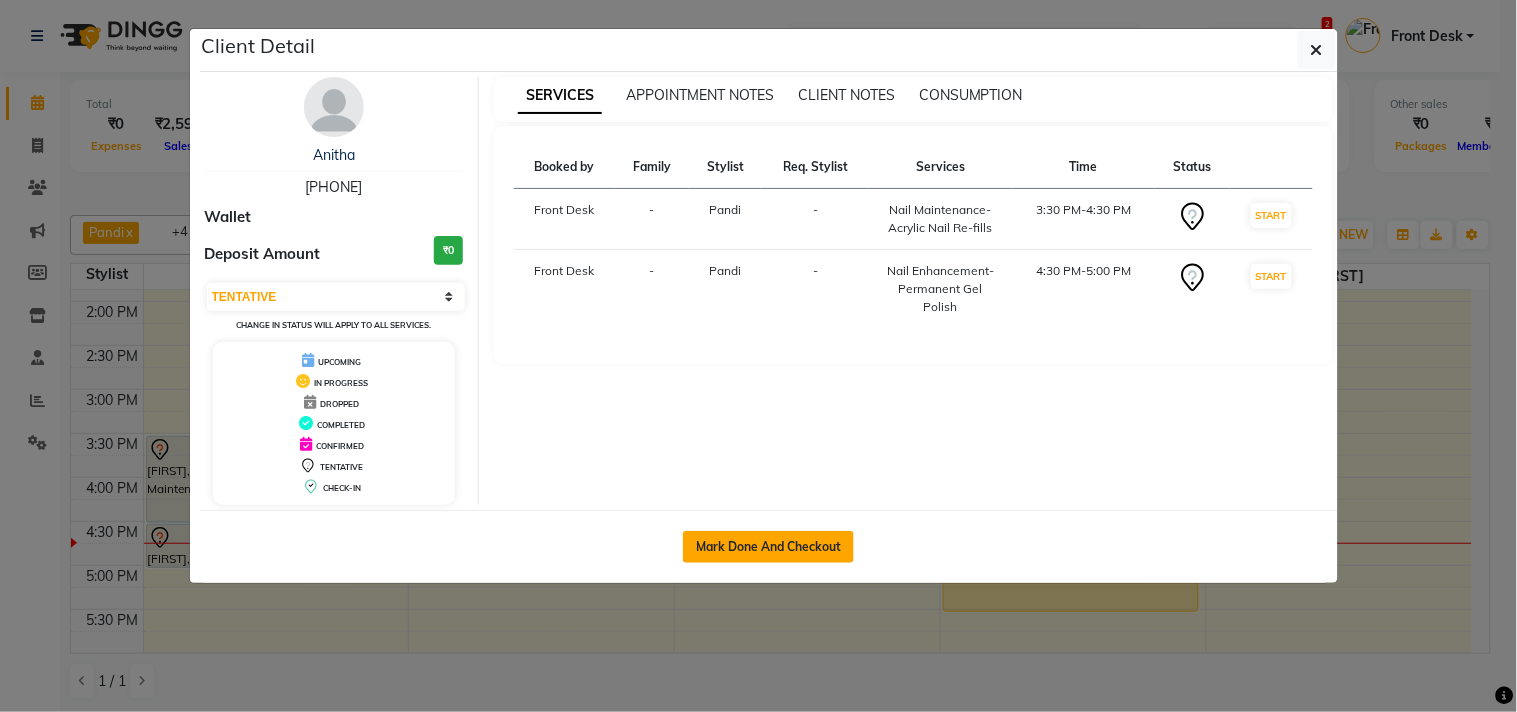 click on "Mark Done And Checkout" 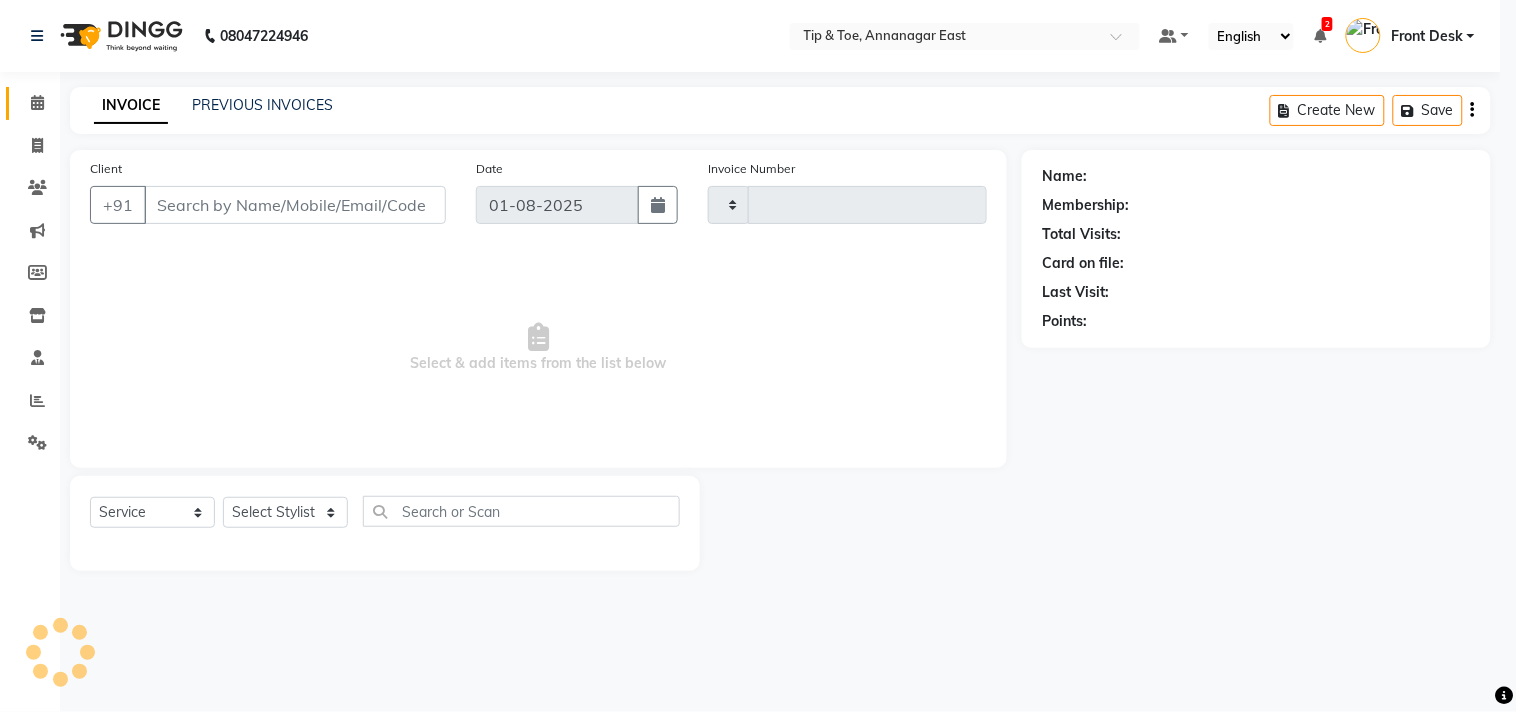 type on "0872" 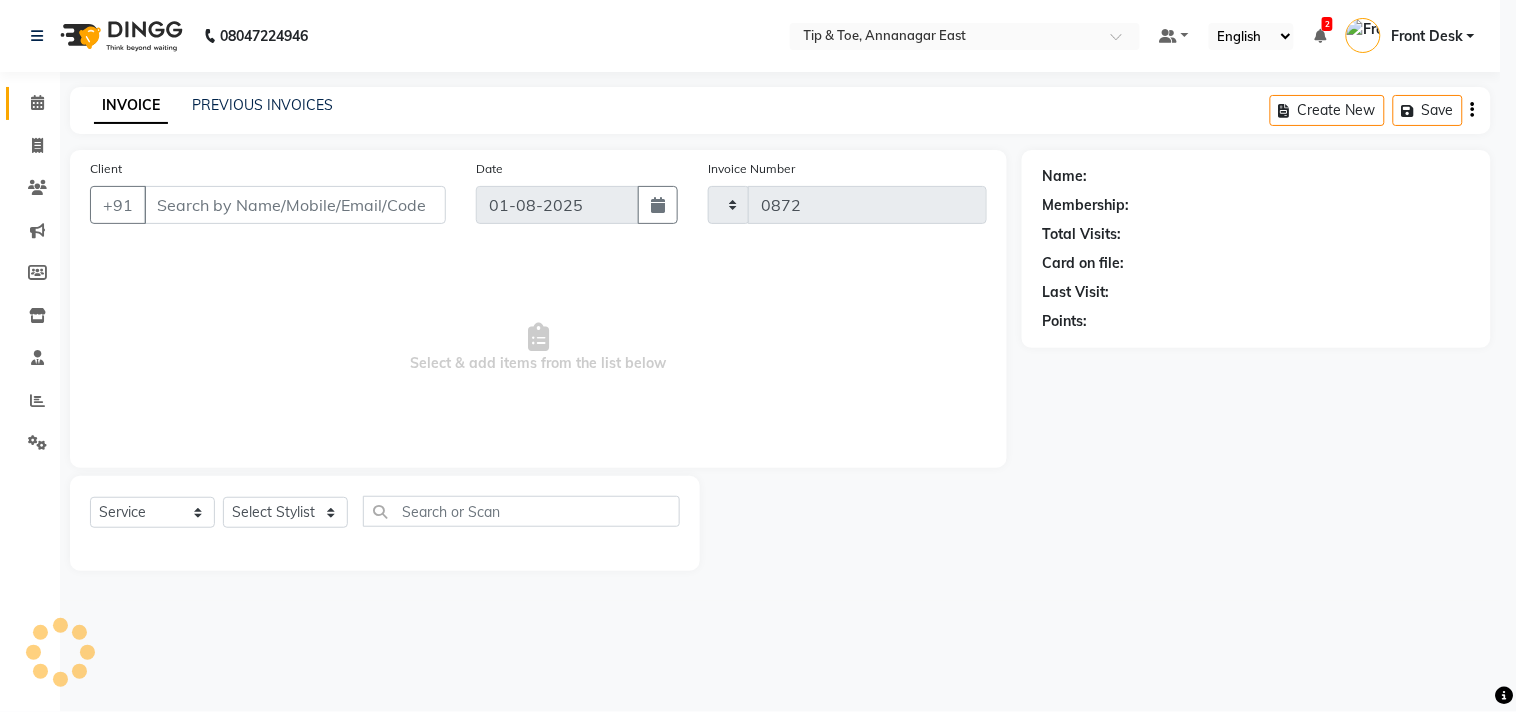 select on "5770" 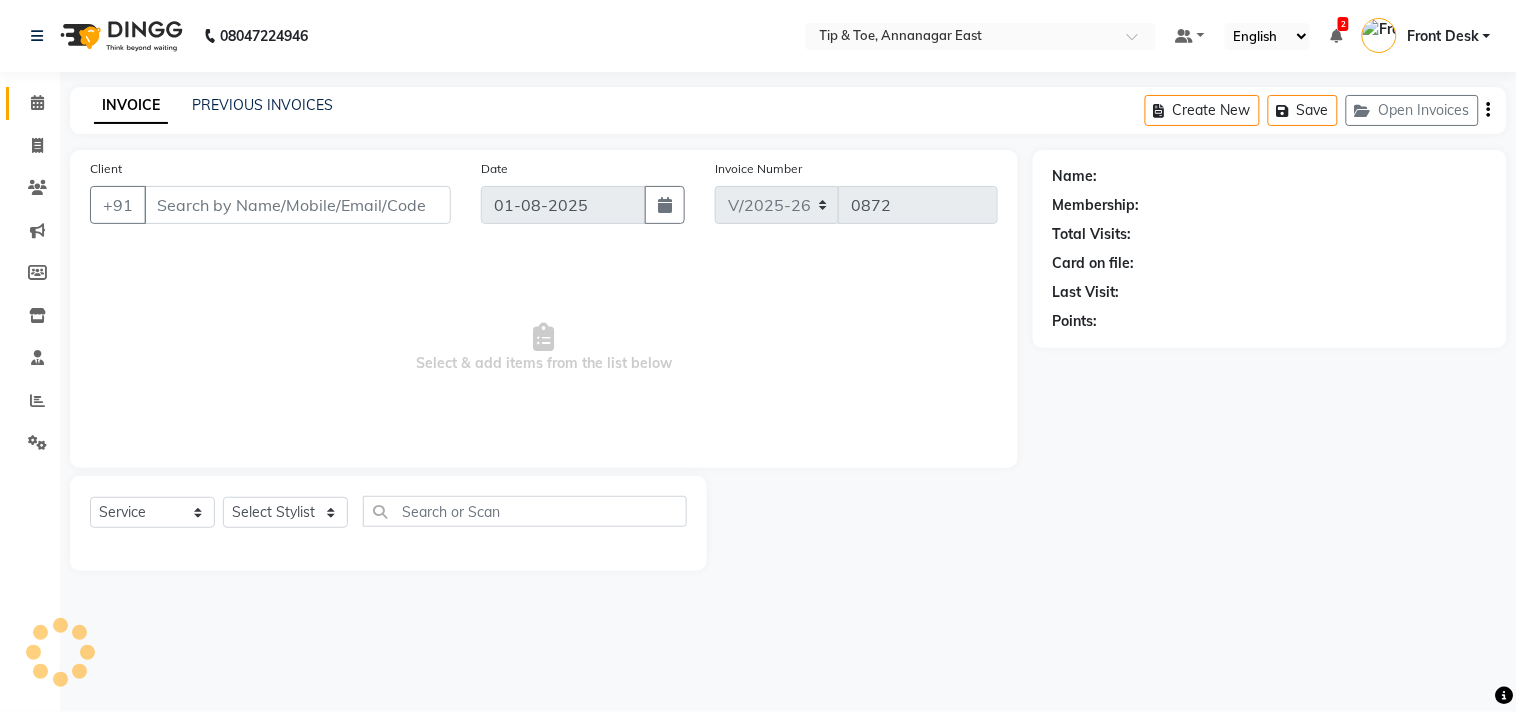 type on "9382149974" 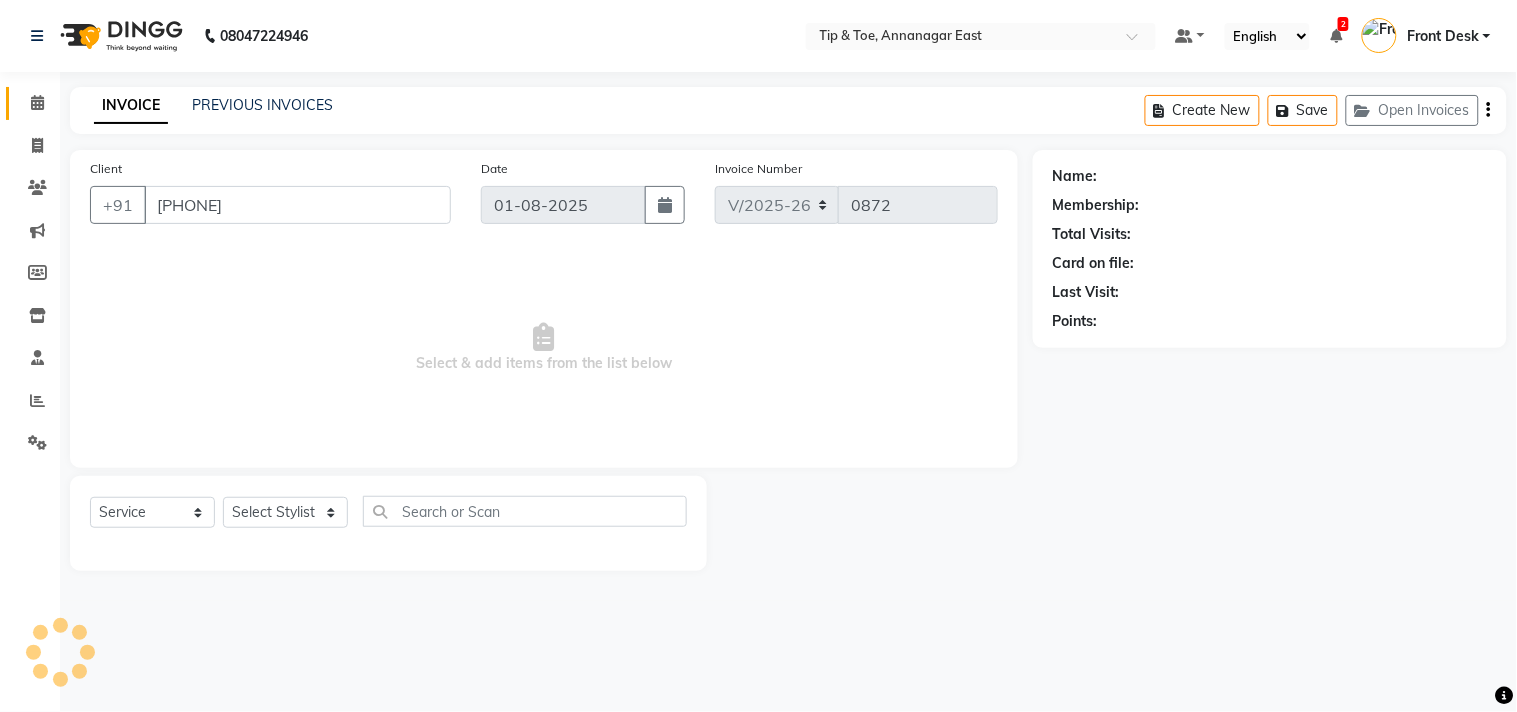 select on "39912" 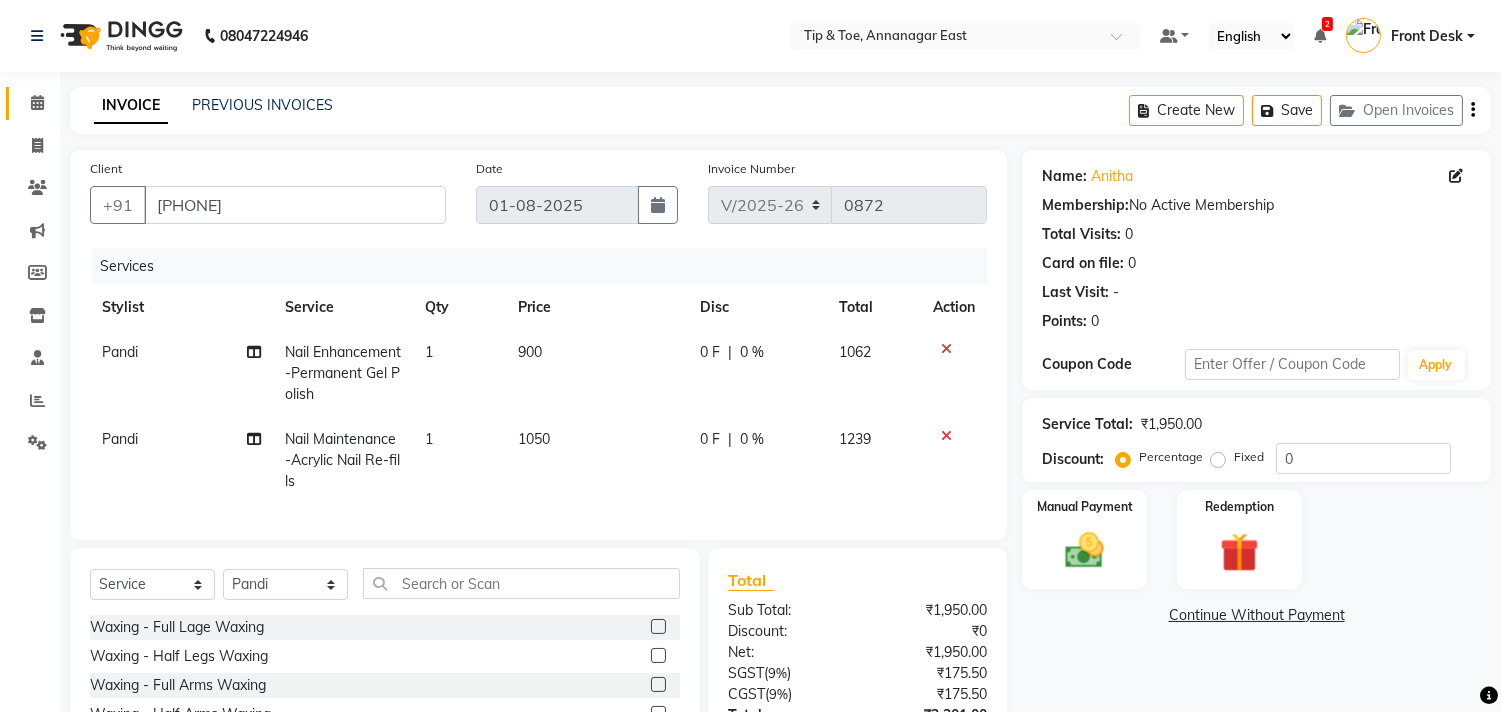 scroll, scrollTop: 177, scrollLeft: 0, axis: vertical 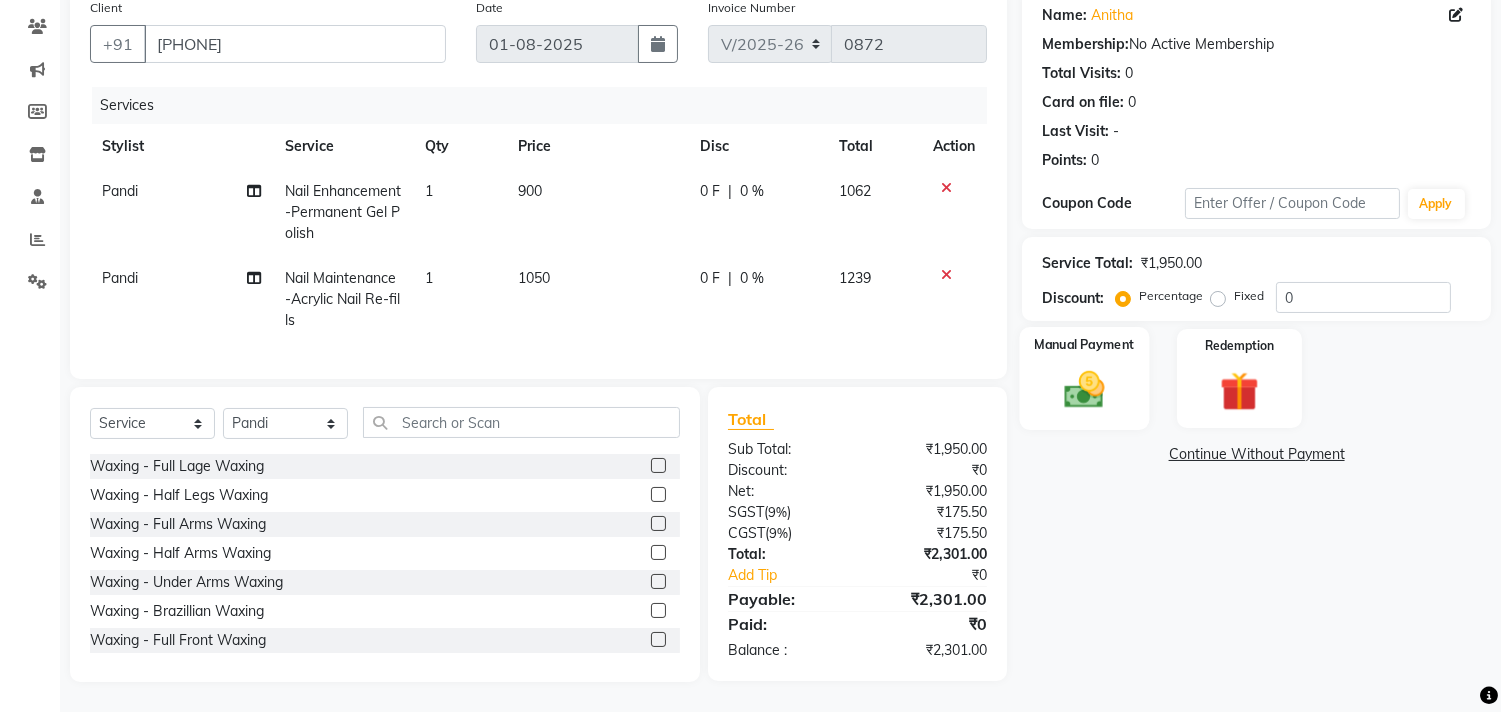 click 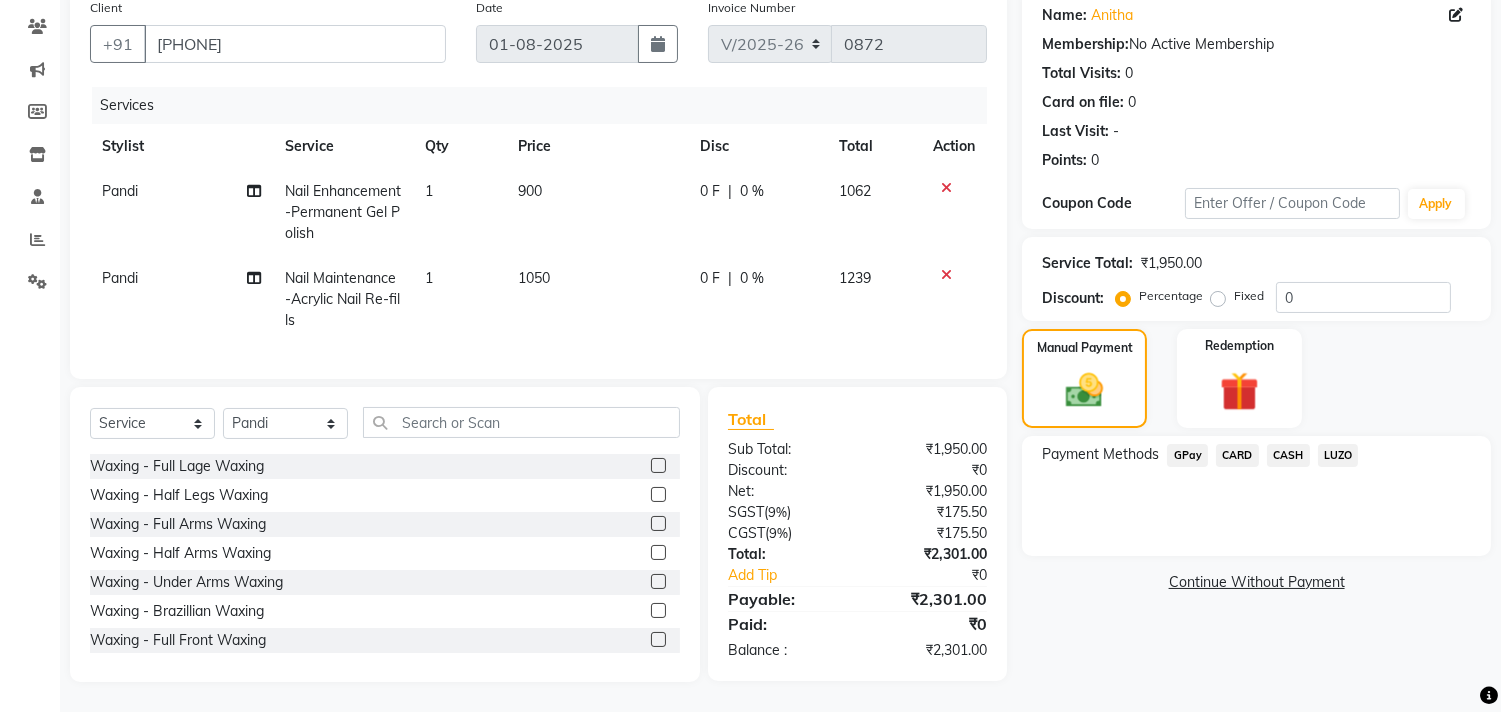 click on "CARD" 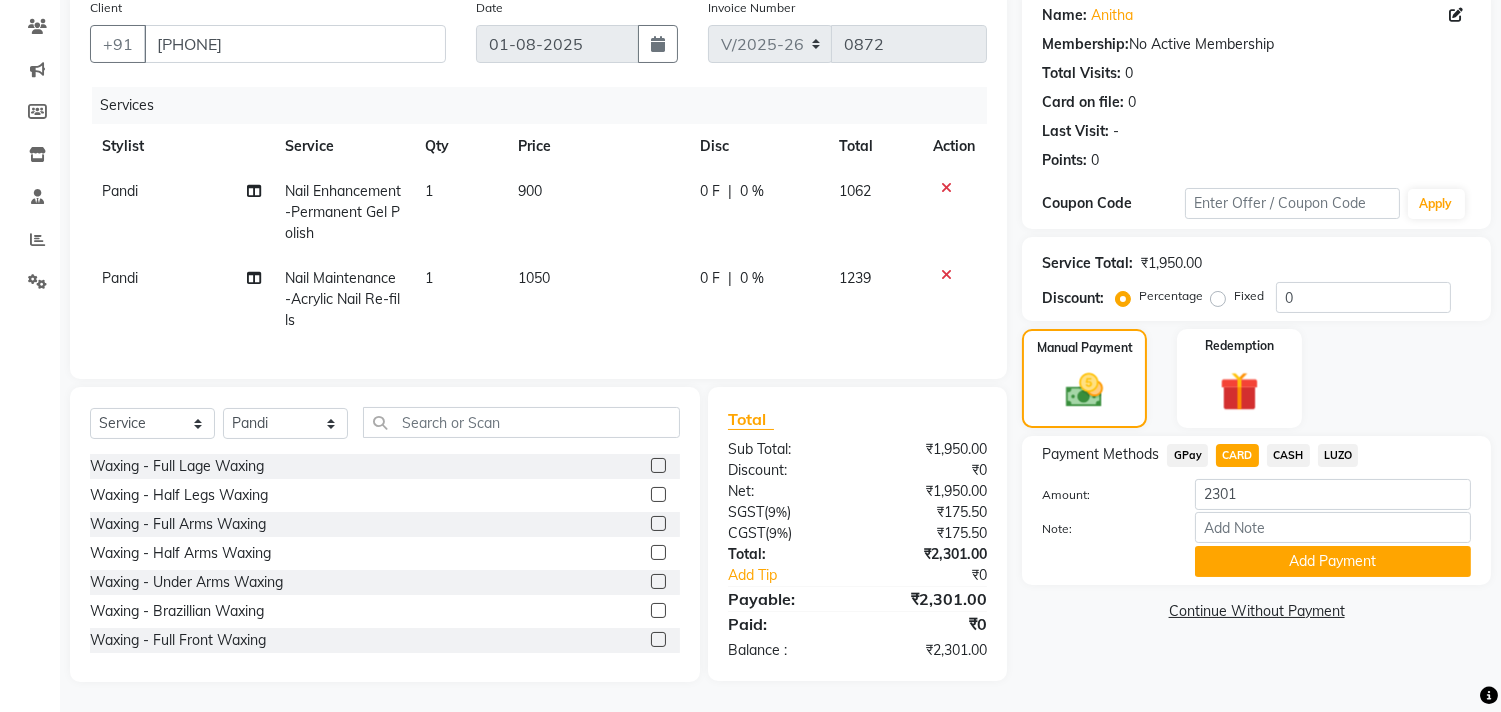 click on "CASH" 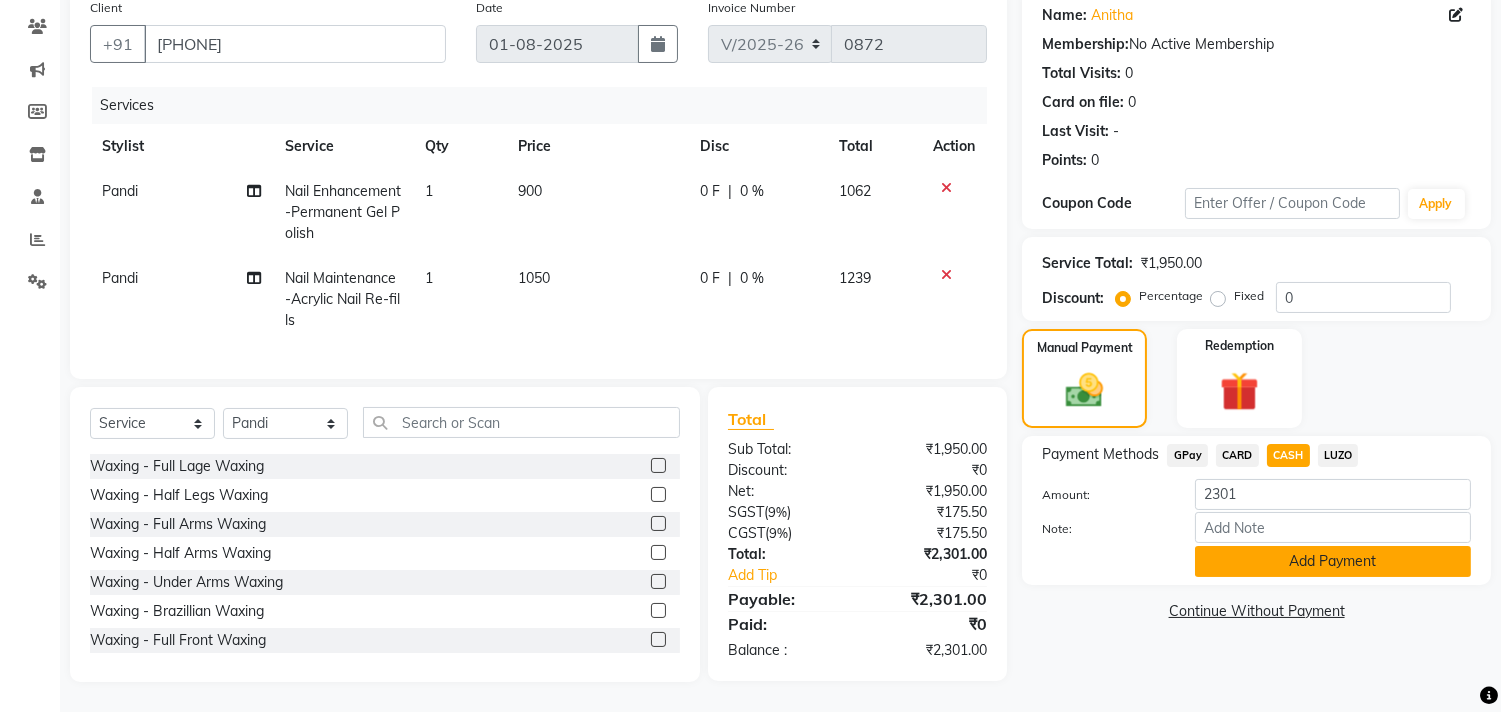 click on "Add Payment" 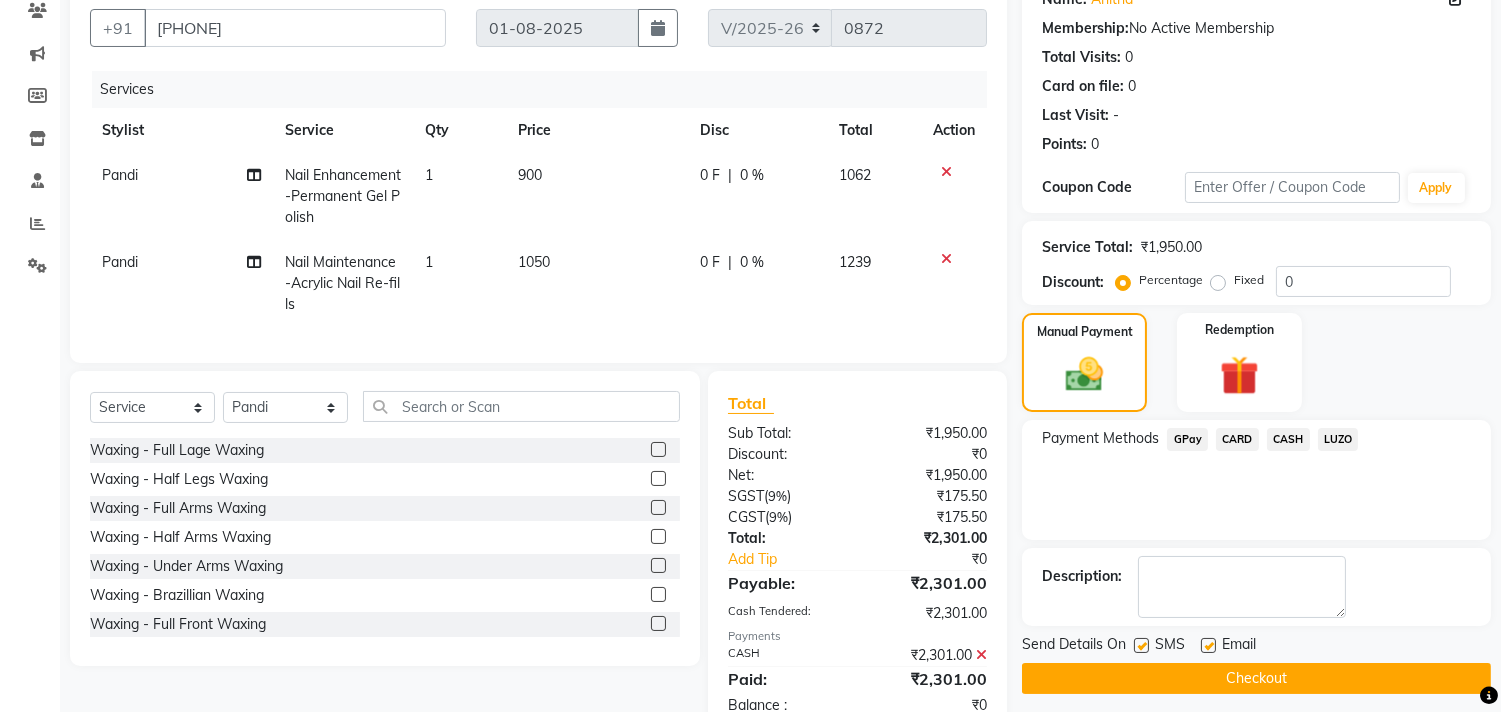 scroll, scrollTop: 247, scrollLeft: 0, axis: vertical 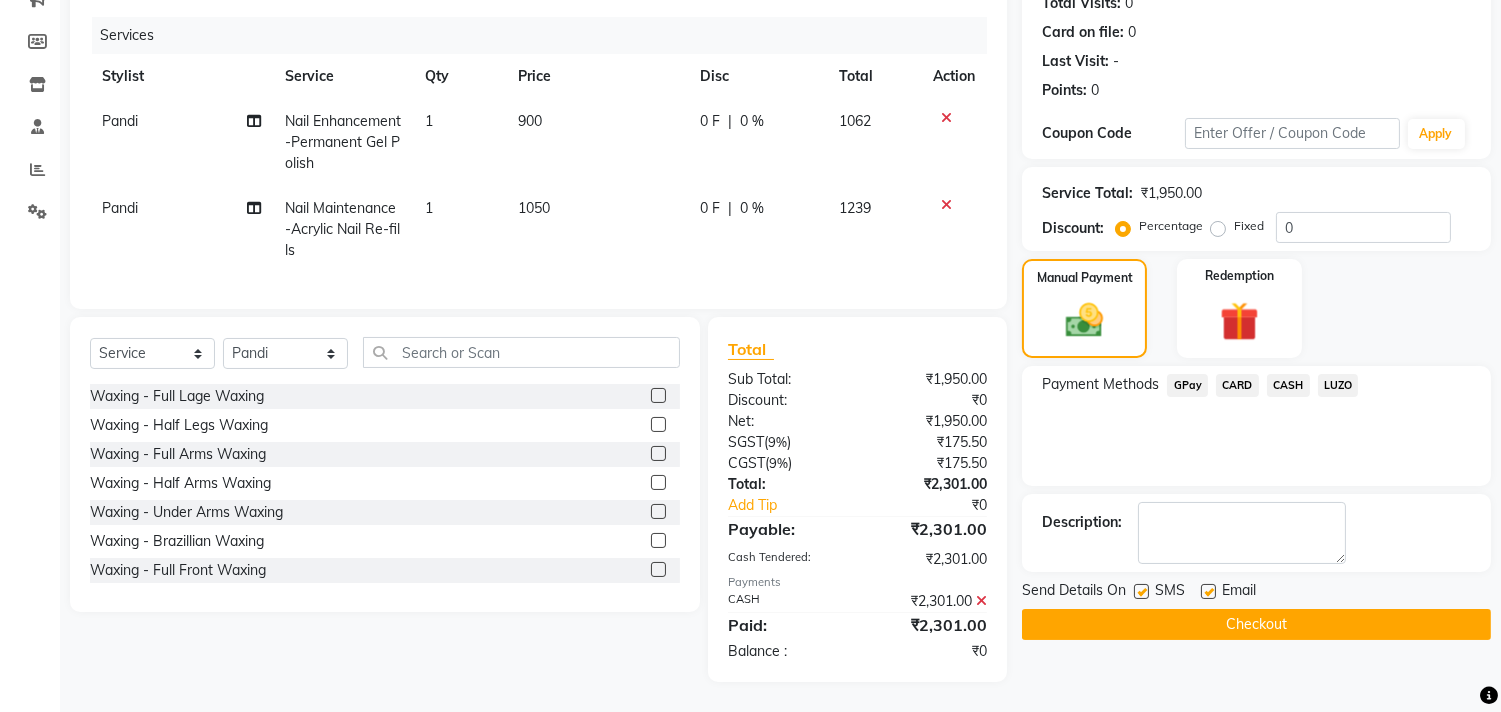 click on "Checkout" 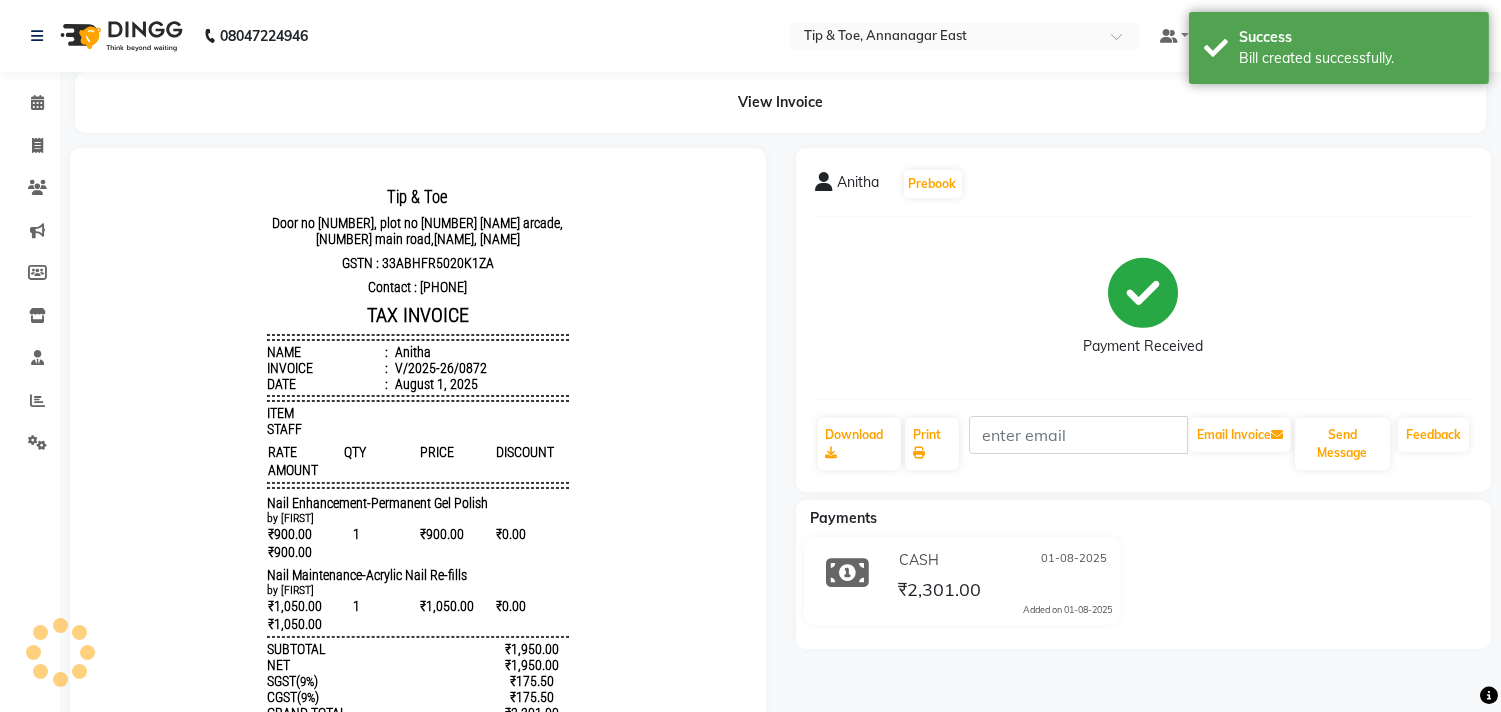 scroll, scrollTop: 0, scrollLeft: 0, axis: both 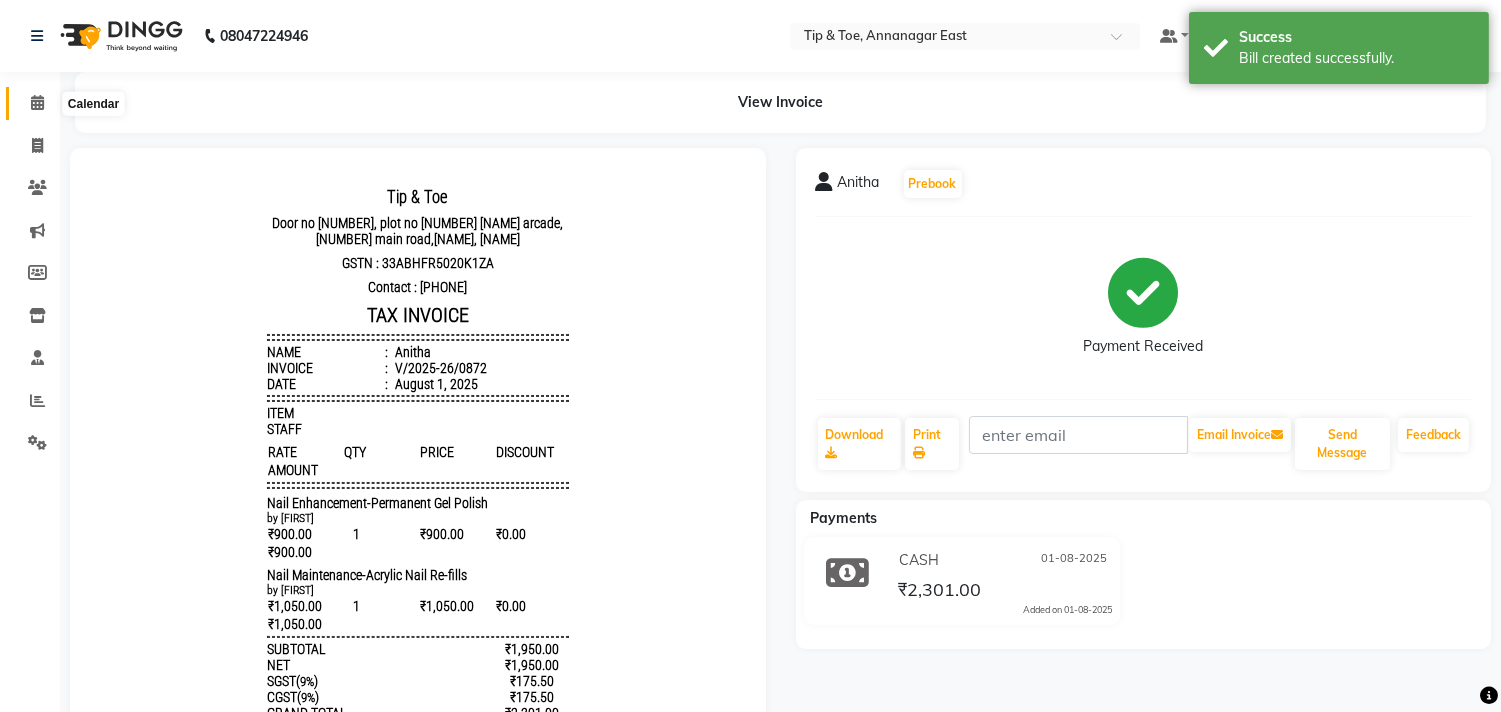 click 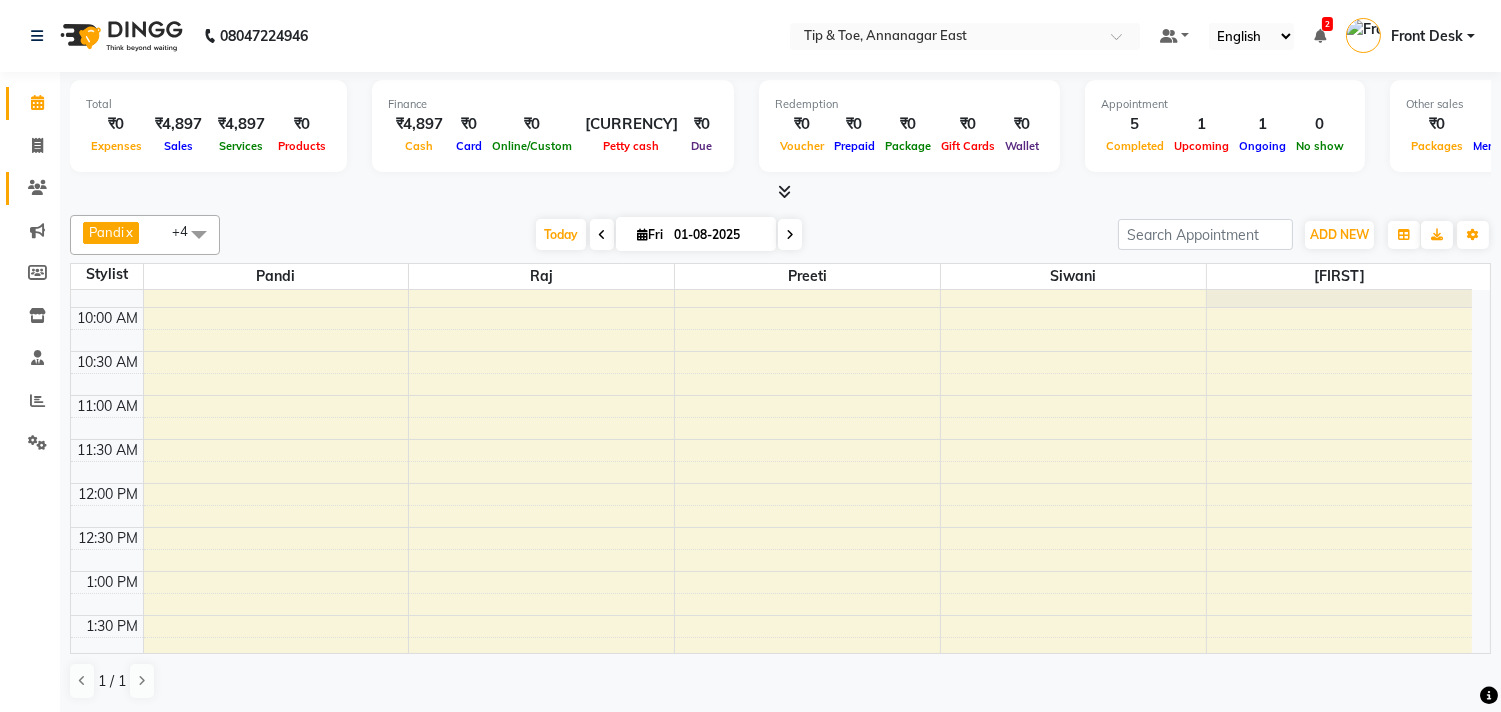 scroll, scrollTop: 111, scrollLeft: 0, axis: vertical 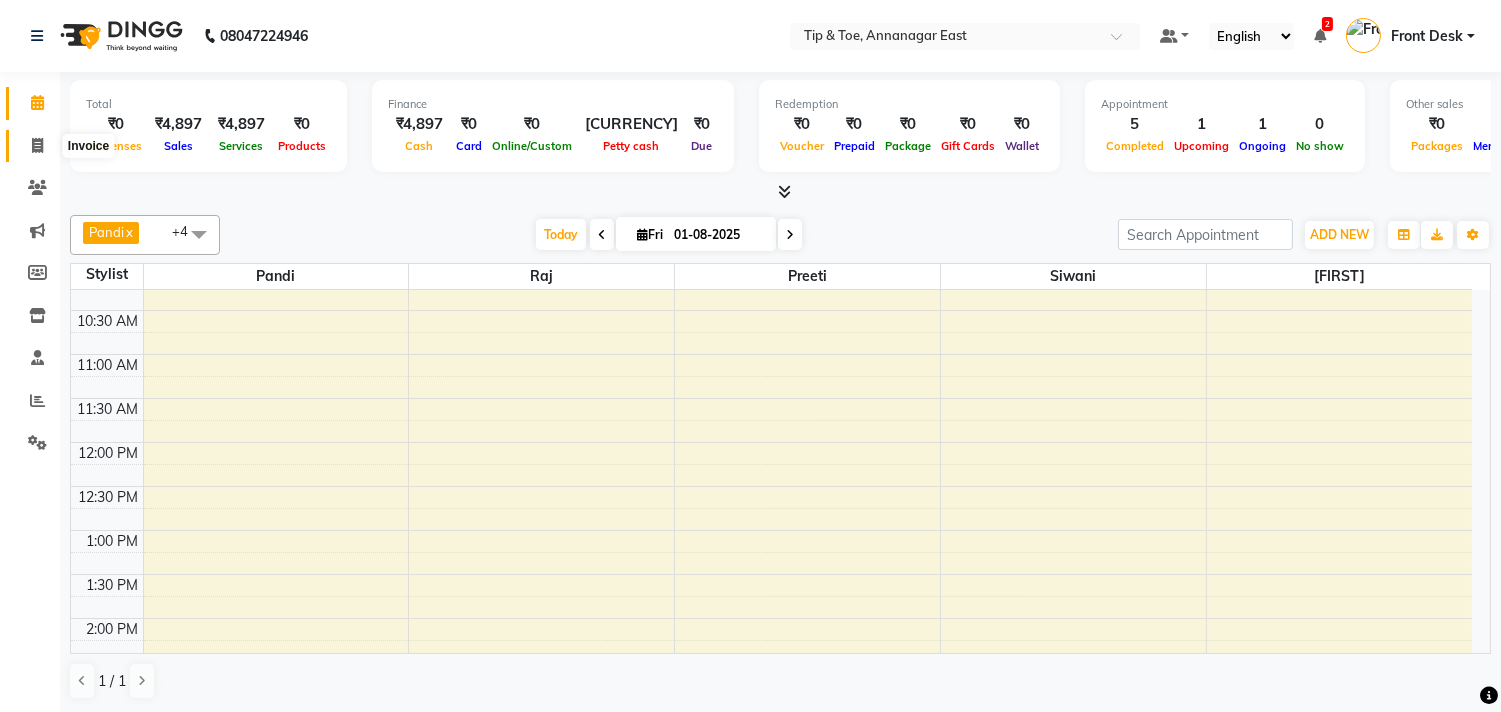click 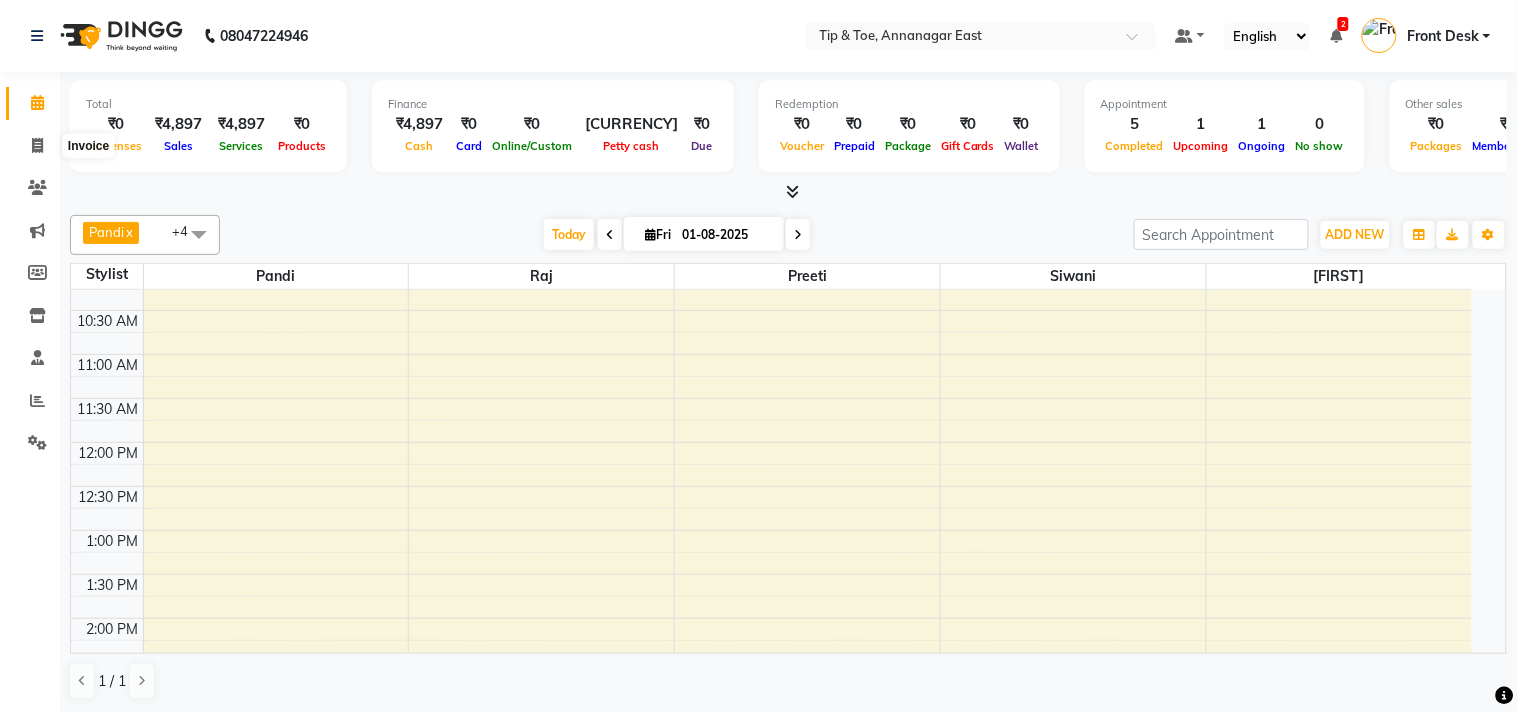 select on "5770" 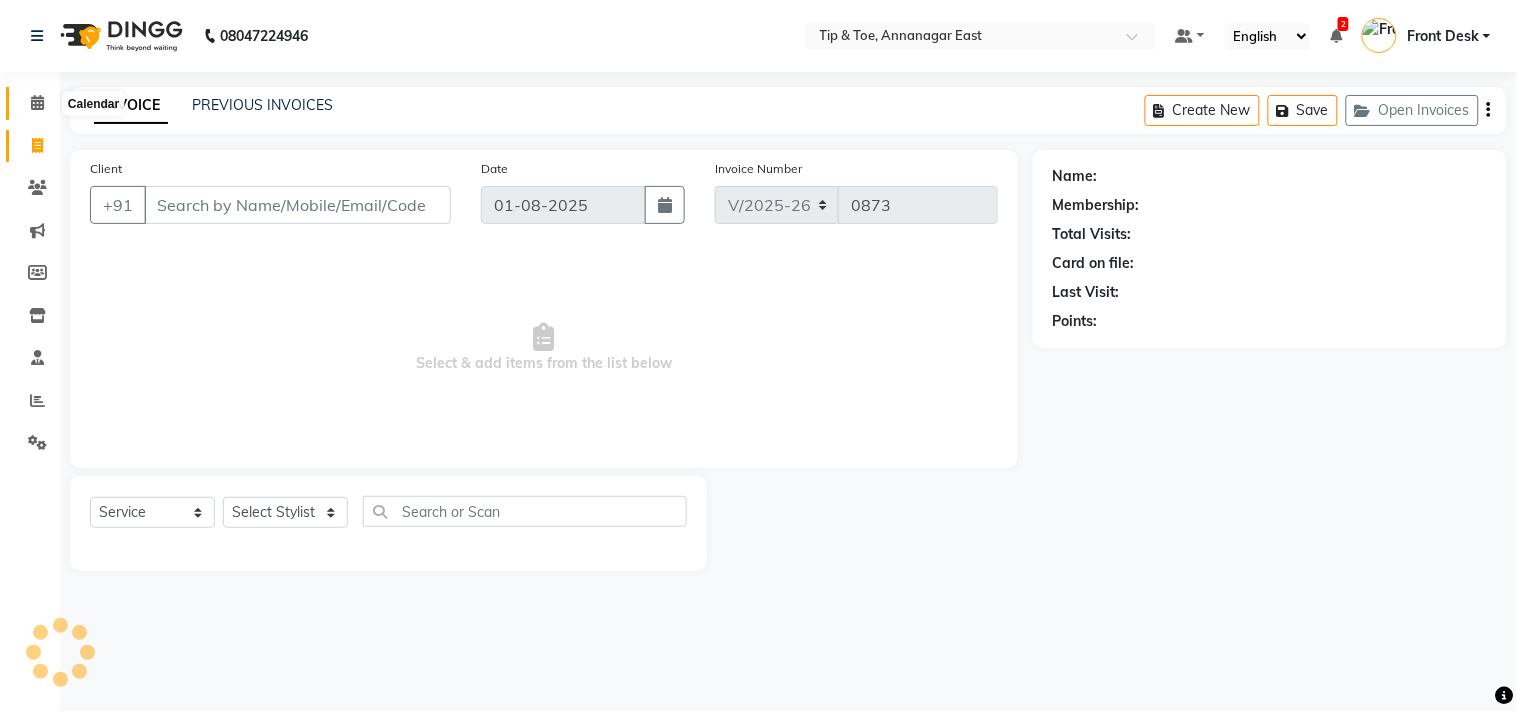 click 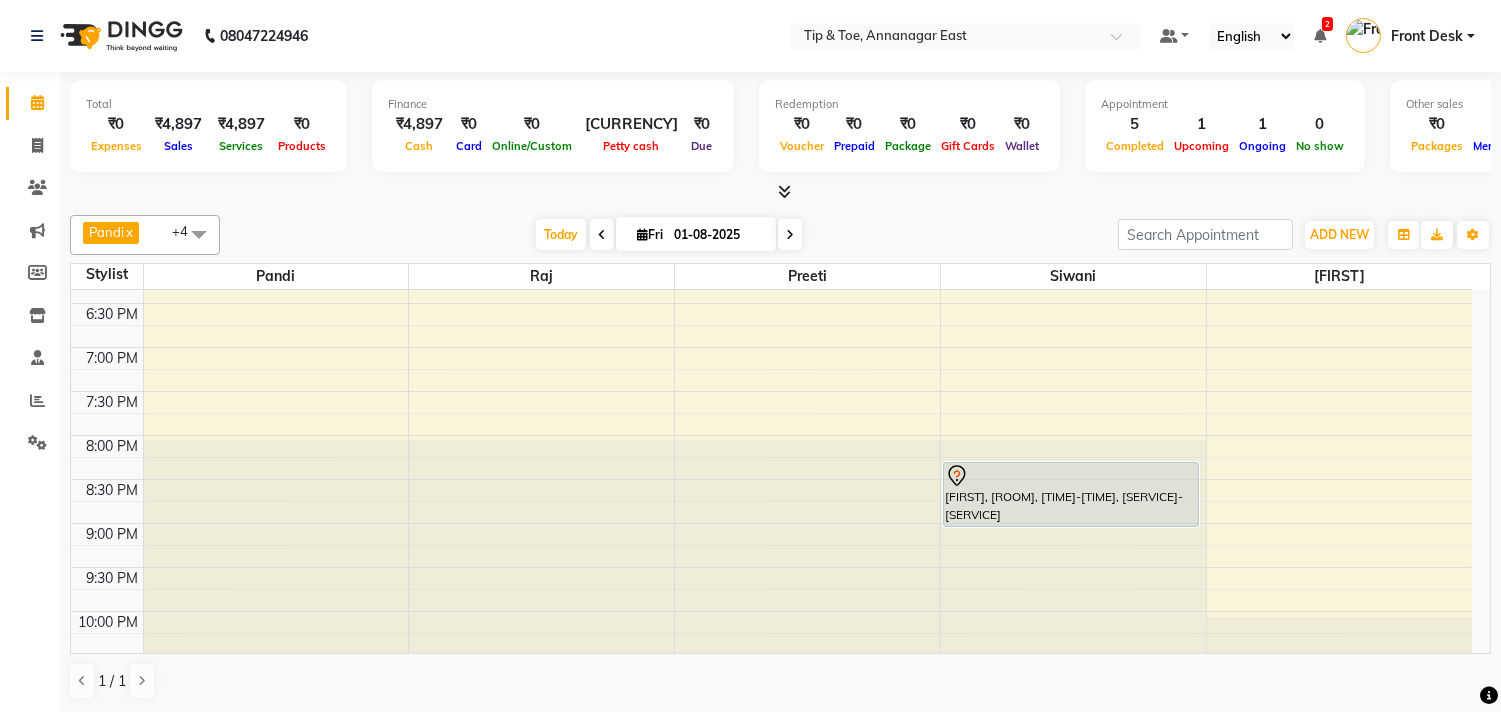 scroll, scrollTop: 873, scrollLeft: 0, axis: vertical 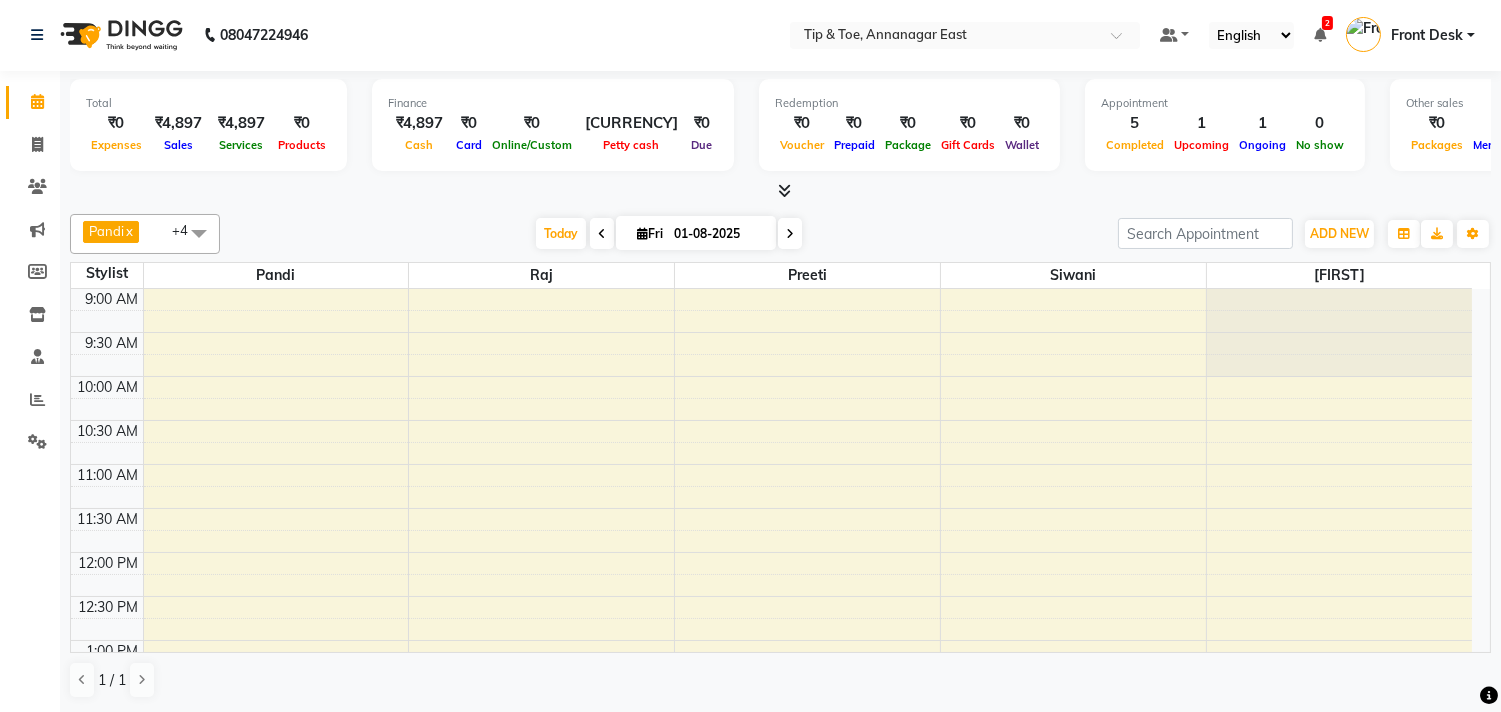 click at bounding box center [602, 234] 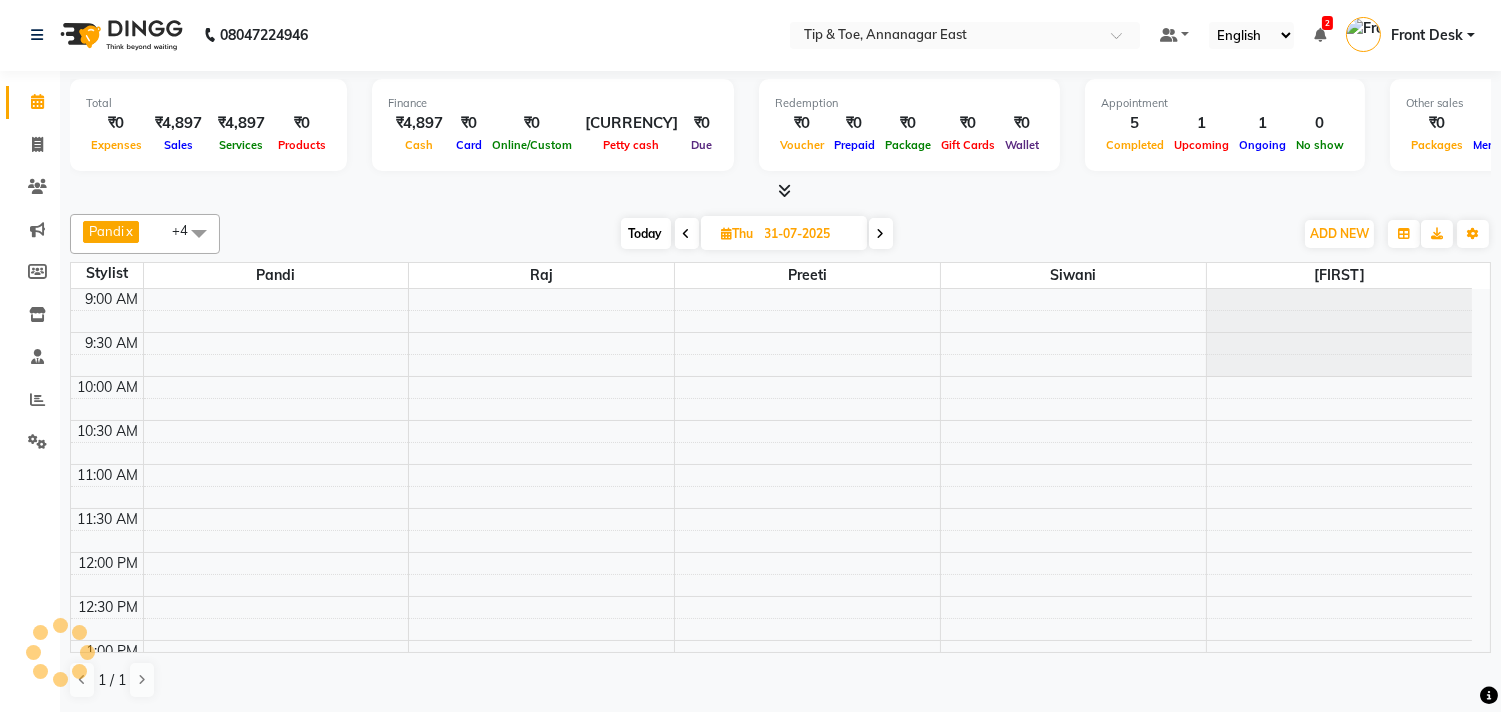 scroll, scrollTop: 707, scrollLeft: 0, axis: vertical 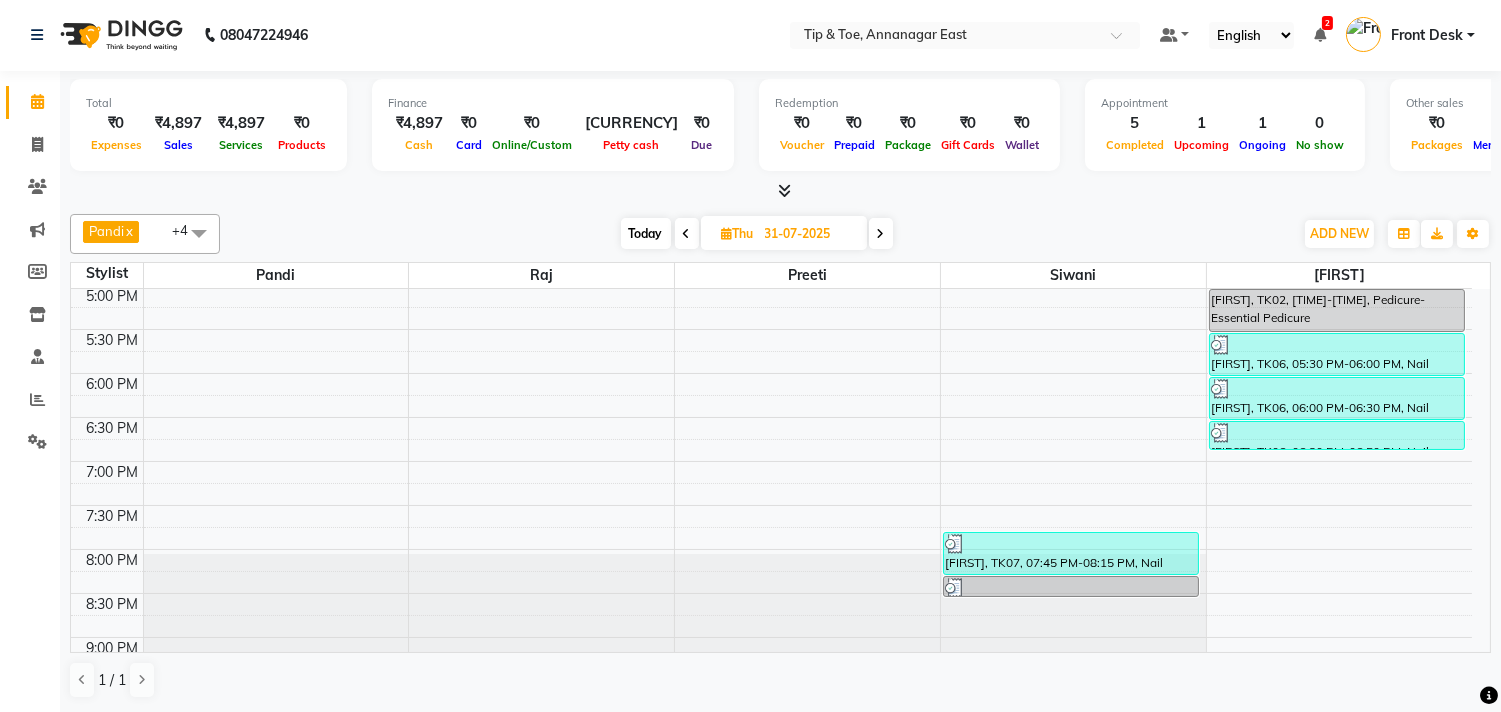 click at bounding box center [881, 233] 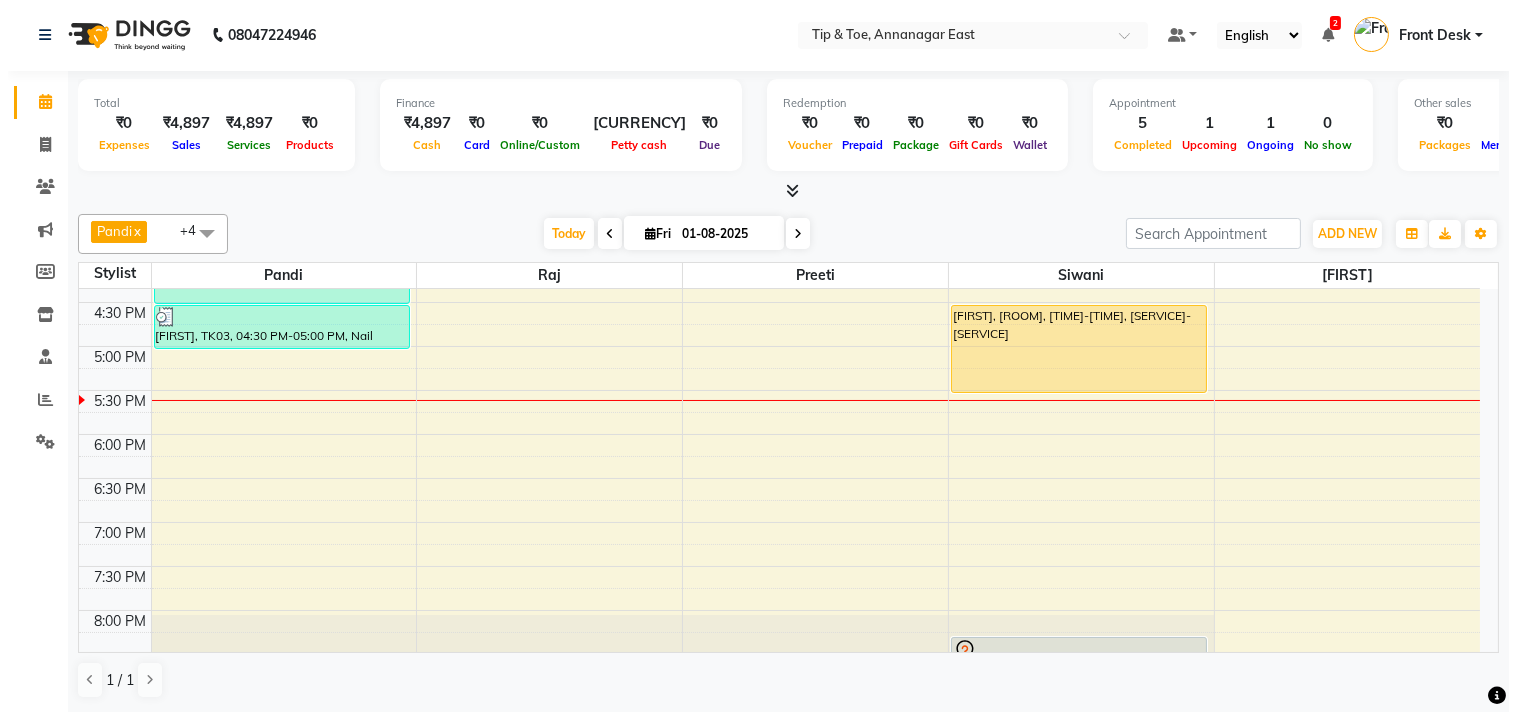 scroll, scrollTop: 540, scrollLeft: 0, axis: vertical 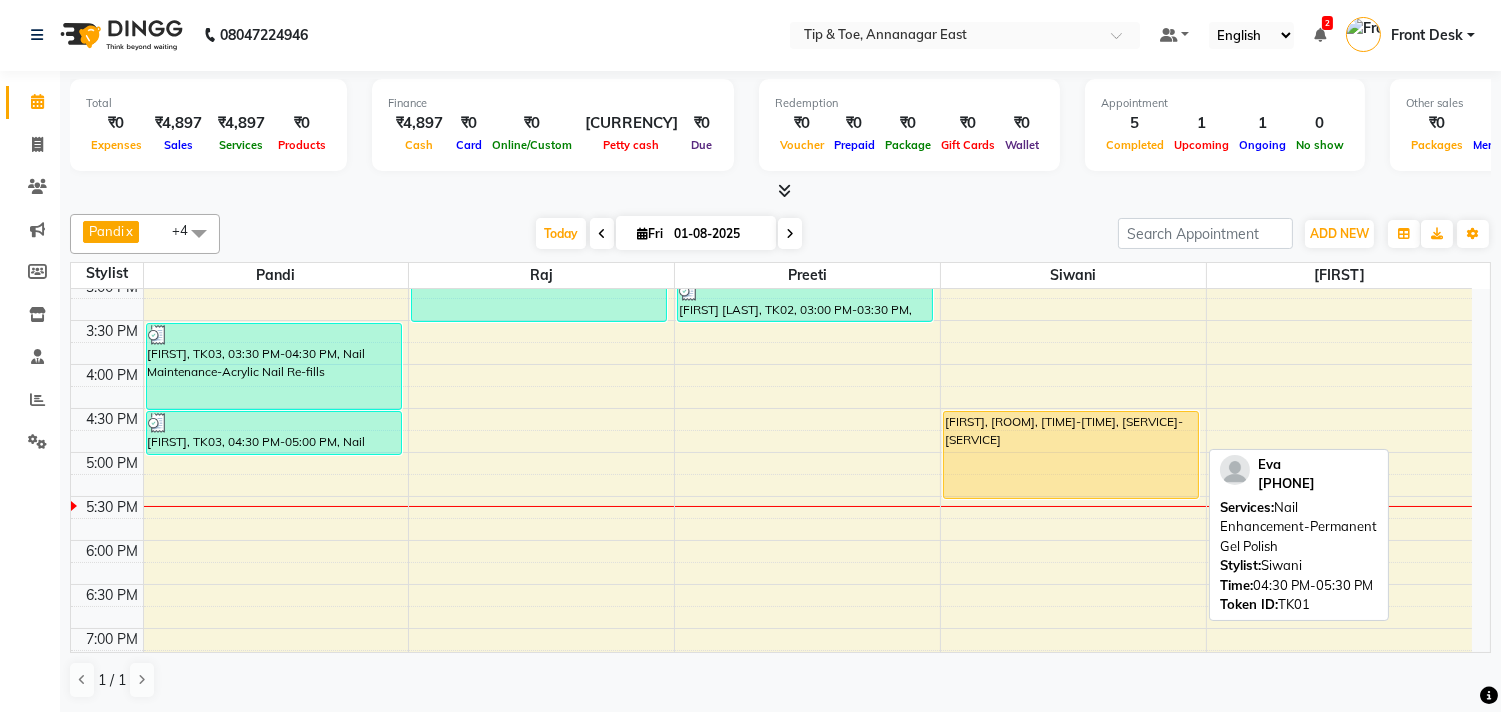 click on "Eva, TK01, 04:30 PM-05:30 PM, Nail Enhancement-Permanent Gel Polish" at bounding box center (1071, 455) 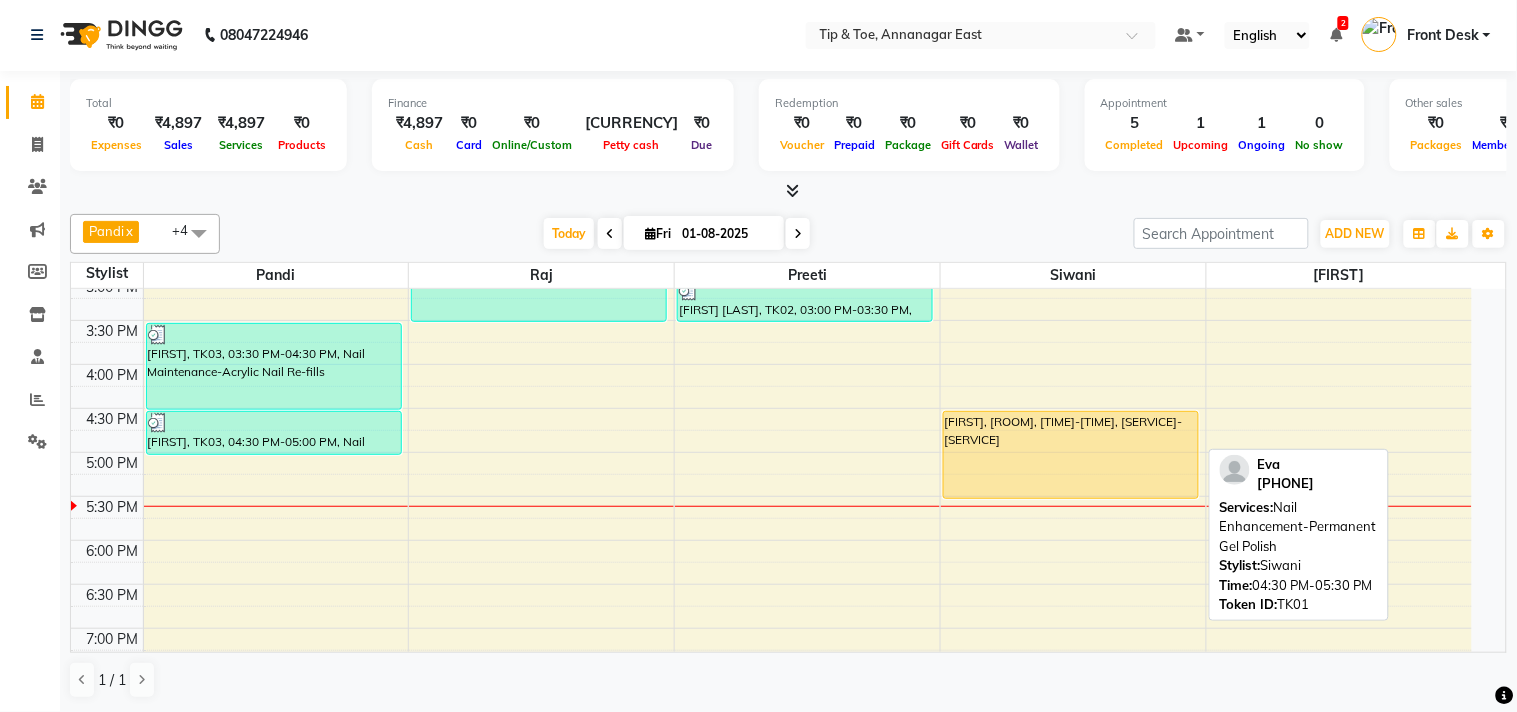 select on "1" 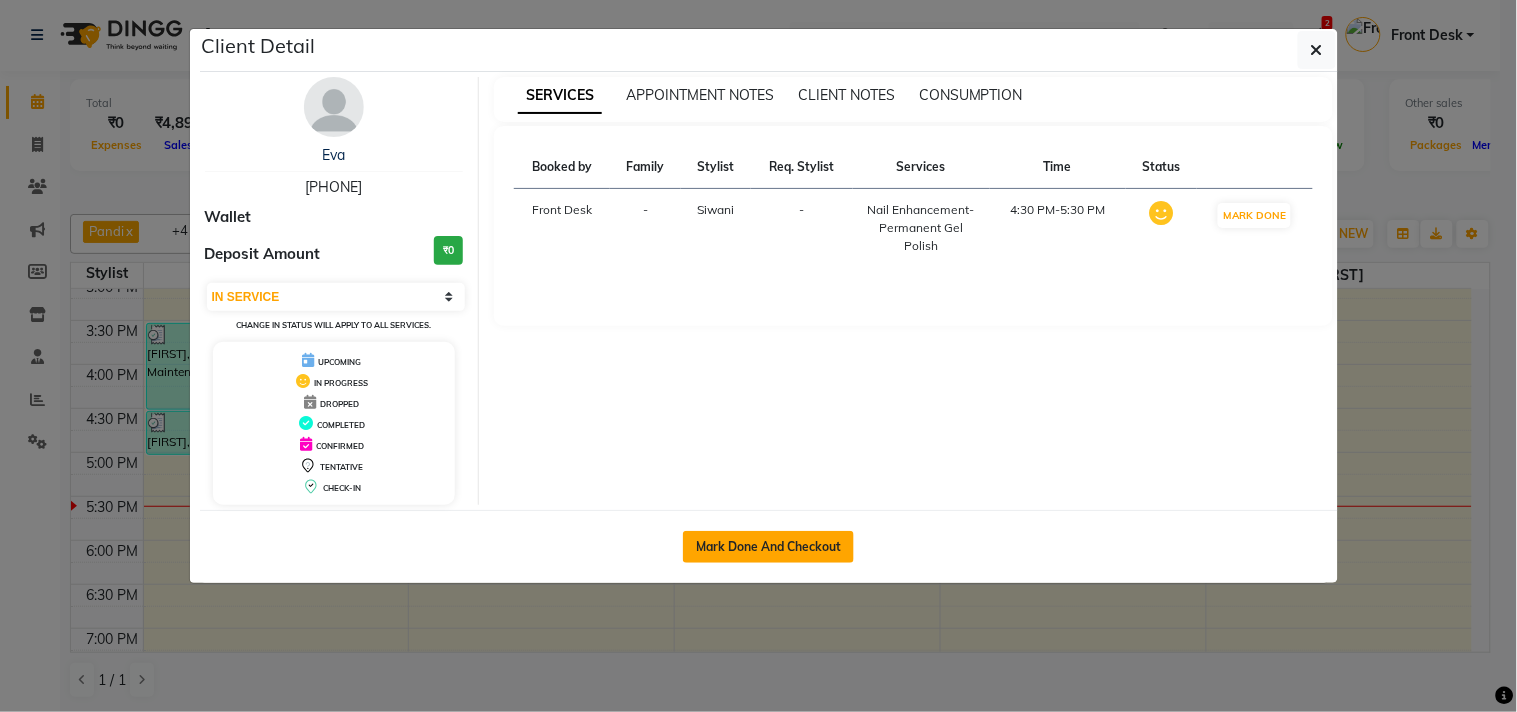 click on "Mark Done And Checkout" 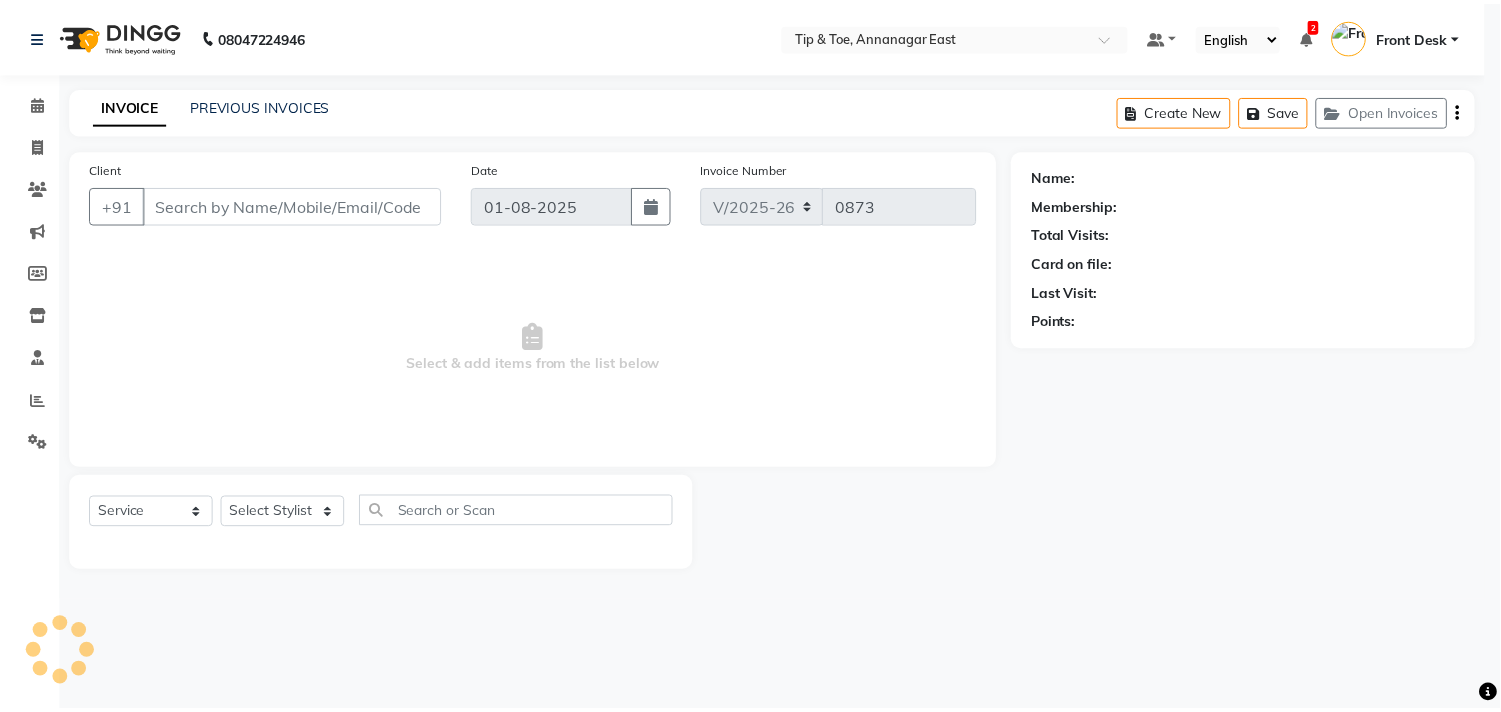scroll, scrollTop: 0, scrollLeft: 0, axis: both 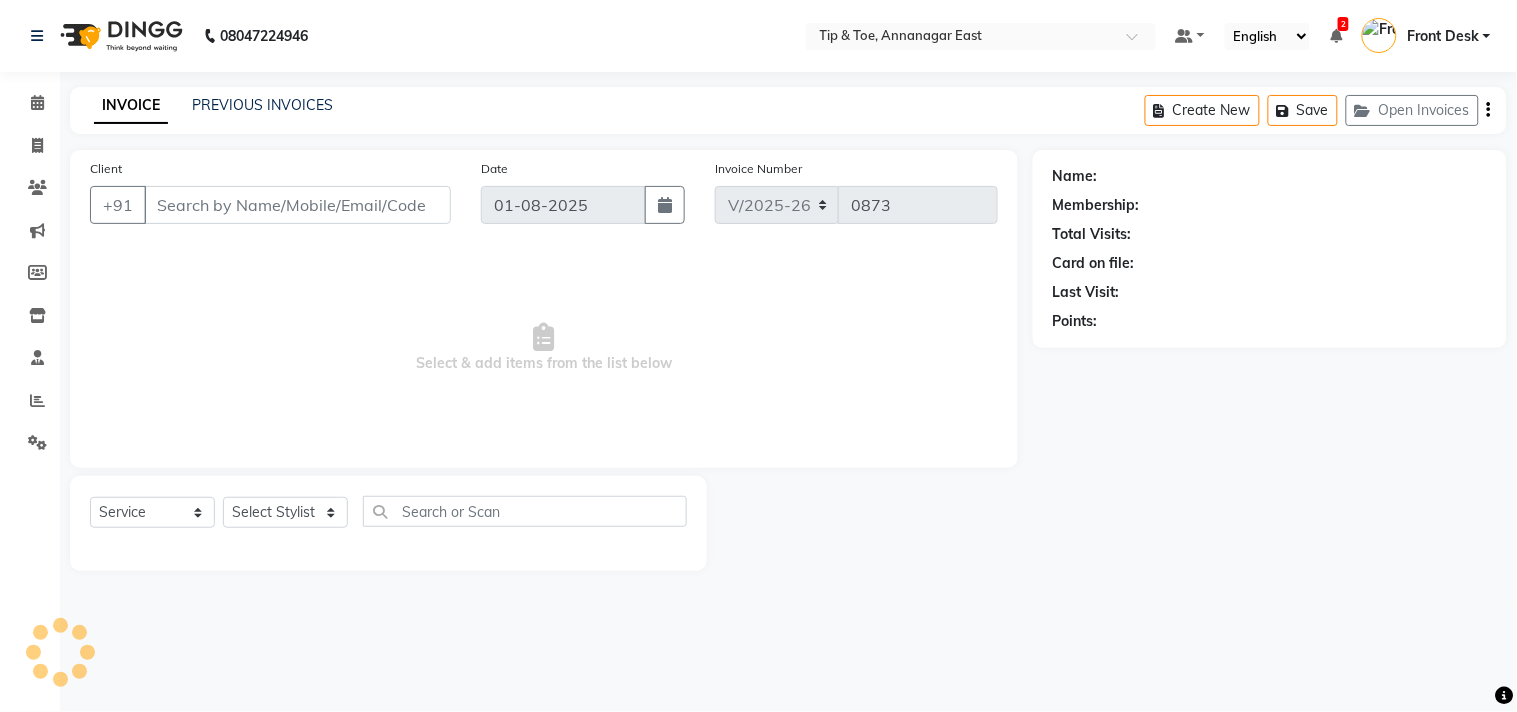 type on "9962540887" 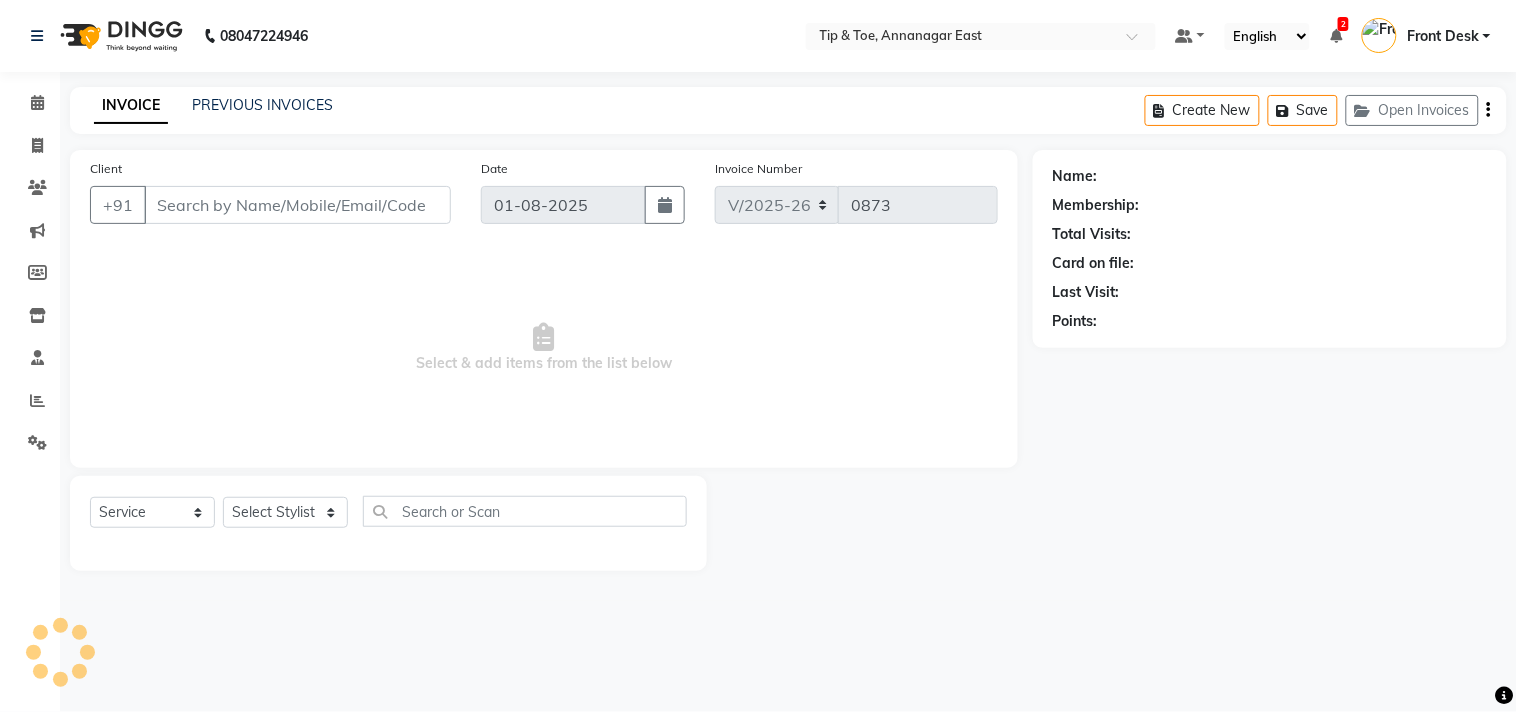 select on "49685" 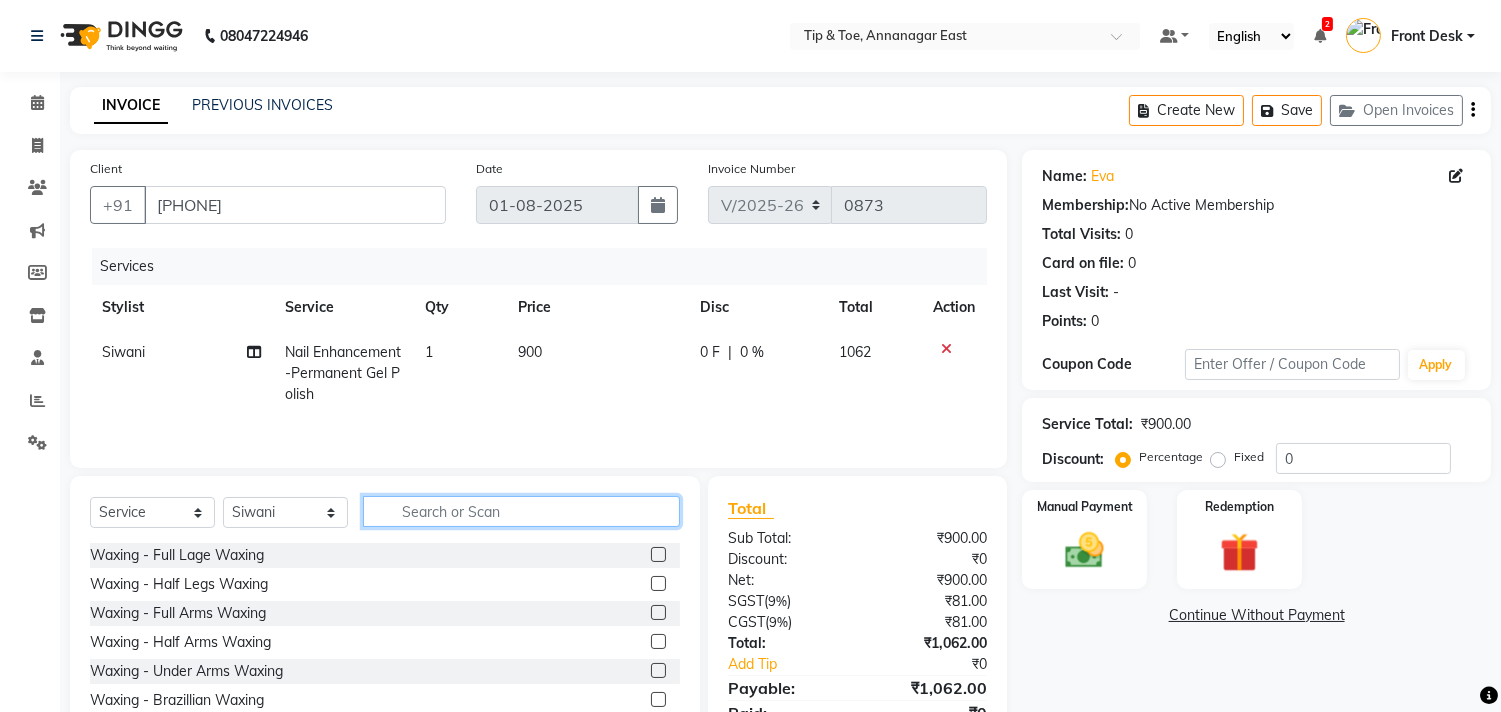 click 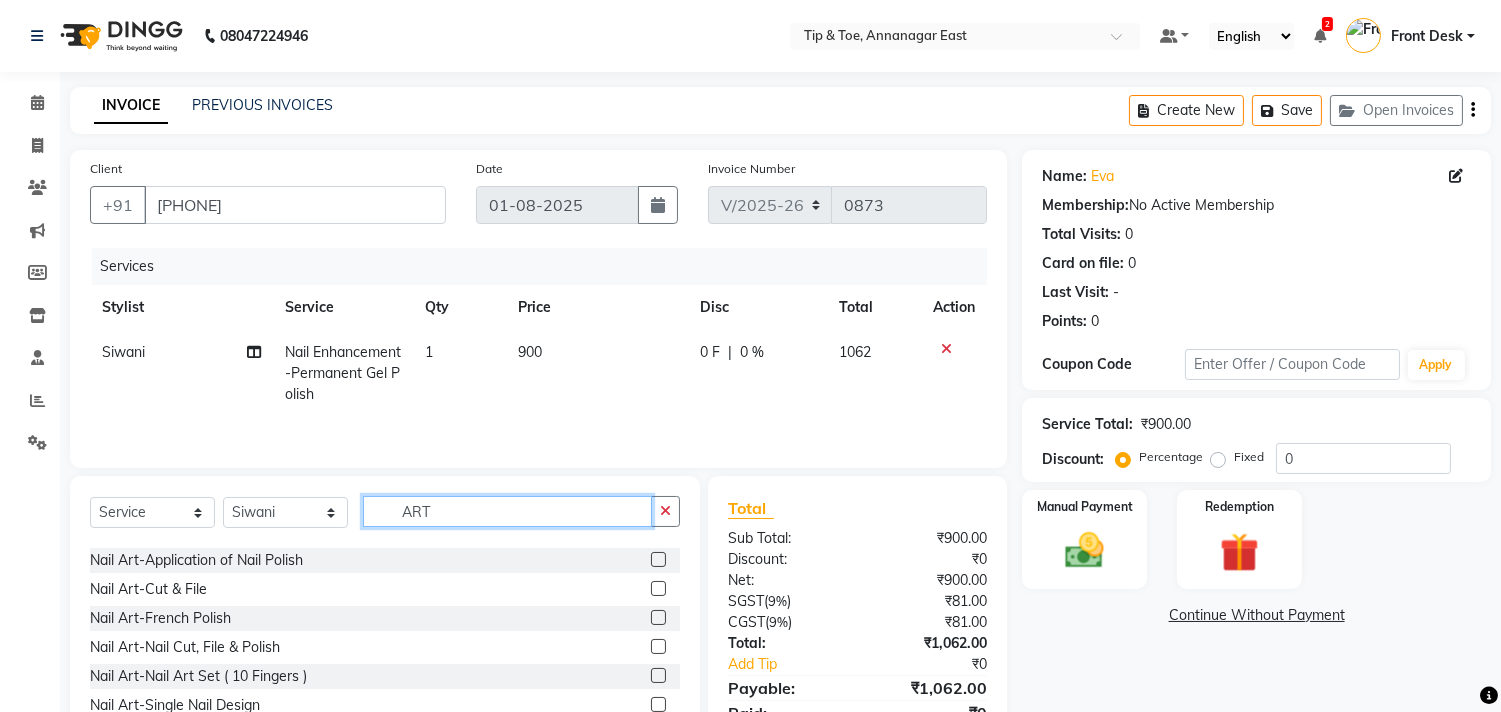 scroll, scrollTop: 111, scrollLeft: 0, axis: vertical 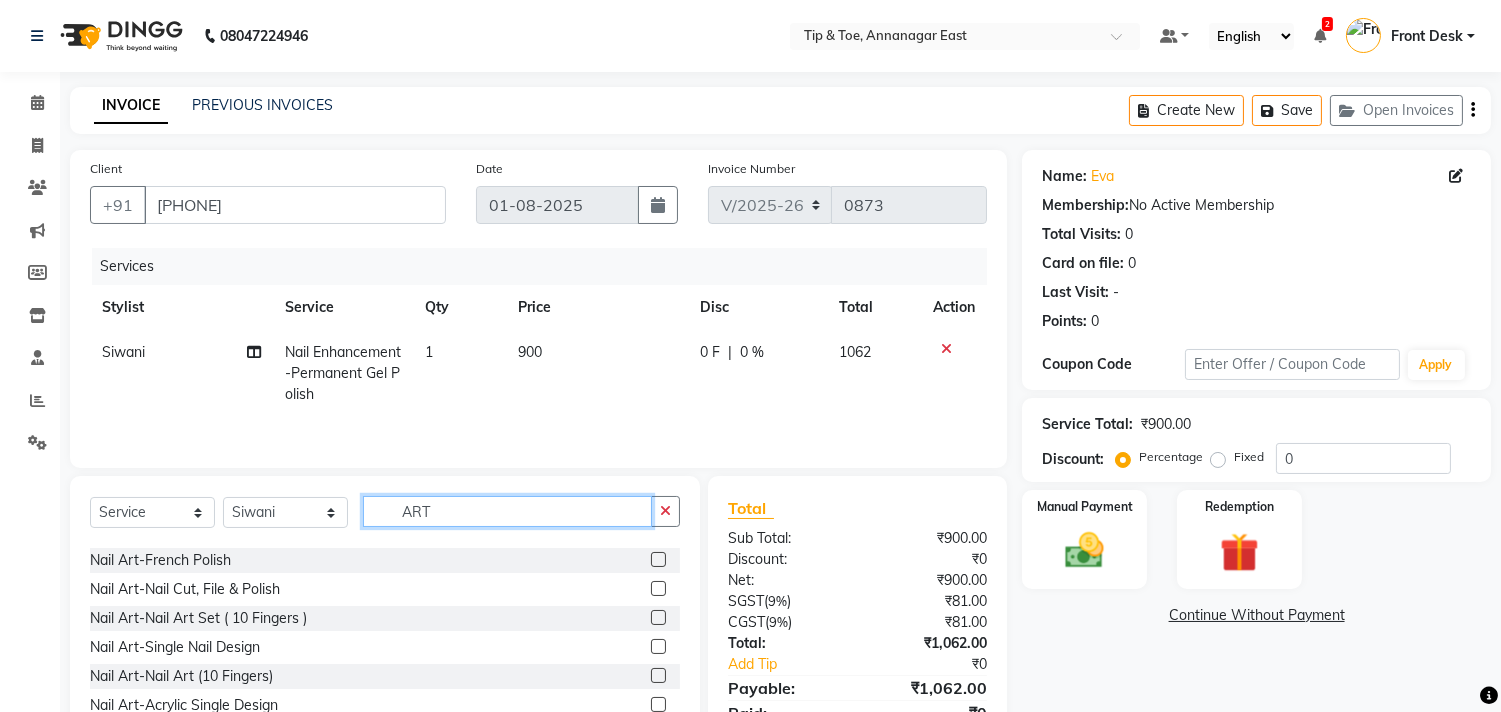 type on "ART" 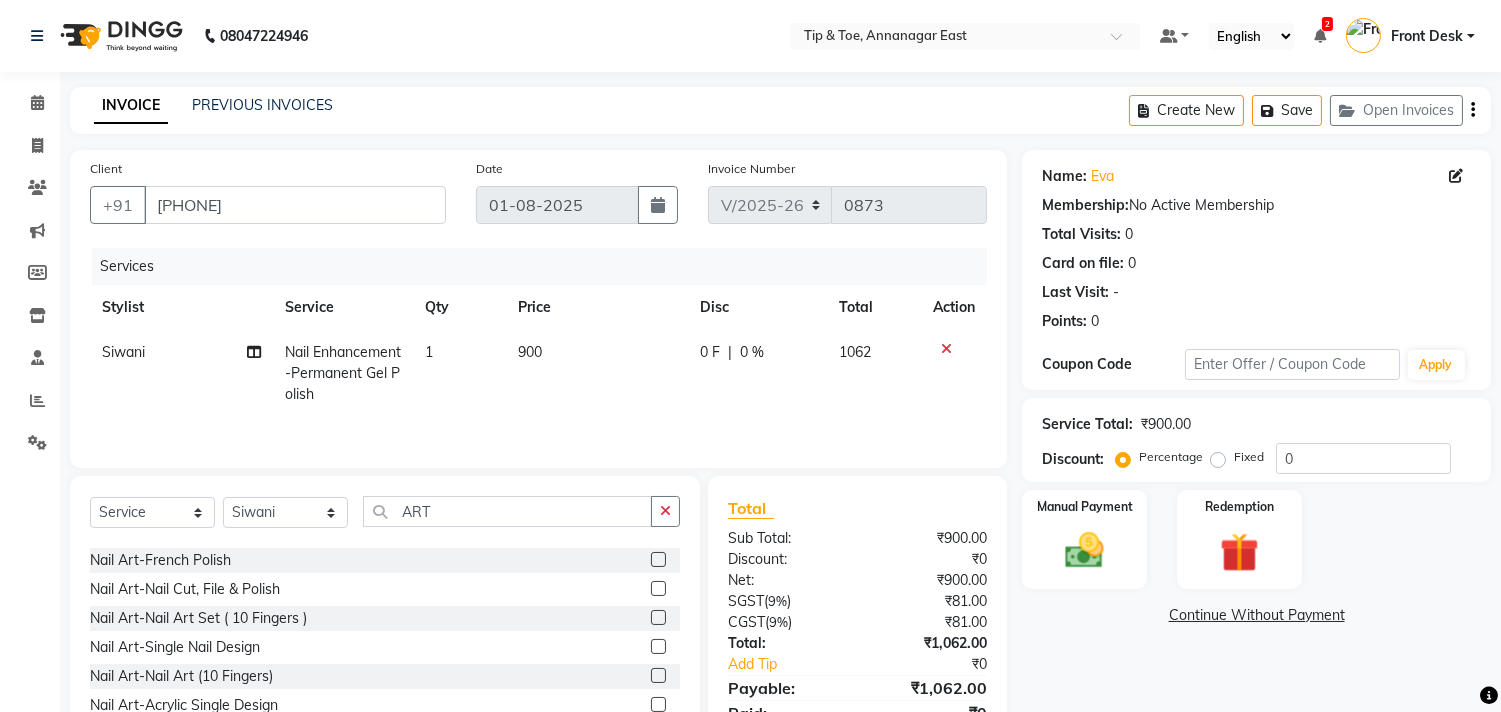 click 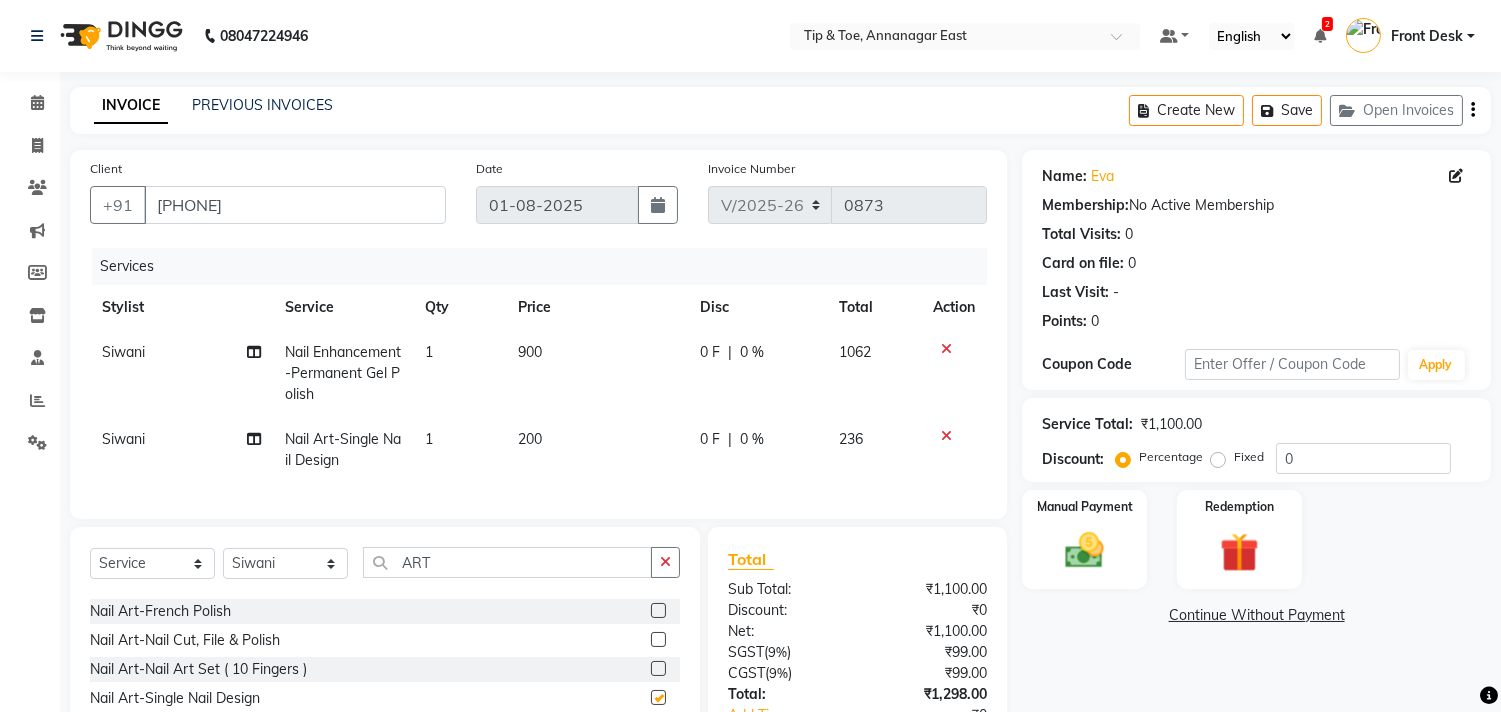 checkbox on "false" 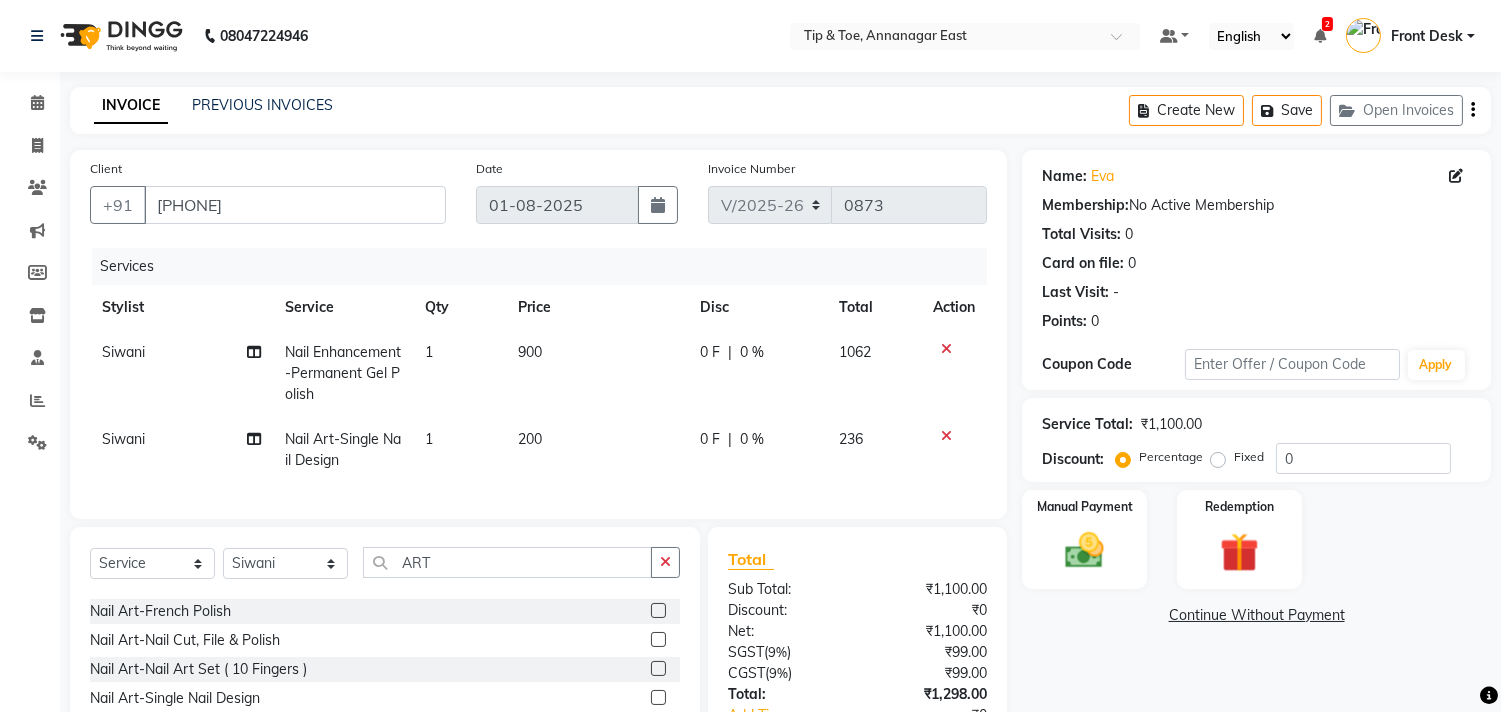 click on "1" 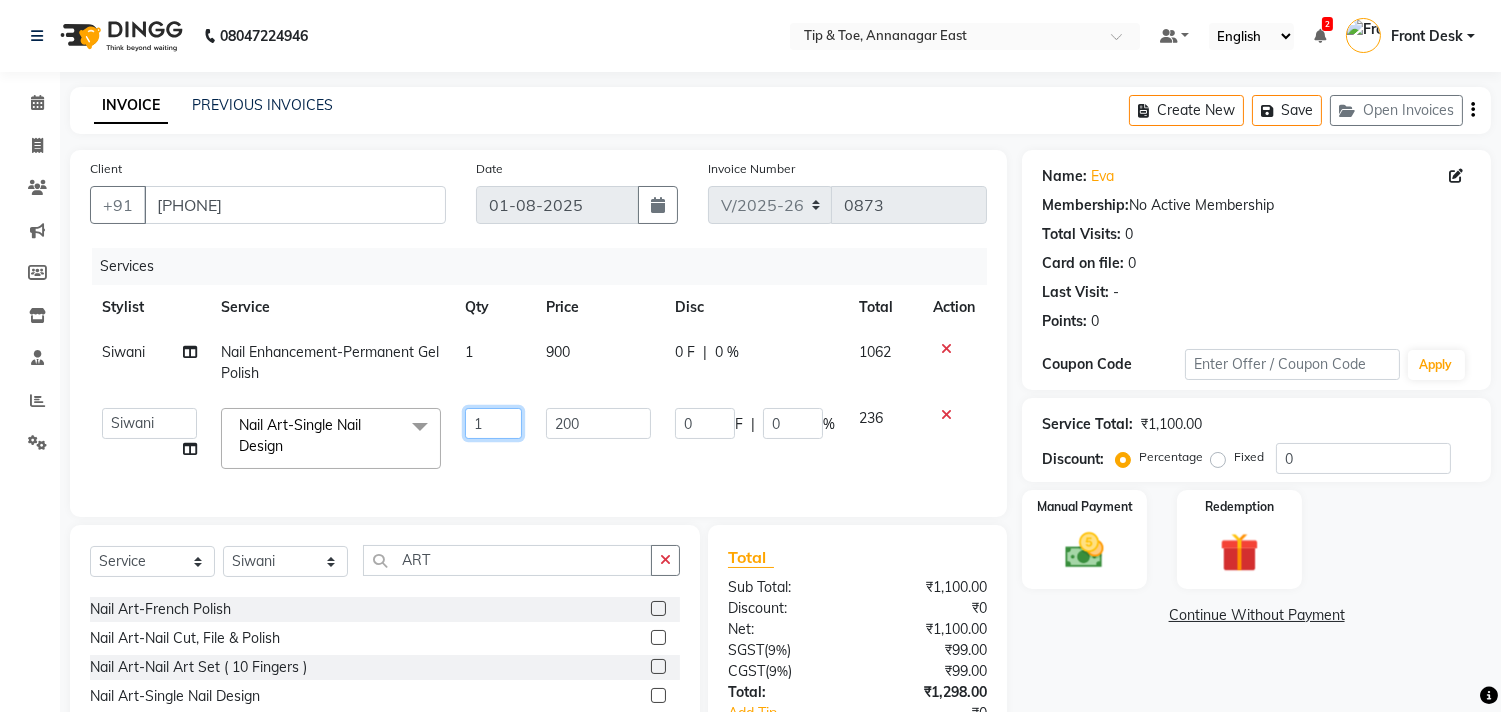 click on "1" 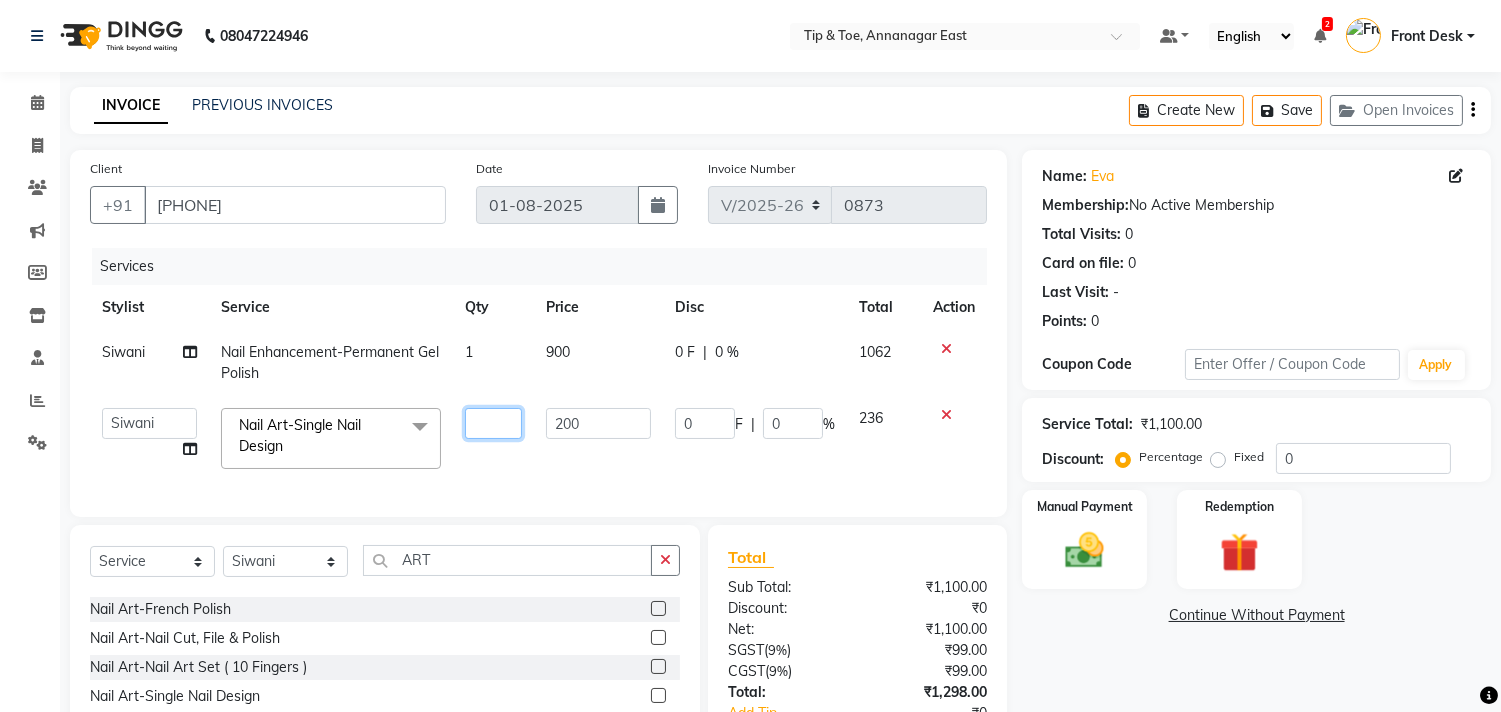type on "2" 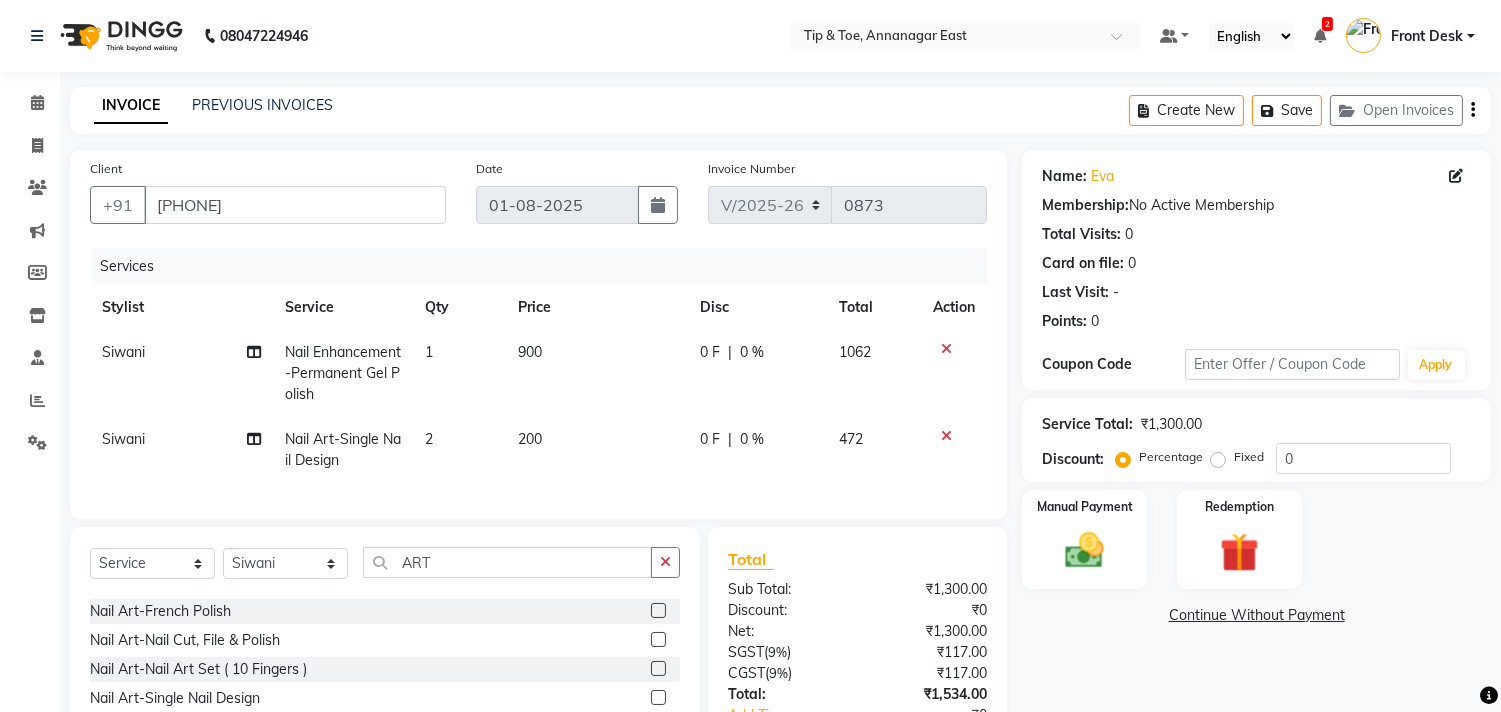 drag, startPoint x: 573, startPoint y: 421, endPoint x: 564, endPoint y: 426, distance: 10.29563 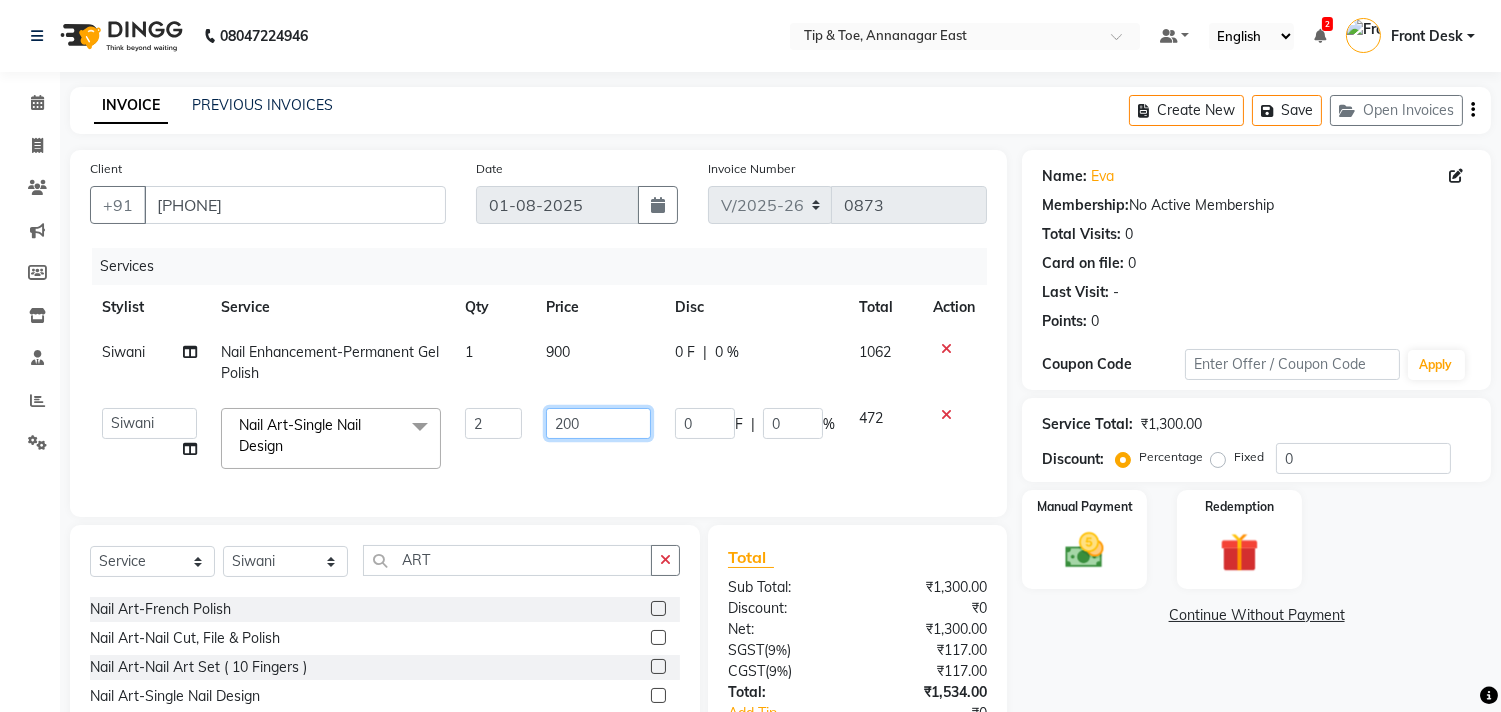 click on "200" 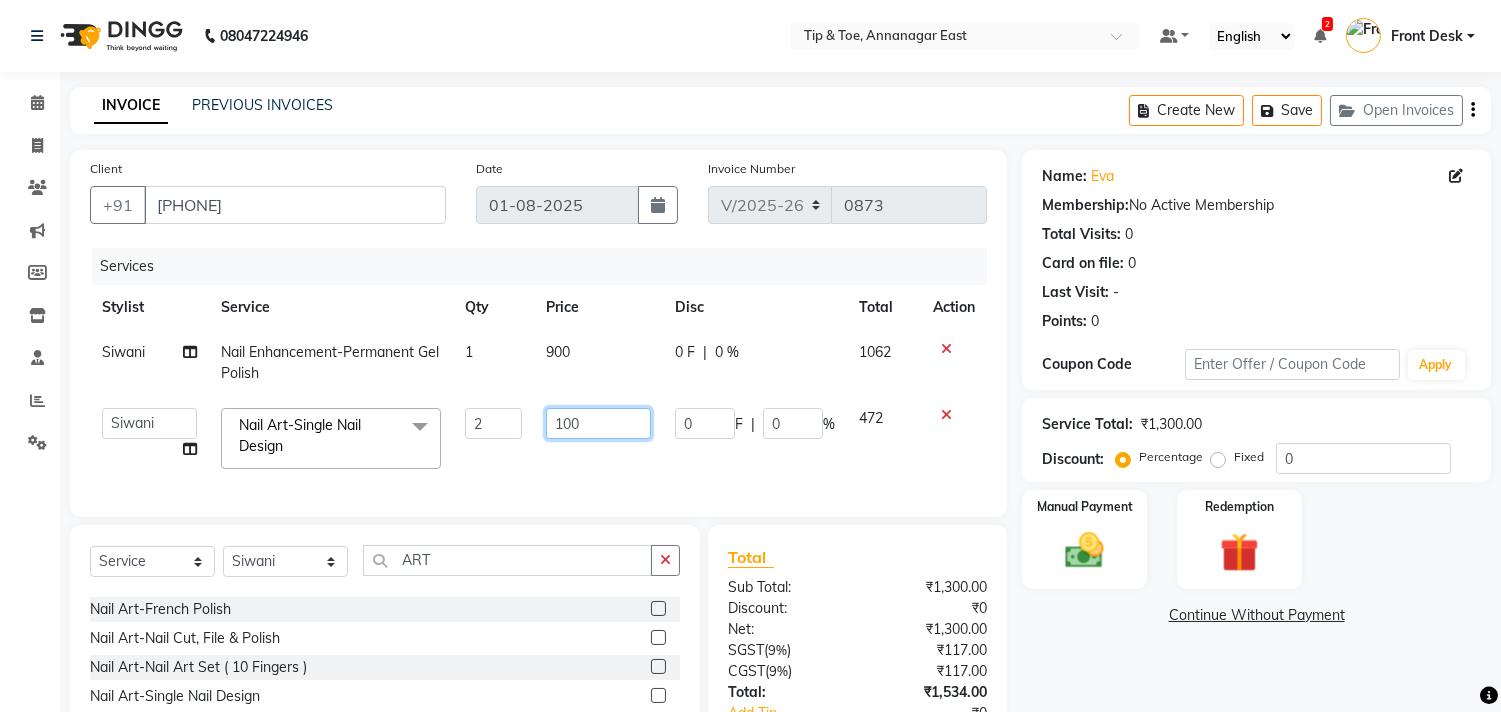 click on "100" 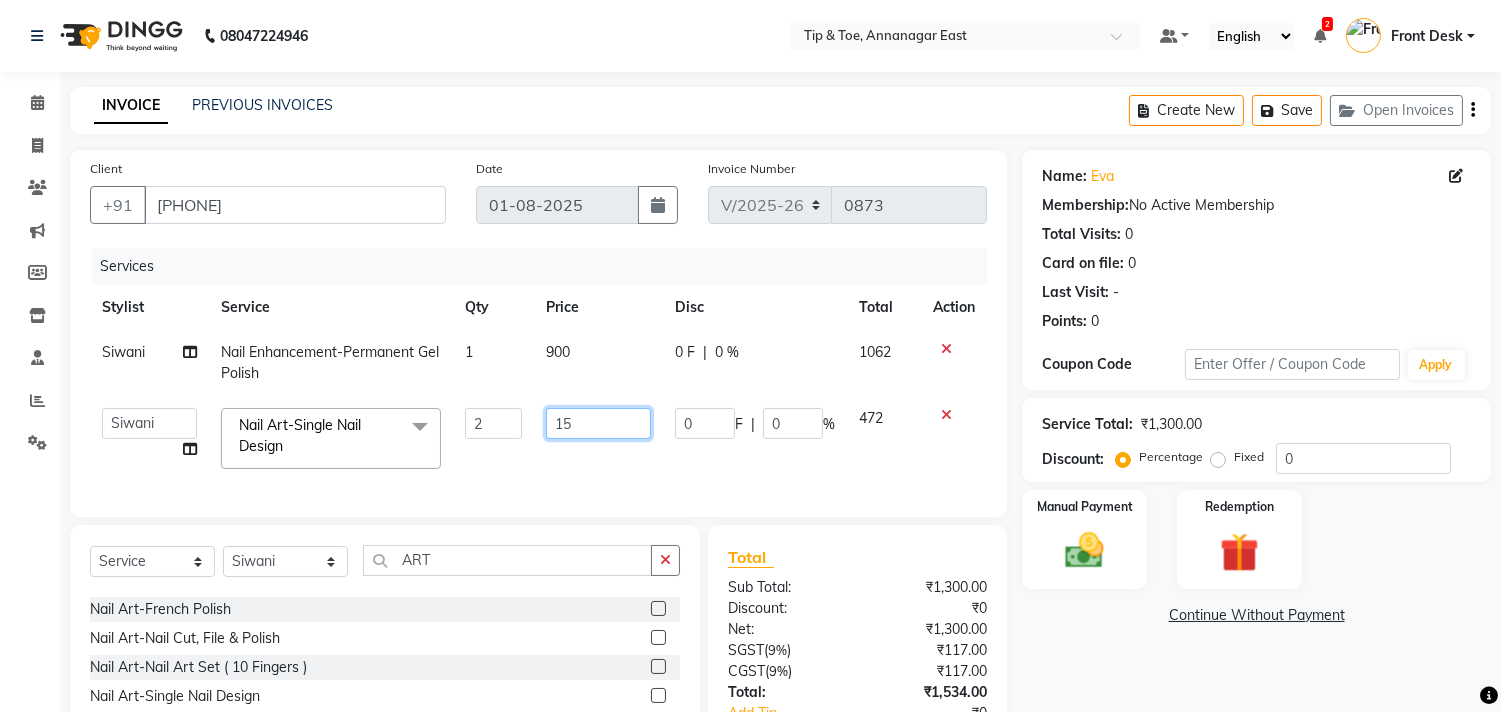 type on "150" 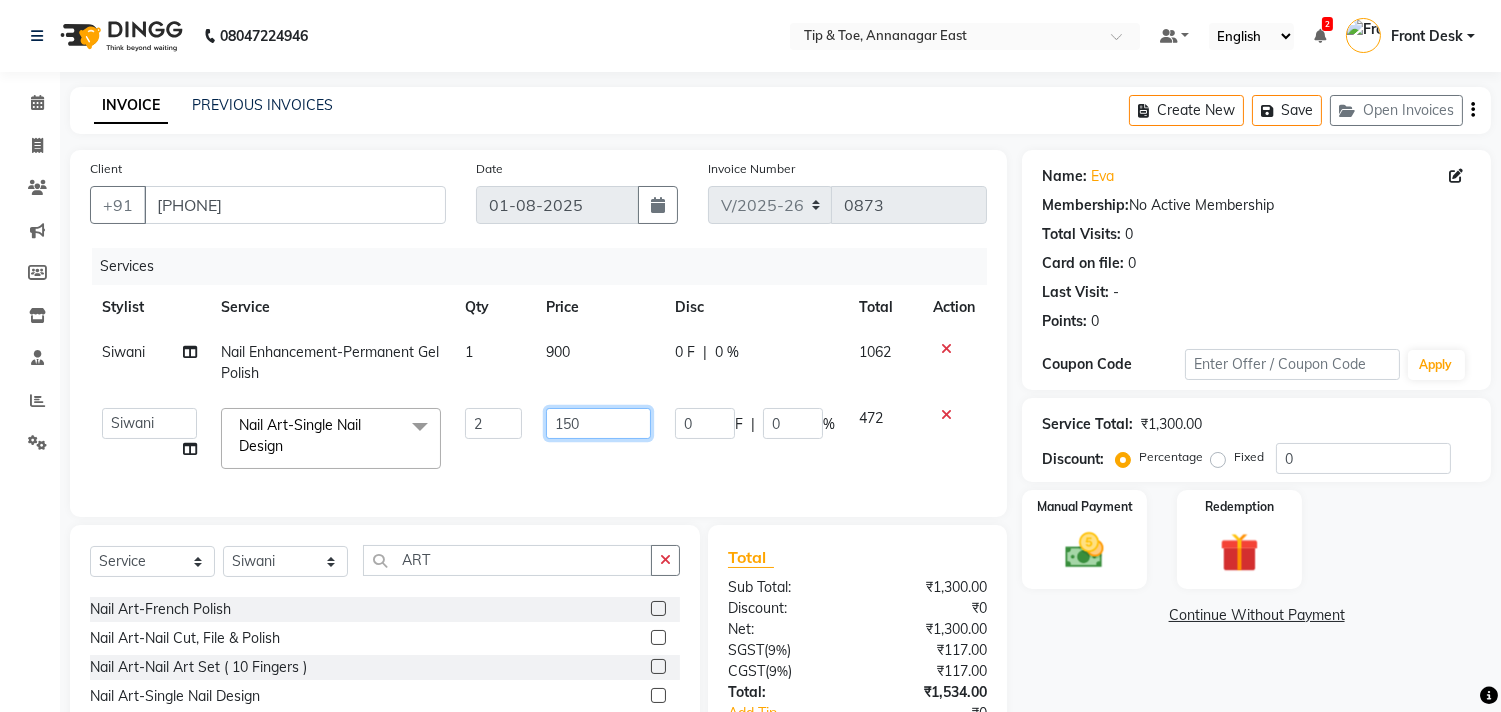 scroll, scrollTop: 111, scrollLeft: 0, axis: vertical 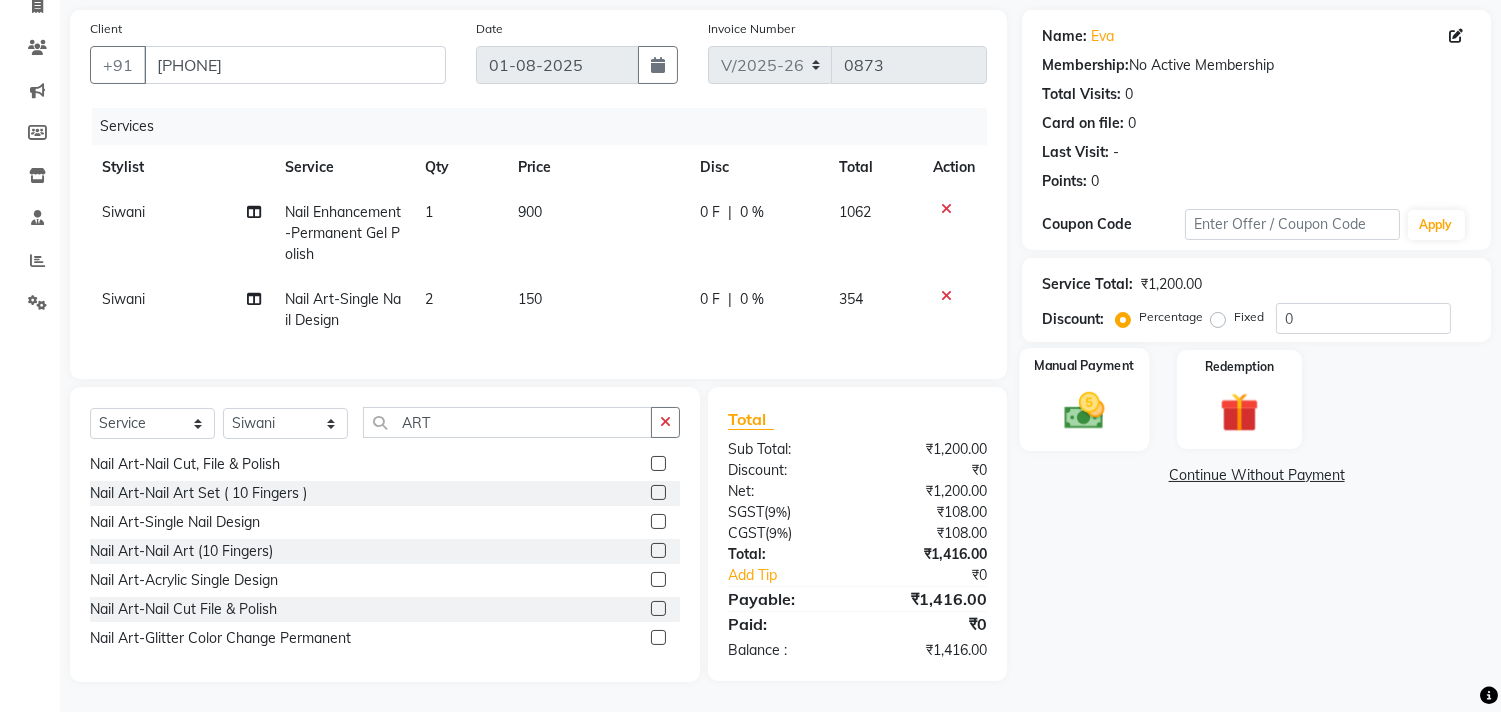 click 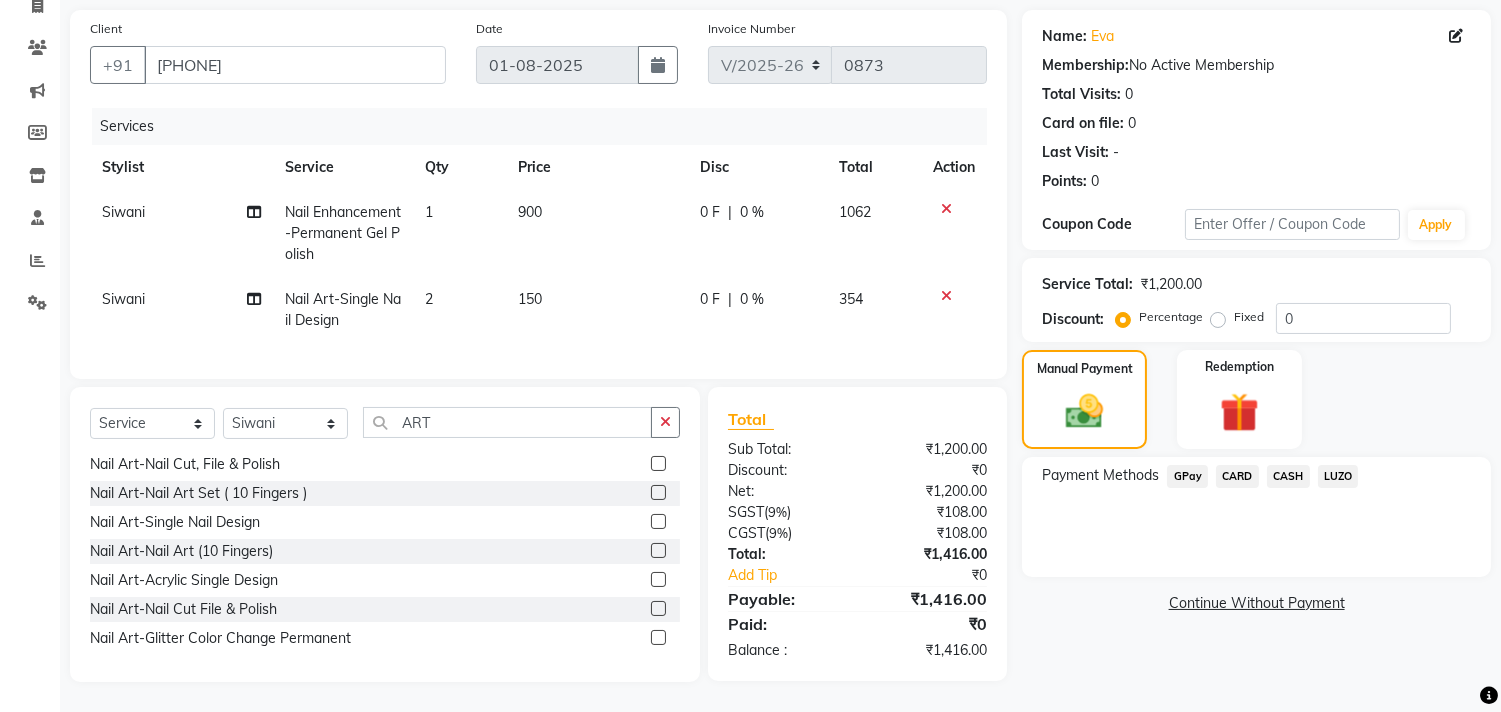 click on "CARD" 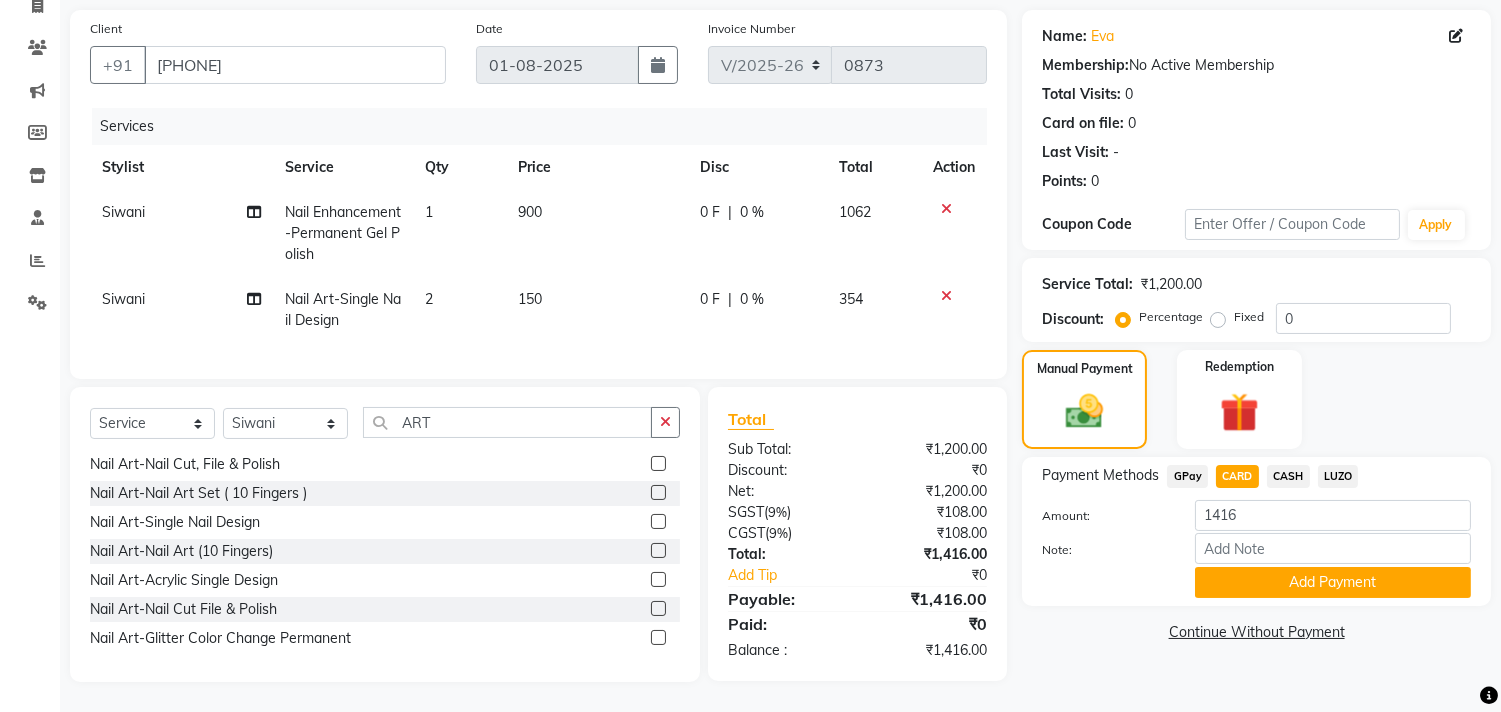 click on "150" 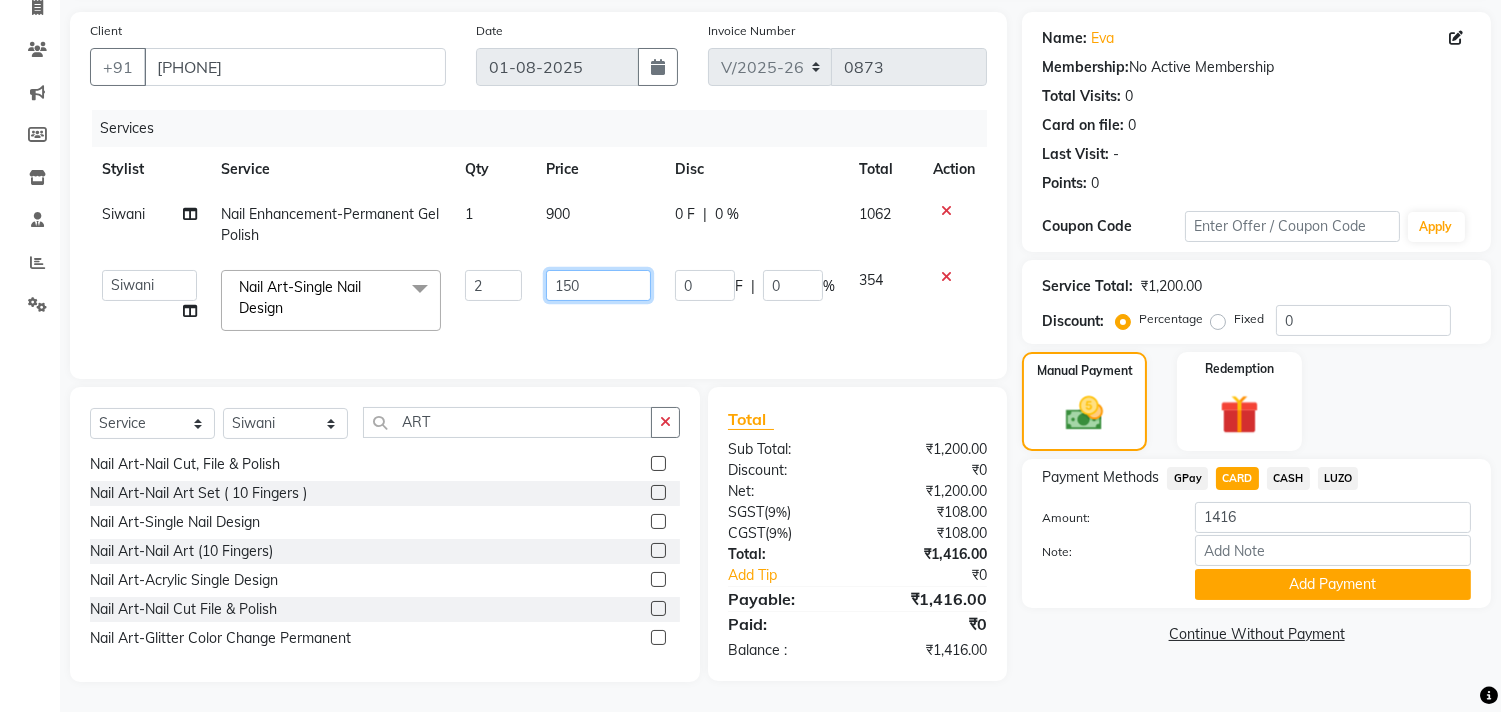 click on "150" 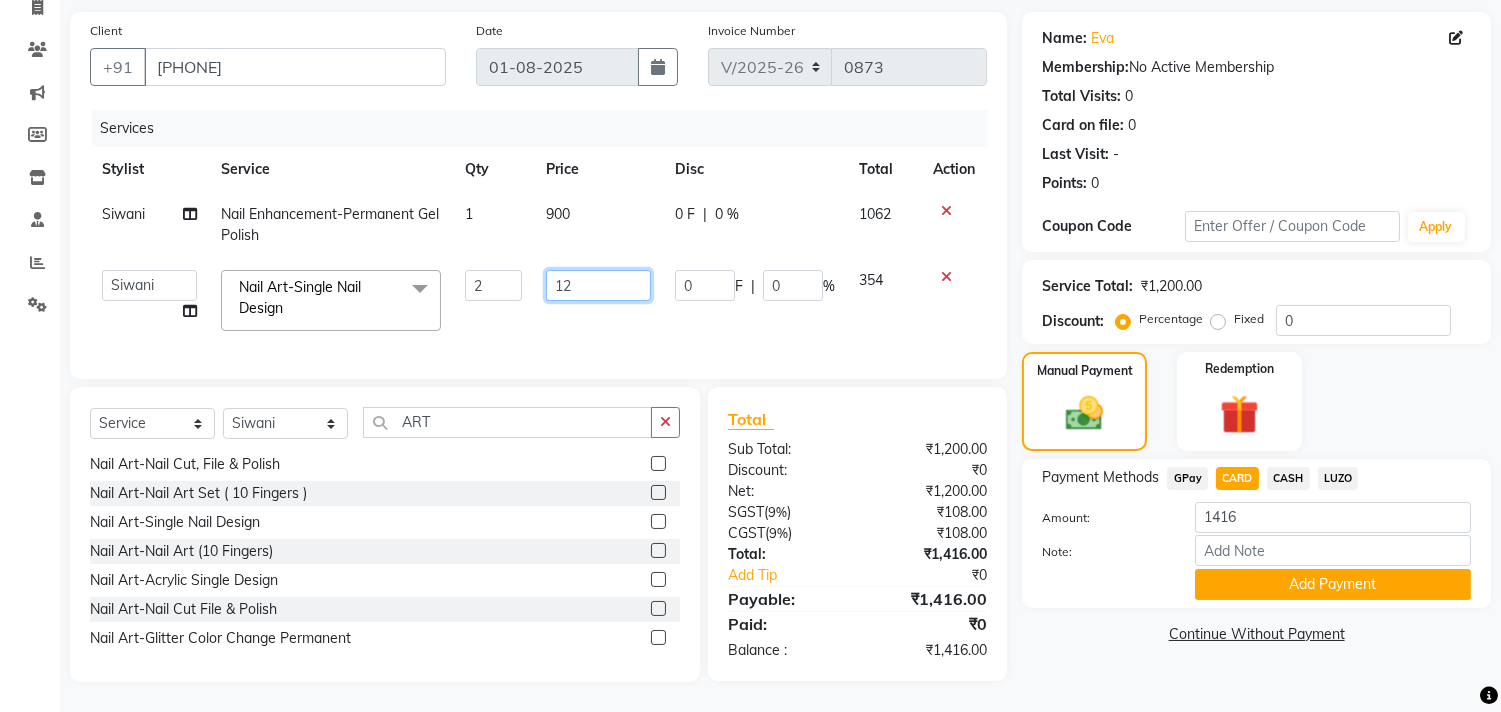 type on "1" 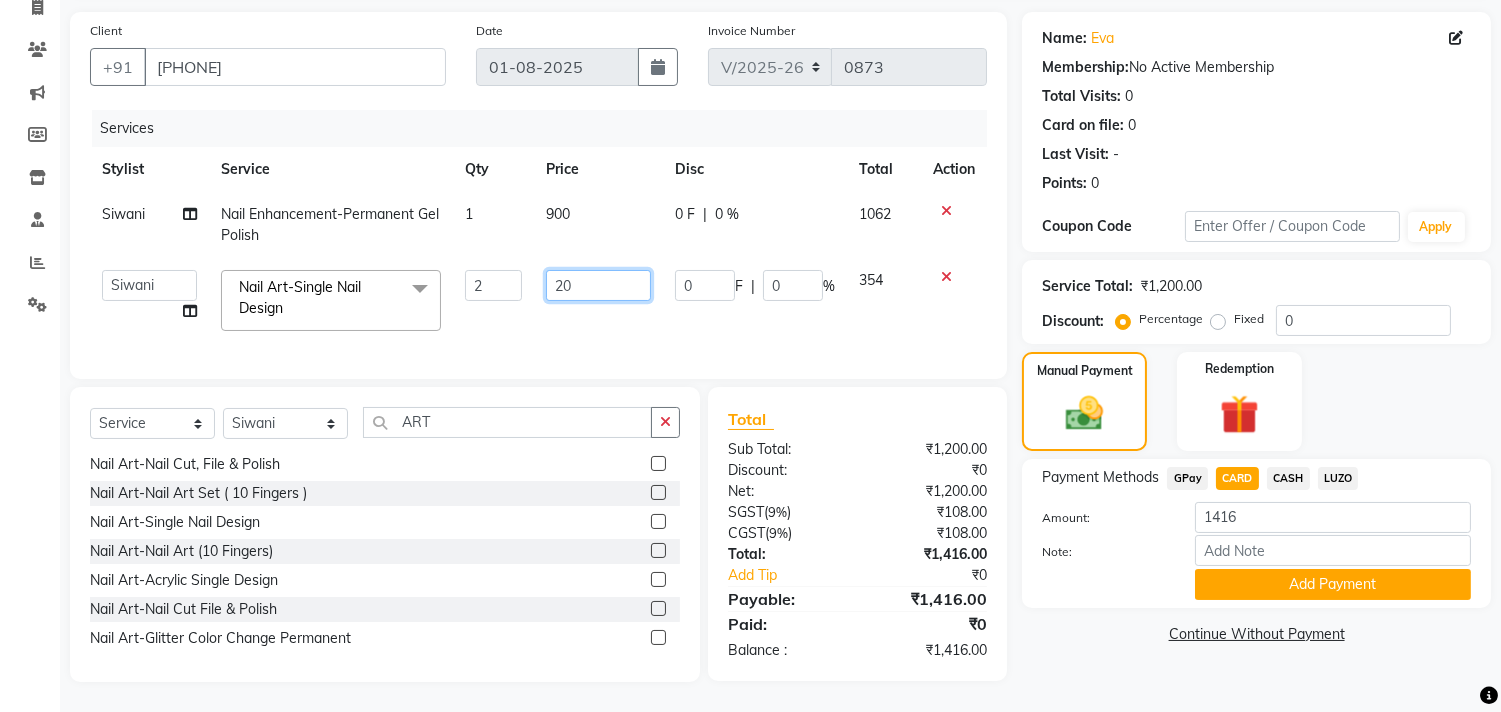 type on "200" 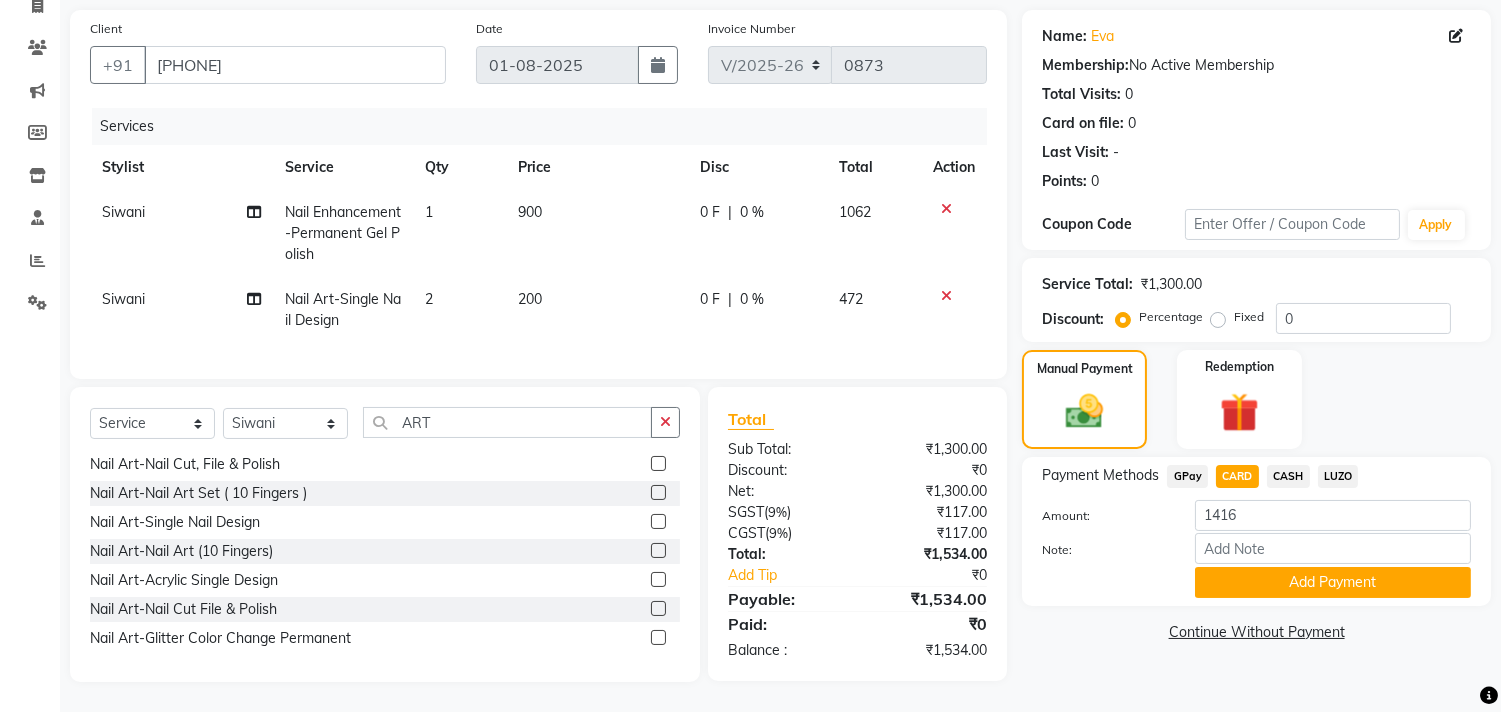 click on "Name: Eva  Membership:  No Active Membership  Total Visits:  0 Card on file:  0 Last Visit:   - Points:   0  Coupon Code Apply Service Total:  ₹1,300.00  Discount:  Percentage   Fixed  0 Manual Payment Redemption Payment Methods  GPay   CARD   CASH   LUZO  Amount: 1416 Note: Add Payment  Continue Without Payment" 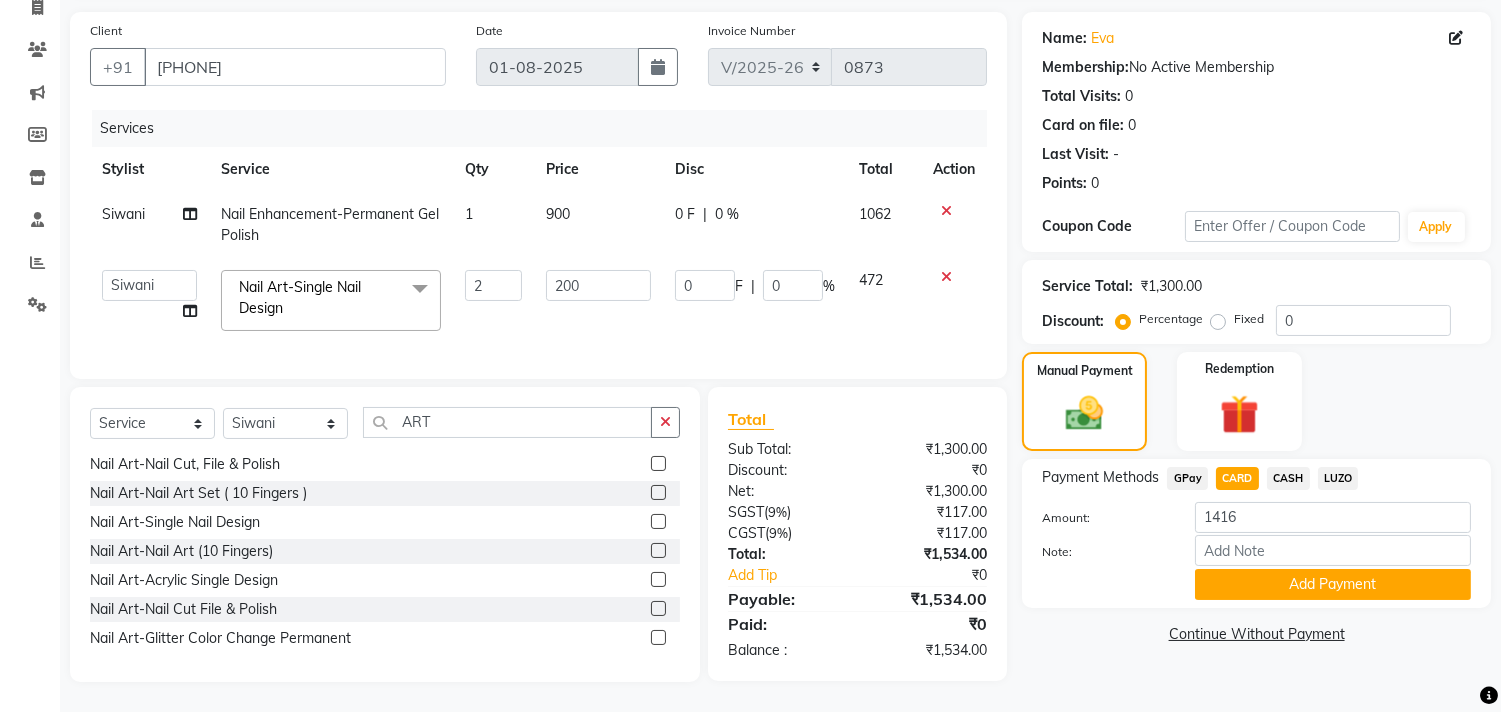 scroll, scrollTop: 154, scrollLeft: 0, axis: vertical 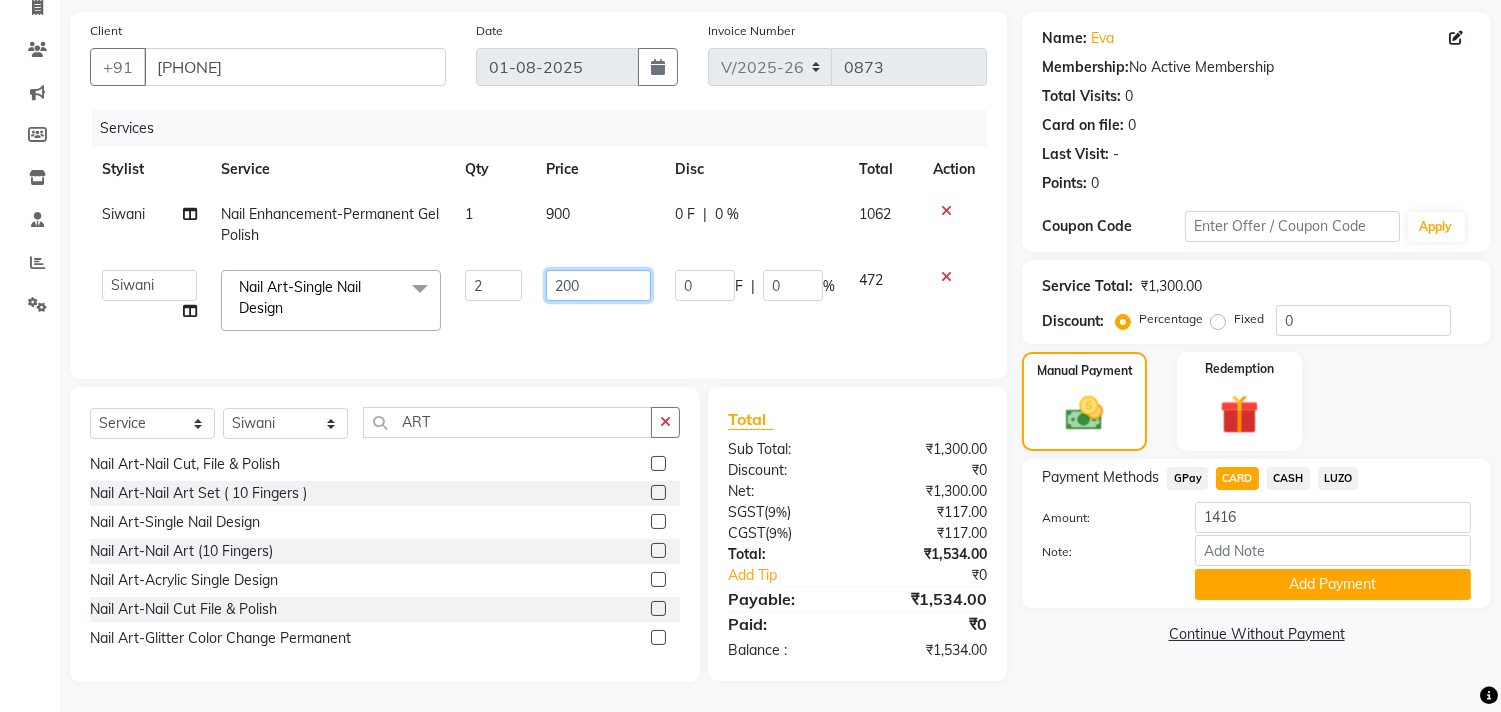 click on "200" 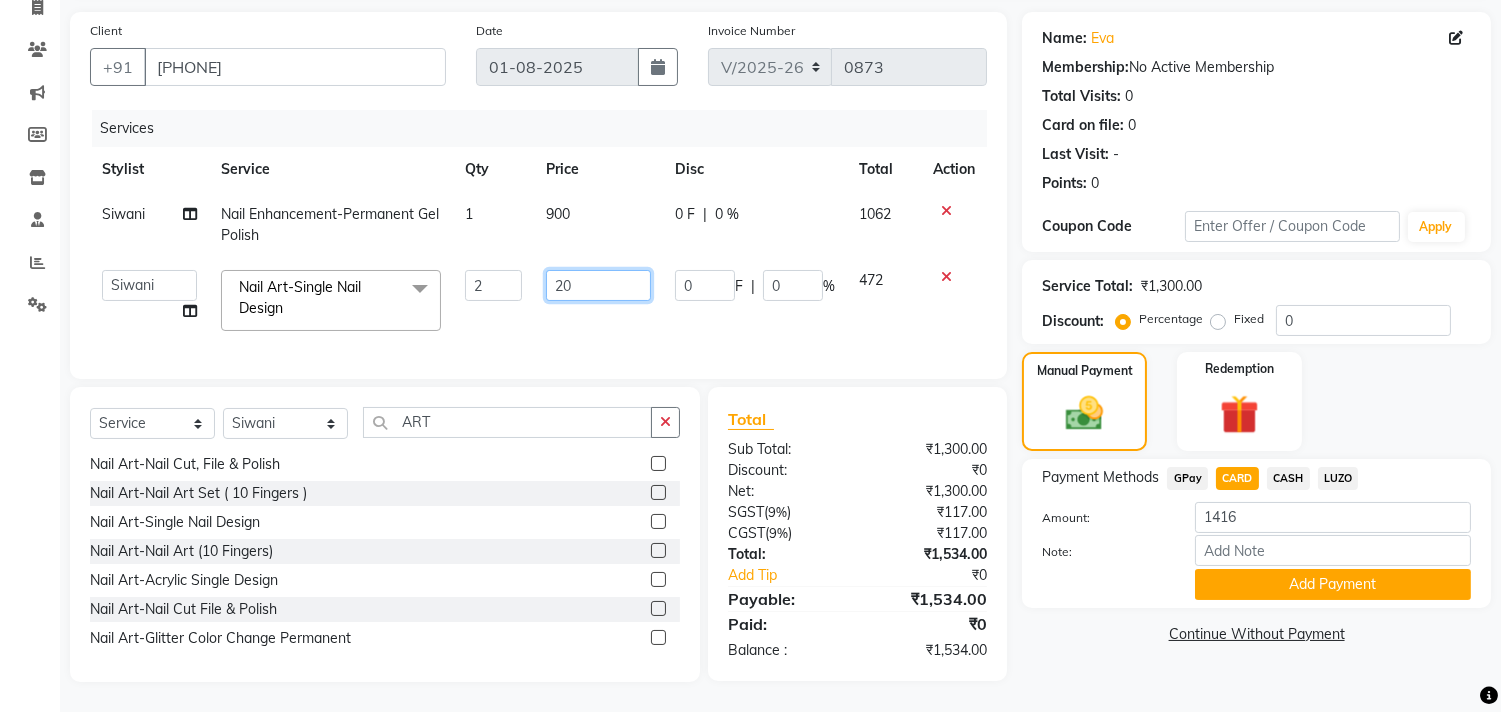 type on "2" 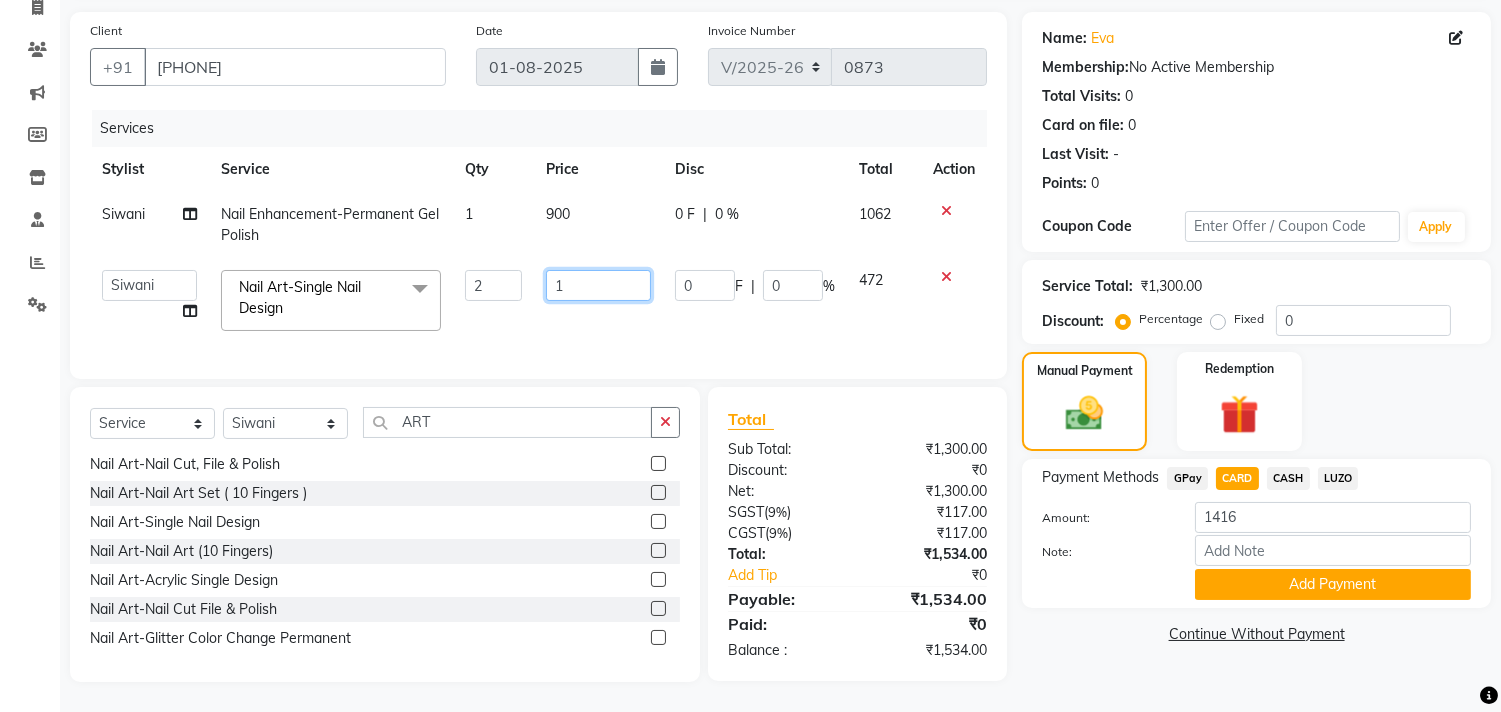 type on "15" 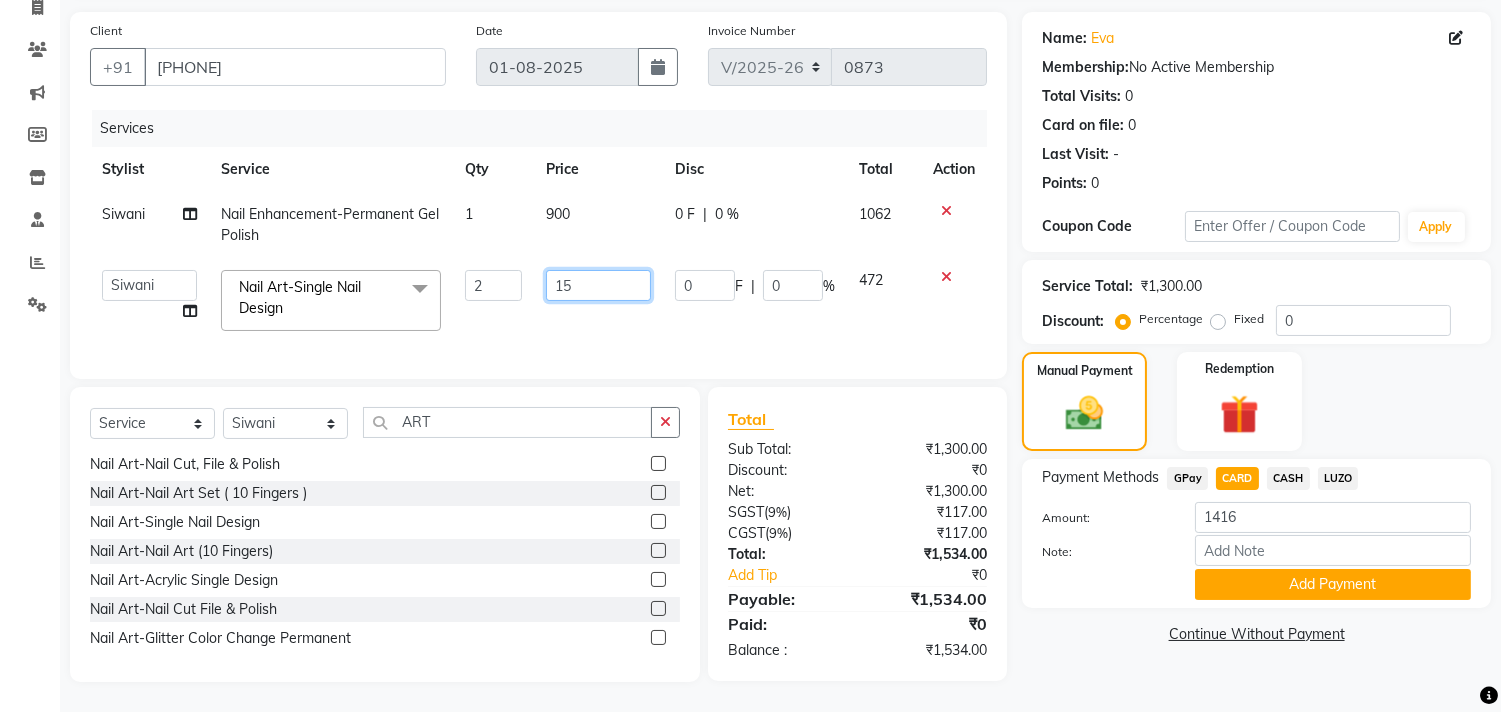 type on "150" 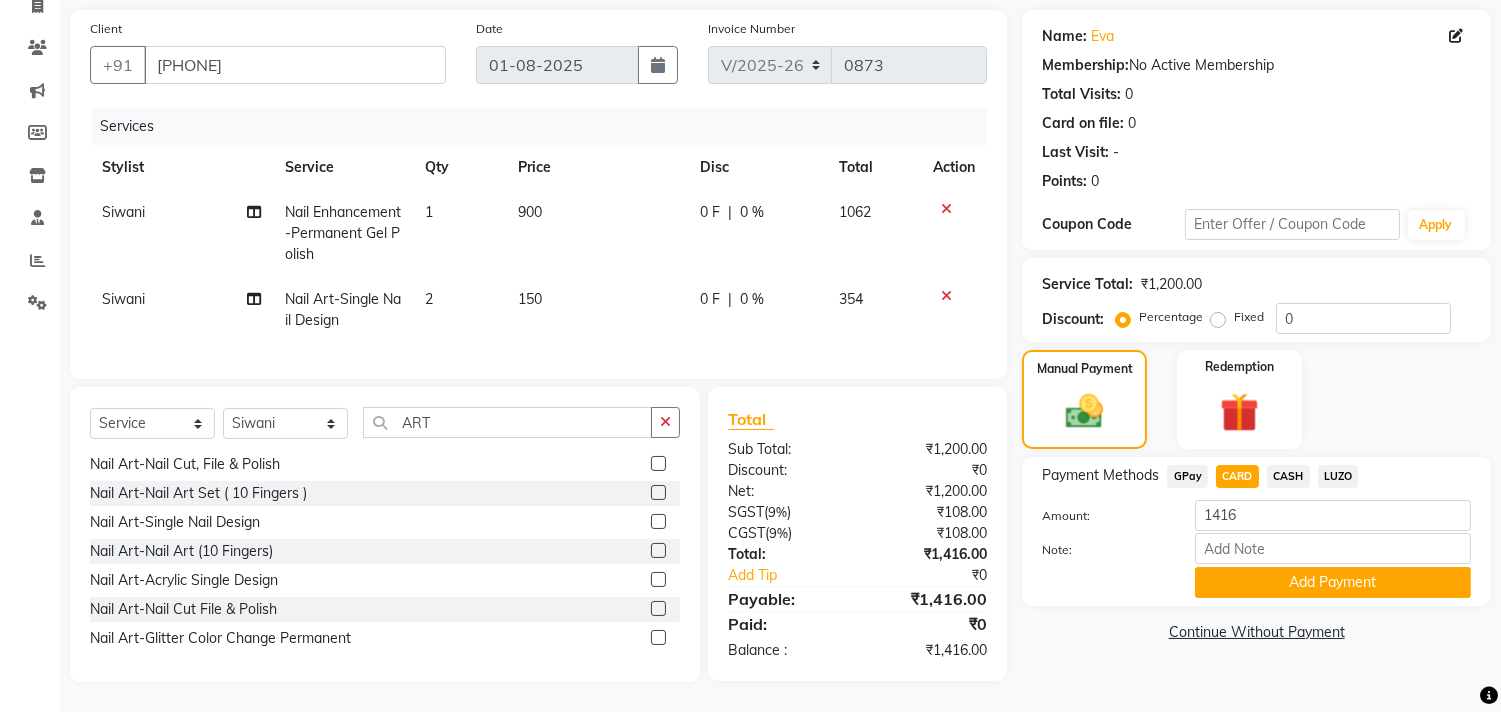 click on "Name: Eva  Membership:  No Active Membership  Total Visits:  0 Card on file:  0 Last Visit:   - Points:   0  Coupon Code Apply Service Total:  ₹1,200.00  Discount:  Percentage   Fixed  0 Manual Payment Redemption Payment Methods  GPay   CARD   CASH   LUZO  Amount: 1416 Note: Add Payment  Continue Without Payment" 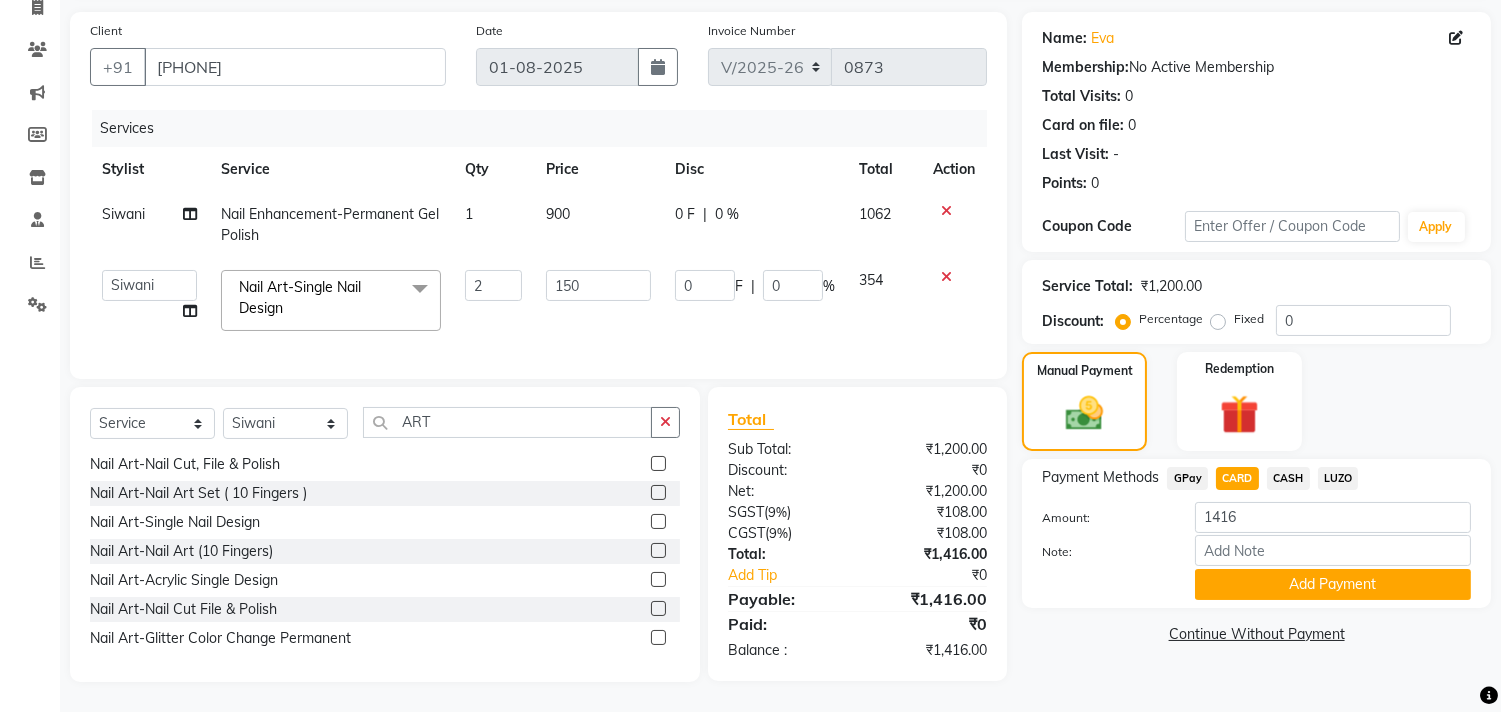 scroll, scrollTop: 154, scrollLeft: 0, axis: vertical 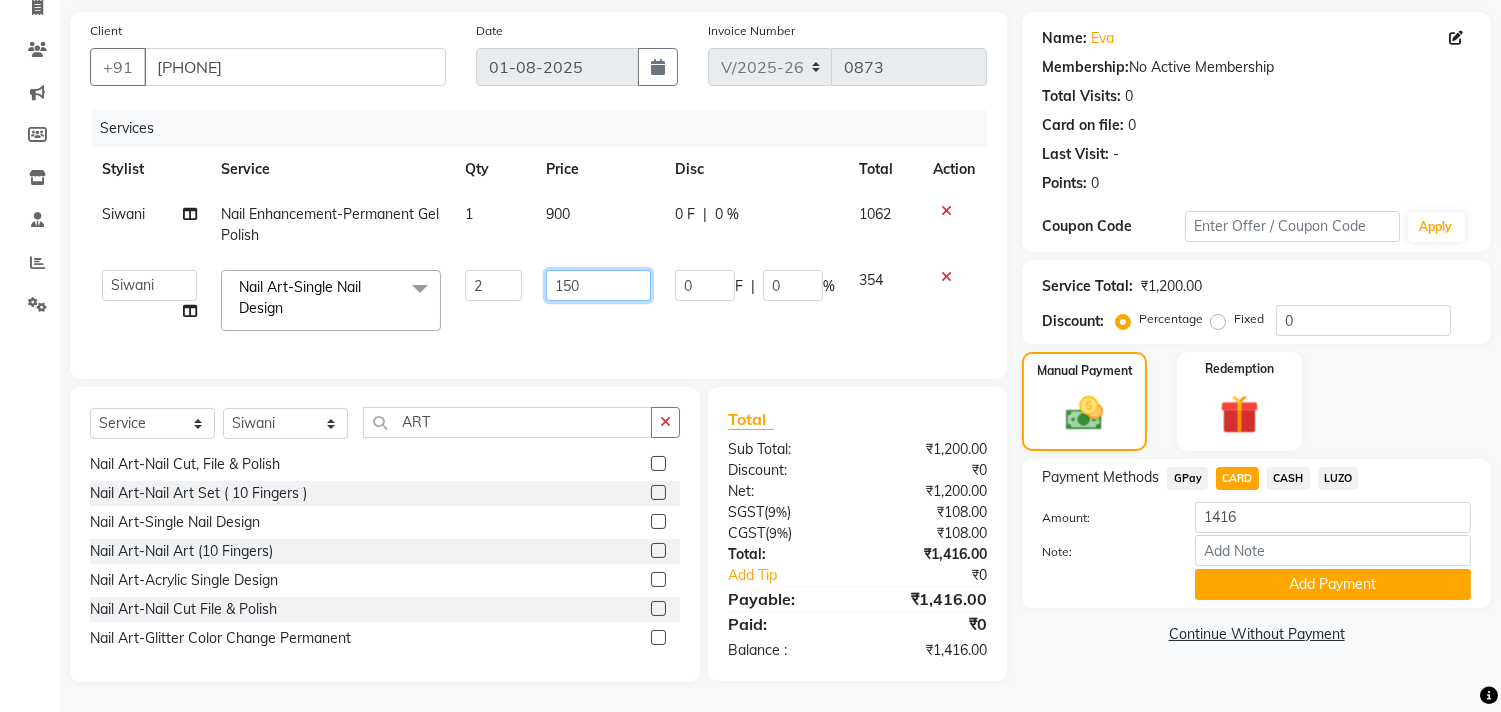 click on "150" 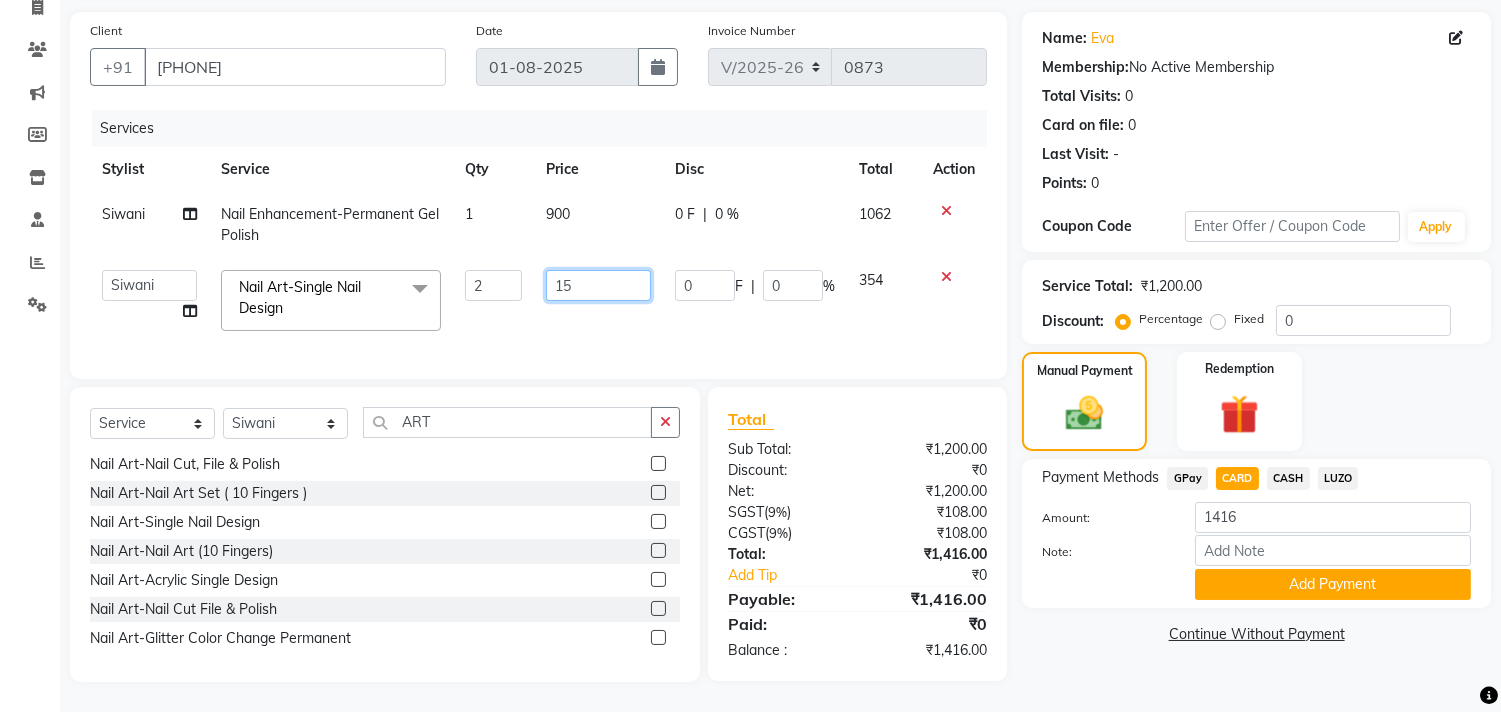 type on "1" 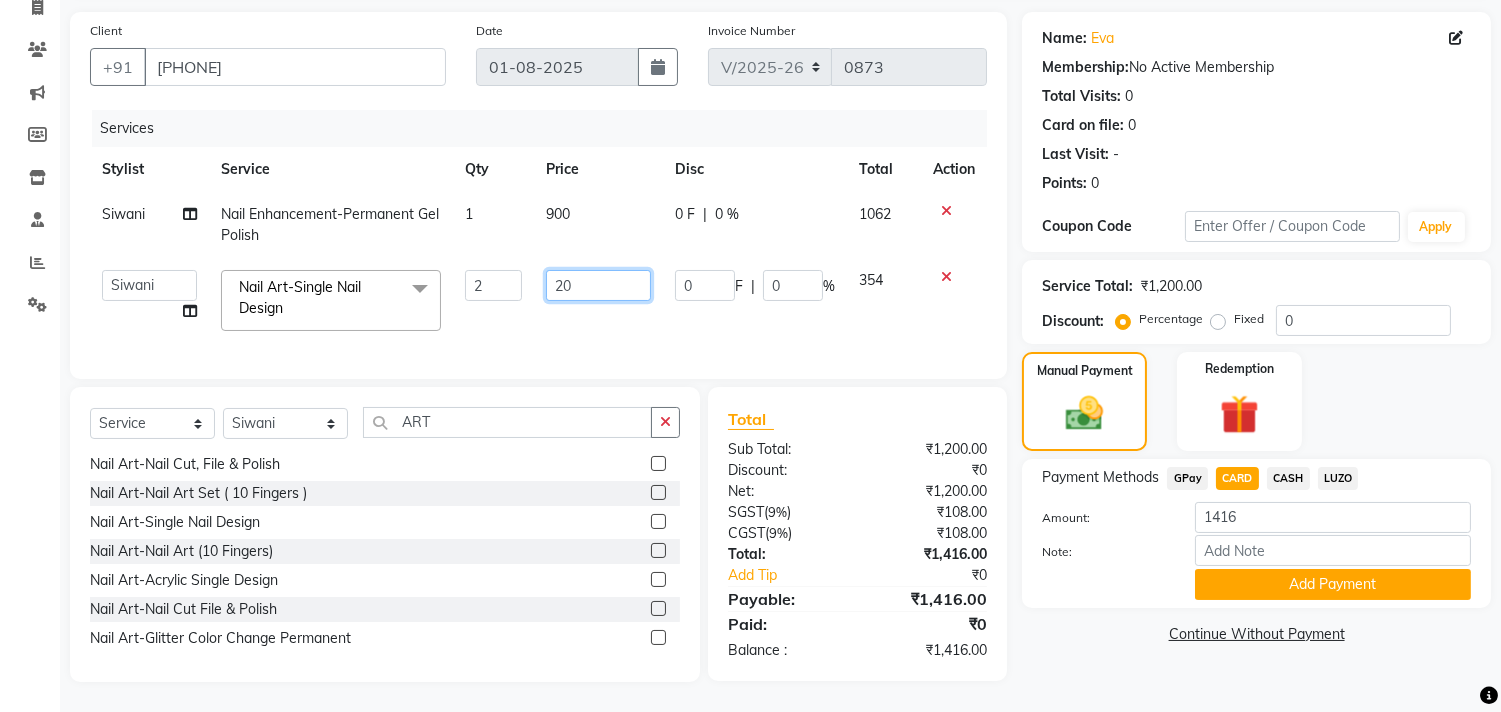 type on "200" 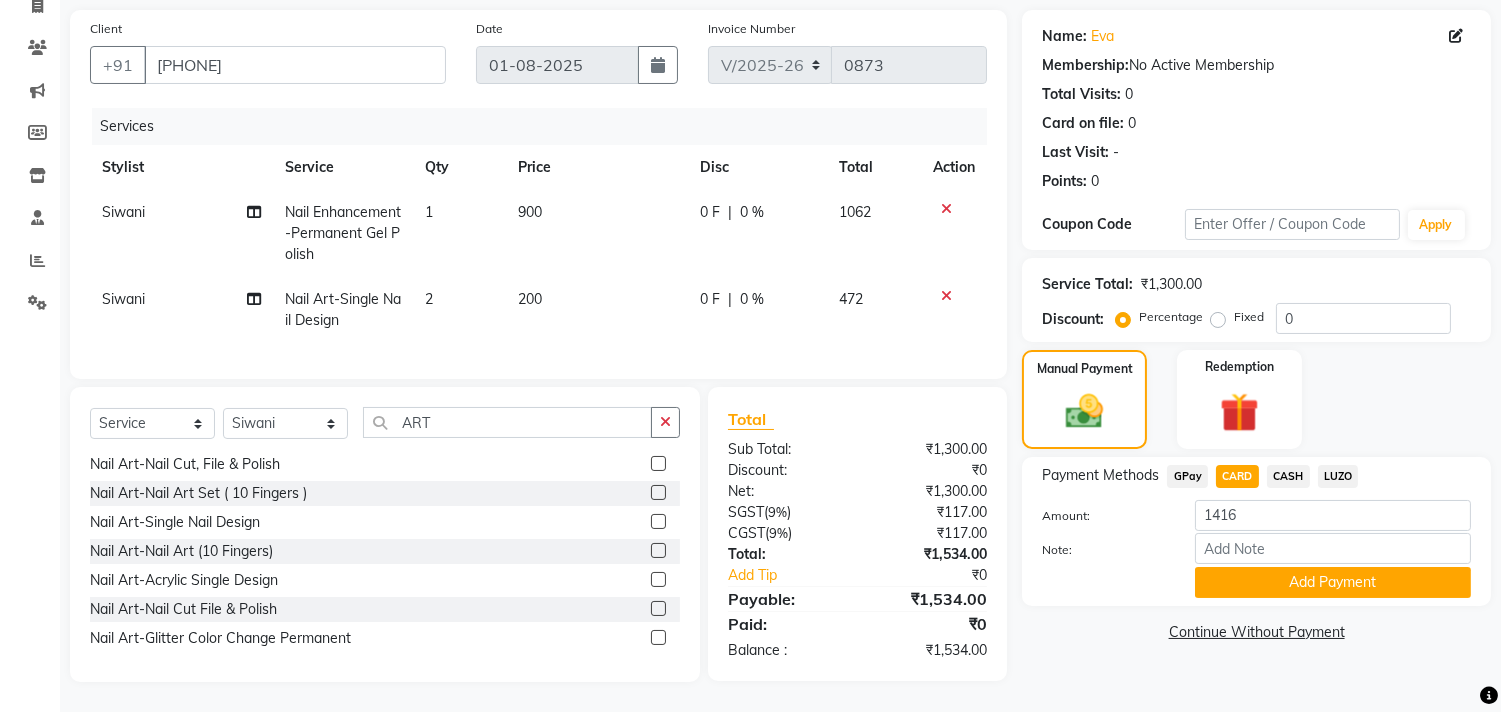 click on "Name: Eva  Membership:  No Active Membership  Total Visits:  0 Card on file:  0 Last Visit:   - Points:   0  Coupon Code Apply Service Total:  ₹1,300.00  Discount:  Percentage   Fixed  0 Manual Payment Redemption Payment Methods  GPay   CARD   CASH   LUZO  Amount: 1416 Note: Add Payment  Continue Without Payment" 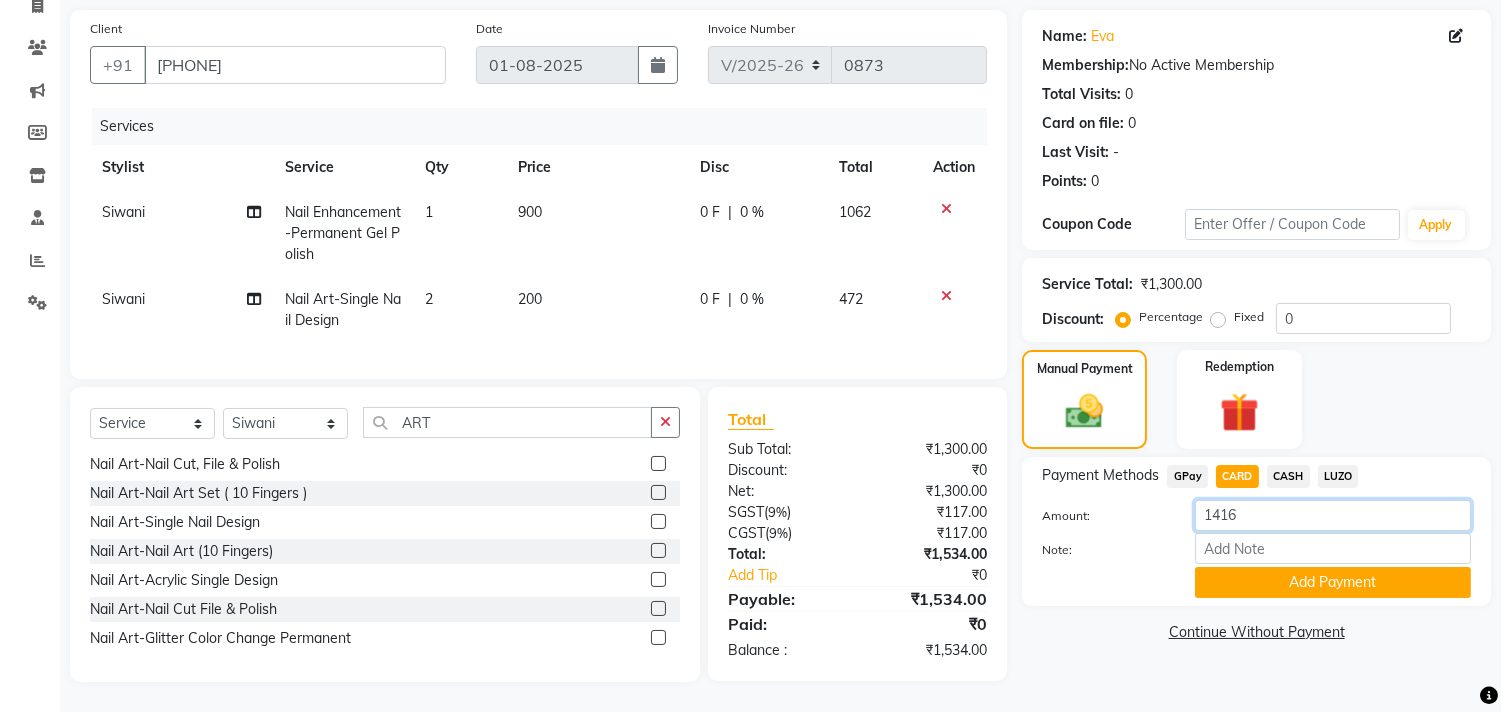 click on "1416" 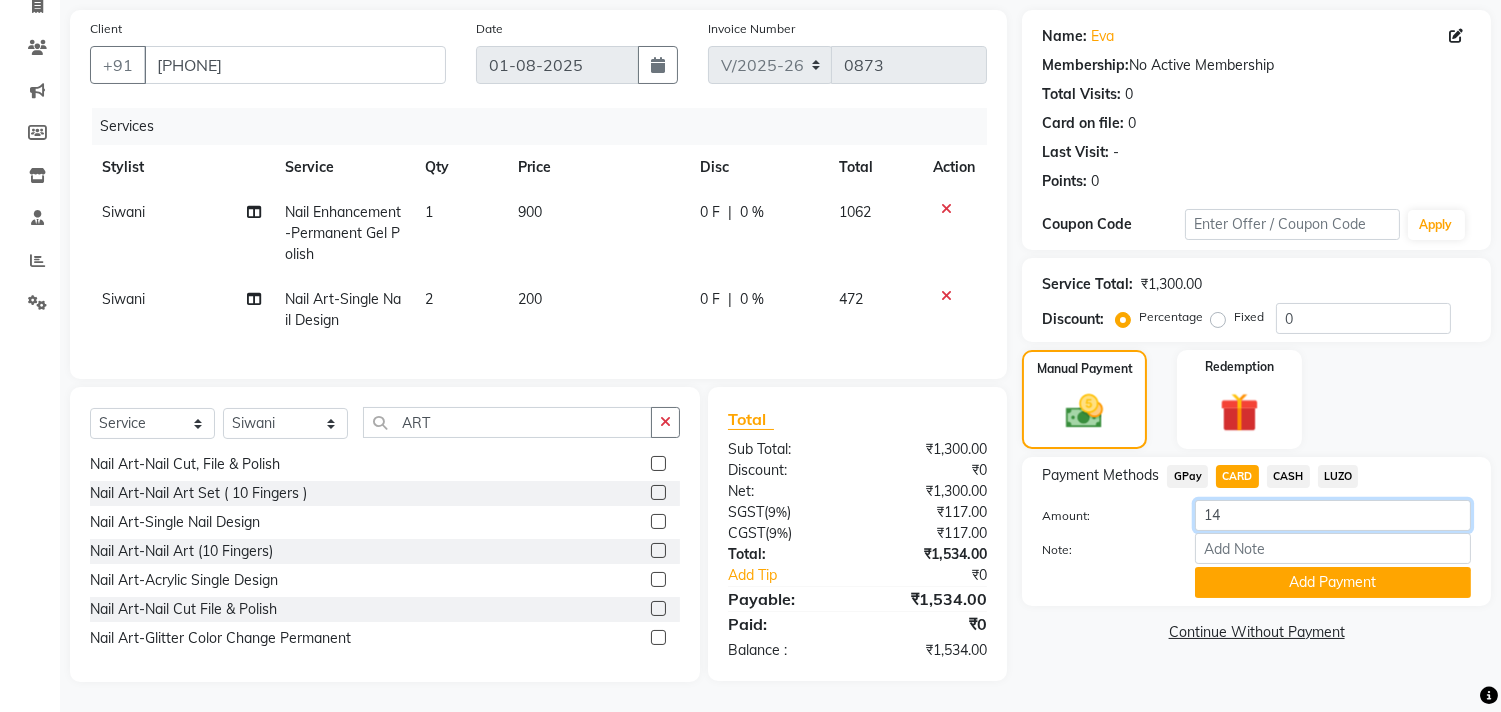 type on "1" 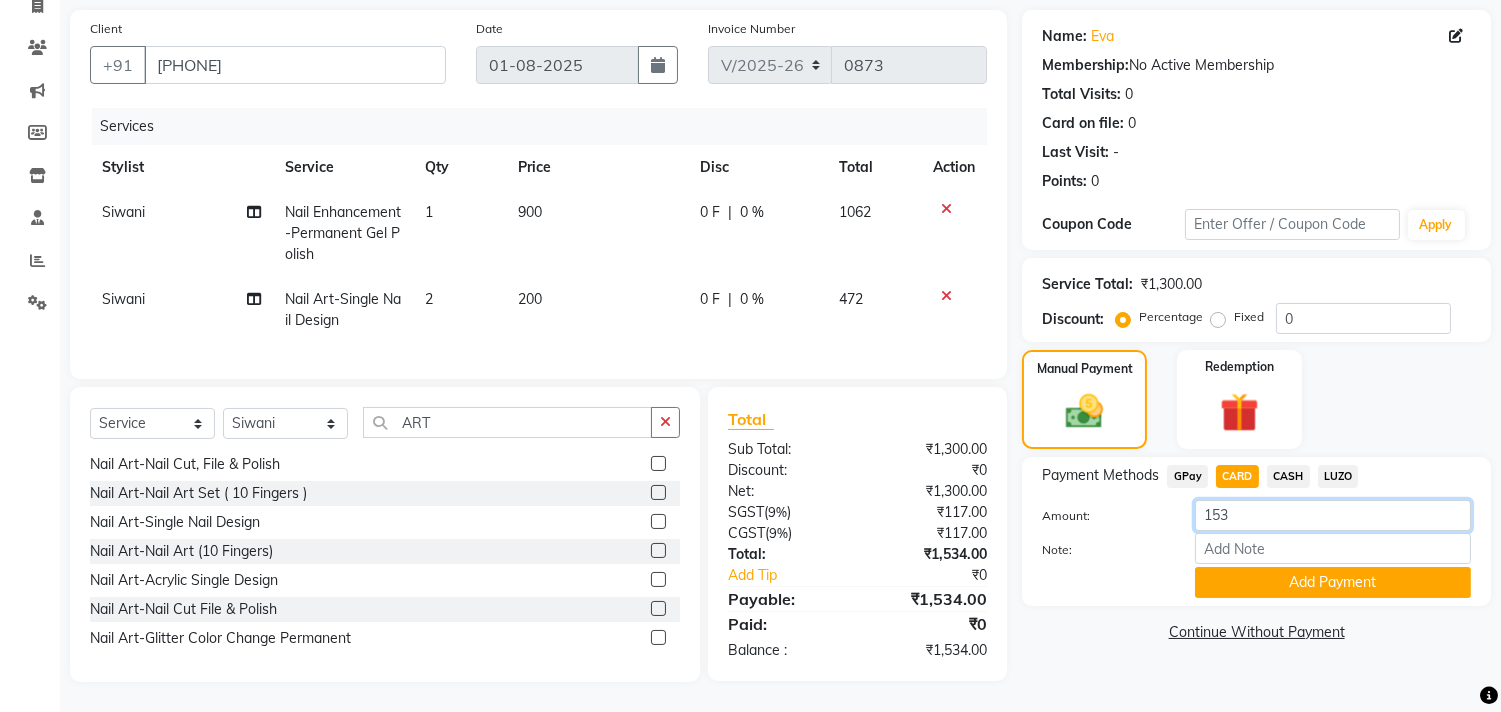 type on "1534" 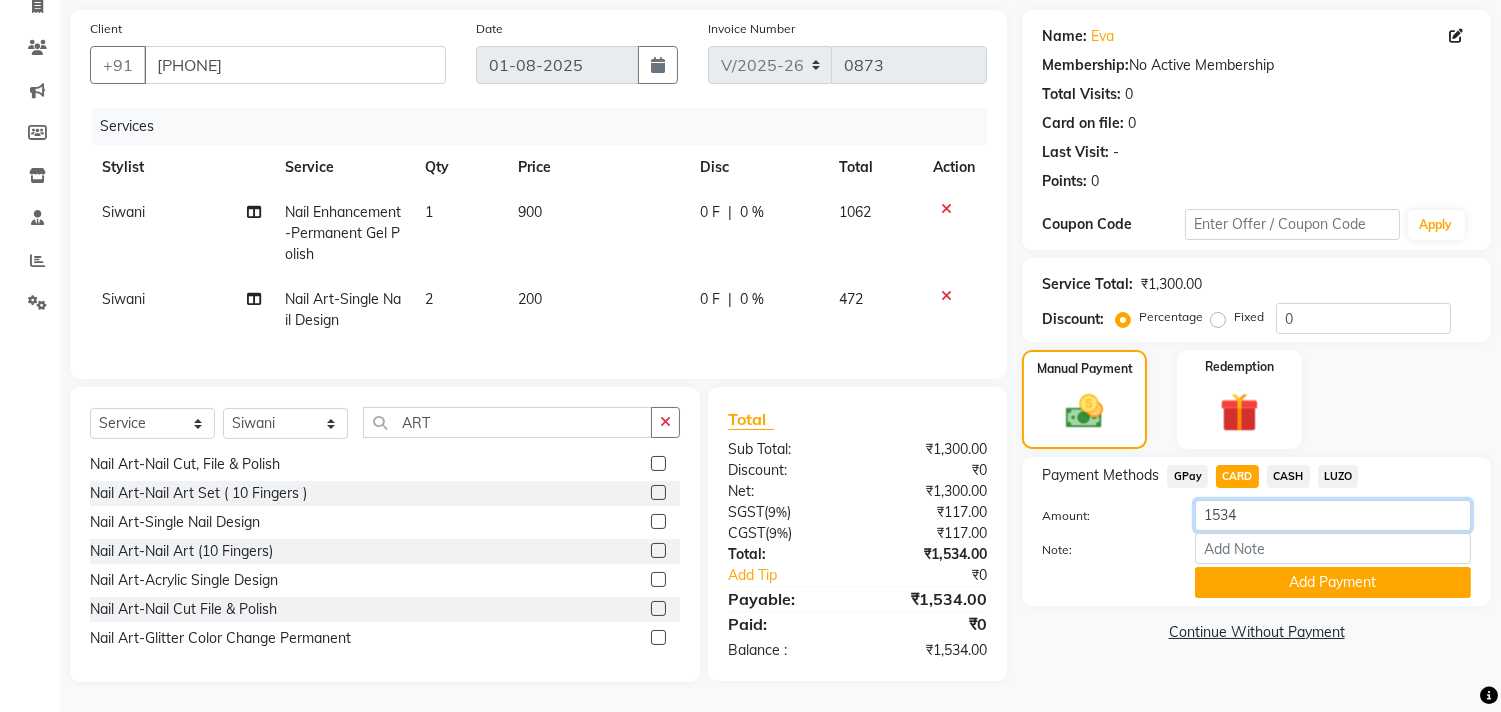 scroll, scrollTop: 156, scrollLeft: 0, axis: vertical 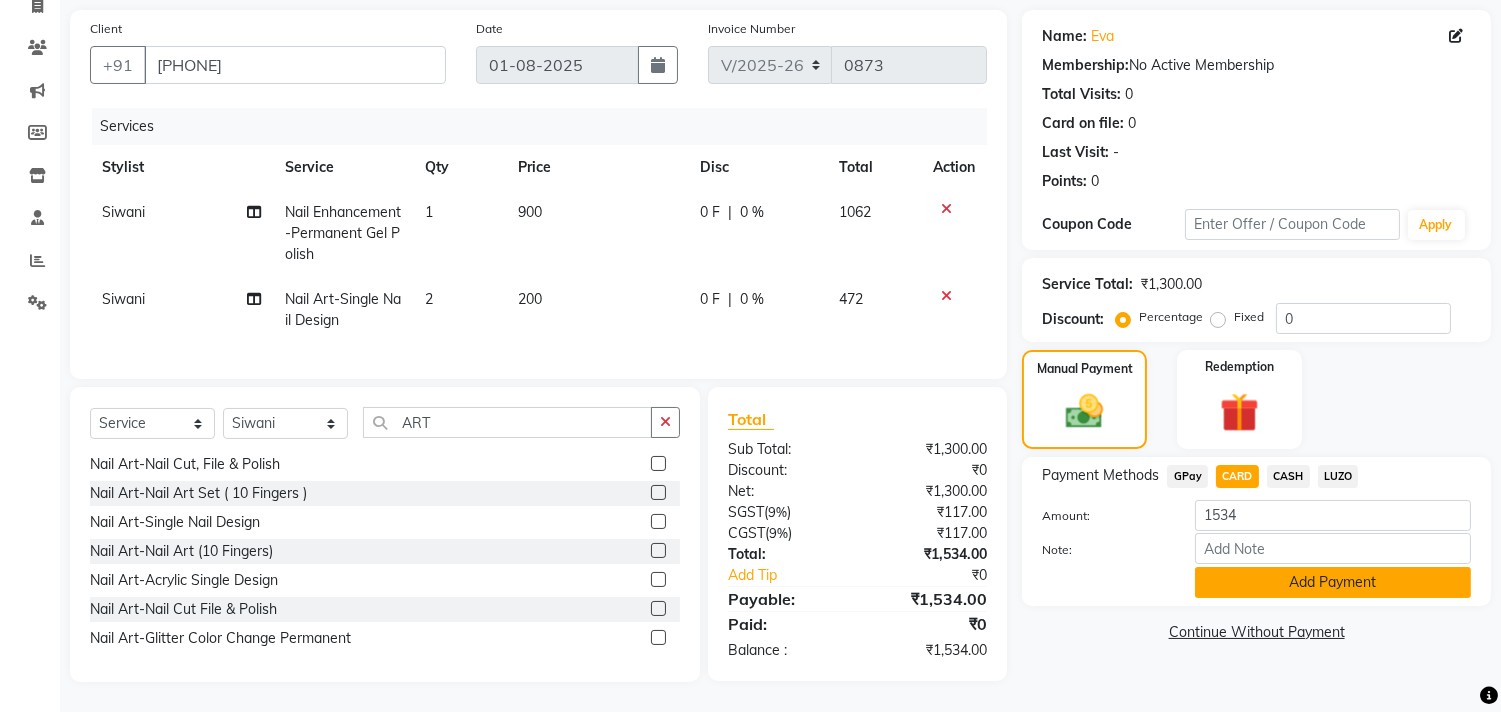 click on "Add Payment" 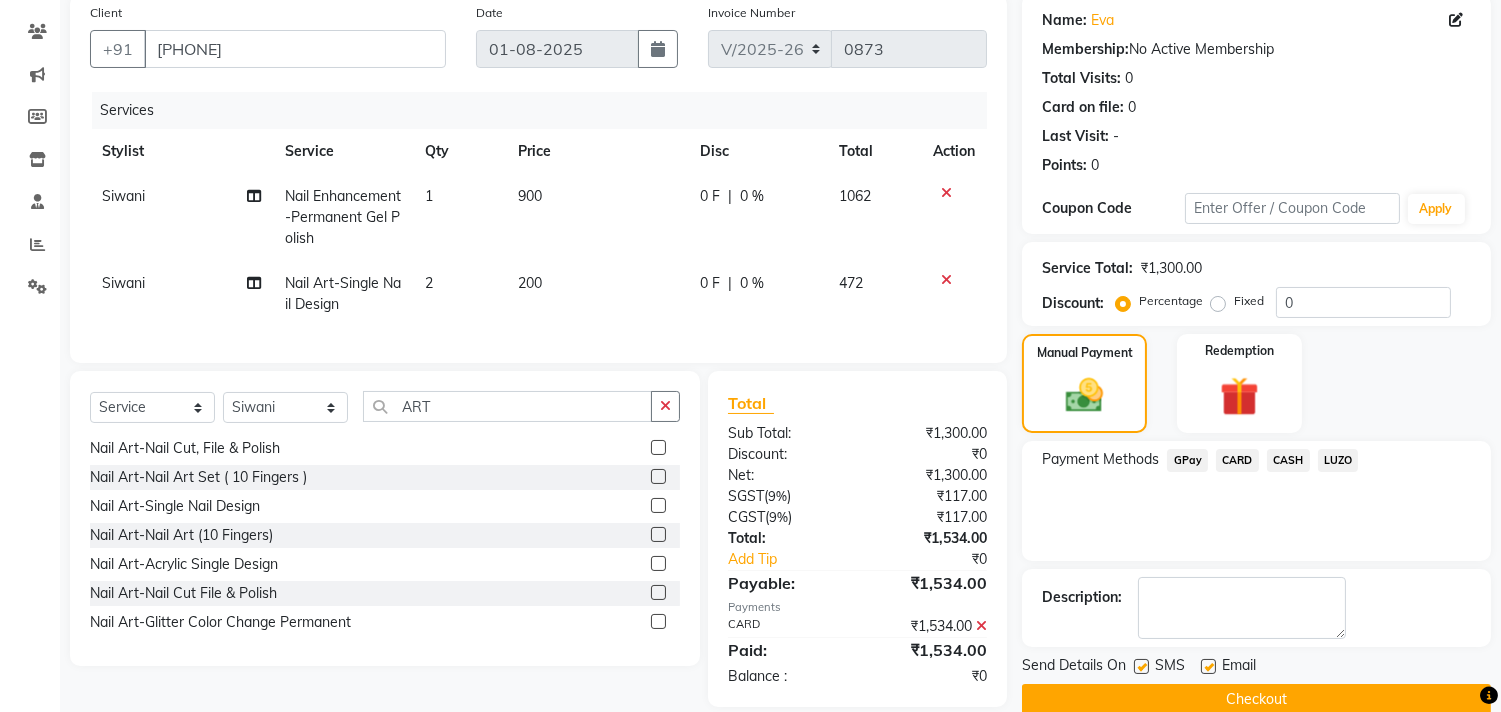 scroll, scrollTop: 197, scrollLeft: 0, axis: vertical 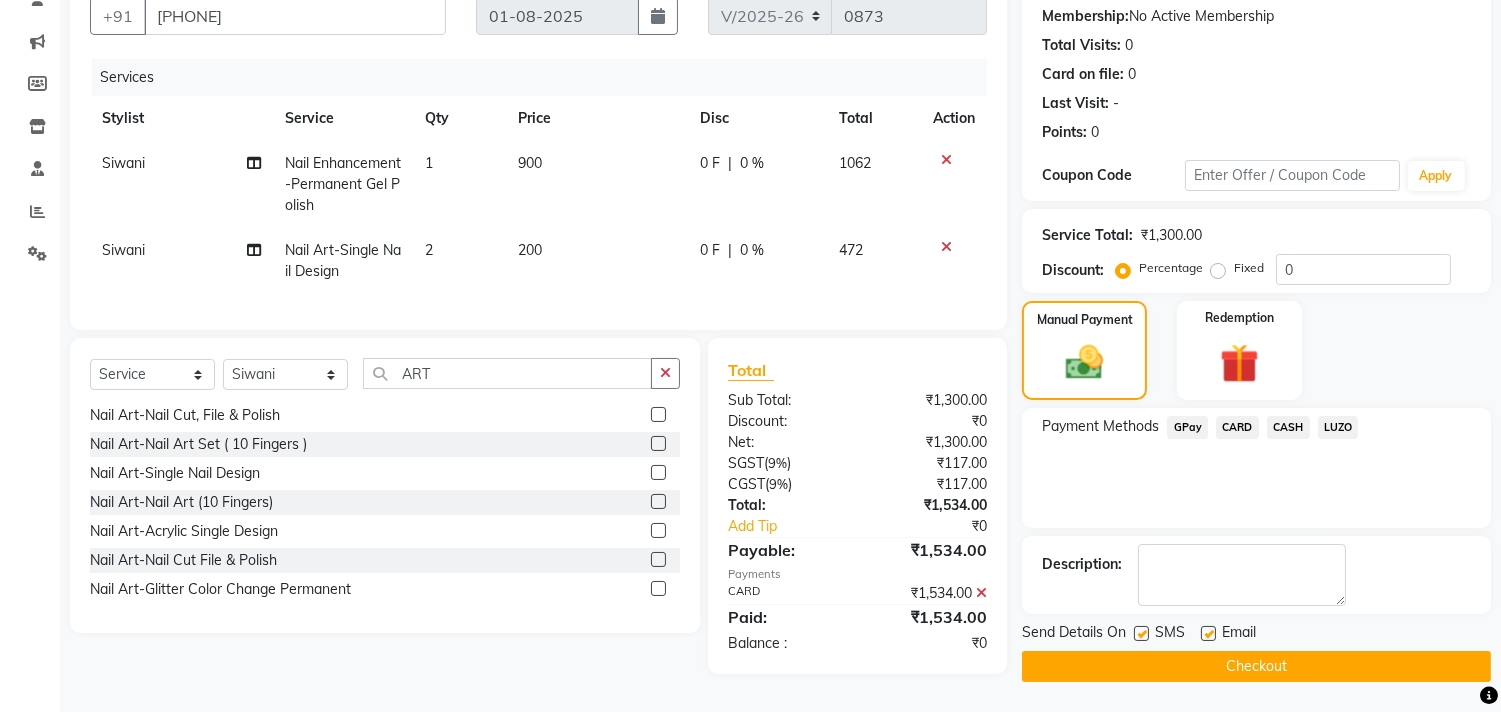 click on "Checkout" 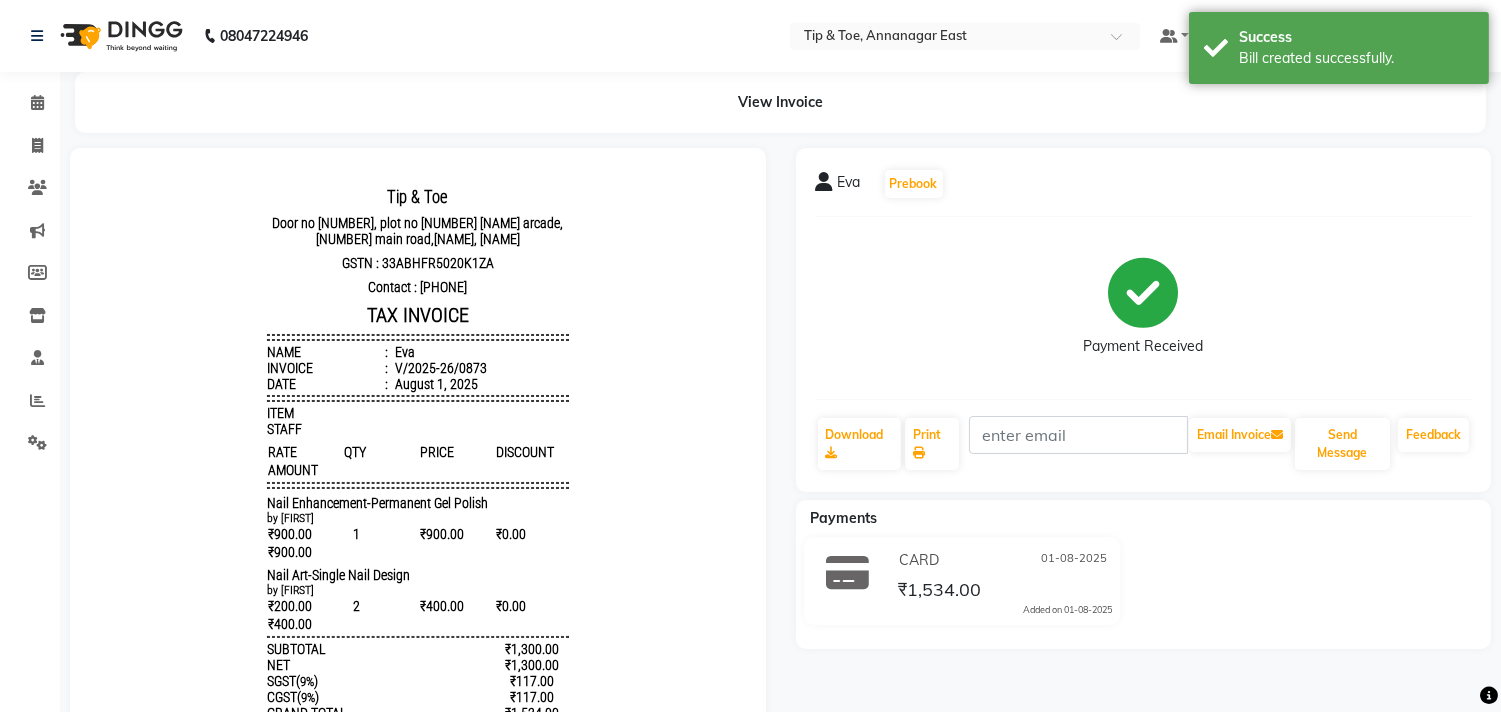 scroll, scrollTop: 0, scrollLeft: 0, axis: both 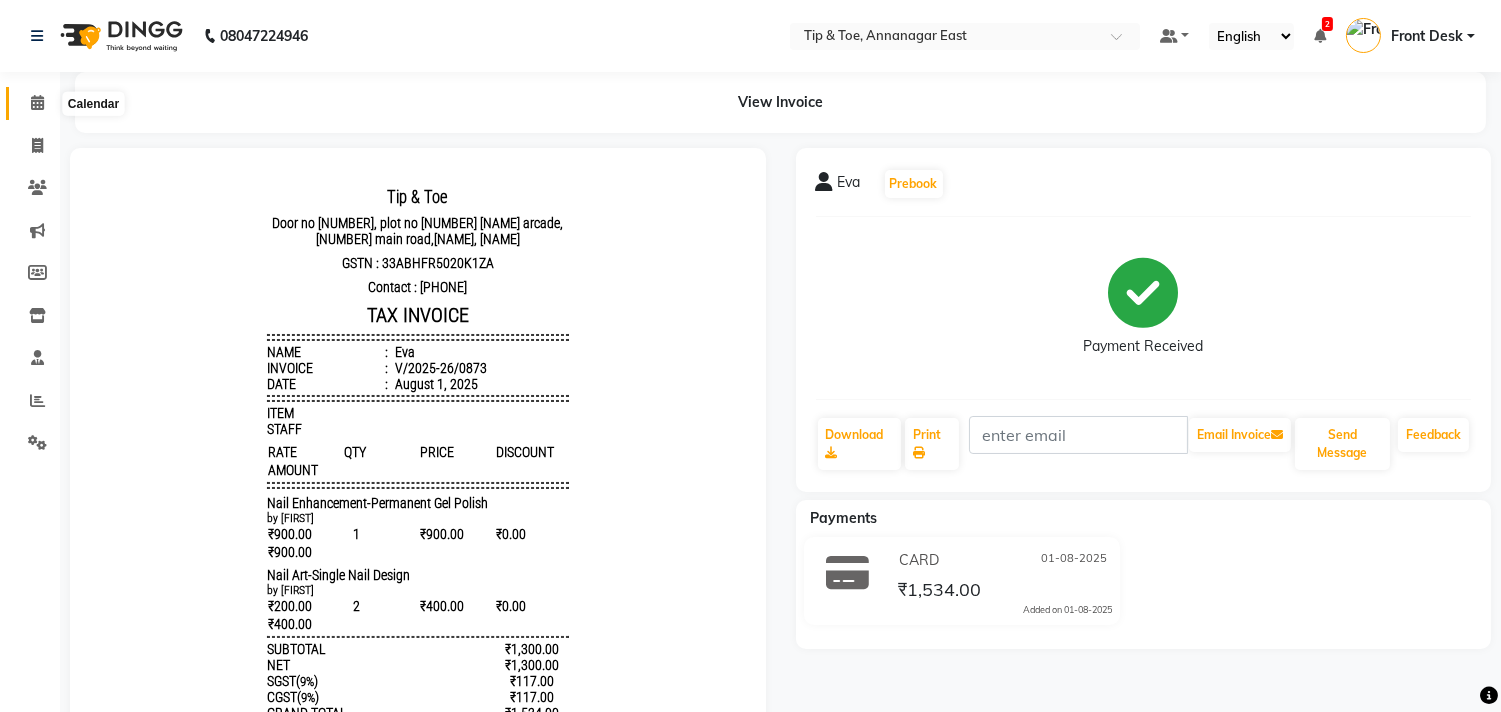 click 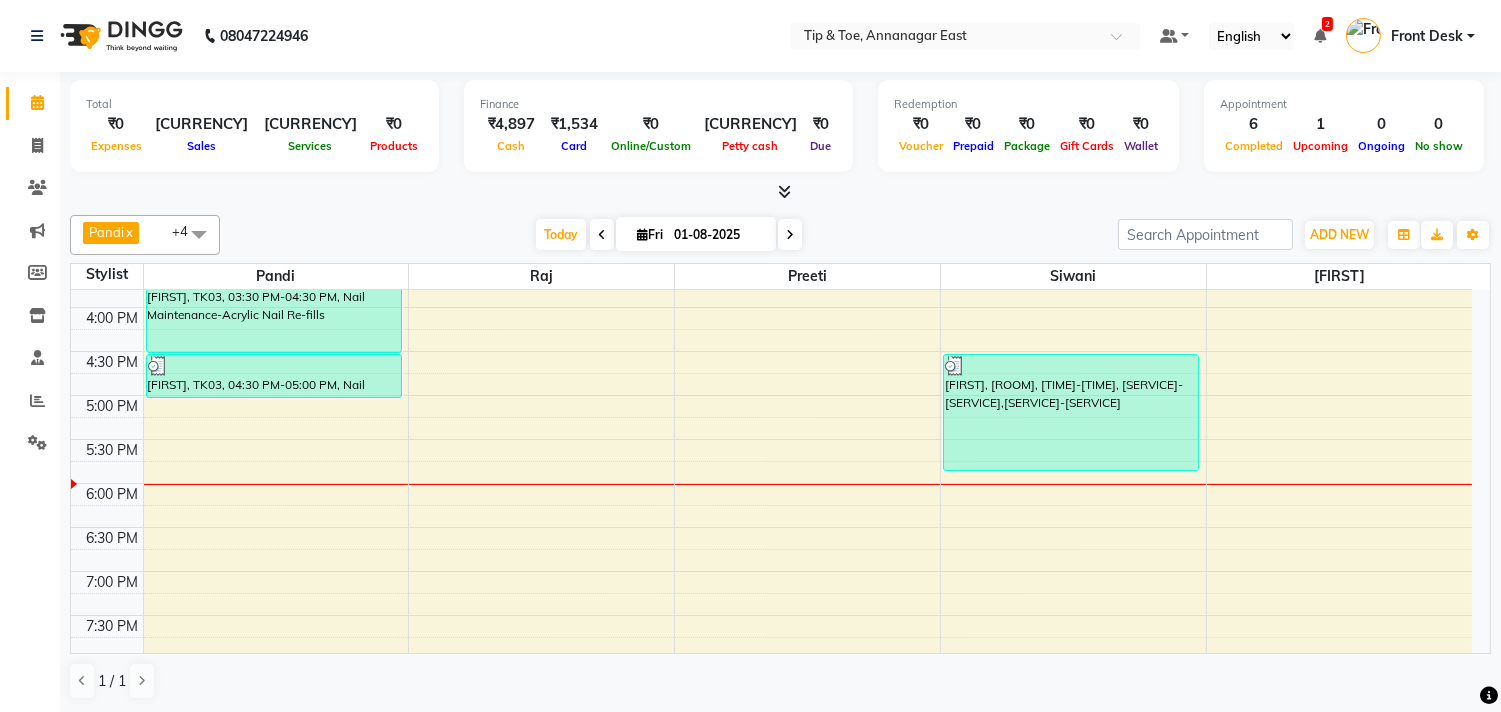 scroll, scrollTop: 777, scrollLeft: 0, axis: vertical 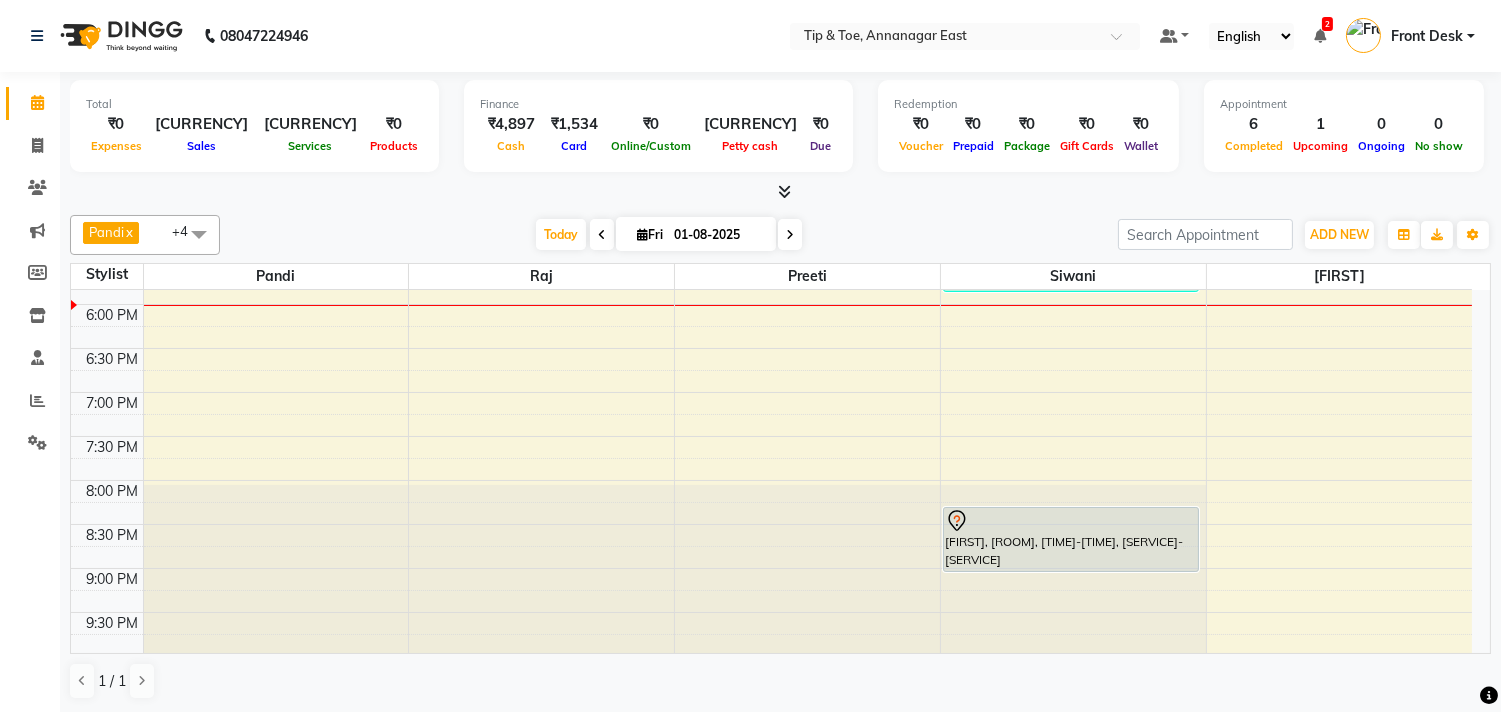 click on "9:00 AM 9:30 AM 10:00 AM 10:30 AM 11:00 AM 11:30 AM 12:00 PM 12:30 PM 1:00 PM 1:30 PM 2:00 PM 2:30 PM 3:00 PM 3:30 PM 4:00 PM 4:30 PM 5:00 PM 5:30 PM 6:00 PM 6:30 PM 7:00 PM 7:30 PM 8:00 PM 8:30 PM 9:00 PM 9:30 PM 10:00 PM 10:30 PM     Anitha, TK03, 03:30 PM-04:30 PM, Nail Maintenance-Acrylic Nail Re-fills     Anitha, TK03, 04:30 PM-05:00 PM, Nail Enhancement-Permanent Gel Polish     Rajesh lulla, TK02, 02:30 PM-03:30 PM, Pedicure-Essential Pedicure     Rajesh lulla, TK02, 02:30 PM-03:00 PM, Hand Treatment-Essential Manicure     Rajesh lulla, TK02, 03:00 PM-03:30 PM, Nail Enhancement-Permanent Gel Polish     Eva, TK01, 04:30 PM-05:50 PM, Nail Enhancement-Permanent Gel Polish,Nail Art-Single Nail Design             Keerthi, TK04, 08:15 PM-09:00 PM, Nail Enhancement-Cateye Gel Polish" at bounding box center [771, 128] 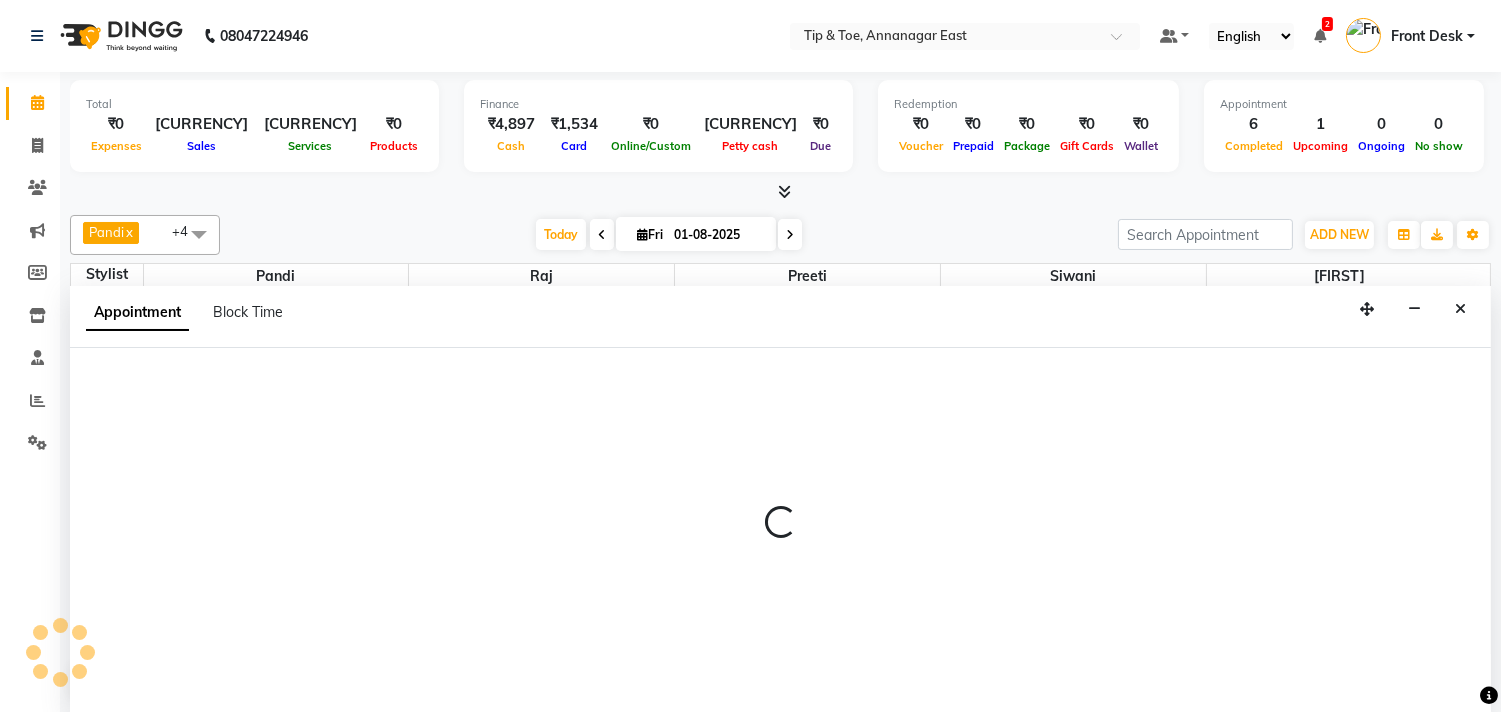 scroll, scrollTop: 1, scrollLeft: 0, axis: vertical 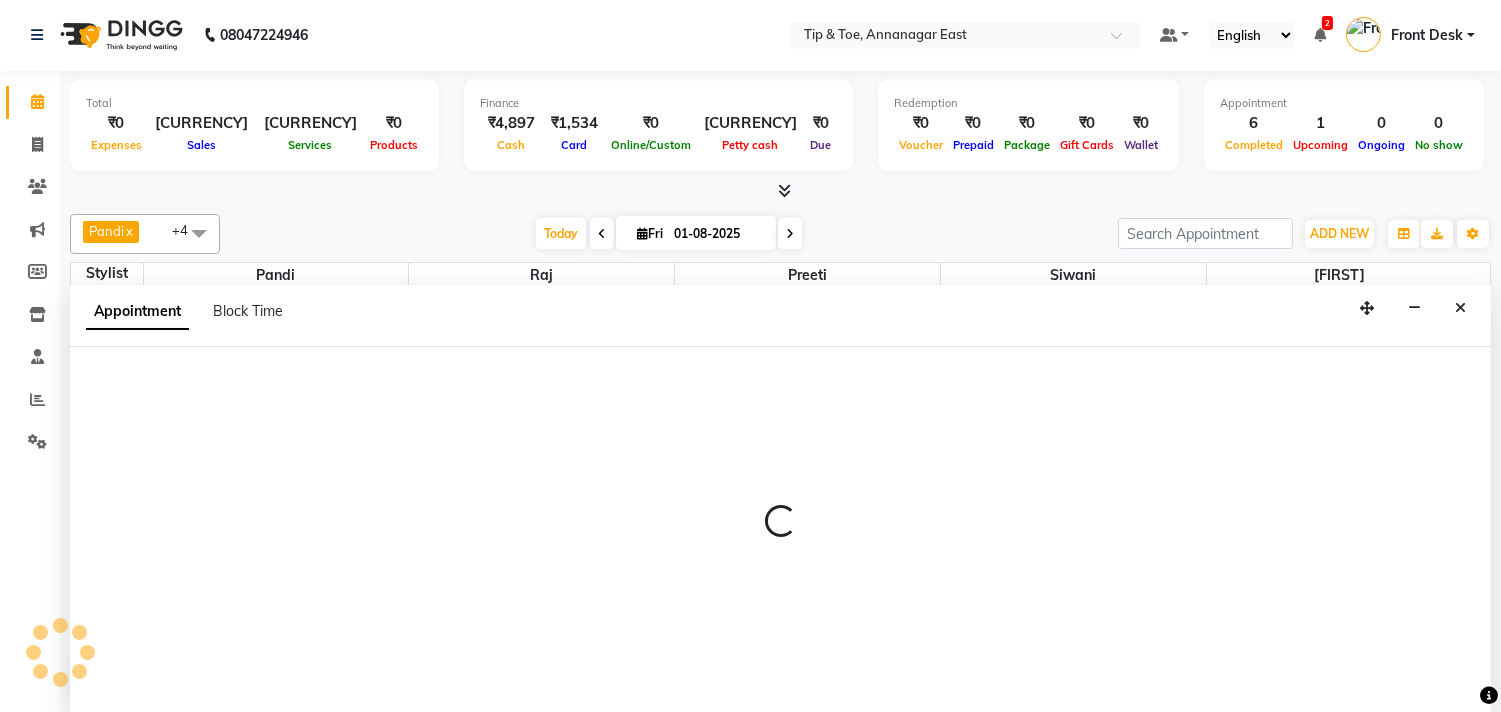select on "39914" 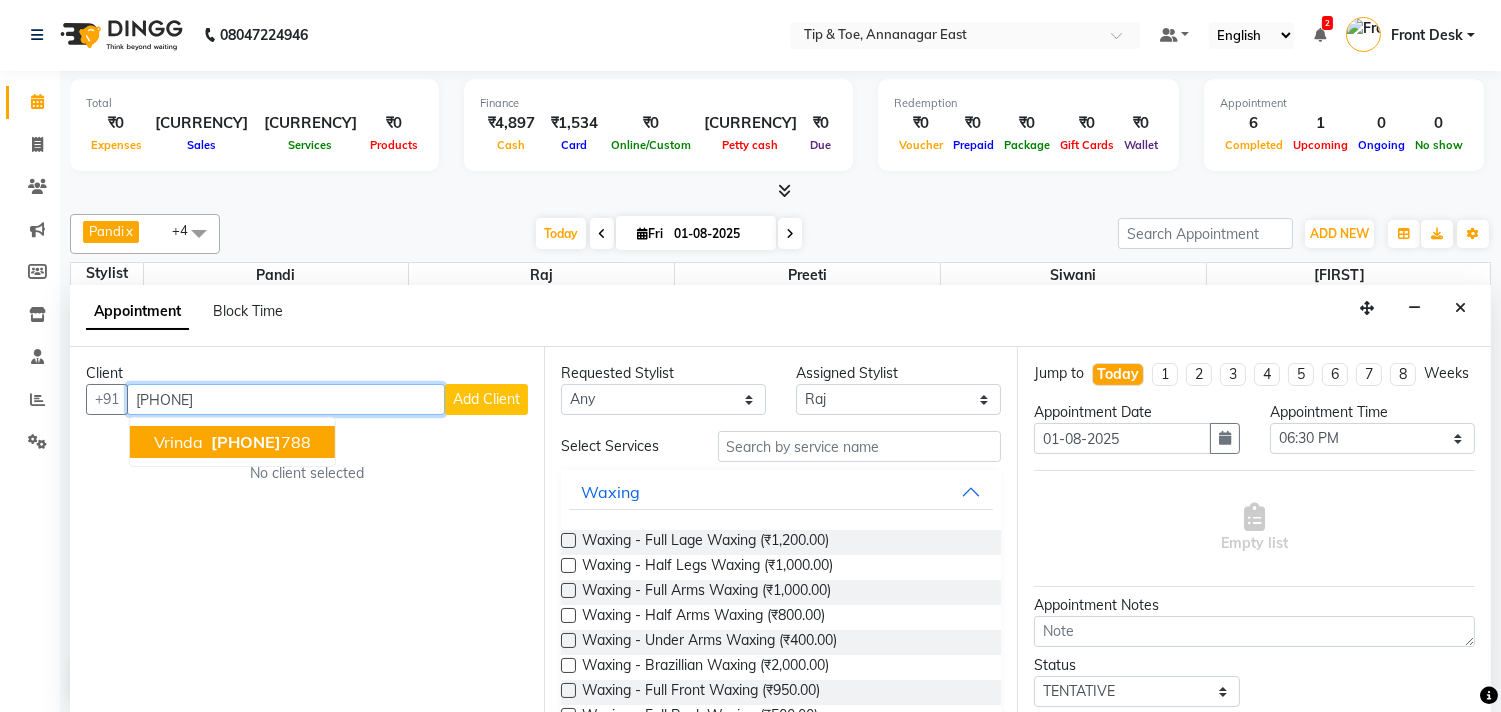 click on "9043456 788" at bounding box center (259, 442) 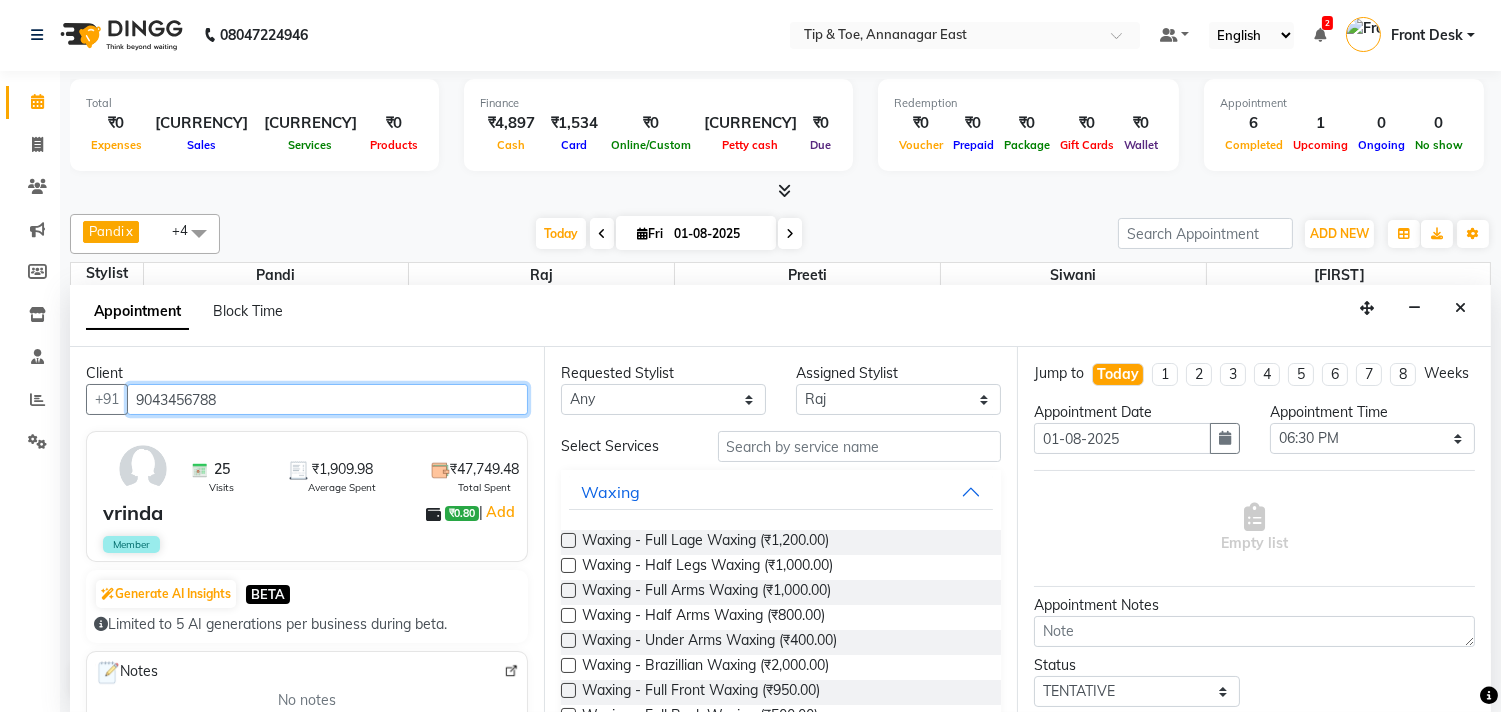 type on "9043456788" 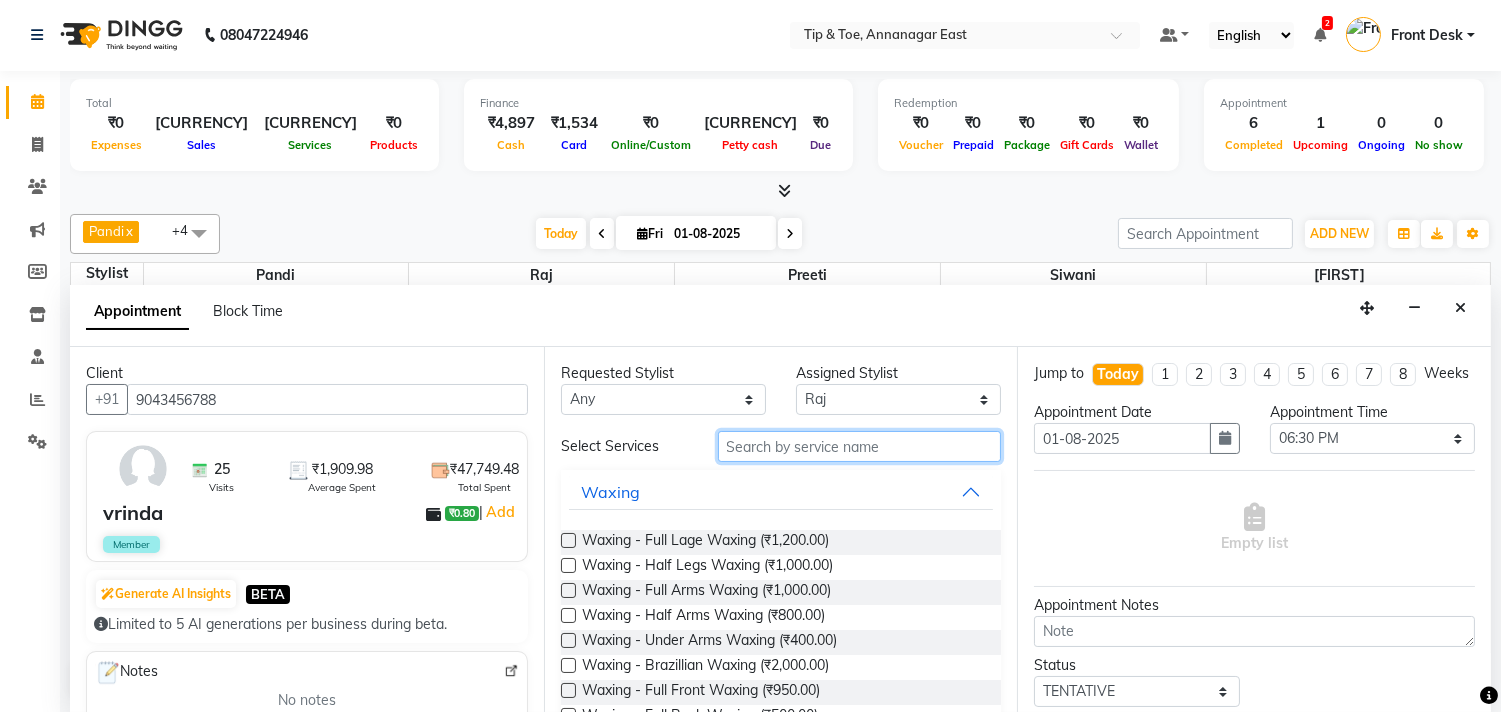 click at bounding box center [860, 446] 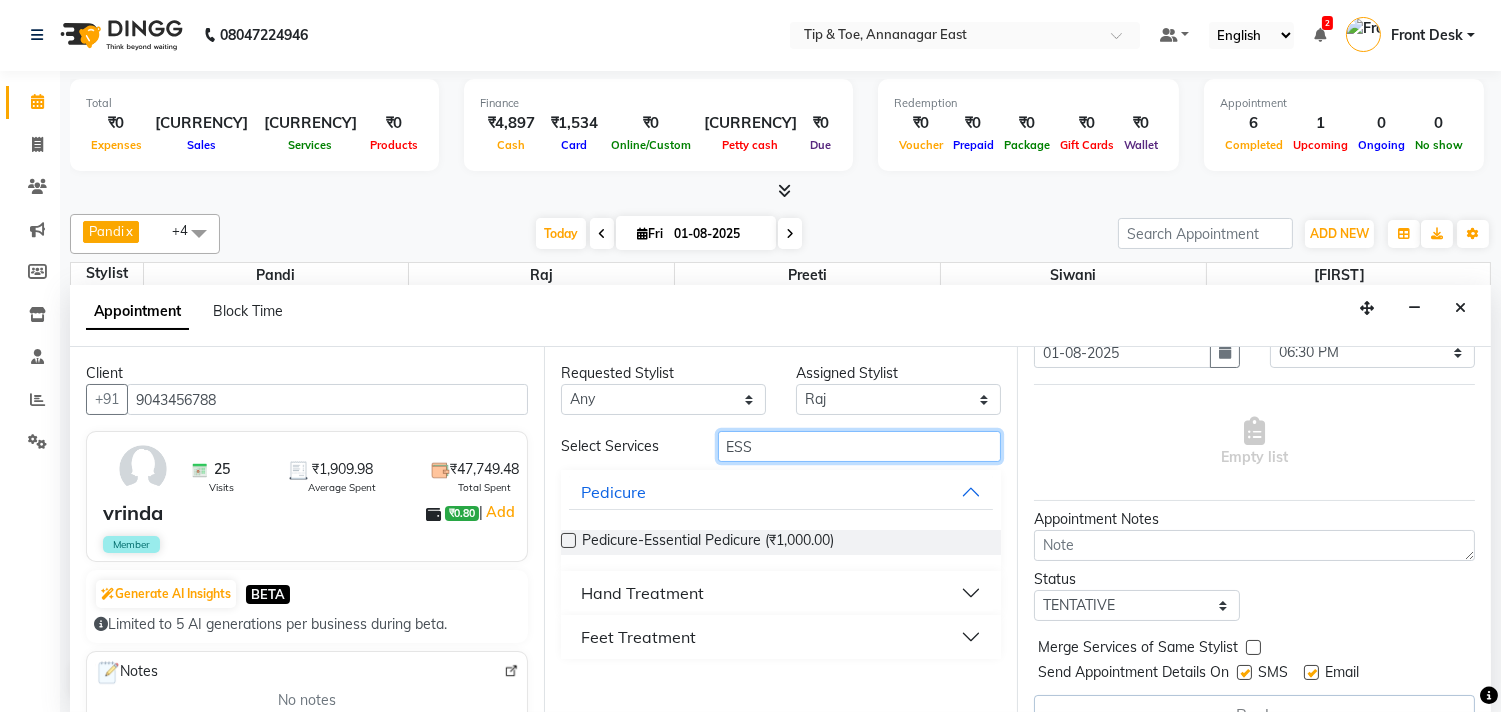 scroll, scrollTop: 142, scrollLeft: 0, axis: vertical 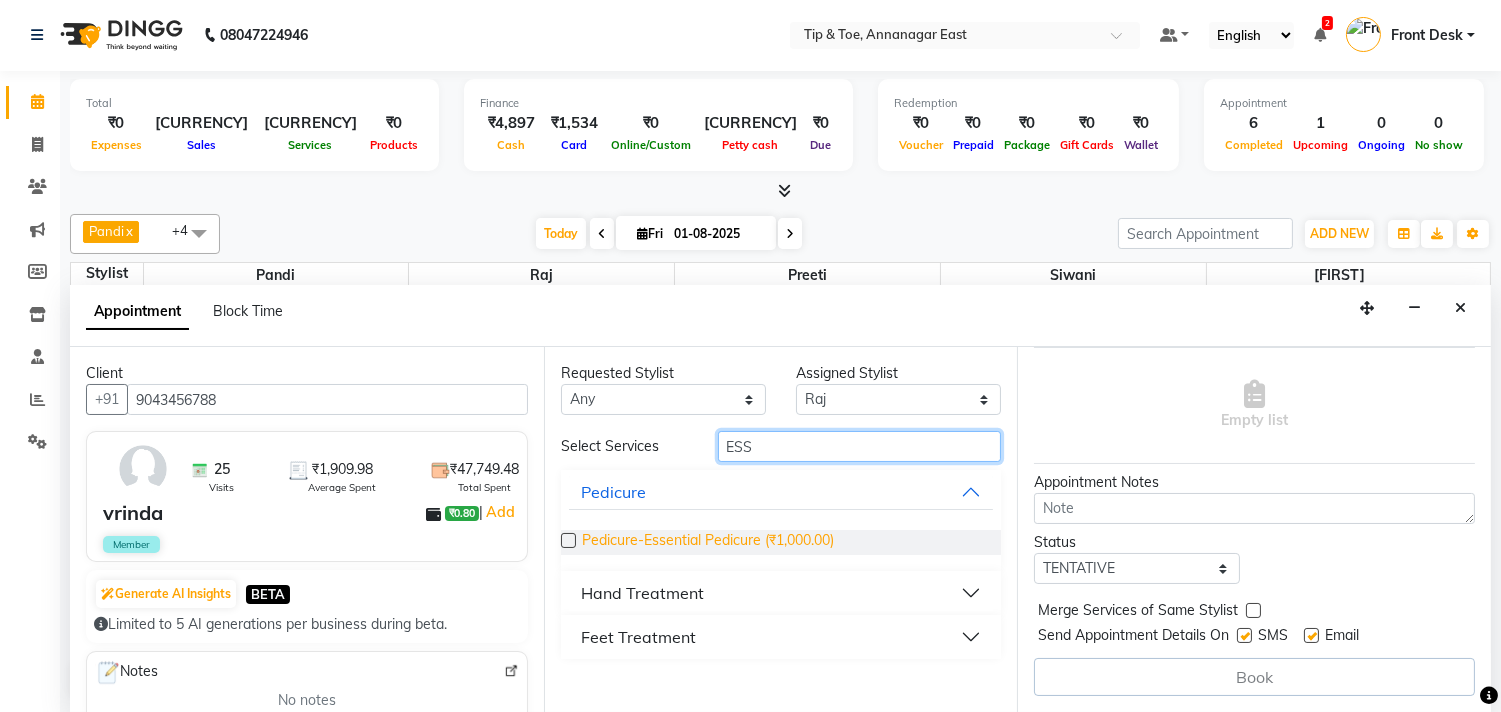 type on "ESS" 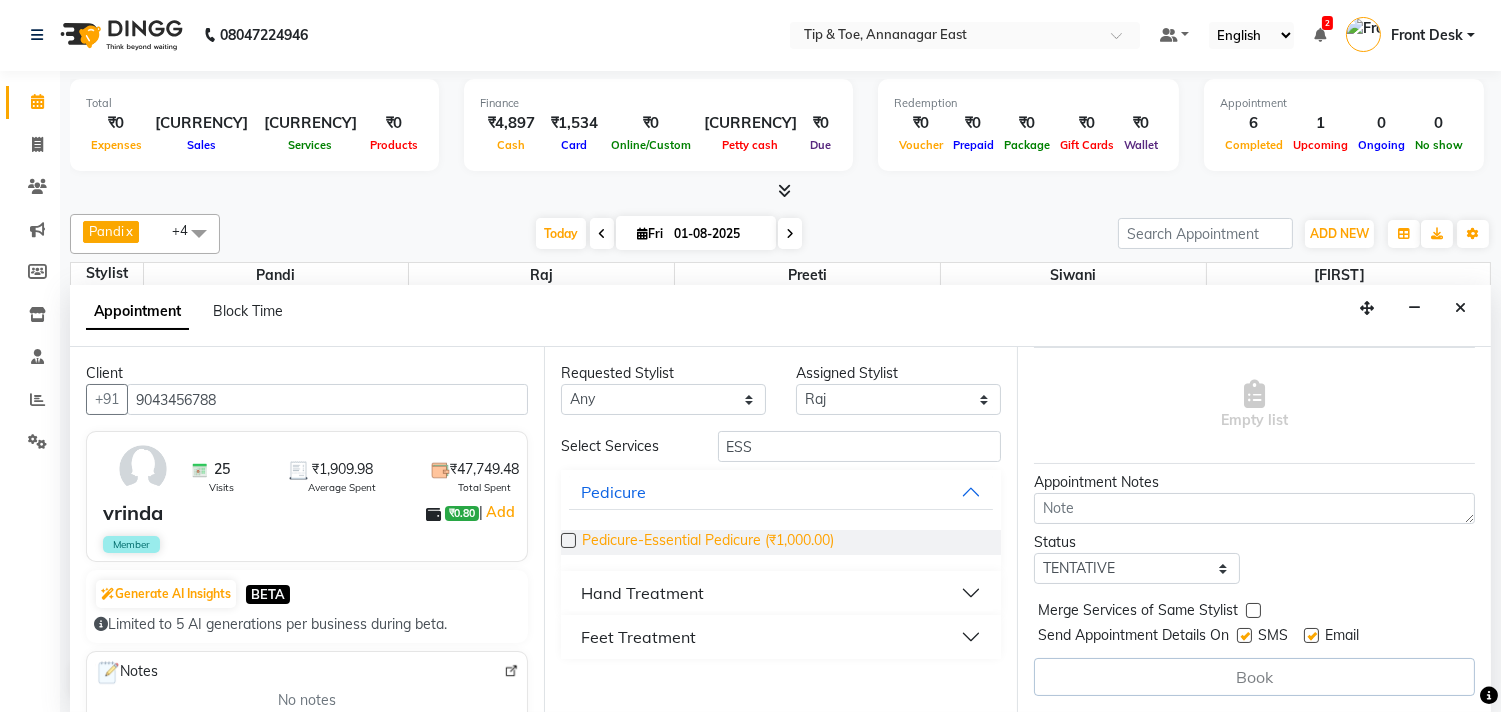 click on "Pedicure-Essential Pedicure (₹1,000.00)" at bounding box center (708, 542) 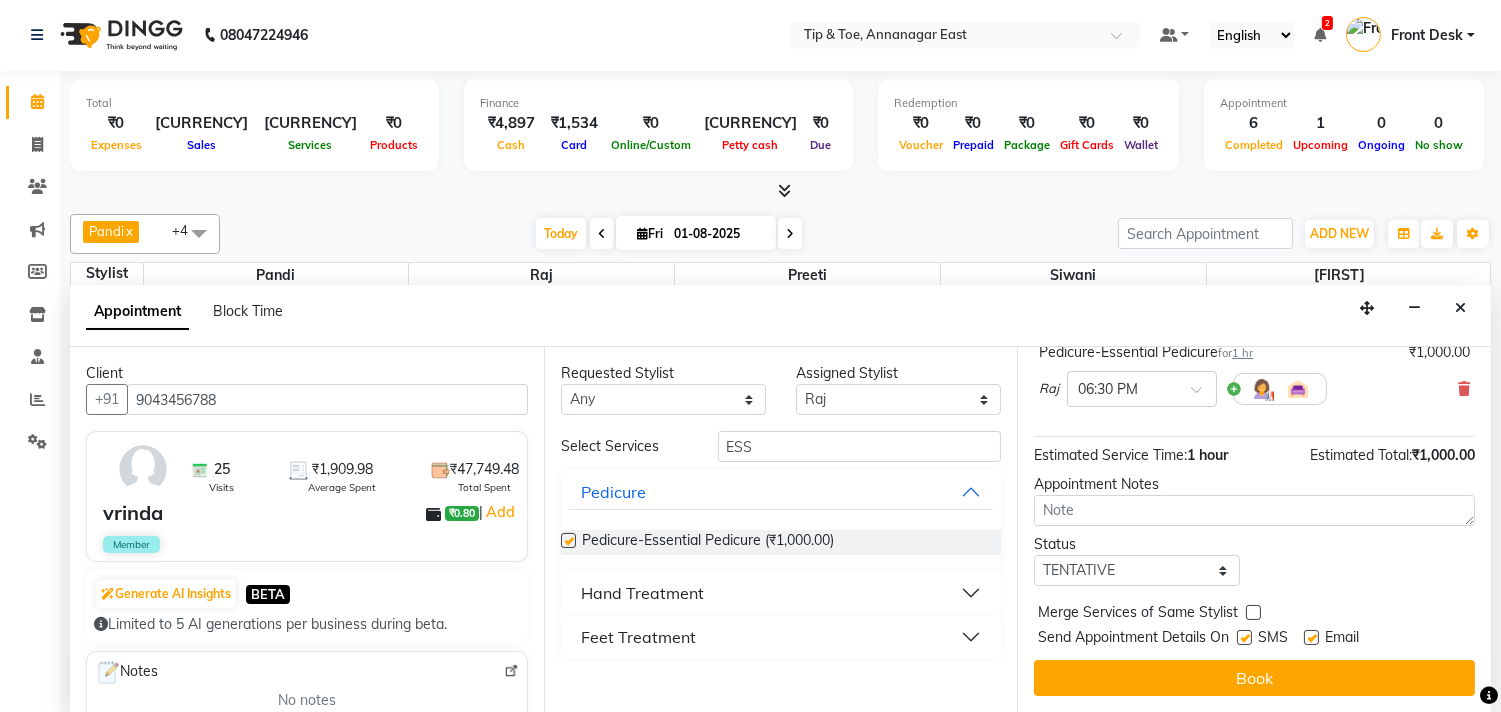 checkbox on "false" 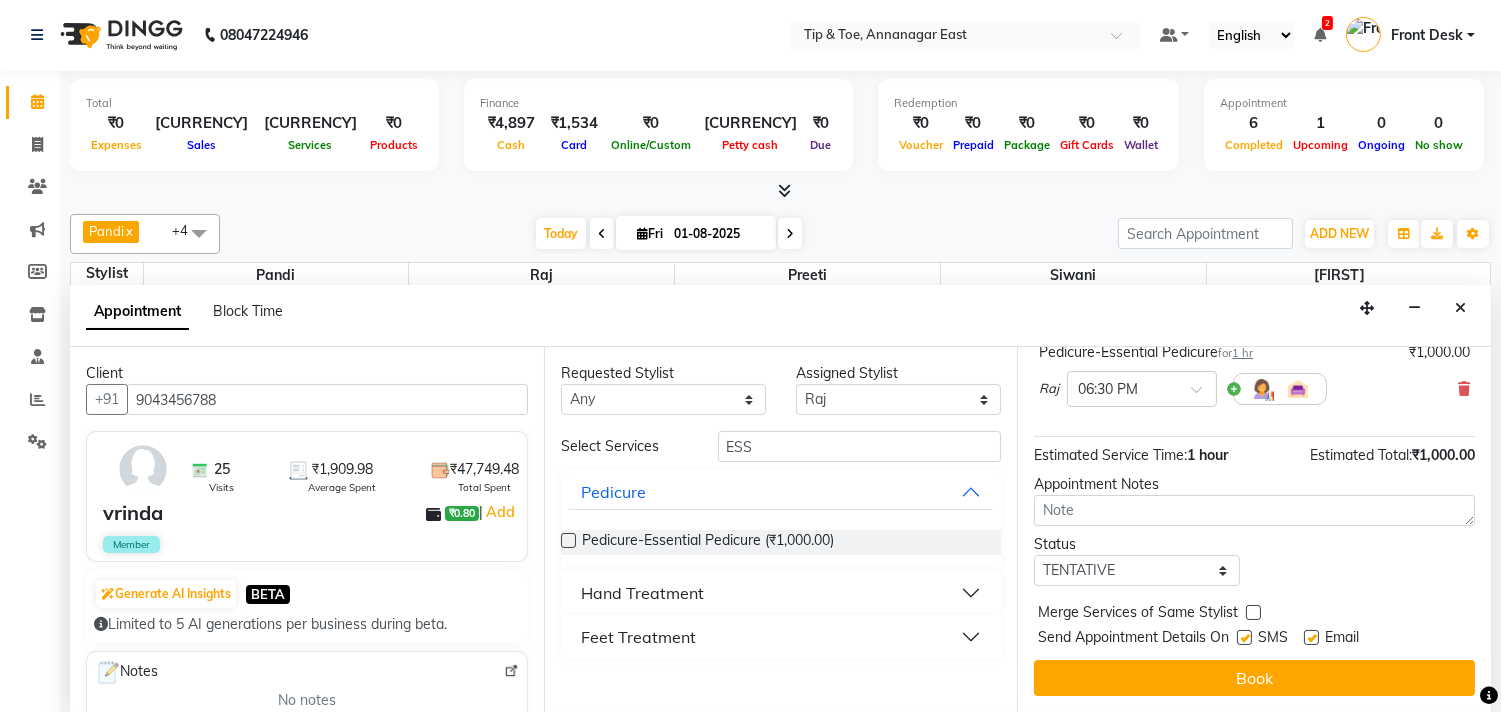 scroll, scrollTop: 161, scrollLeft: 0, axis: vertical 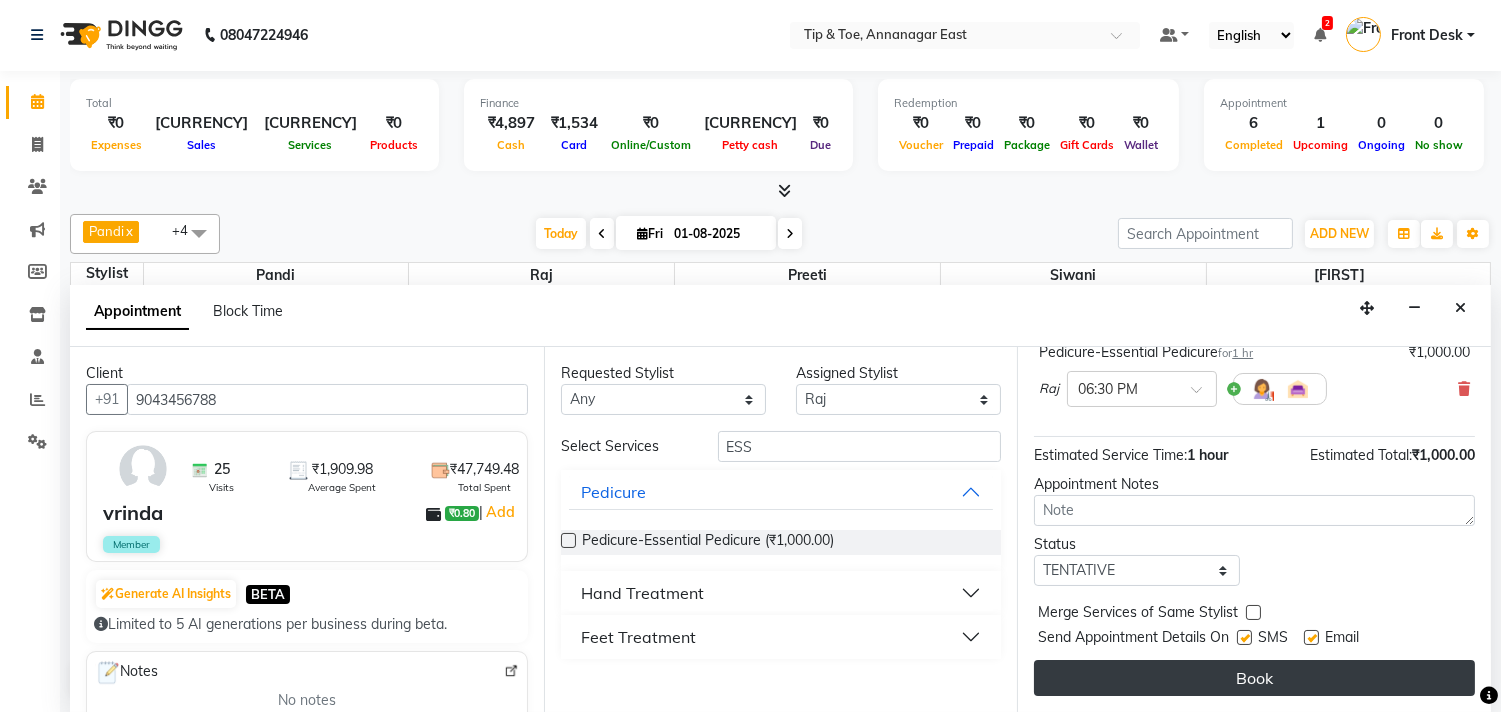 click on "Book" at bounding box center [1254, 678] 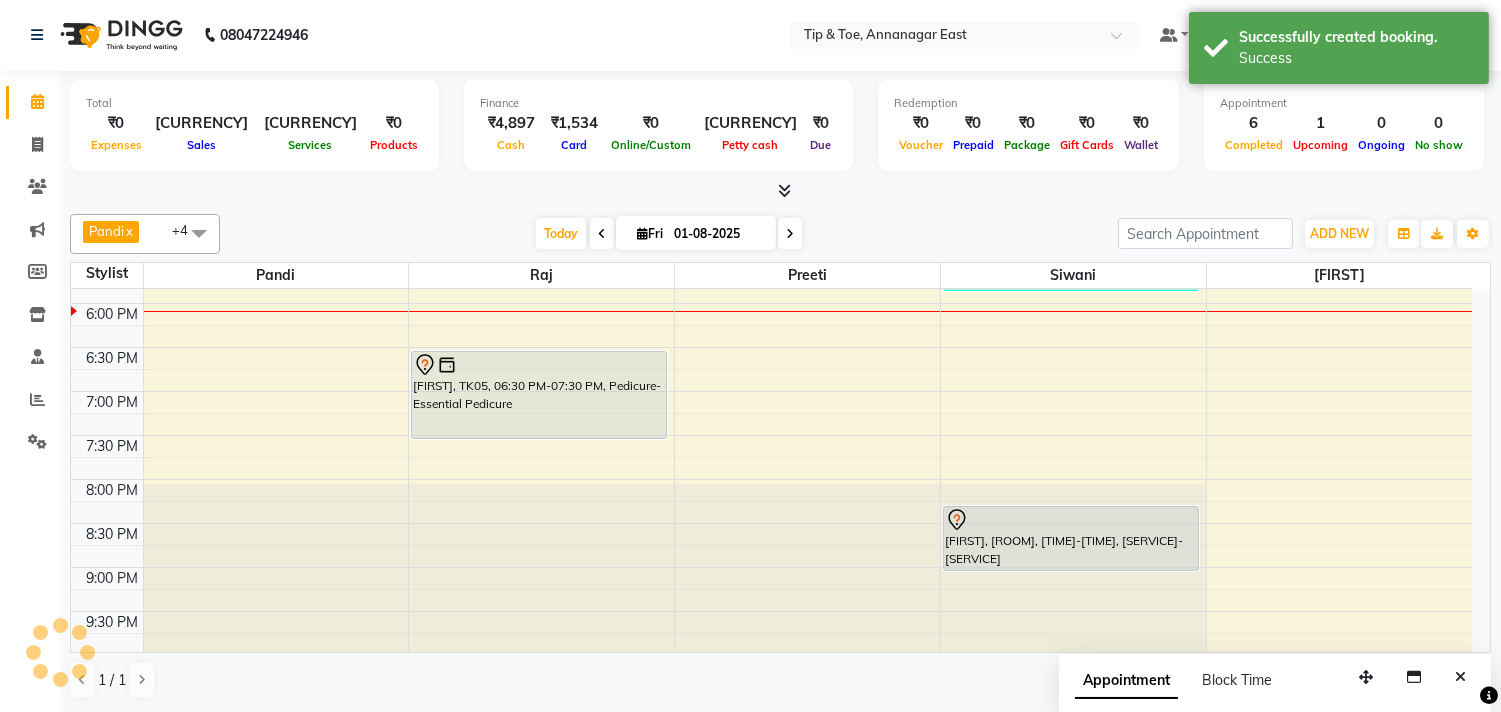 scroll, scrollTop: 0, scrollLeft: 0, axis: both 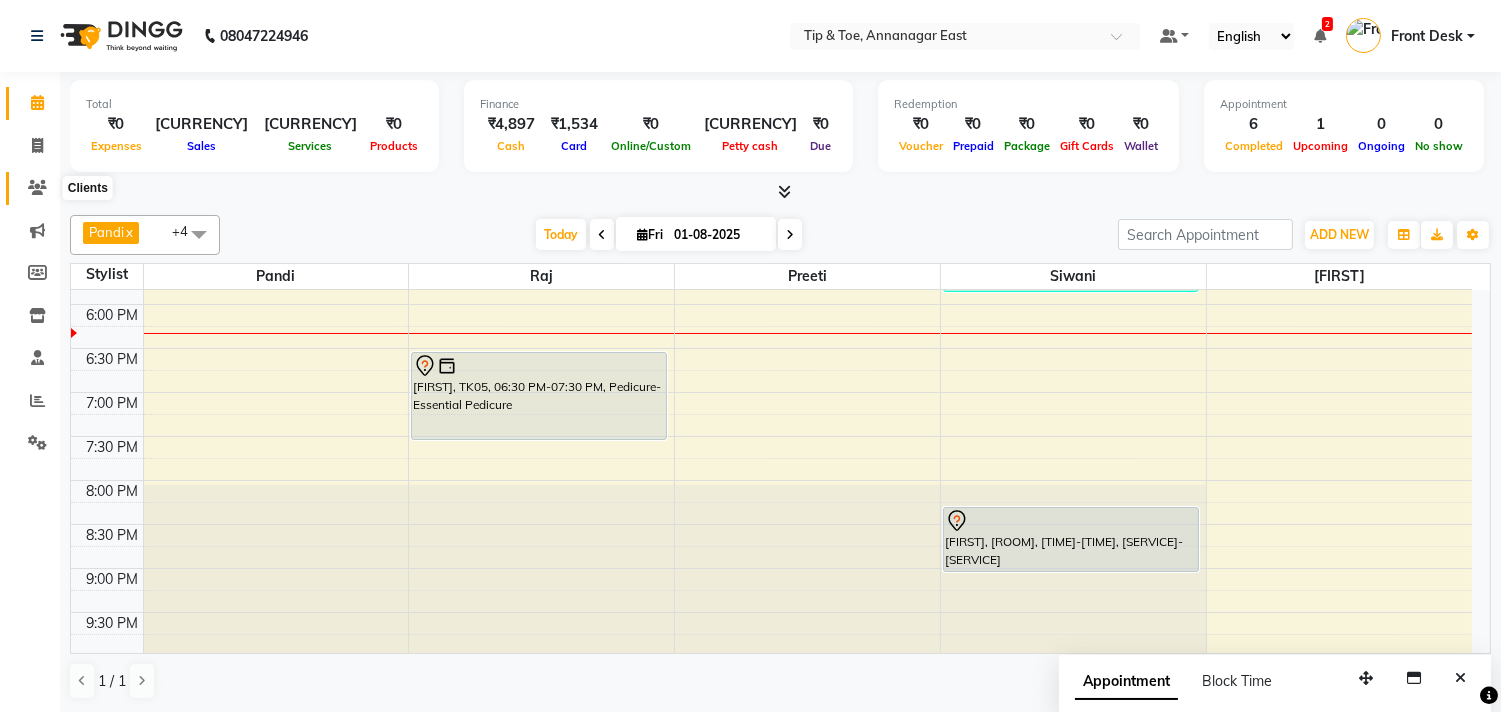 click 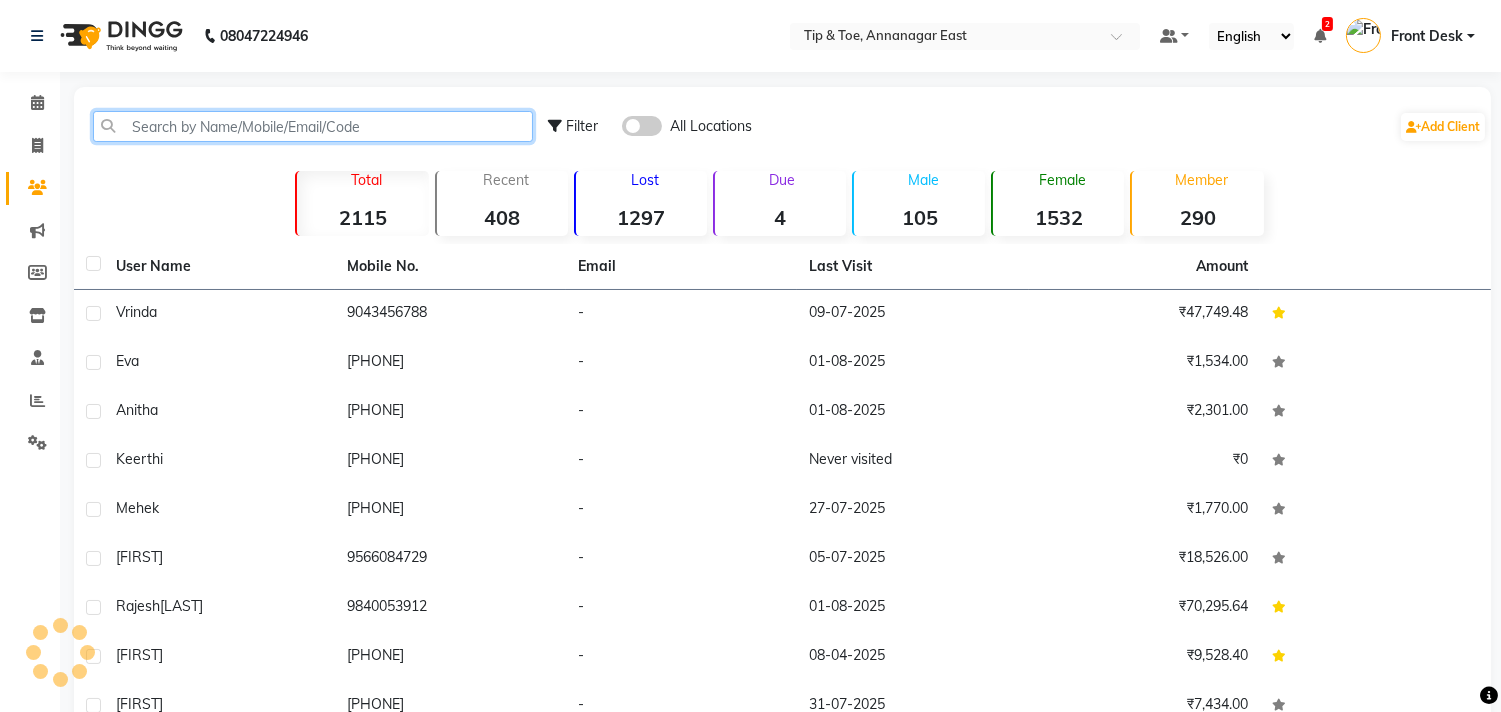click 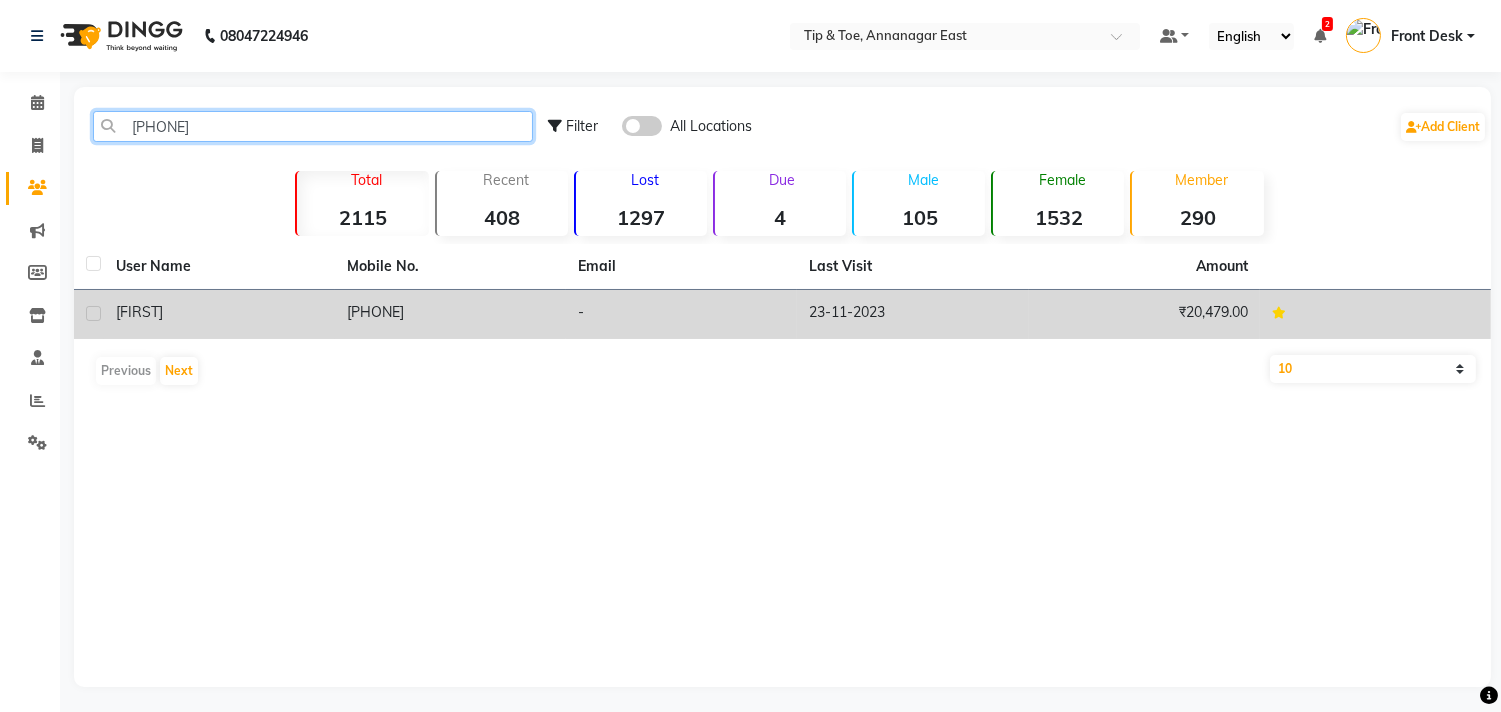type on "730541" 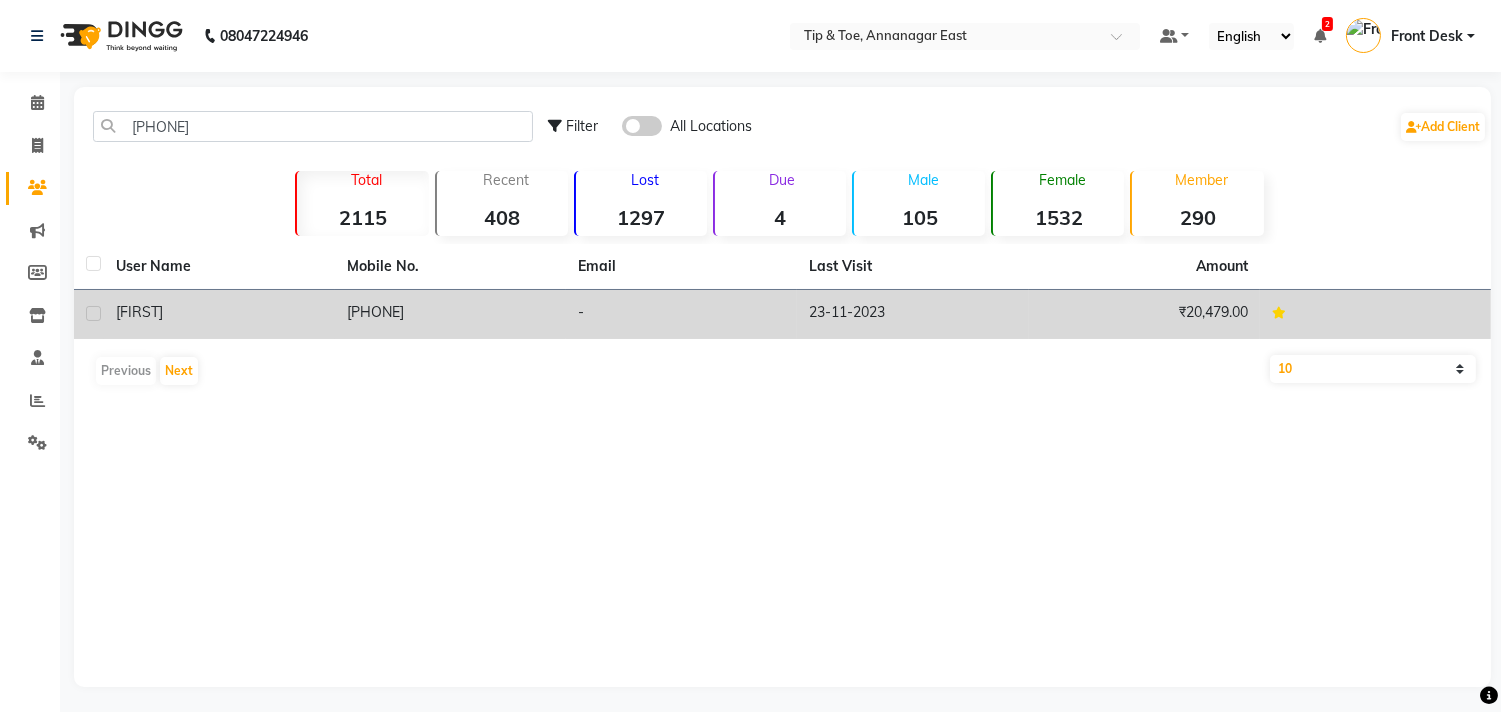 click on "7305417036" 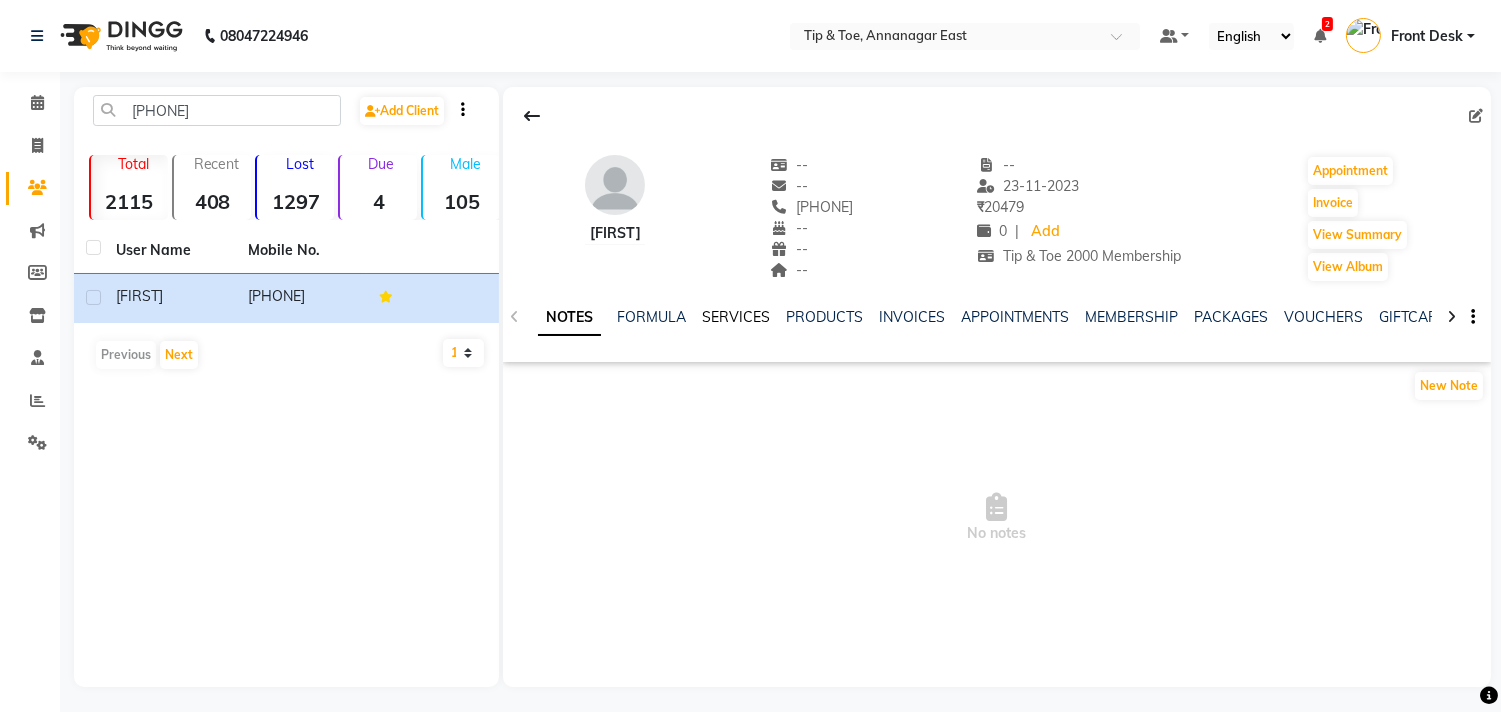 click on "SERVICES" 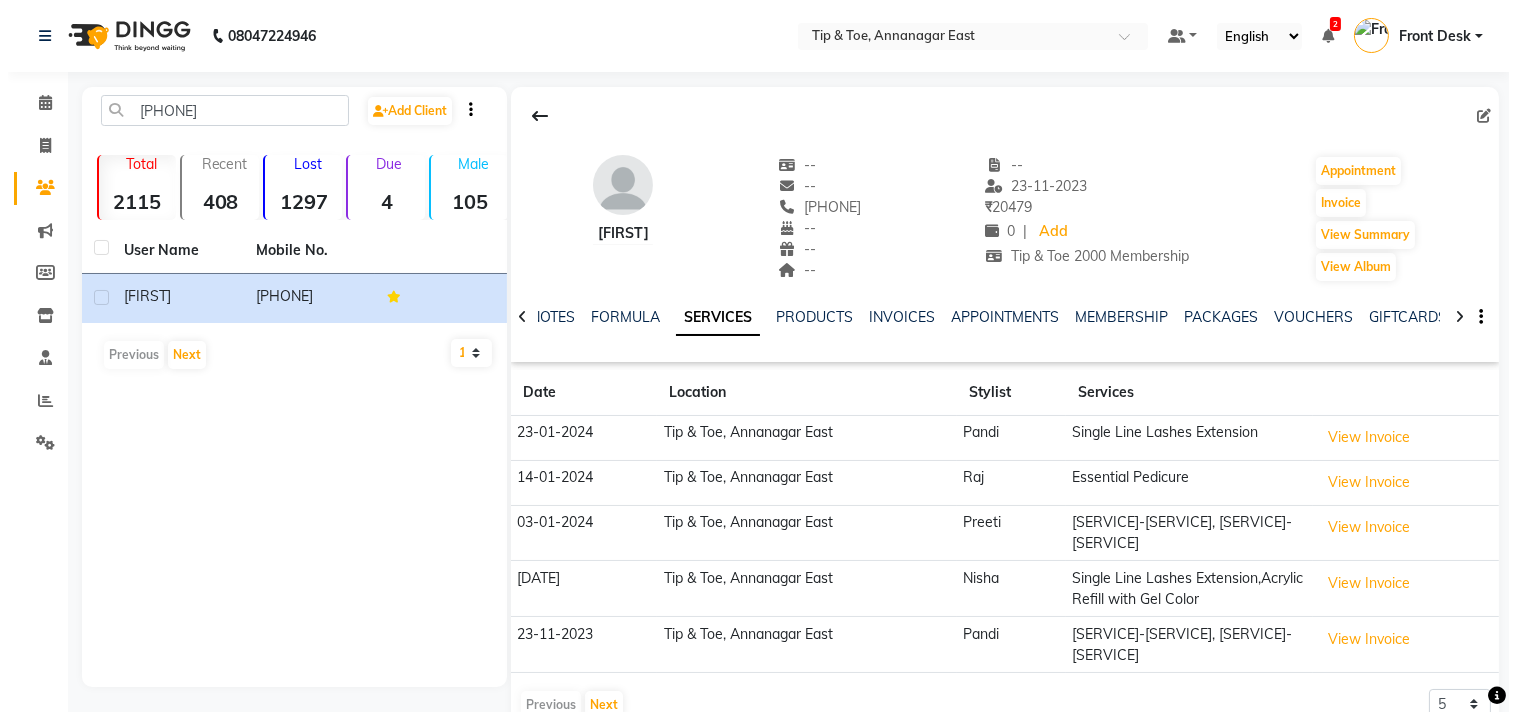 scroll, scrollTop: 68, scrollLeft: 0, axis: vertical 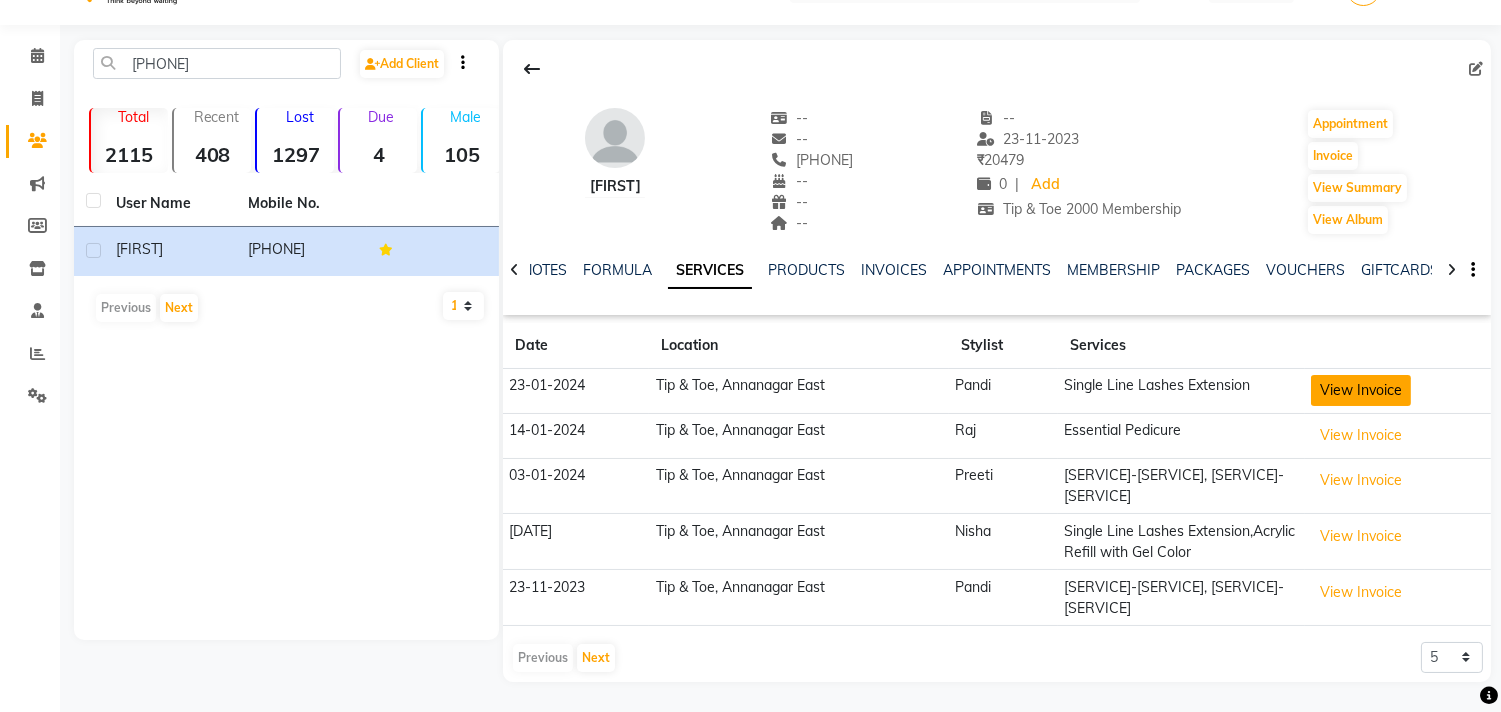 click on "View Invoice" 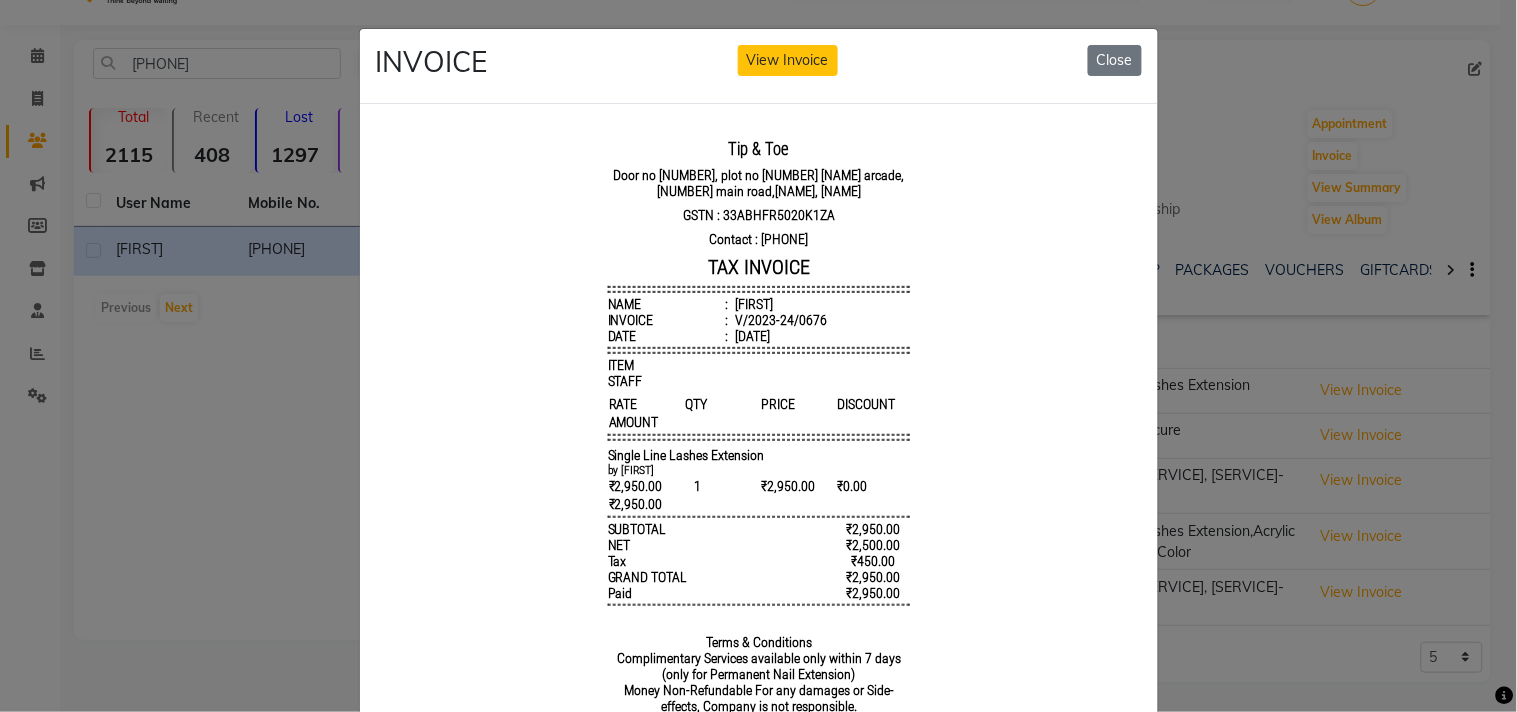 scroll, scrollTop: 16, scrollLeft: 0, axis: vertical 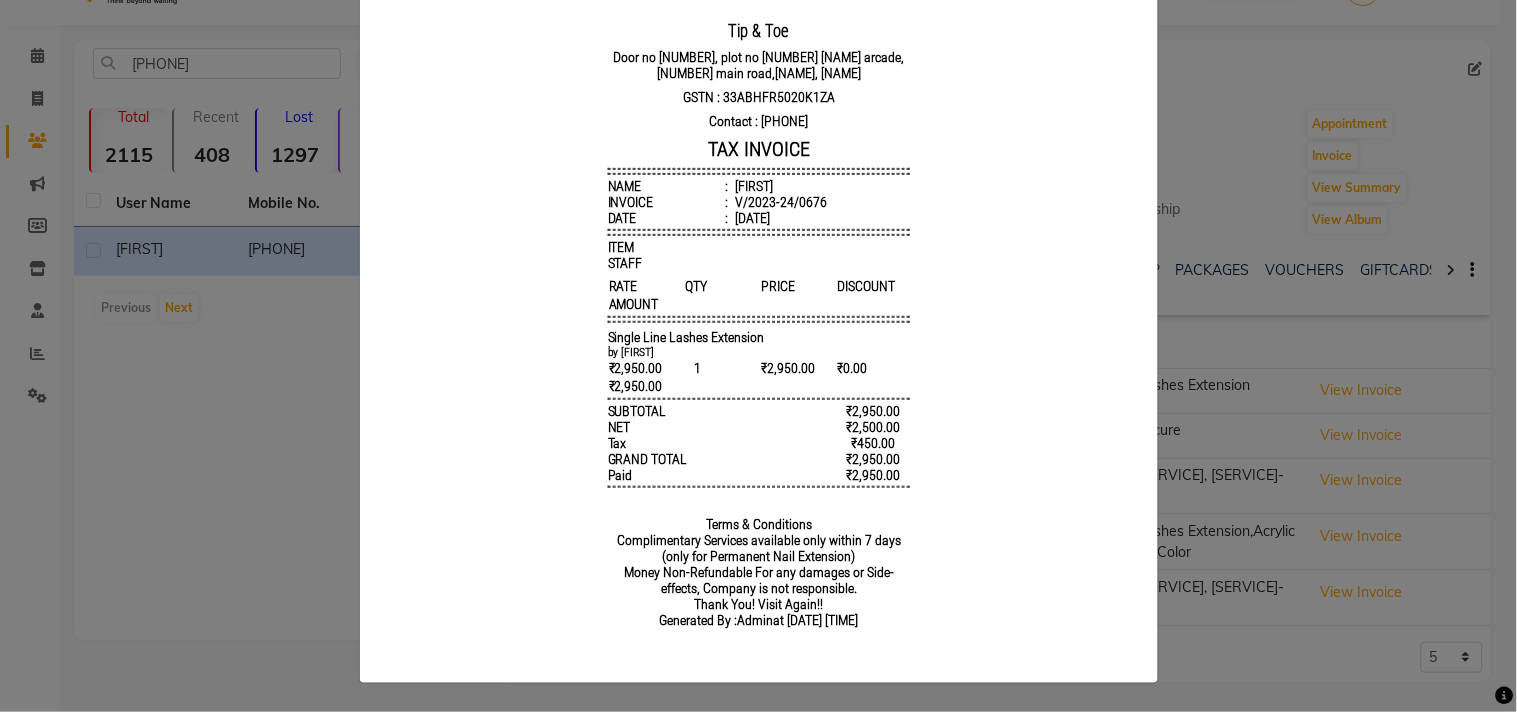 click on "INVOICE View Invoice Close" 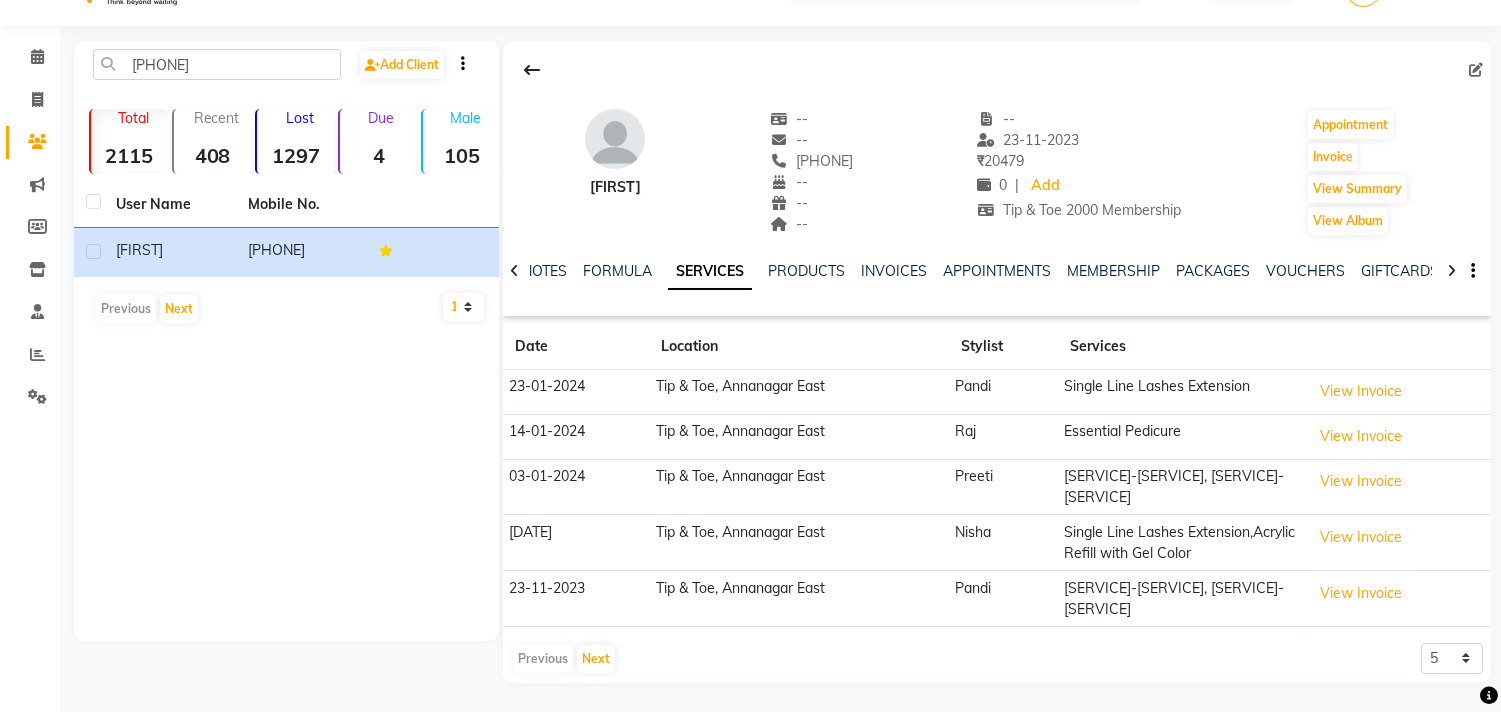 scroll, scrollTop: 0, scrollLeft: 0, axis: both 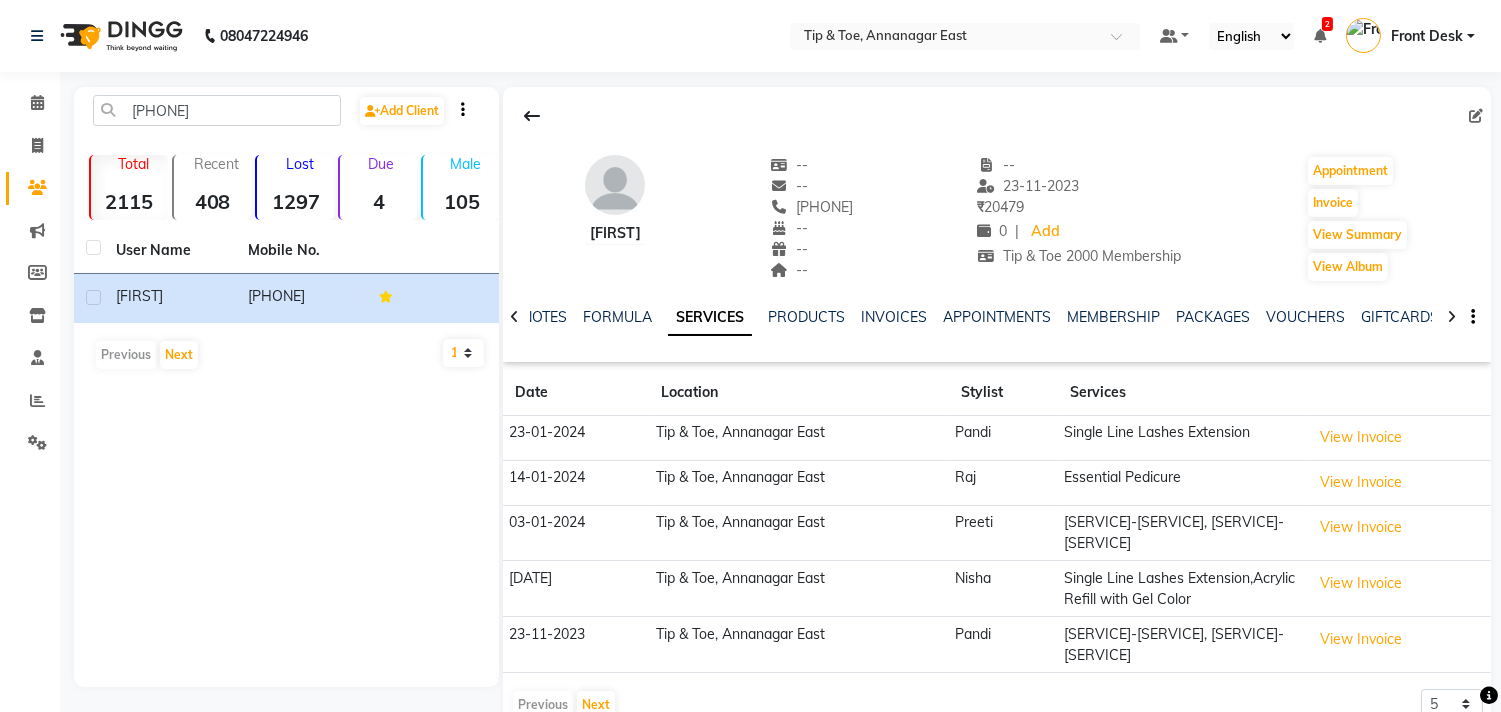 click on "Calendar" 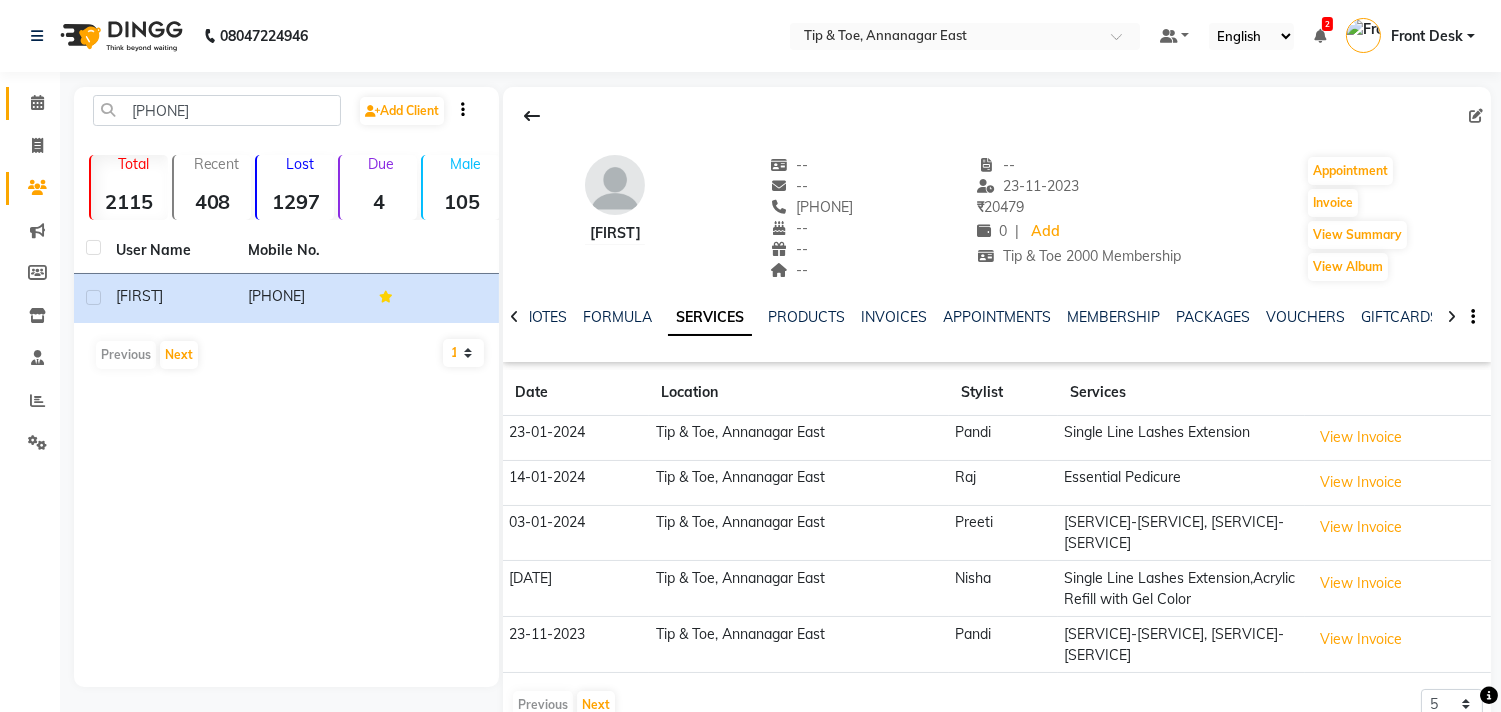 click on "Calendar" 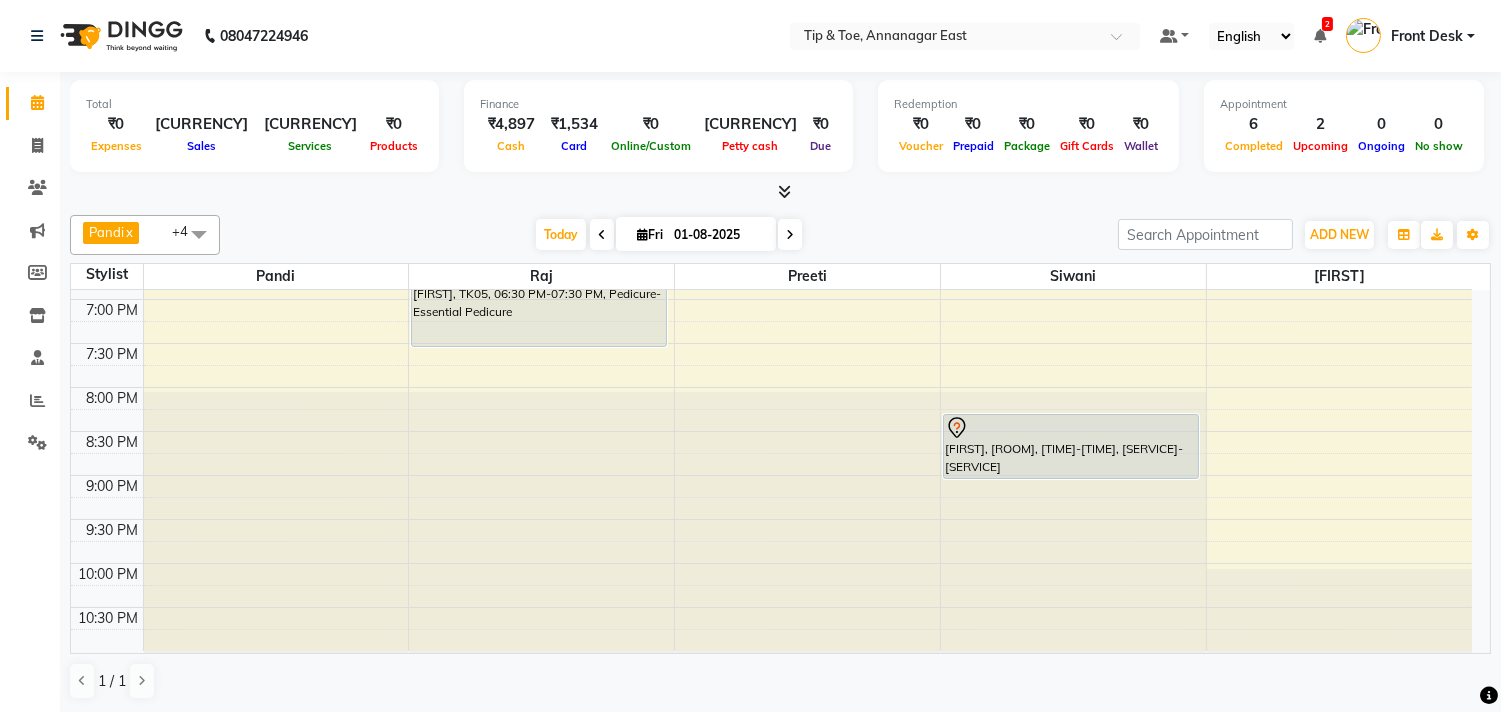 scroll, scrollTop: 873, scrollLeft: 0, axis: vertical 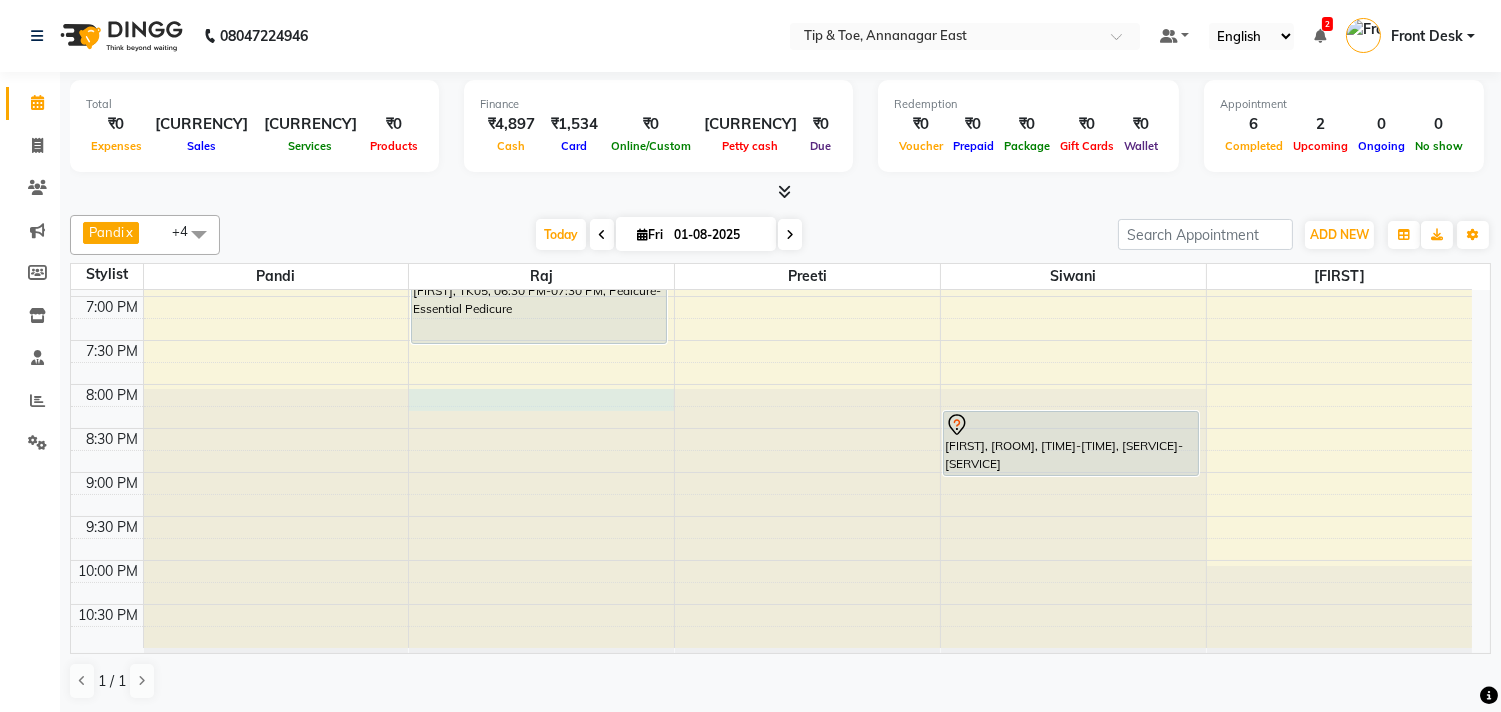 click at bounding box center (541, -583) 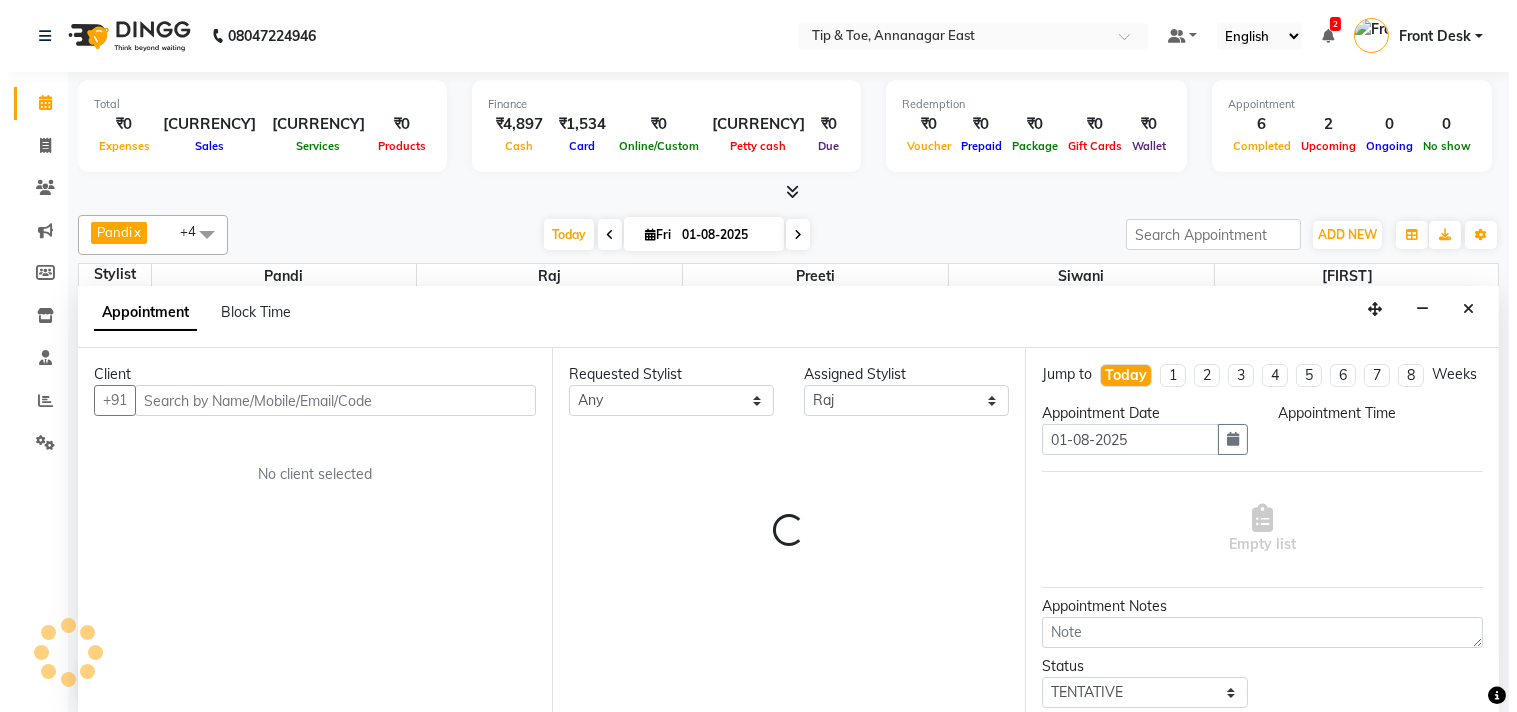 scroll, scrollTop: 1, scrollLeft: 0, axis: vertical 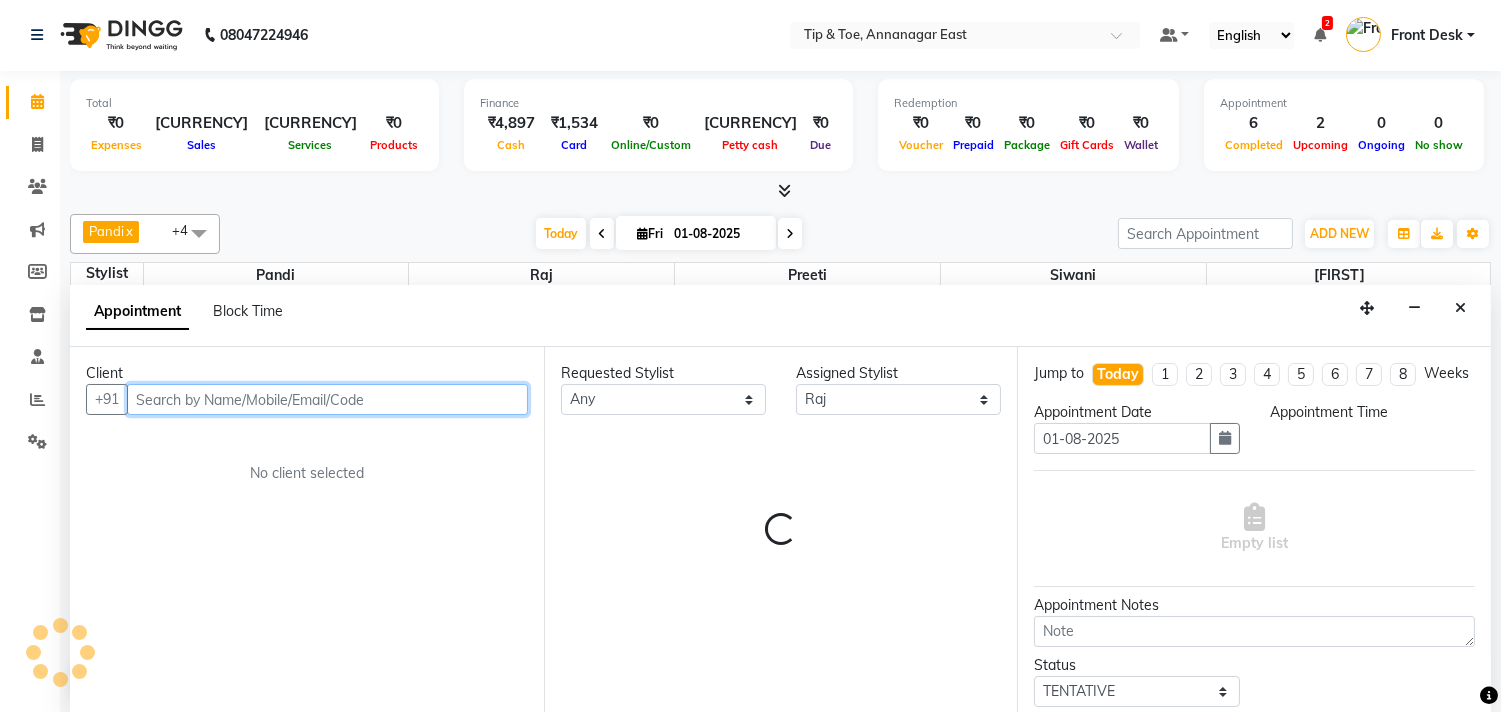 select on "1200" 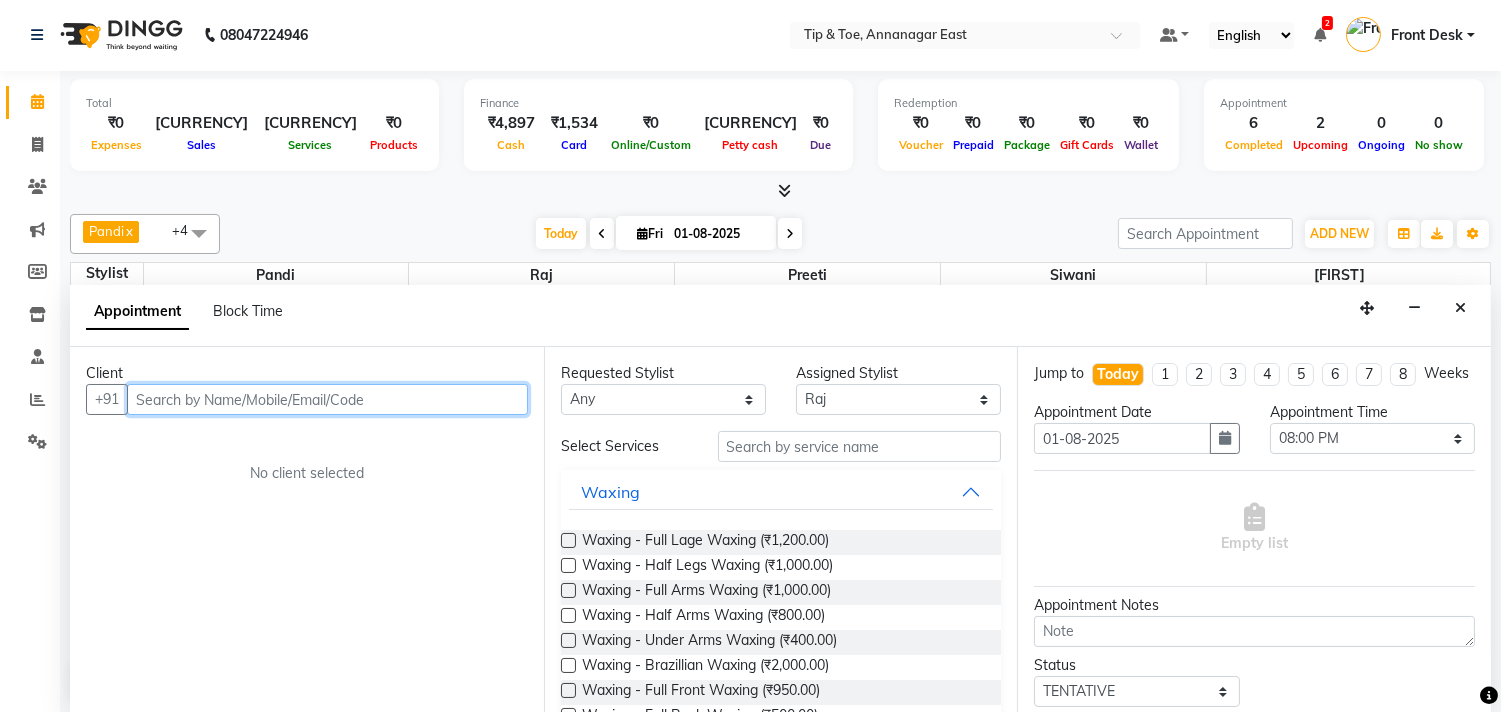 click at bounding box center [327, 399] 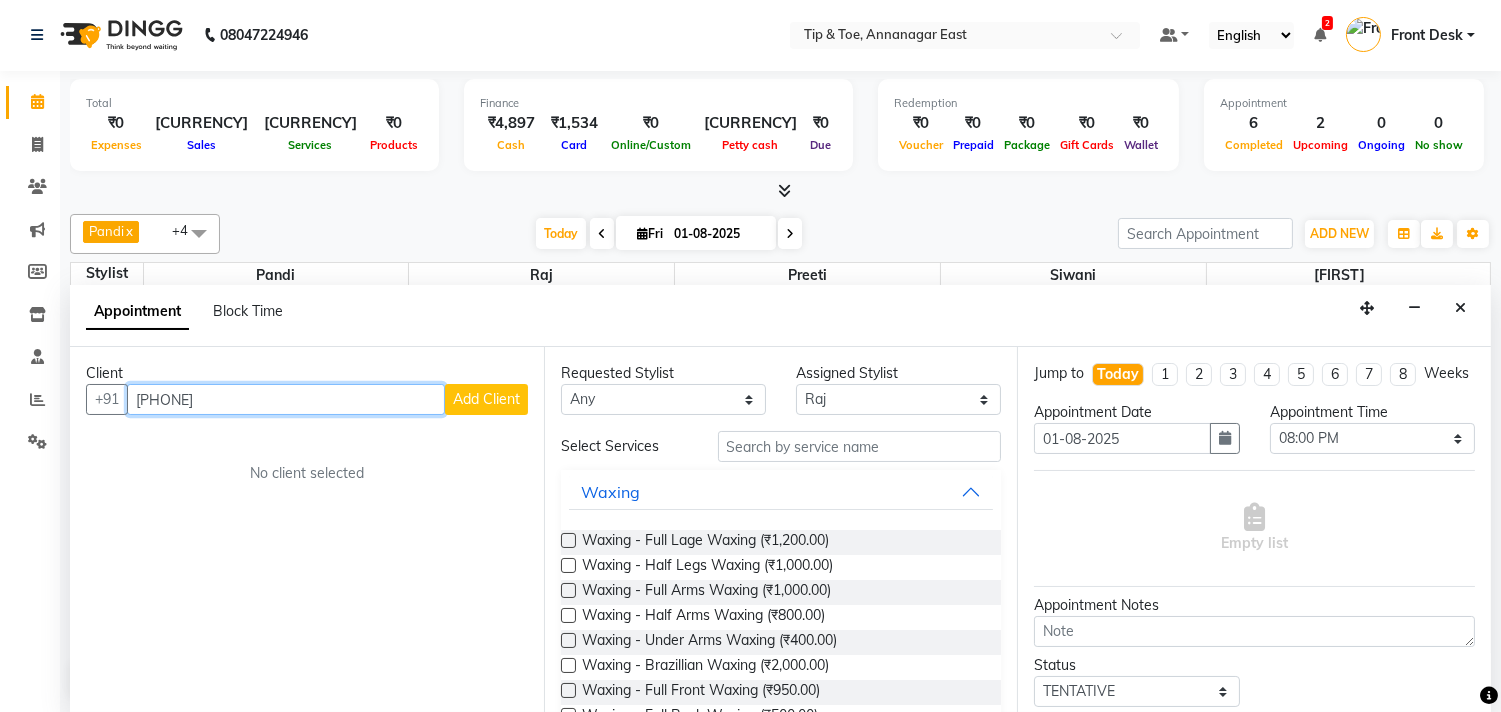 type on "9384820801" 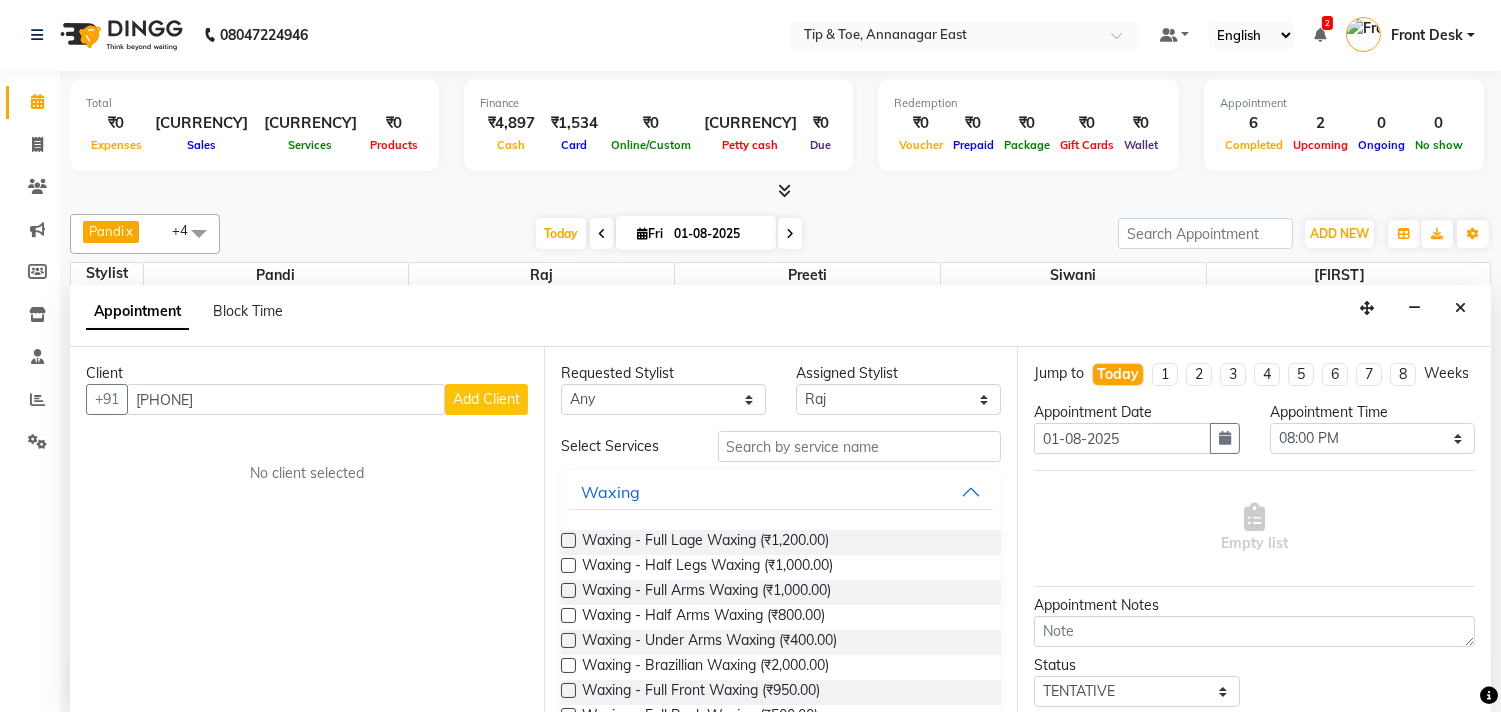 click on "Add Client" at bounding box center (486, 399) 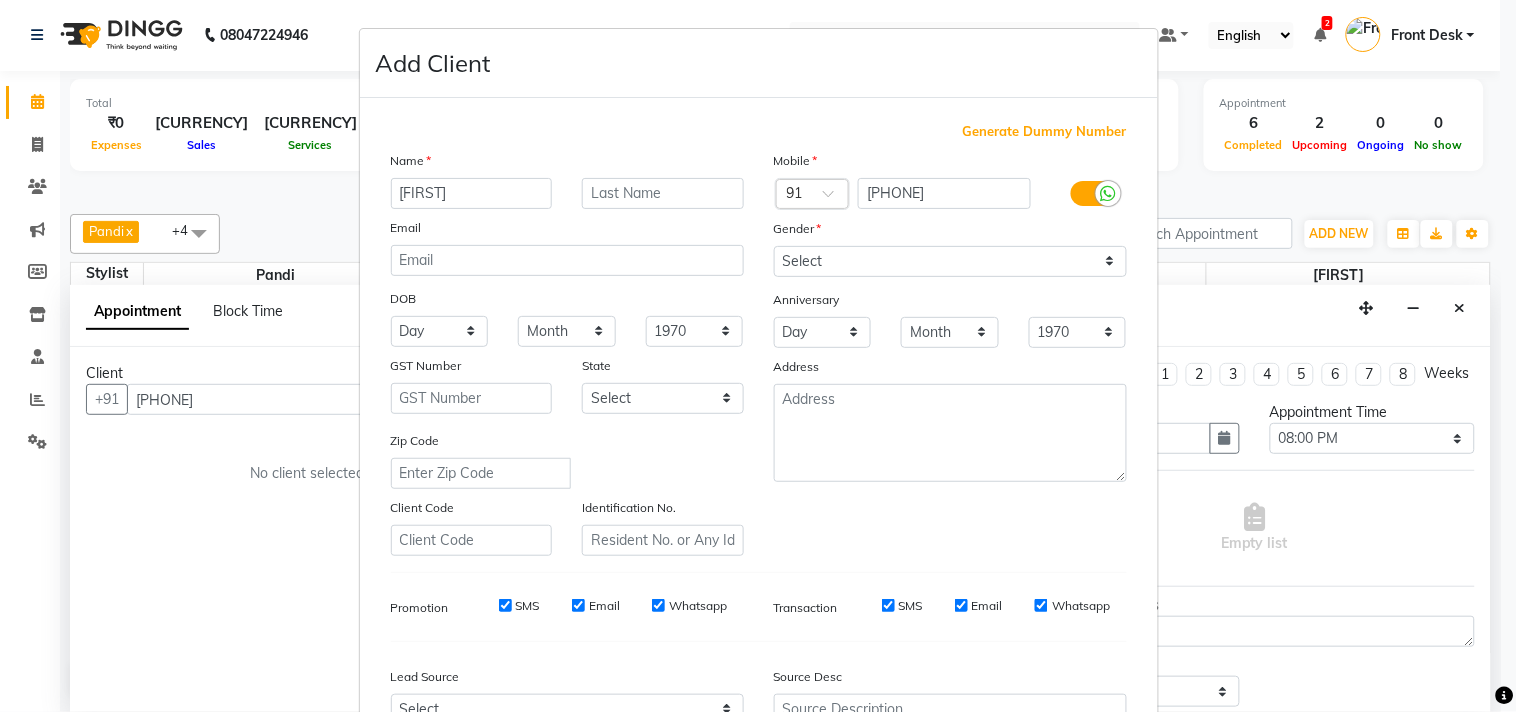 type on "shruthi" 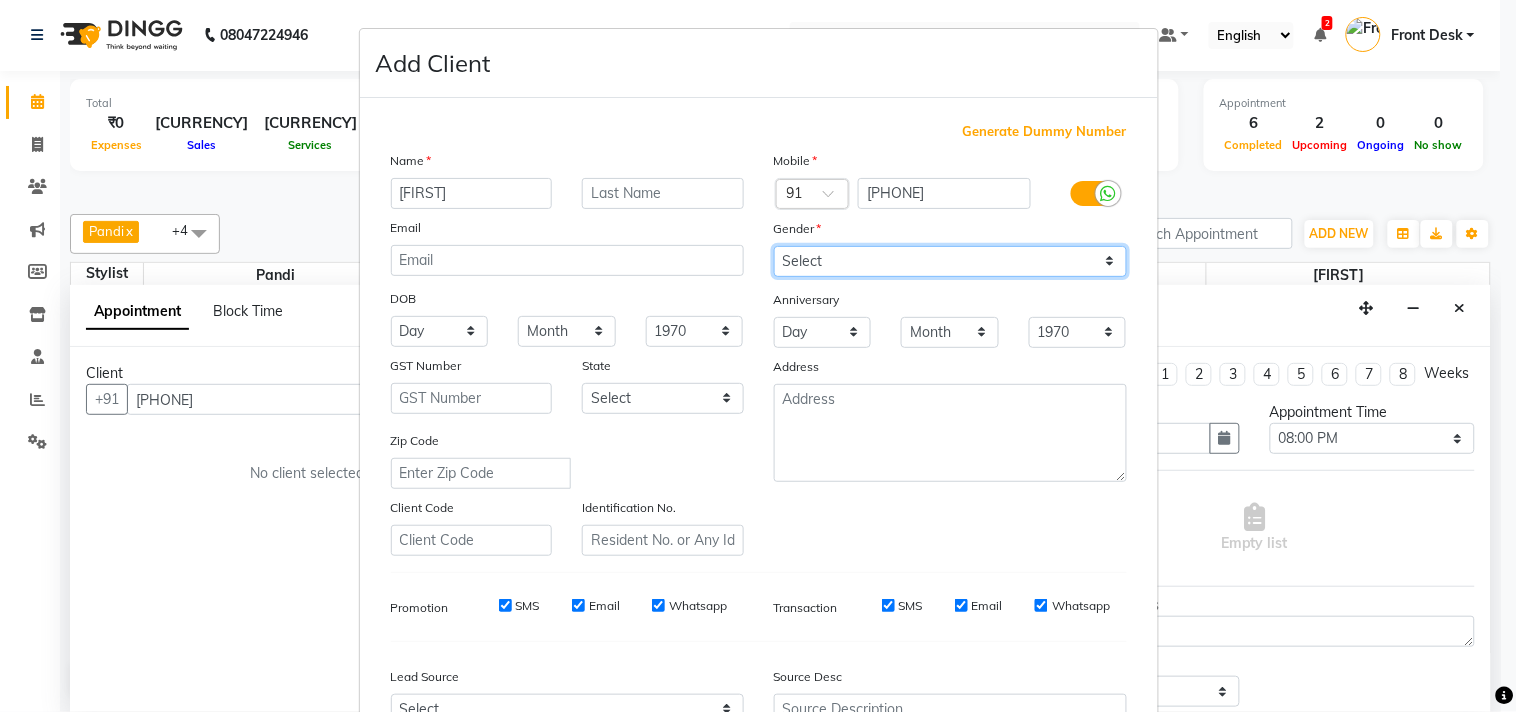 click on "Select Male Female Other Prefer Not To Say" at bounding box center [950, 261] 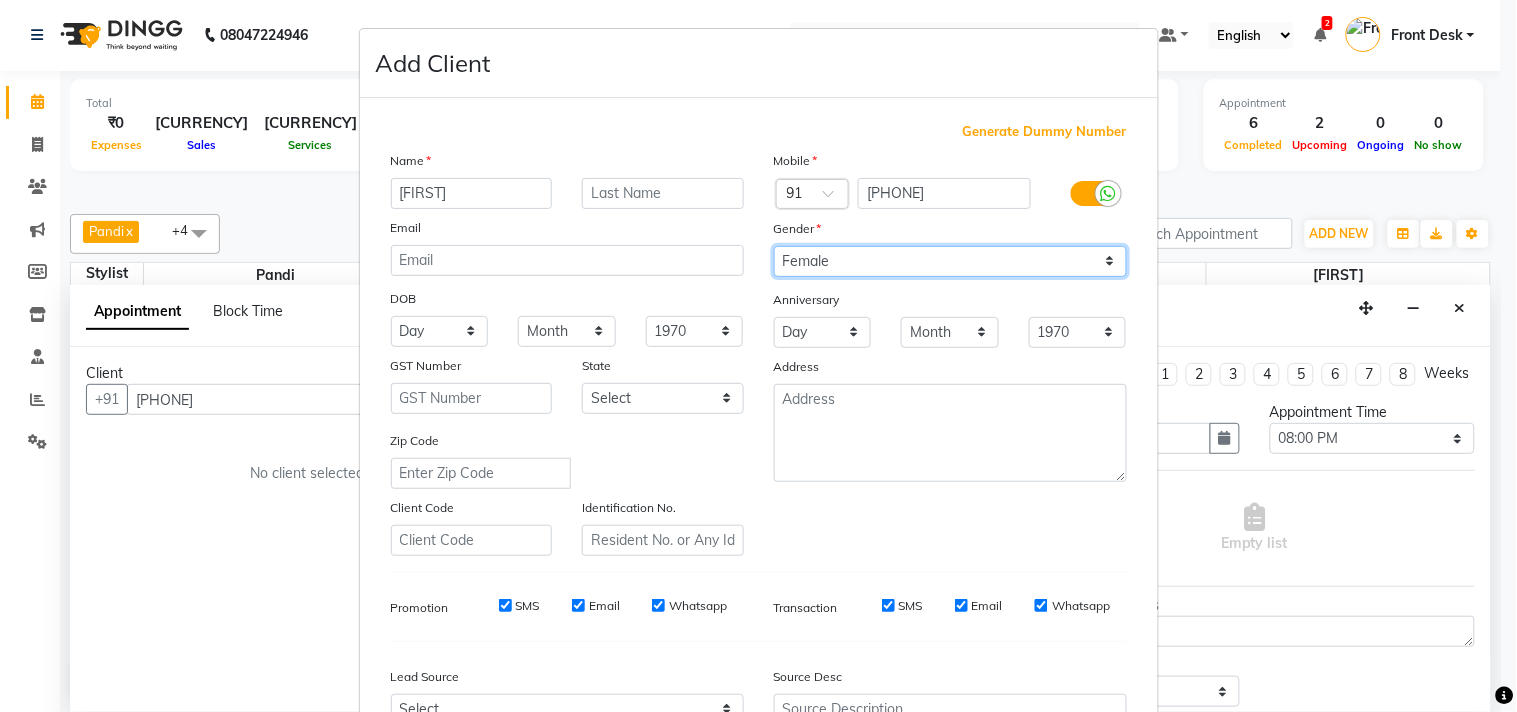 click on "Select Male Female Other Prefer Not To Say" at bounding box center [950, 261] 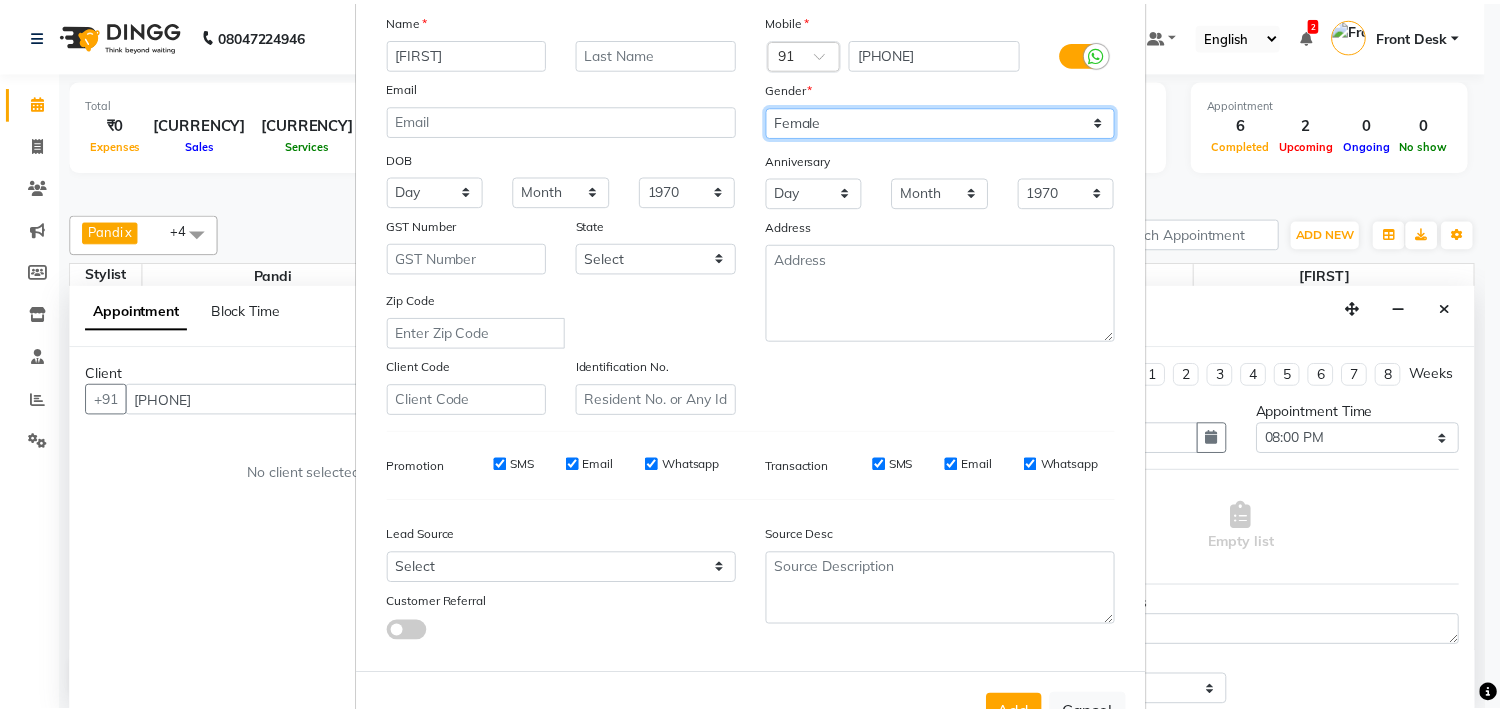 scroll, scrollTop: 212, scrollLeft: 0, axis: vertical 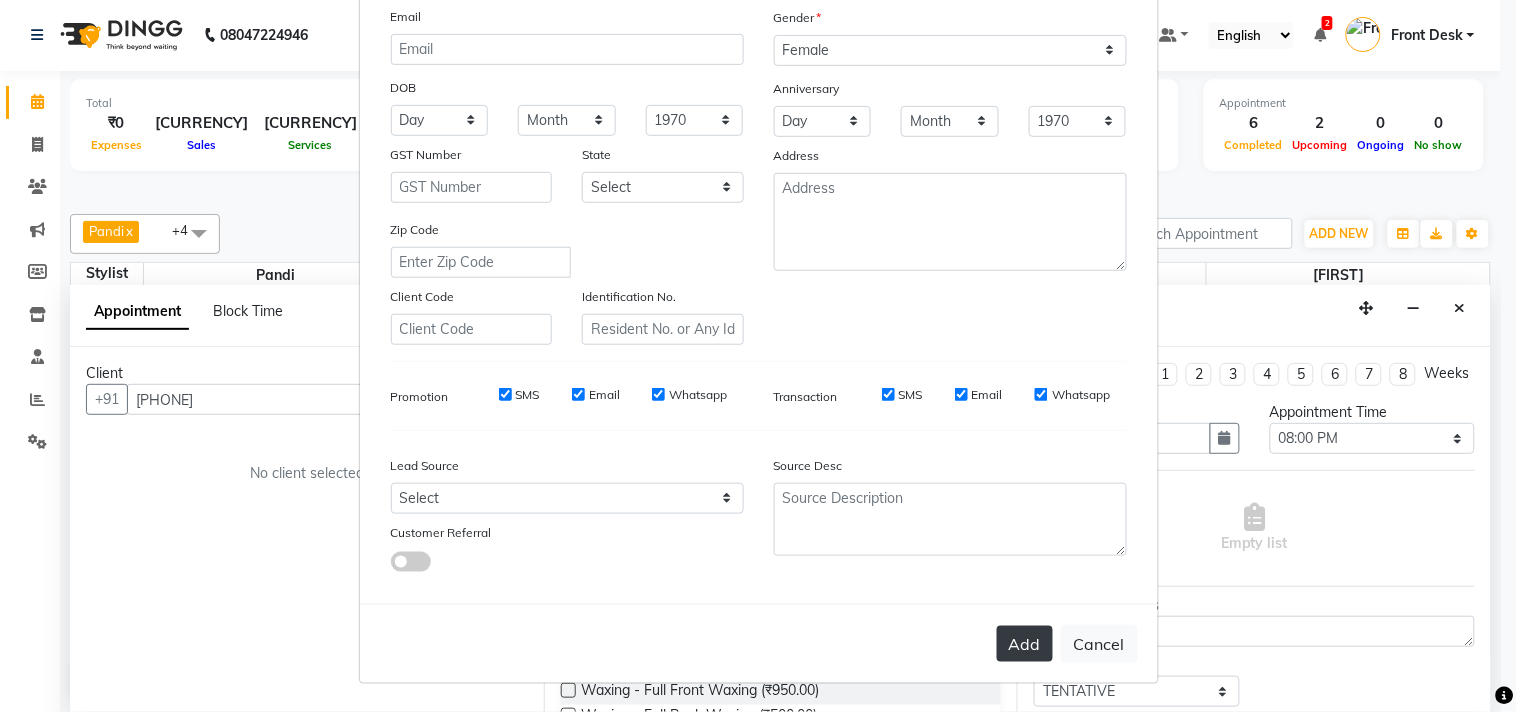 click on "Add" at bounding box center (1025, 644) 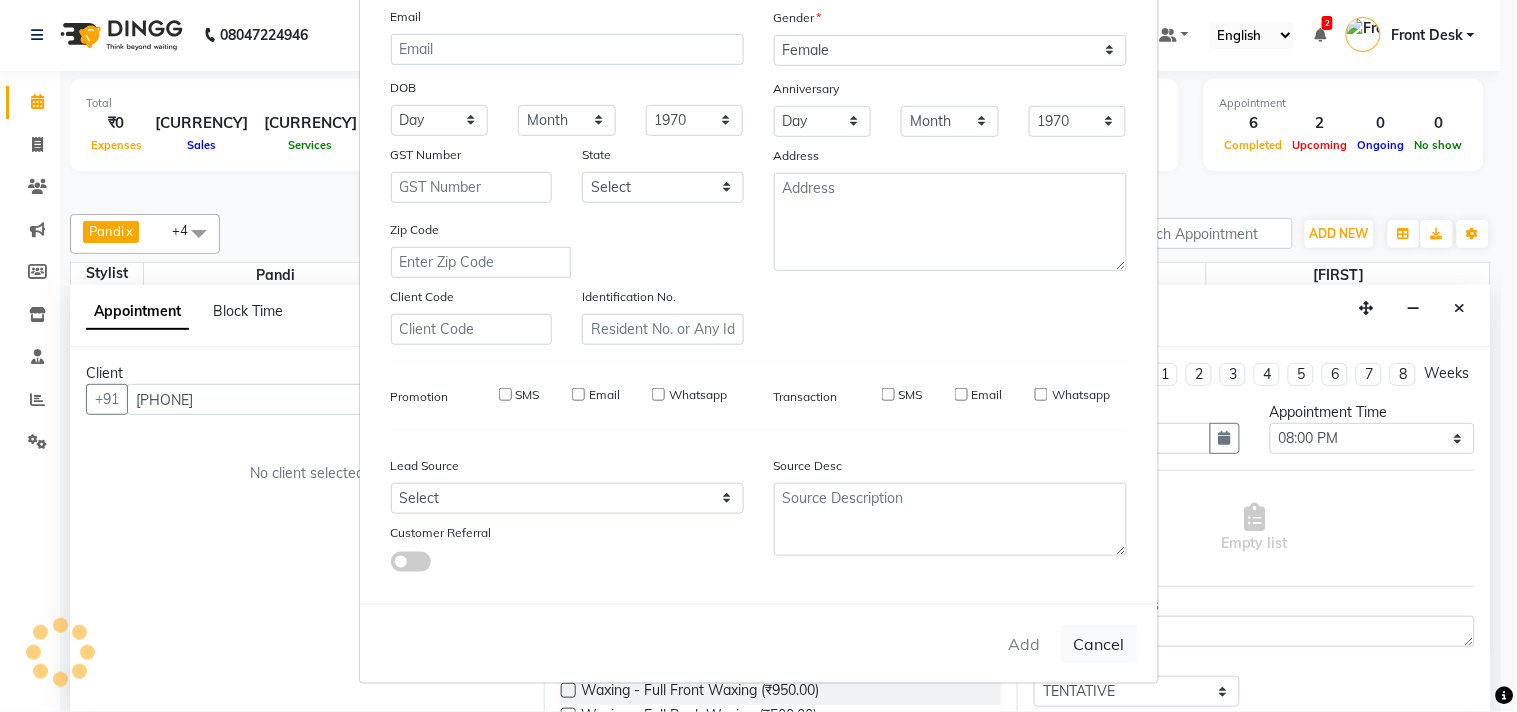 type 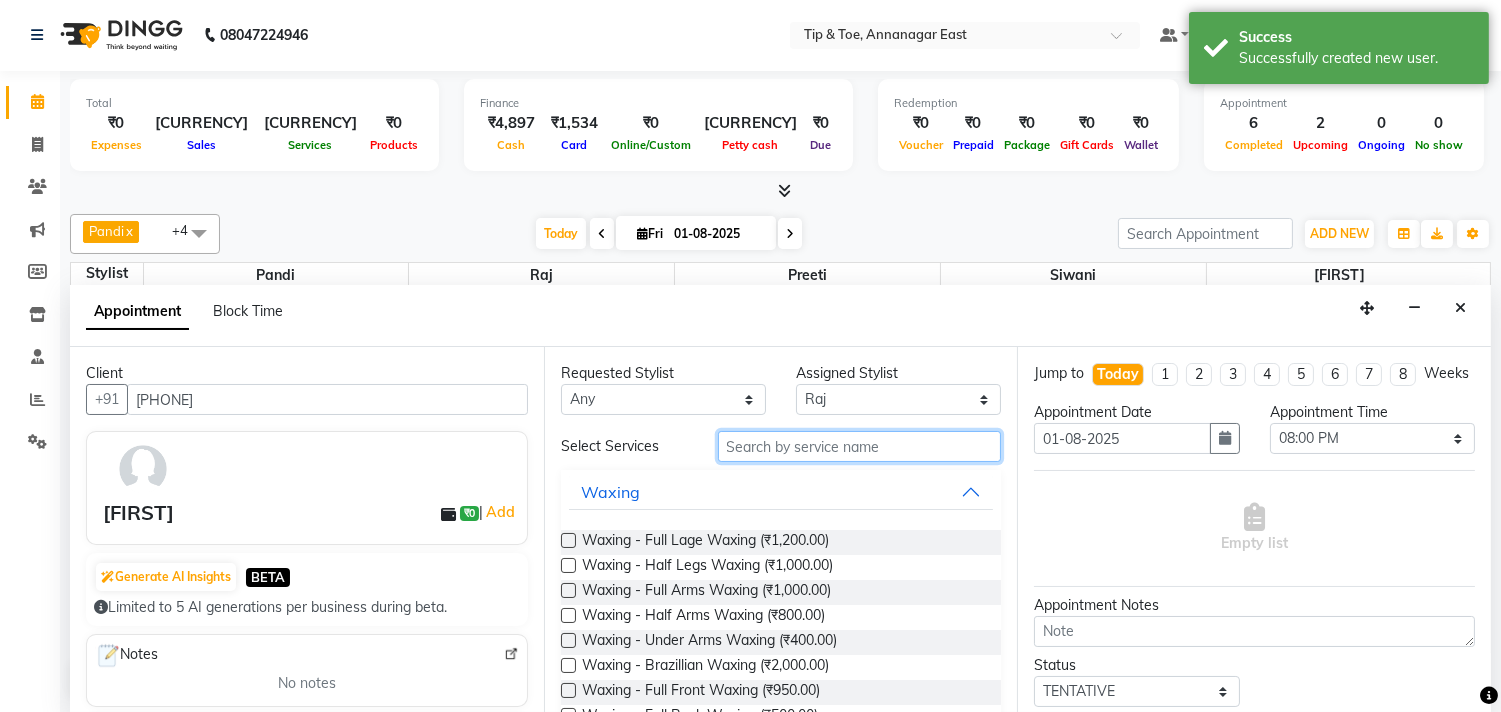 click at bounding box center (860, 446) 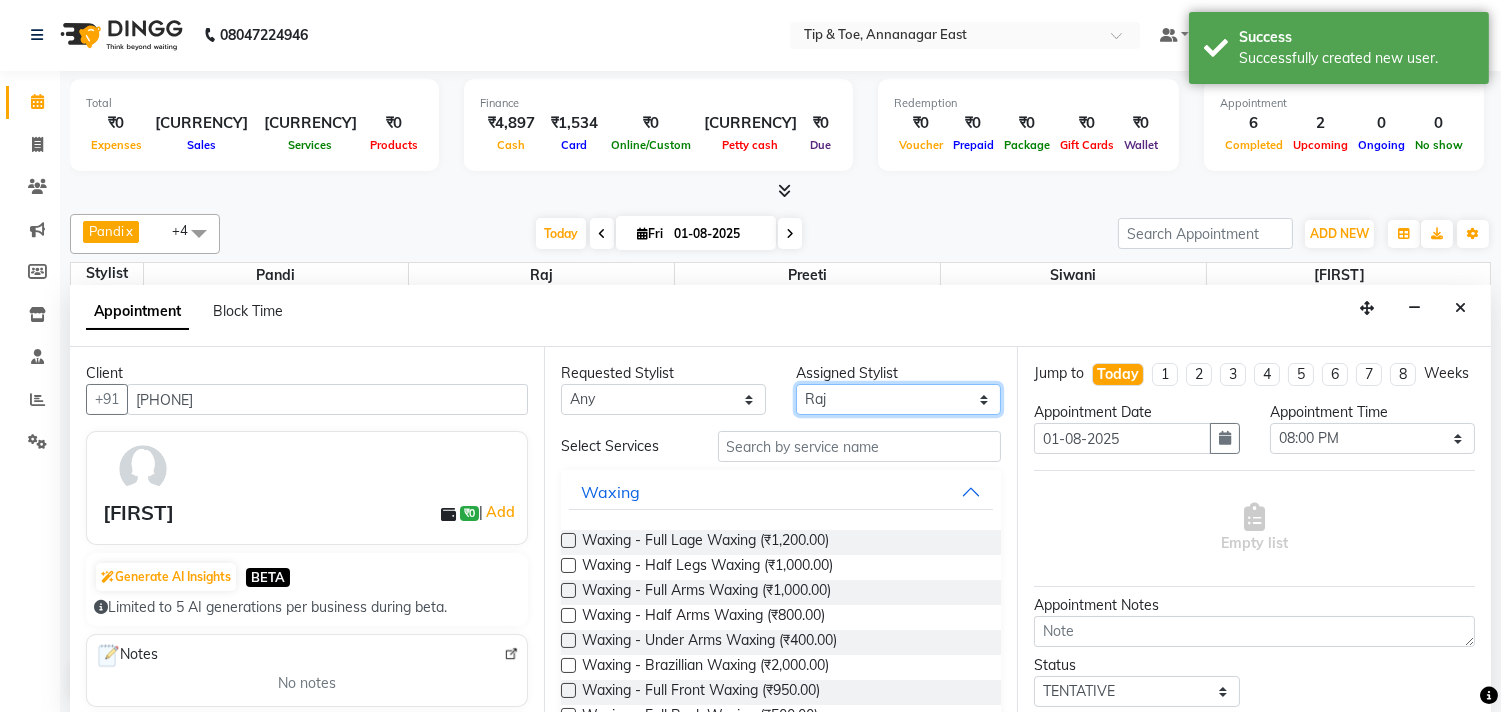 click on "Select afroz Afroz Pandi Preeti Raj Rebecca Ricky Manager Siwani" at bounding box center [898, 399] 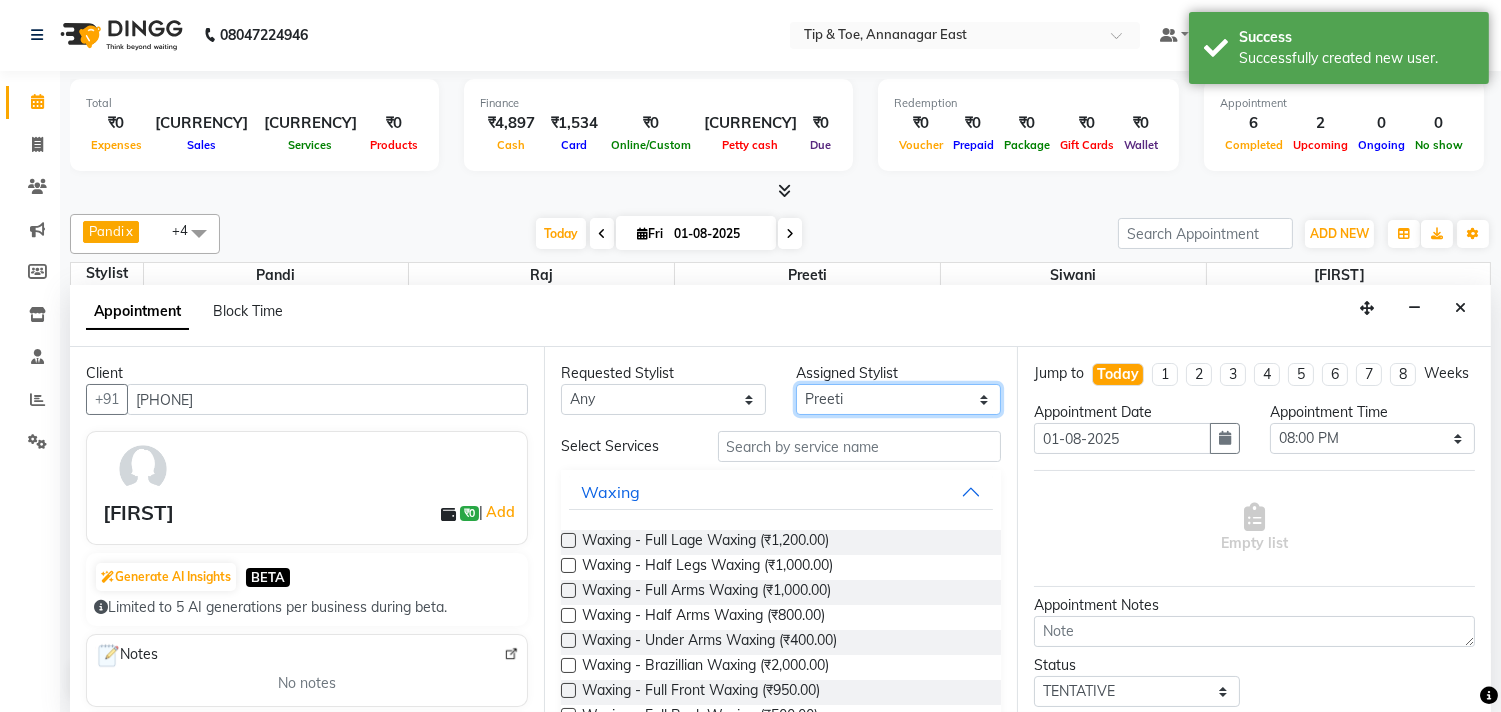 click on "Select afroz Afroz Pandi Preeti Raj Rebecca Ricky Manager Siwani" at bounding box center [898, 399] 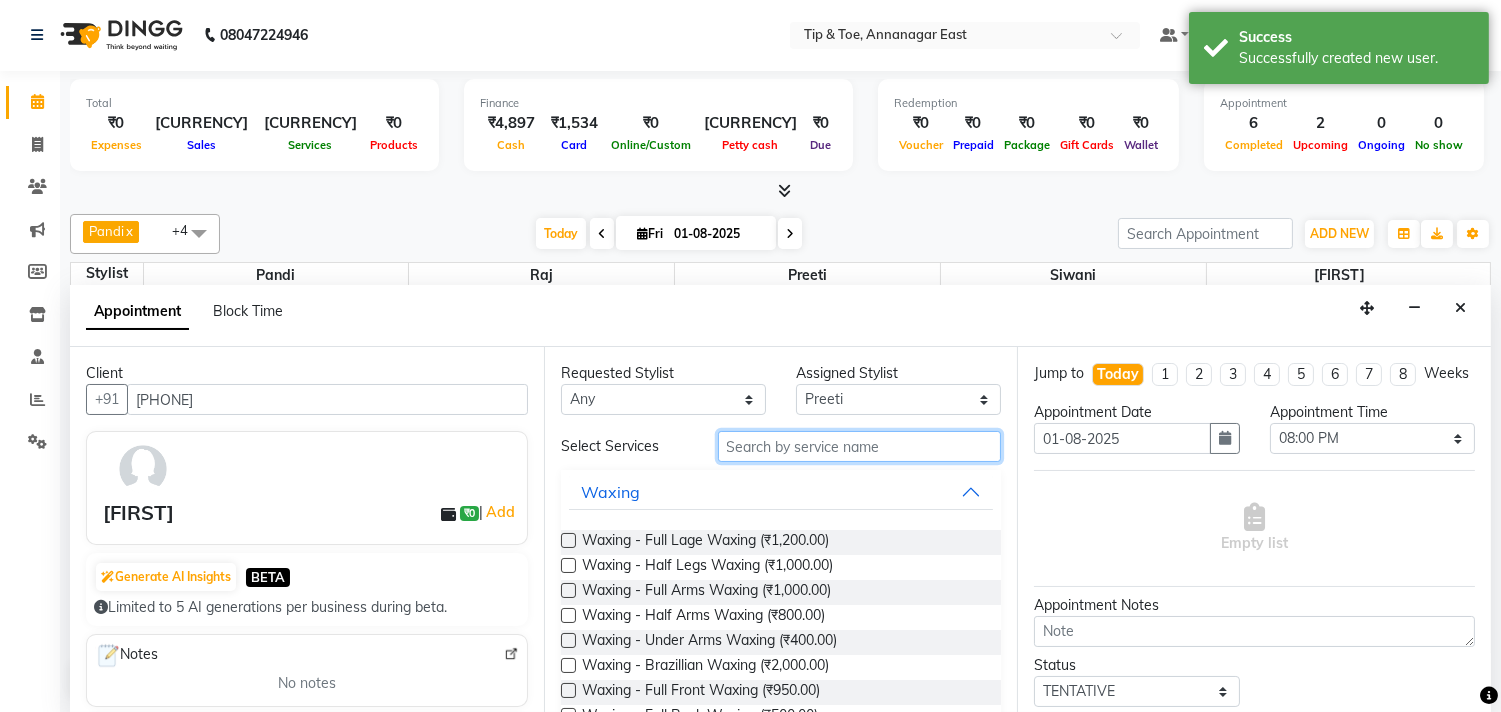 click at bounding box center [860, 446] 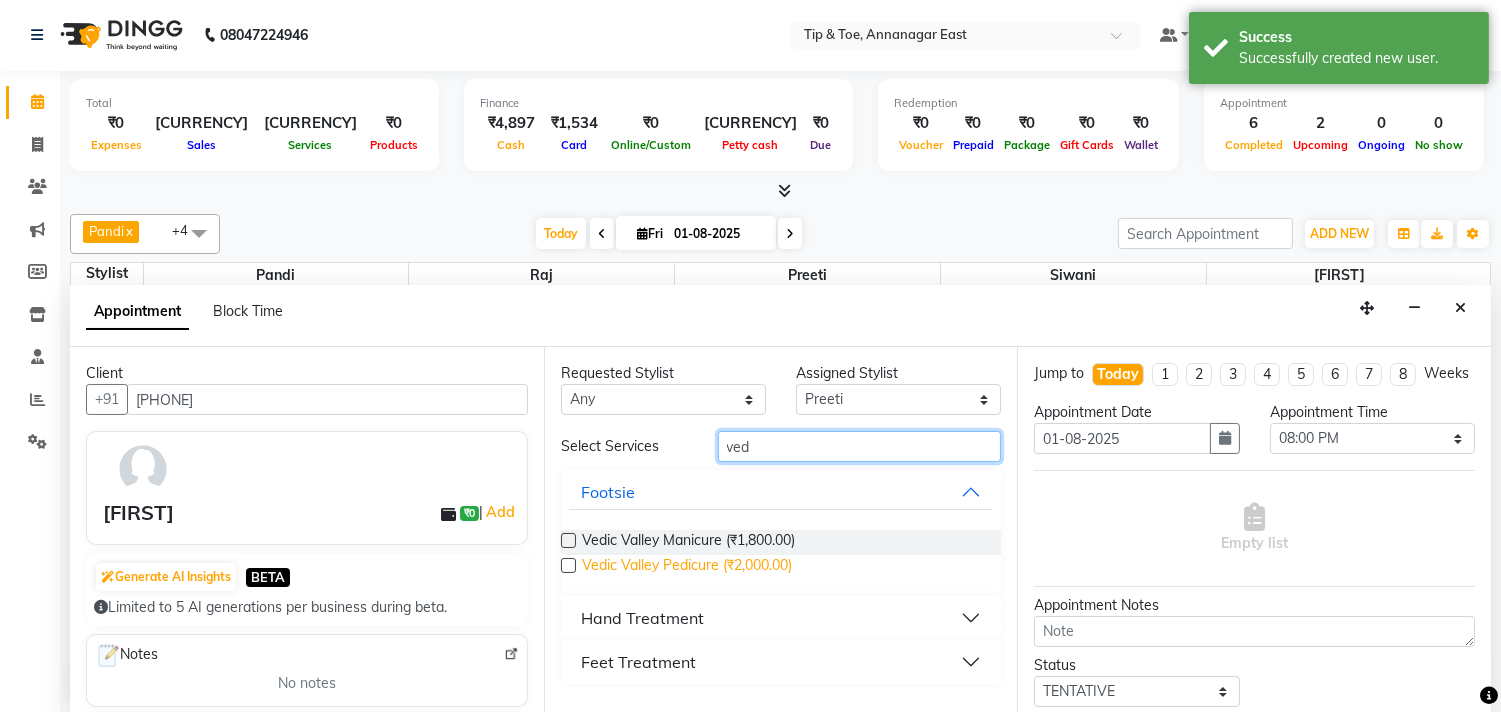 type on "ved" 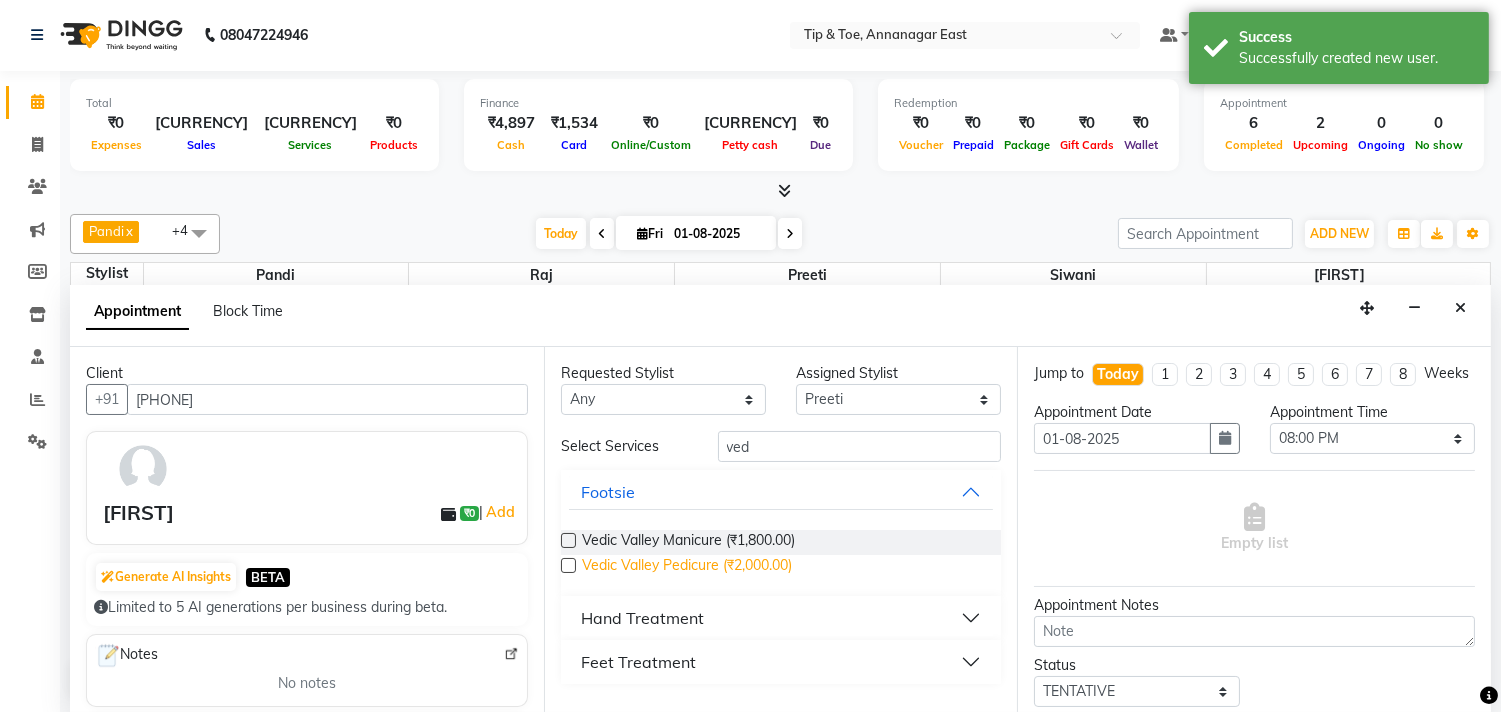 click on "Vedic Valley Pedicure (₹2,000.00)" at bounding box center (687, 567) 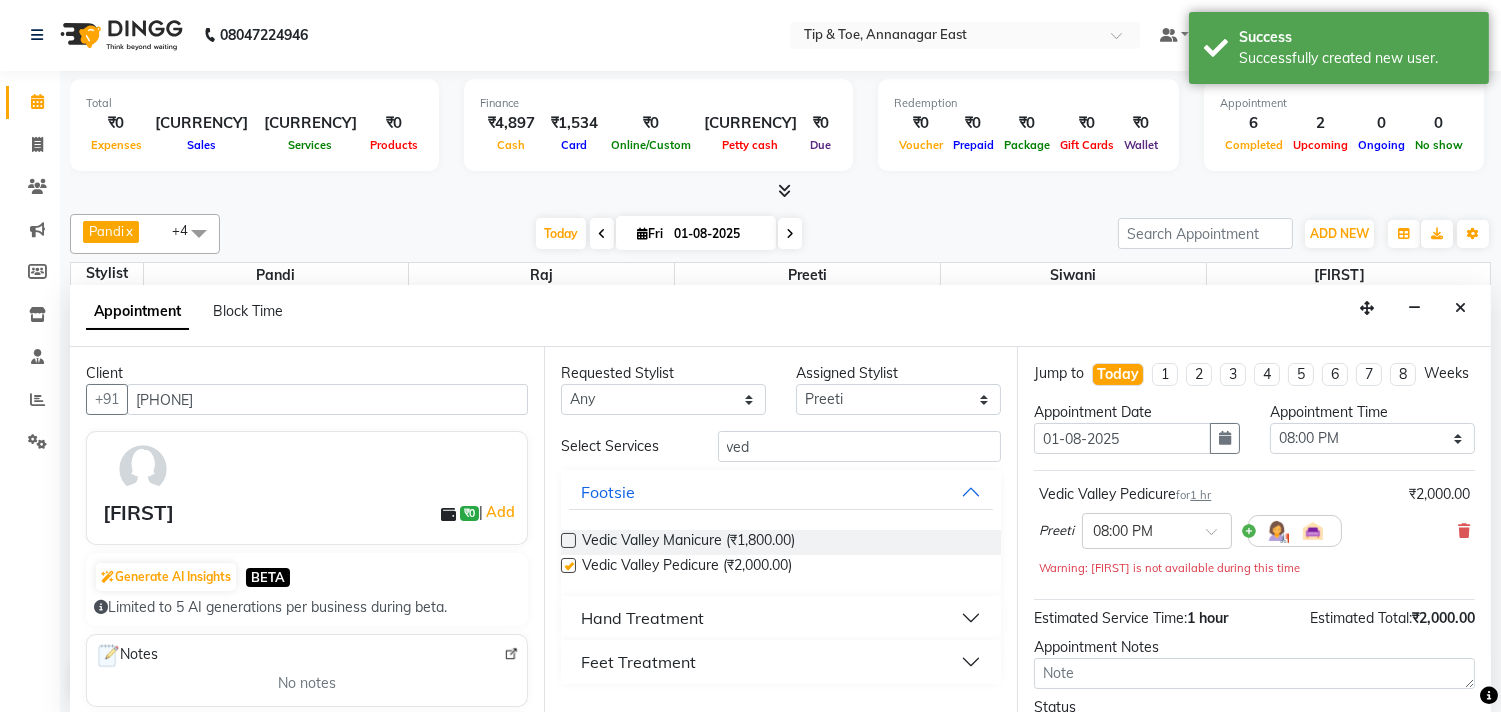 checkbox on "false" 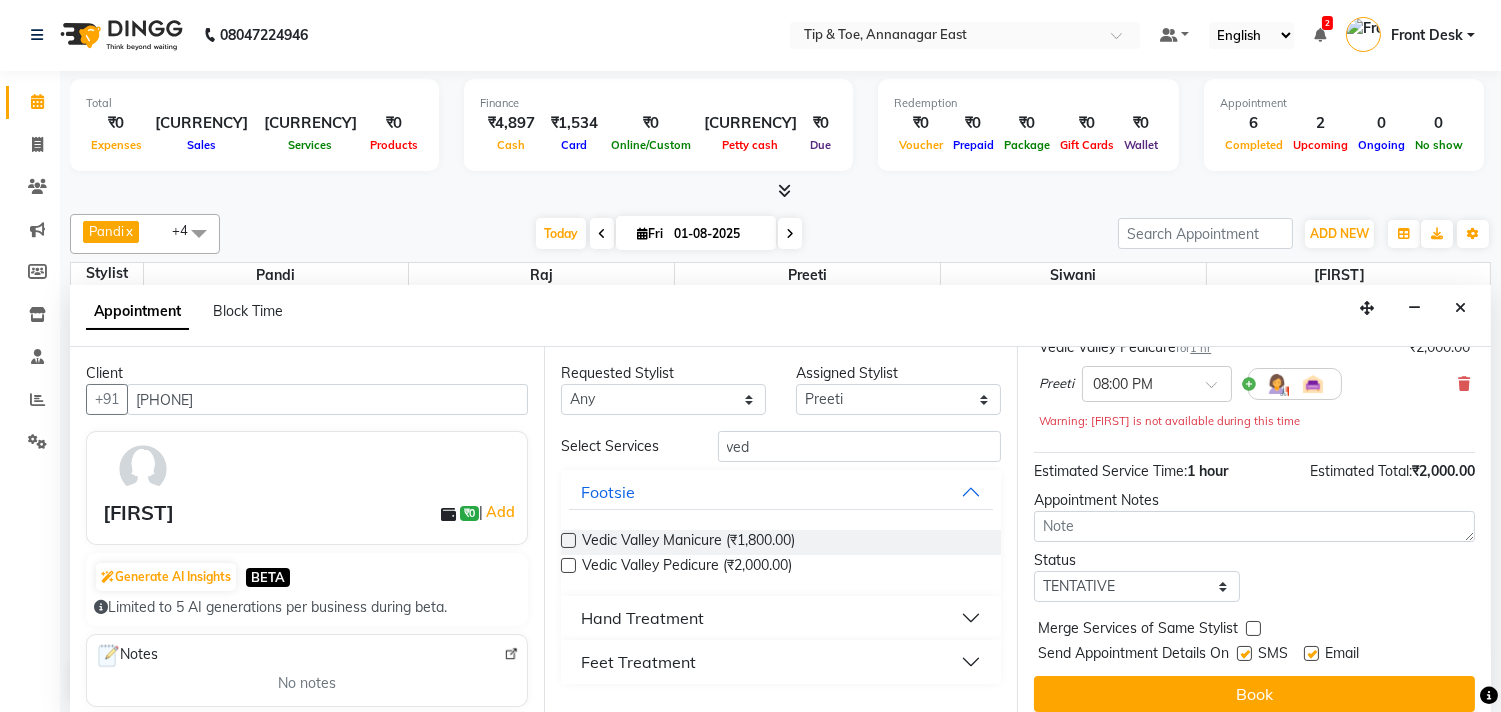 scroll, scrollTop: 181, scrollLeft: 0, axis: vertical 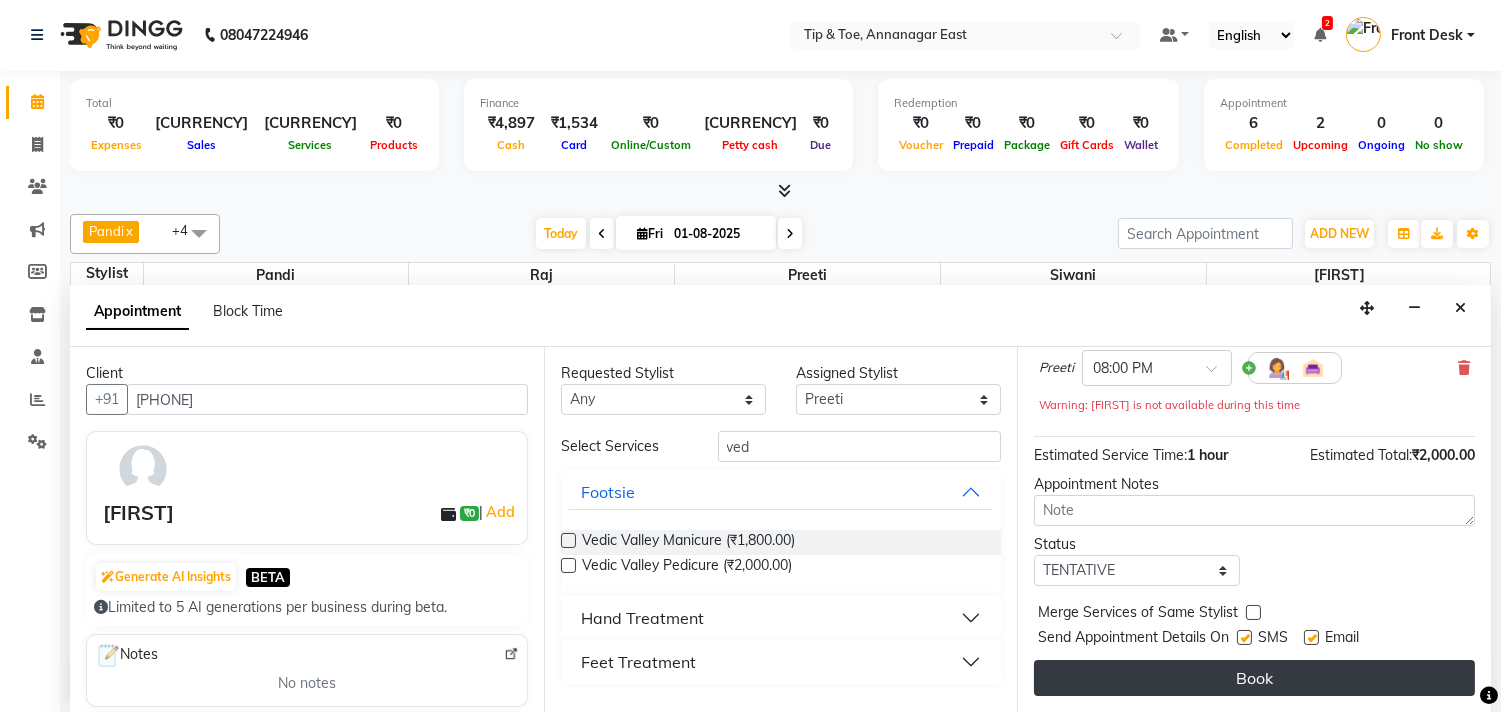 click on "Book" at bounding box center (1254, 678) 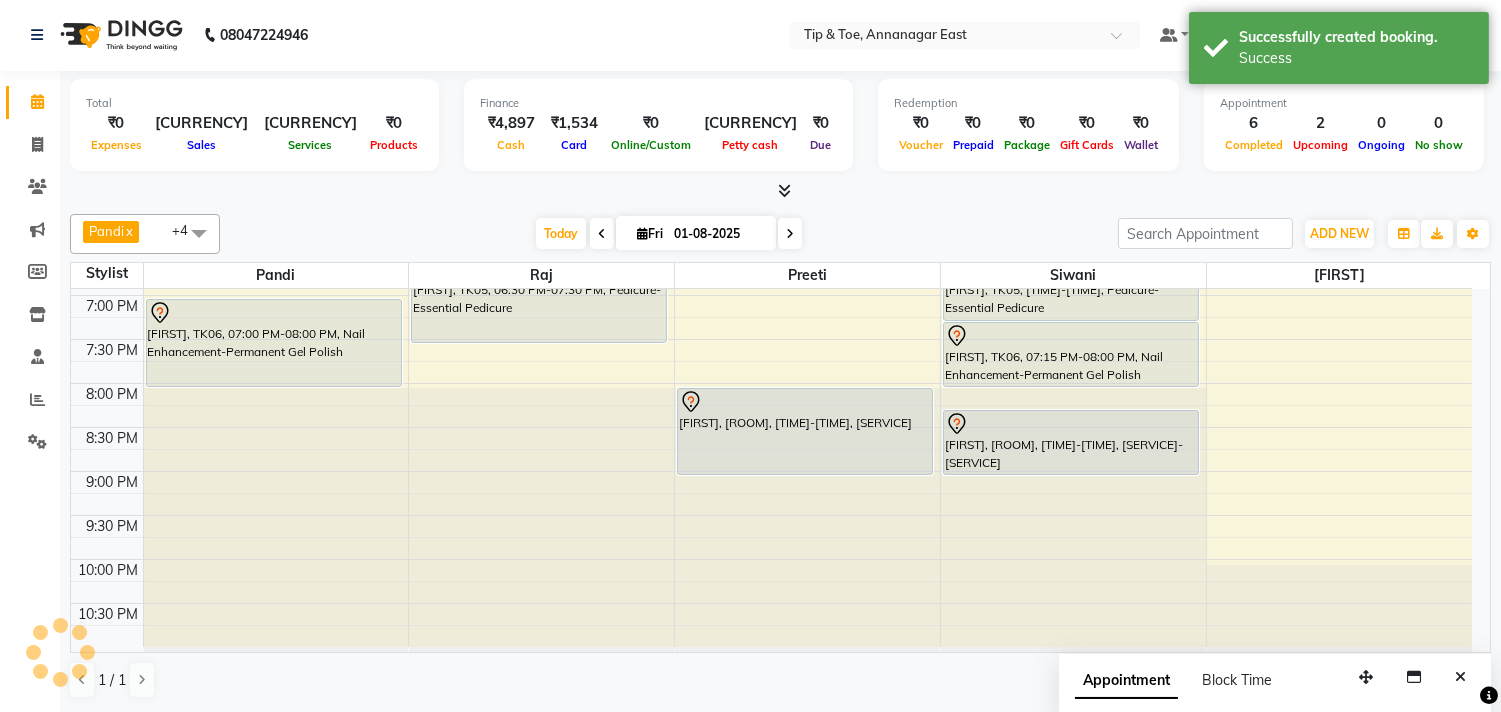 scroll, scrollTop: 0, scrollLeft: 0, axis: both 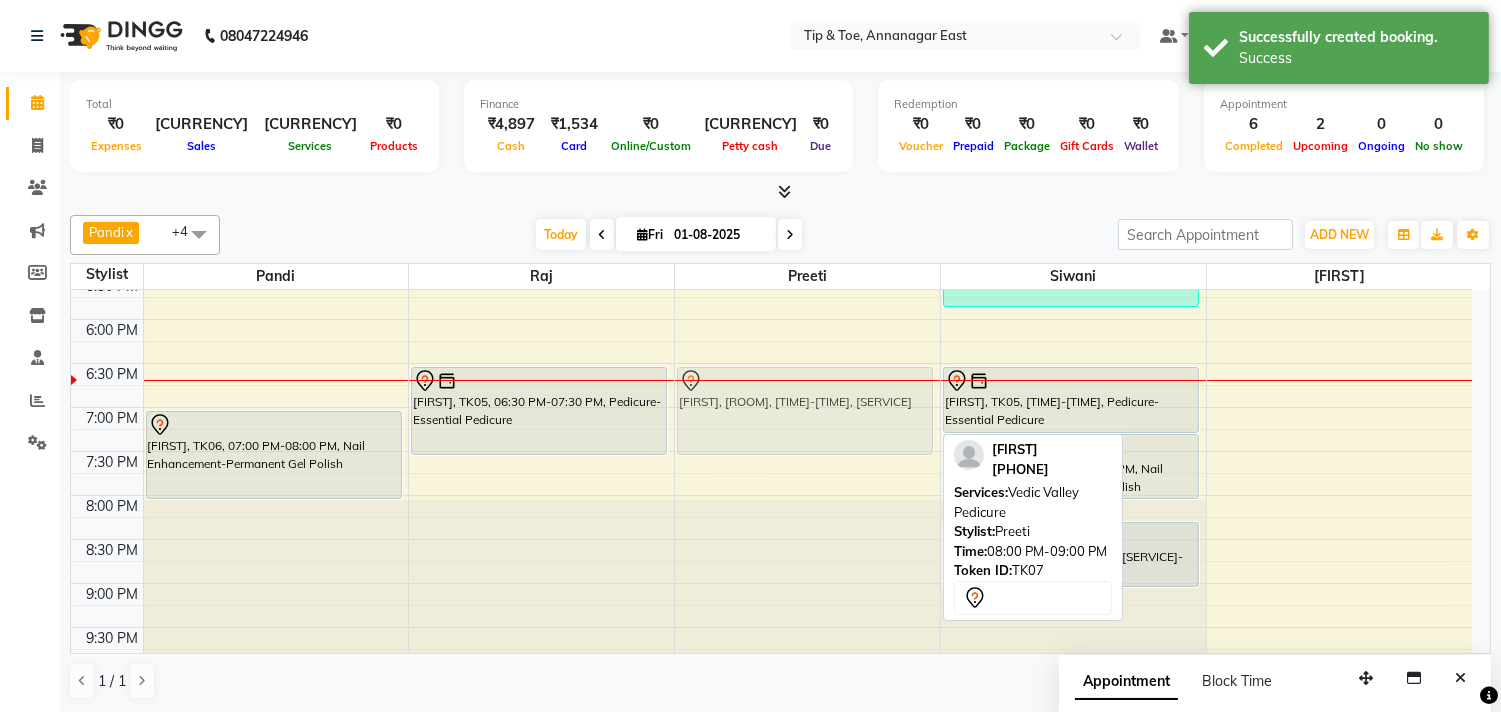 drag, startPoint x: 856, startPoint y: 540, endPoint x: 861, endPoint y: 408, distance: 132.09467 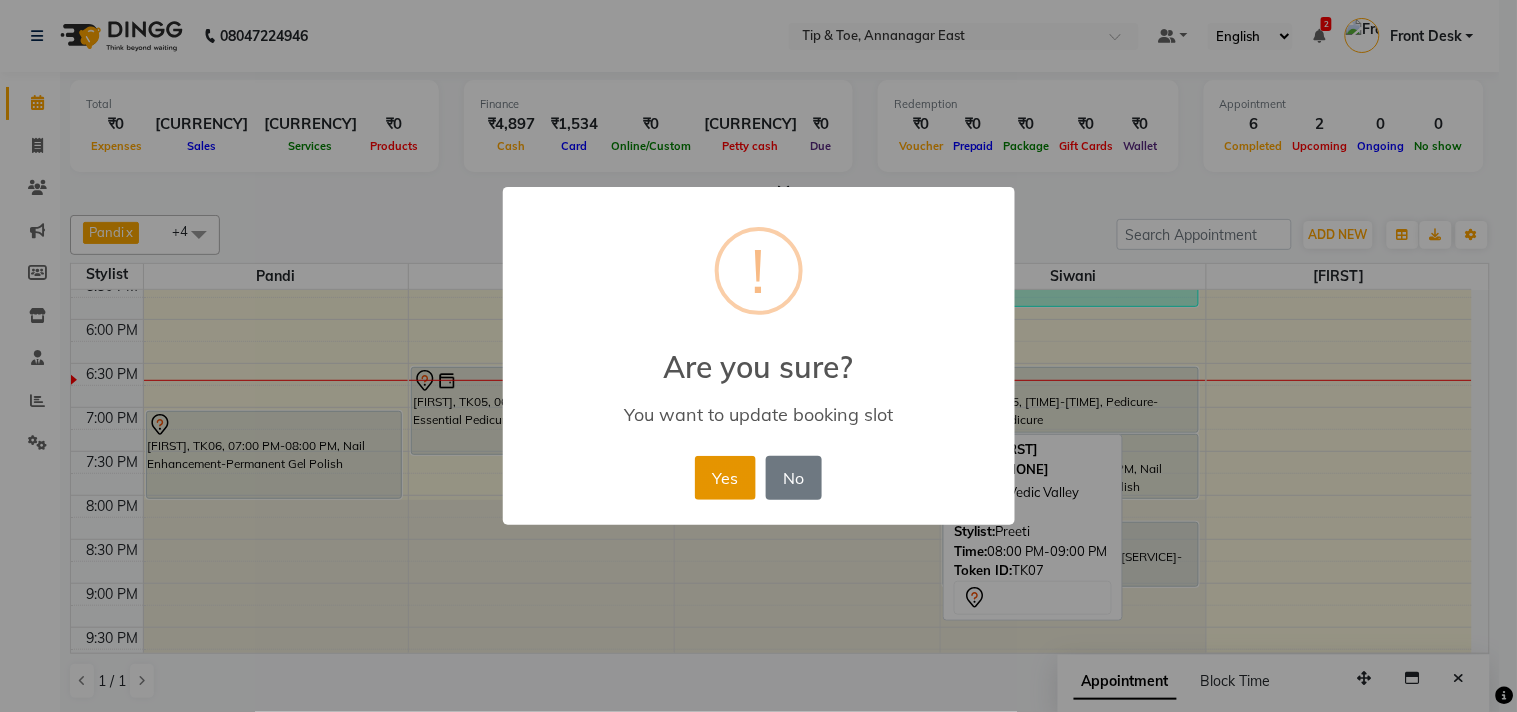 click on "Yes" at bounding box center (725, 478) 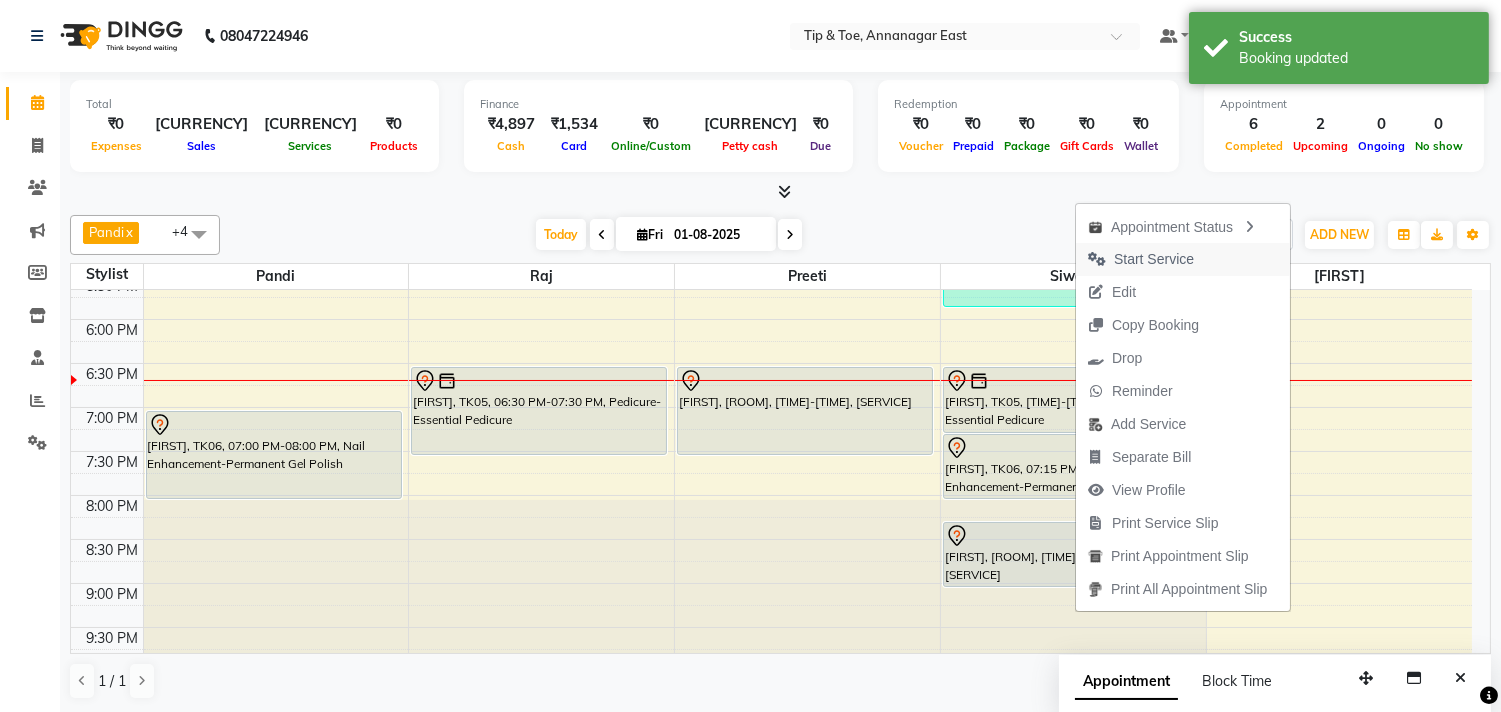 click on "Start Service" at bounding box center [1154, 259] 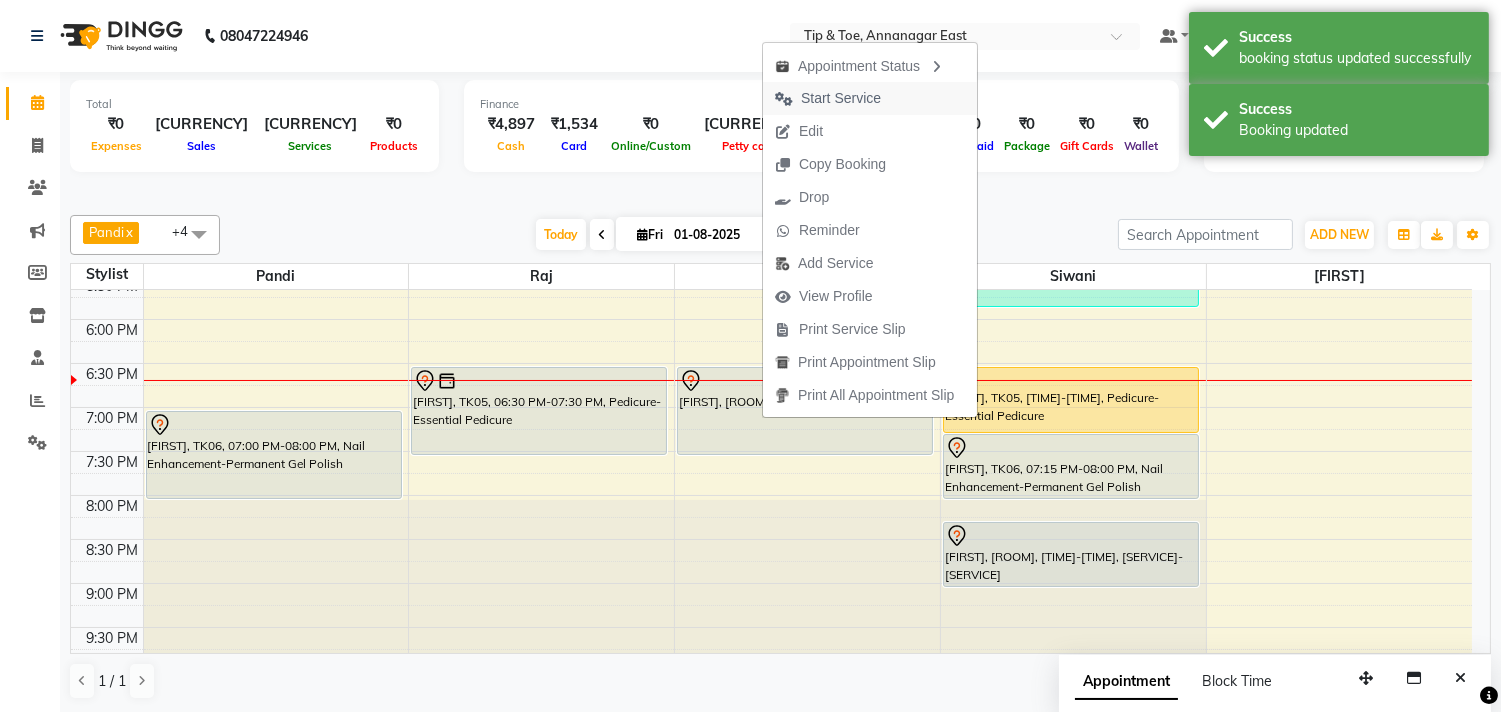 click on "Start Service" at bounding box center [841, 98] 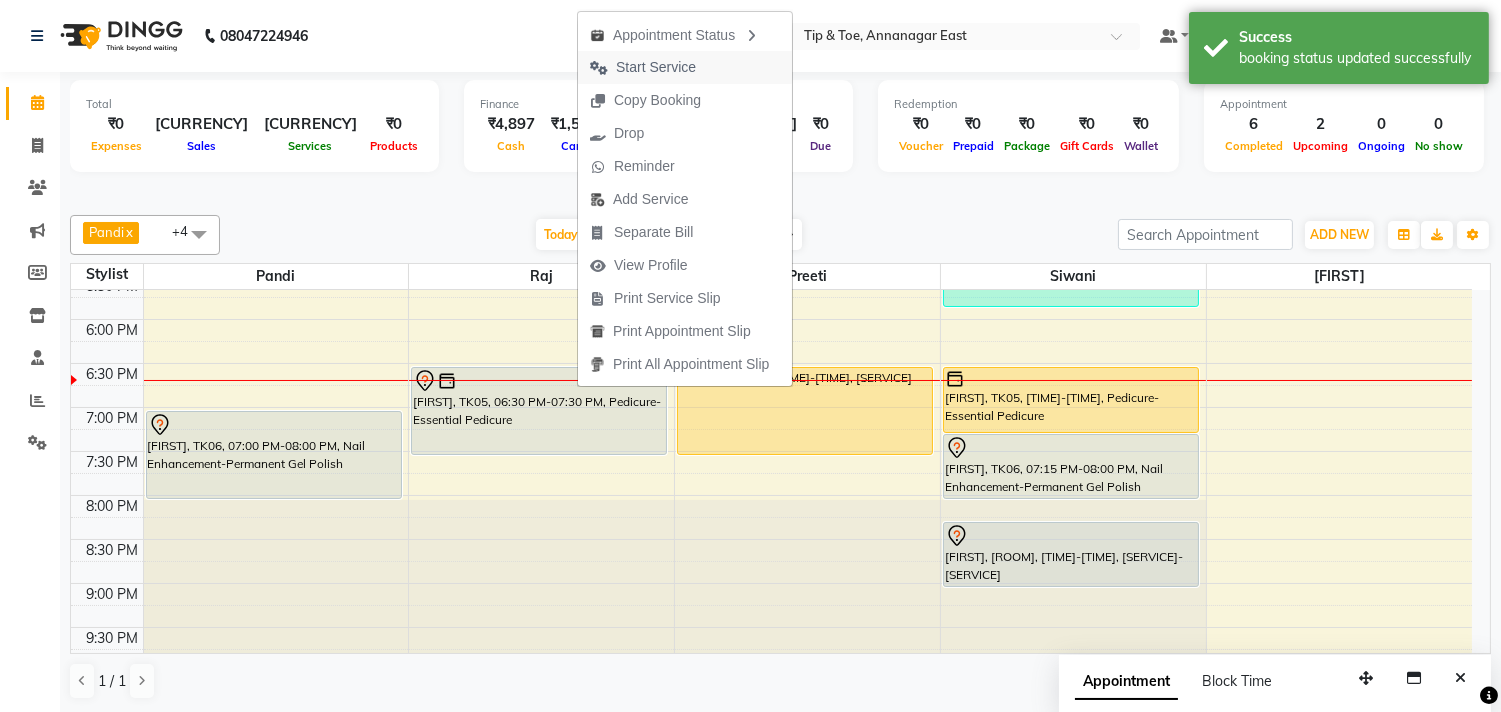 click on "Start Service" at bounding box center [656, 67] 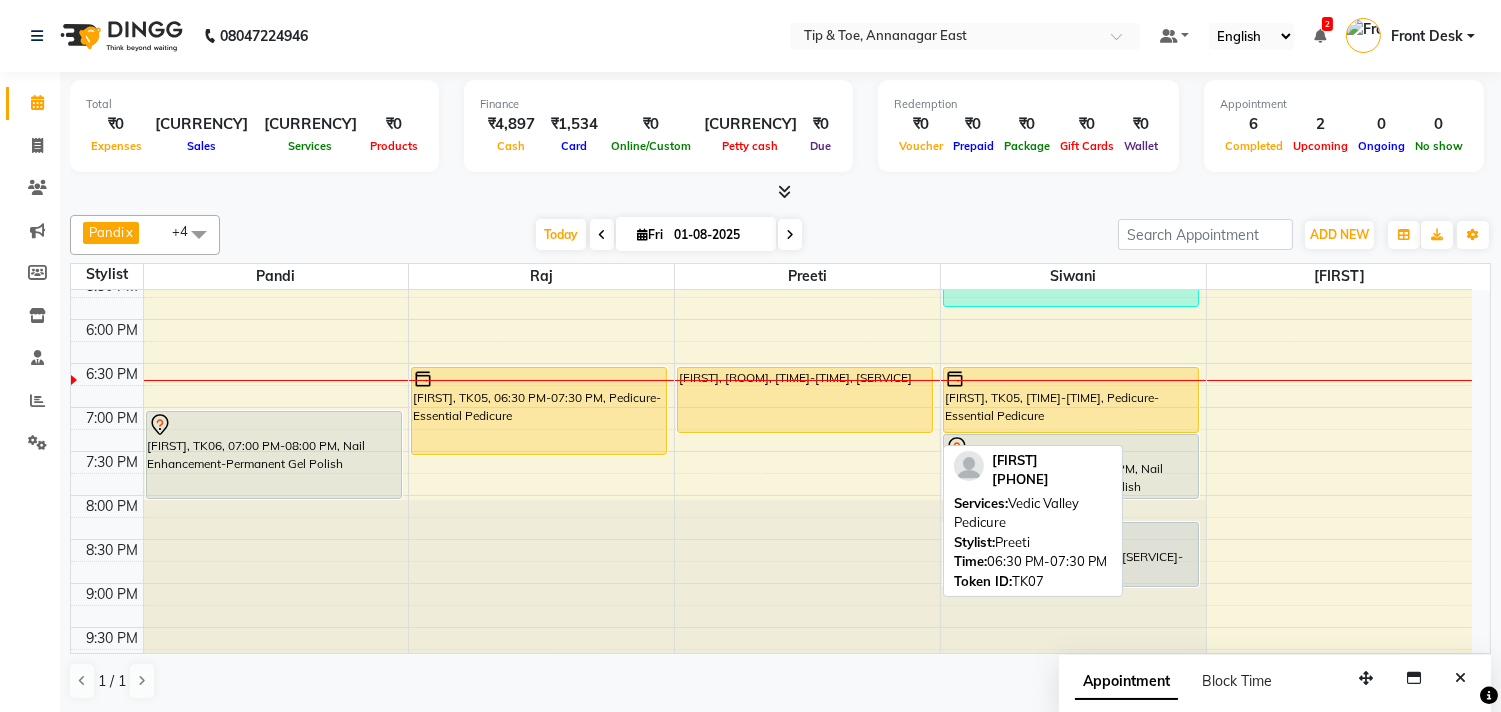 drag, startPoint x: 875, startPoint y: 448, endPoint x: 890, endPoint y: 414, distance: 37.161808 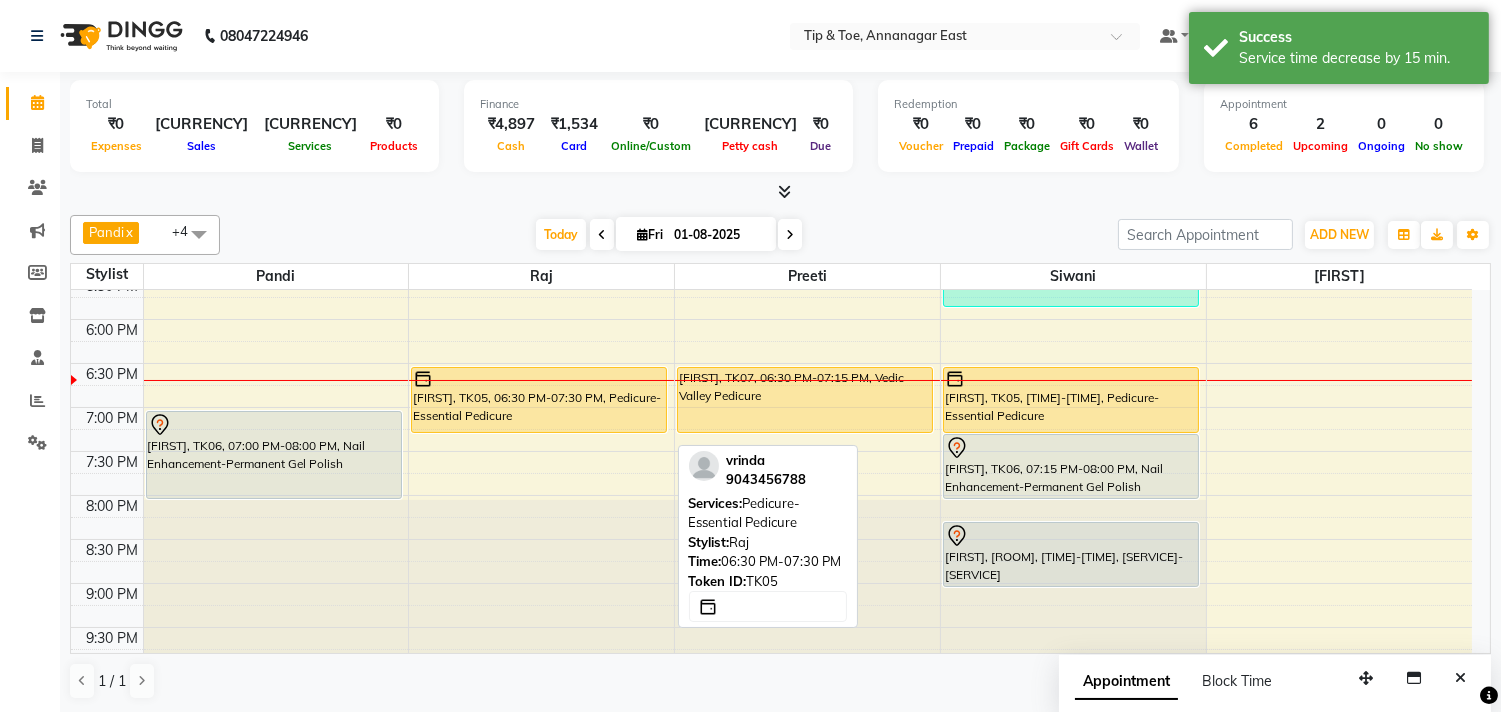 click on "Rajesh lulla, TK02, 02:30 PM-03:30 PM, Pedicure-Essential Pedicure     vrinda, TK05, 06:30 PM-07:30 PM, Pedicure-Essential Pedicure     vrinda, TK05, 06:30 PM-07:30 PM, Pedicure-Essential Pedicure" at bounding box center [541, 143] 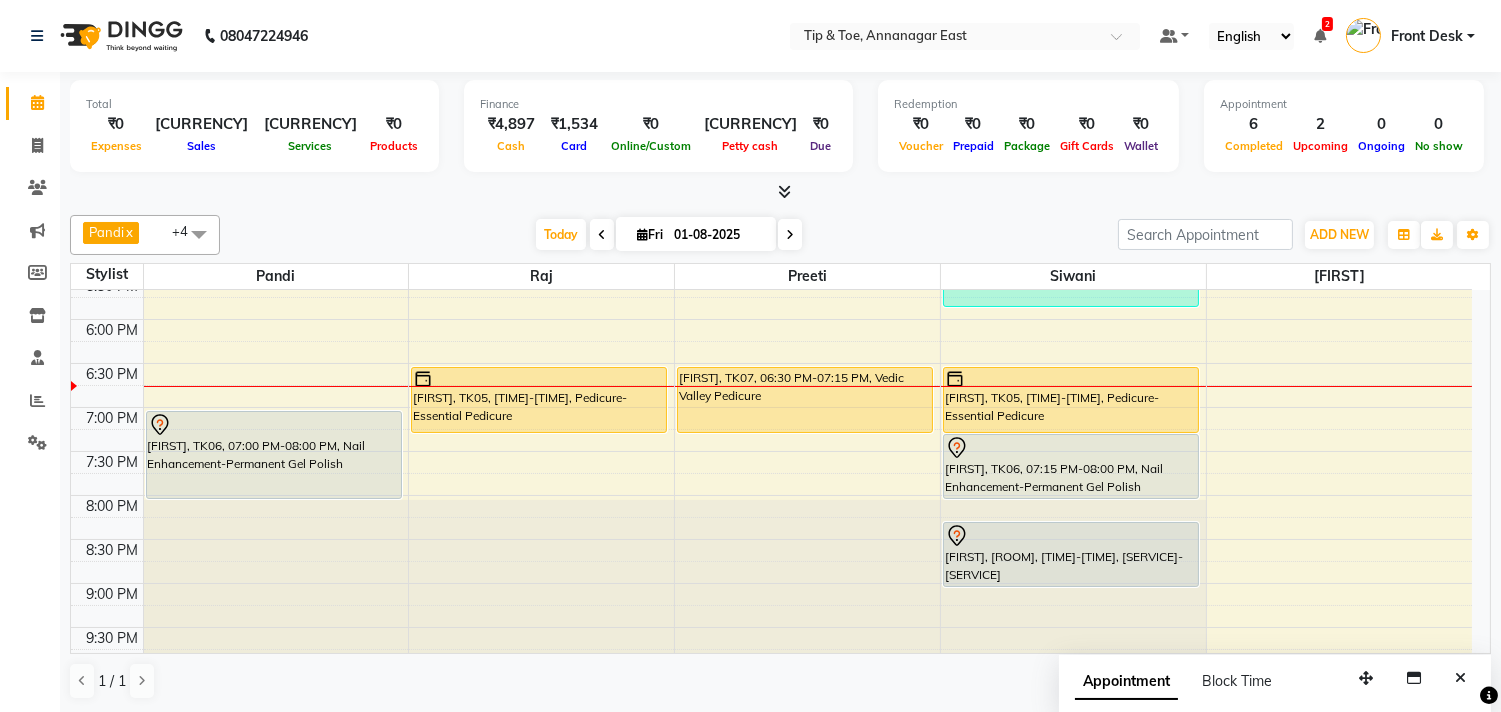 click at bounding box center (780, 192) 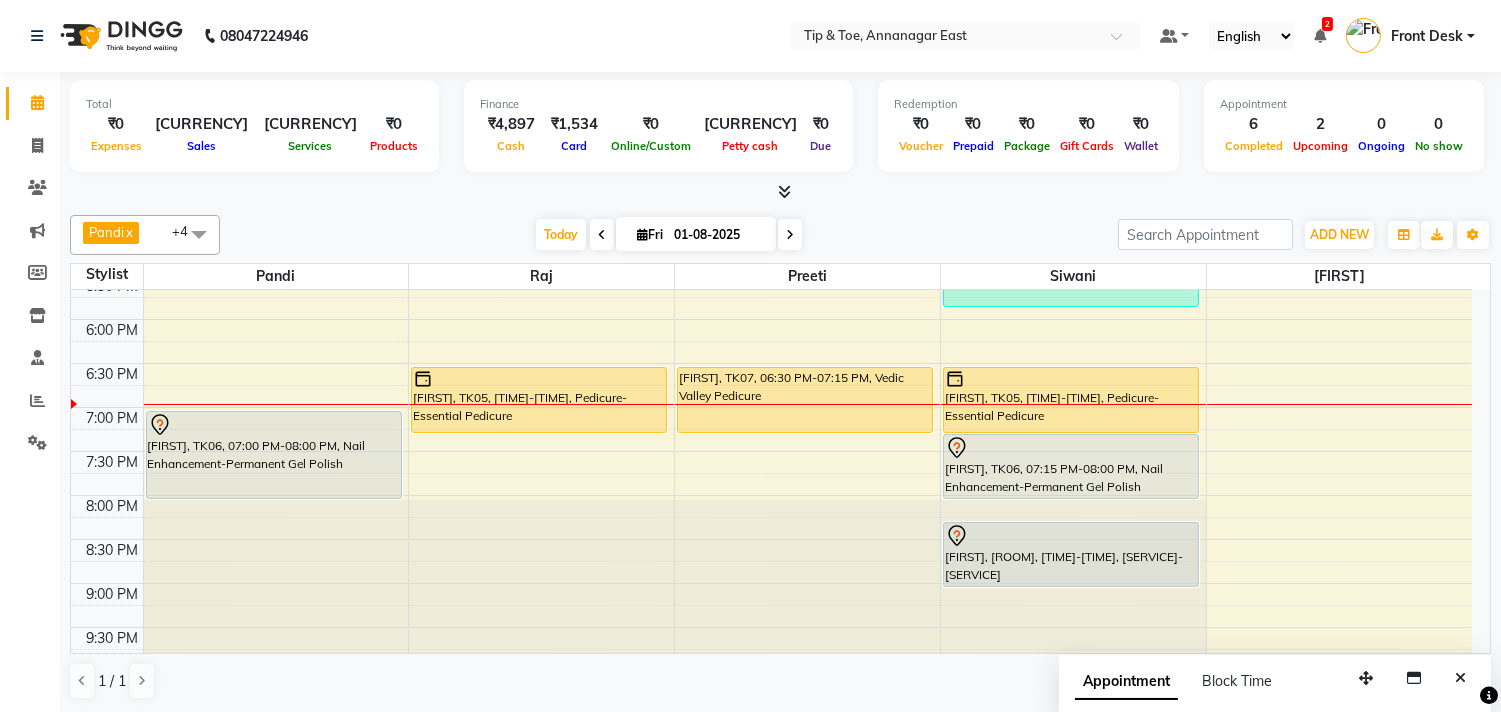 click at bounding box center [790, 235] 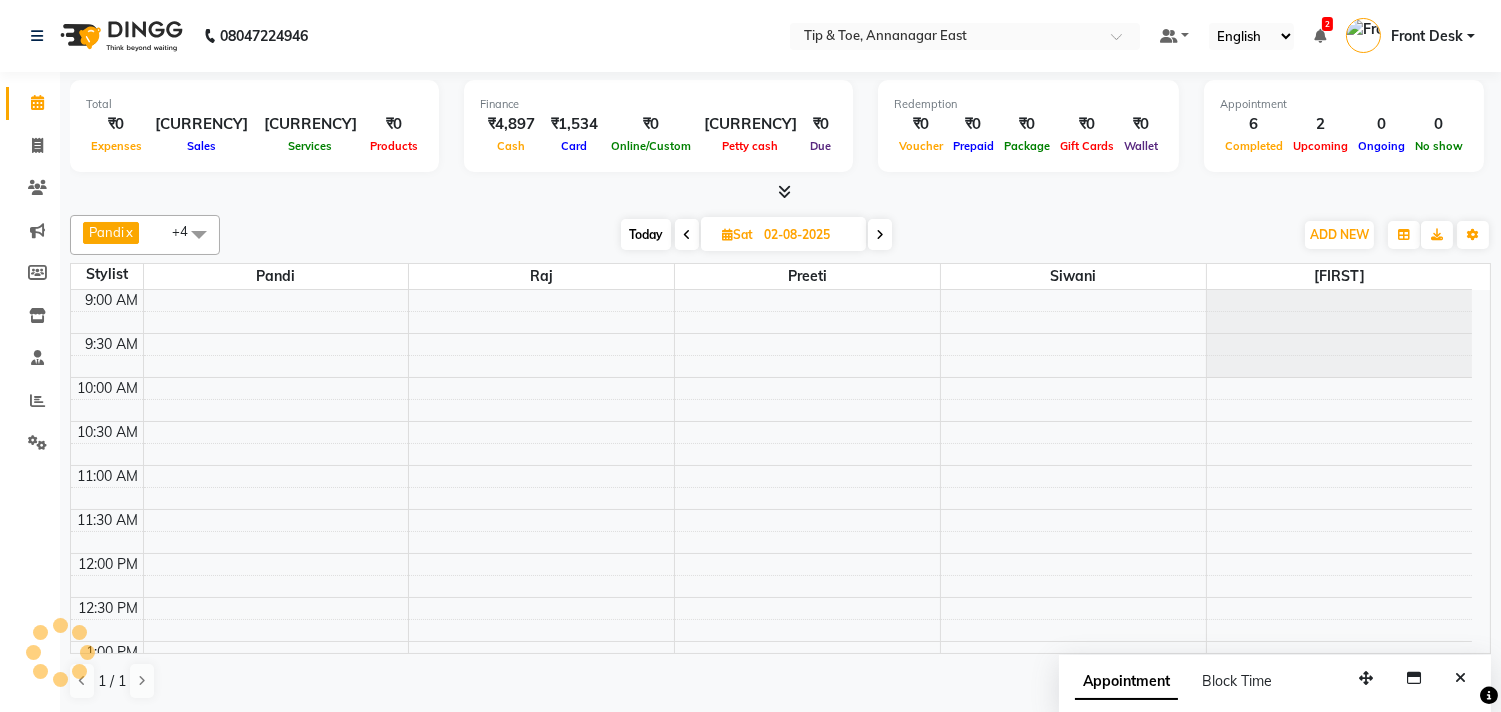 scroll, scrollTop: 796, scrollLeft: 0, axis: vertical 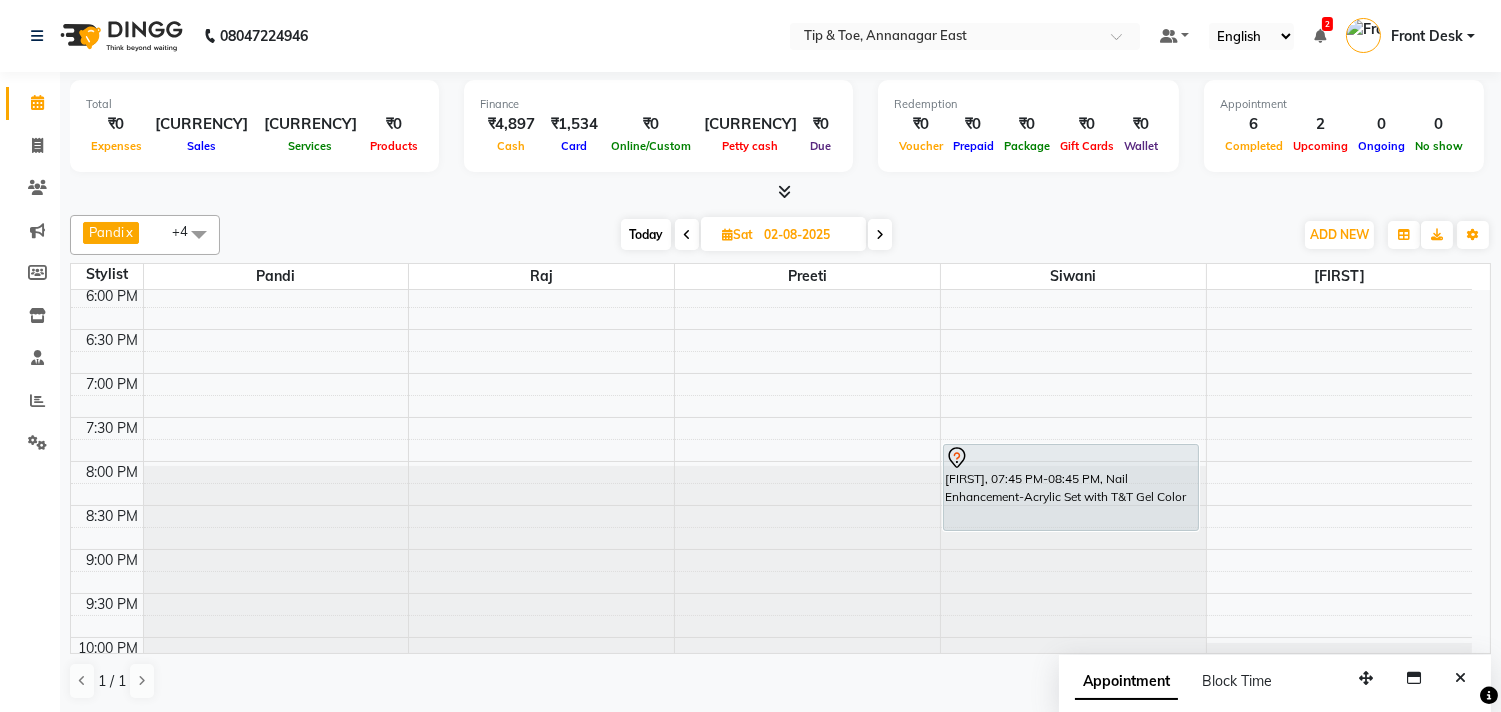 click at bounding box center [880, 234] 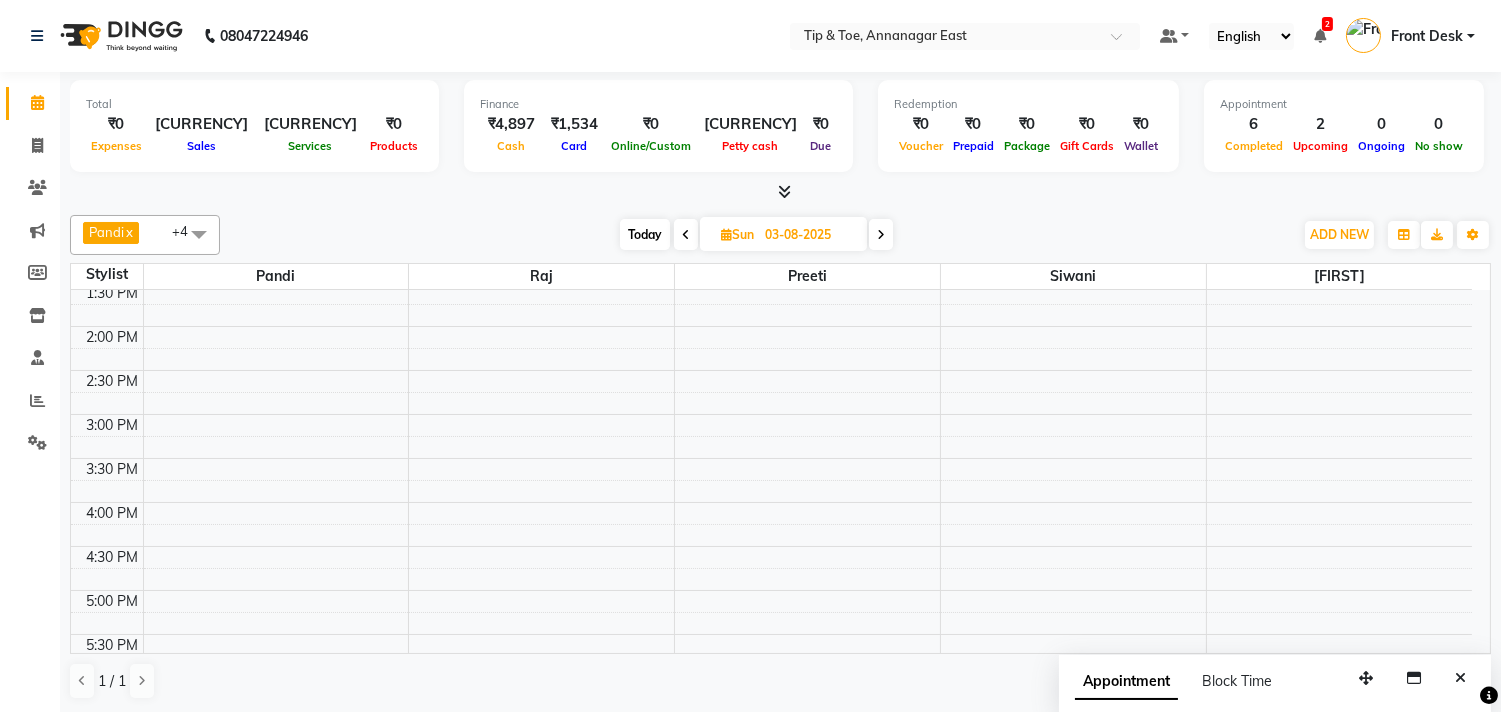 scroll, scrollTop: 685, scrollLeft: 0, axis: vertical 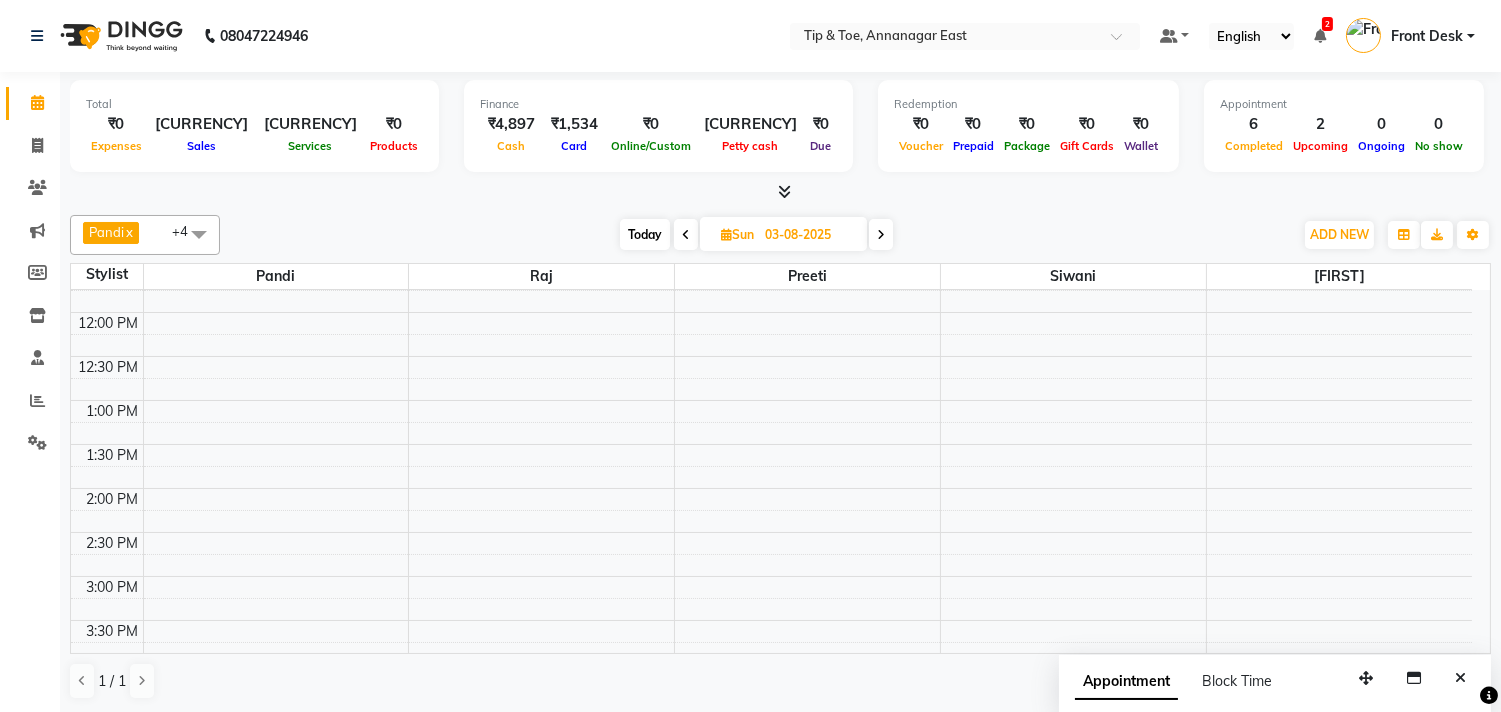 click at bounding box center (686, 235) 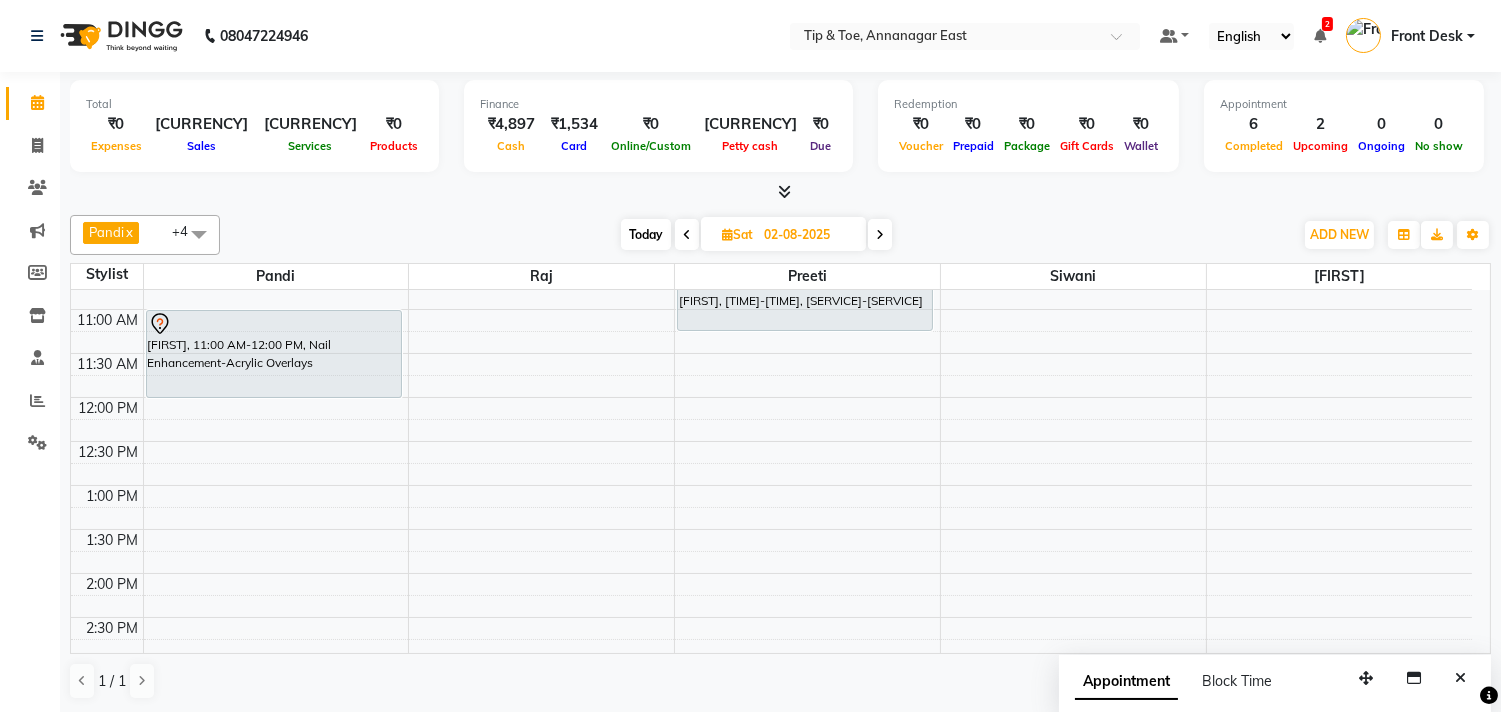 scroll, scrollTop: 18, scrollLeft: 0, axis: vertical 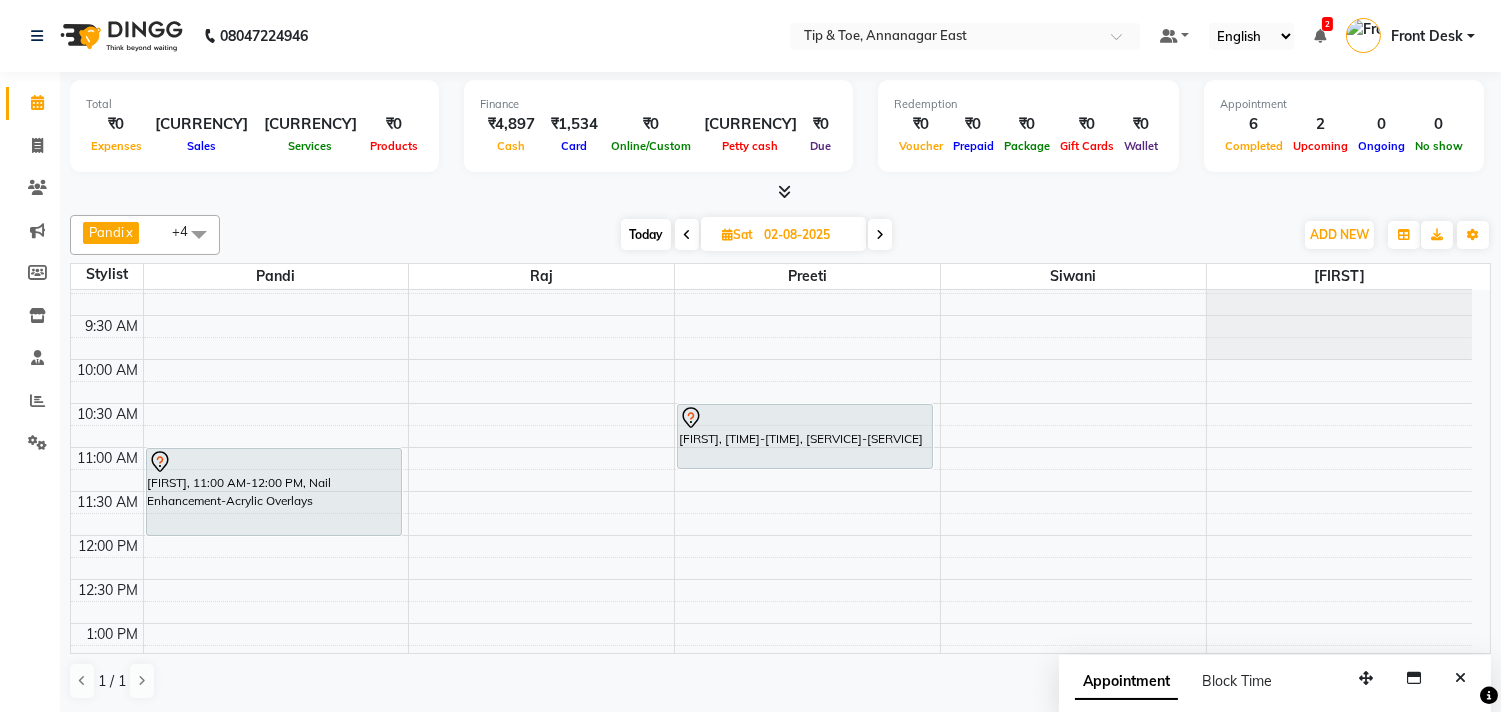 click on "Pandi  x Raj  x Siwani  x Rebecca  x Preeti  x +4 Select All afroz Afroz Pandi Preeti Raj Rebecca Ricky Manager Siwani Today  Sat 02-08-2025 Toggle Dropdown Add Appointment Add Invoice Add Attendance Add Client Toggle Dropdown Add Appointment Add Invoice Add Attendance Add Client ADD NEW Toggle Dropdown Add Appointment Add Invoice Add Attendance Add Client Pandi  x Raj  x Siwani  x Rebecca  x Preeti  x +4 Select All afroz Afroz Pandi Preeti Raj Rebecca Ricky Manager Siwani Group By  Staff View   Room View  View as Vertical  Vertical - Week View  Horizontal  Horizontal - Week View  List  Toggle Dropdown Calendar Settings Manage Tags   Arrange Stylists   Reset Stylists  Full Screen  Show Available Stylist  Appointment Form Zoom 100% Staff/Room Display Count 7" at bounding box center (780, 235) 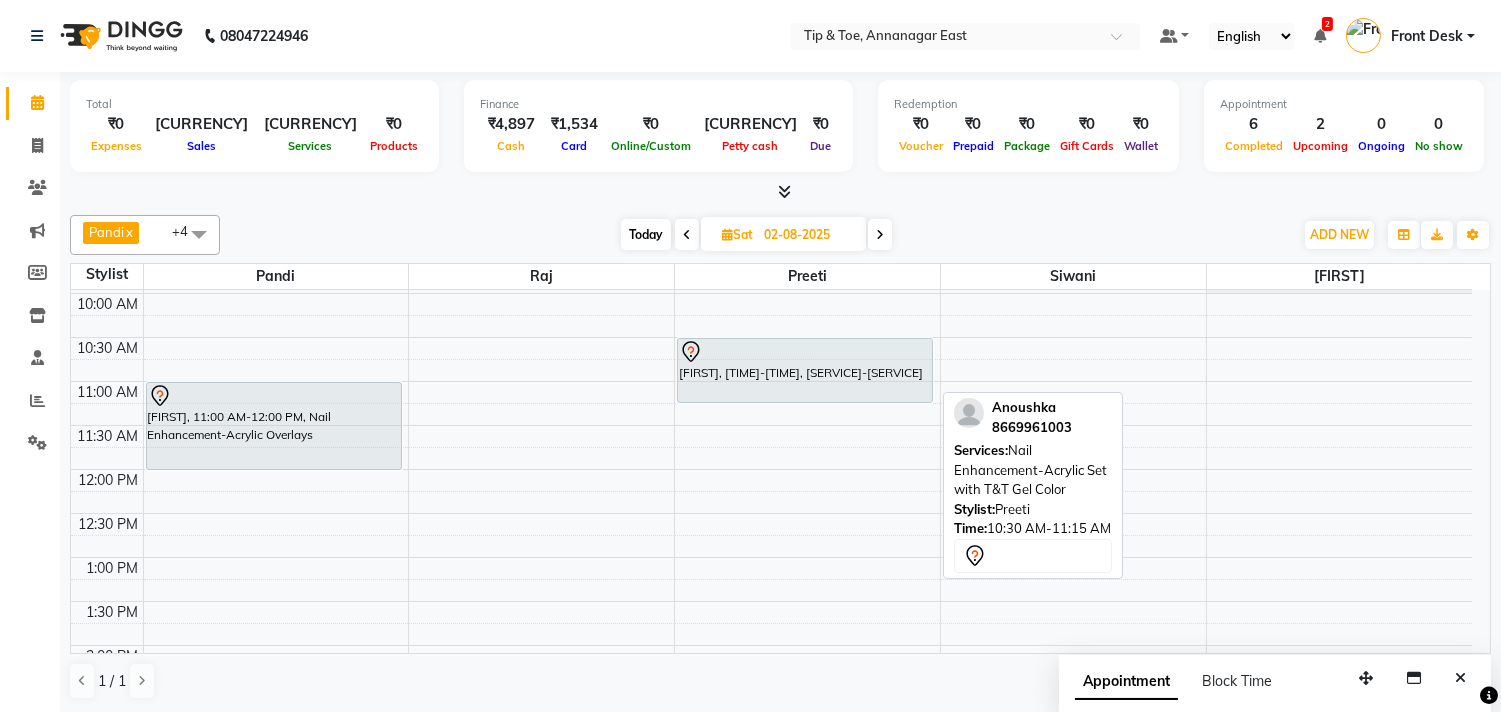 scroll, scrollTop: 0, scrollLeft: 0, axis: both 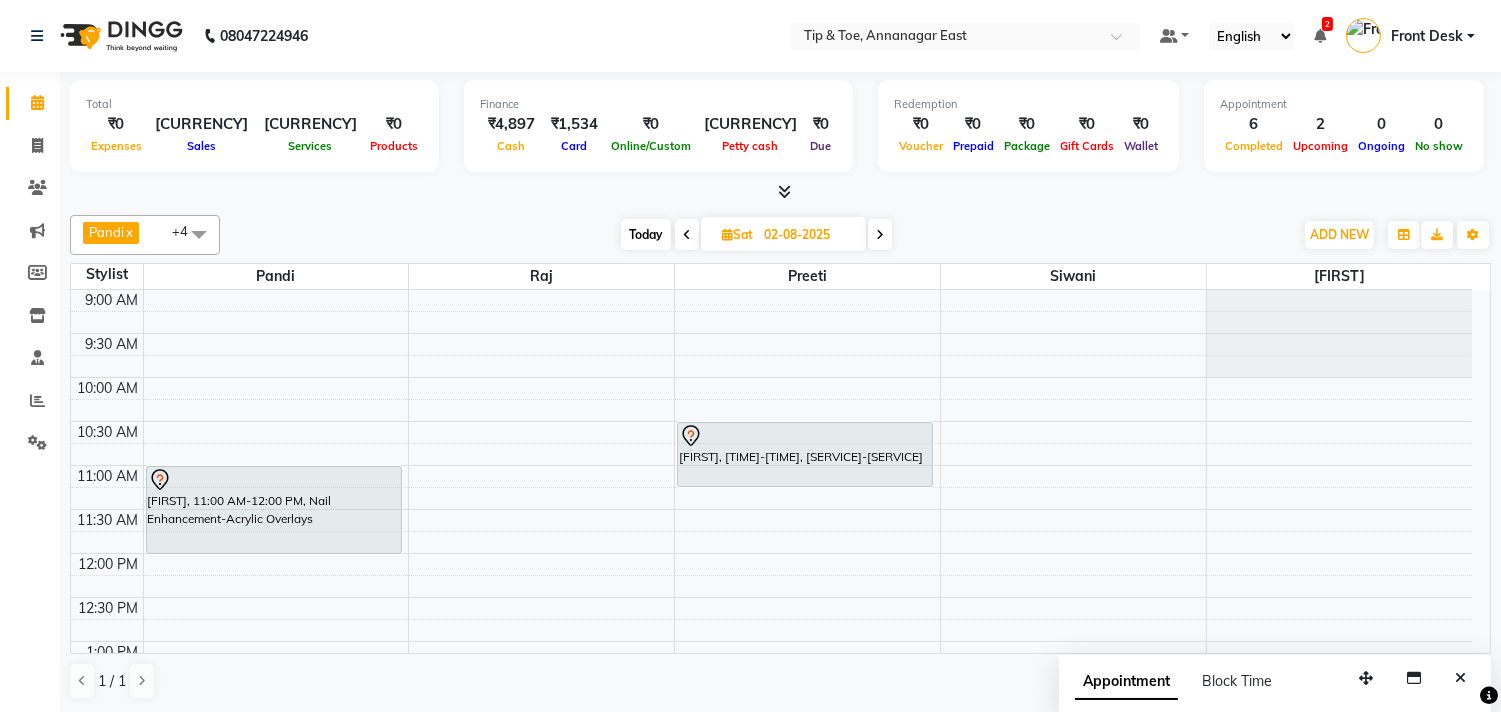 click at bounding box center [880, 234] 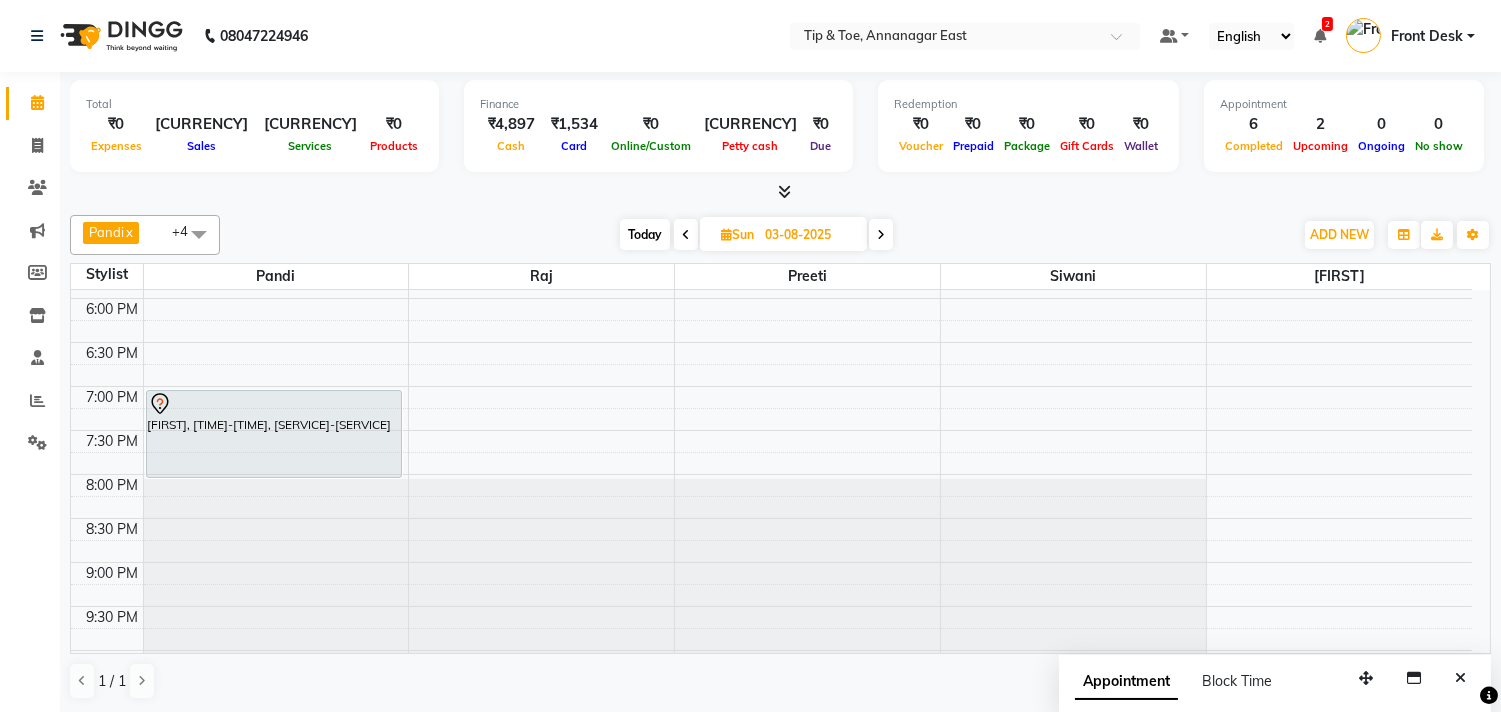 scroll, scrollTop: 873, scrollLeft: 0, axis: vertical 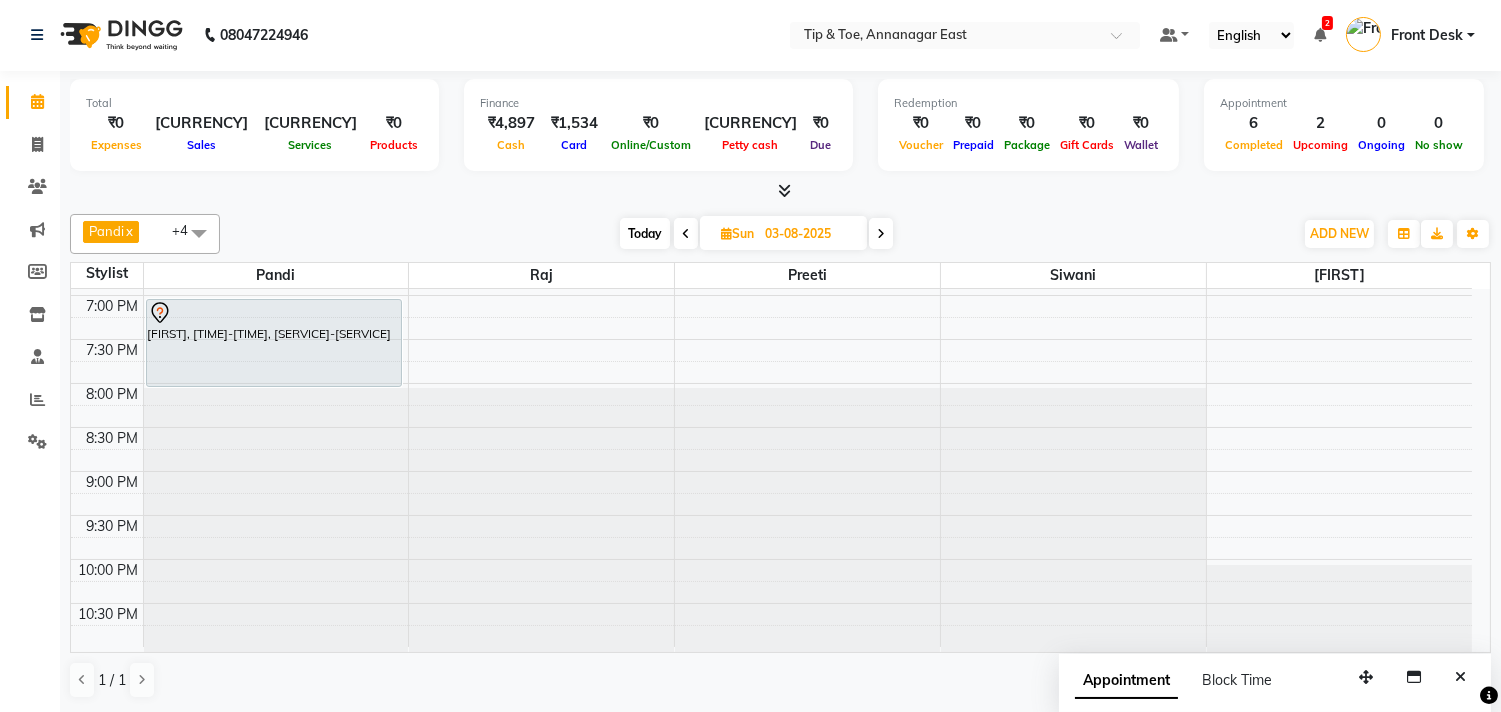 click at bounding box center [686, 233] 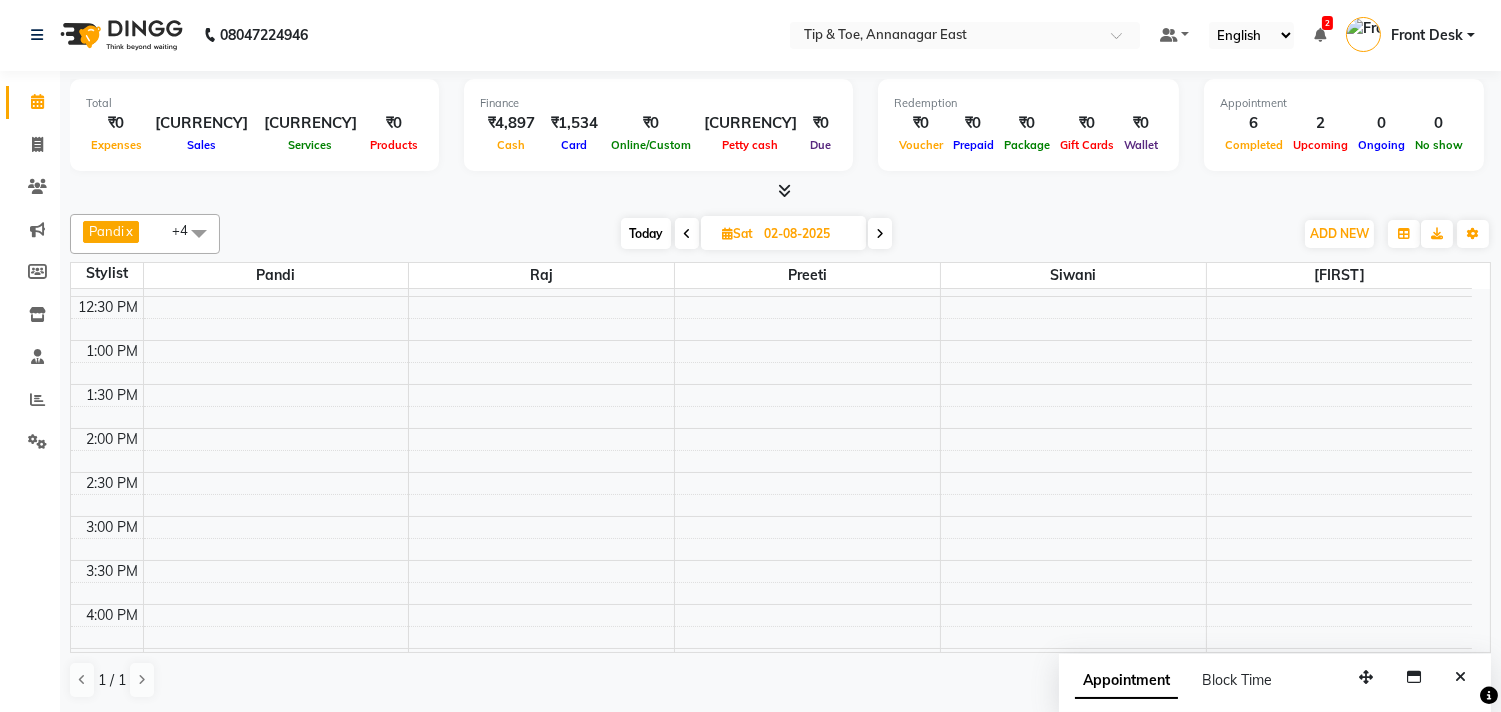 scroll, scrollTop: 0, scrollLeft: 0, axis: both 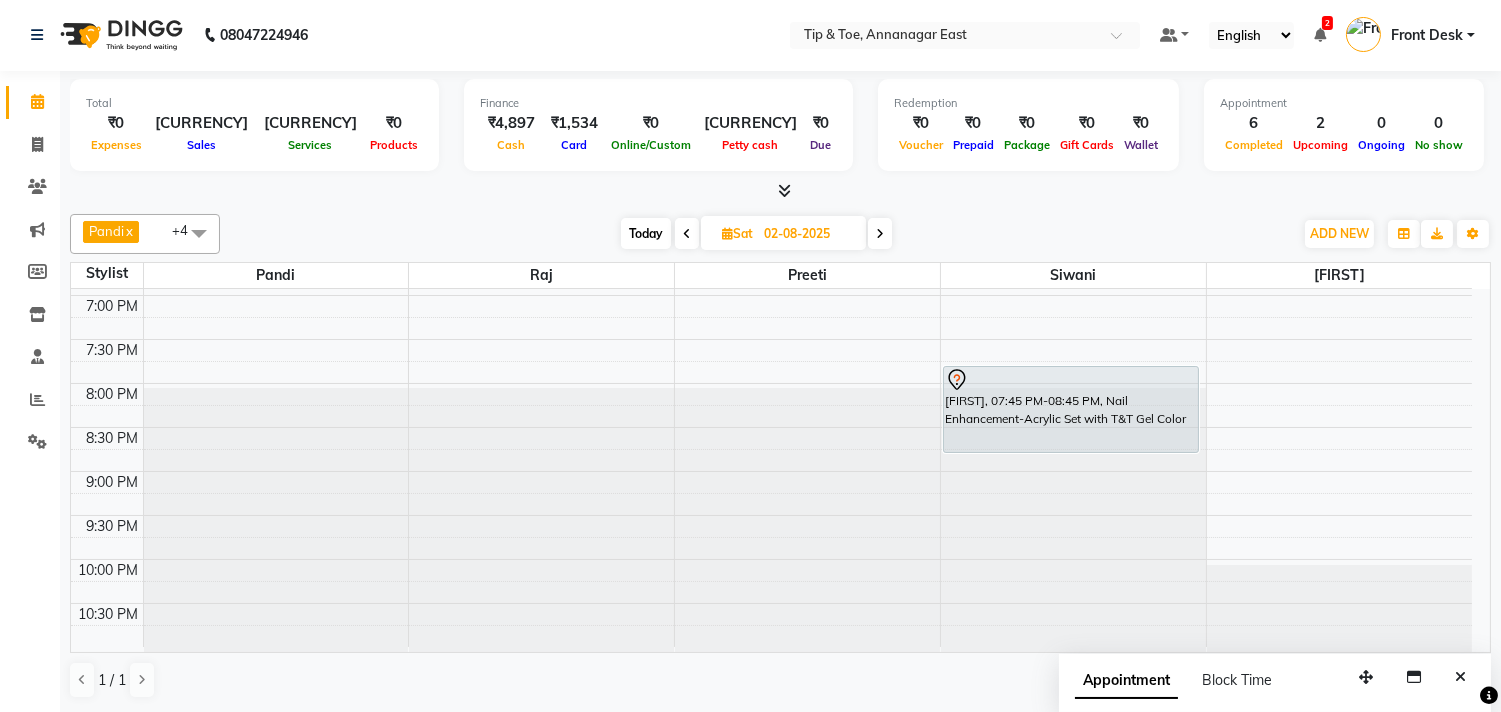 click on "Today" at bounding box center [646, 233] 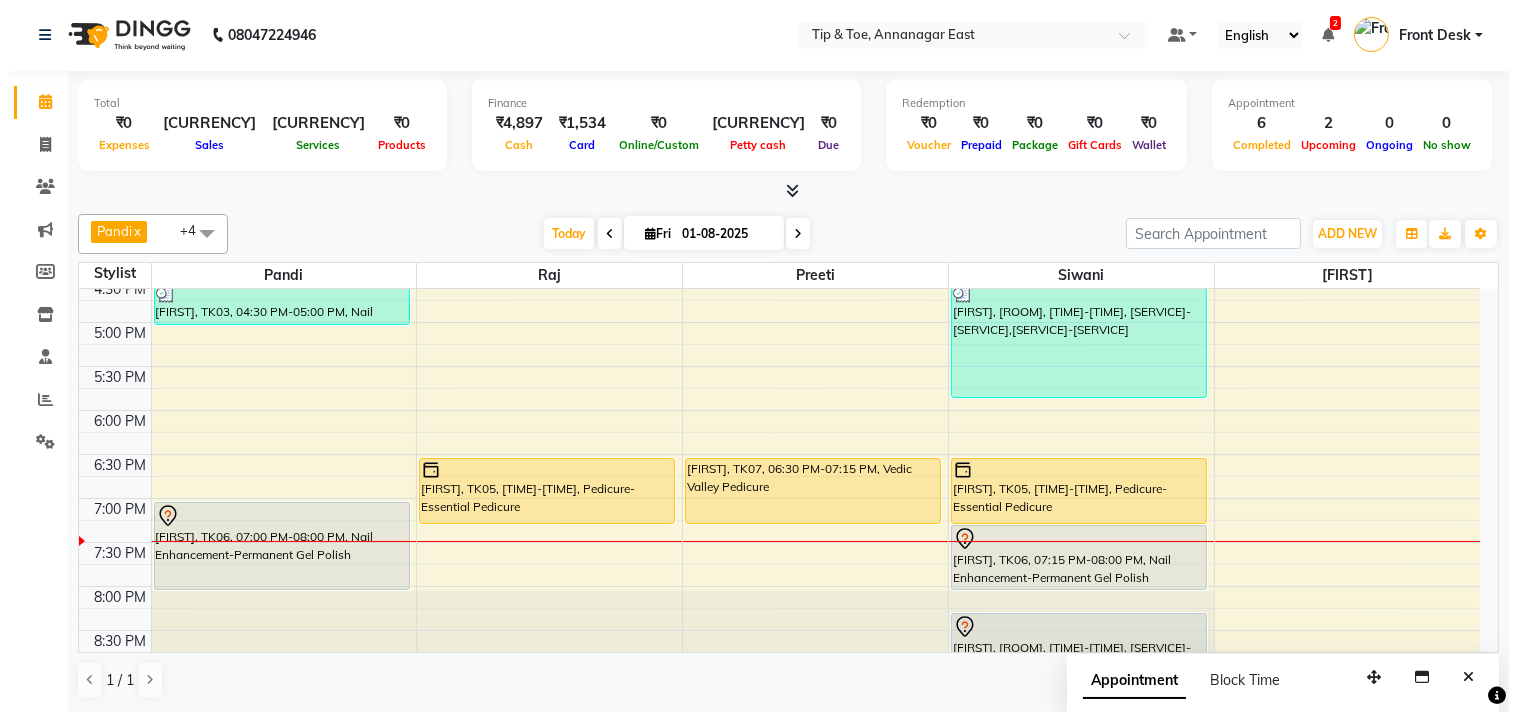 scroll, scrollTop: 651, scrollLeft: 0, axis: vertical 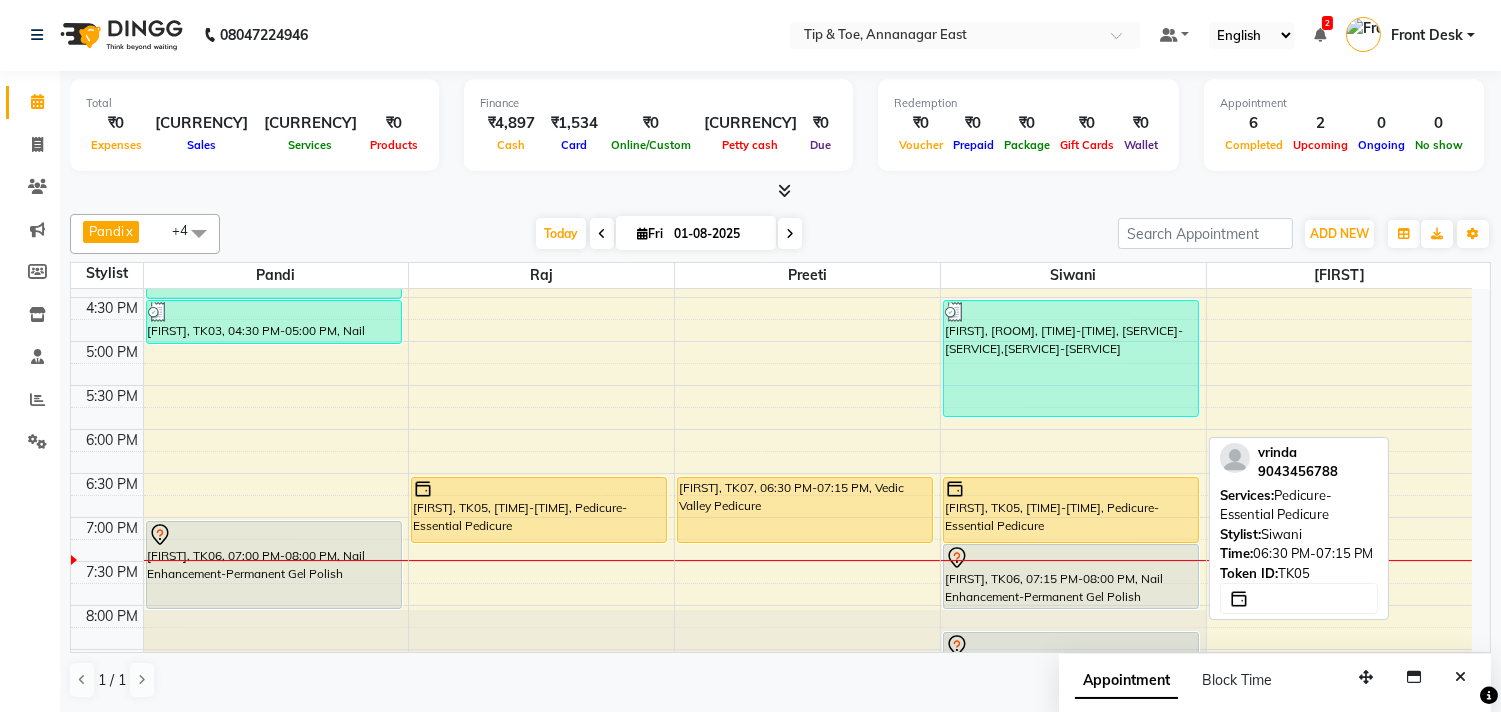 click at bounding box center [1071, 489] 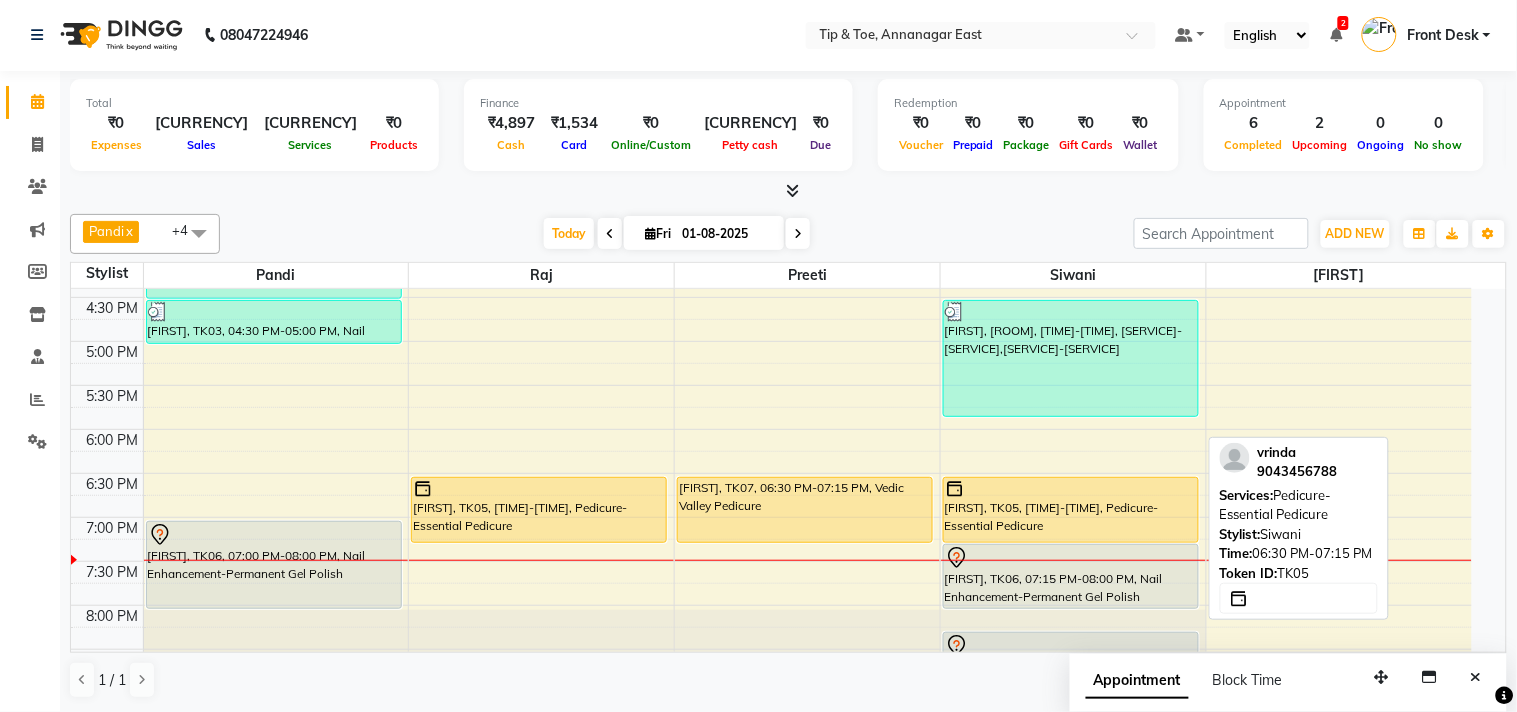 select on "1" 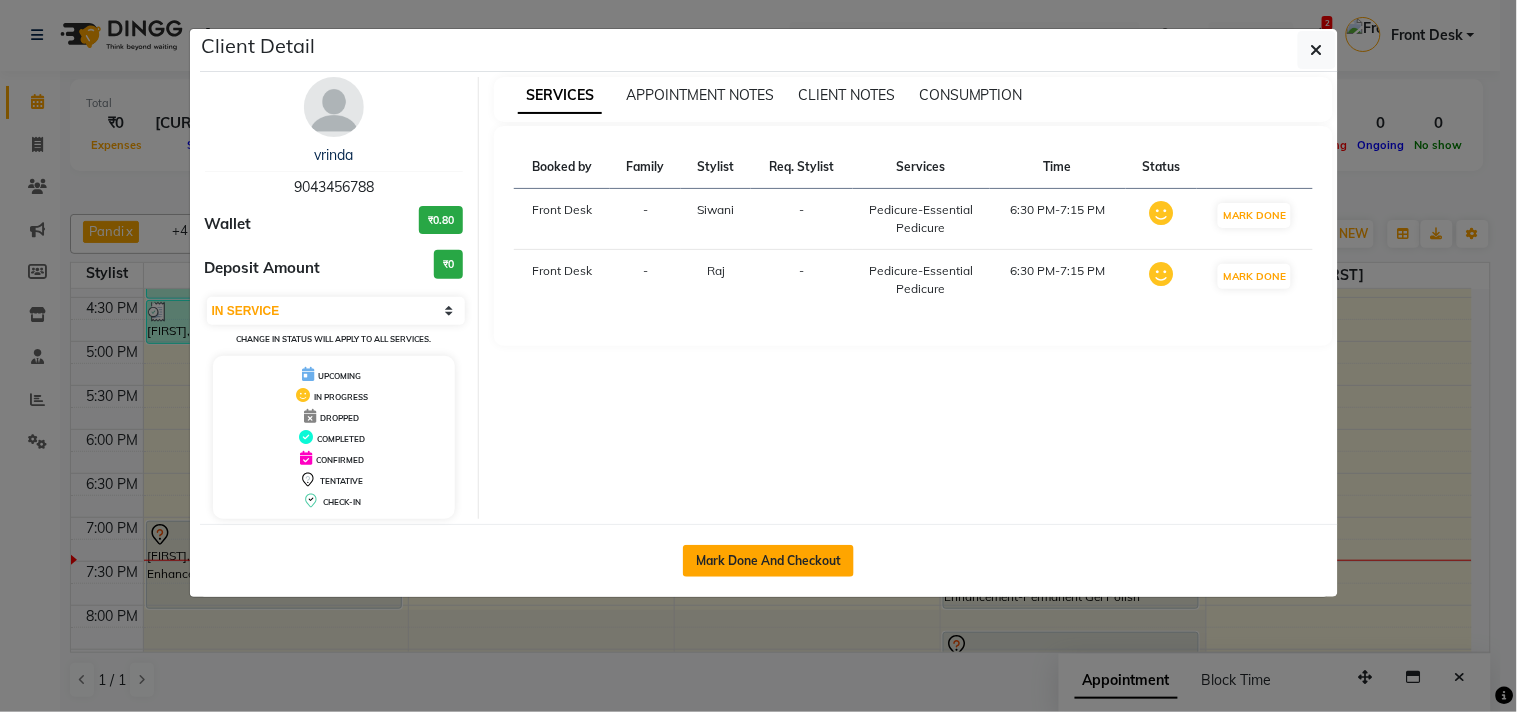 click on "Mark Done And Checkout" 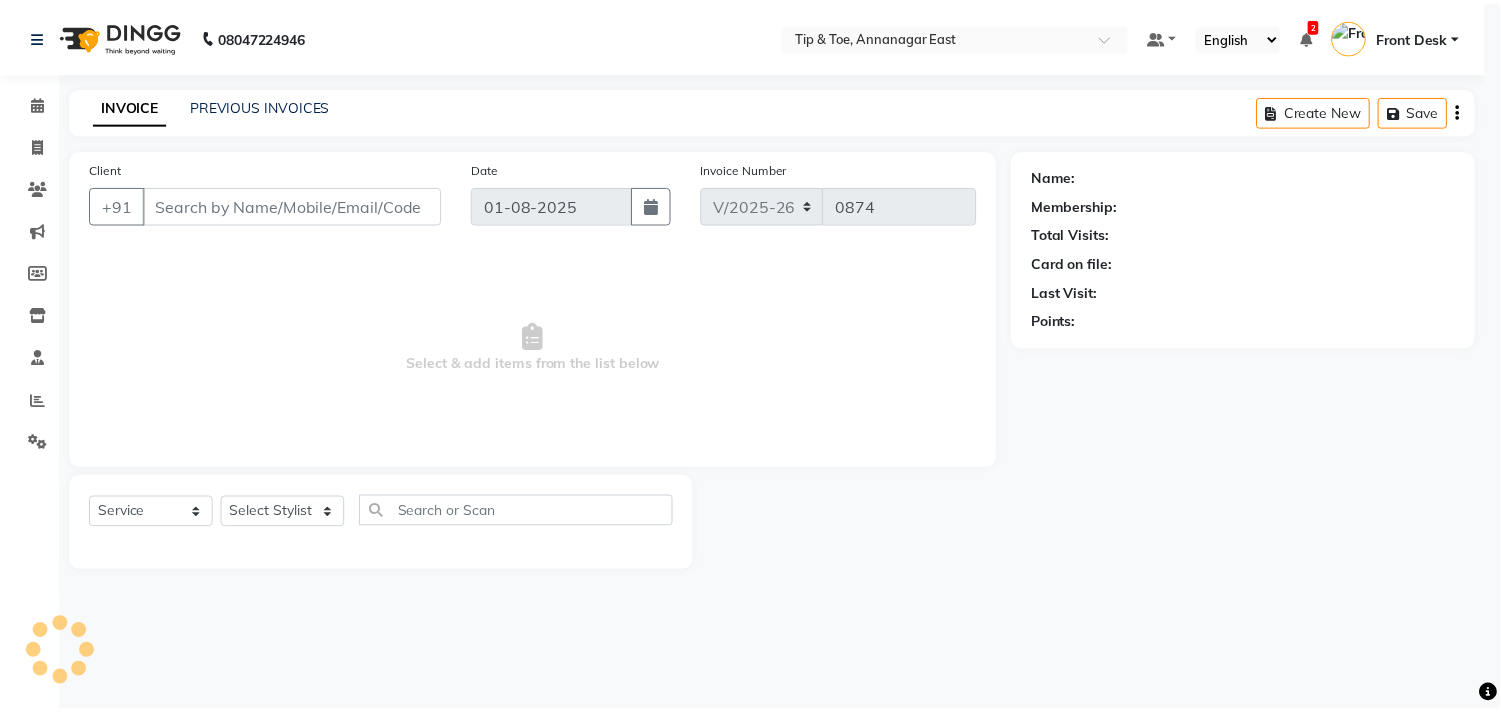 scroll, scrollTop: 0, scrollLeft: 0, axis: both 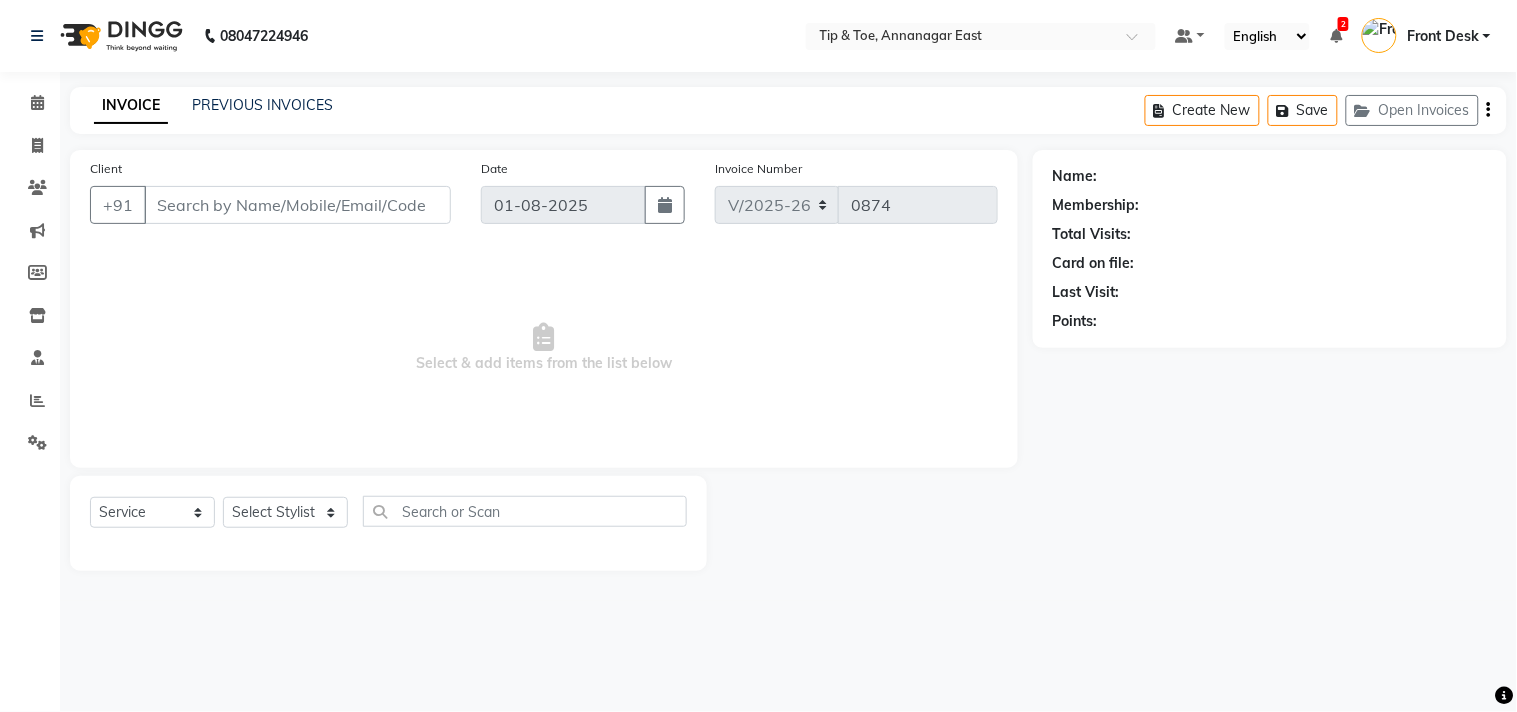 type on "9043456788" 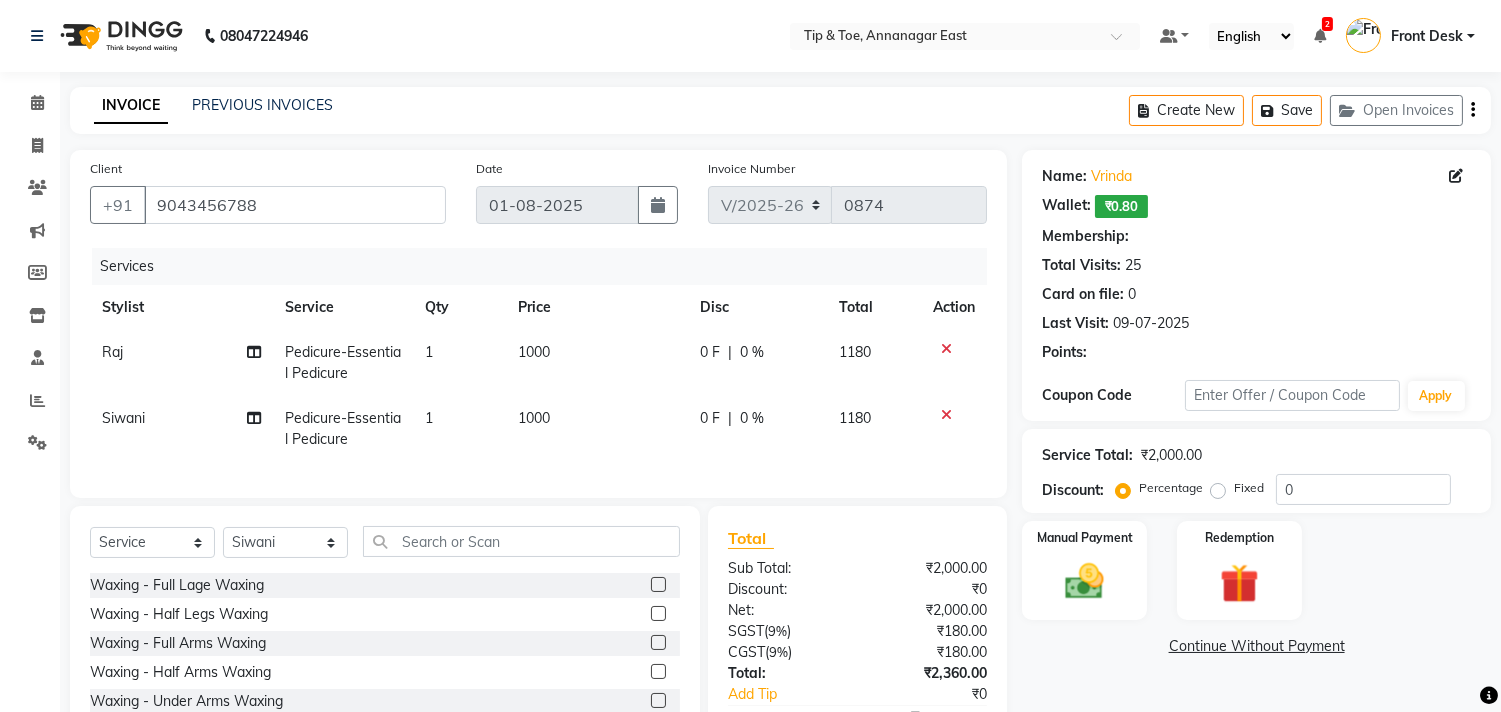 select on "1: Object" 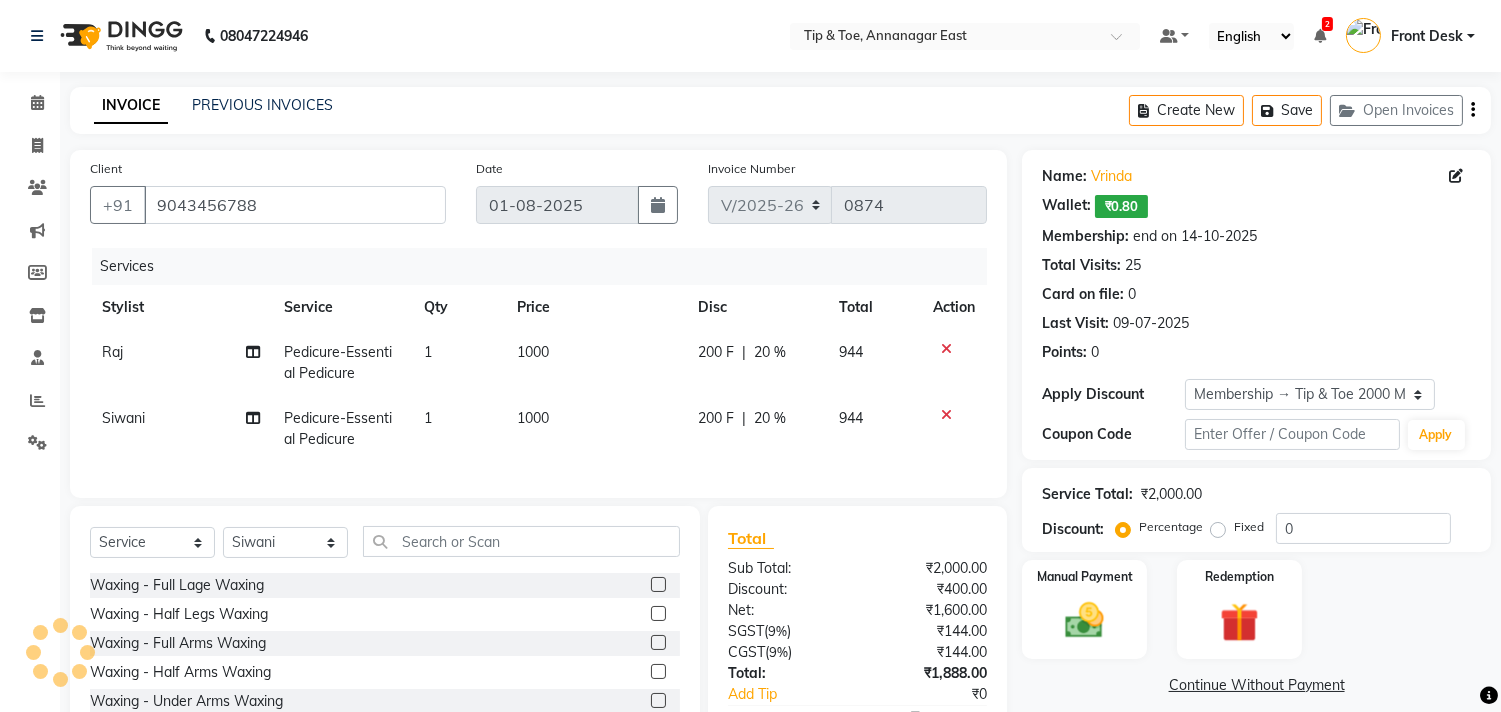 type on "20" 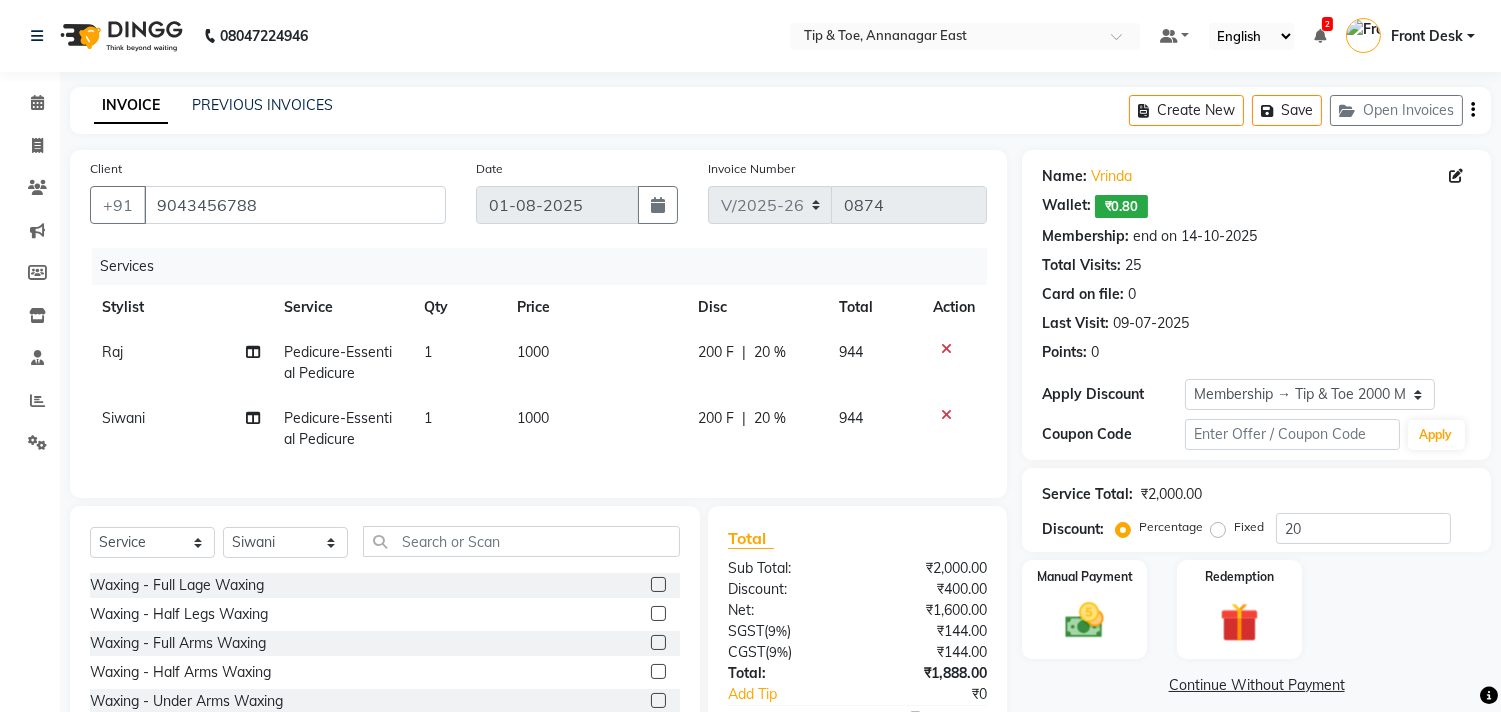 click on "1000" 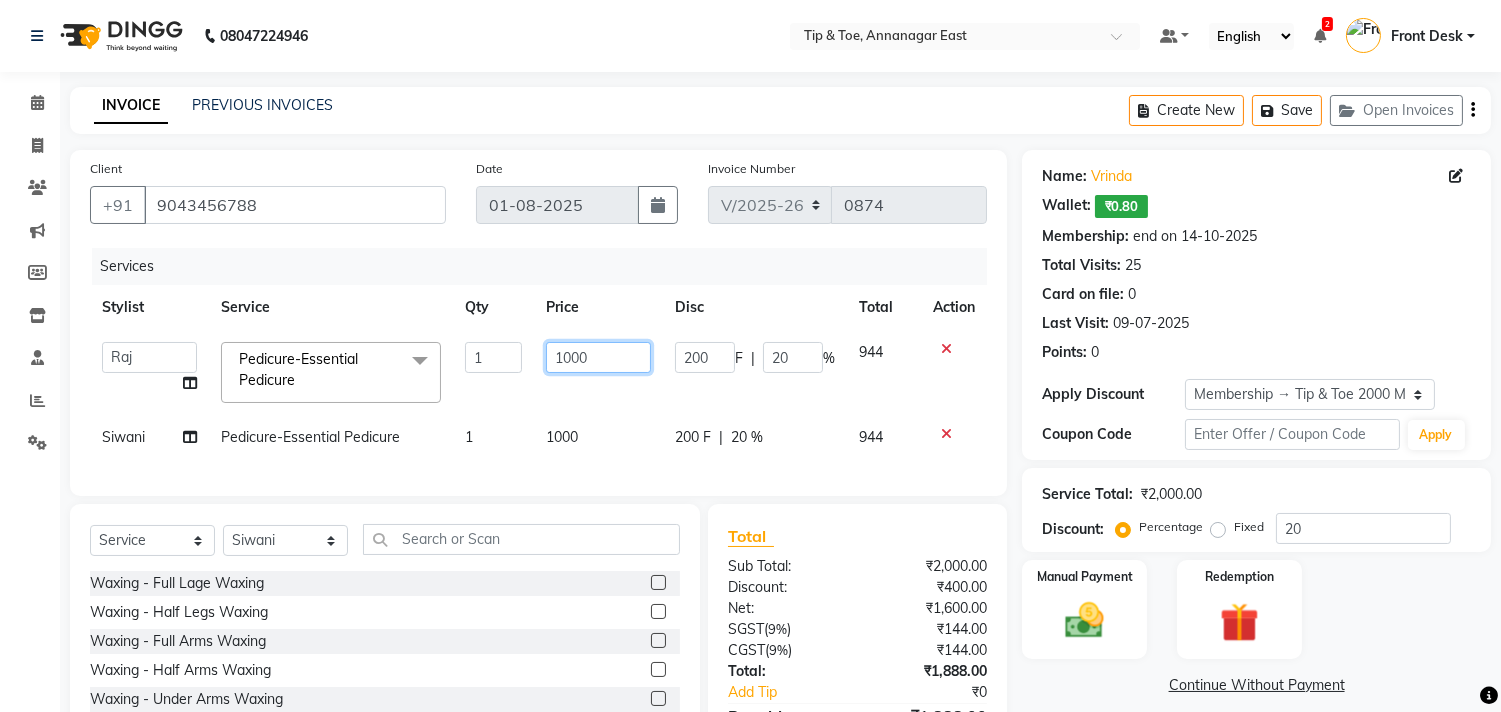 click on "1000" 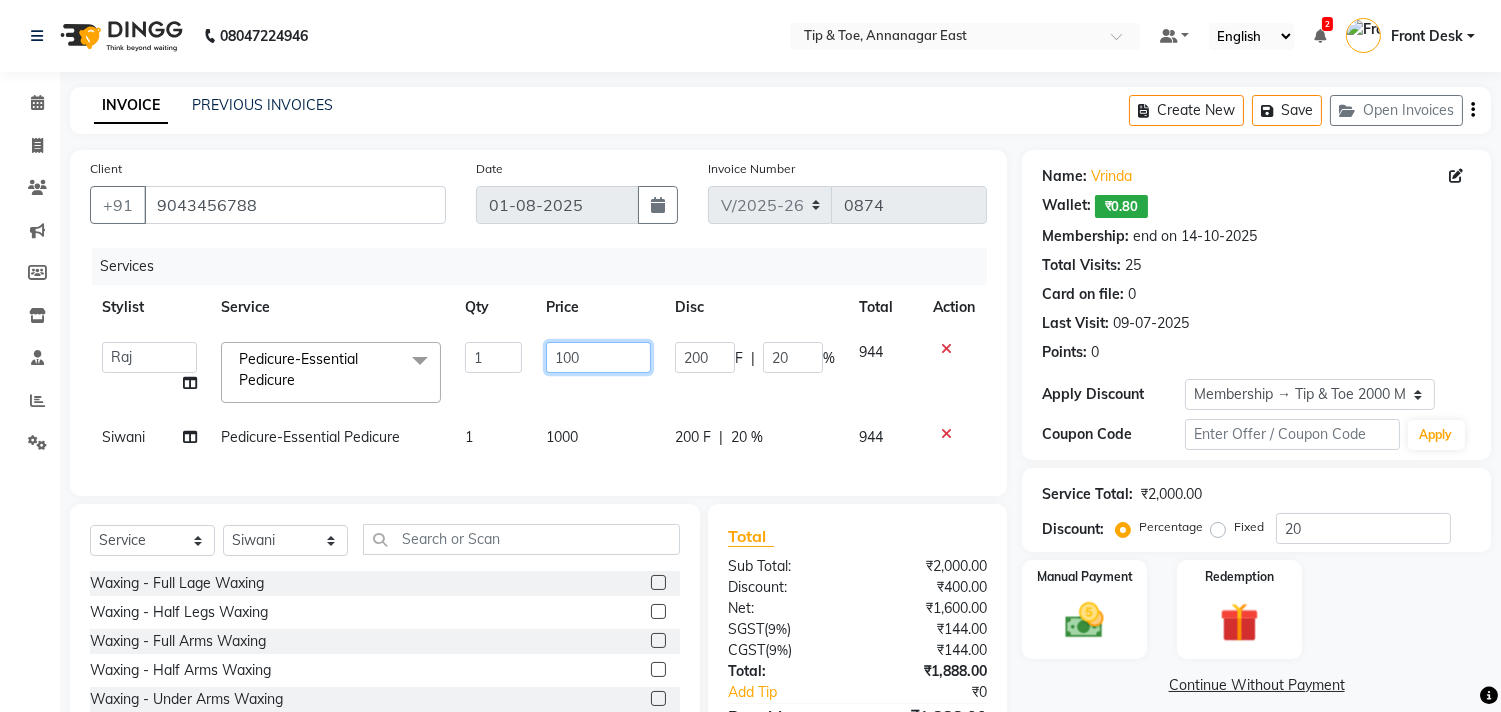 type on "1300" 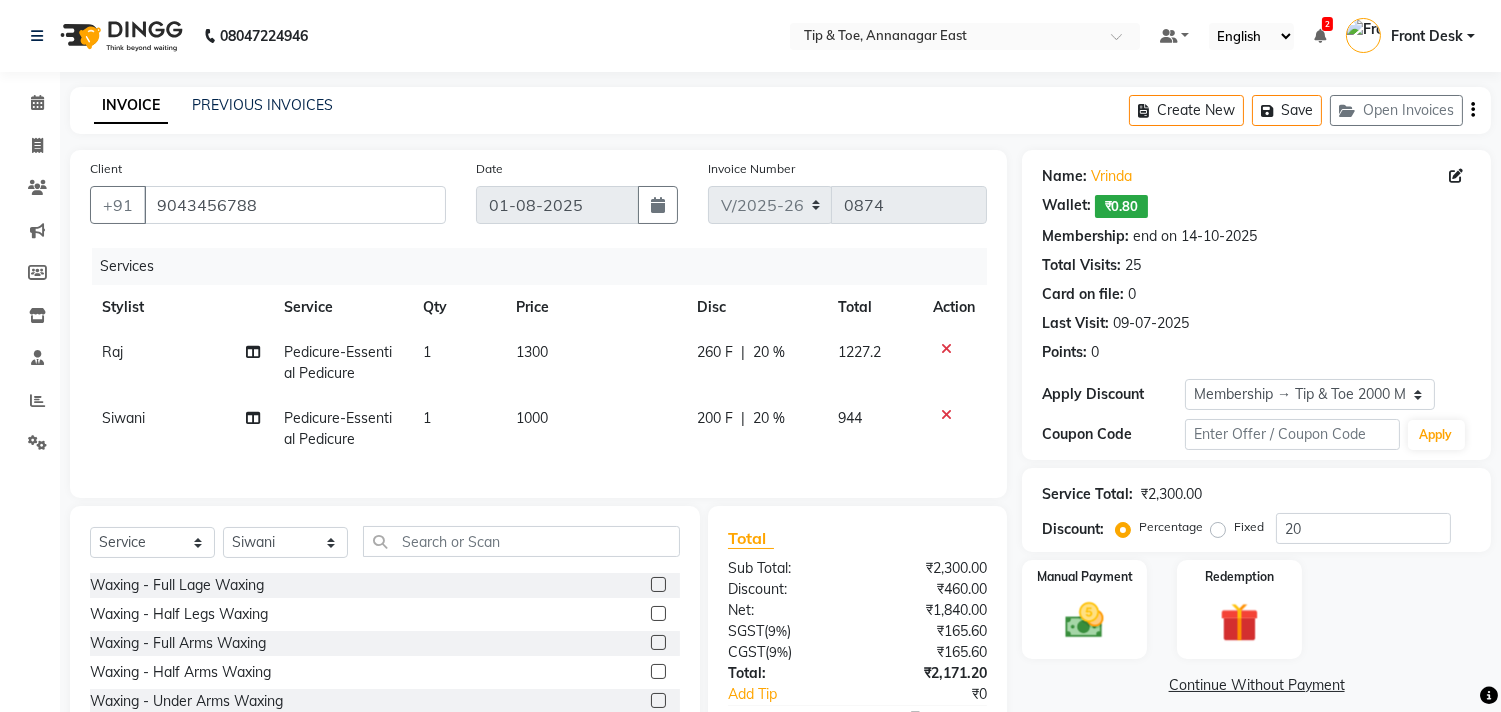 click on "1000" 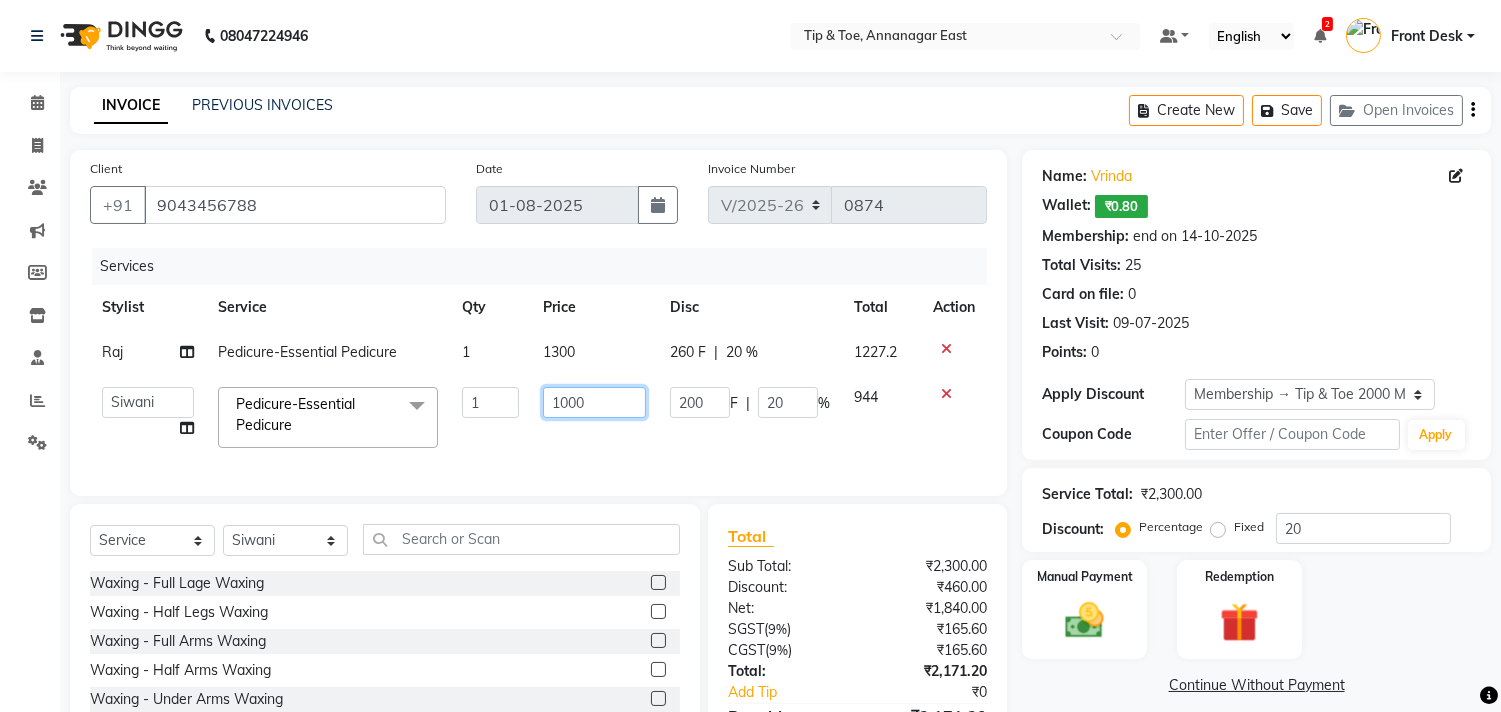 click on "1000" 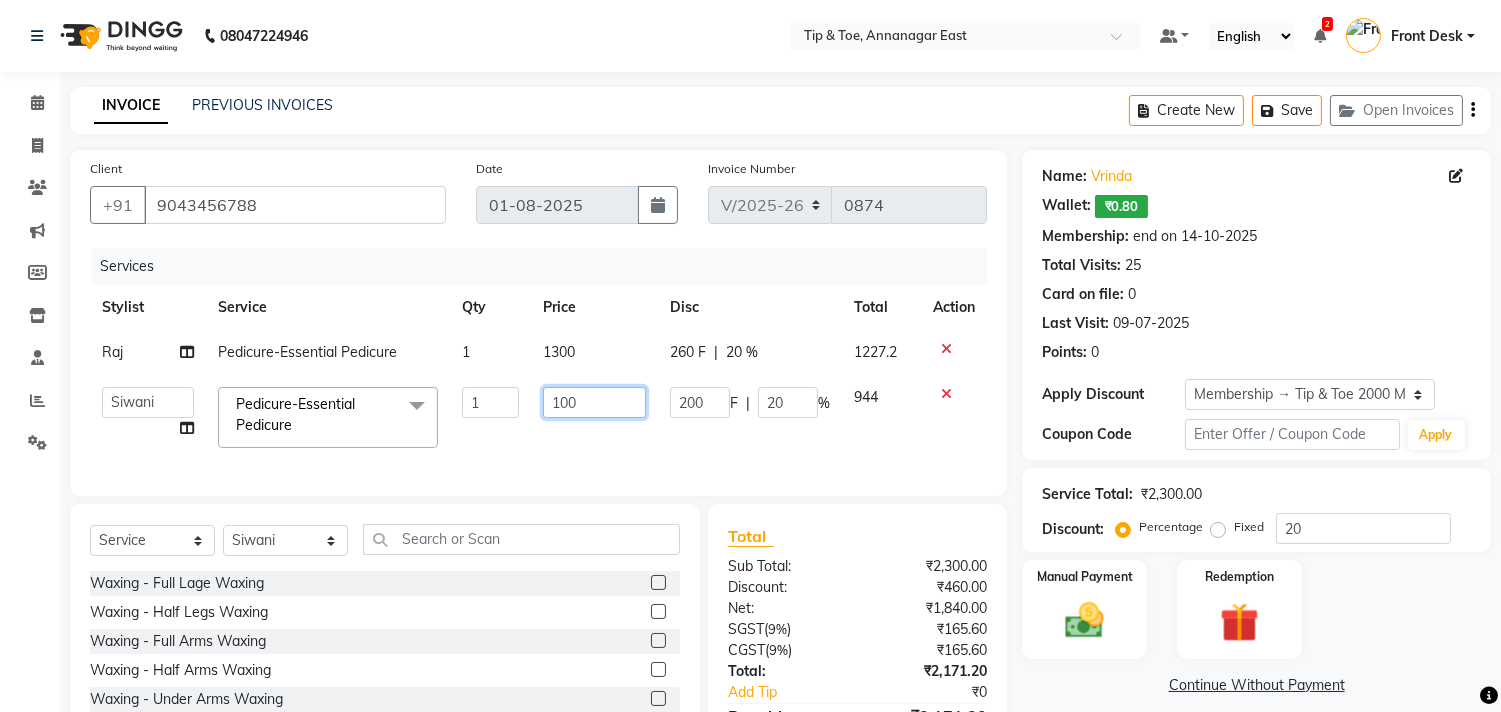 type on "1300" 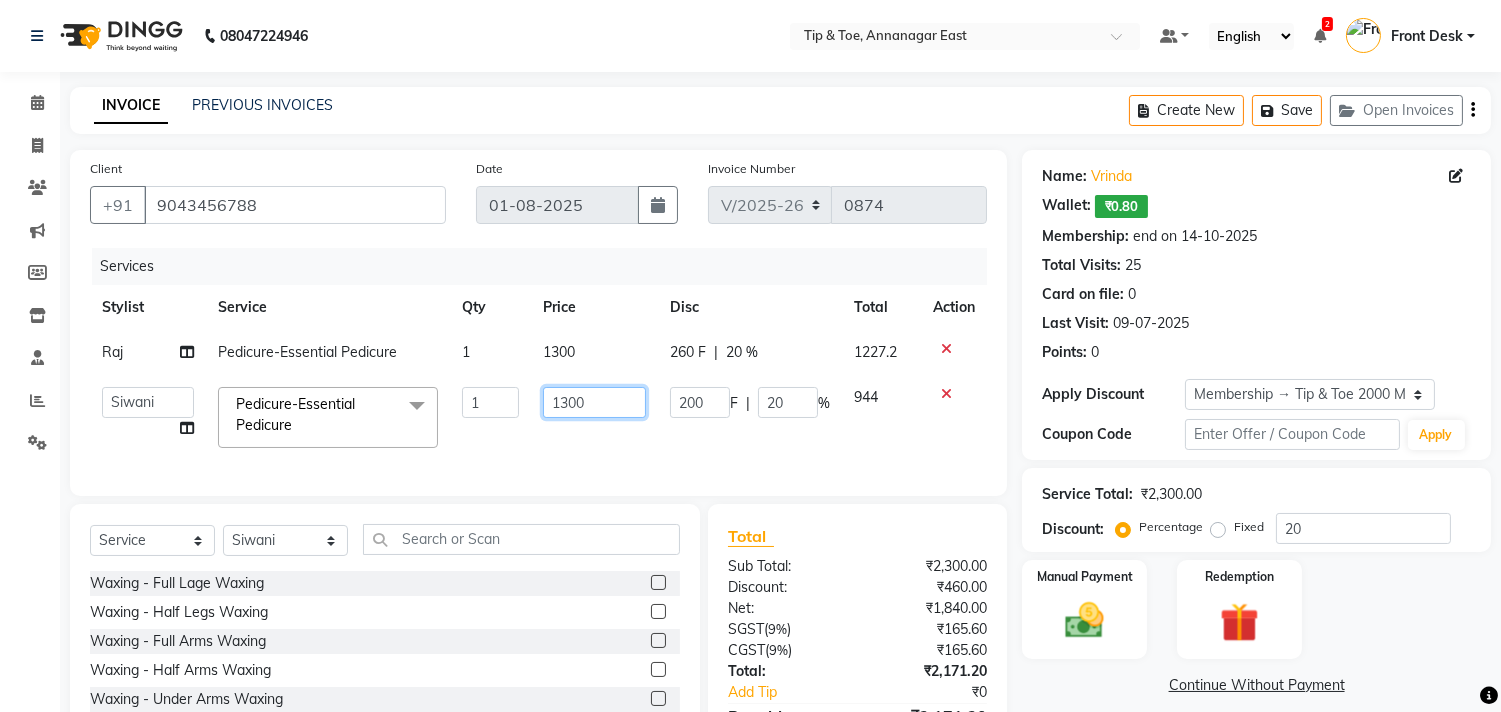 scroll, scrollTop: 133, scrollLeft: 0, axis: vertical 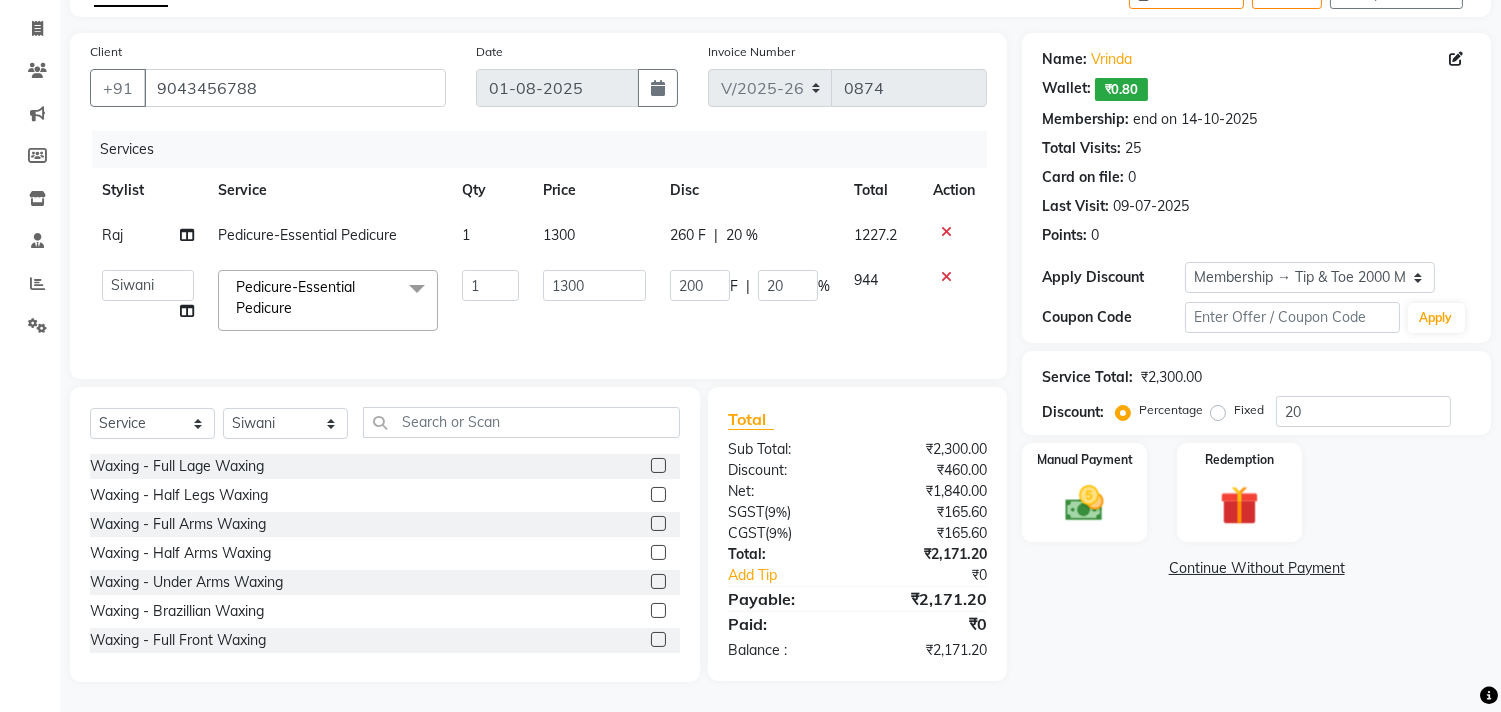 click on "Name: Vrinda   Wallet:   ₹0.80  Membership: end on 14-10-2025 Total Visits:  25 Card on file:  0 Last Visit:   09-07-2025 Points:   0  Apply Discount Select Membership → Tip & Toe 2000 Membership Coupon Code Apply Service Total:  ₹2,300.00  Discount:  Percentage   Fixed  20 Manual Payment Redemption  Continue Without Payment" 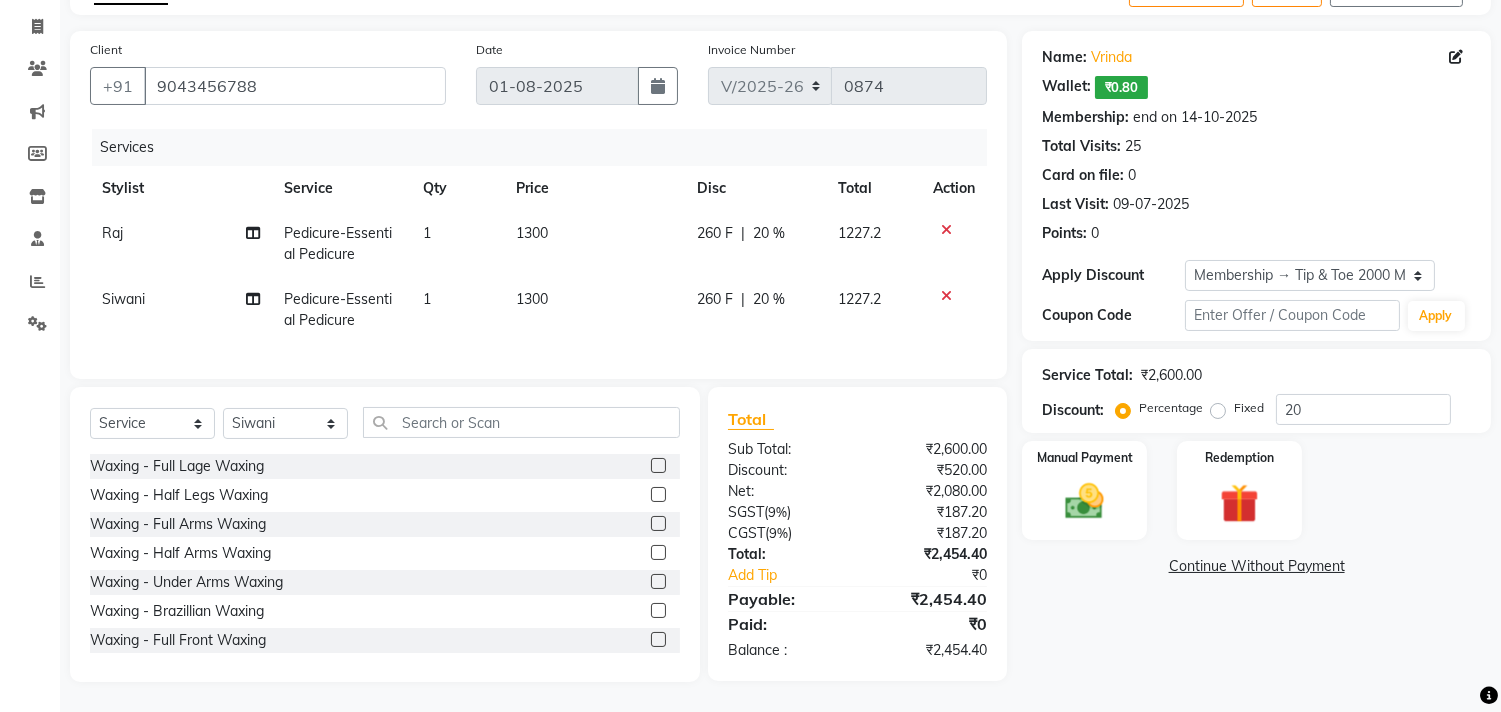 scroll, scrollTop: 135, scrollLeft: 0, axis: vertical 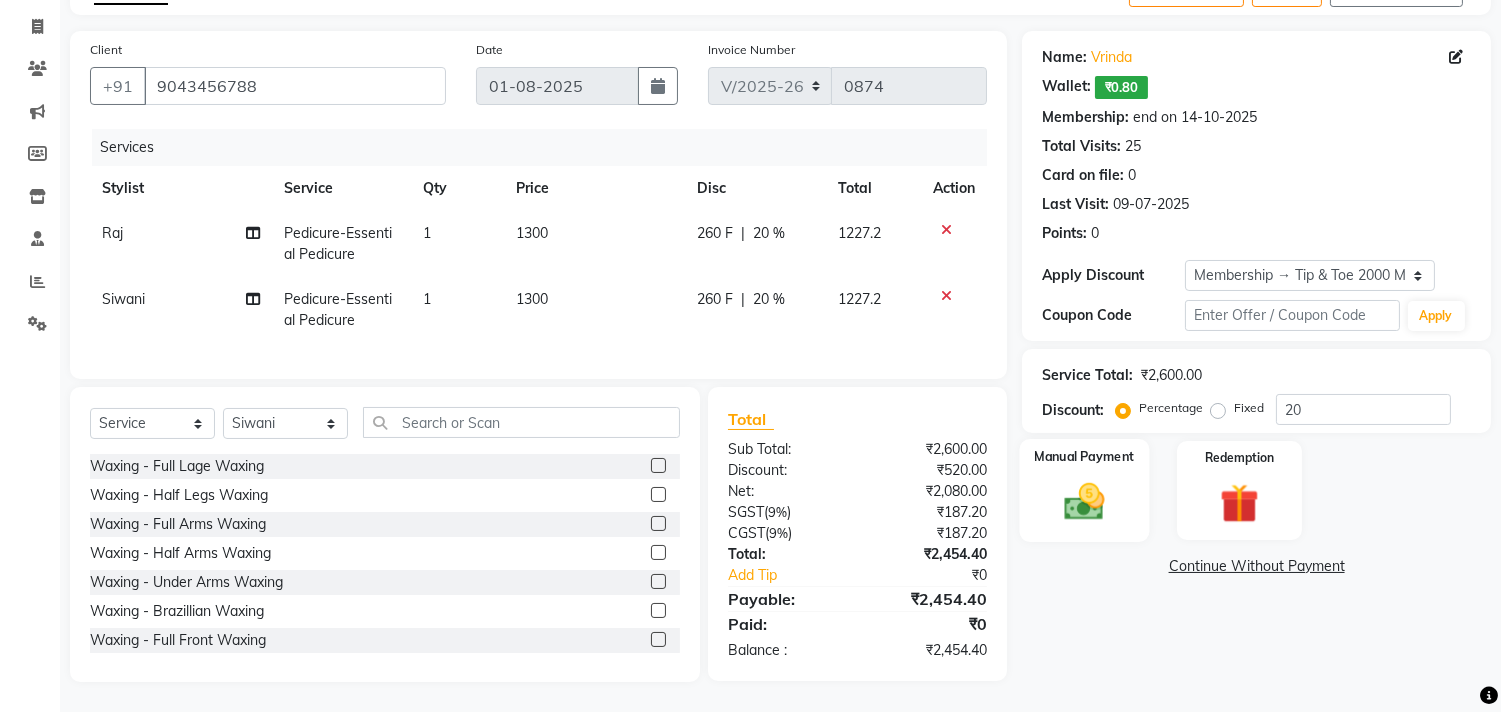 click 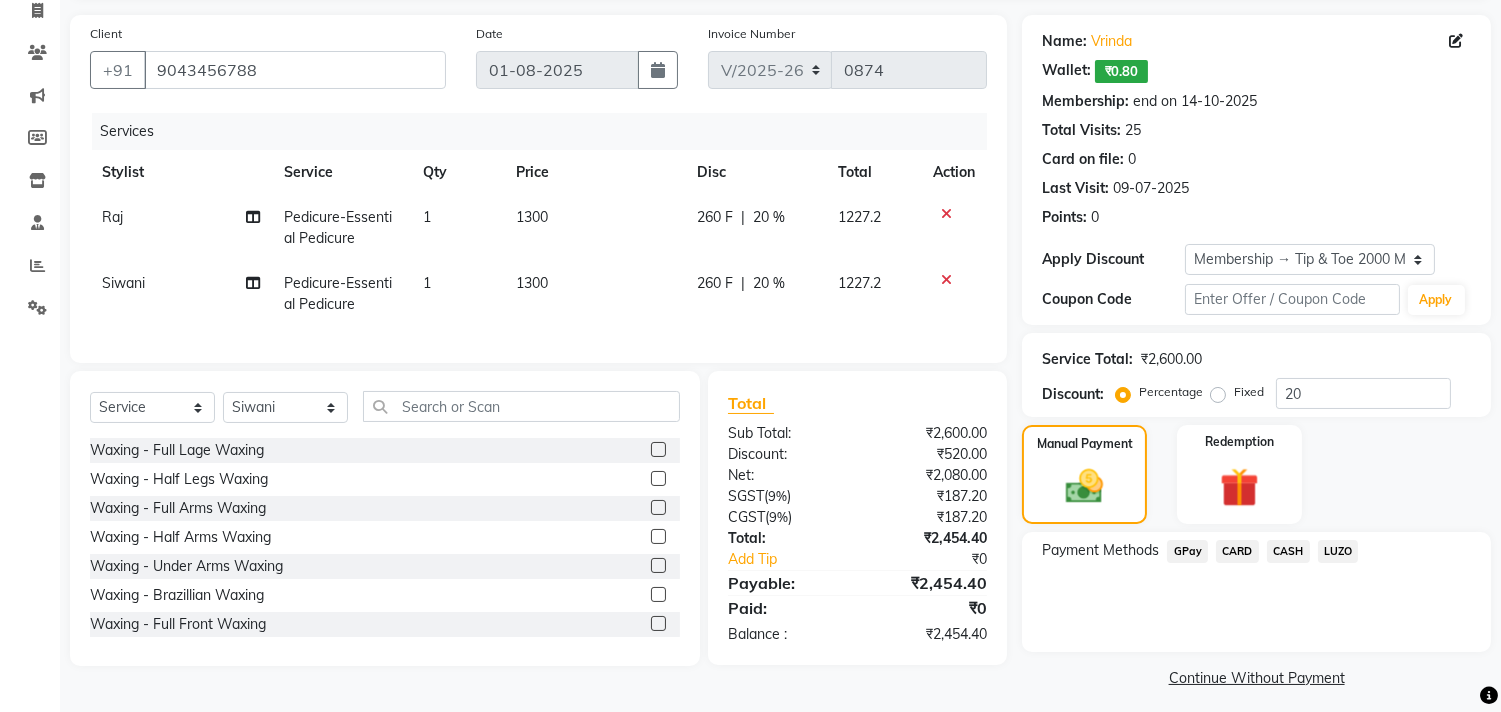 click on "CASH" 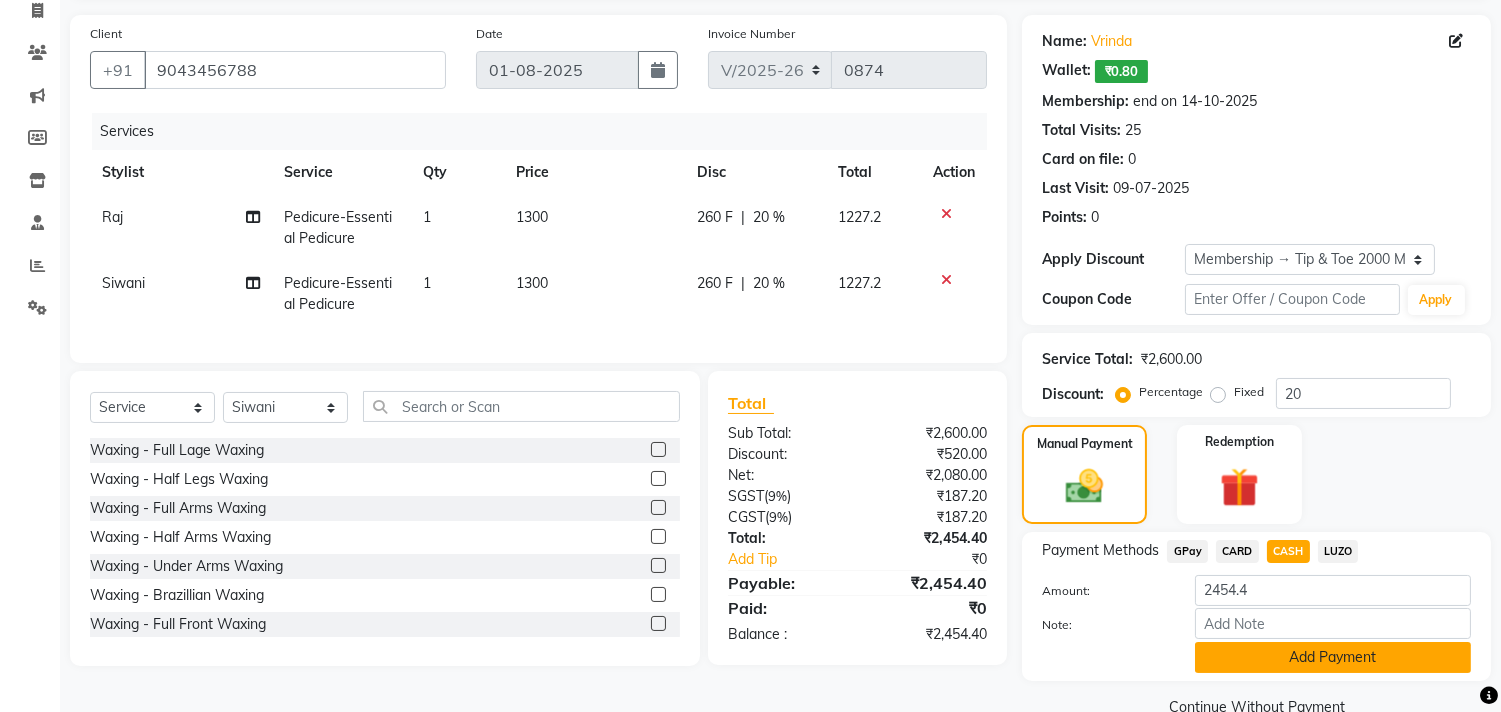 click on "Add Payment" 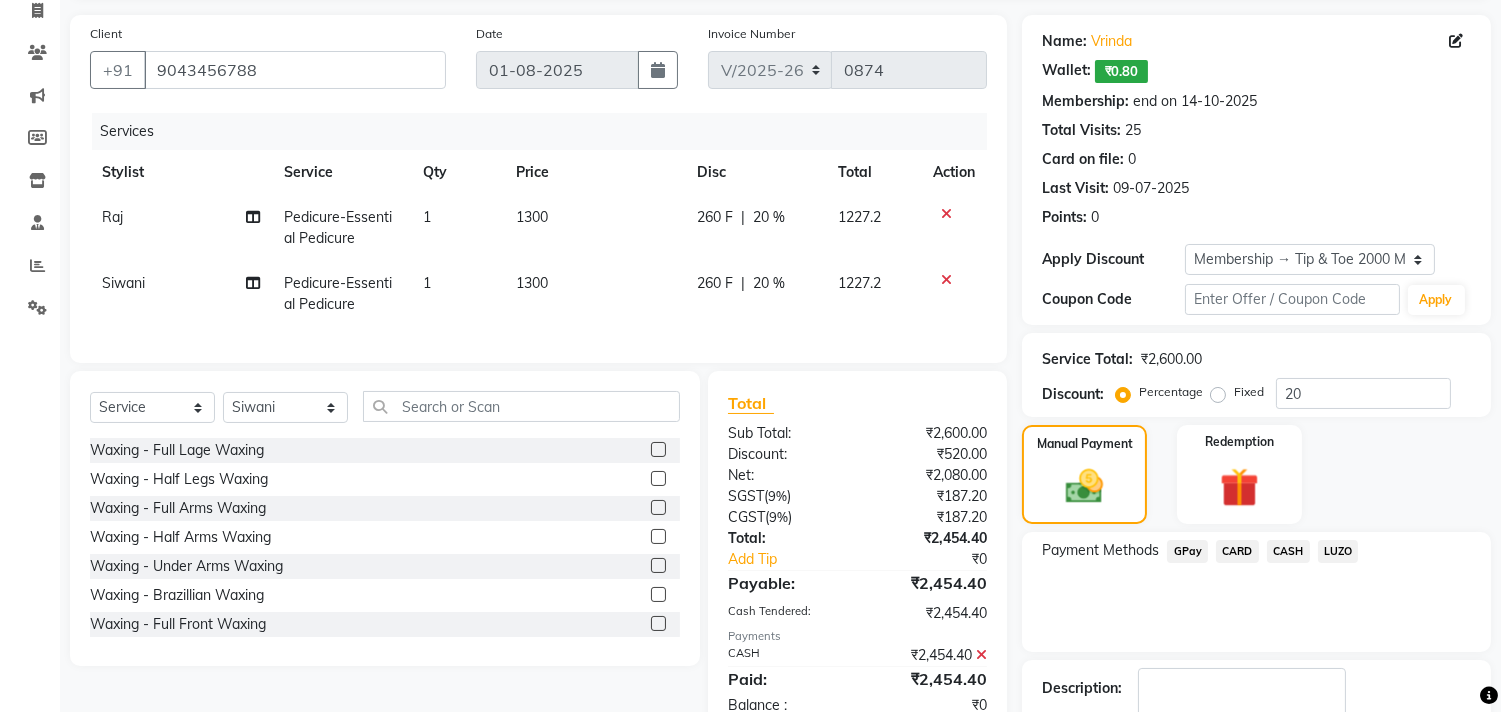 scroll, scrollTop: 257, scrollLeft: 0, axis: vertical 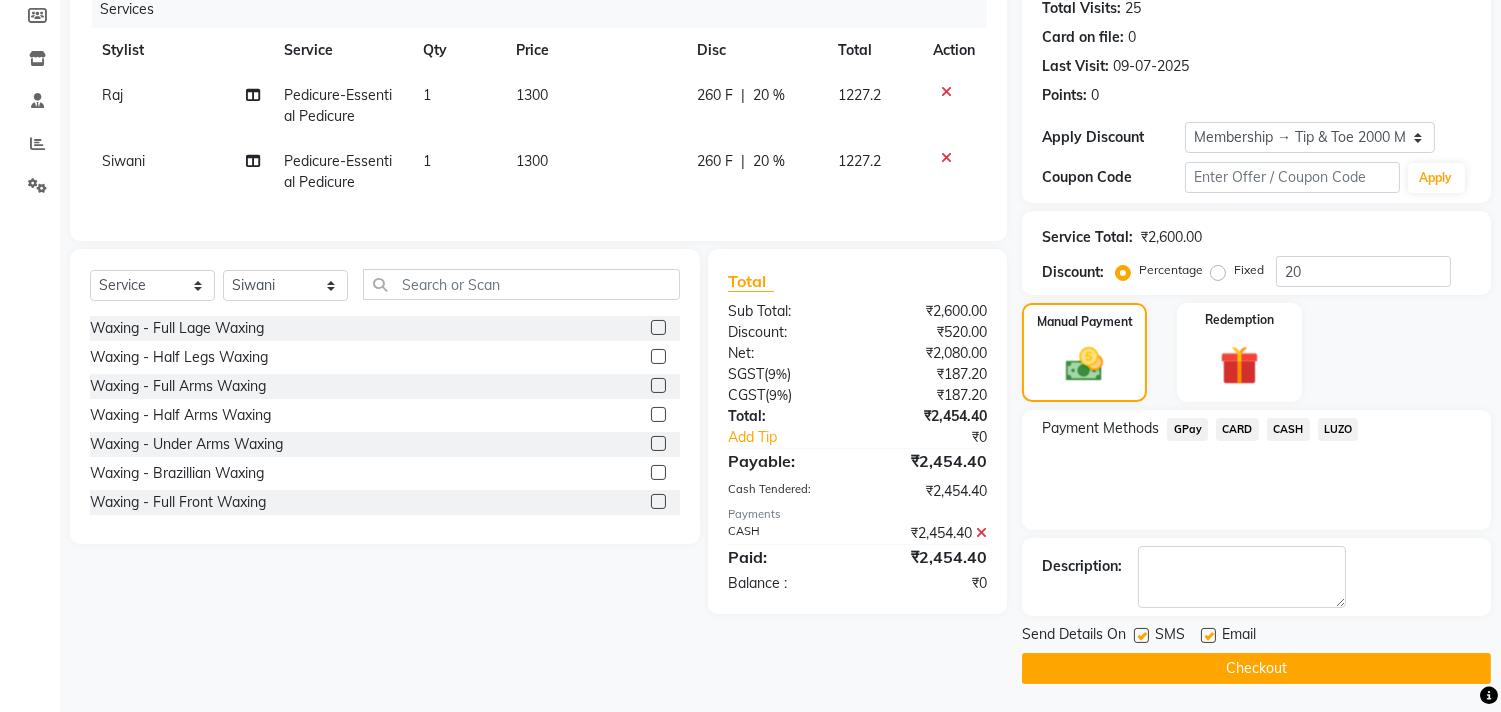 click on "Checkout" 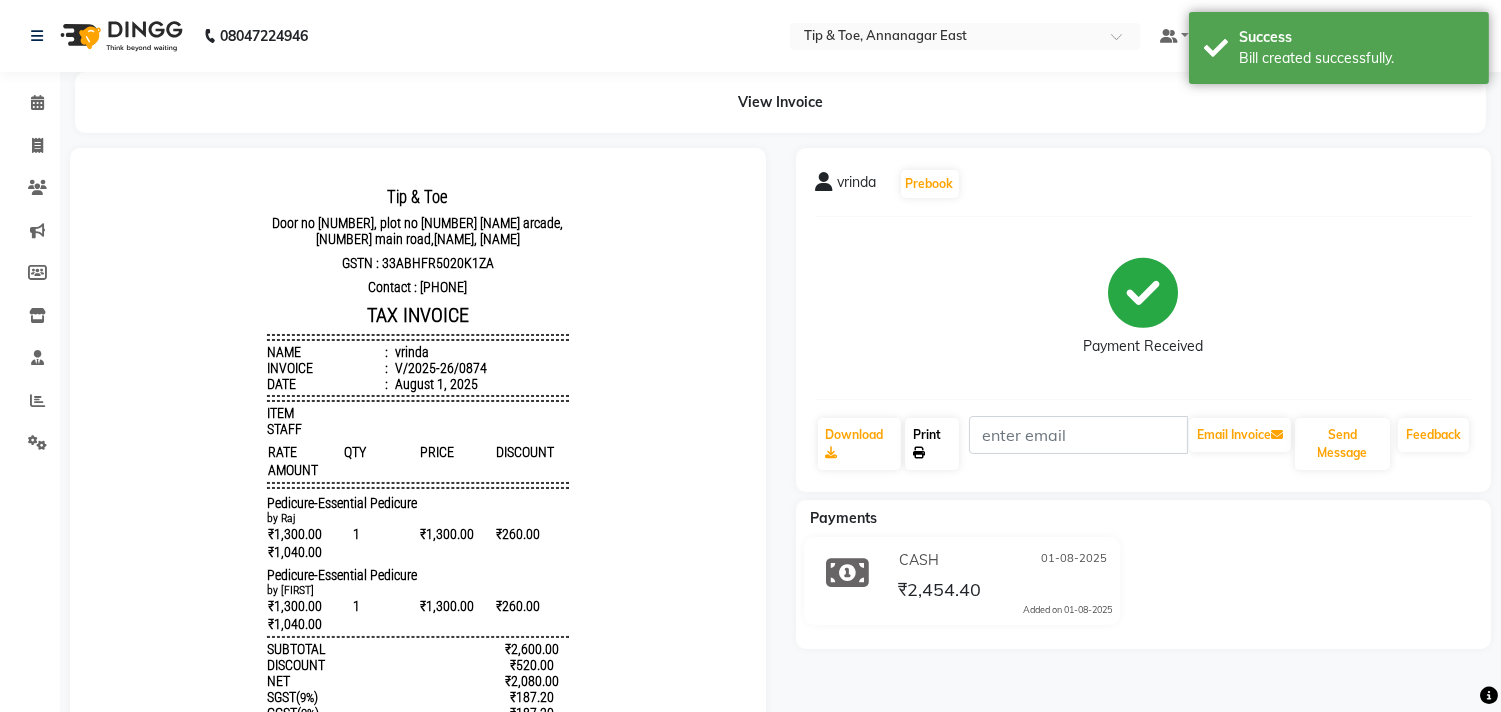 scroll, scrollTop: 0, scrollLeft: 0, axis: both 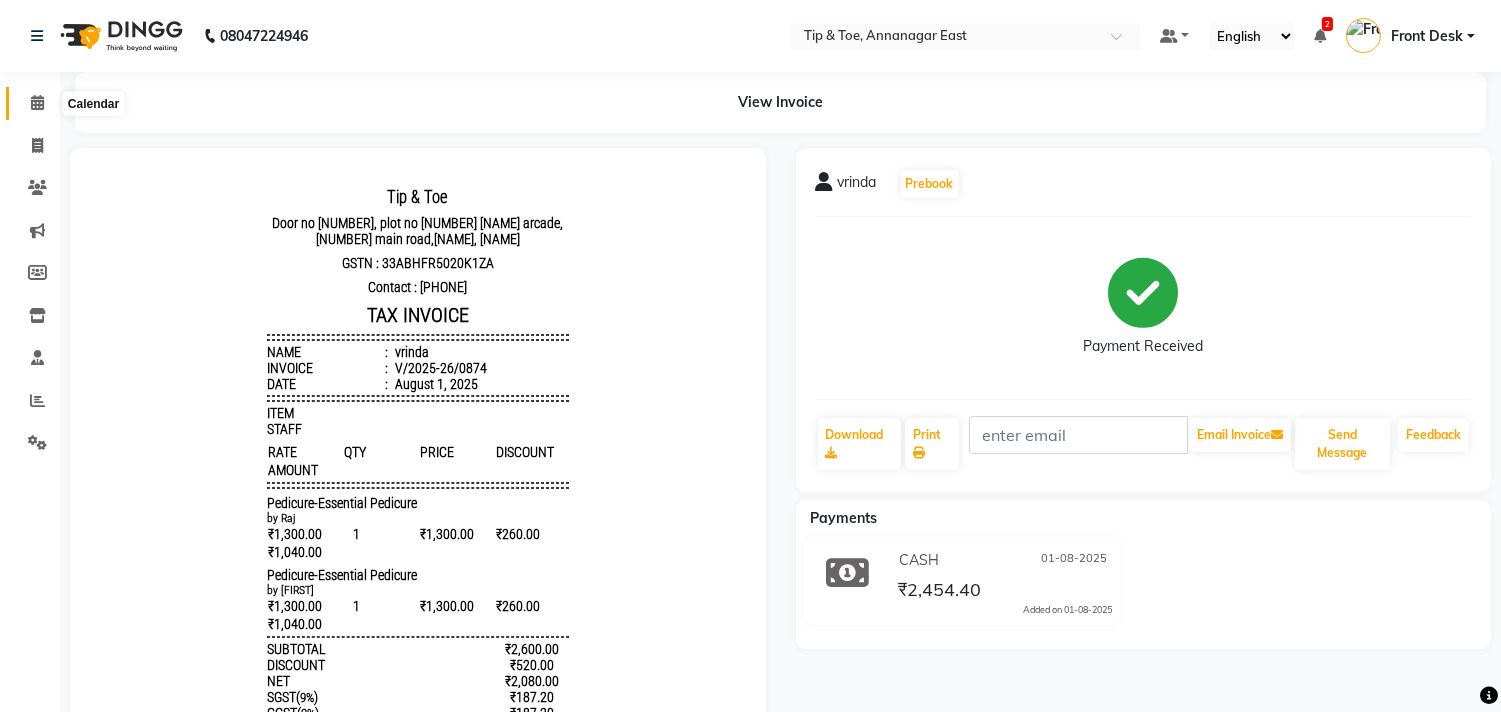 click 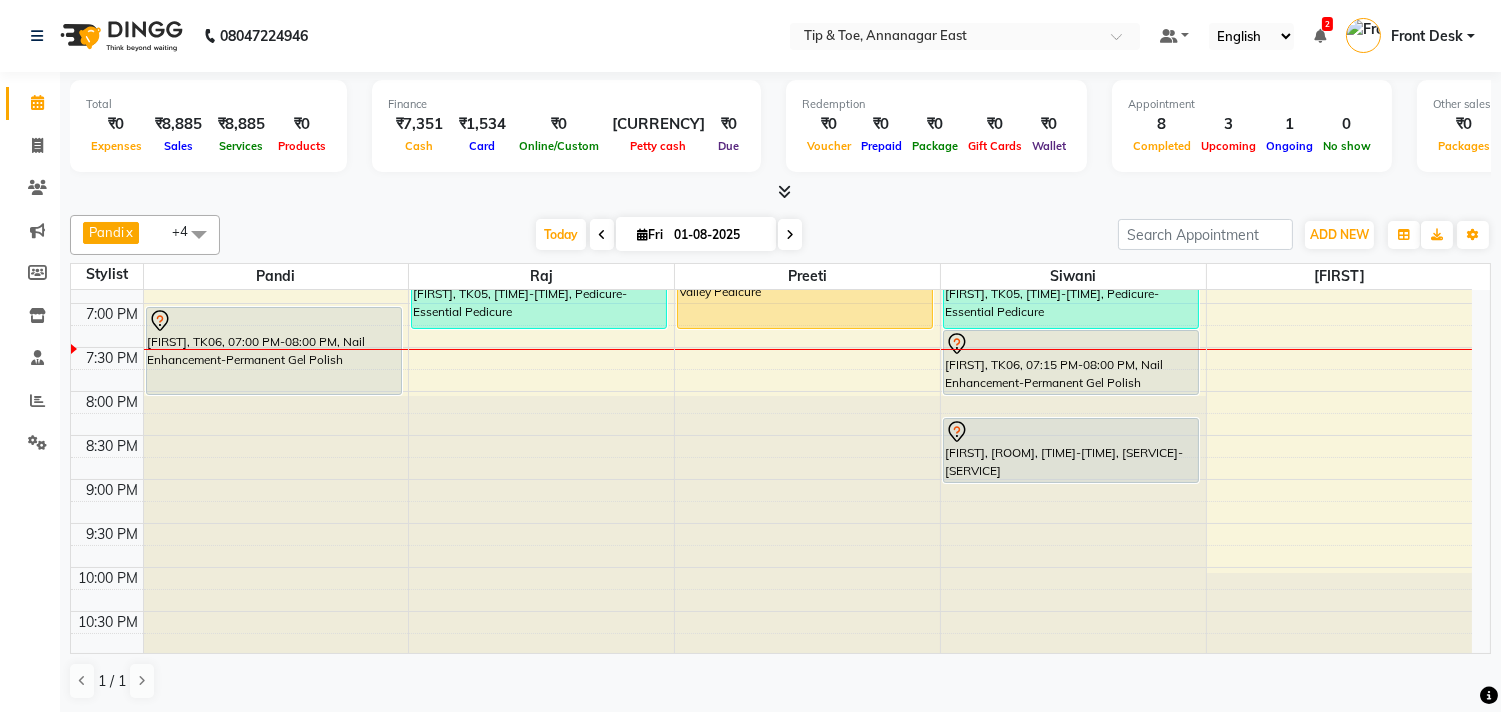 scroll, scrollTop: 873, scrollLeft: 0, axis: vertical 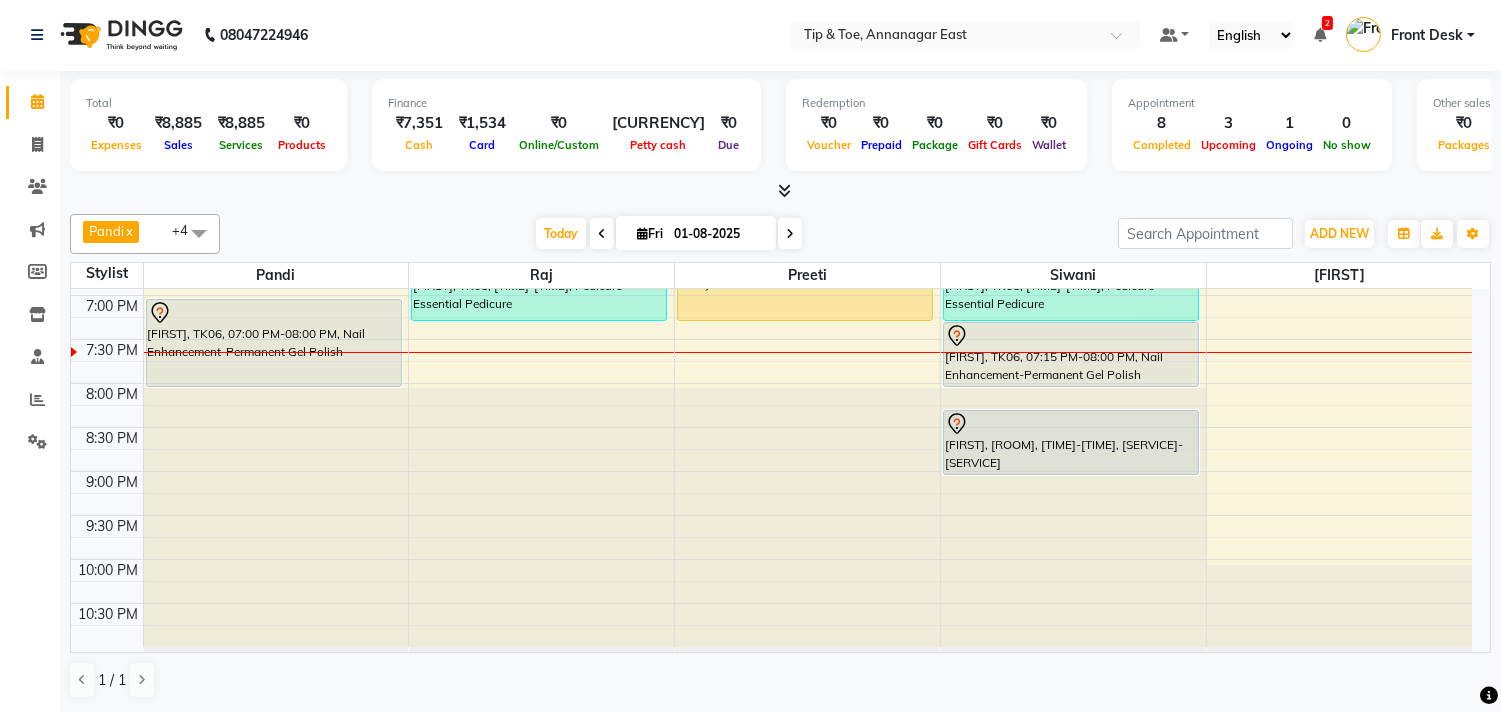 click at bounding box center (790, 234) 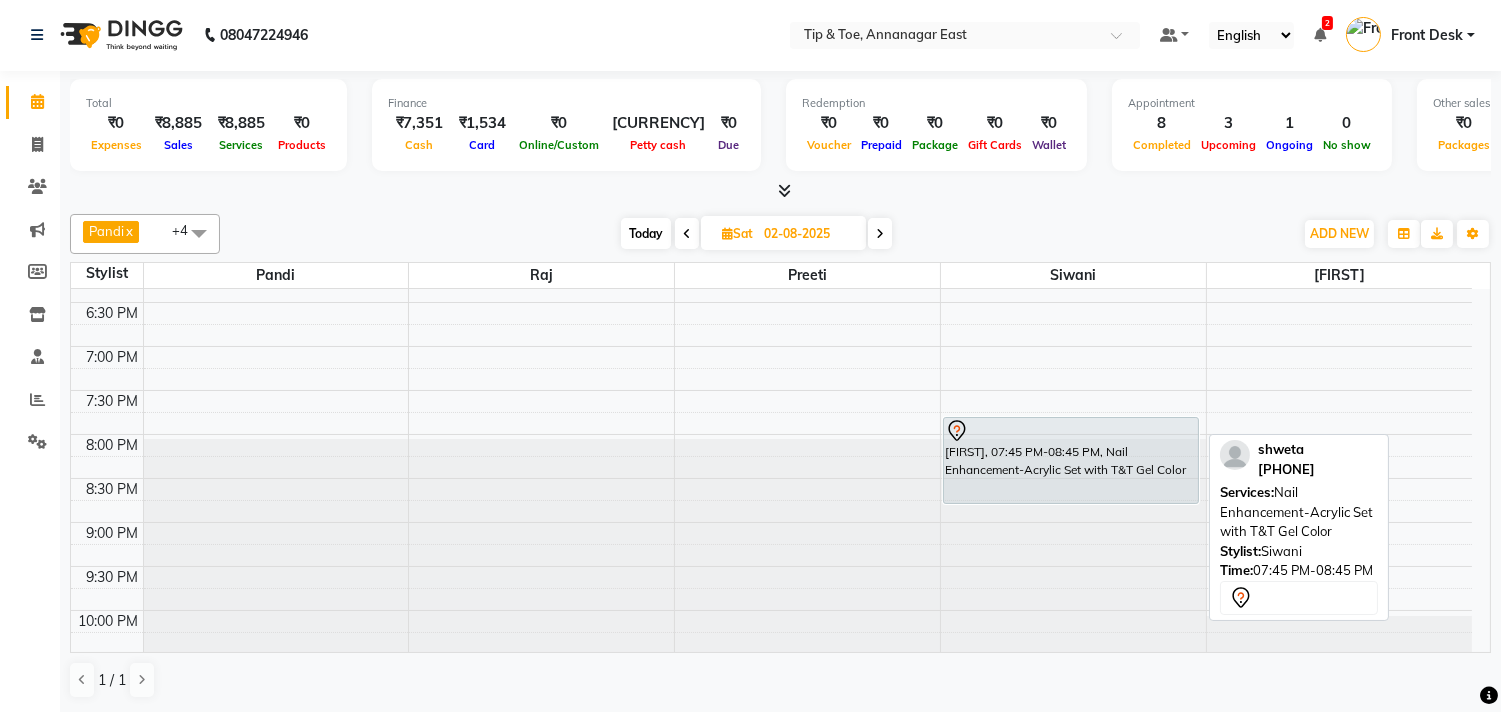 scroll, scrollTop: 873, scrollLeft: 0, axis: vertical 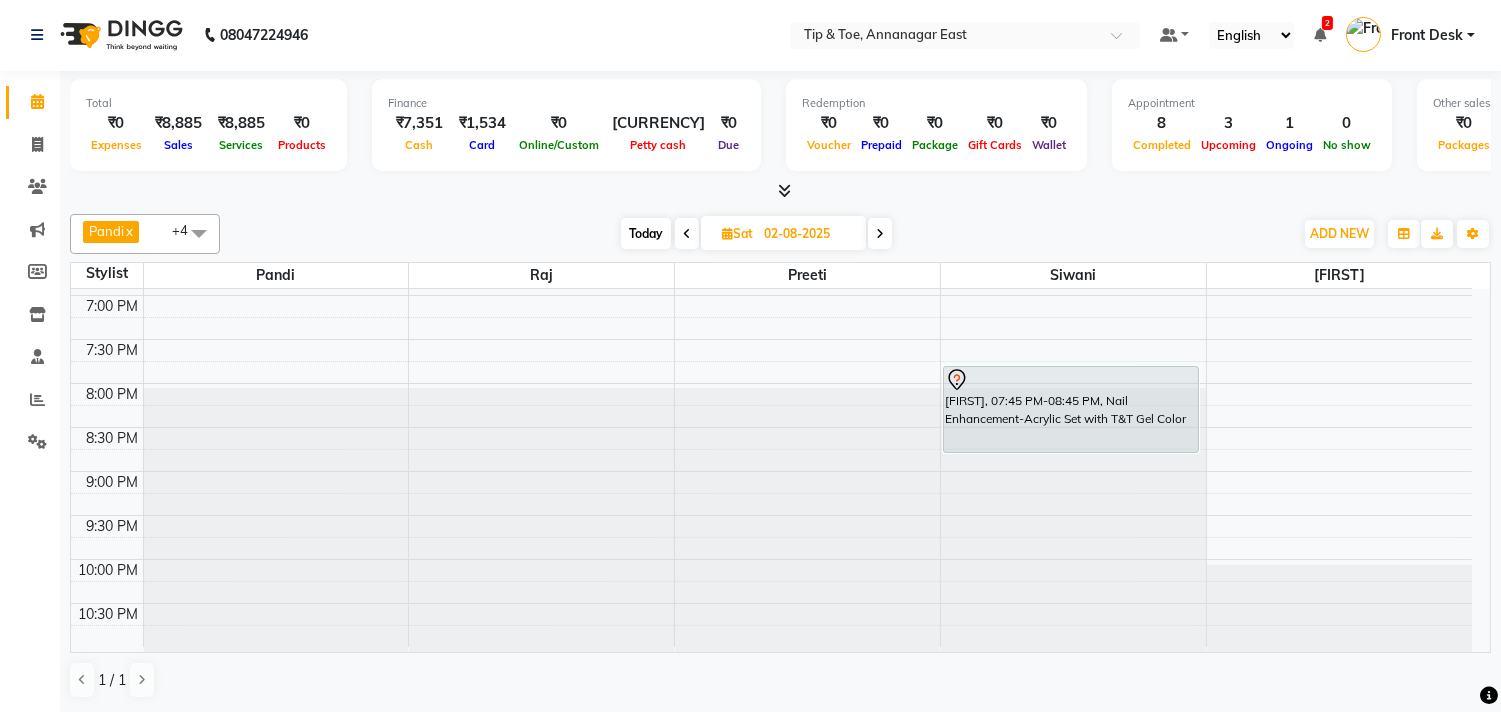 click on "Today" at bounding box center (646, 233) 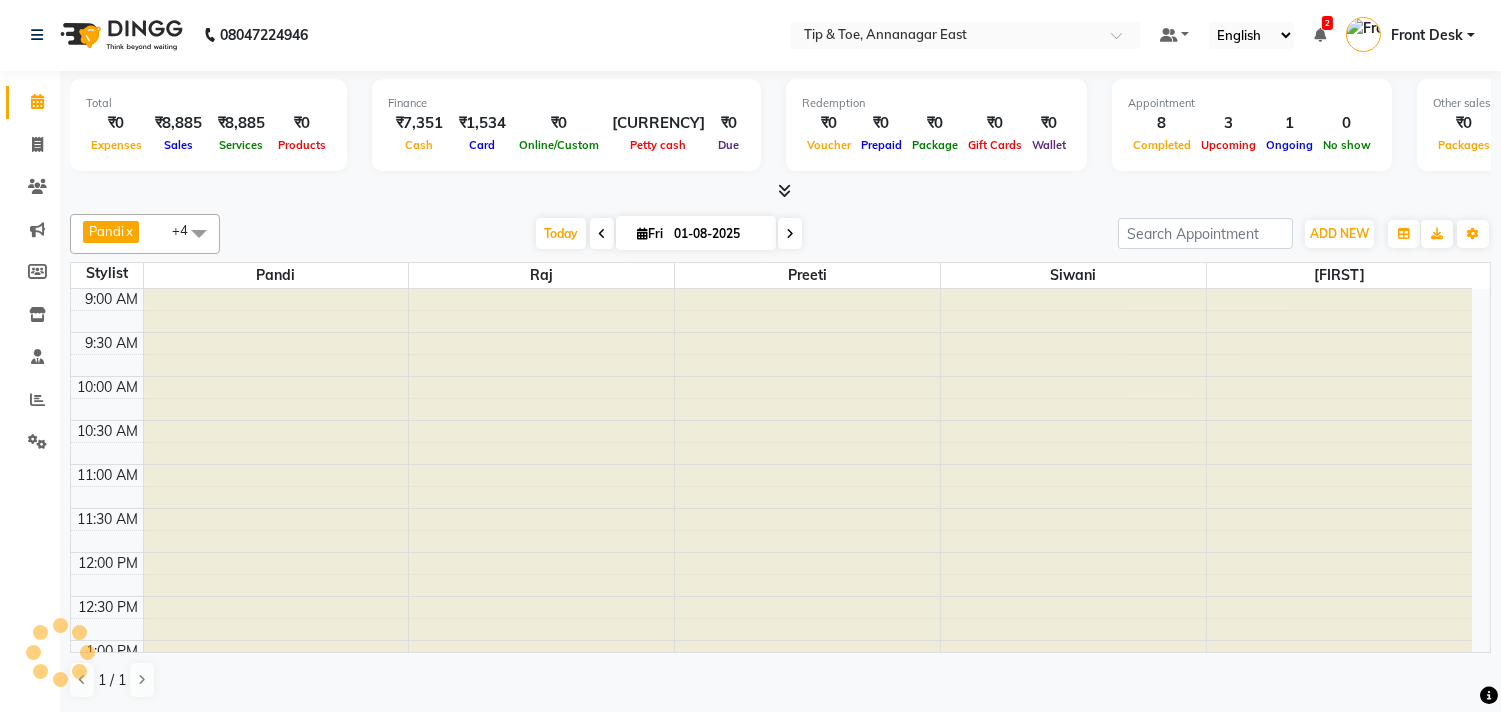 scroll, scrollTop: 873, scrollLeft: 0, axis: vertical 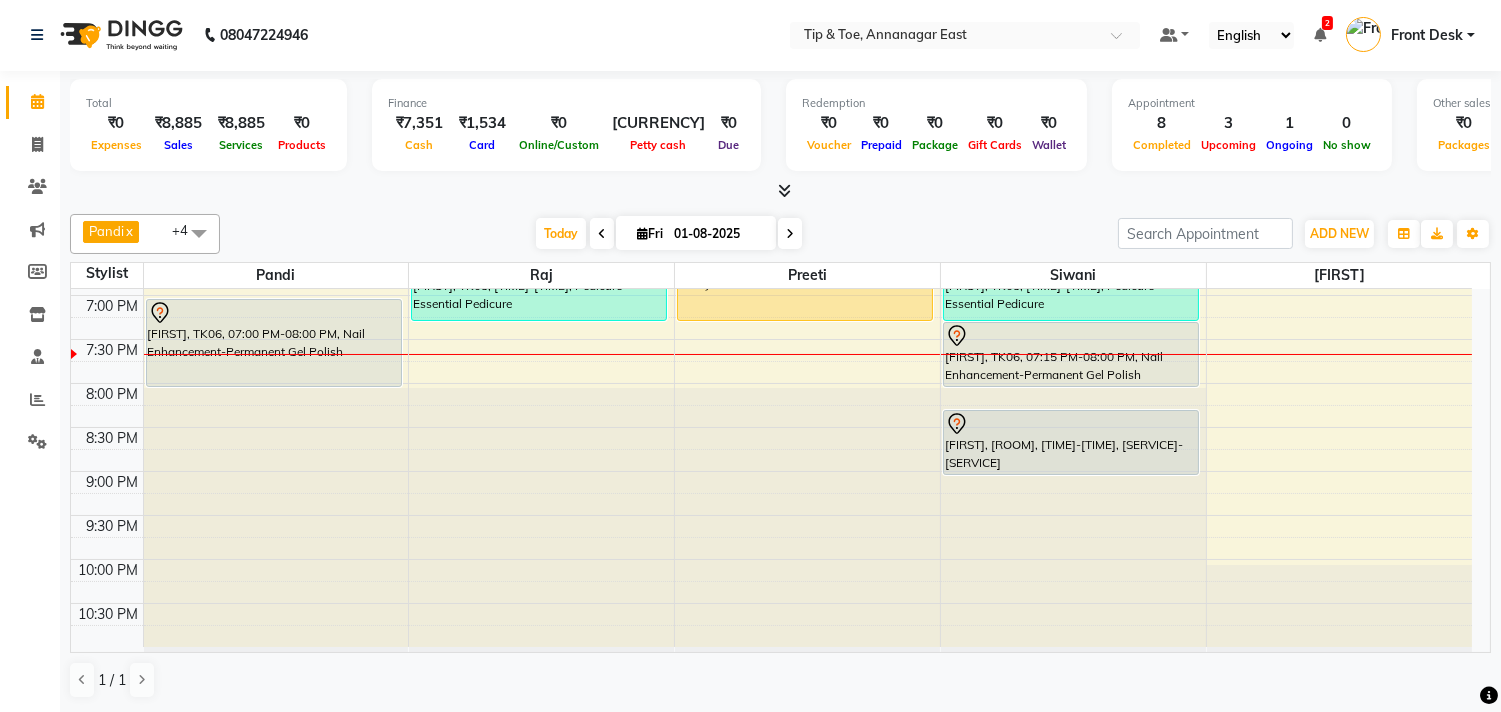 click at bounding box center (790, 233) 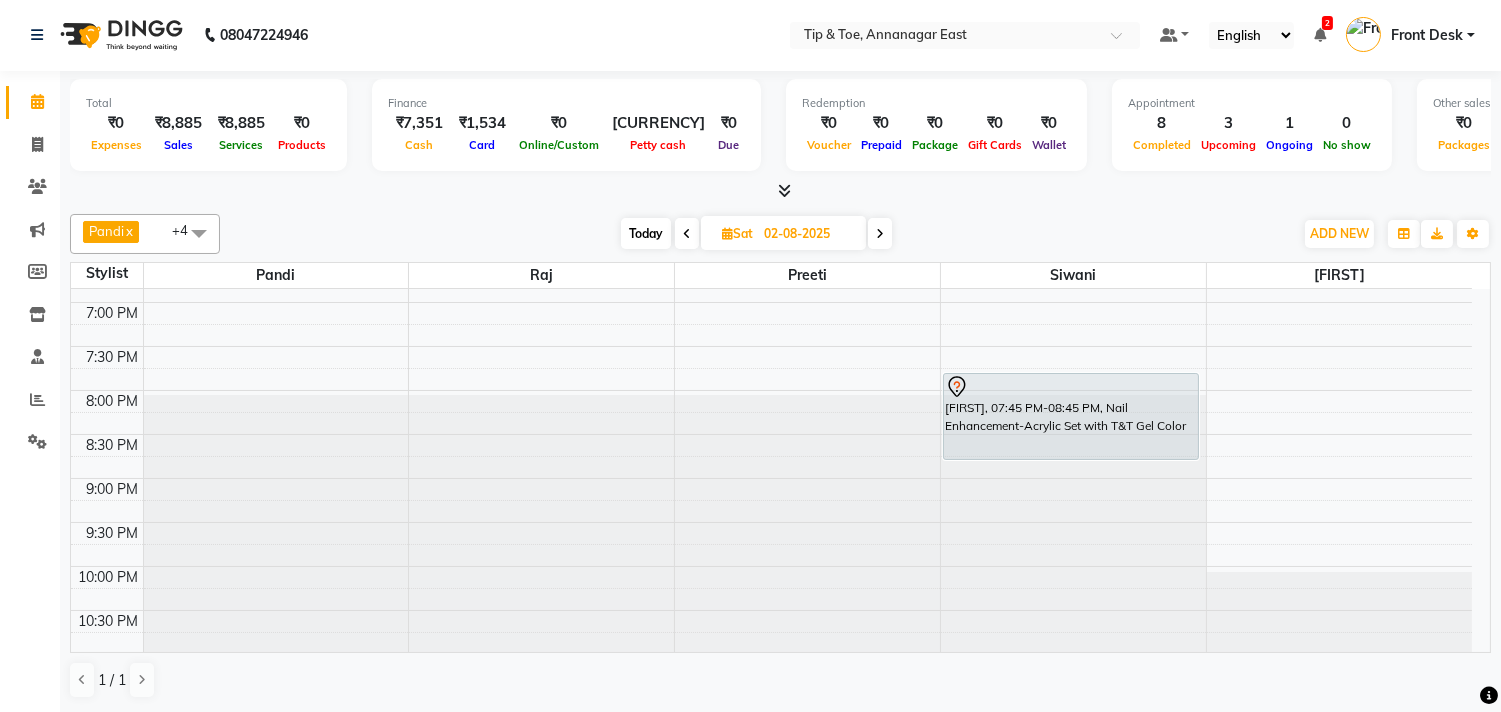 scroll, scrollTop: 873, scrollLeft: 0, axis: vertical 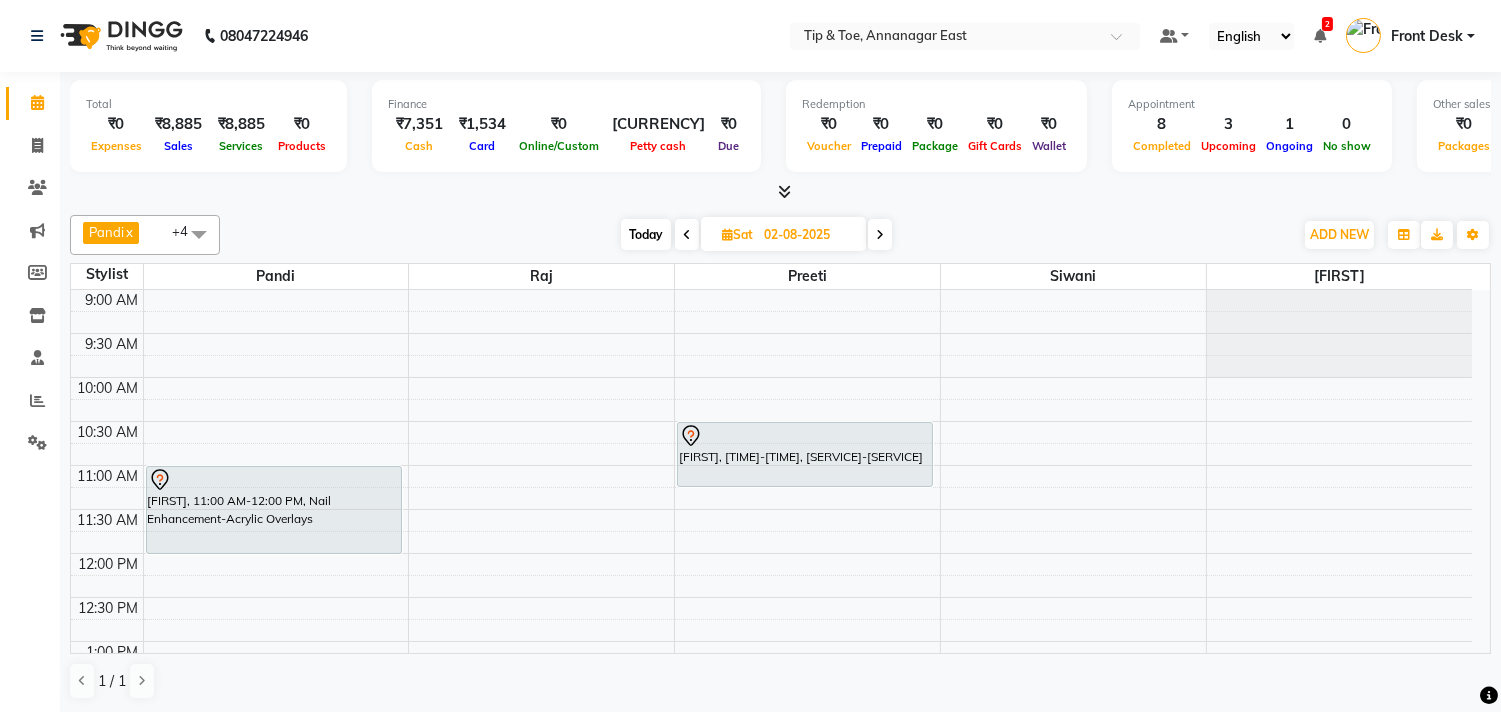 click on "Today" at bounding box center [646, 234] 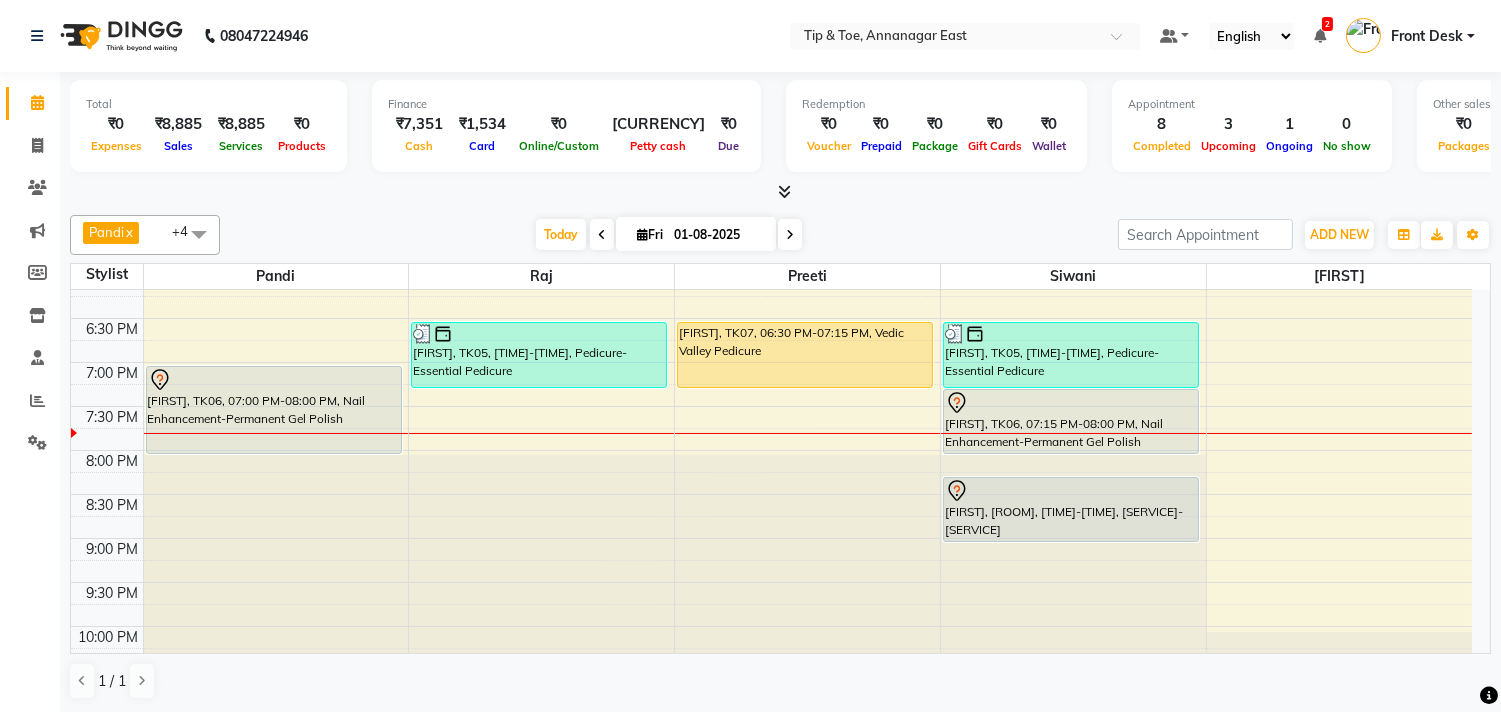 scroll, scrollTop: 762, scrollLeft: 0, axis: vertical 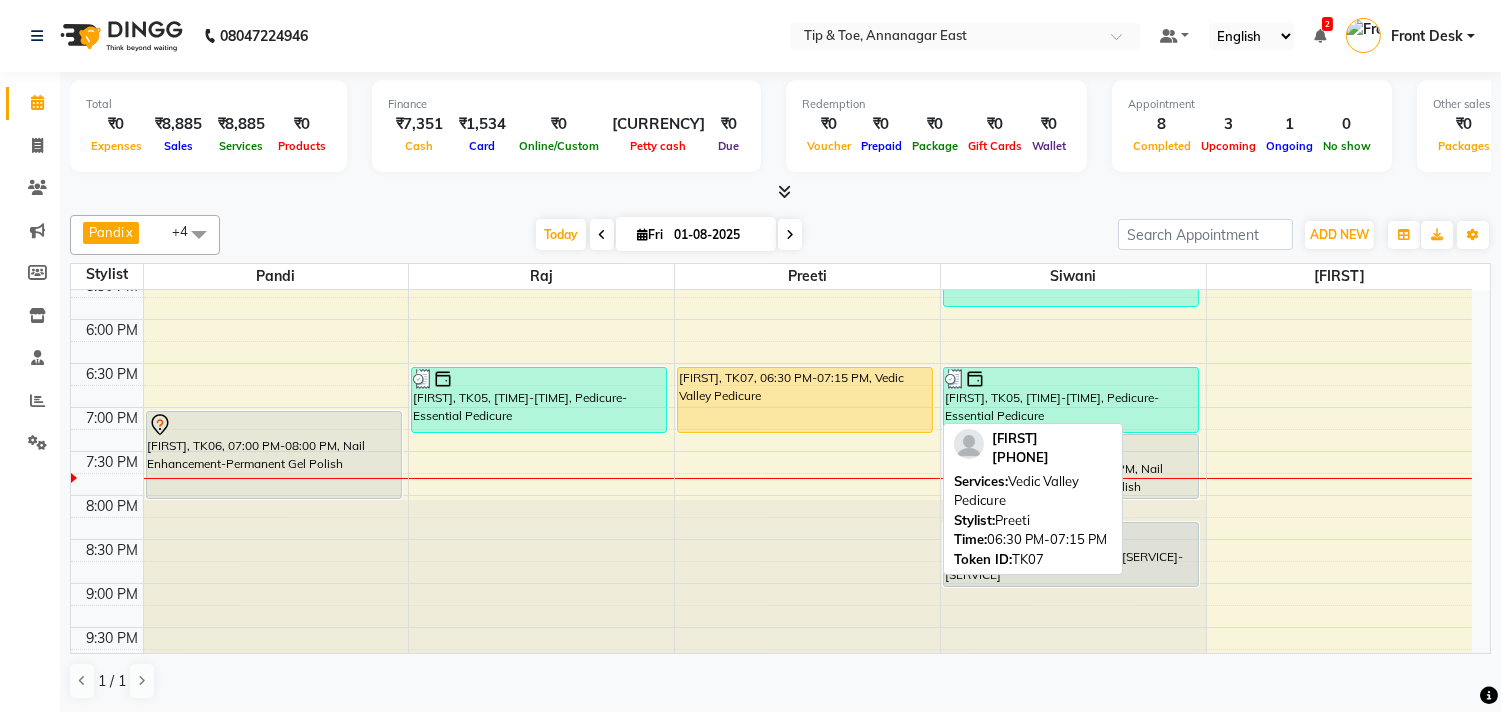 click on "shruthi, TK07, 06:30 PM-07:15 PM,  Vedic Valley Pedicure" at bounding box center [805, 400] 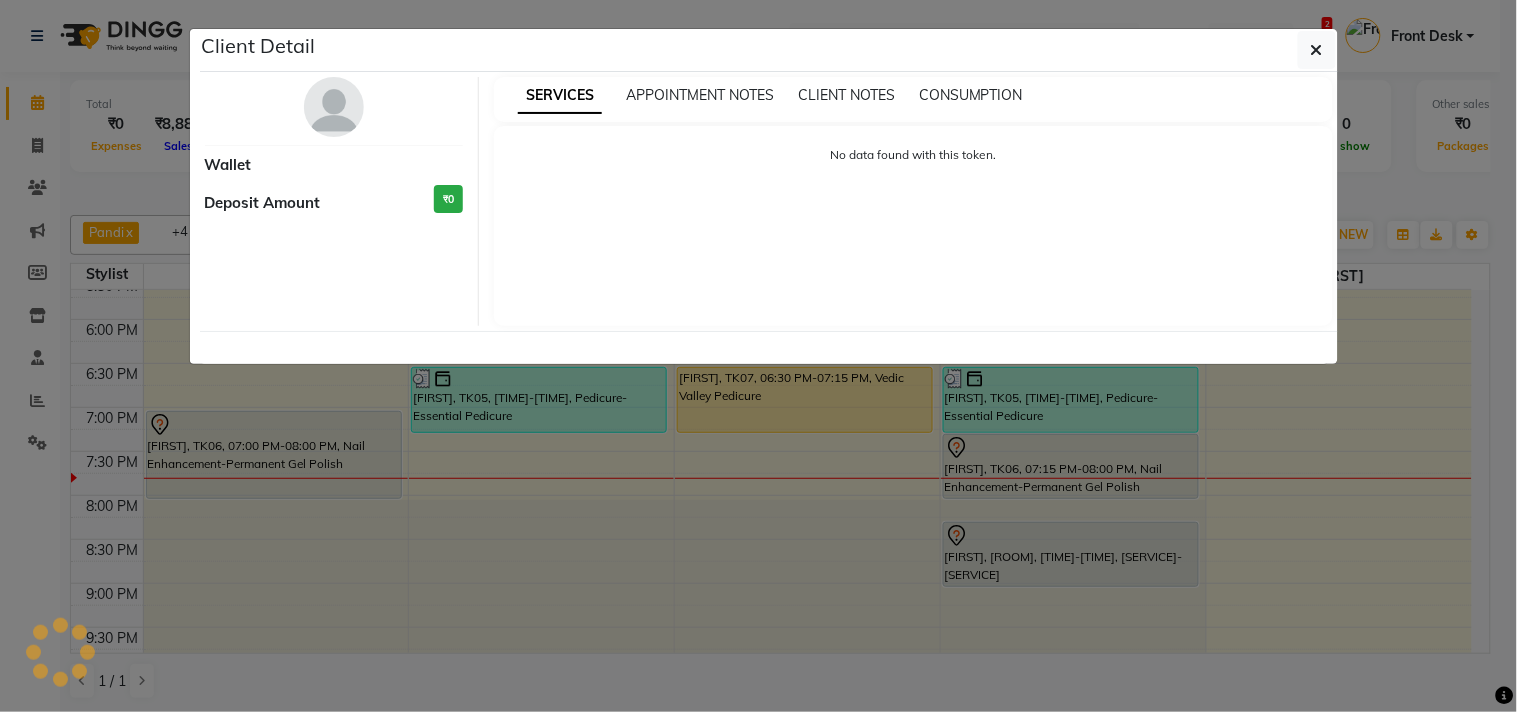 select on "1" 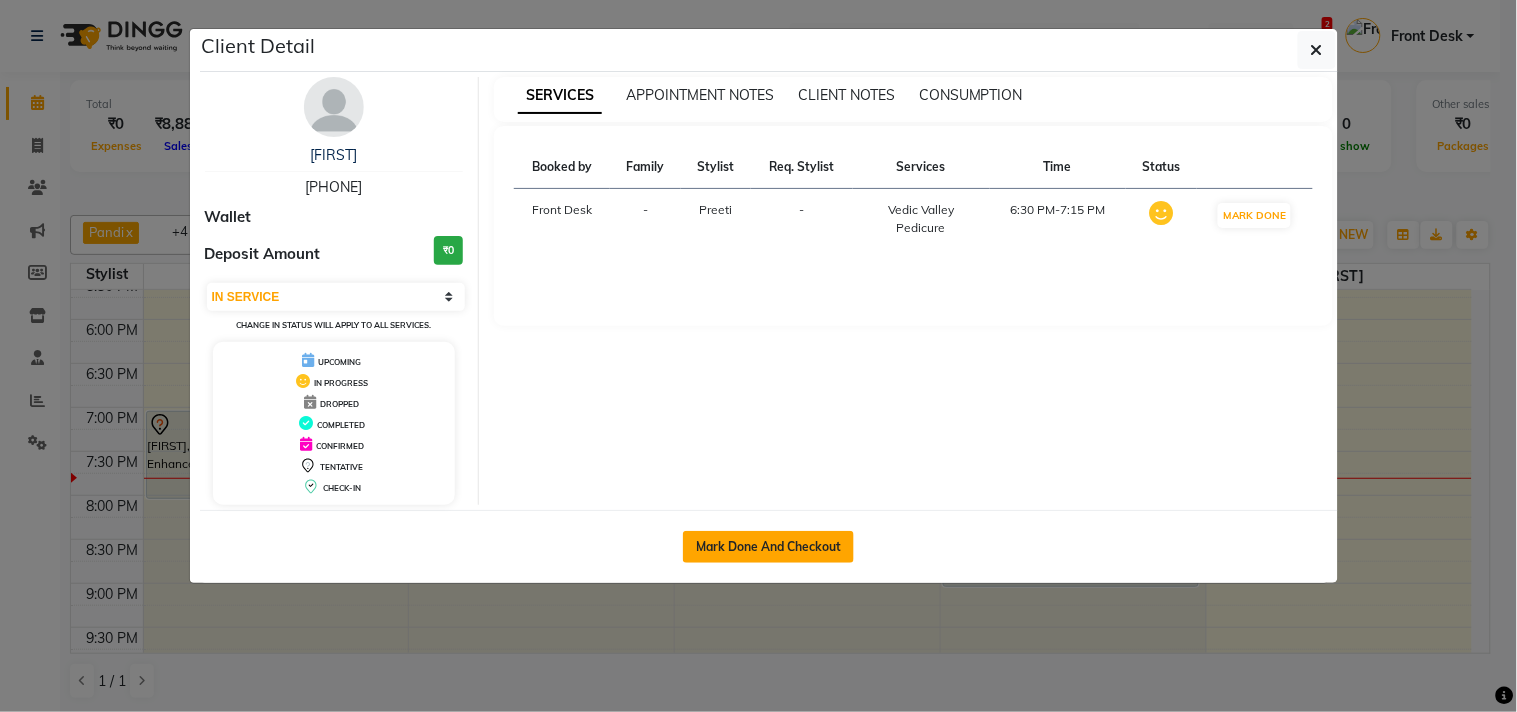 click on "Mark Done And Checkout" 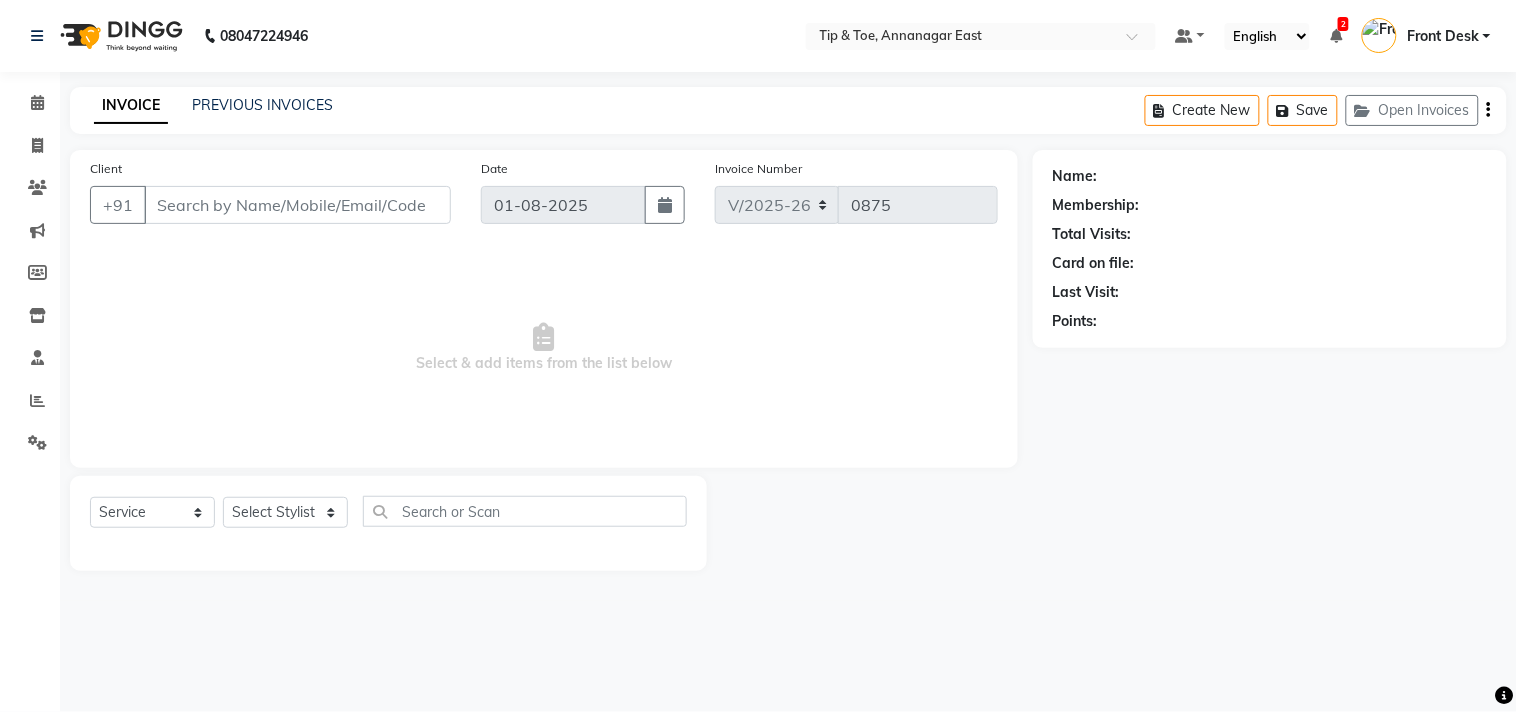type on "9384820801" 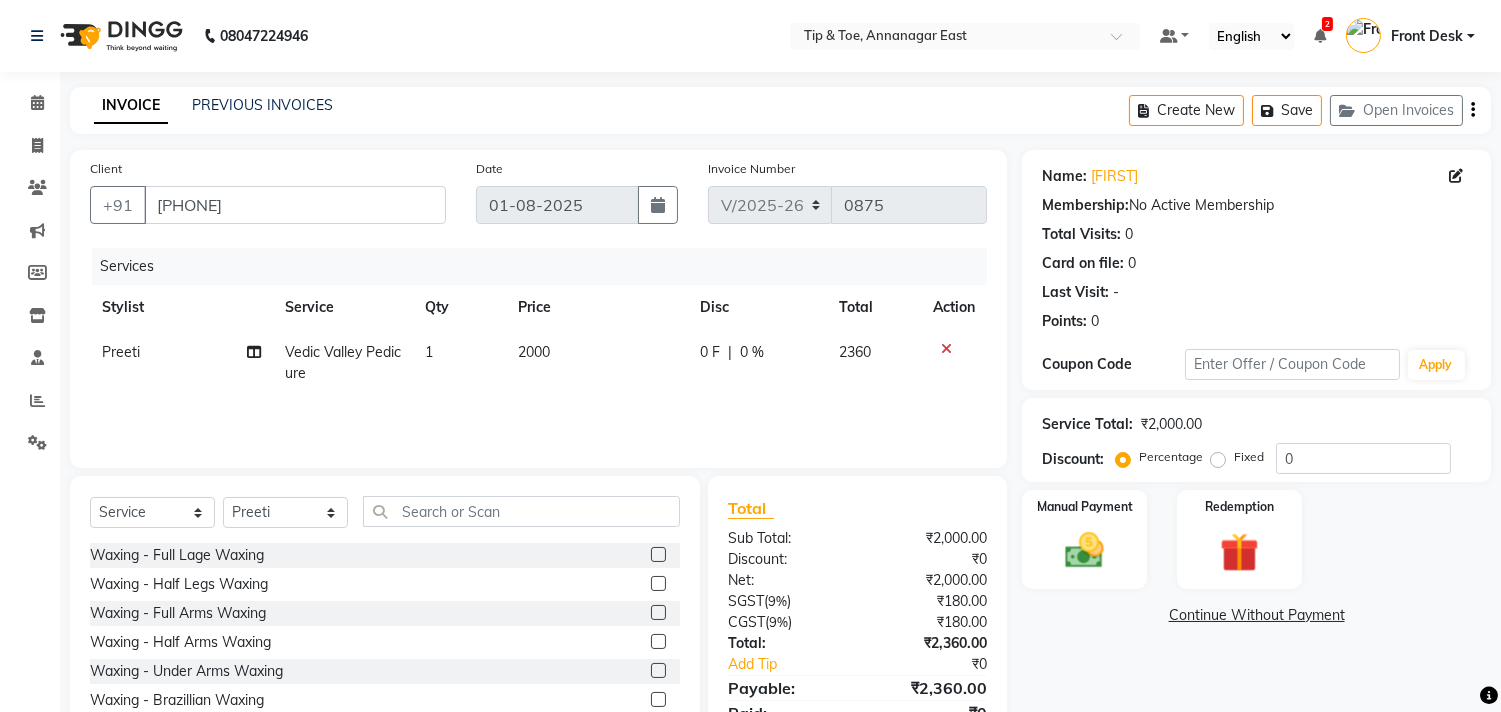 click on "2000" 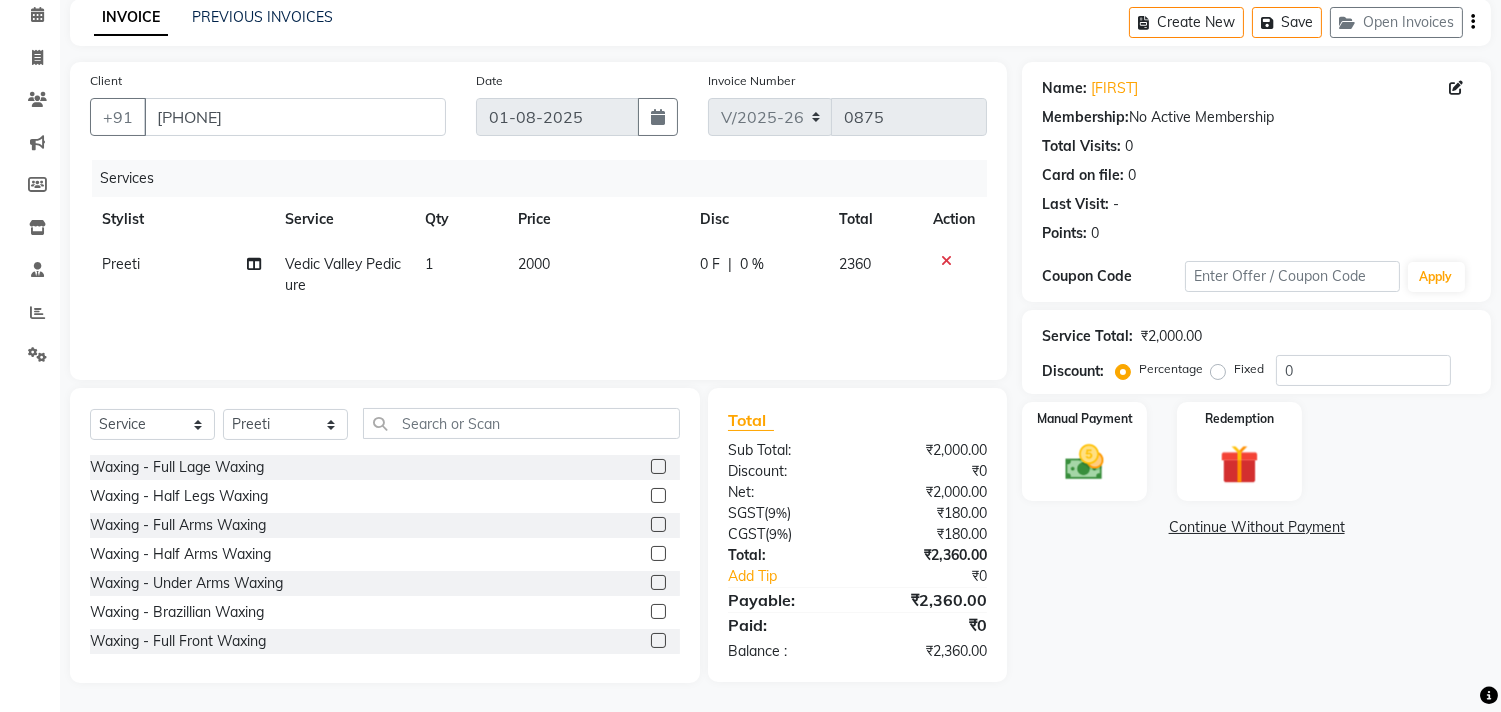 select on "39915" 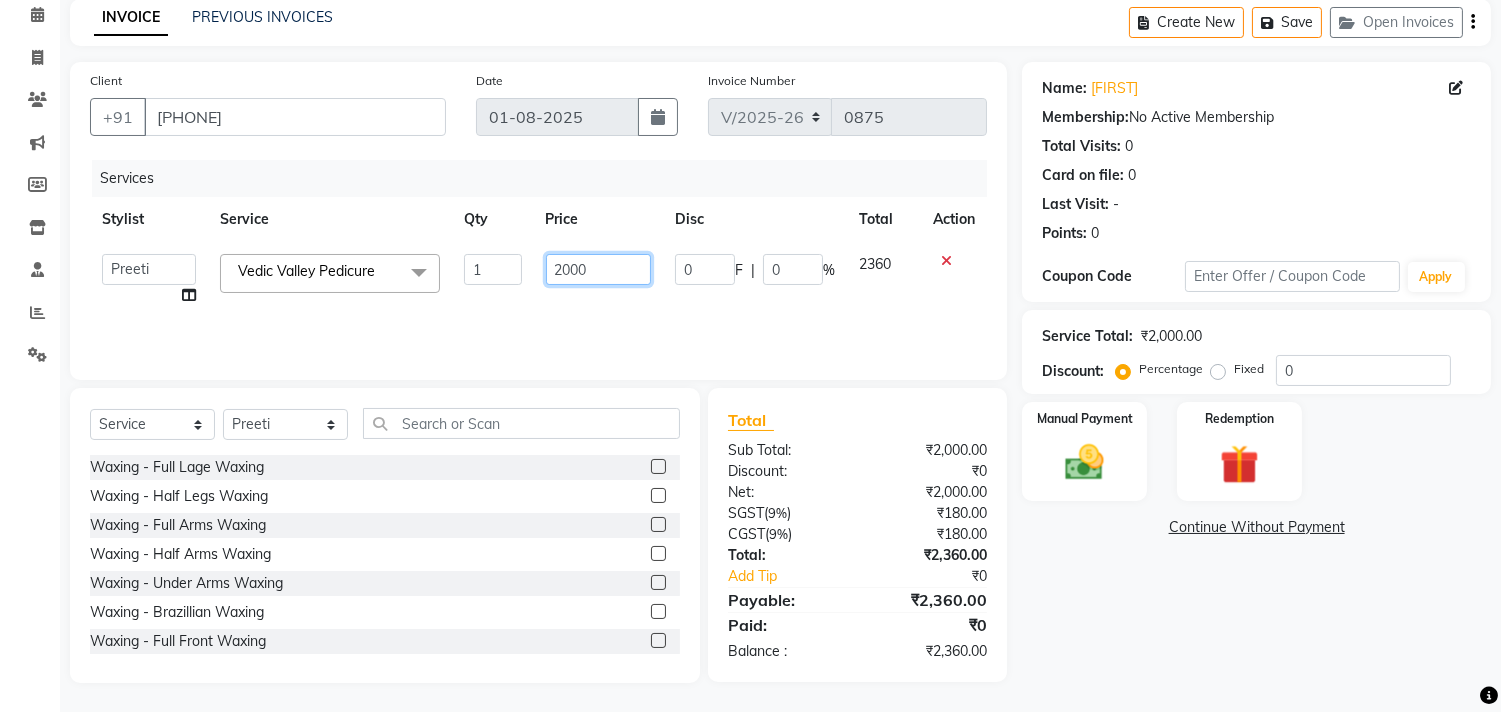 click on "2000" 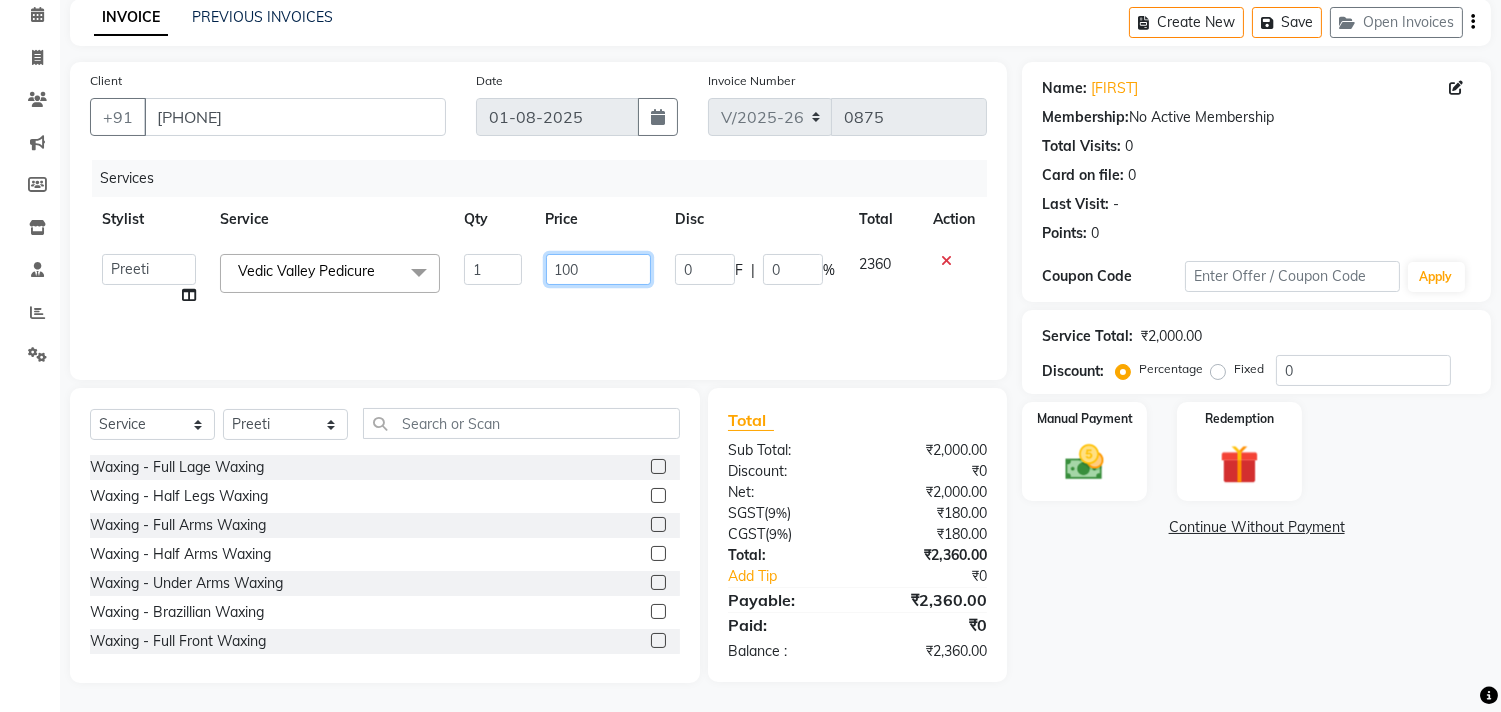 type on "1500" 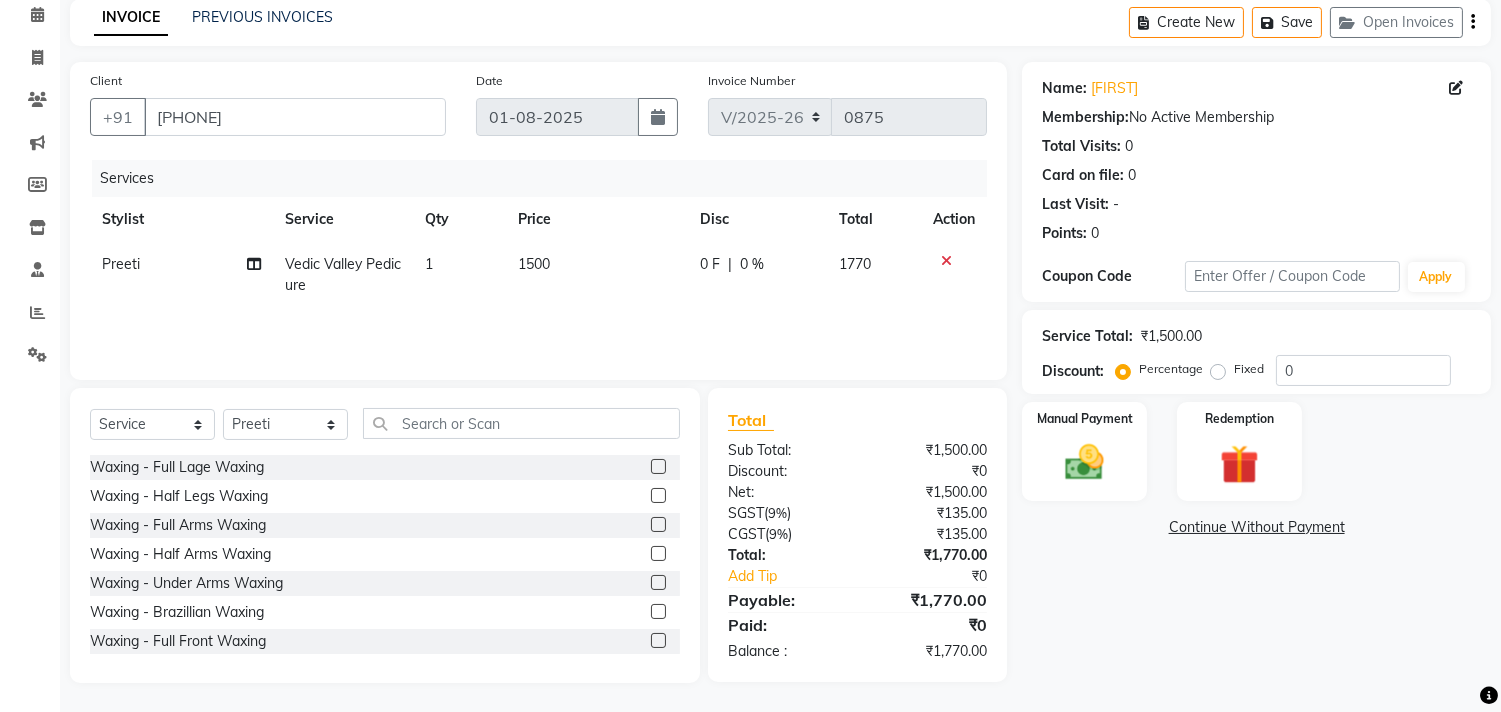 click on "Name: Shruthi  Membership:  No Active Membership  Total Visits:  0 Card on file:  0 Last Visit:   - Points:   0  Coupon Code Apply Service Total:  ₹1,500.00  Discount:  Percentage   Fixed  0 Manual Payment Redemption  Continue Without Payment" 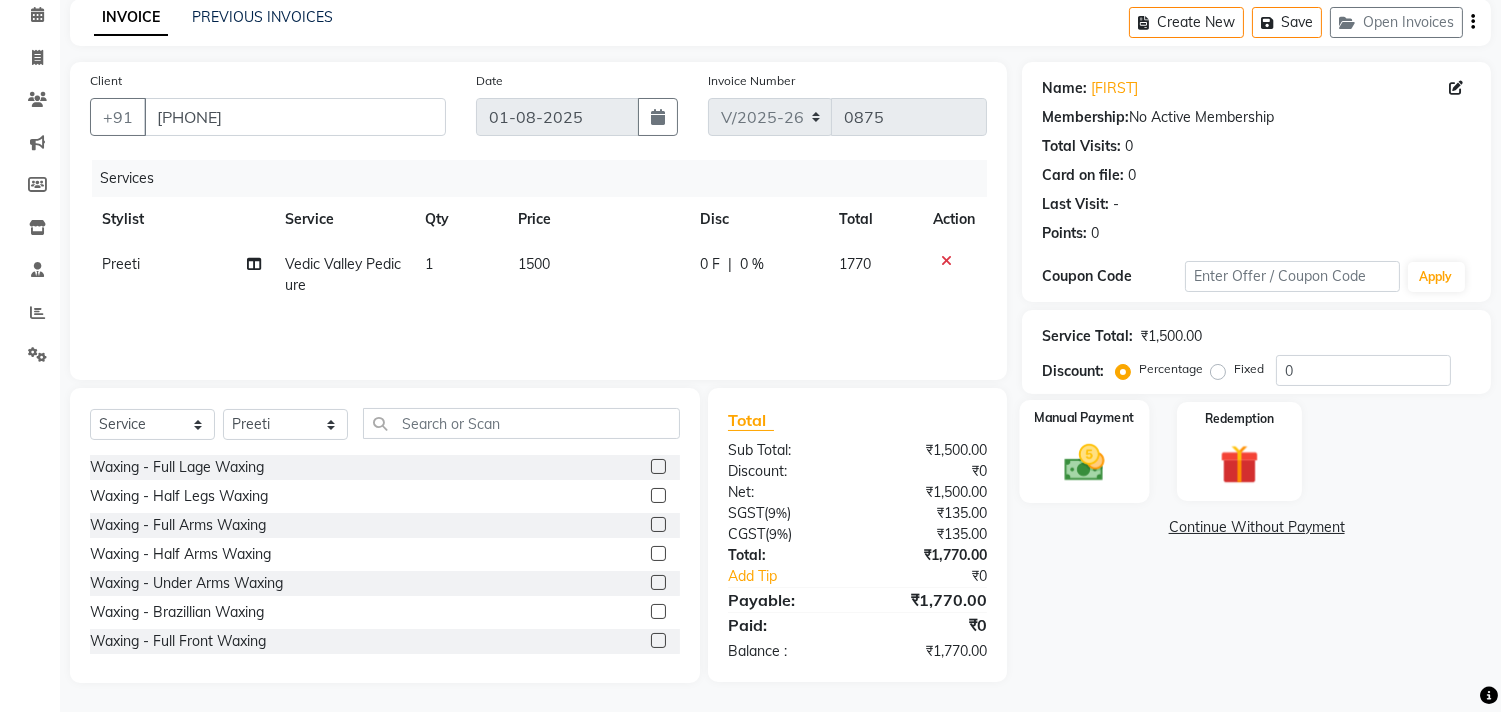 click on "Manual Payment" 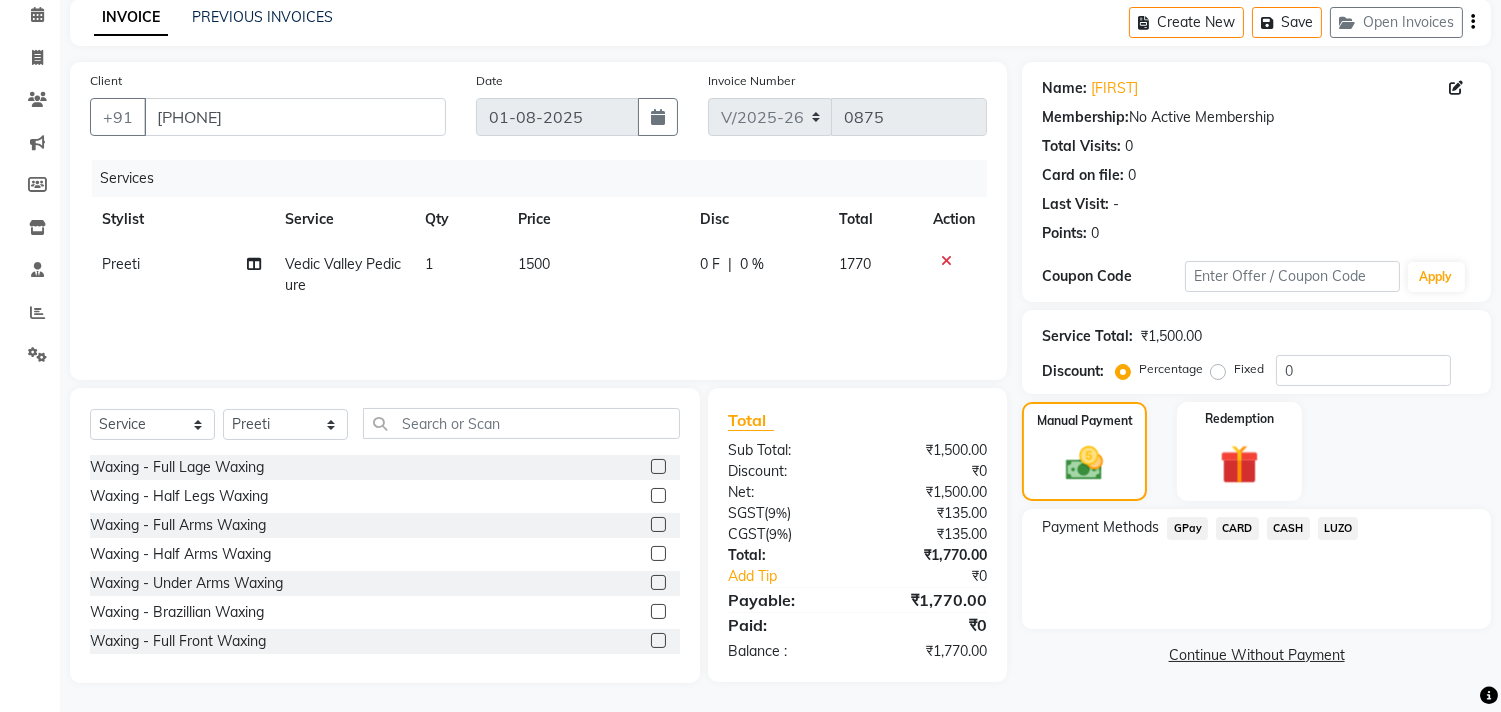 click on "CASH" 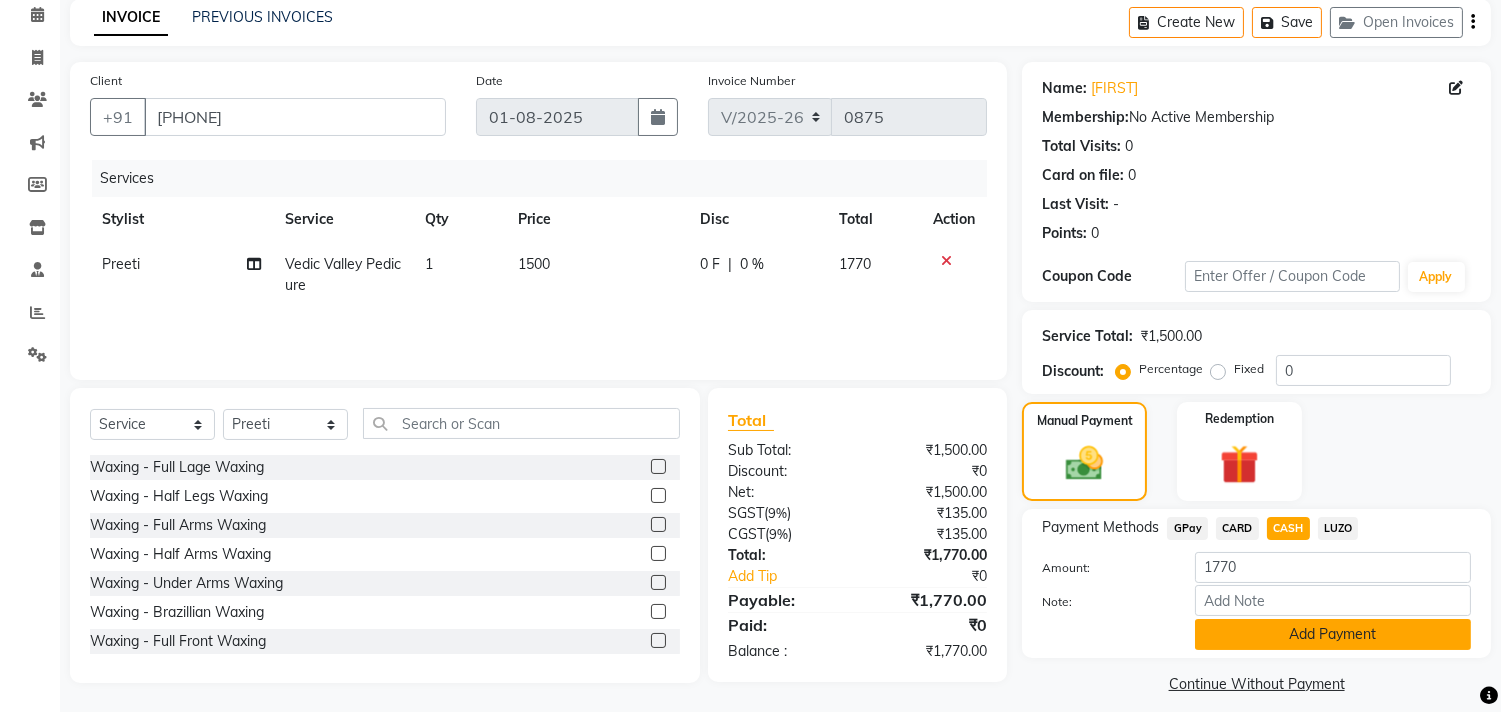 click on "Add Payment" 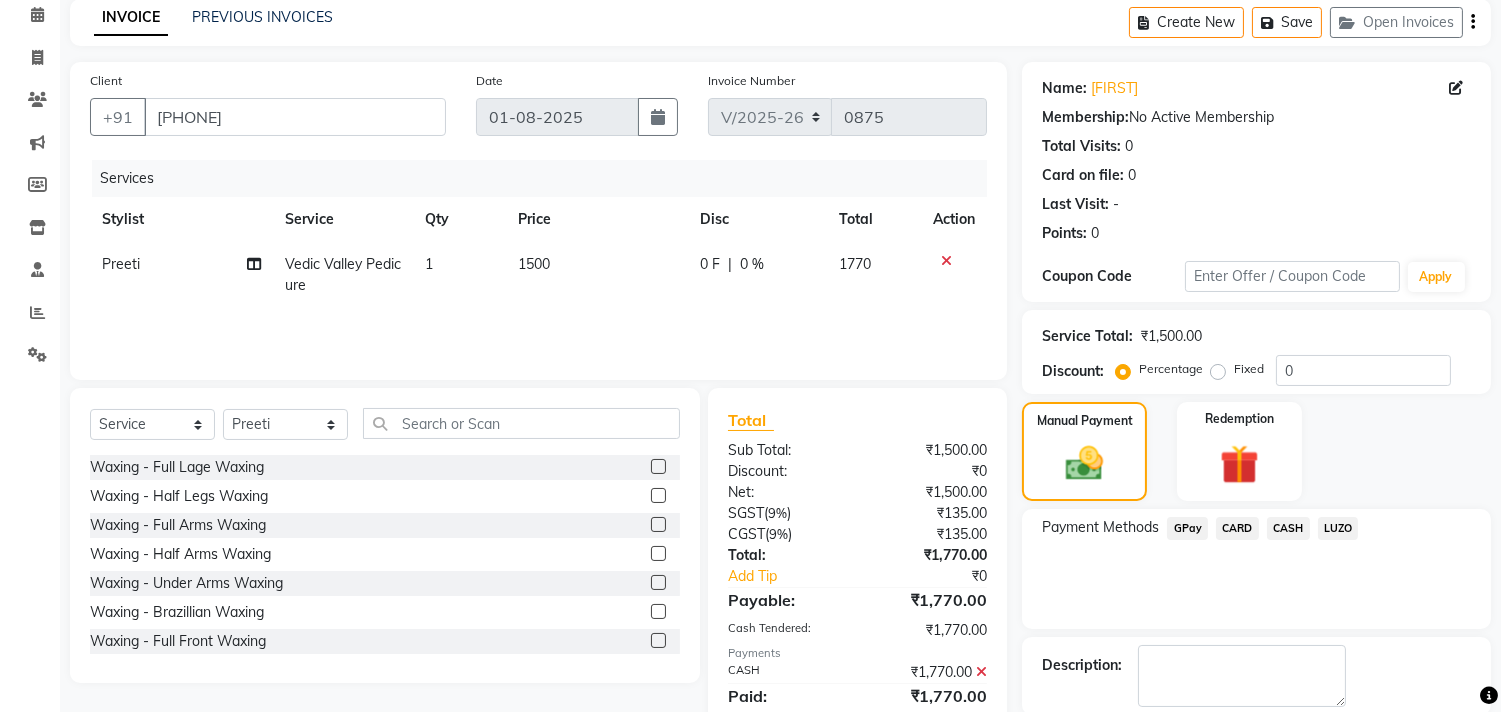 scroll, scrollTop: 187, scrollLeft: 0, axis: vertical 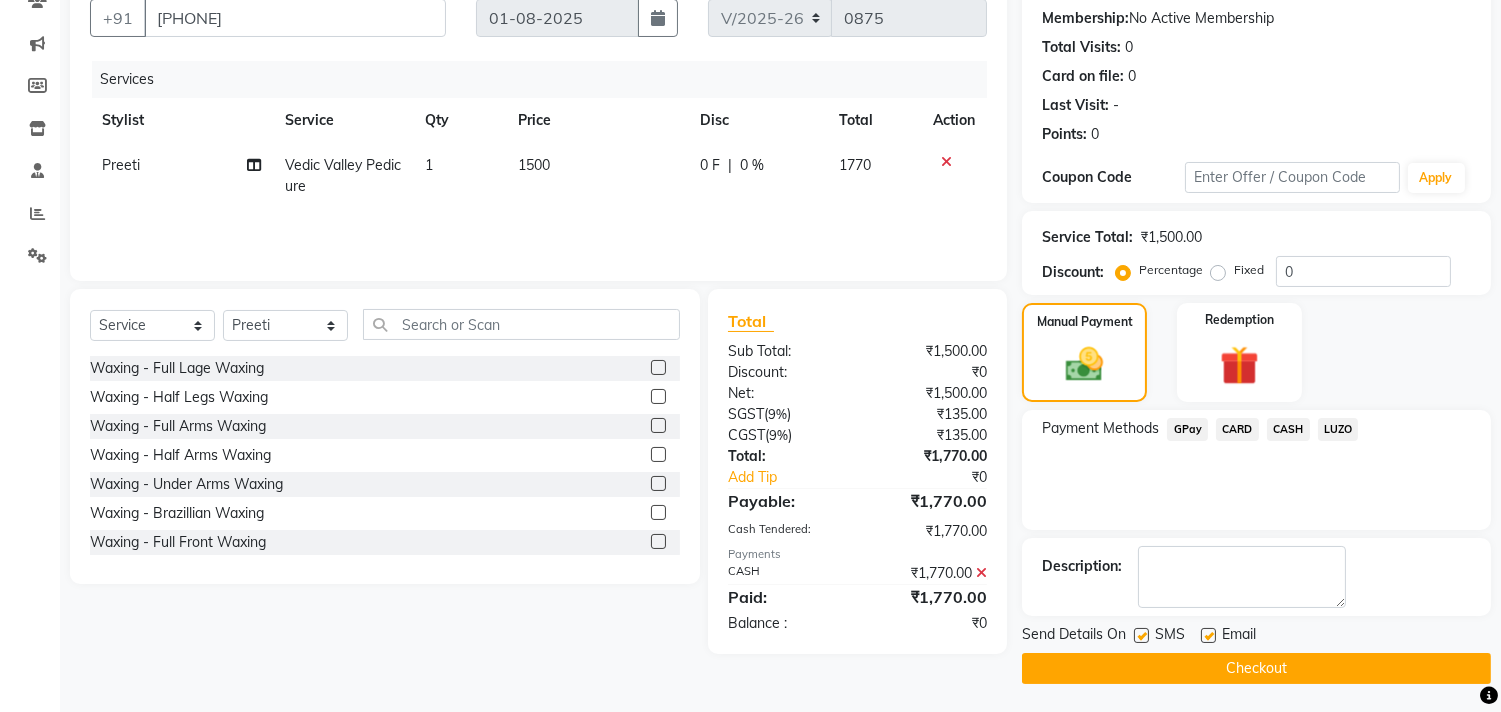 click on "Checkout" 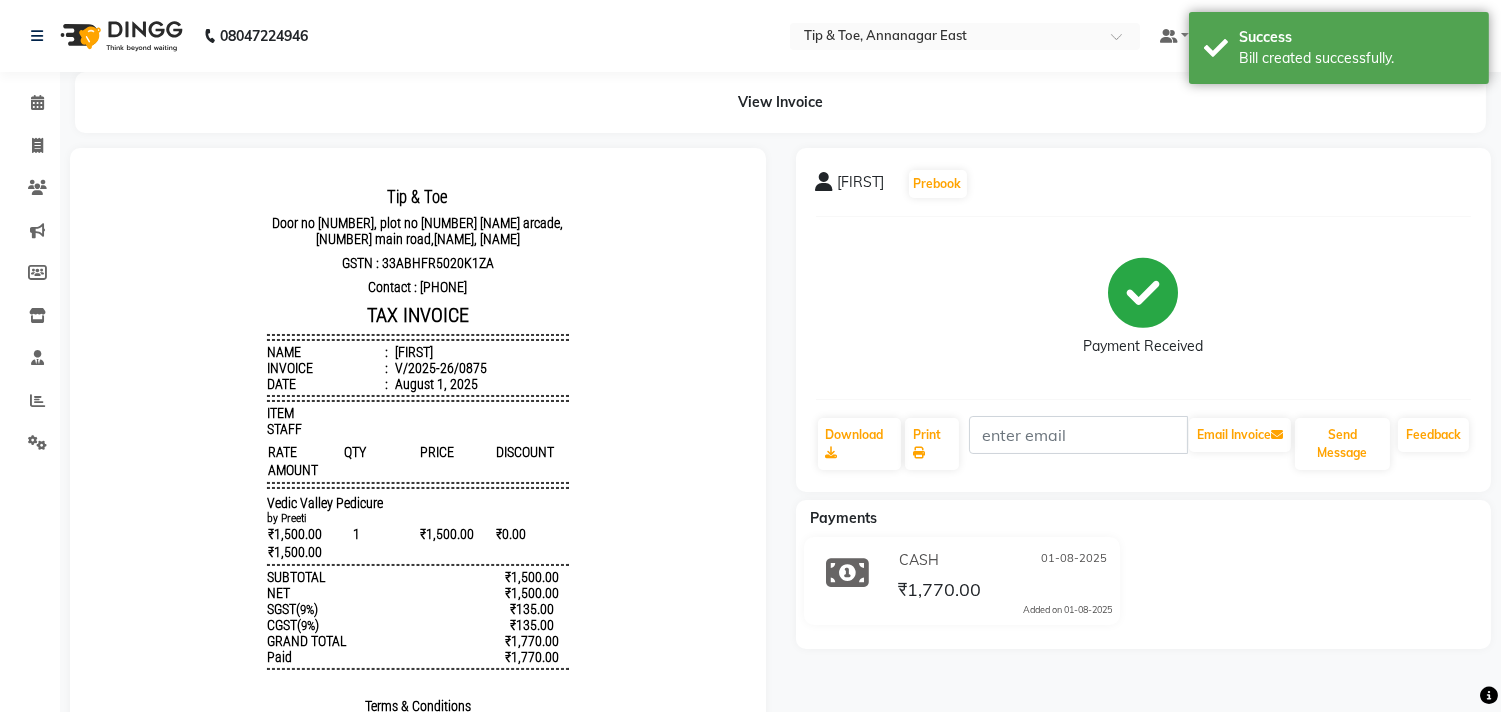 scroll, scrollTop: 0, scrollLeft: 0, axis: both 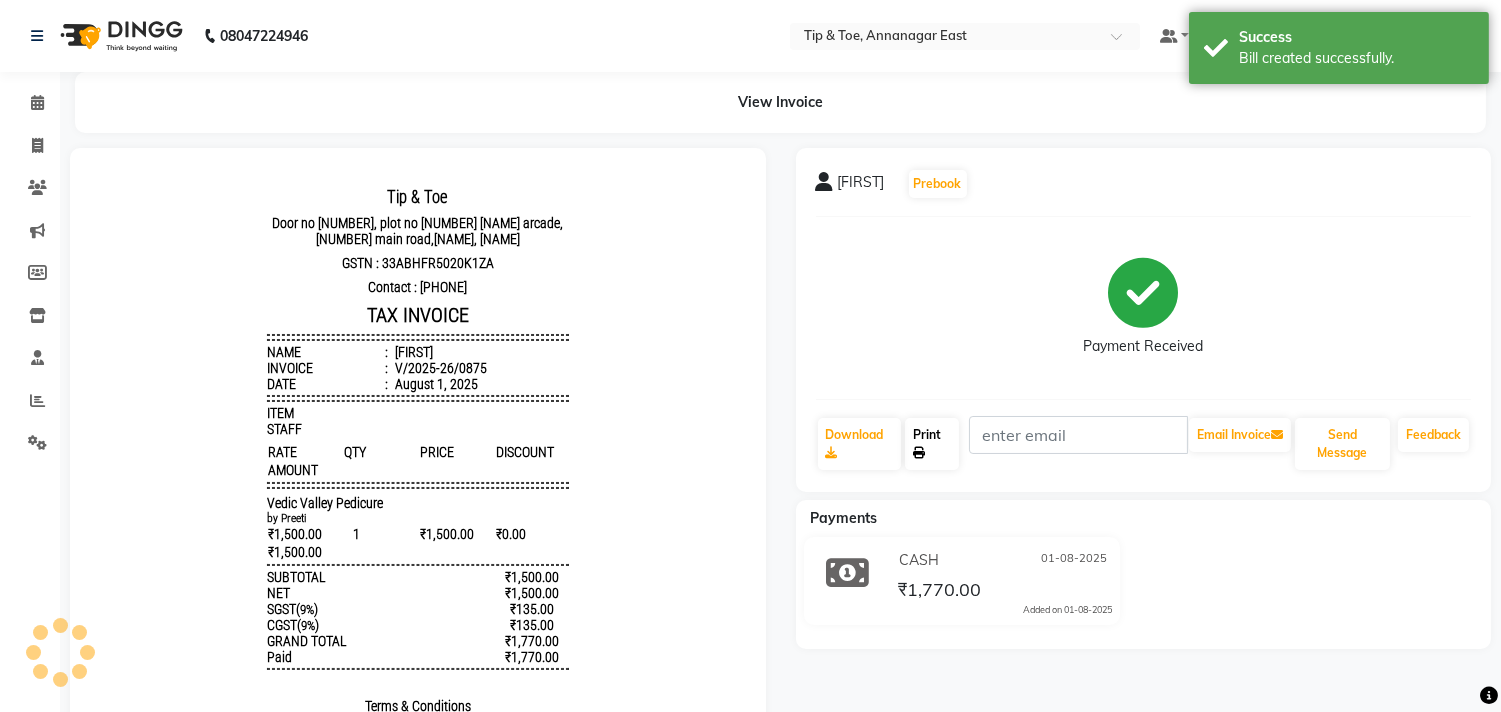 click on "Print" 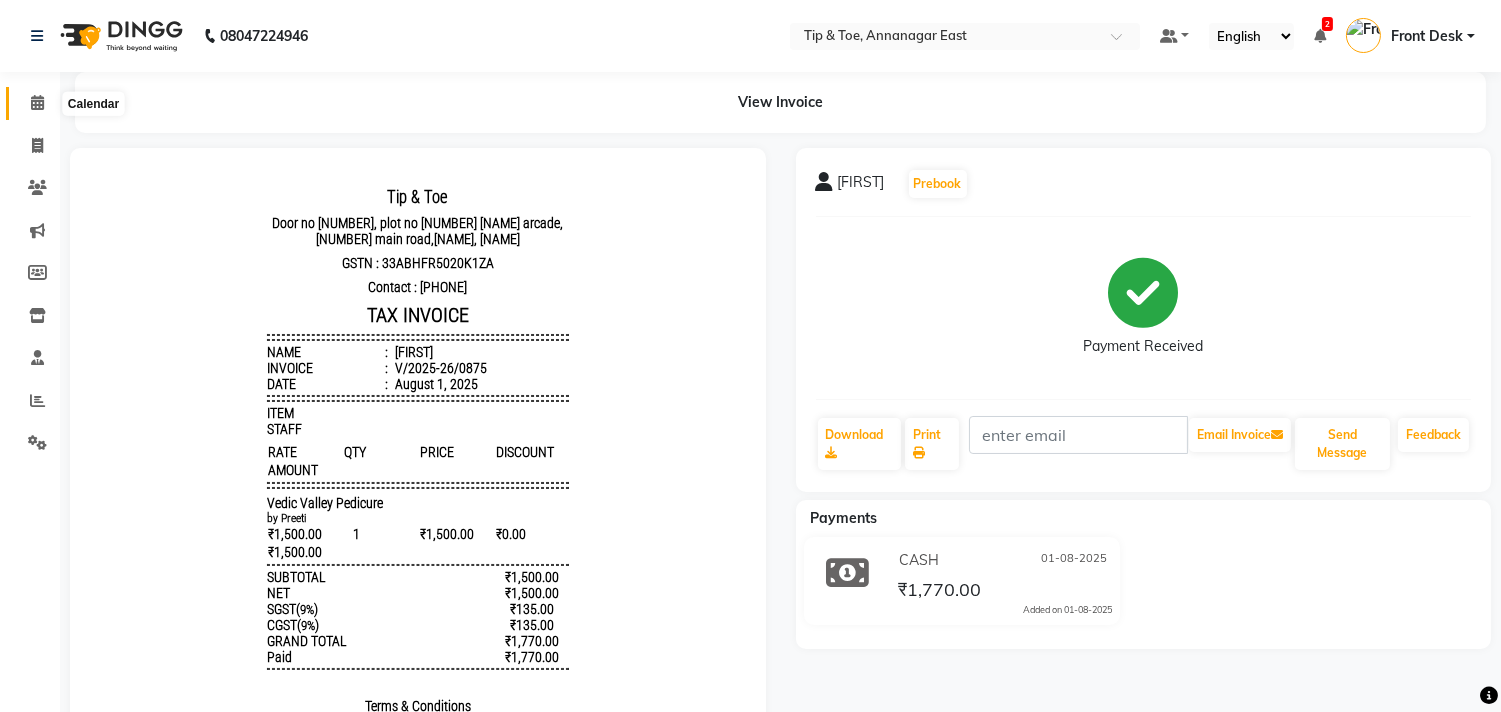click 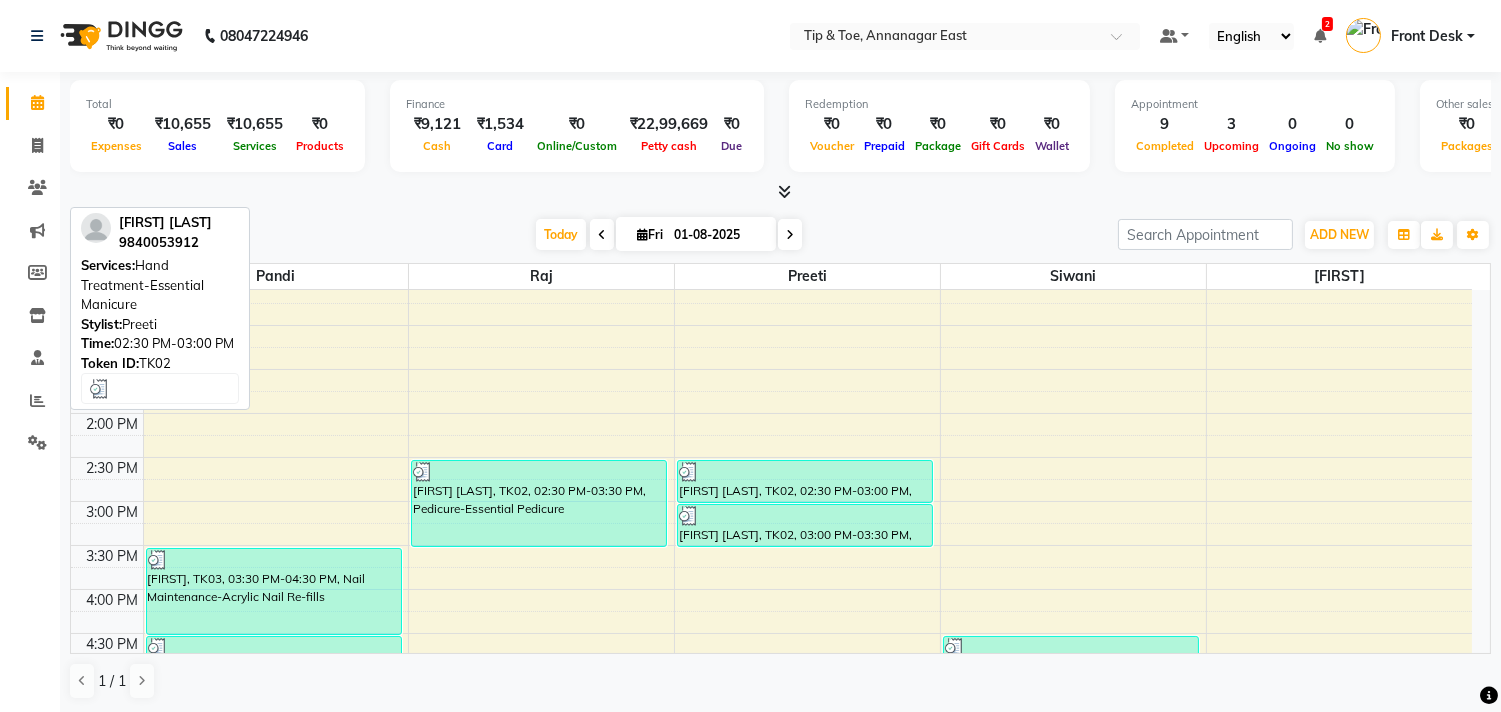 scroll, scrollTop: 333, scrollLeft: 0, axis: vertical 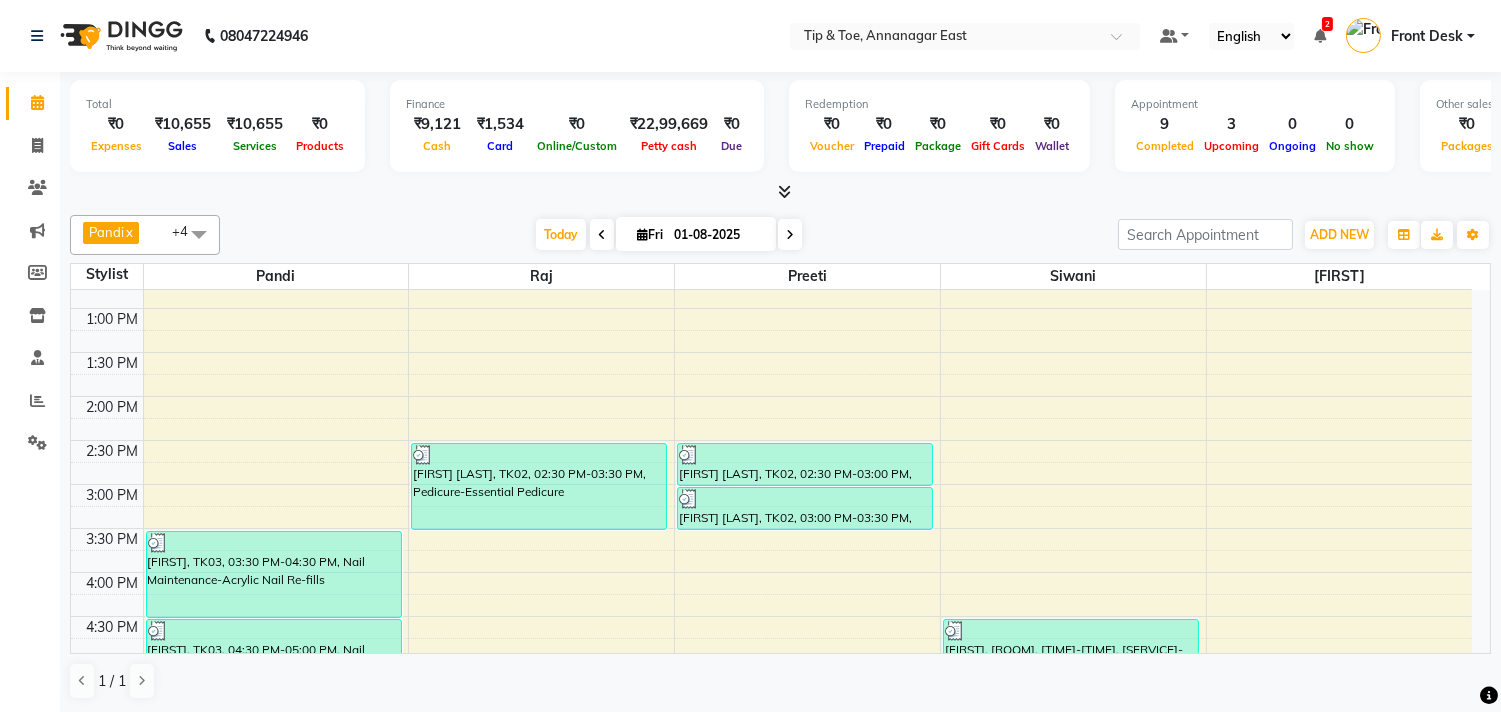 click at bounding box center (790, 234) 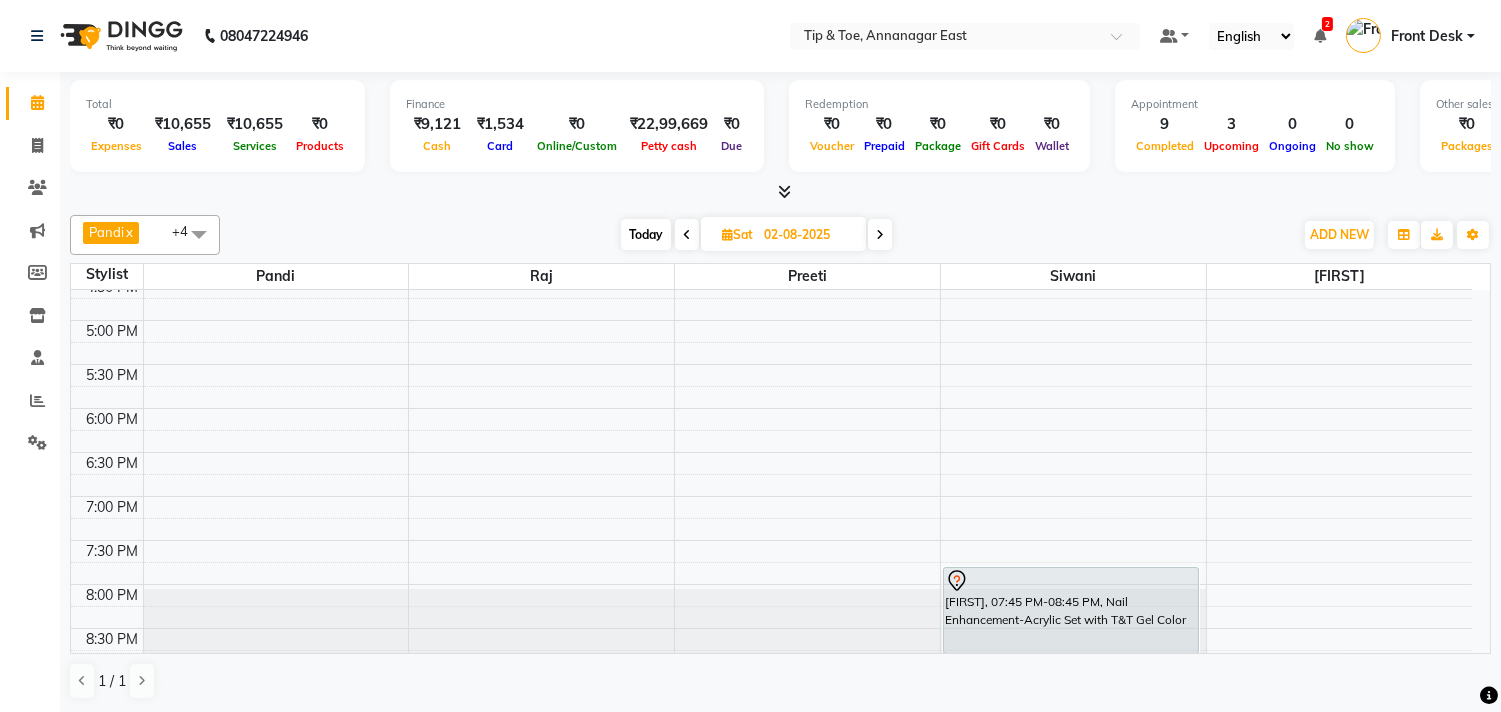 scroll, scrollTop: 651, scrollLeft: 0, axis: vertical 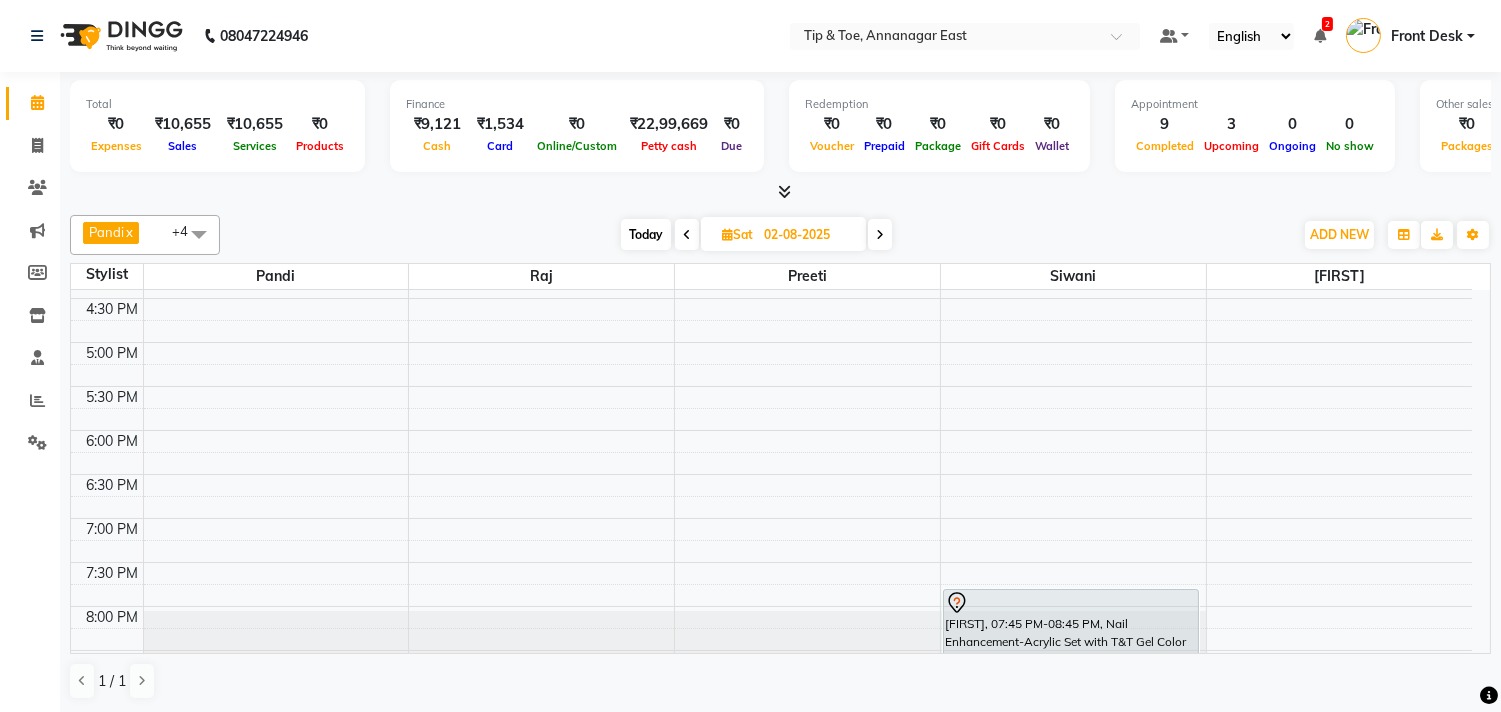 click on "9:00 AM 9:30 AM 10:00 AM 10:30 AM 11:00 AM 11:30 AM 12:00 PM 12:30 PM 1:00 PM 1:30 PM 2:00 PM 2:30 PM 3:00 PM 3:30 PM 4:00 PM 4:30 PM 5:00 PM 5:30 PM 6:00 PM 6:30 PM 7:00 PM 7:30 PM 8:00 PM 8:30 PM 9:00 PM 9:30 PM 10:00 PM 10:30 PM             Shruthi, 11:00 AM-12:00 PM, Nail Enhancement-Acrylic Overlays             Anoushkanull, 10:30 AM-11:15 AM, Nail Enhancement-Acrylic Set with T&T Gel Color             shweta, 07:45 PM-08:45 PM, Nail Enhancement-Acrylic Set with T&T Gel Color" at bounding box center (771, 254) 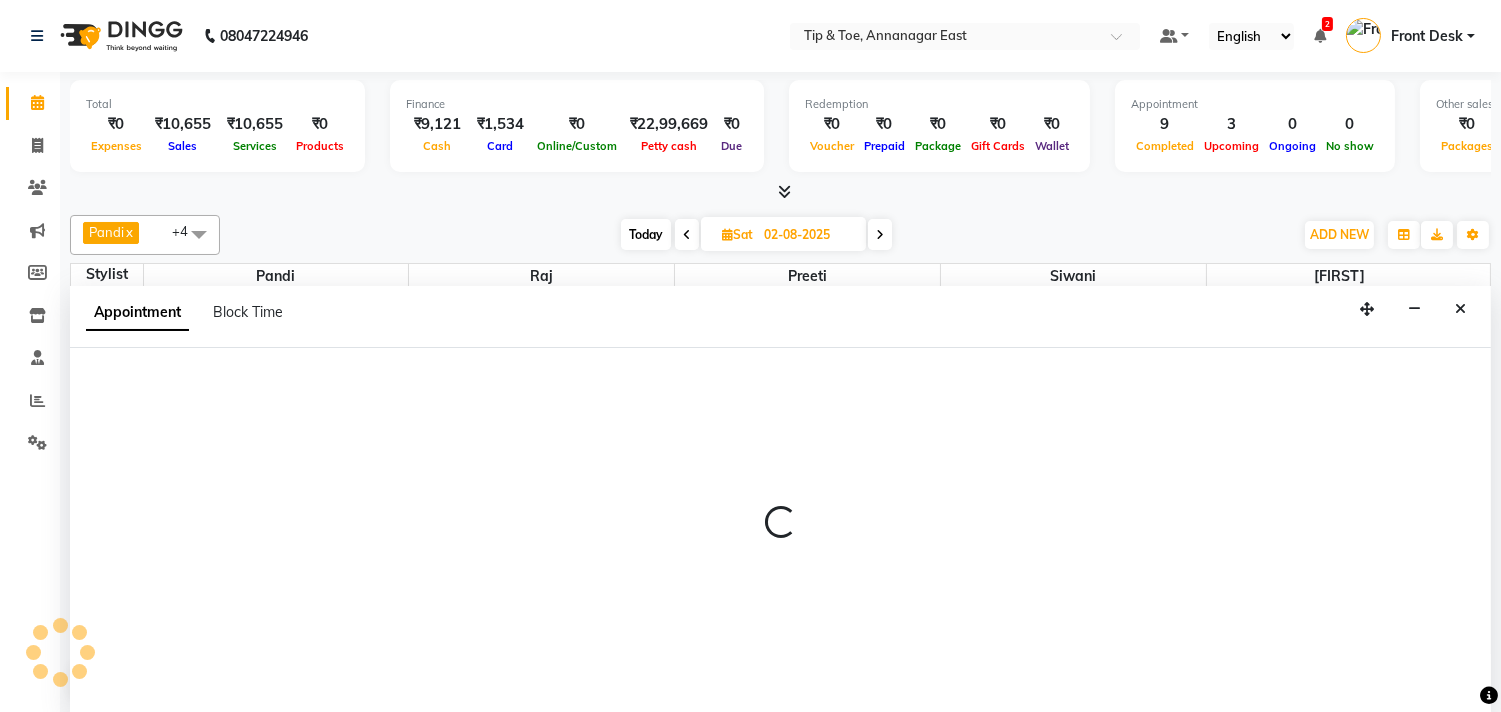 scroll, scrollTop: 1, scrollLeft: 0, axis: vertical 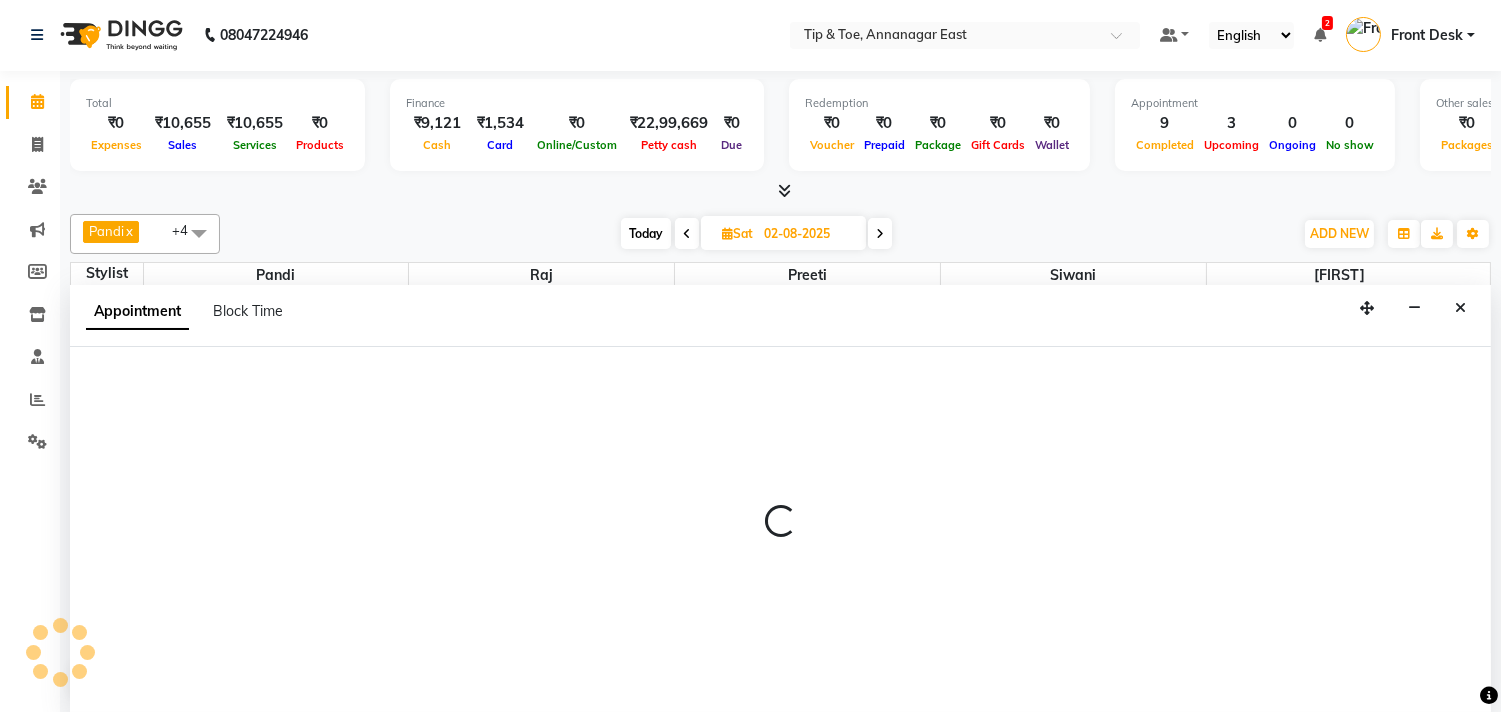 select on "39915" 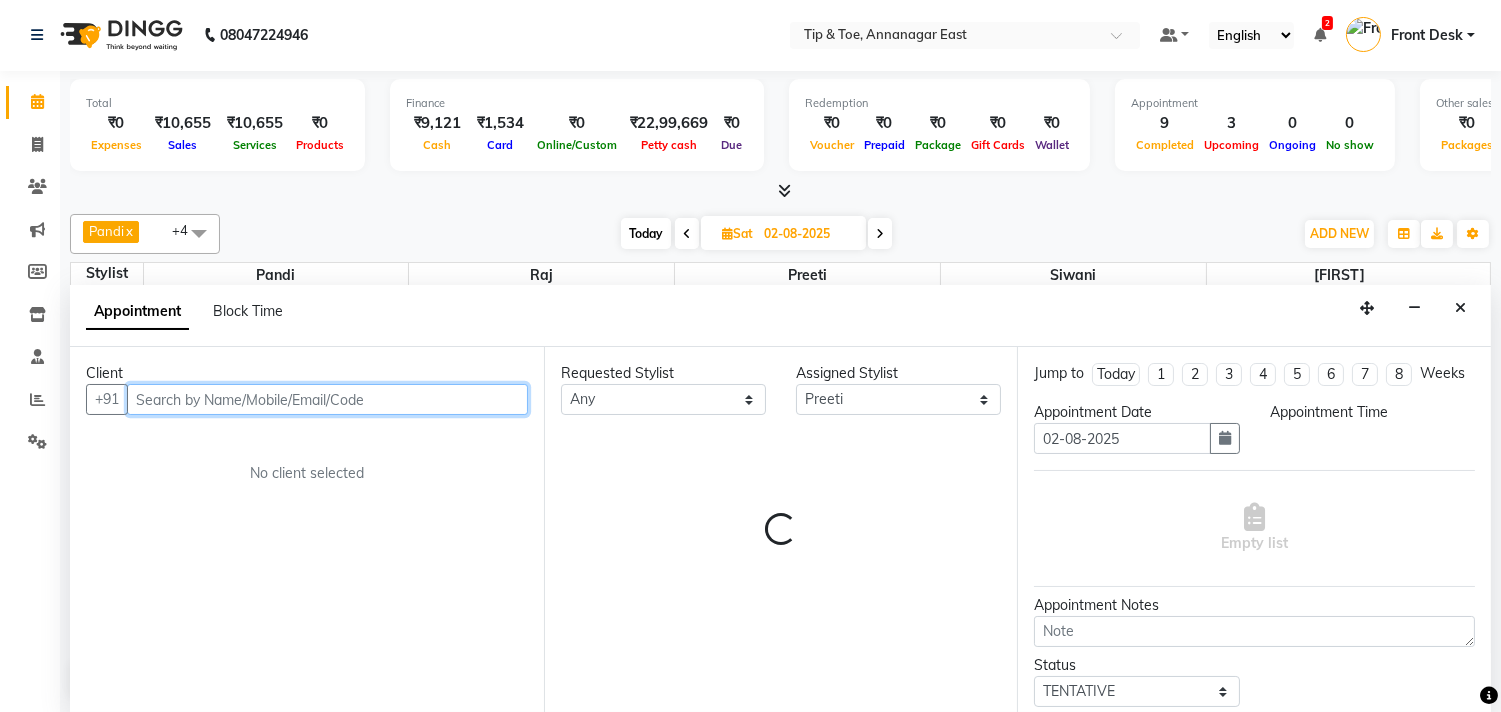 select on "1080" 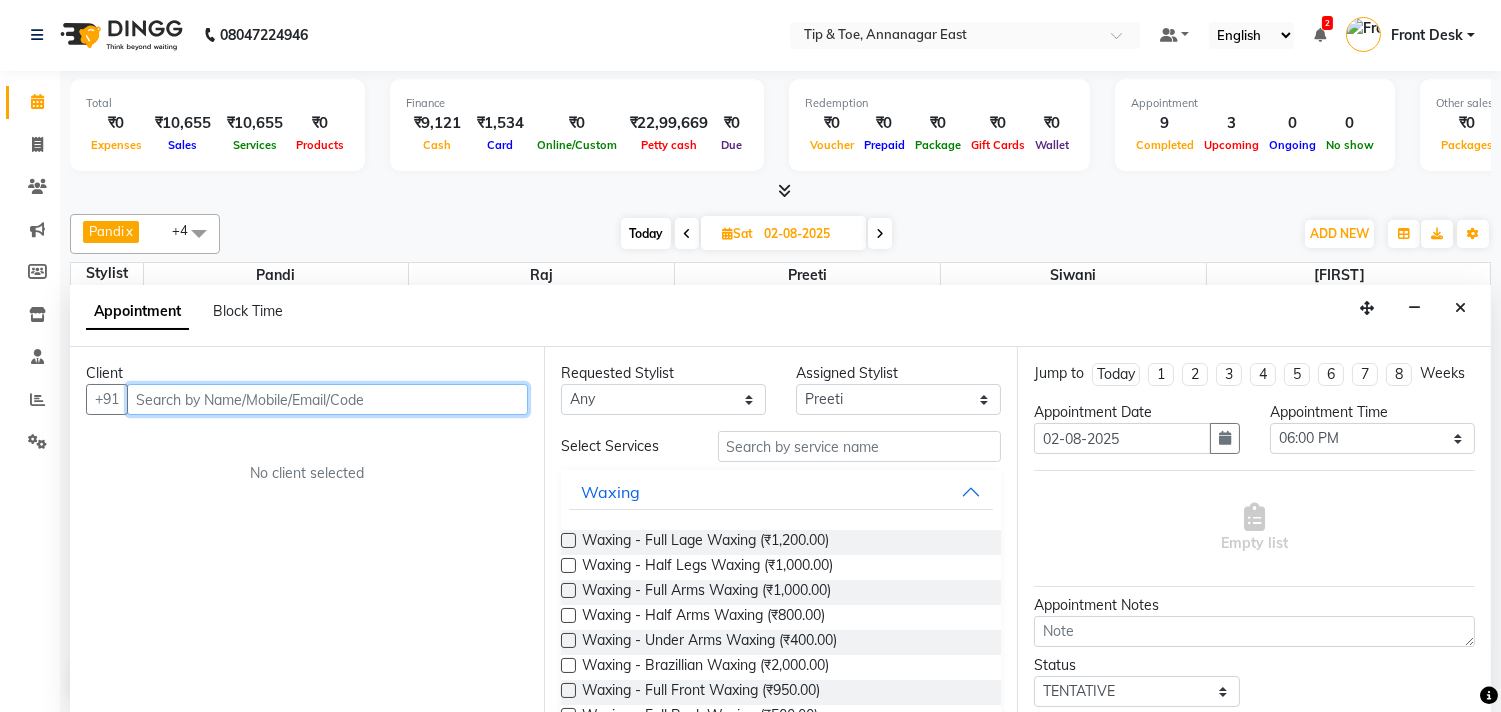paste on "95001 52559" 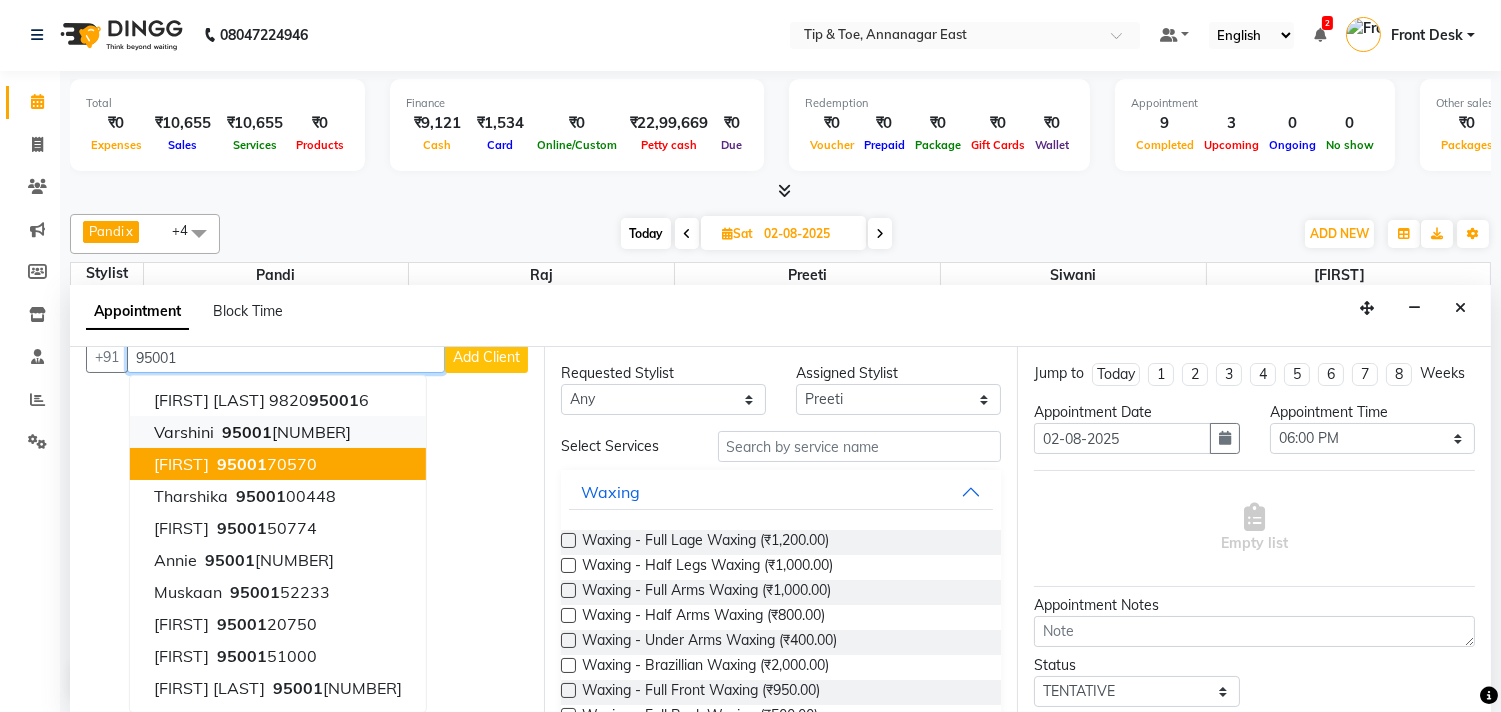 scroll, scrollTop: 0, scrollLeft: 0, axis: both 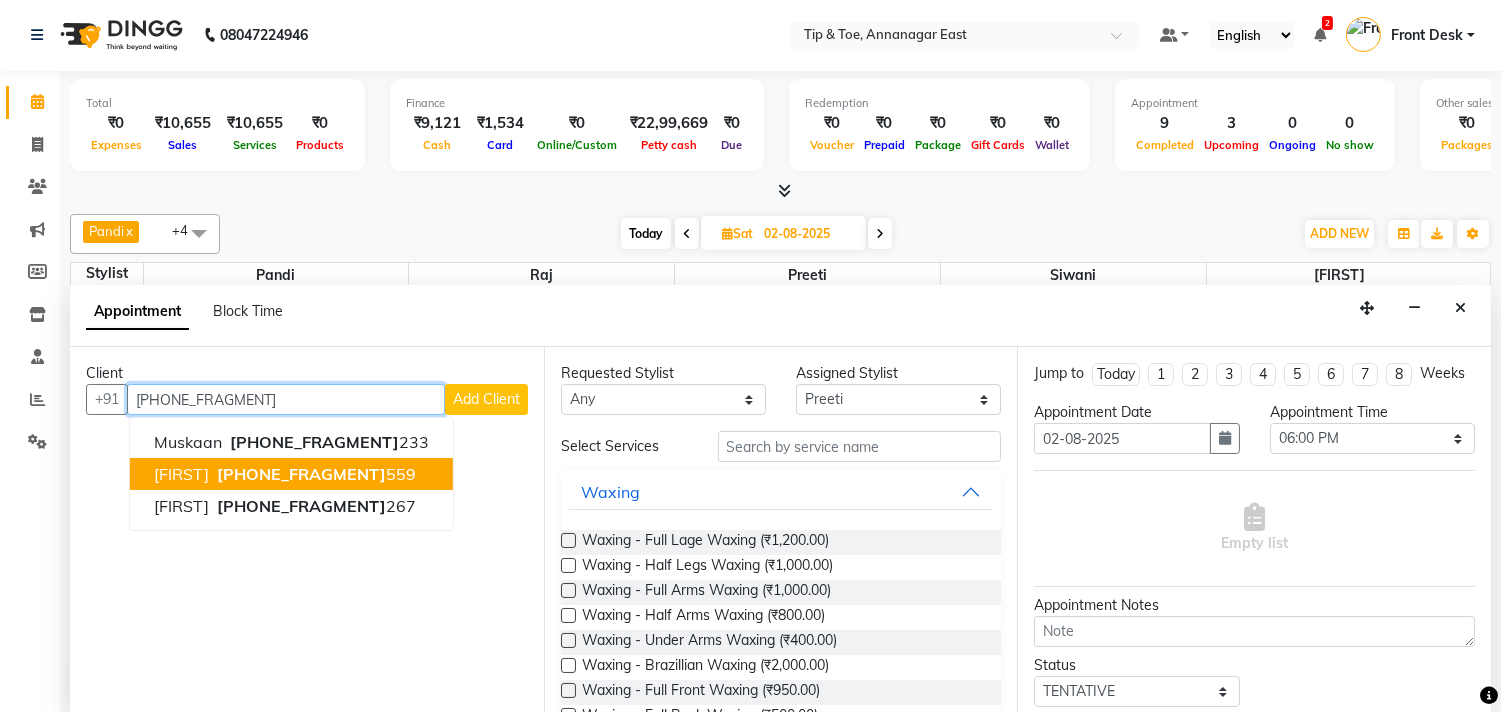 click on "9500152" at bounding box center (301, 474) 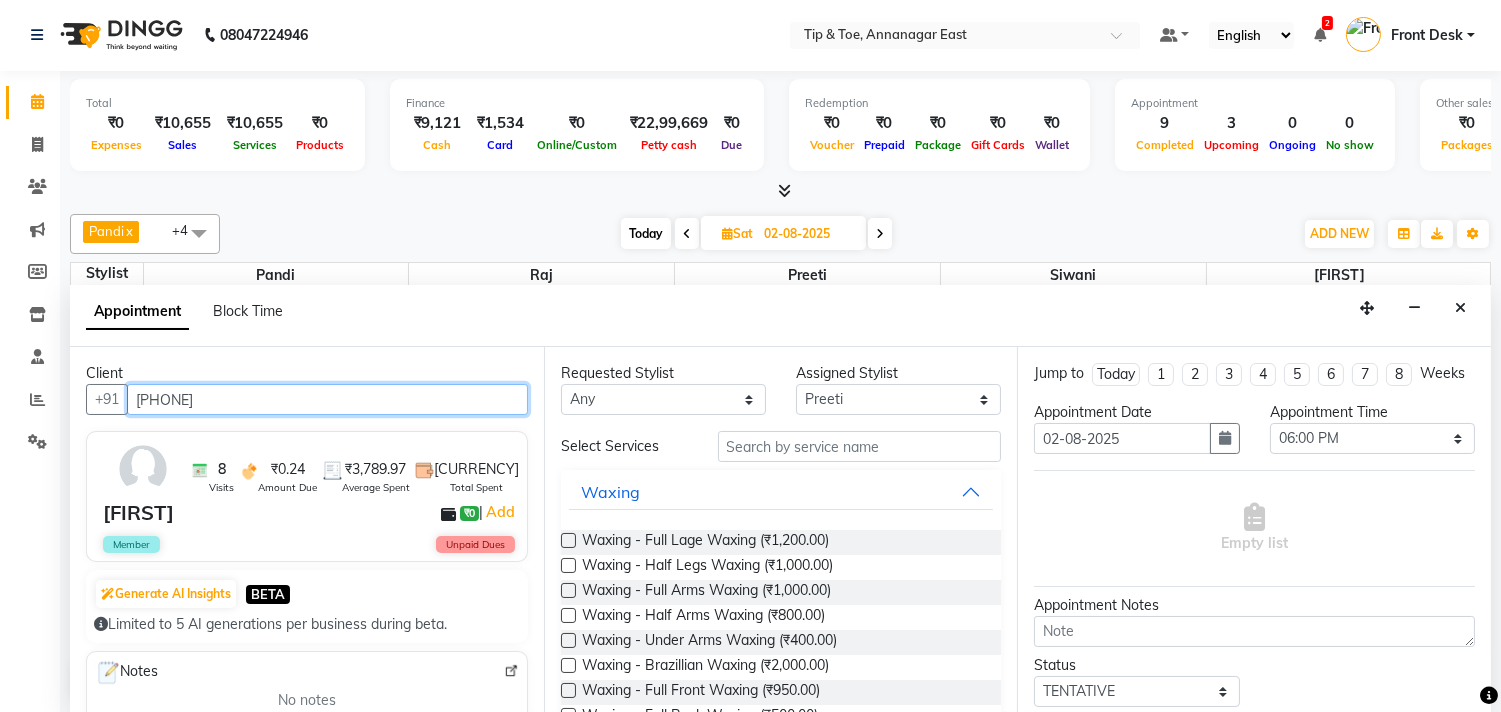 type on "9500152559" 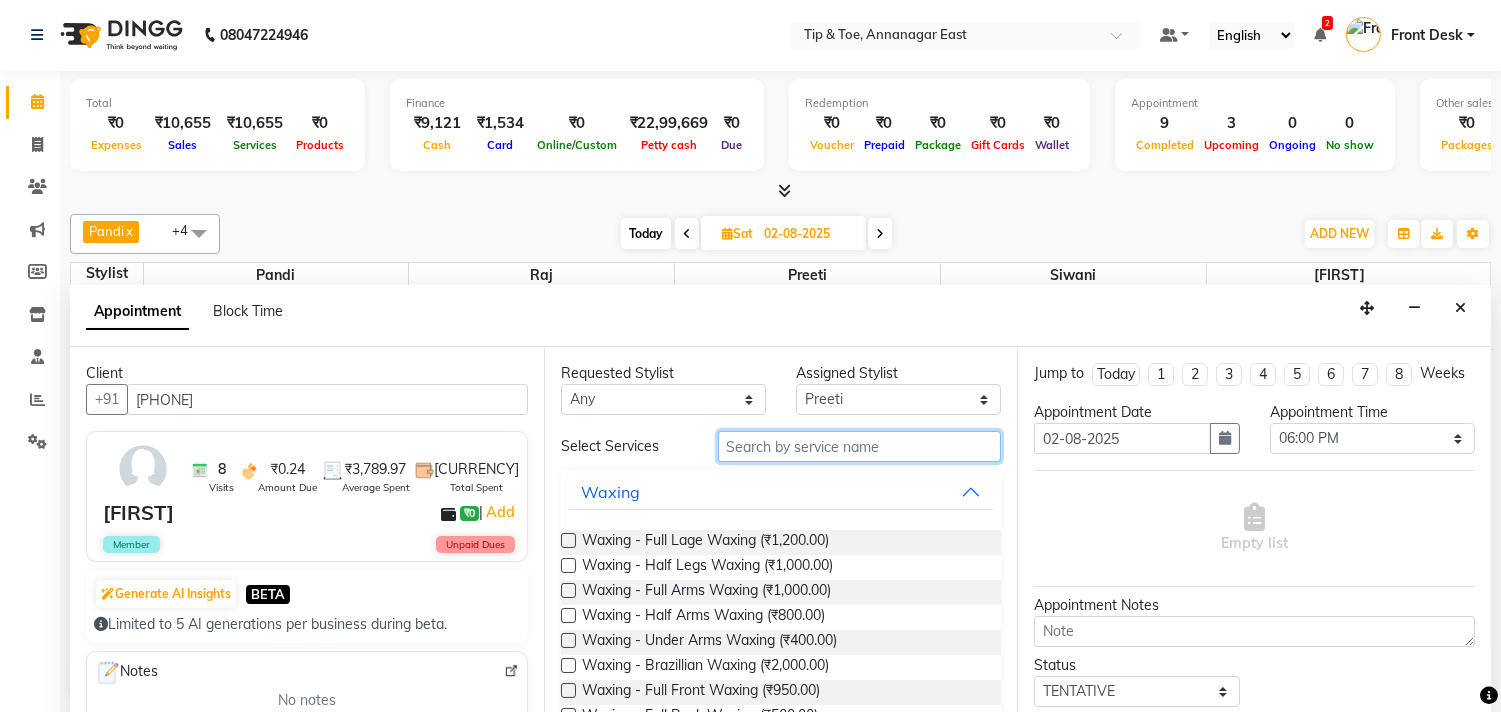click at bounding box center (860, 446) 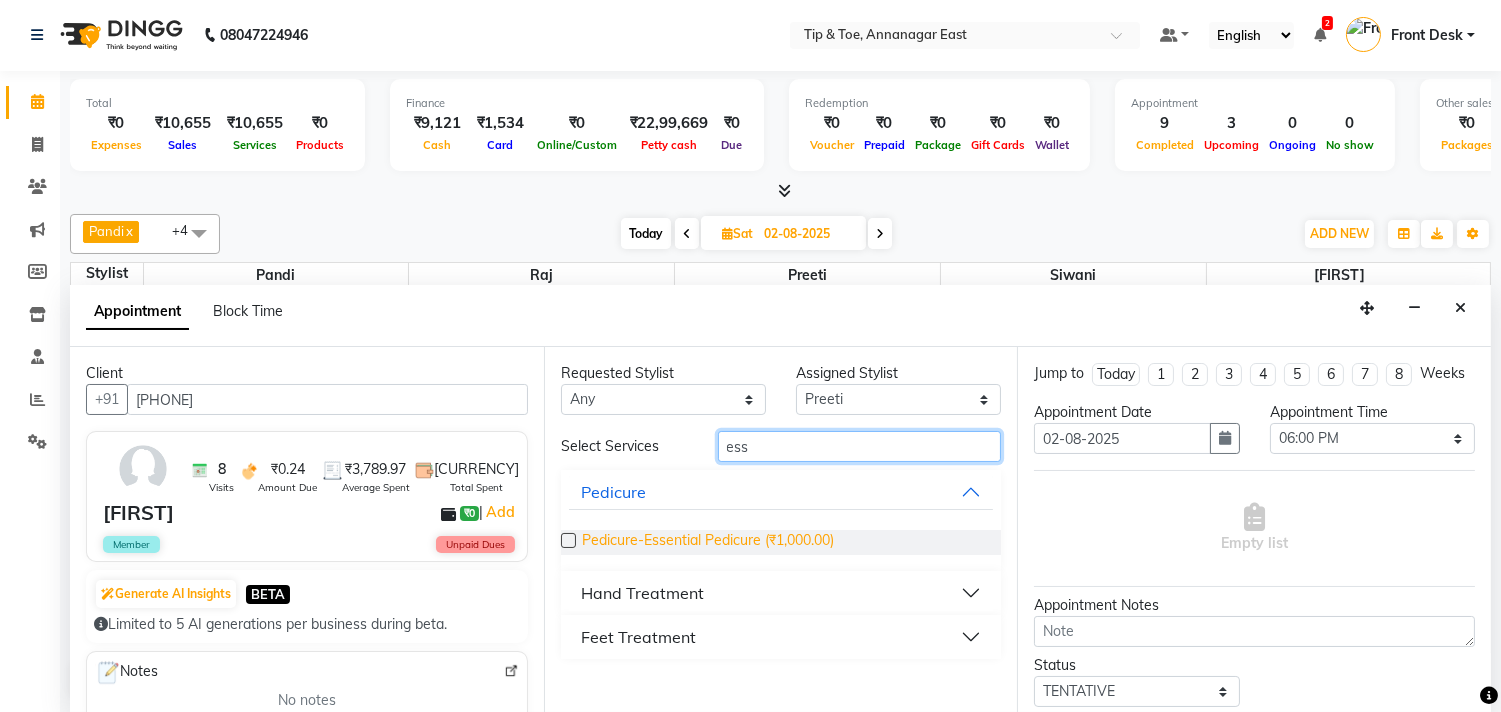 type on "ess" 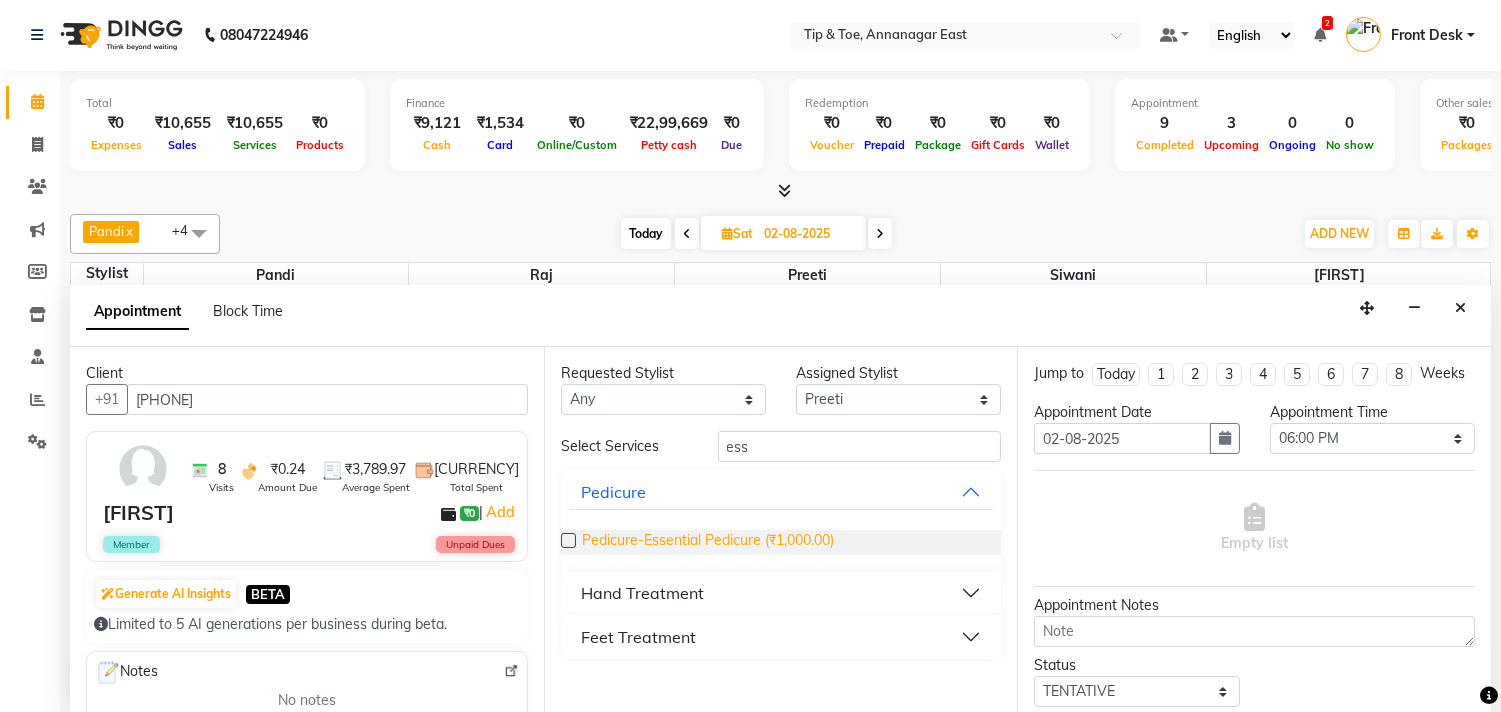 click on "Pedicure-Essential Pedicure (₹1,000.00)" at bounding box center [708, 542] 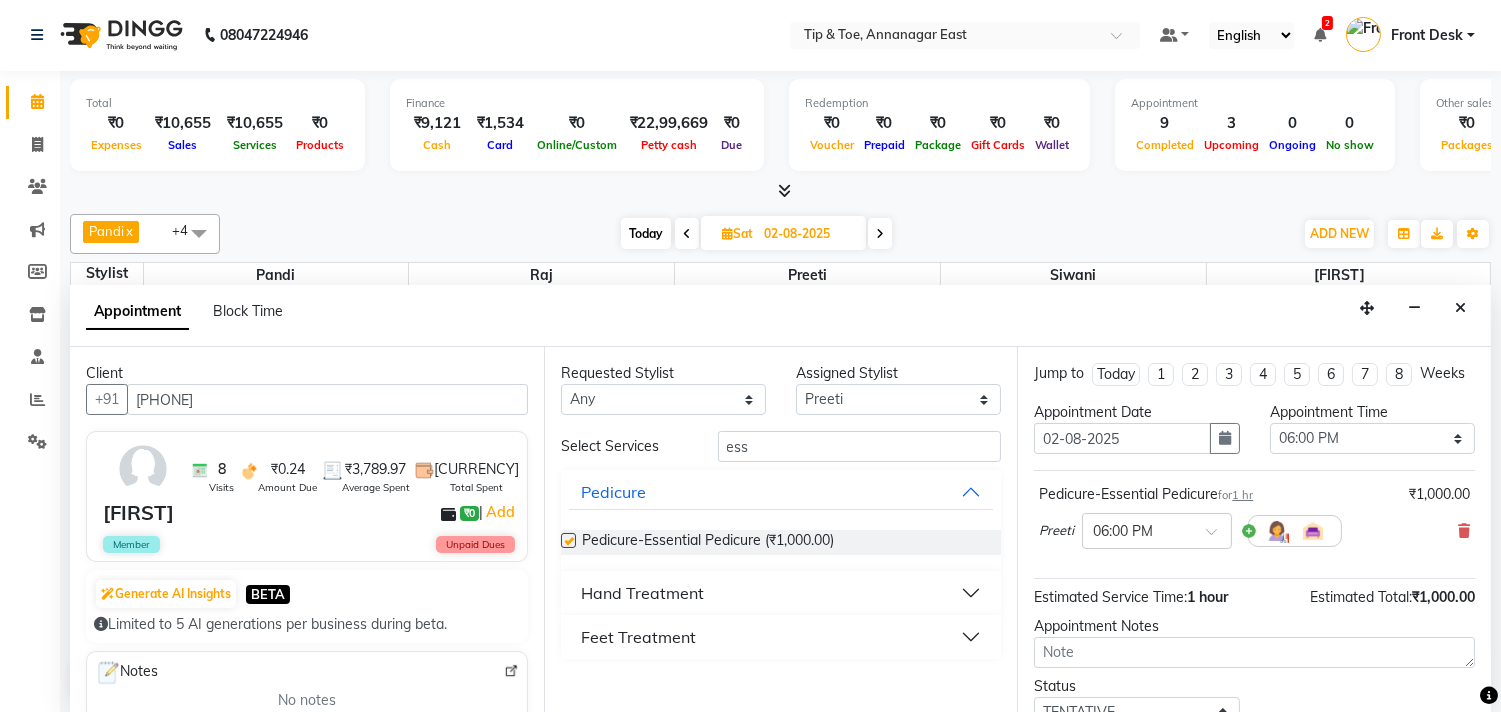 checkbox on "false" 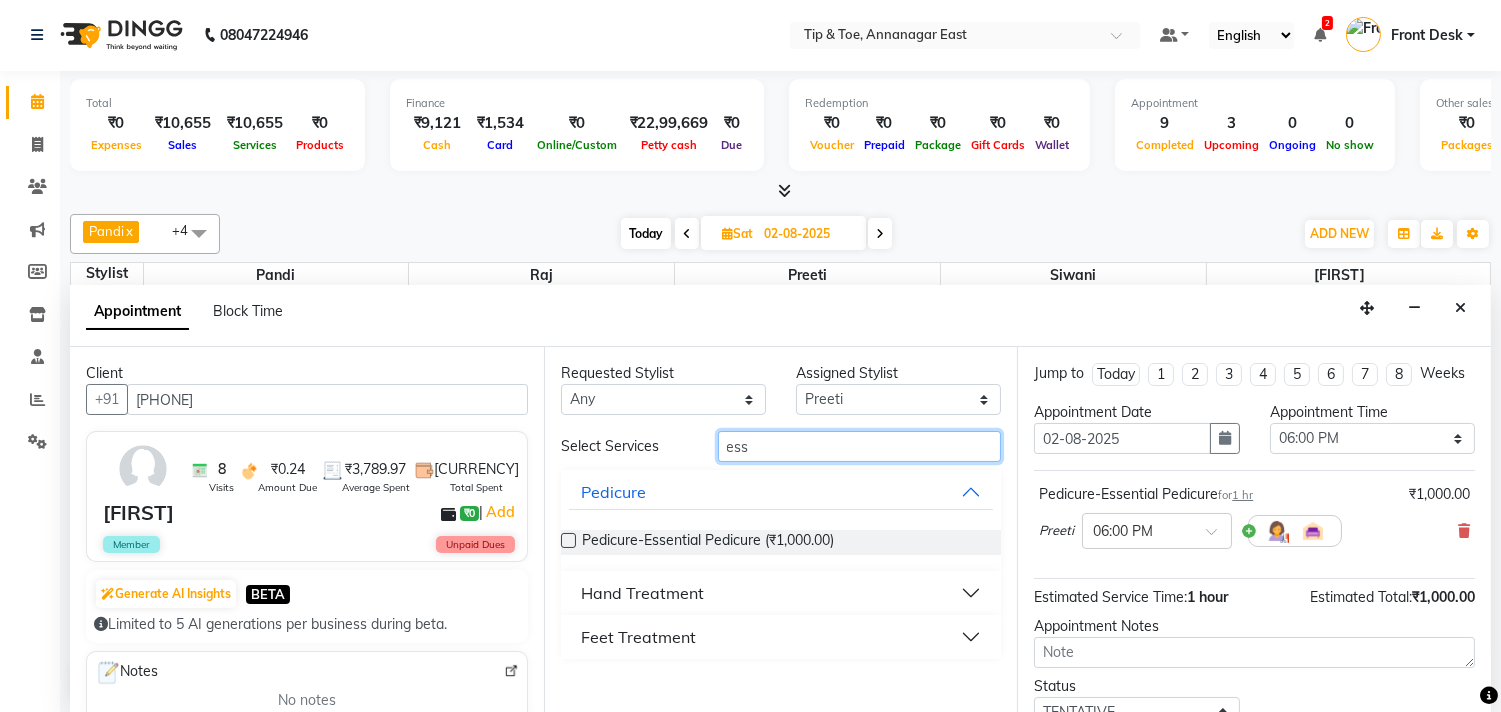 click on "ess" at bounding box center [860, 446] 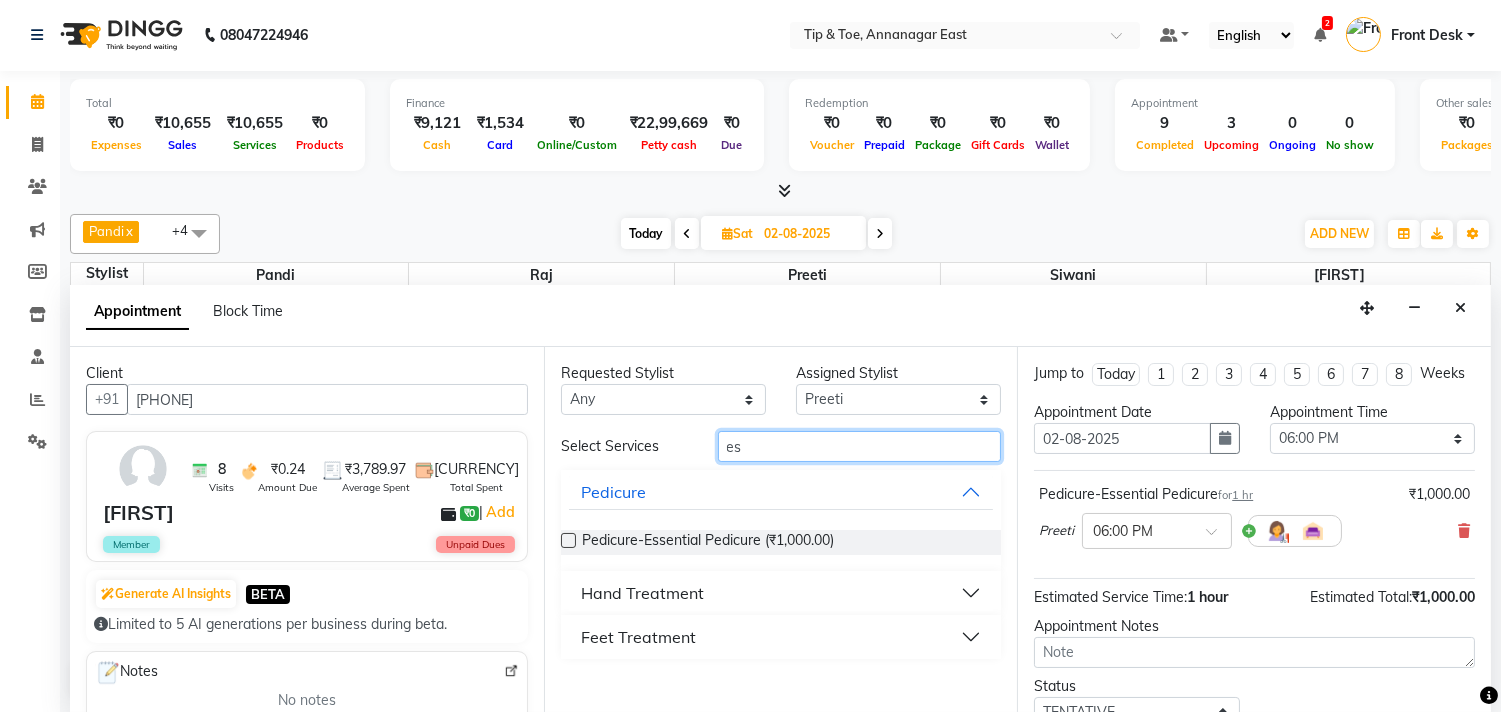 type on "e" 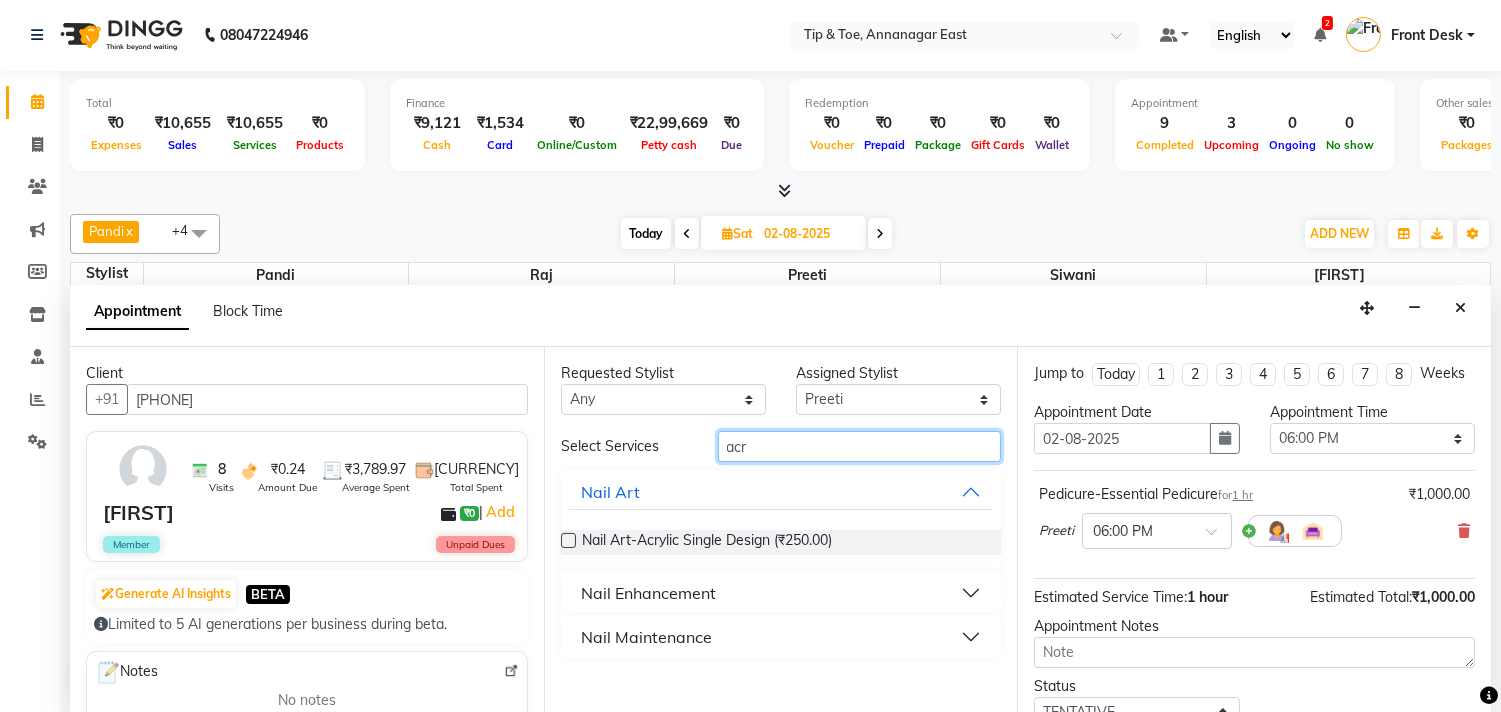 type on "acr" 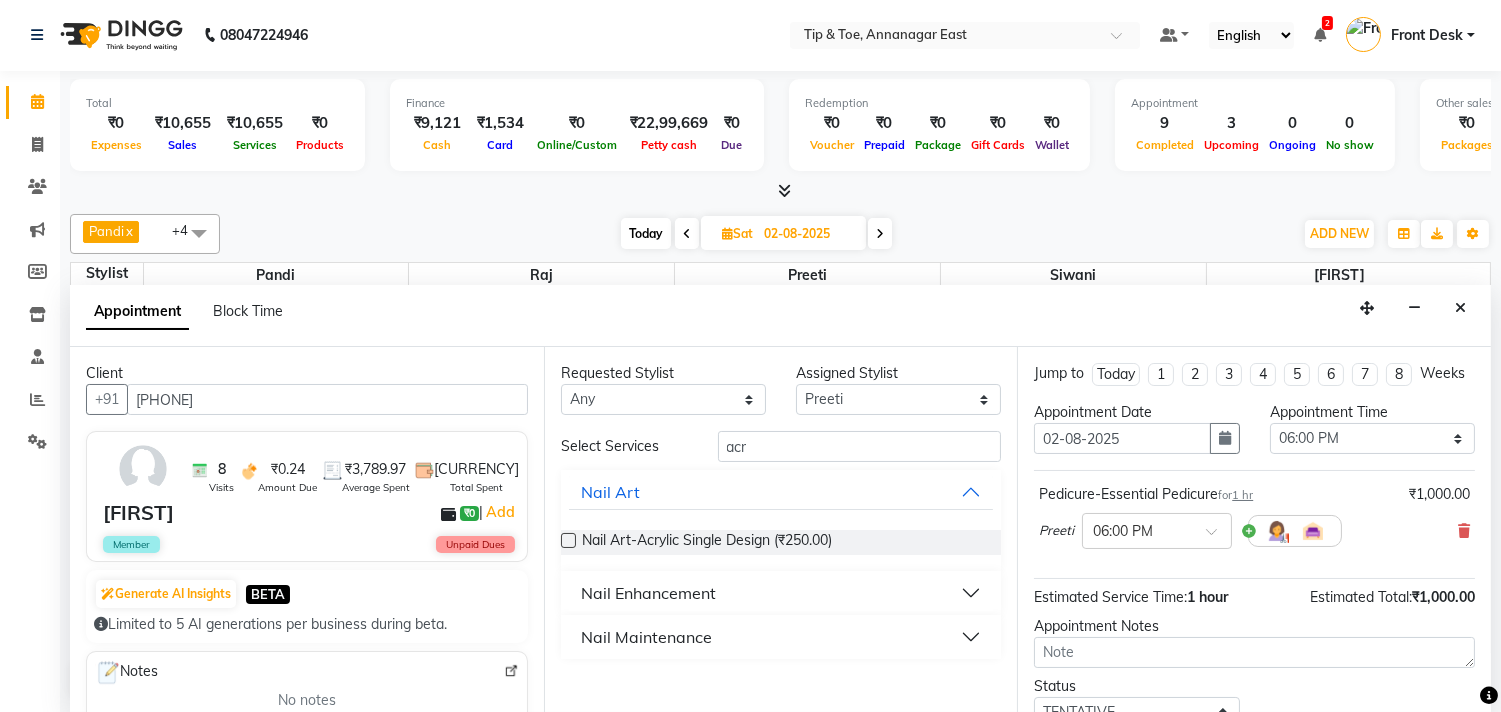click on "Nail Enhancement" at bounding box center [781, 593] 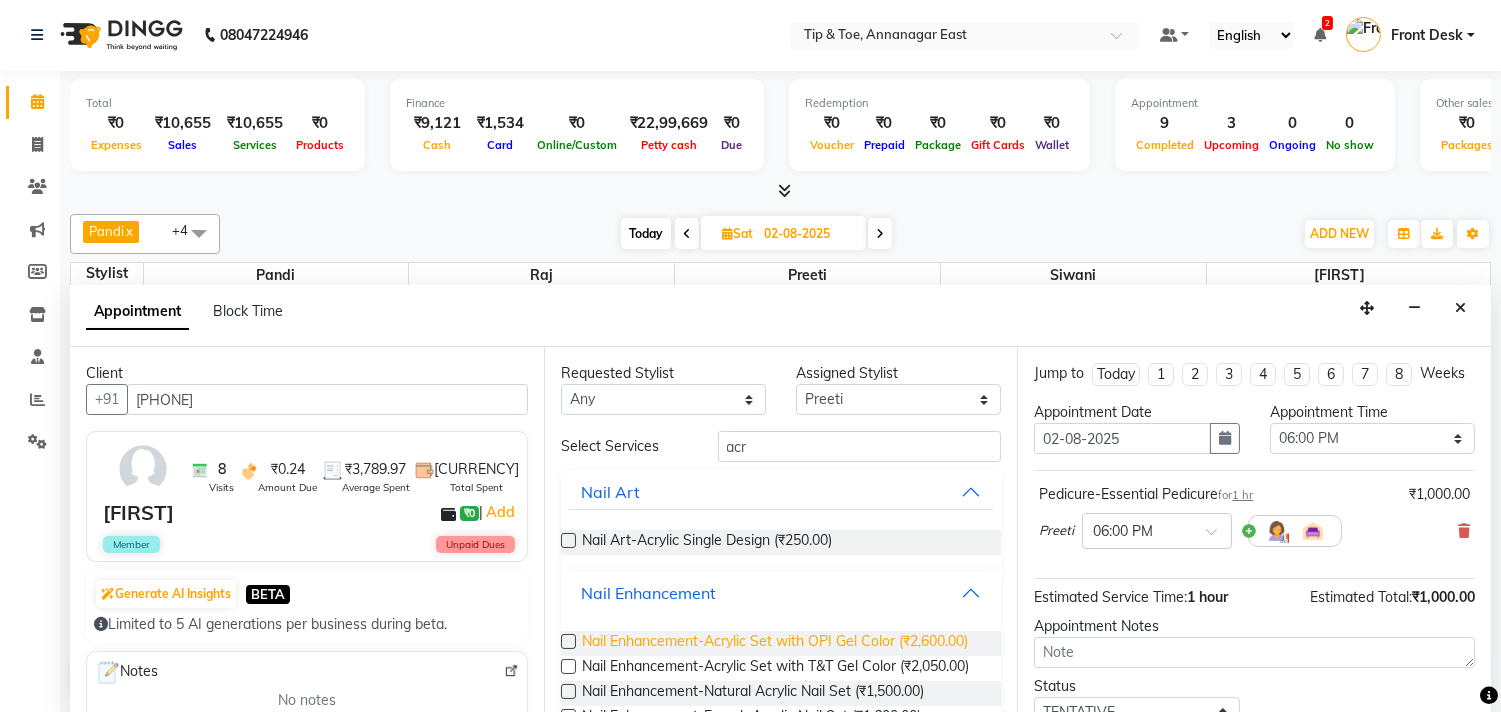 scroll, scrollTop: 222, scrollLeft: 0, axis: vertical 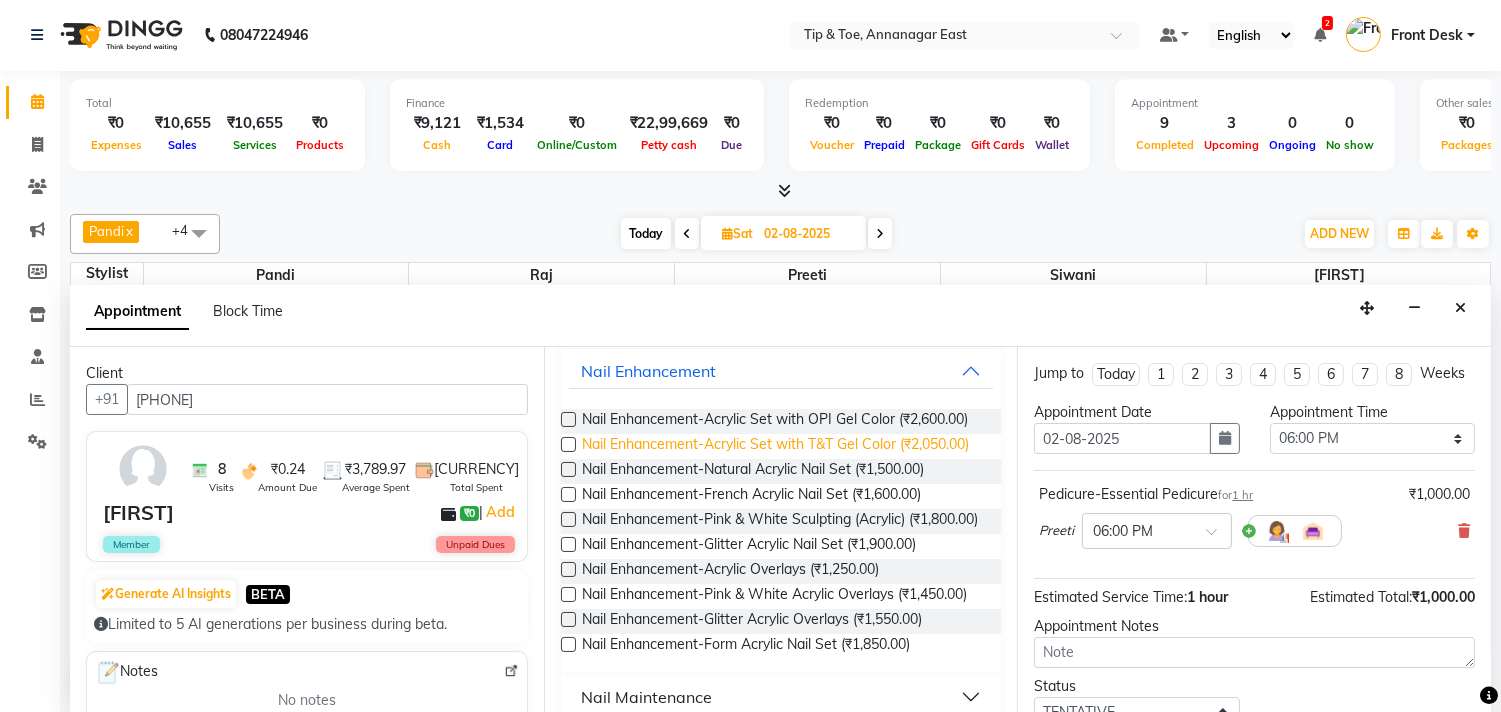 click on "Nail Enhancement-Acrylic Set with T&T Gel Color (₹2,050.00)" at bounding box center (775, 446) 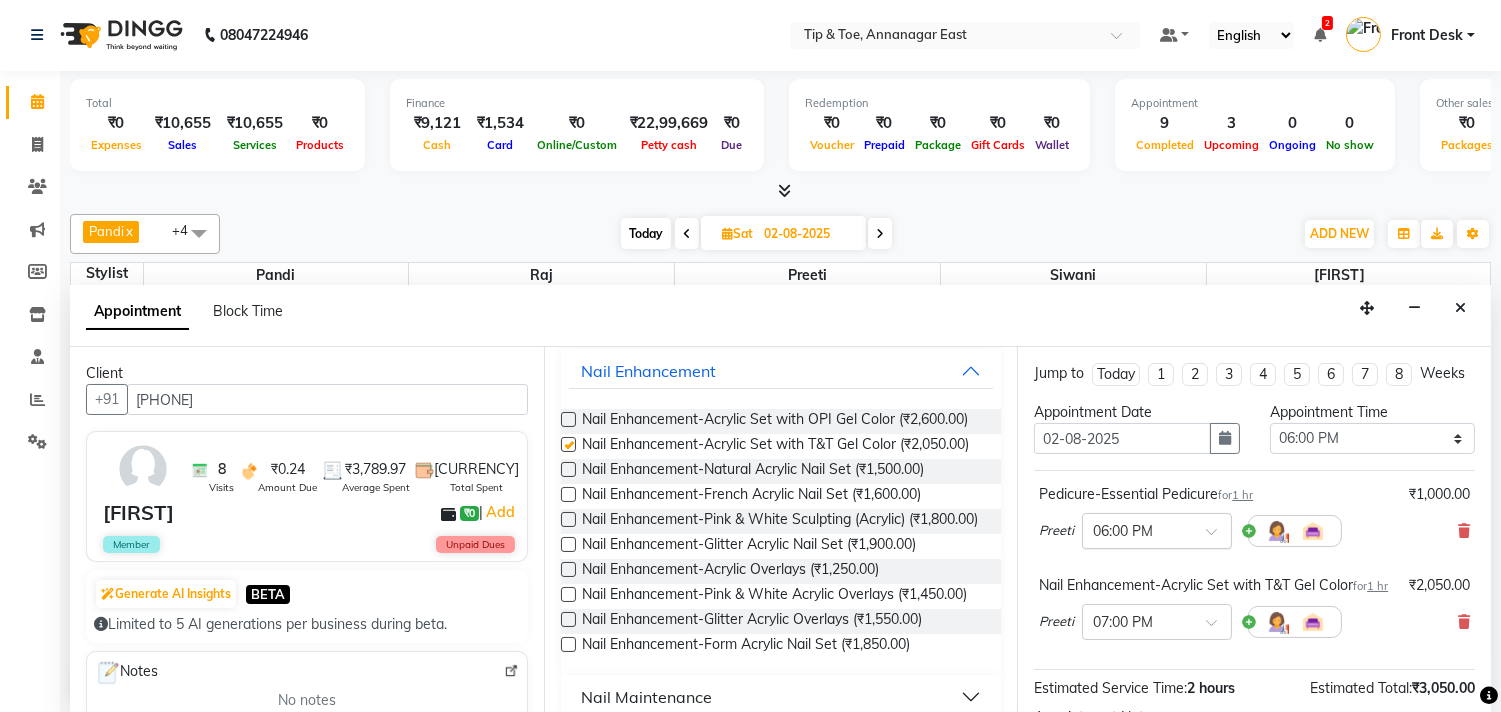 checkbox on "false" 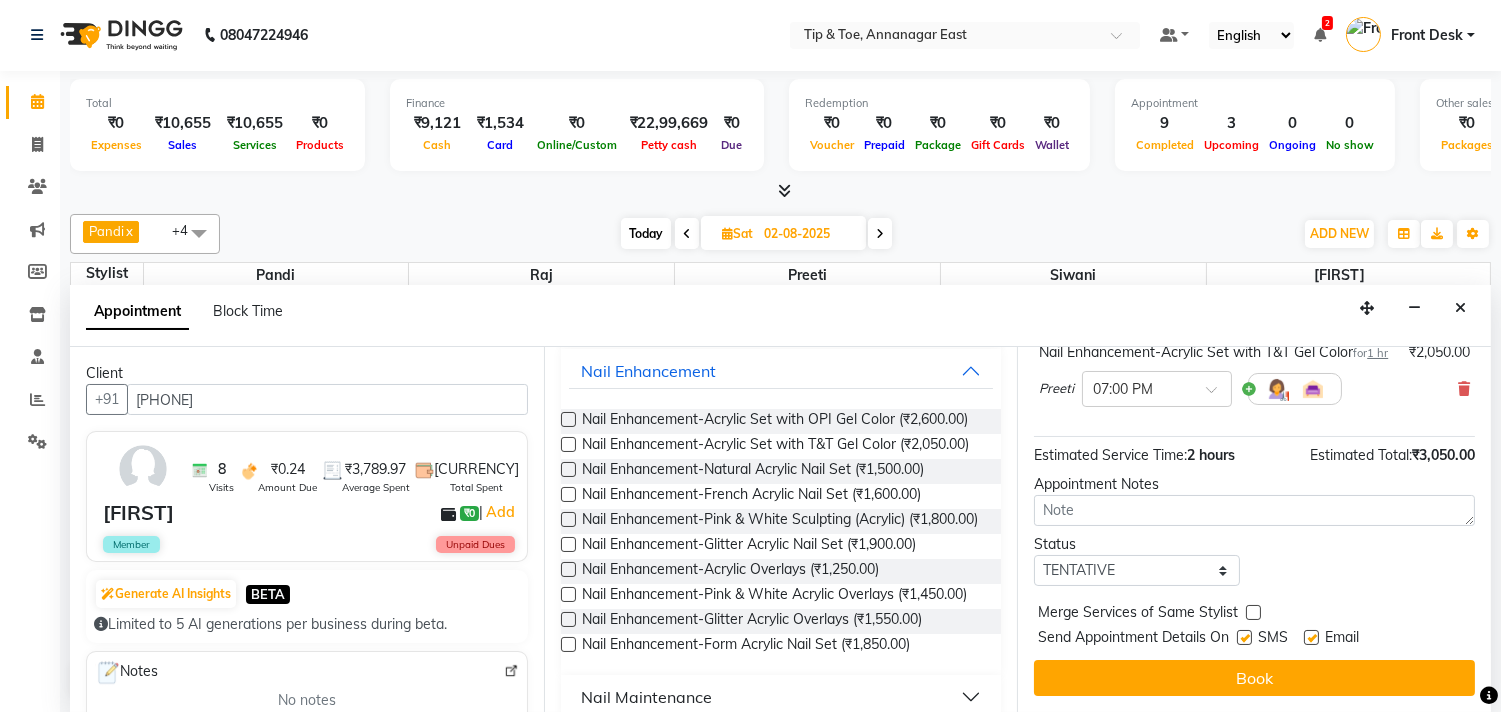 scroll, scrollTop: 272, scrollLeft: 0, axis: vertical 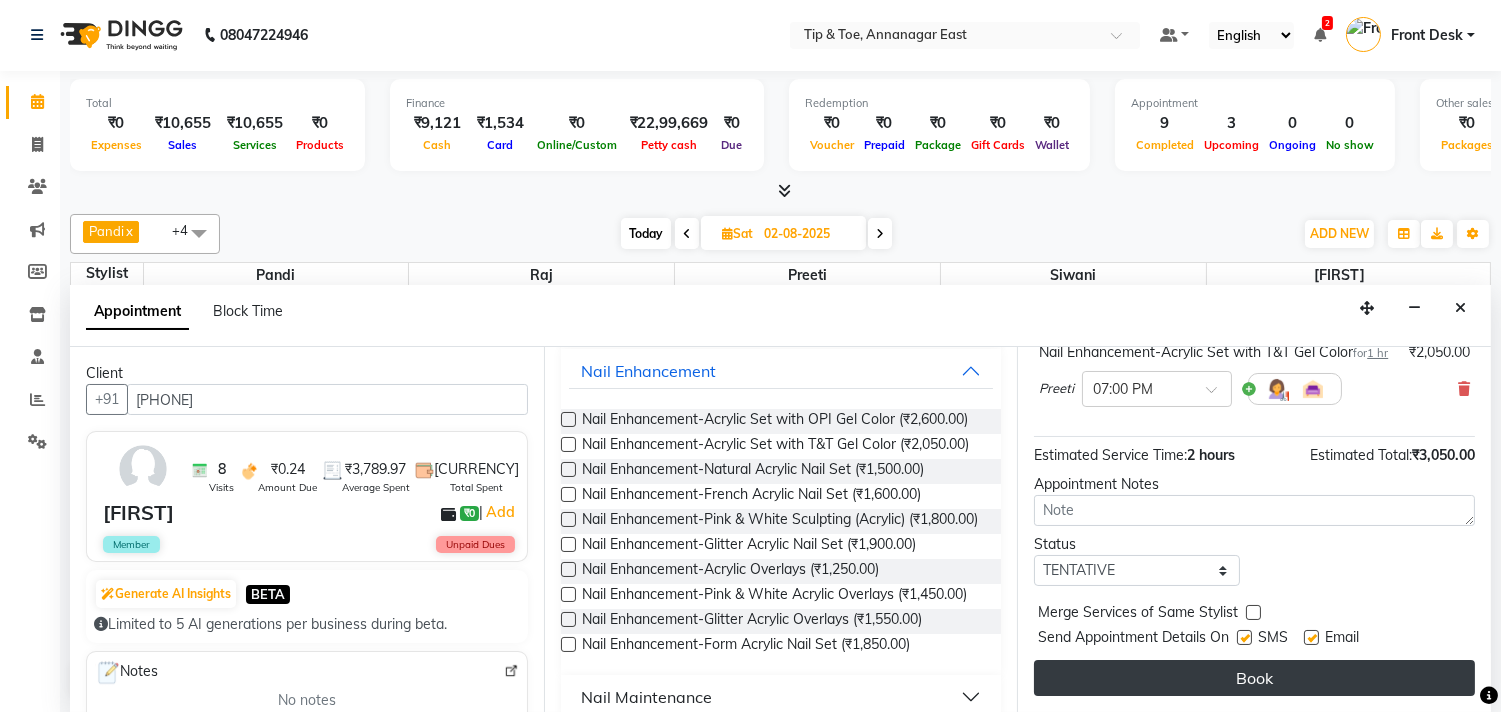 click on "Book" at bounding box center (1254, 678) 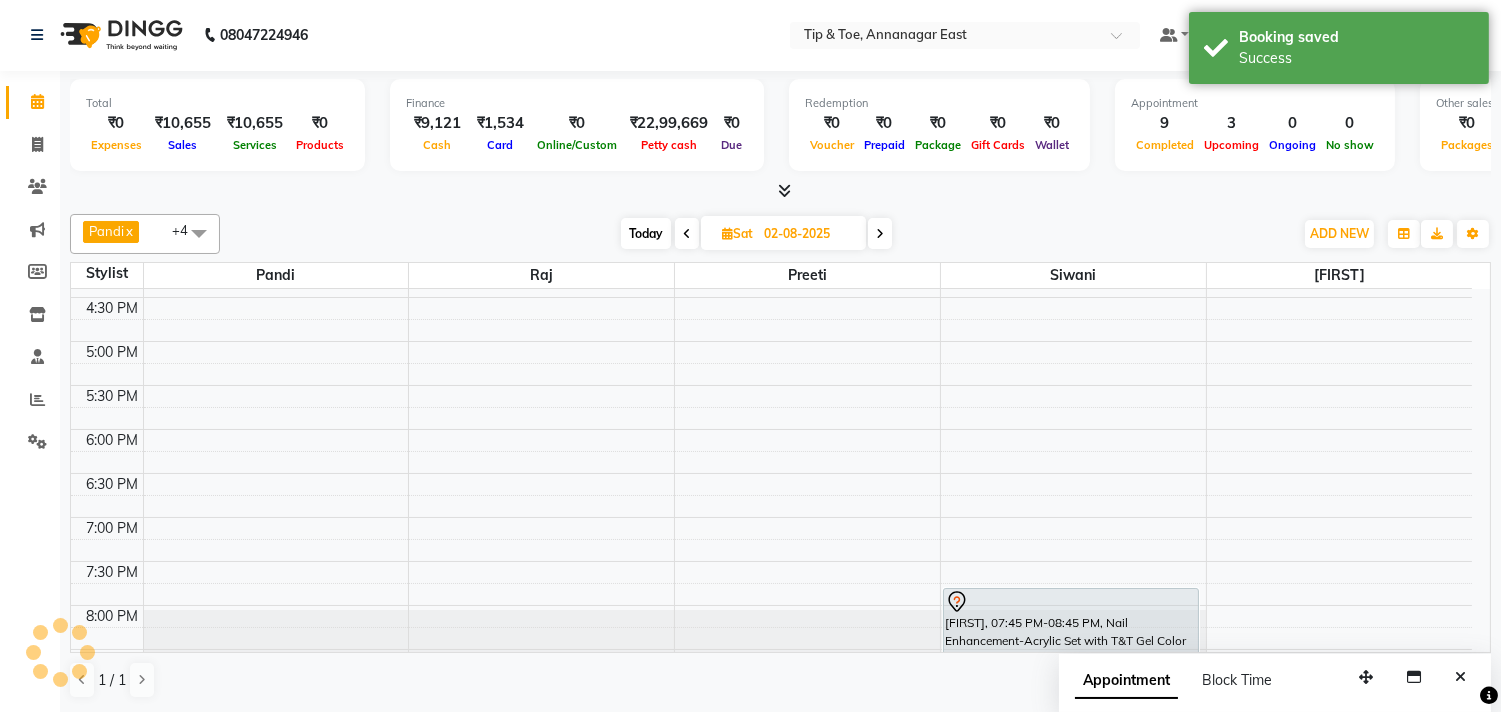 scroll, scrollTop: 0, scrollLeft: 0, axis: both 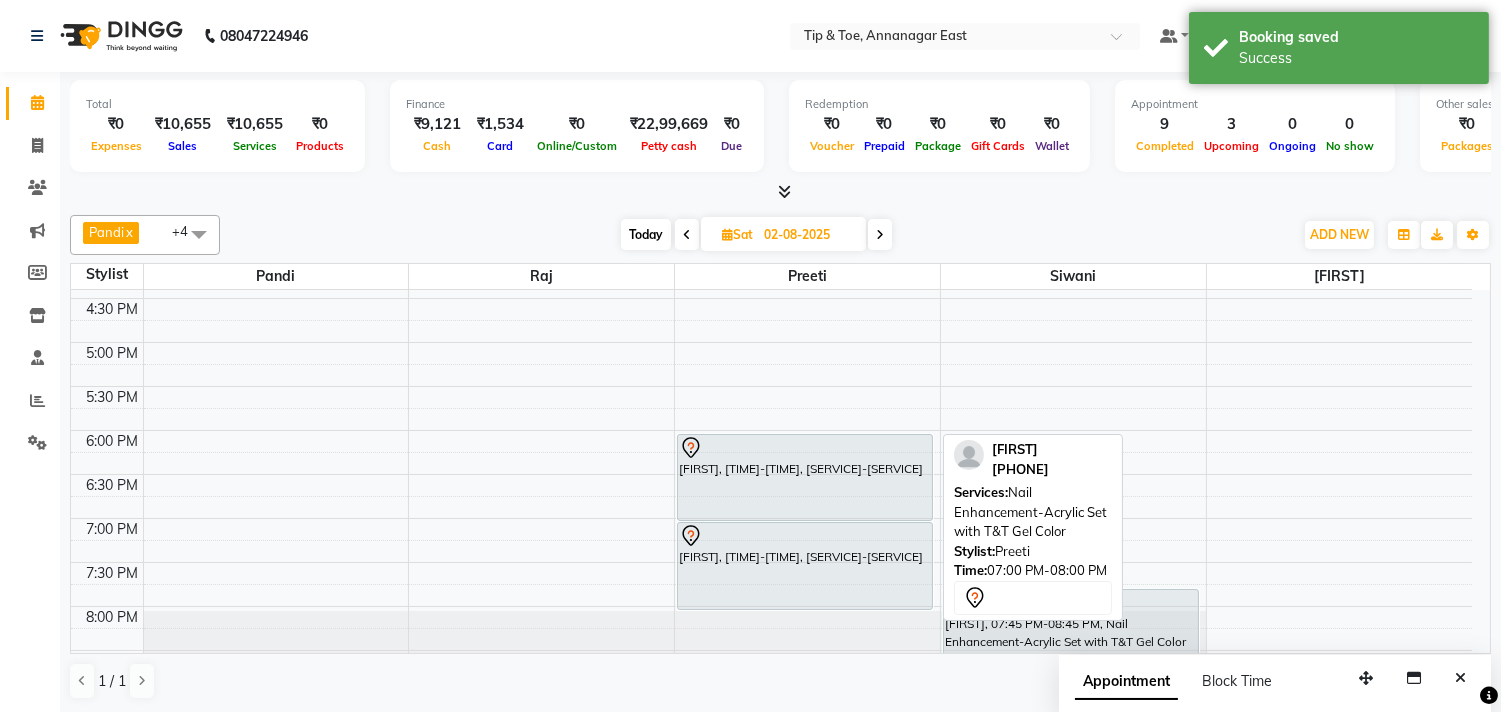 click on "PAVITHRA, 07:00 PM-08:00 PM, Nail Enhancement-Acrylic Set with T&T Gel Color" at bounding box center [805, 566] 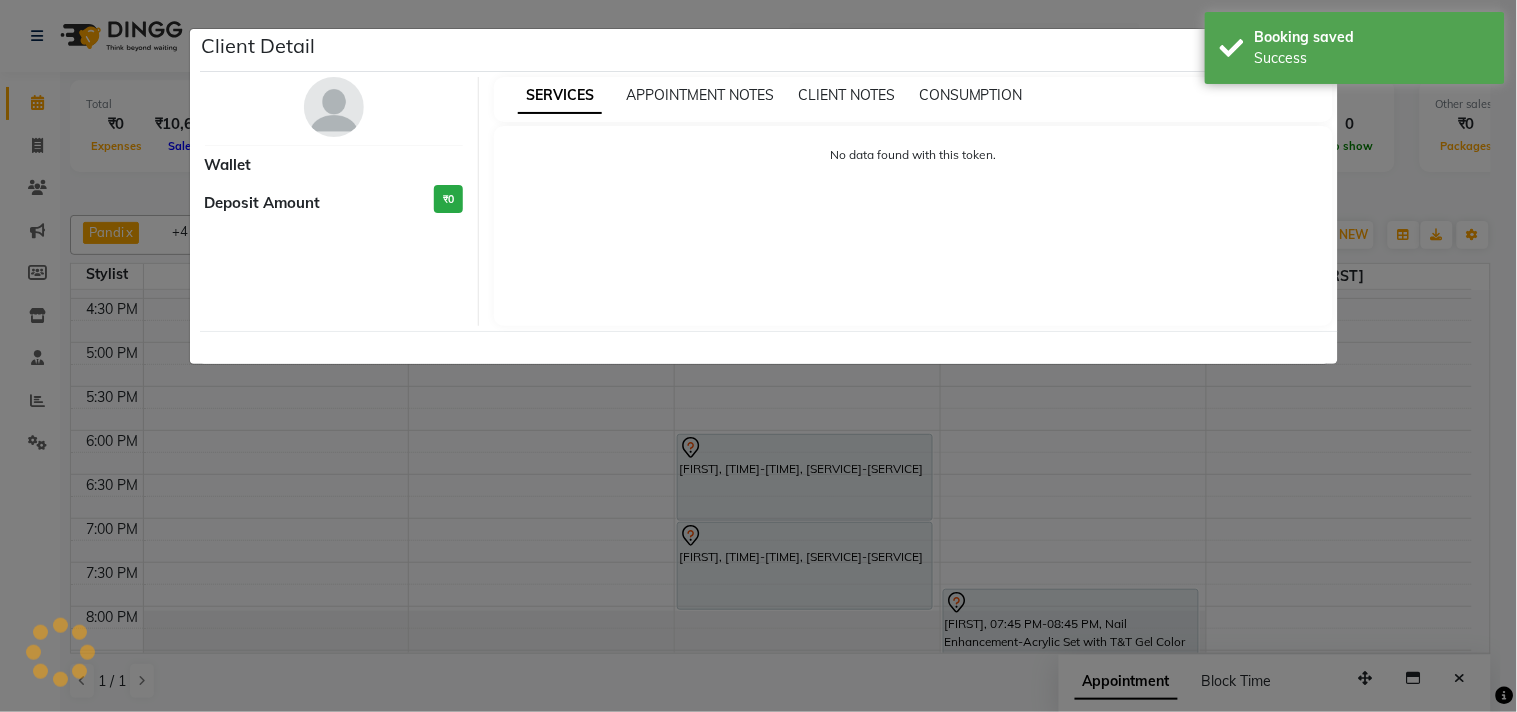 select on "7" 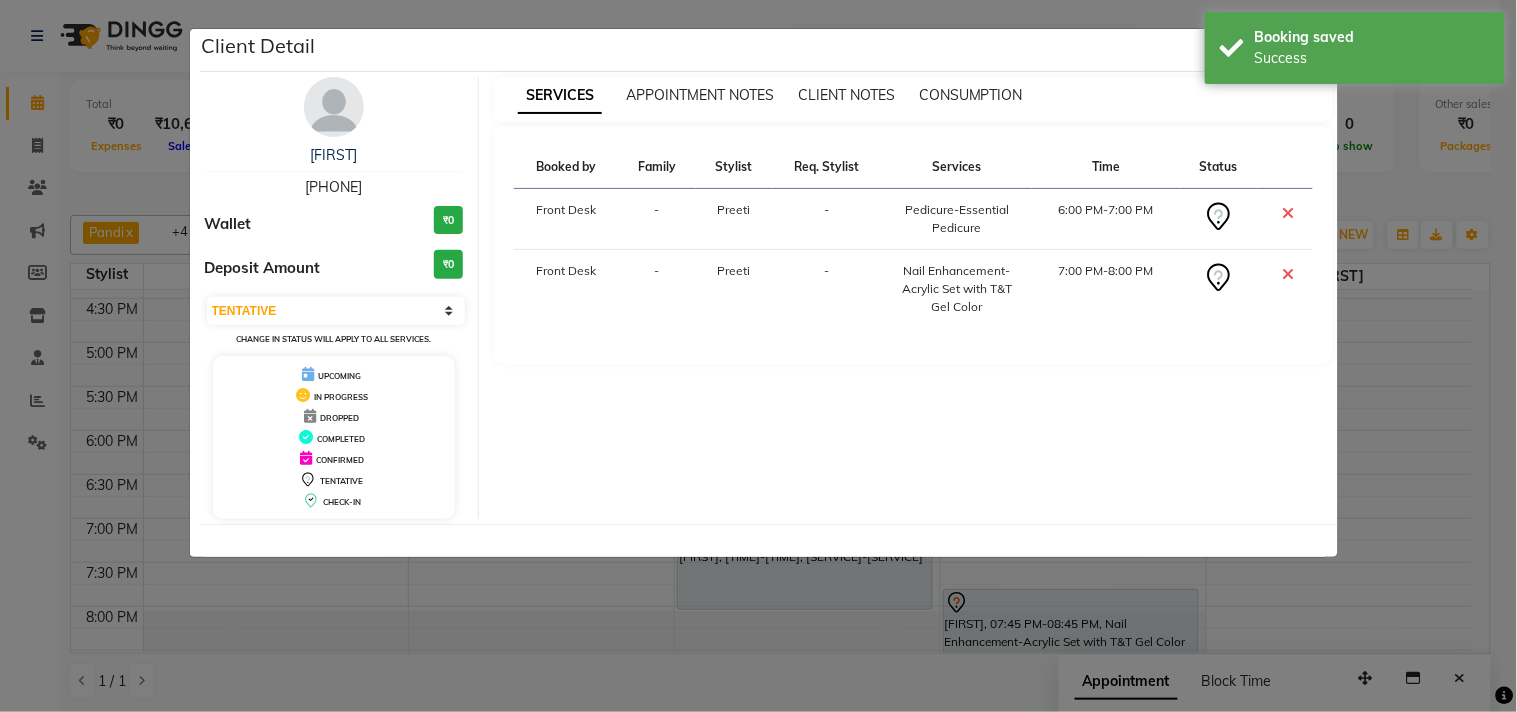 click on "Client Detail  PAVITHRA    9500152559 Wallet ₹0 Deposit Amount  ₹0  Select CONFIRMED TENTATIVE Change in status will apply to all services. UPCOMING IN PROGRESS DROPPED COMPLETED CONFIRMED TENTATIVE CHECK-IN SERVICES APPOINTMENT NOTES CLIENT NOTES CONSUMPTION Booked by Family Stylist Req. Stylist Services Time Status  Front Desk  - Preeti -  Pedicure-Essential Pedicure   6:00 PM-7:00 PM   Front Desk  - Preeti -  Nail Enhancement-Acrylic Set with T&T Gel Color   7:00 PM-8:00 PM" 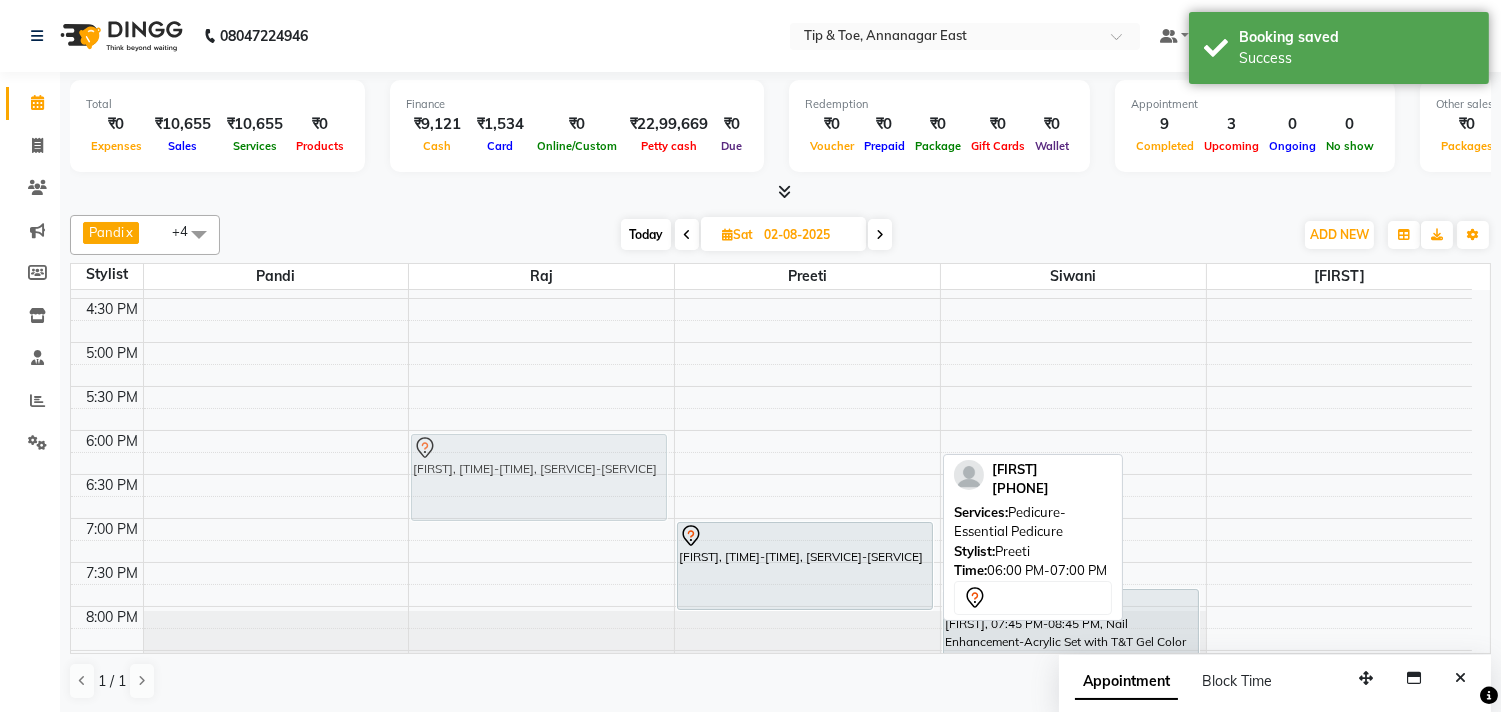drag, startPoint x: 804, startPoint y: 478, endPoint x: 606, endPoint y: 476, distance: 198.0101 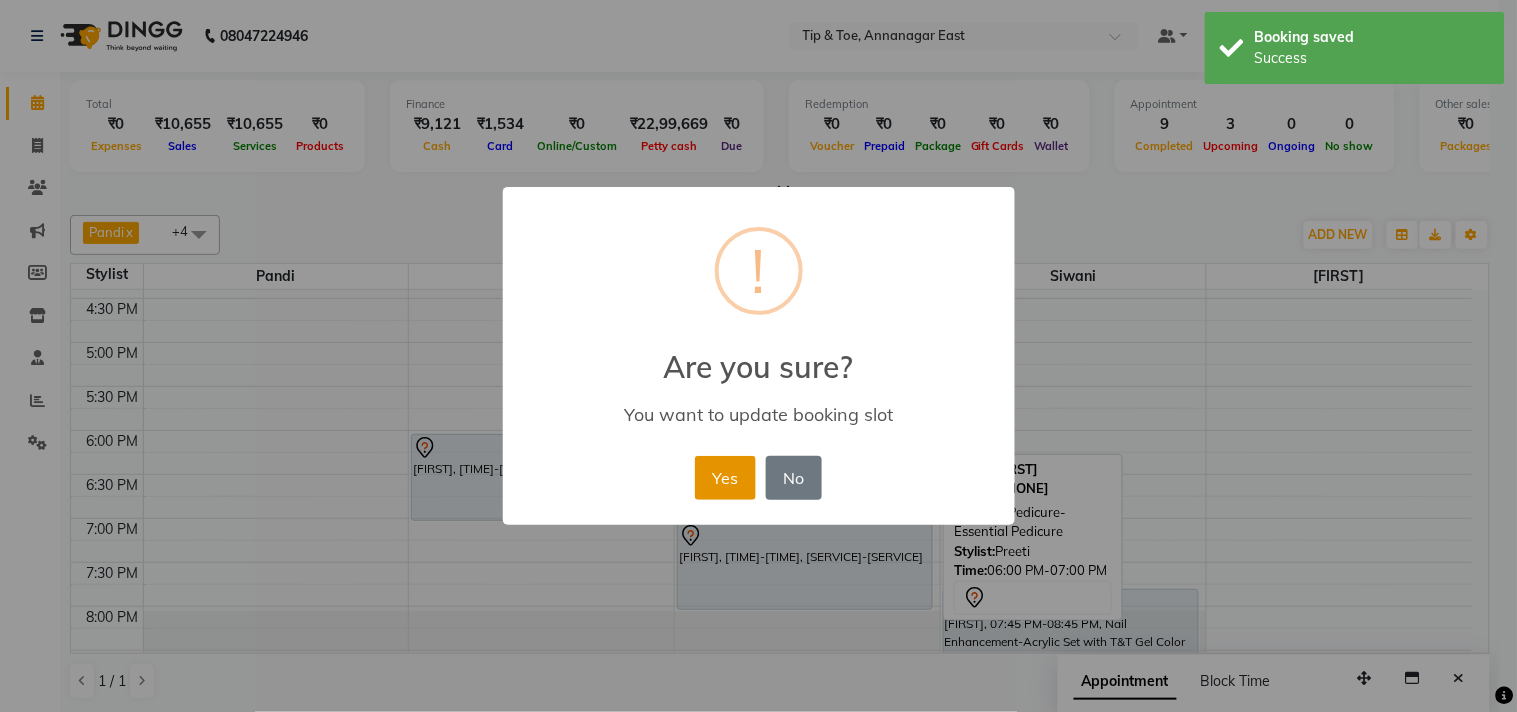 click on "Yes" at bounding box center [725, 478] 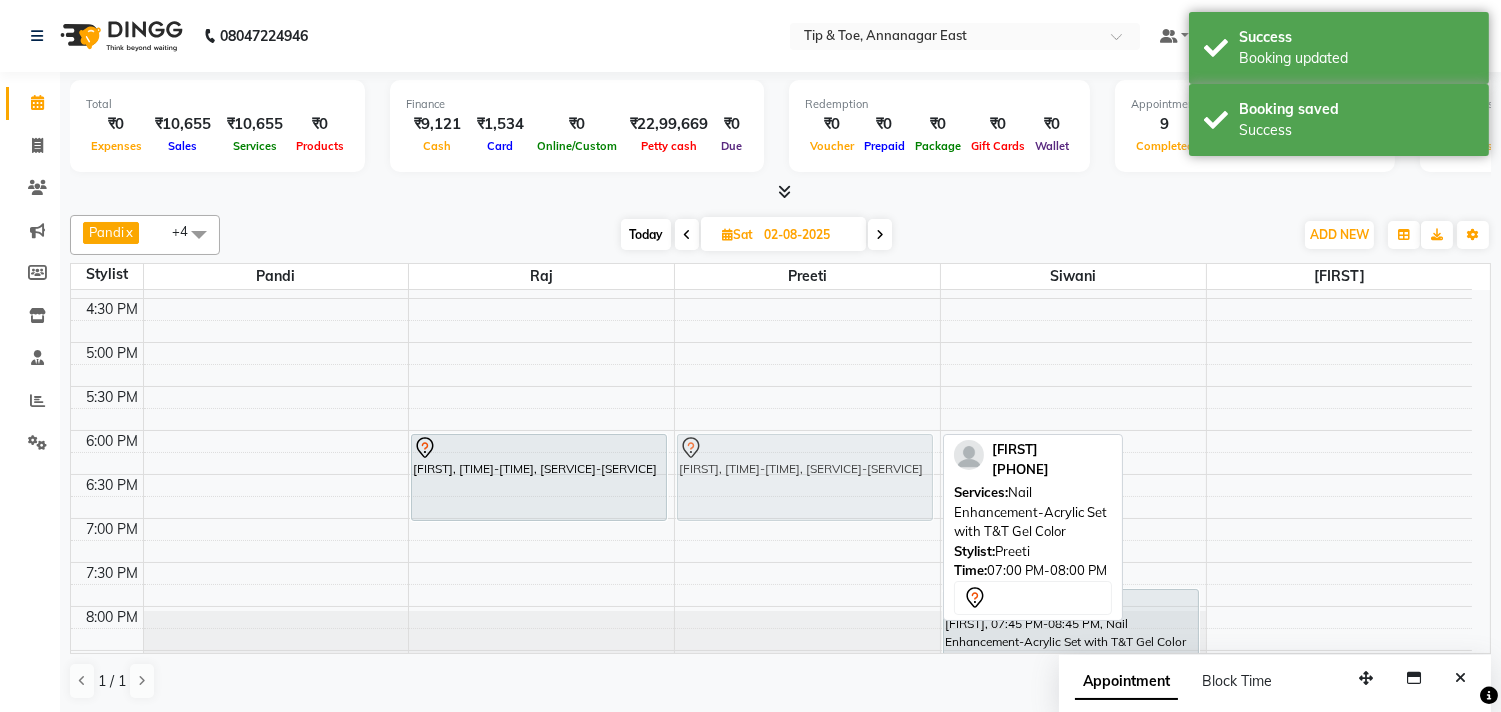 drag, startPoint x: 763, startPoint y: 544, endPoint x: 793, endPoint y: 452, distance: 96.76776 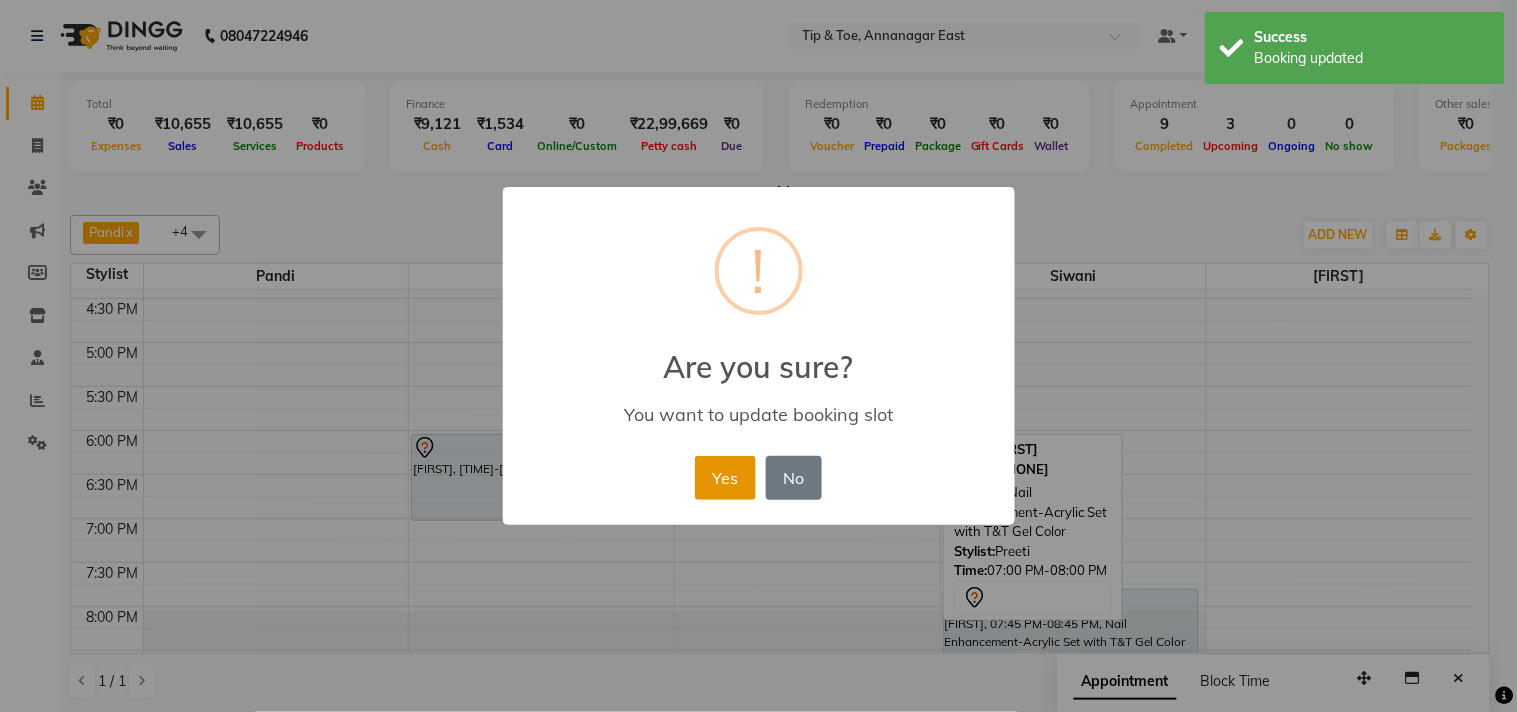click on "Yes" at bounding box center [725, 478] 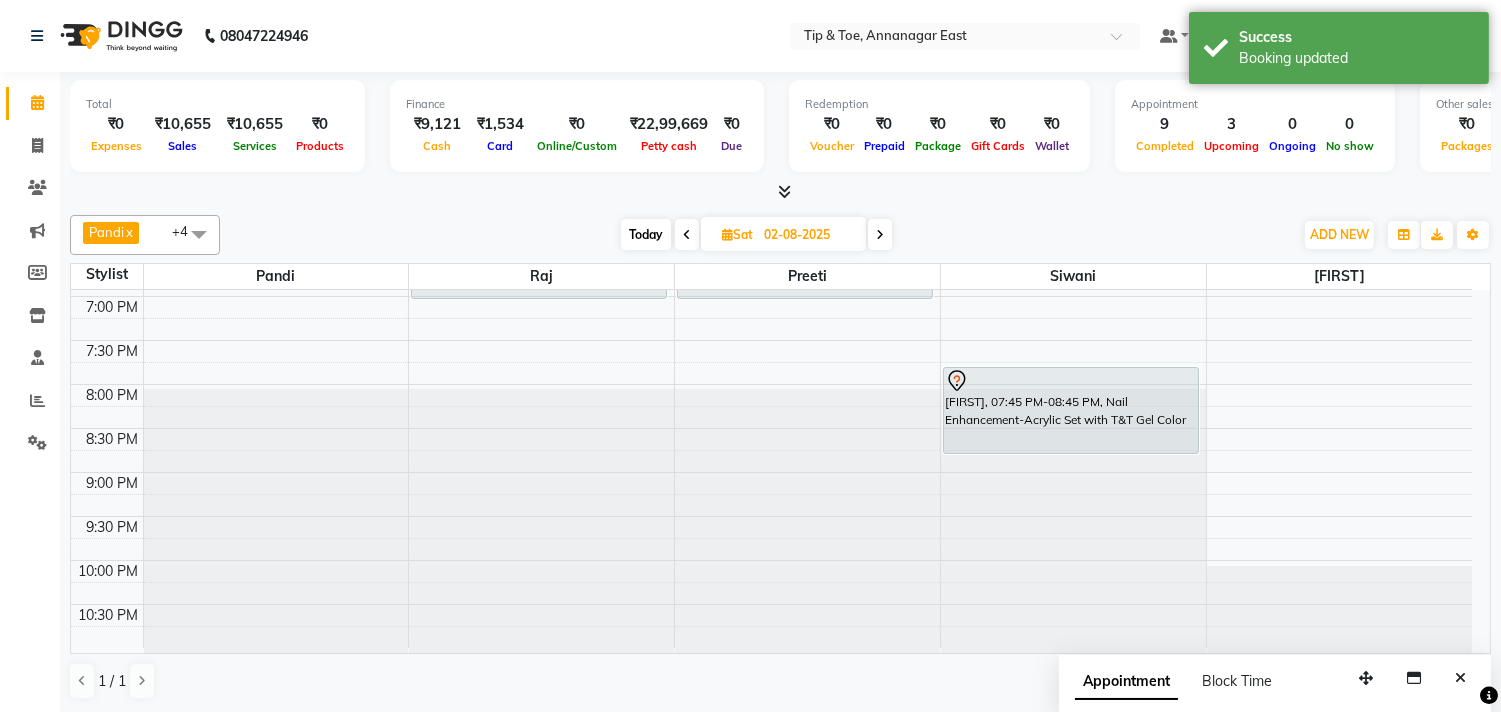 scroll, scrollTop: 762, scrollLeft: 0, axis: vertical 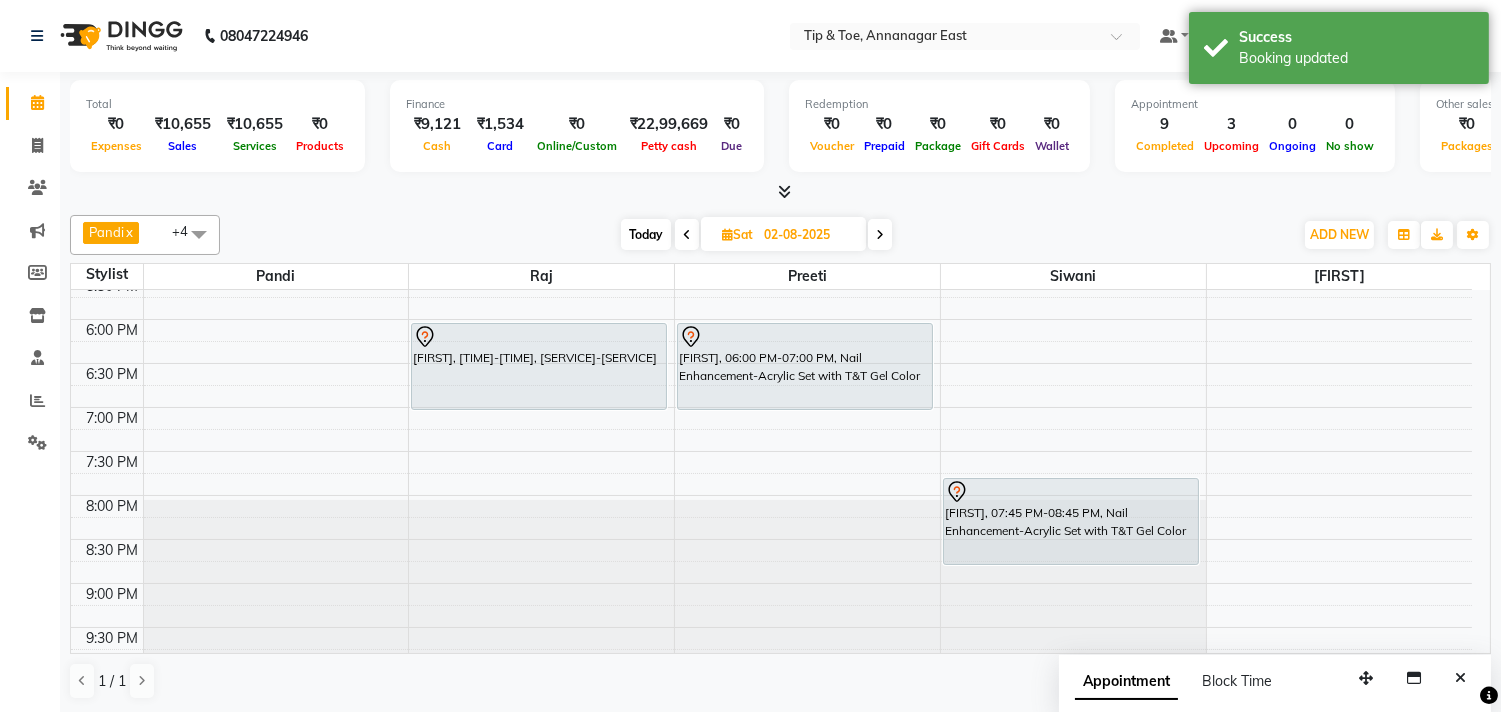 click on "Today" at bounding box center [646, 234] 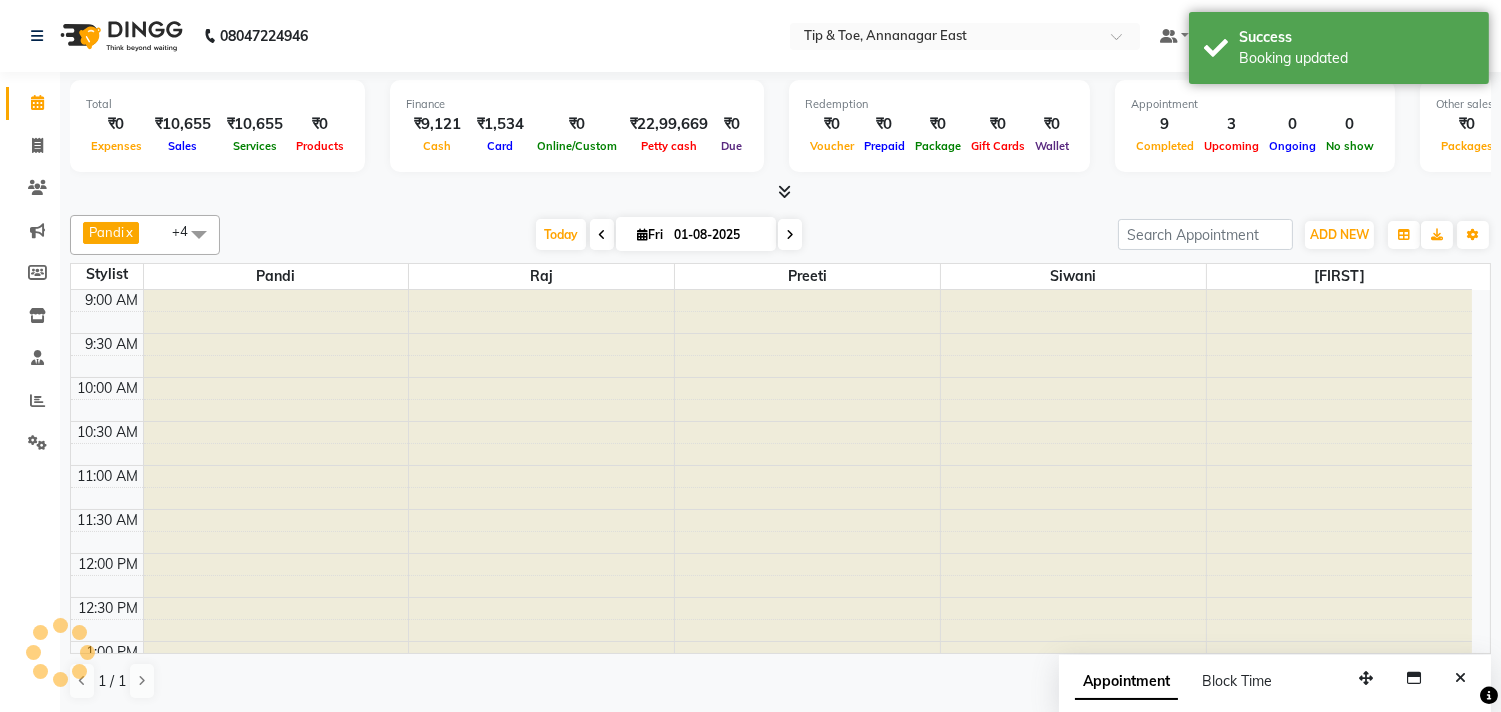 scroll, scrollTop: 873, scrollLeft: 0, axis: vertical 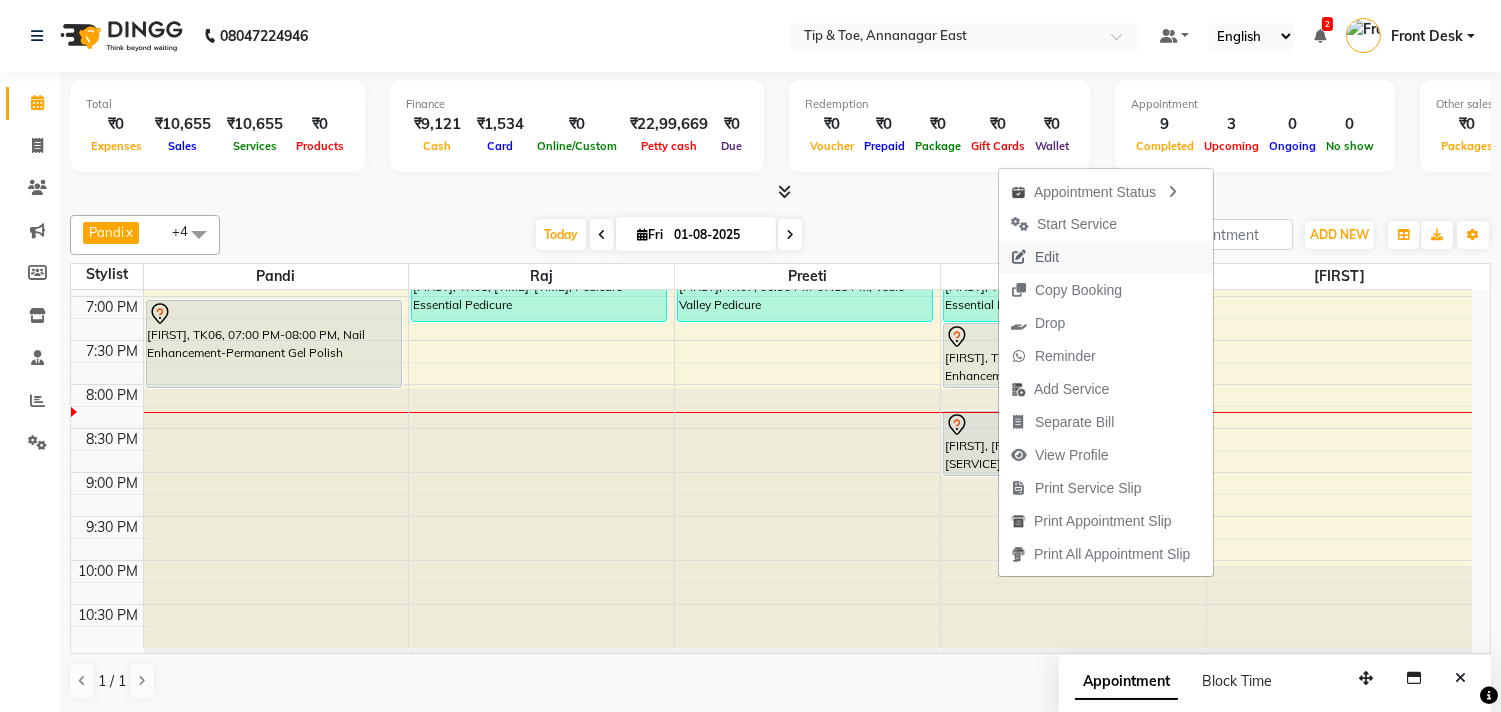 click on "Edit" at bounding box center (1047, 257) 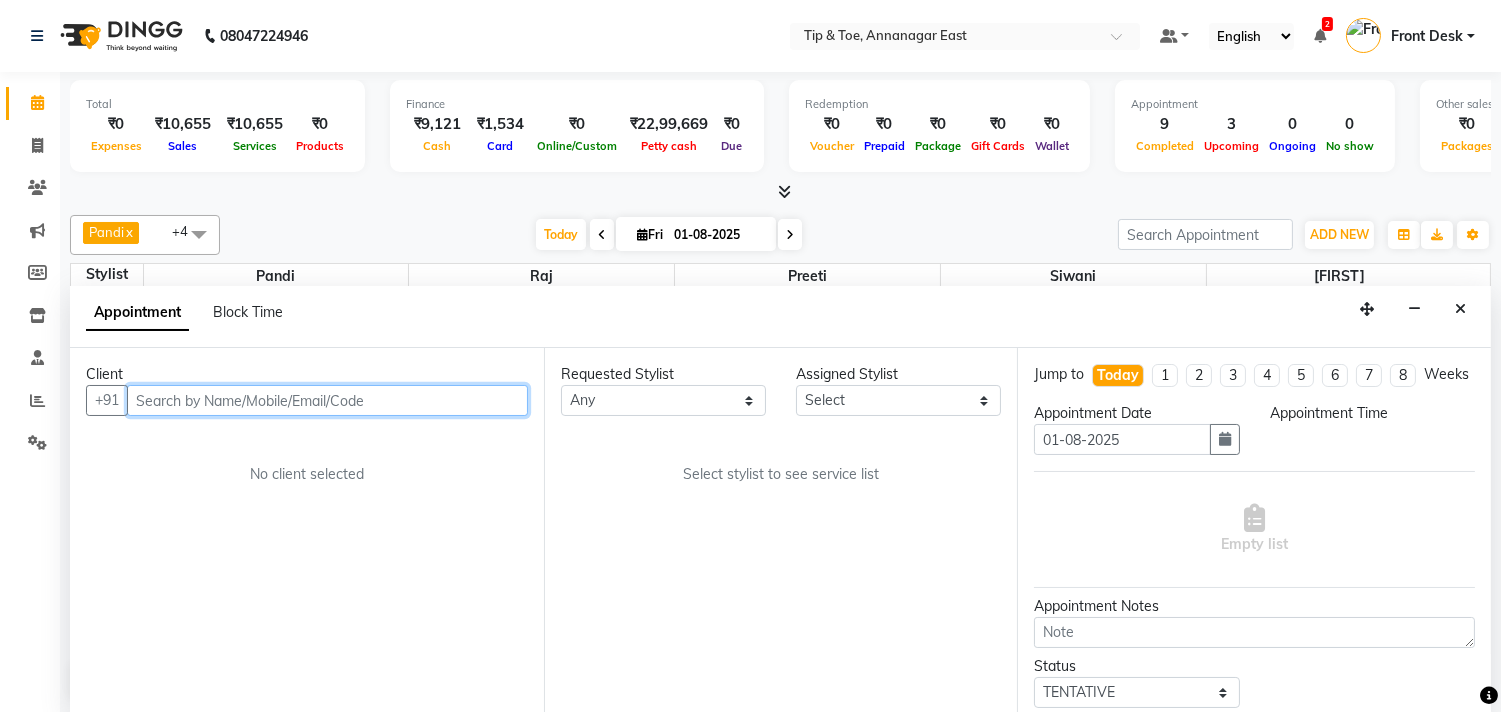 select on "1140" 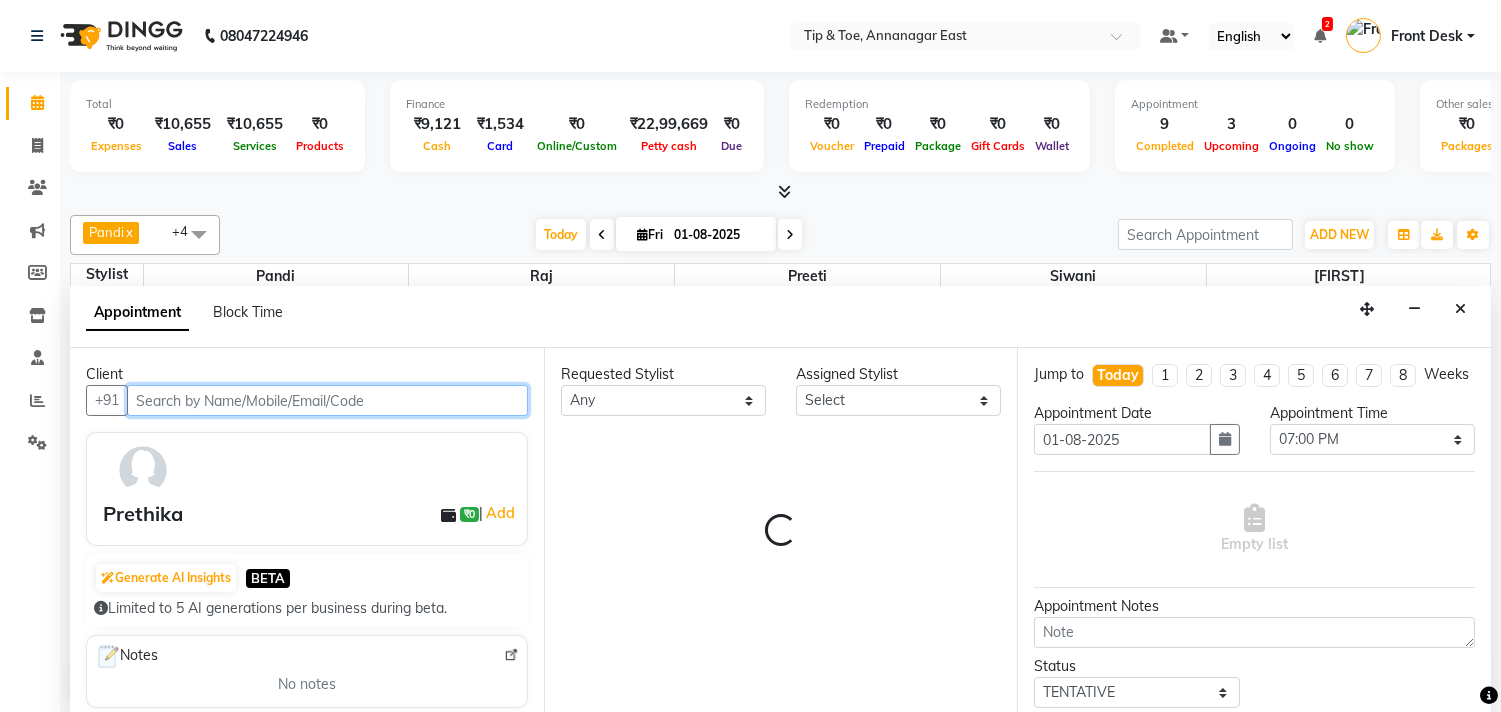 select on "49685" 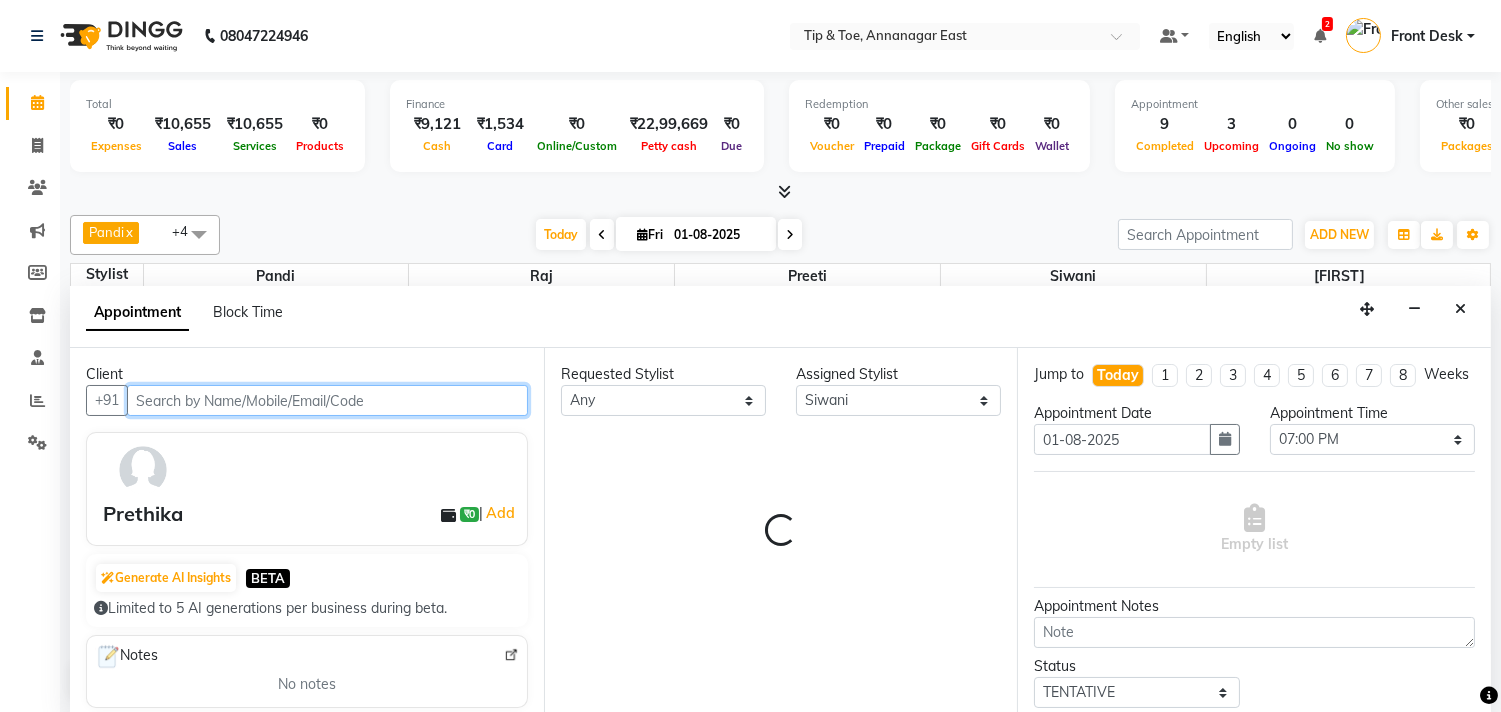 scroll, scrollTop: 1, scrollLeft: 0, axis: vertical 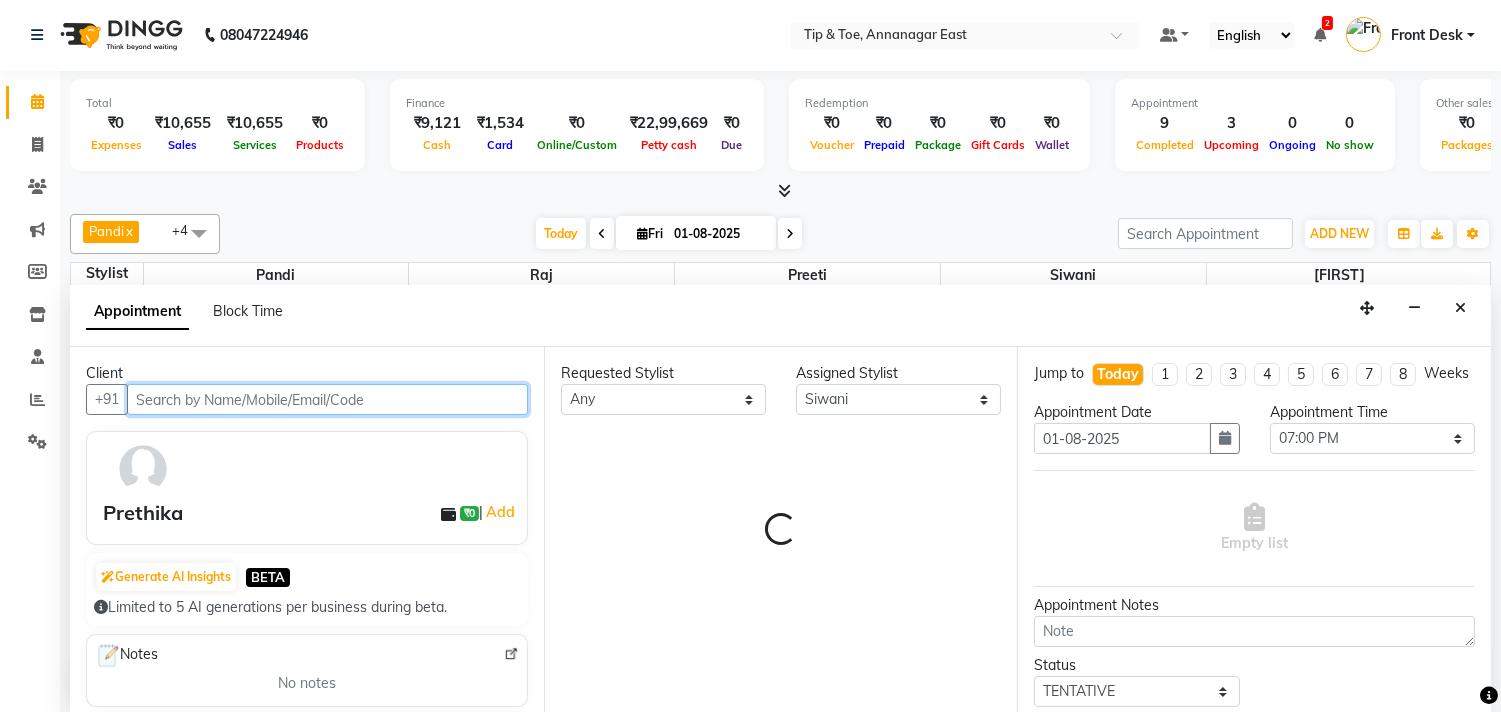 select on "2752" 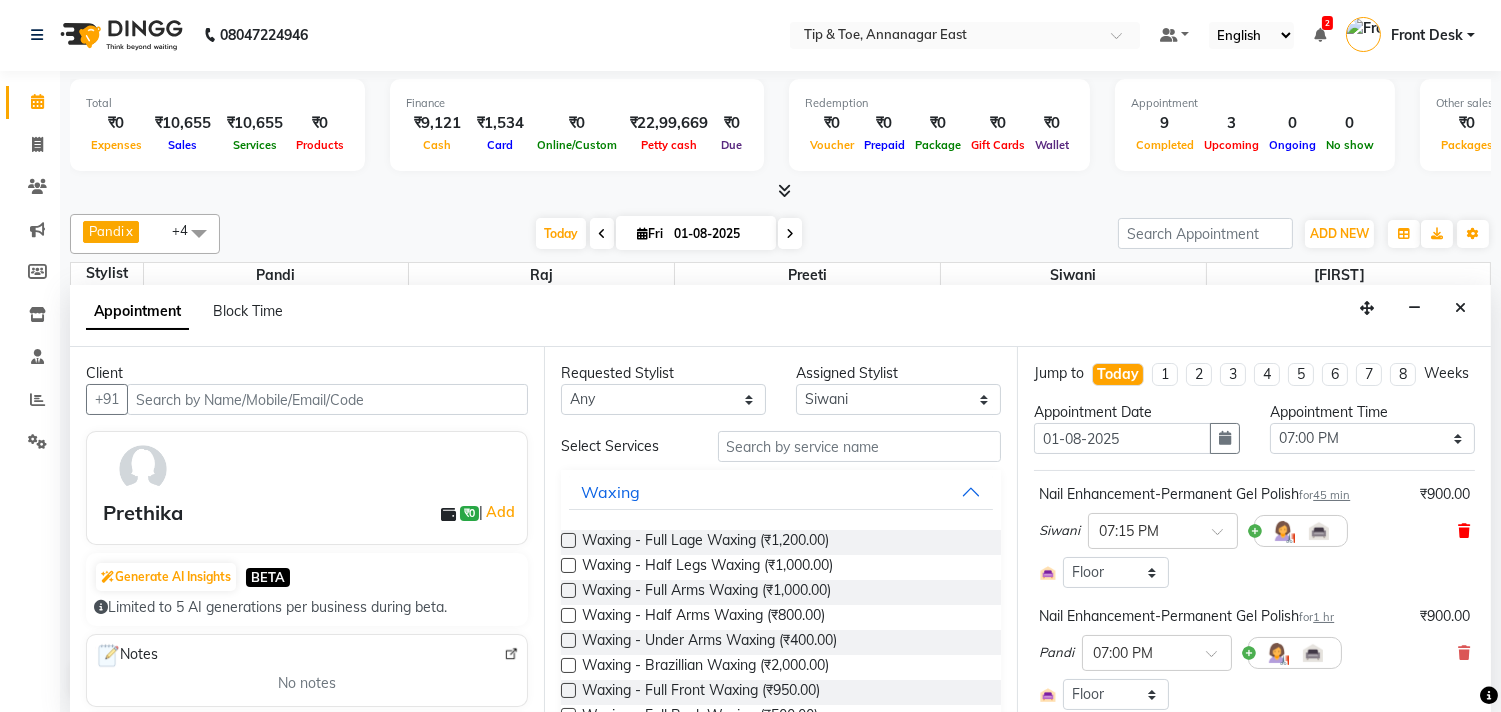 click at bounding box center [1464, 531] 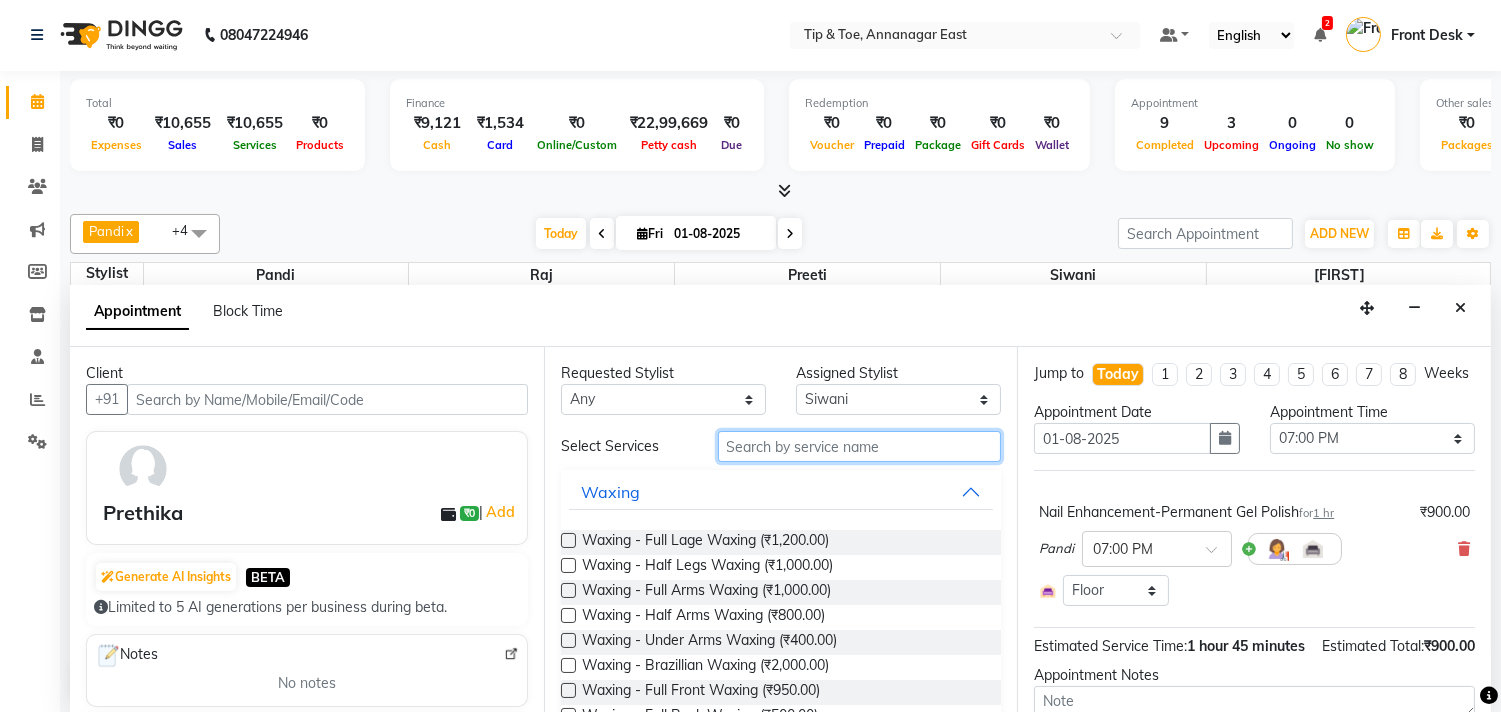 click at bounding box center (860, 446) 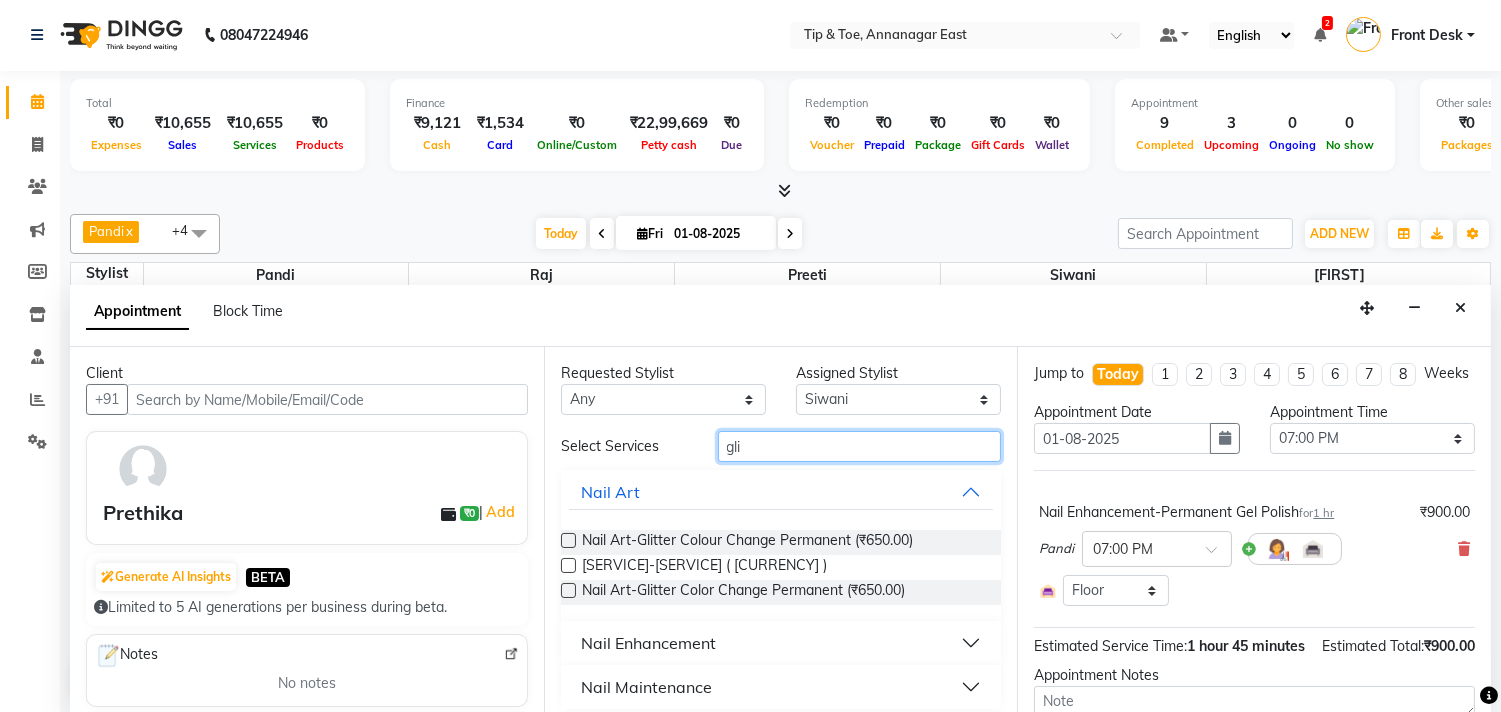 type on "gli" 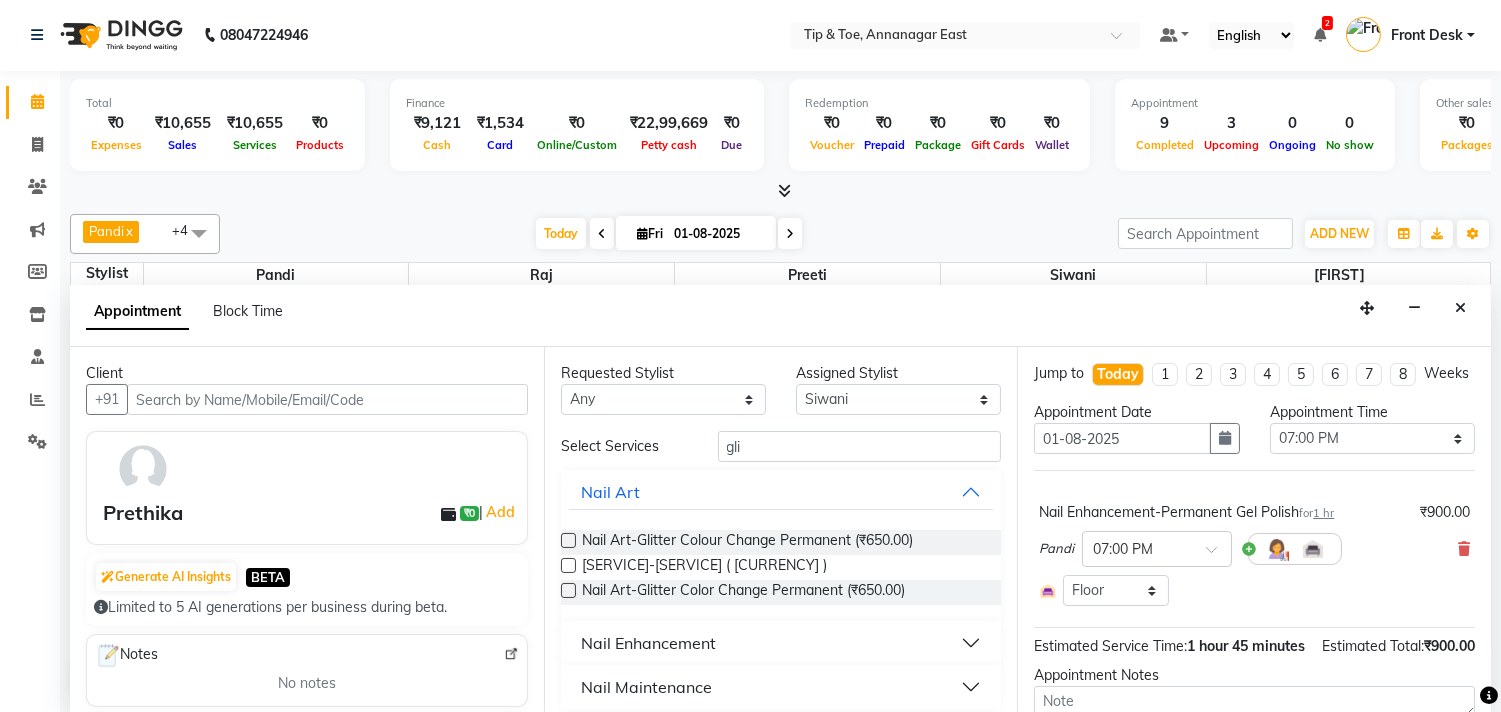 click on "Nail Enhancement" at bounding box center [648, 643] 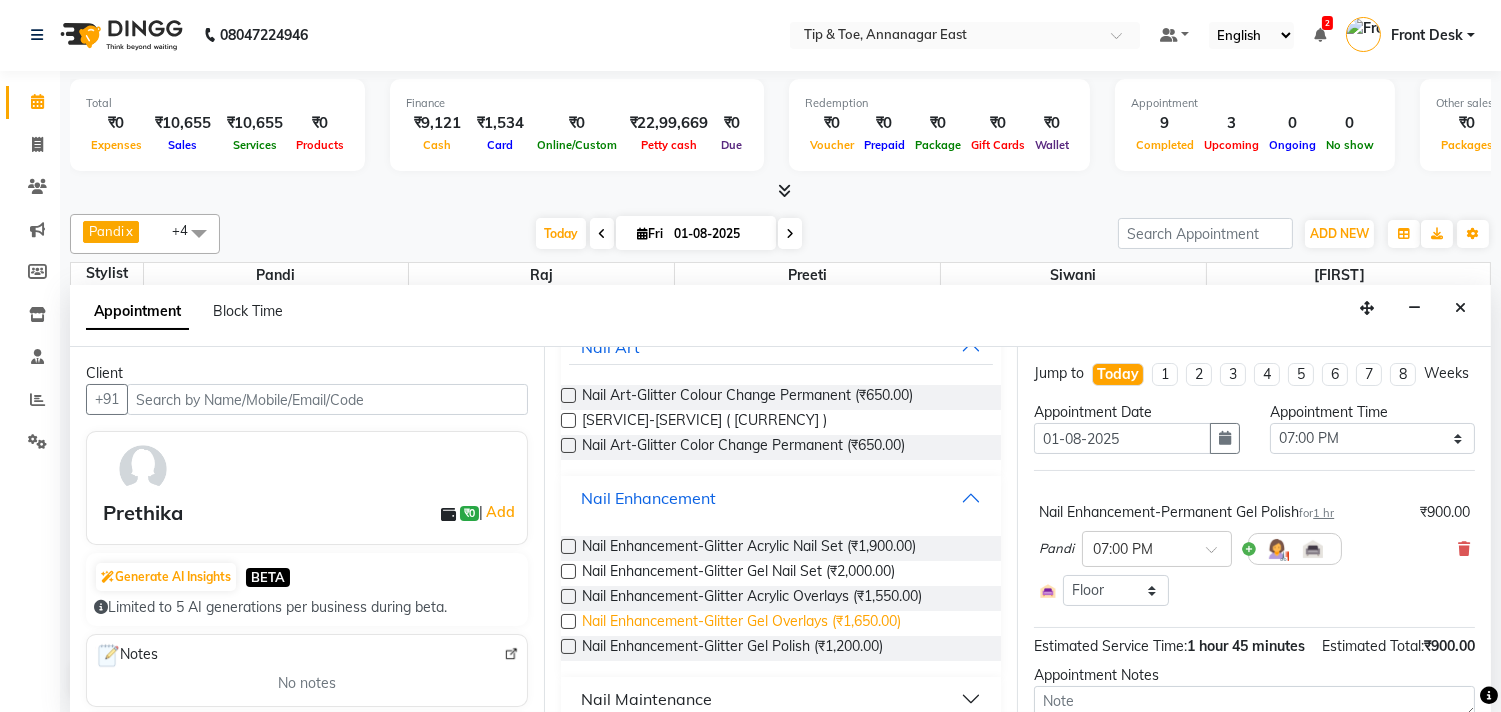 scroll, scrollTop: 168, scrollLeft: 0, axis: vertical 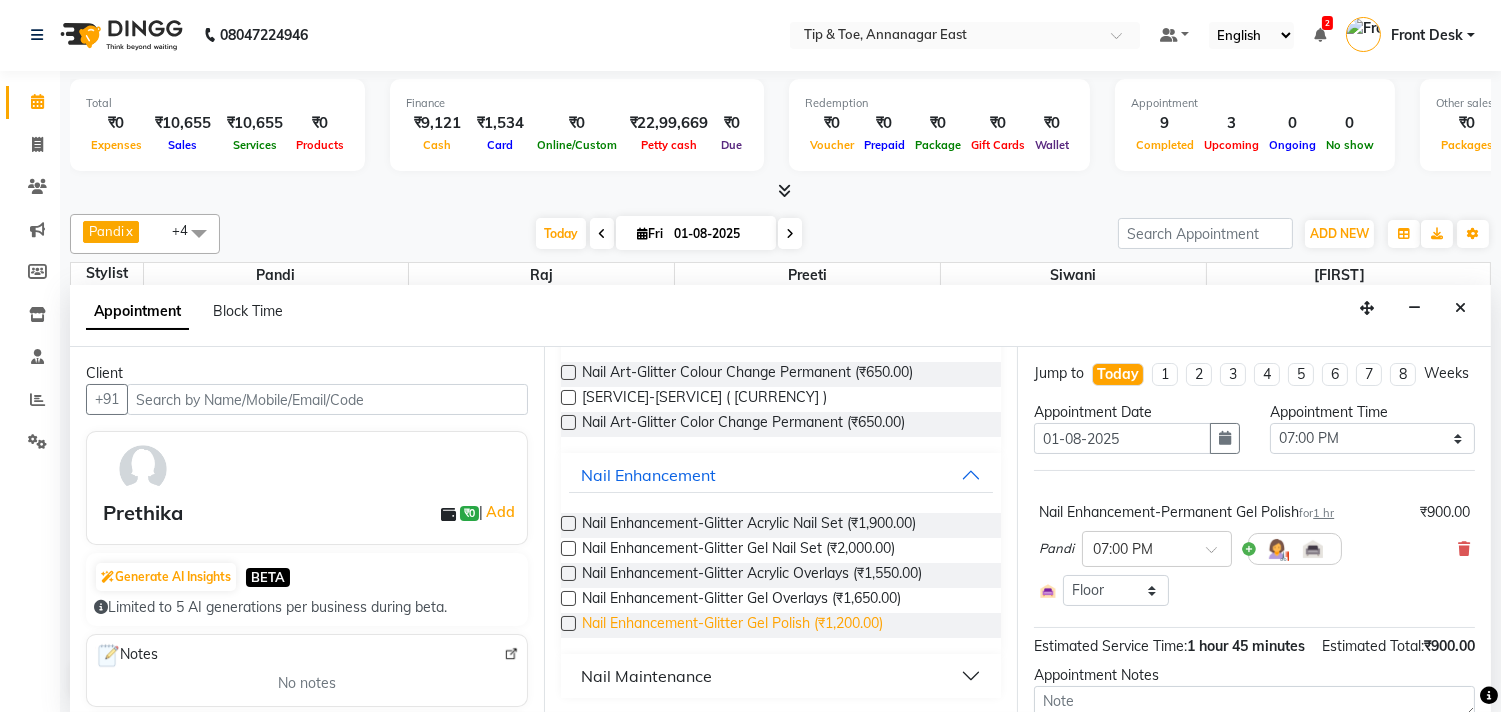 click on "Nail Enhancement-Glitter Gel Polish (₹1,200.00)" at bounding box center [732, 625] 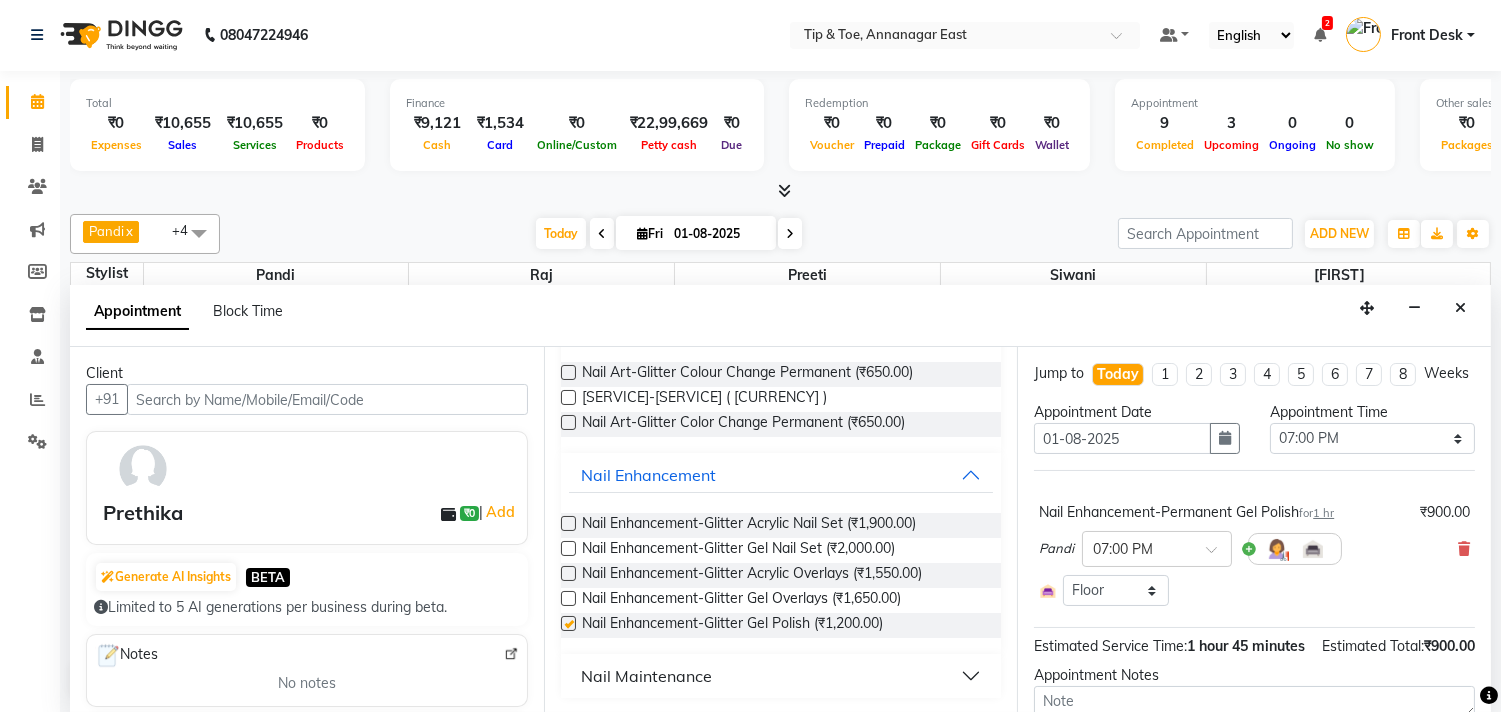 checkbox on "false" 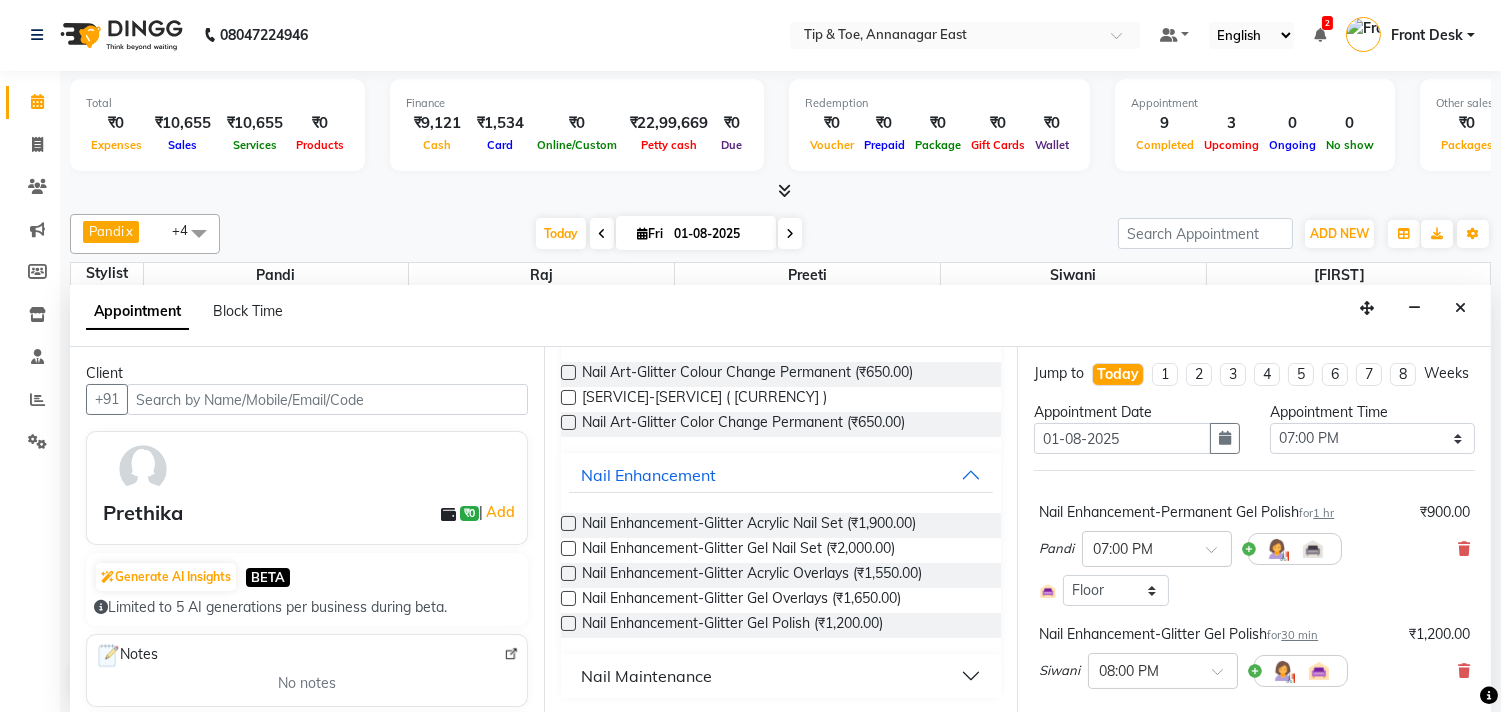 scroll, scrollTop: 263, scrollLeft: 0, axis: vertical 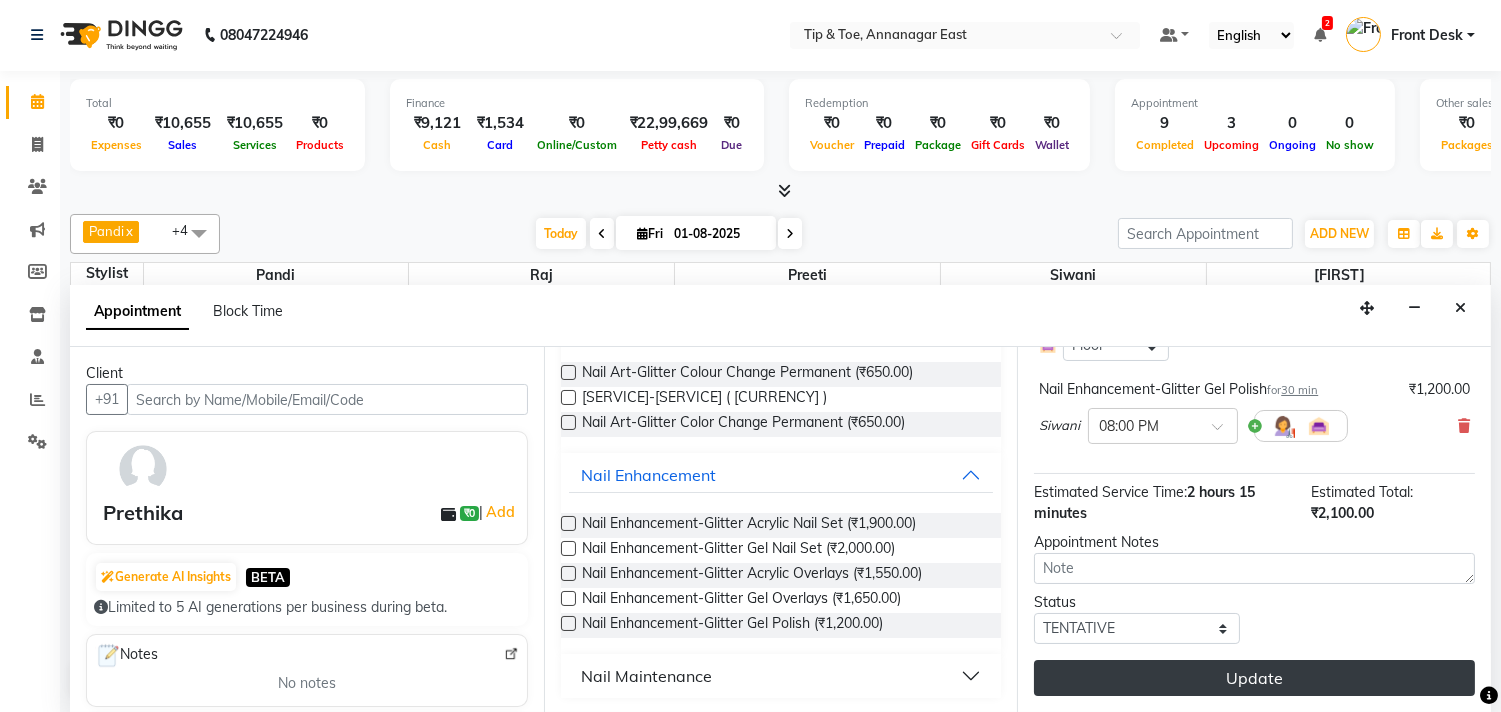 click on "Update" at bounding box center (1254, 678) 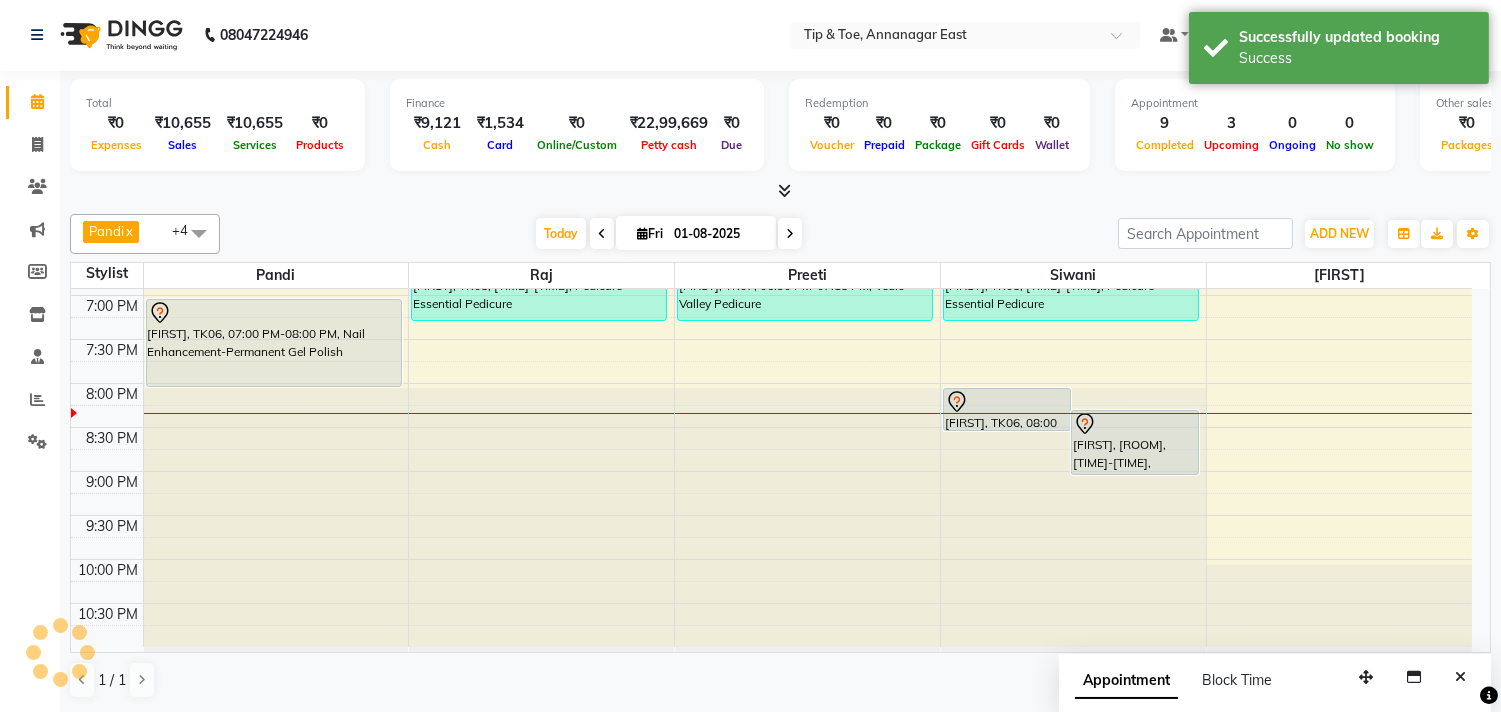 scroll, scrollTop: 0, scrollLeft: 0, axis: both 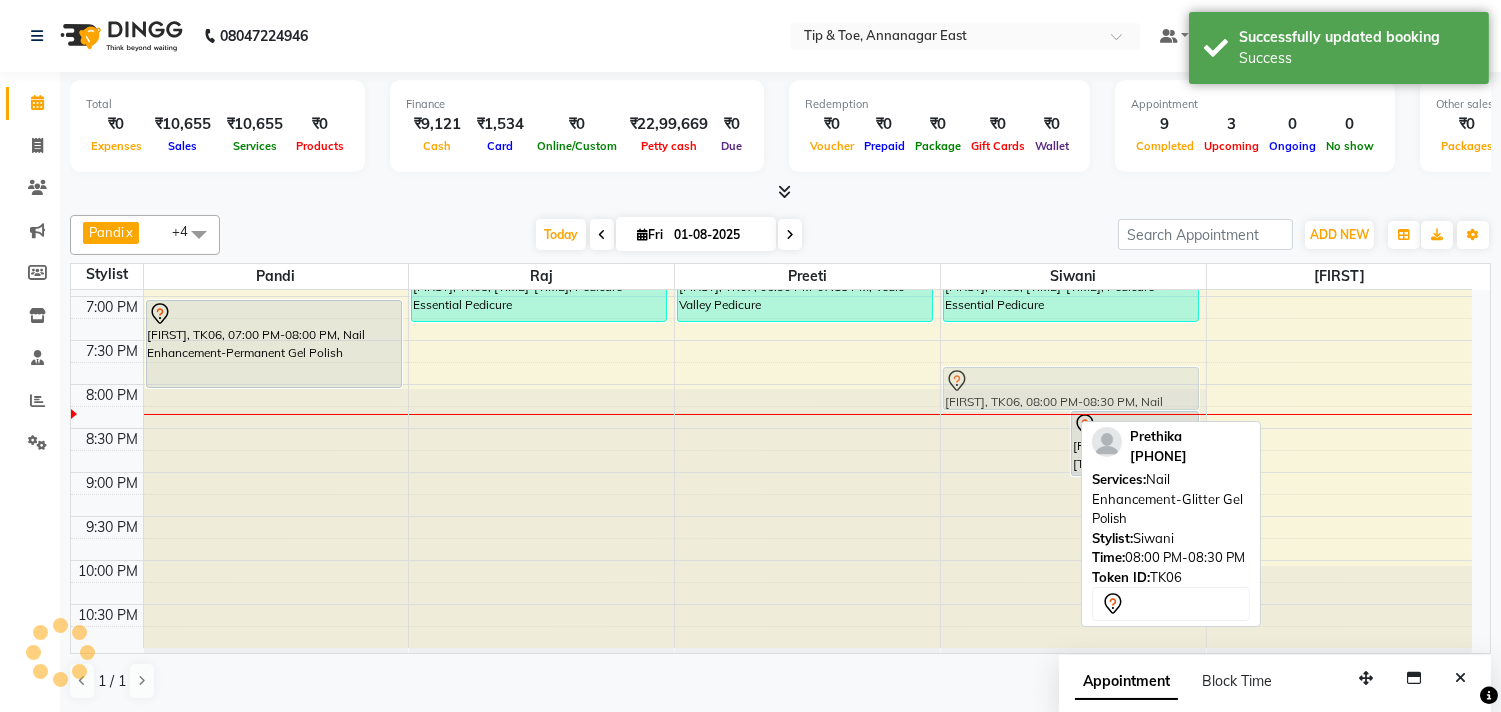 drag, startPoint x: 1017, startPoint y: 398, endPoint x: 1015, endPoint y: 380, distance: 18.110771 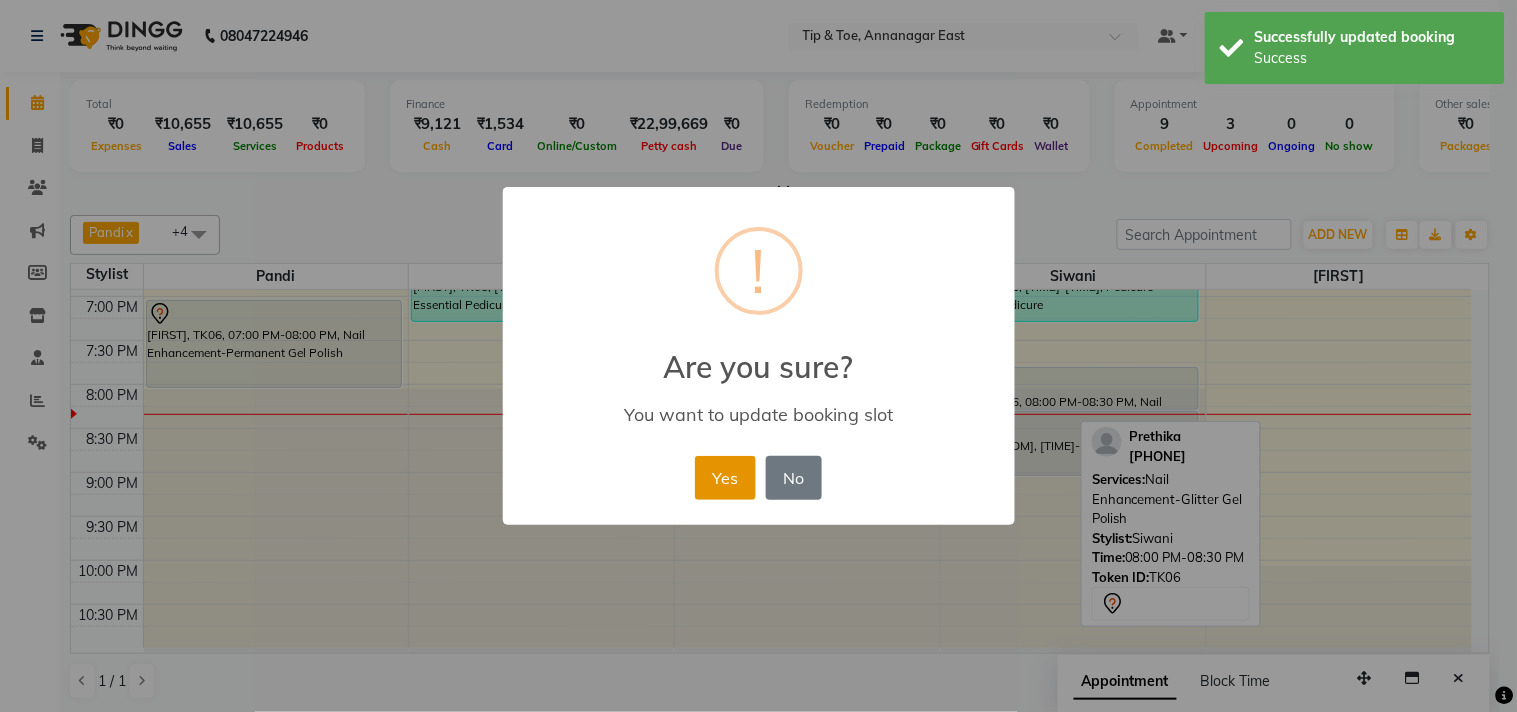 click on "Yes" at bounding box center (725, 478) 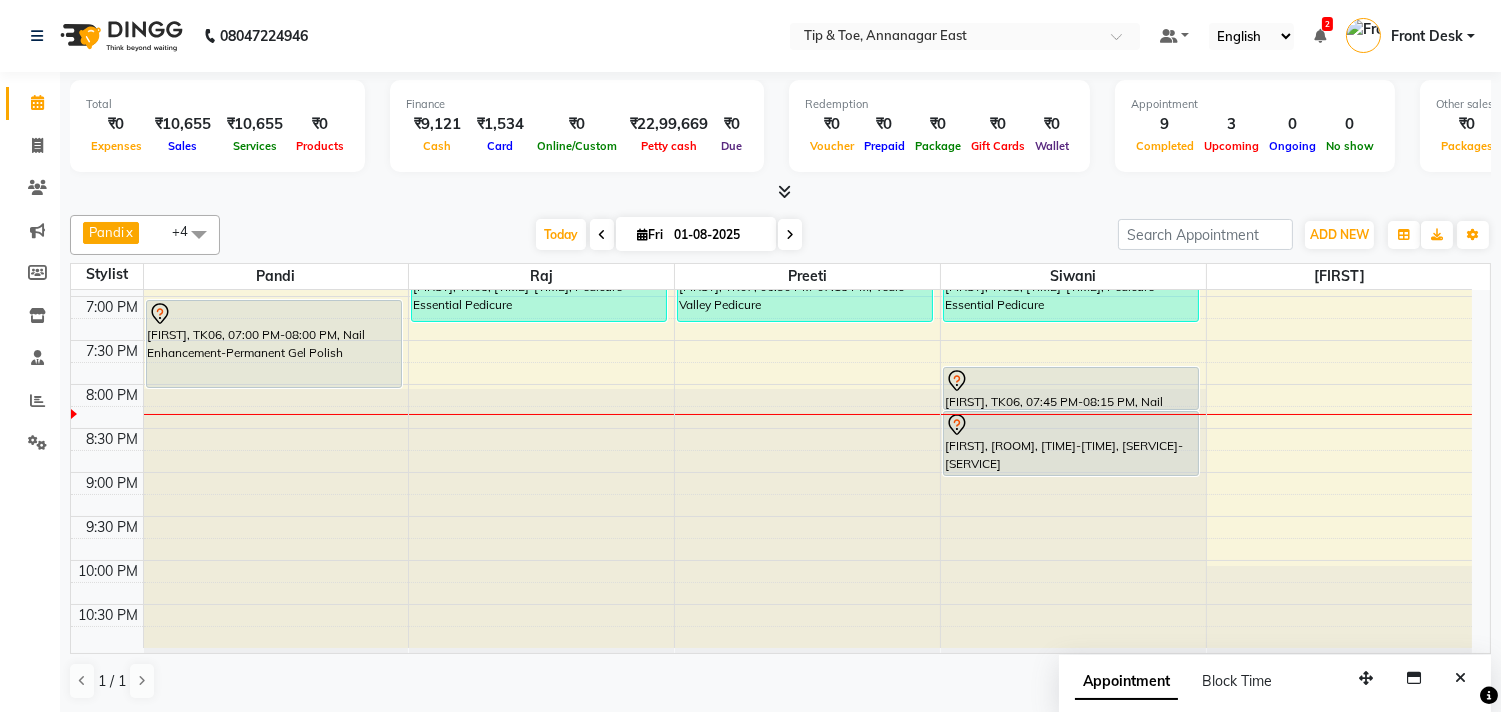 scroll, scrollTop: 1, scrollLeft: 0, axis: vertical 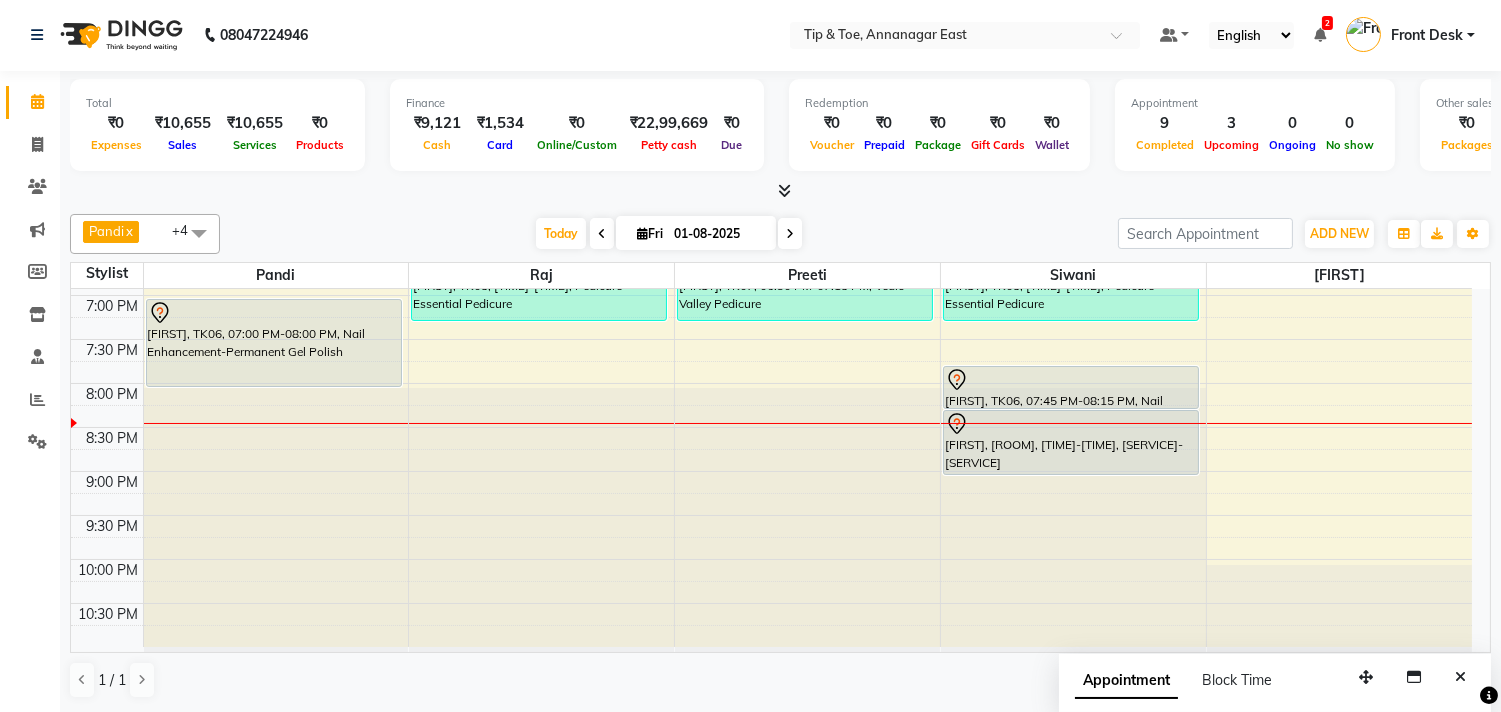 click at bounding box center [790, 233] 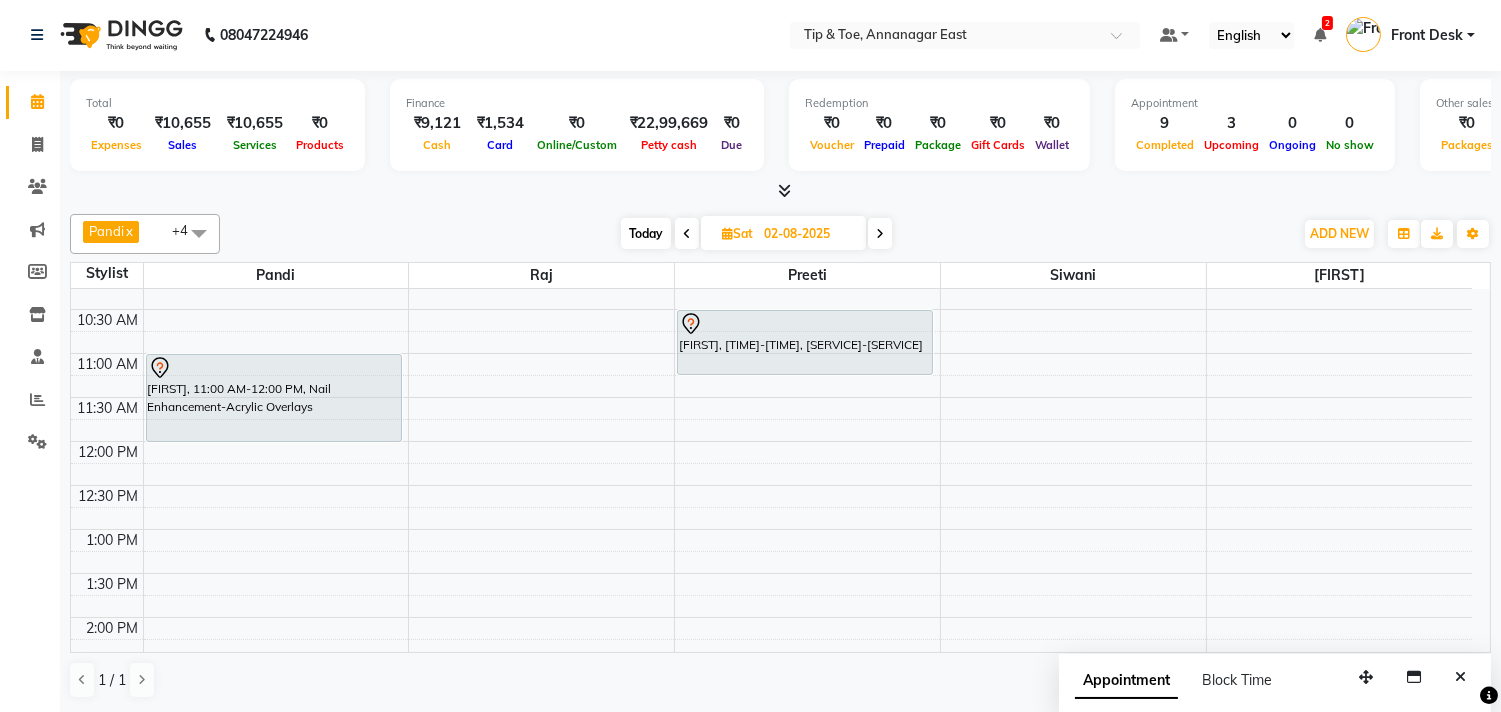 scroll, scrollTop: 0, scrollLeft: 0, axis: both 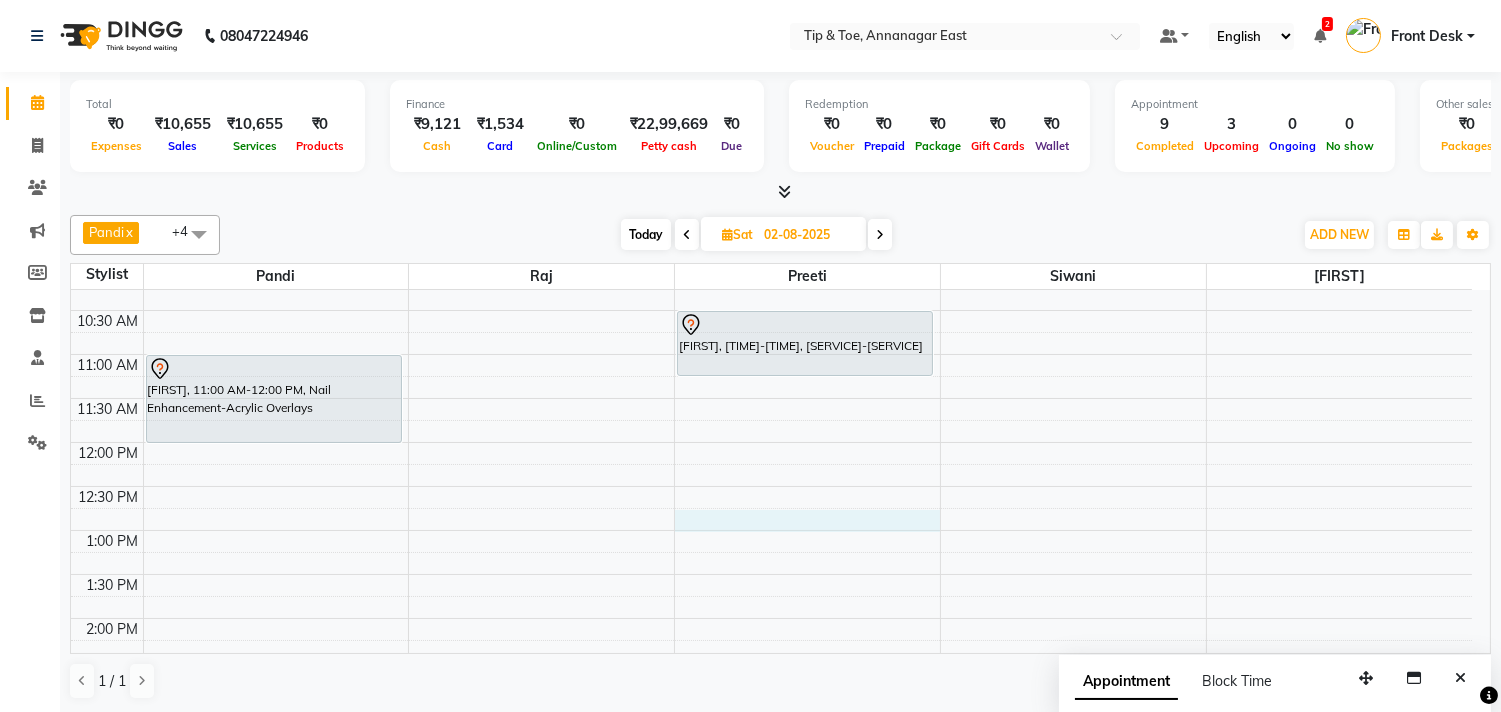 click on "9:00 AM 9:30 AM 10:00 AM 10:30 AM 11:00 AM 11:30 AM 12:00 PM 12:30 PM 1:00 PM 1:30 PM 2:00 PM 2:30 PM 3:00 PM 3:30 PM 4:00 PM 4:30 PM 5:00 PM 5:30 PM 6:00 PM 6:30 PM 7:00 PM 7:30 PM 8:00 PM 8:30 PM 9:00 PM 9:30 PM 10:00 PM 10:30 PM             Shruthi, 11:00 AM-12:00 PM, Nail Enhancement-Acrylic Overlays             PAVITHRA, 06:00 PM-07:00 PM, Pedicure-Essential Pedicure             Anoushkanull, 10:30 AM-11:15 AM, Nail Enhancement-Acrylic Set with T&T Gel Color             PAVITHRA, 06:00 PM-07:00 PM, Nail Enhancement-Acrylic Set with T&T Gel Color             shweta, 07:45 PM-08:45 PM, Nail Enhancement-Acrylic Set with T&T Gel Color" at bounding box center [771, 794] 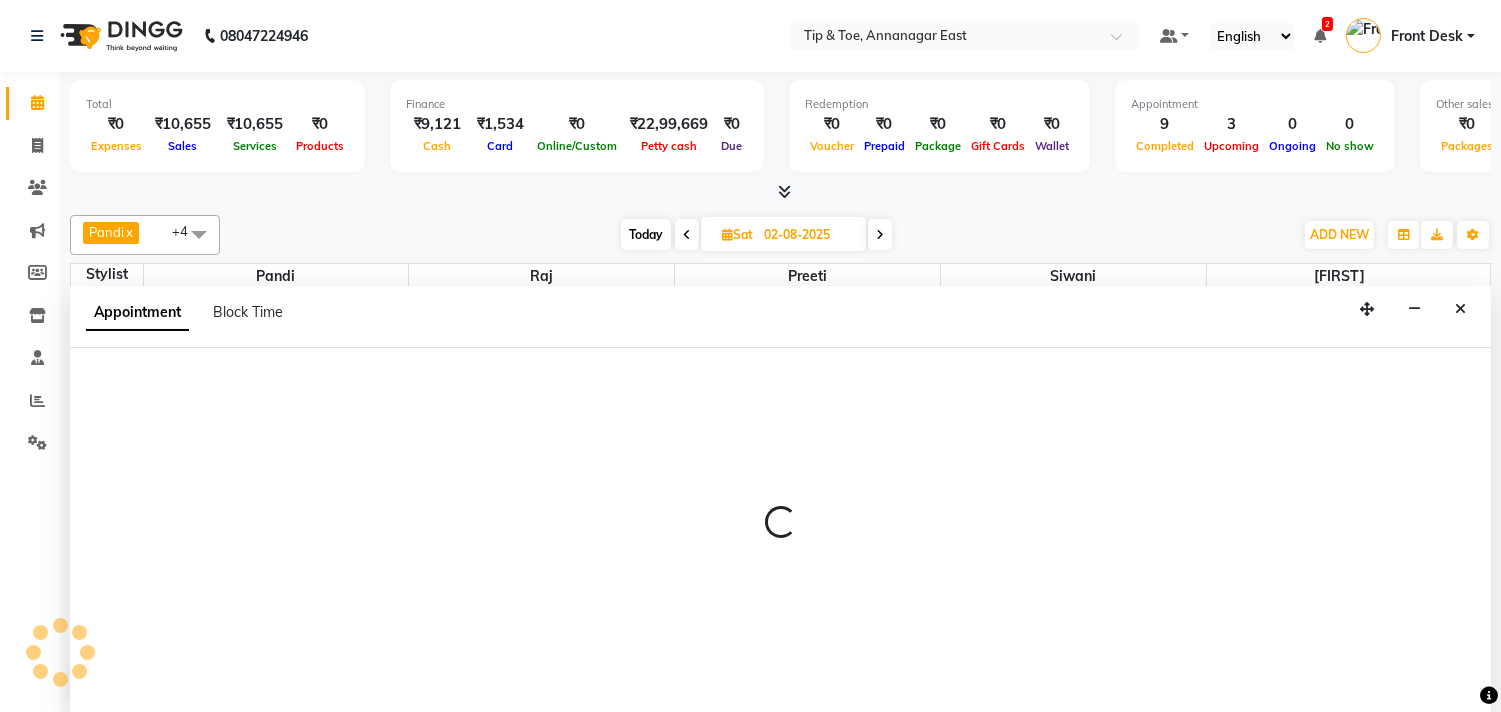 scroll, scrollTop: 1, scrollLeft: 0, axis: vertical 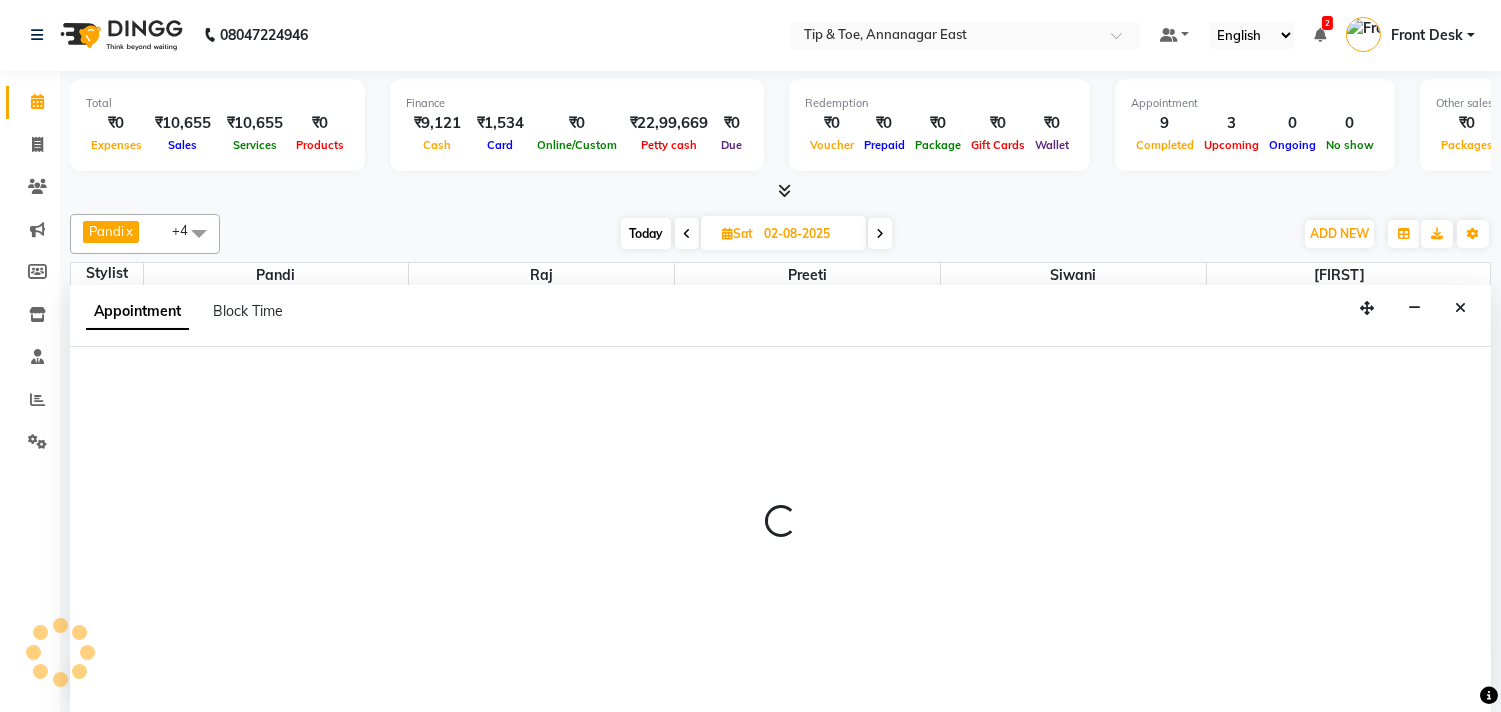 select on "39915" 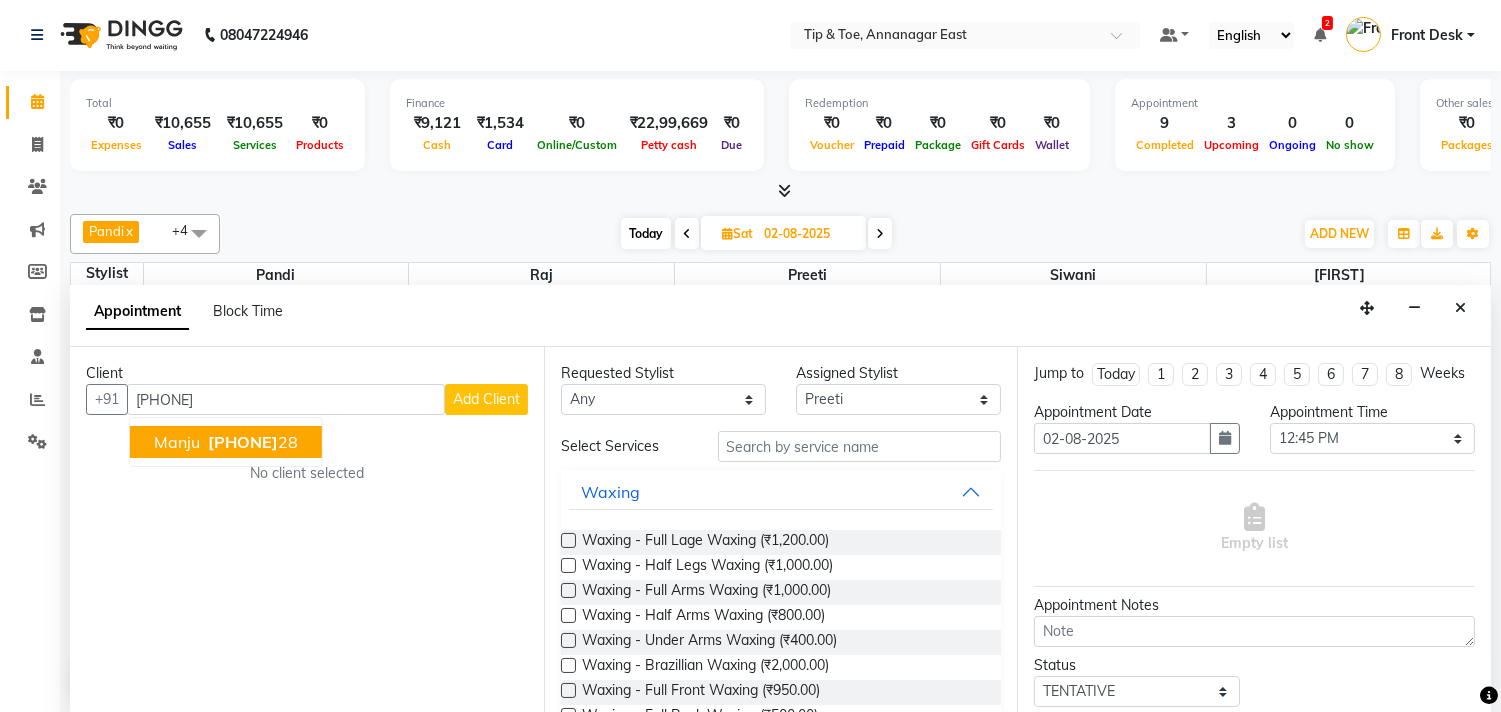 click on "98404206 28" at bounding box center (251, 442) 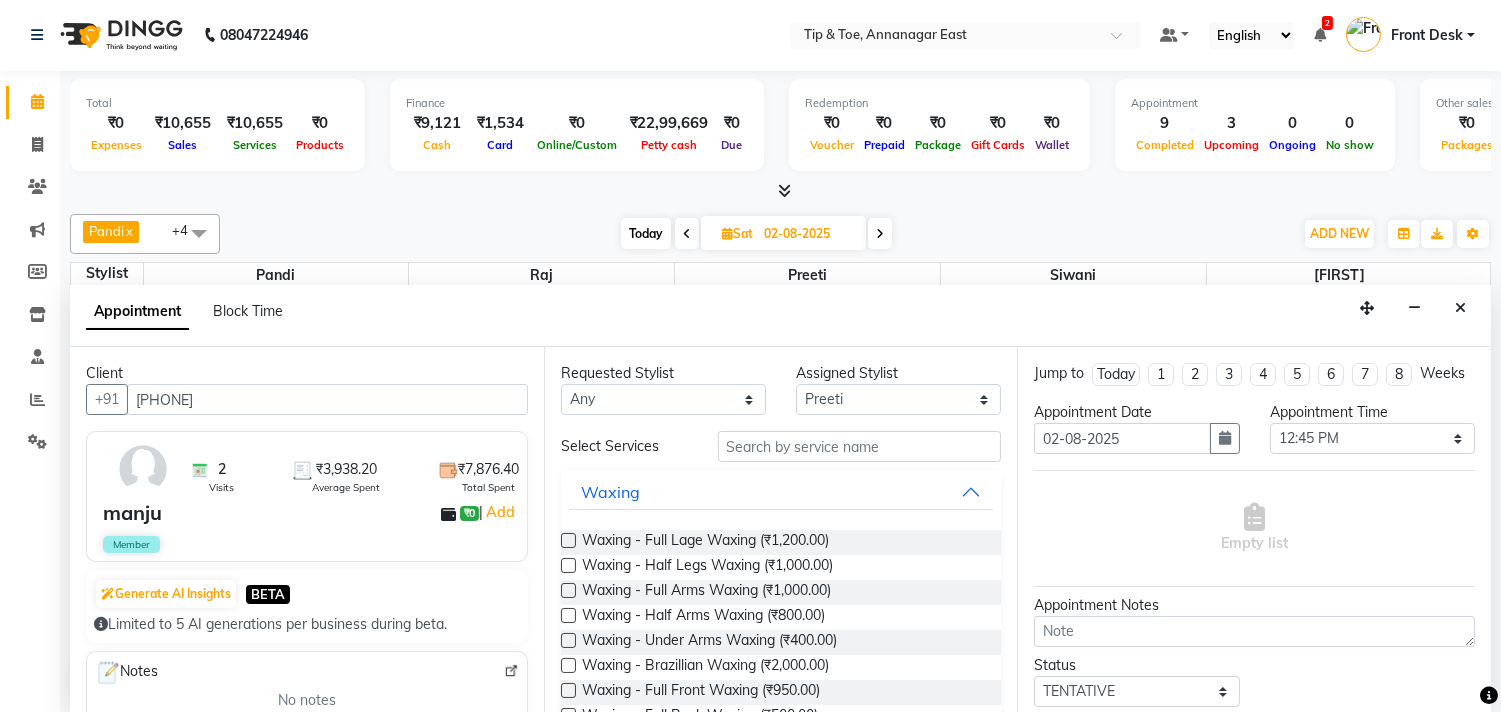 type on "9840420628" 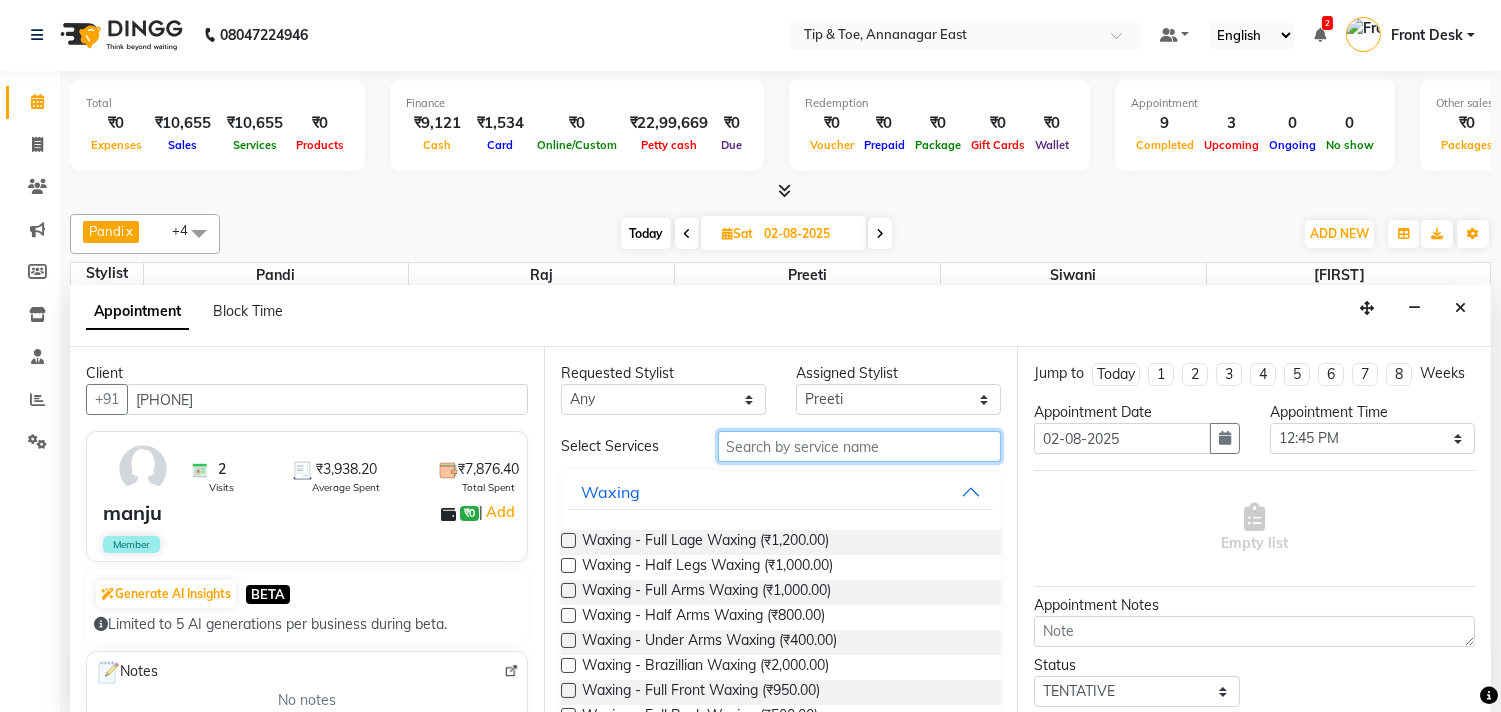 click at bounding box center [860, 446] 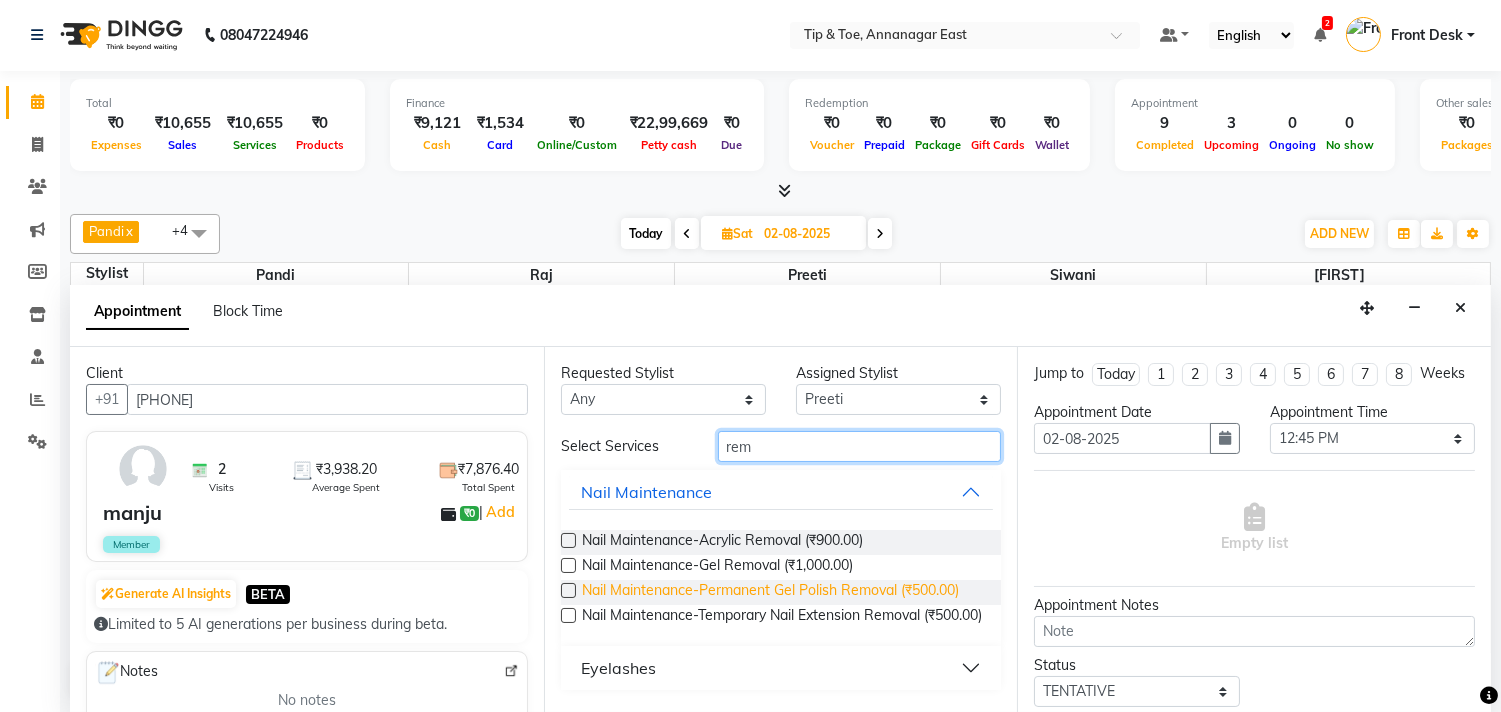 type on "rem" 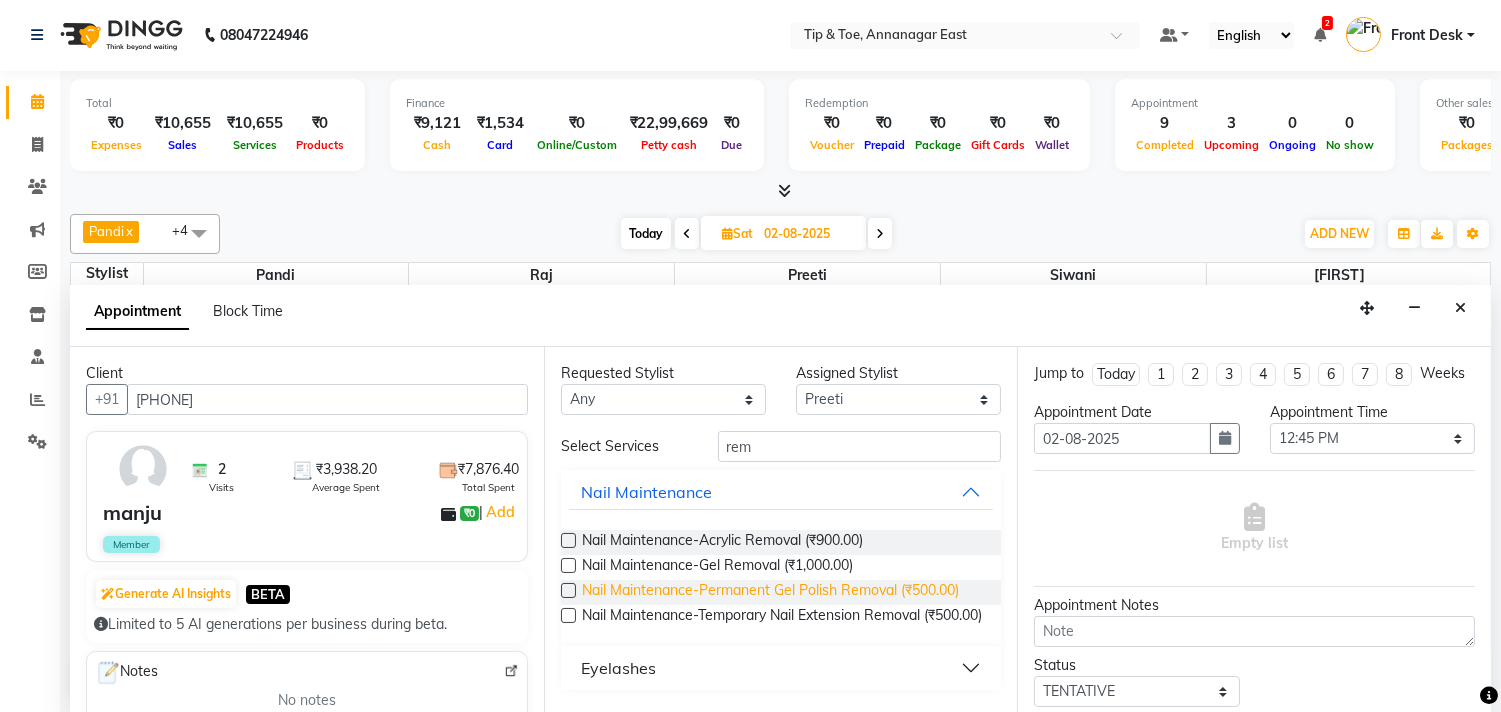 click on "Nail Maintenance-Permanent Gel Polish Removal (₹500.00)" at bounding box center [770, 592] 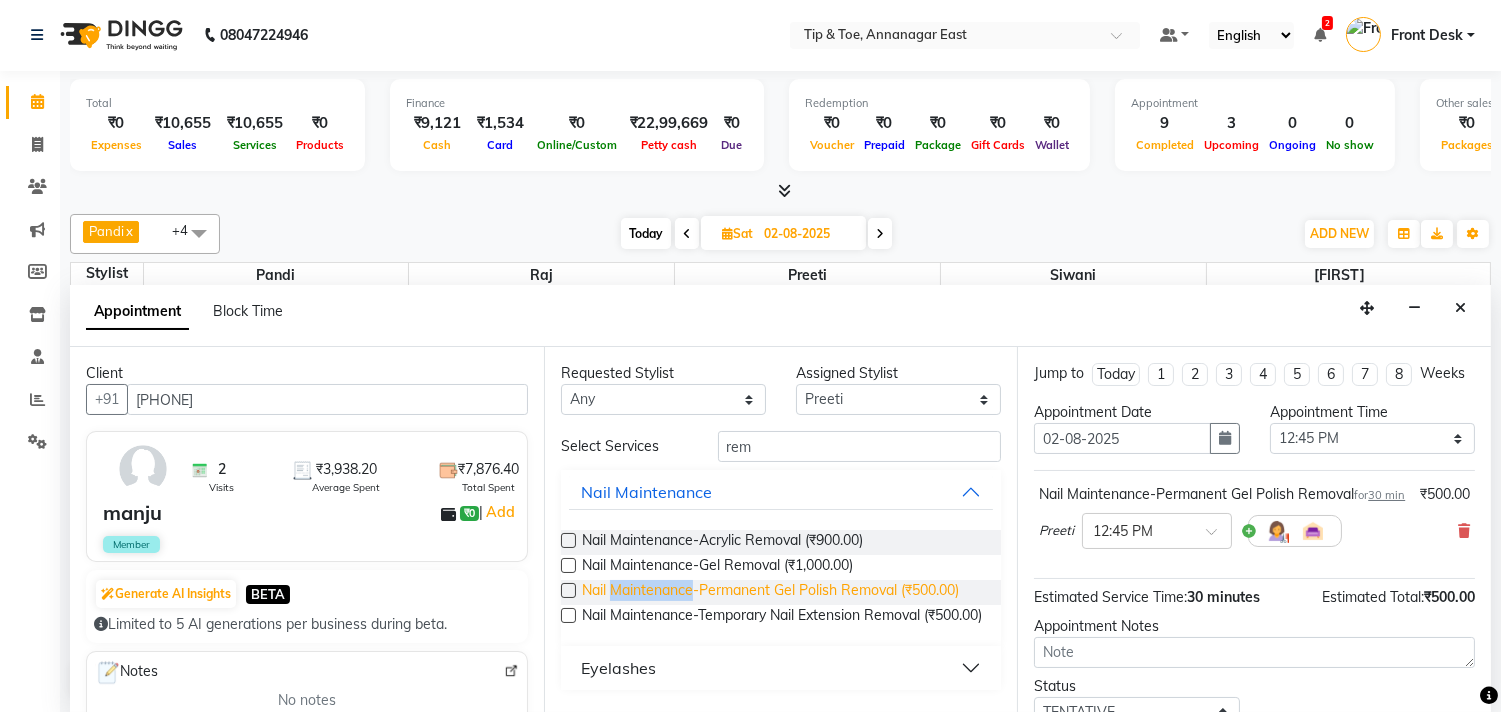 click on "Nail Maintenance-Permanent Gel Polish Removal (₹500.00)" at bounding box center (770, 592) 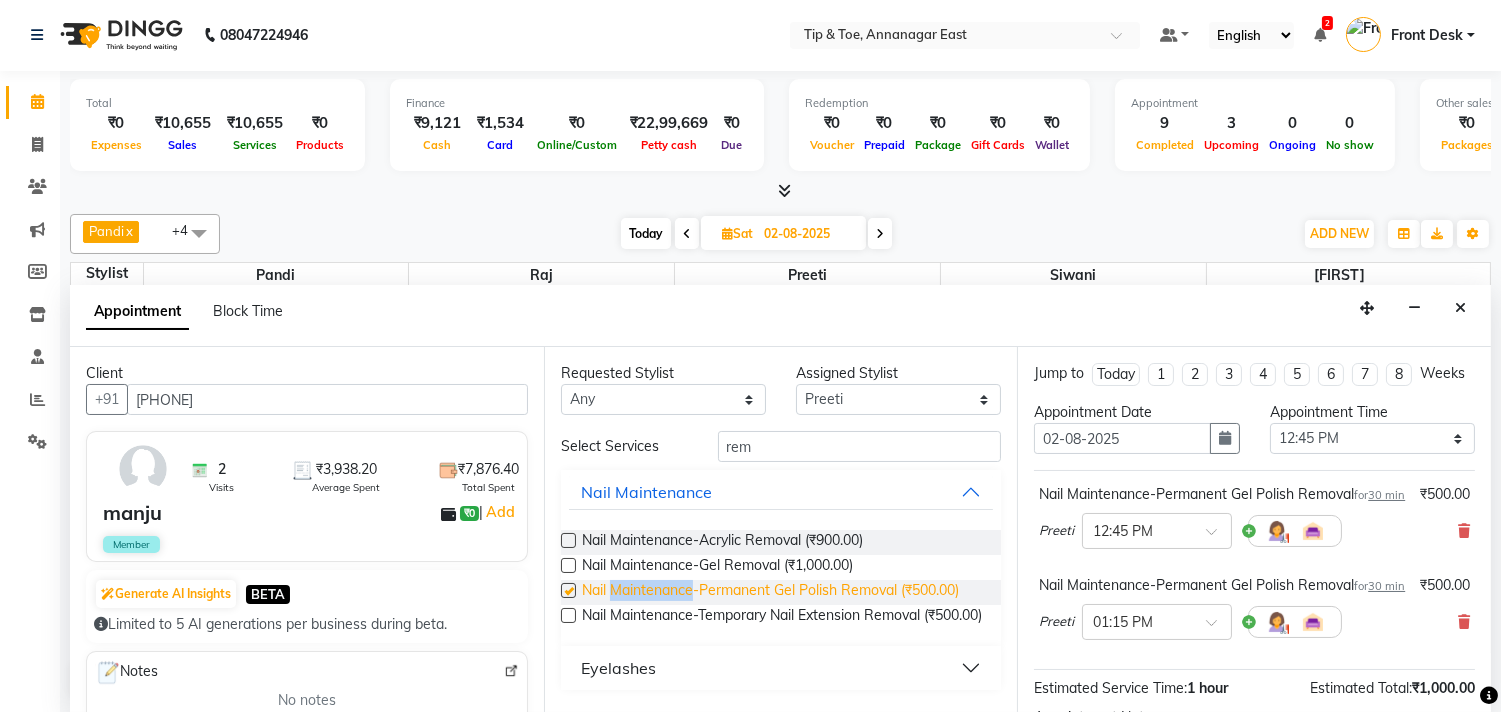 checkbox on "false" 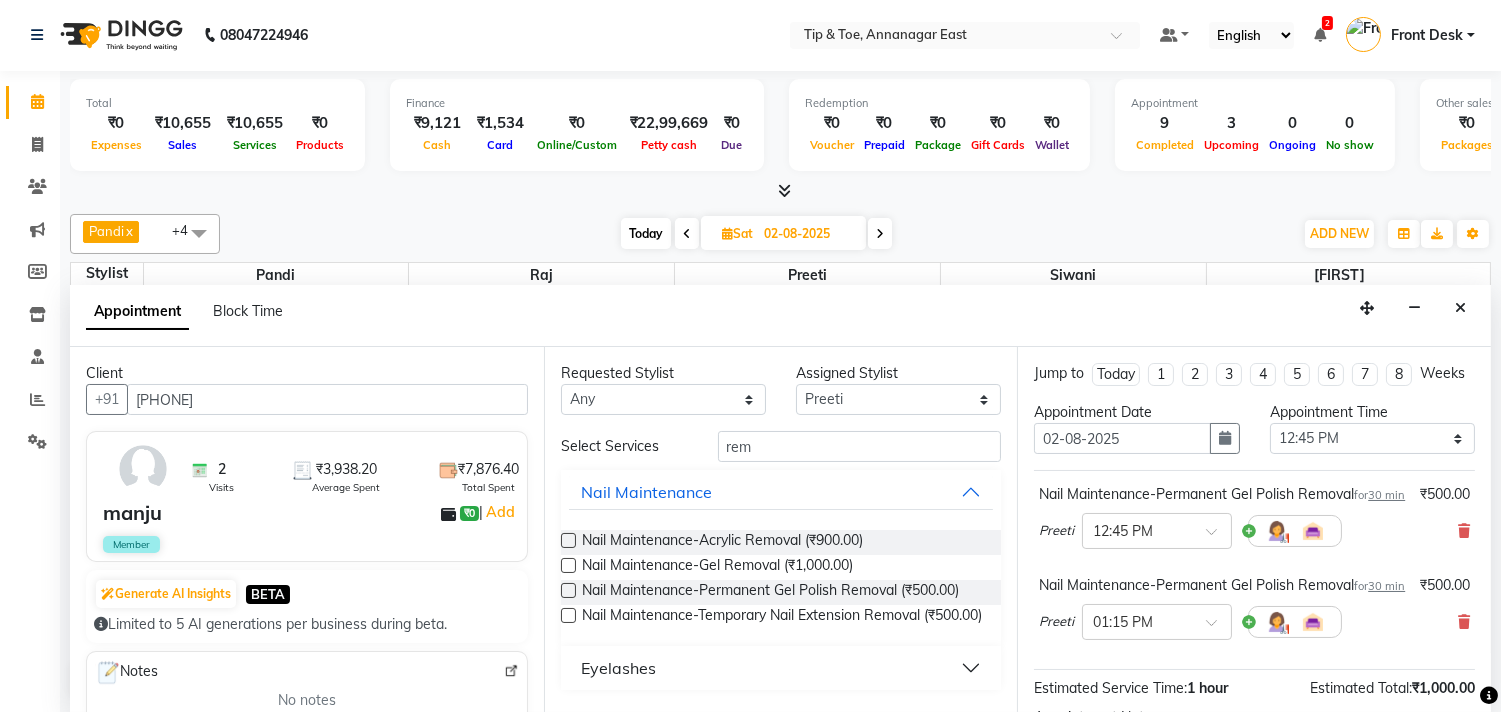 click on "Requested Stylist Any afroz Afroz Pandi Preeti Raj Rebecca Ricky Manager Siwani Assigned Stylist Select afroz Afroz Pandi Preeti Raj Rebecca Ricky Manager Siwani Select Services rem    Nail Maintenance Nail Maintenance-Acrylic Removal (₹900.00) Nail Maintenance-Gel Removal (₹1,000.00) Nail Maintenance-Permanent Gel Polish Removal (₹500.00) Nail Maintenance-Temporary Nail Extension Removal (₹500.00)    Eyelashes" at bounding box center [781, 529] 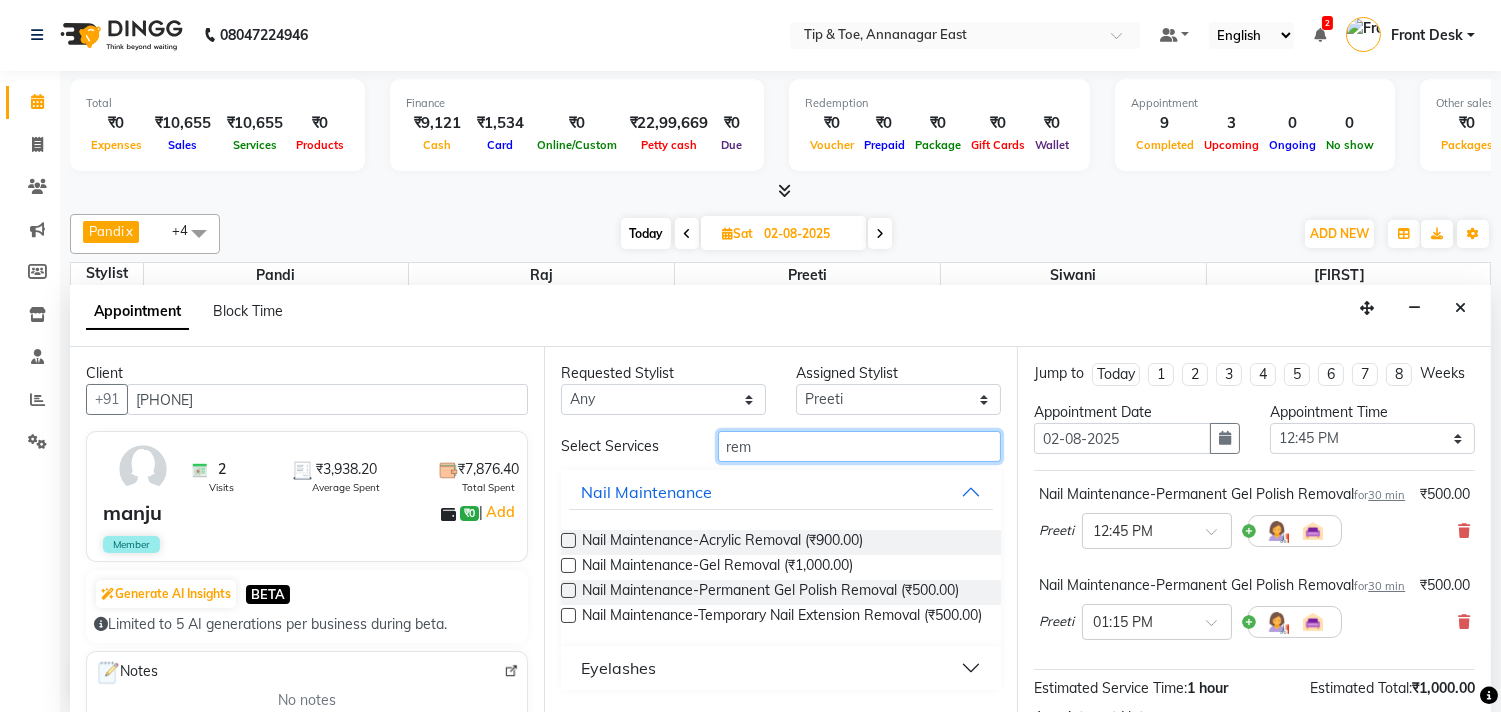click on "rem" at bounding box center (860, 446) 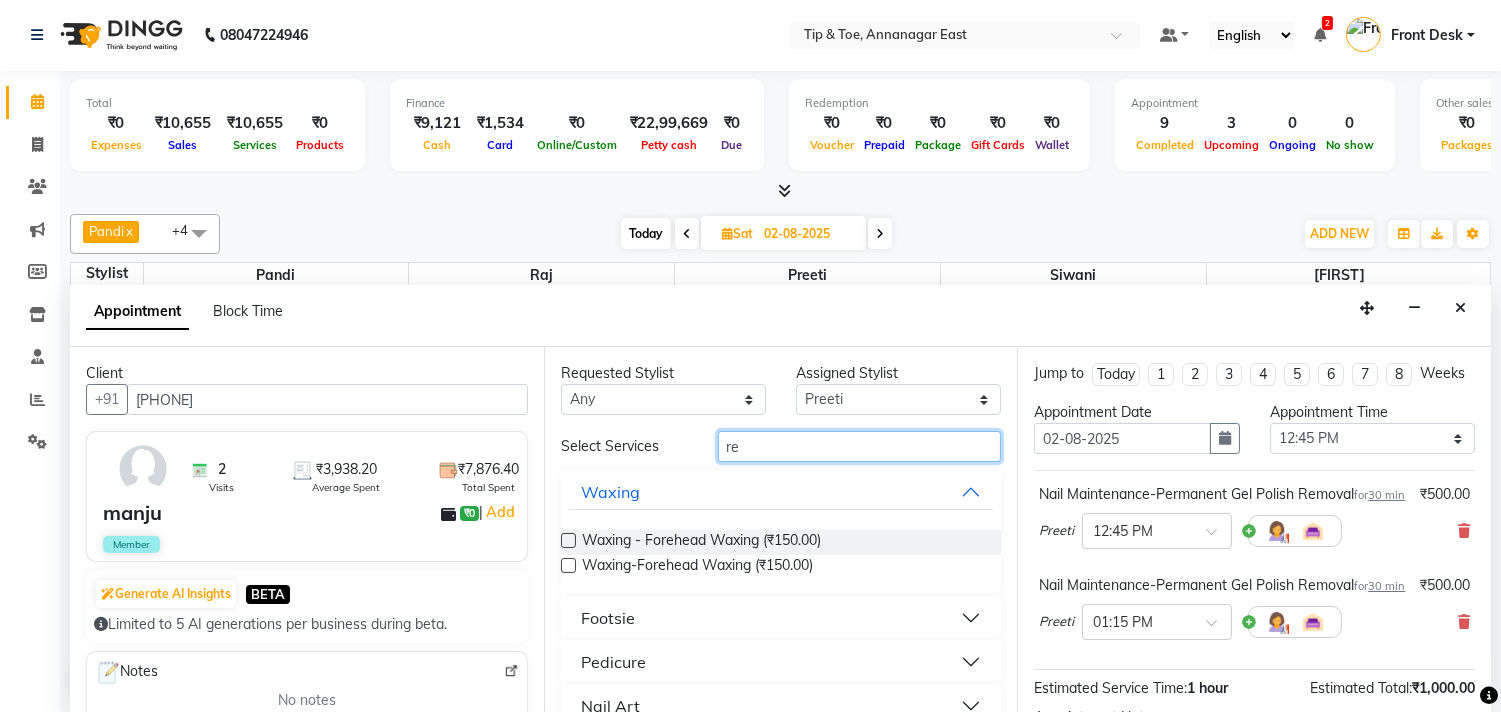 type on "r" 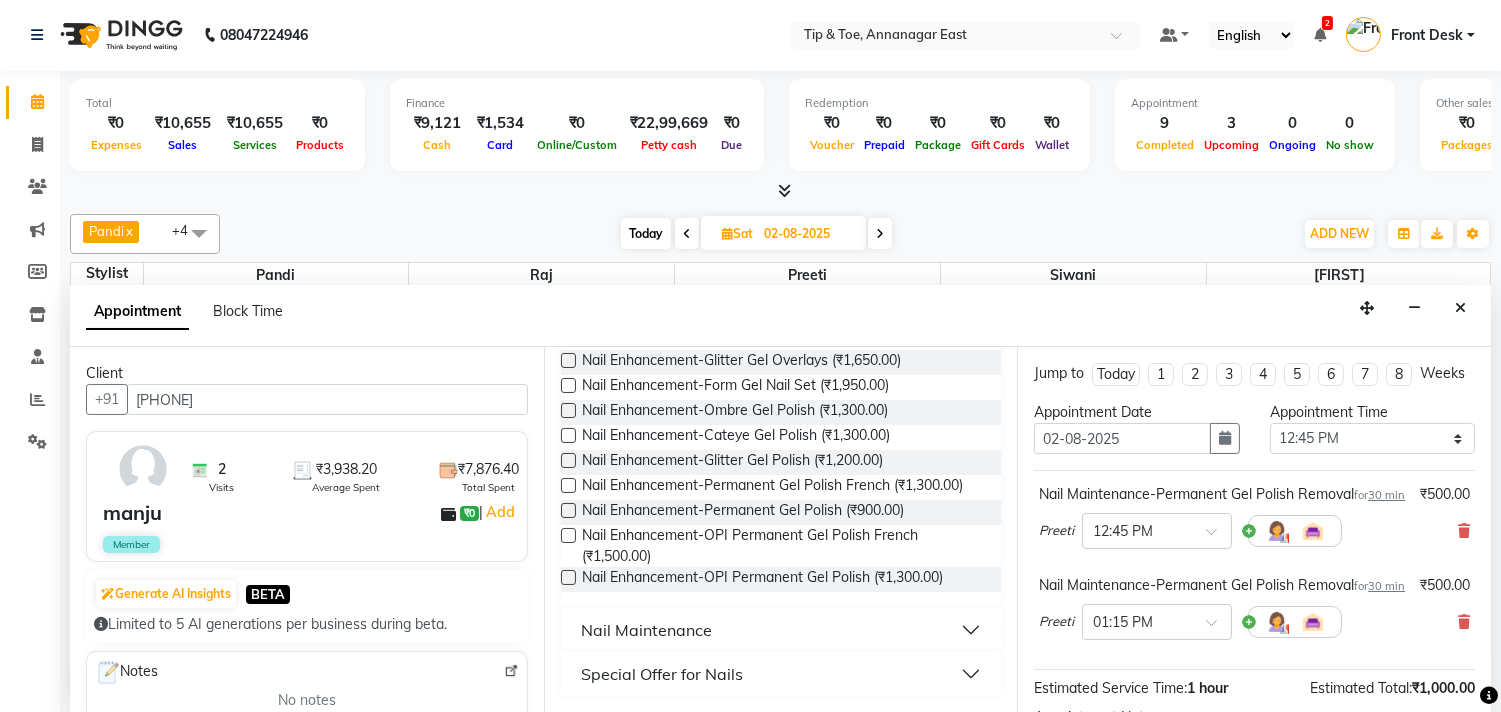 scroll, scrollTop: 480, scrollLeft: 0, axis: vertical 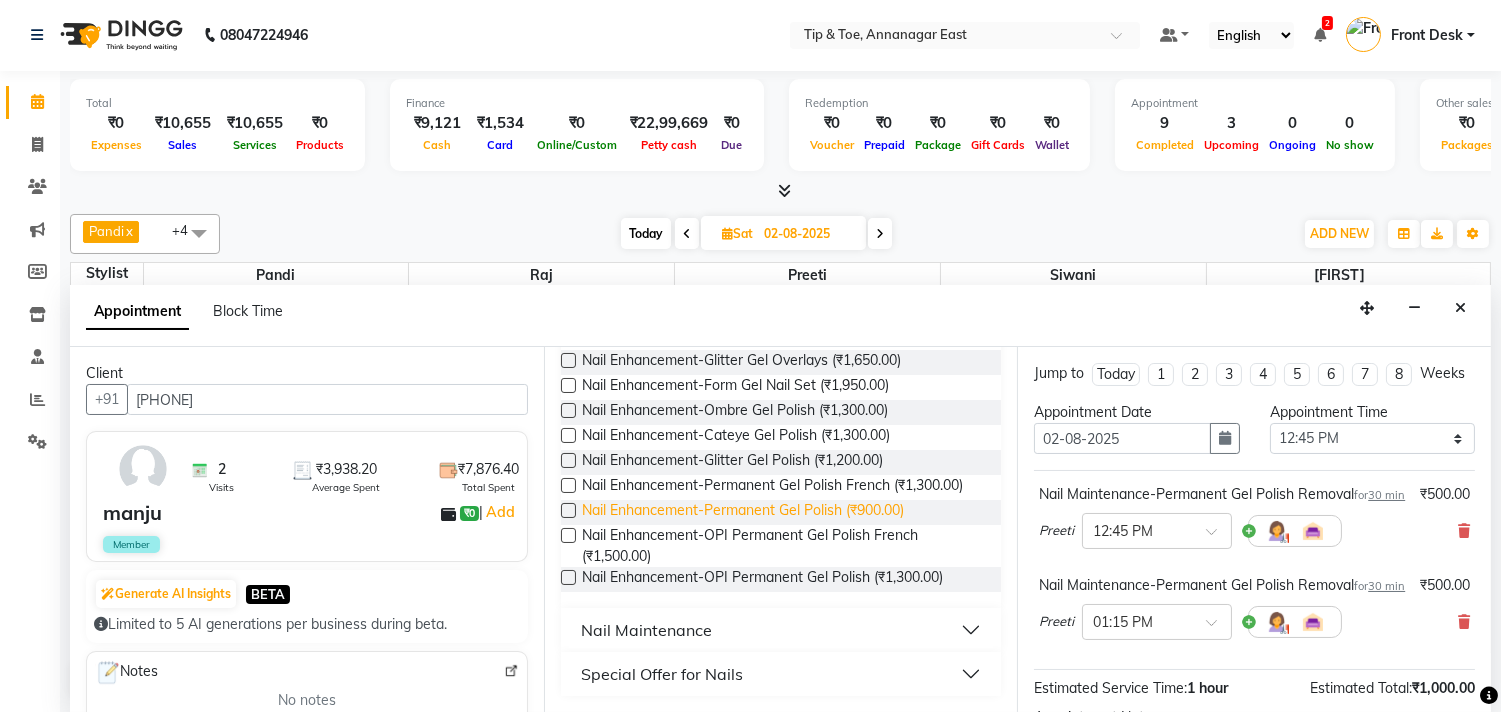 type on "gel" 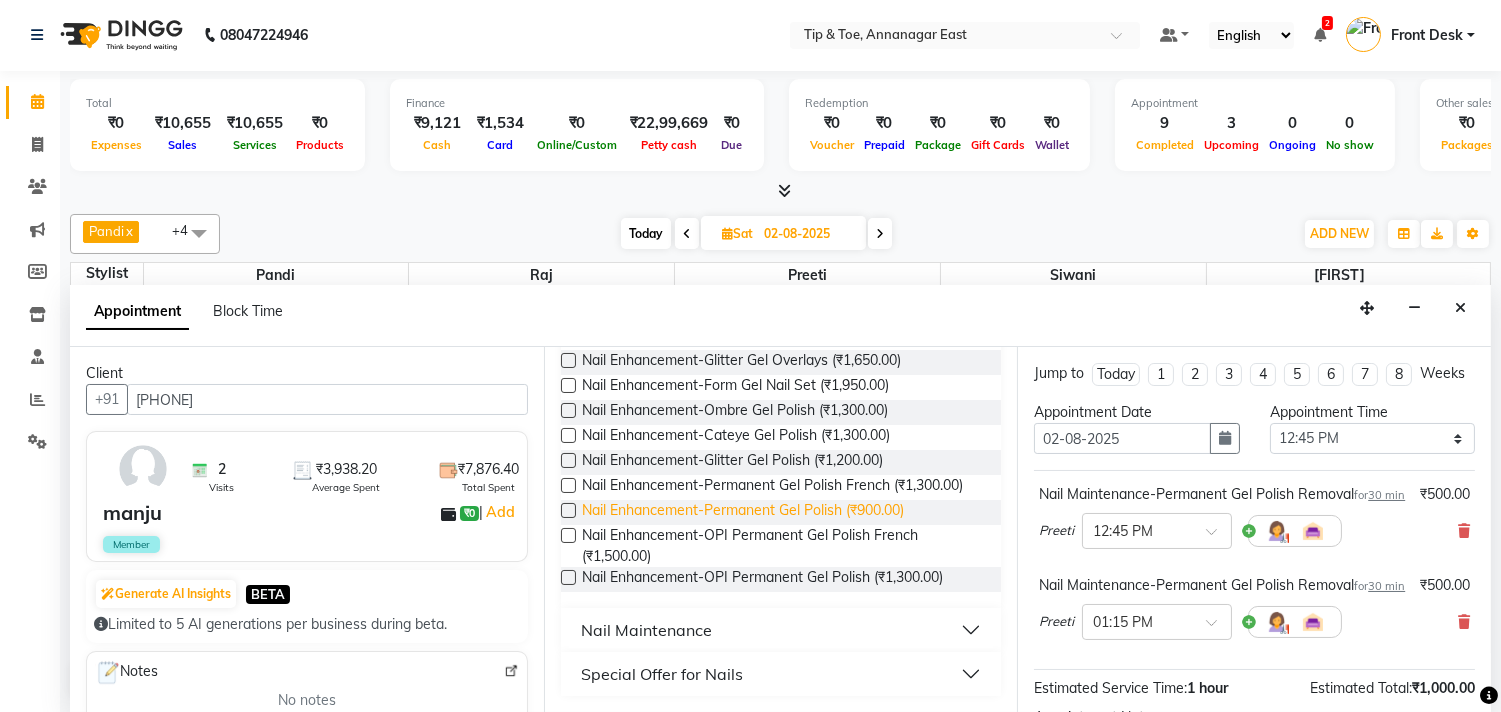 click on "Nail Enhancement-Permanent Gel Polish (₹900.00)" at bounding box center (743, 512) 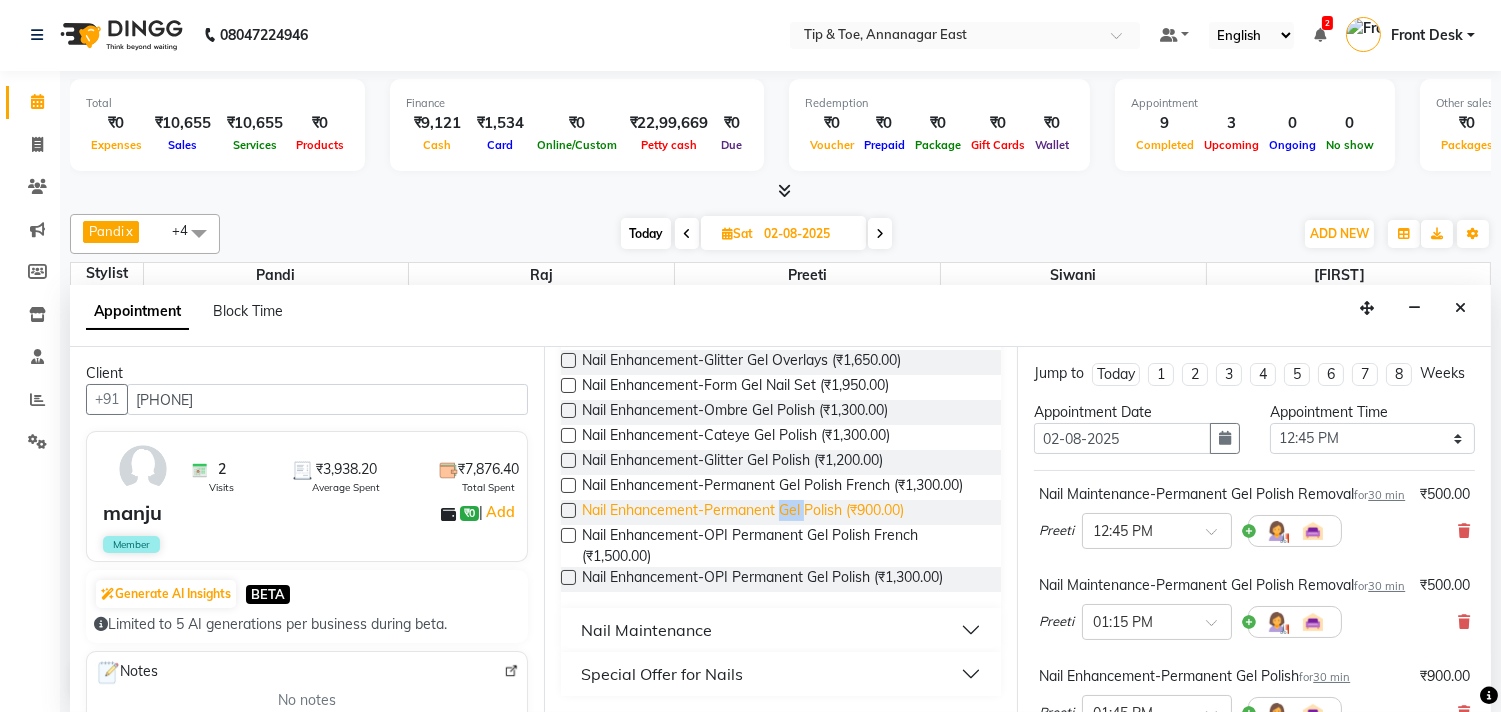 click on "Nail Enhancement-Permanent Gel Polish (₹900.00)" at bounding box center [743, 512] 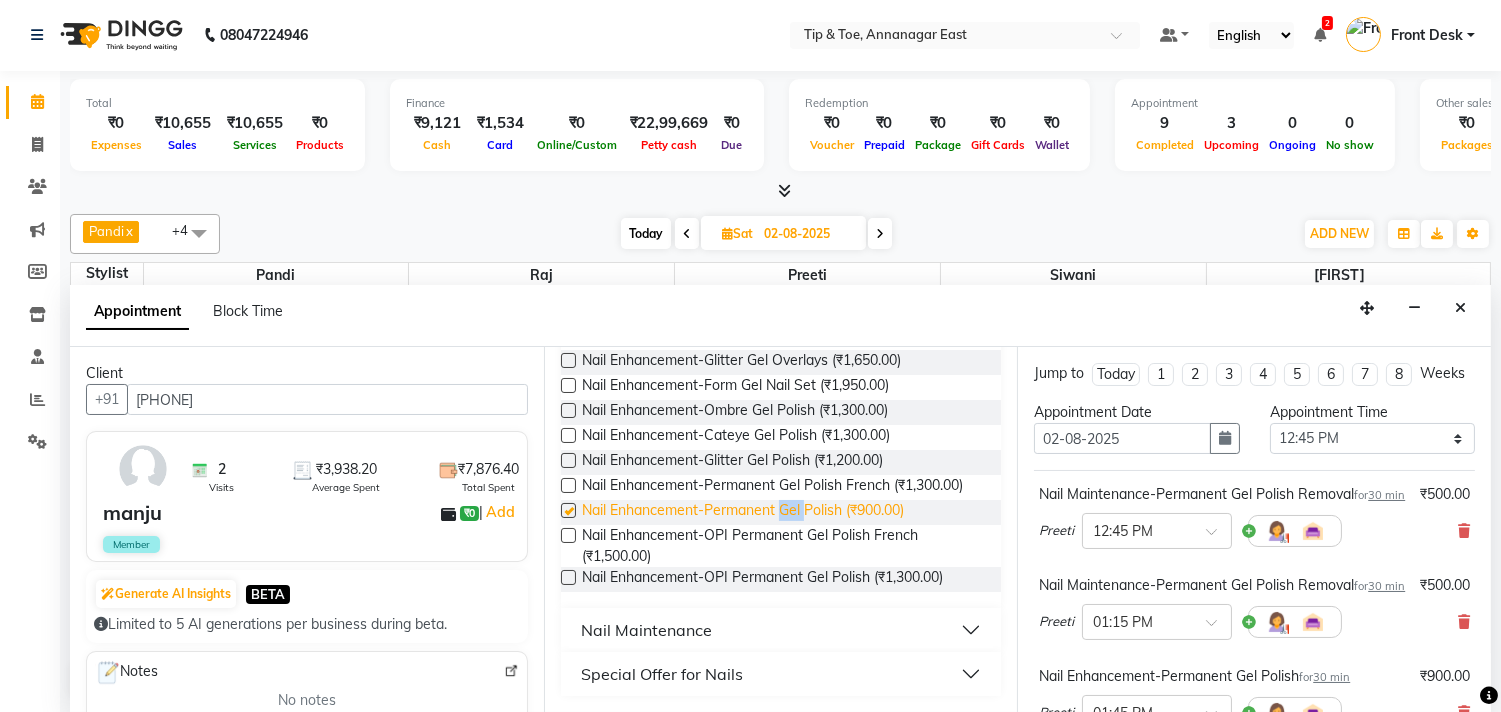 checkbox on "false" 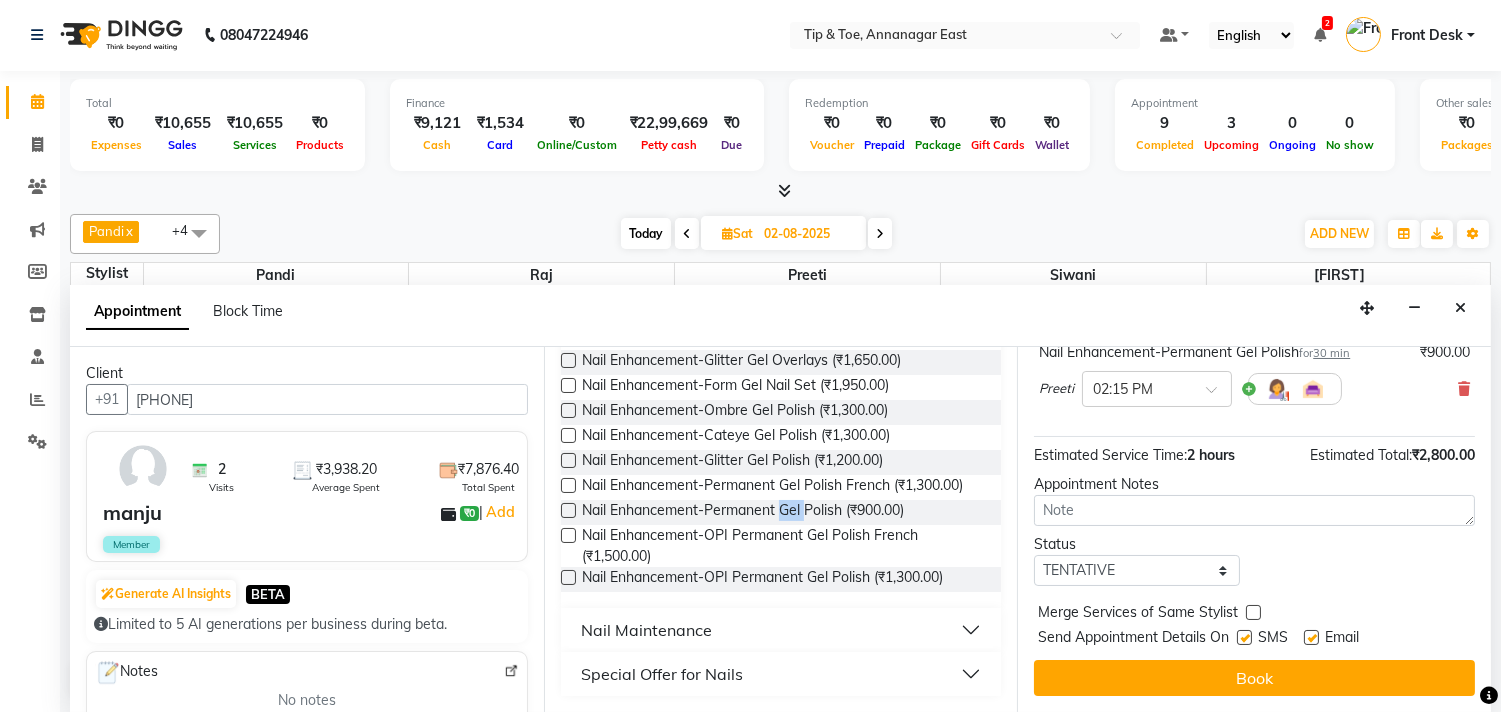 scroll, scrollTop: 475, scrollLeft: 0, axis: vertical 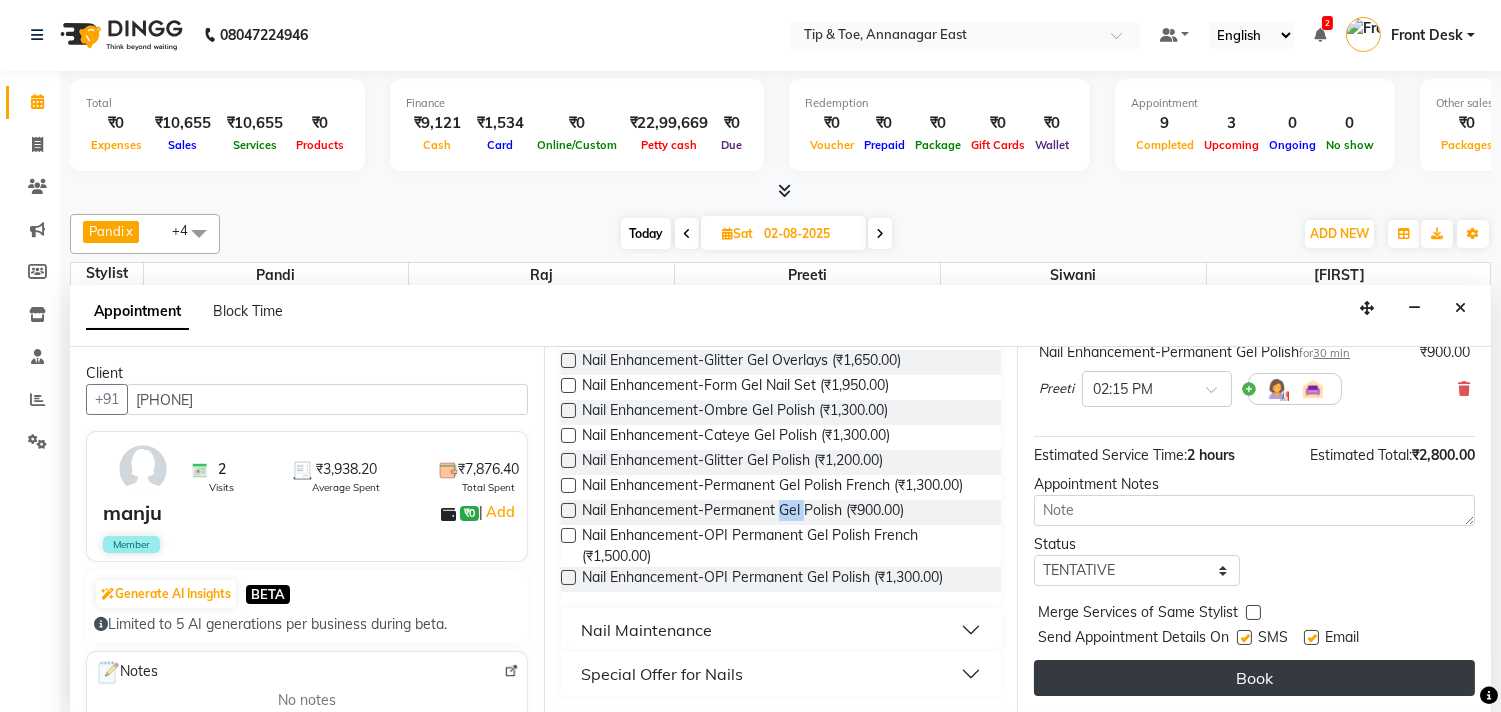 click on "Book" at bounding box center (1254, 678) 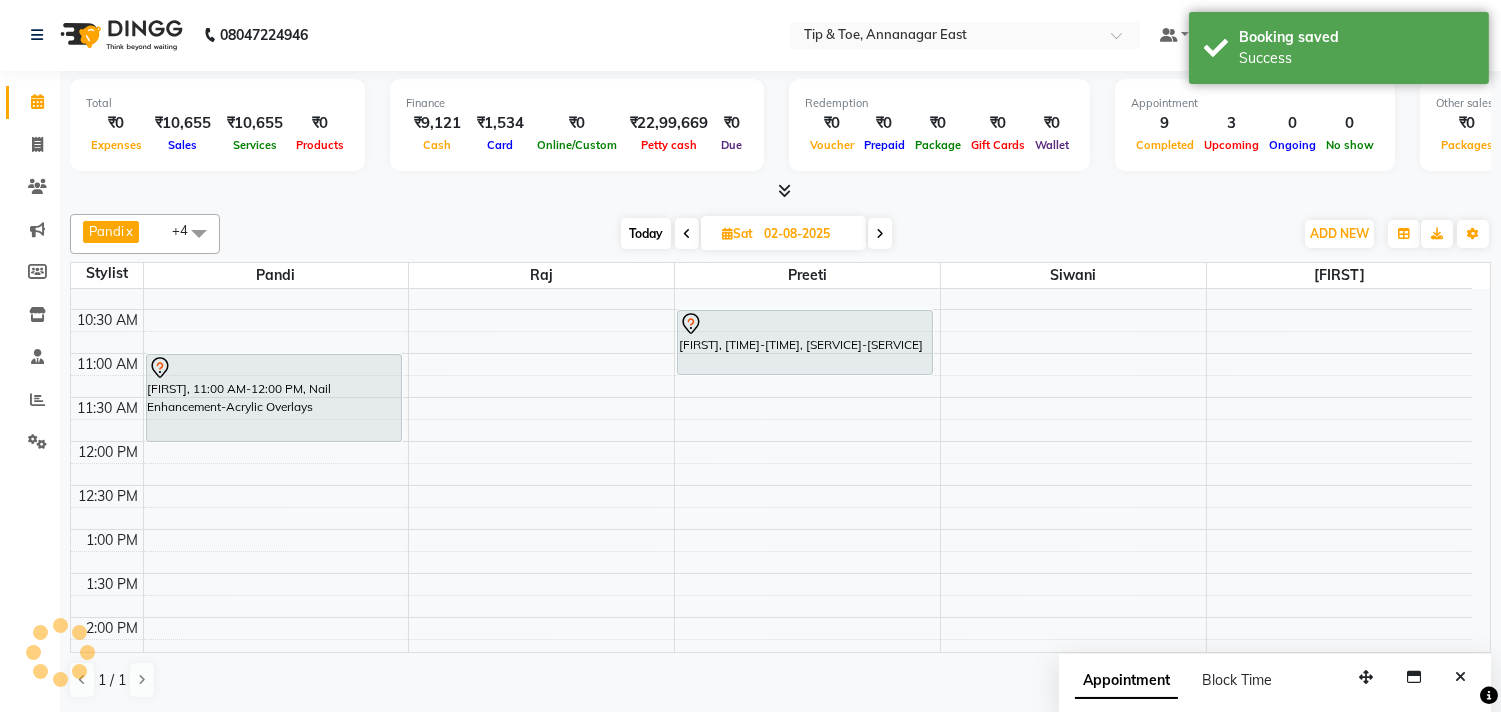 scroll, scrollTop: 0, scrollLeft: 0, axis: both 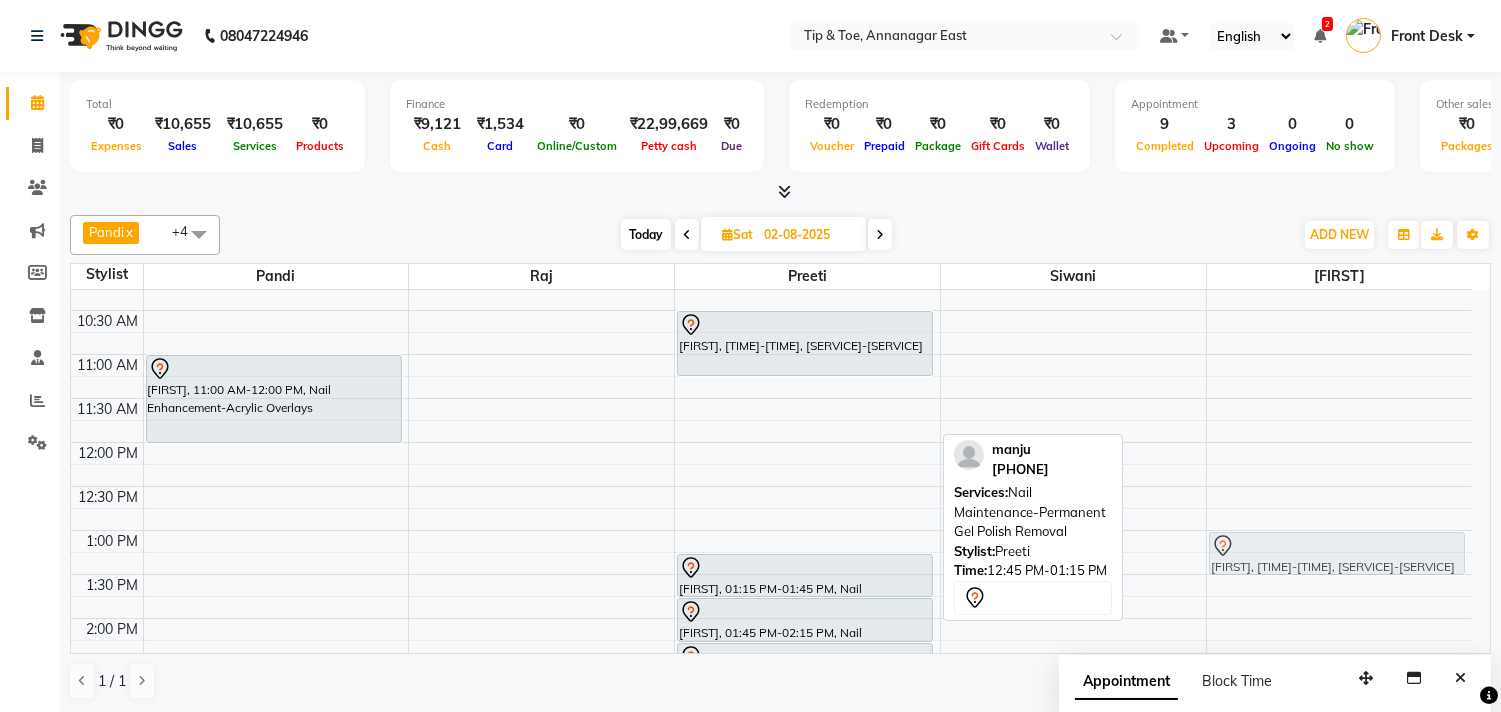 drag, startPoint x: 797, startPoint y: 535, endPoint x: 1244, endPoint y: 563, distance: 447.8761 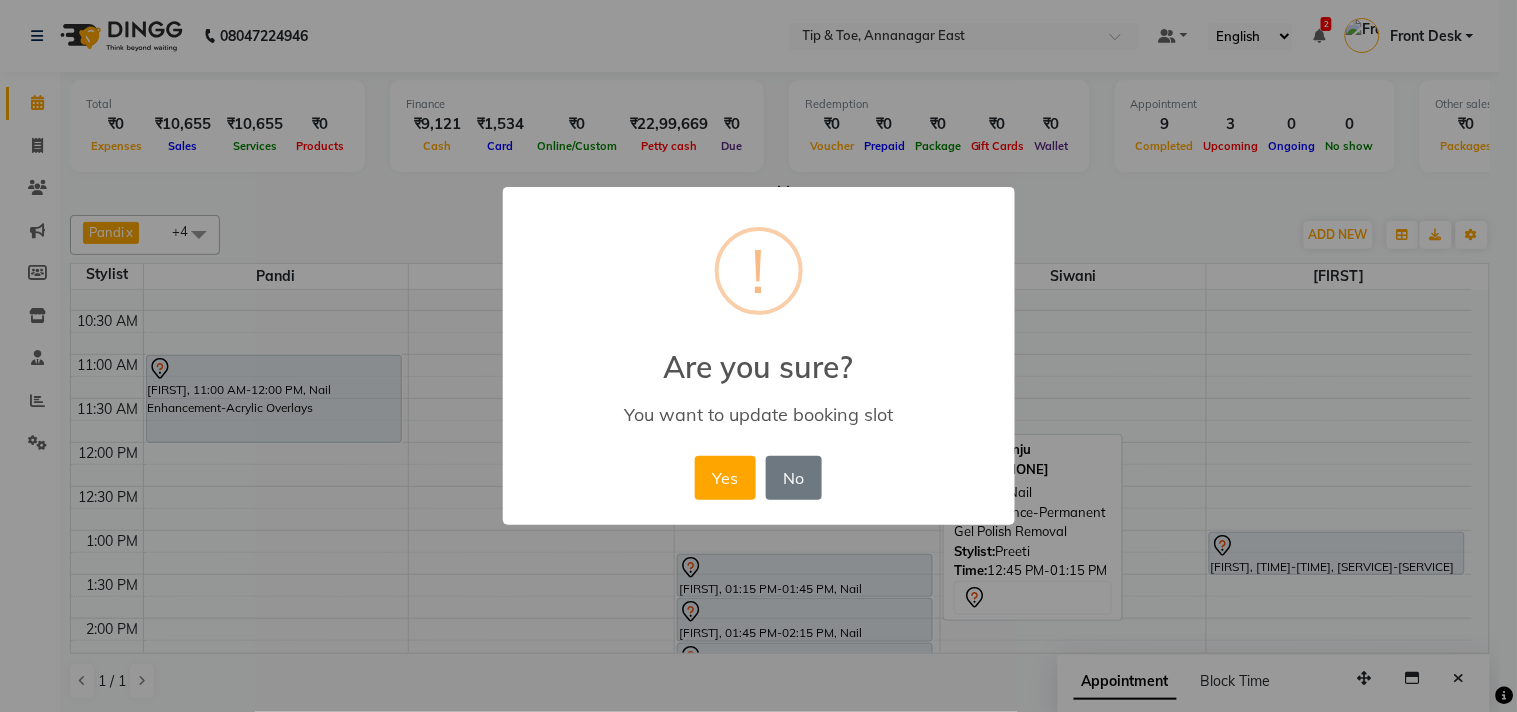drag, startPoint x: 721, startPoint y: 481, endPoint x: 741, endPoint y: 494, distance: 23.853722 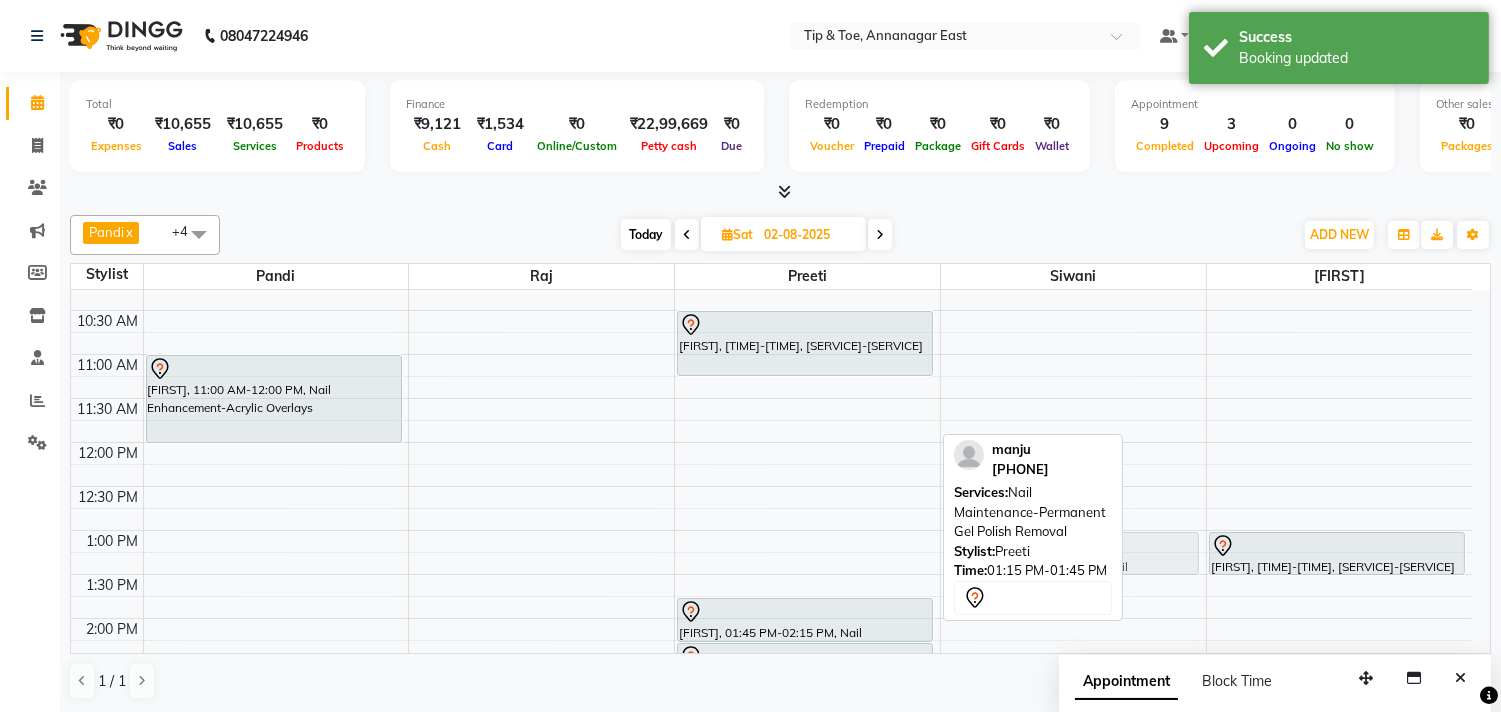 drag, startPoint x: 817, startPoint y: 566, endPoint x: 1091, endPoint y: 543, distance: 274.96362 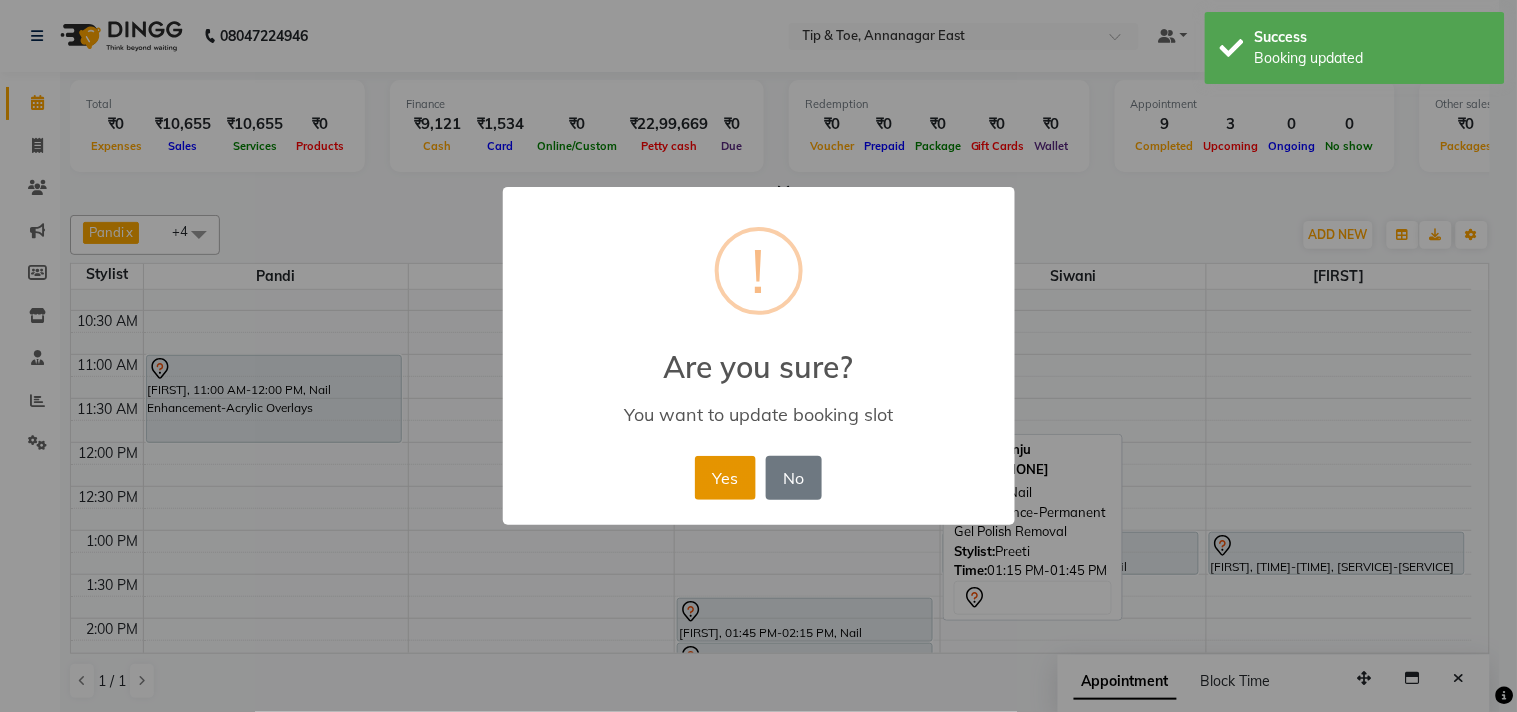 click on "Yes" at bounding box center [725, 478] 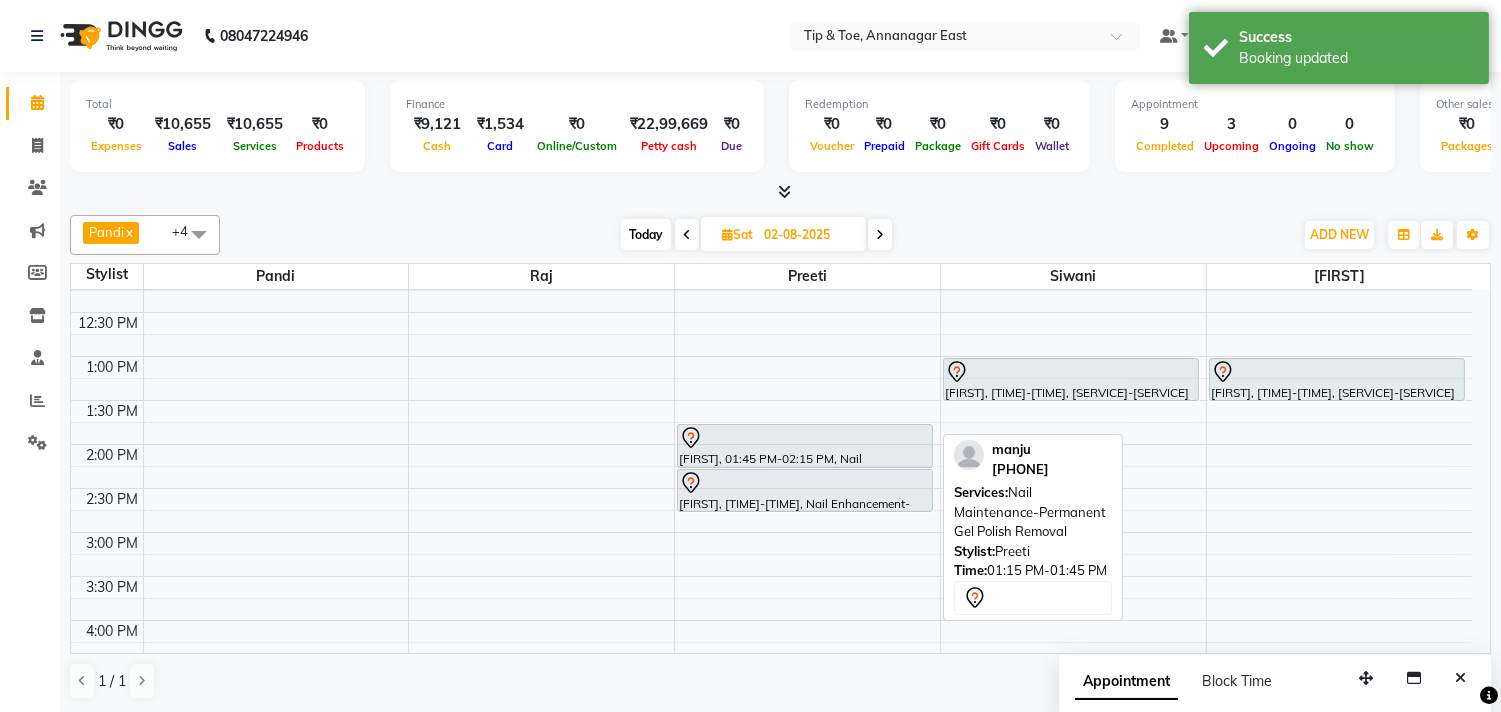 scroll, scrollTop: 333, scrollLeft: 0, axis: vertical 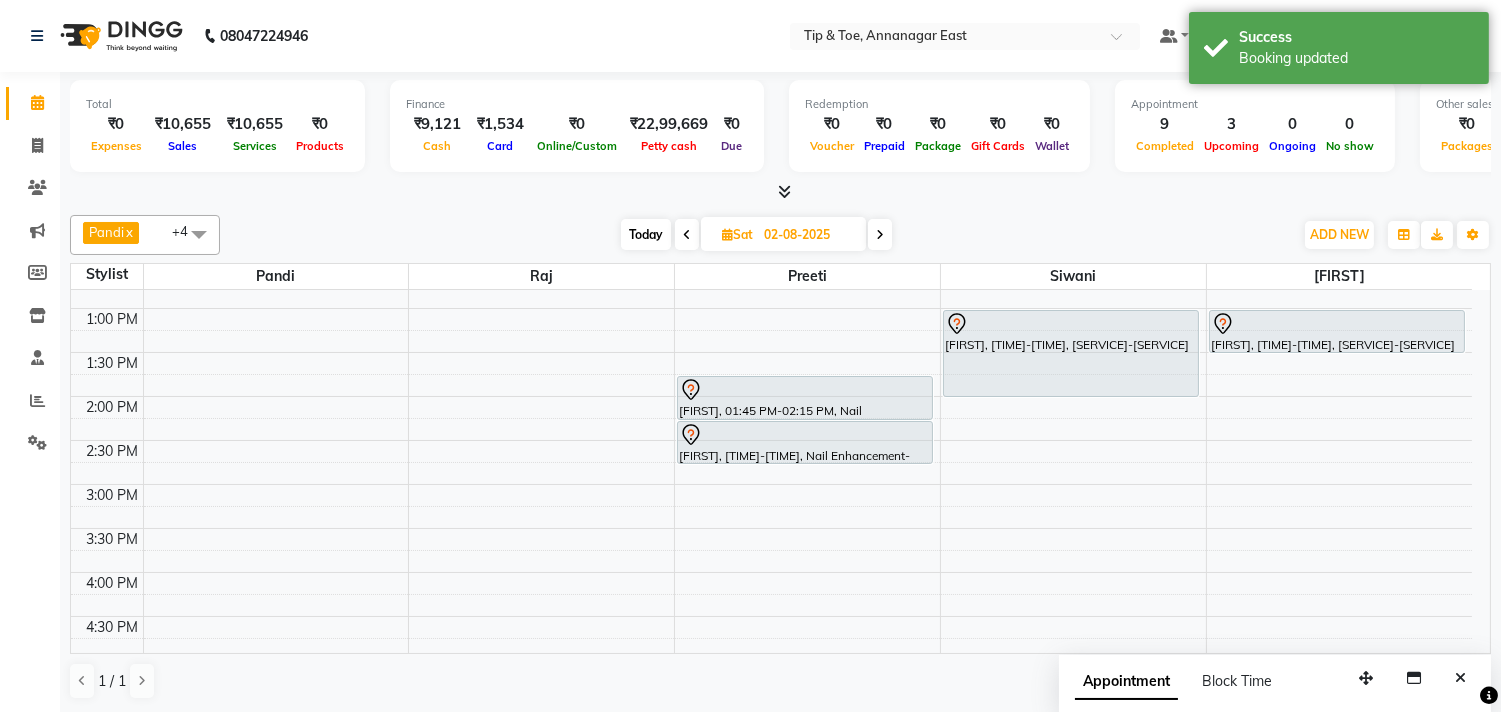 drag, startPoint x: 1035, startPoint y: 351, endPoint x: 1032, endPoint y: 378, distance: 27.166155 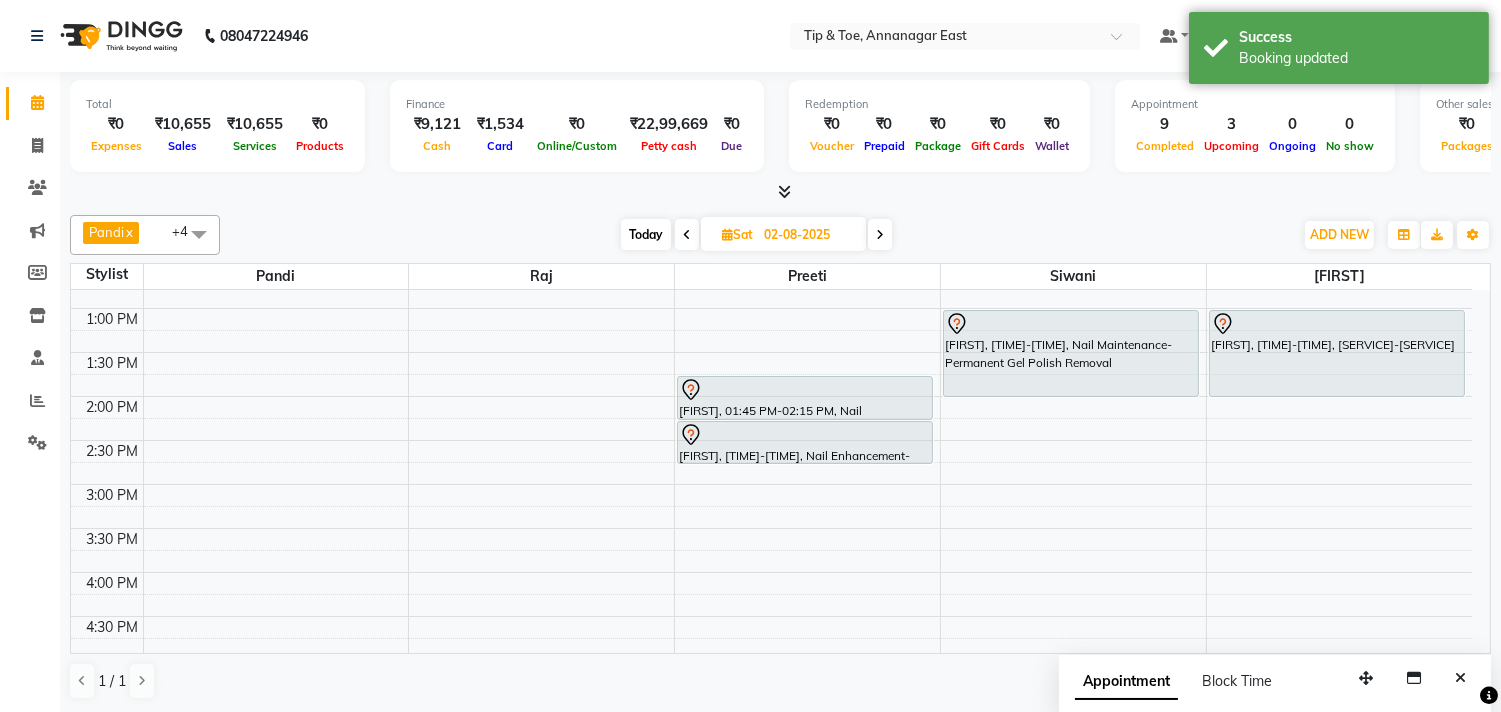 drag, startPoint x: 1296, startPoint y: 351, endPoint x: 1297, endPoint y: 386, distance: 35.014282 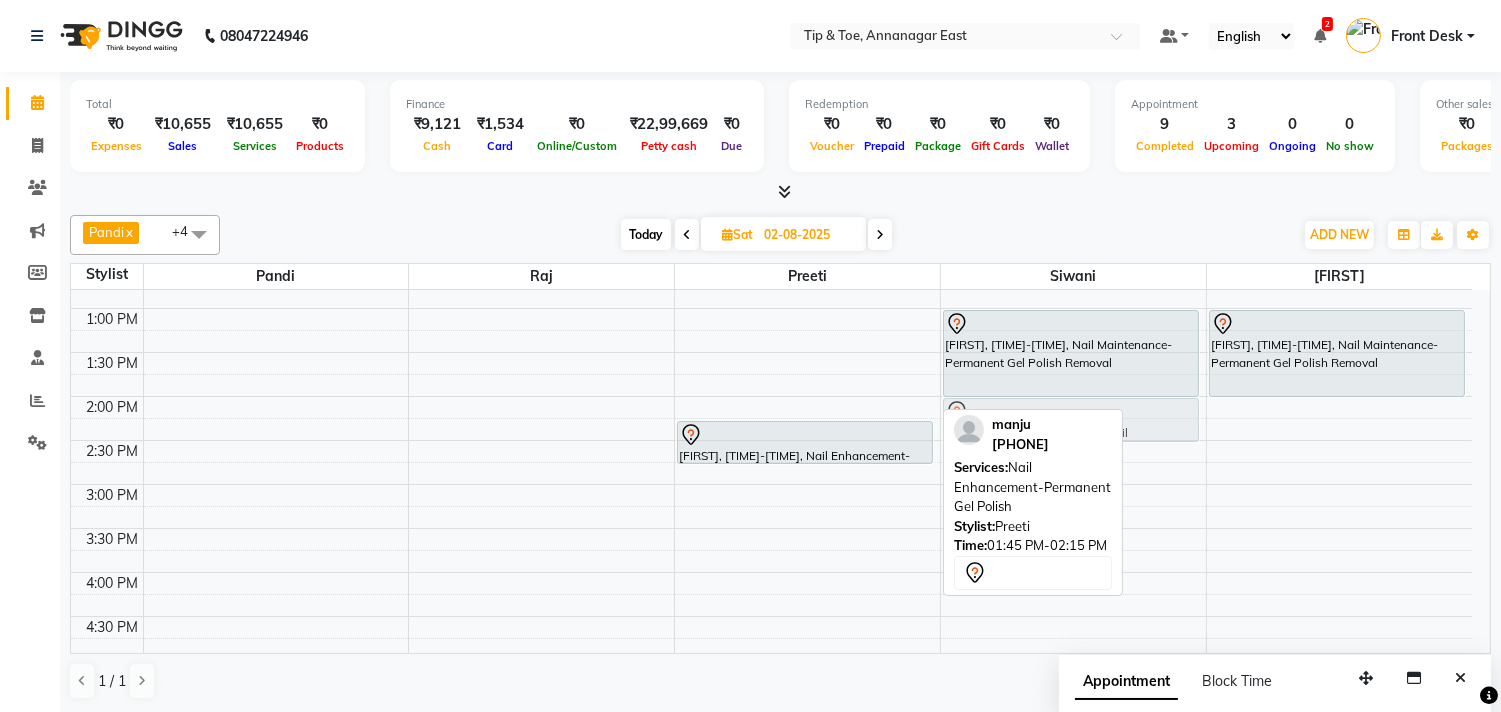 drag, startPoint x: 876, startPoint y: 410, endPoint x: 1053, endPoint y: 441, distance: 179.69418 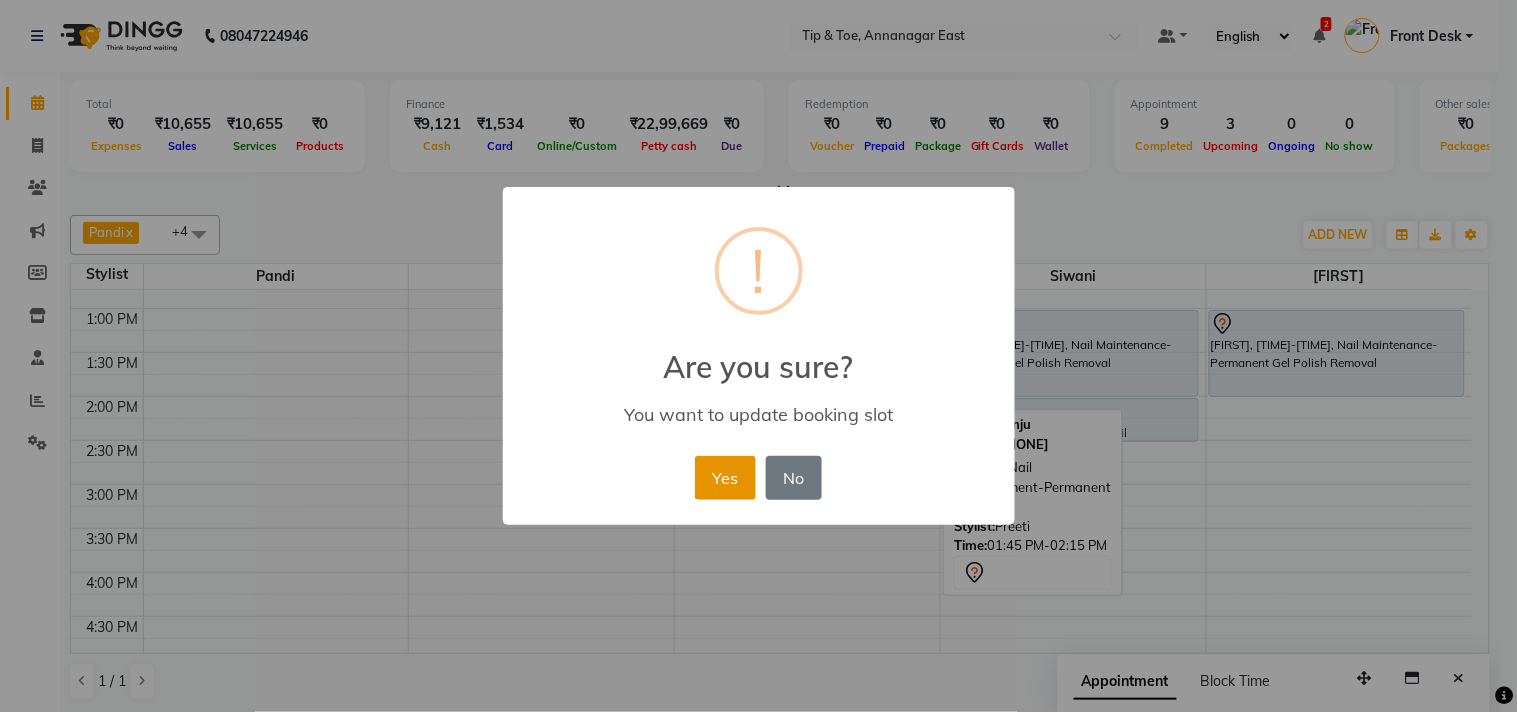 click on "Yes" at bounding box center (725, 478) 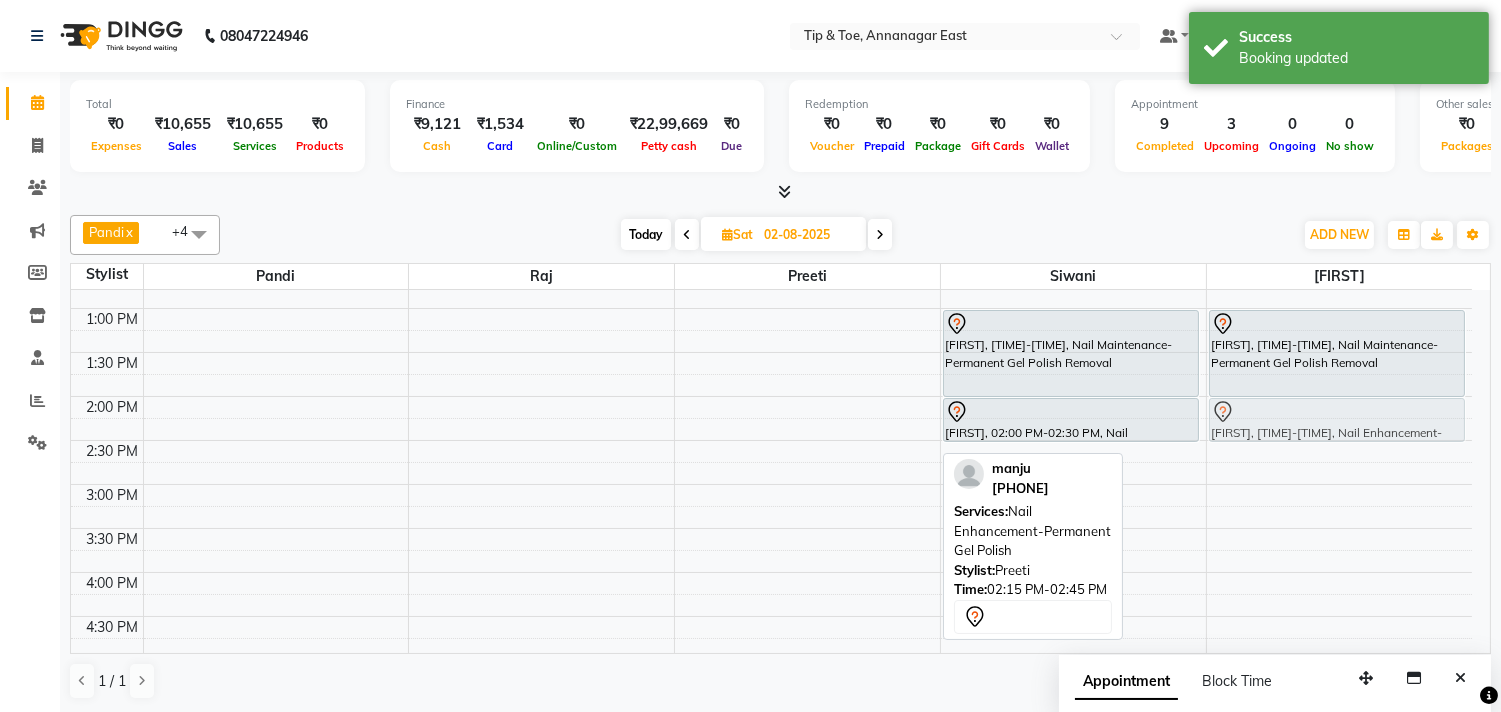 drag, startPoint x: 810, startPoint y: 442, endPoint x: 1287, endPoint y: 420, distance: 477.50708 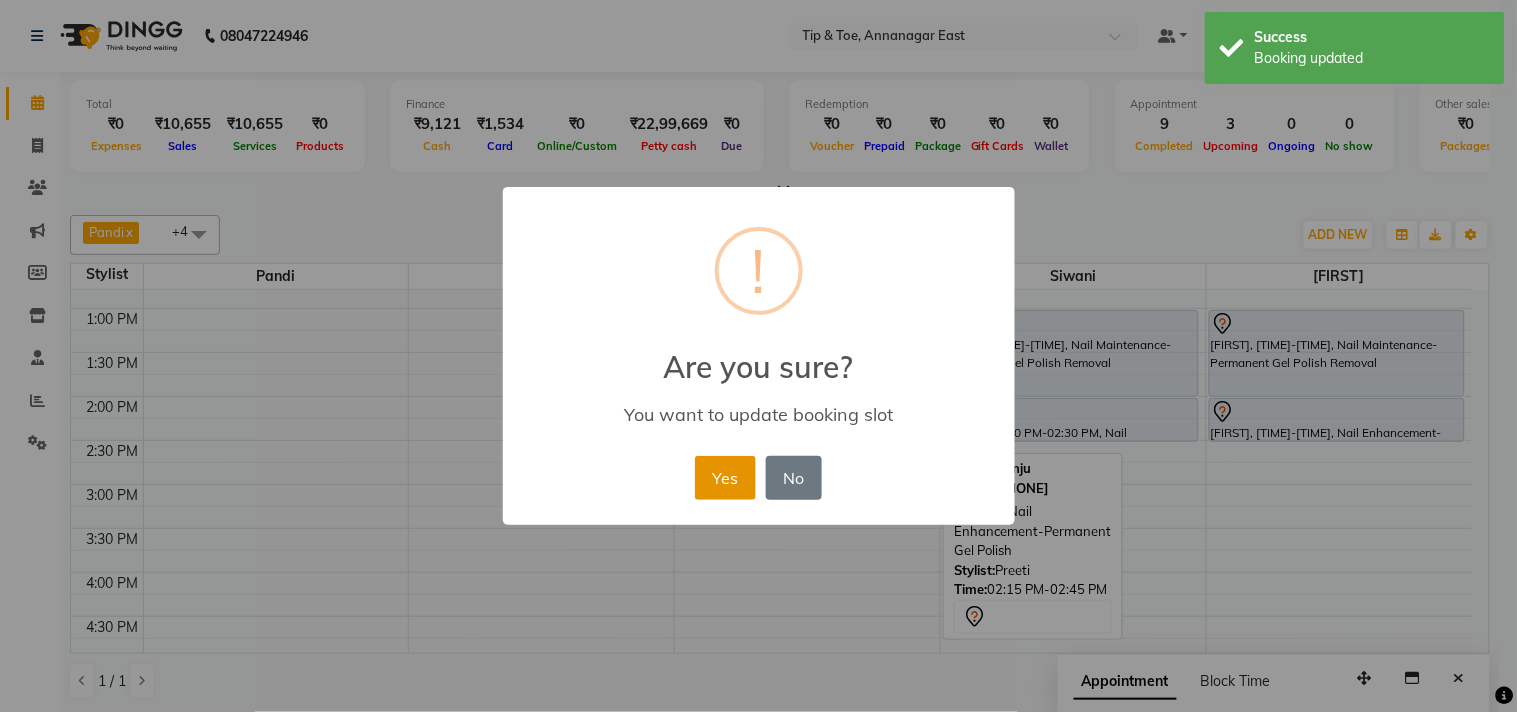 click on "Yes" at bounding box center (725, 478) 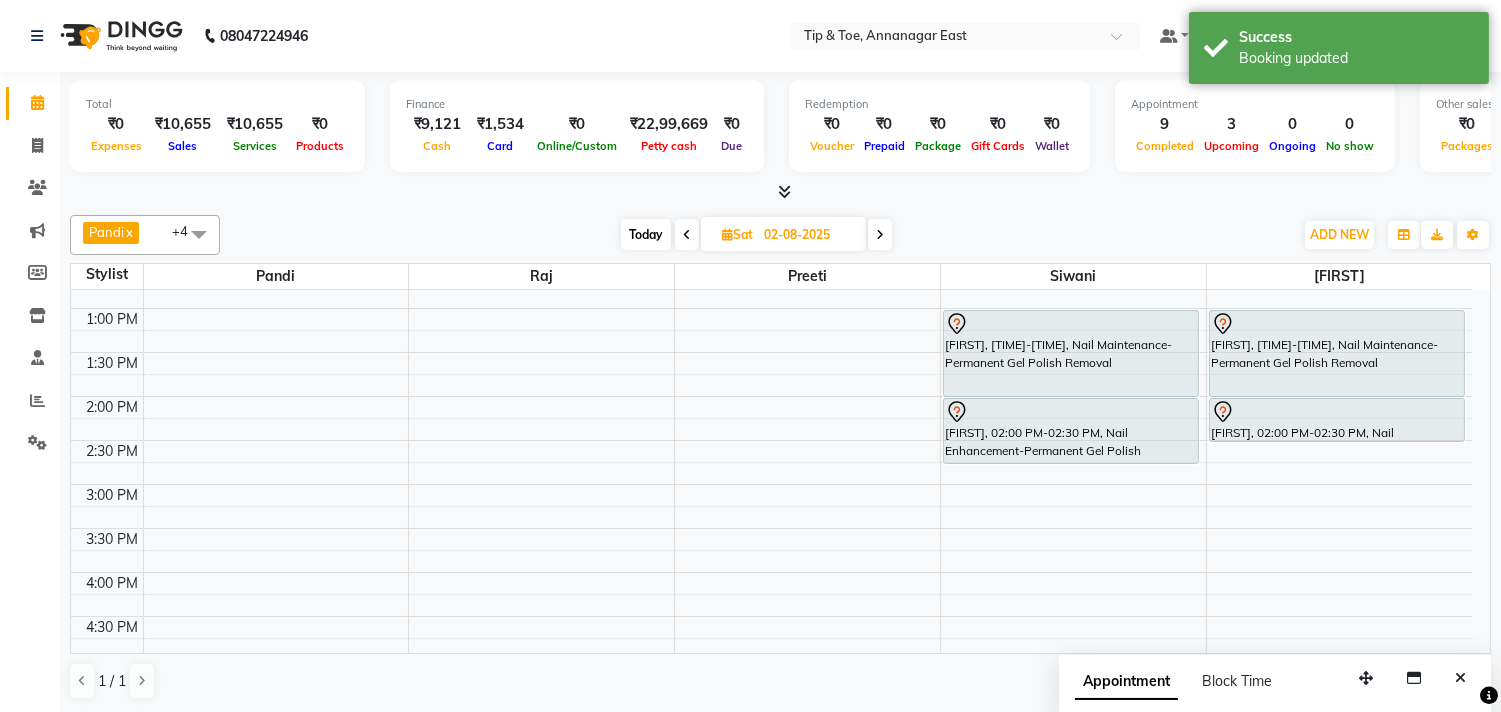 drag, startPoint x: 1015, startPoint y: 440, endPoint x: 1014, endPoint y: 462, distance: 22.022715 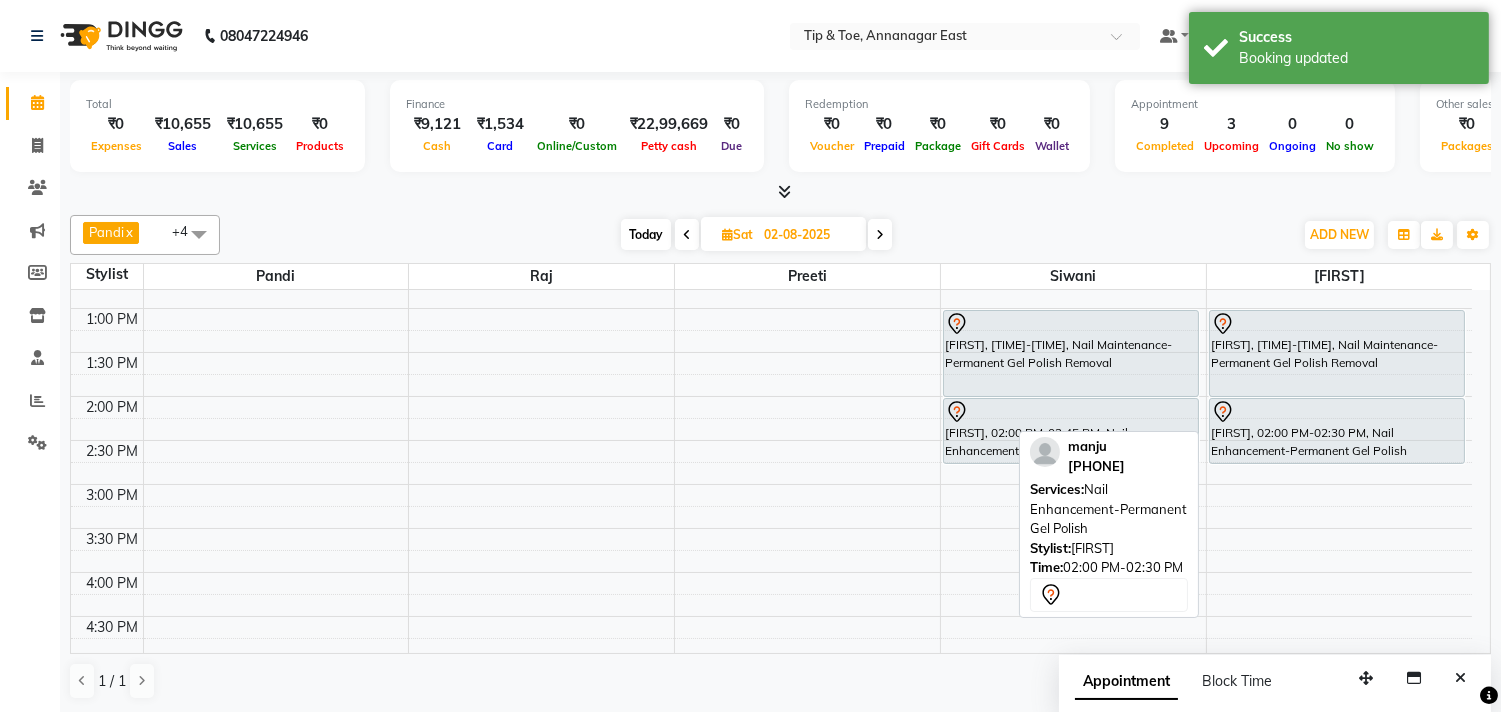 drag, startPoint x: 1288, startPoint y: 437, endPoint x: 1291, endPoint y: 456, distance: 19.235384 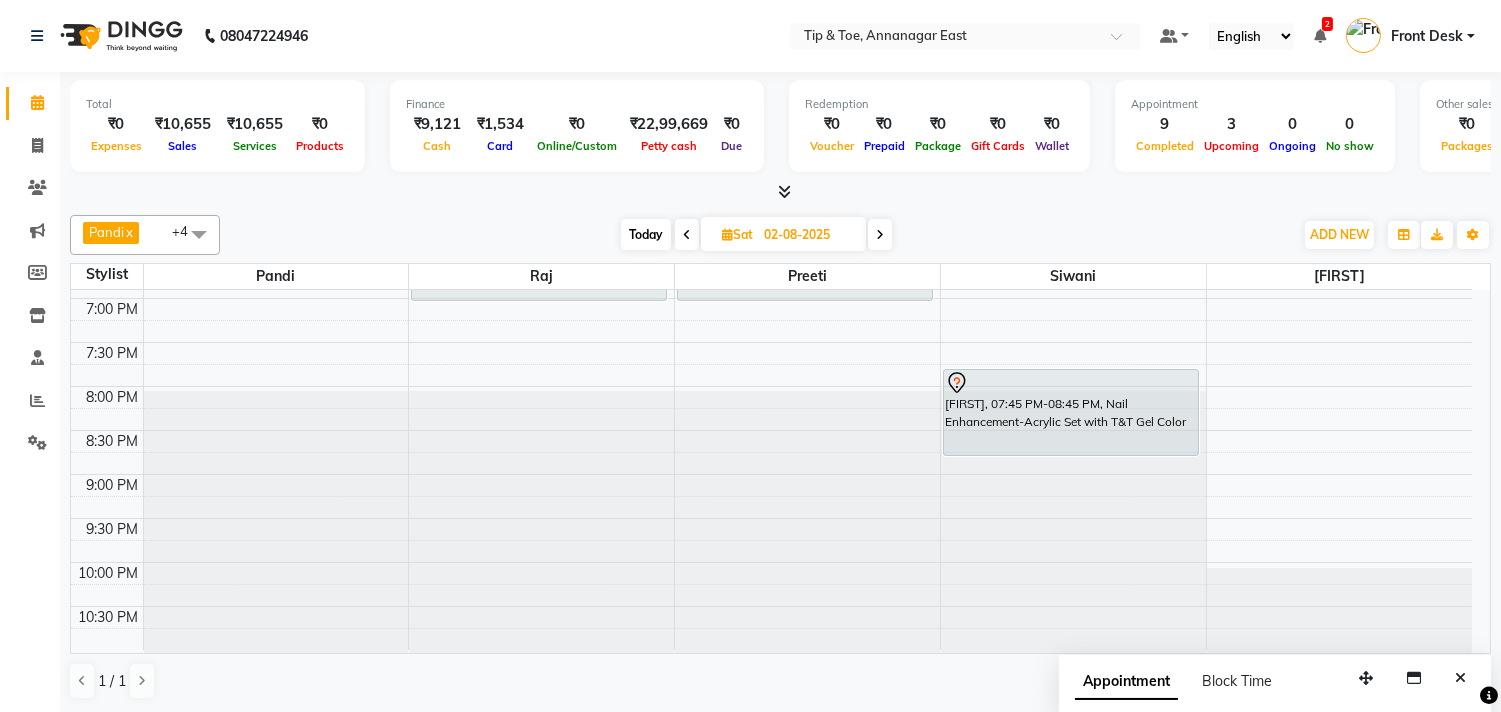 scroll, scrollTop: 873, scrollLeft: 0, axis: vertical 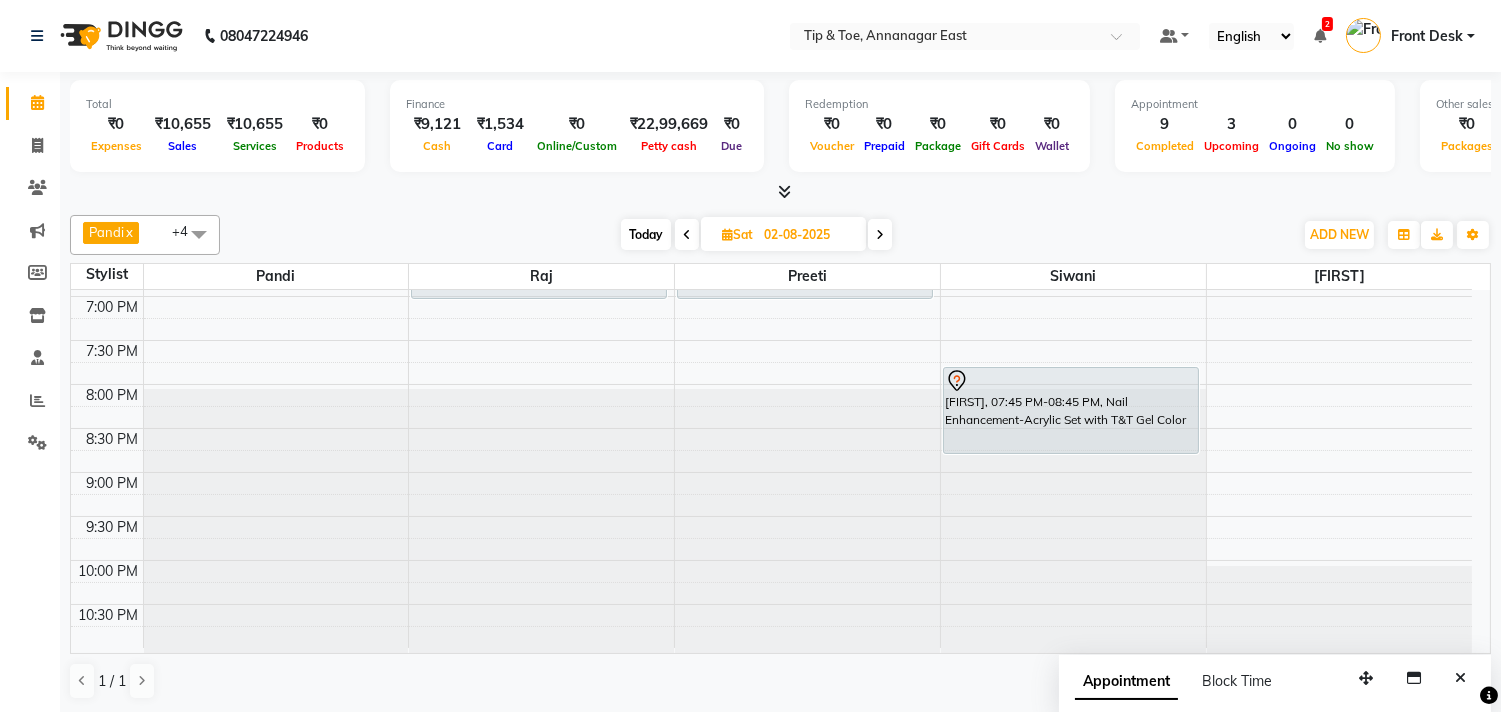 click on "Today" at bounding box center (646, 234) 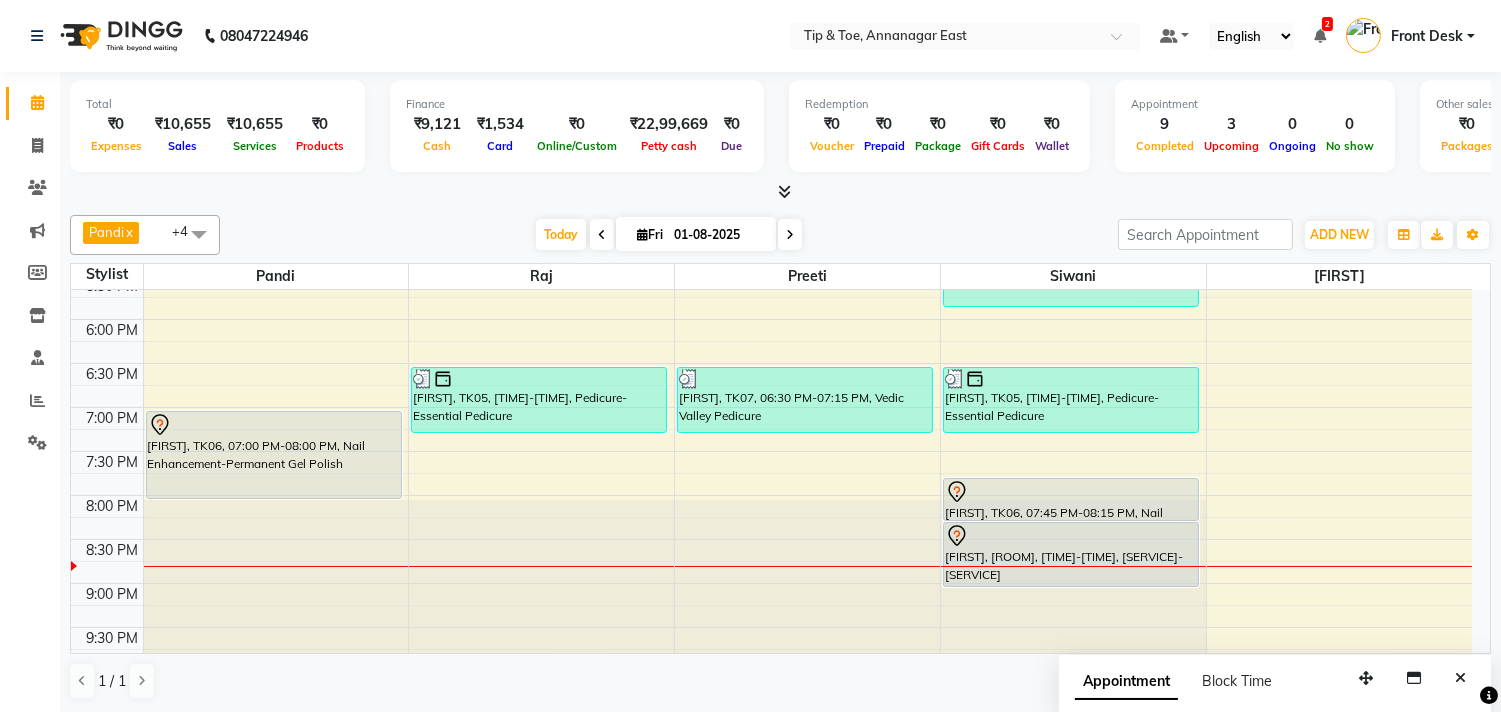scroll, scrollTop: 873, scrollLeft: 0, axis: vertical 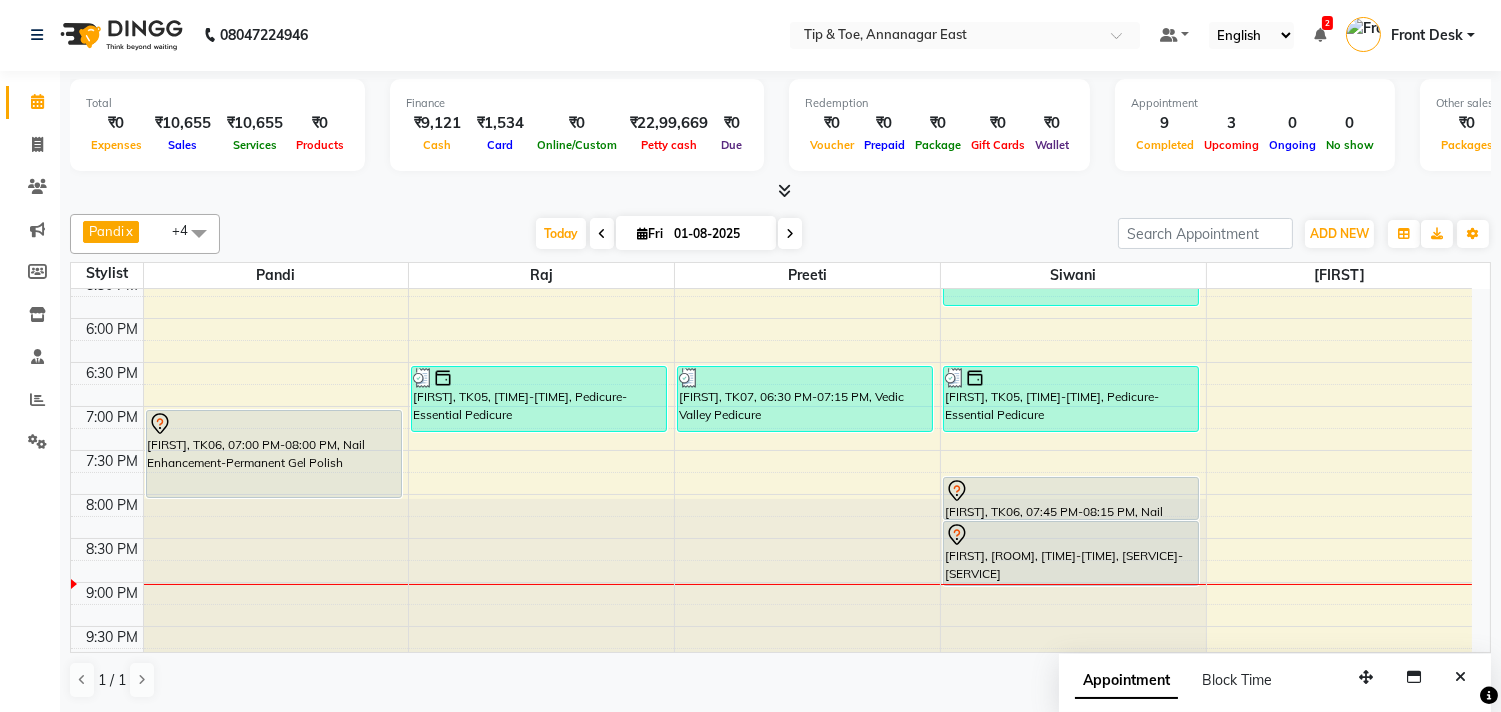 click on "Today  Fri 01-08-2025" at bounding box center [669, 234] 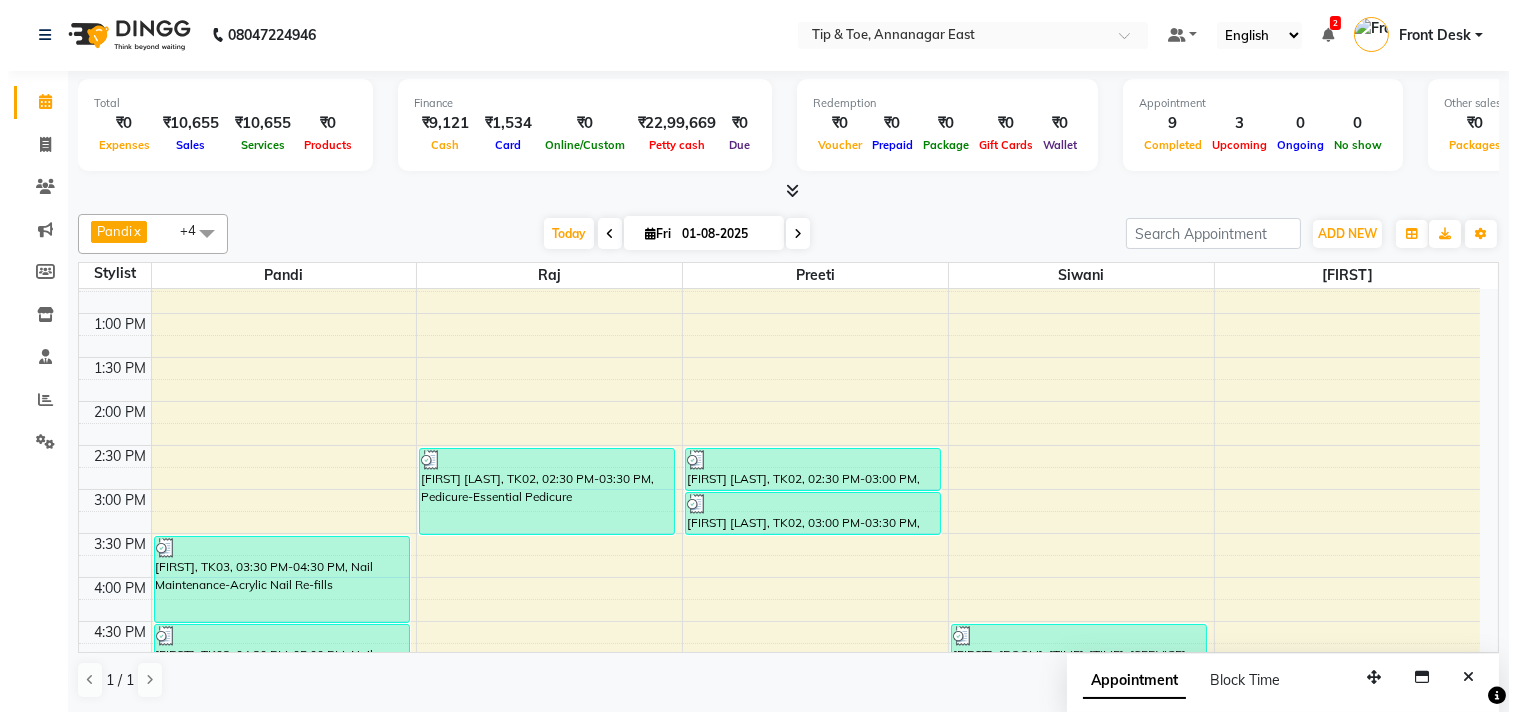 scroll, scrollTop: 873, scrollLeft: 0, axis: vertical 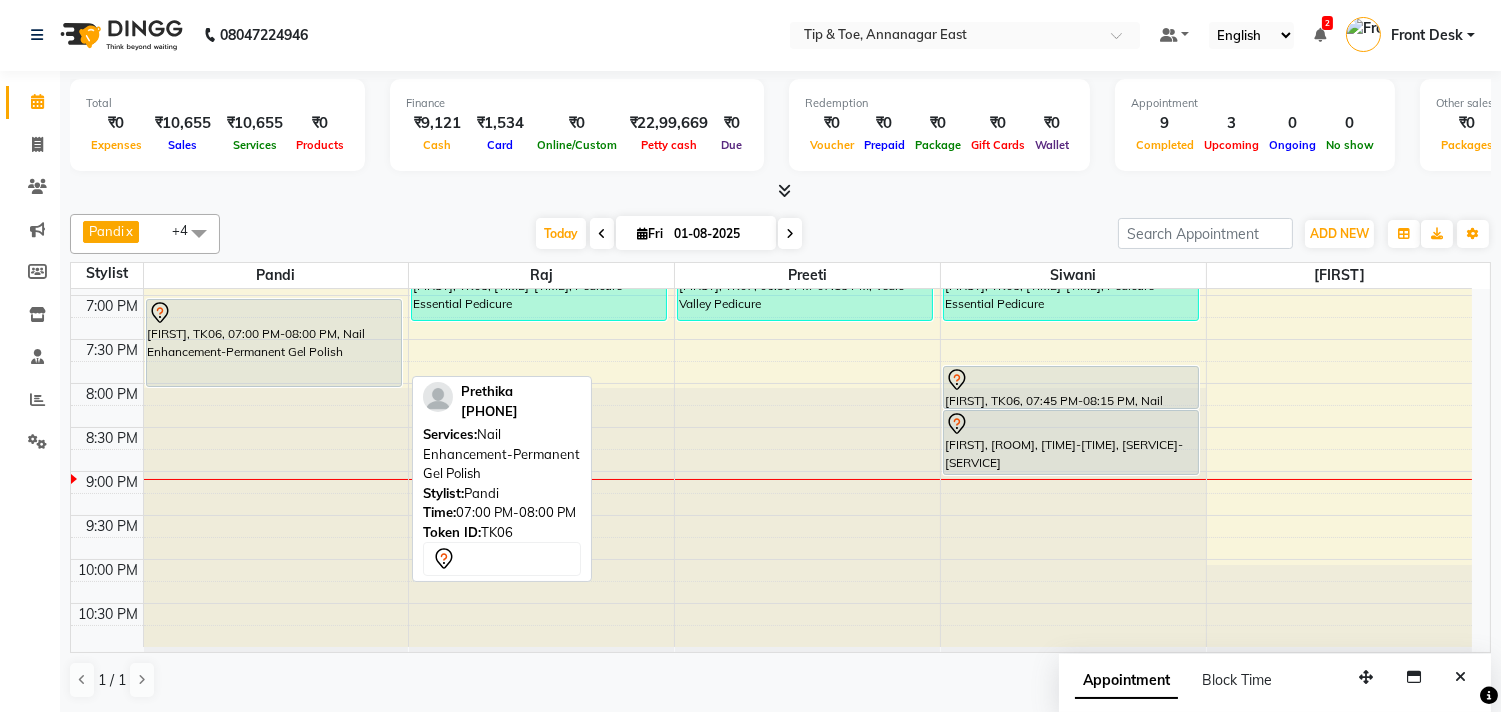 click on "Prethika, TK06, 07:00 PM-08:00 PM, Nail Enhancement-Permanent Gel Polish" at bounding box center (274, 343) 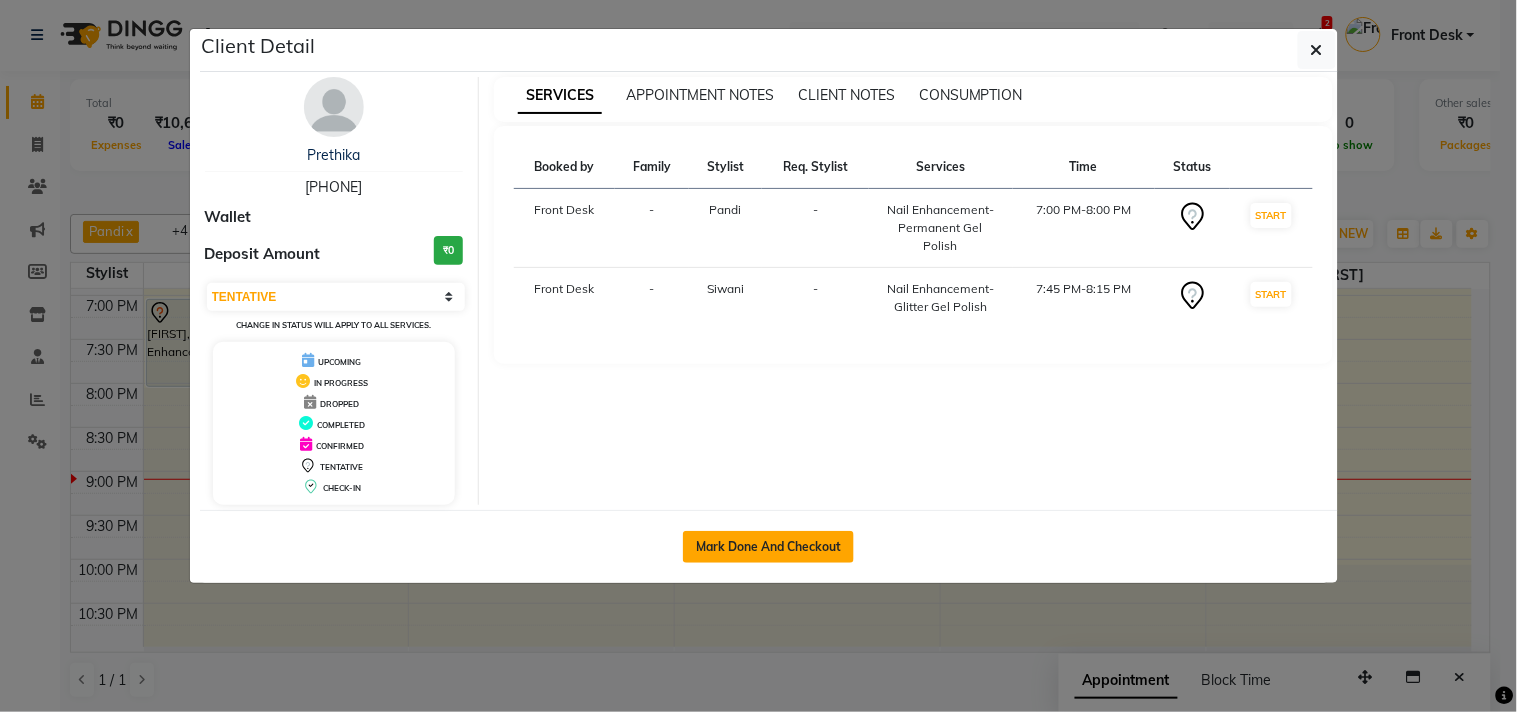 click on "Mark Done And Checkout" 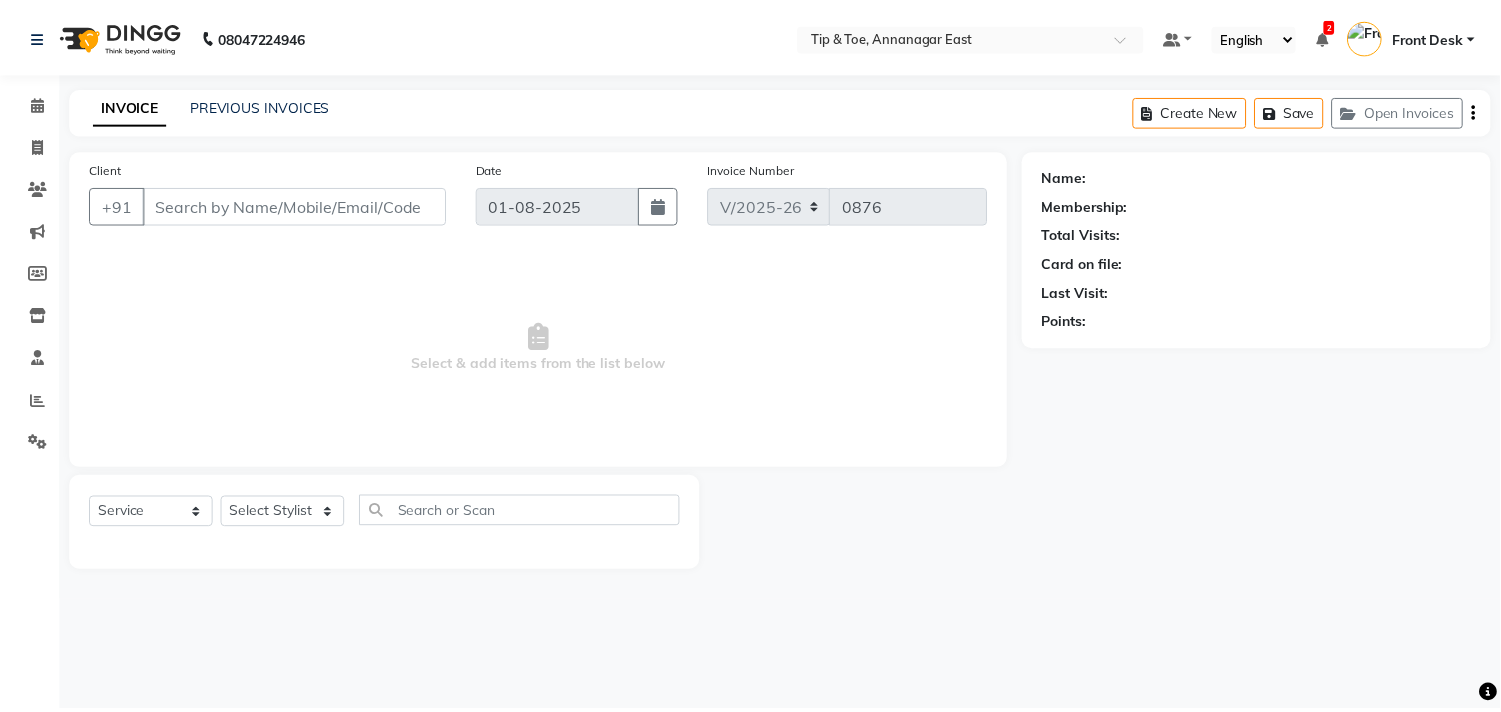 scroll, scrollTop: 0, scrollLeft: 0, axis: both 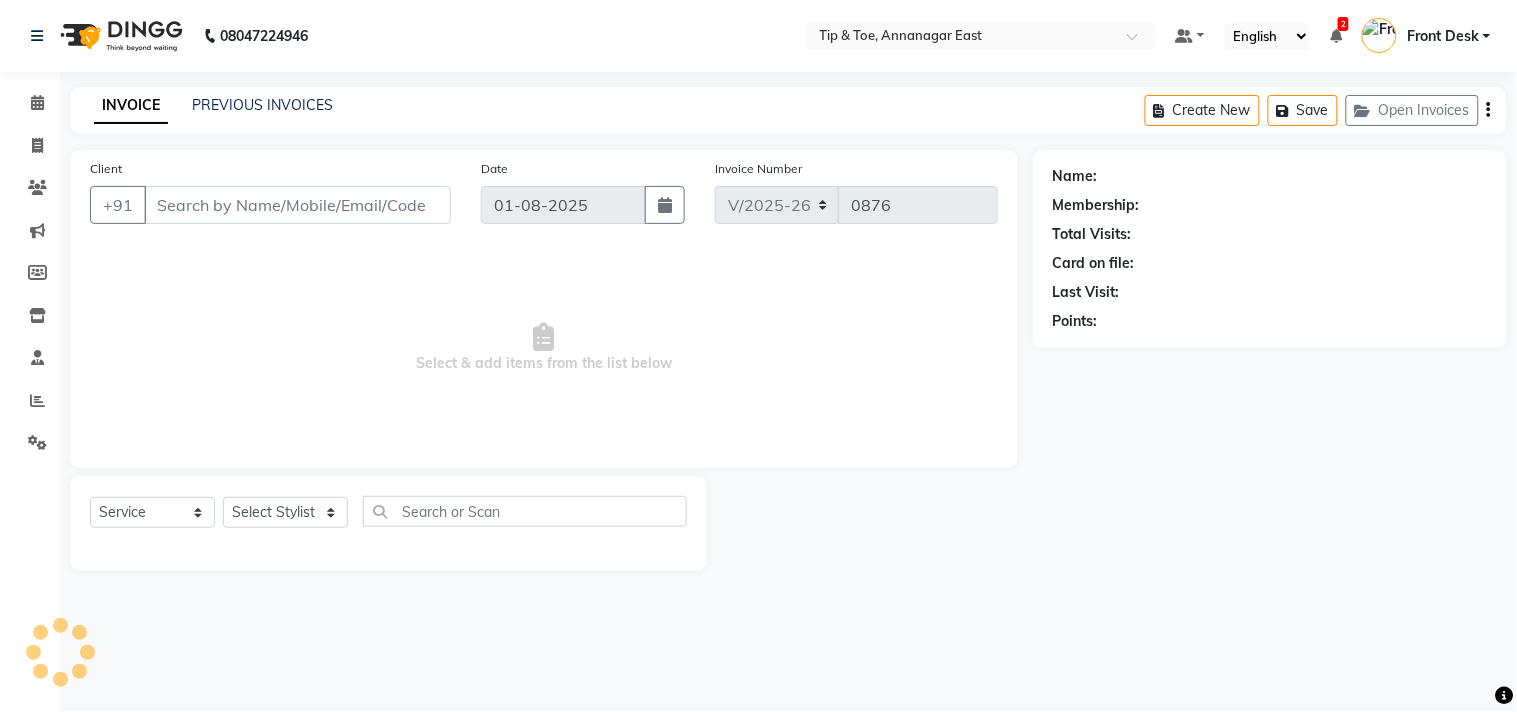 type on "9360431709" 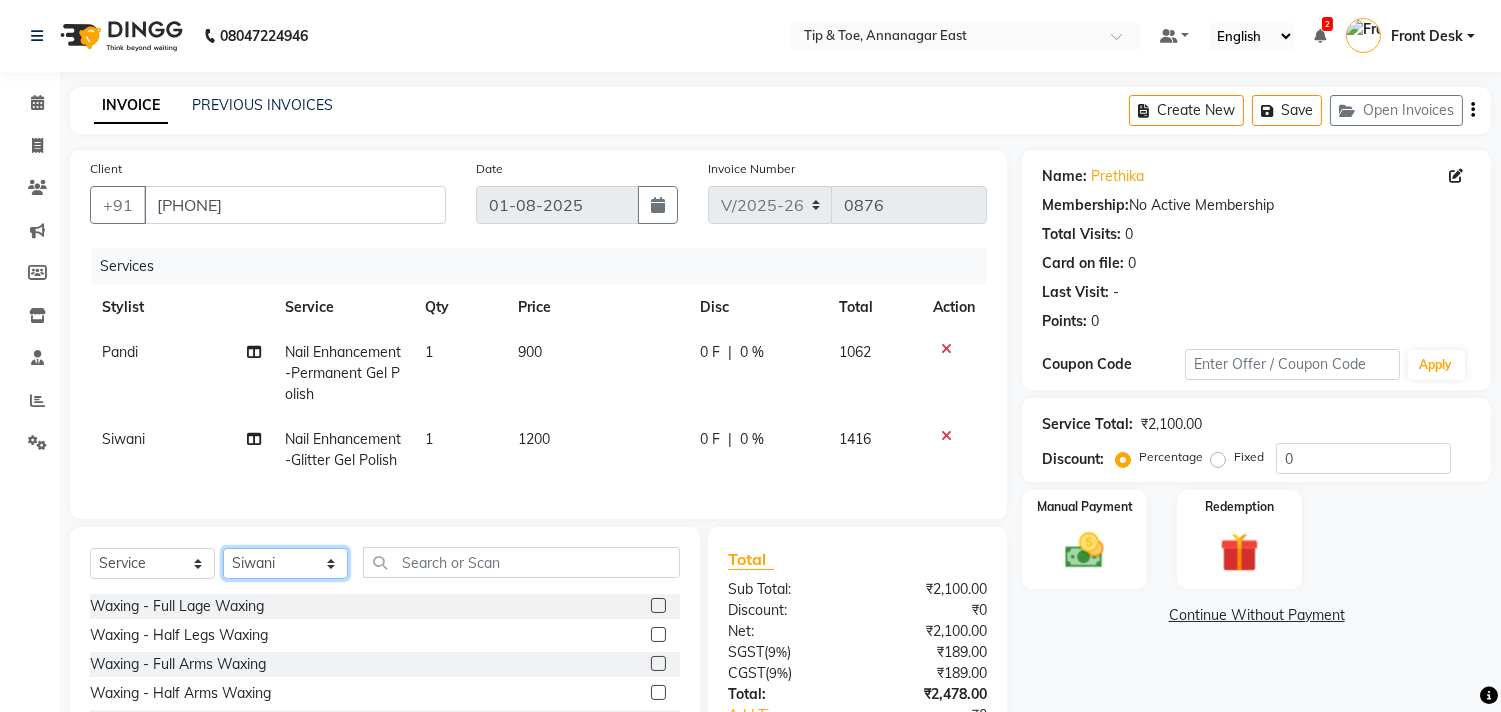 click on "Select Stylist afroz Afroz DAISY Front Desk Joys Karthik Murali NANDHINI K Pandi Preeti Raj Rebecca Ricky Manager Siwani" 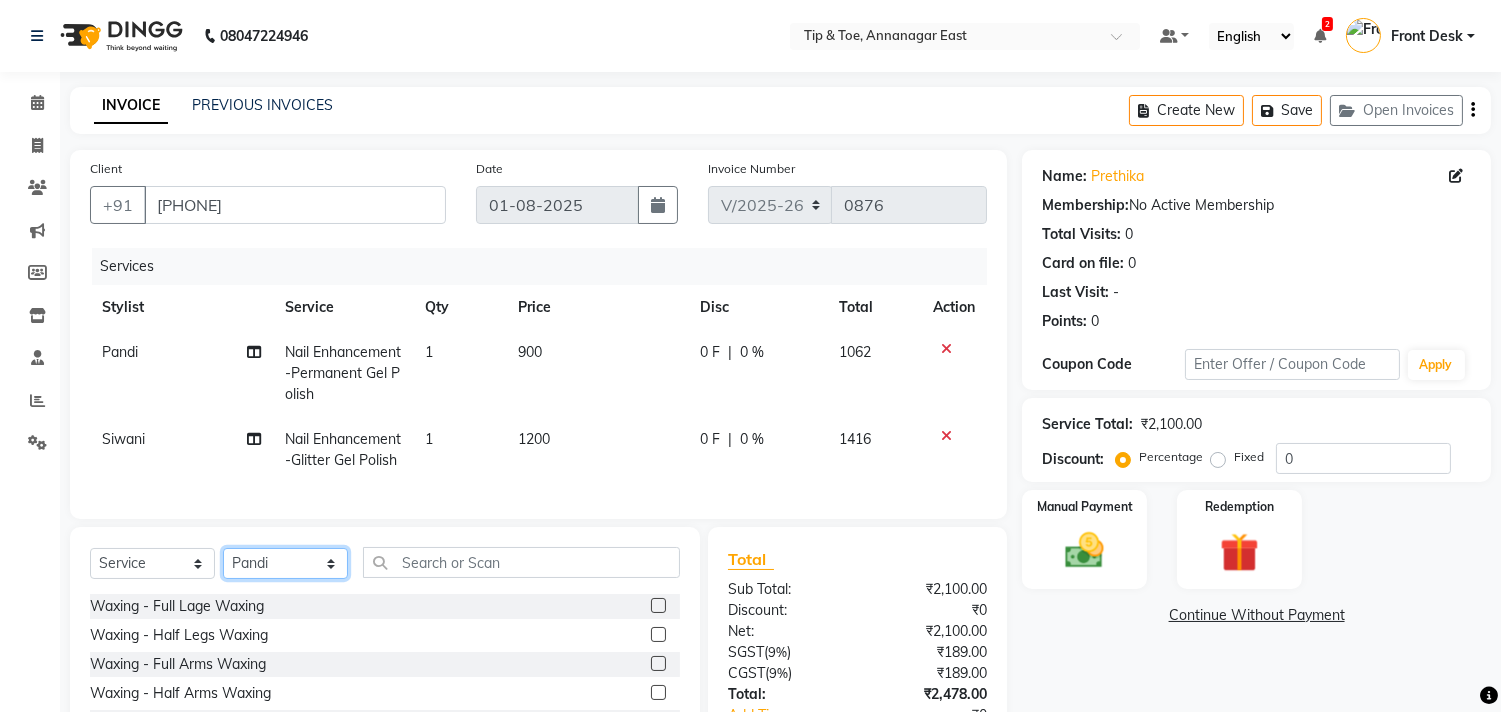 click on "Select Stylist afroz Afroz DAISY Front Desk Joys Karthik Murali NANDHINI K Pandi Preeti Raj Rebecca Ricky Manager Siwani" 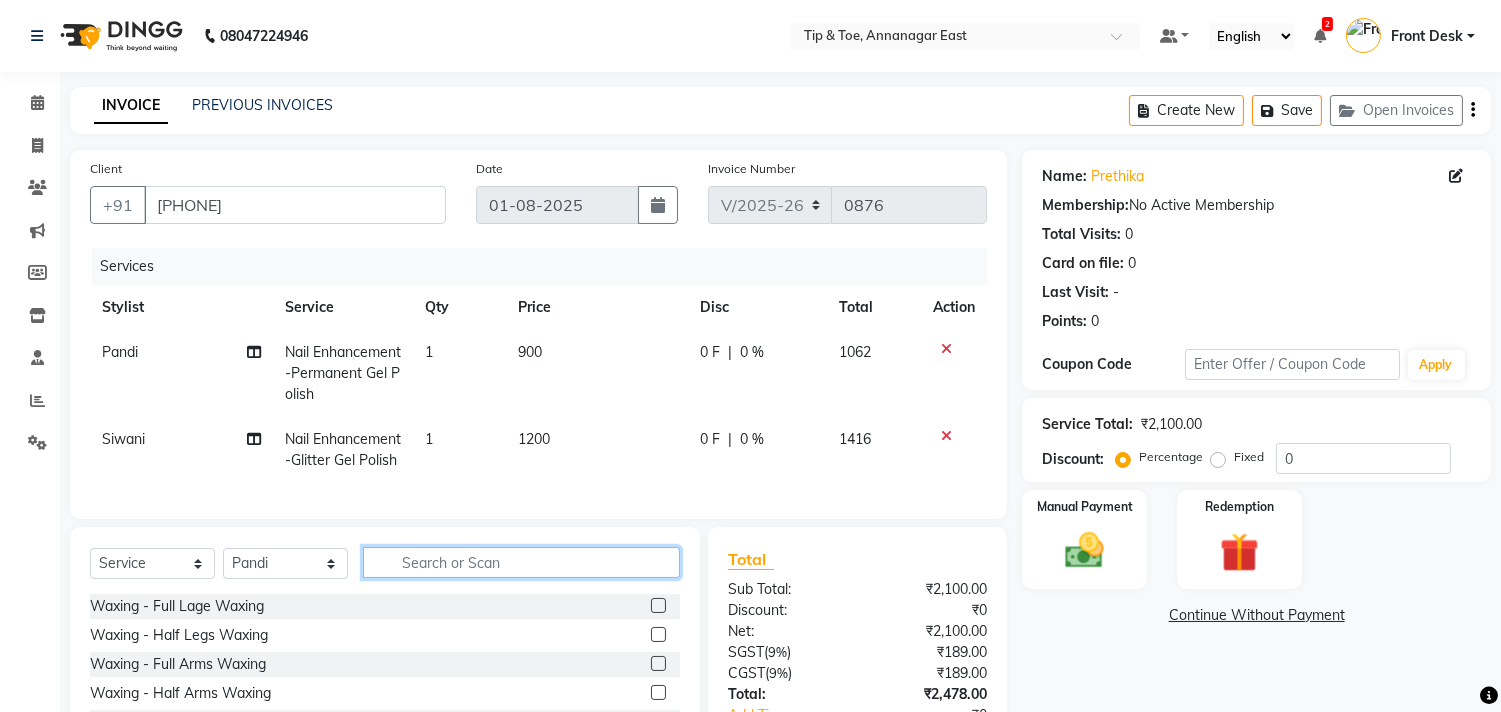 click 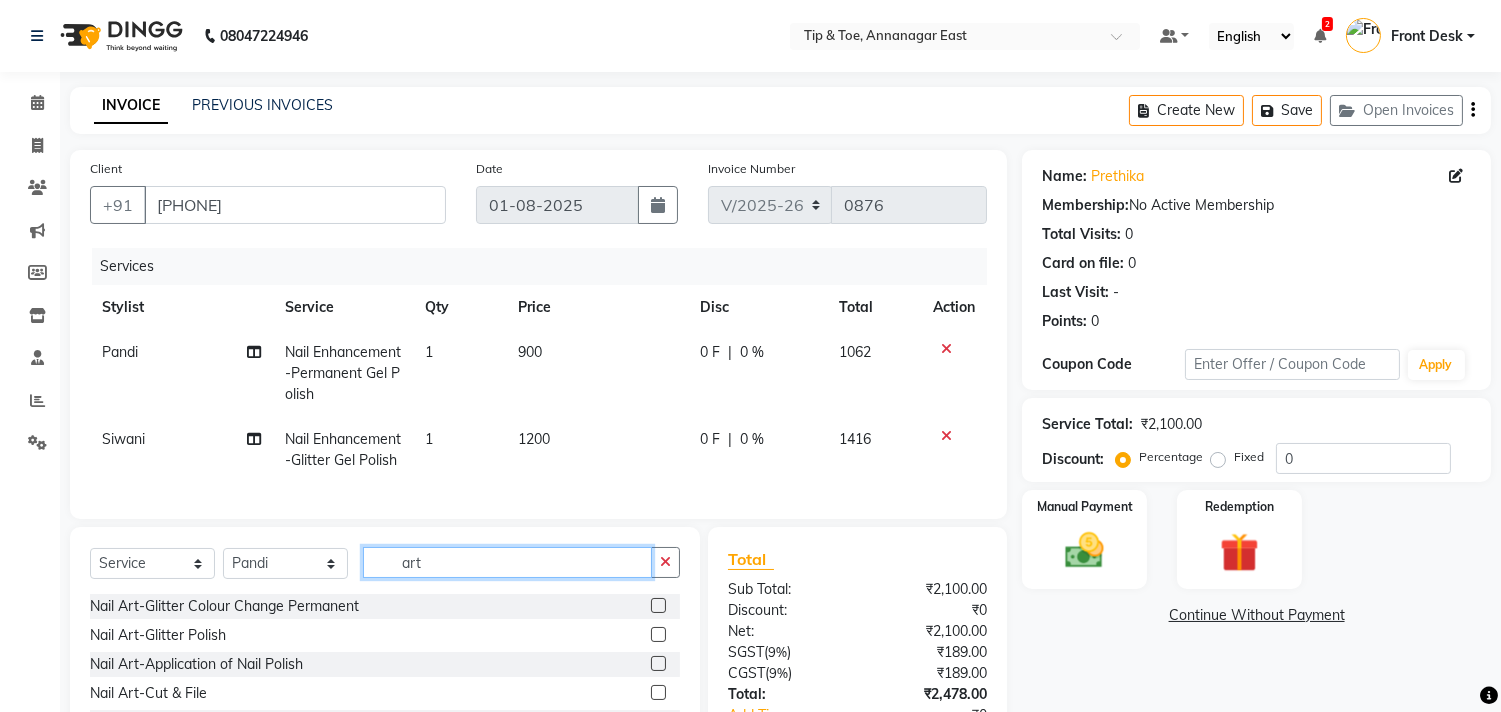 scroll, scrollTop: 177, scrollLeft: 0, axis: vertical 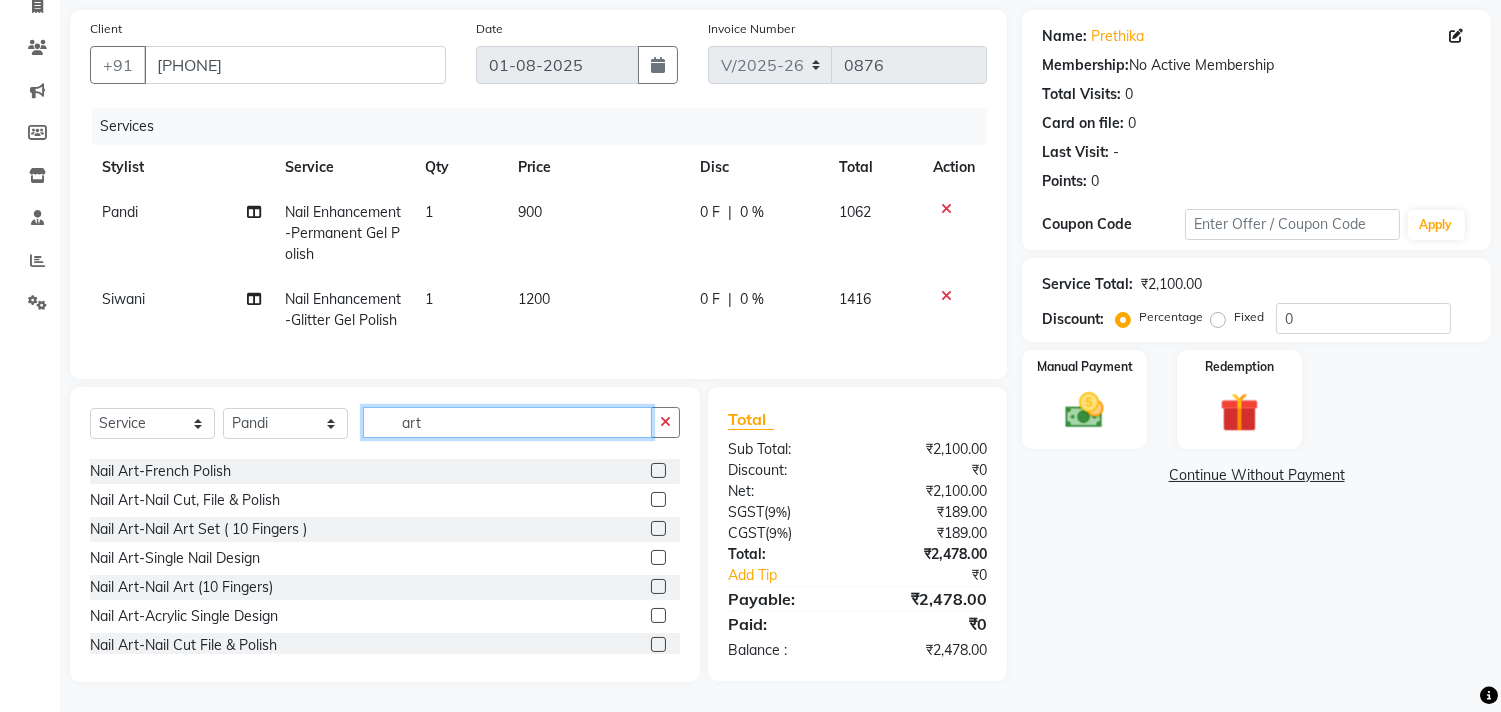 type on "art" 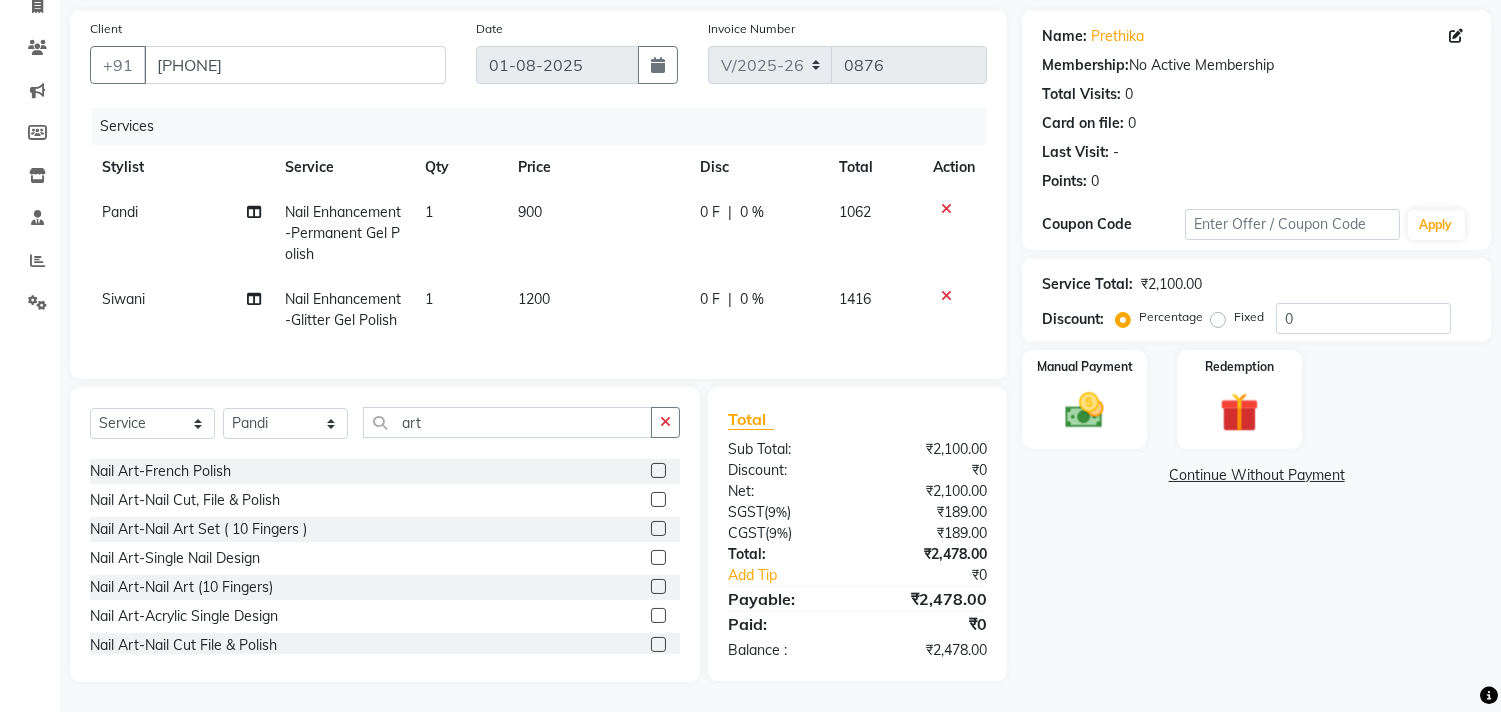 click 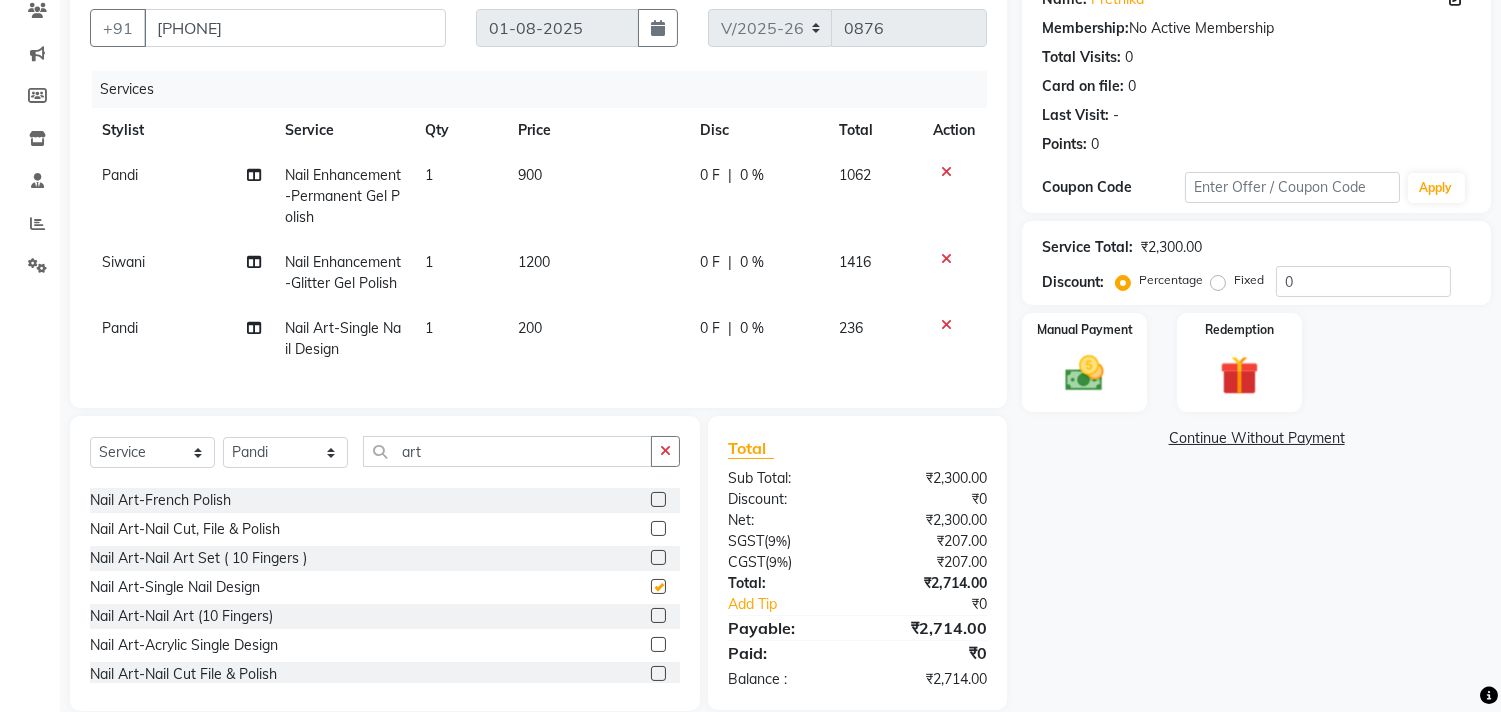 checkbox on "false" 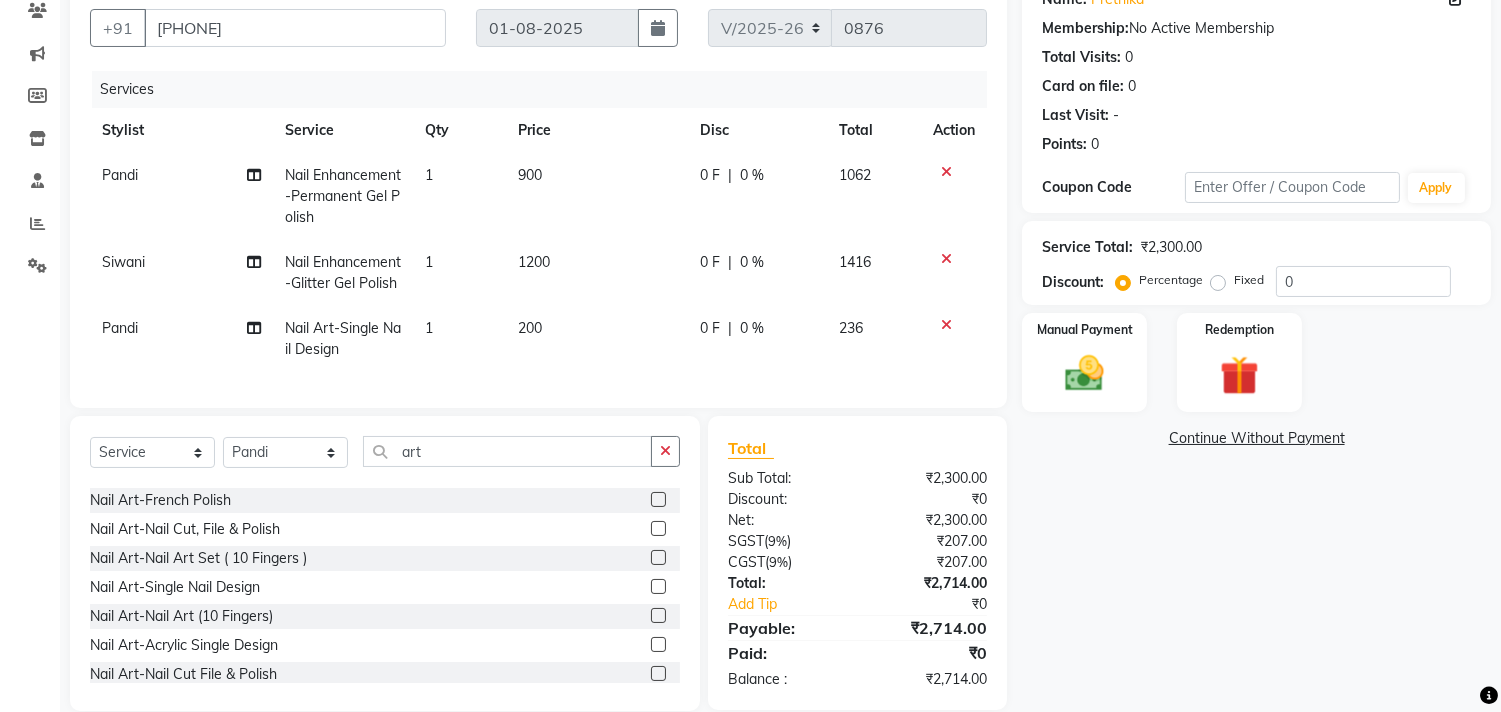 click on "1" 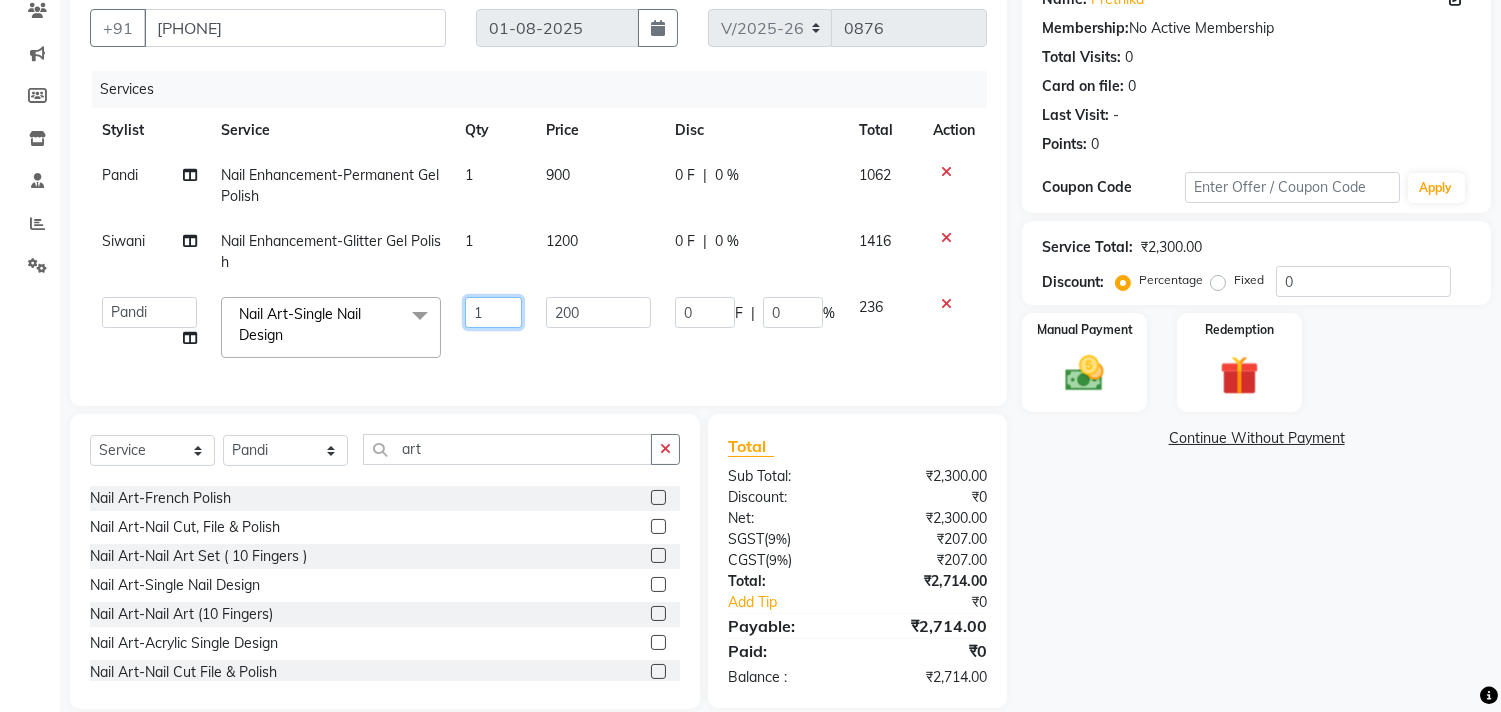 click on "1" 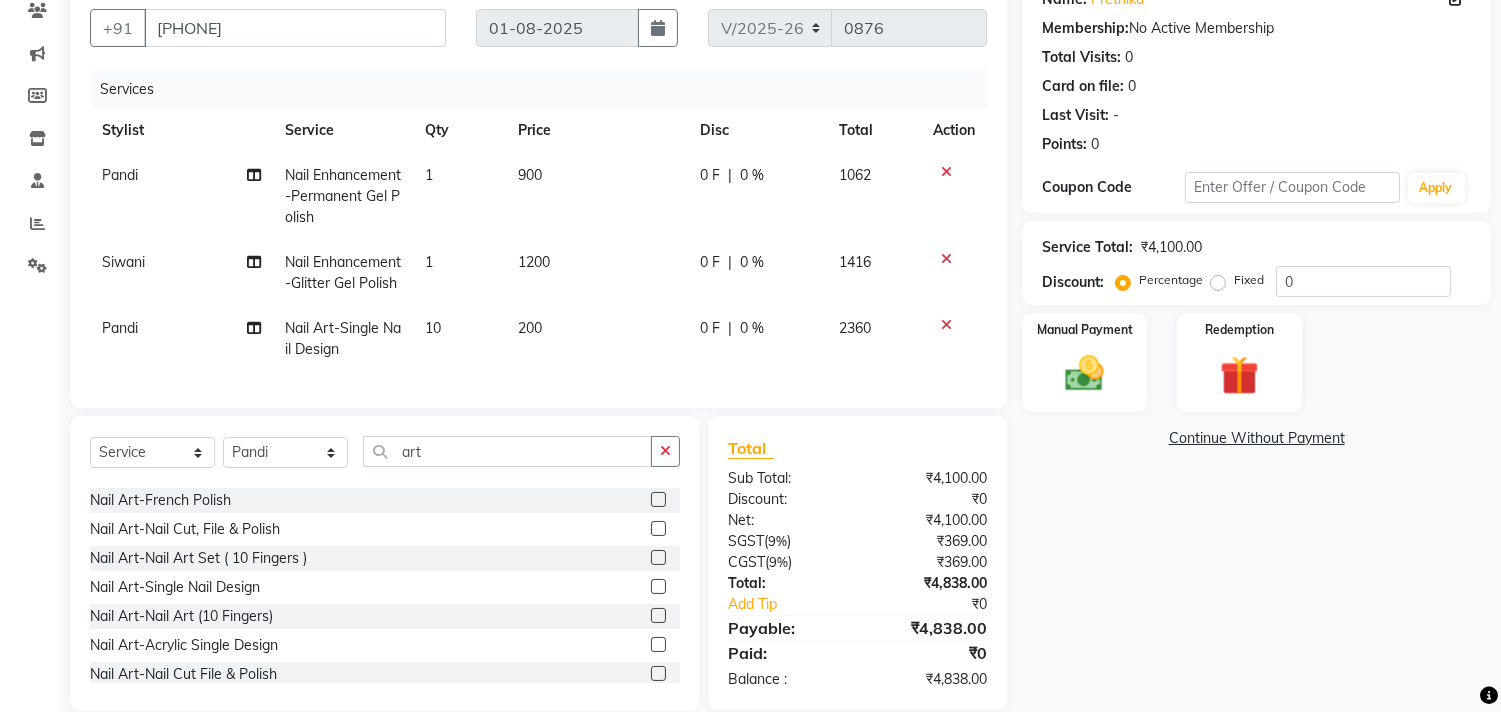 click on "Name: Prethika  Membership:  No Active Membership  Total Visits:  0 Card on file:  0 Last Visit:   - Points:   0  Coupon Code Apply Service Total:  ₹4,100.00  Discount:  Percentage   Fixed  0 Manual Payment Redemption  Continue Without Payment" 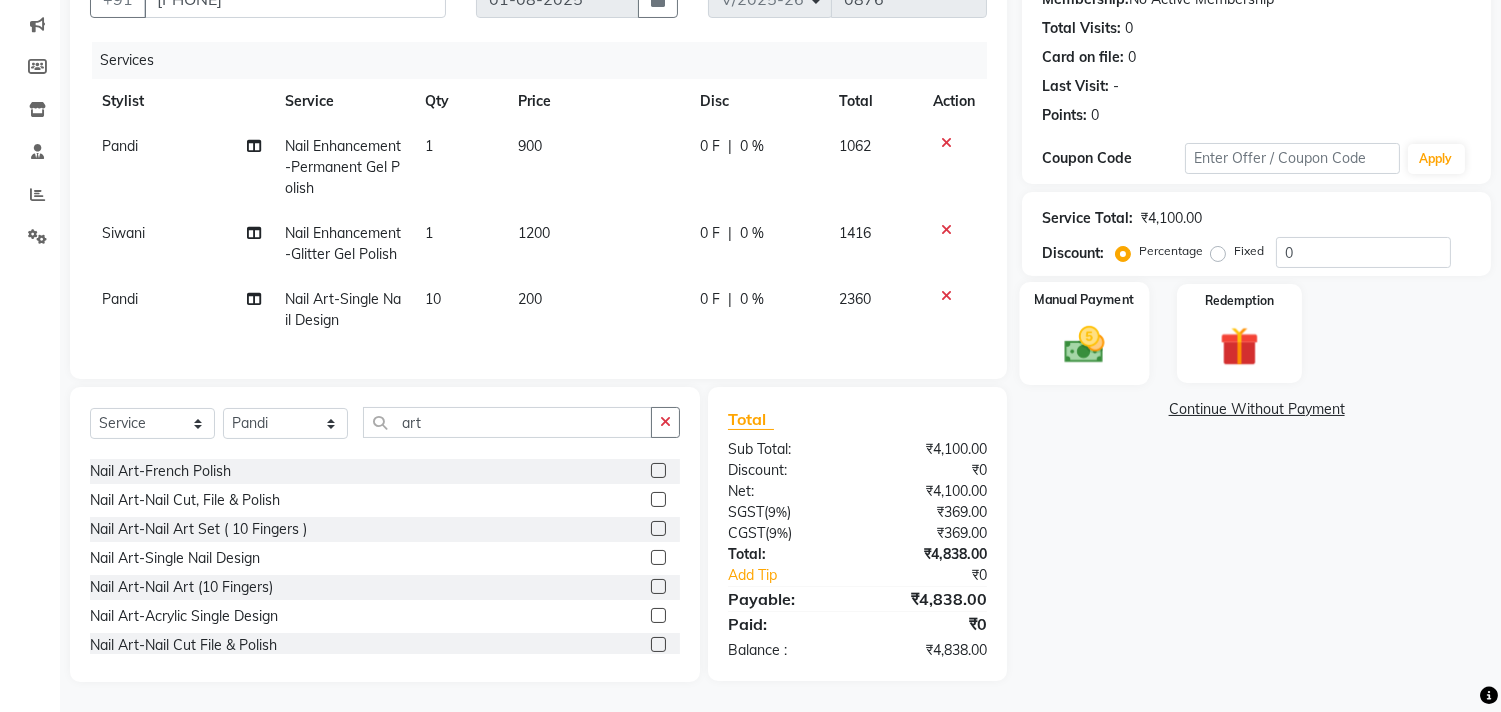 click 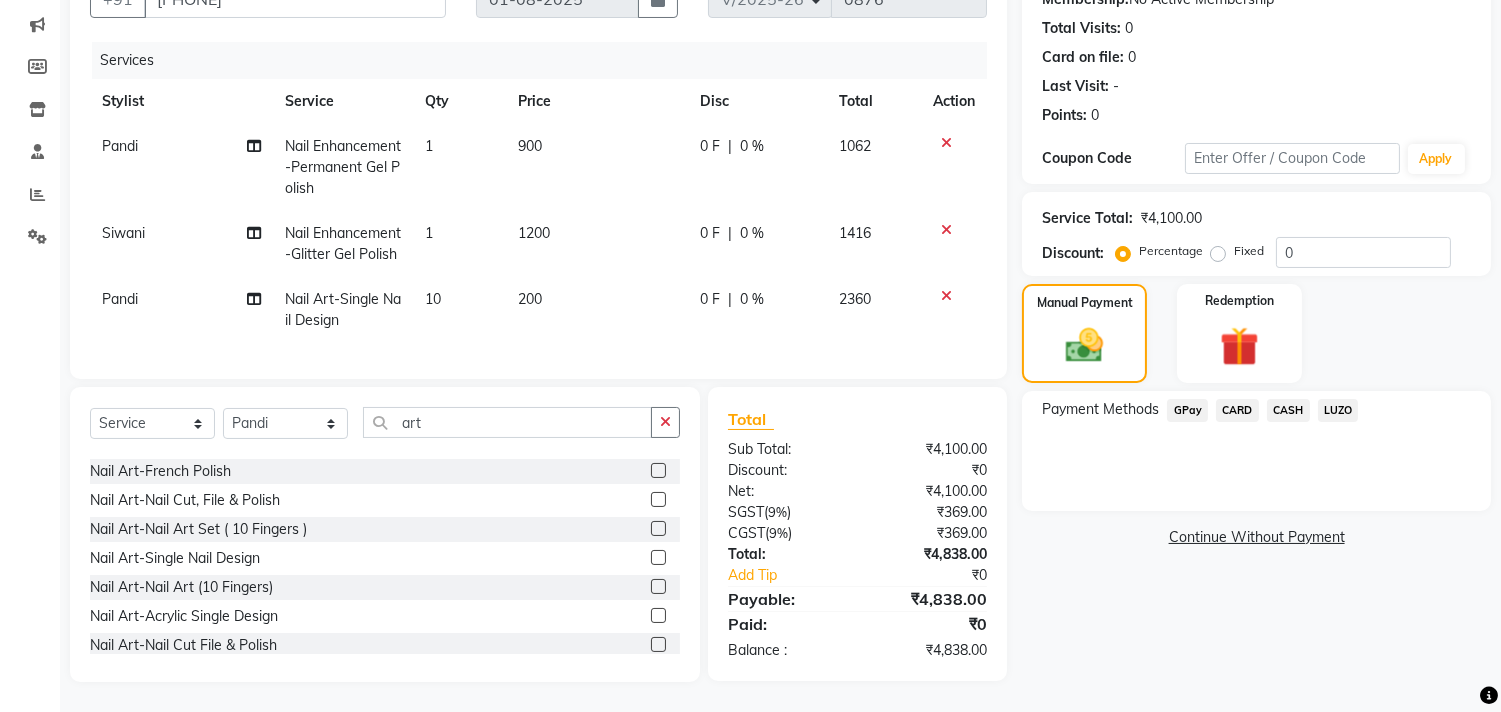 click on "GPay" 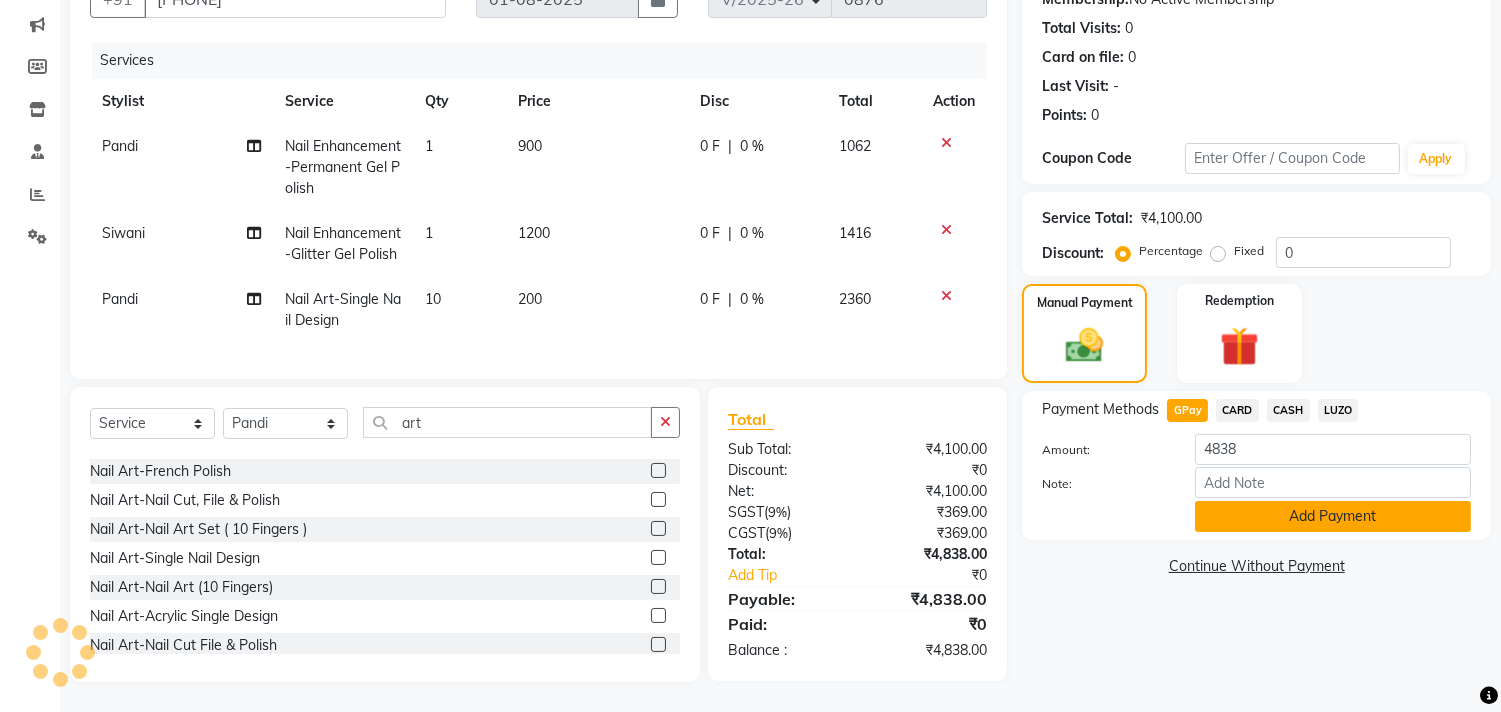 click on "Add Payment" 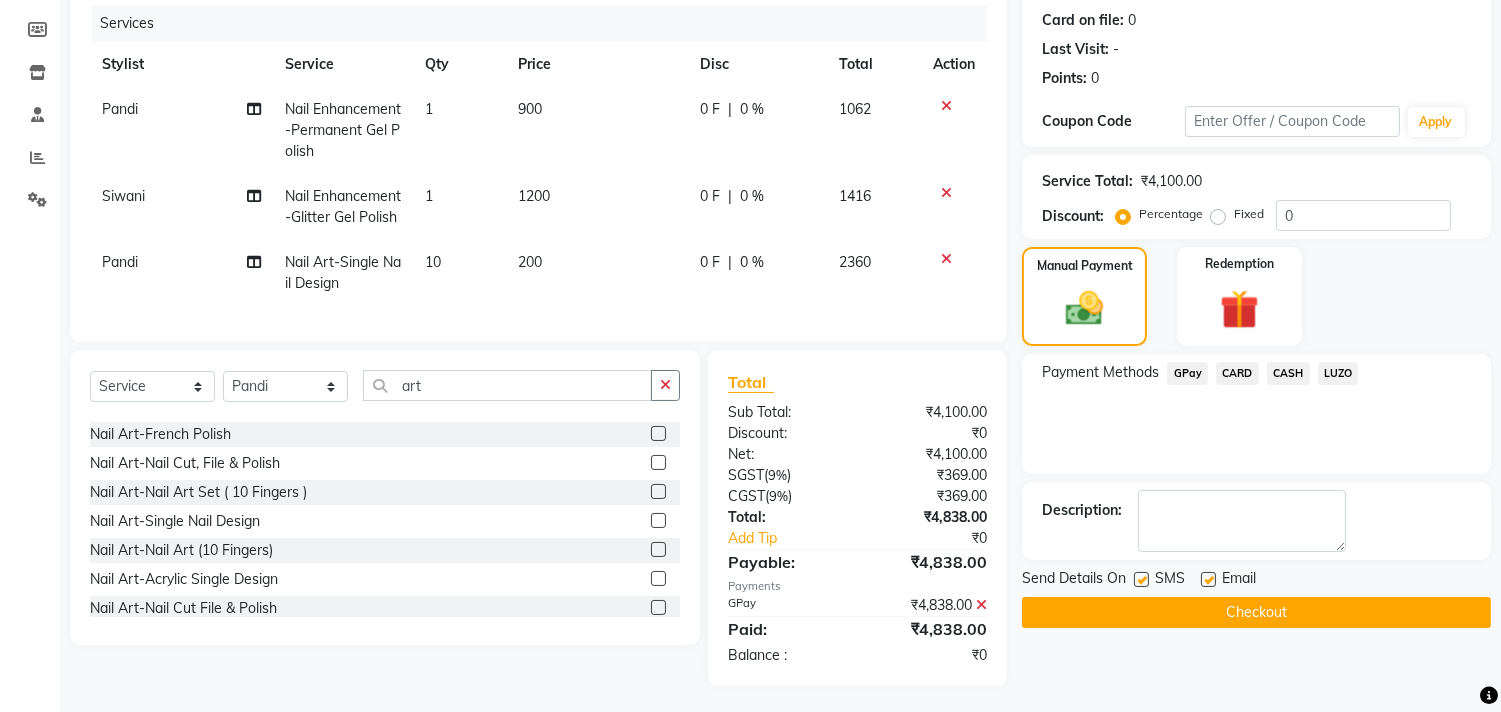 click on "Checkout" 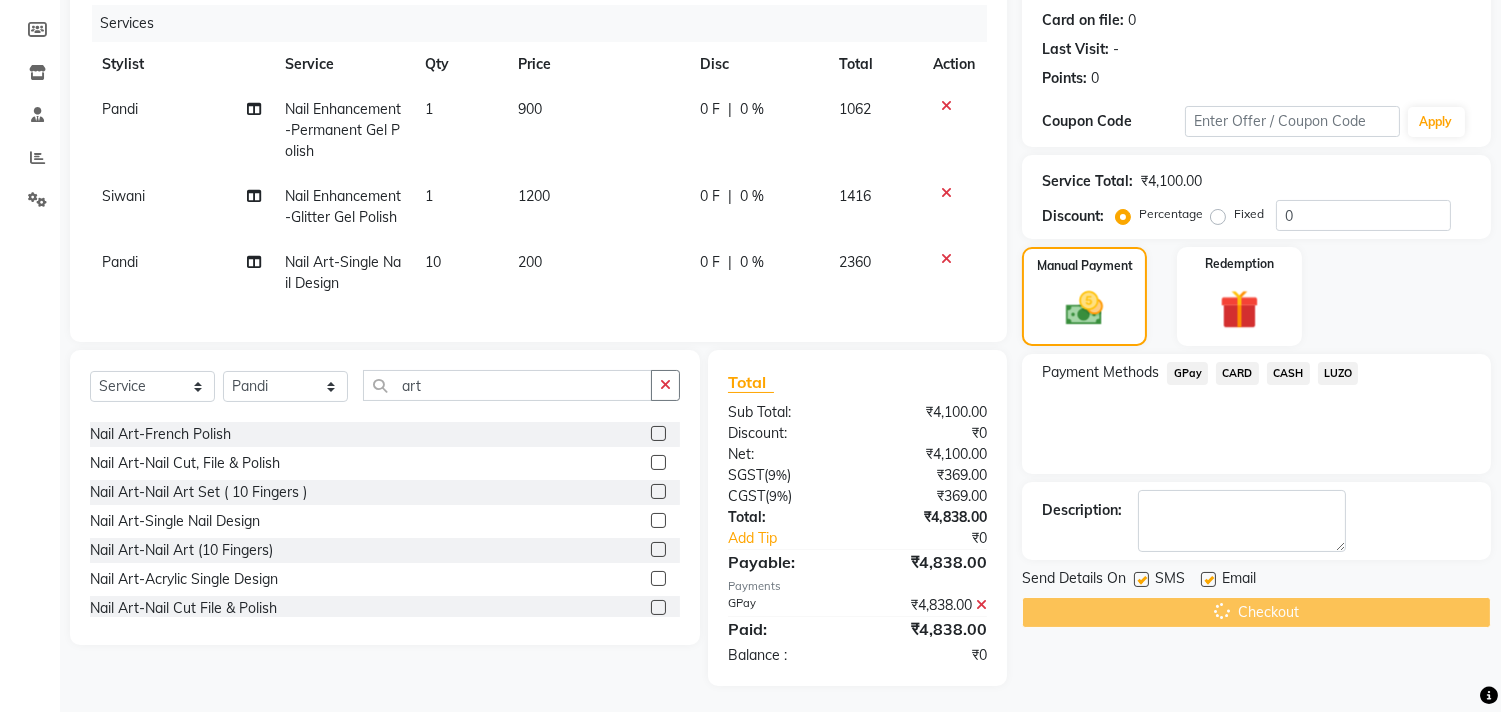 scroll, scrollTop: 284, scrollLeft: 0, axis: vertical 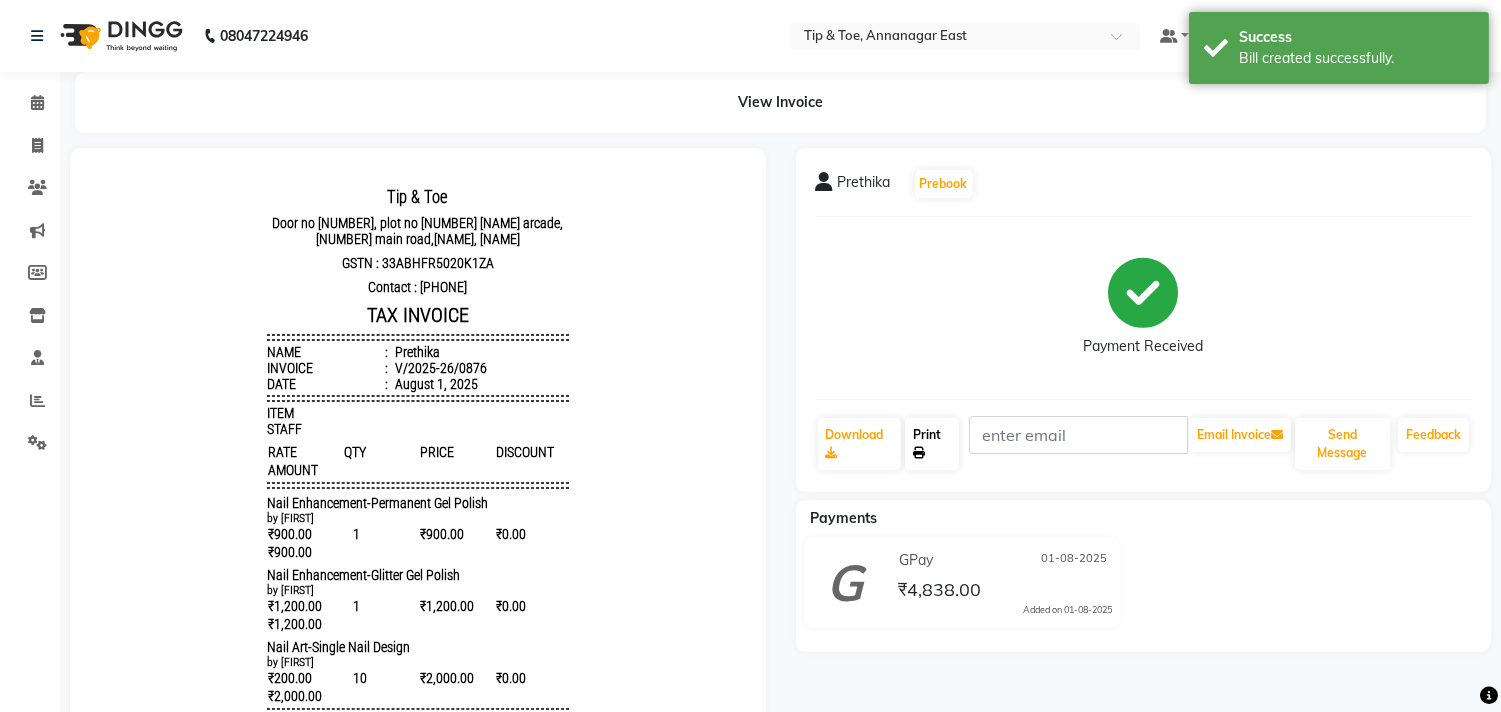 click 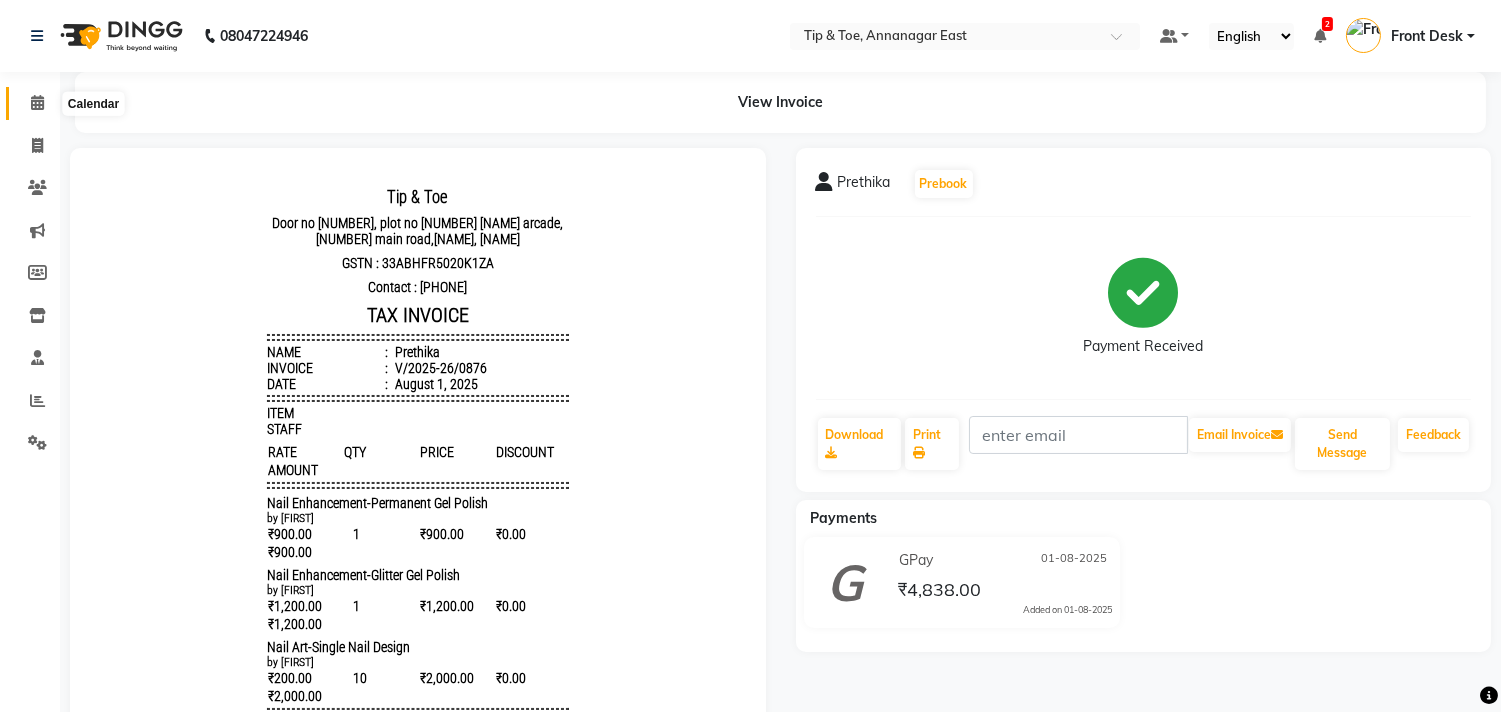 click 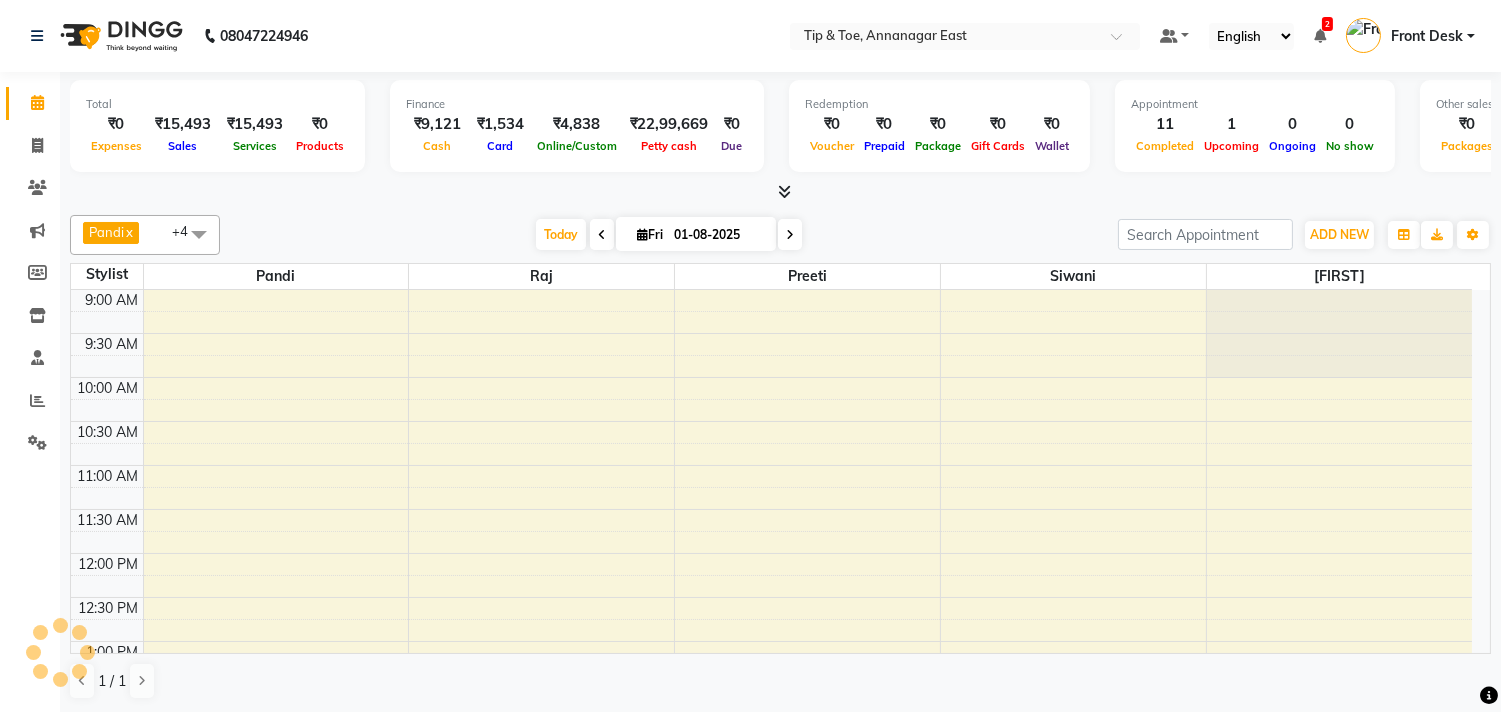scroll, scrollTop: 0, scrollLeft: 0, axis: both 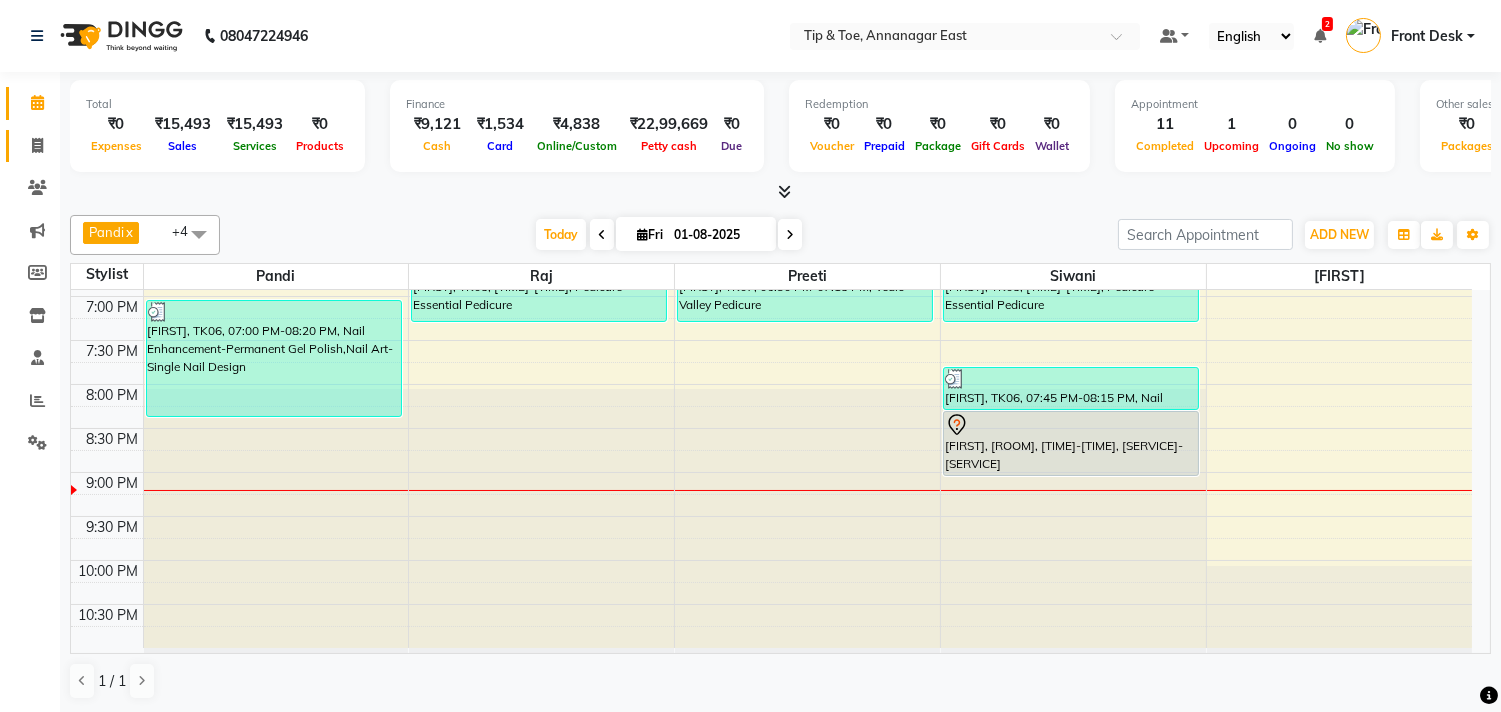 click 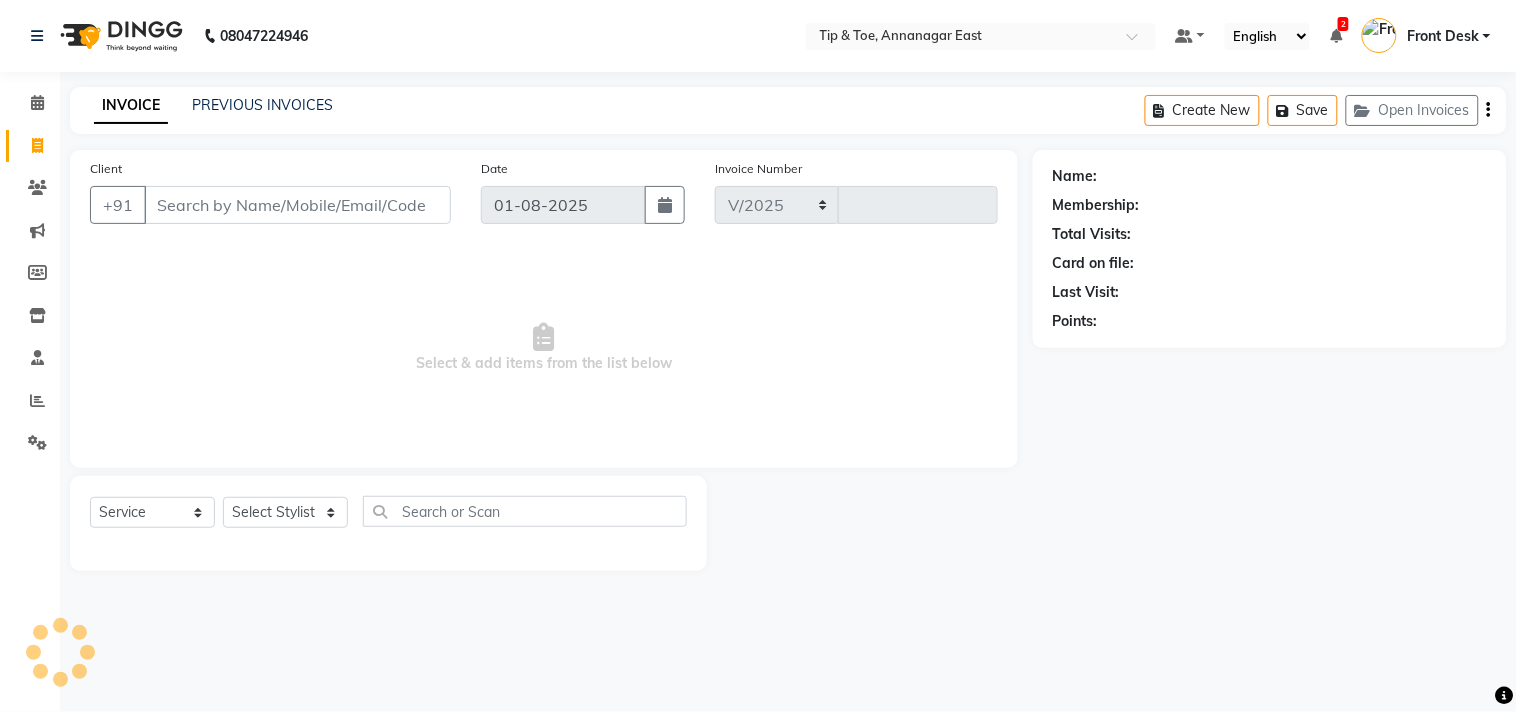 type 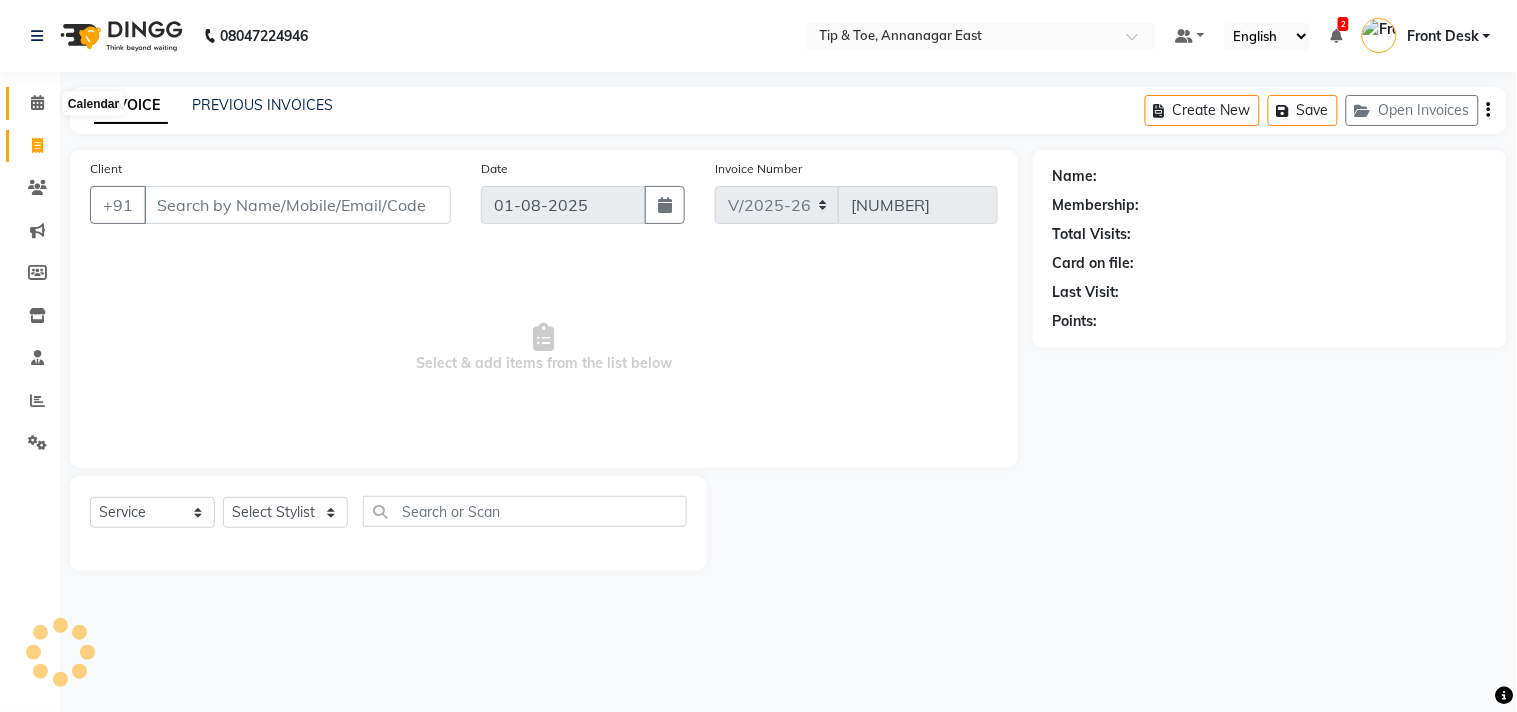 click 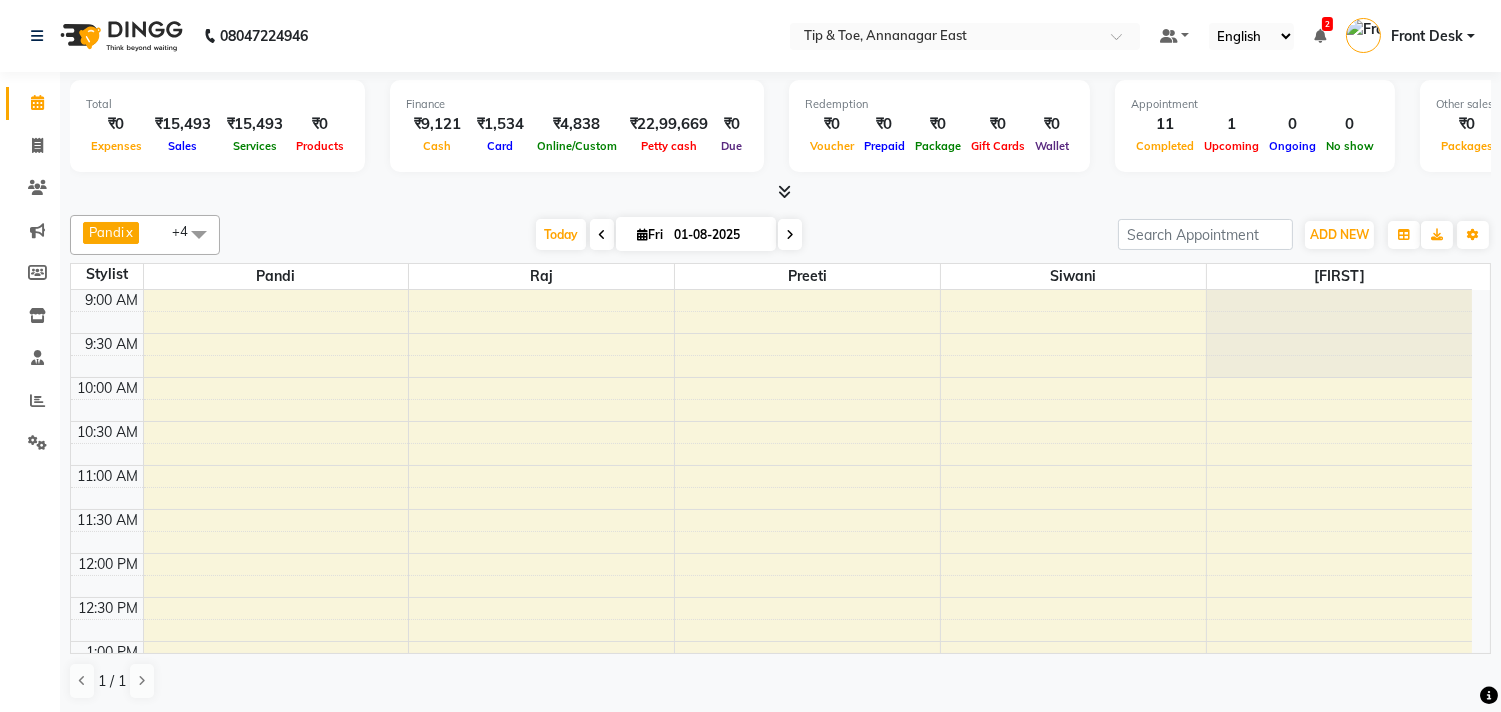 scroll, scrollTop: 1, scrollLeft: 0, axis: vertical 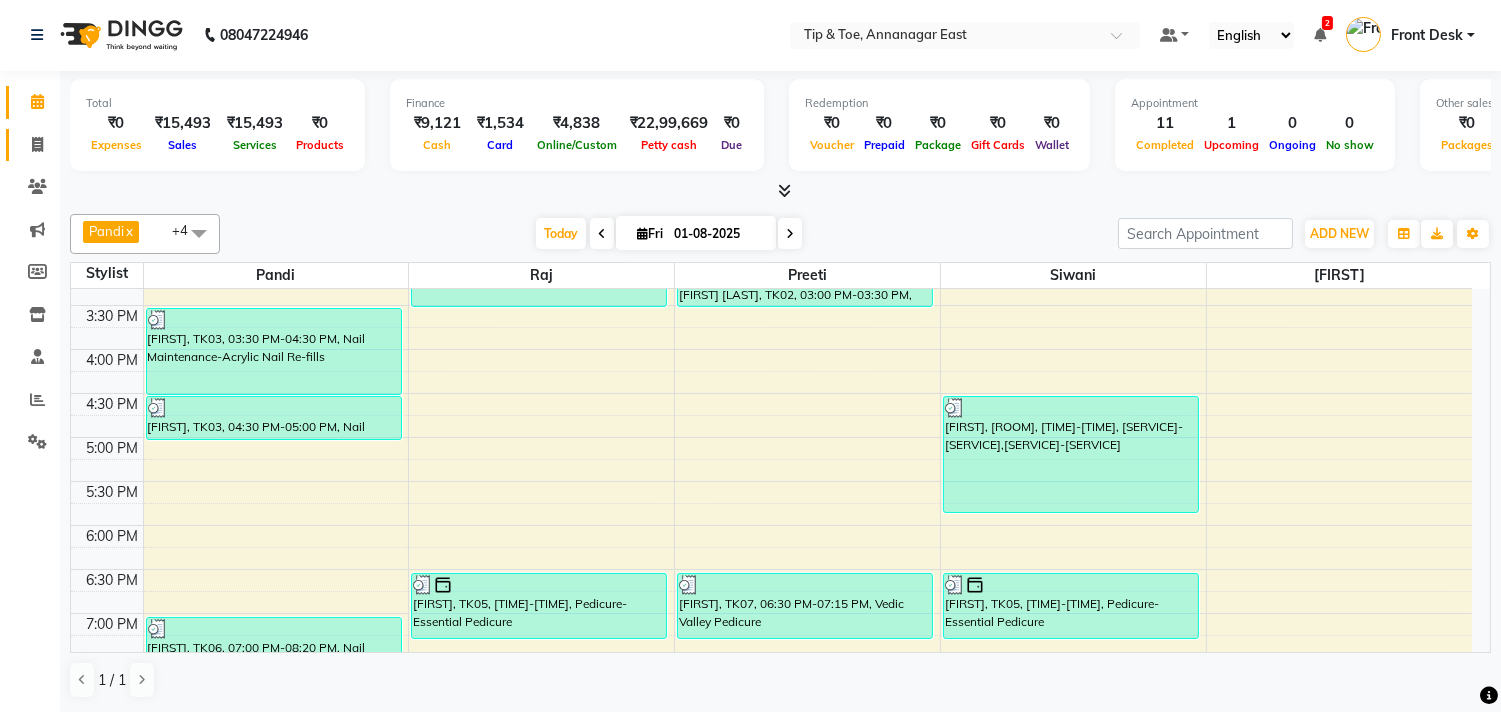 drag, startPoint x: 15, startPoint y: 143, endPoint x: 46, endPoint y: 124, distance: 36.359318 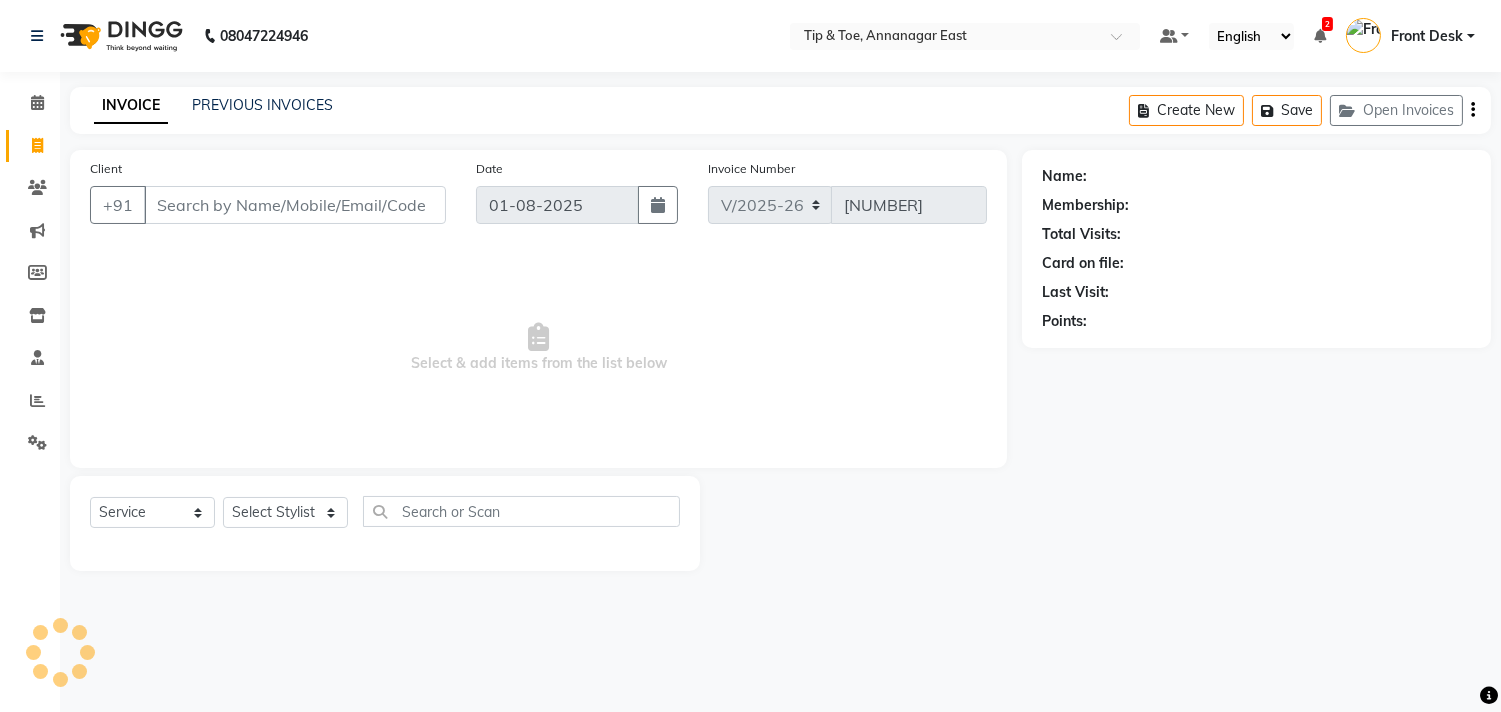 scroll, scrollTop: 0, scrollLeft: 0, axis: both 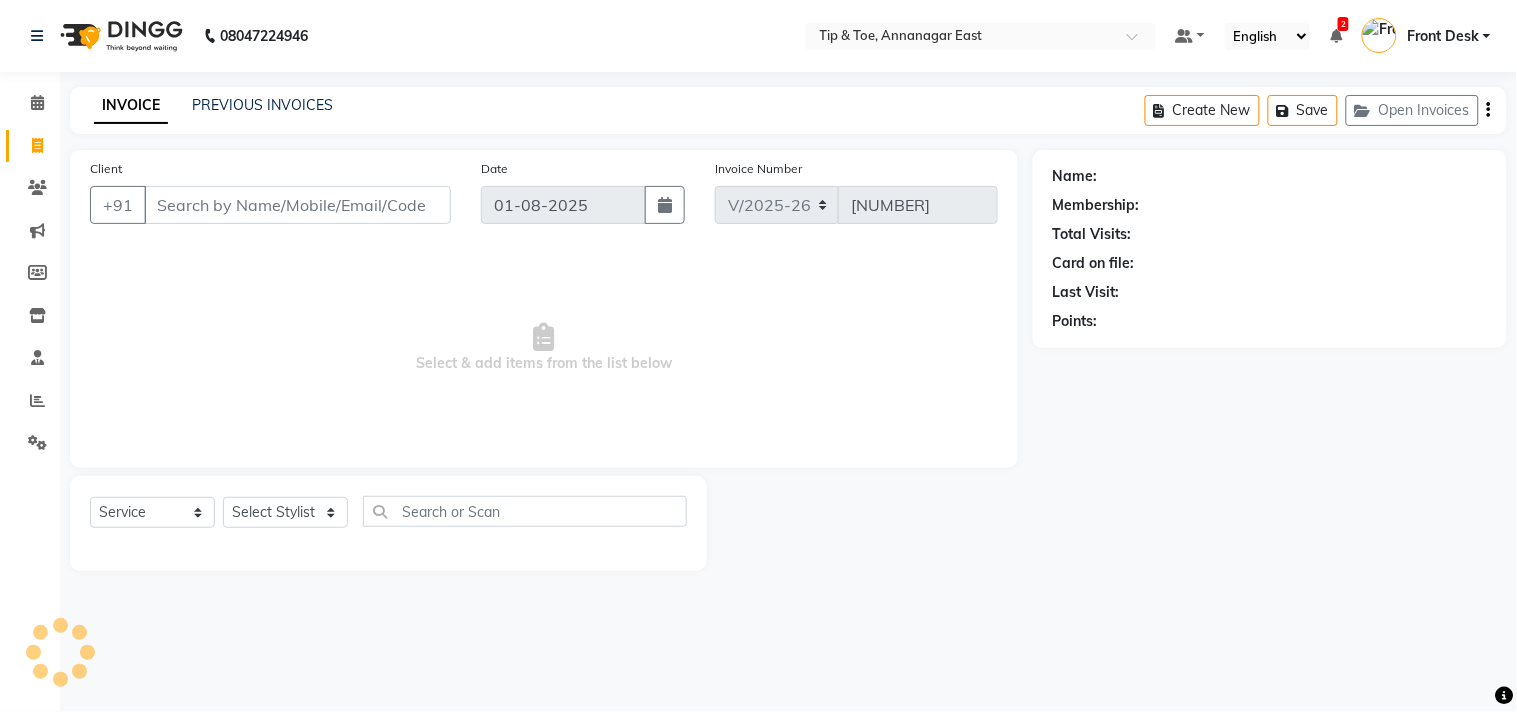 click on "INVOICE PREVIOUS INVOICES Create New   Save   Open Invoices" 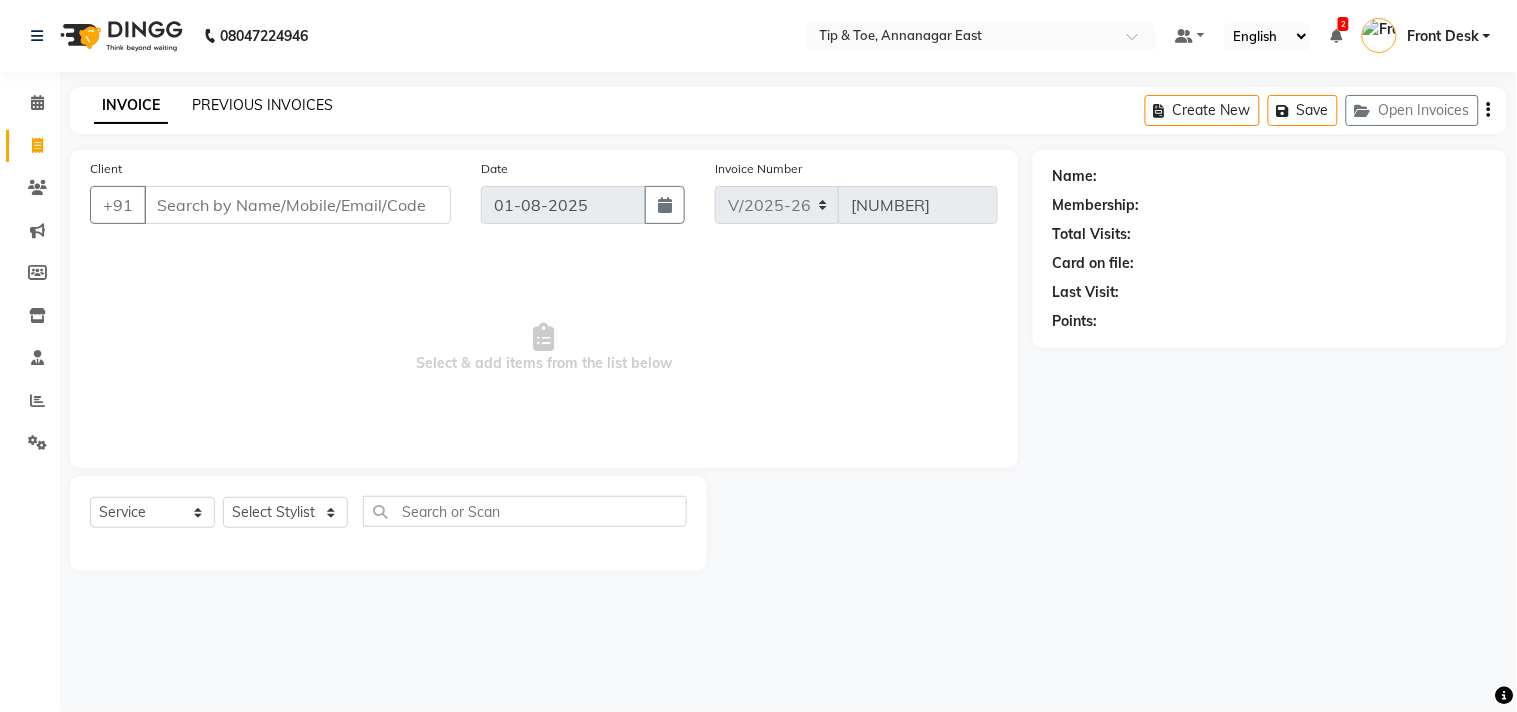 click on "PREVIOUS INVOICES" 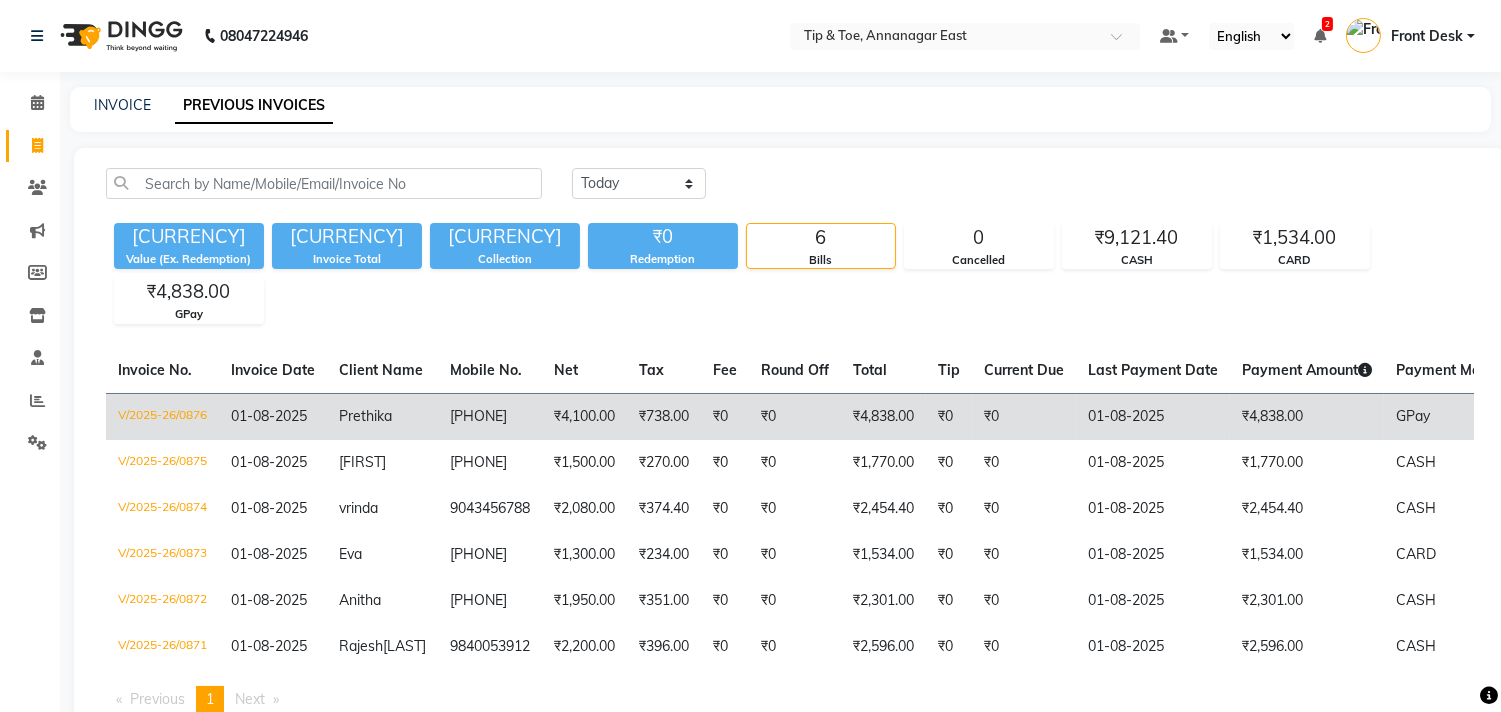 scroll, scrollTop: 81, scrollLeft: 0, axis: vertical 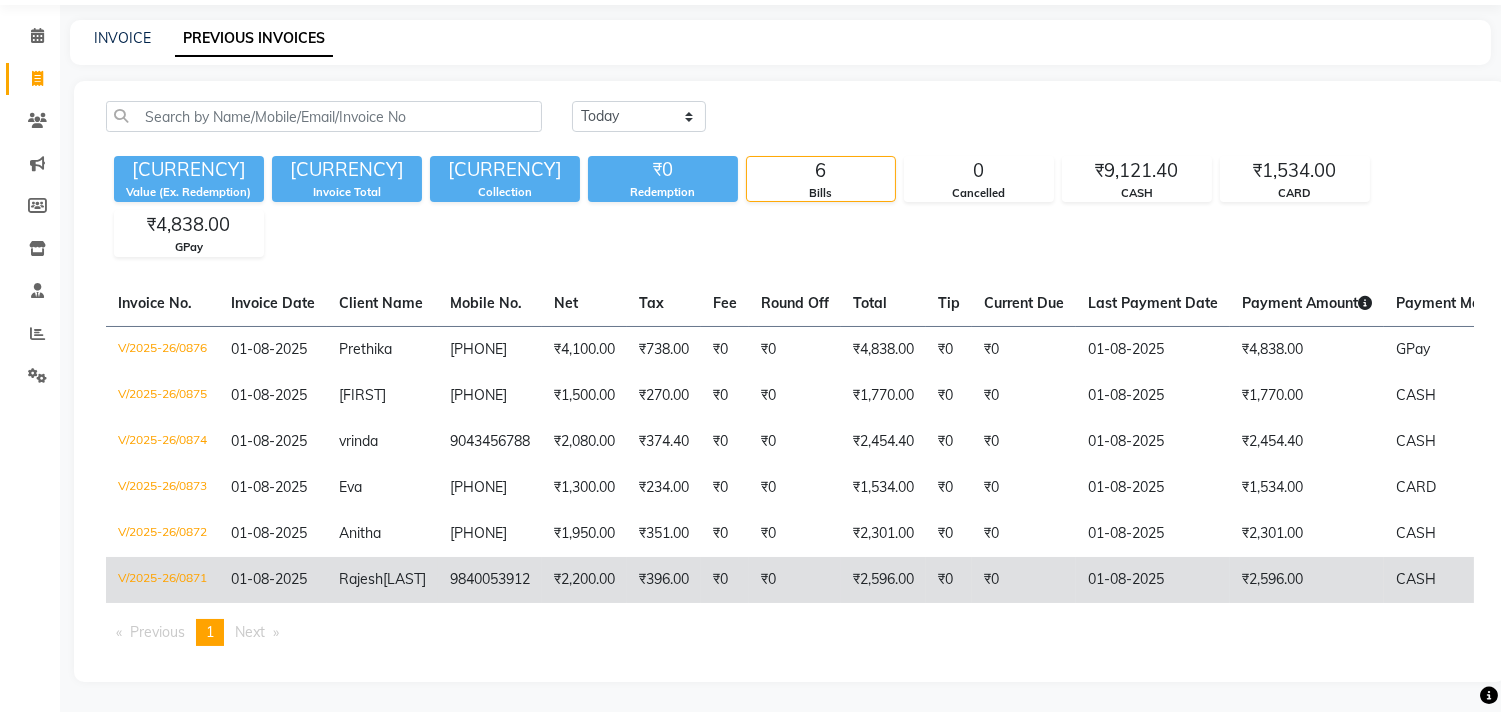 click on "₹396.00" 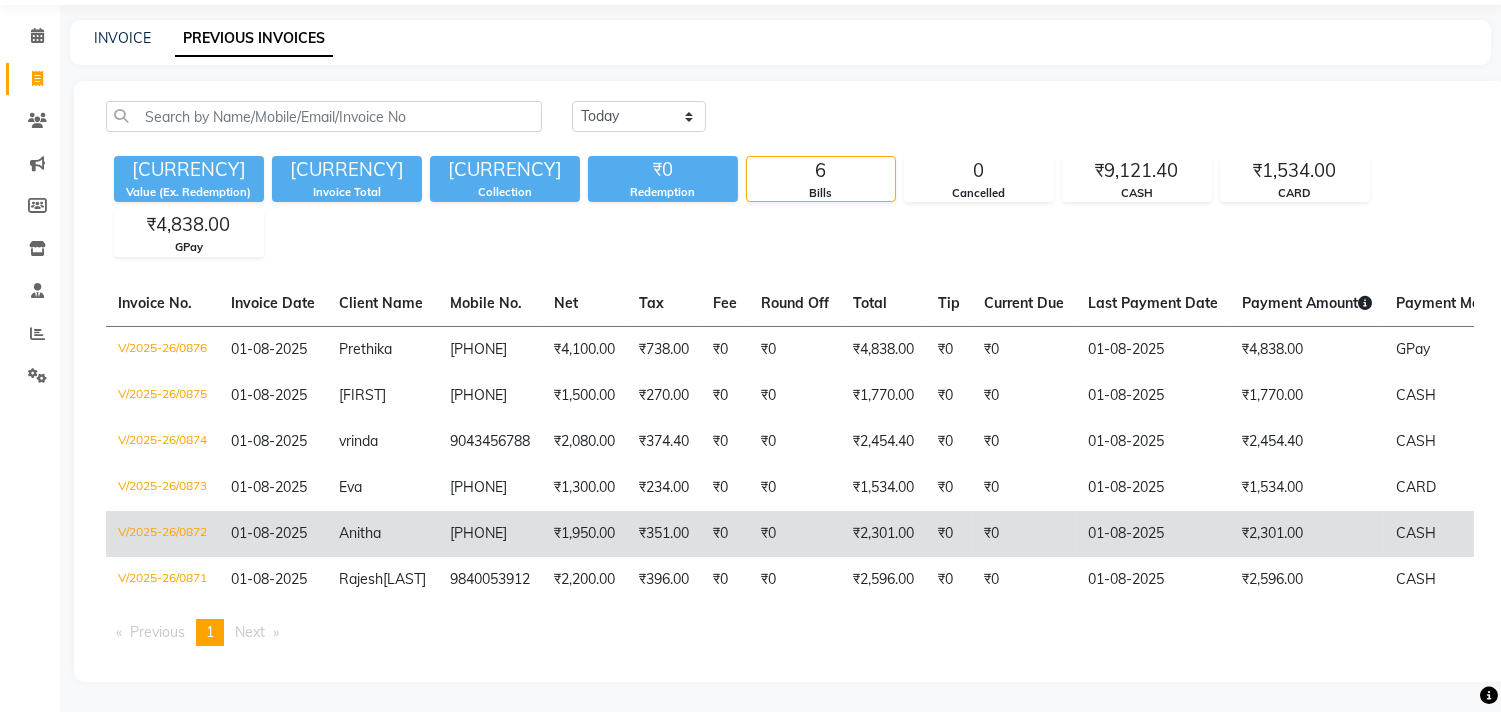 click on "9382149974" 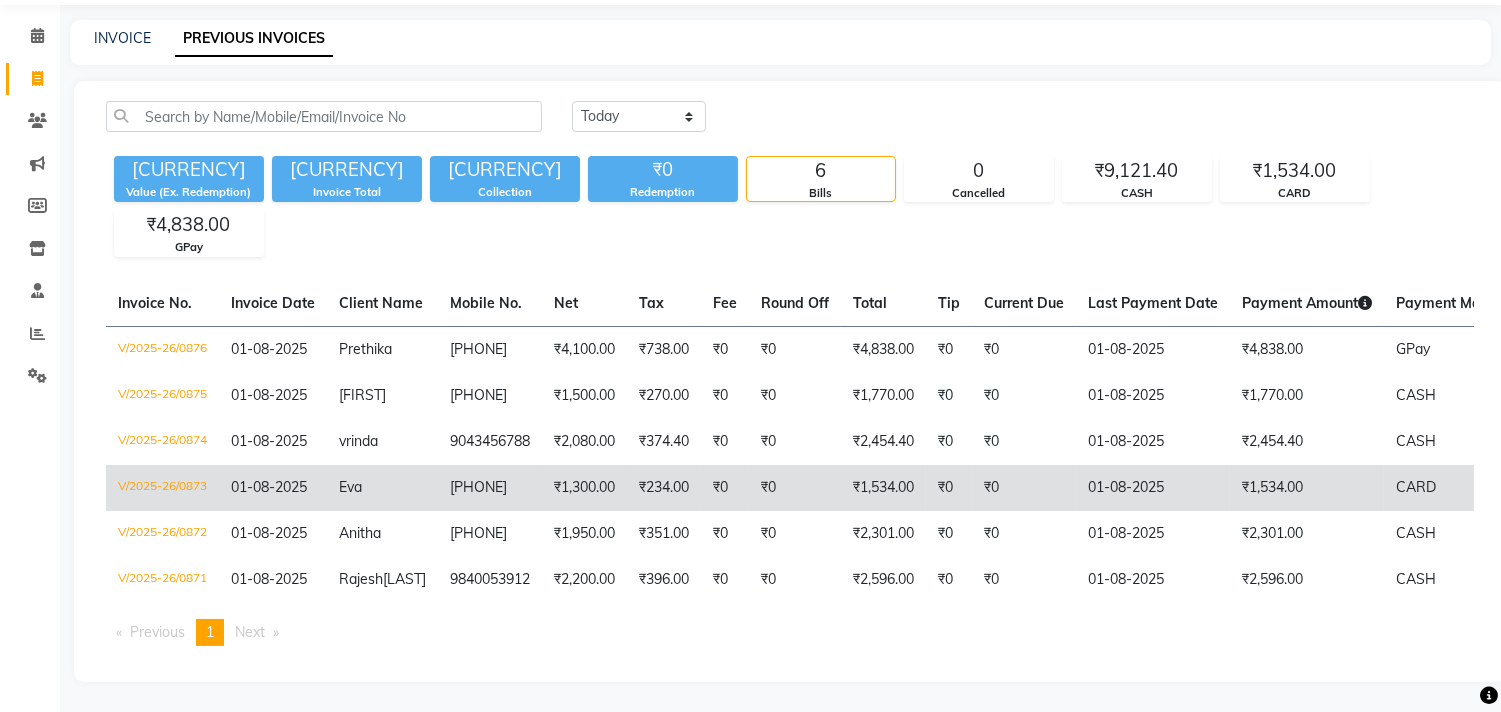 click on "9962540887" 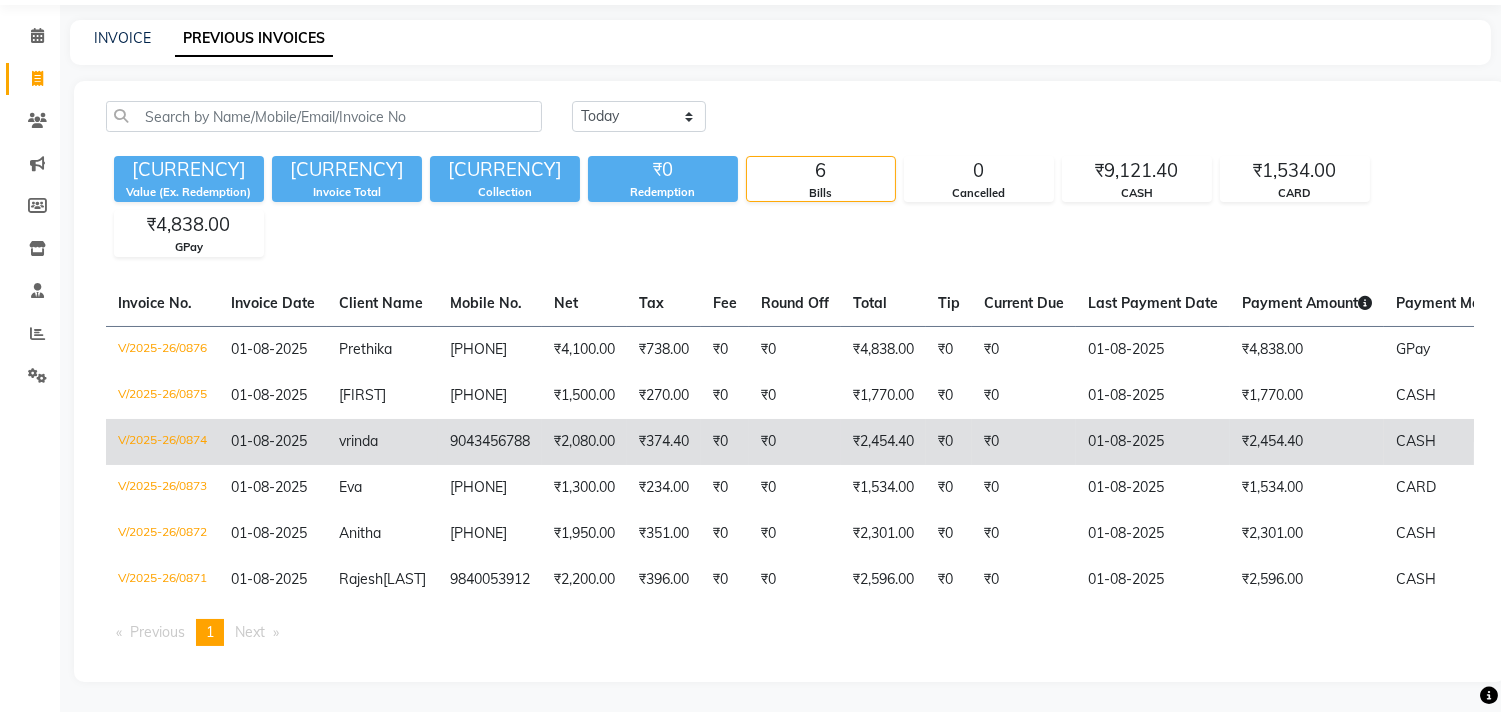 click on "9043456788" 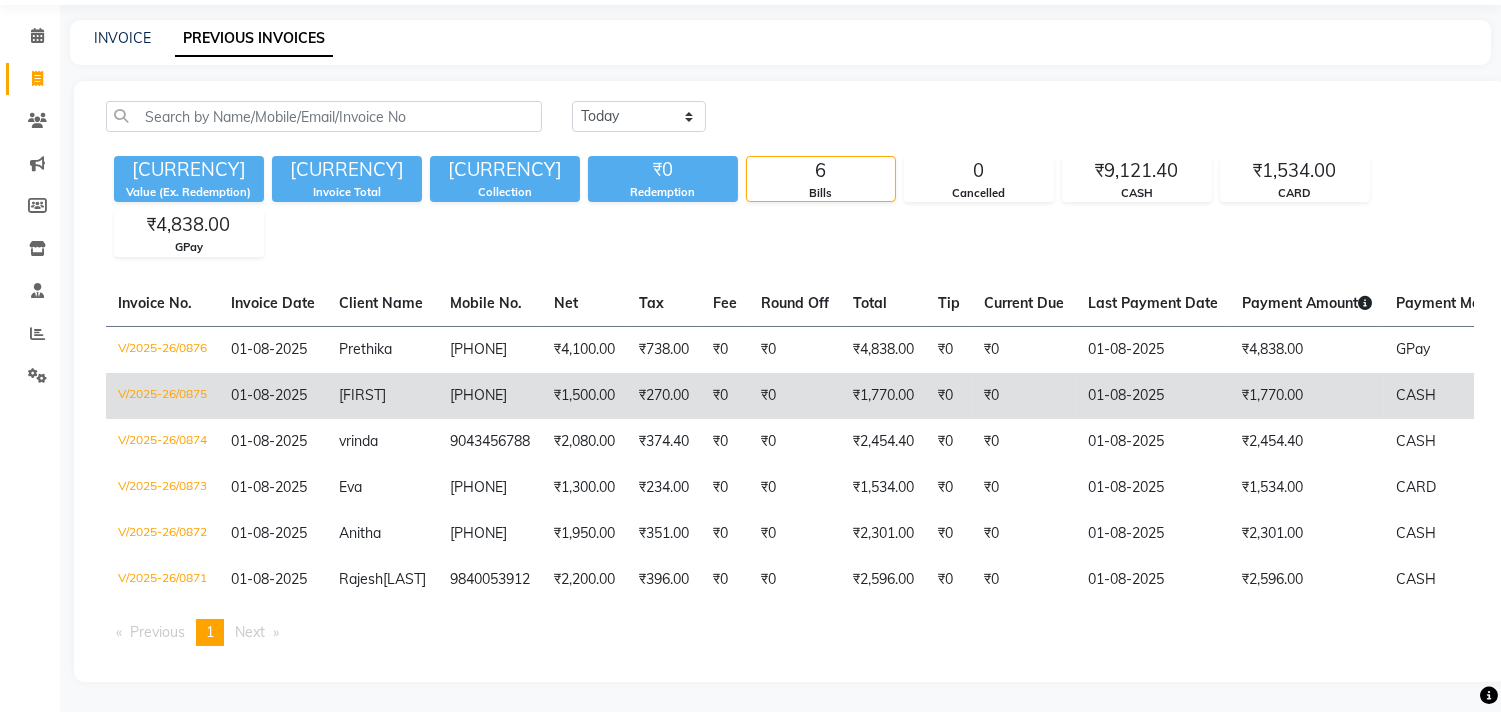 click on "9384820801" 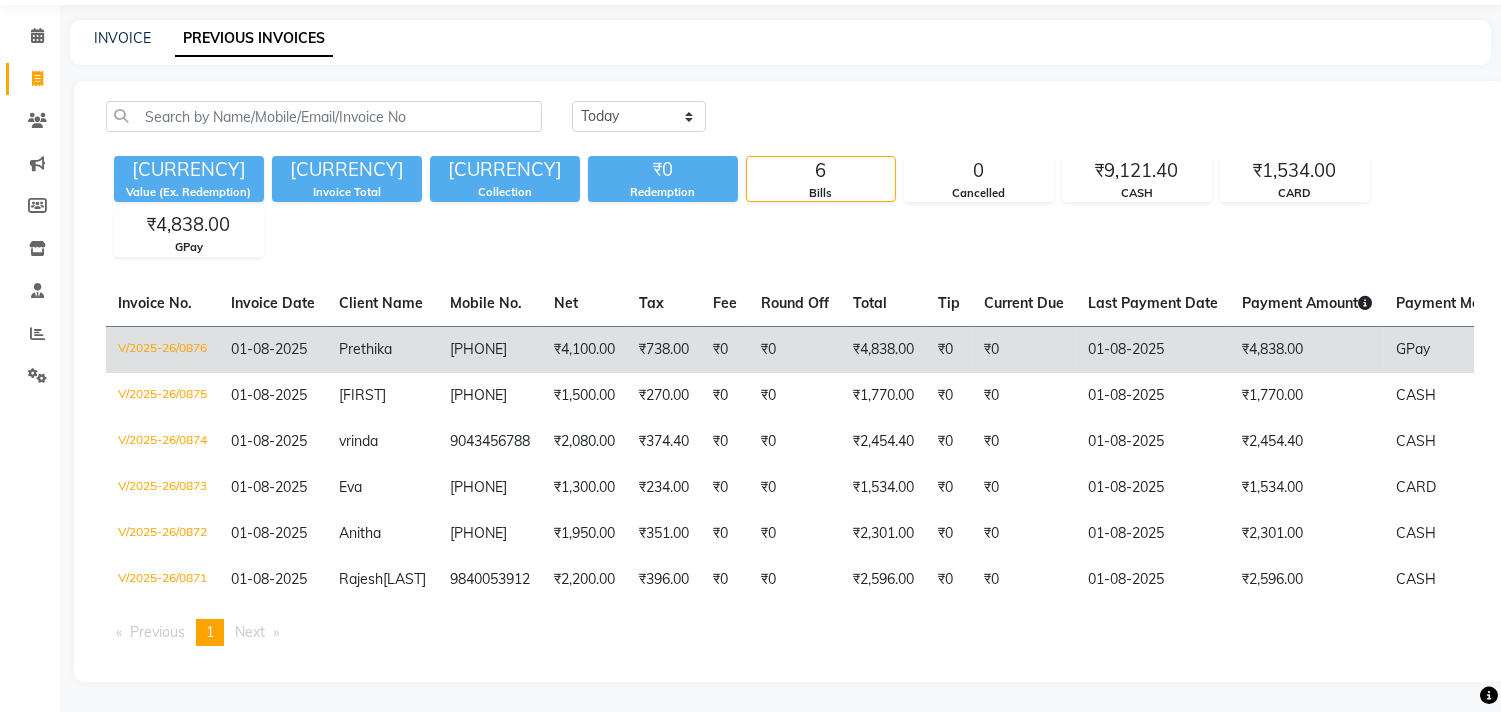 click on "₹4,100.00" 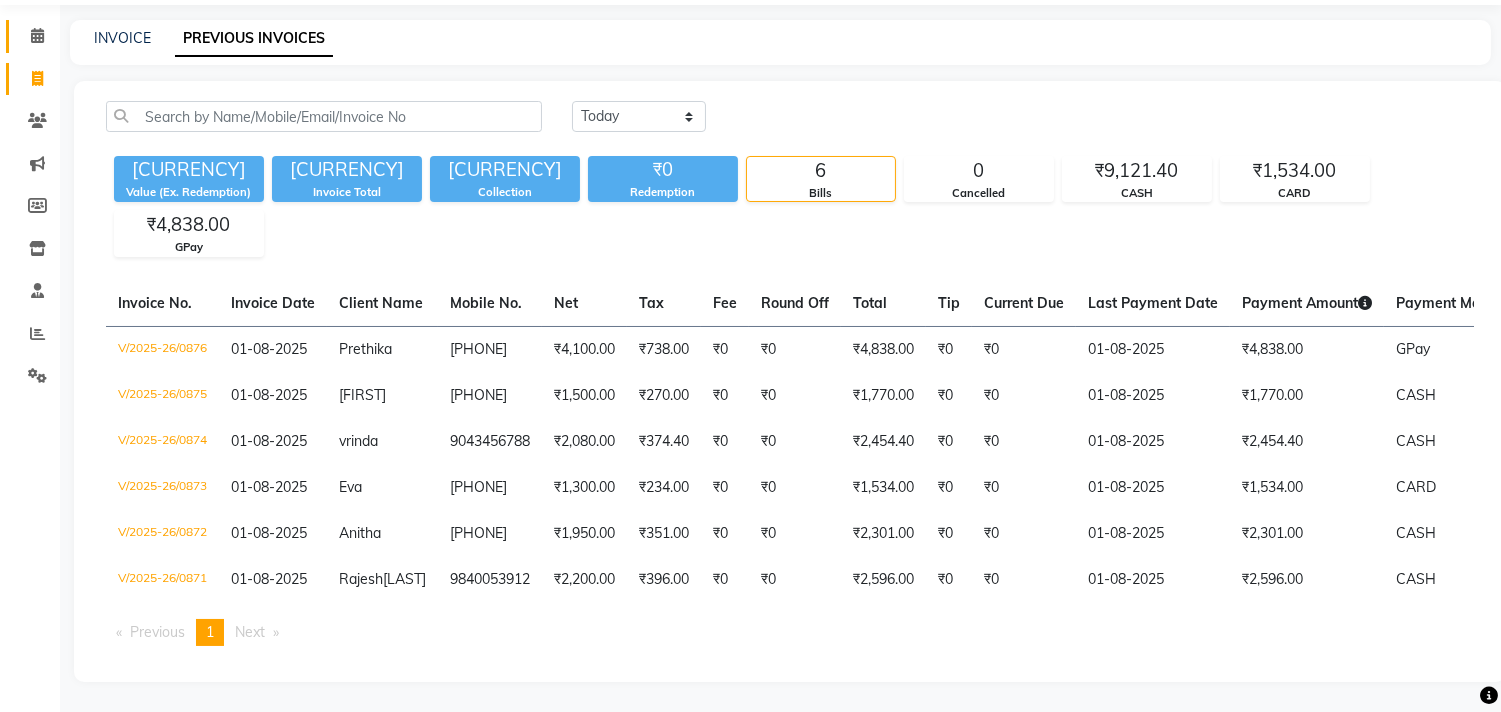 click on "Calendar" 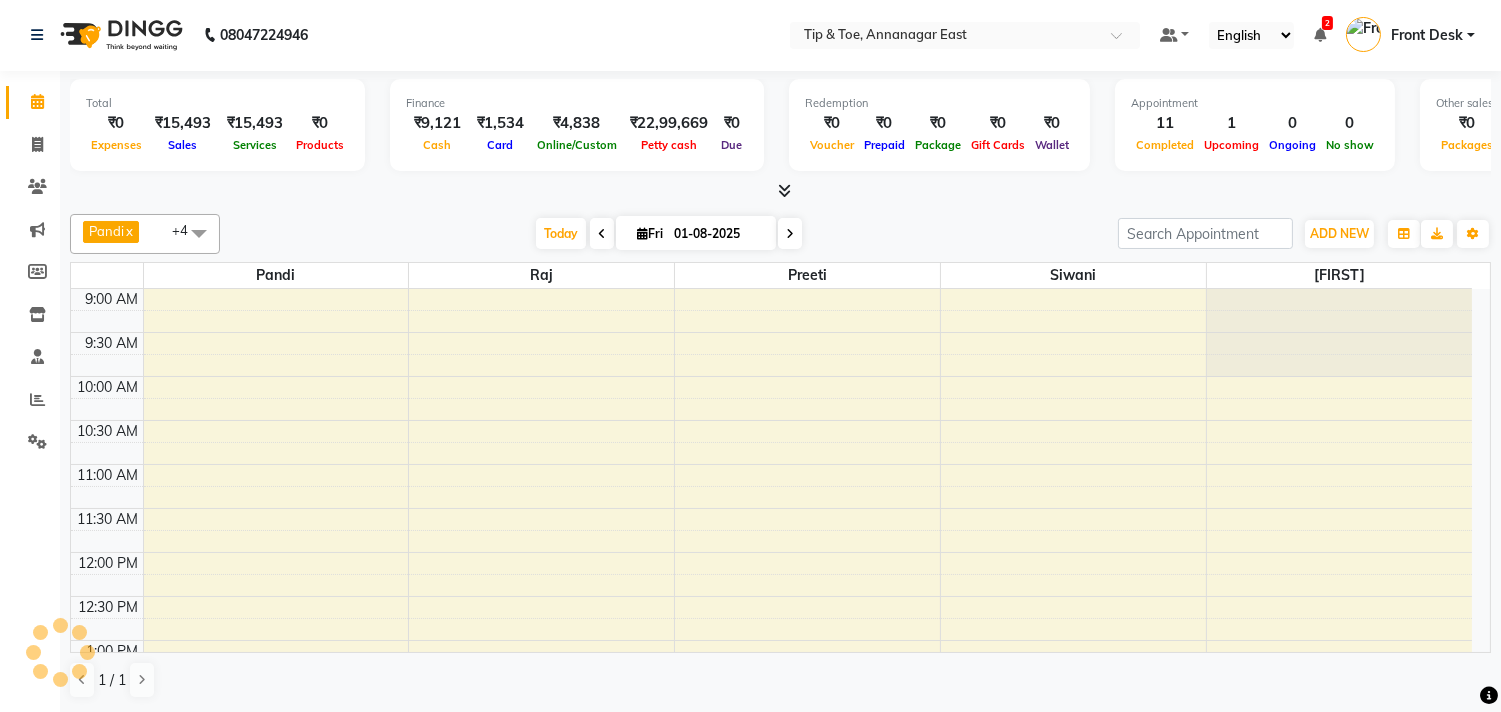 scroll, scrollTop: 0, scrollLeft: 0, axis: both 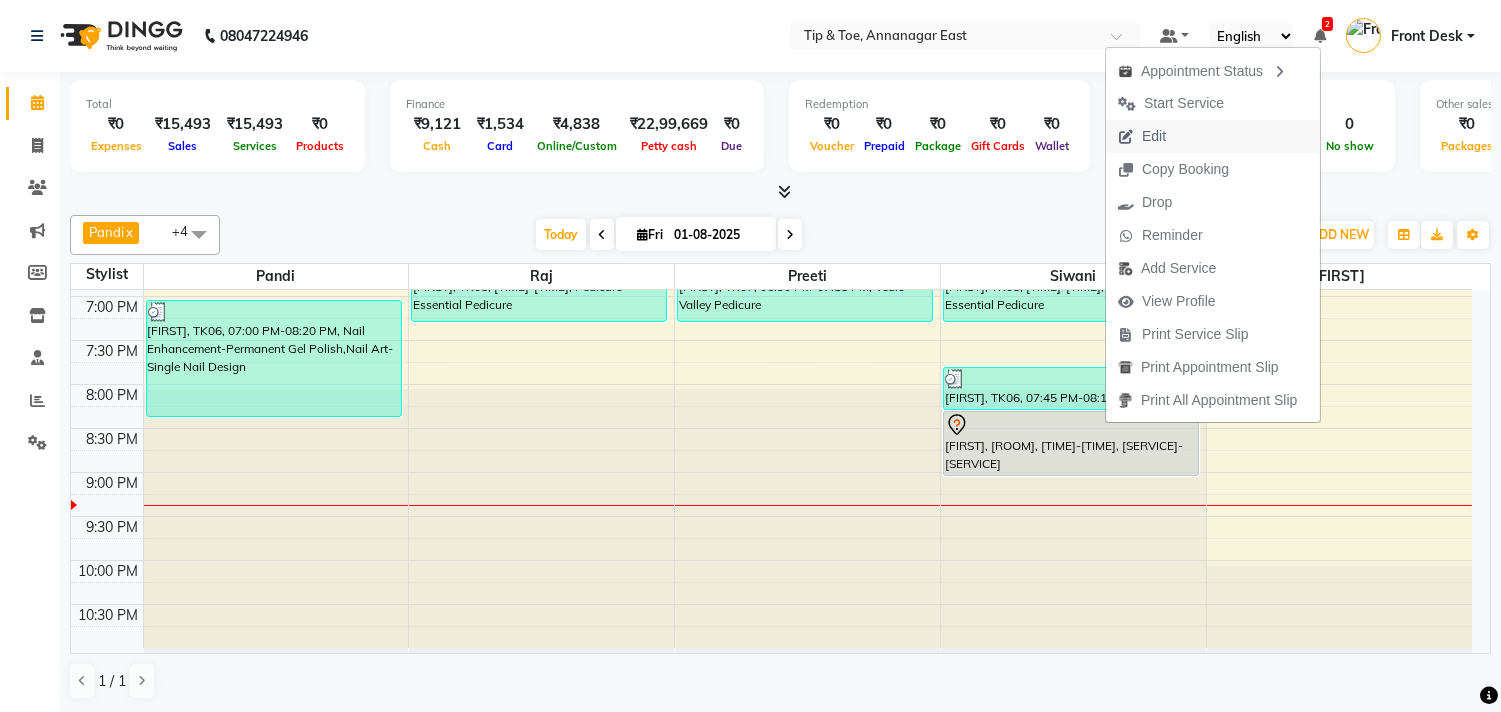 click on "Edit" at bounding box center (1213, 136) 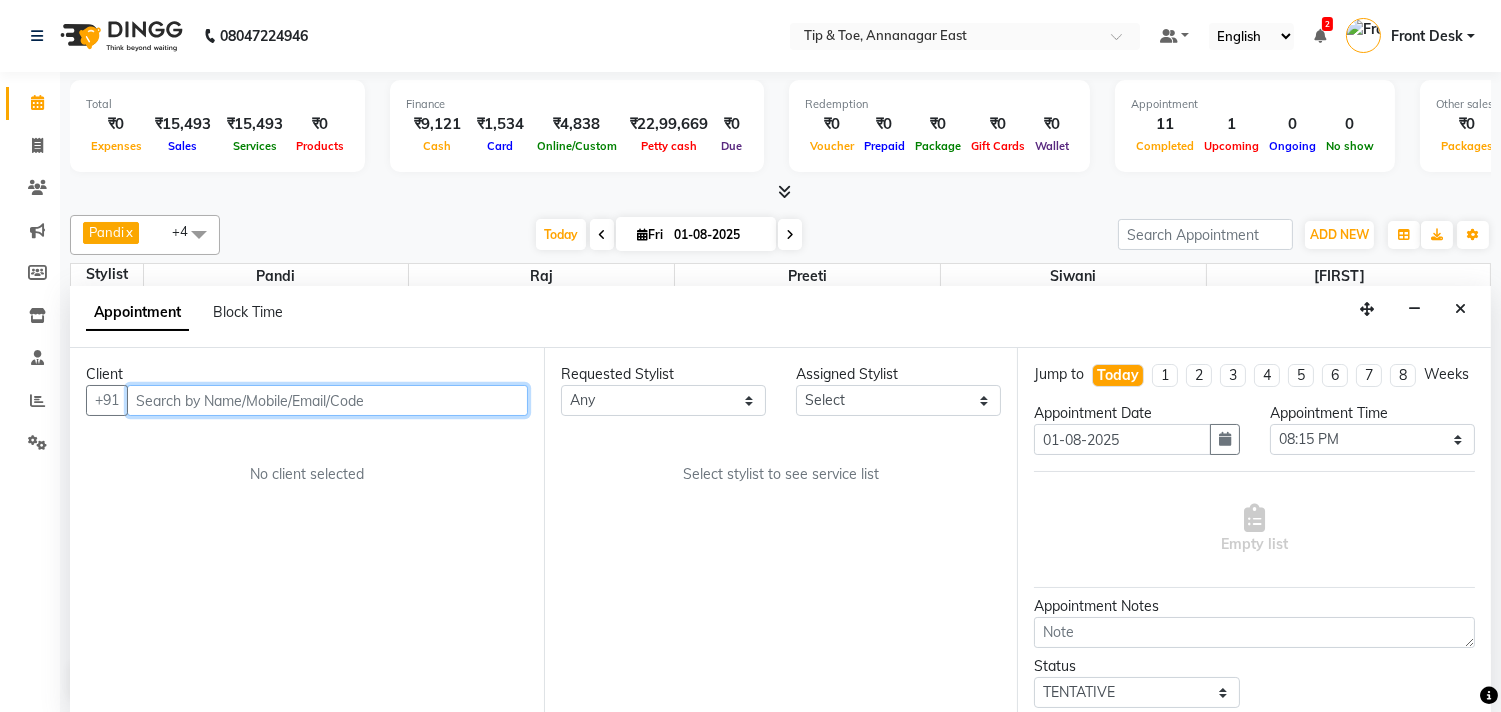 scroll, scrollTop: 1, scrollLeft: 0, axis: vertical 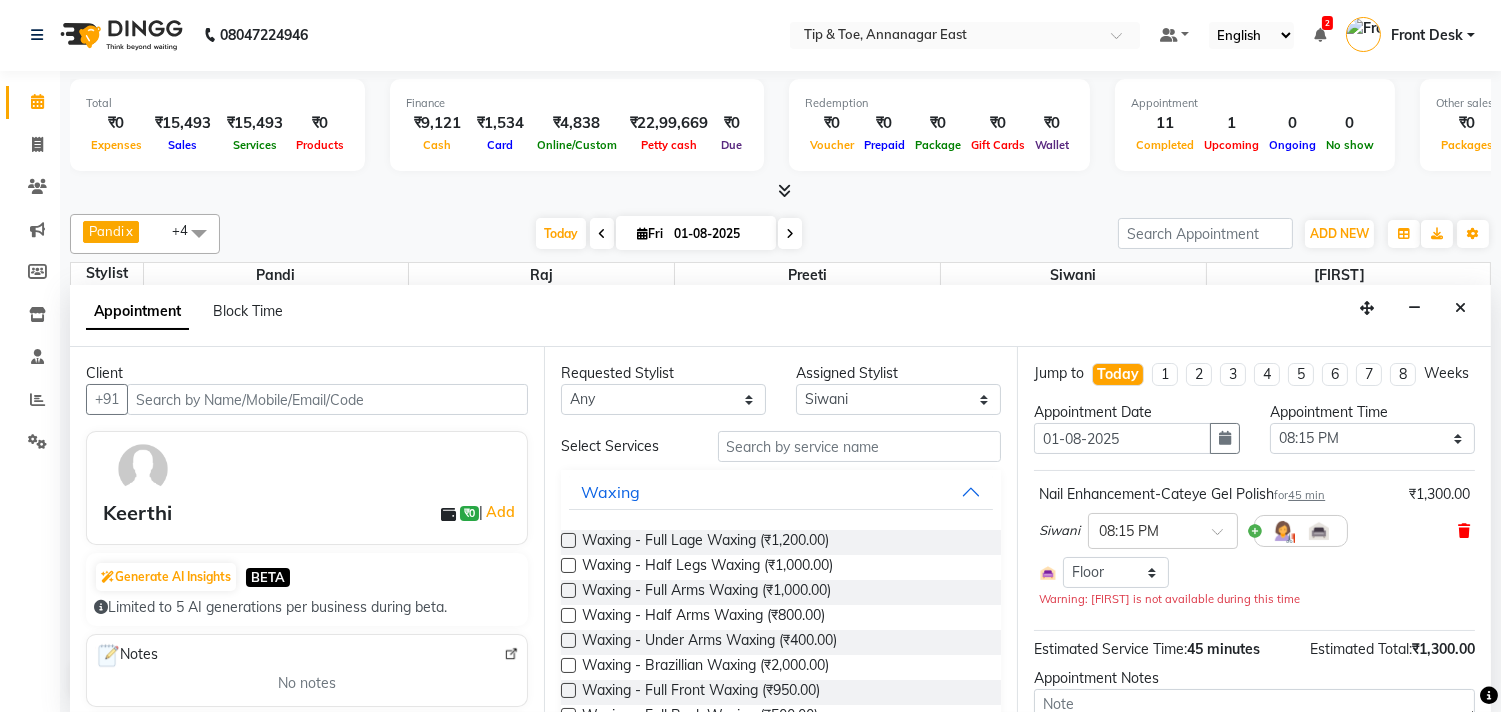 click at bounding box center [1464, 531] 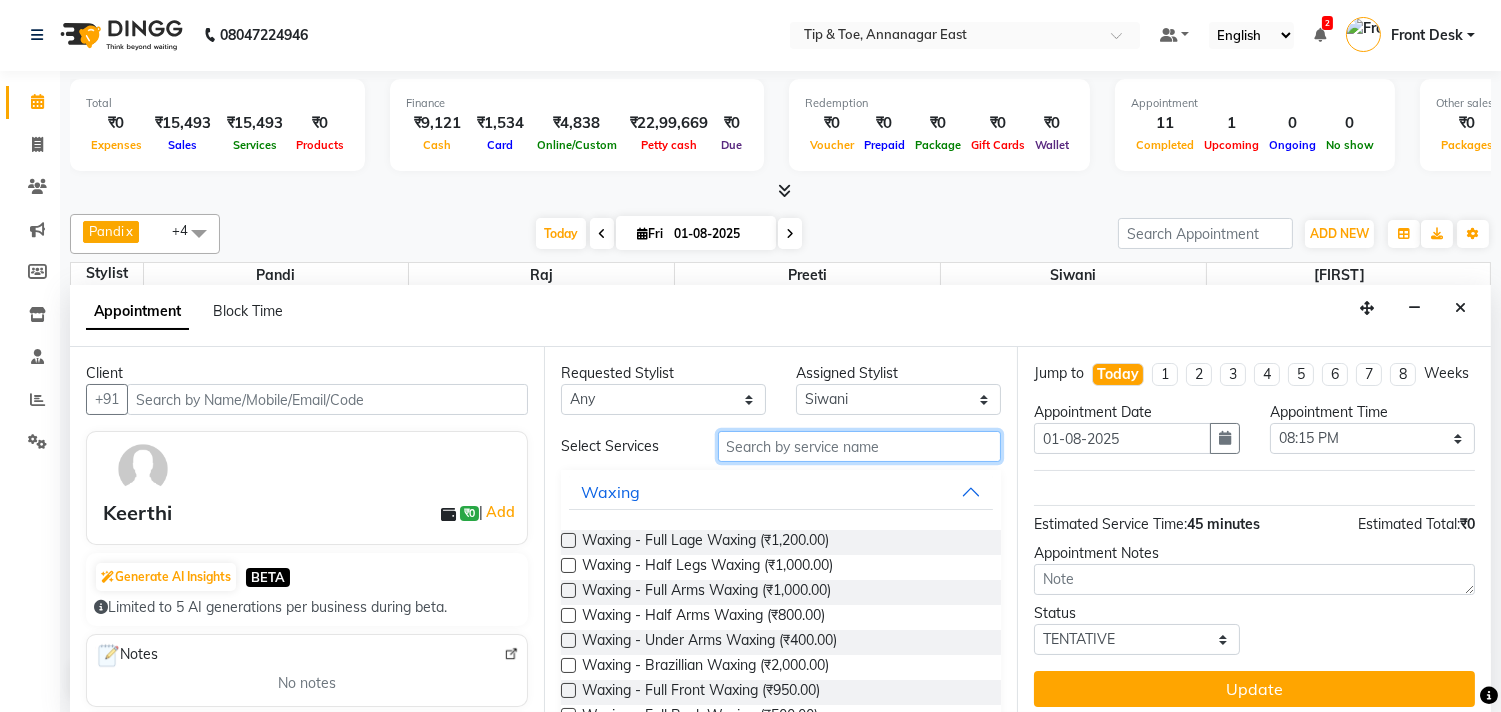 click at bounding box center (860, 446) 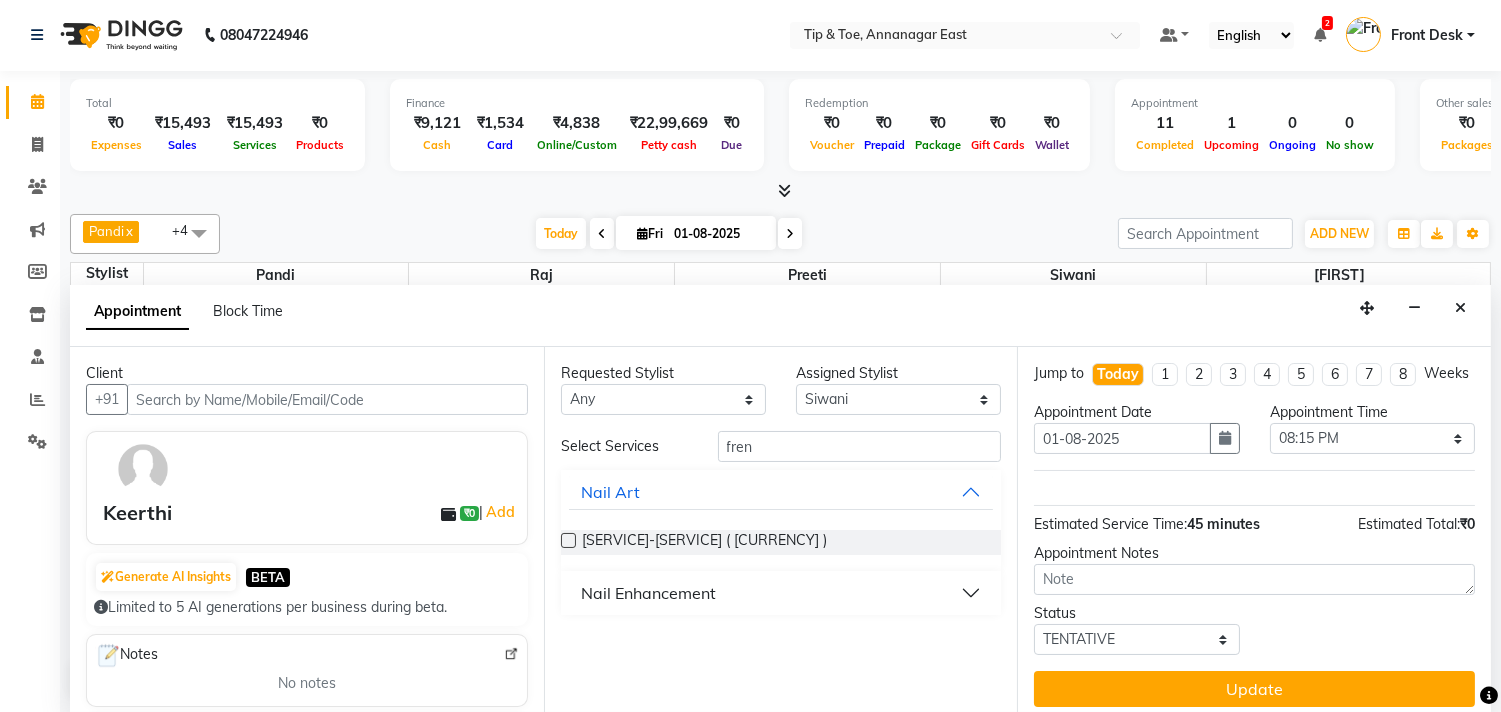 click on "Nail Enhancement" at bounding box center (781, 593) 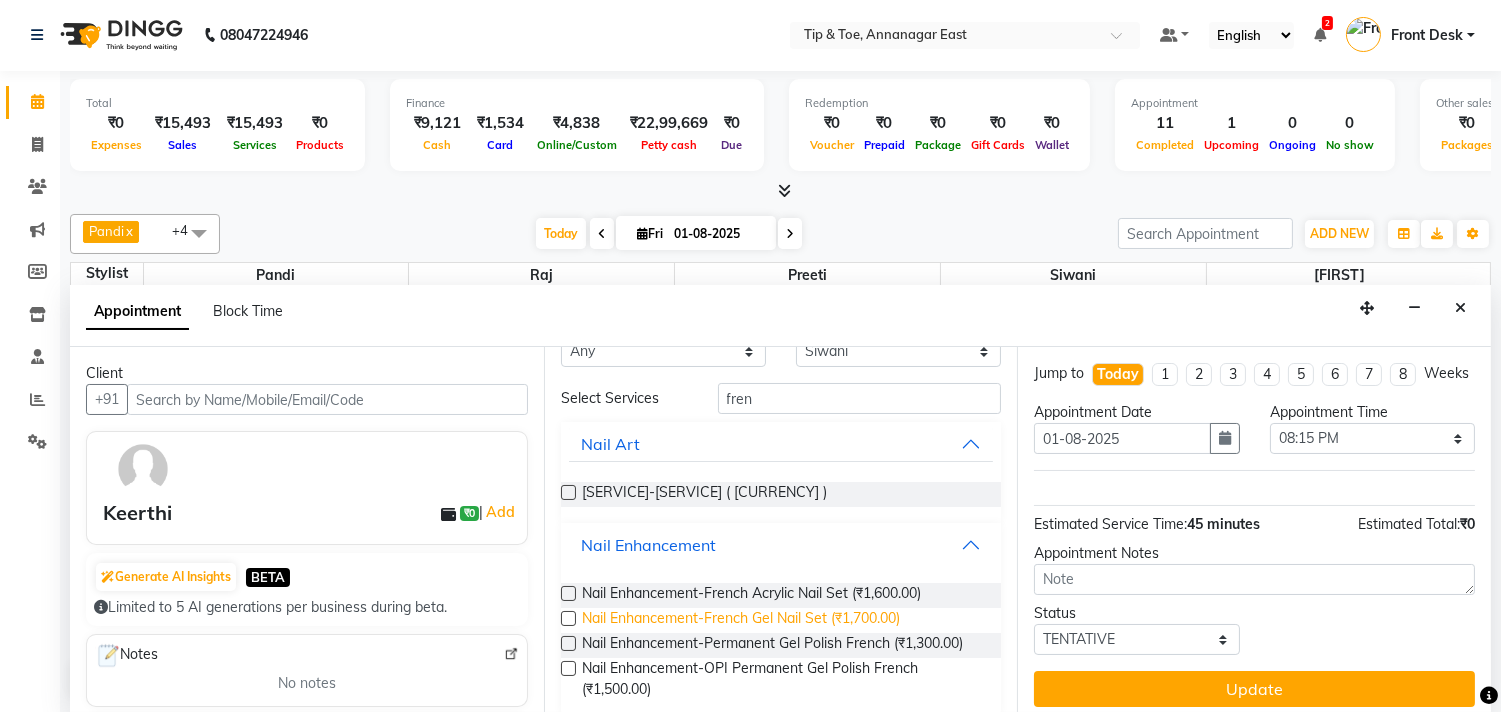 scroll, scrollTop: 84, scrollLeft: 0, axis: vertical 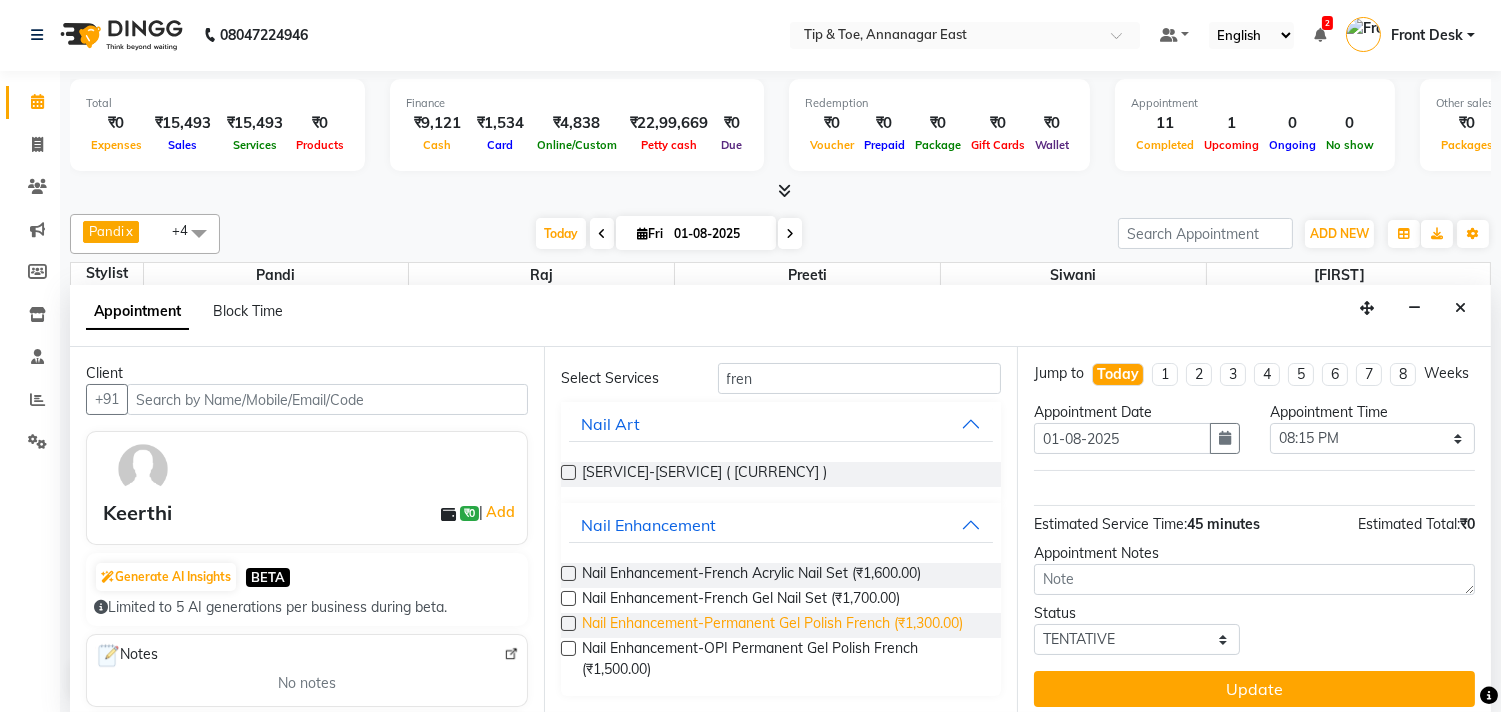 click on "Nail Enhancement-Permanent Gel Polish French (₹1,300.00)" at bounding box center (772, 625) 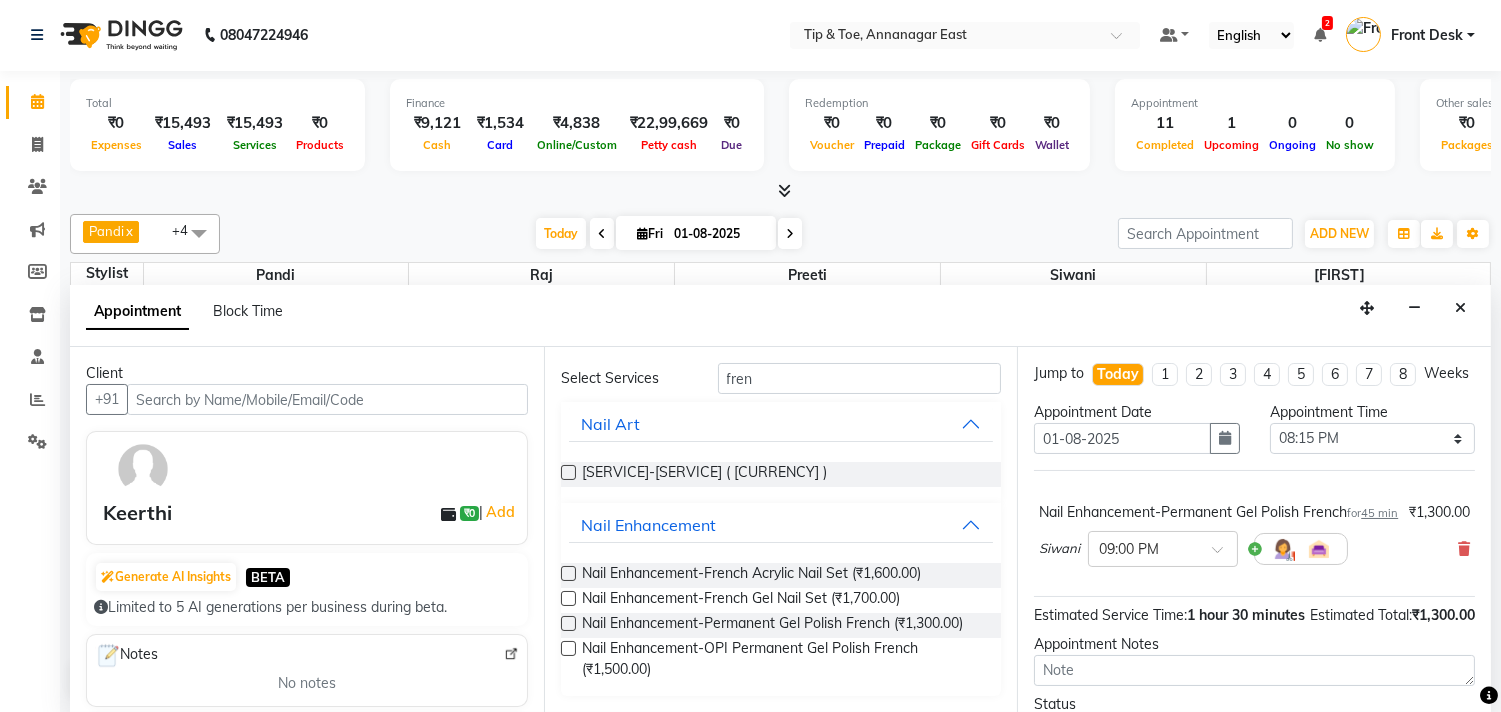 scroll, scrollTop: 162, scrollLeft: 0, axis: vertical 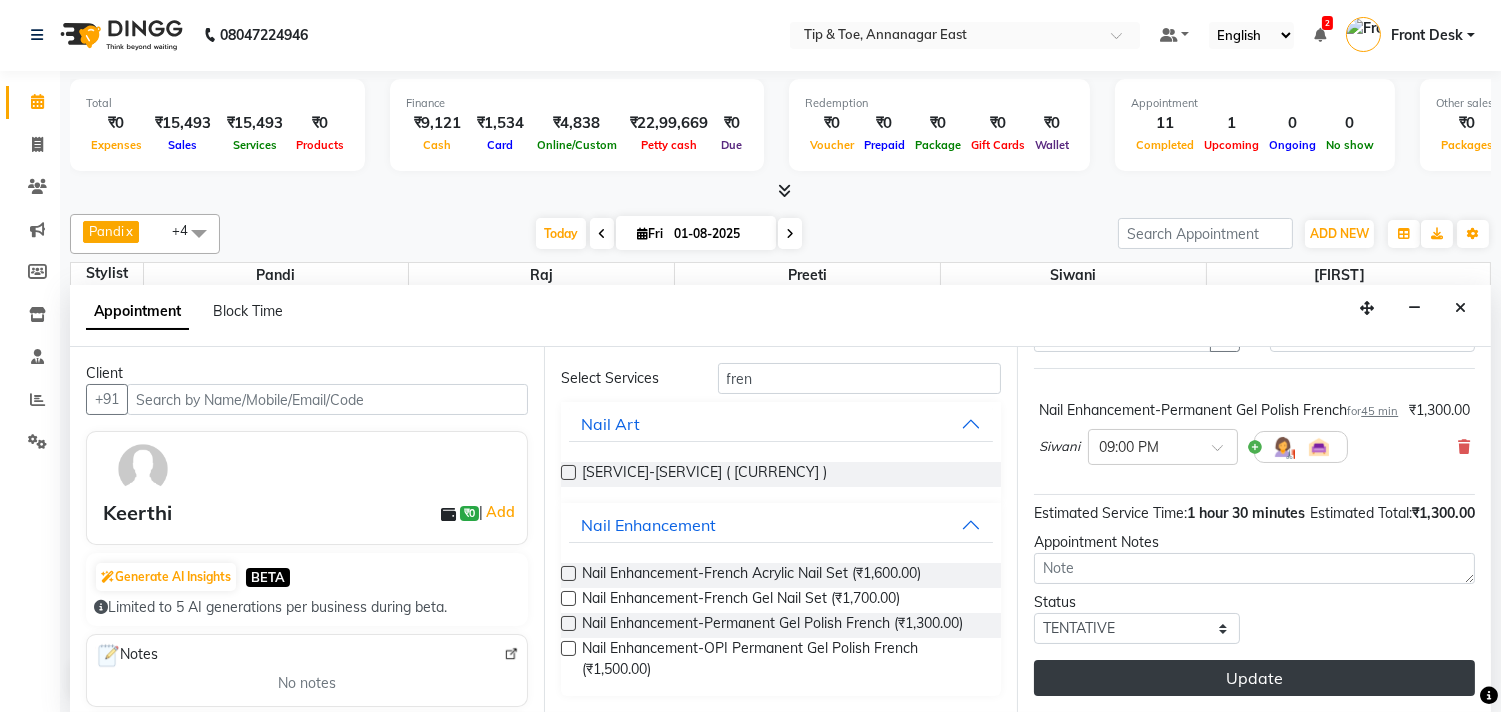 click on "Update" at bounding box center (1254, 678) 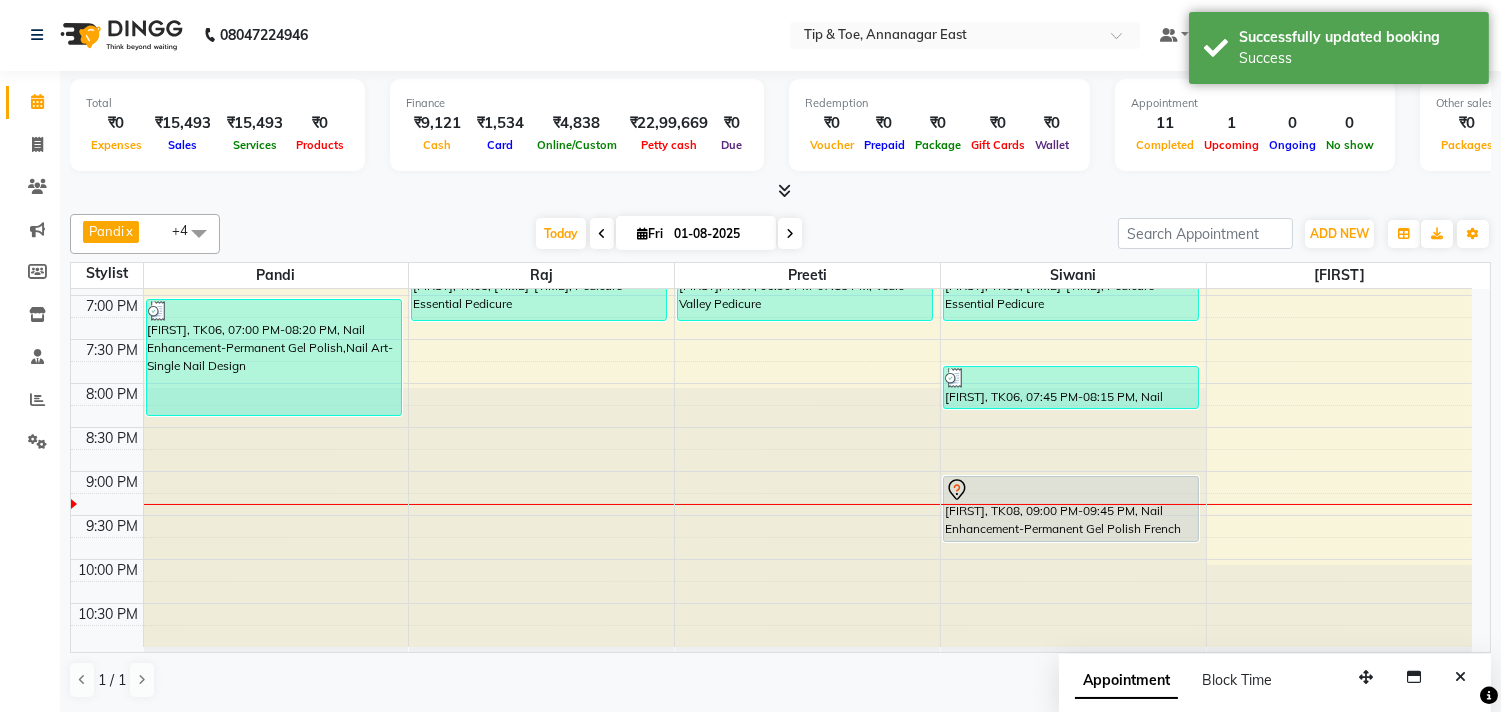 scroll, scrollTop: 0, scrollLeft: 0, axis: both 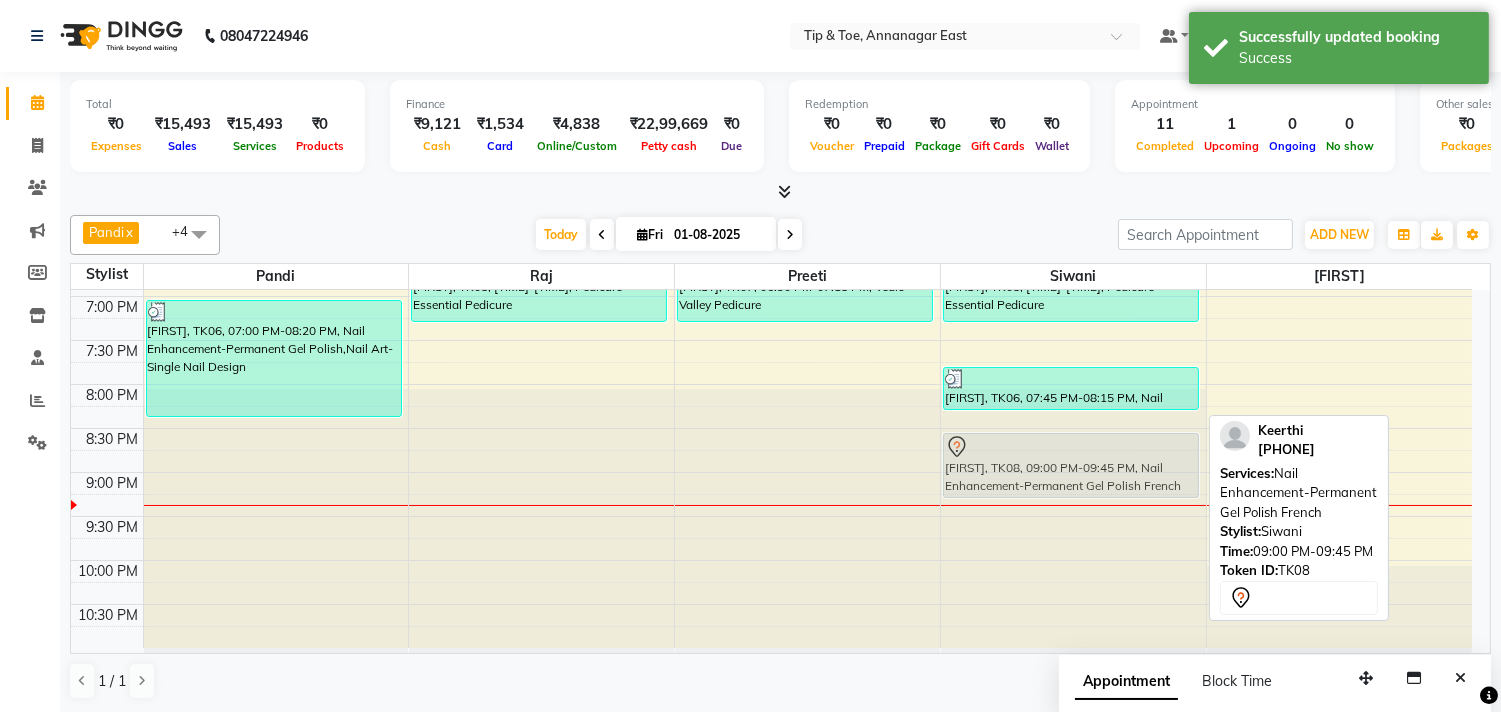drag, startPoint x: 1090, startPoint y: 520, endPoint x: 1105, endPoint y: 467, distance: 55.081757 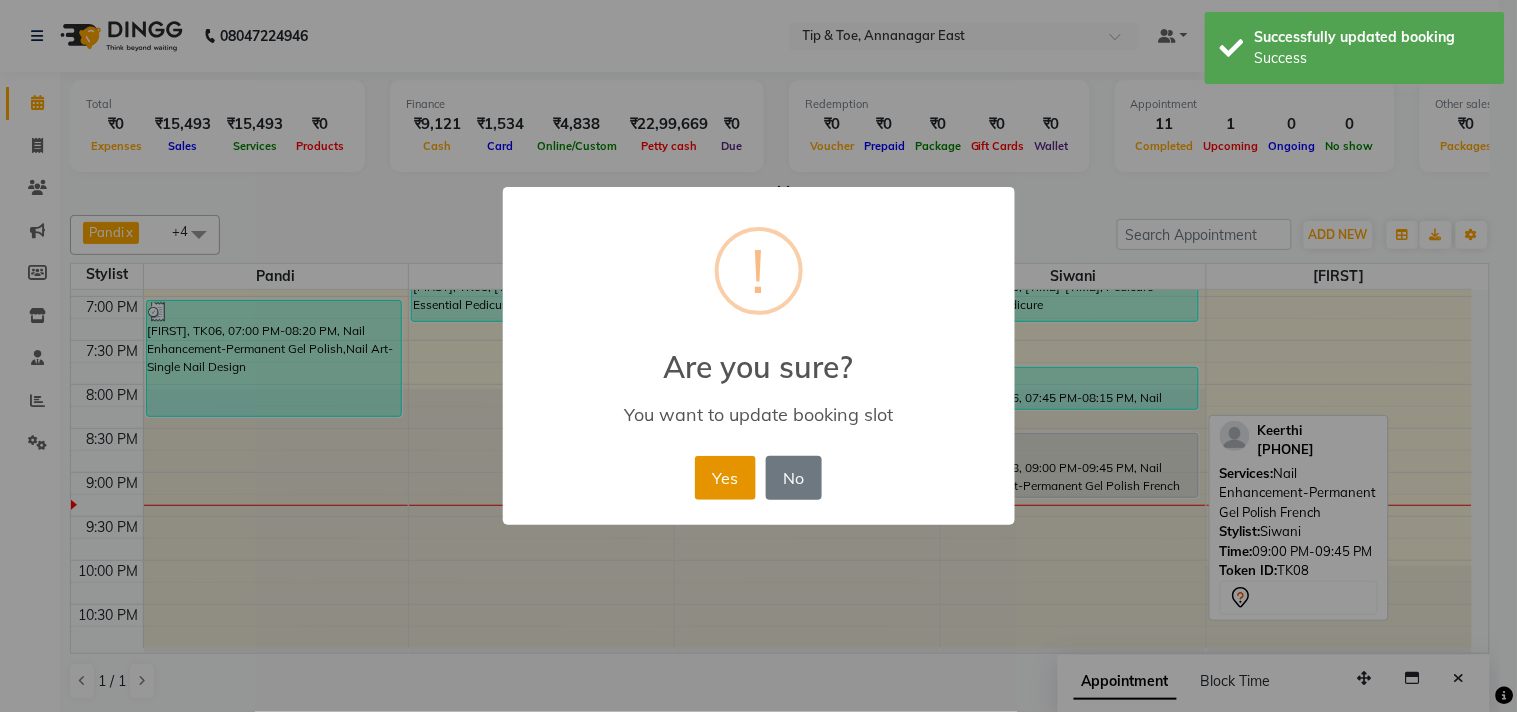 click on "Yes" at bounding box center (725, 478) 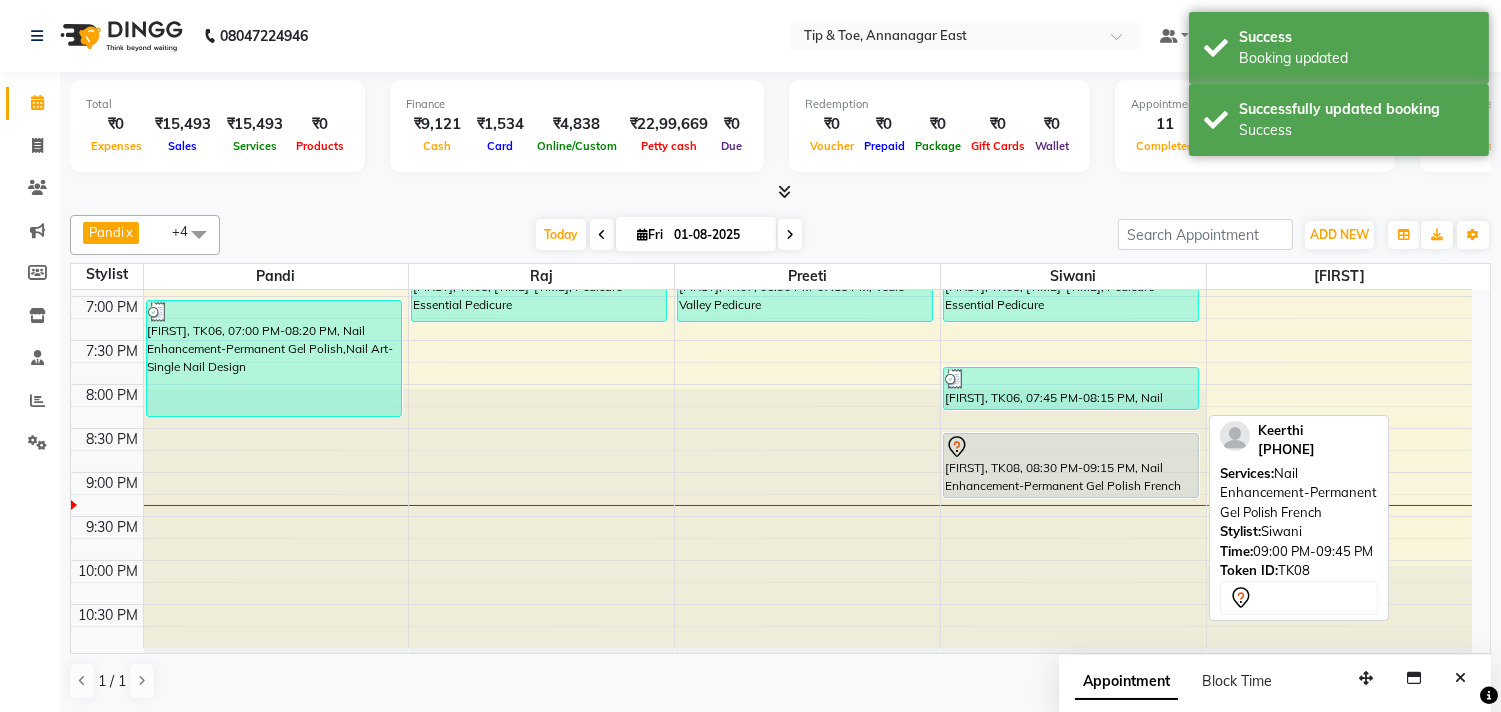 scroll, scrollTop: 1, scrollLeft: 0, axis: vertical 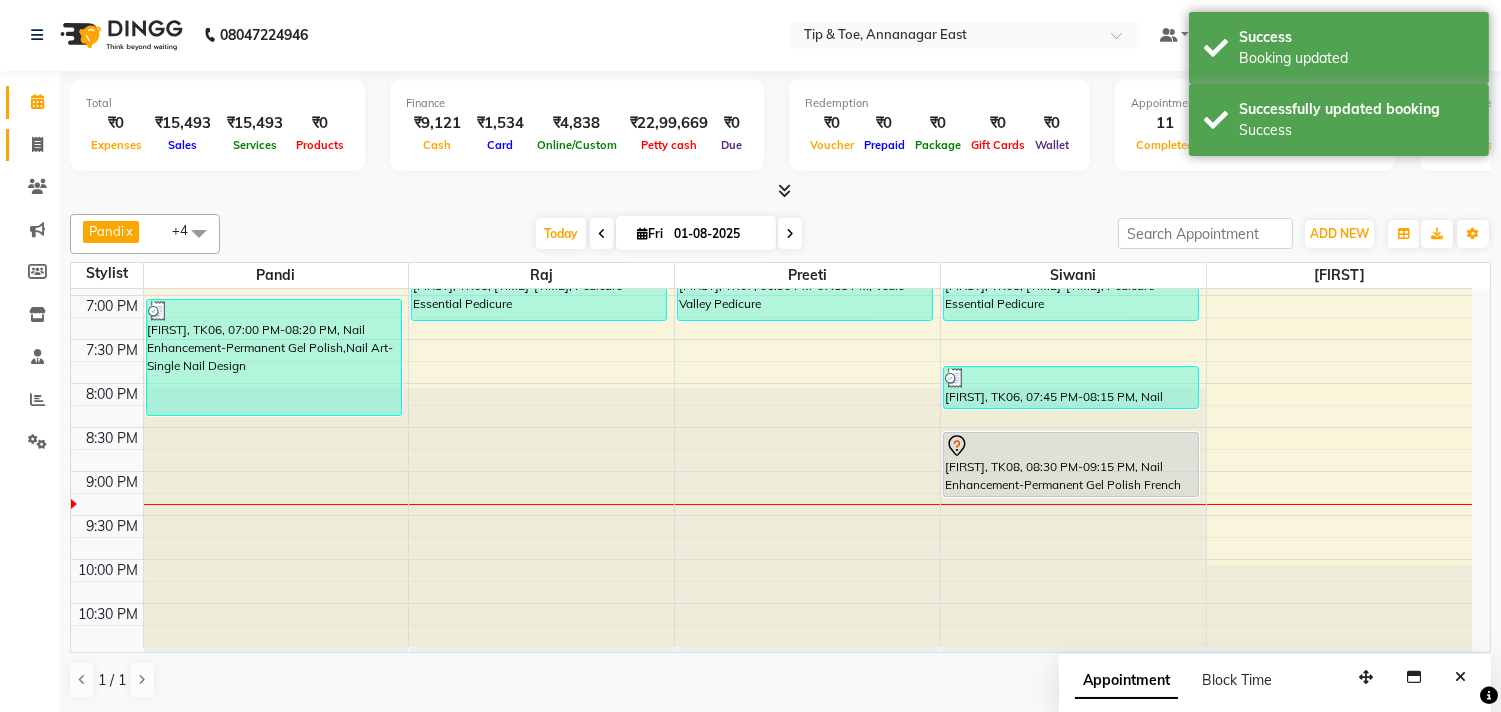 click 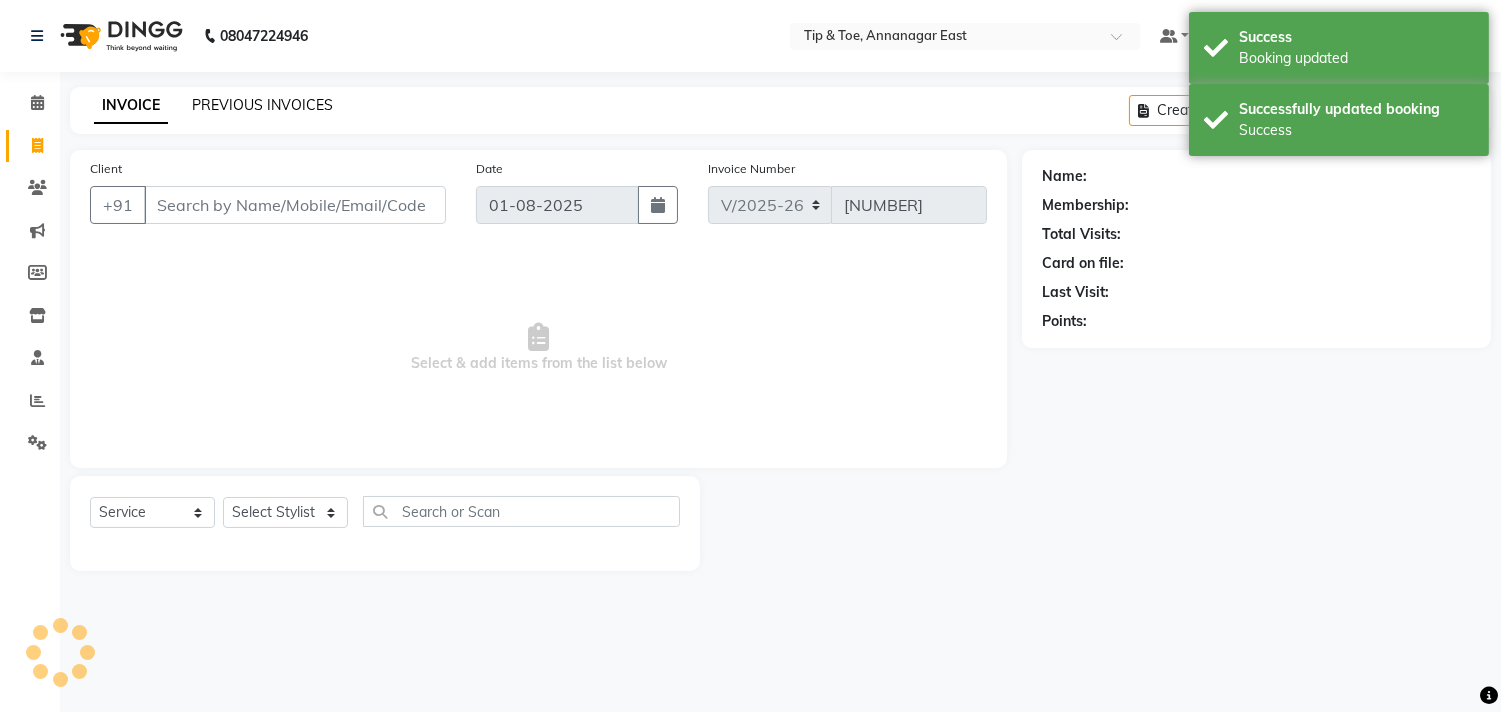 scroll, scrollTop: 0, scrollLeft: 0, axis: both 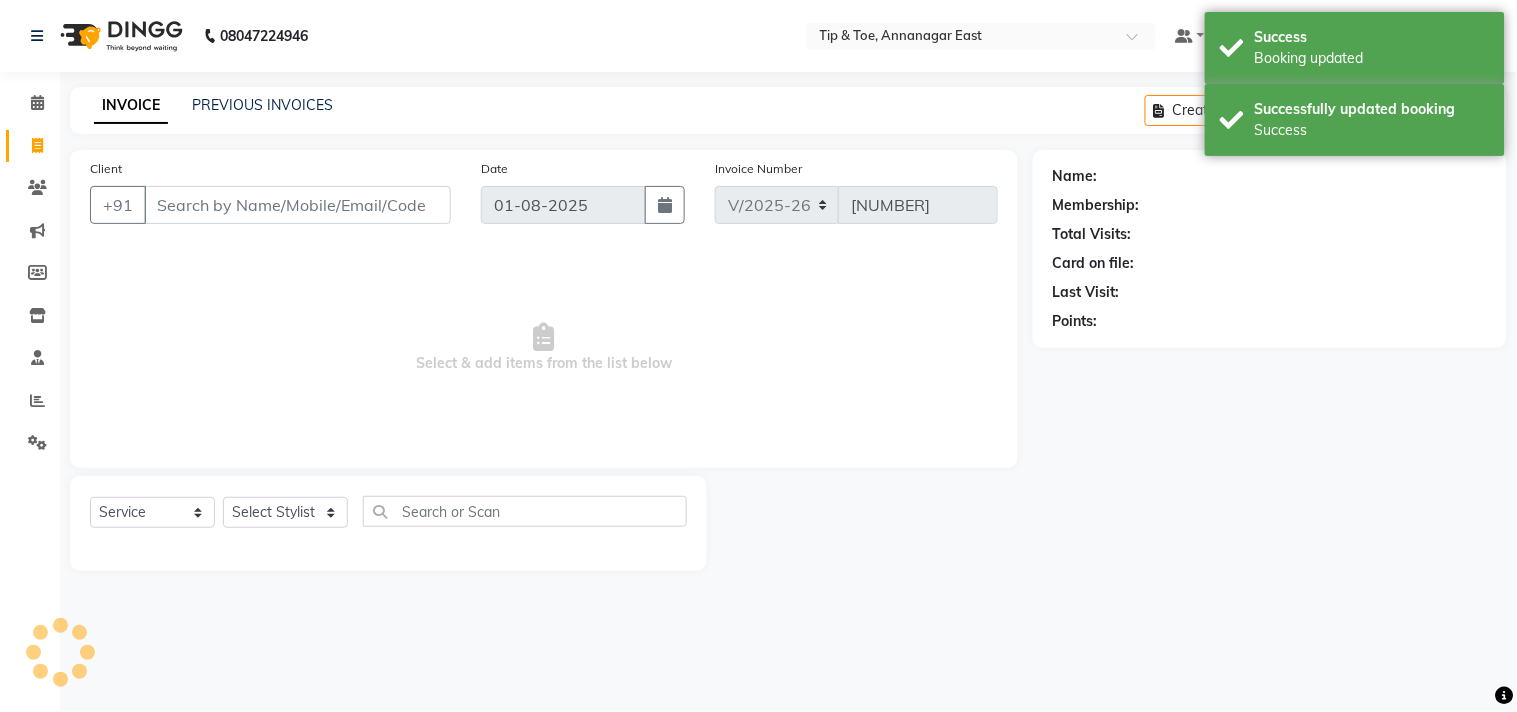 click on "INVOICE PREVIOUS INVOICES Create New   Save   Open Invoices" 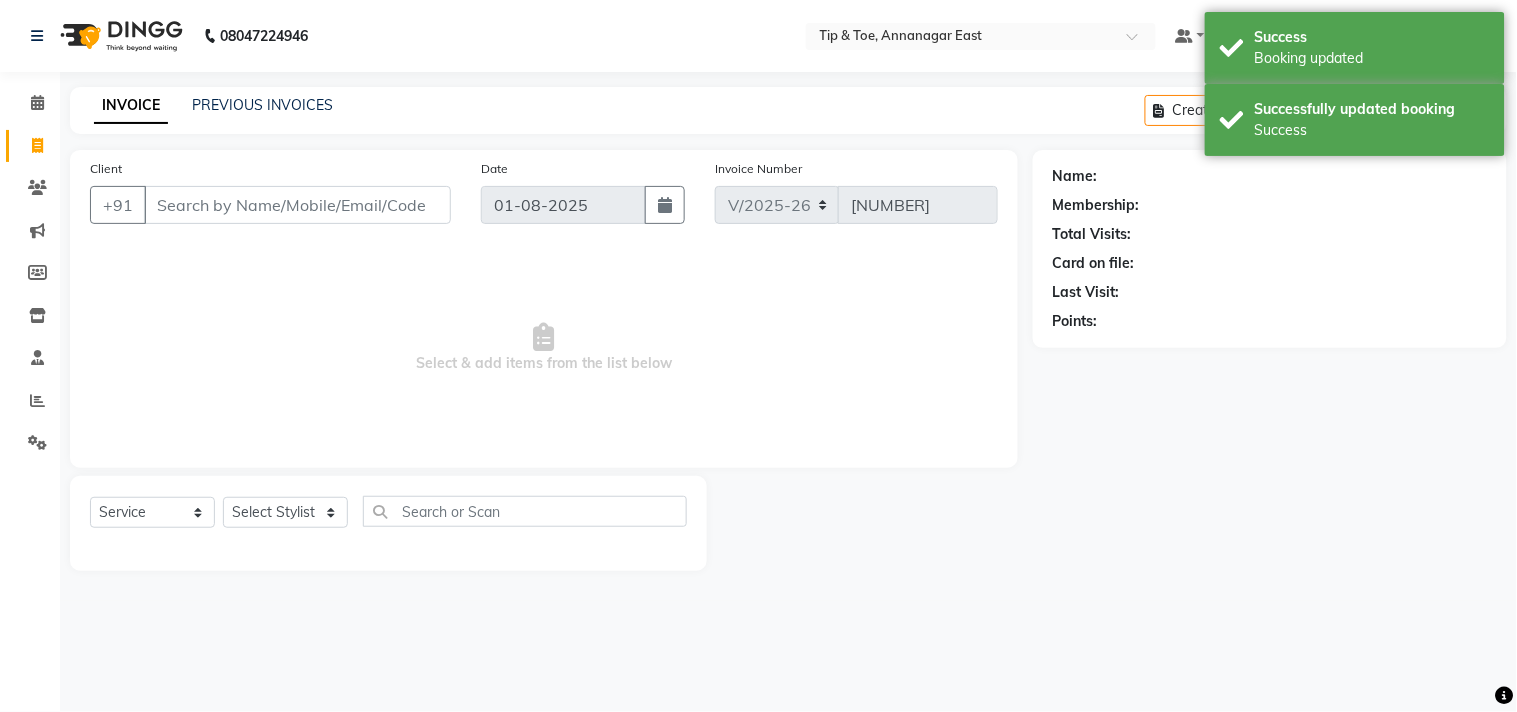 click on "PREVIOUS INVOICES" 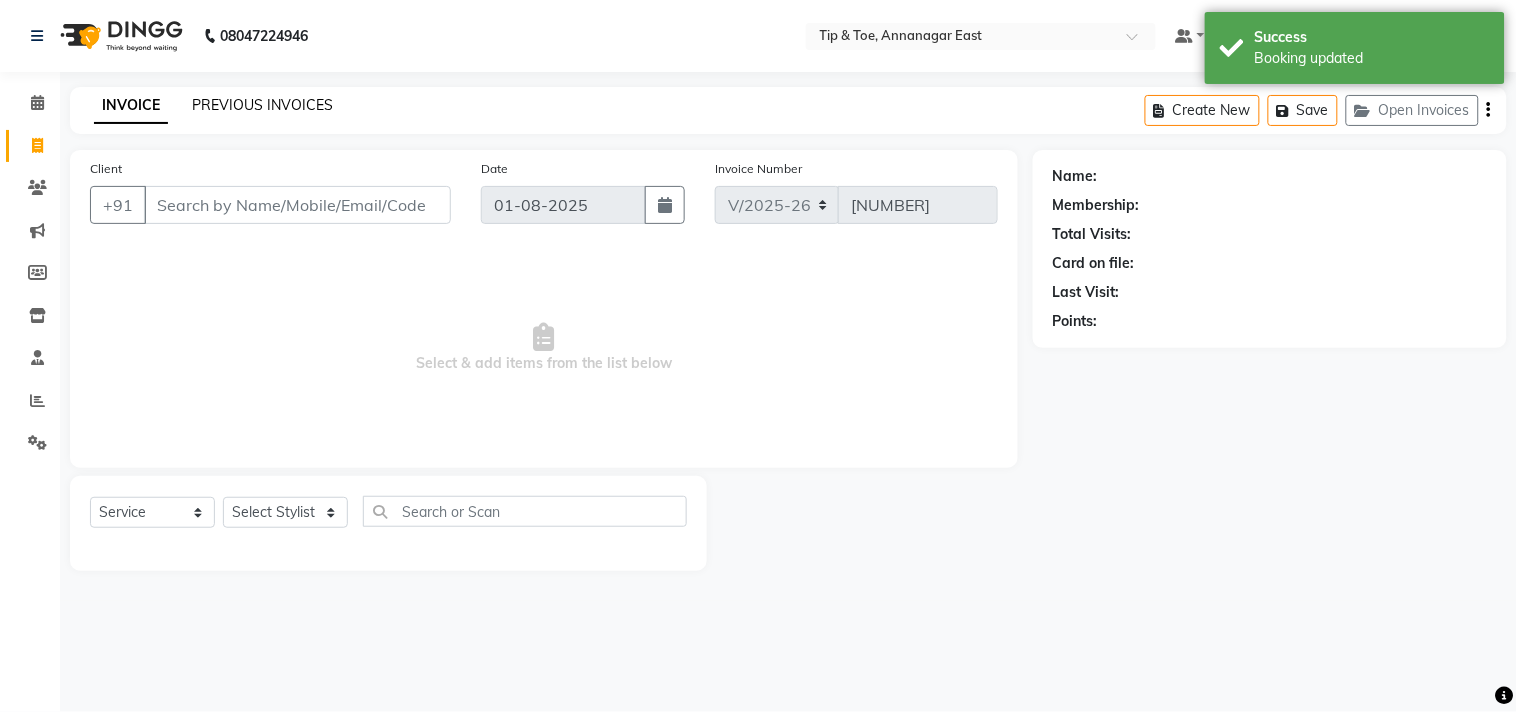 click on "PREVIOUS INVOICES" 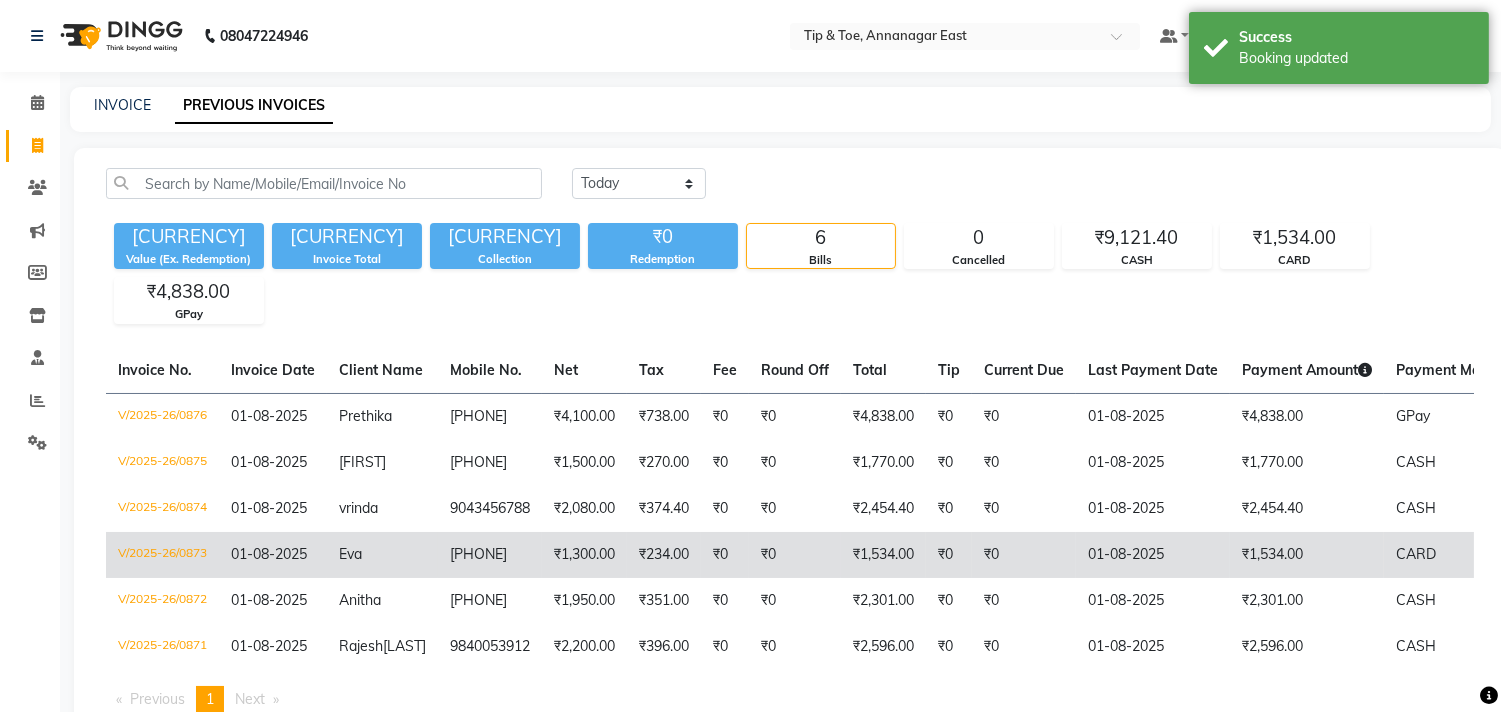 scroll, scrollTop: 81, scrollLeft: 0, axis: vertical 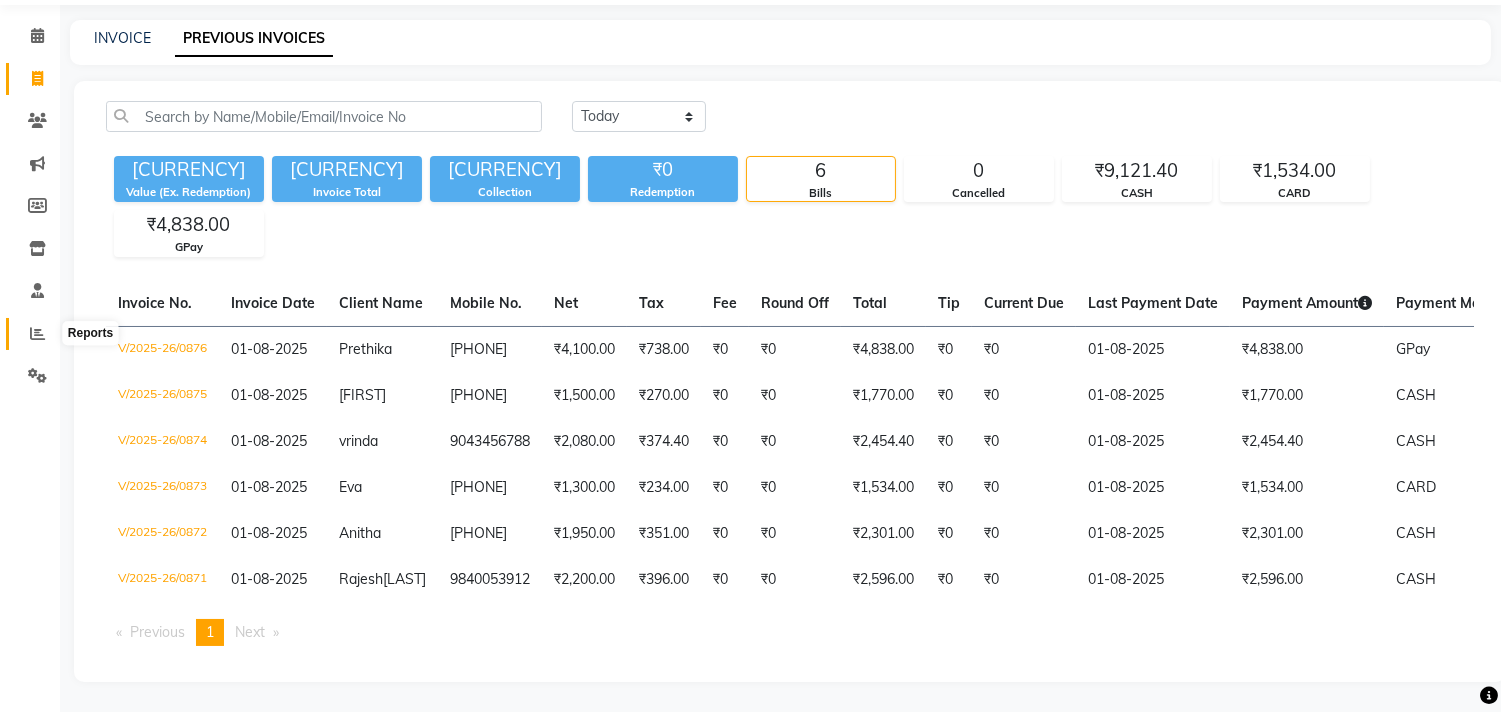 click 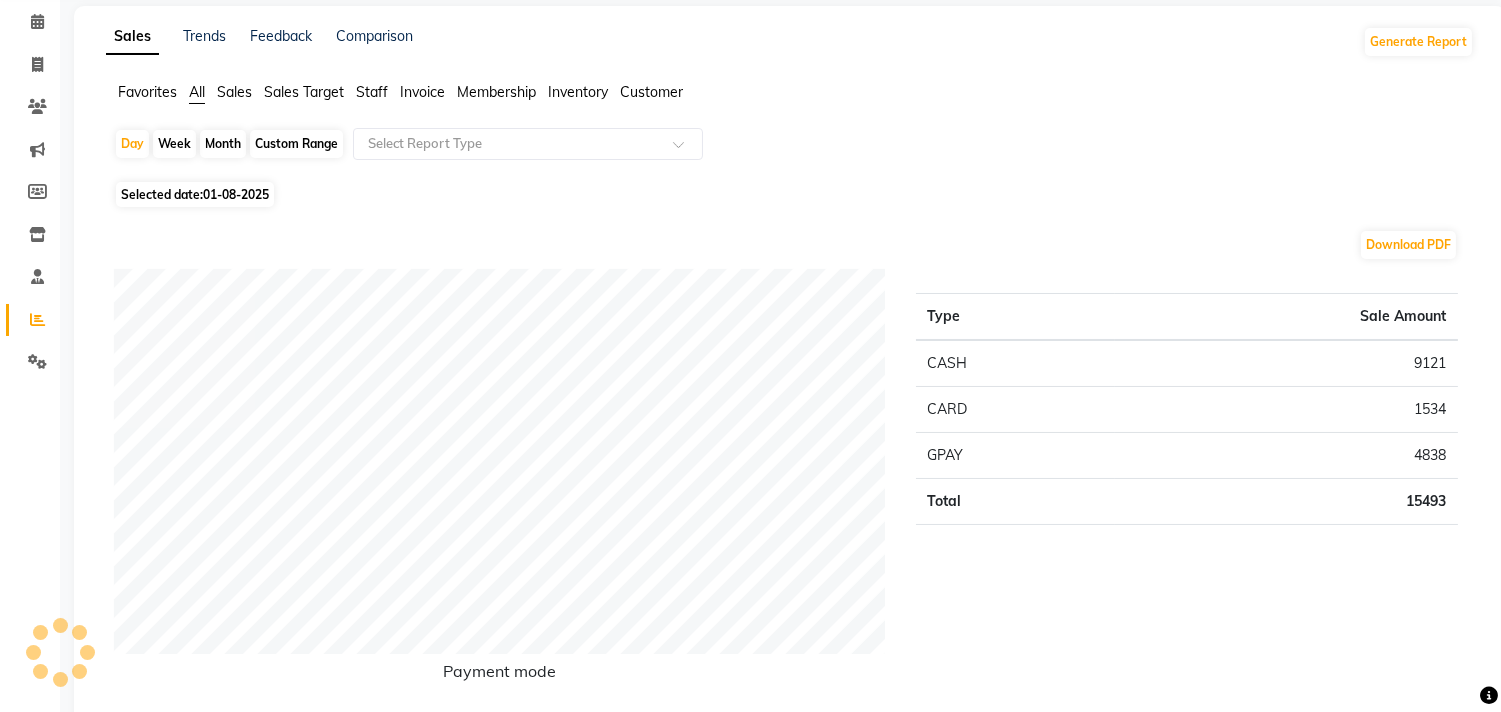 scroll, scrollTop: 0, scrollLeft: 0, axis: both 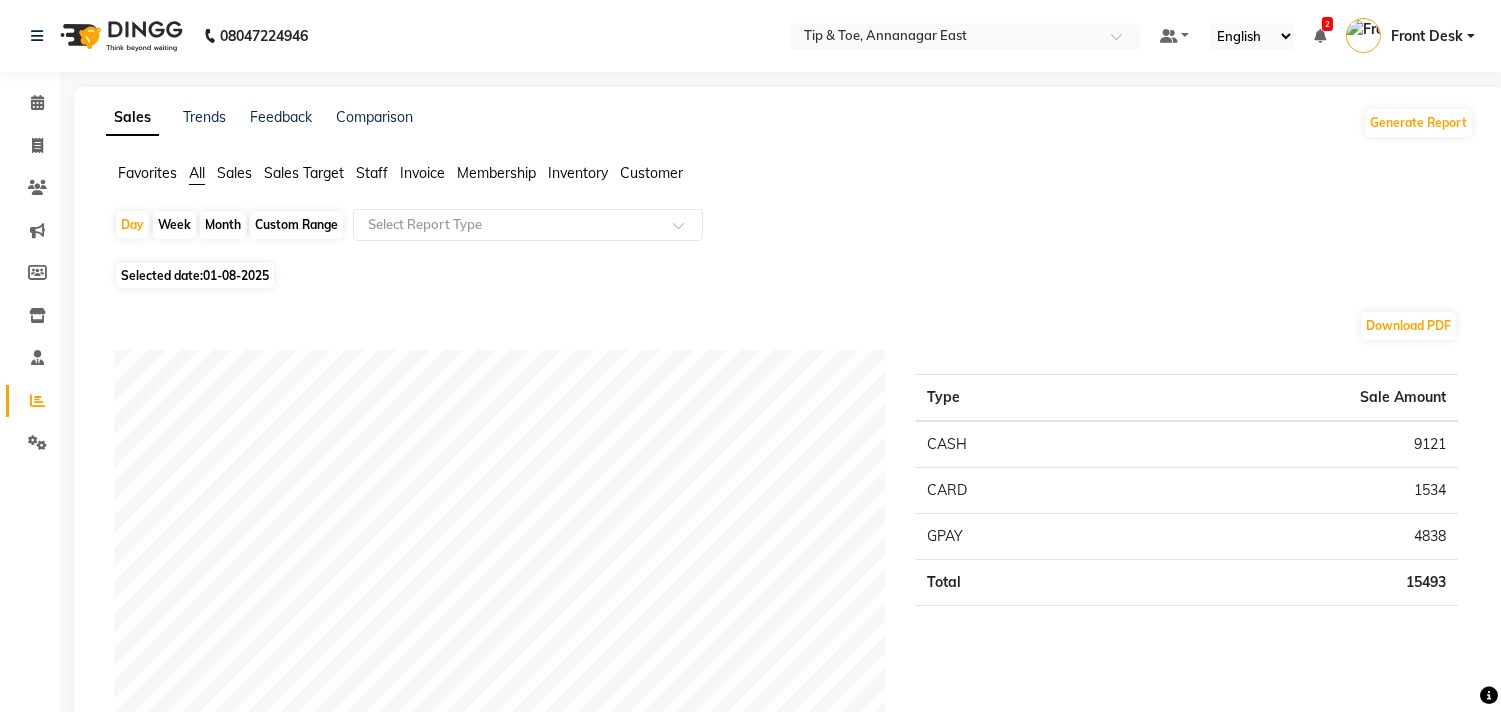 click on "Staff" 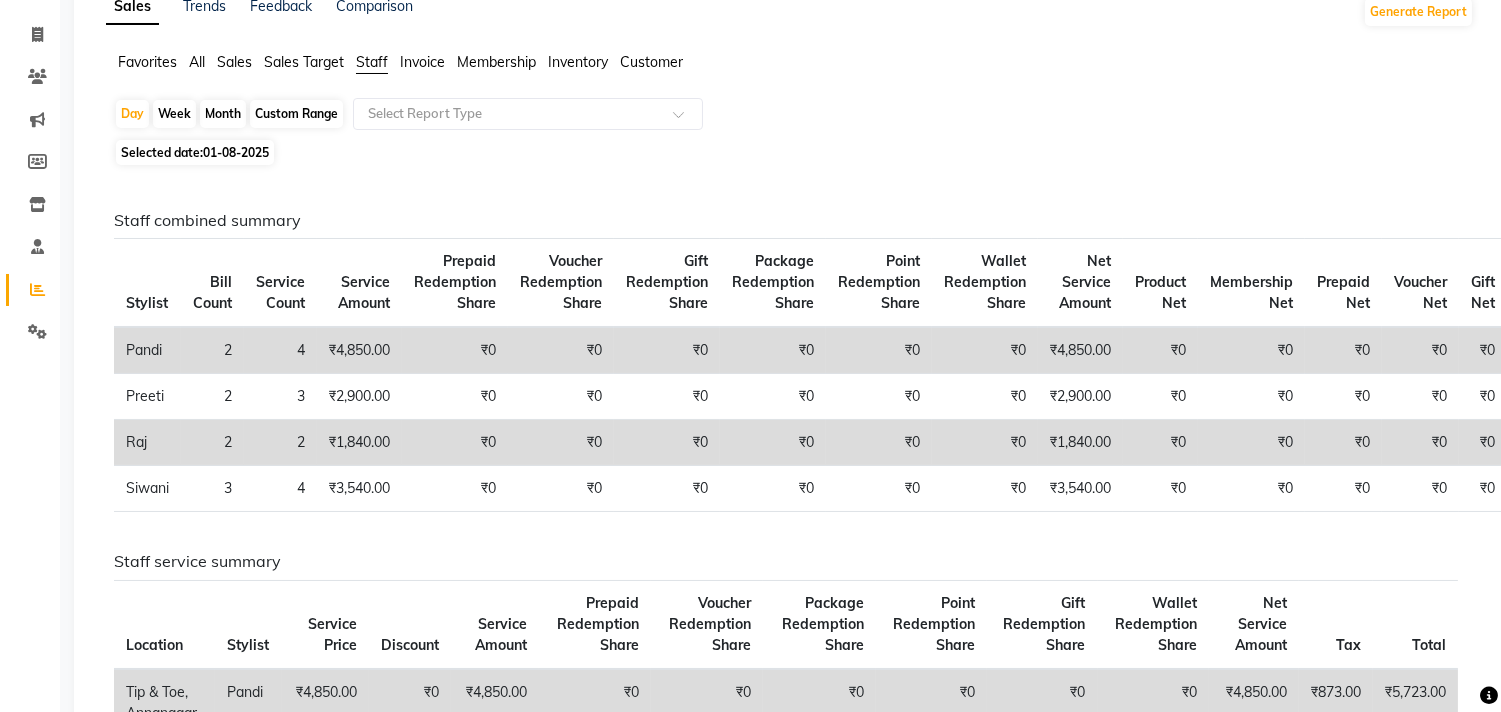 scroll, scrollTop: 0, scrollLeft: 0, axis: both 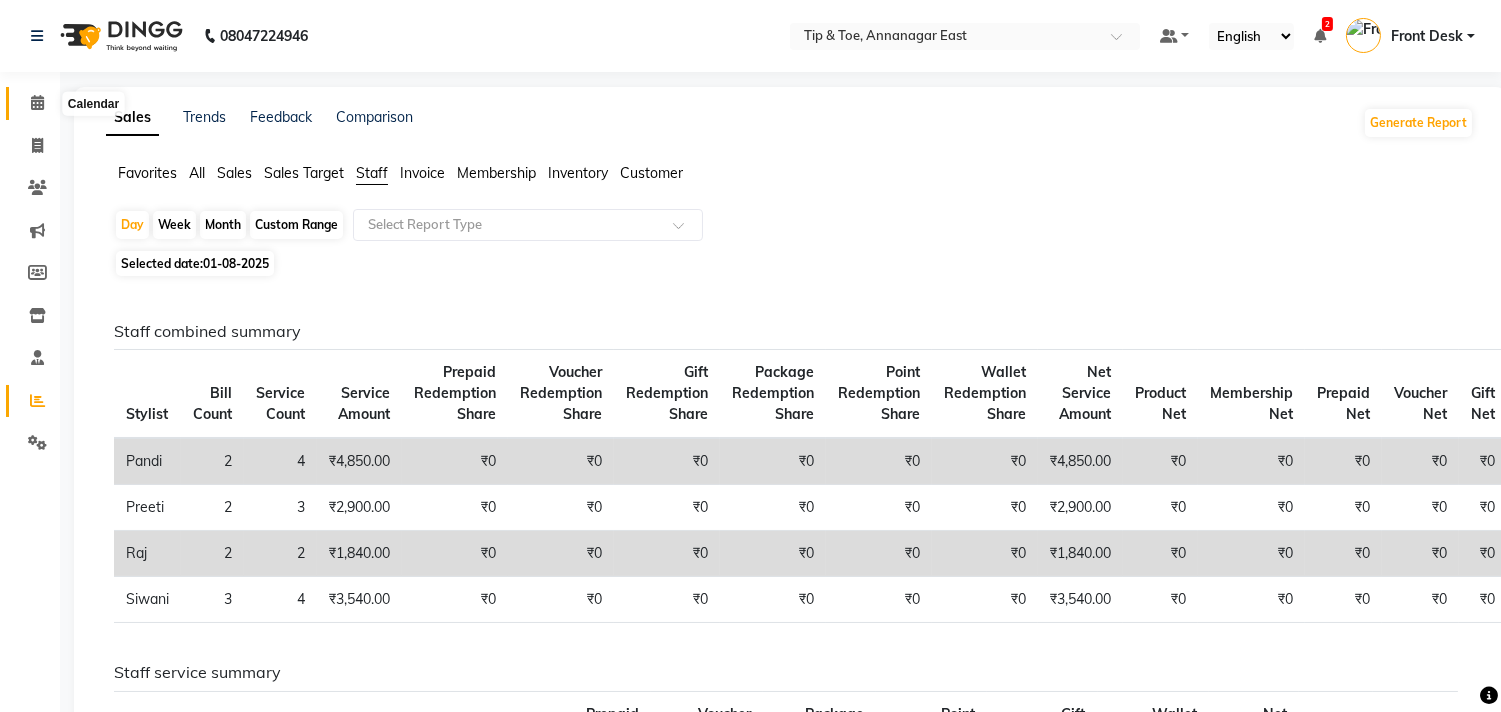 click 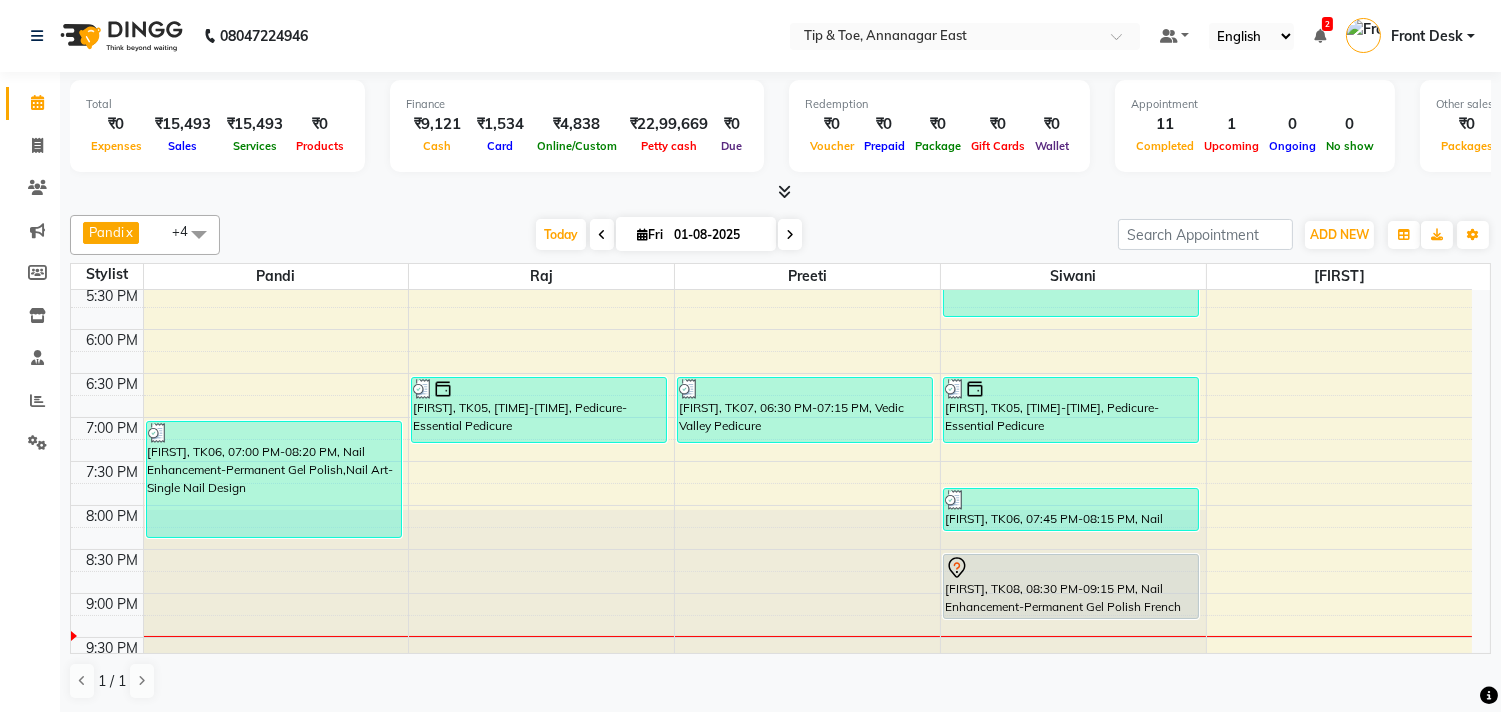 scroll, scrollTop: 873, scrollLeft: 0, axis: vertical 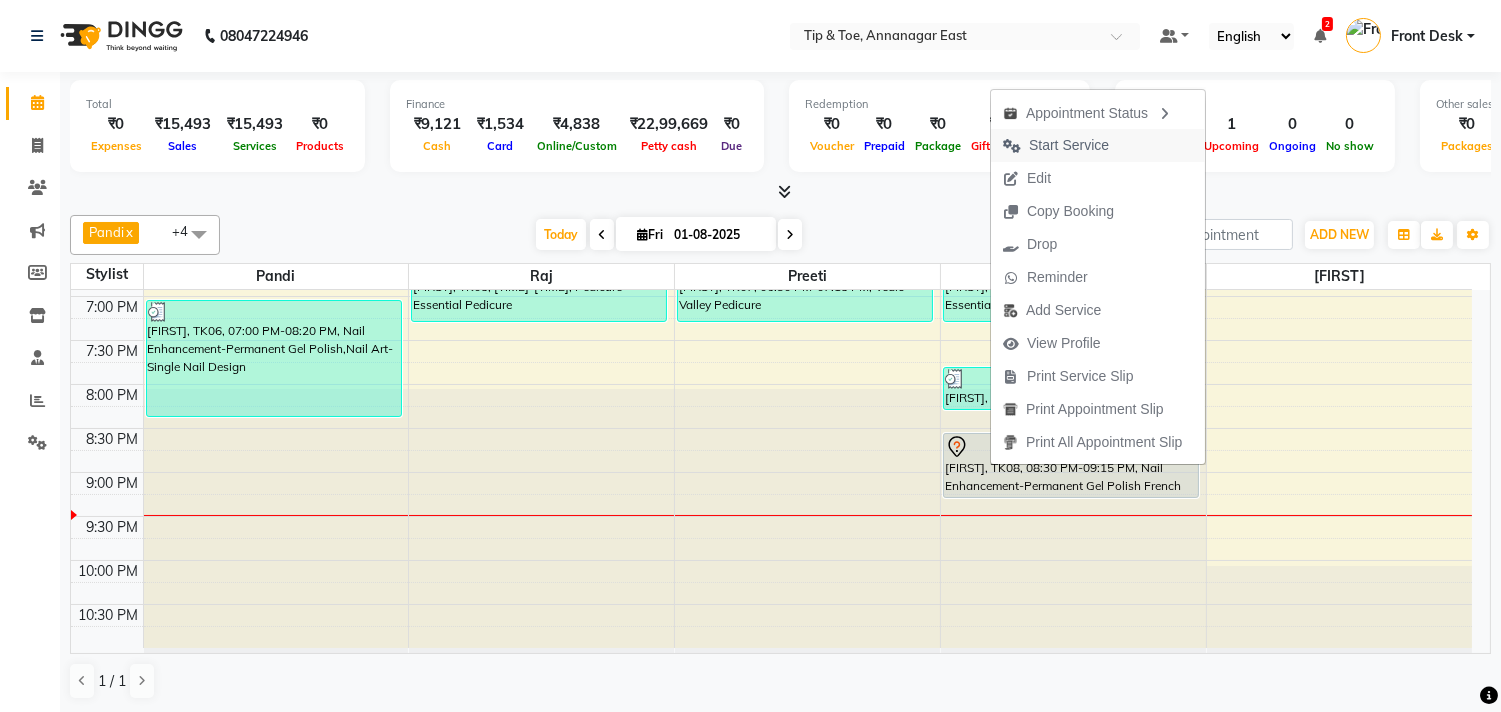 click on "Start Service" at bounding box center (1069, 145) 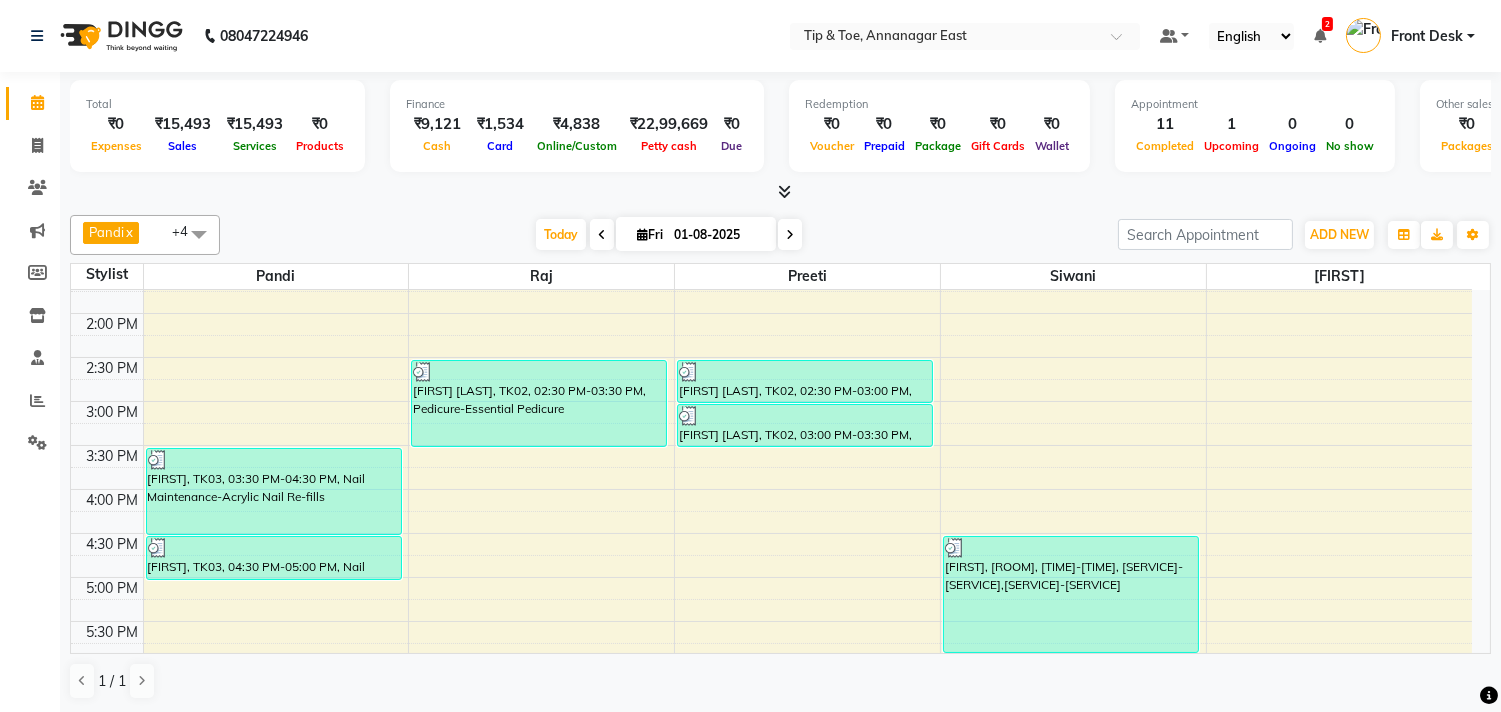 scroll, scrollTop: 873, scrollLeft: 0, axis: vertical 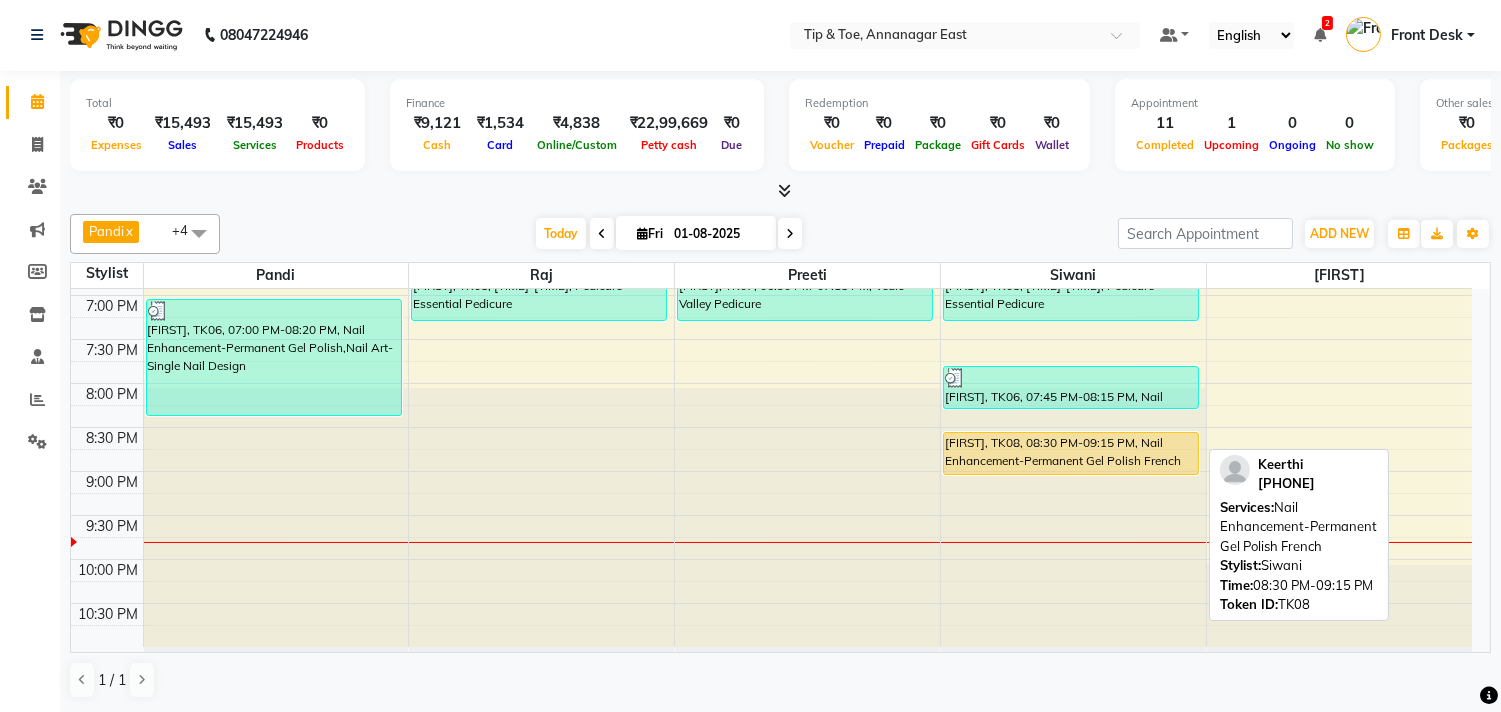 click on "Eva, TK01, 04:30 PM-05:50 PM, Nail Enhancement-Permanent Gel Polish,Nail Art-Single Nail Design     vrinda, TK05, 06:30 PM-07:15 PM, Pedicure-Essential Pedicure     Prethika, TK06, 07:45 PM-08:15 PM, Nail Enhancement-Glitter Gel Polish    Keerthi, TK08, 08:30 PM-09:15 PM, Nail Enhancement-Permanent Gel Polish French    Keerthi, TK08, 08:30 PM-09:15 PM, Nail Enhancement-Permanent Gel Polish French" at bounding box center (1073, 31) 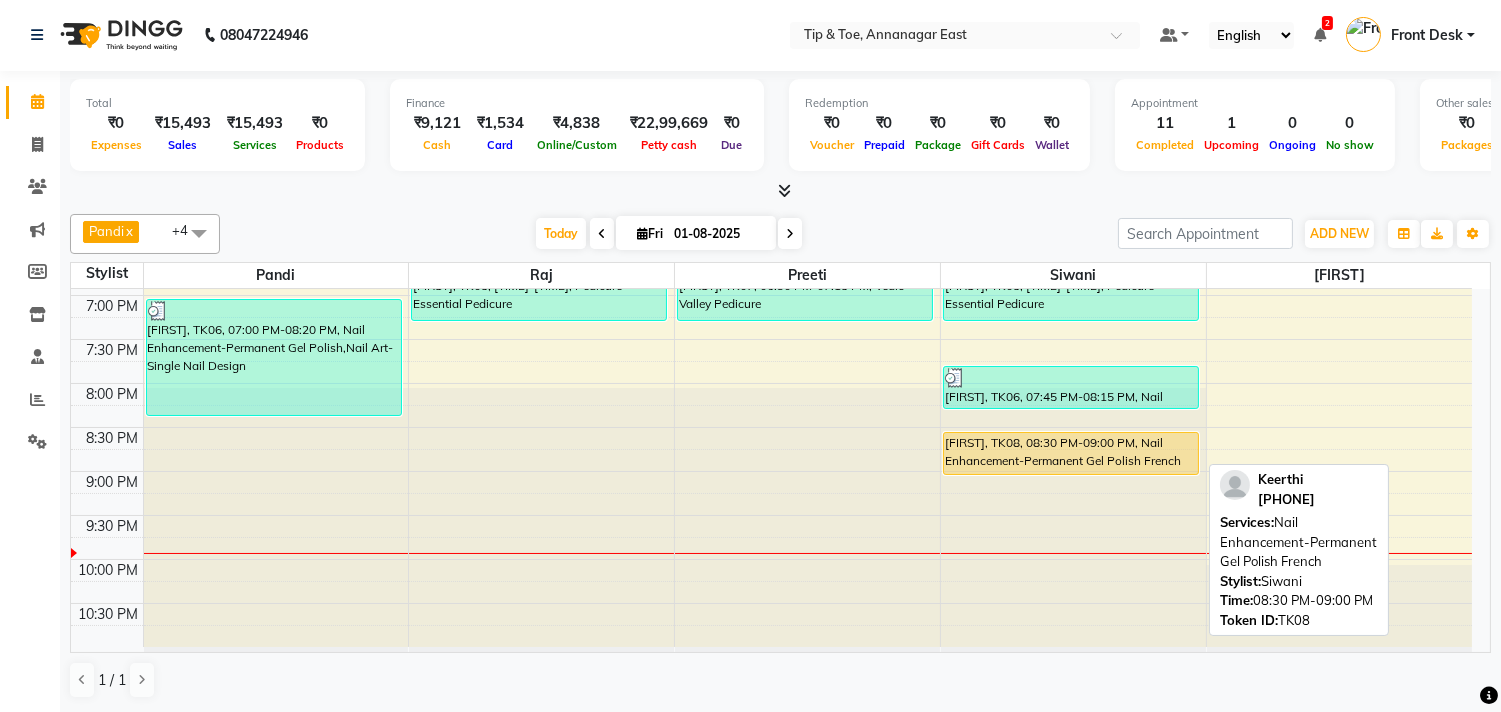 click on "Keerthi, TK08, 08:30 PM-09:00 PM, Nail Enhancement-Permanent Gel Polish French" at bounding box center [1071, 453] 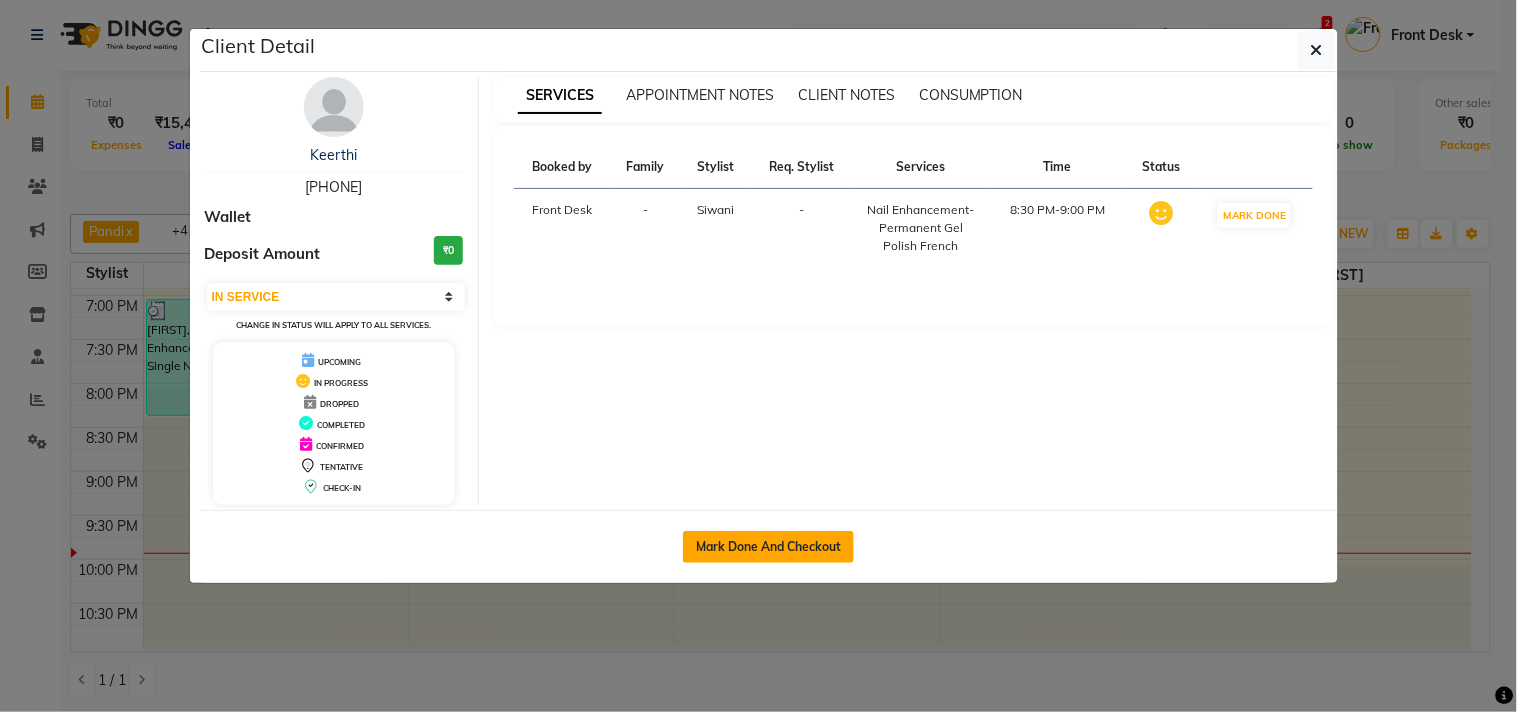 click on "Mark Done And Checkout" 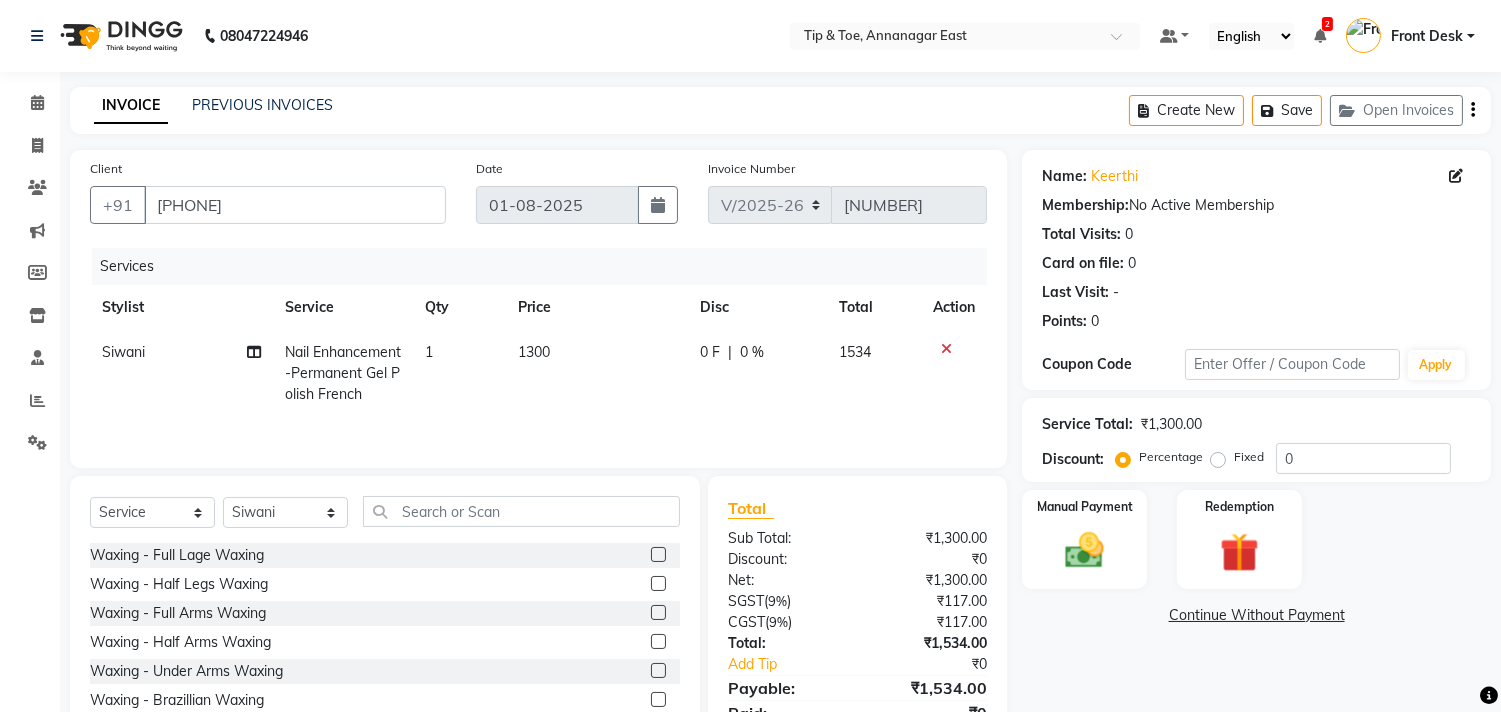 scroll, scrollTop: 91, scrollLeft: 0, axis: vertical 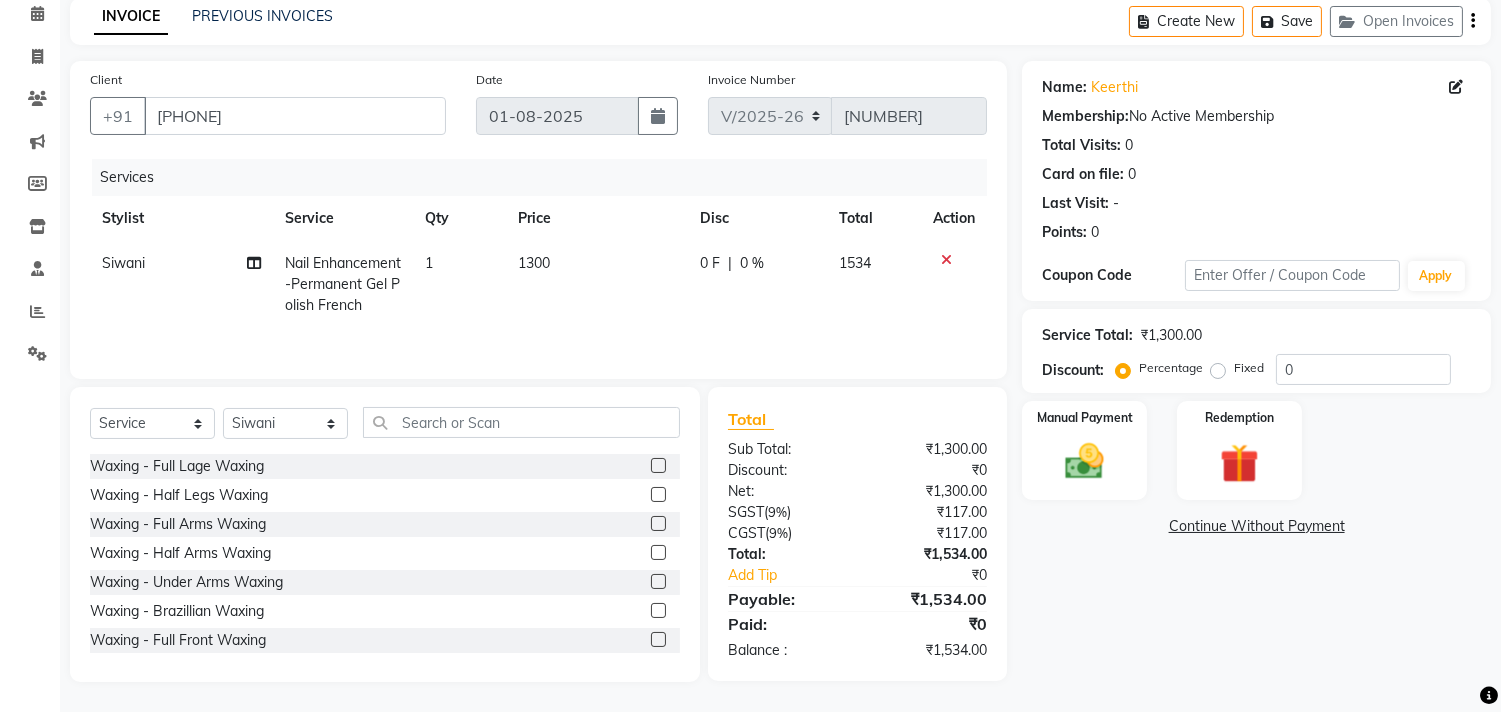 click on "1300" 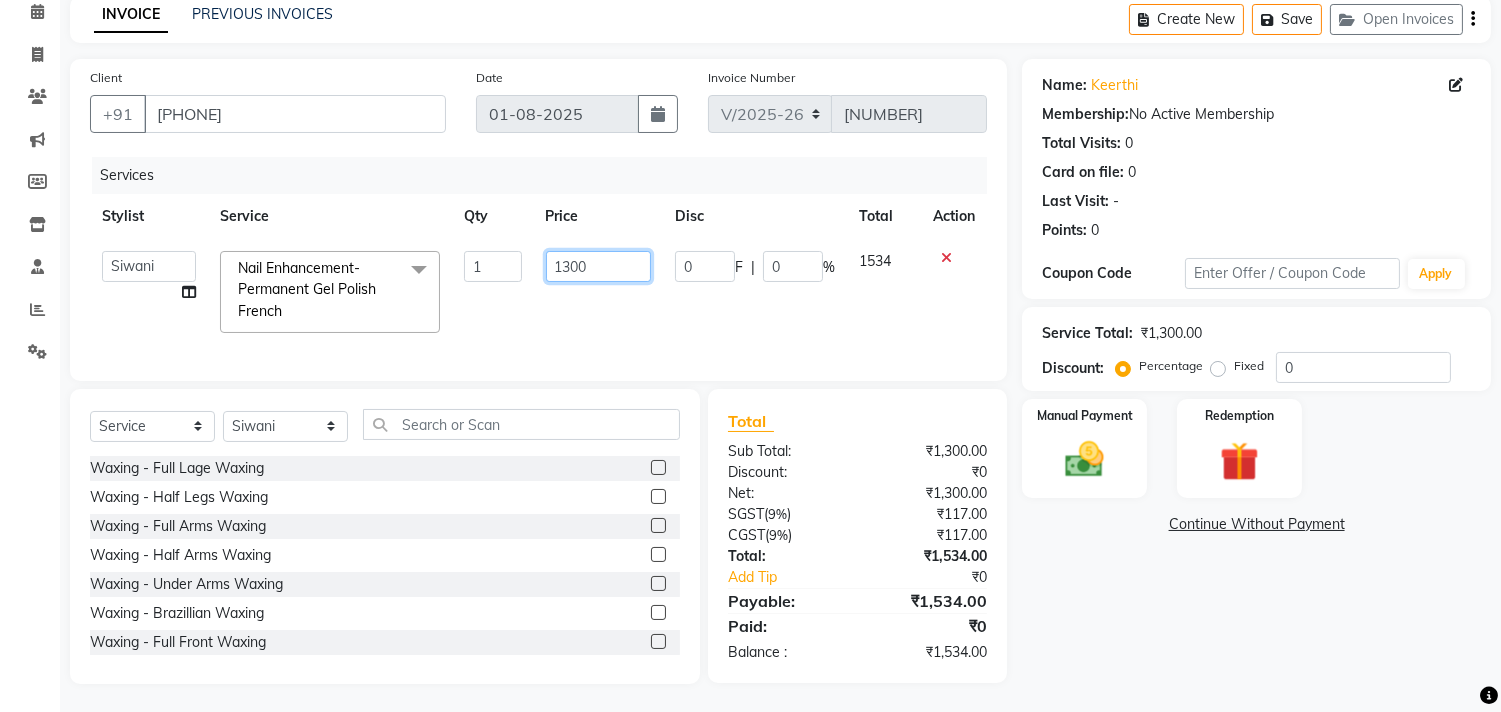 click on "1300" 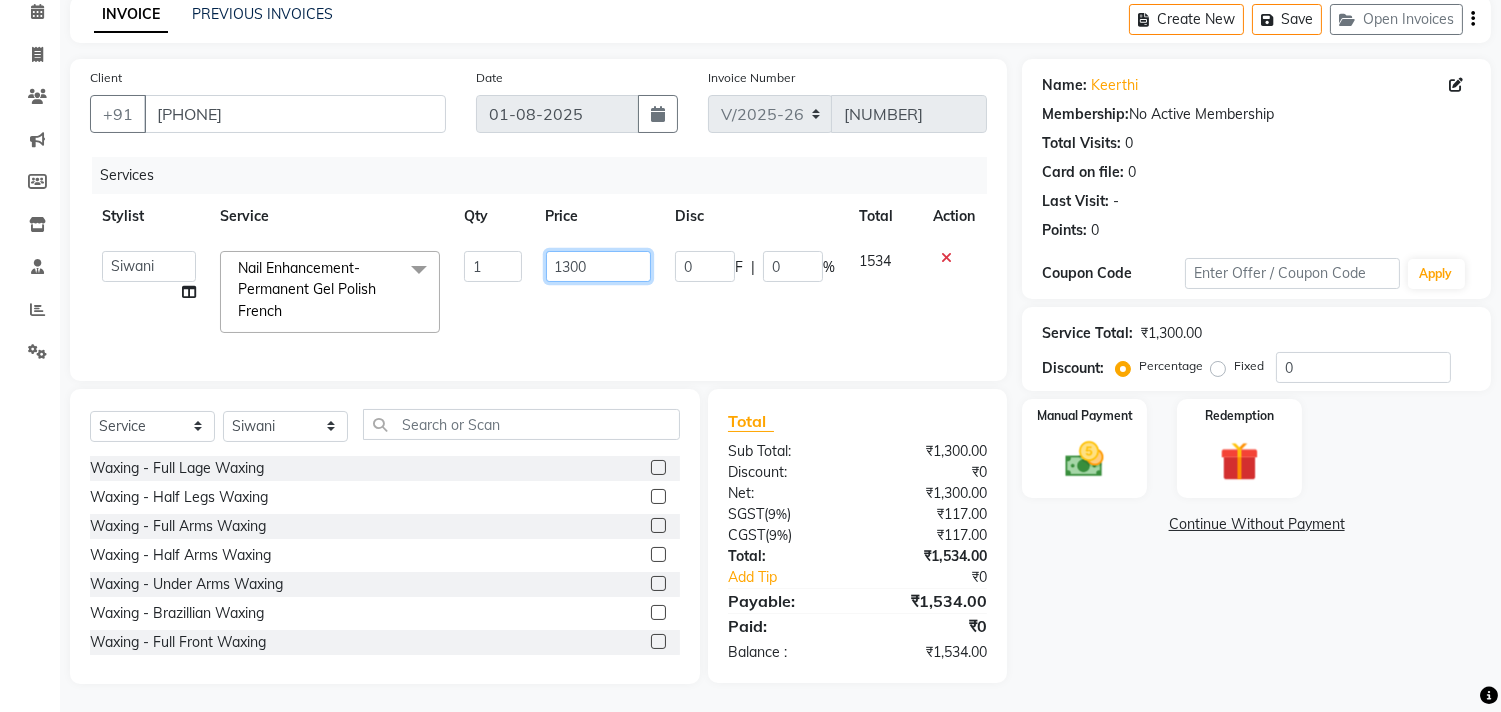 click on "1300" 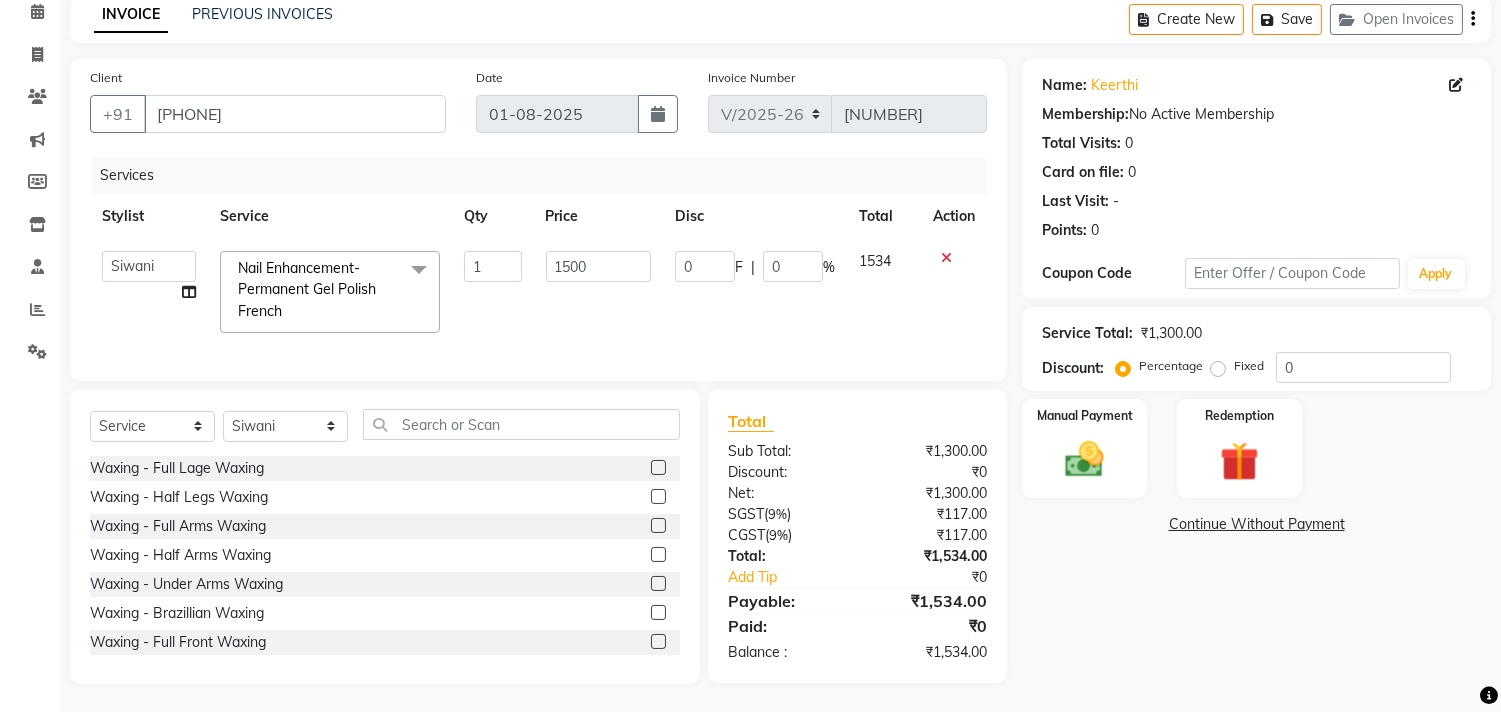 click on "Name: Keerthi  Membership:  No Active Membership  Total Visits:  0 Card on file:  0 Last Visit:   - Points:   0  Coupon Code Apply Service Total:  ₹1,300.00  Discount:  Percentage   Fixed  0 Manual Payment Redemption  Continue Without Payment" 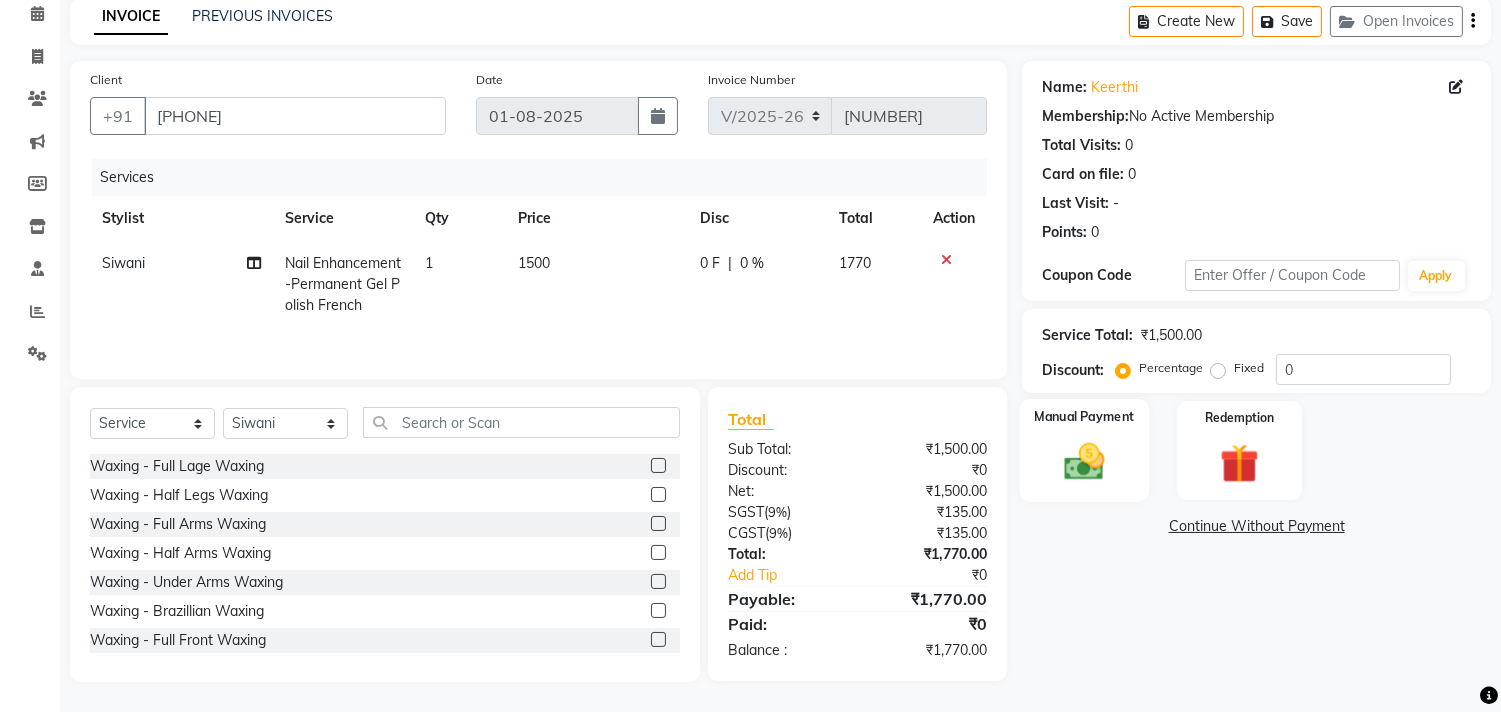 click on "Manual Payment" 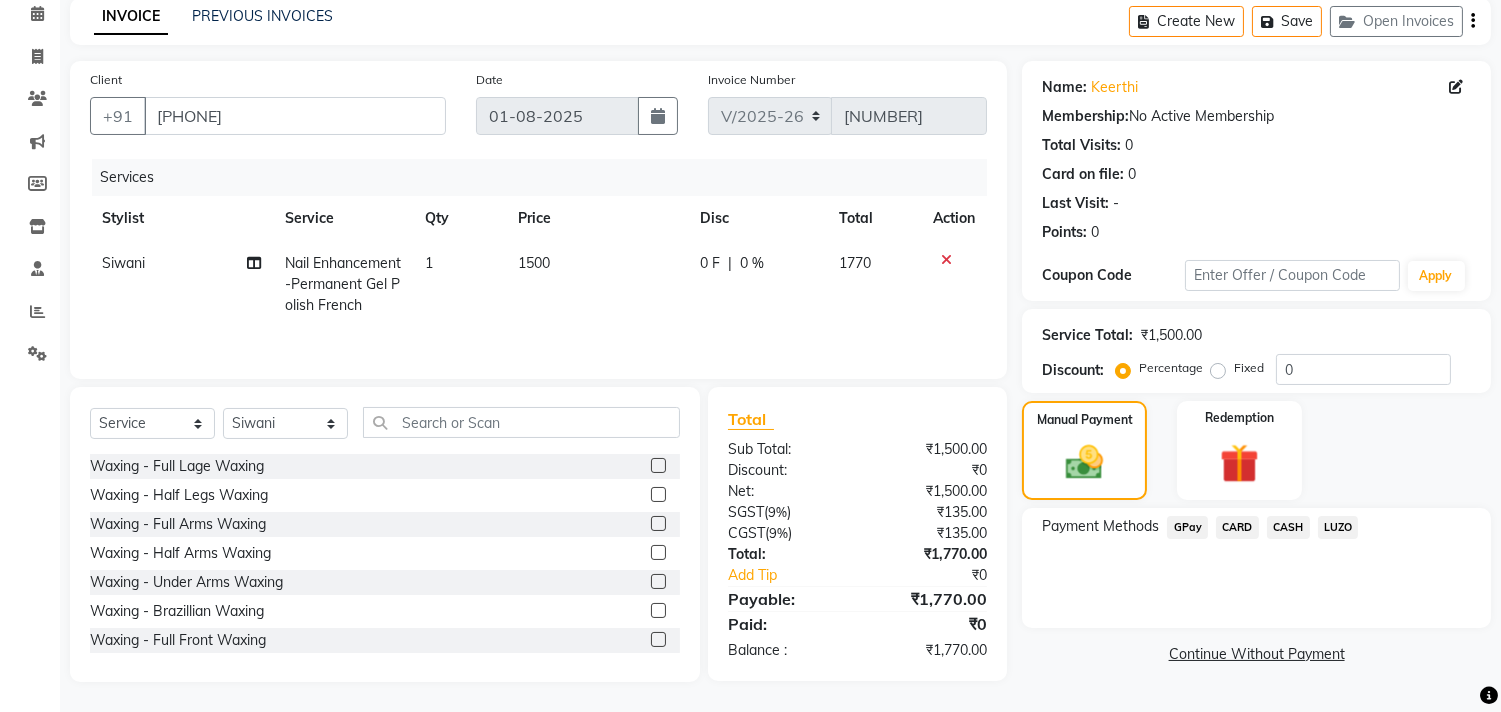 click on "CARD" 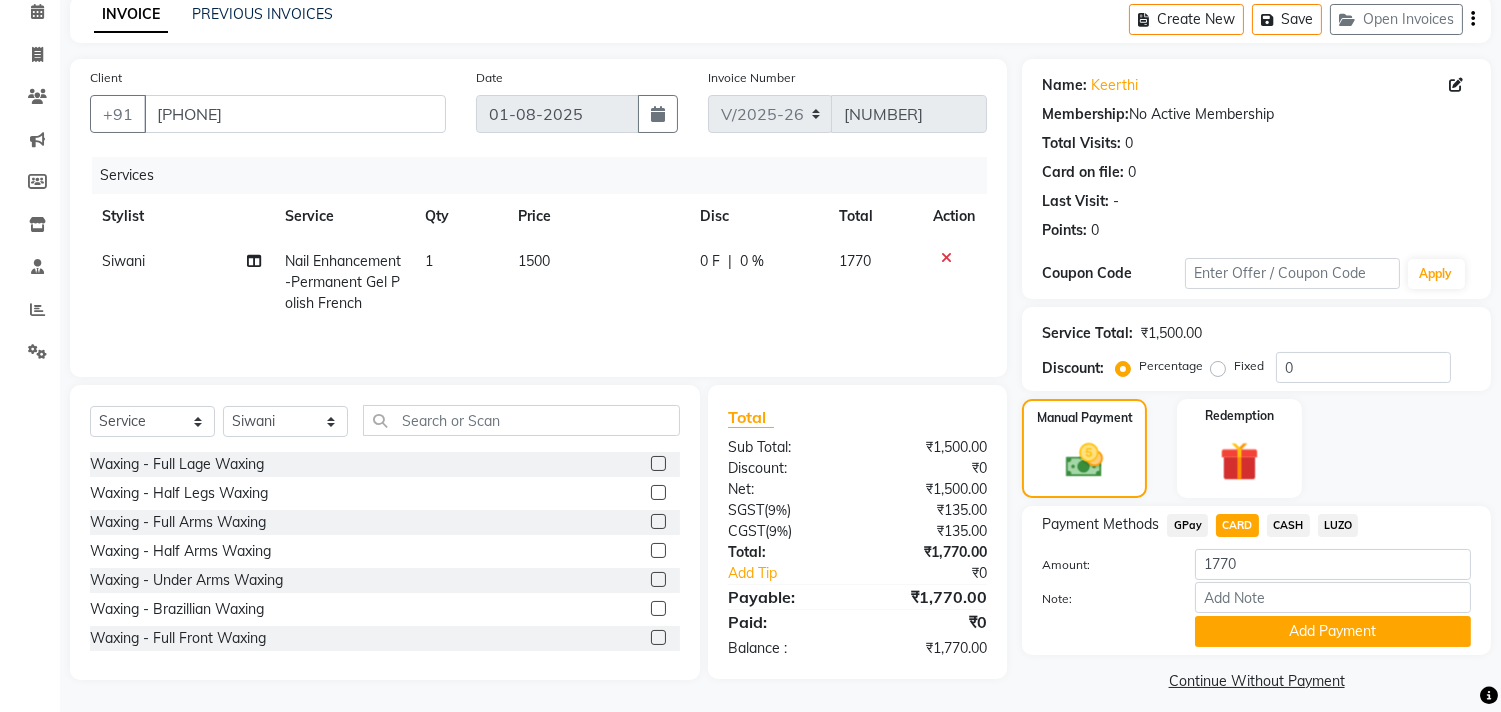 scroll, scrollTop: 104, scrollLeft: 0, axis: vertical 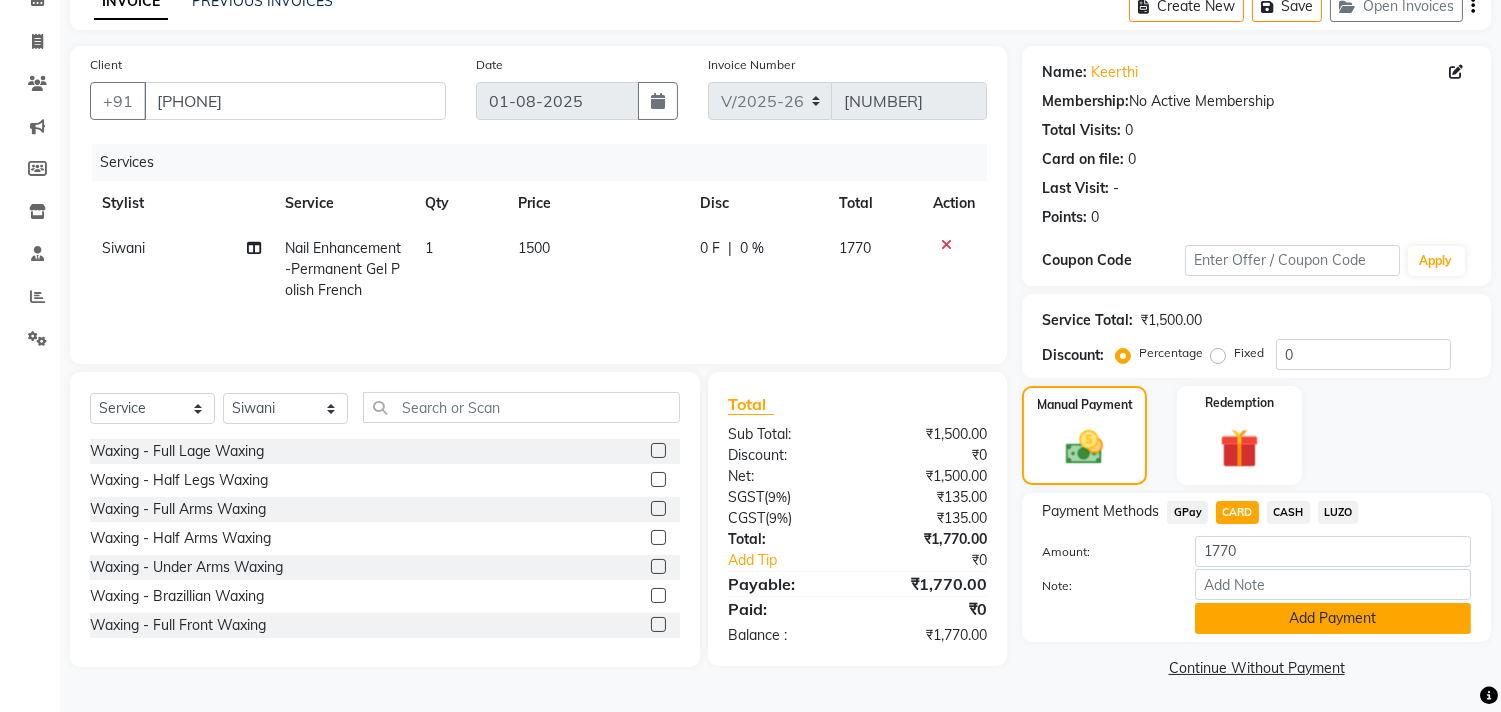click on "Add Payment" 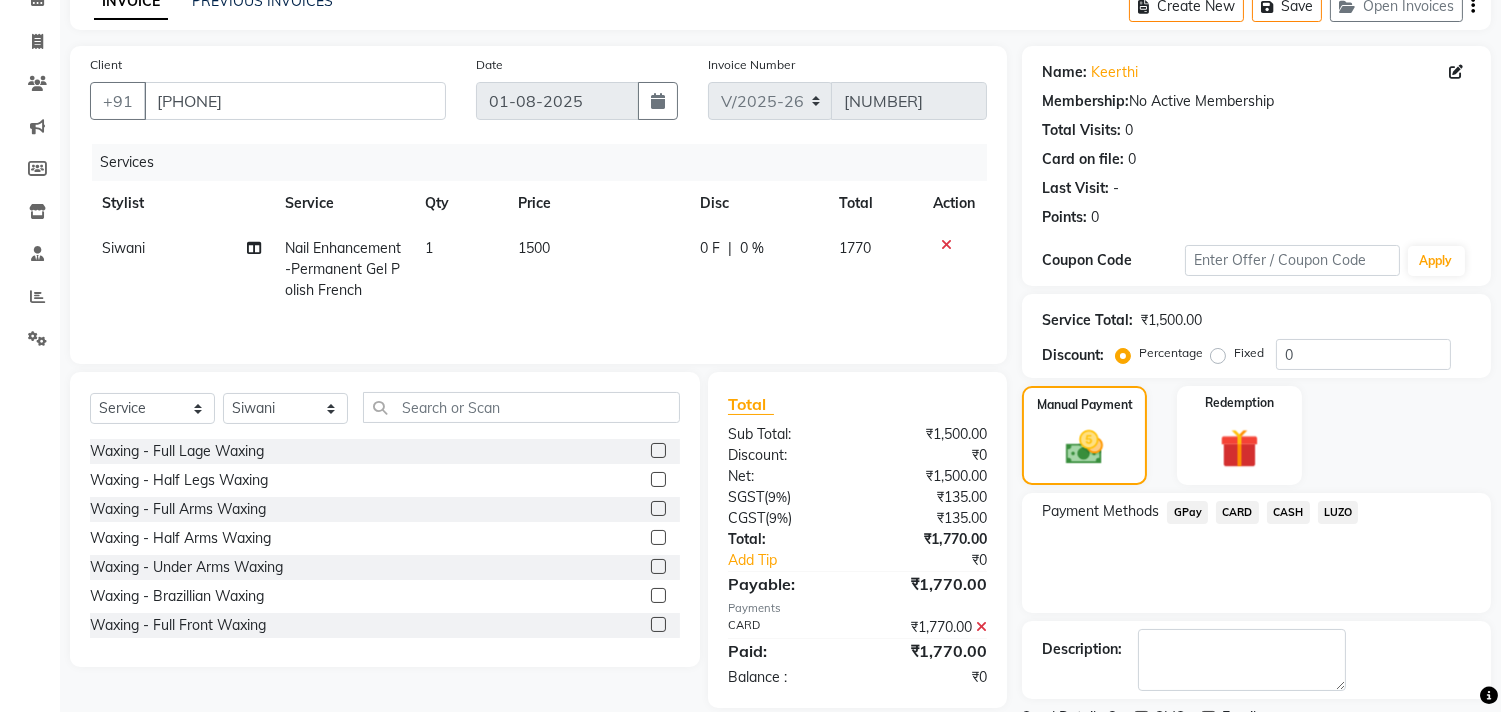 click on "CARD" 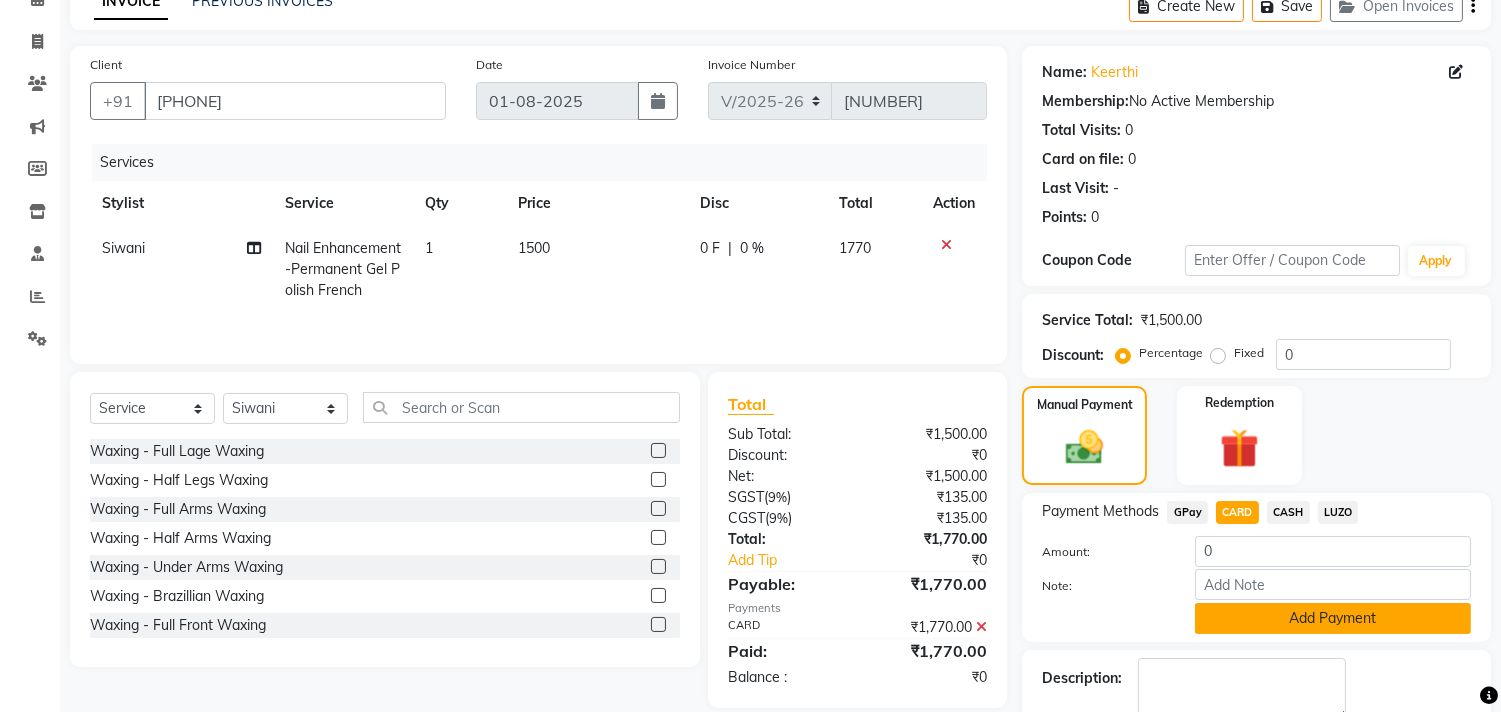 click on "Add Payment" 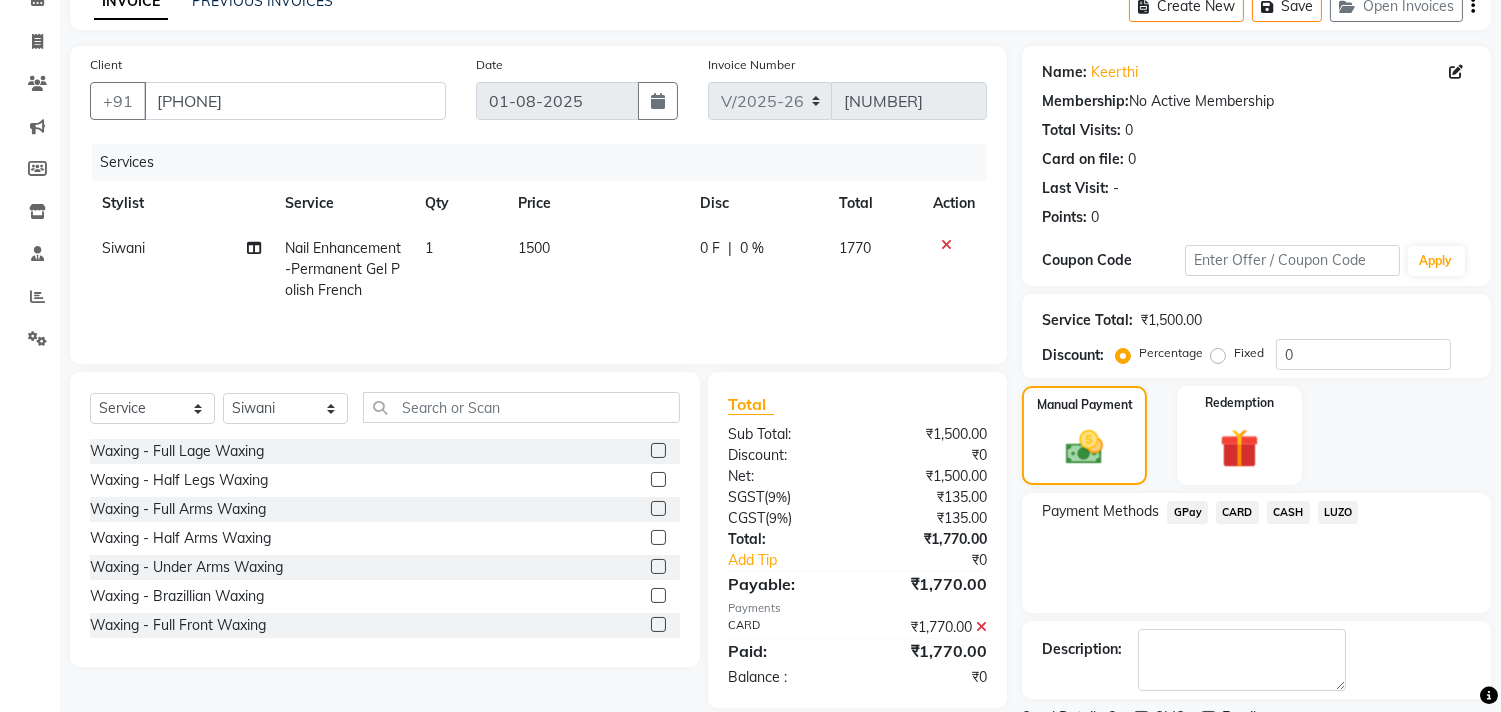 click on "Checkout" 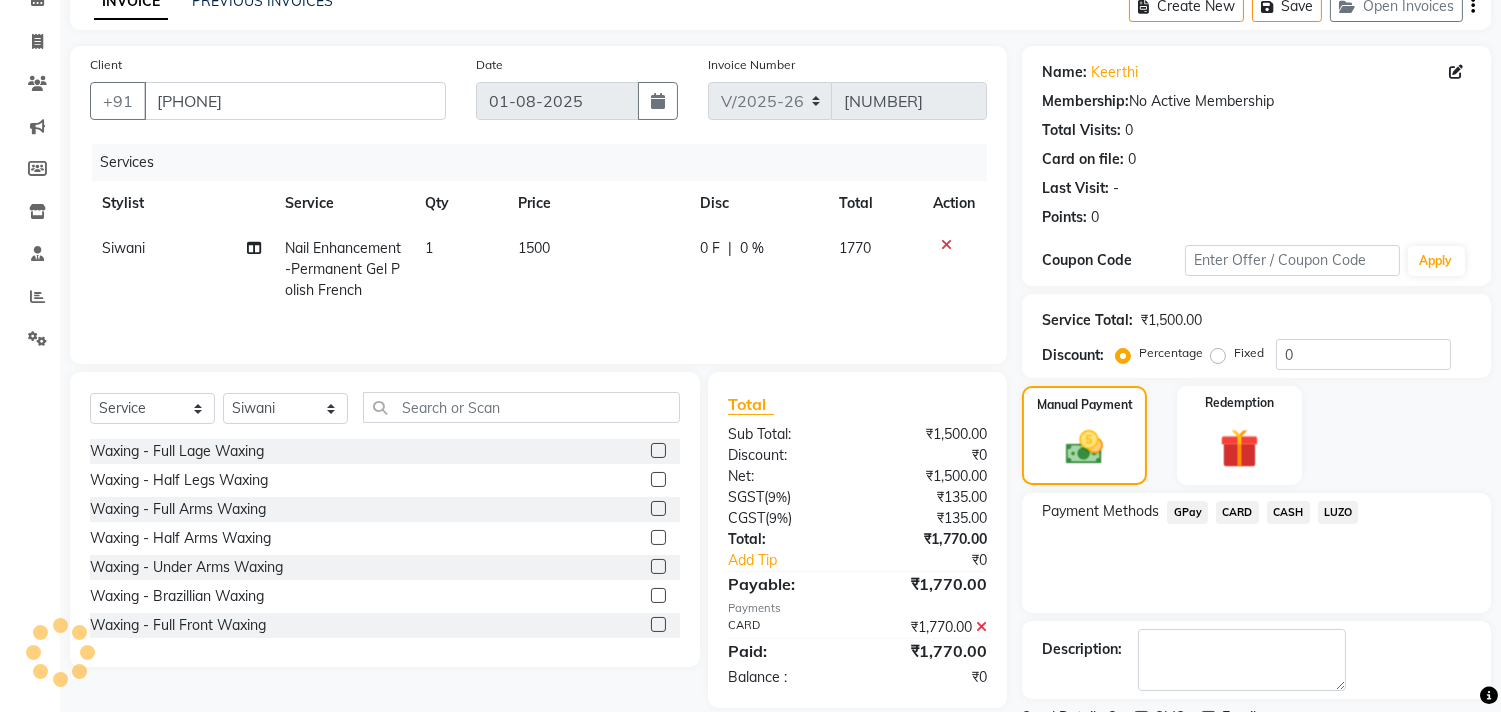 scroll, scrollTop: 187, scrollLeft: 0, axis: vertical 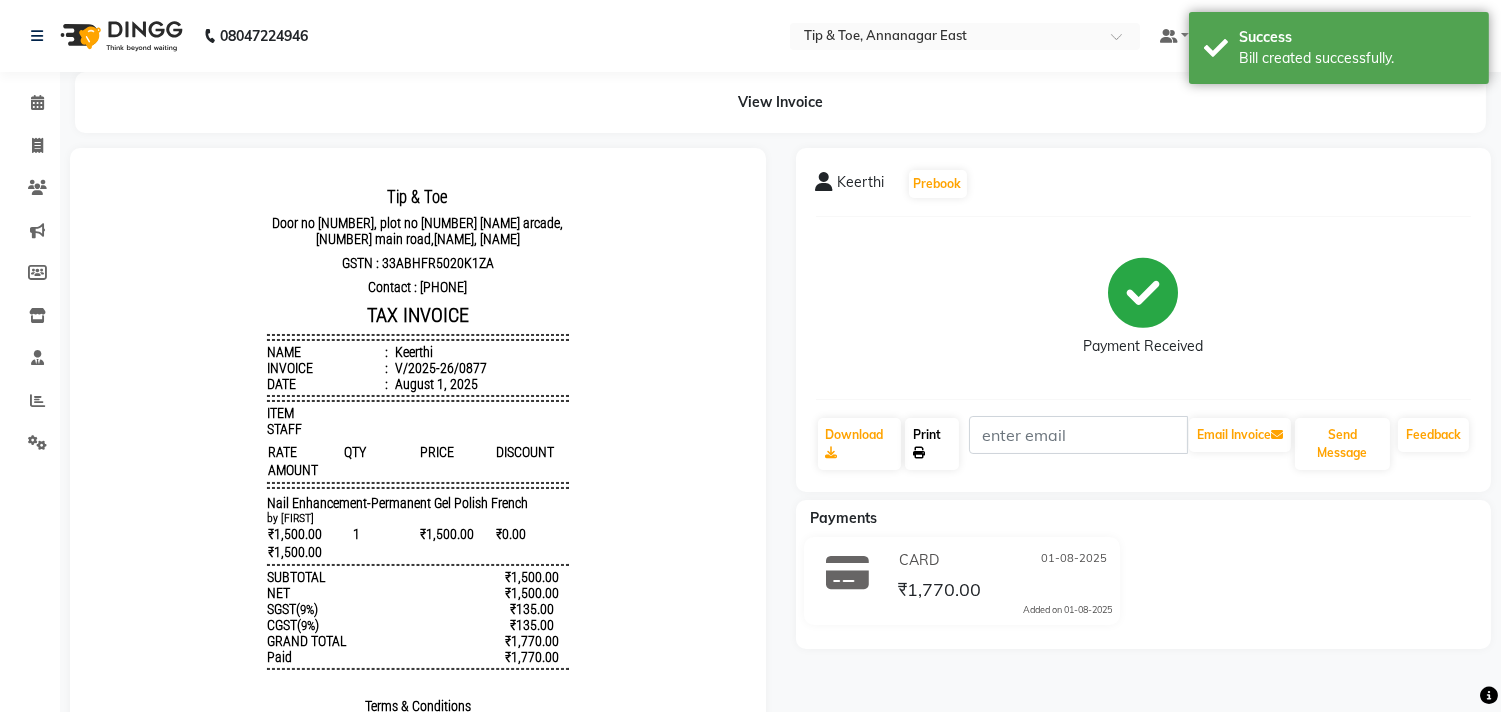 click on "Print" 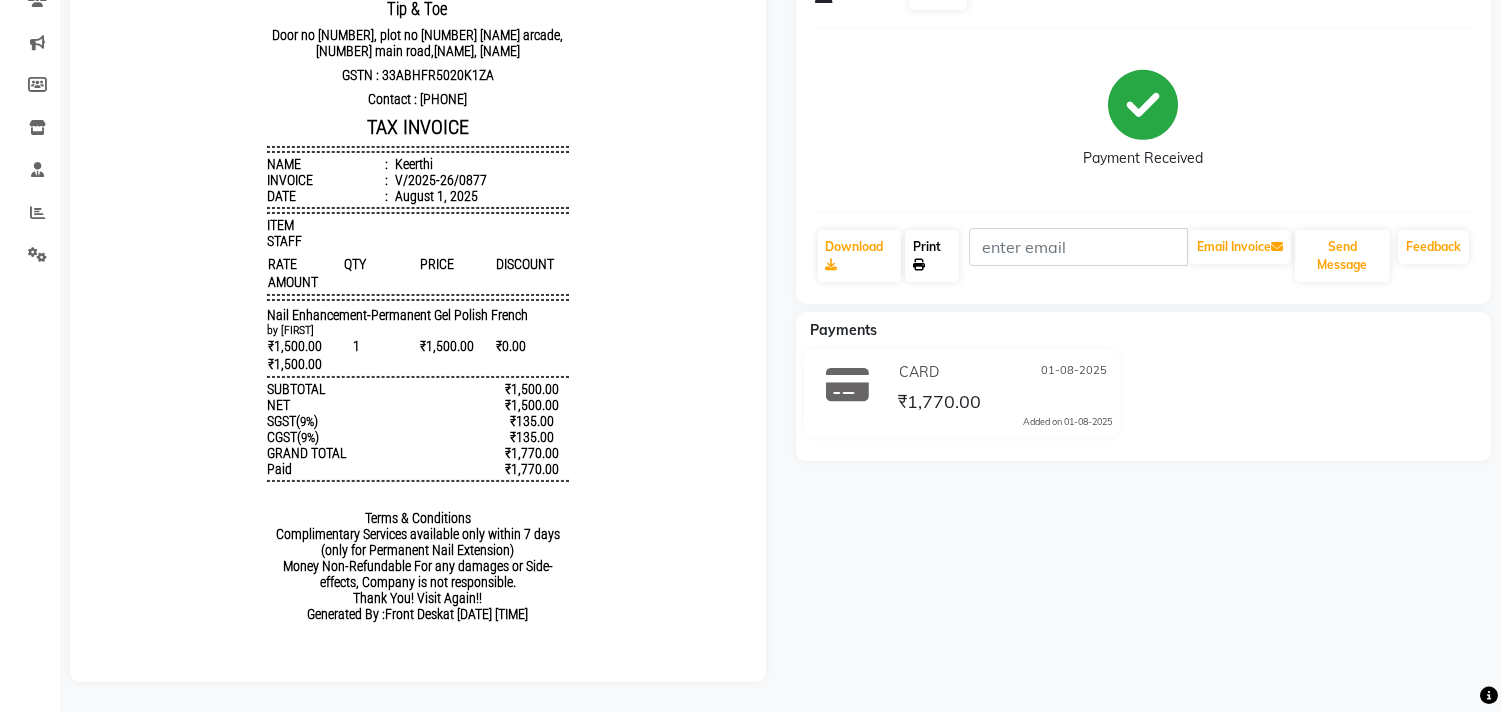 scroll, scrollTop: 0, scrollLeft: 0, axis: both 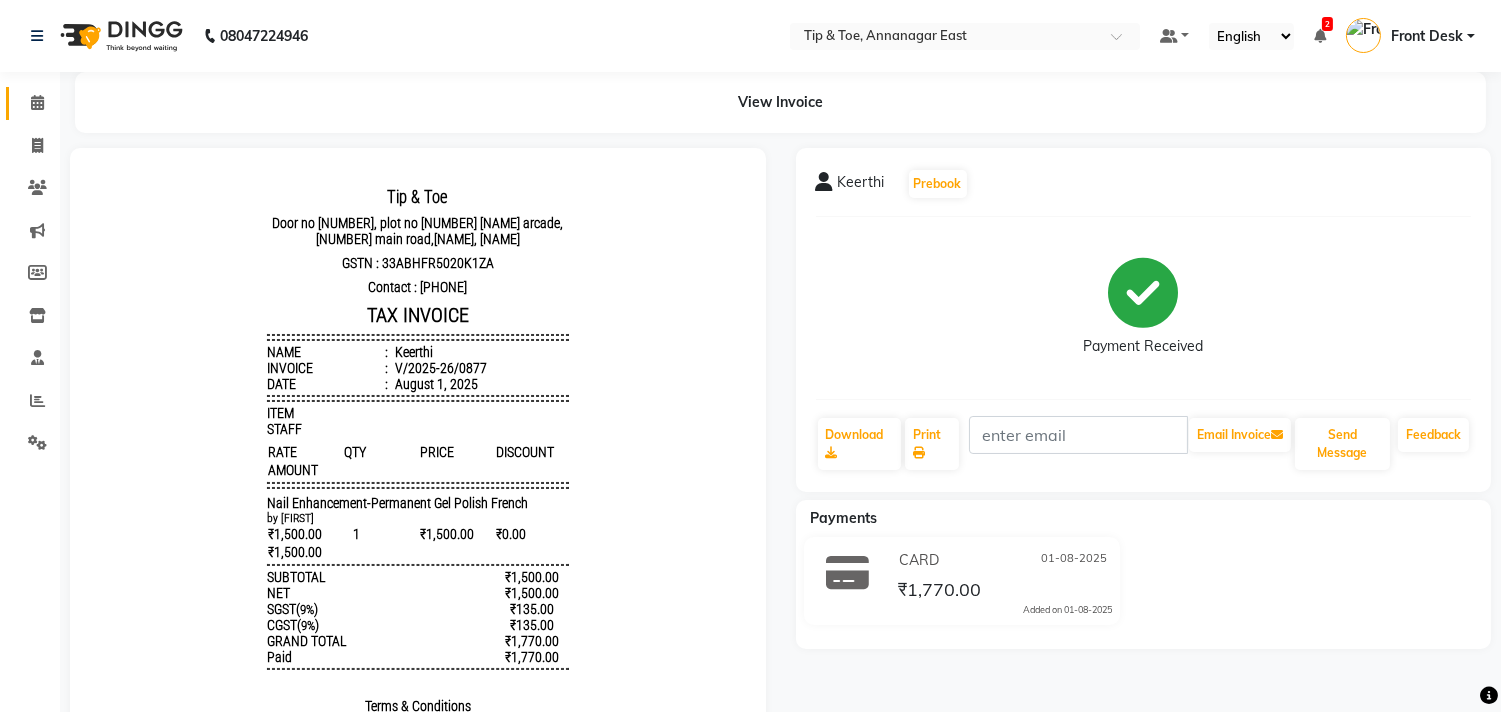 click on "Calendar" 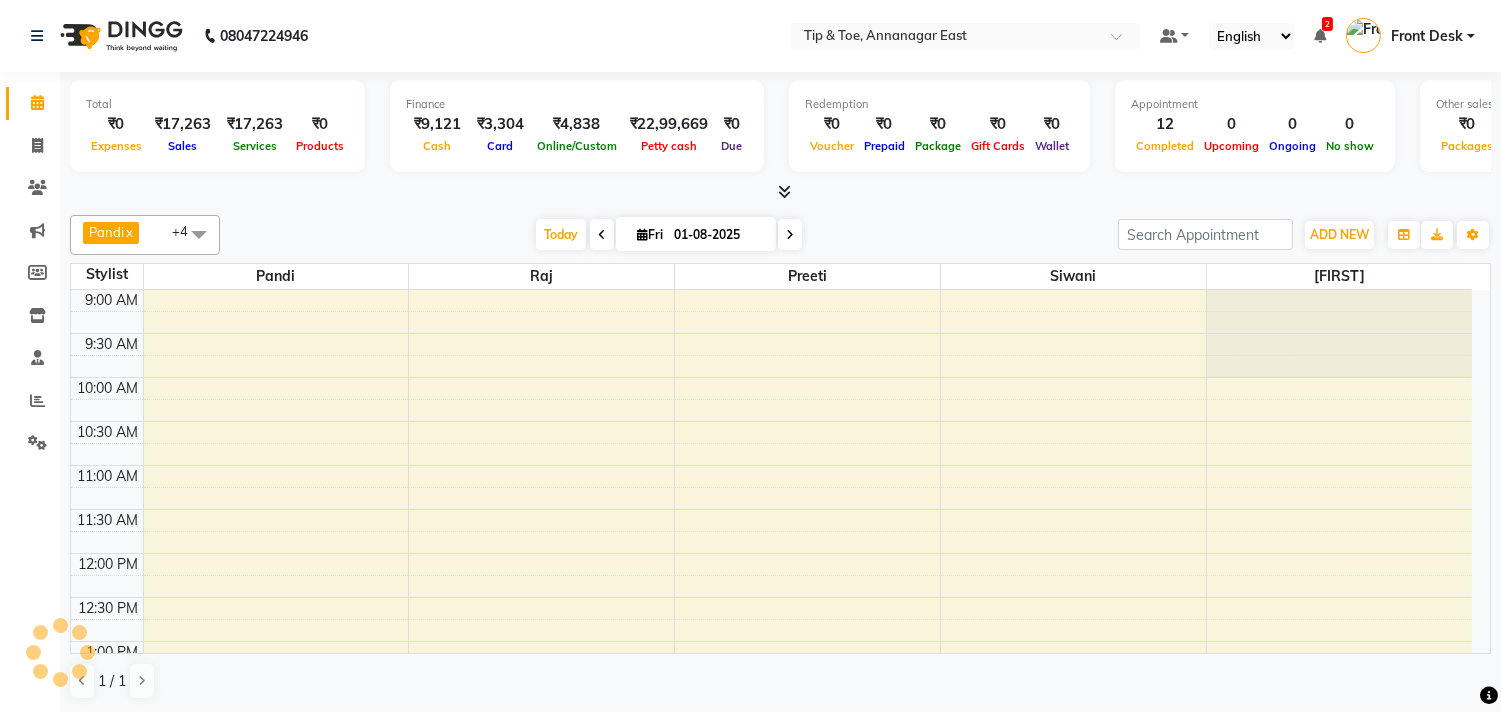 scroll, scrollTop: 0, scrollLeft: 0, axis: both 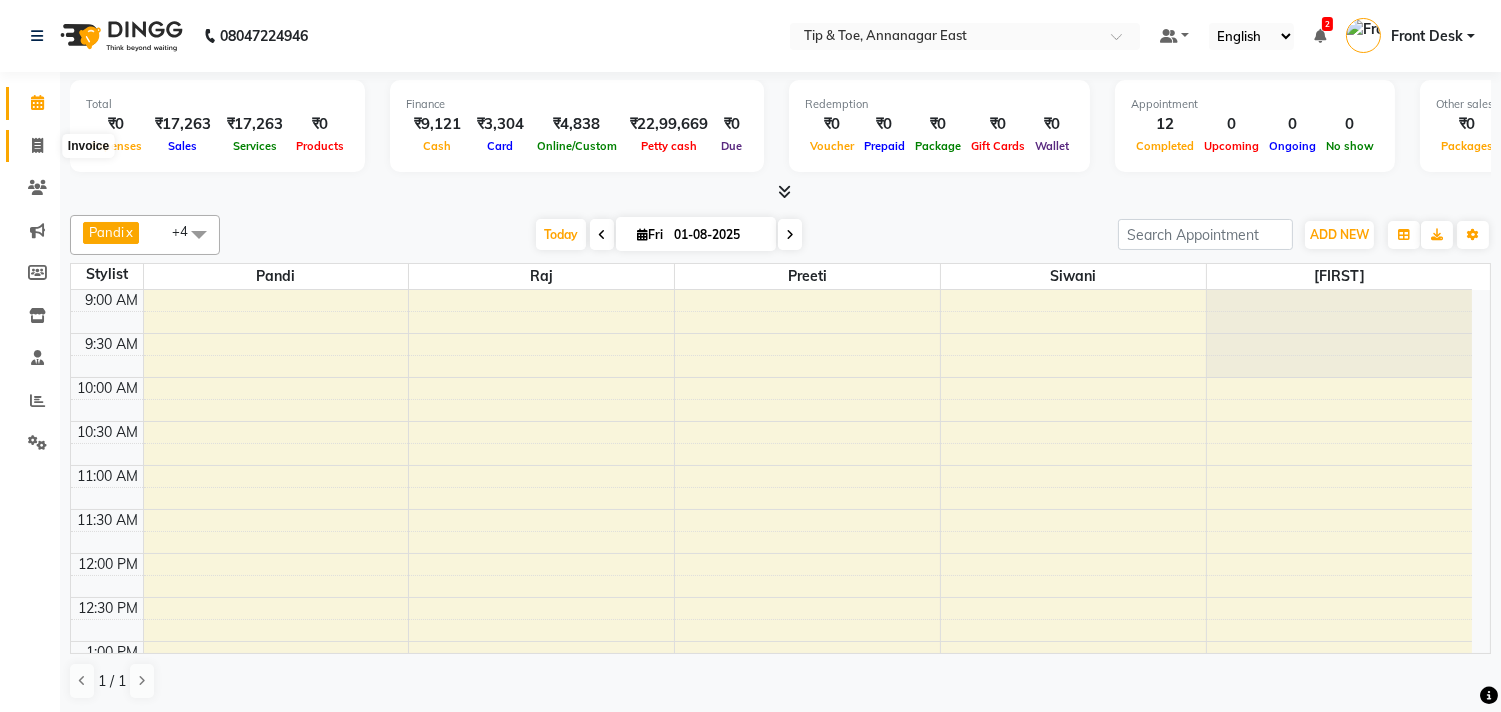 drag, startPoint x: 36, startPoint y: 134, endPoint x: 86, endPoint y: 138, distance: 50.159744 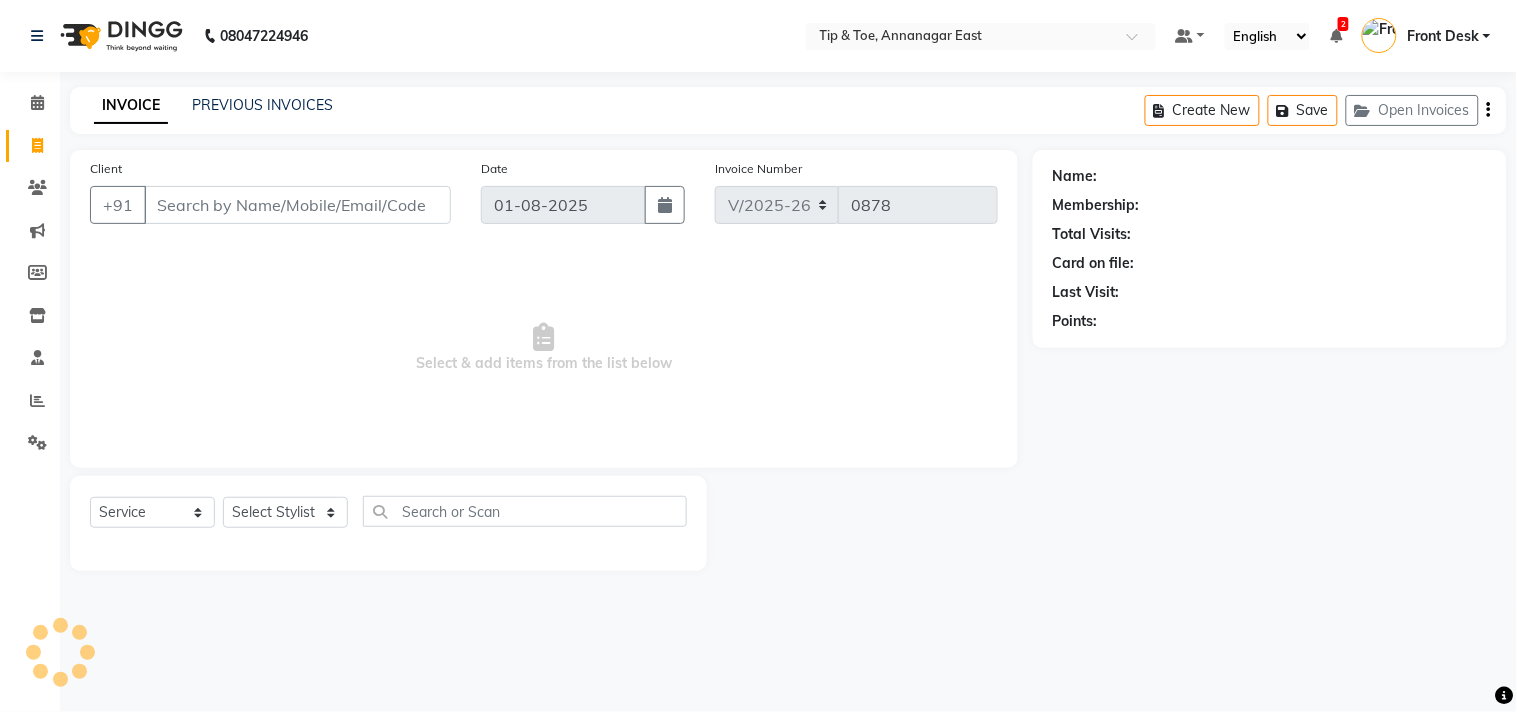 click on "INVOICE PREVIOUS INVOICES Create New   Save   Open Invoices" 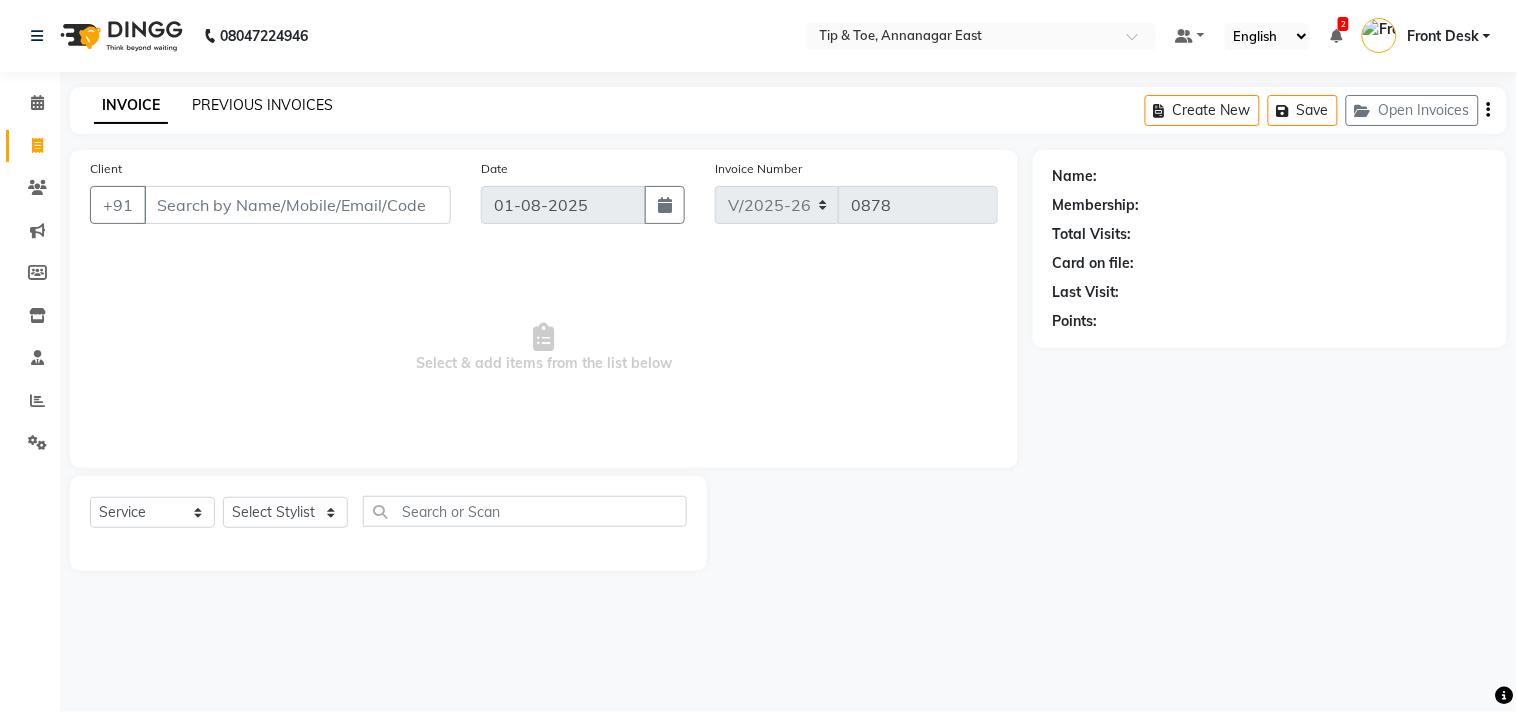 click on "PREVIOUS INVOICES" 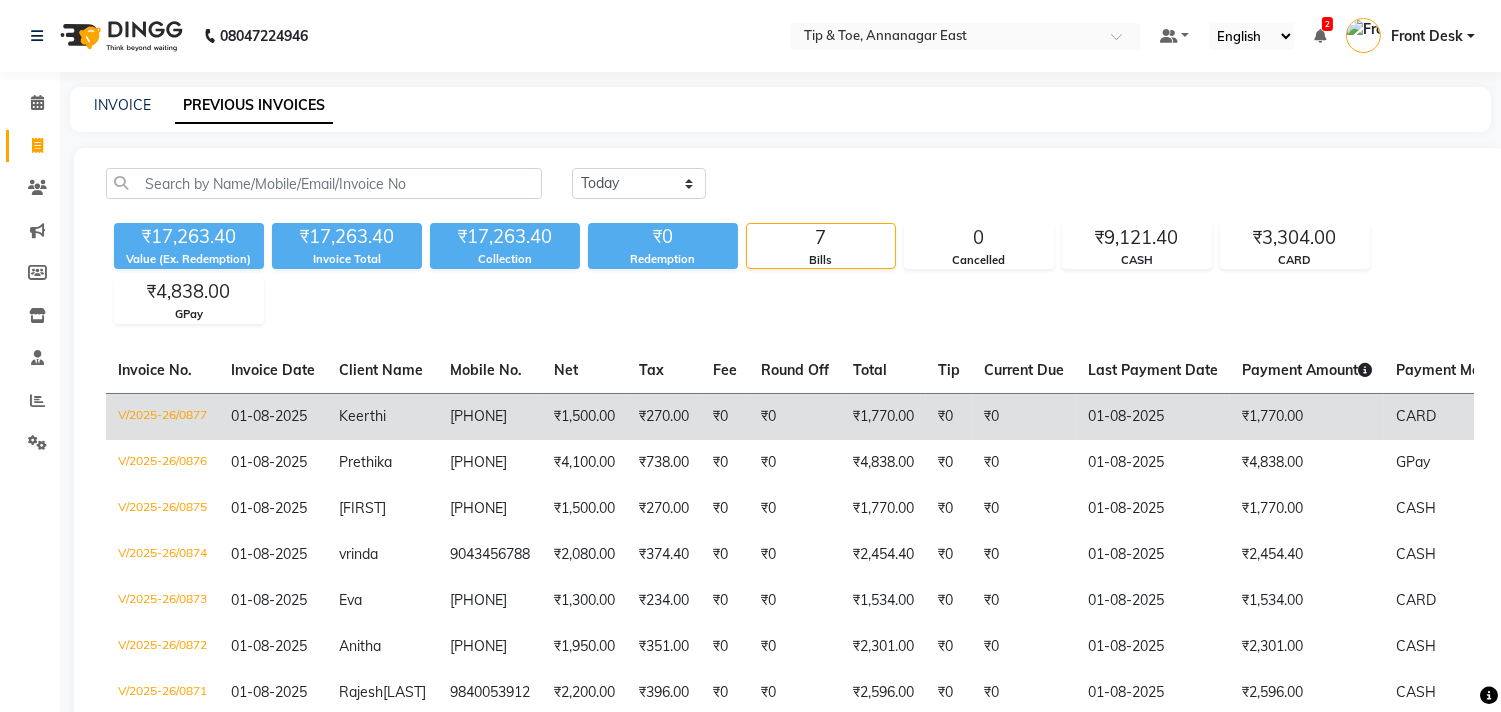 click on "₹1,500.00" 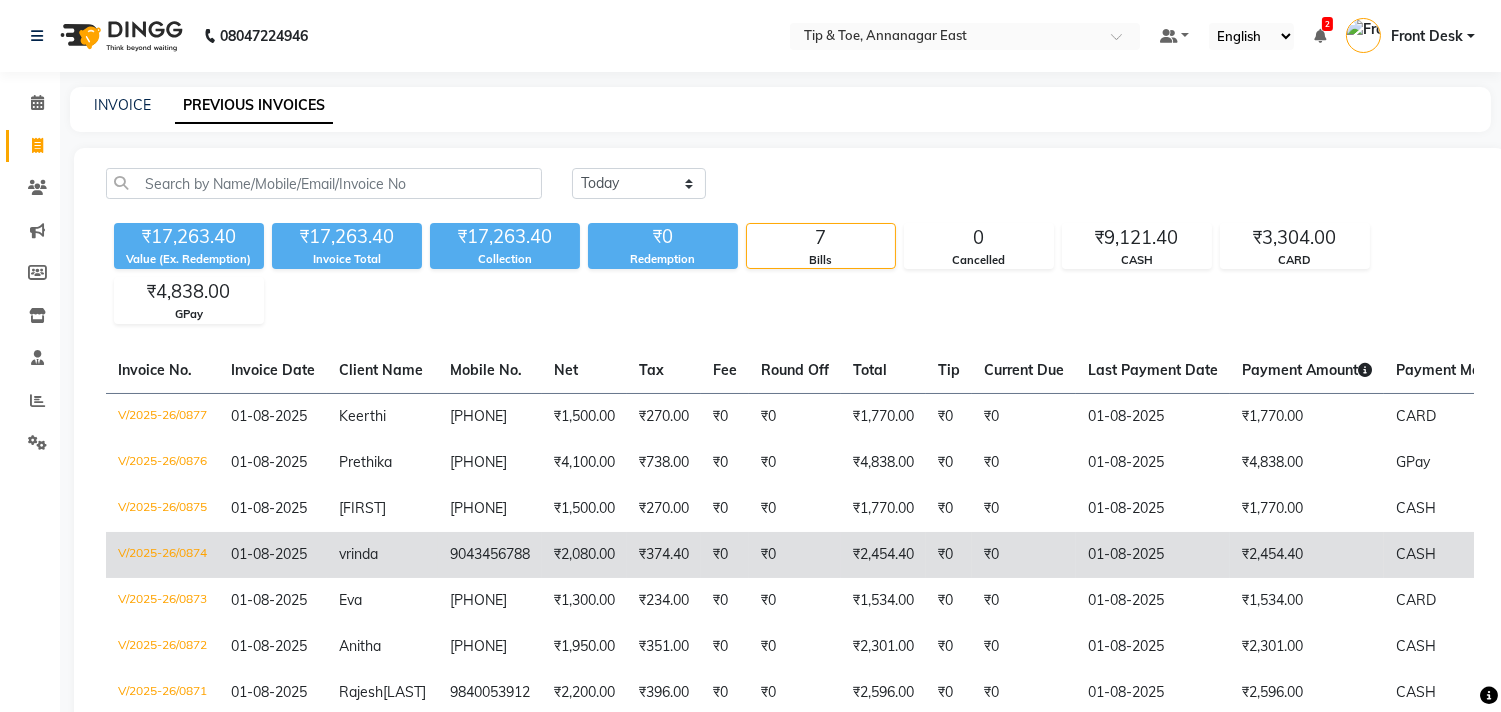 scroll, scrollTop: 126, scrollLeft: 0, axis: vertical 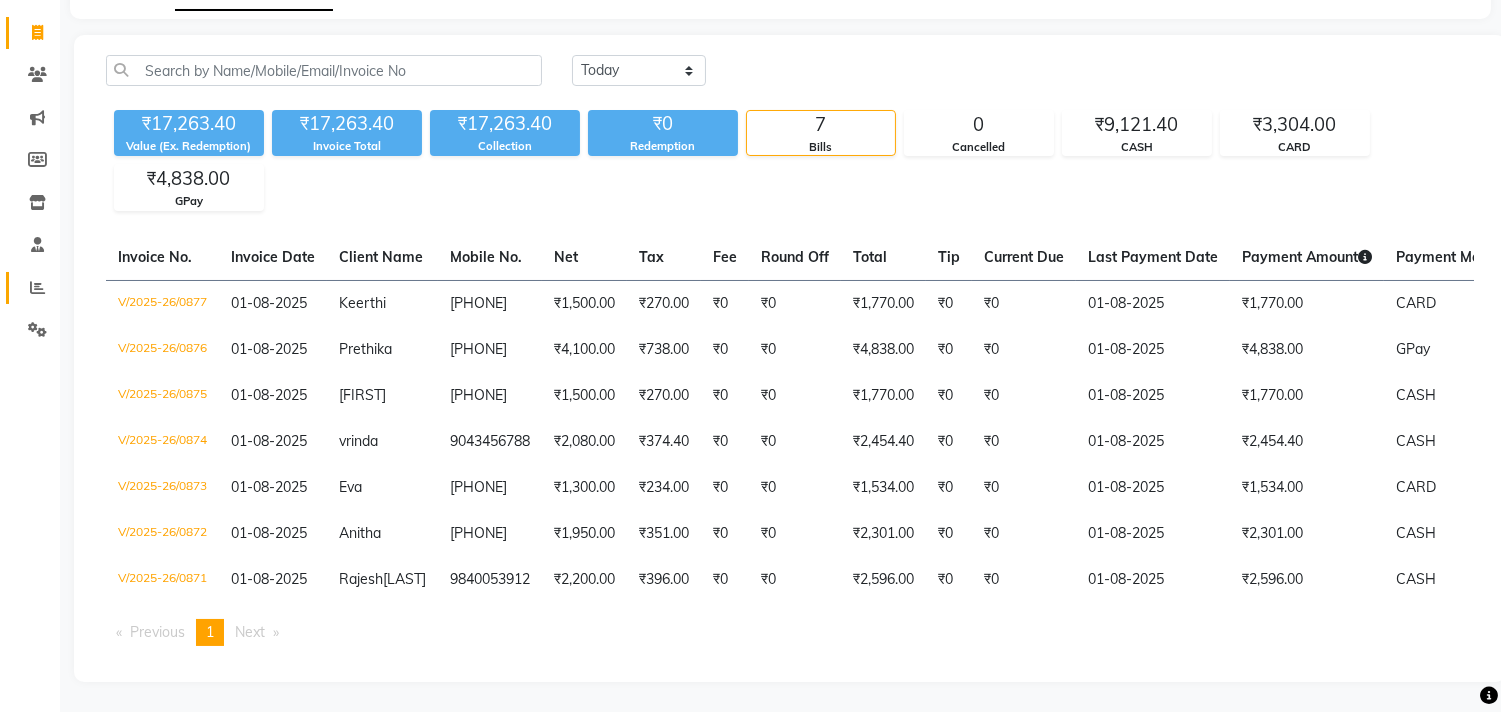 click on "Reports" 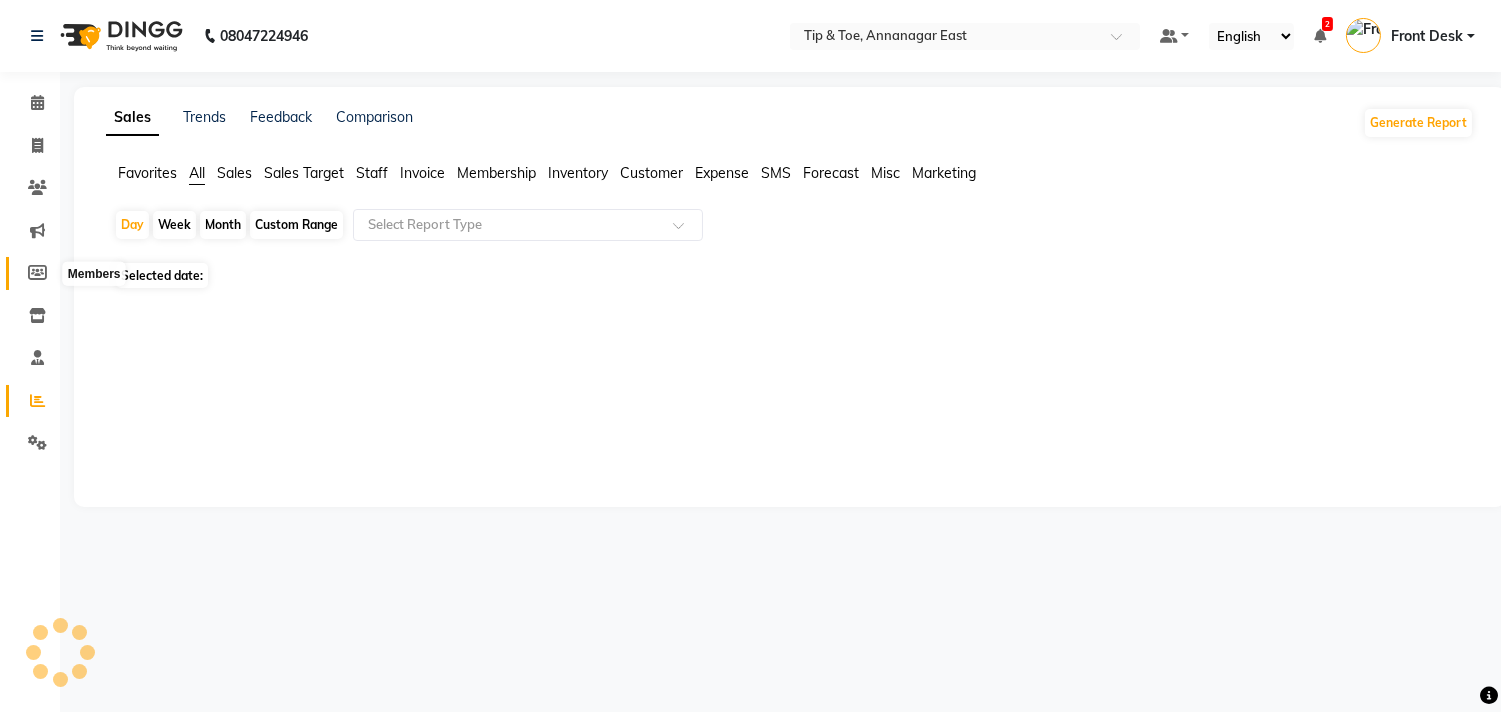 scroll, scrollTop: 0, scrollLeft: 0, axis: both 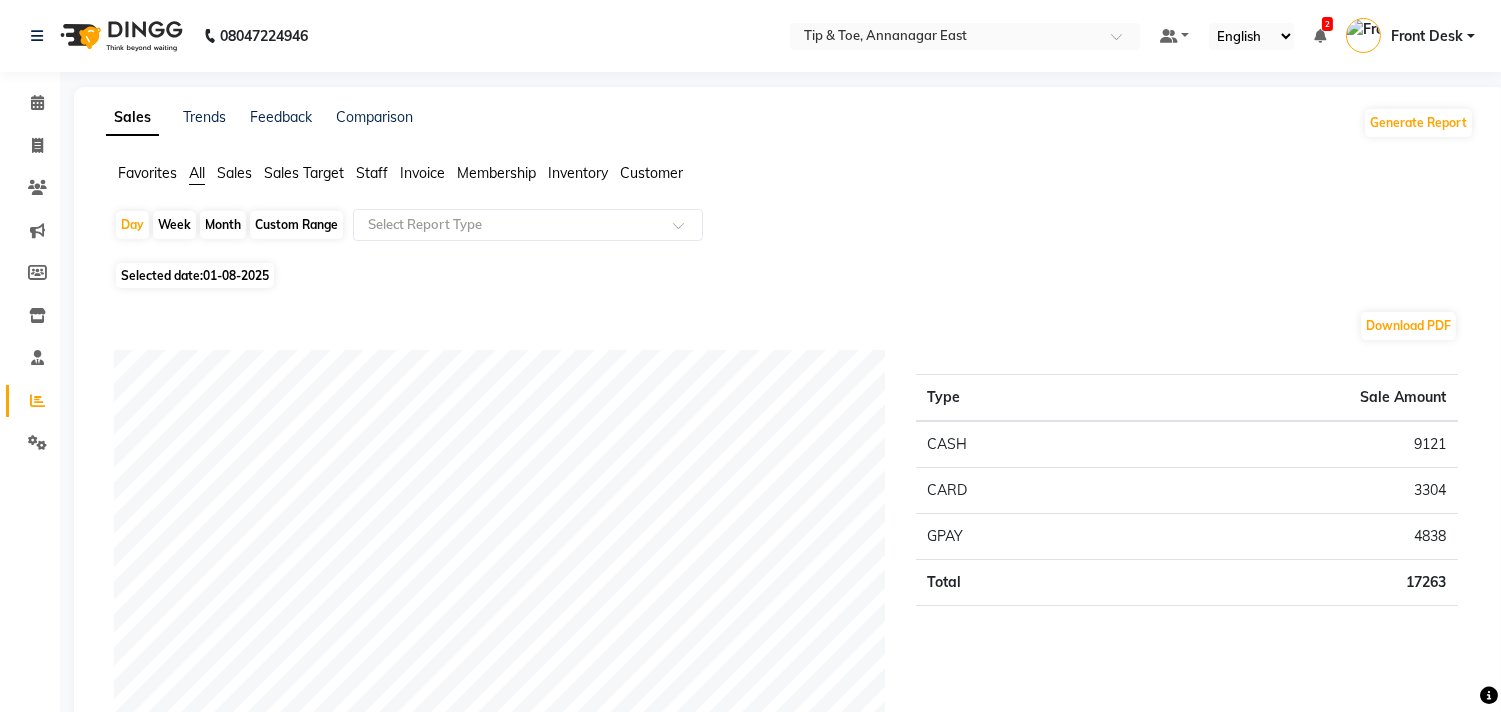 click on "Staff" 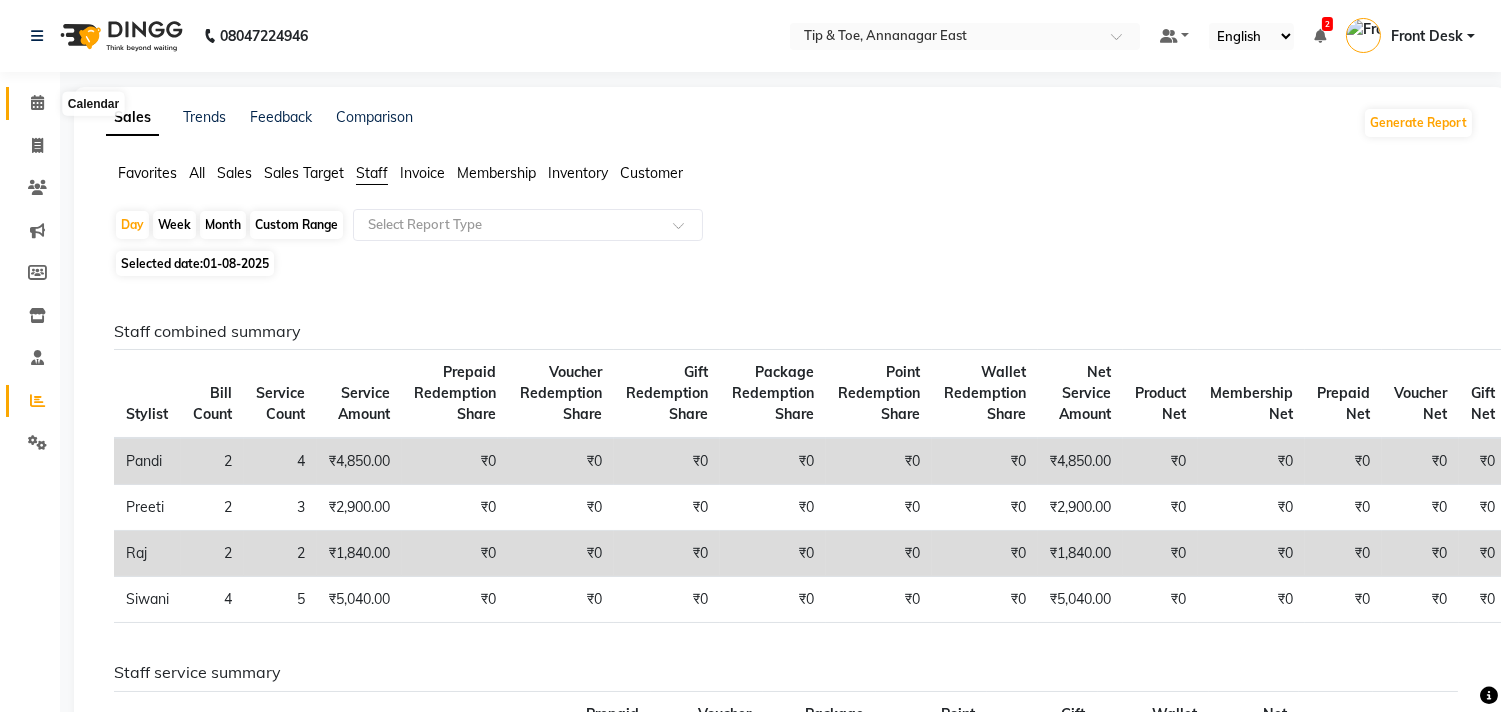 click 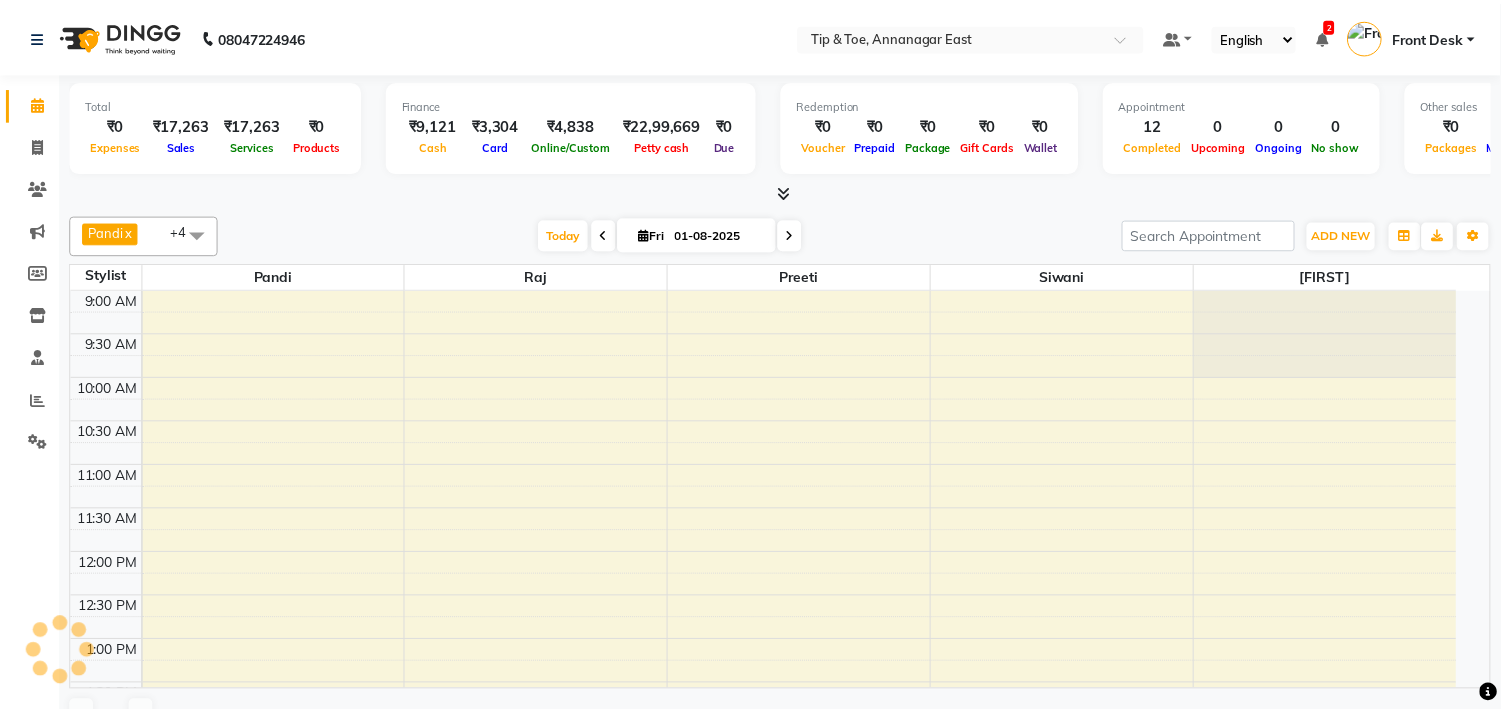 scroll, scrollTop: 0, scrollLeft: 0, axis: both 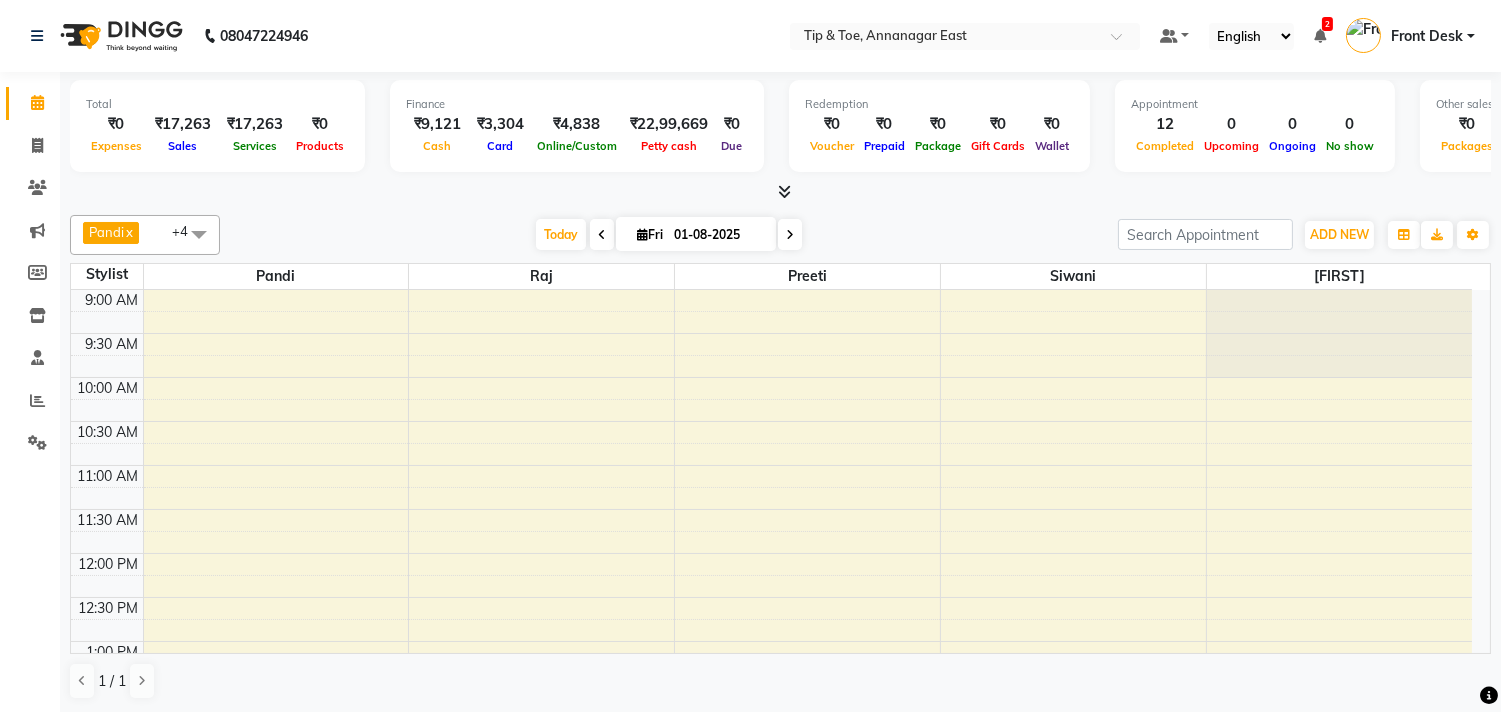 click at bounding box center (790, 234) 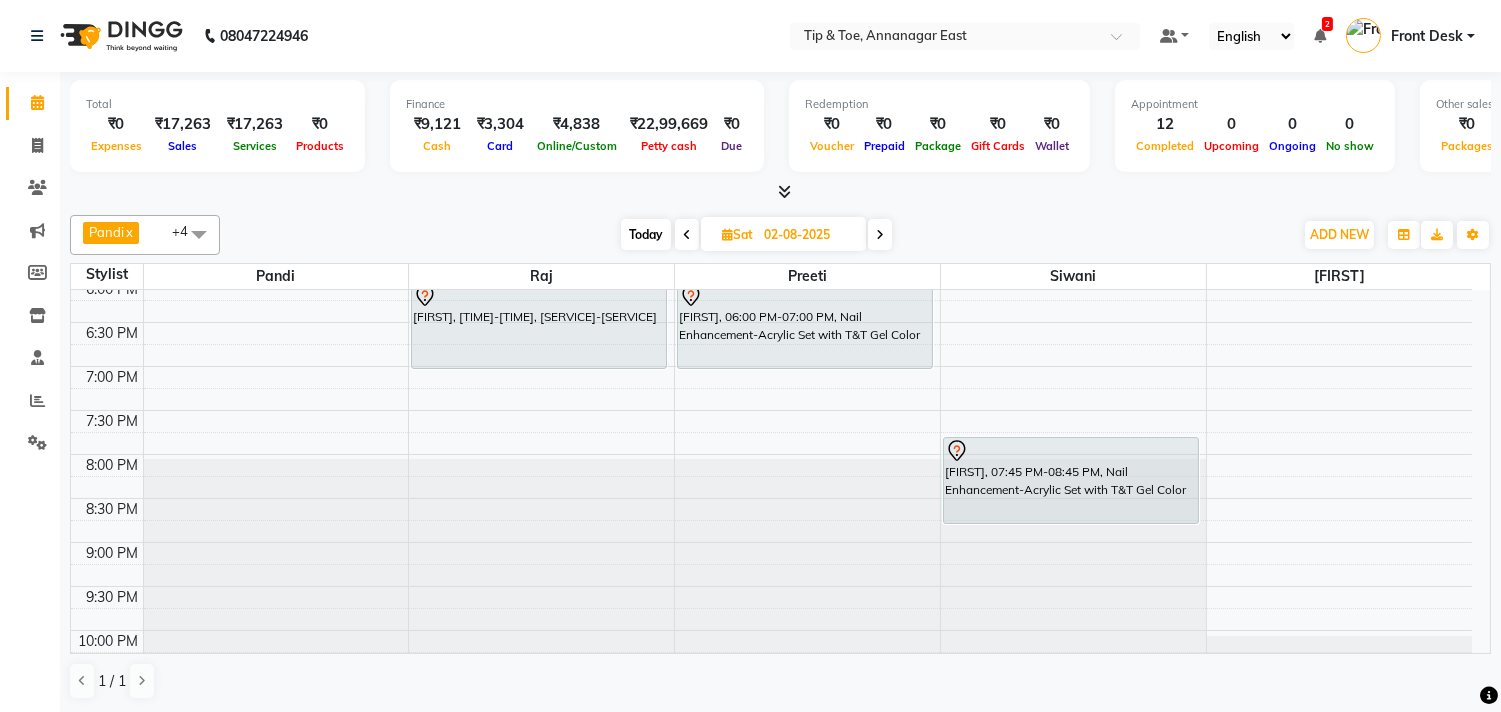 scroll, scrollTop: 762, scrollLeft: 0, axis: vertical 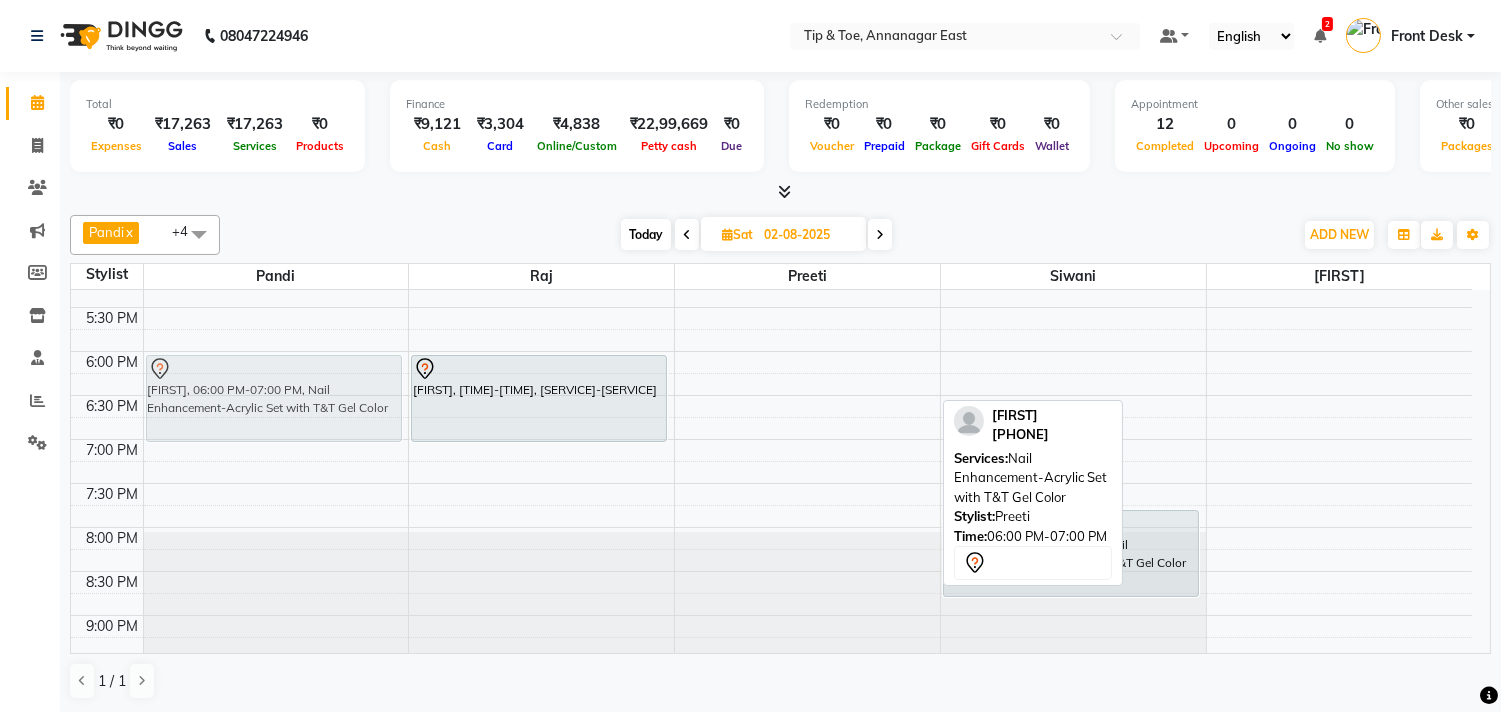 drag, startPoint x: 812, startPoint y: 358, endPoint x: 315, endPoint y: 390, distance: 498.0291 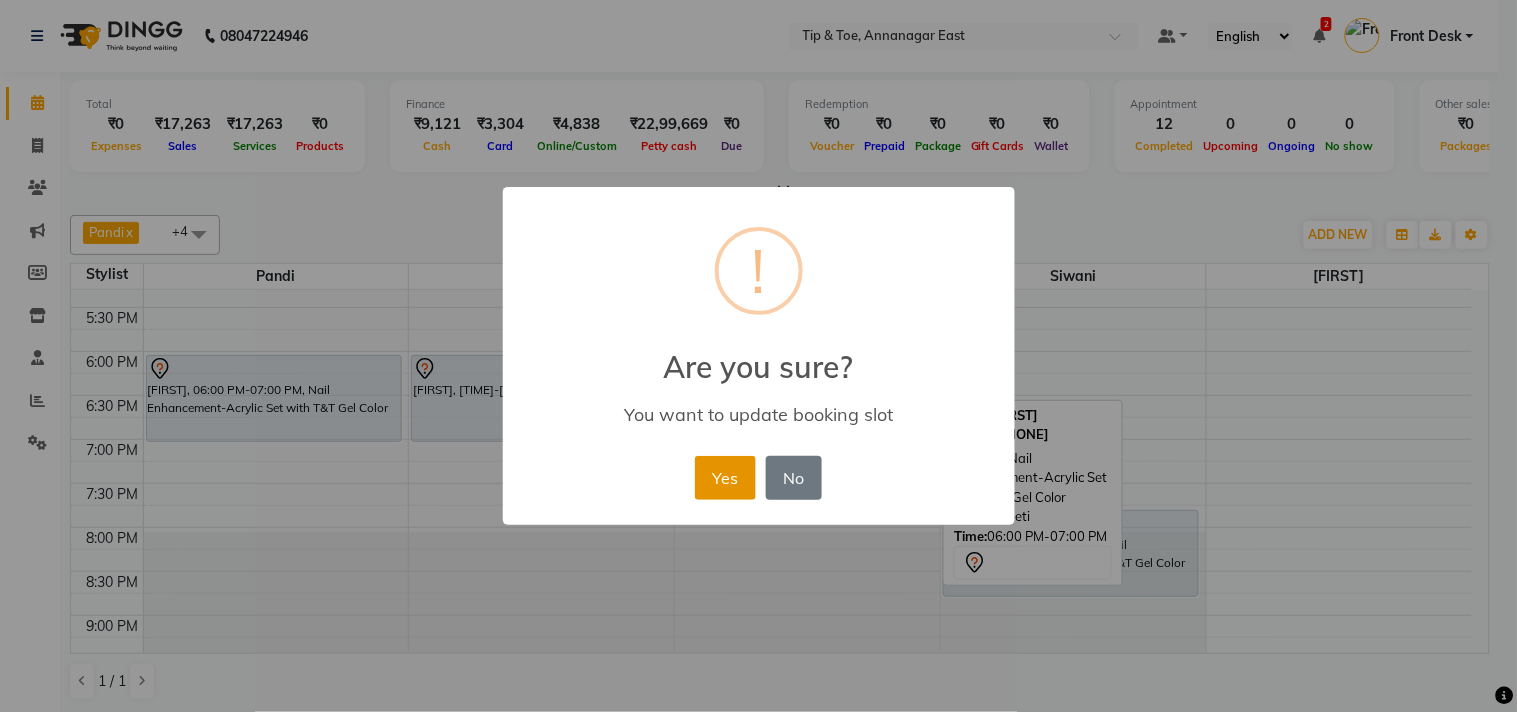 click on "Yes" at bounding box center (725, 478) 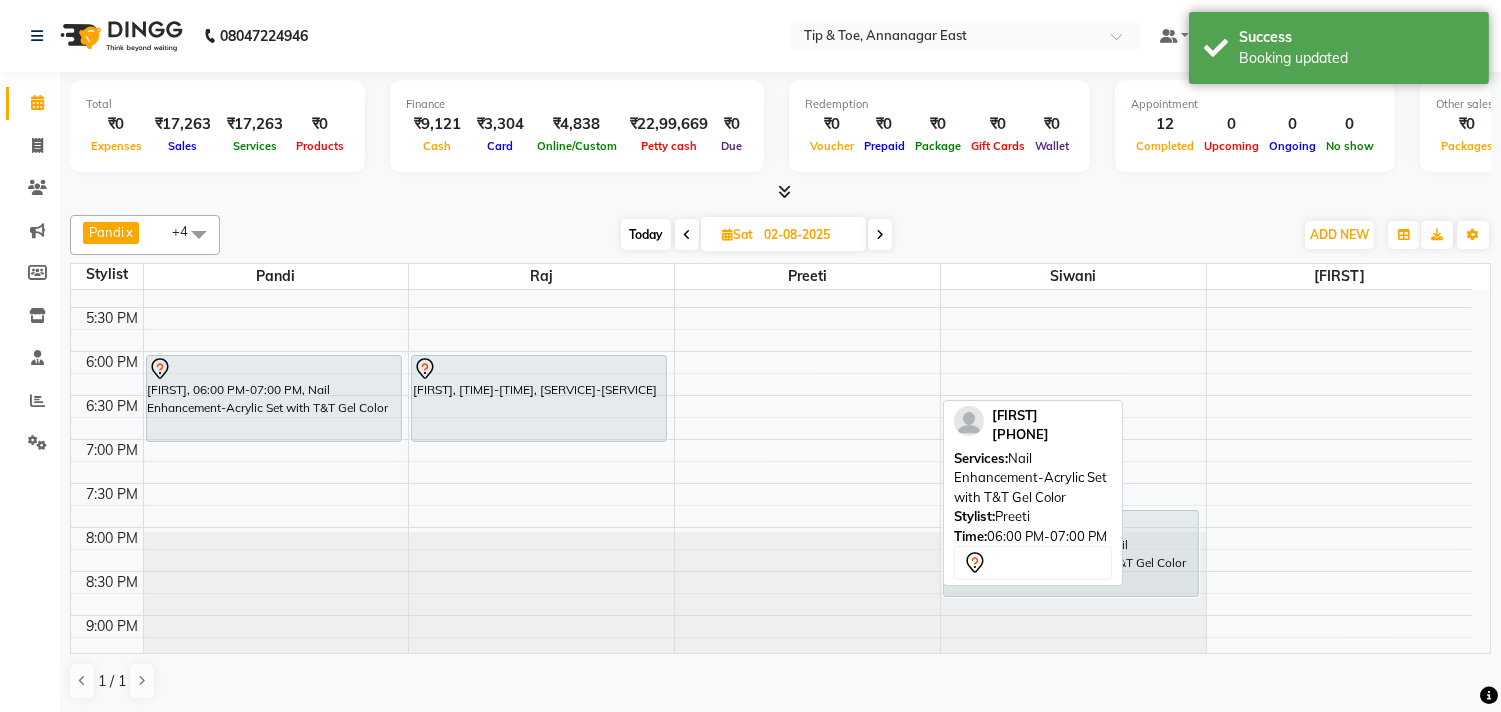 scroll, scrollTop: 1, scrollLeft: 0, axis: vertical 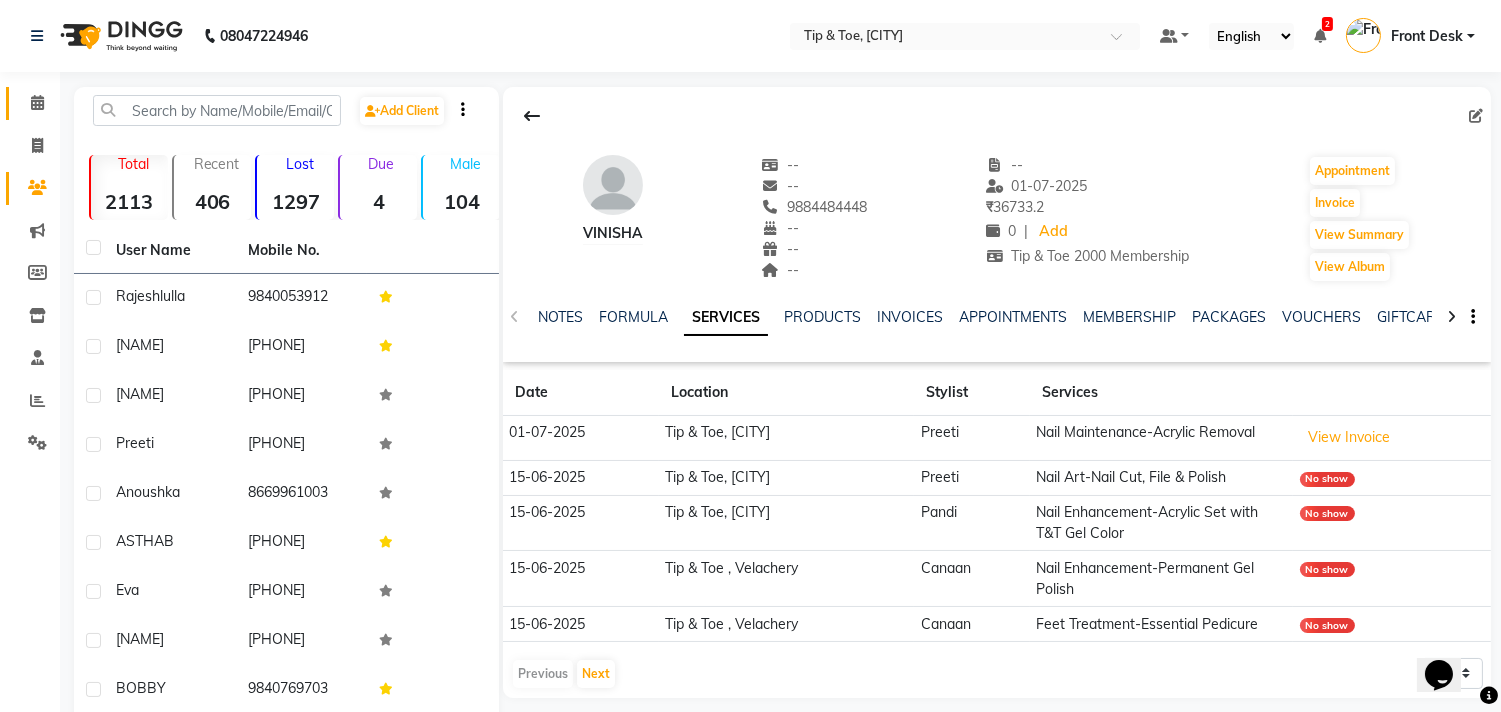 click 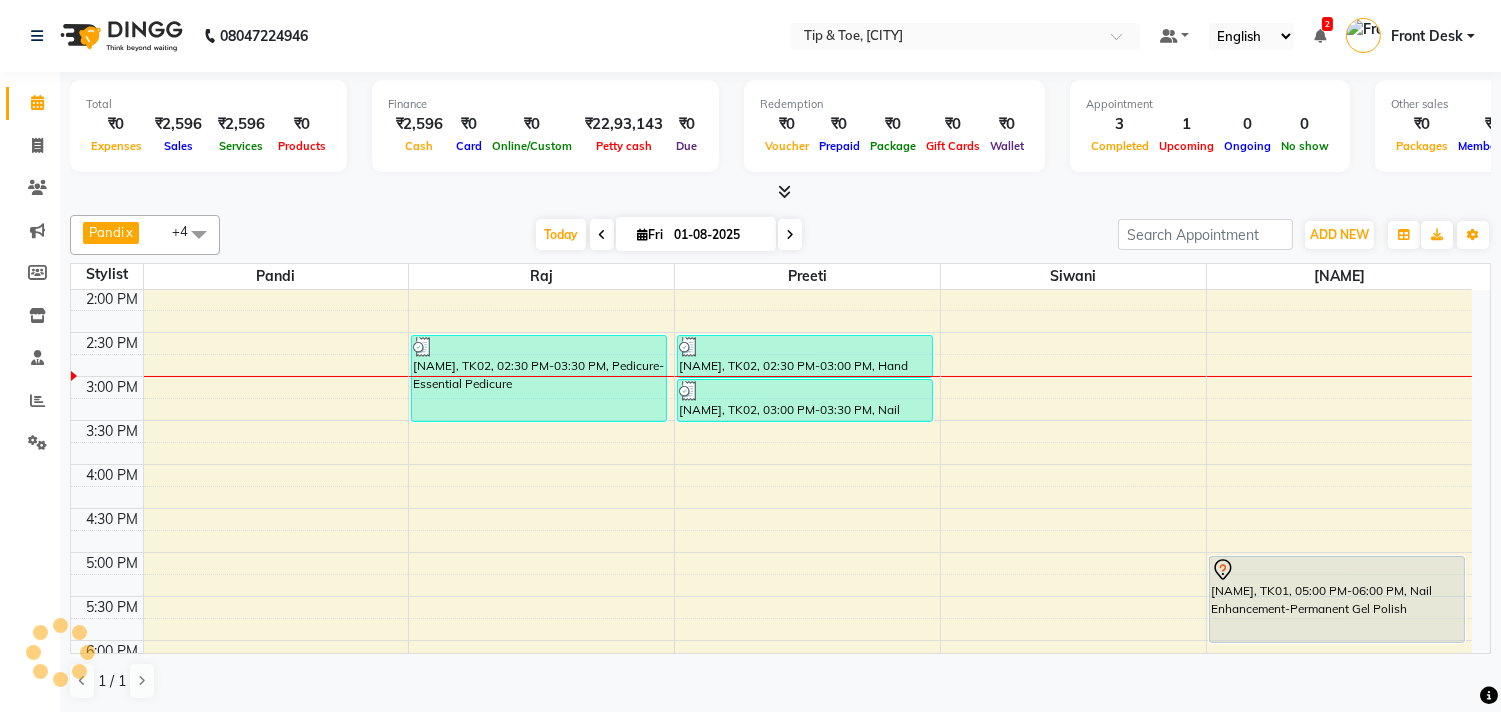 scroll, scrollTop: 444, scrollLeft: 0, axis: vertical 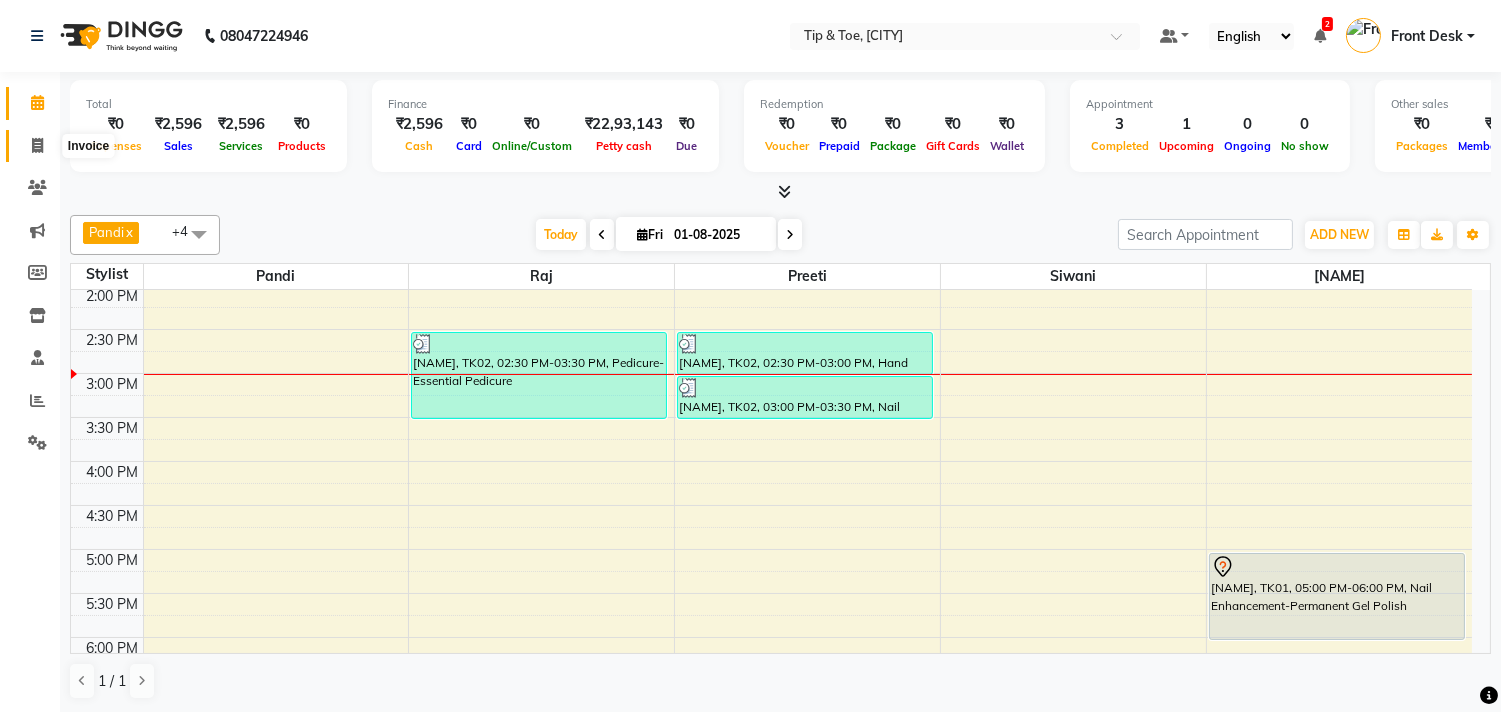 click 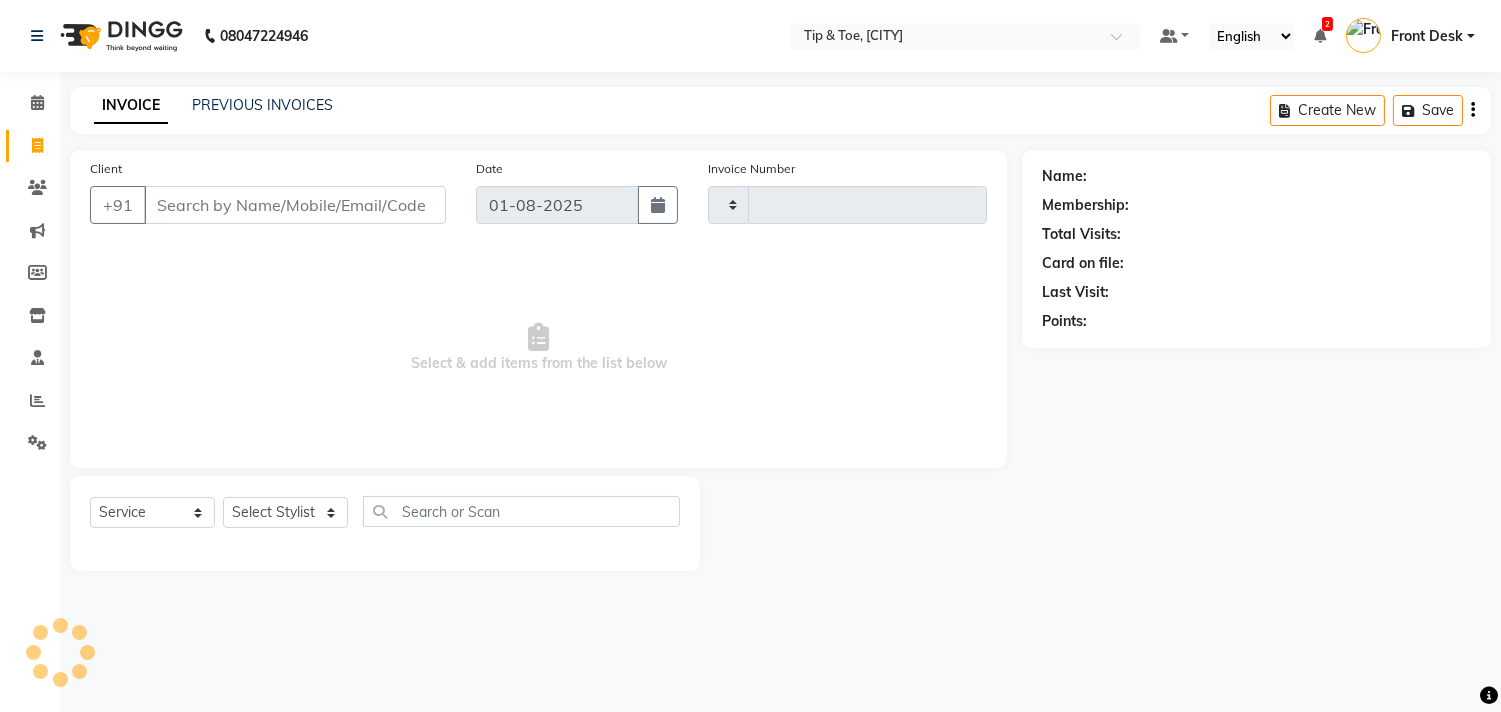 type on "0872" 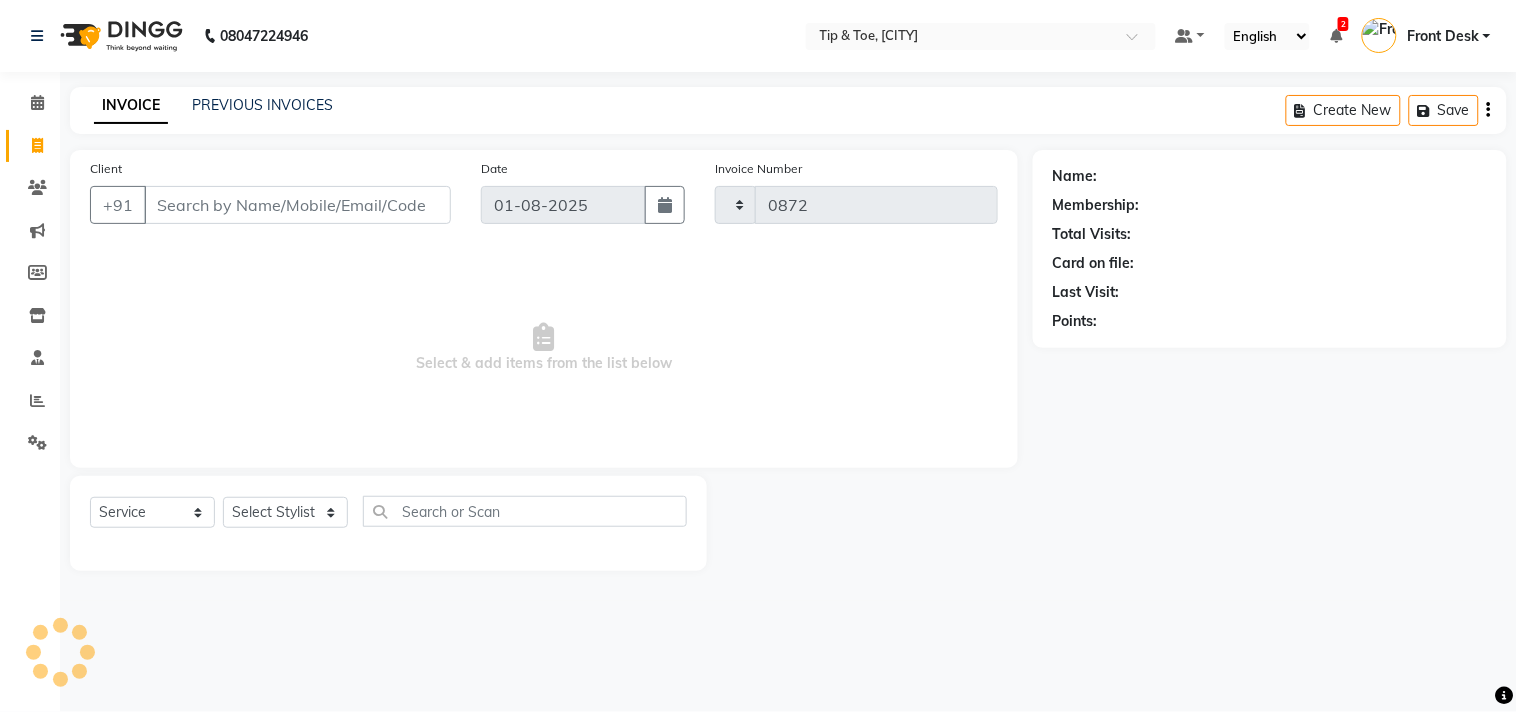 select on "5770" 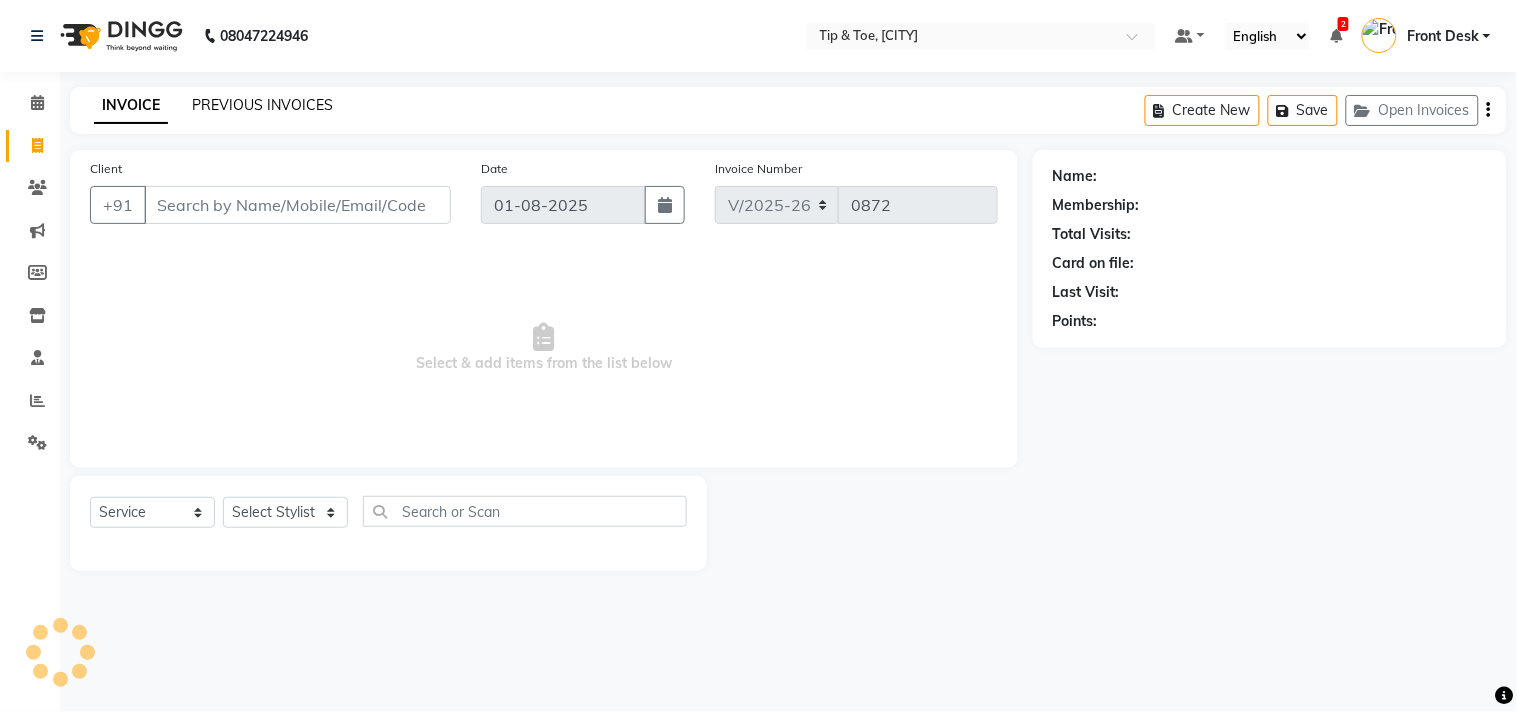 click on "PREVIOUS INVOICES" 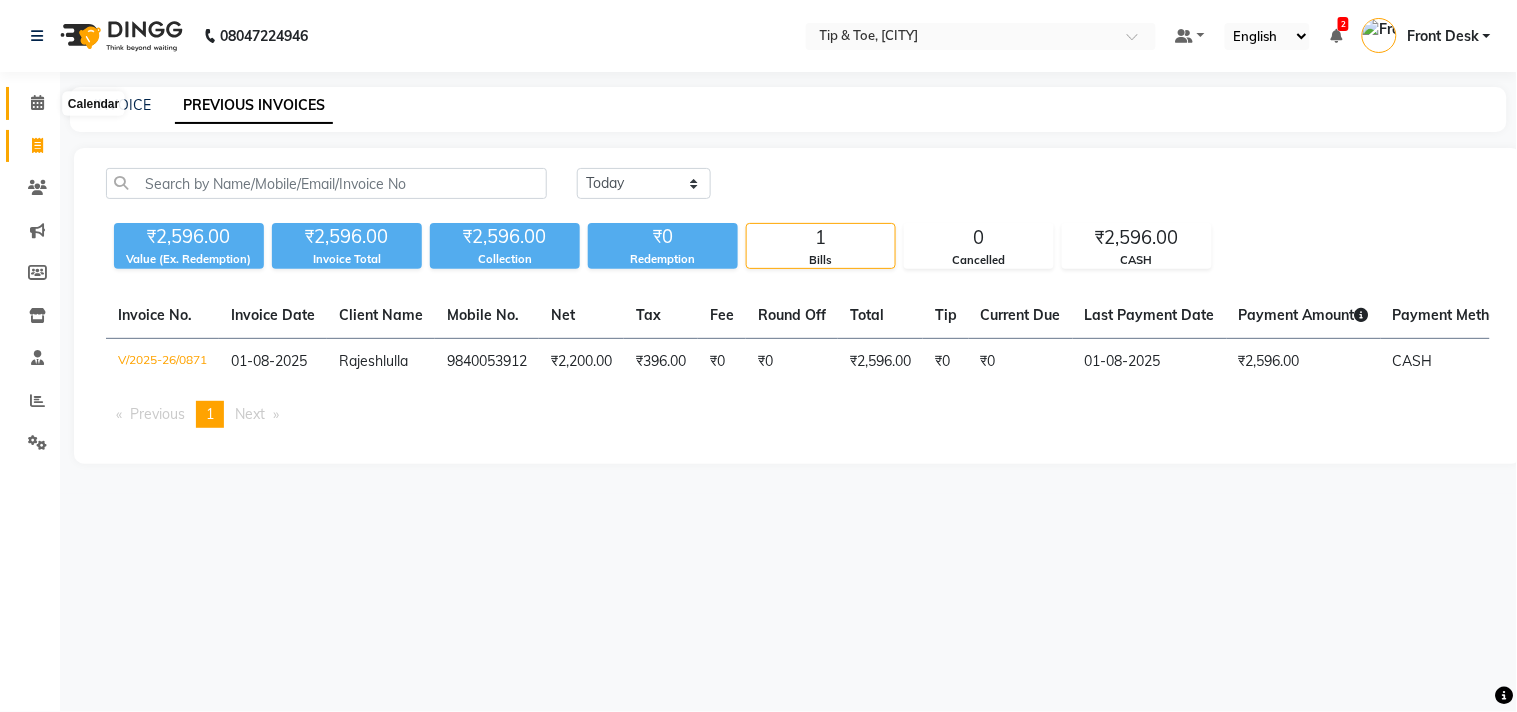 click 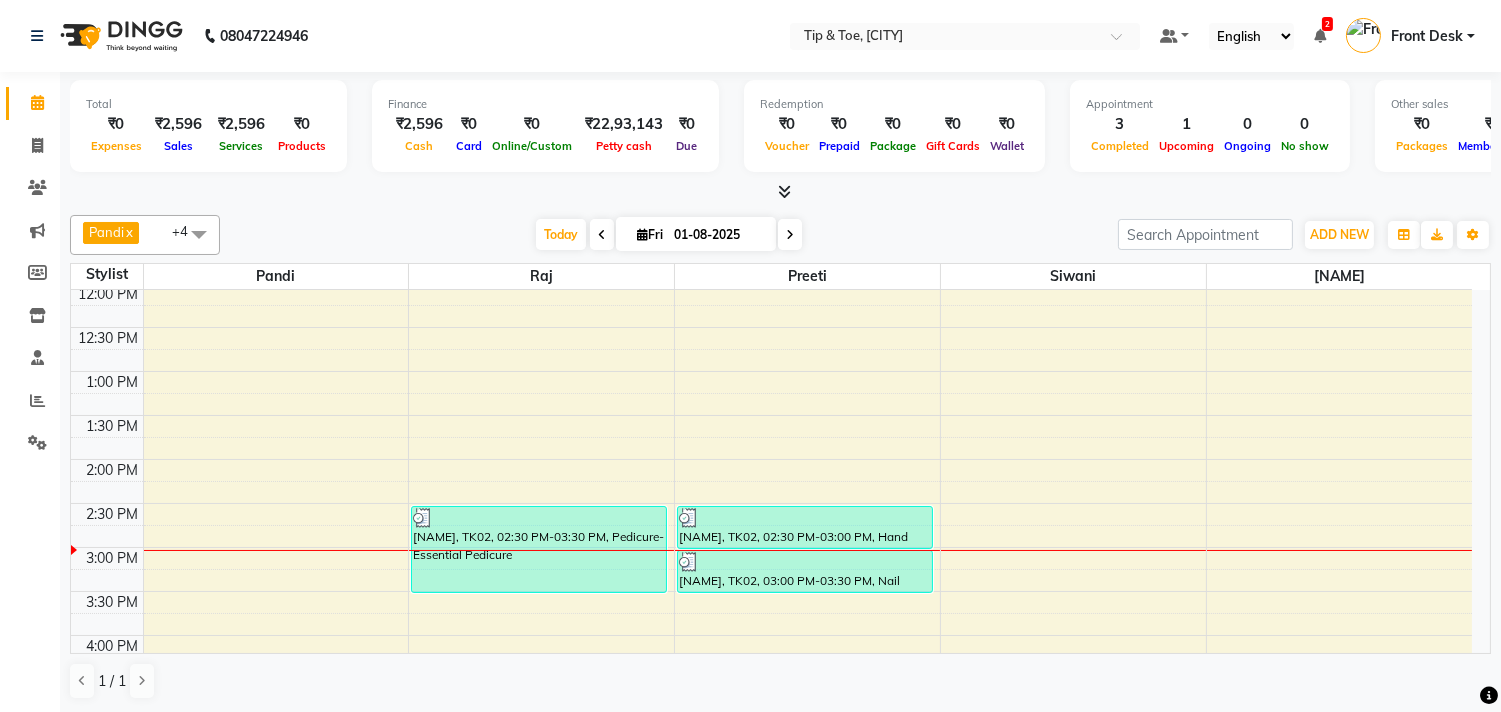 scroll, scrollTop: 333, scrollLeft: 0, axis: vertical 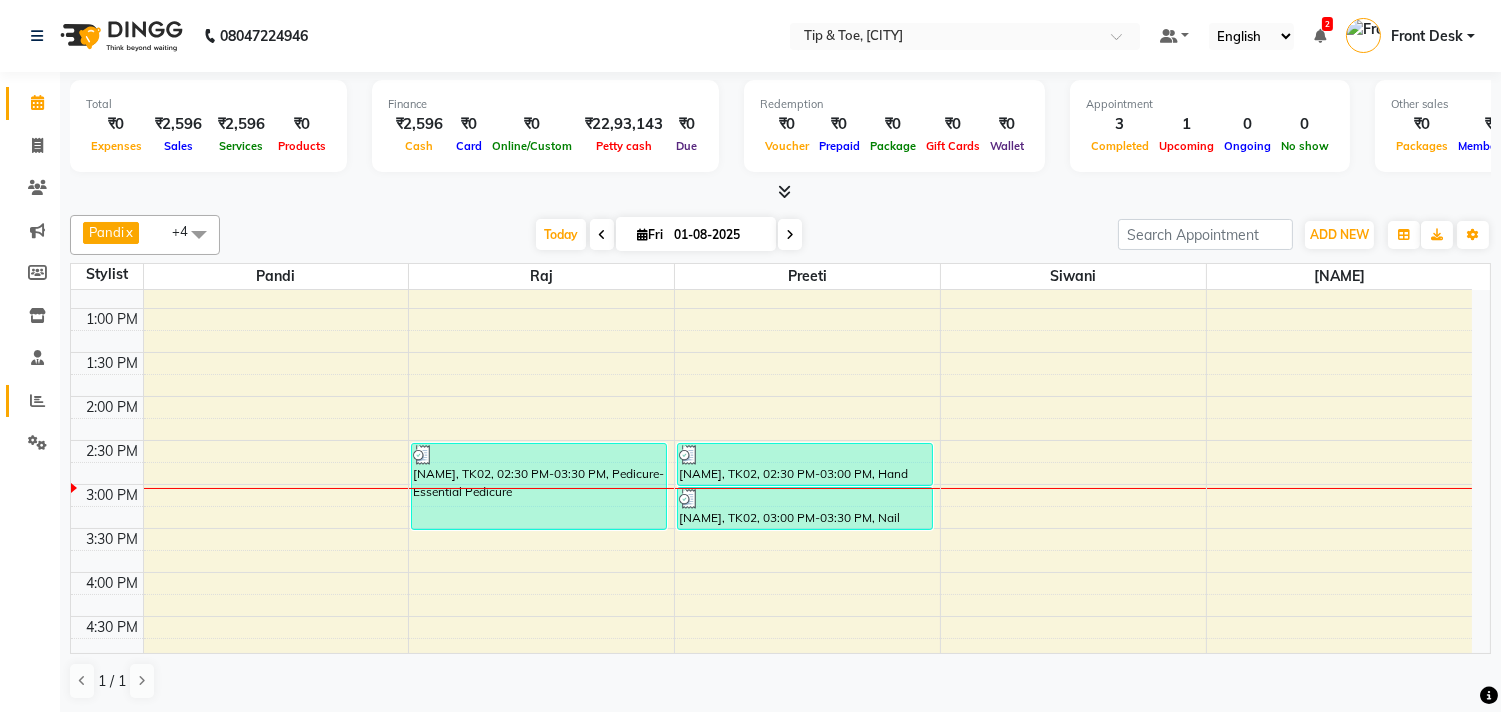 click on "Reports" 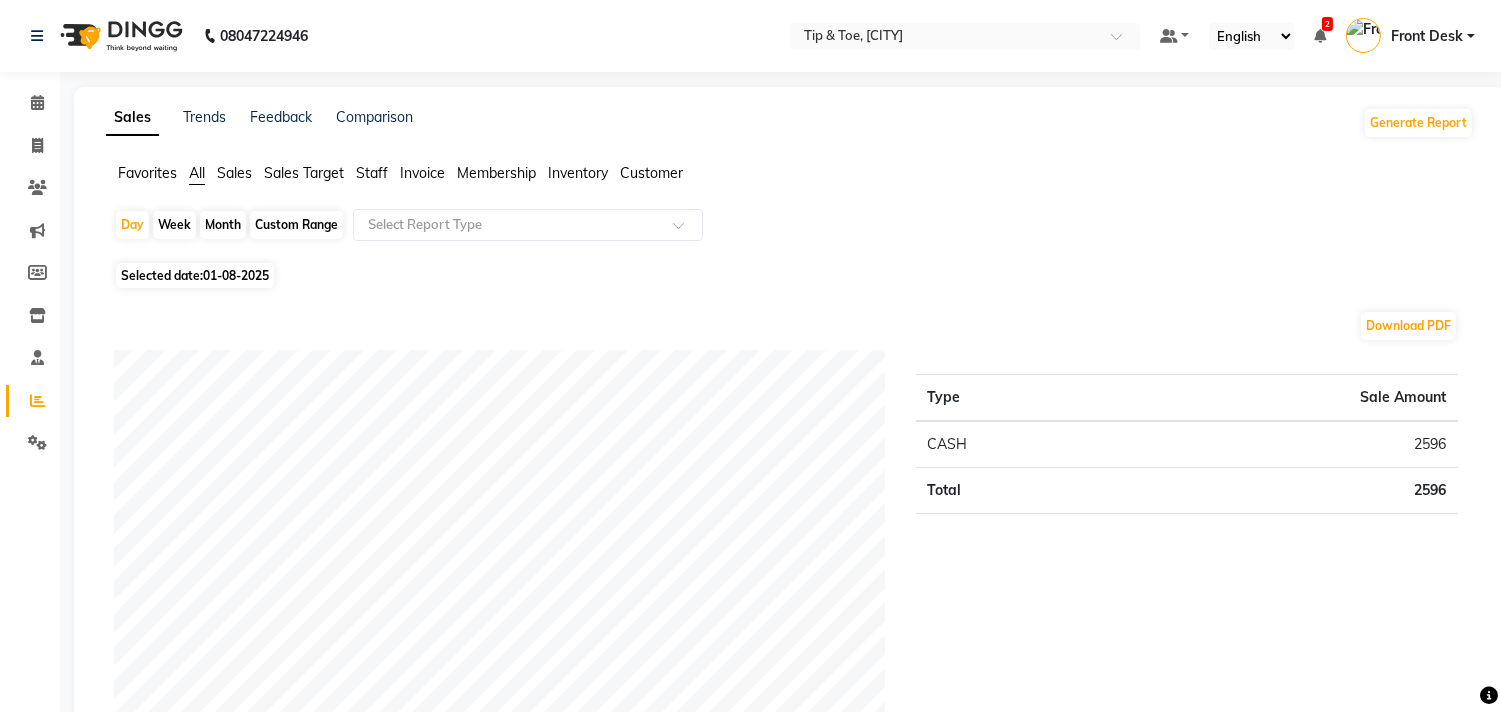 click on "Invoice" 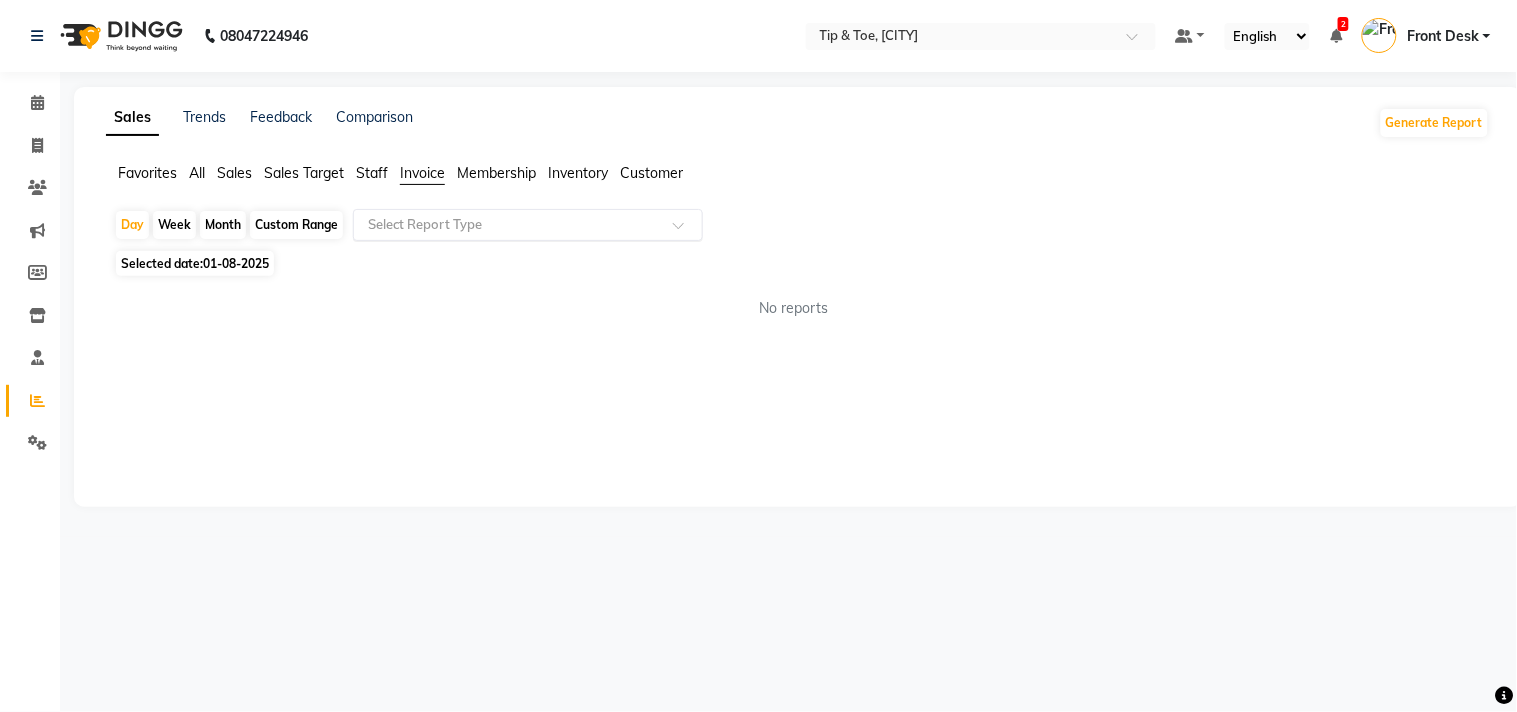 click 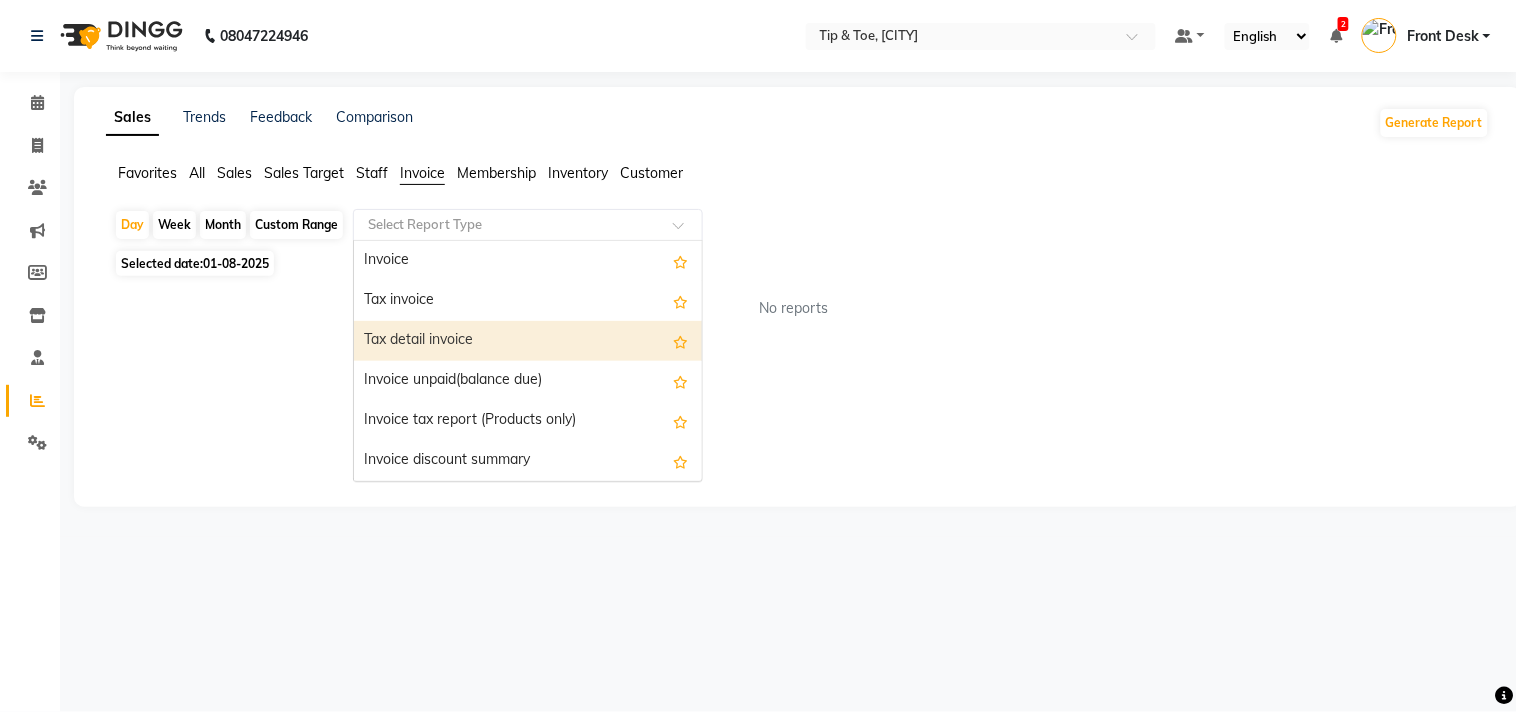 click on "Tax detail invoice" at bounding box center (528, 341) 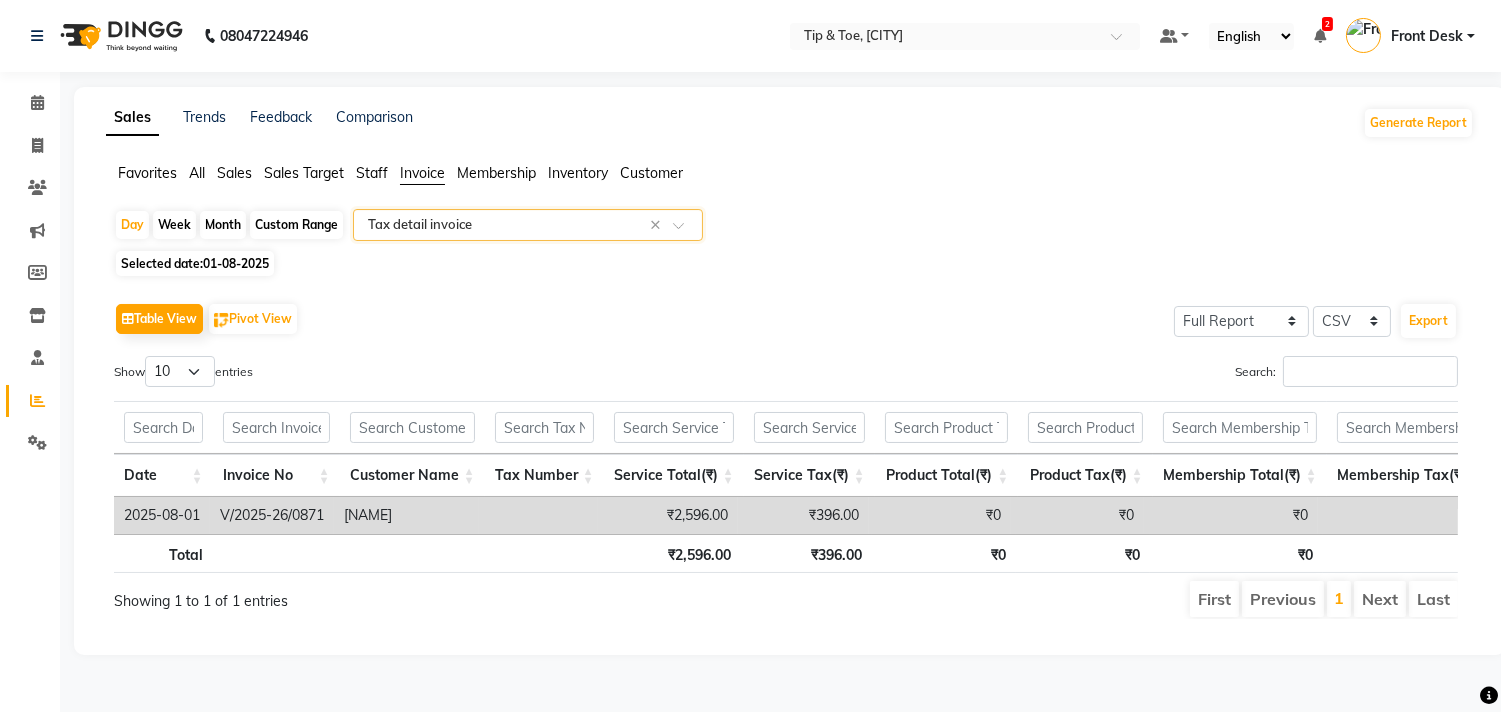 click on "Custom Range" 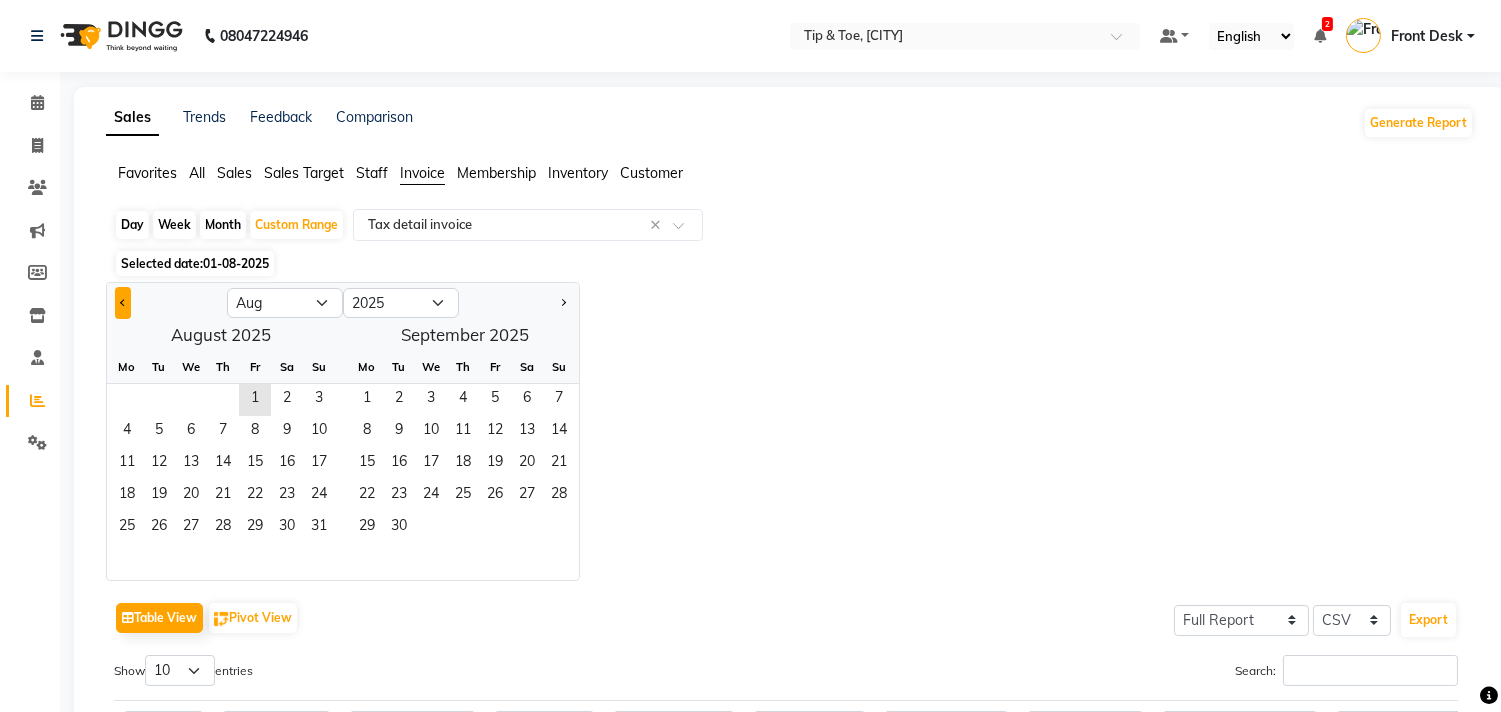drag, startPoint x: 117, startPoint y: 306, endPoint x: 127, endPoint y: 304, distance: 10.198039 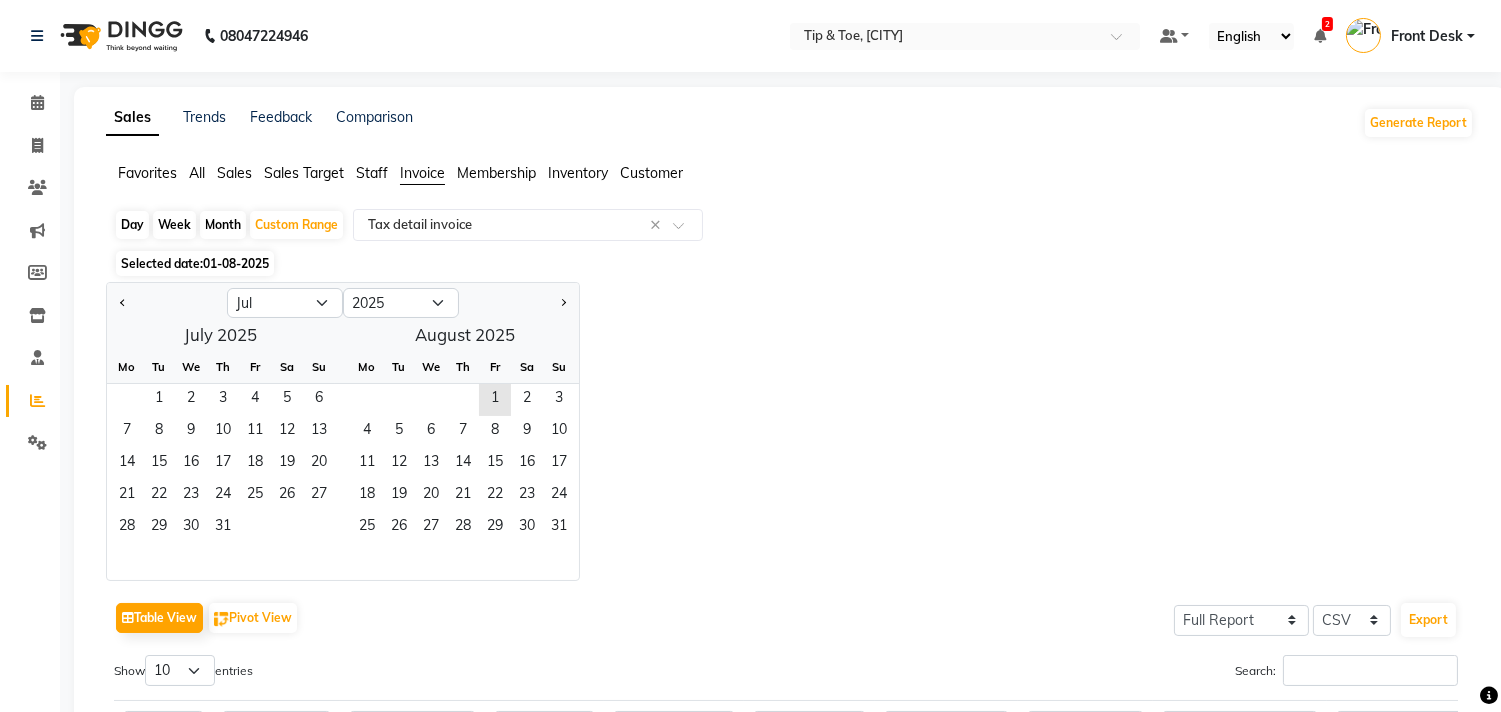 click on "Tu" 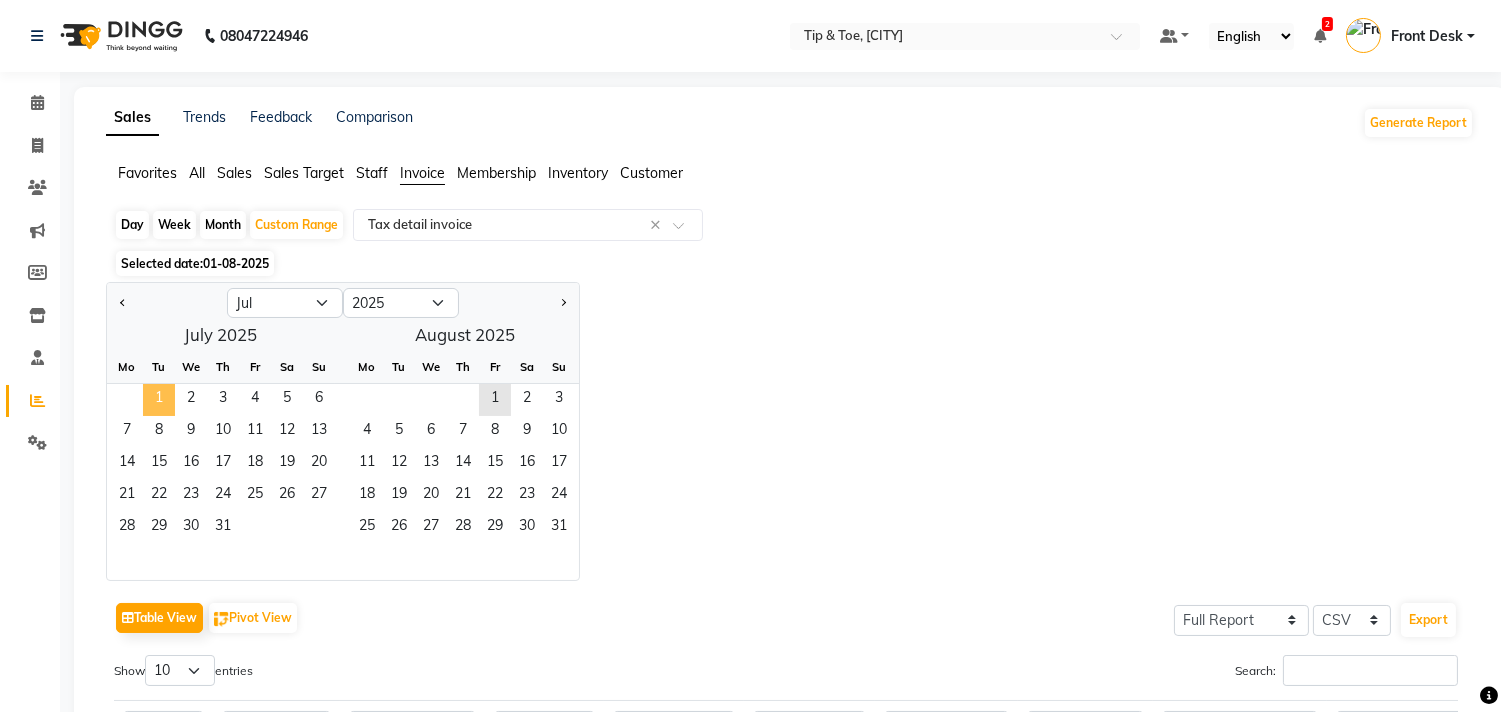 click on "1" 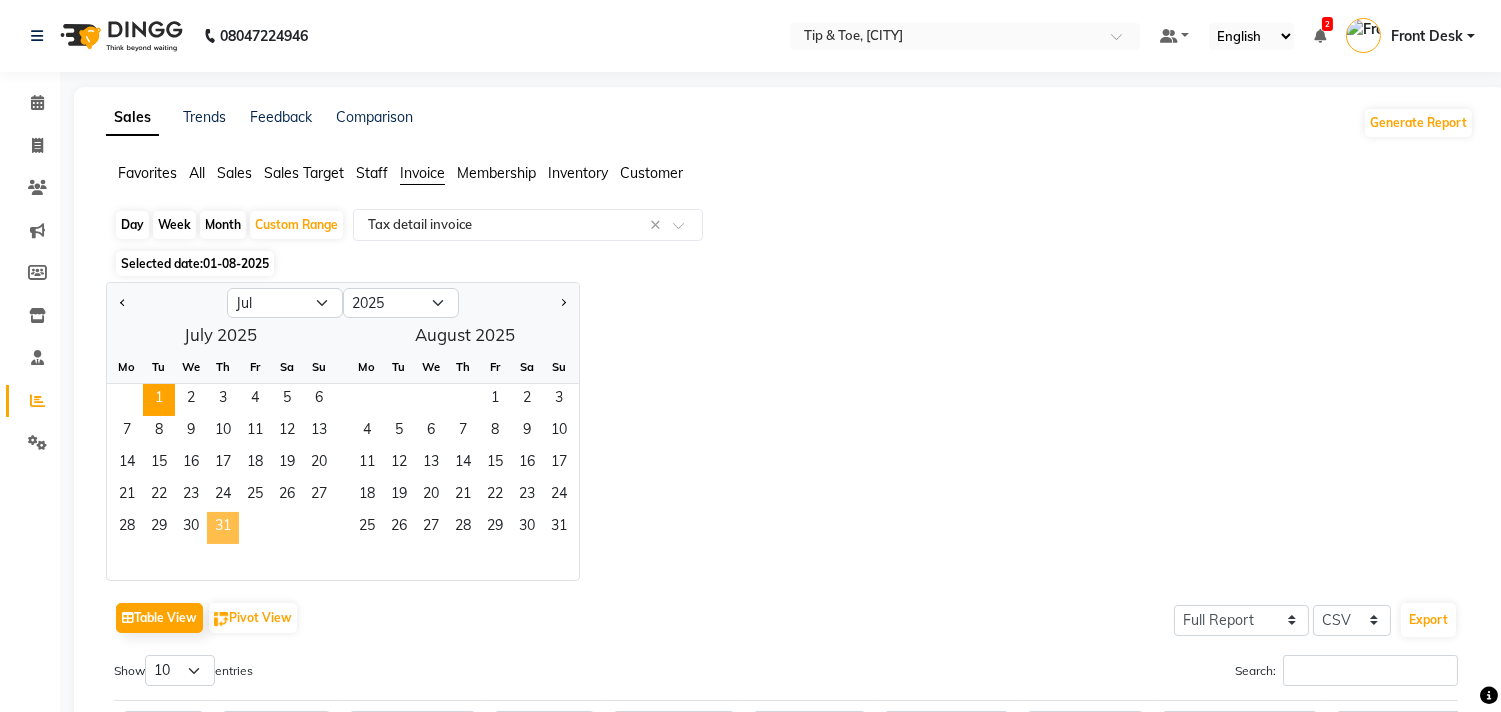 click on "31" 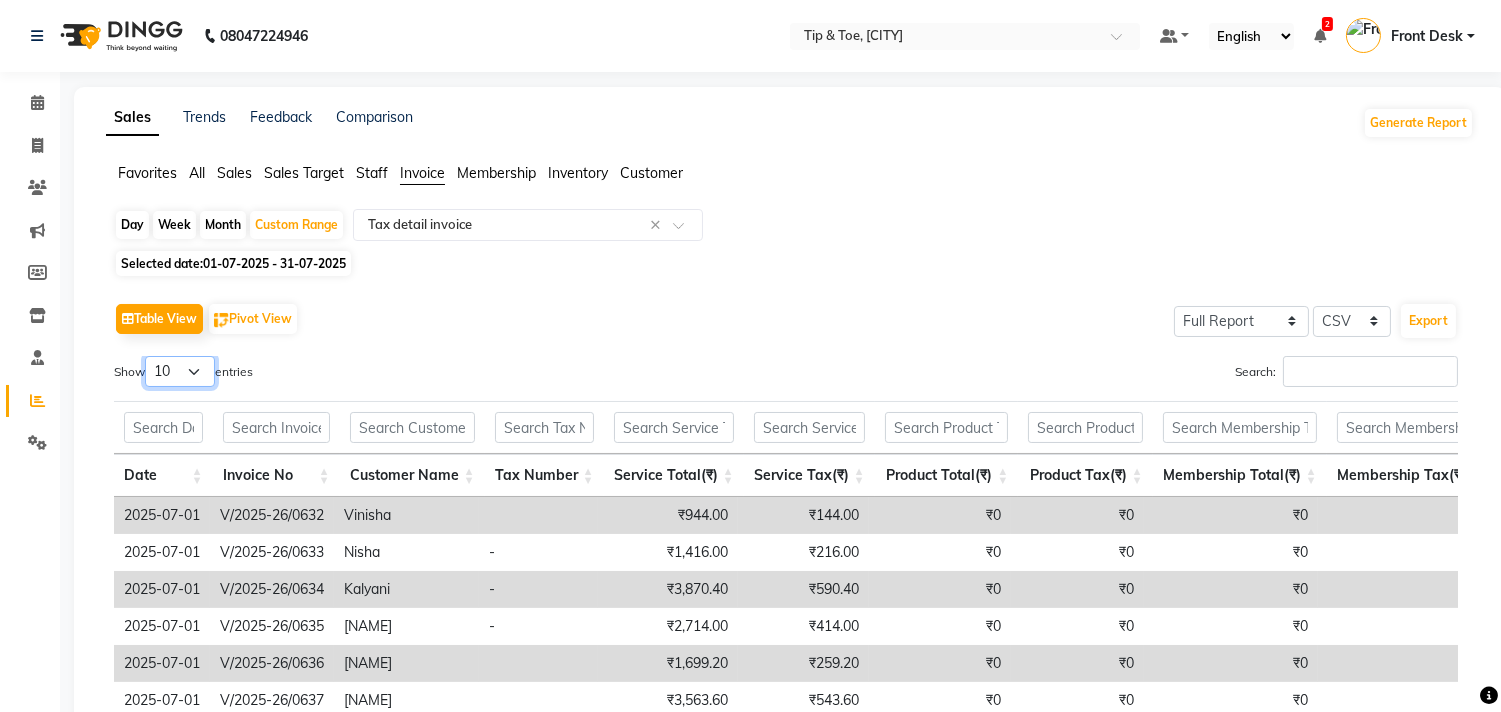 click on "10 25 50 100" at bounding box center [180, 371] 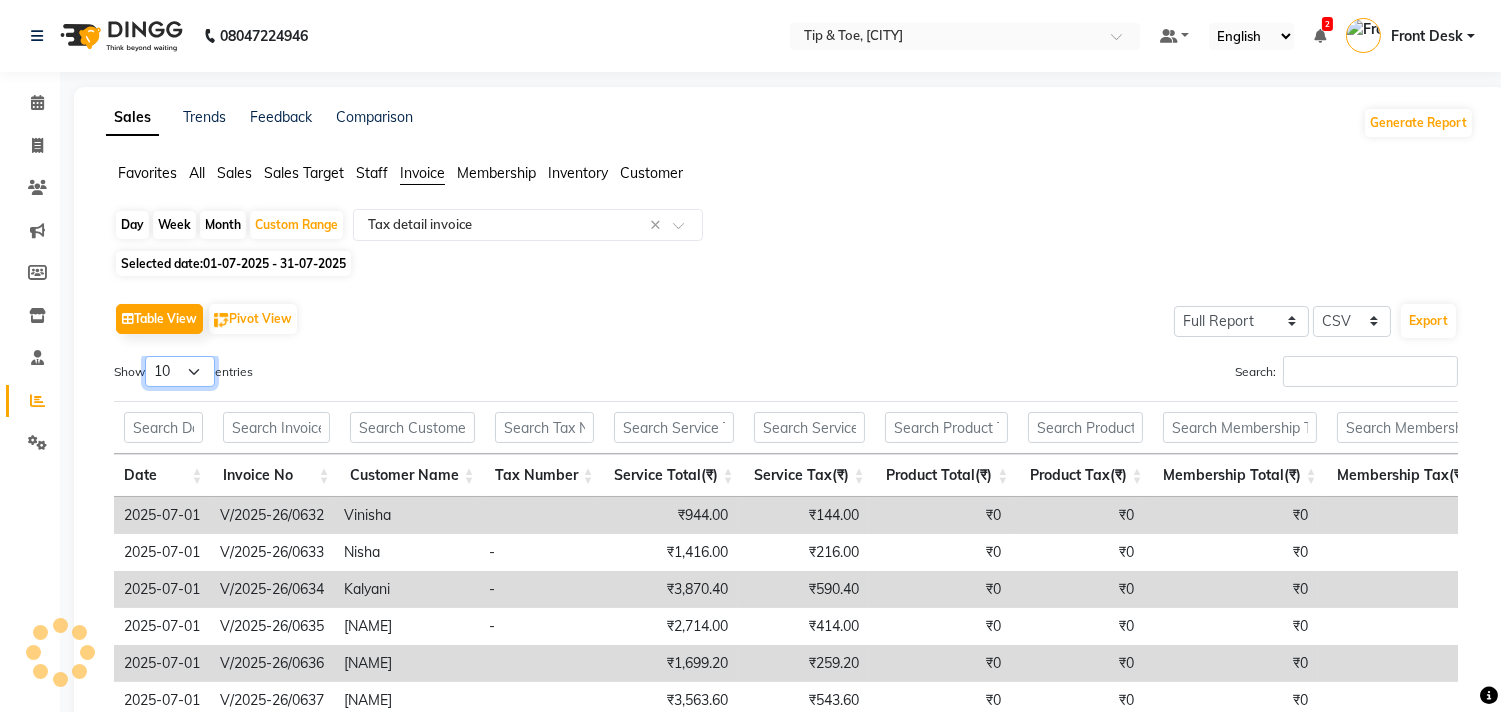 select on "100" 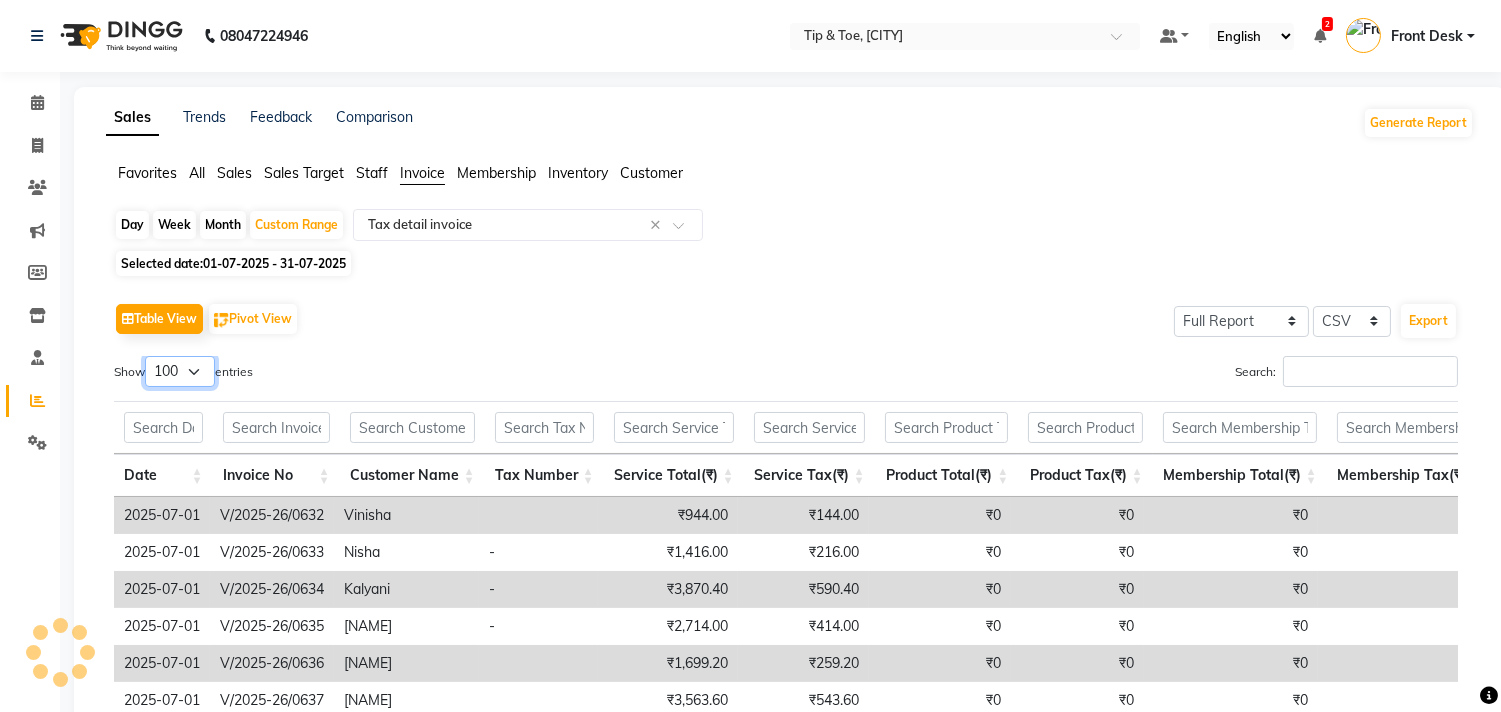 click on "10 25 50 100" at bounding box center [180, 371] 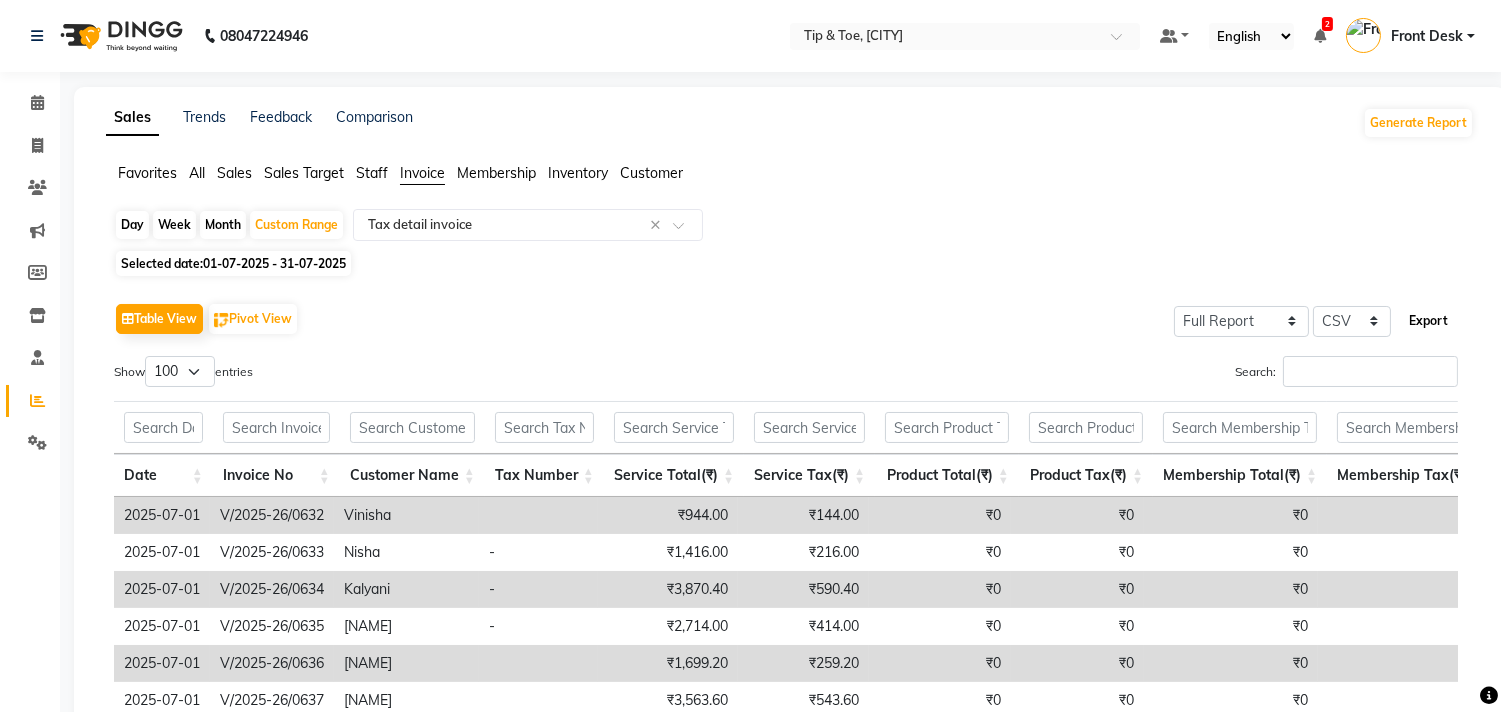 click on "Export" 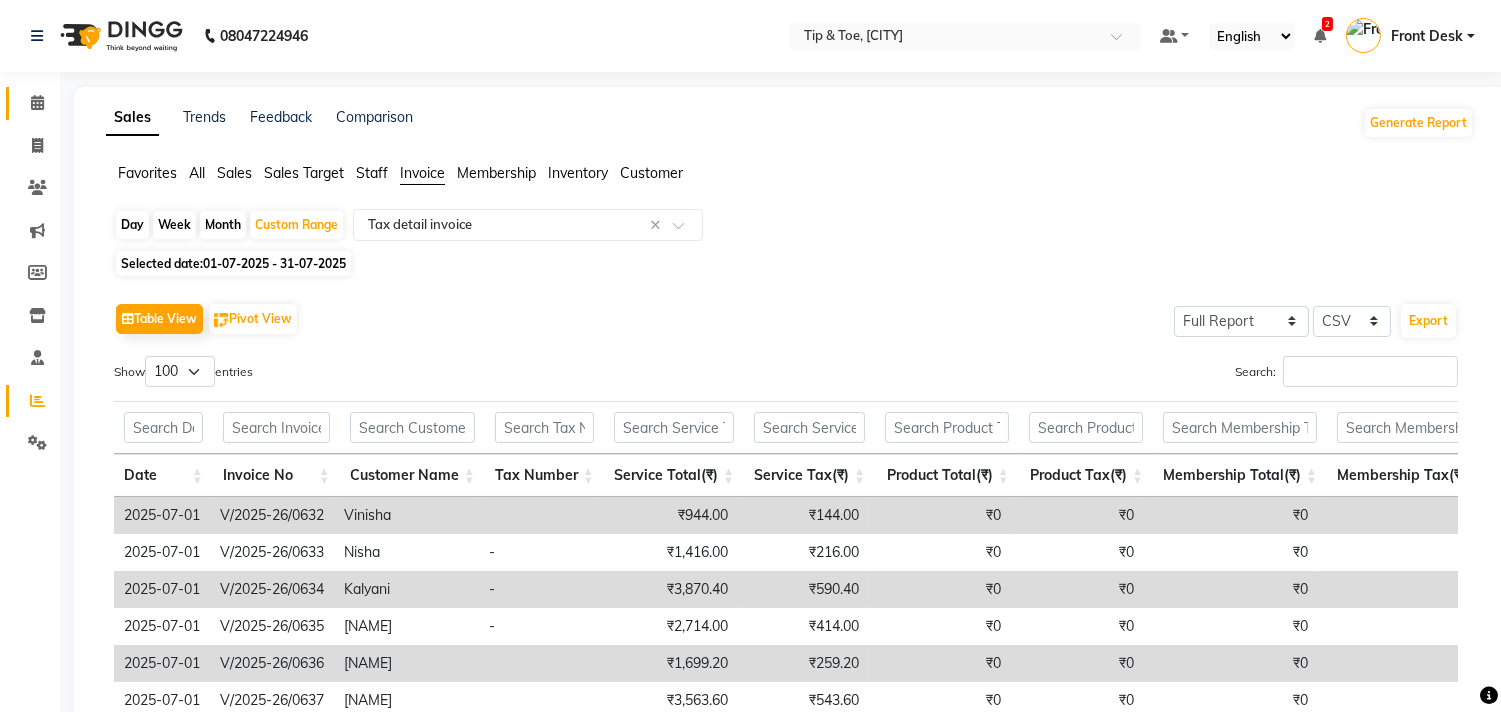 click on "Calendar" 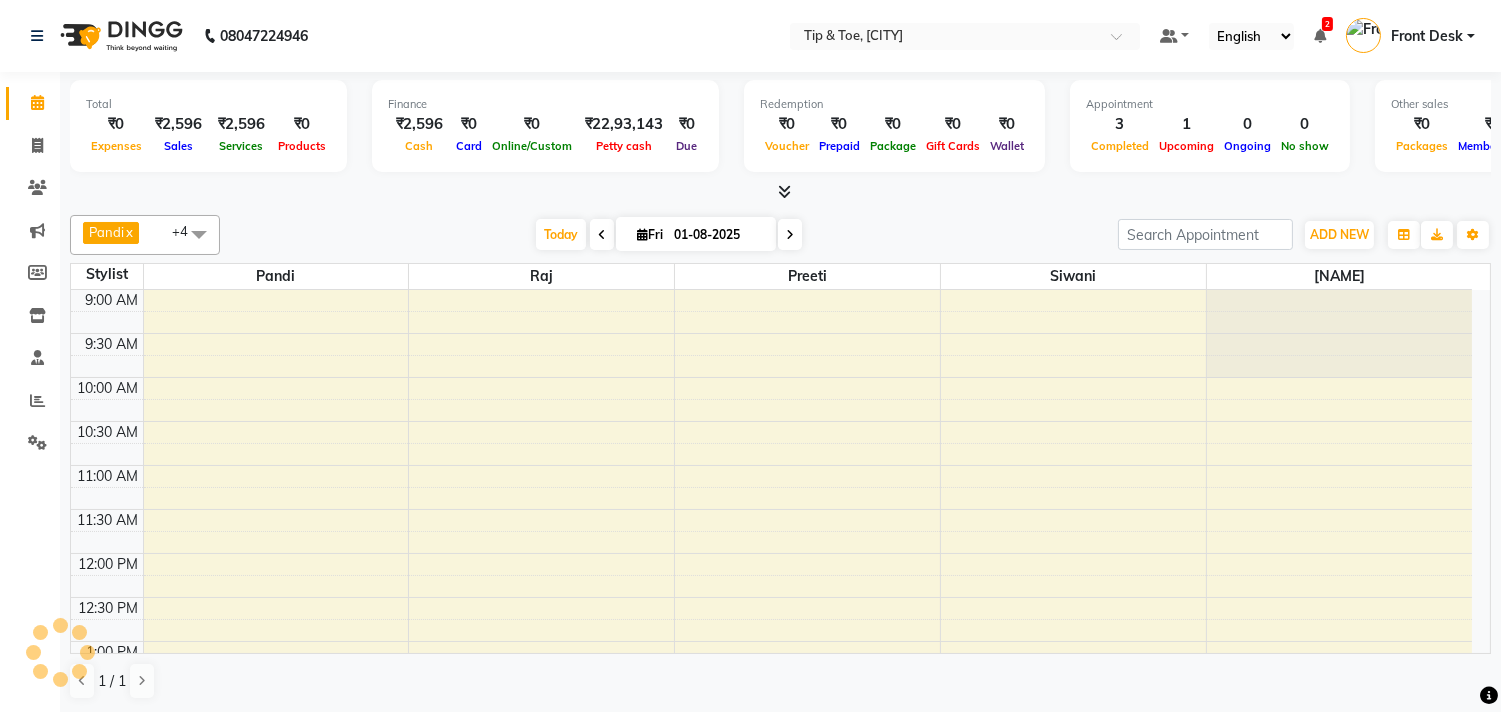 scroll, scrollTop: 0, scrollLeft: 0, axis: both 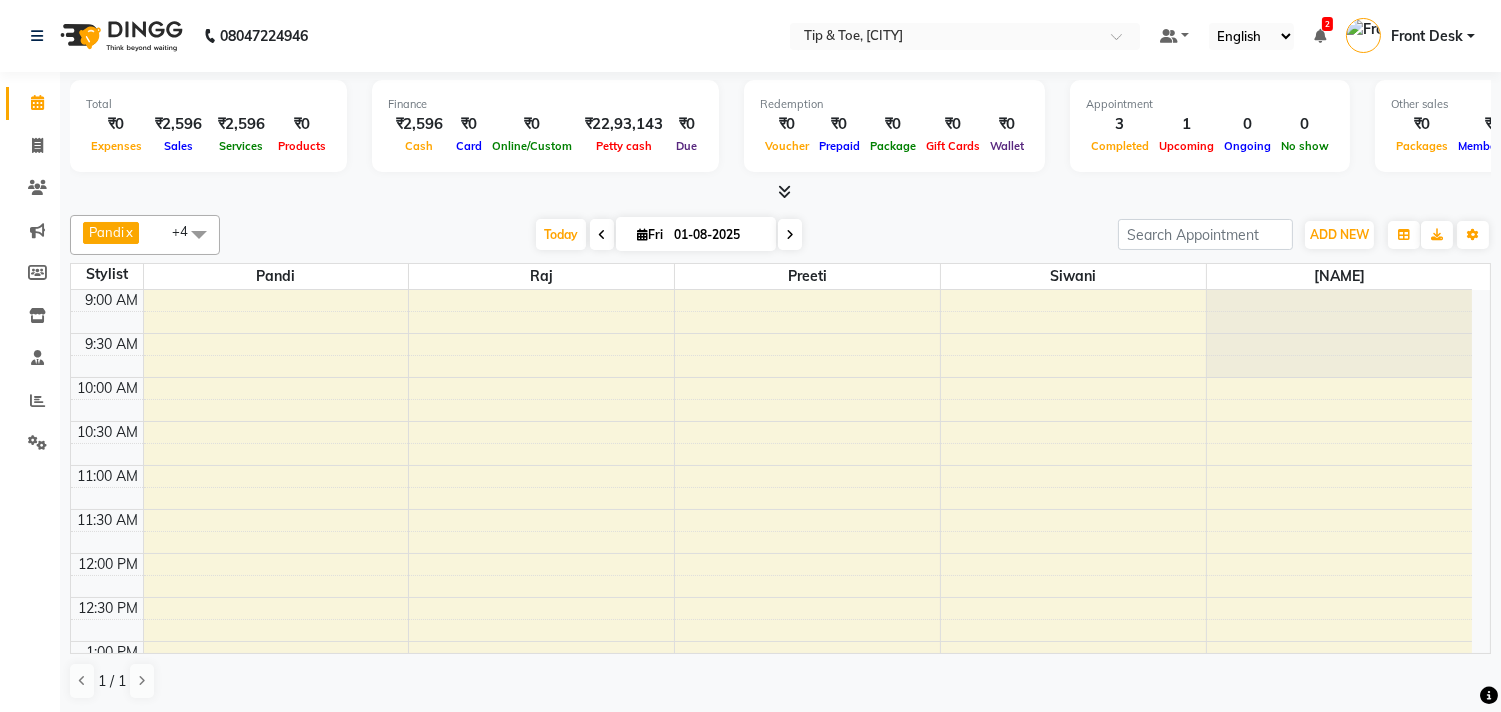 click at bounding box center (790, 234) 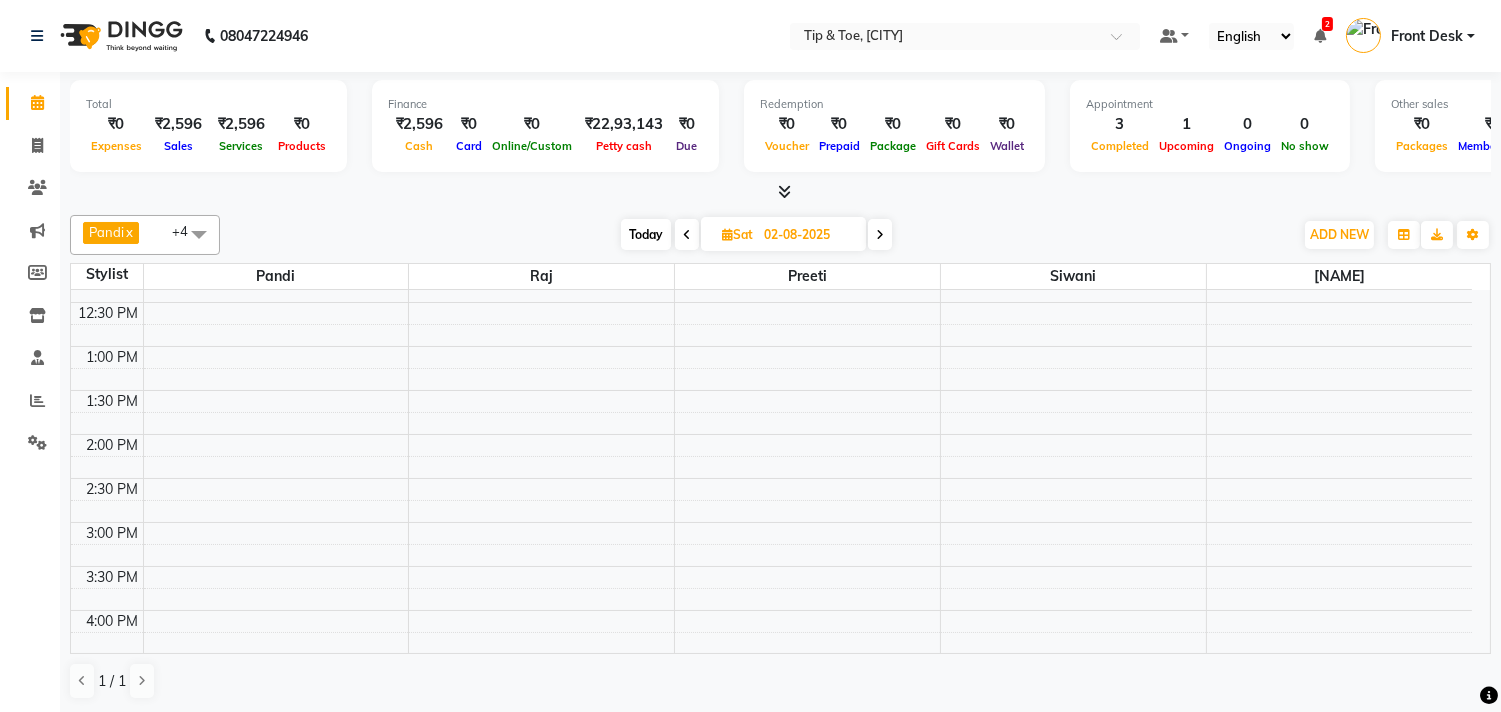 scroll, scrollTop: 0, scrollLeft: 0, axis: both 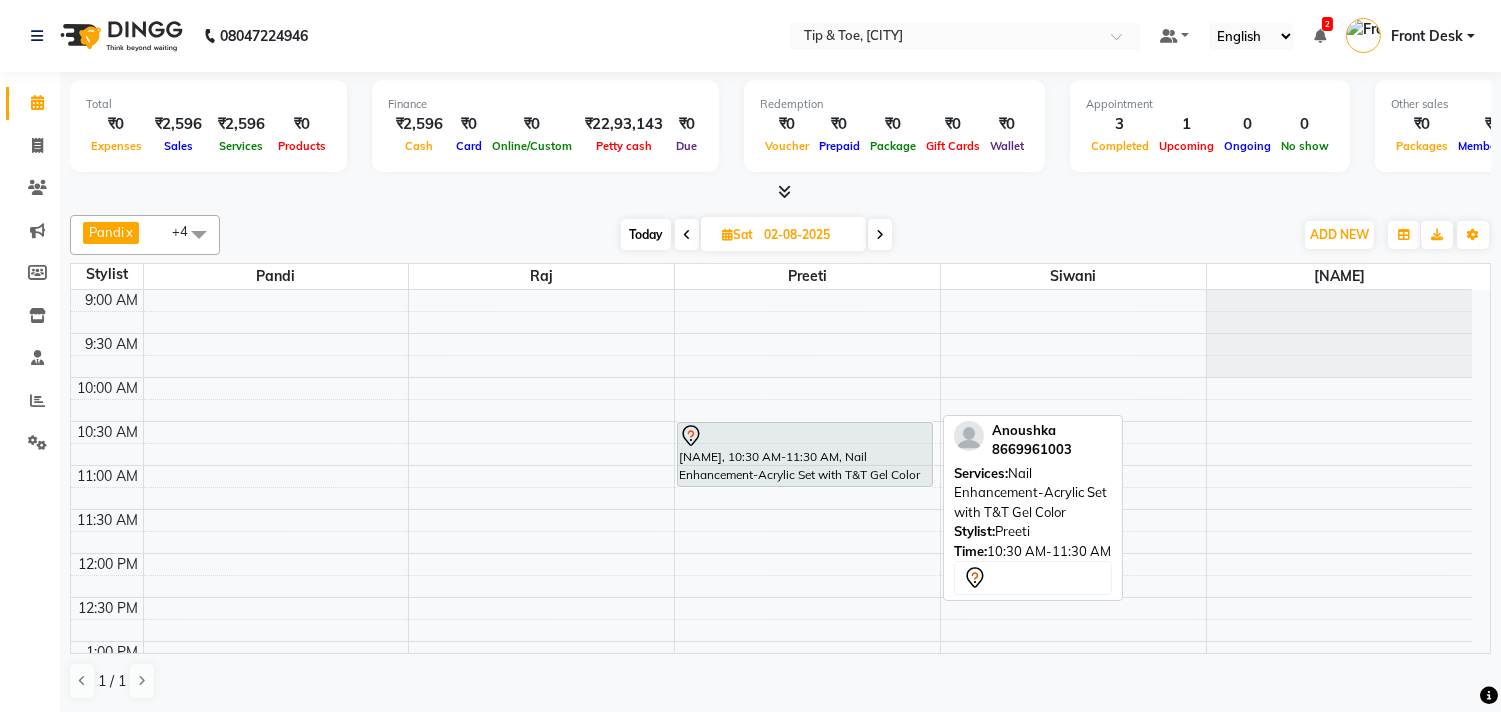 drag, startPoint x: 807, startPoint y: 503, endPoint x: 814, endPoint y: 480, distance: 24.04163 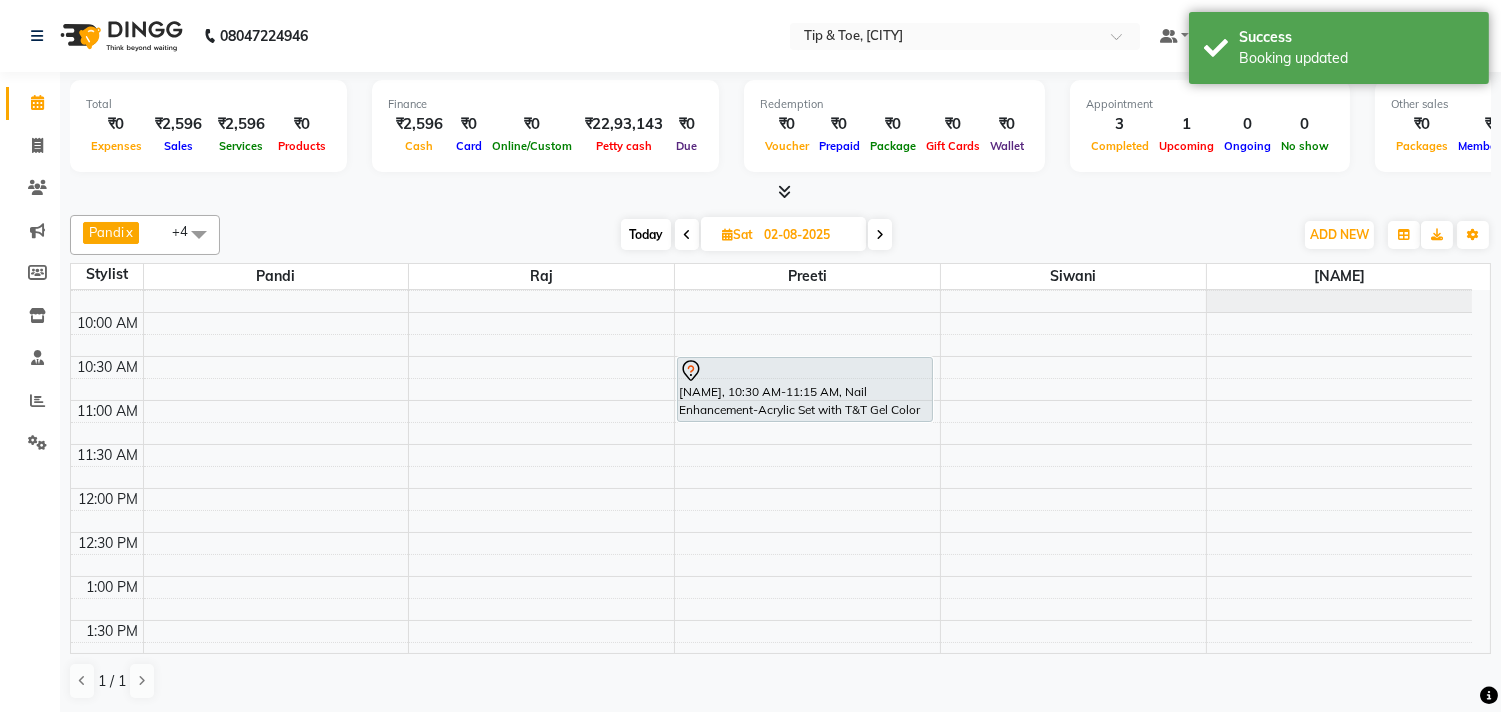 scroll, scrollTop: 111, scrollLeft: 0, axis: vertical 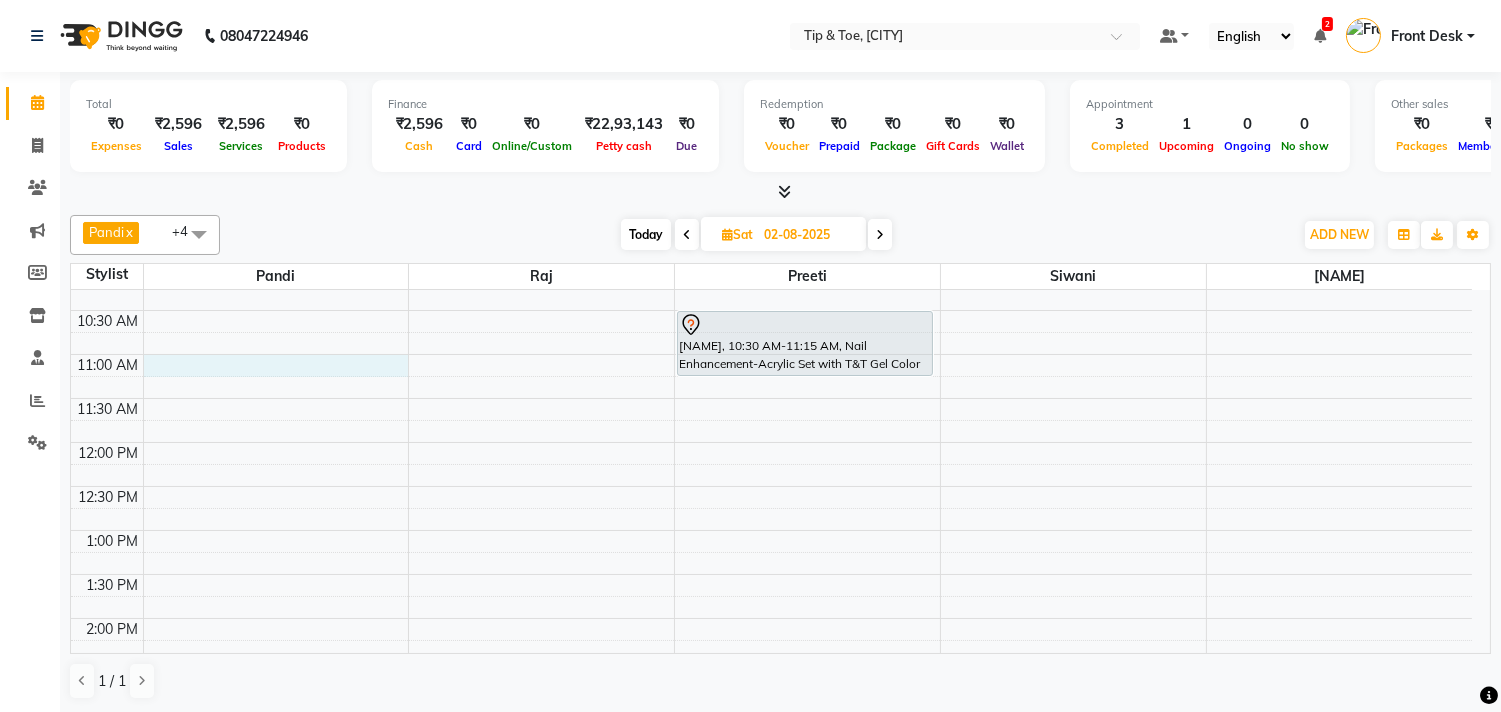 click on "9:00 AM 9:30 AM 10:00 AM 10:30 AM 11:00 AM 11:30 AM 12:00 PM 12:30 PM 1:00 PM 1:30 PM 2:00 PM 2:30 PM 3:00 PM 3:30 PM 4:00 PM 4:30 PM 5:00 PM 5:30 PM 6:00 PM 6:30 PM 7:00 PM 7:30 PM 8:00 PM 8:30 PM 9:00 PM 9:30 PM 10:00 PM 10:30 PM             Anoushkanull, 10:30 AM-11:15 AM, Nail Enhancement-Acrylic Set with T&T Gel Color             shweta, 07:45 PM-08:45 PM, Nail Enhancement-Acrylic Set with T&T Gel Color" at bounding box center [771, 794] 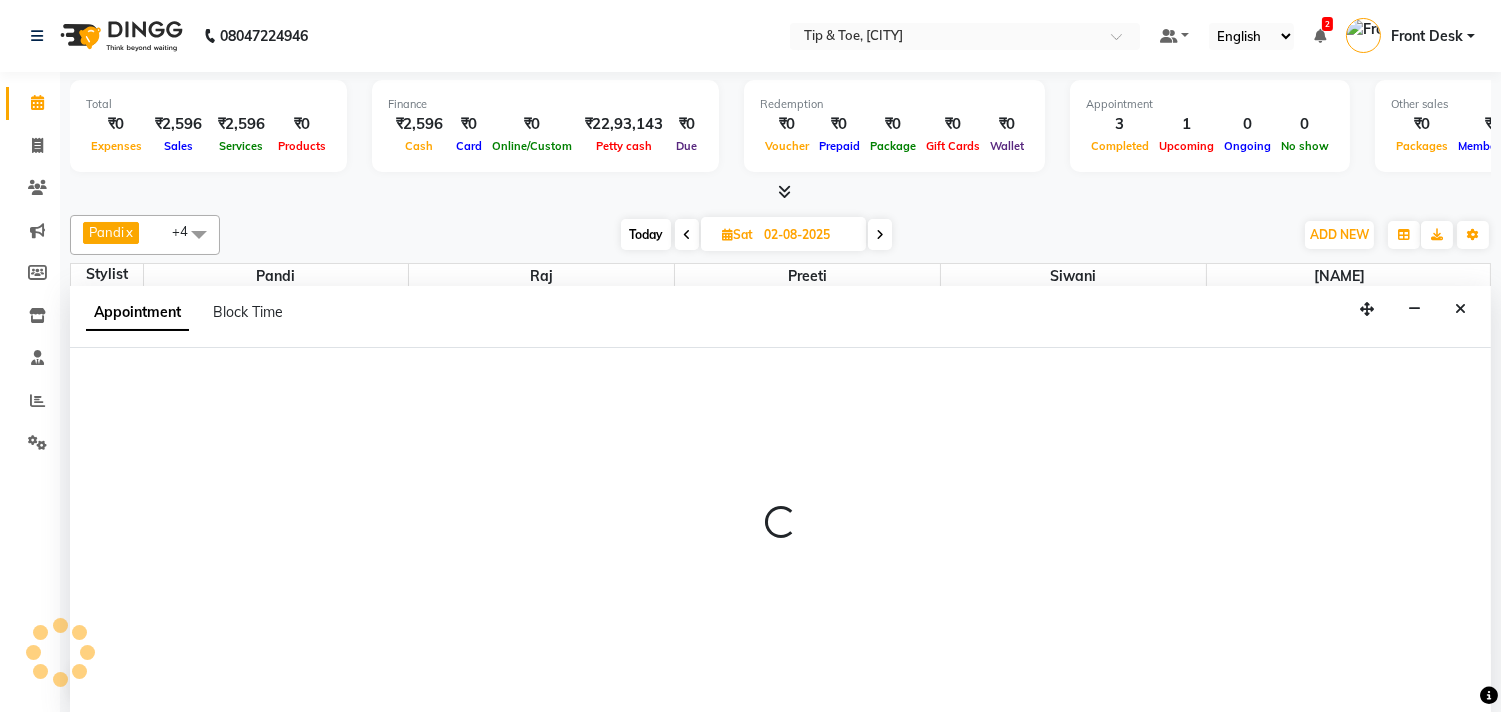scroll, scrollTop: 1, scrollLeft: 0, axis: vertical 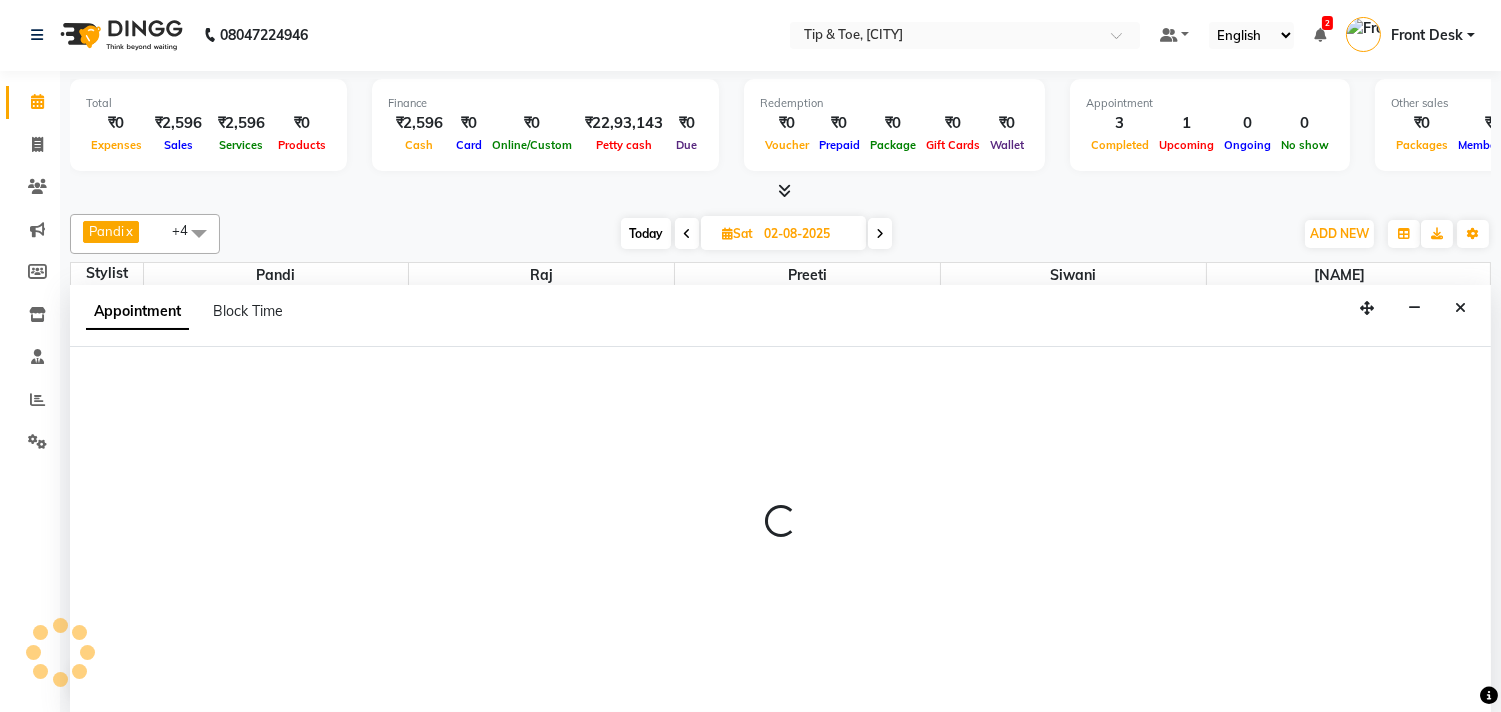 select on "39912" 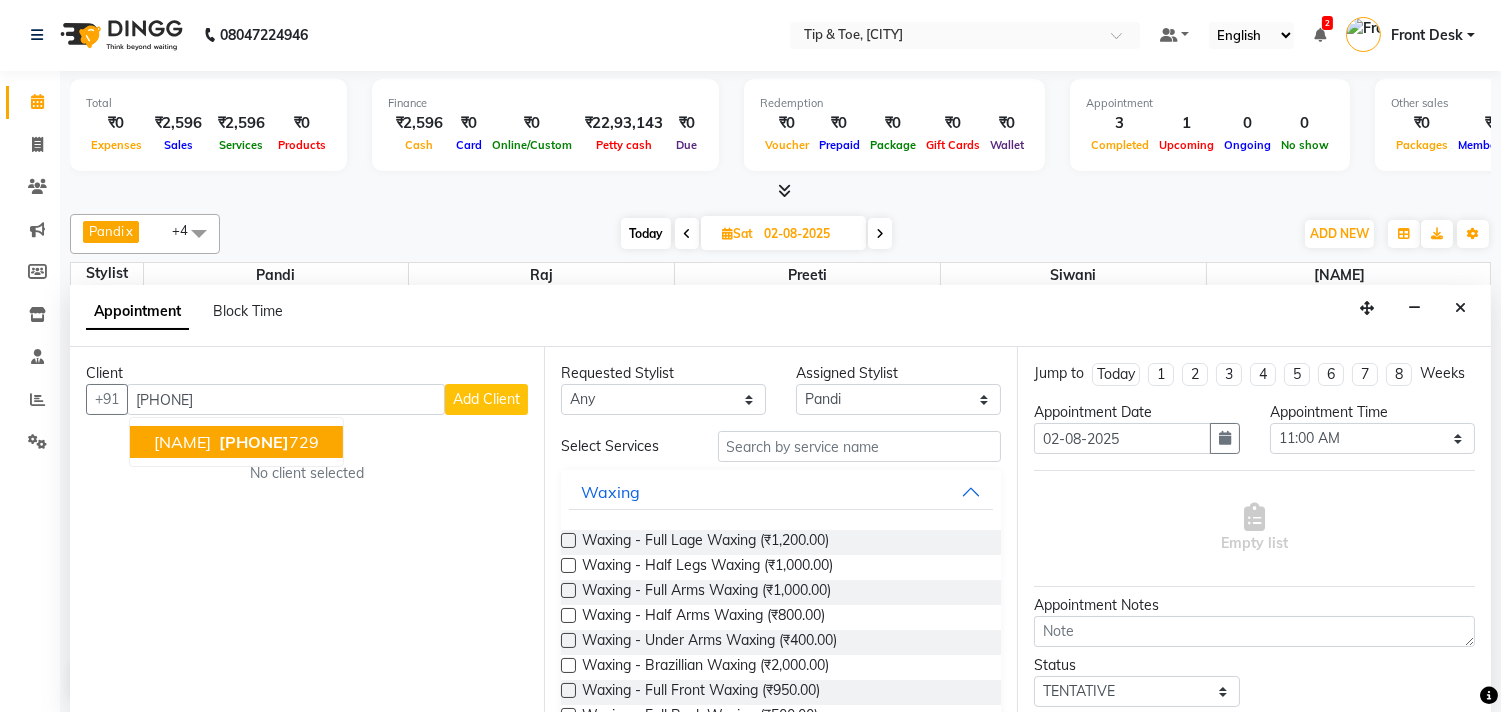 click on "9566084 729" at bounding box center [267, 442] 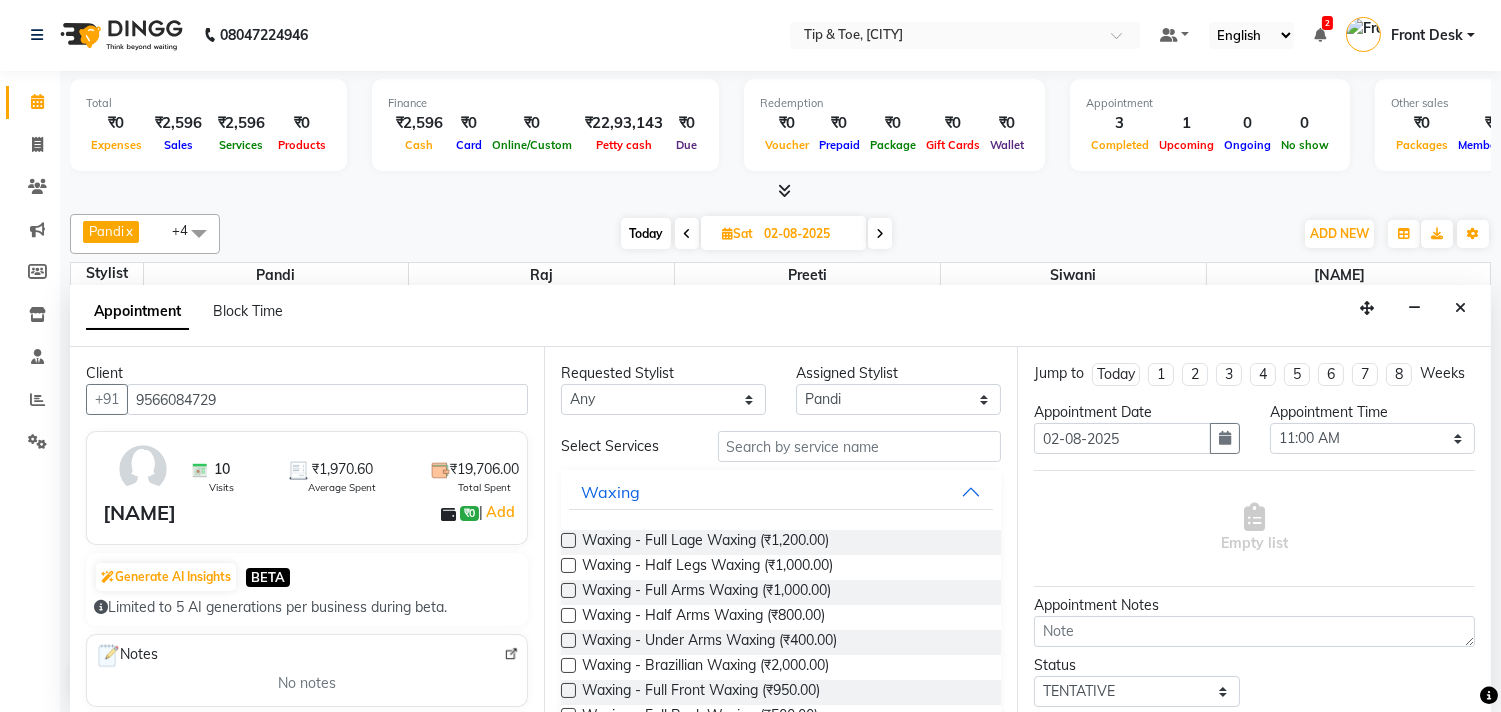 type on "9566084729" 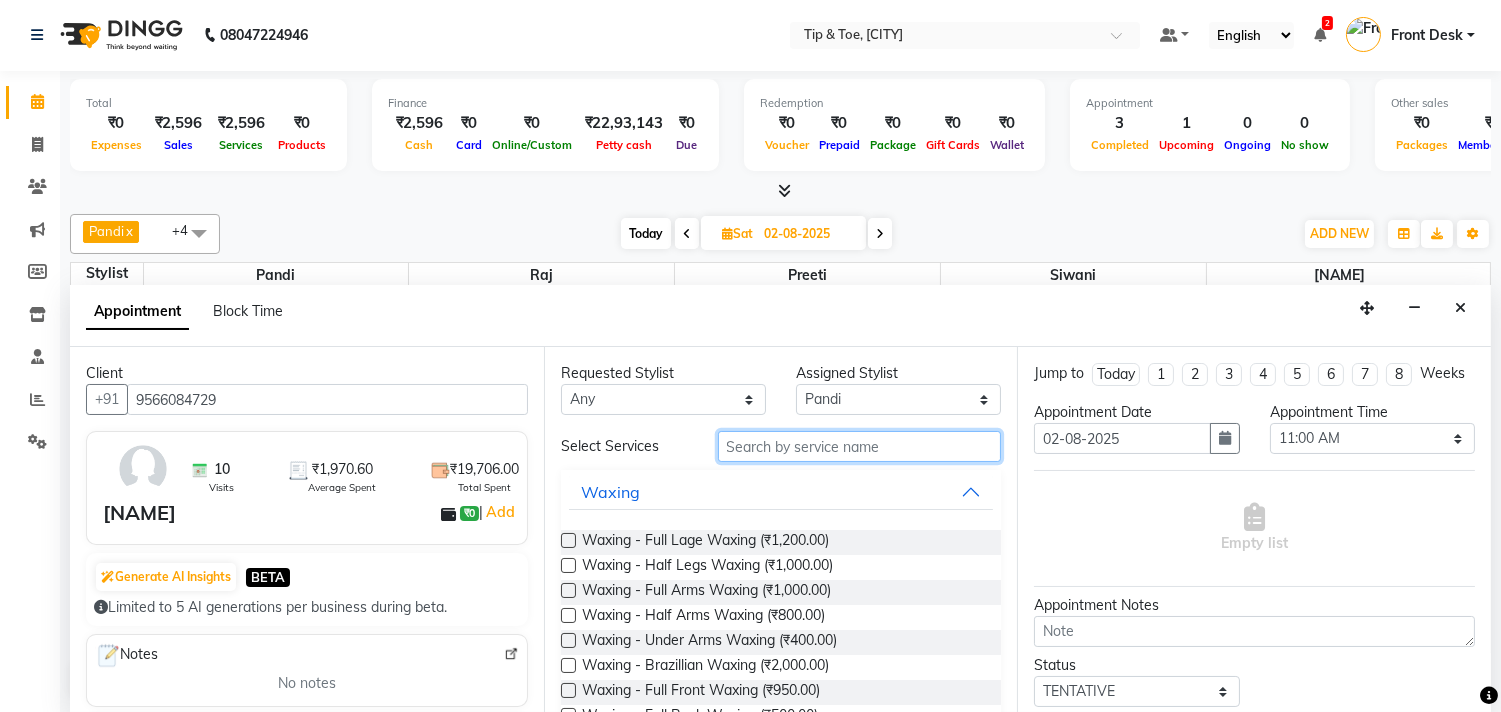 click at bounding box center [860, 446] 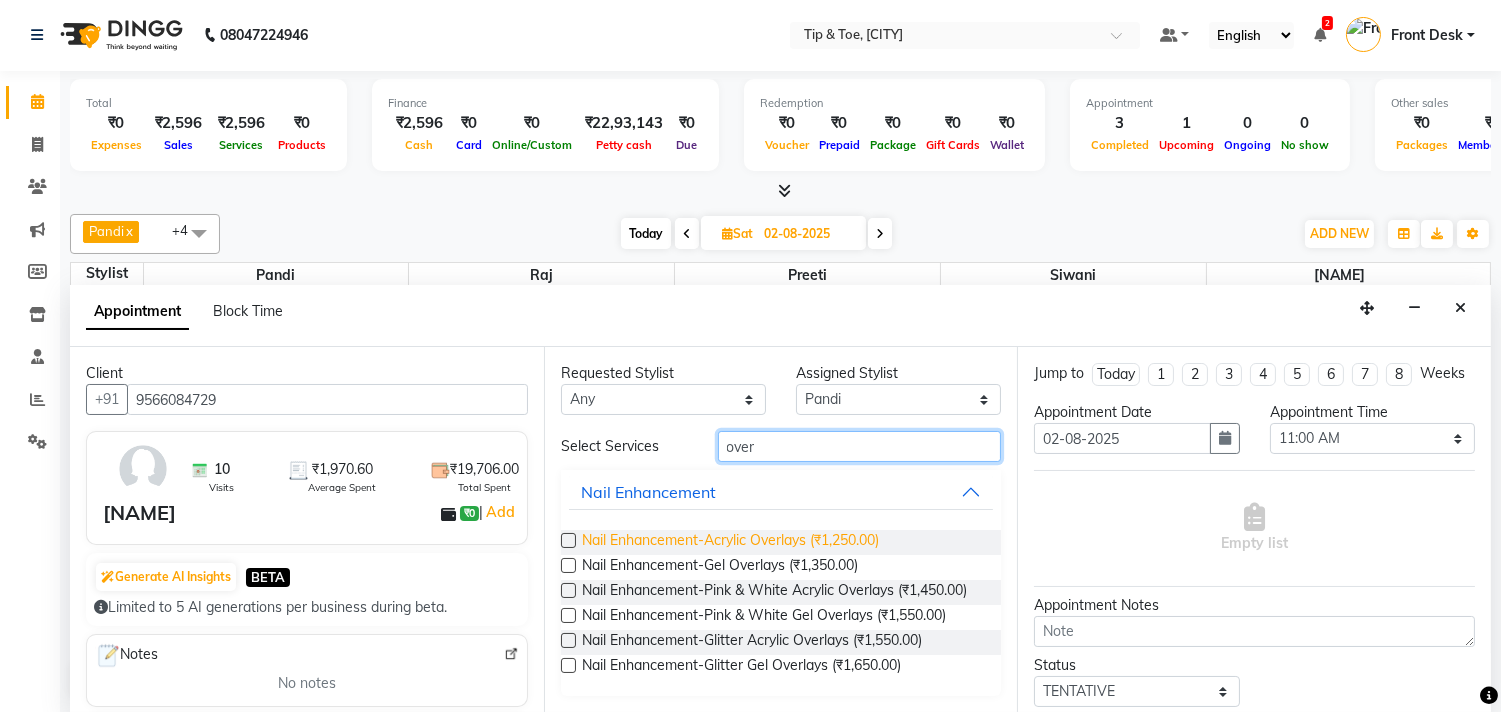 type on "over" 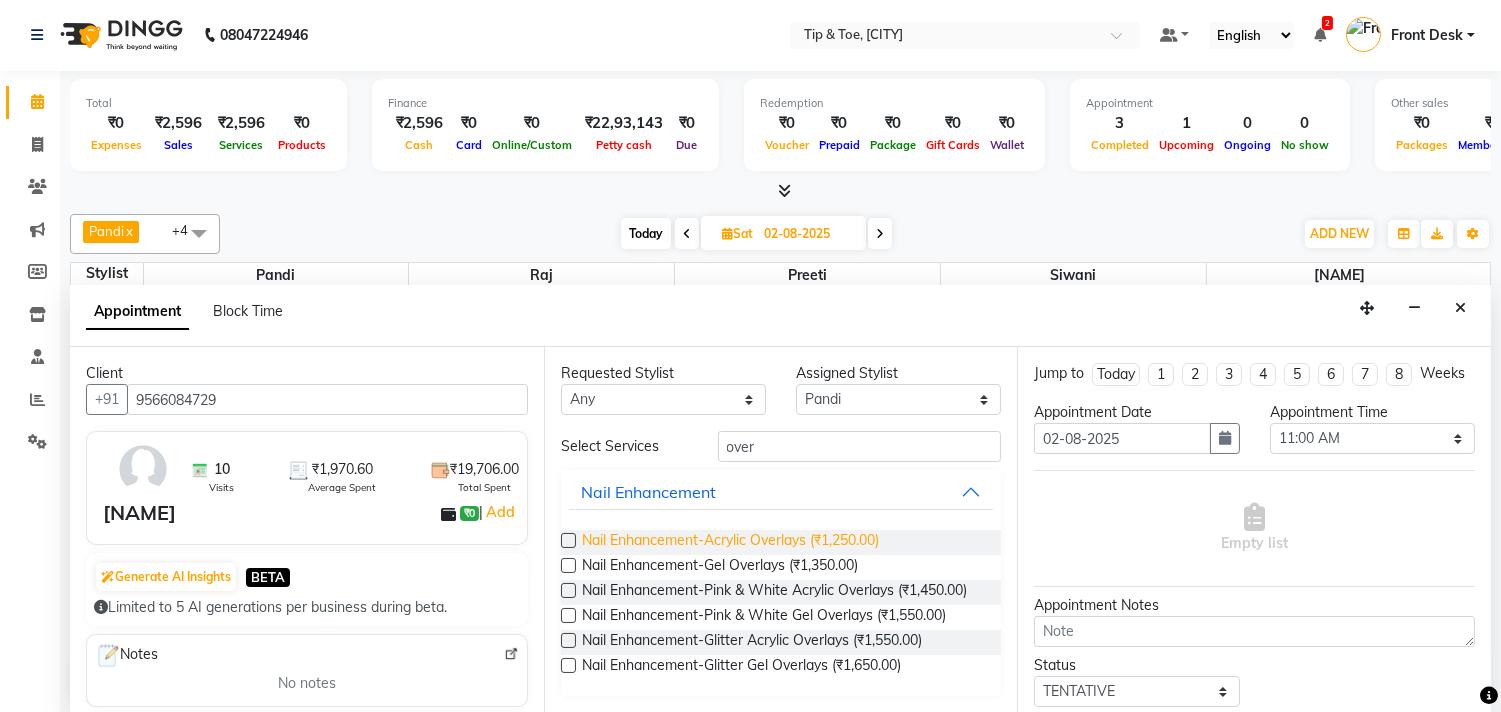 click on "Nail Enhancement-Acrylic Overlays (₹1,250.00)" at bounding box center [730, 542] 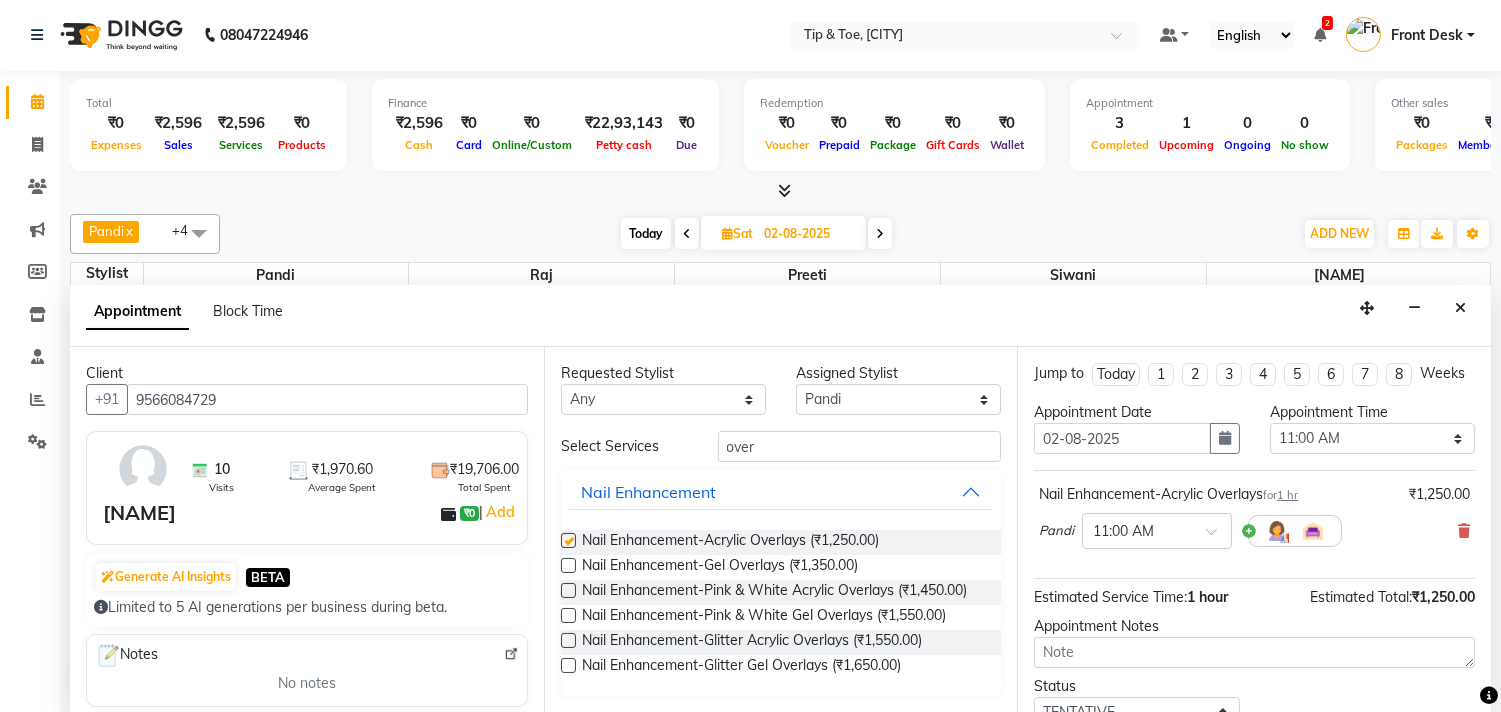 checkbox on "false" 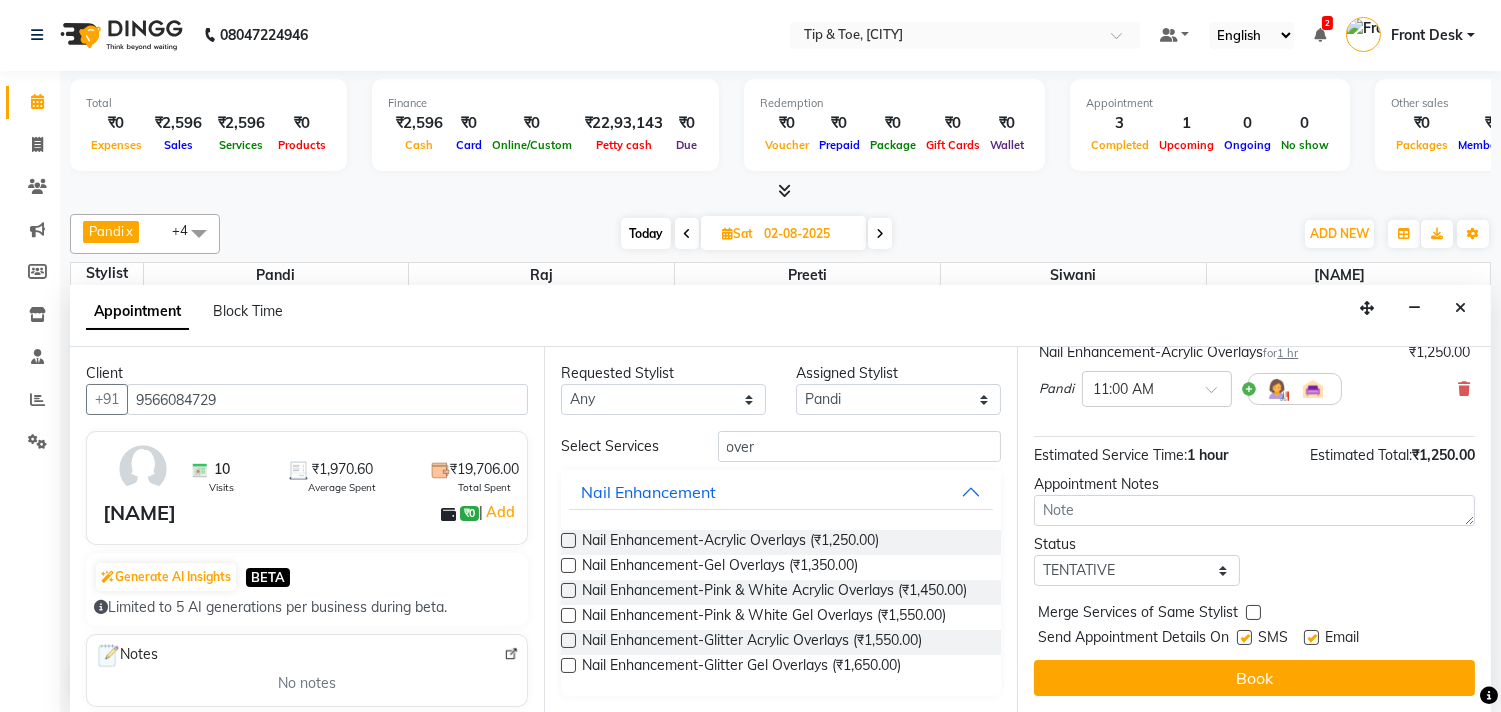 scroll, scrollTop: 161, scrollLeft: 0, axis: vertical 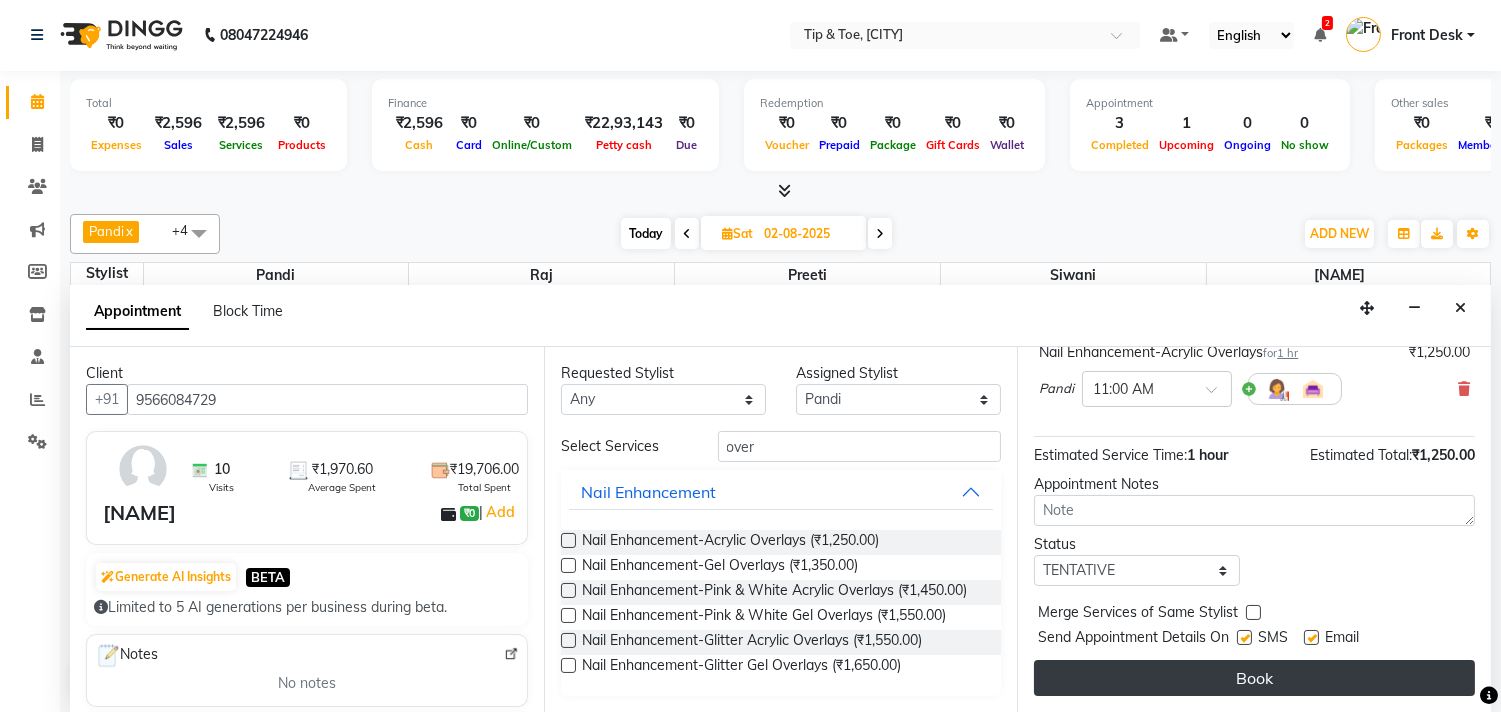 click on "Book" at bounding box center (1254, 678) 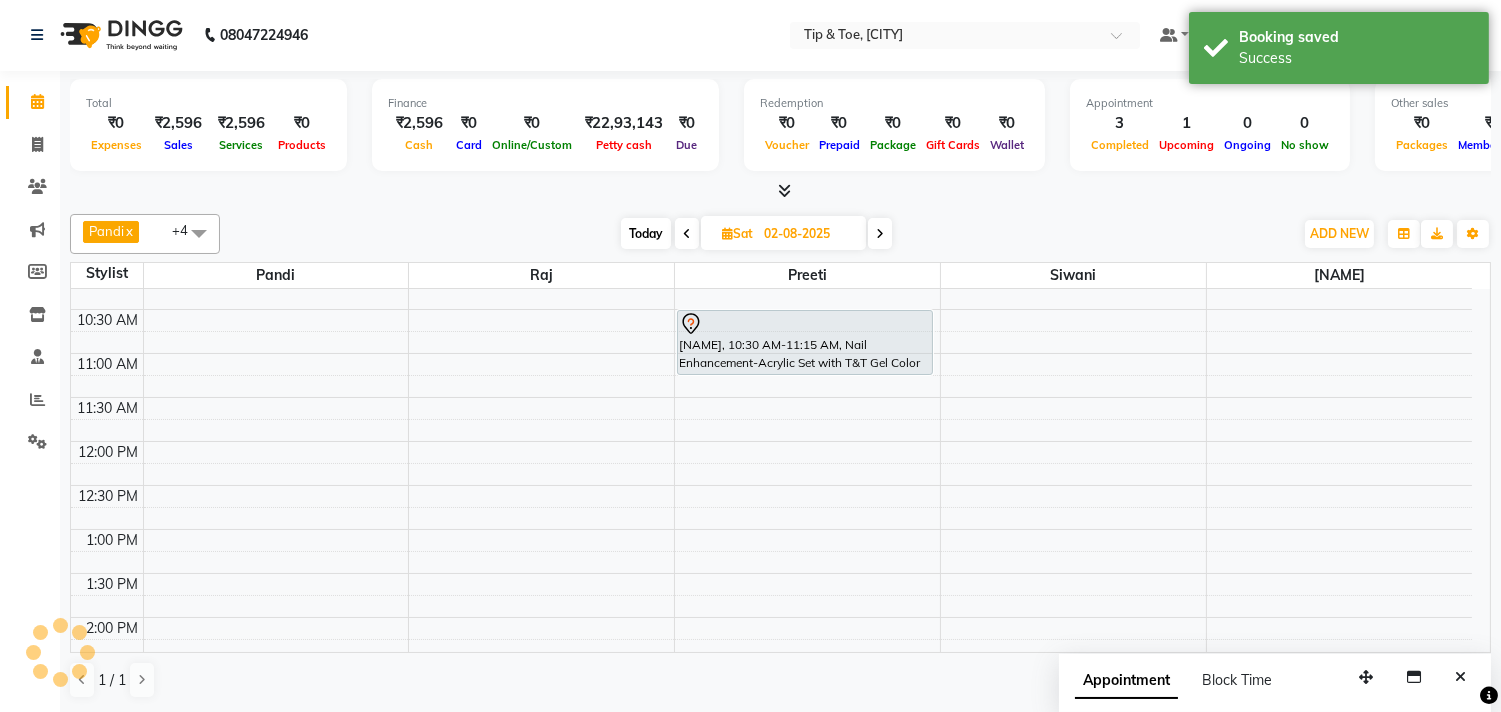 scroll, scrollTop: 0, scrollLeft: 0, axis: both 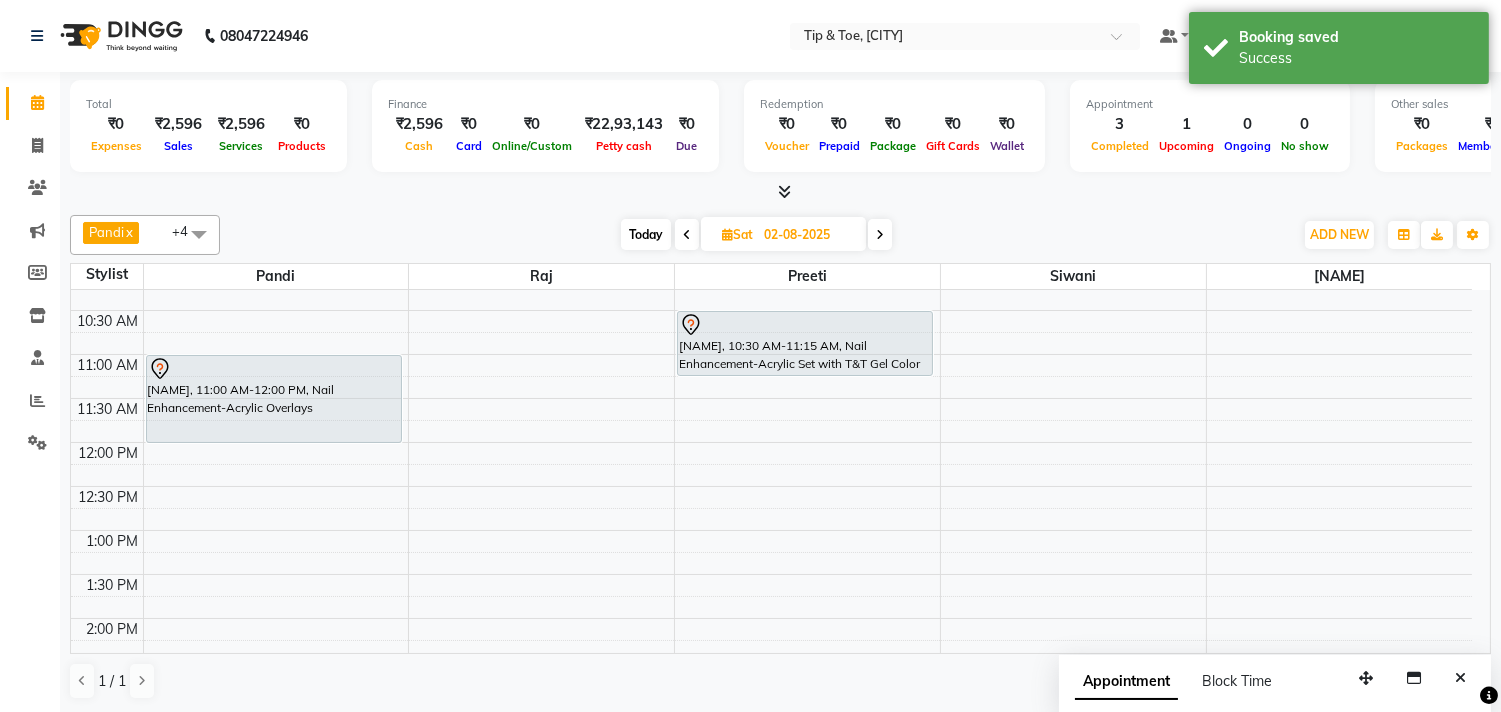 click on "Today" at bounding box center [646, 234] 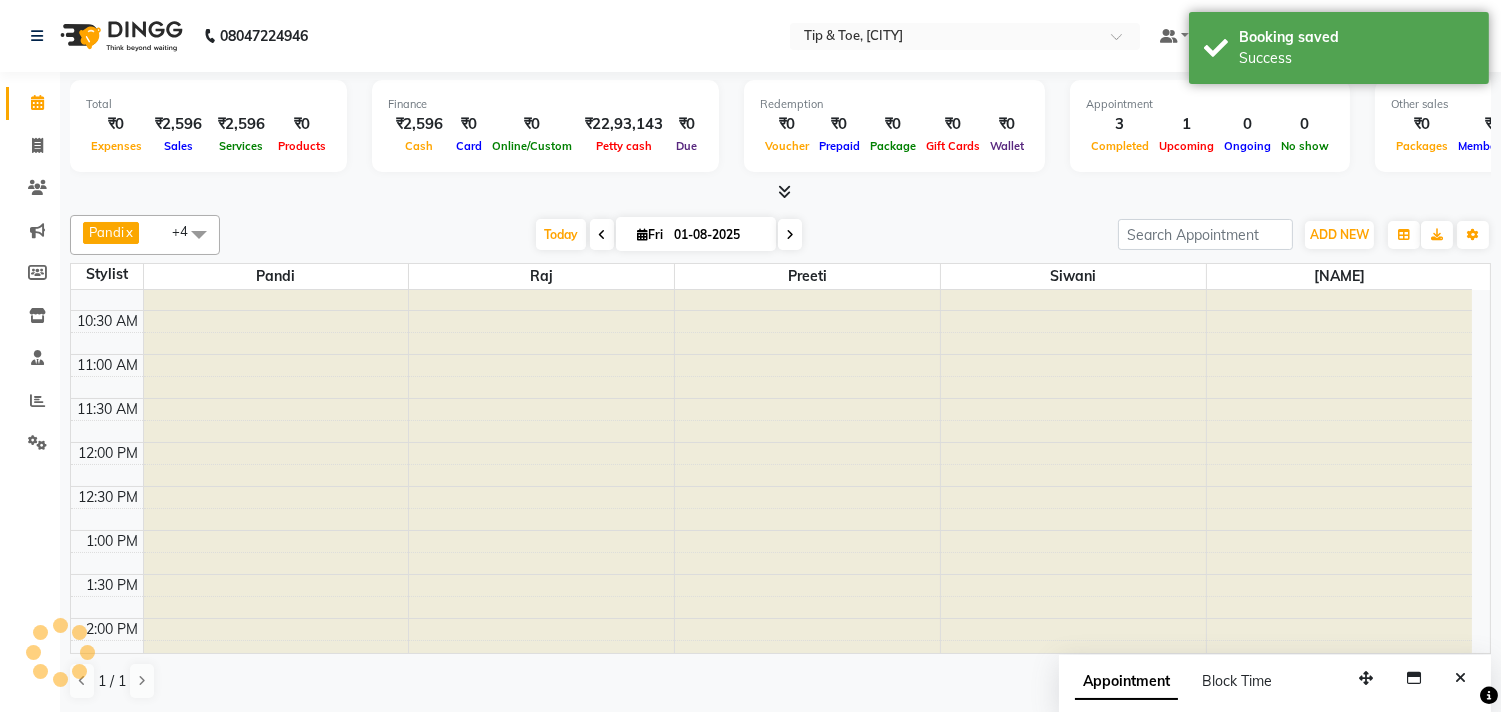 scroll, scrollTop: 531, scrollLeft: 0, axis: vertical 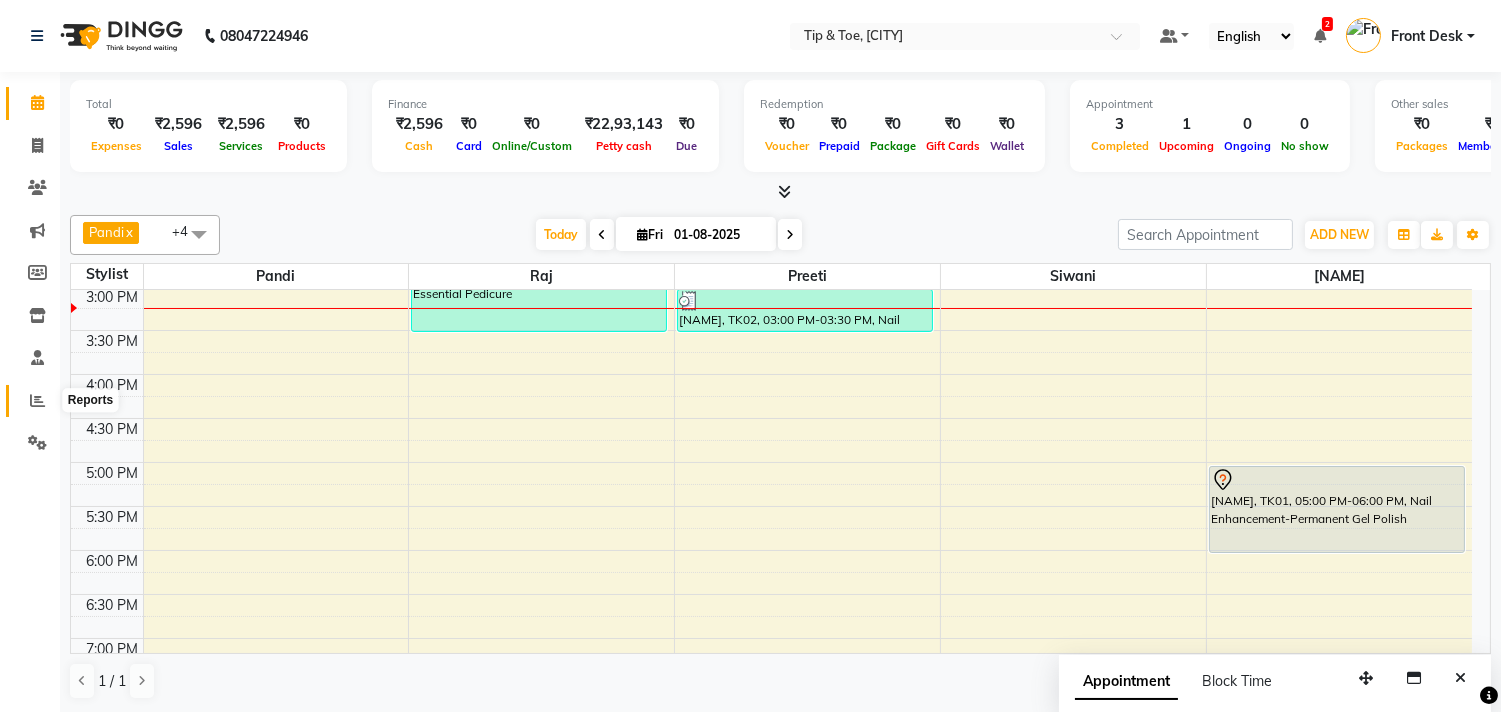 click 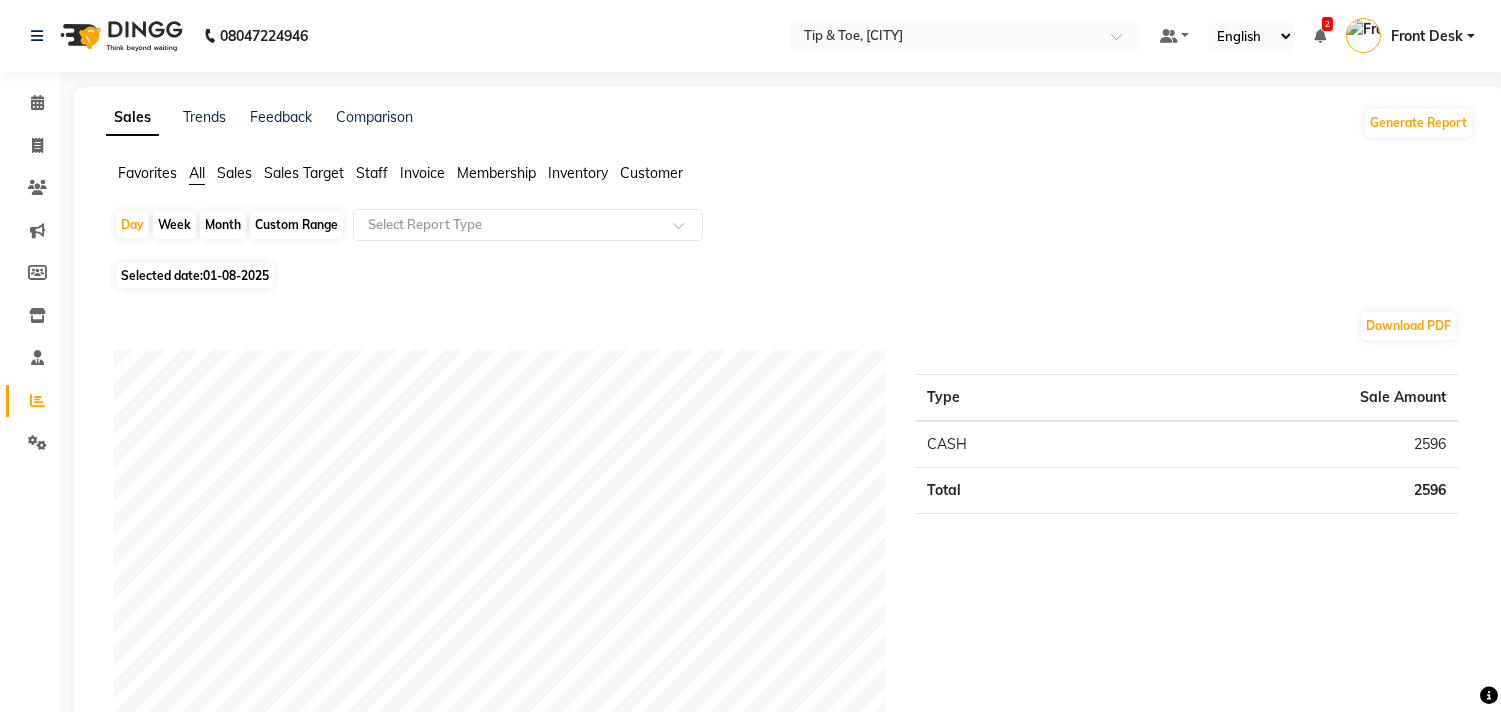 click on "Staff" 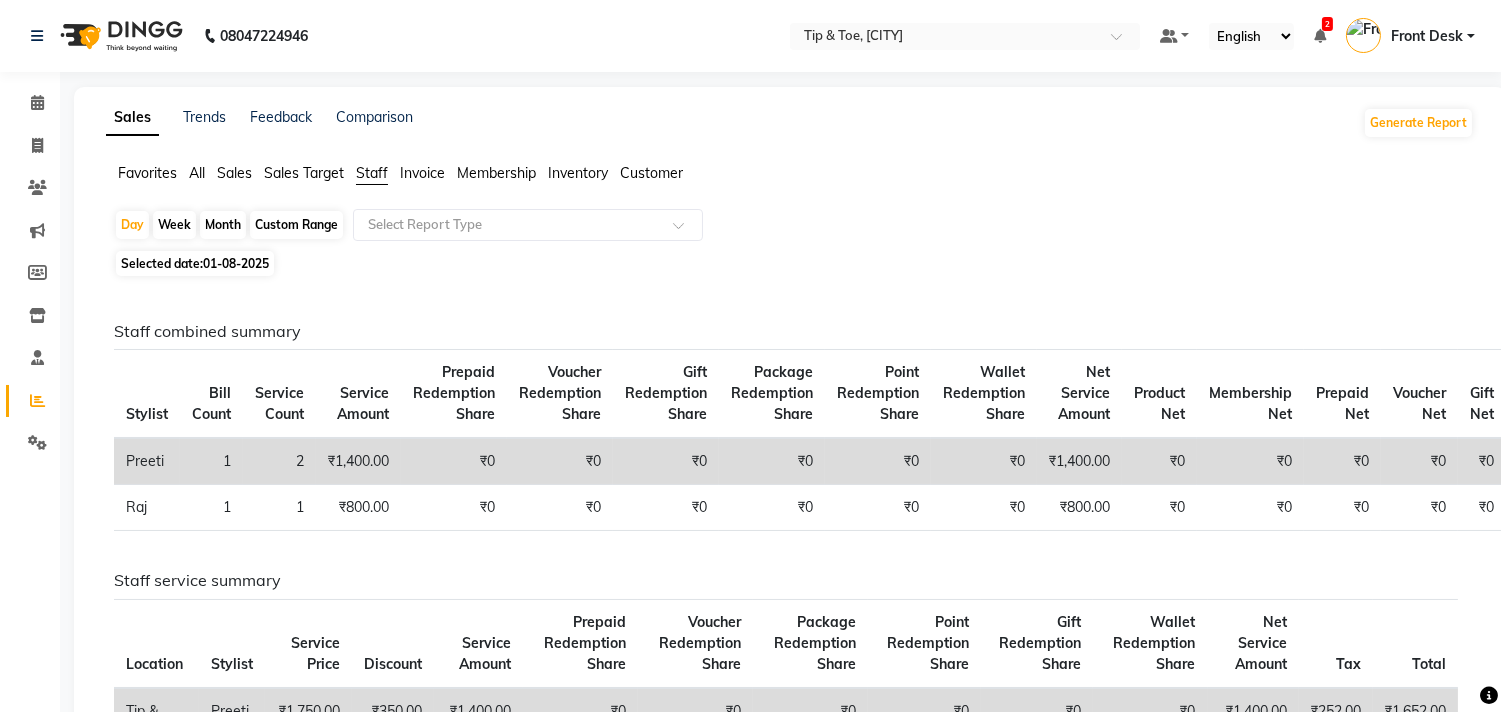 click on "01-08-2025" 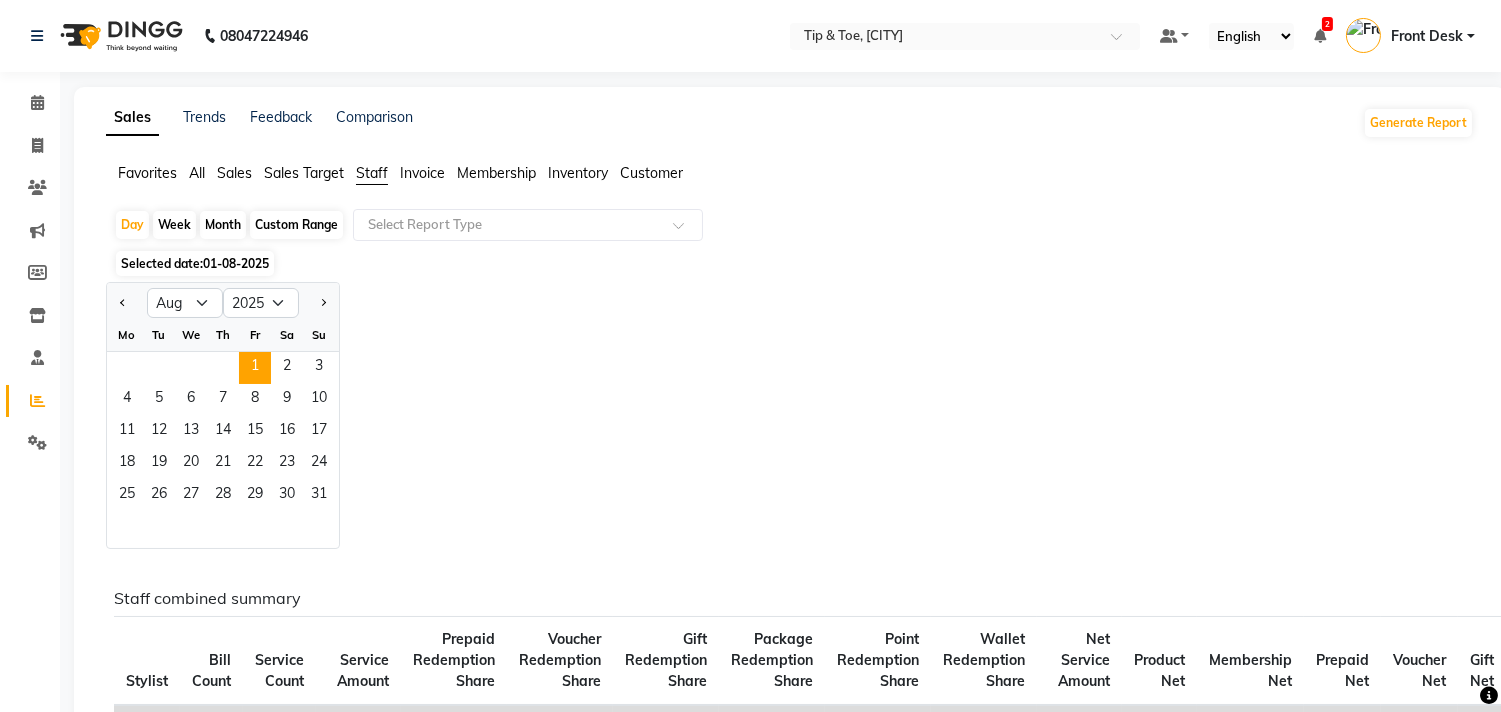 click on "Custom Range" 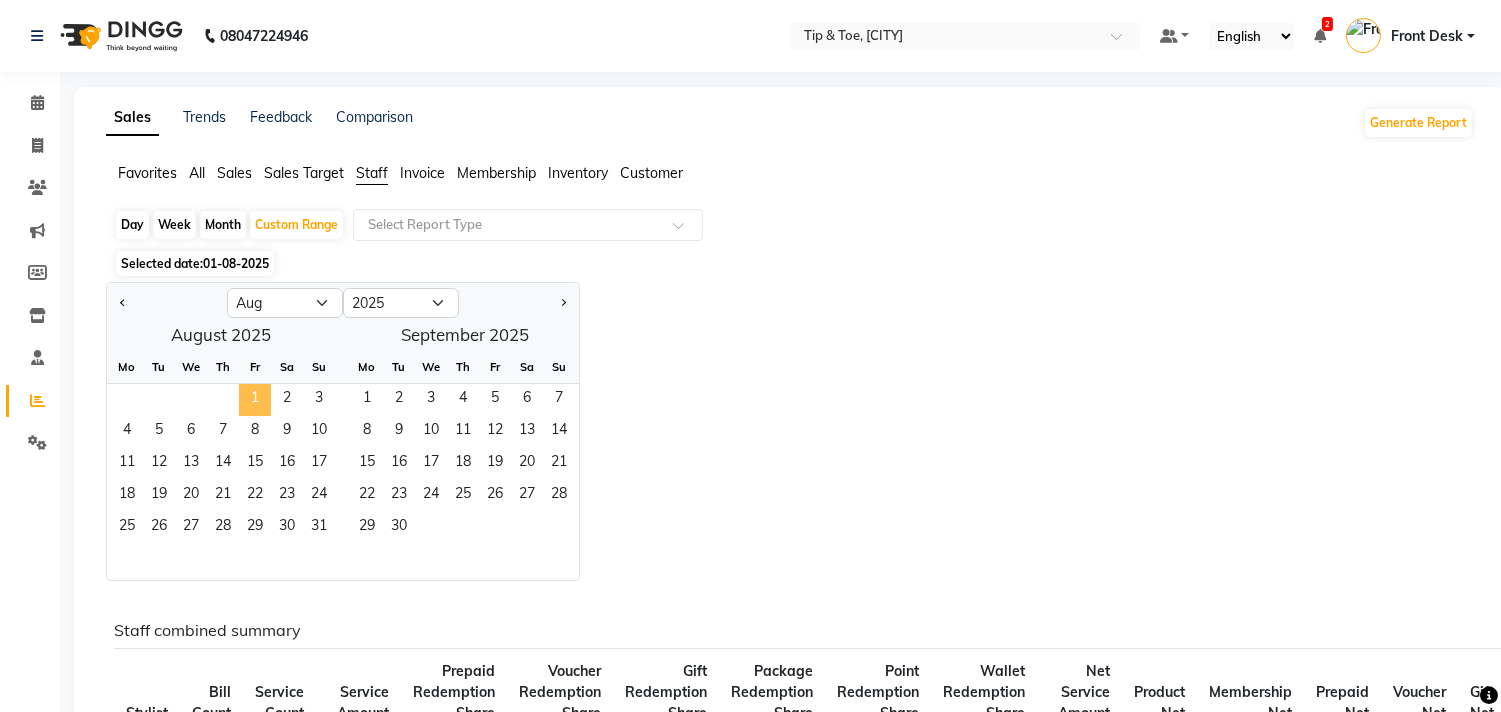 click on "1" 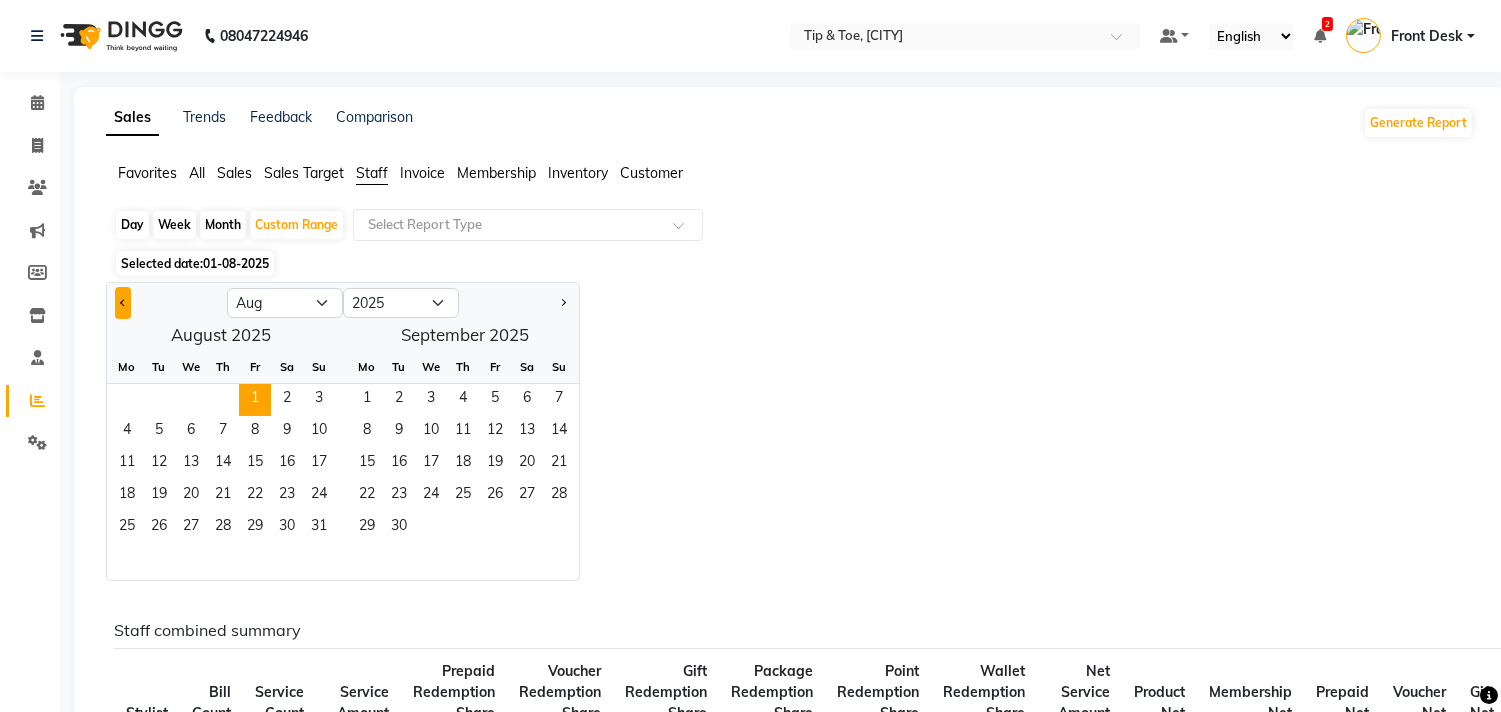click 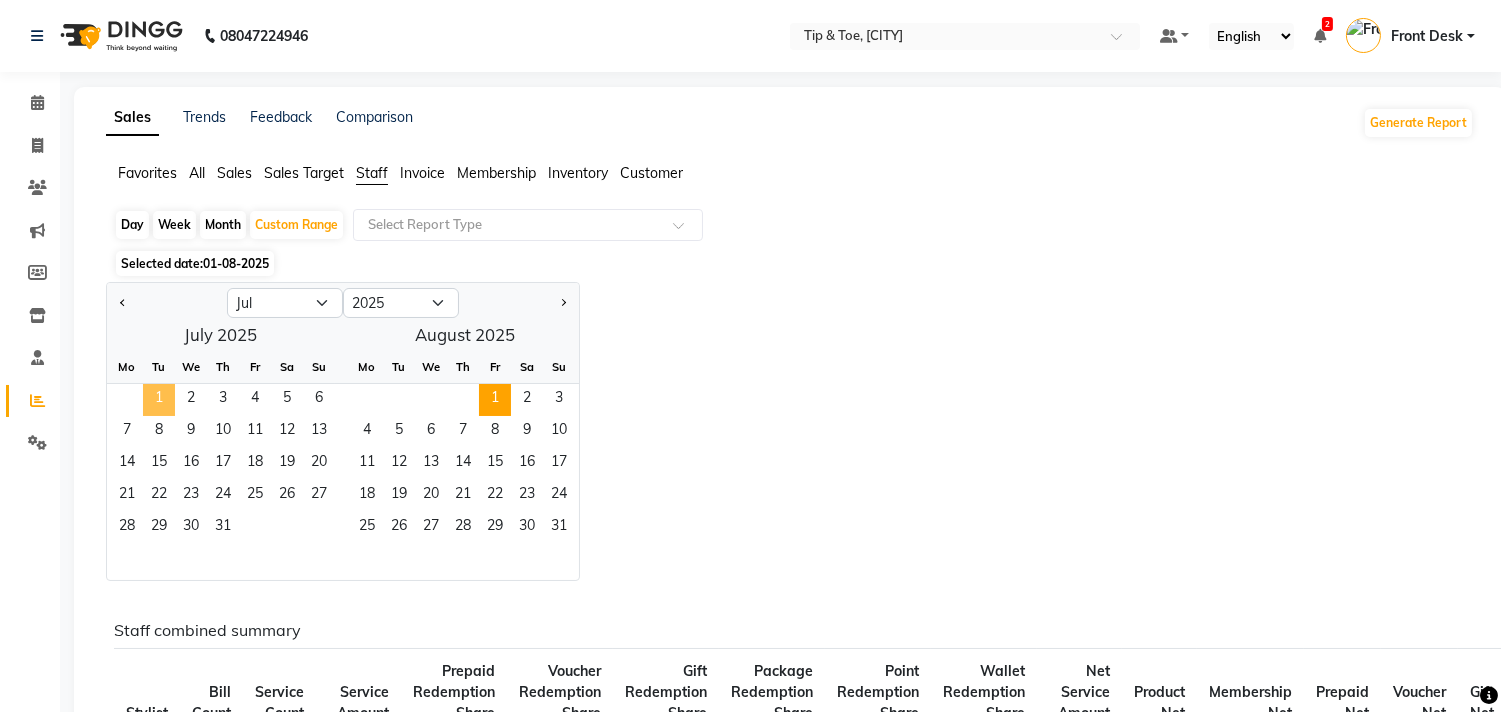 click on "1" 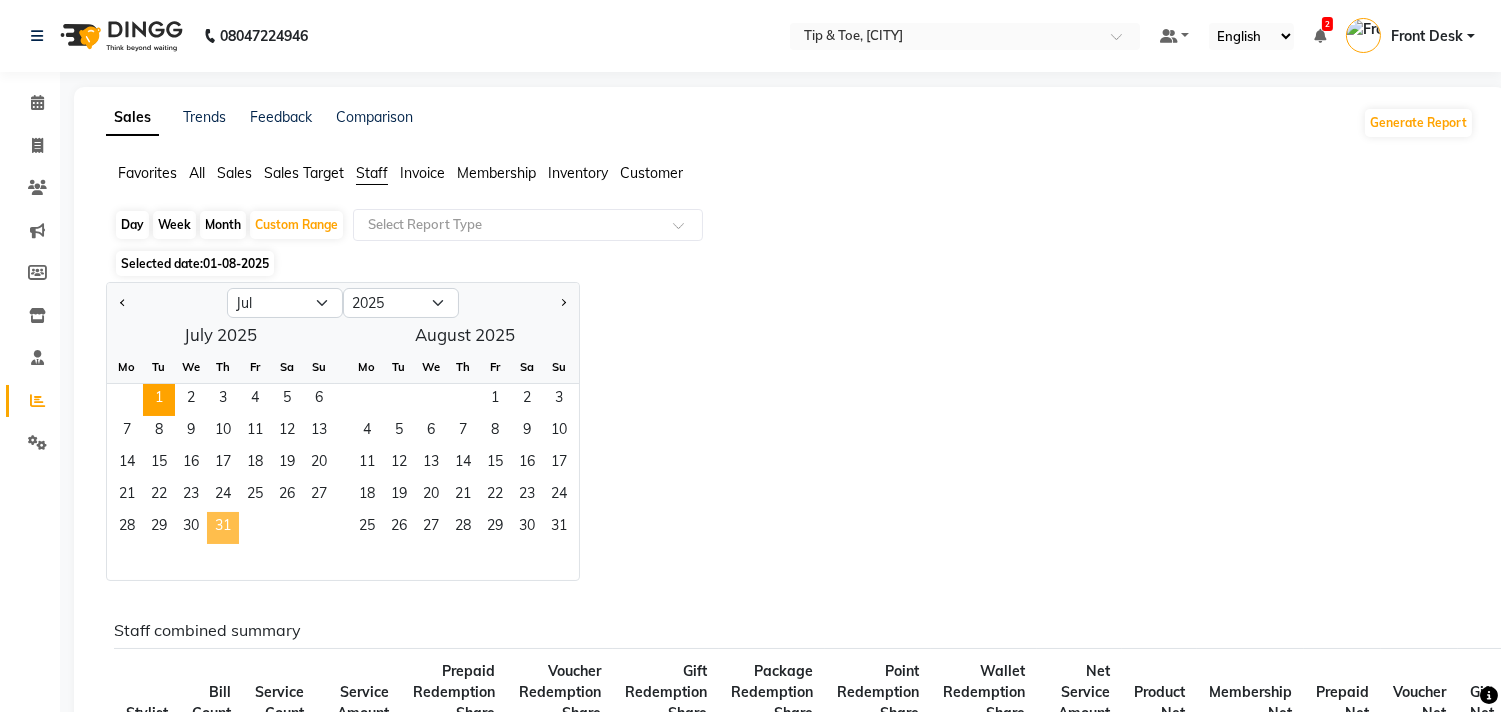 click on "31" 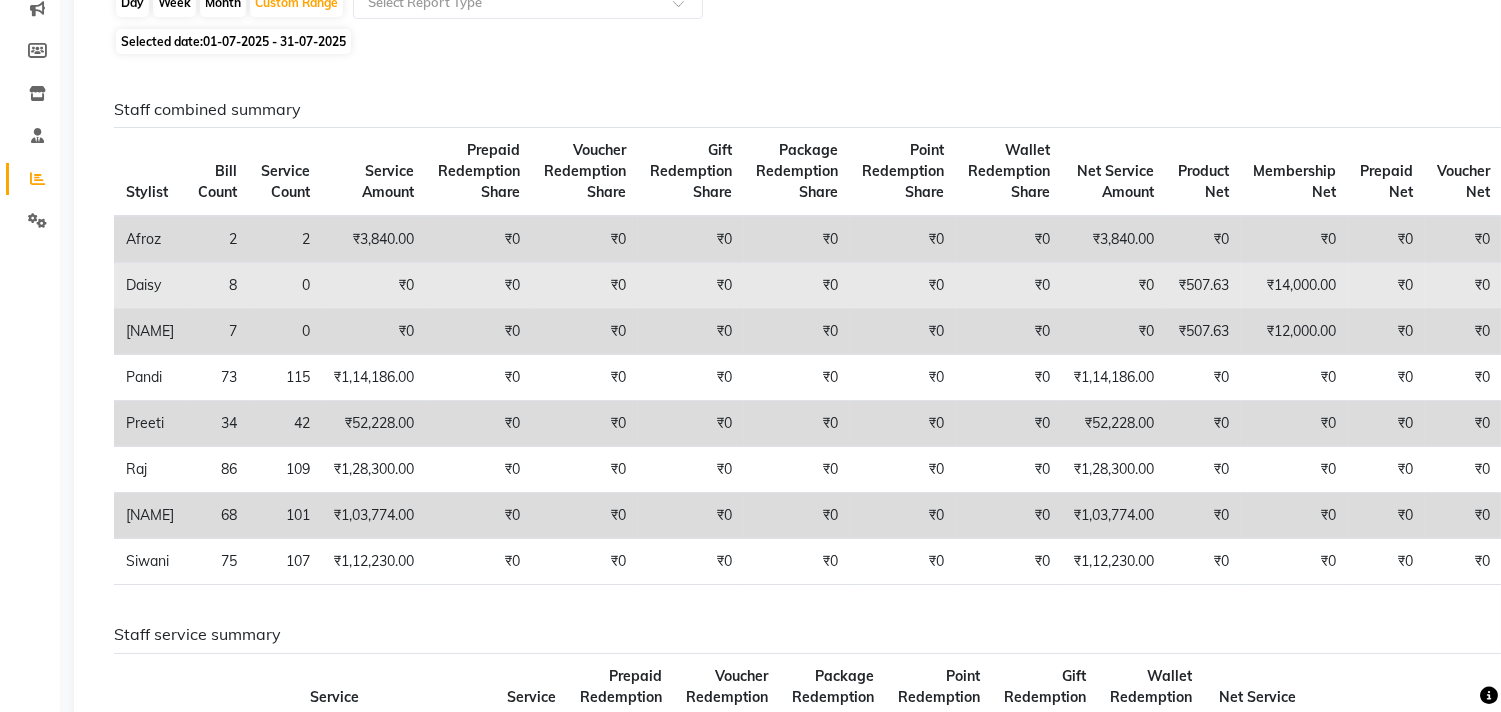 scroll, scrollTop: 0, scrollLeft: 0, axis: both 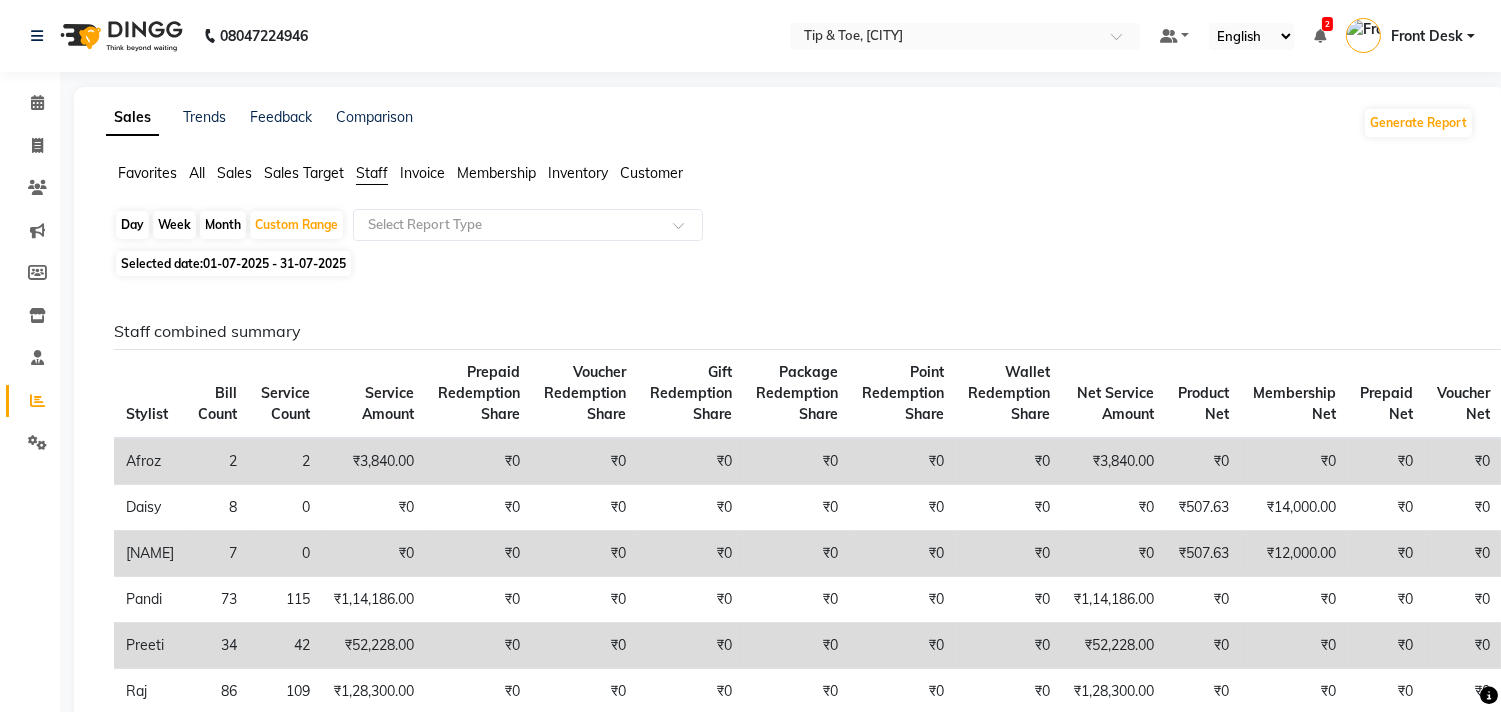 click on "01-07-2025 - 31-07-2025" 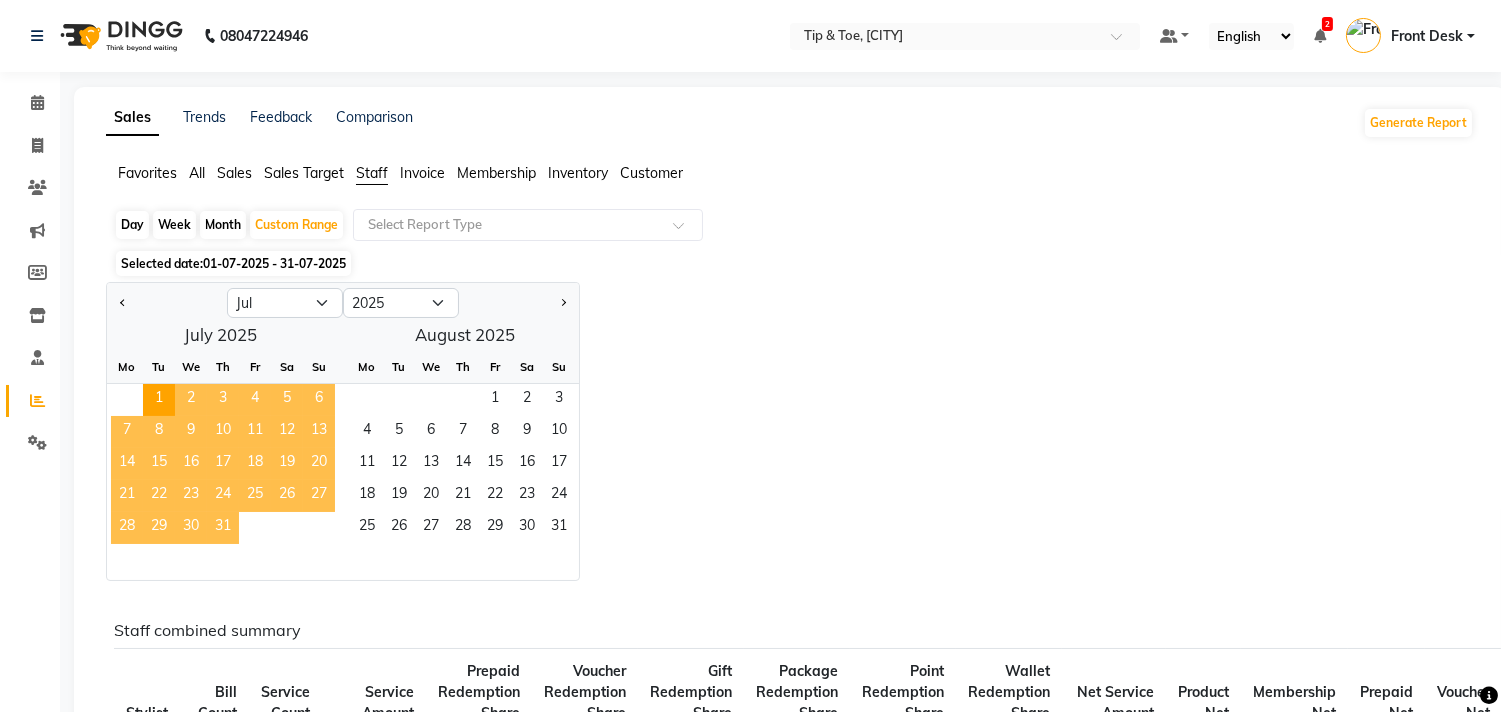 click on "31" 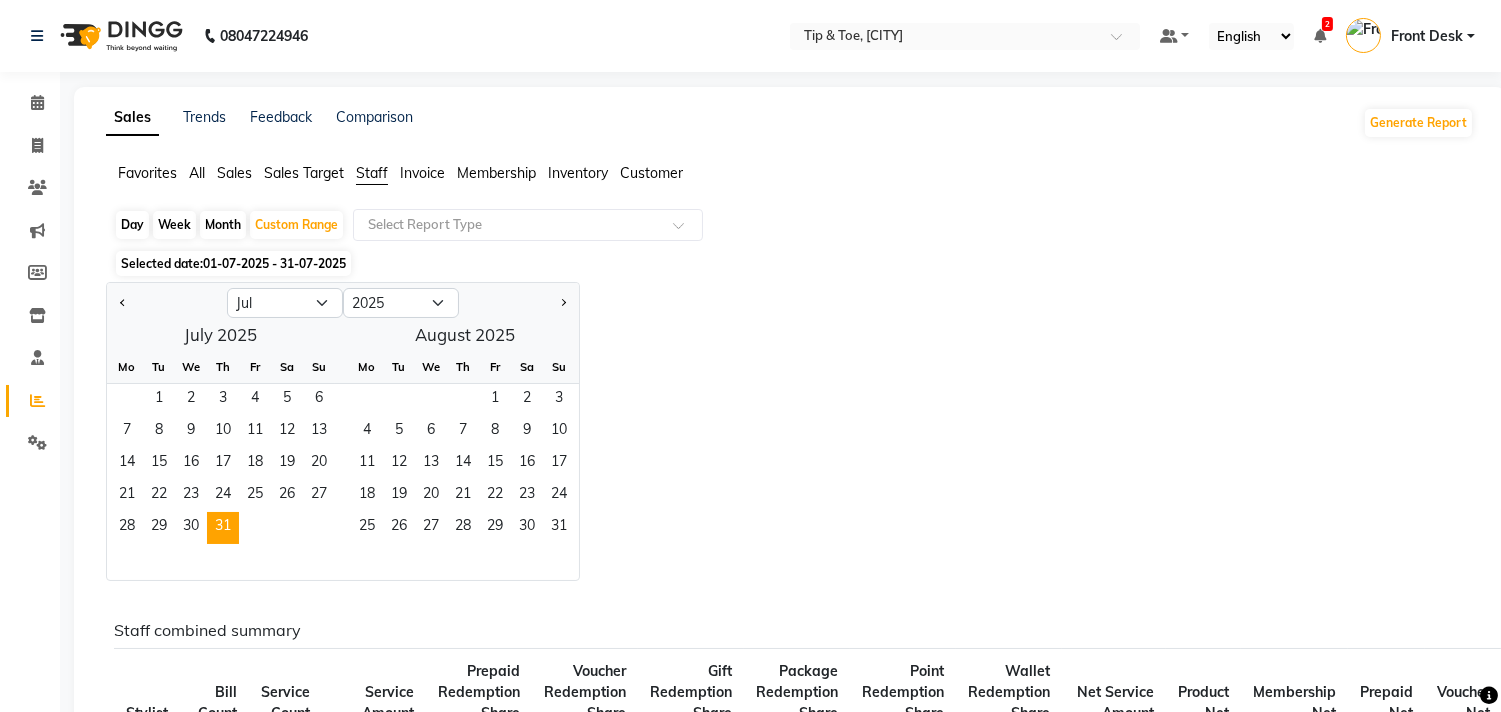 click on "Jan Feb Mar Apr May Jun Jul Aug Sep Oct Nov Dec 2015 2016 2017 2018 2019 2020 2021 2022 2023 2024 2025 2026 2027 2028 2029 2030 2031 2032 2033 2034 2035  July 2025  Mo Tu We Th Fr Sa Su  1   2   3   4   5   6   7   8   9   10   11   12   13   14   15   16   17   18   19   20   21   22   23   24   25   26   27   28   29   30   31   August 2025  Mo Tu We Th Fr Sa Su  1   2   3   4   5   6   7   8   9   10   11   12   13   14   15   16   17   18   19   20   21   22   23   24   25   26   27   28   29   30   31" 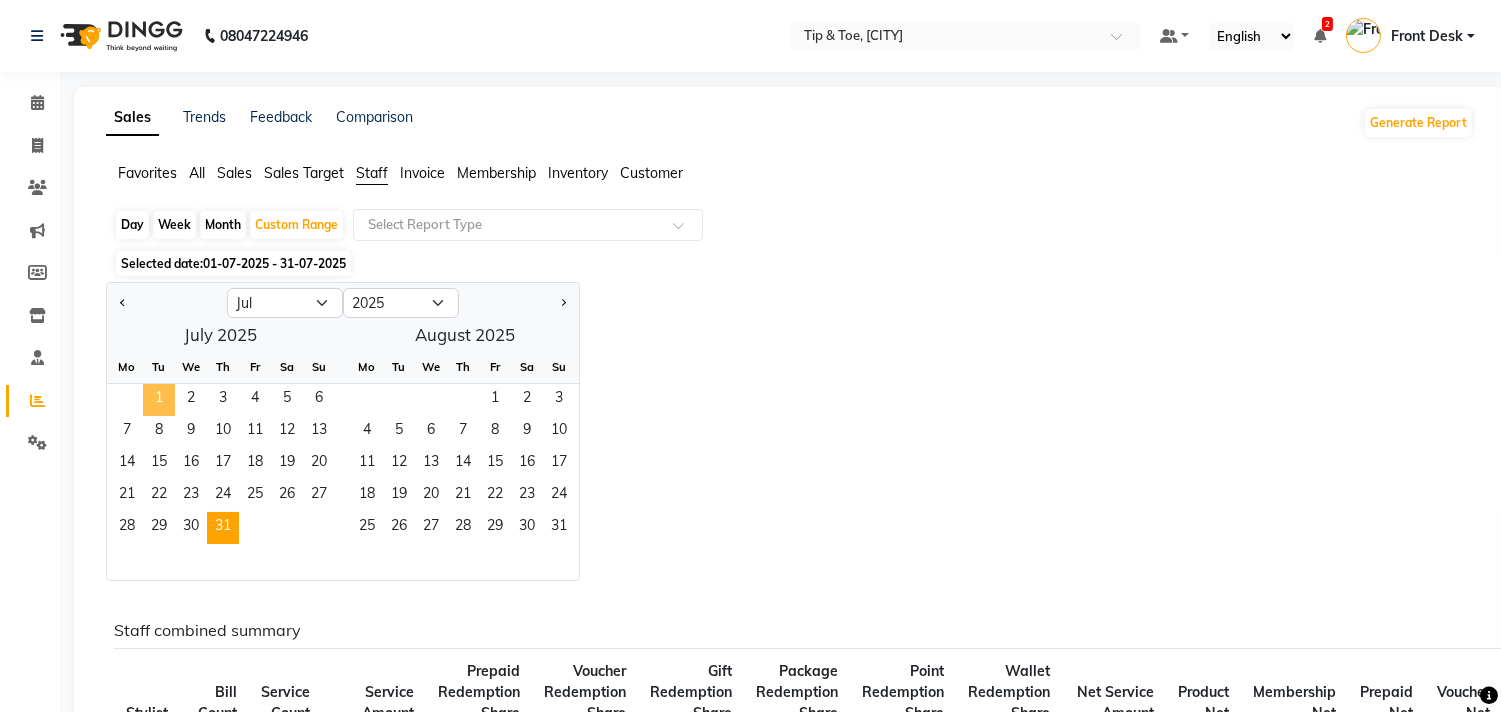 click on "1" 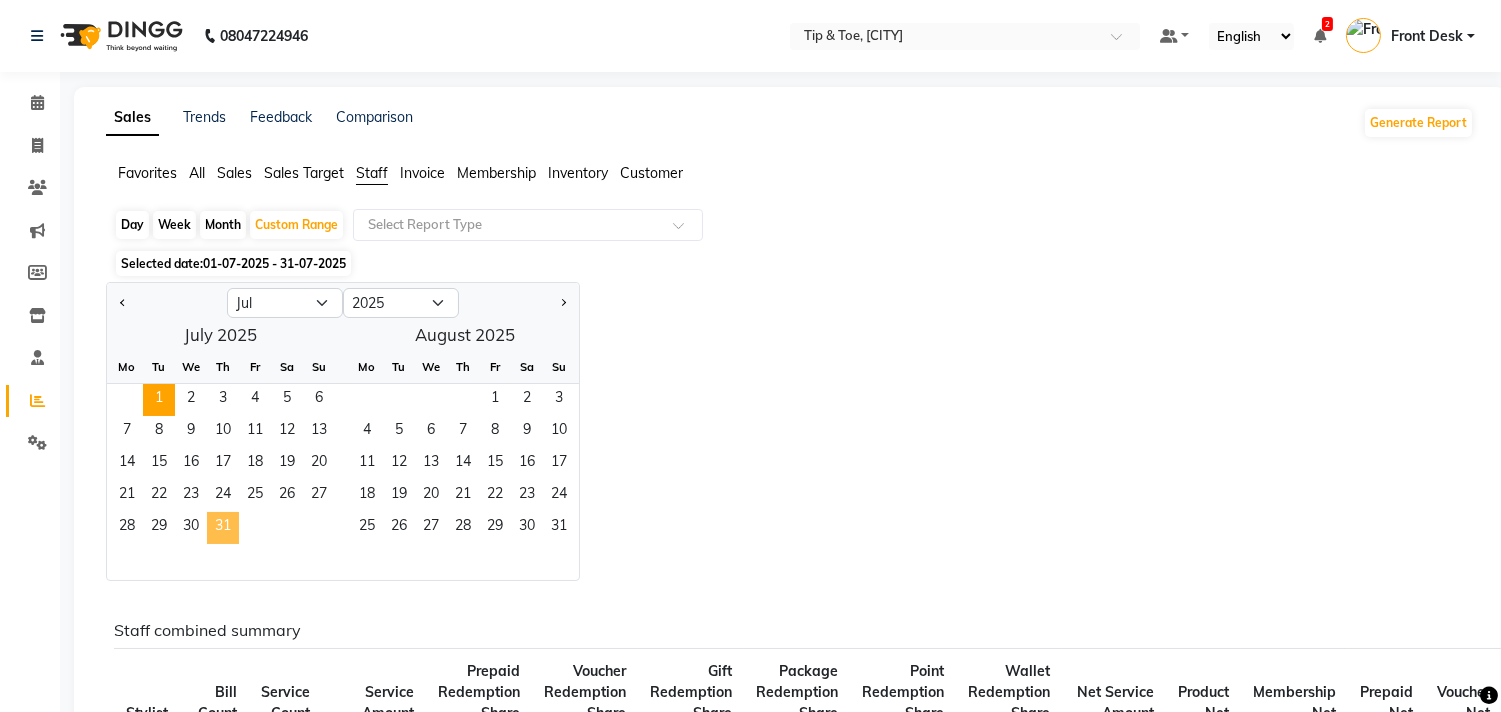 click on "31" 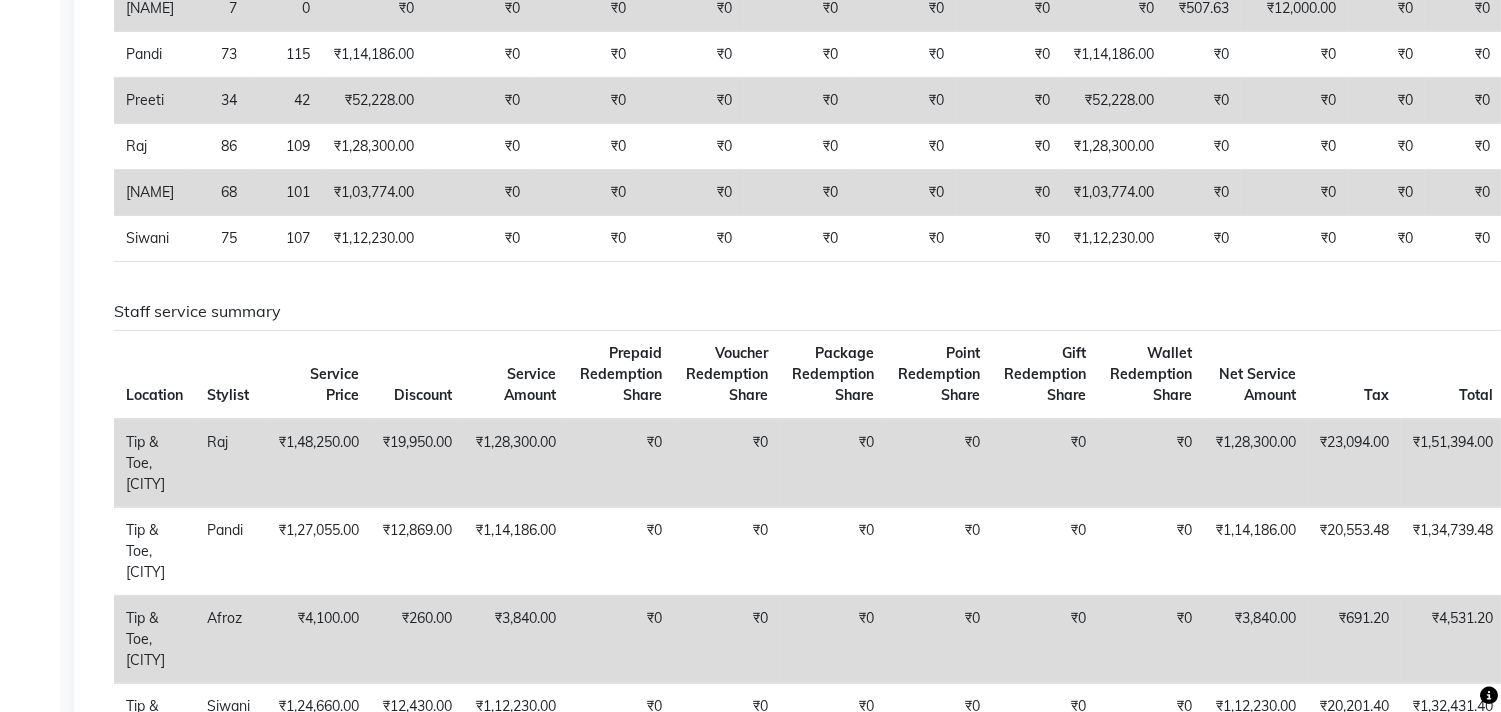 scroll, scrollTop: 555, scrollLeft: 0, axis: vertical 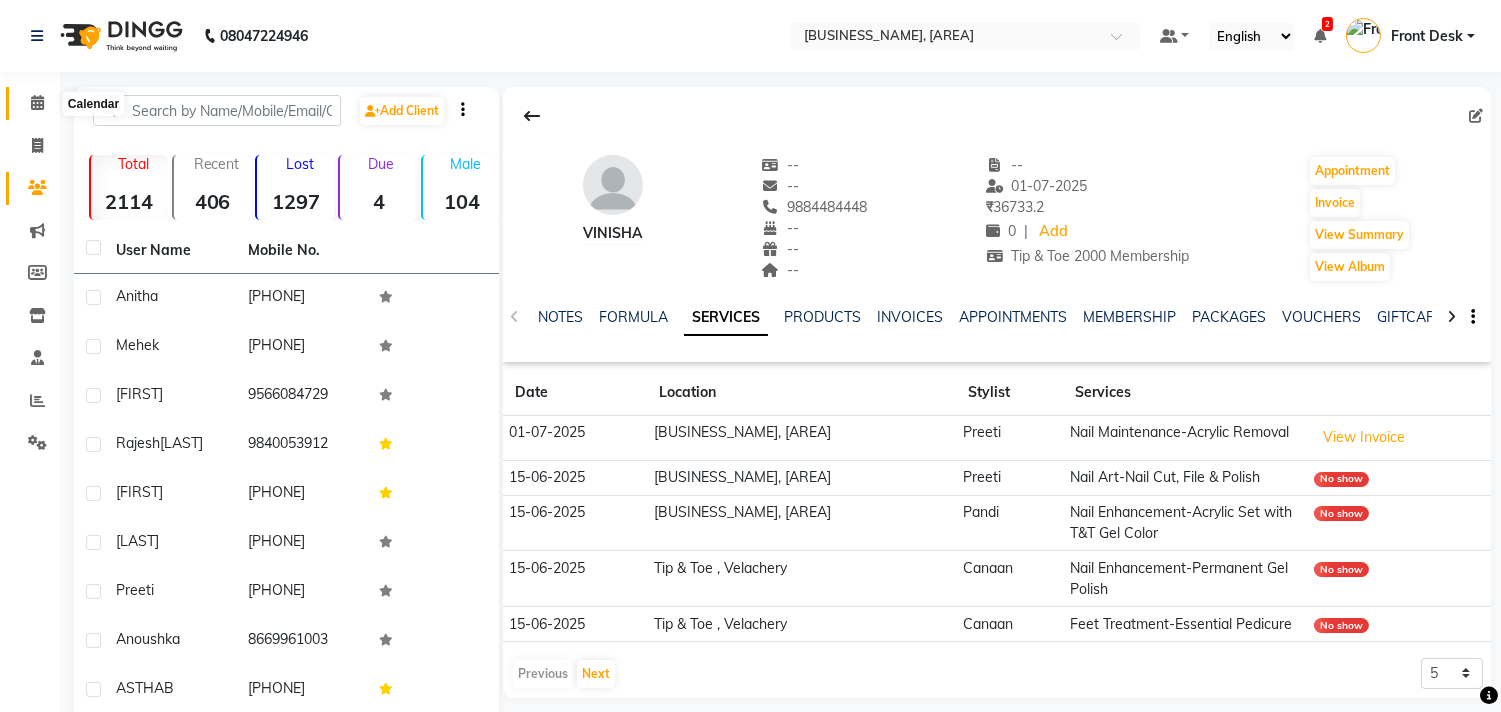 click 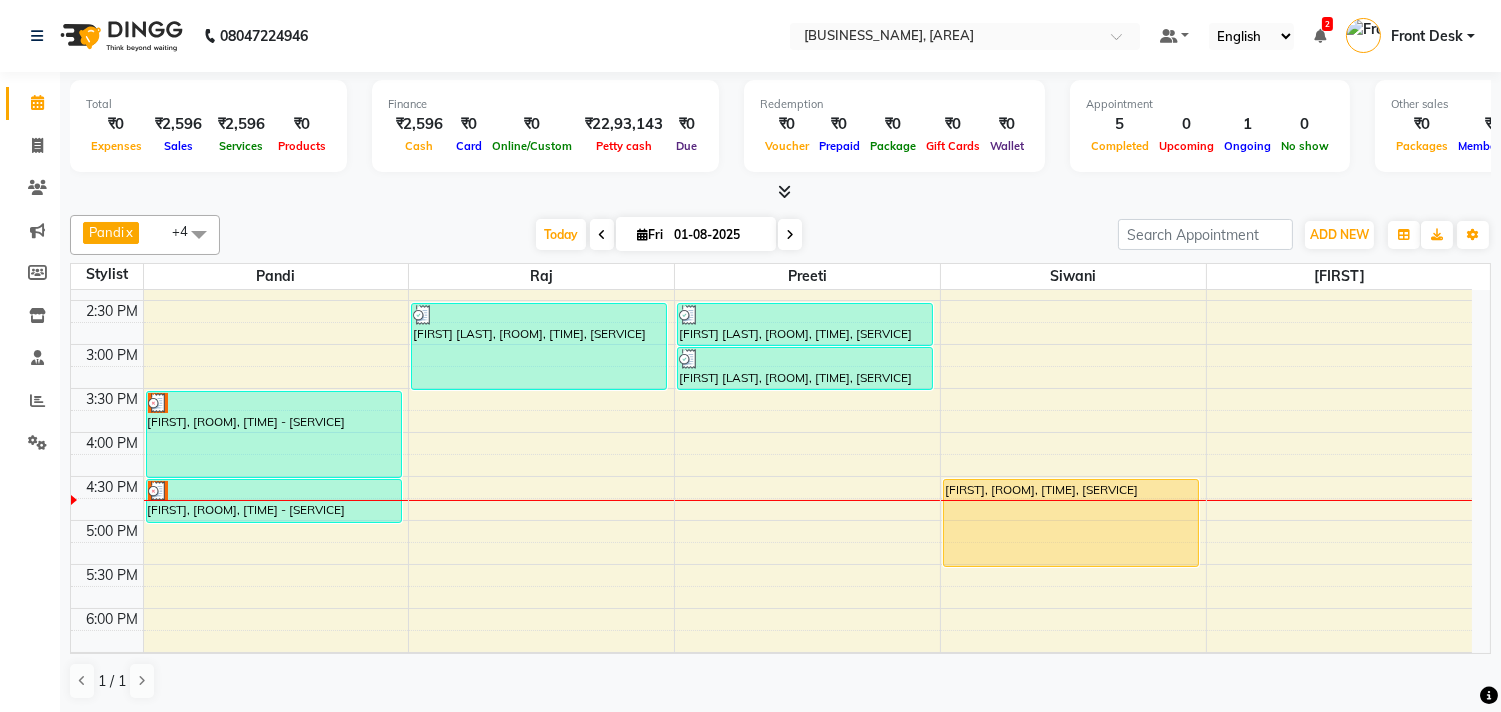 scroll, scrollTop: 666, scrollLeft: 0, axis: vertical 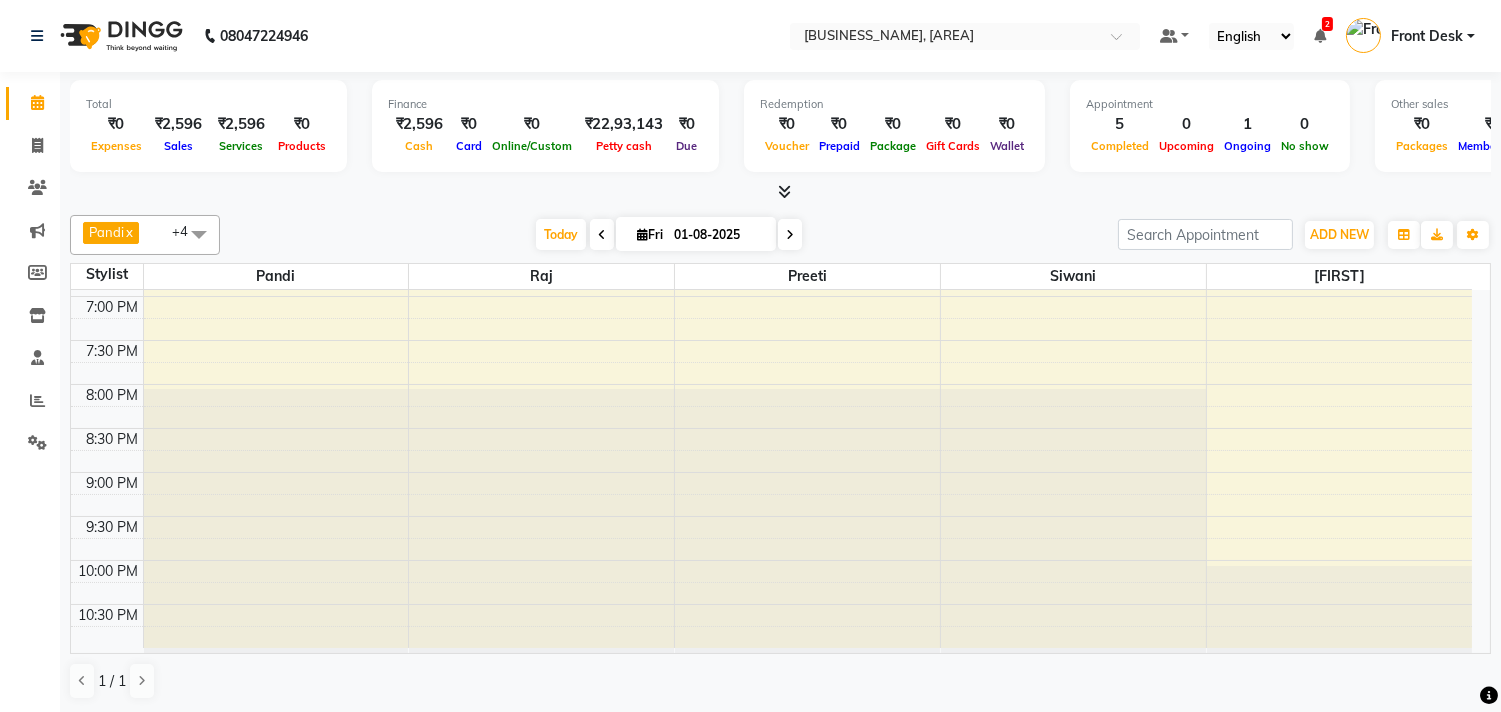 click at bounding box center (1073, -583) 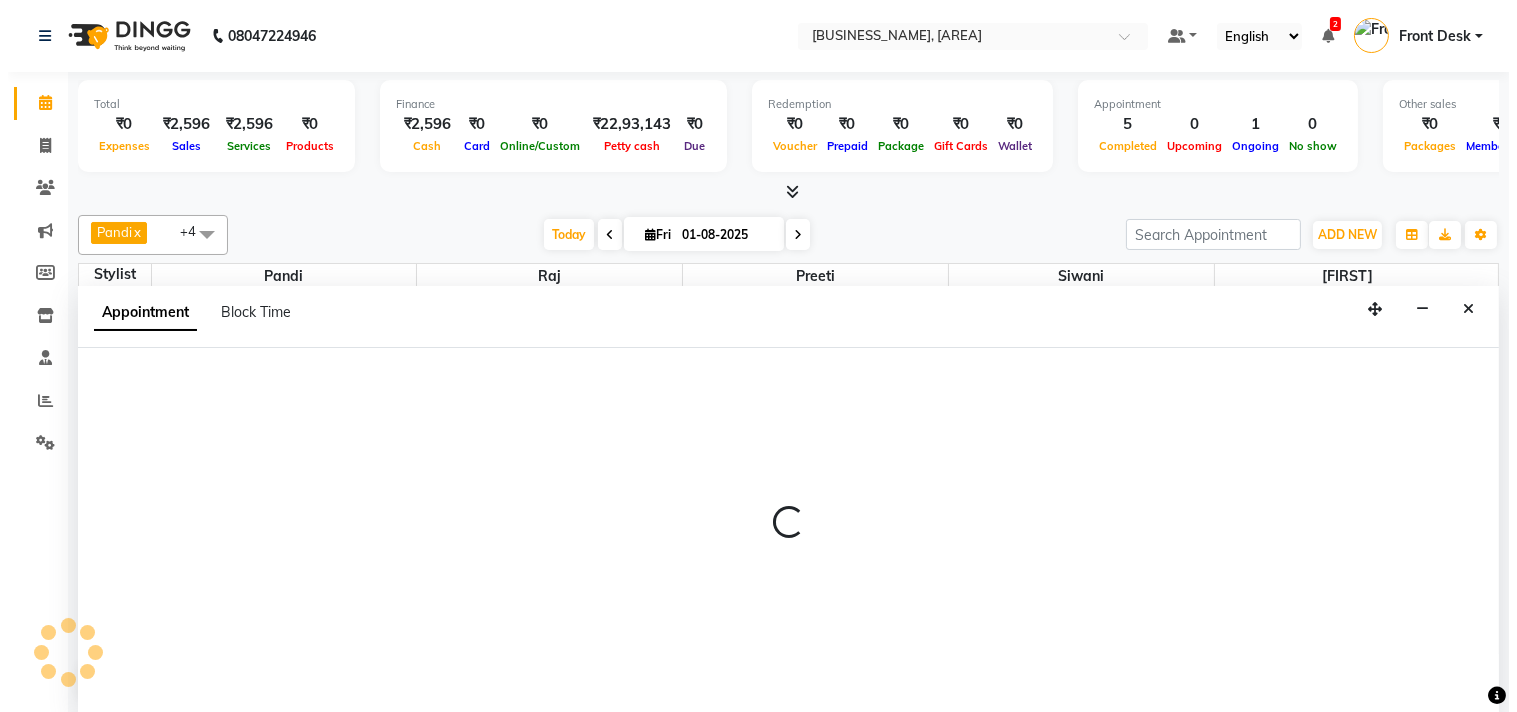scroll, scrollTop: 1, scrollLeft: 0, axis: vertical 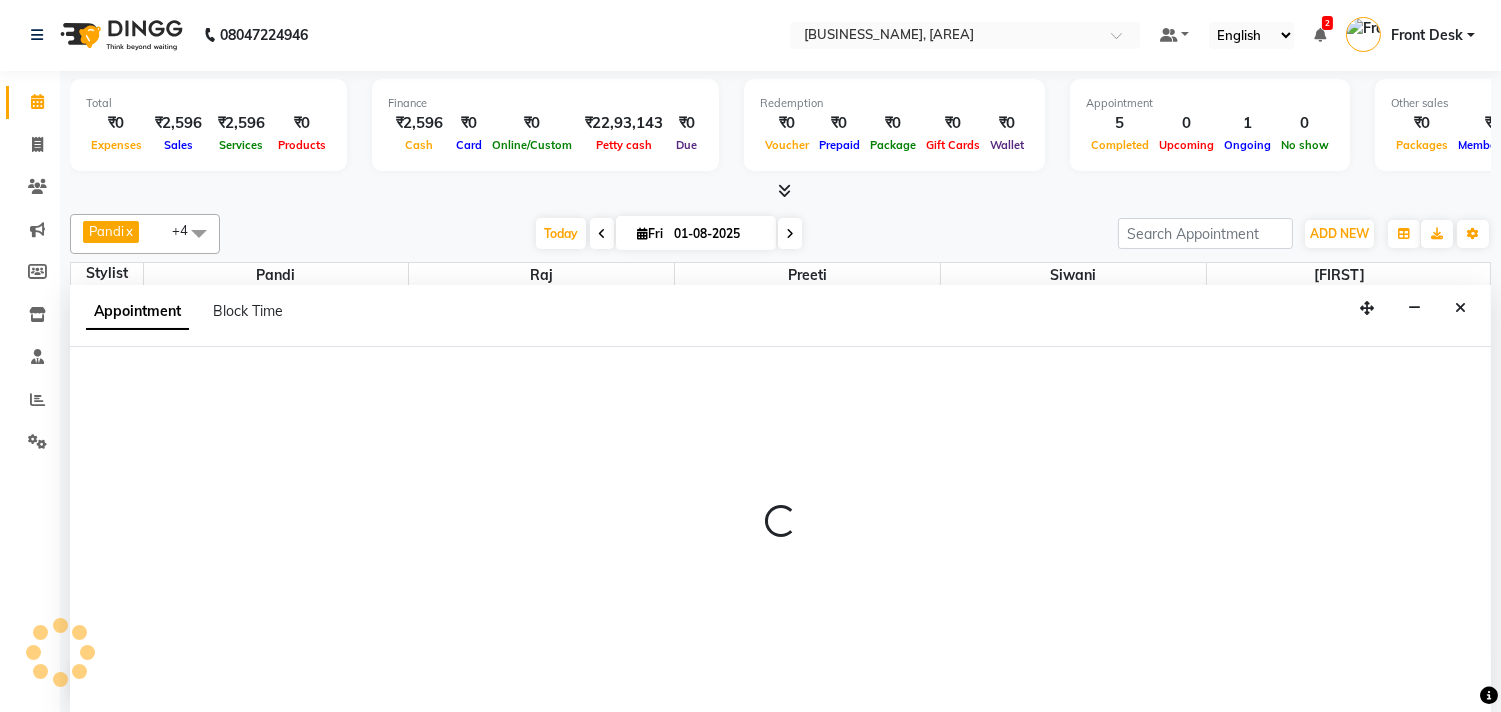 select on "49685" 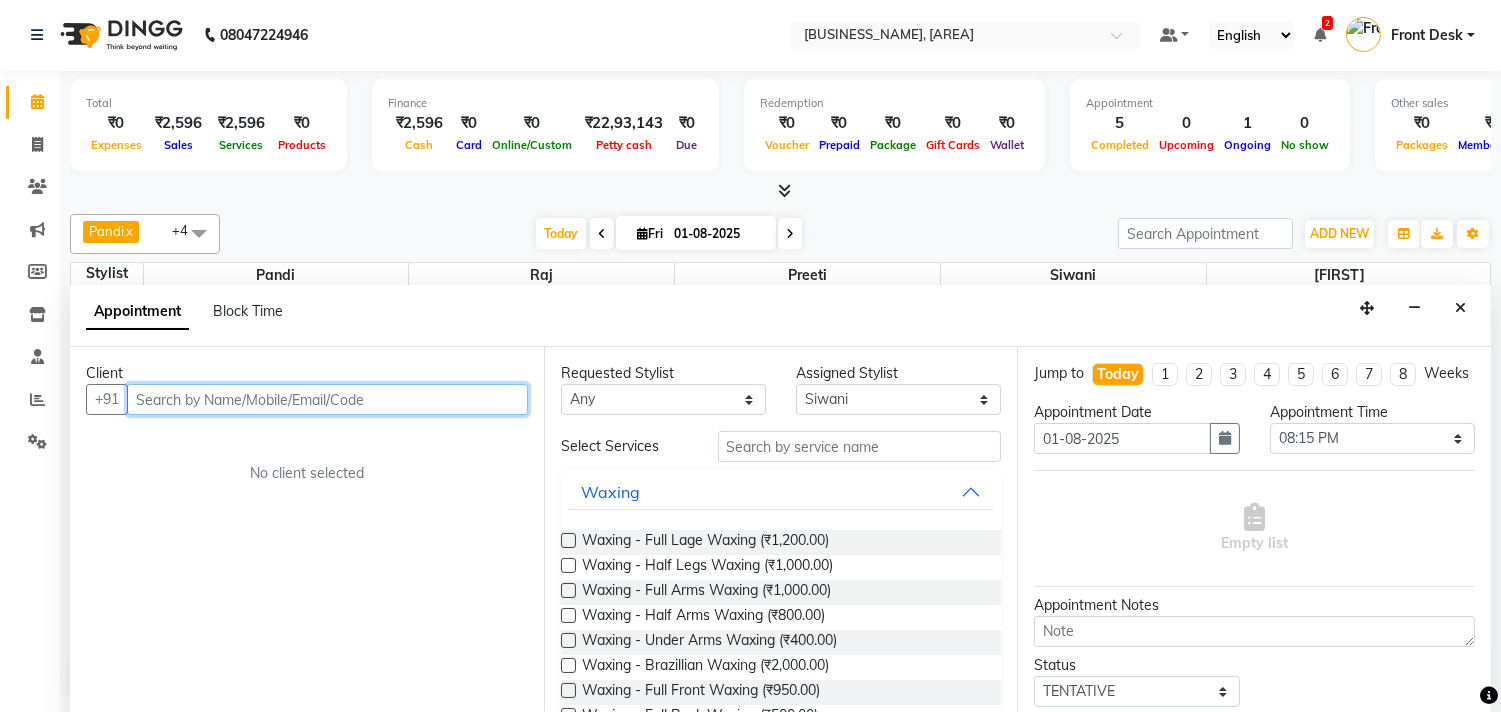 paste on "99946 19646" 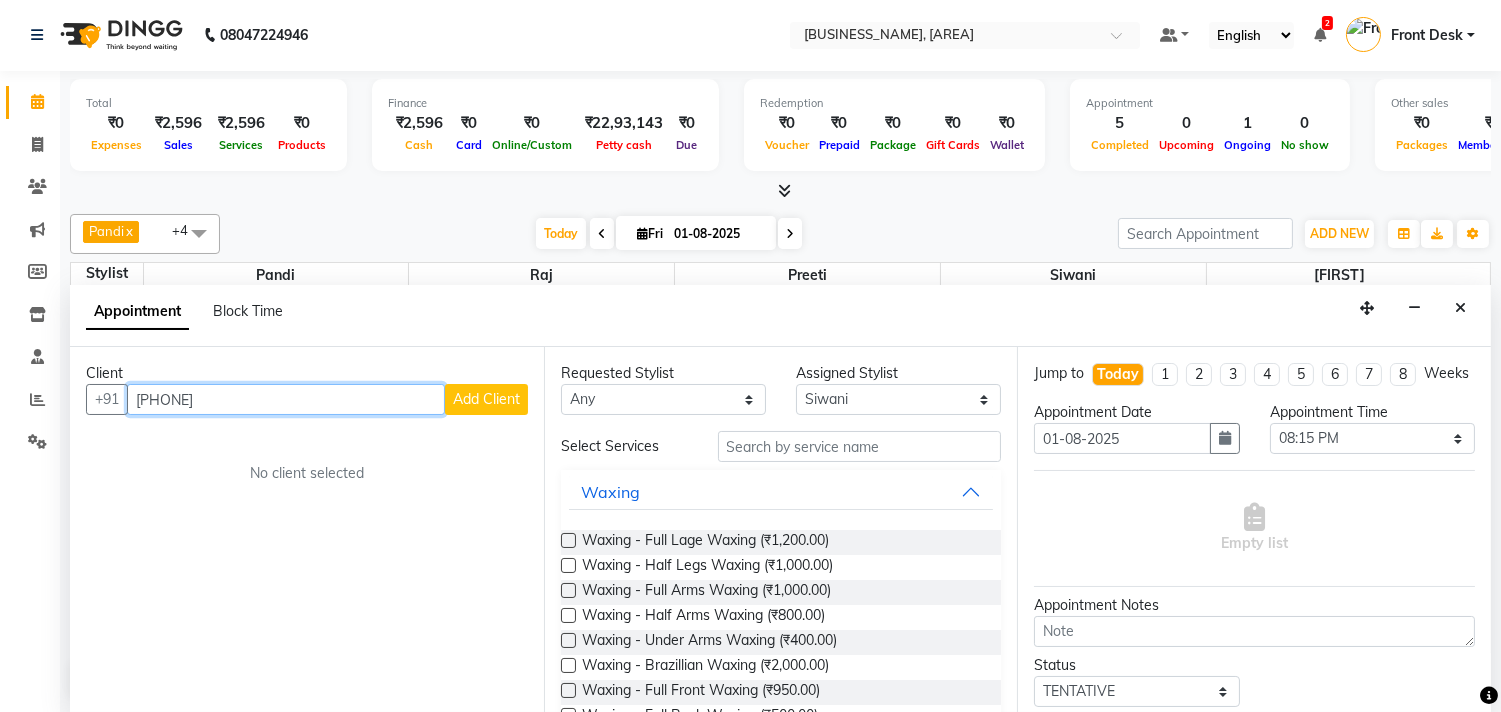 click on "99946 19646" at bounding box center [286, 399] 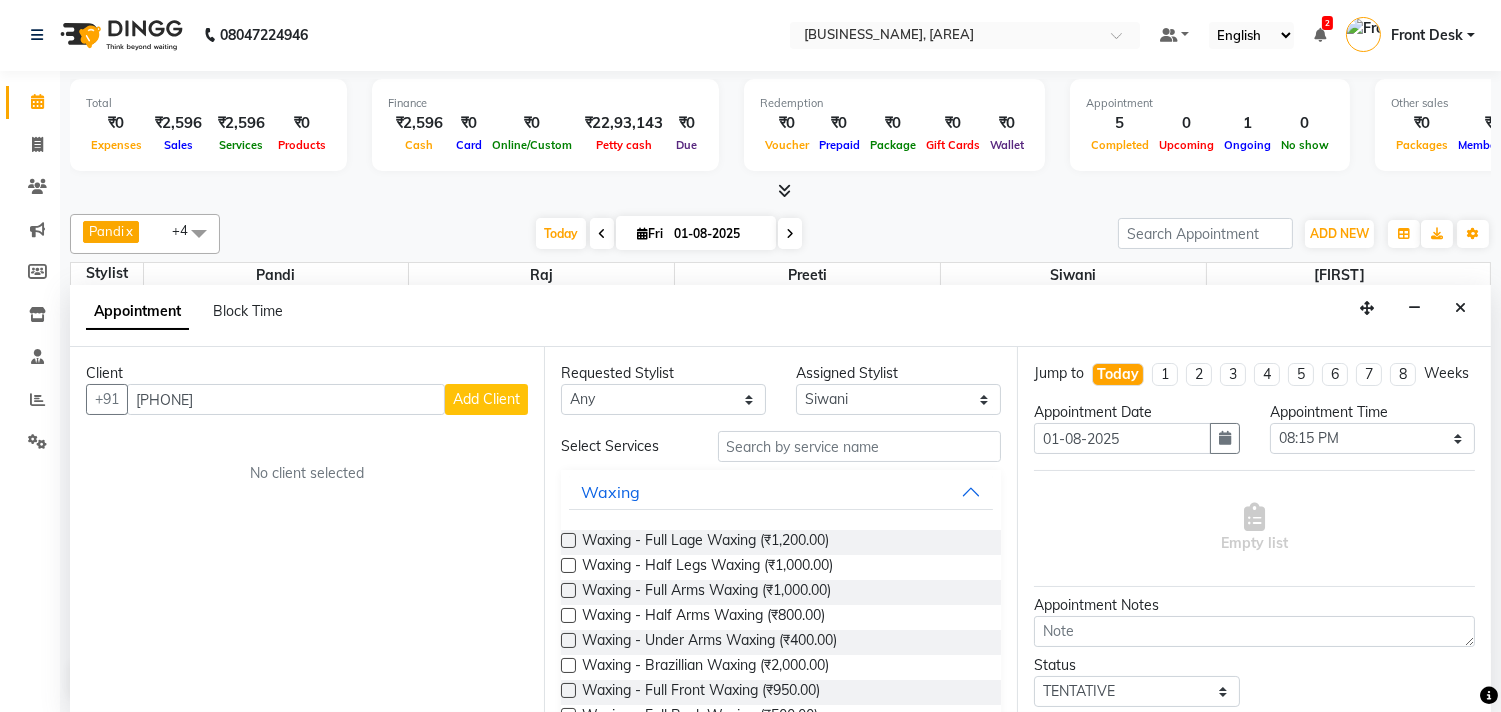click on "Add Client" at bounding box center [486, 399] 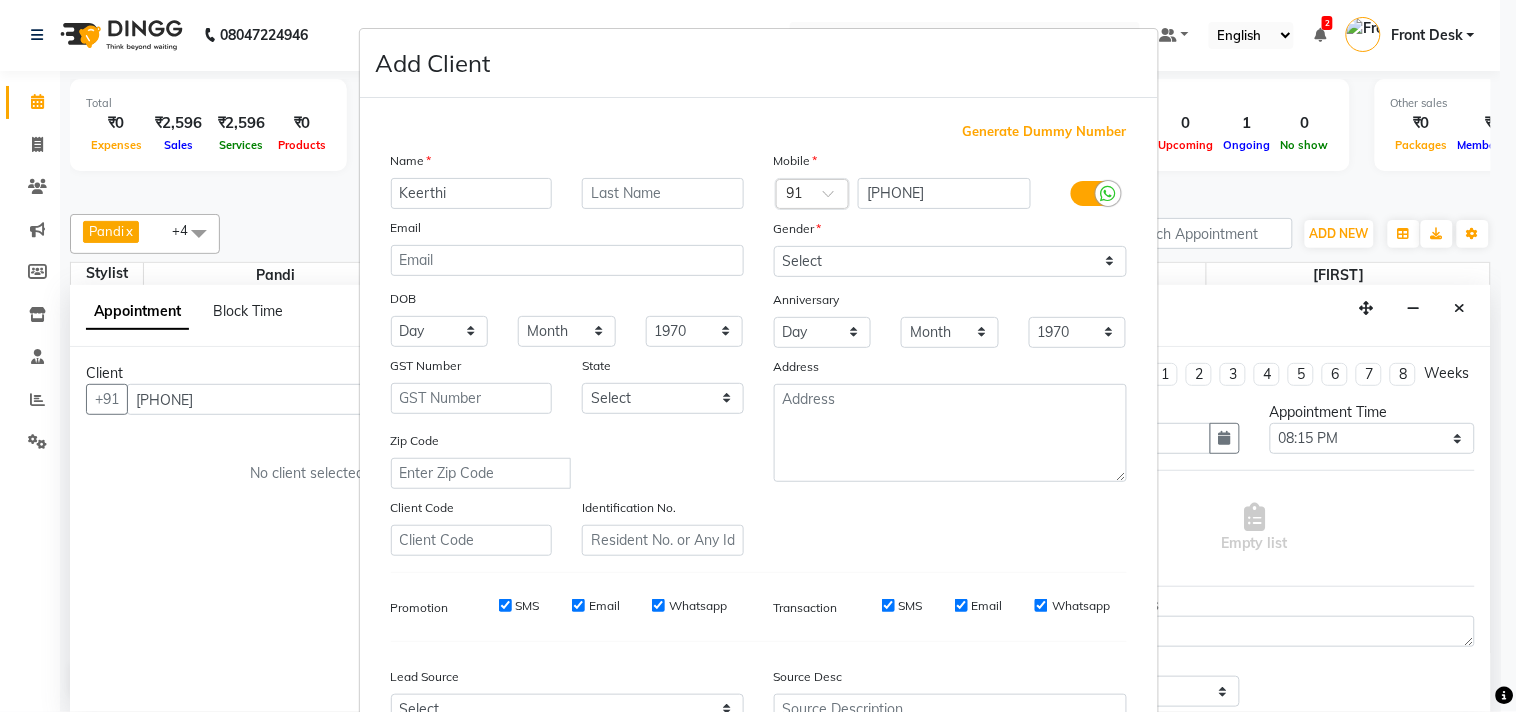 type on "Keerthi" 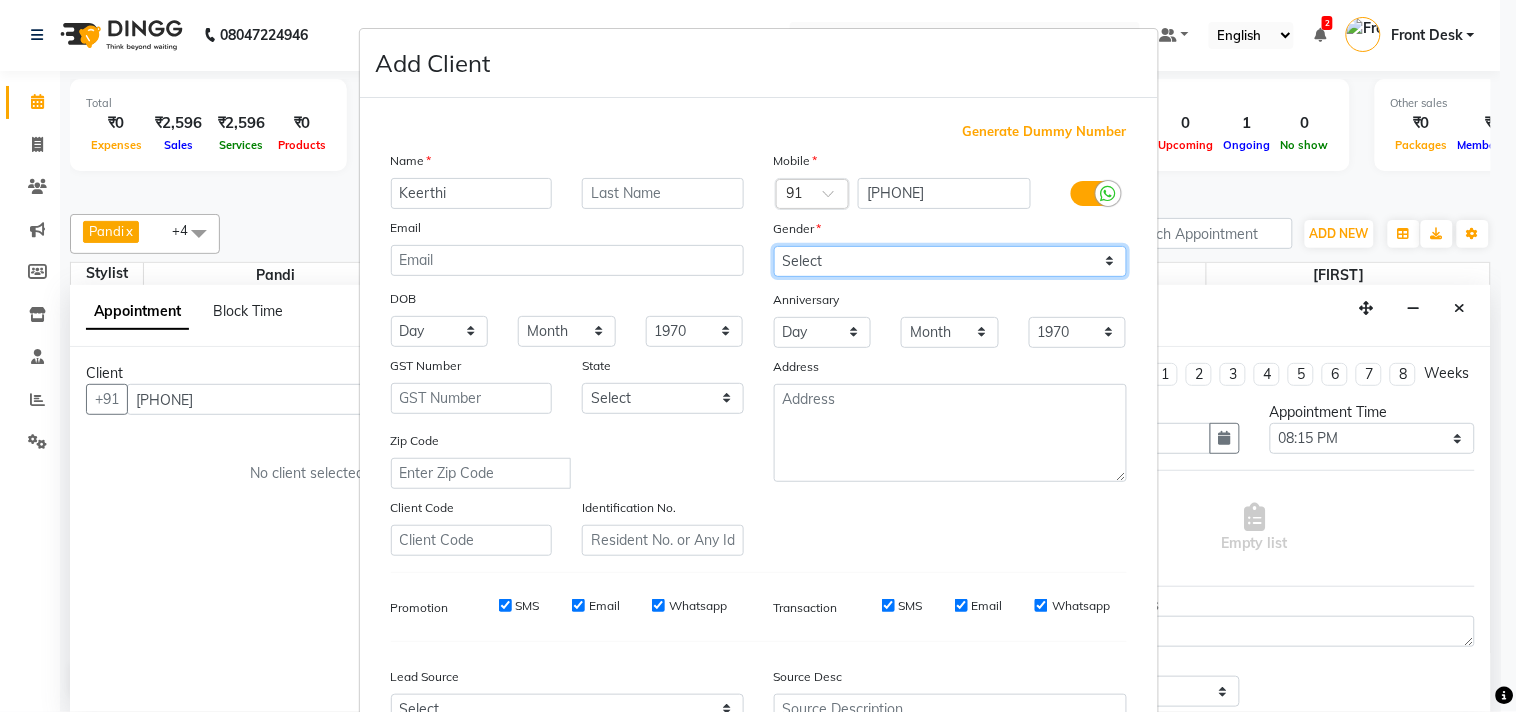 click on "Select Male Female Other Prefer Not To Say" at bounding box center (950, 261) 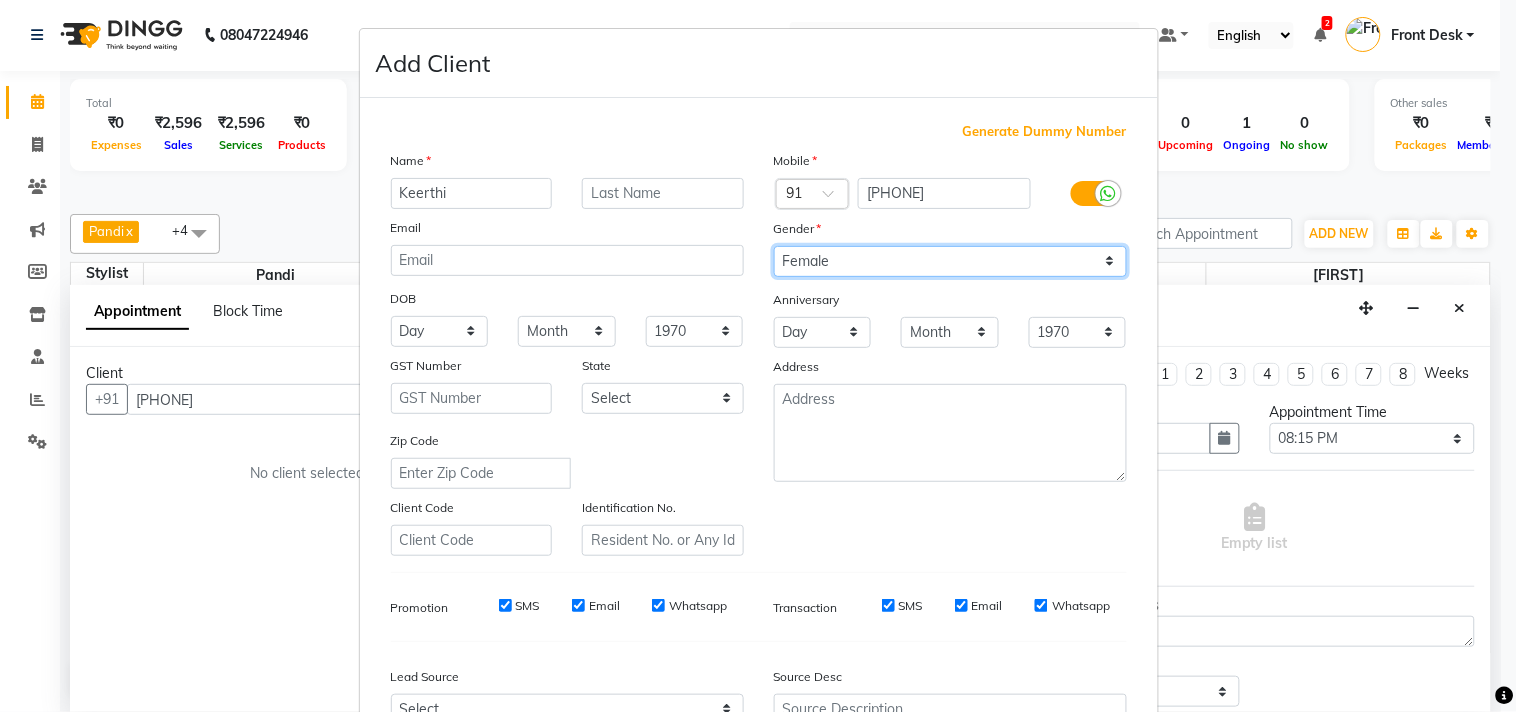 click on "Select Male Female Other Prefer Not To Say" at bounding box center (950, 261) 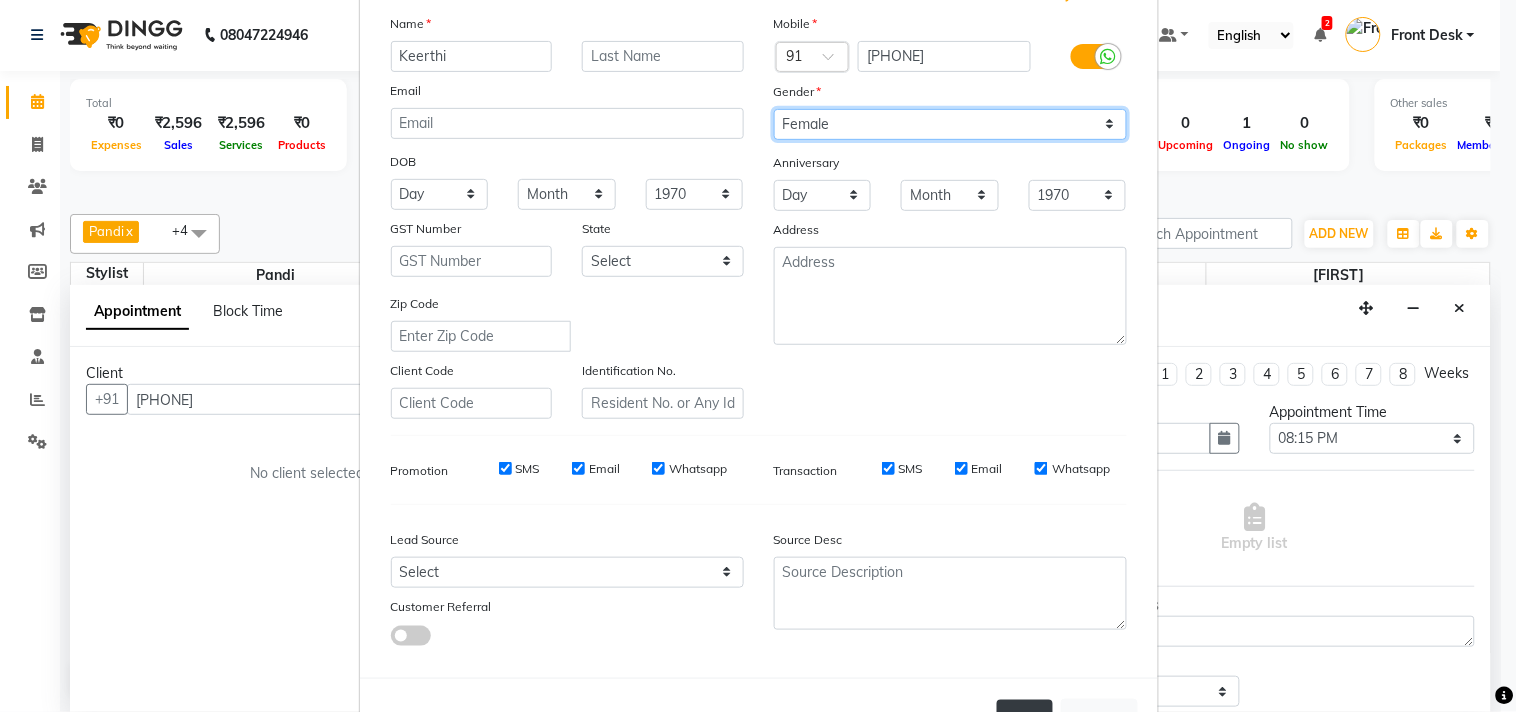 scroll, scrollTop: 212, scrollLeft: 0, axis: vertical 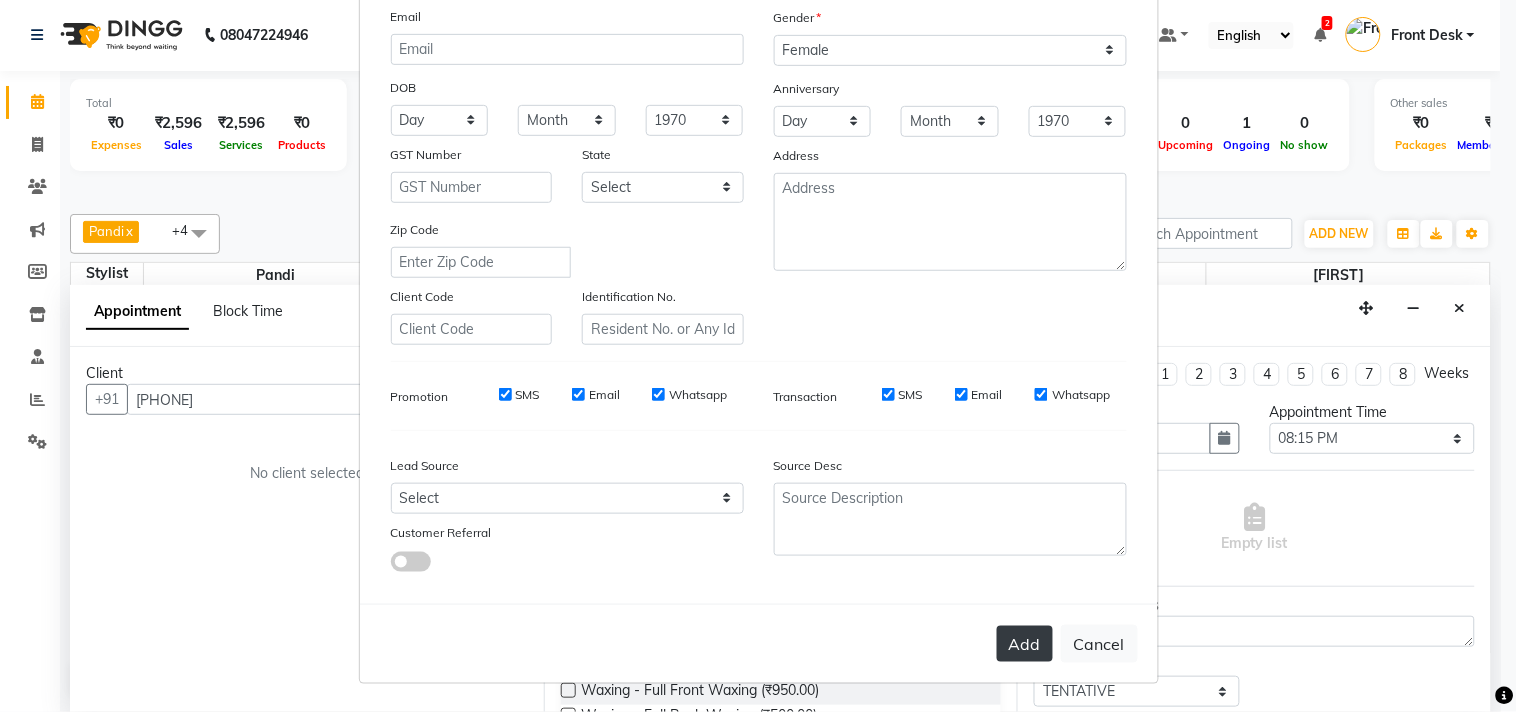 click on "Add" at bounding box center (1025, 644) 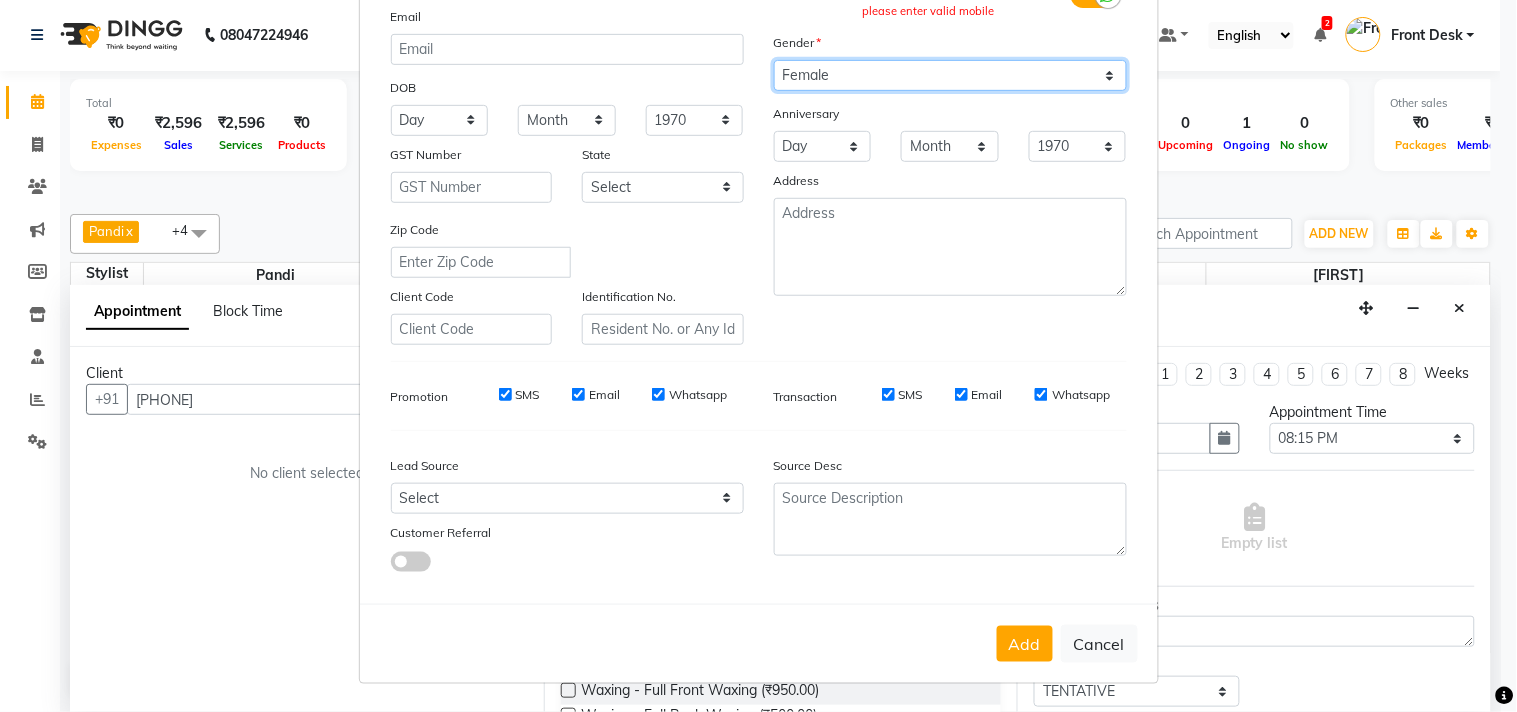 click on "Select Male Female Other Prefer Not To Say" at bounding box center [950, 75] 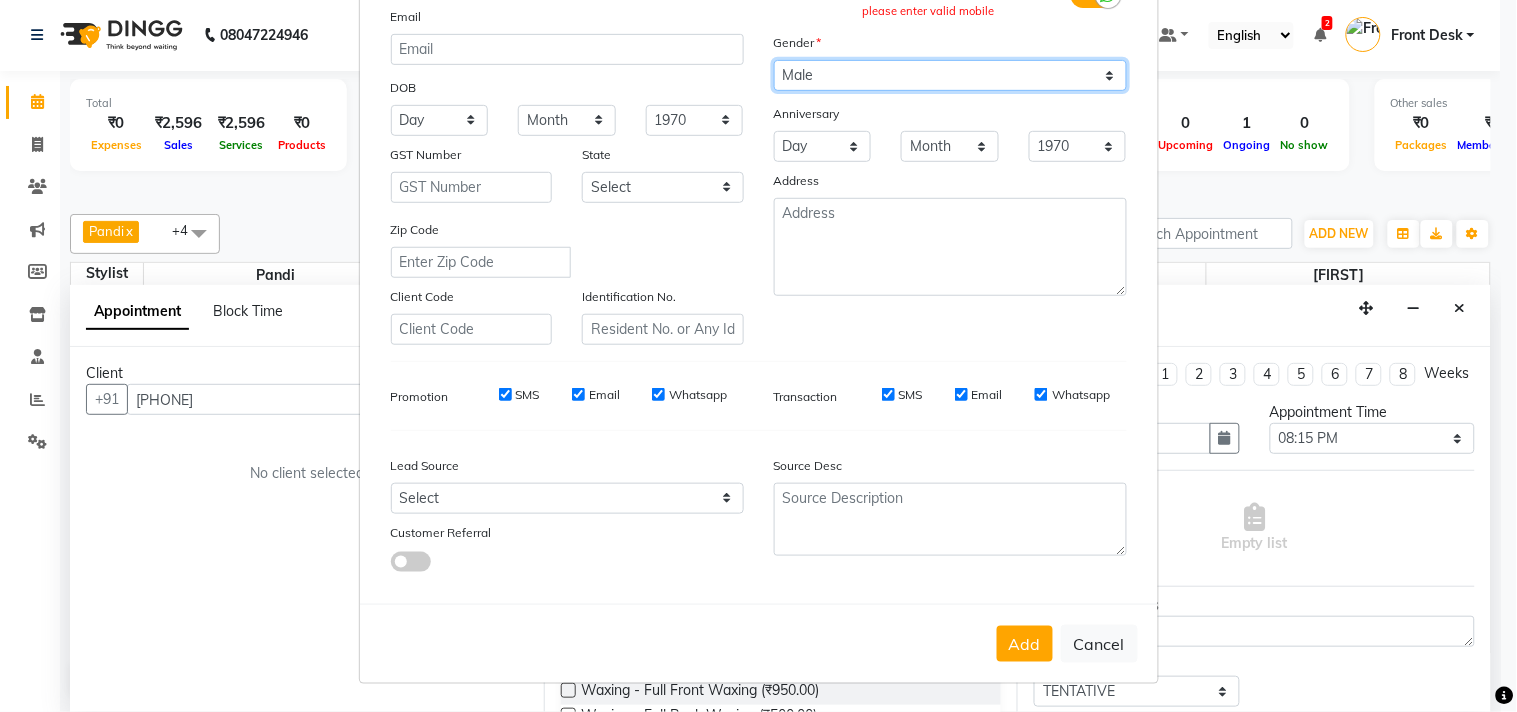 click on "Select Male Female Other Prefer Not To Say" at bounding box center (950, 75) 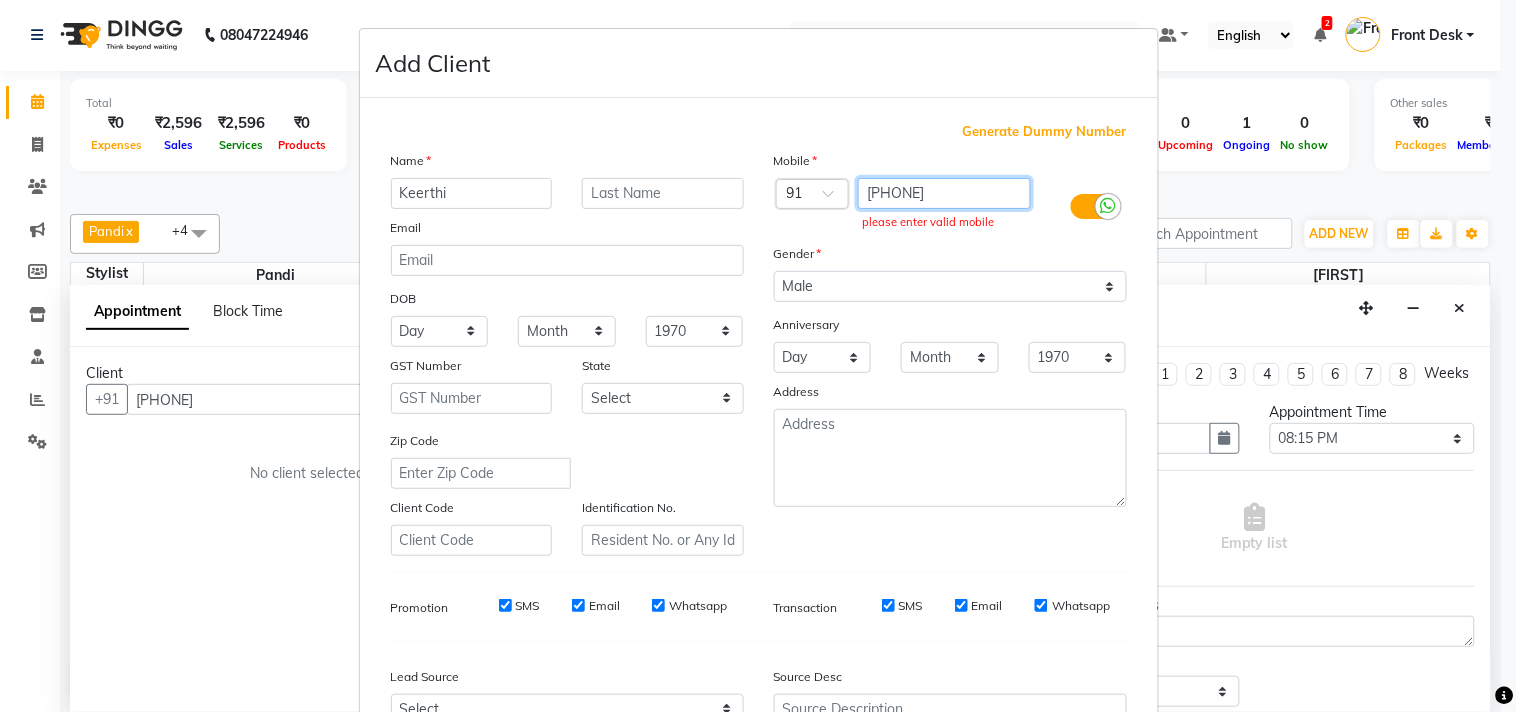 click on "9994619646" at bounding box center [944, 193] 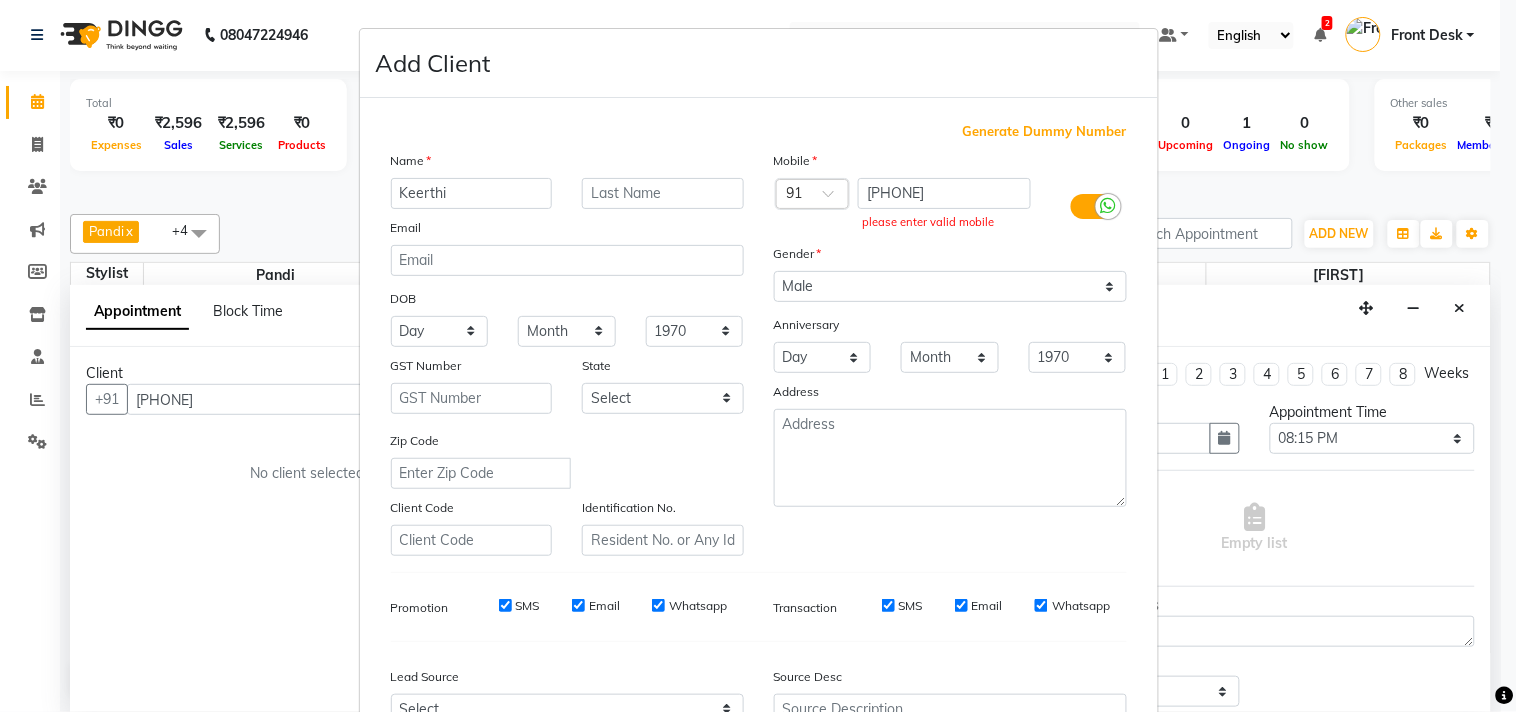 click on "Mobile Country Code × 91 9994619646  please enter valid mobile Gender Select Male Female Other Prefer Not To Say Anniversary Day 01 02 03 04 05 06 07 08 09 10 11 12 13 14 15 16 17 18 19 20 21 22 23 24 25 26 27 28 29 30 31 Month January February March April May June July August September October November December 1970 1971 1972 1973 1974 1975 1976 1977 1978 1979 1980 1981 1982 1983 1984 1985 1986 1987 1988 1989 1990 1991 1992 1993 1994 1995 1996 1997 1998 1999 2000 2001 2002 2003 2004 2005 2006 2007 2008 2009 2010 2011 2012 2013 2014 2015 2016 2017 2018 2019 2020 2021 2022 2023 2024 2025 Address" at bounding box center [950, 353] 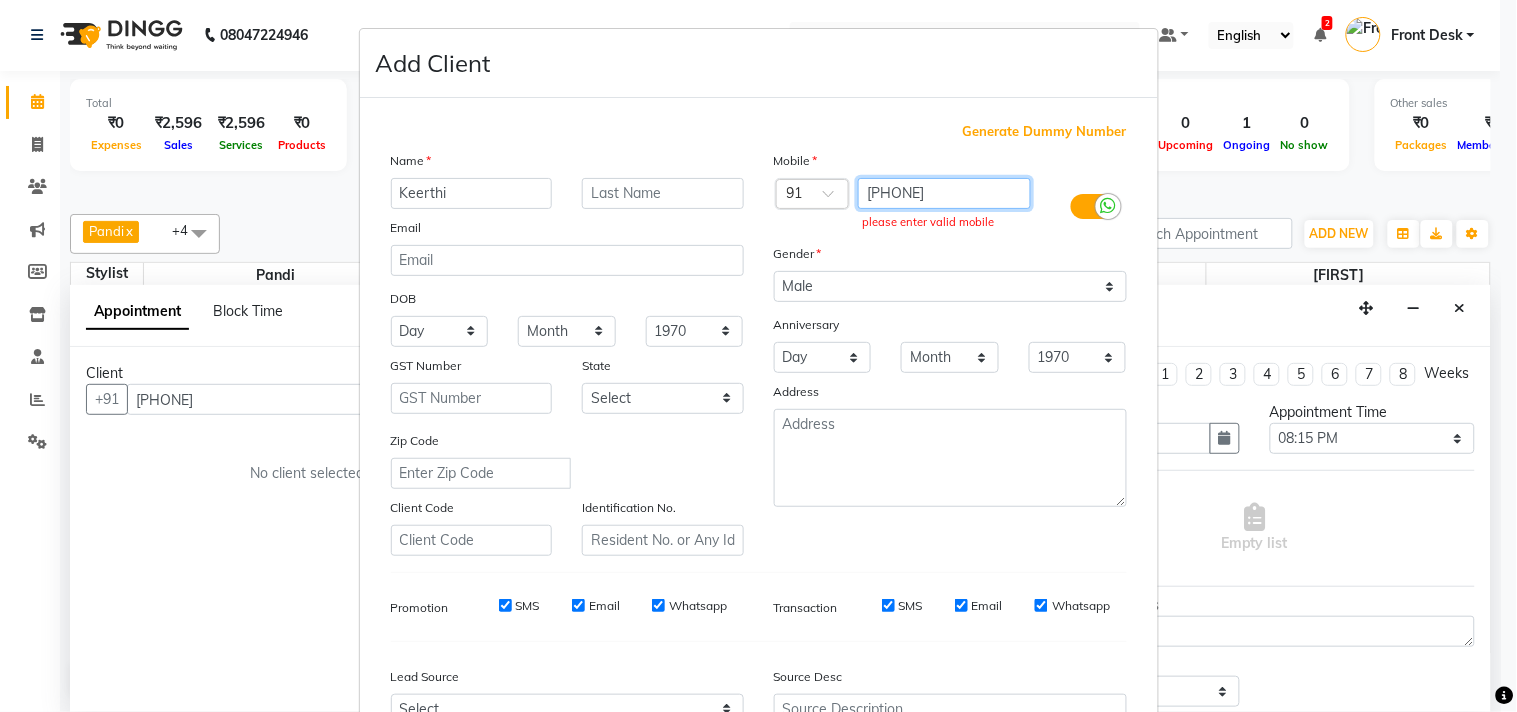 click on "9994619646" at bounding box center (944, 193) 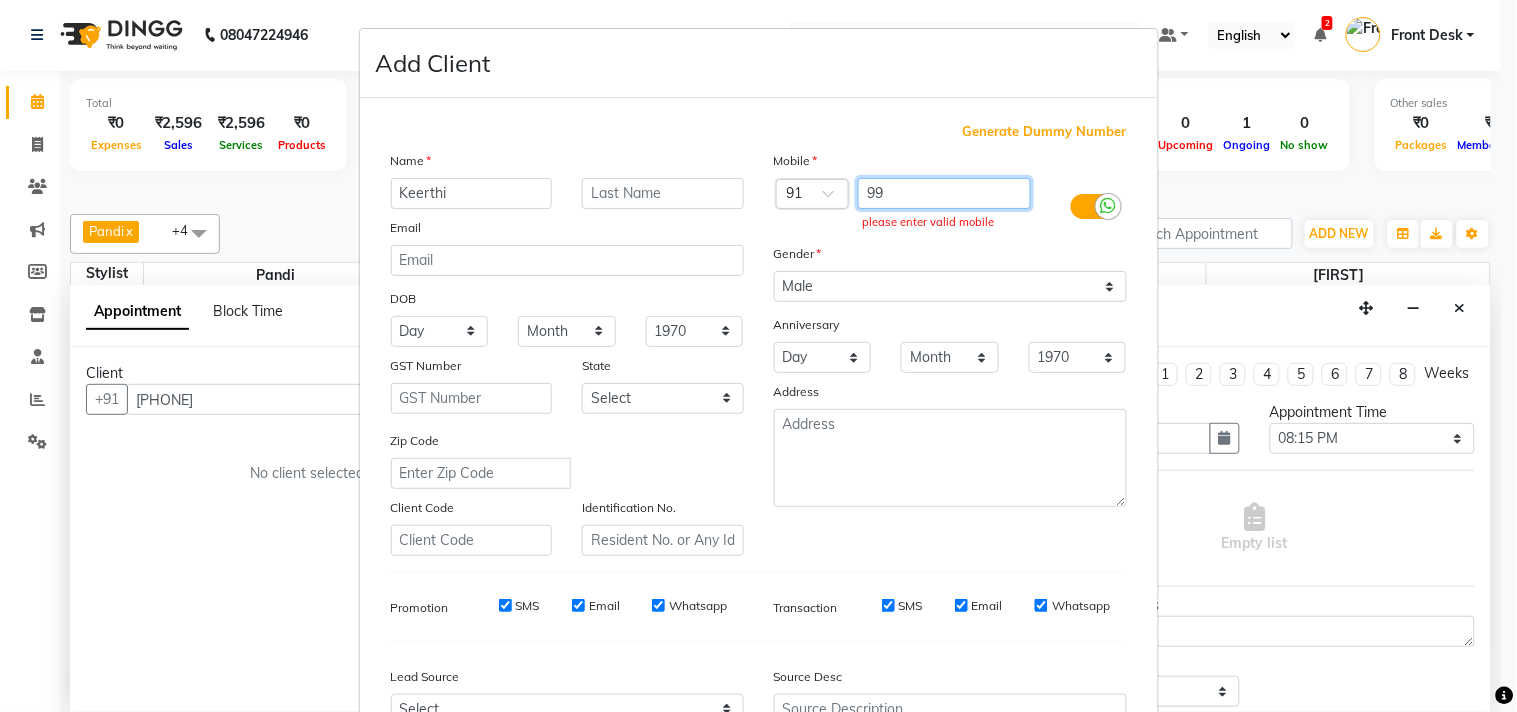 type on "9" 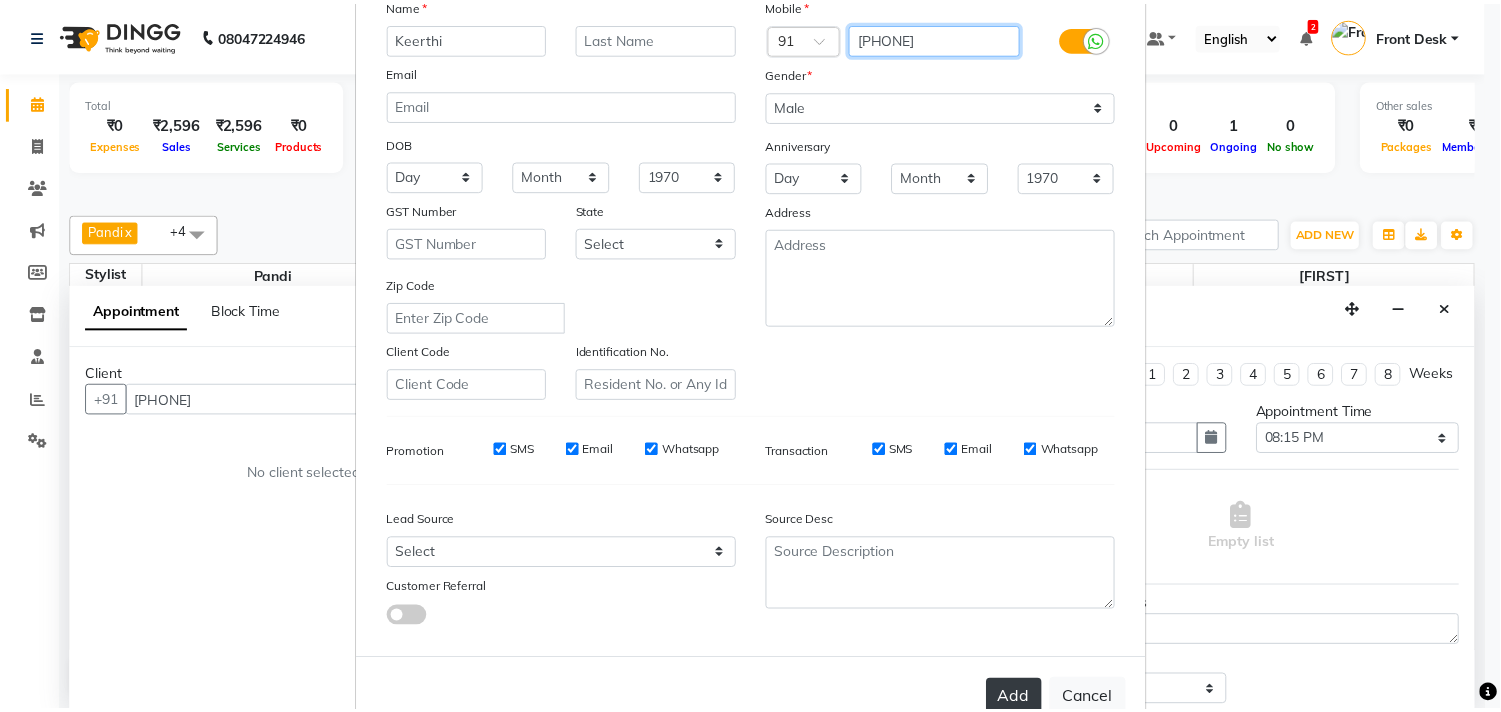 scroll, scrollTop: 212, scrollLeft: 0, axis: vertical 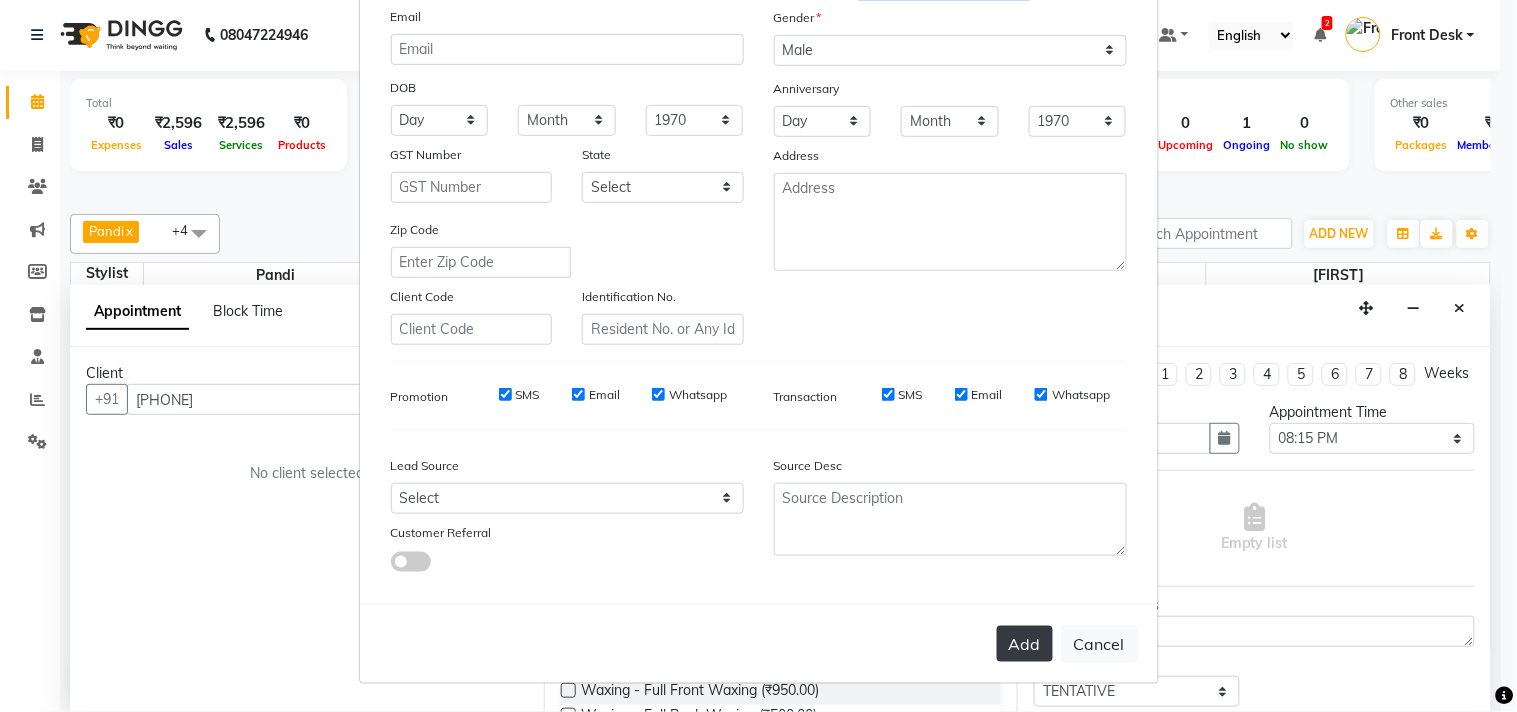type on "9994619646" 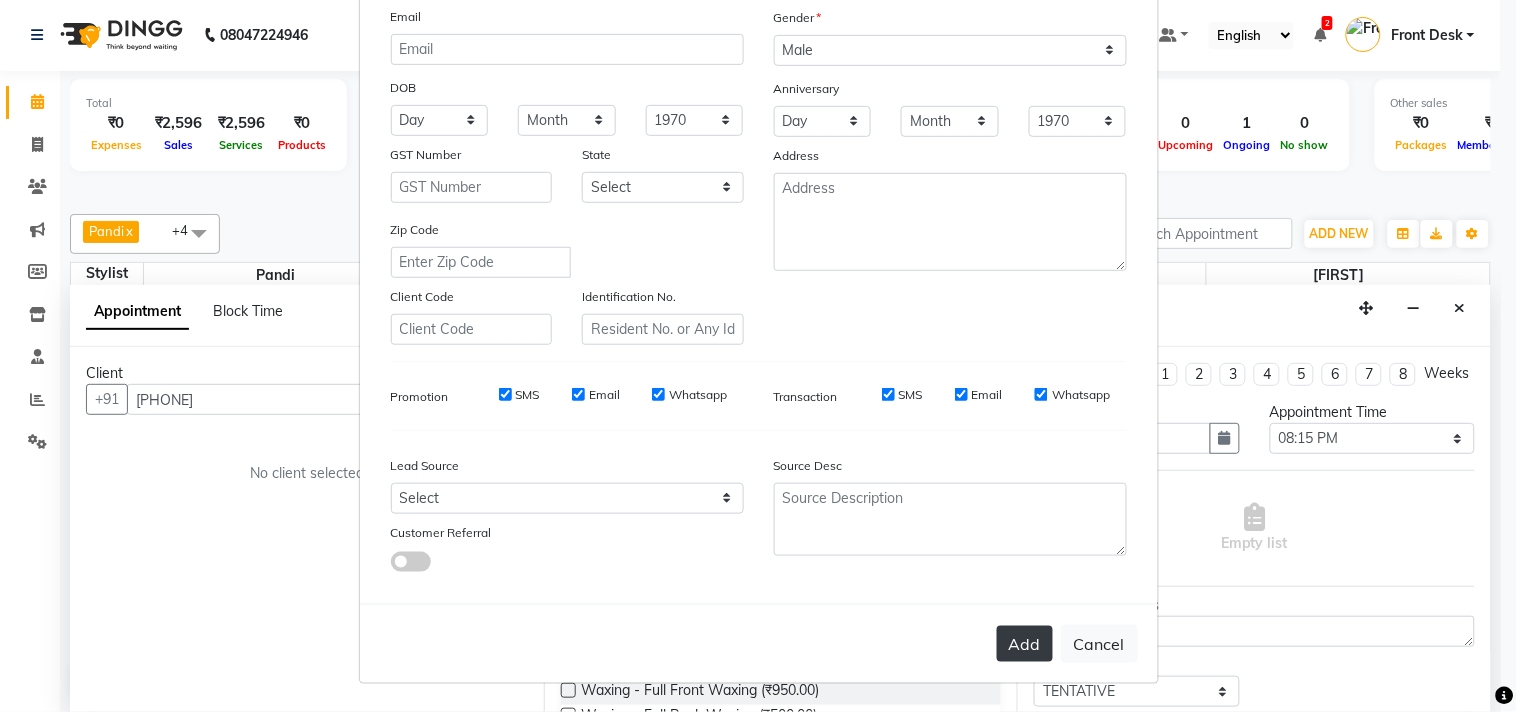 click on "Add" at bounding box center (1025, 644) 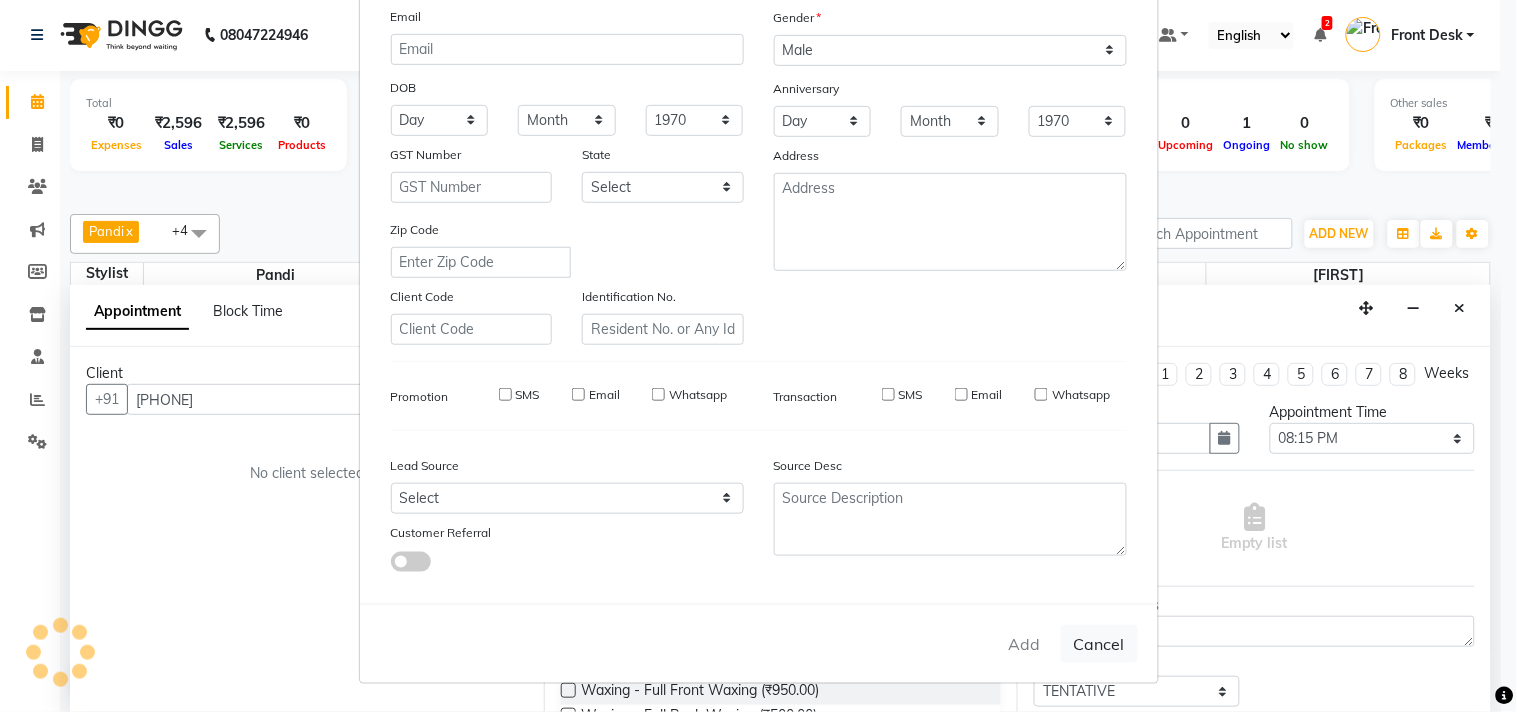 type on "9994619646" 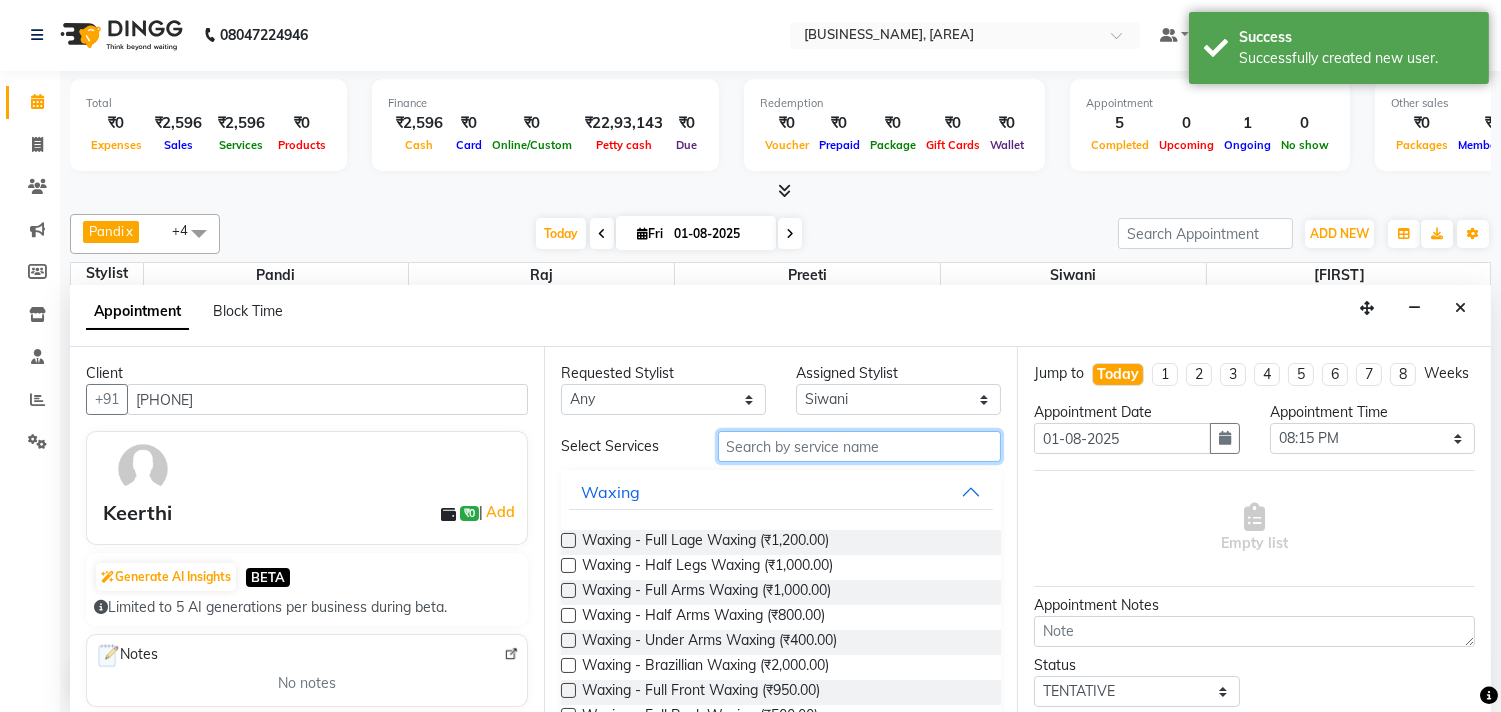click at bounding box center [860, 446] 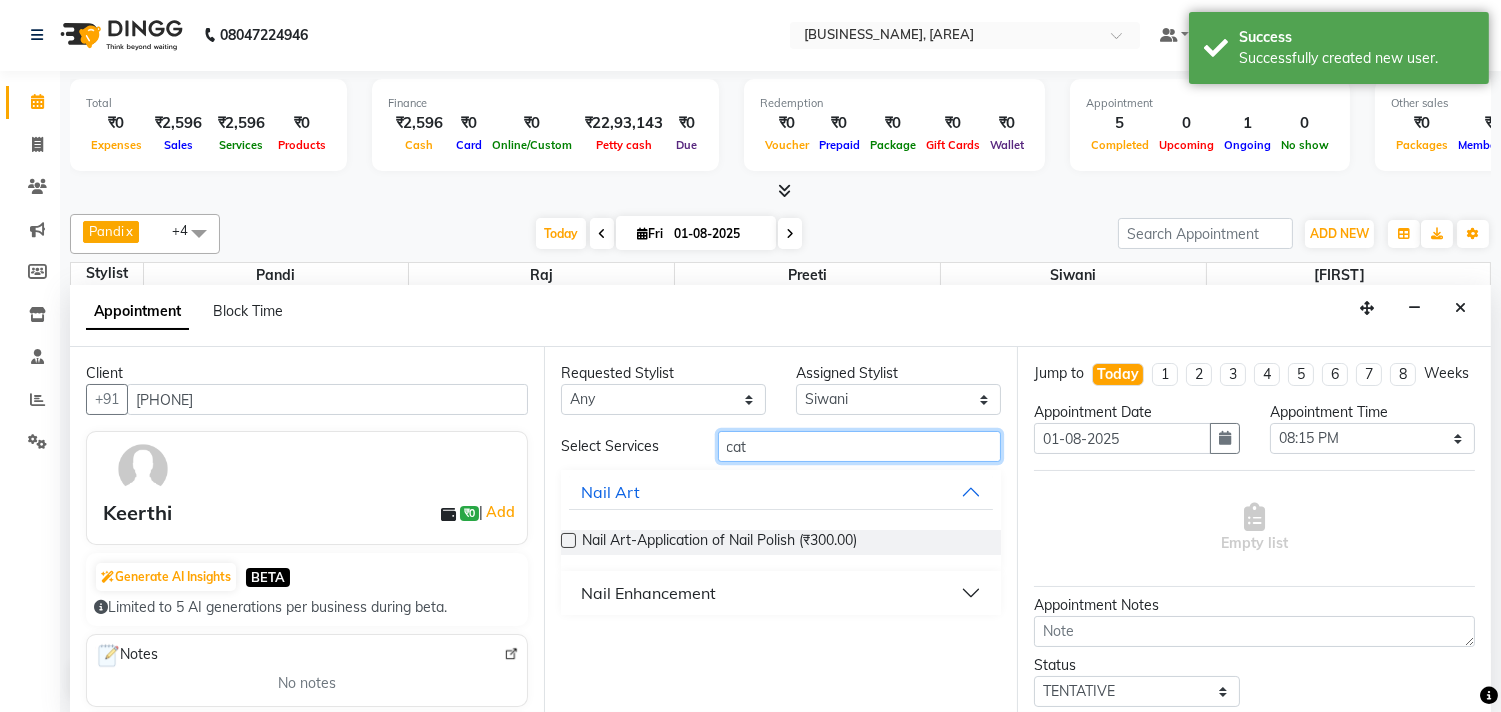 type on "cat" 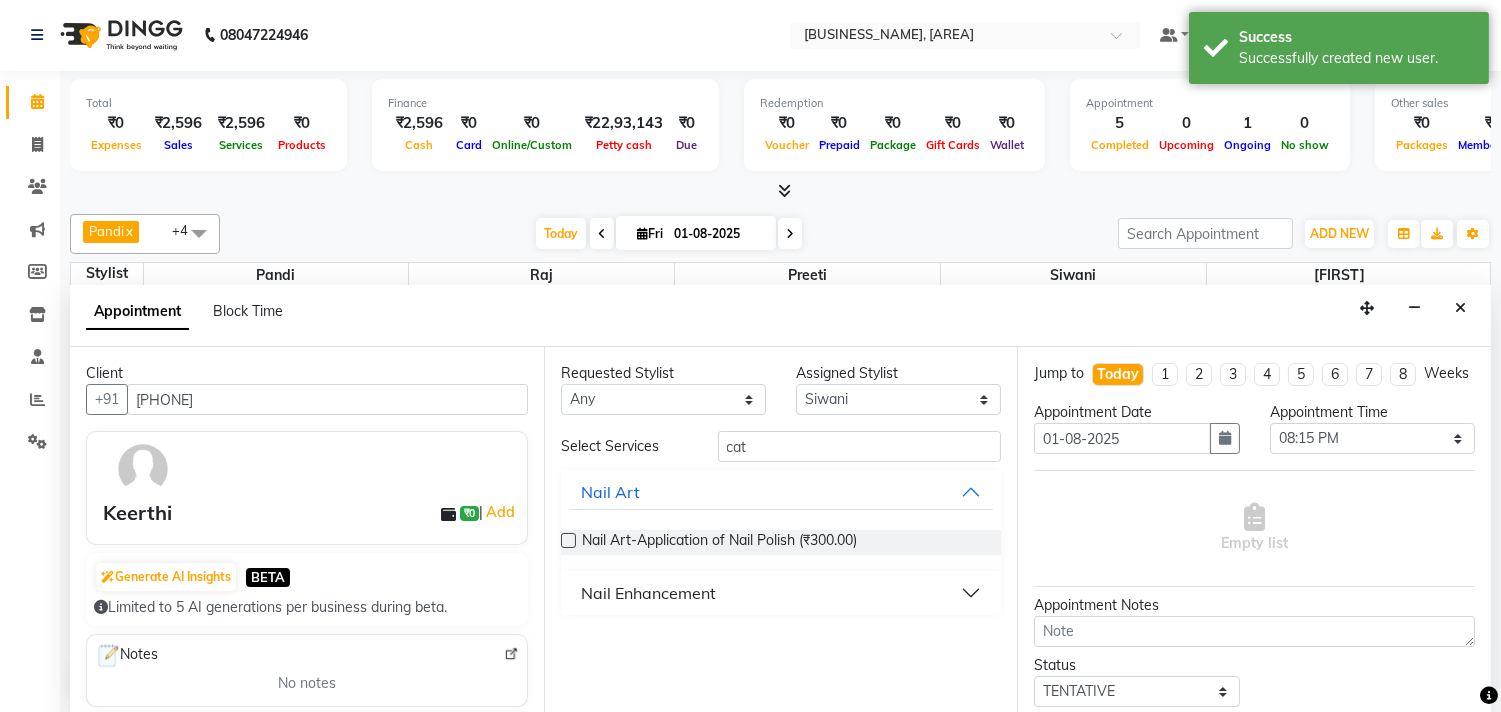 click on "Nail Enhancement" at bounding box center (781, 593) 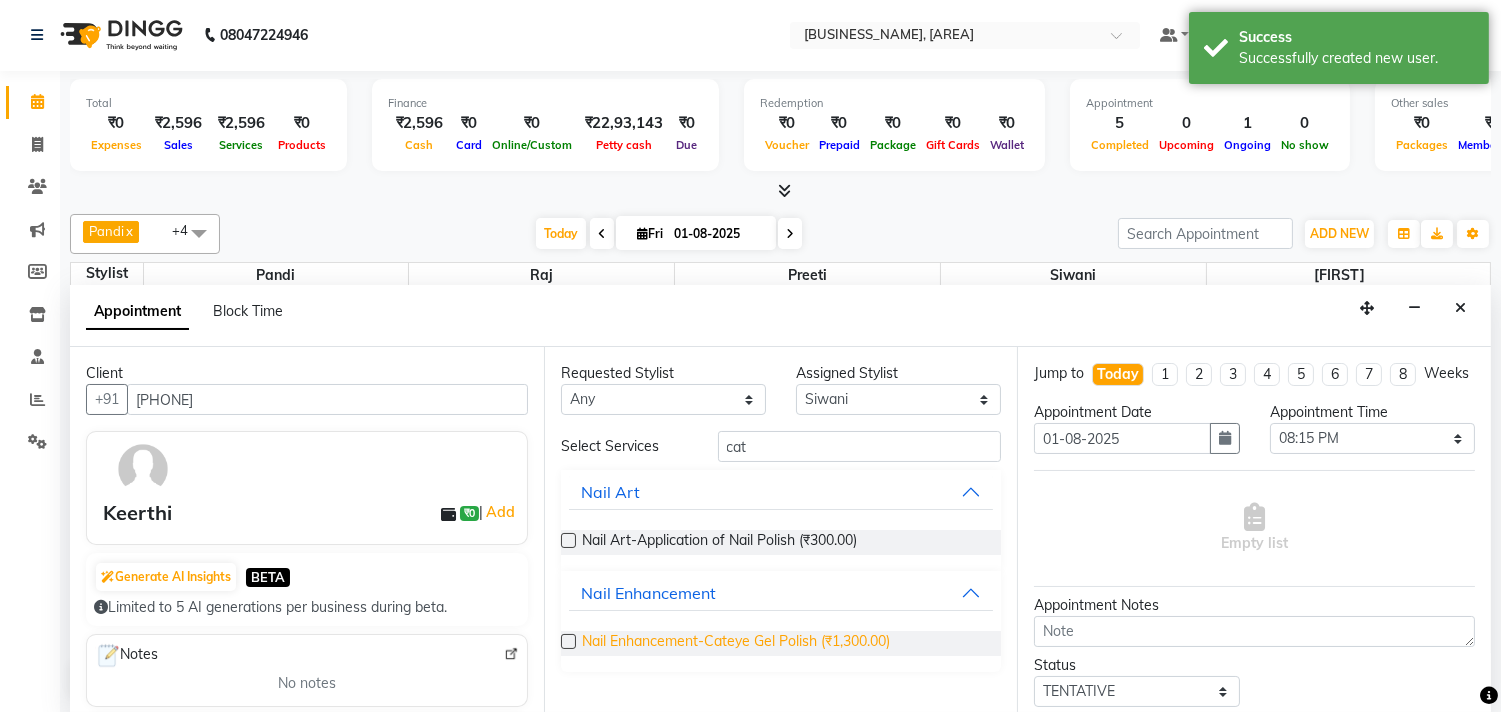 click on "Nail Enhancement-Cateye Gel Polish (₹1,300.00)" at bounding box center [736, 643] 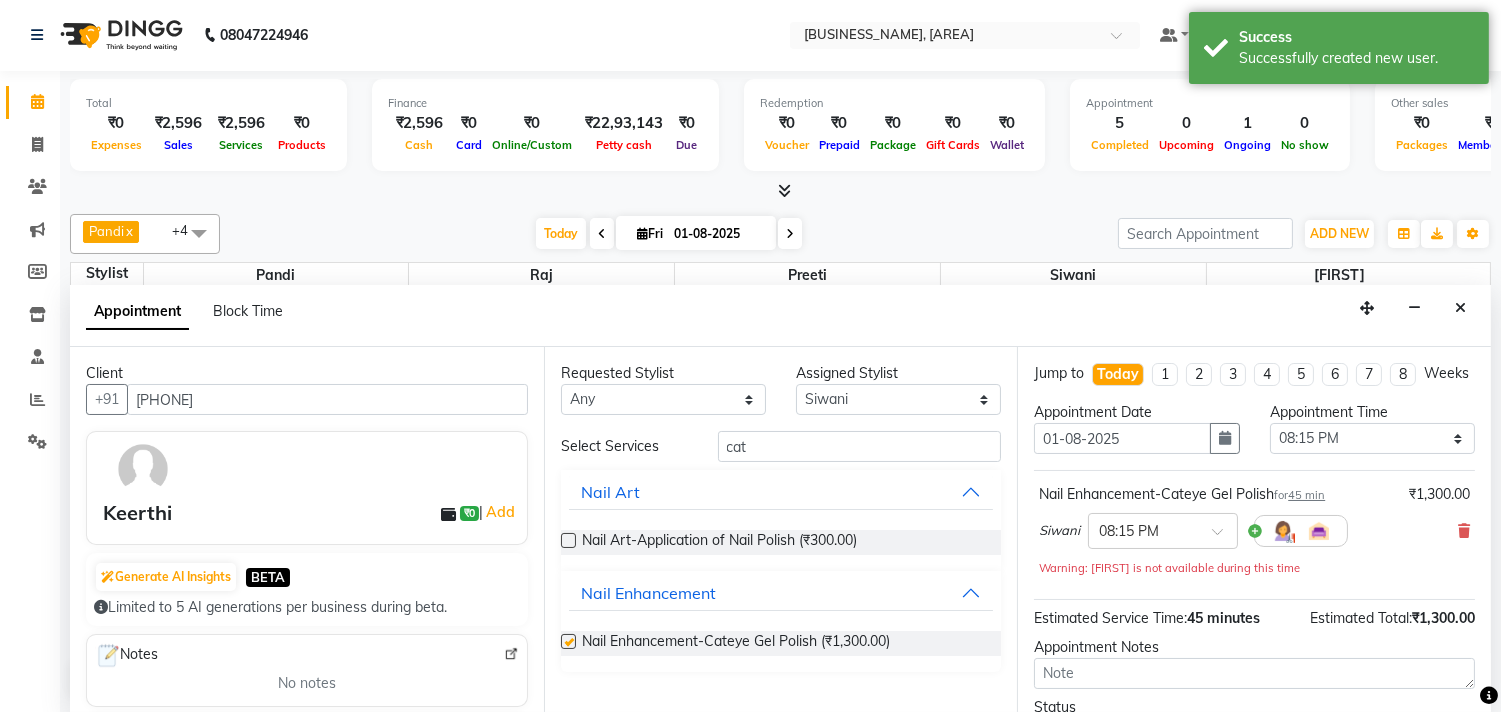 checkbox on "false" 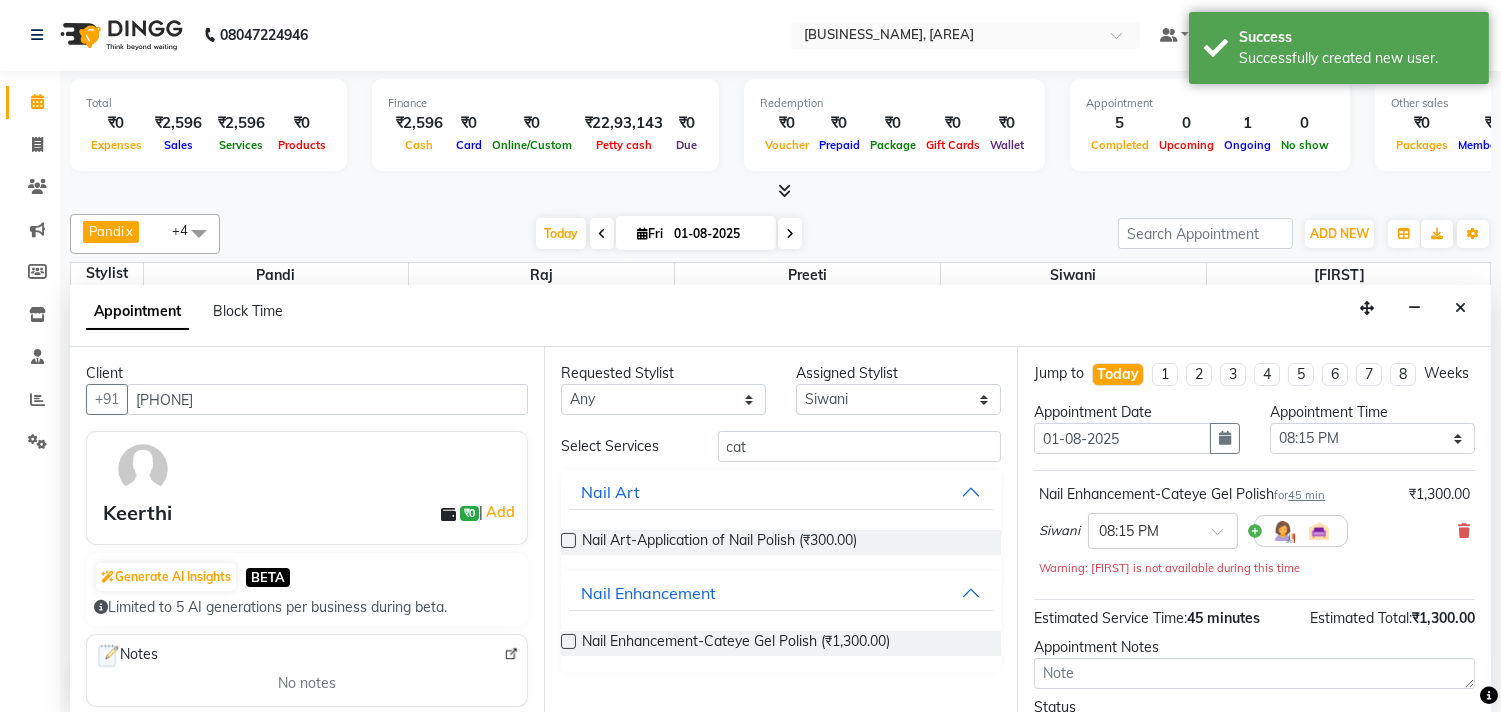scroll, scrollTop: 181, scrollLeft: 0, axis: vertical 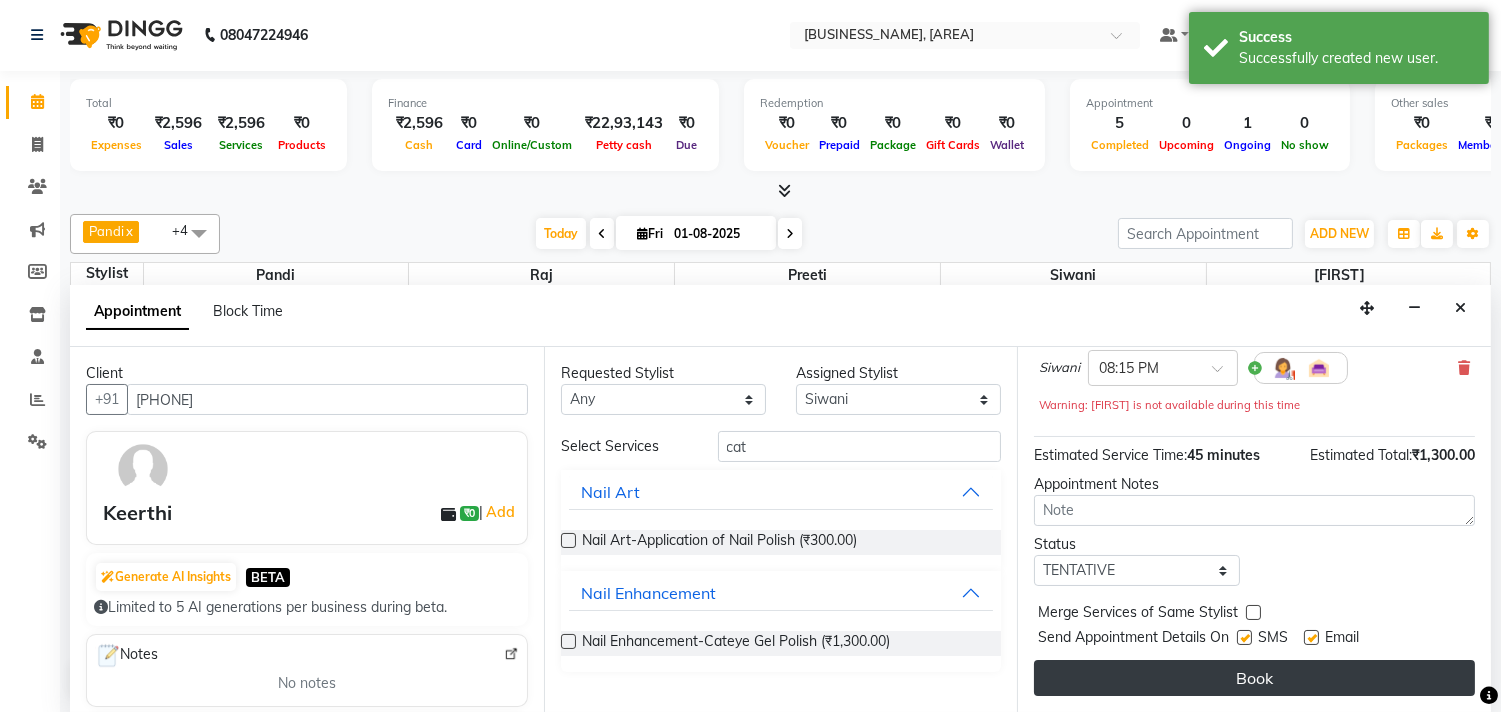 click on "Book" at bounding box center [1254, 678] 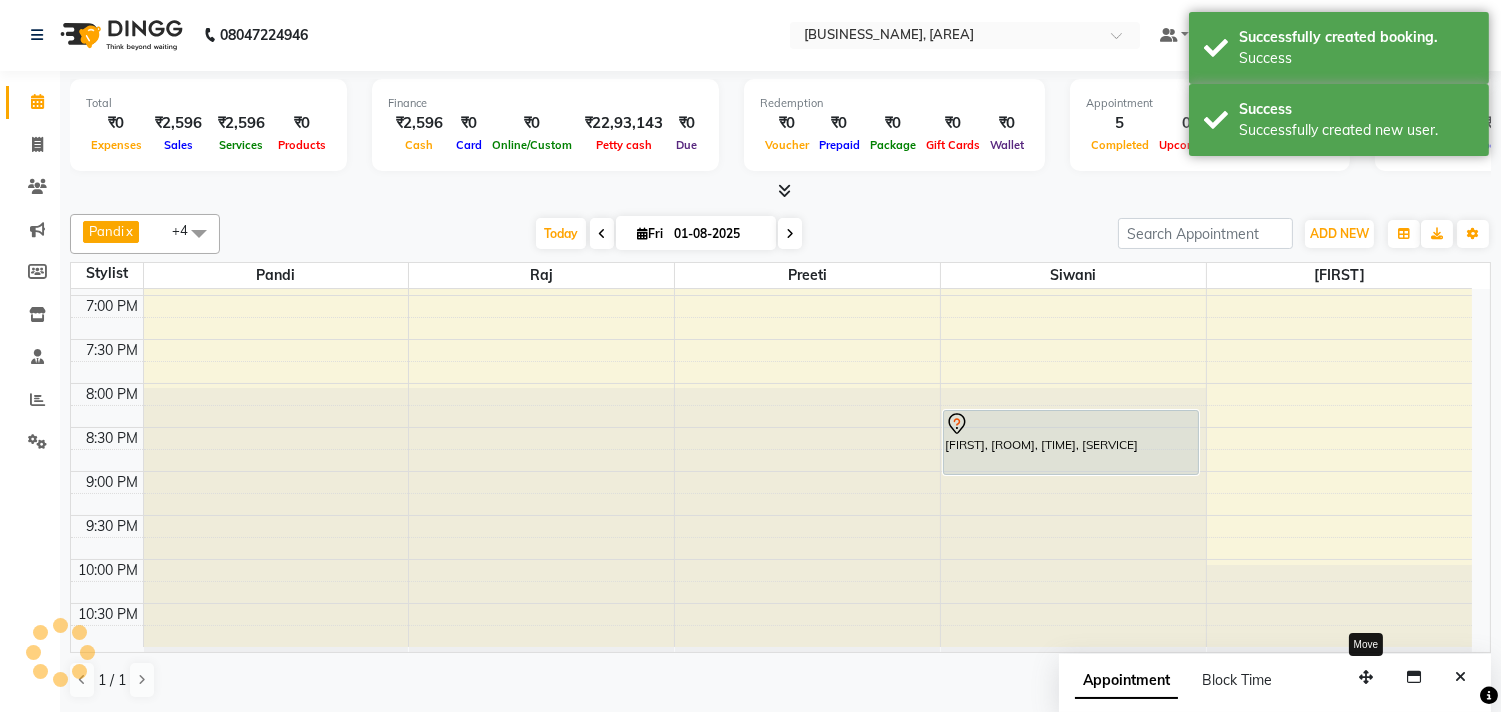 scroll, scrollTop: 0, scrollLeft: 0, axis: both 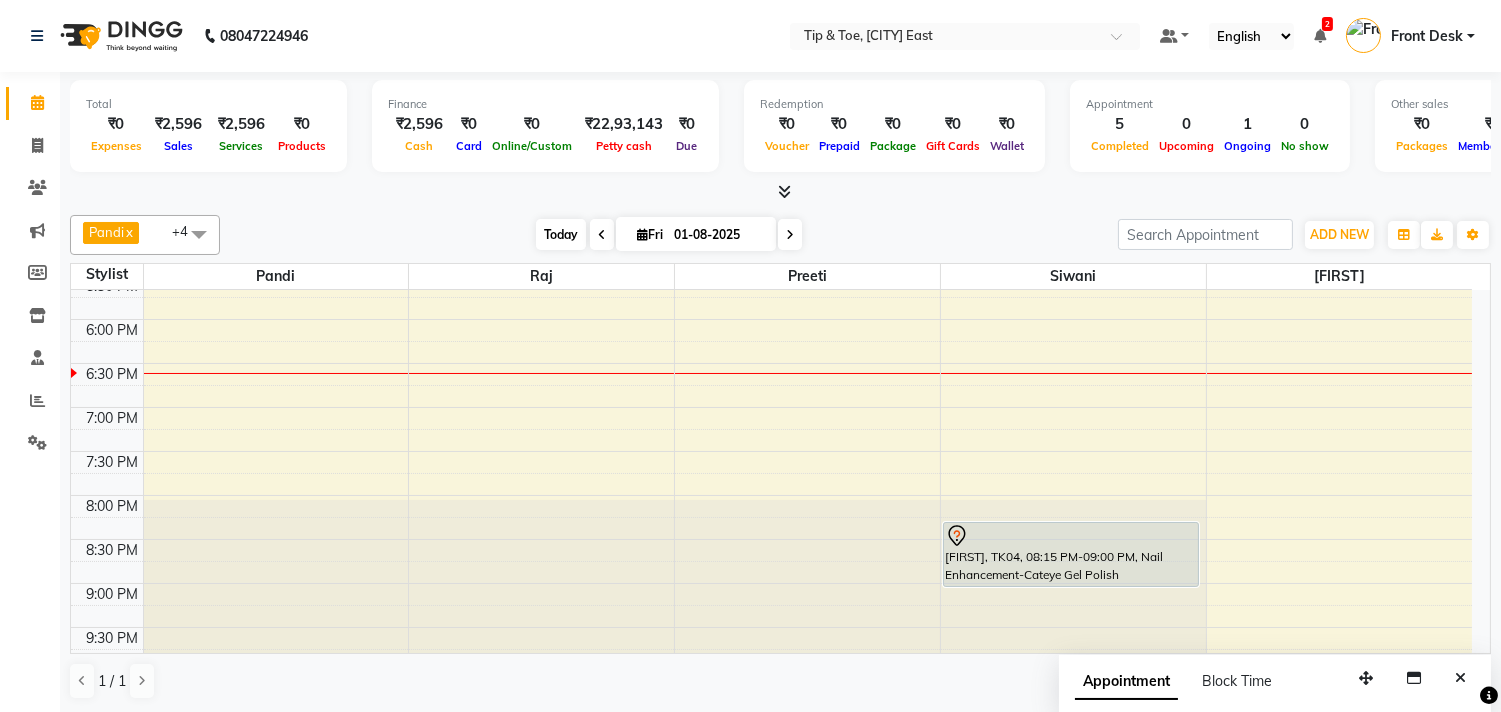 click on "Today" at bounding box center [561, 234] 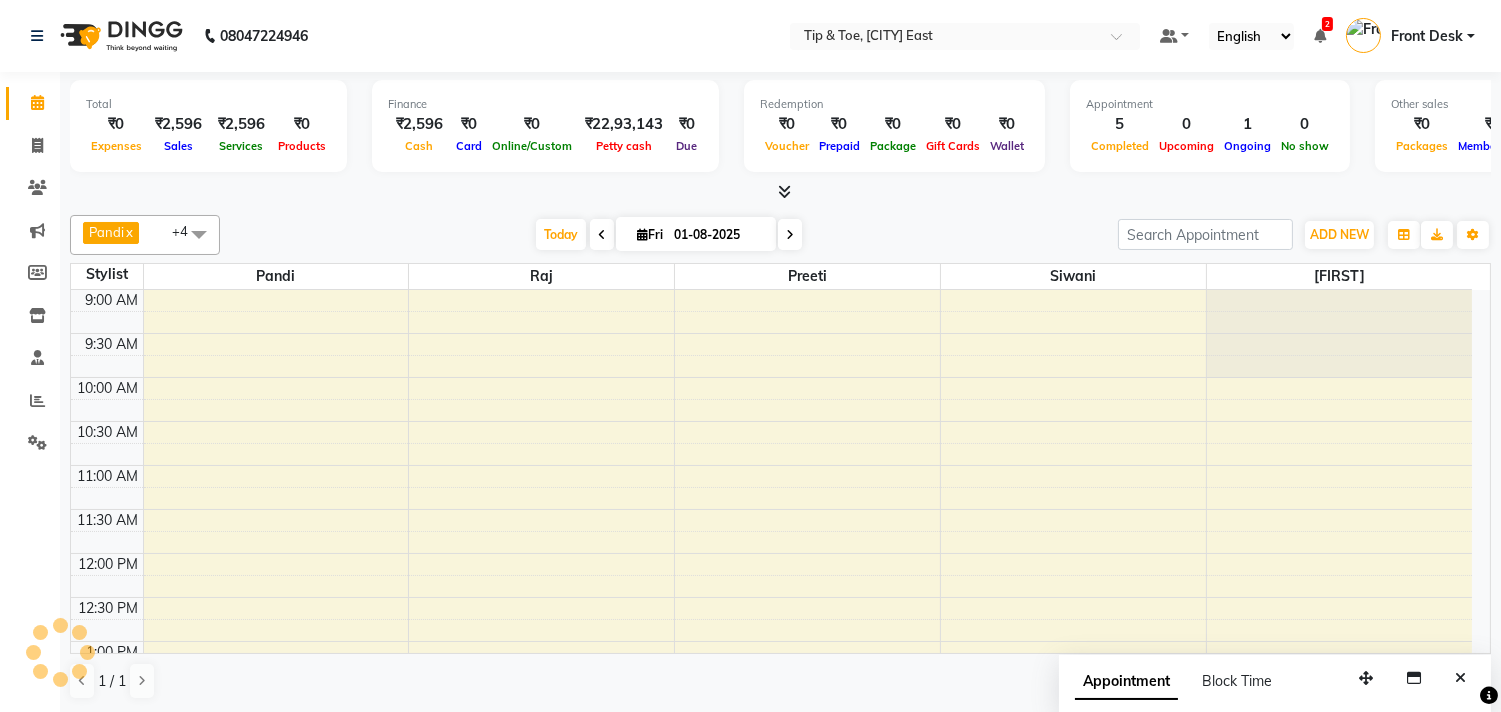 scroll, scrollTop: 796, scrollLeft: 0, axis: vertical 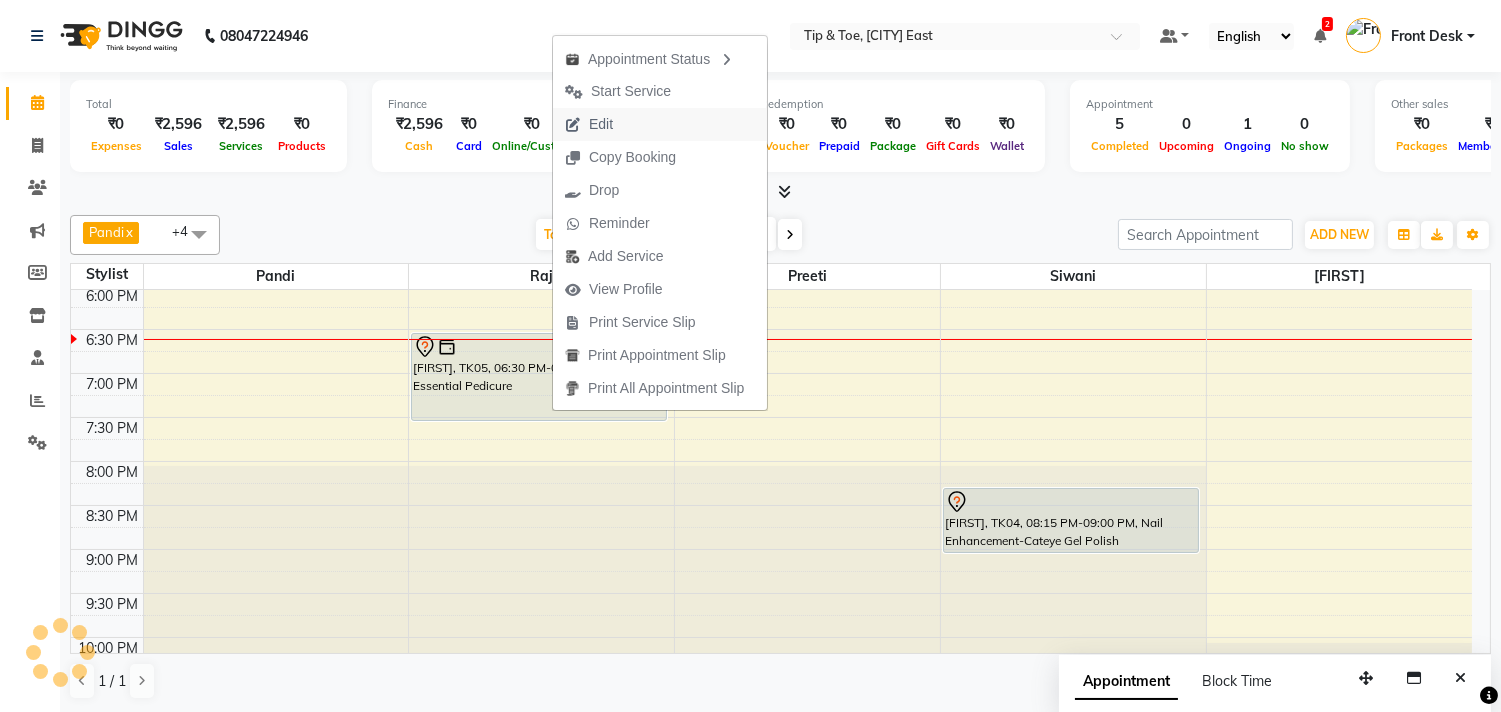click on "Edit" at bounding box center [589, 124] 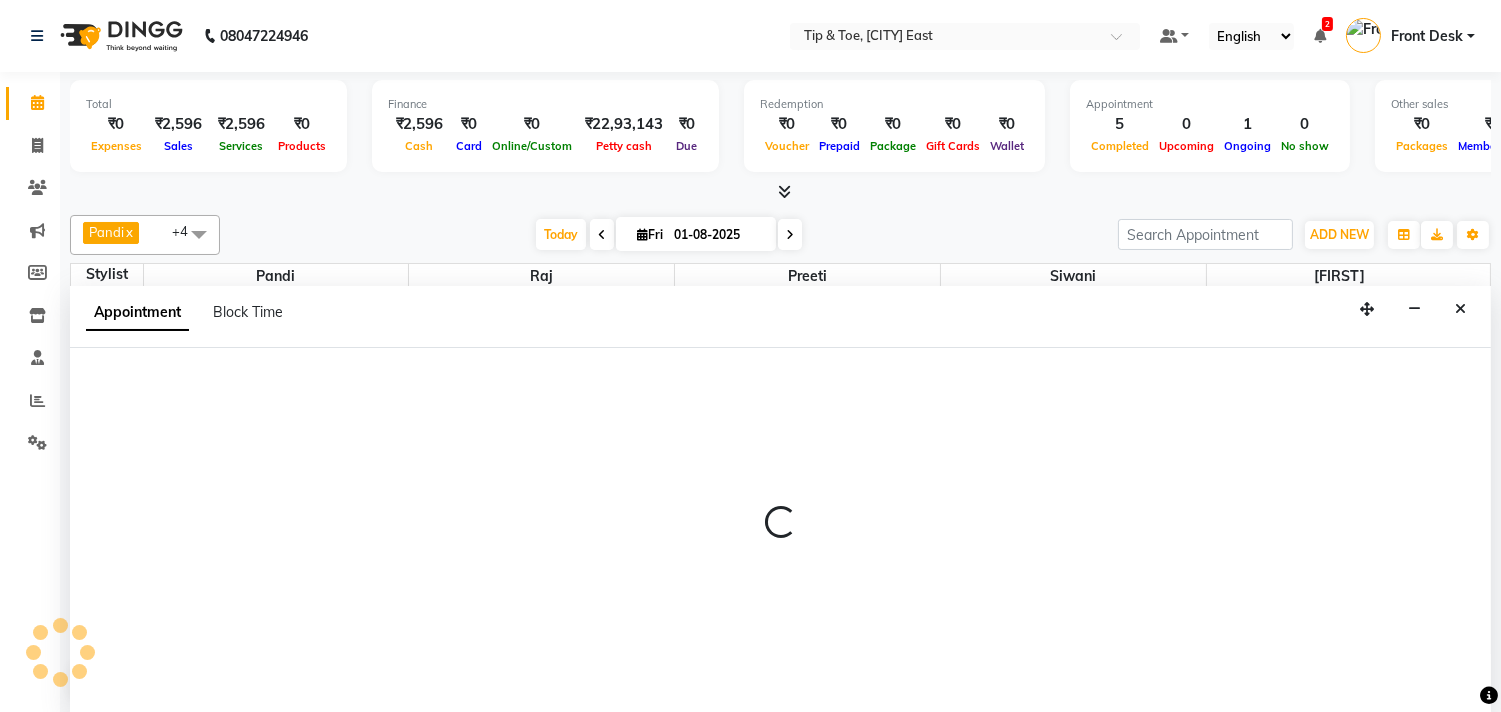 scroll, scrollTop: 1, scrollLeft: 0, axis: vertical 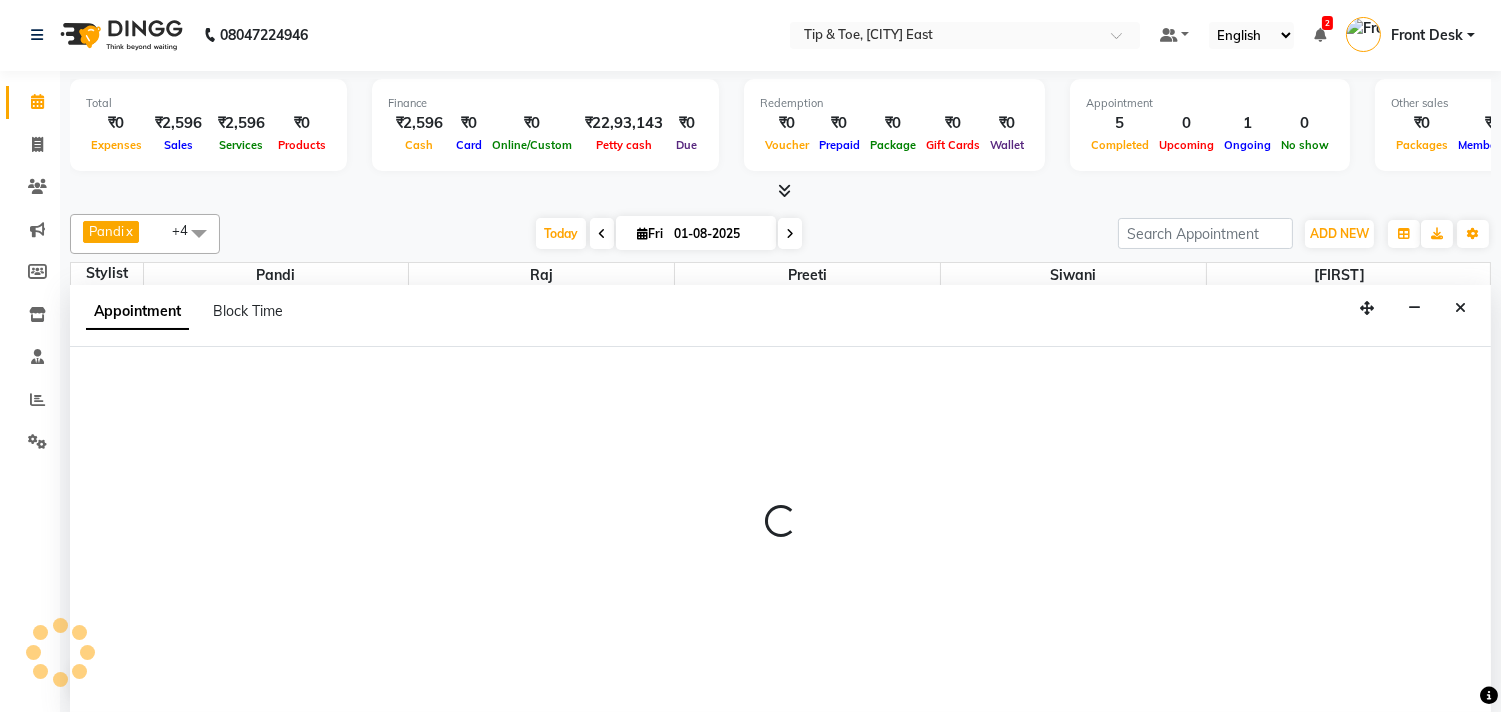 select on "tentative" 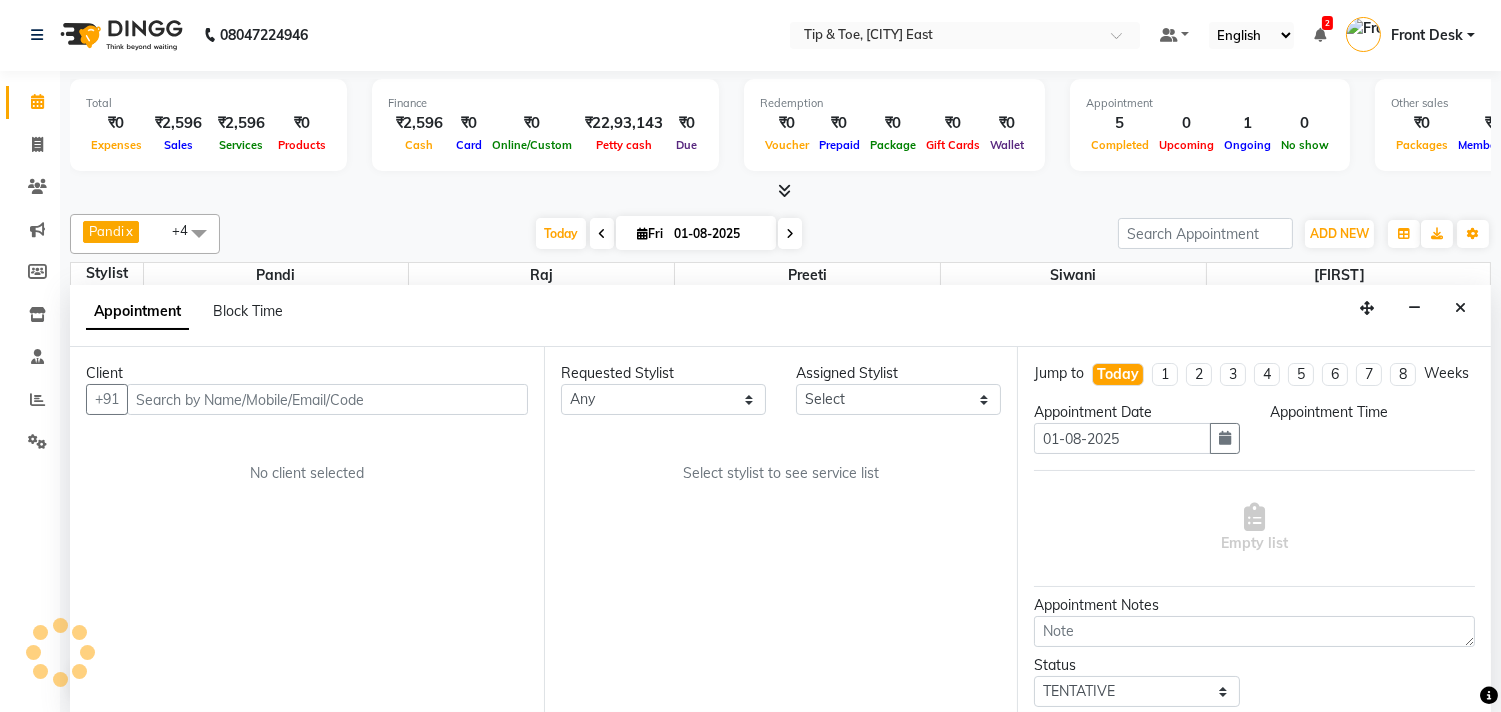 scroll, scrollTop: 0, scrollLeft: 0, axis: both 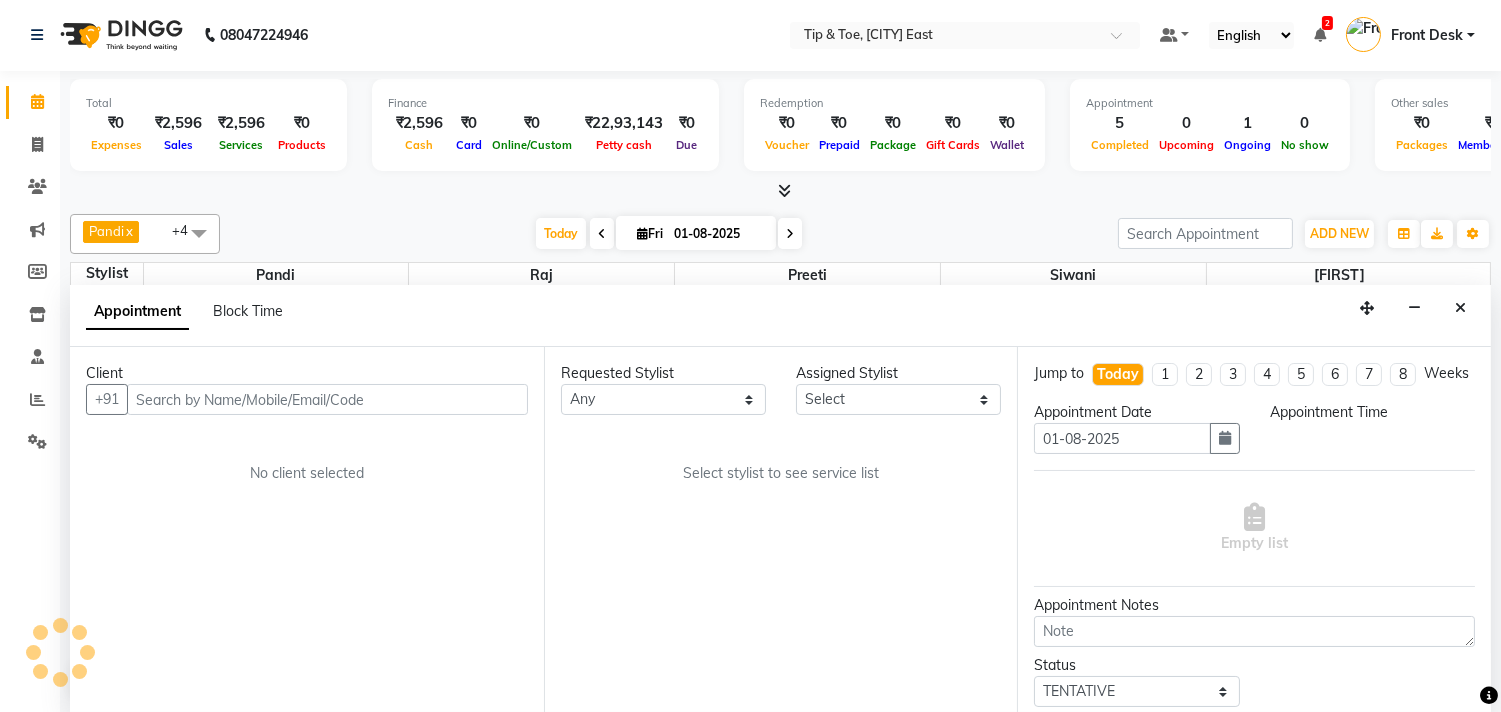 select on "39914" 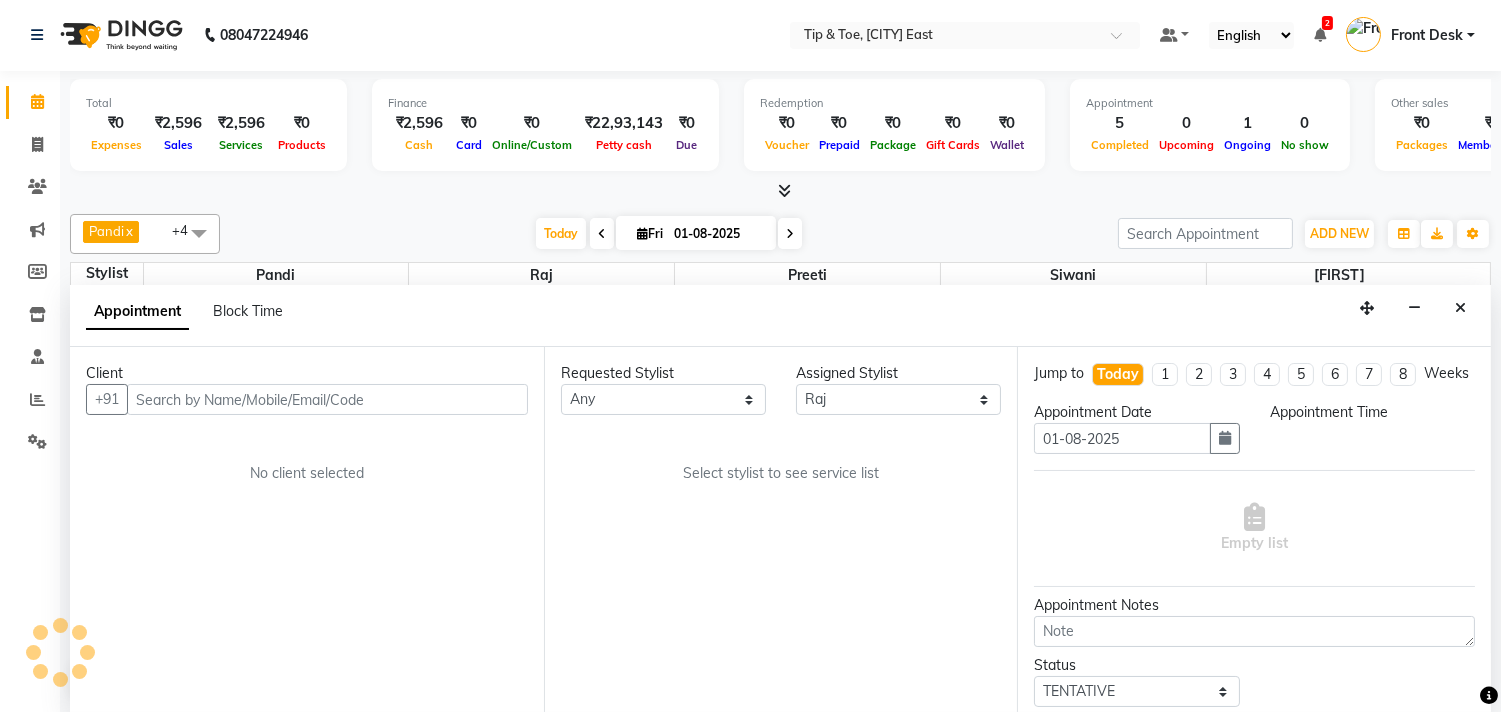 select on "1110" 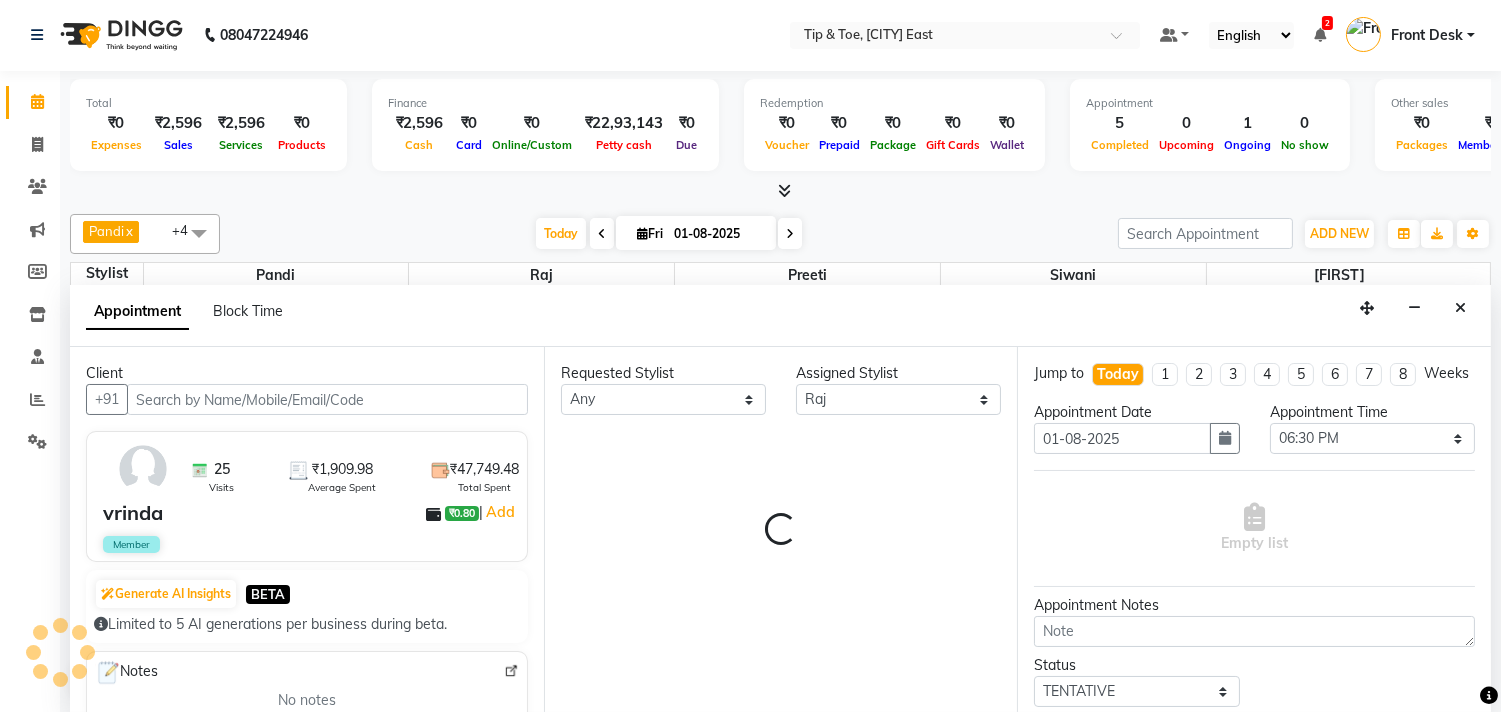 scroll, scrollTop: 796, scrollLeft: 0, axis: vertical 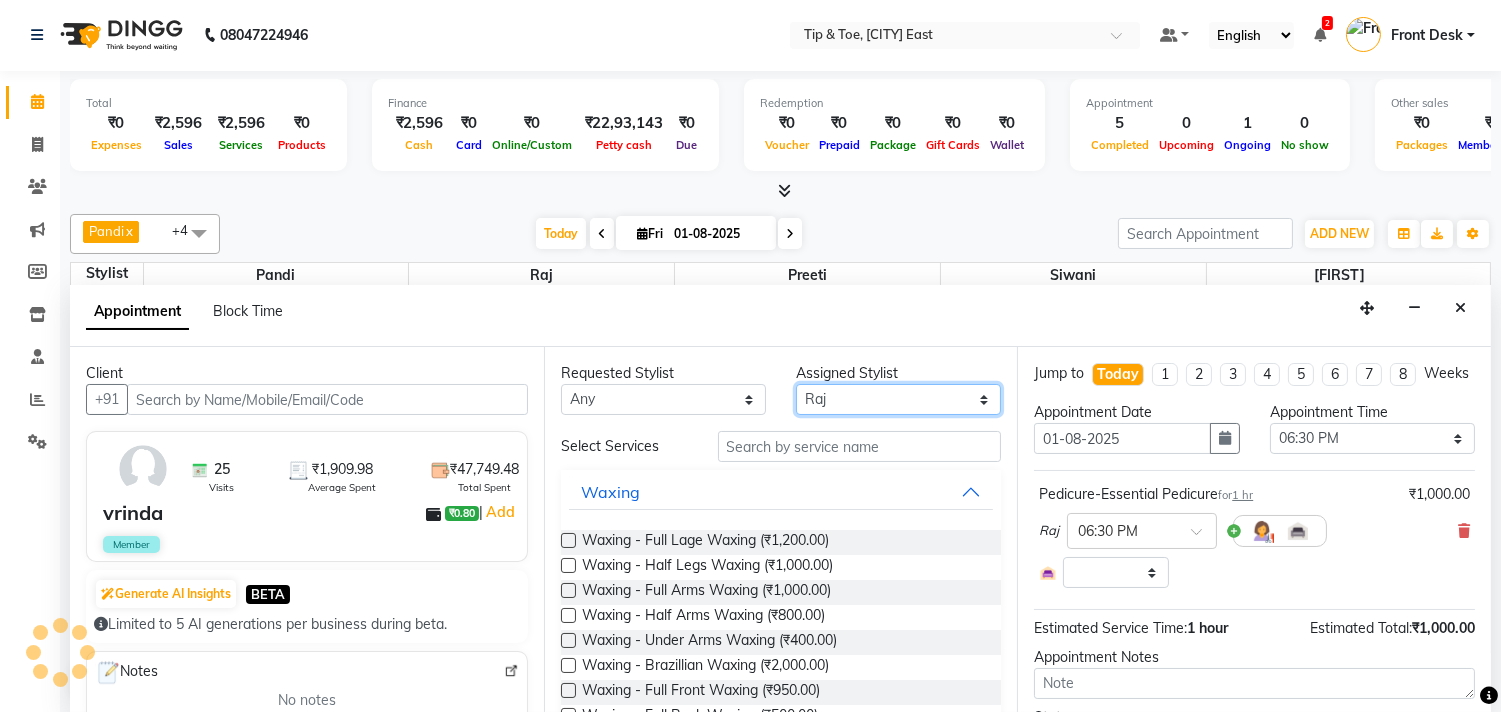 click on "Select [FIRST] [FIRST] [FIRST] [FIRST] [FIRST] [FIRST]" at bounding box center [898, 399] 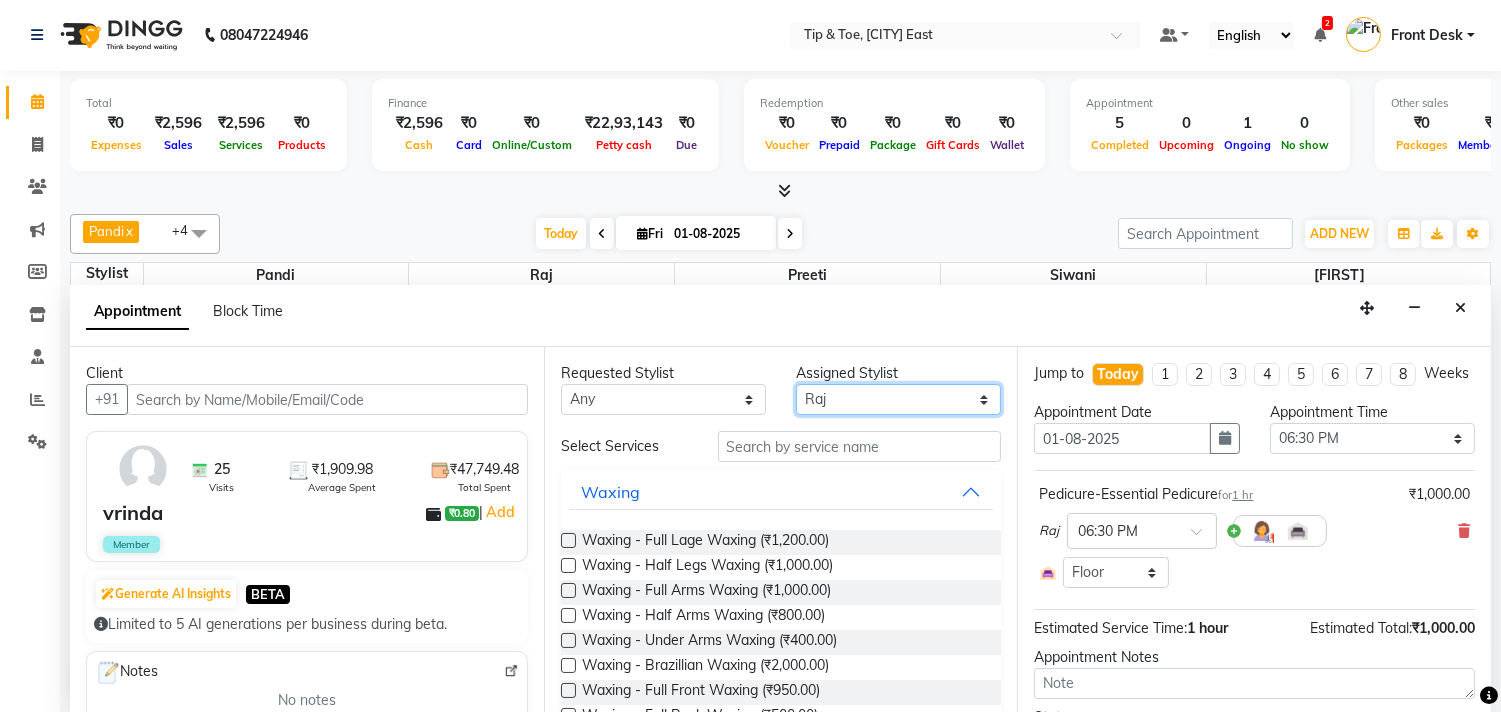 select on "49685" 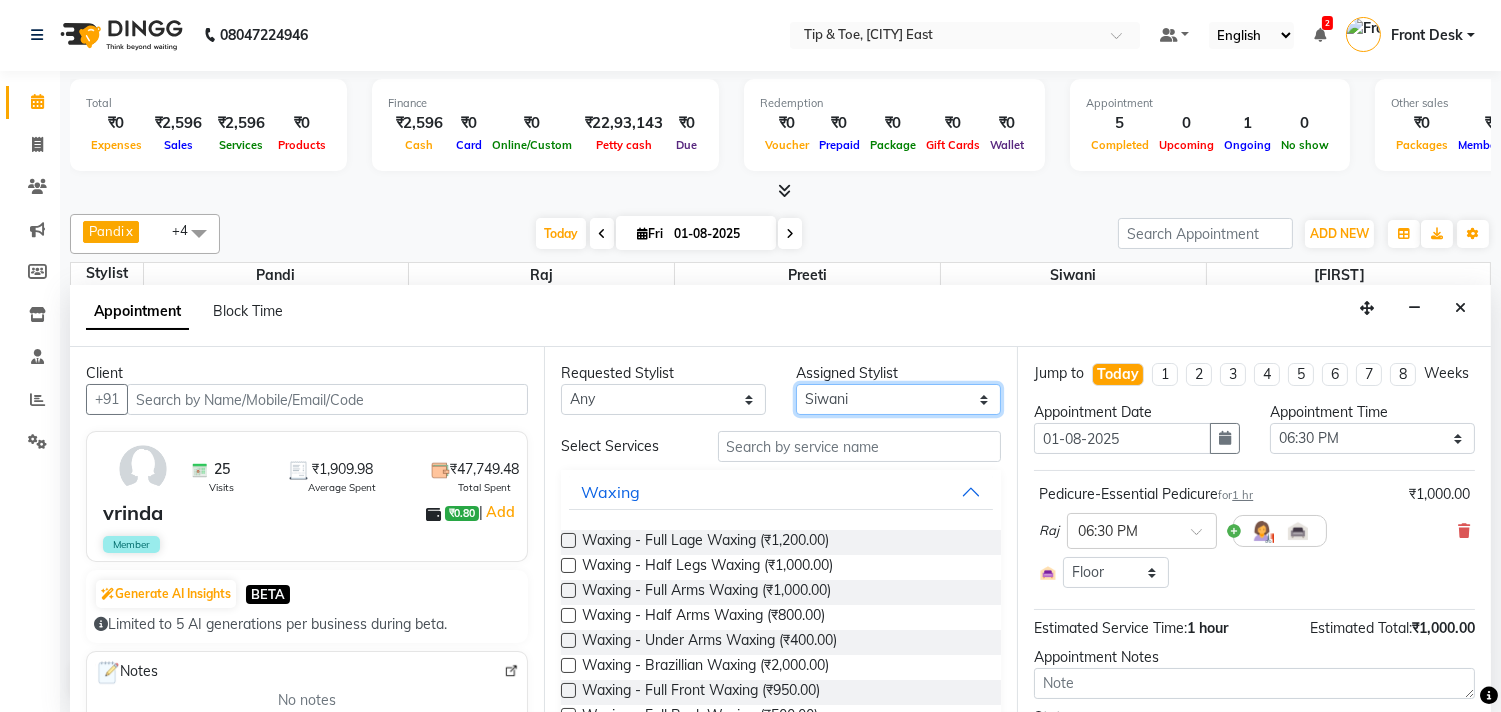 click on "Select [FIRST] [FIRST] [FIRST] [FIRST] [FIRST] [FIRST]" at bounding box center (898, 399) 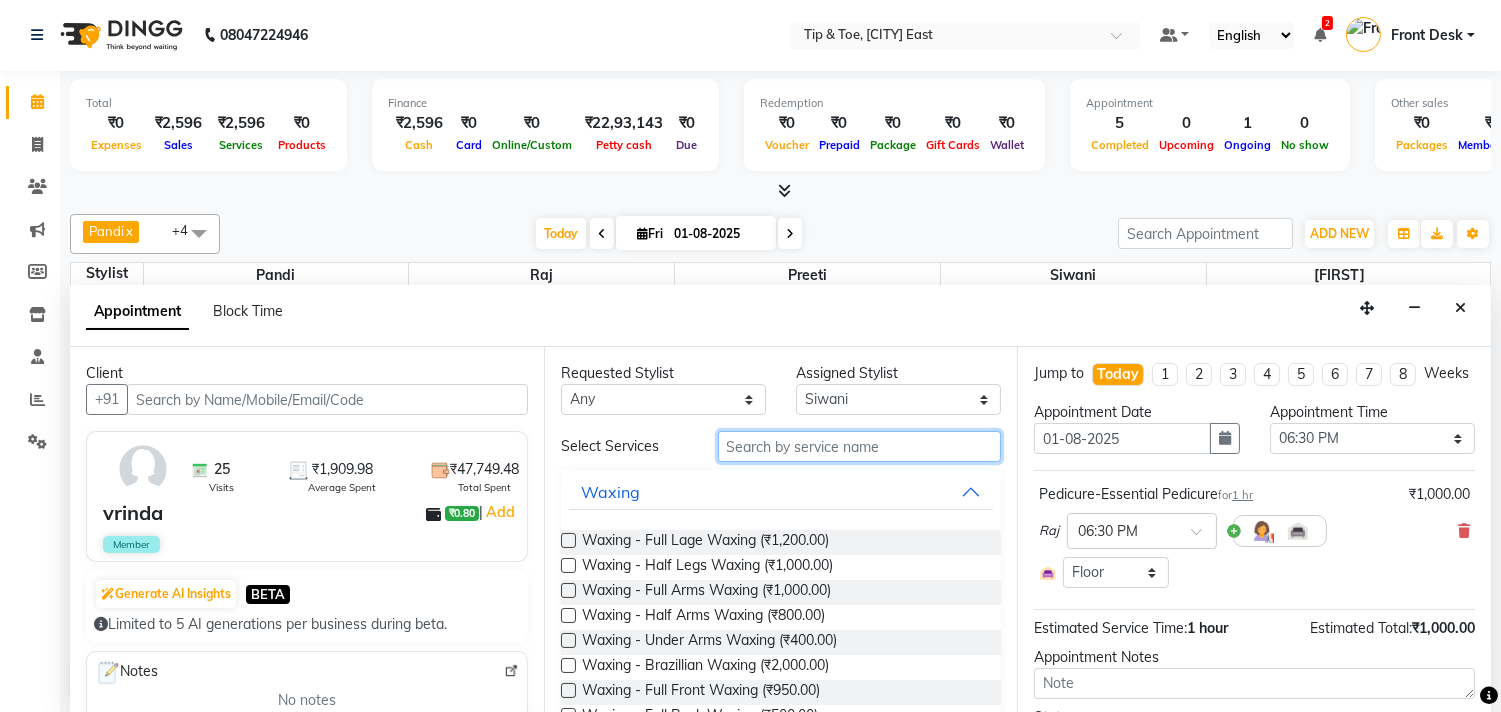 click at bounding box center [860, 446] 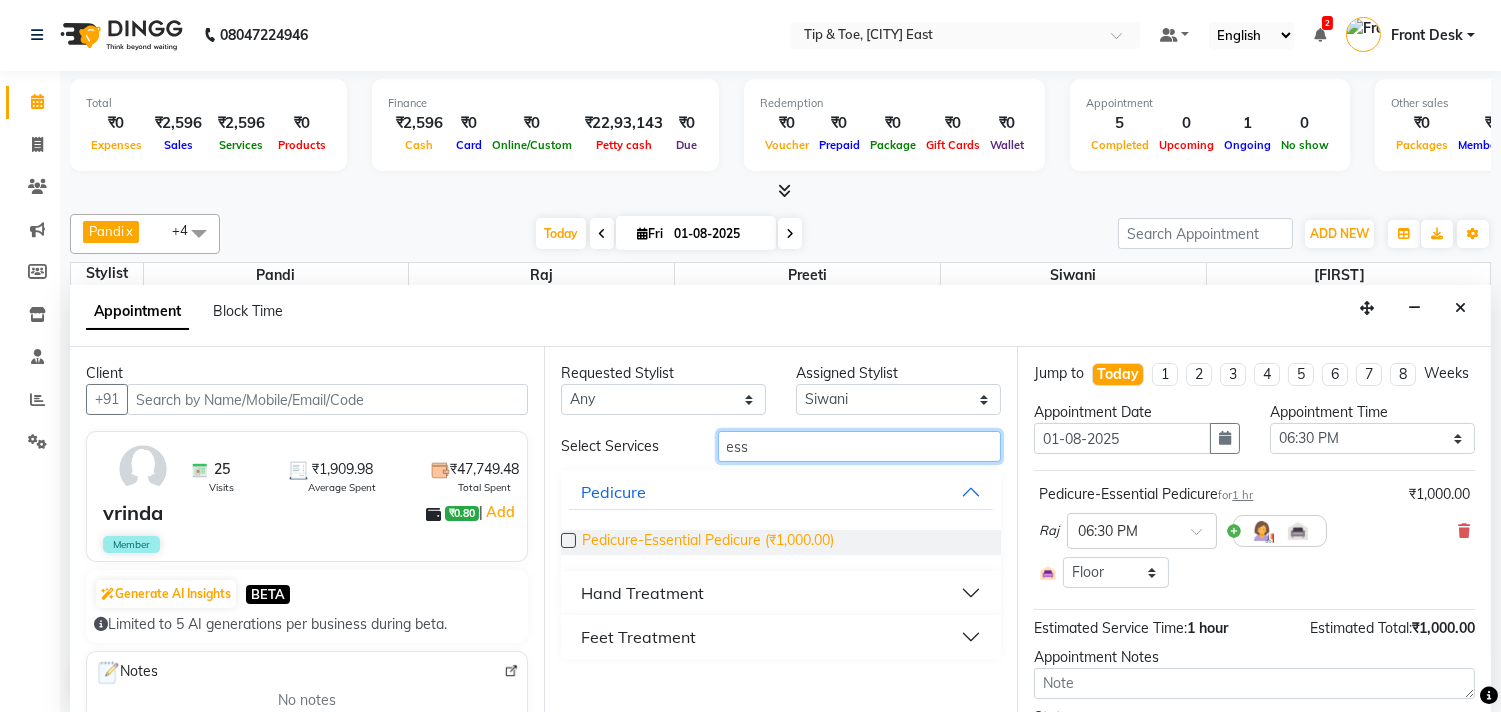 type on "ess" 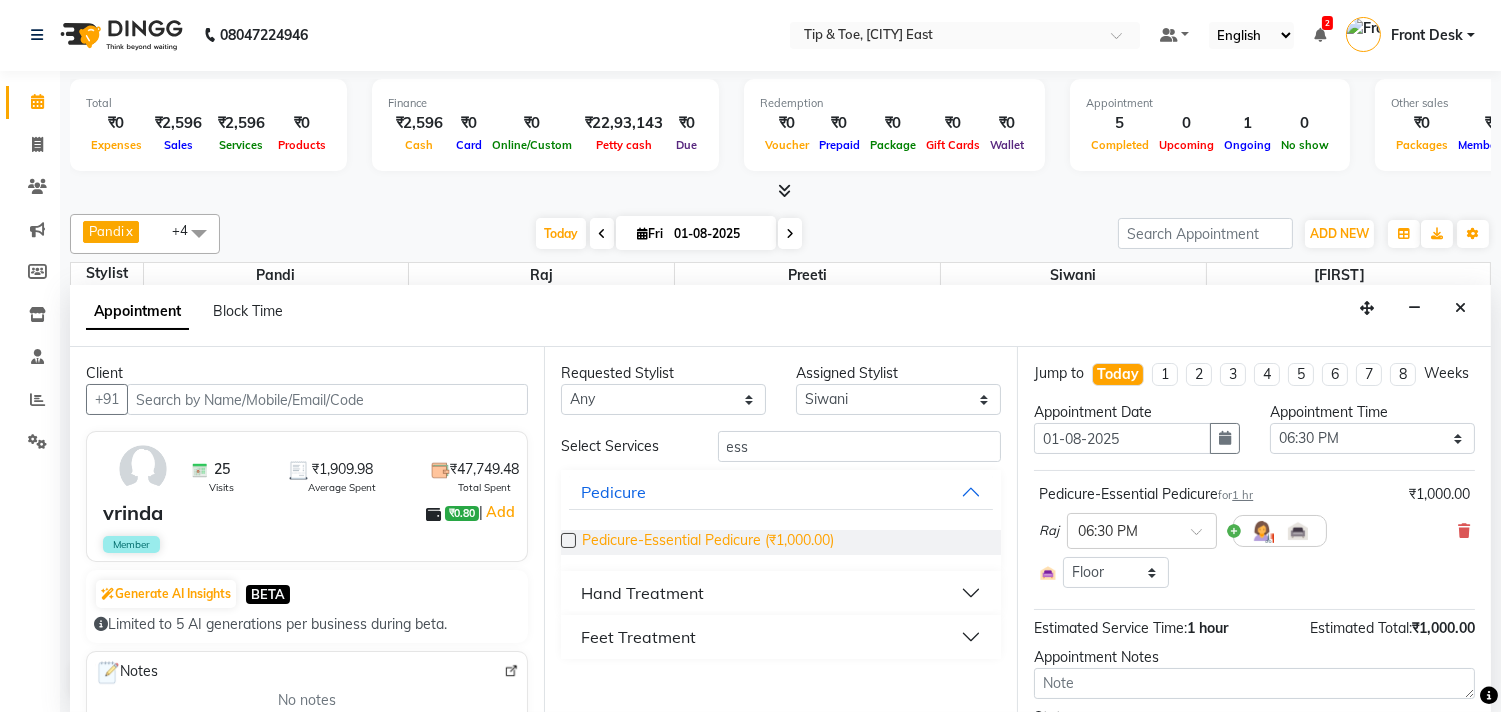 click on "Pedicure-Essential Pedicure (₹1,000.00)" at bounding box center [708, 542] 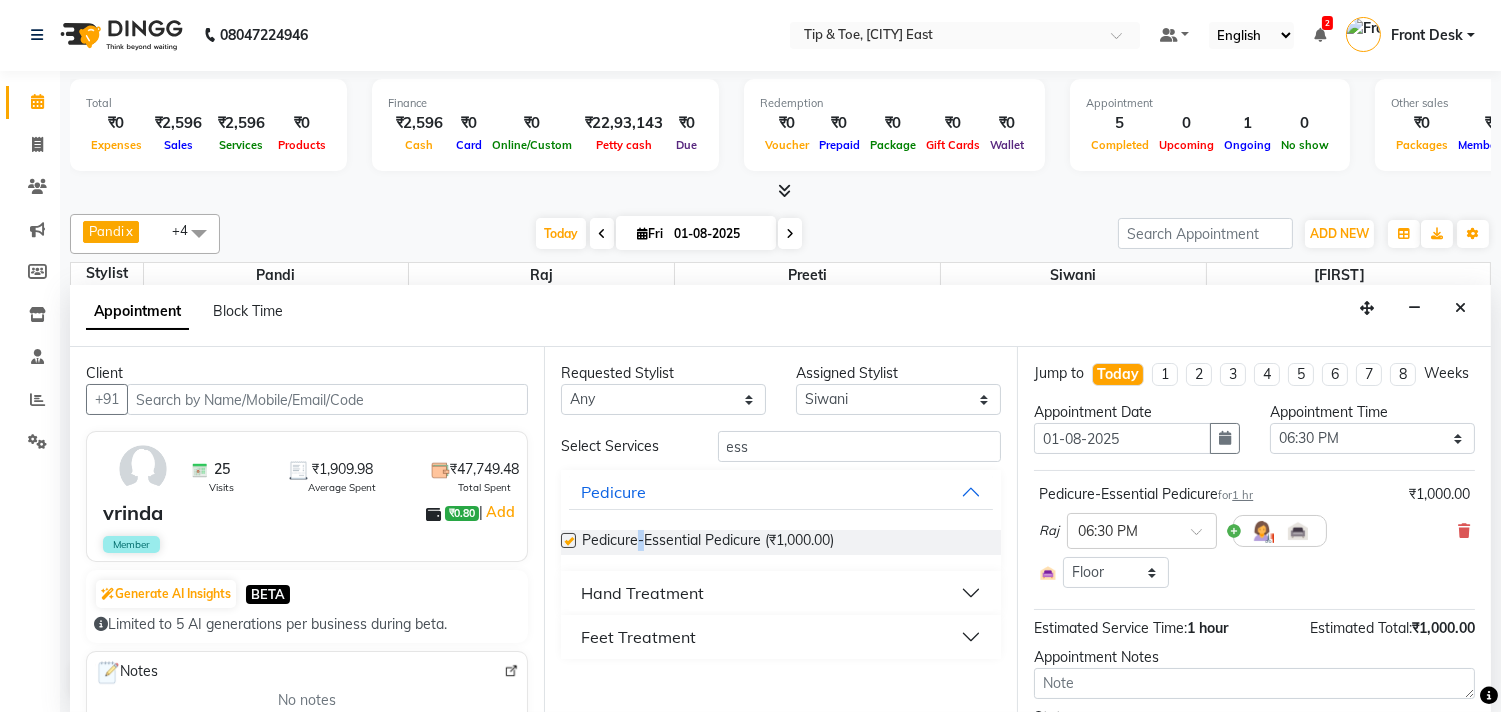 checkbox on "false" 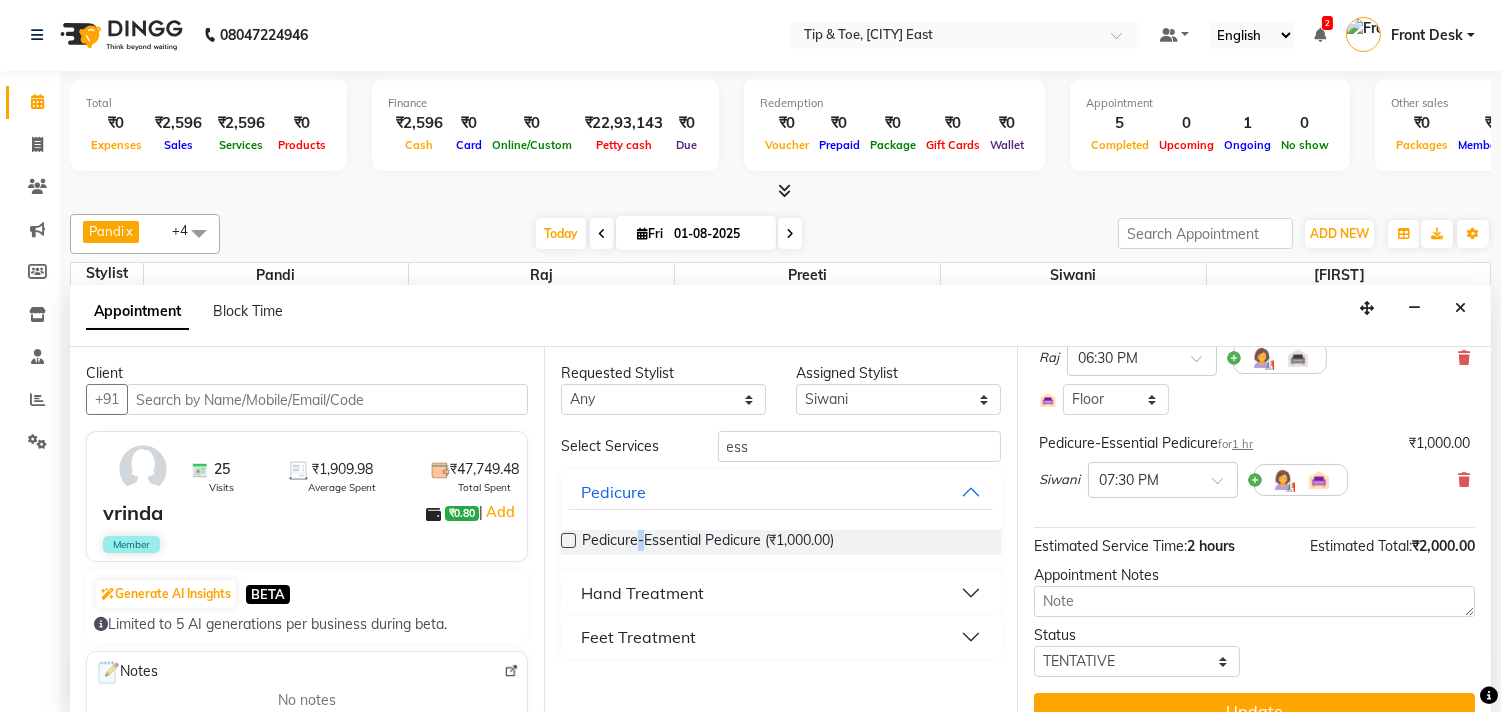 scroll, scrollTop: 222, scrollLeft: 0, axis: vertical 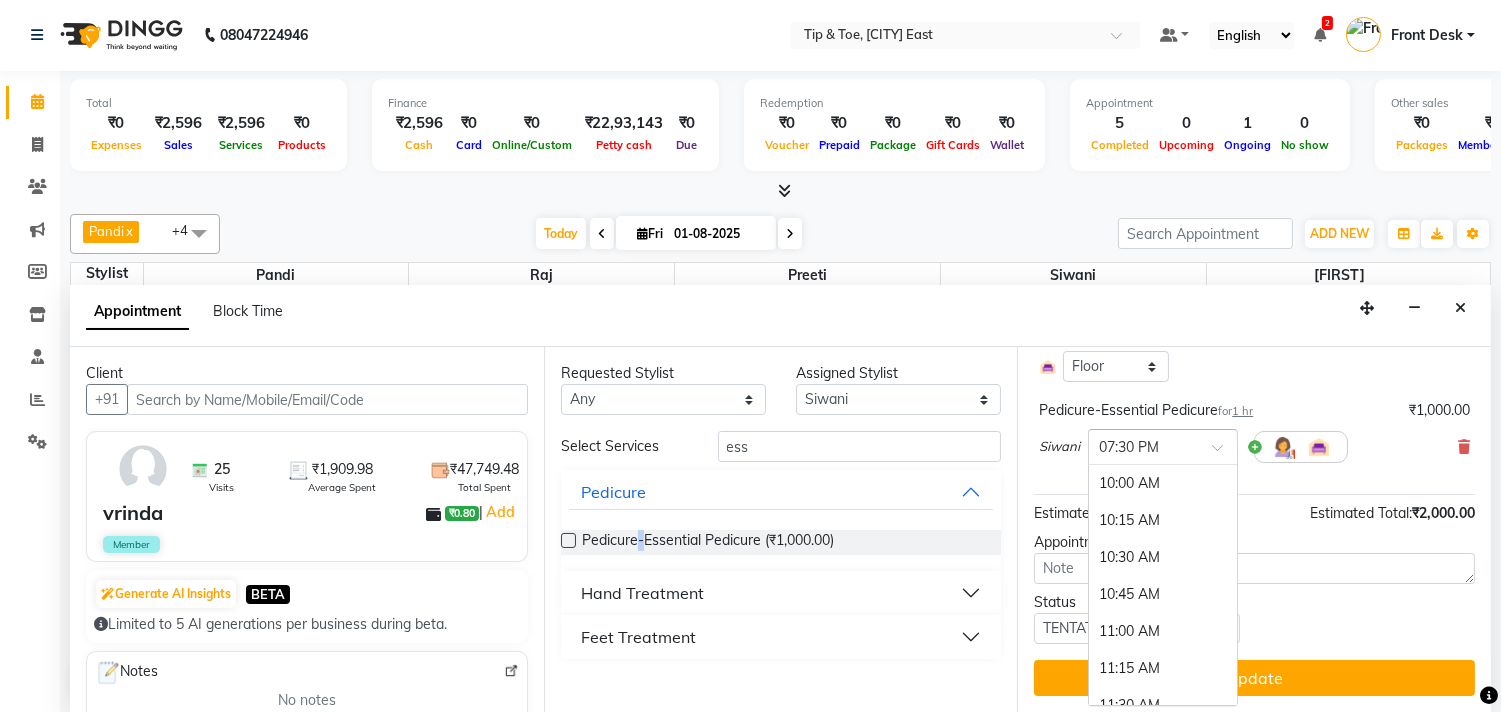 click at bounding box center (1143, 445) 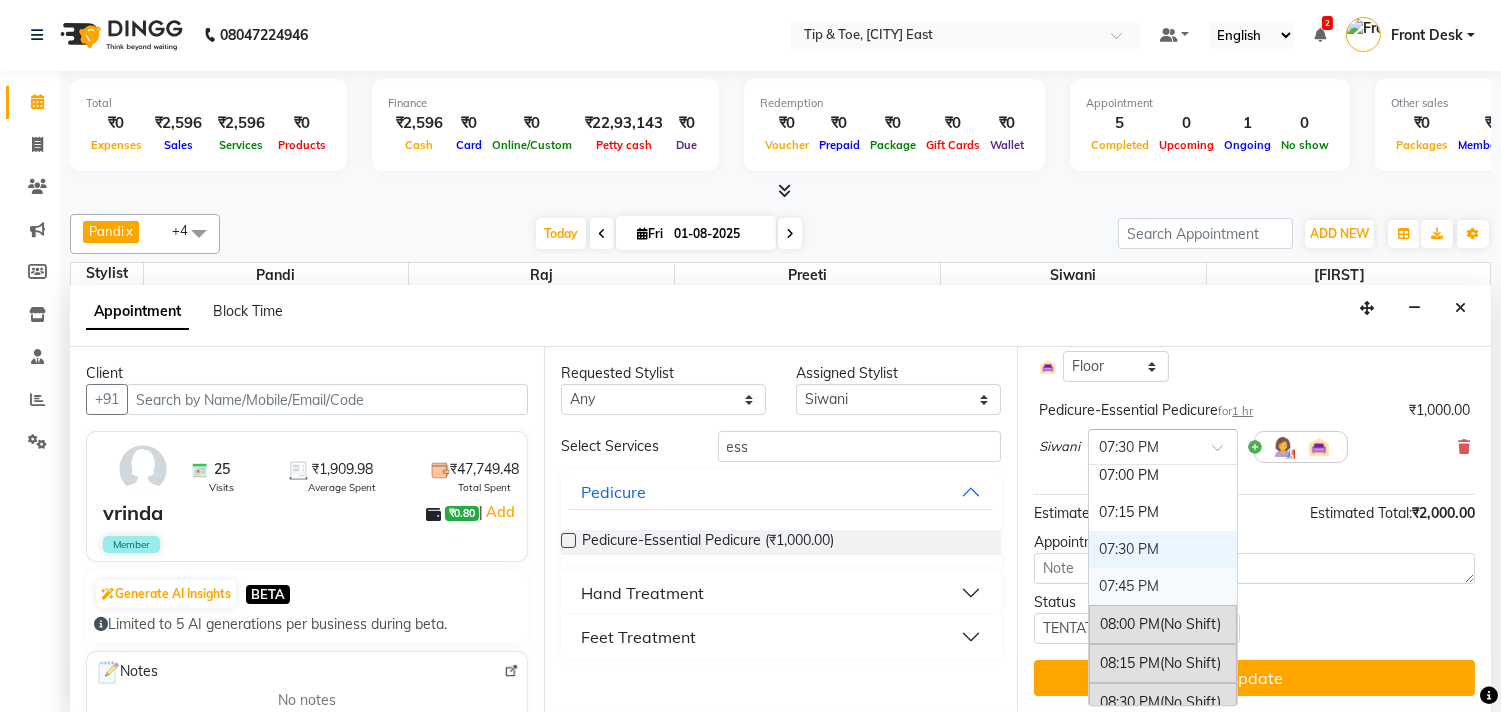 scroll, scrollTop: 1306, scrollLeft: 0, axis: vertical 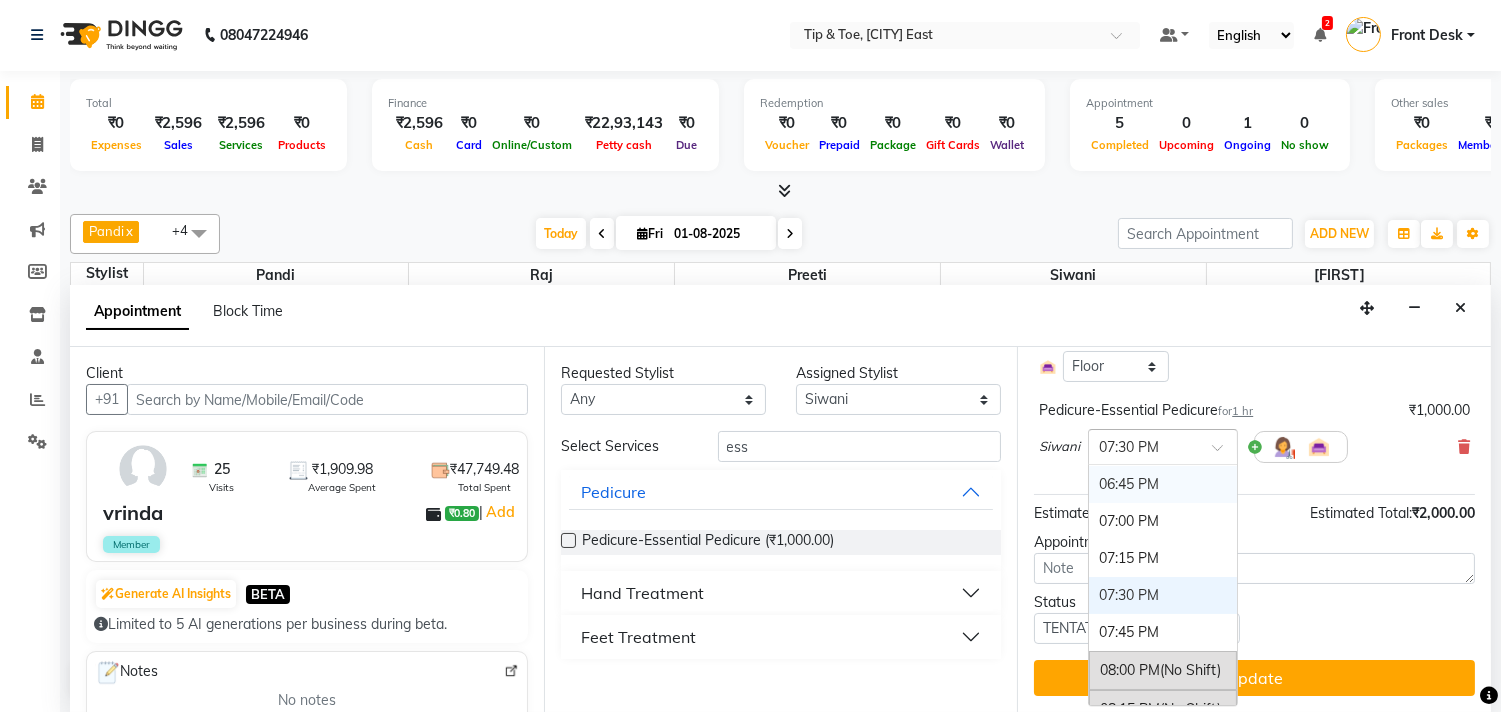 click on "06:45 PM" at bounding box center [1163, 484] 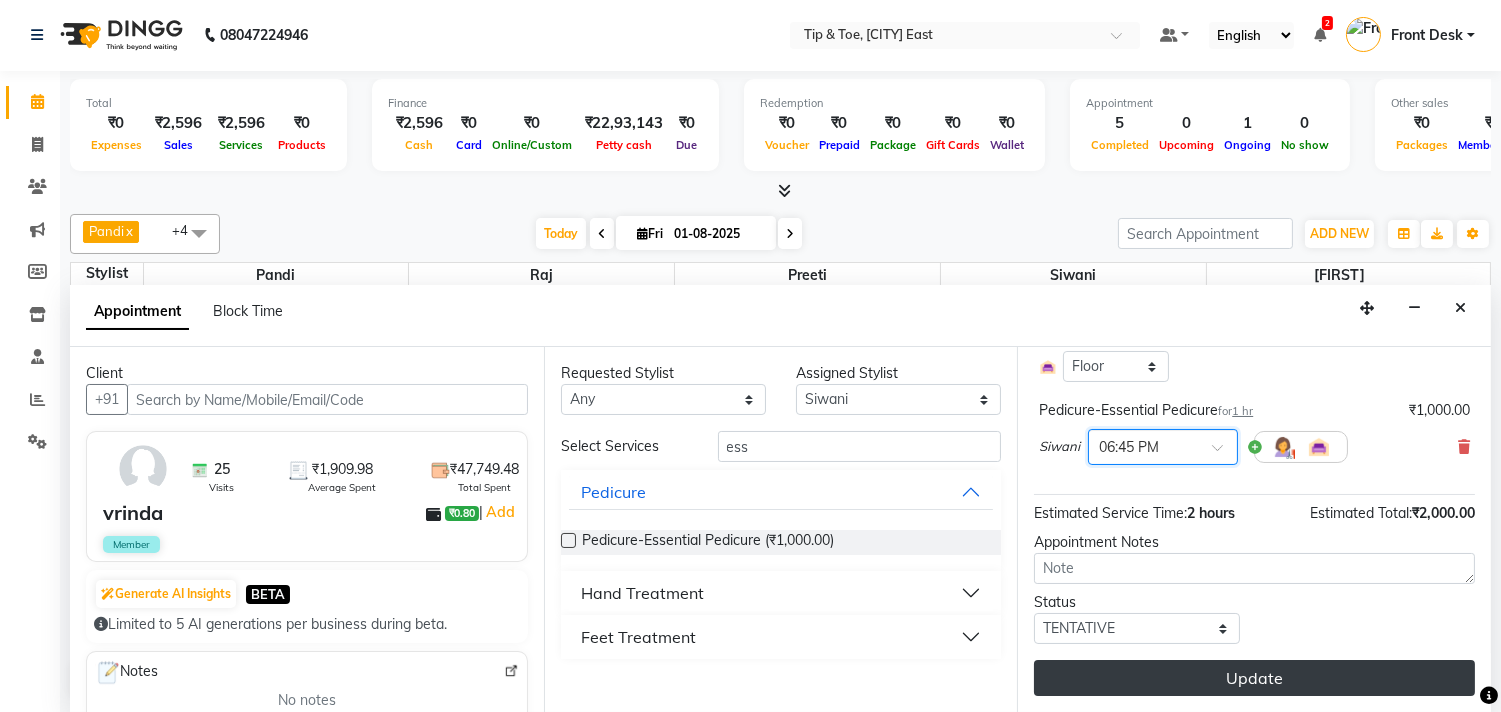 click on "Update" at bounding box center (1254, 678) 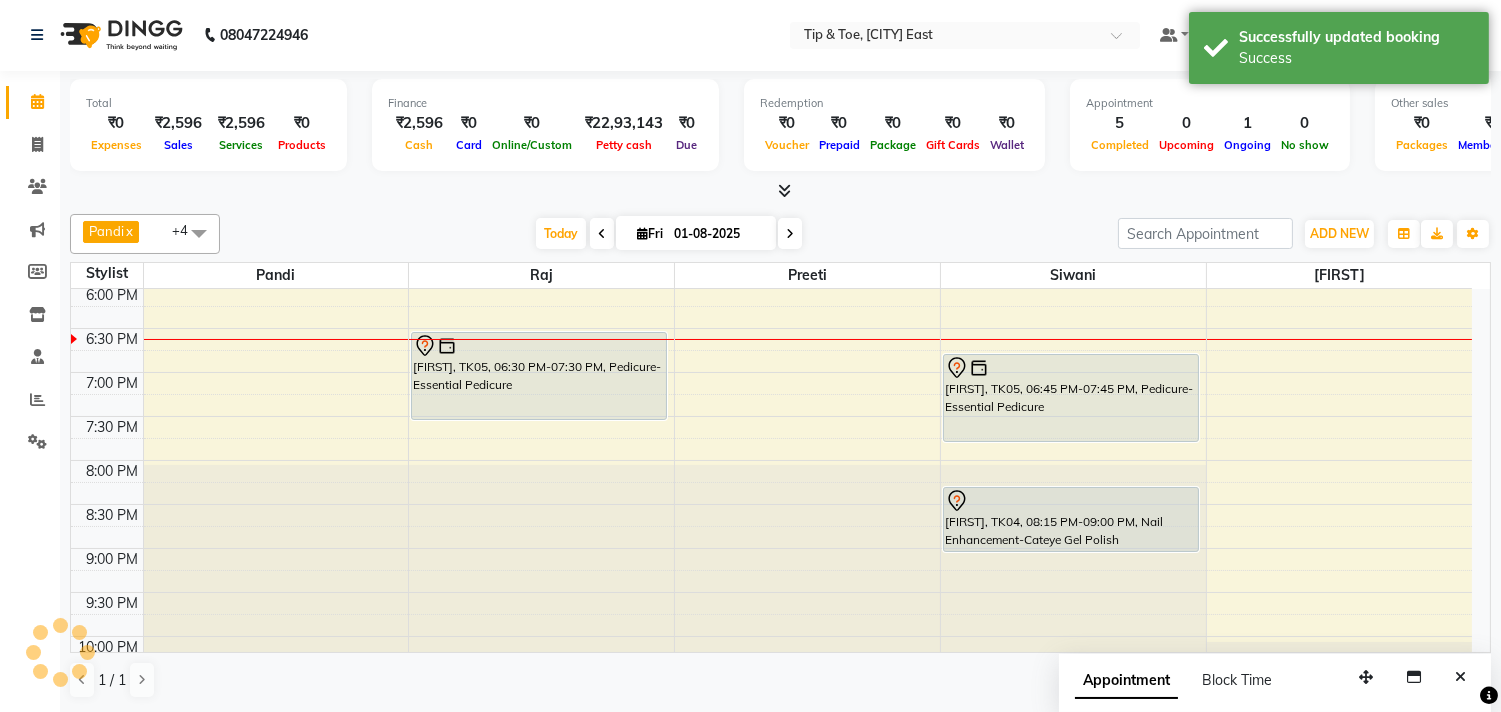 scroll, scrollTop: 0, scrollLeft: 0, axis: both 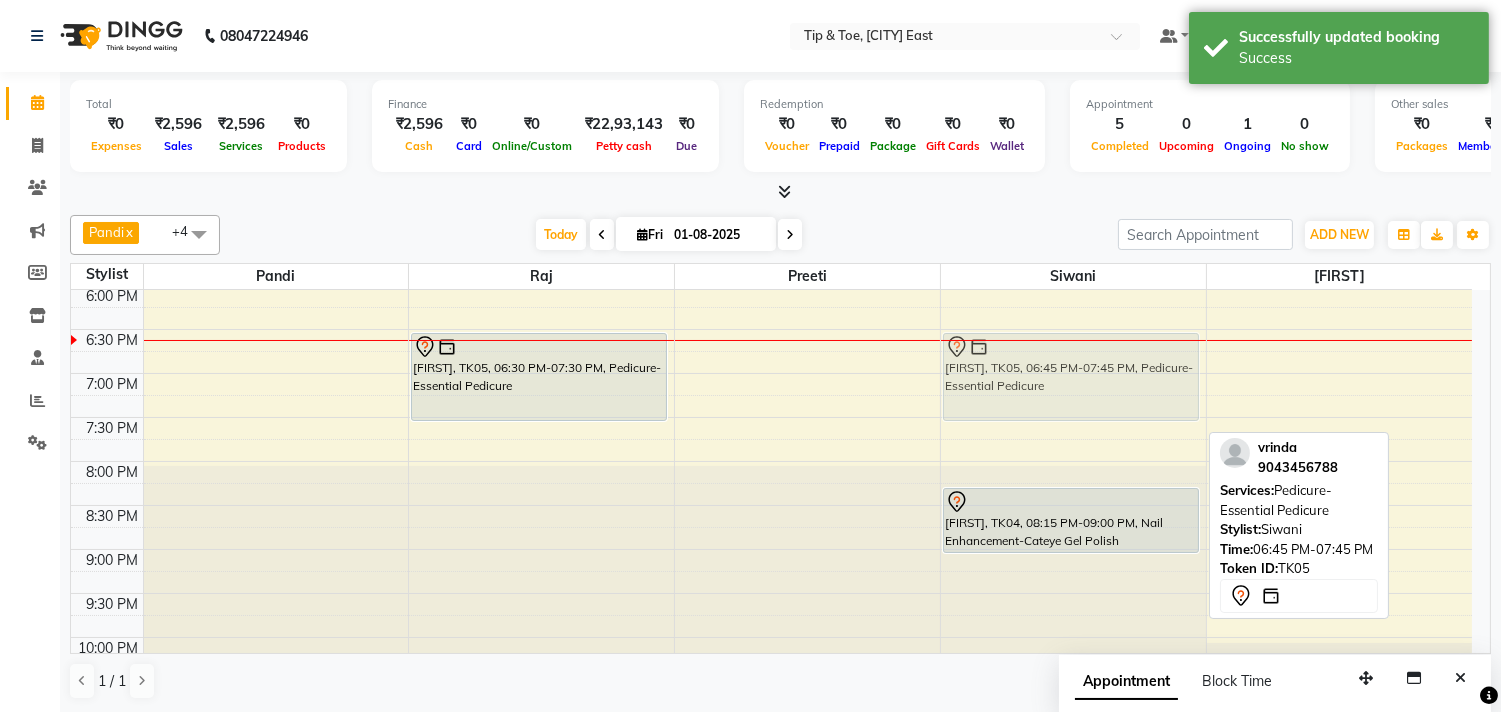 drag, startPoint x: 994, startPoint y: 393, endPoint x: 984, endPoint y: 361, distance: 33.526108 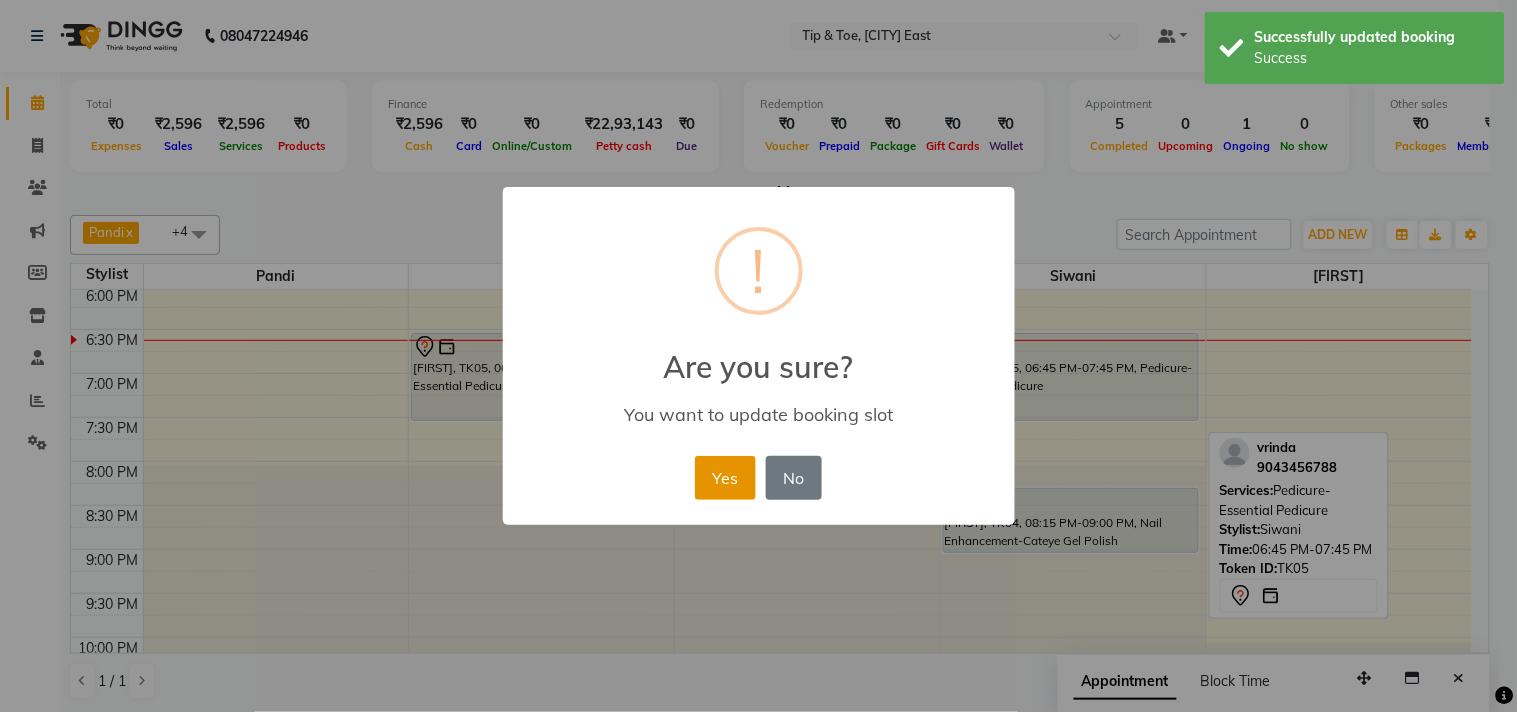 click on "Yes" at bounding box center [725, 478] 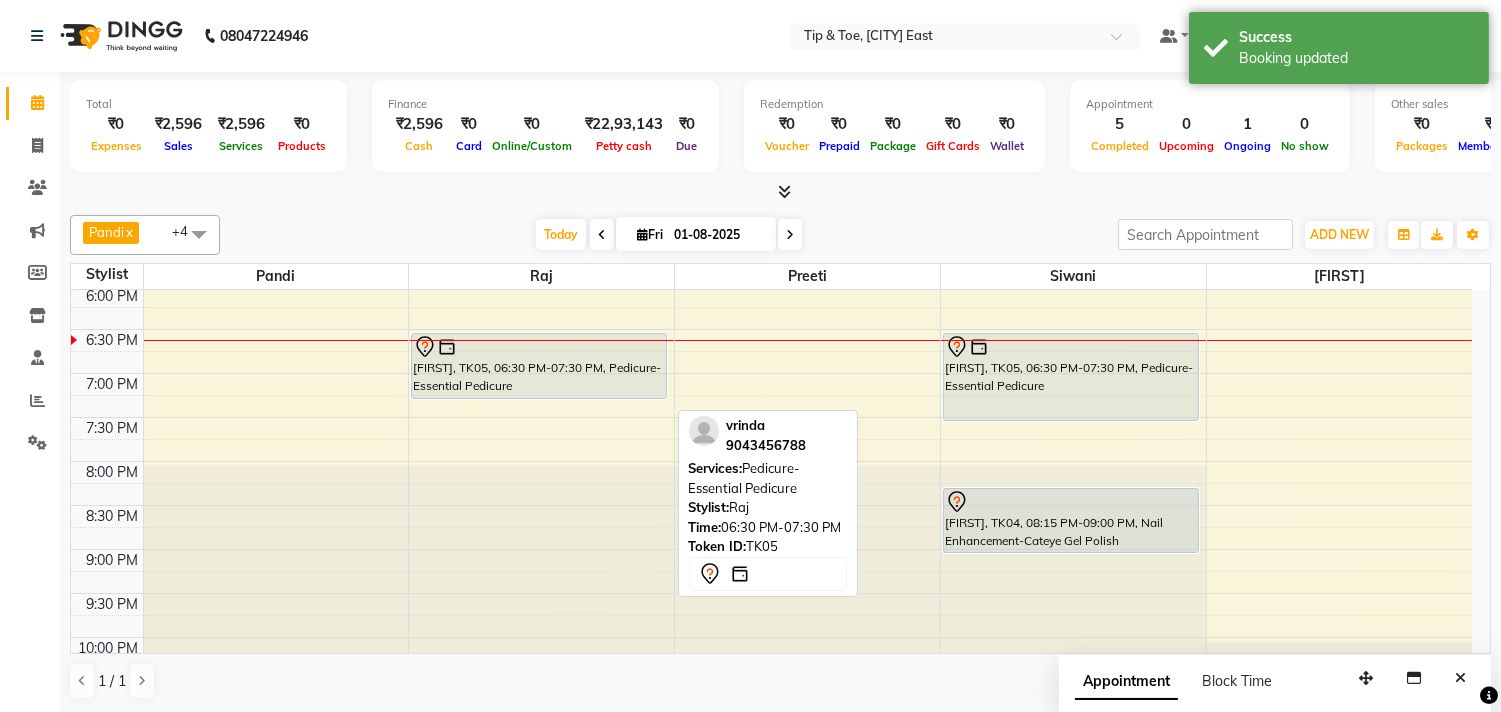 drag, startPoint x: 476, startPoint y: 418, endPoint x: 487, endPoint y: 390, distance: 30.083218 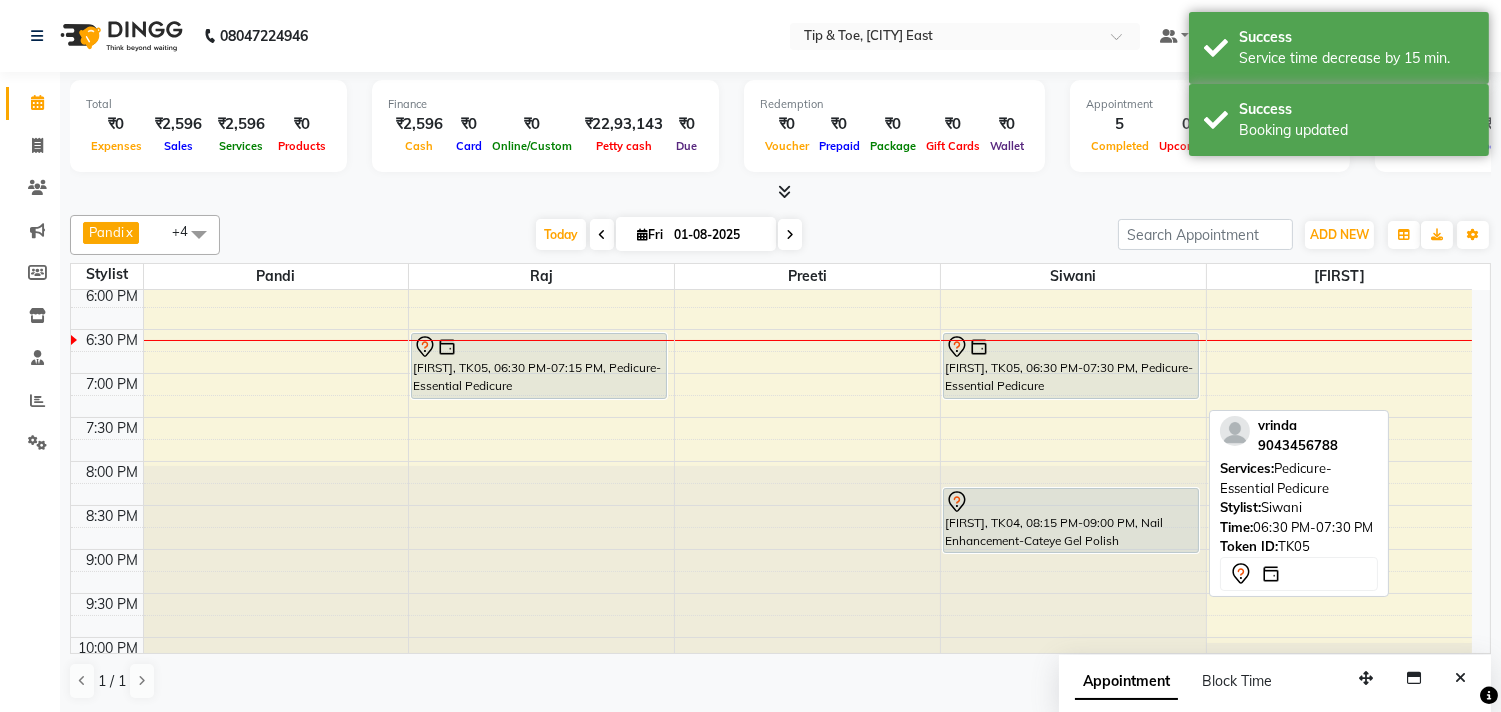 click on "Eva, TK01, 04:30 PM-05:50 PM, Nail Enhancement-Permanent Gel Polish,Nail Art-Single Nail Design             vrinda, TK05, 06:30 PM-07:30 PM, Pedicure-Essential Pedicure             Keerthi, TK04, 08:15 PM-09:00 PM, Nail Enhancement-Cateye Gel Polish             vrinda, TK05, 06:30 PM-07:30 PM, Pedicure-Essential Pedicure" at bounding box center [1073, 109] 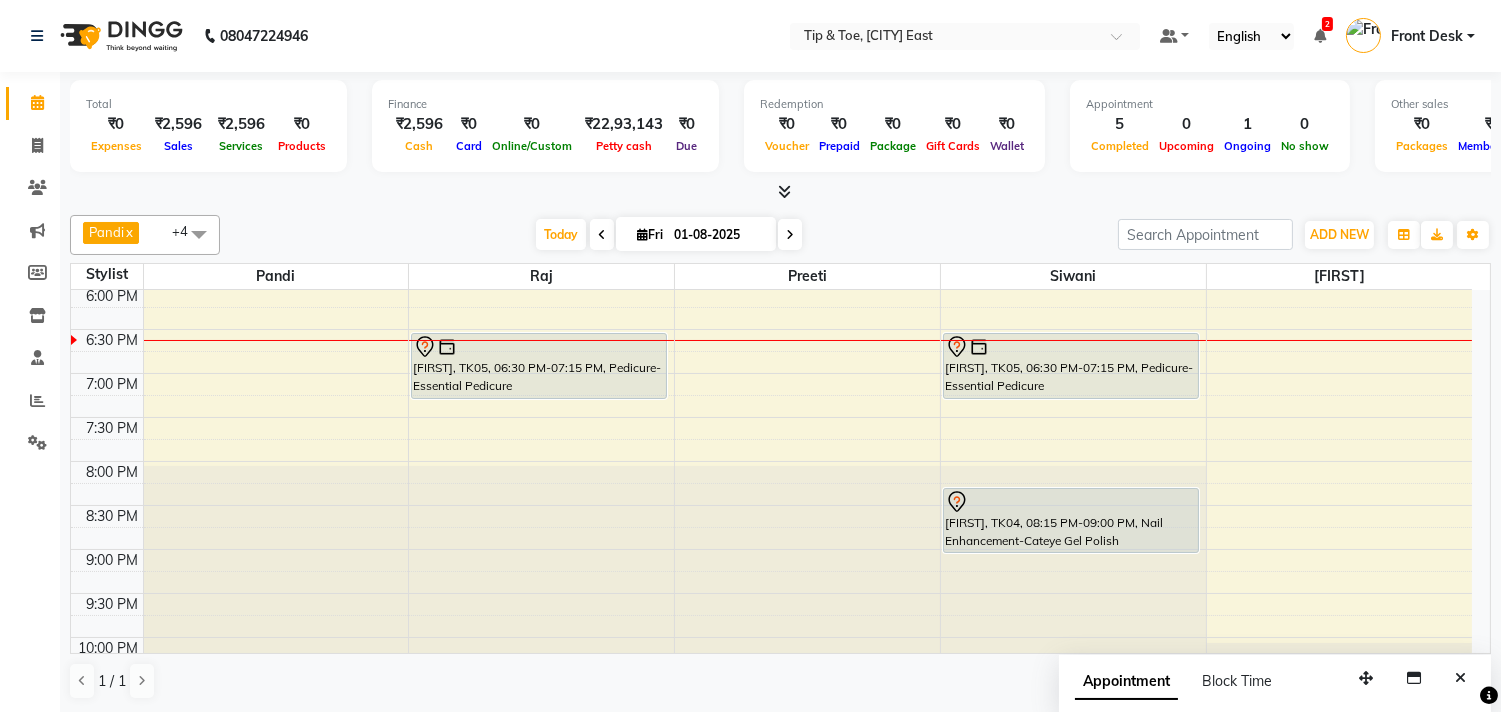 click on "9:00 AM 9:30 AM 10:00 AM 10:30 AM 11:00 AM 11:30 AM 12:00 PM 12:30 PM 1:00 PM 1:30 PM 2:00 PM 2:30 PM 3:00 PM 3:30 PM 4:00 PM 4:30 PM 5:00 PM 5:30 PM 6:00 PM 6:30 PM 7:00 PM 7:30 PM 8:00 PM 8:30 PM 9:00 PM 9:30 PM 10:00 PM 10:30 PM     Anitha, TK03, 03:30 PM-04:30 PM, Nail Maintenance-Acrylic Nail Re-fills     Anitha, TK03, 04:30 PM-05:00 PM, Nail Enhancement-Permanent Gel Polish     Rajesh lulla, TK02, 02:30 PM-03:30 PM, Pedicure-Essential Pedicure             vrinda, TK05, 06:30 PM-07:15 PM, Pedicure-Essential Pedicure     Rajesh lulla, TK02, 02:30 PM-03:00 PM, Hand Treatment-Essential Manicure     Rajesh lulla, TK02, 03:00 PM-03:30 PM, Nail Enhancement-Permanent Gel Polish     Eva, TK01, 04:30 PM-05:50 PM, Nail Enhancement-Permanent Gel Polish,Nail Art-Single Nail Design             vrinda, TK05, 06:30 PM-07:15 PM, Pedicure-Essential Pedicure             Keerthi, TK04, 08:15 PM-09:00 PM, Nail Enhancement-Cateye Gel Polish" at bounding box center (771, 109) 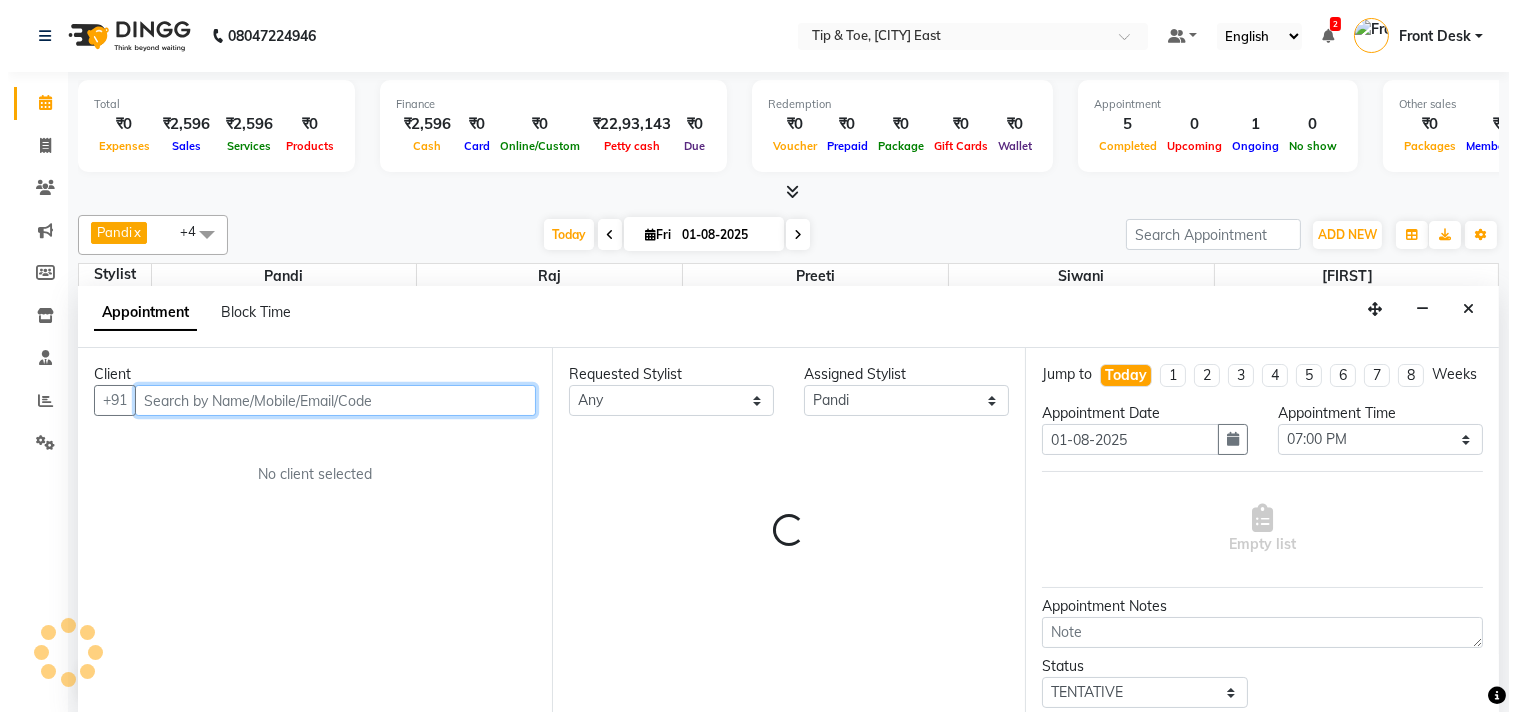 scroll, scrollTop: 1, scrollLeft: 0, axis: vertical 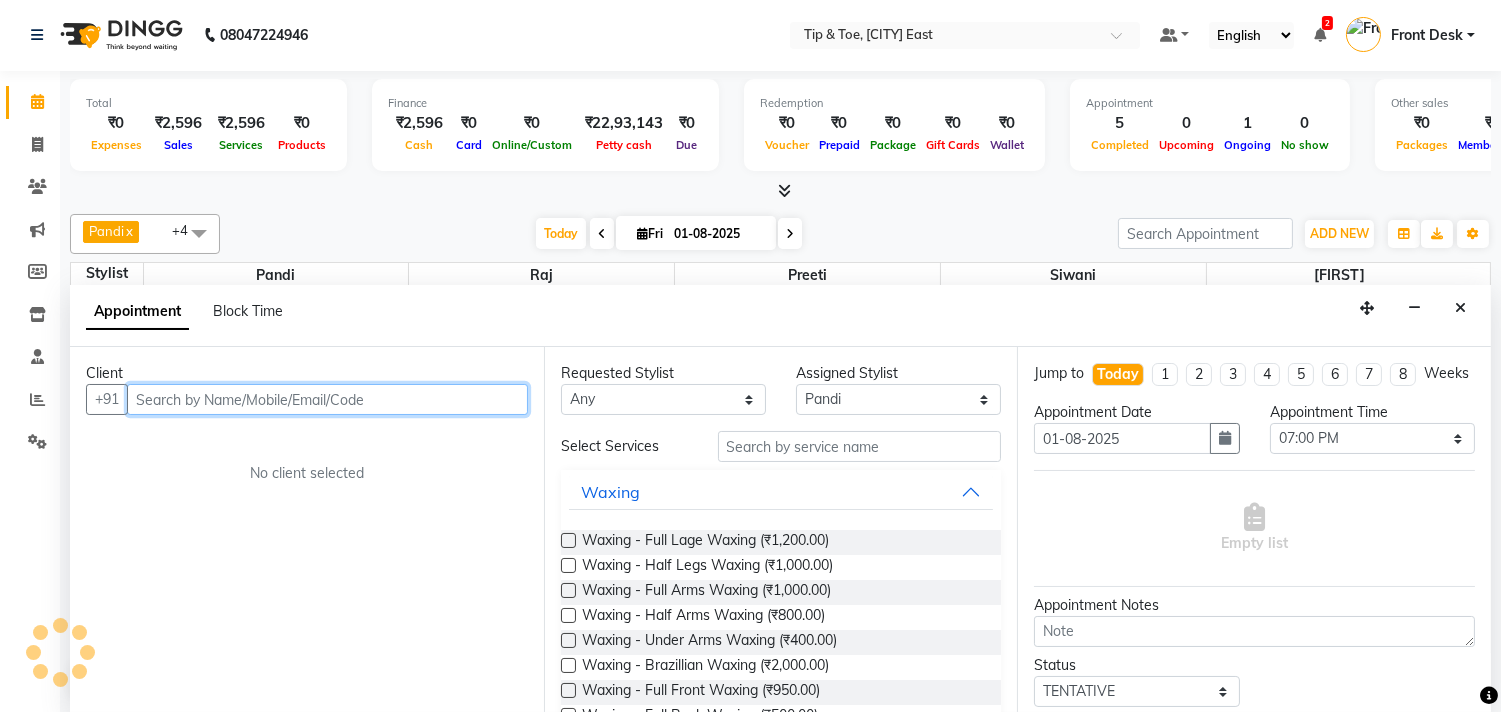 click at bounding box center (327, 399) 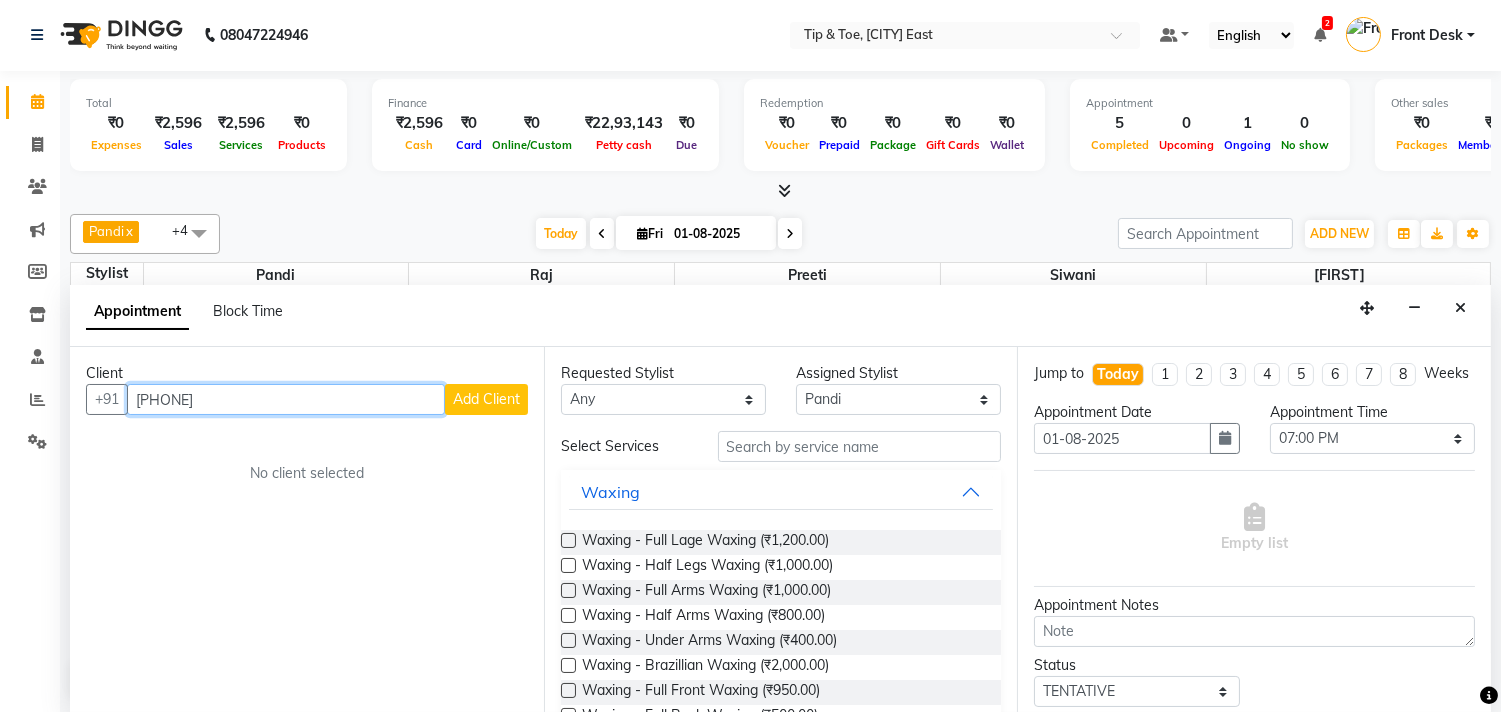 type on "[PHONE]" 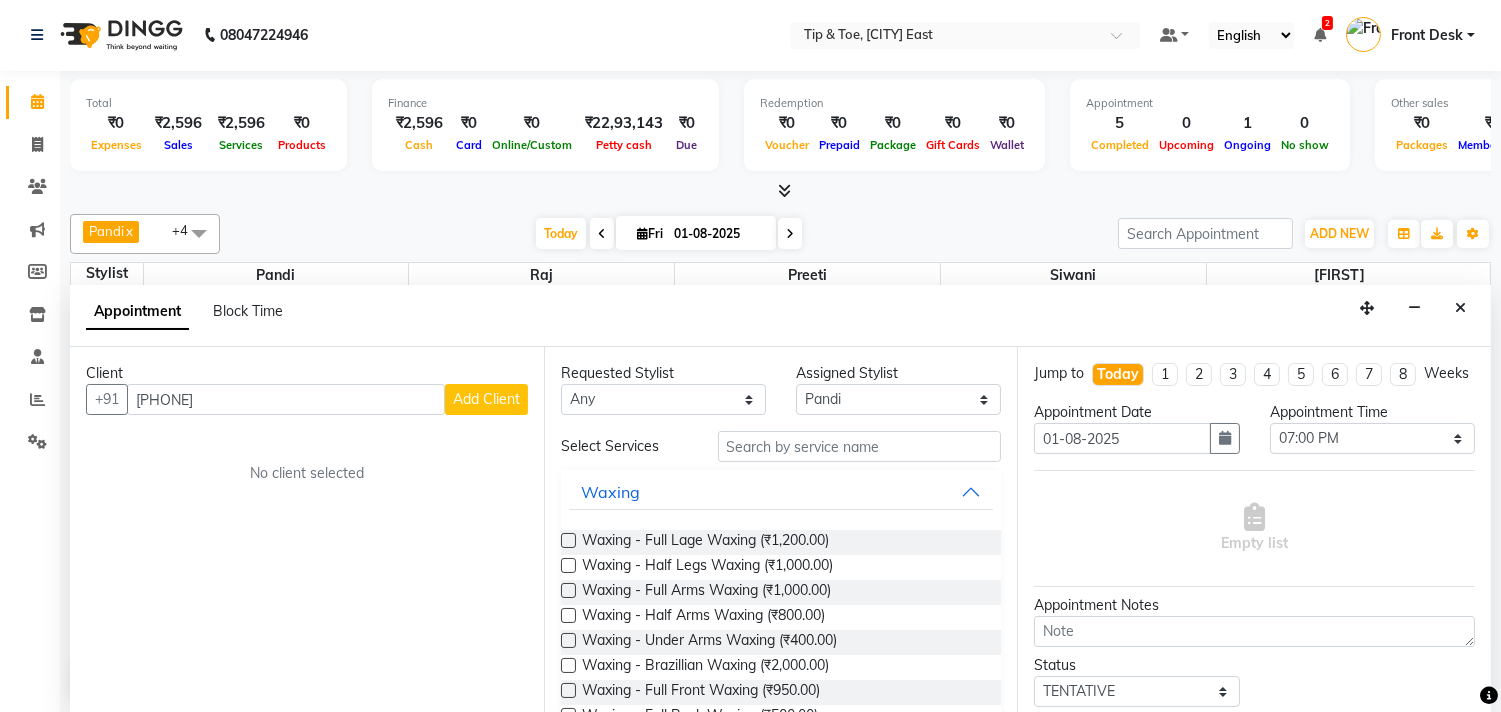 click on "Add Client" at bounding box center [486, 399] 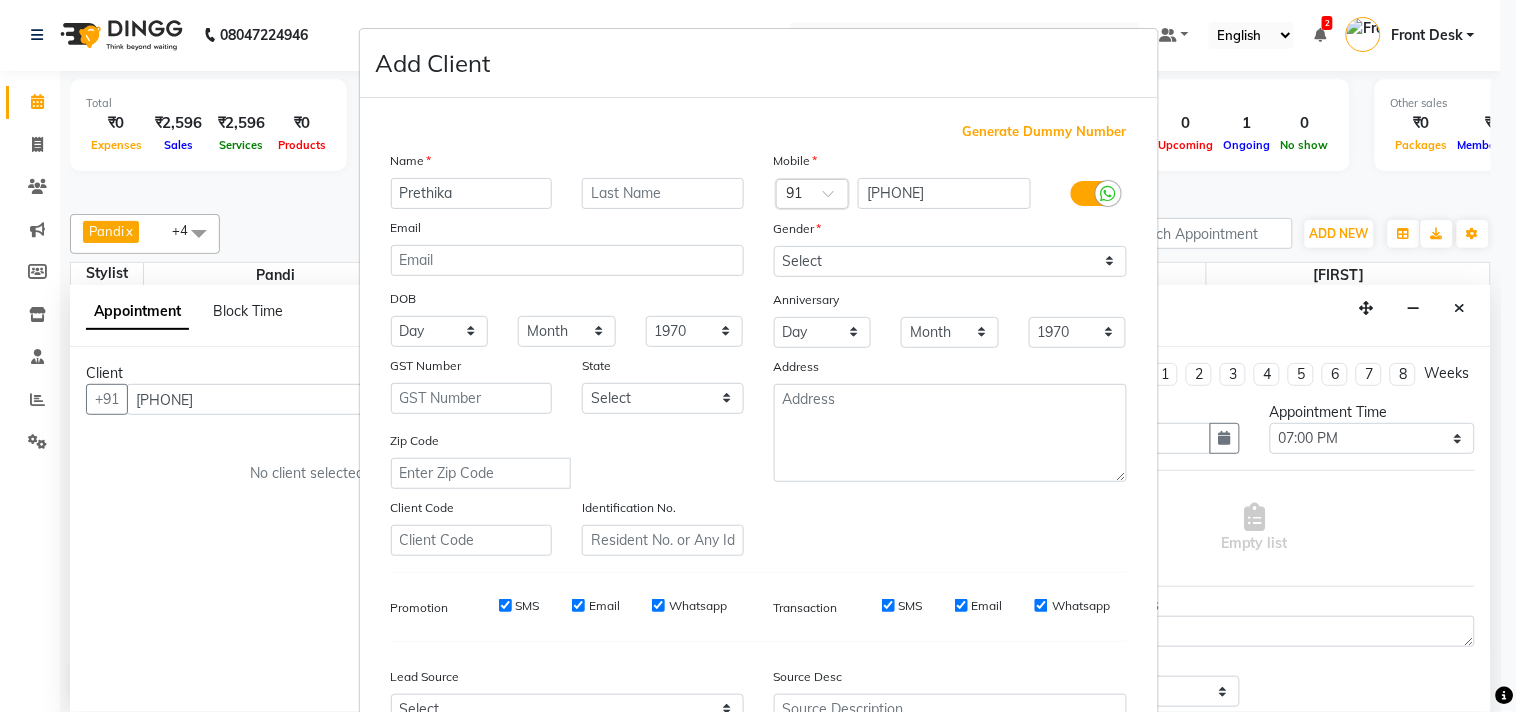 type on "Prethika" 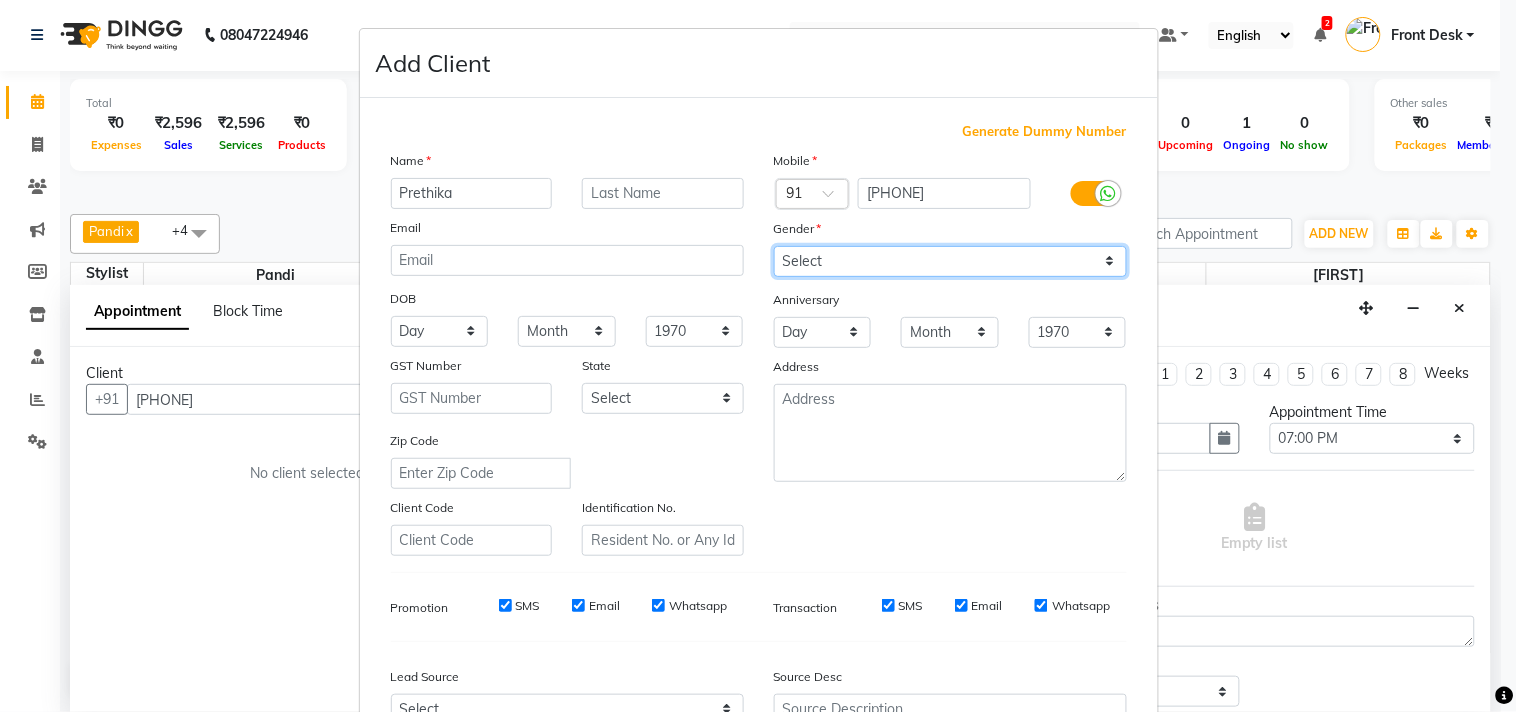 click on "Select Male Female Other Prefer Not To Say" at bounding box center (950, 261) 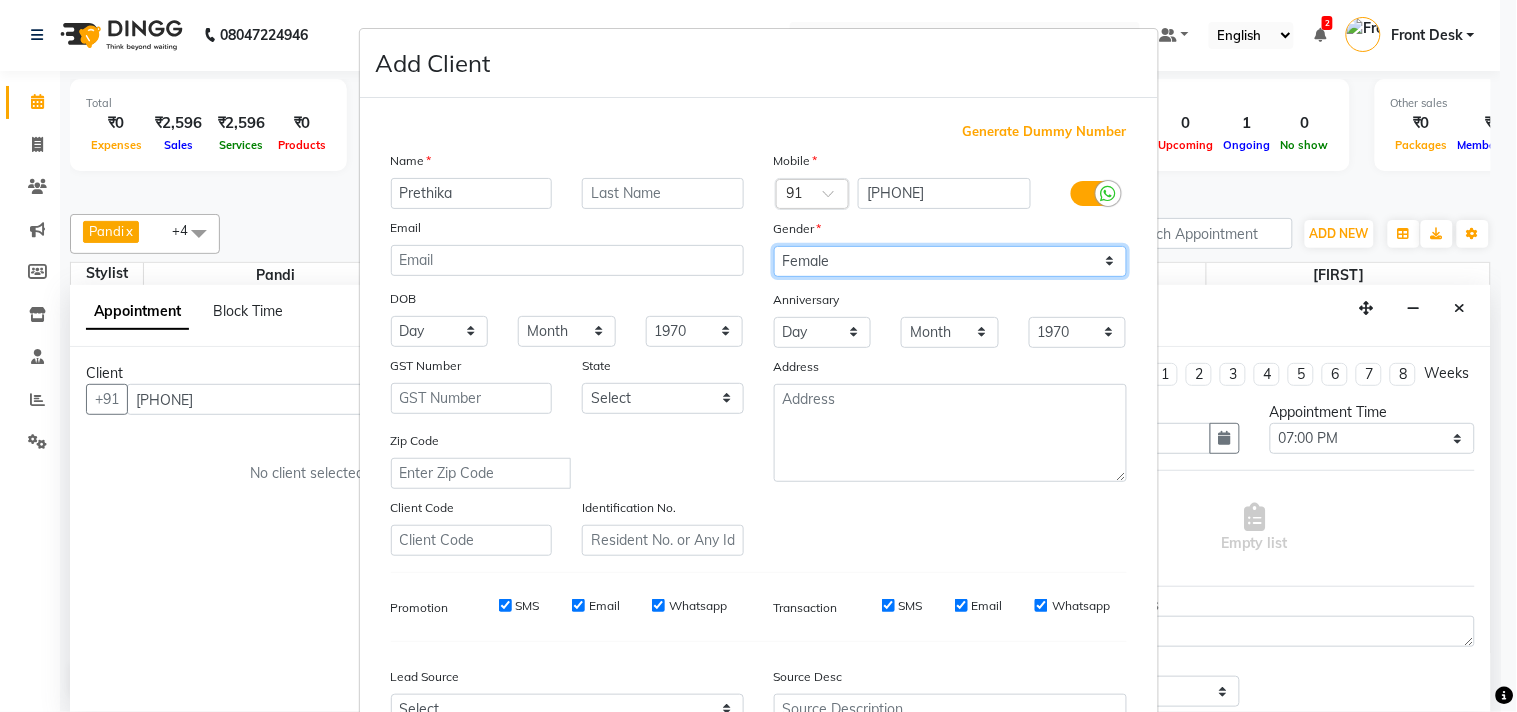 click on "Select Male Female Other Prefer Not To Say" at bounding box center (950, 261) 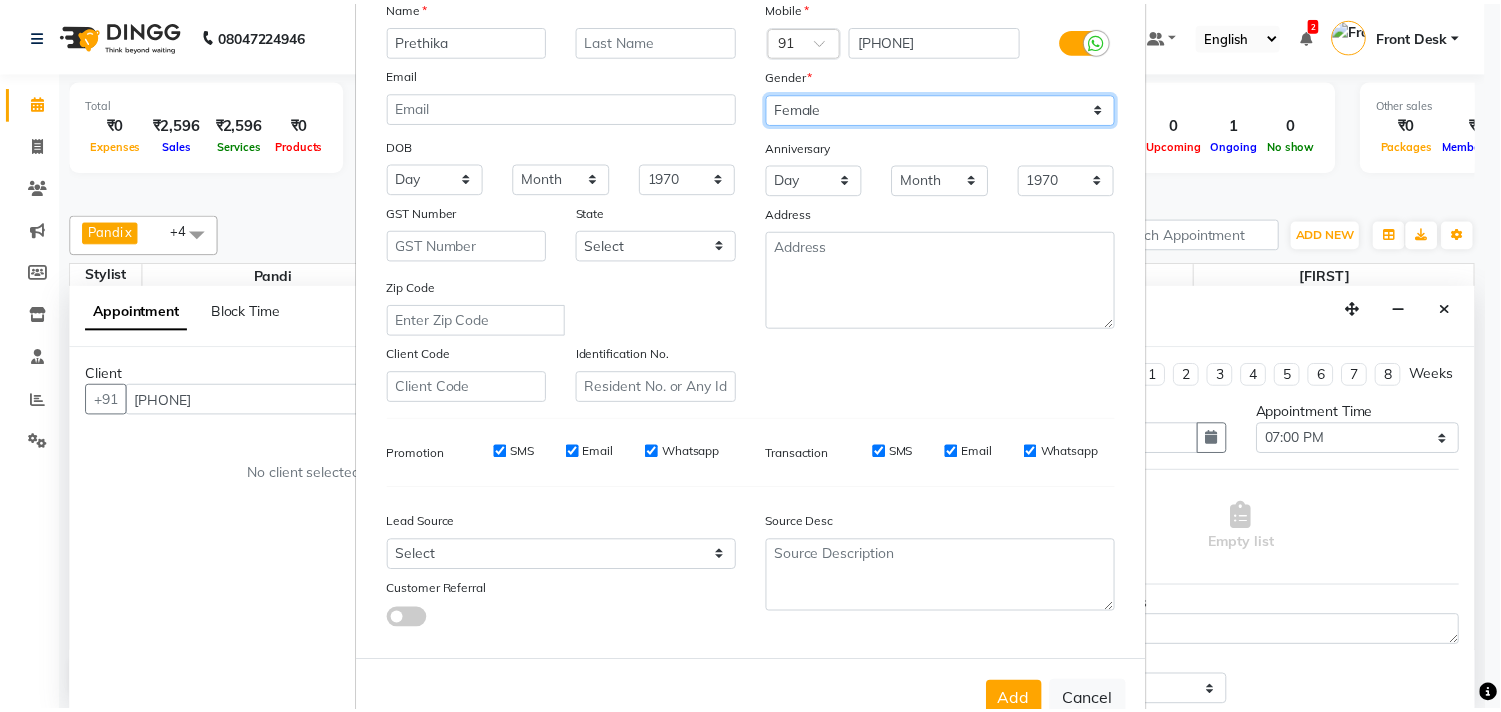 scroll, scrollTop: 212, scrollLeft: 0, axis: vertical 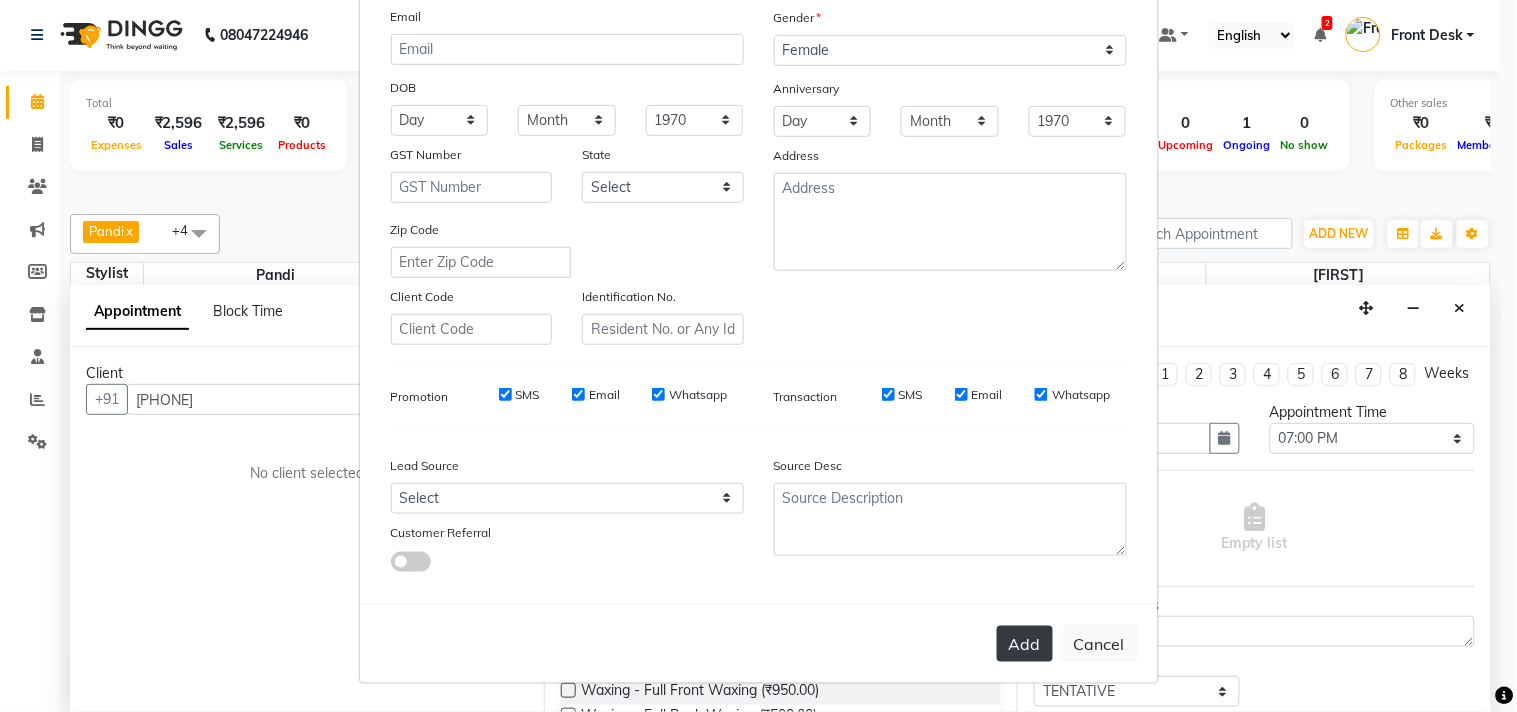 click on "Add" at bounding box center [1025, 644] 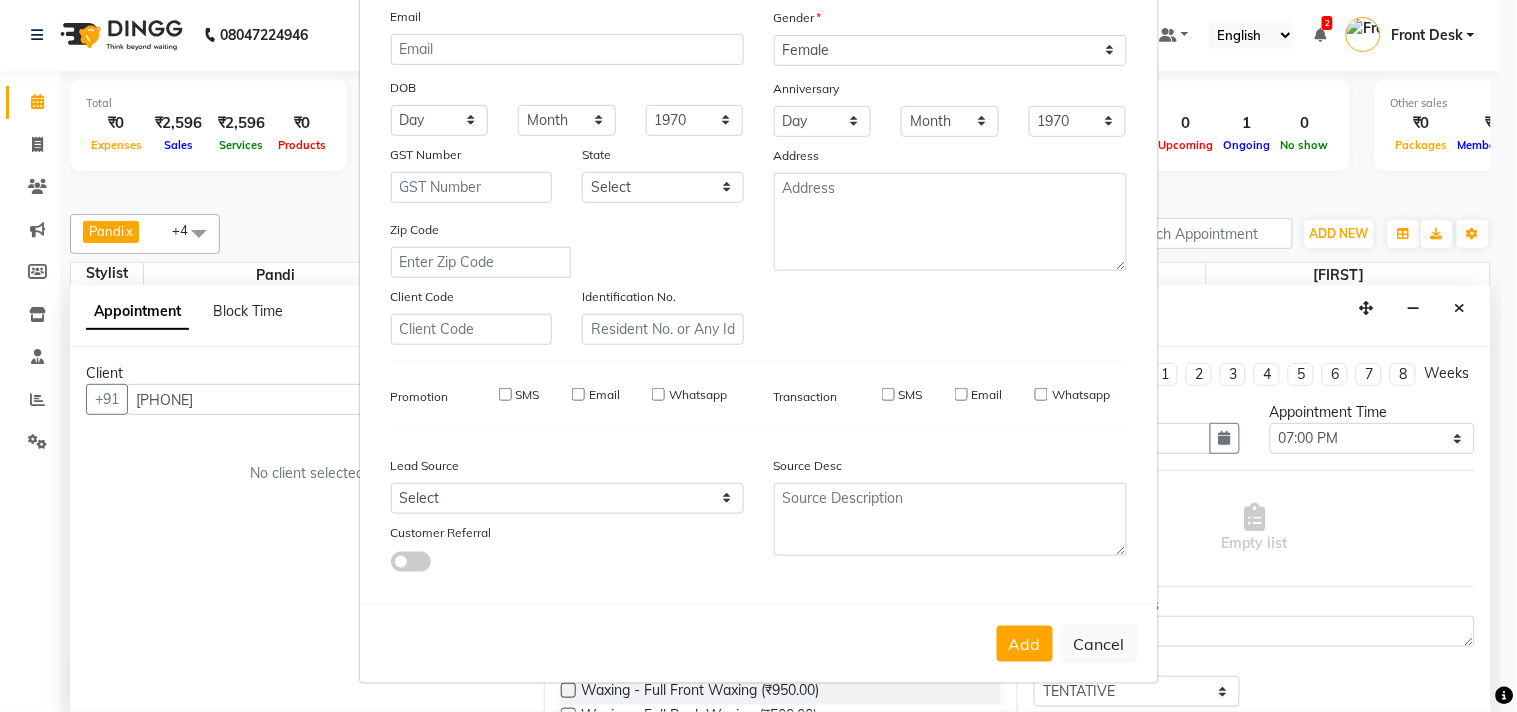 type 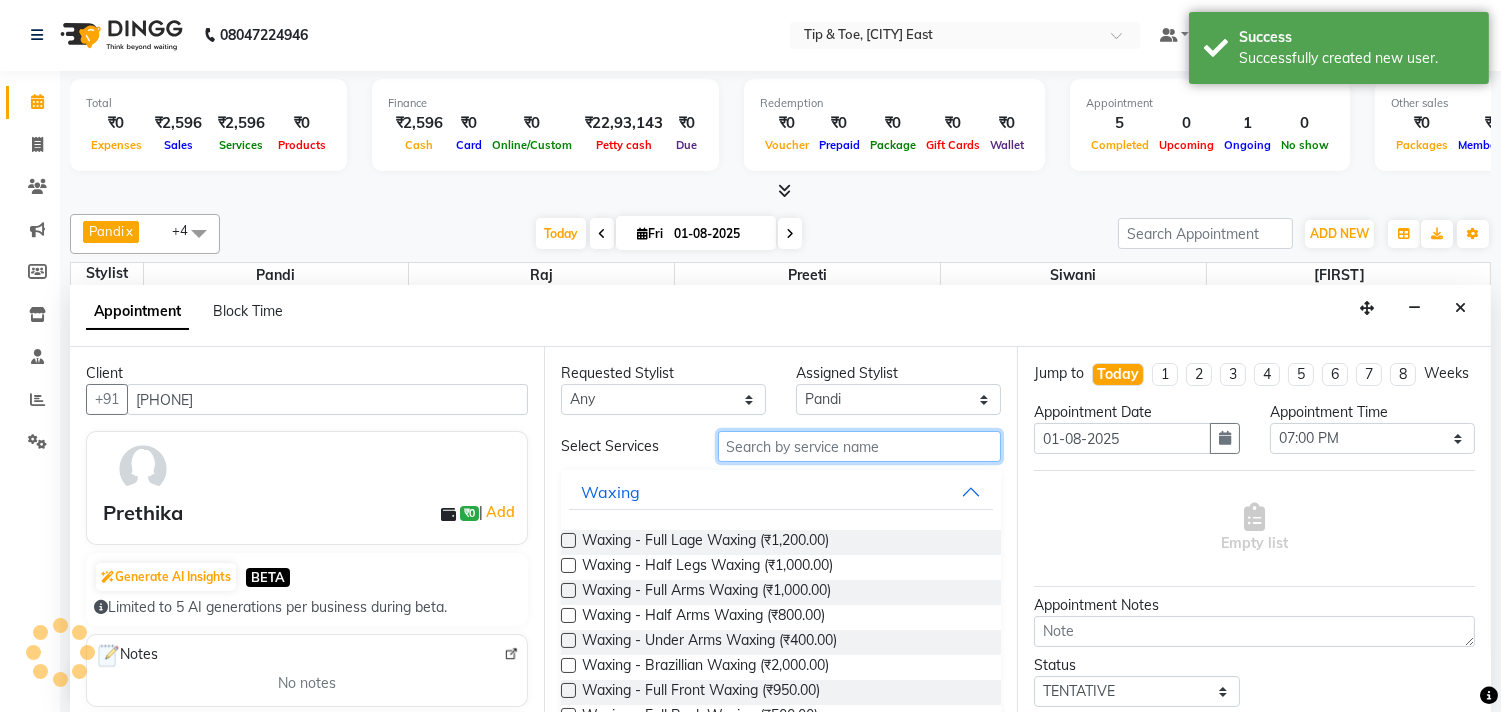 click at bounding box center [860, 446] 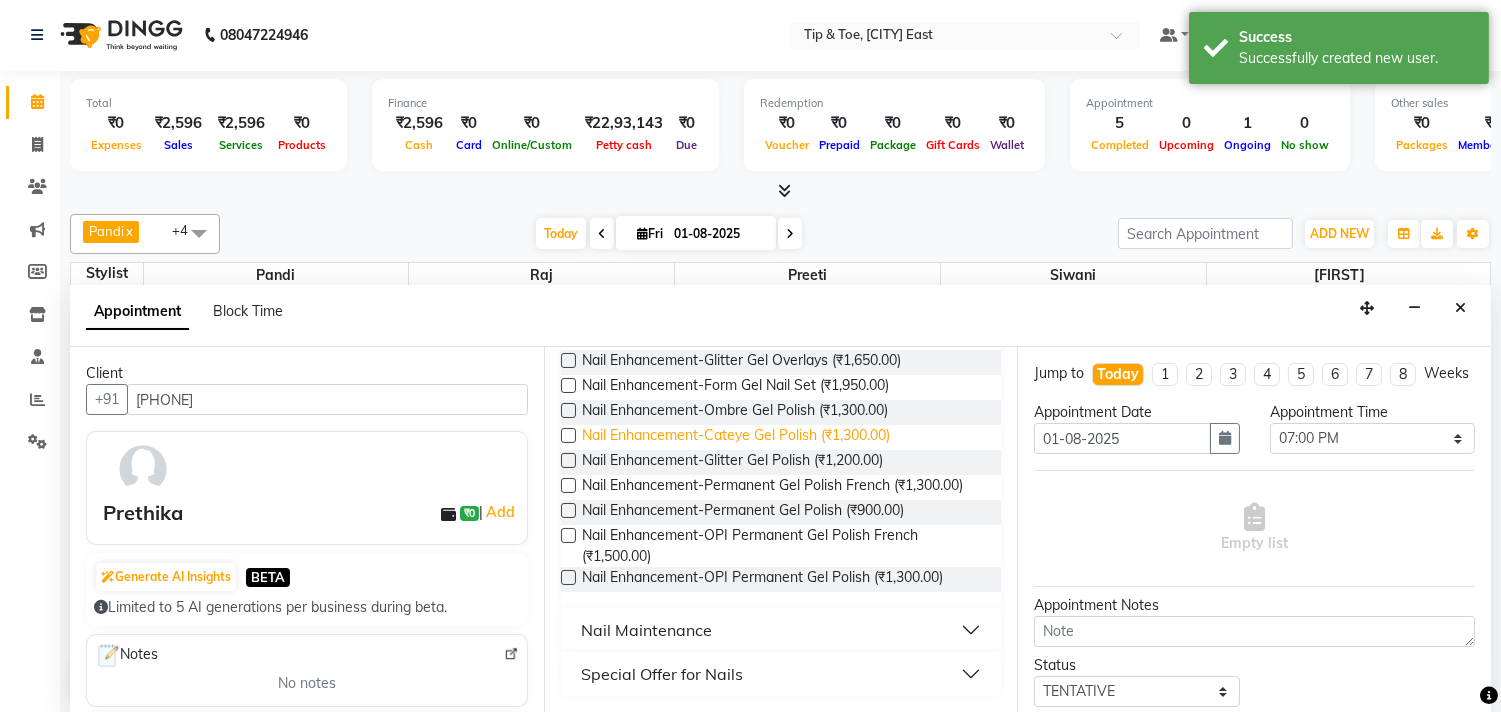 scroll, scrollTop: 480, scrollLeft: 0, axis: vertical 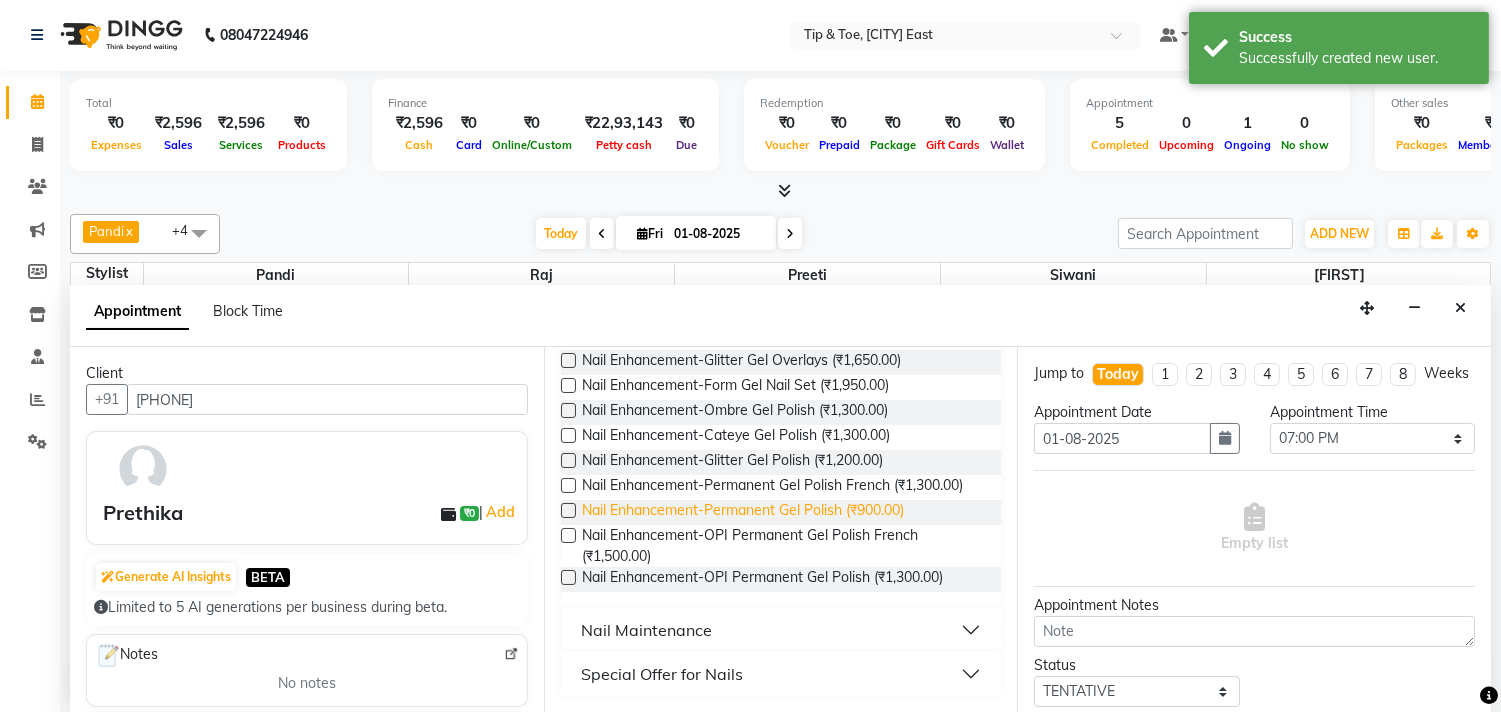 type on "gel" 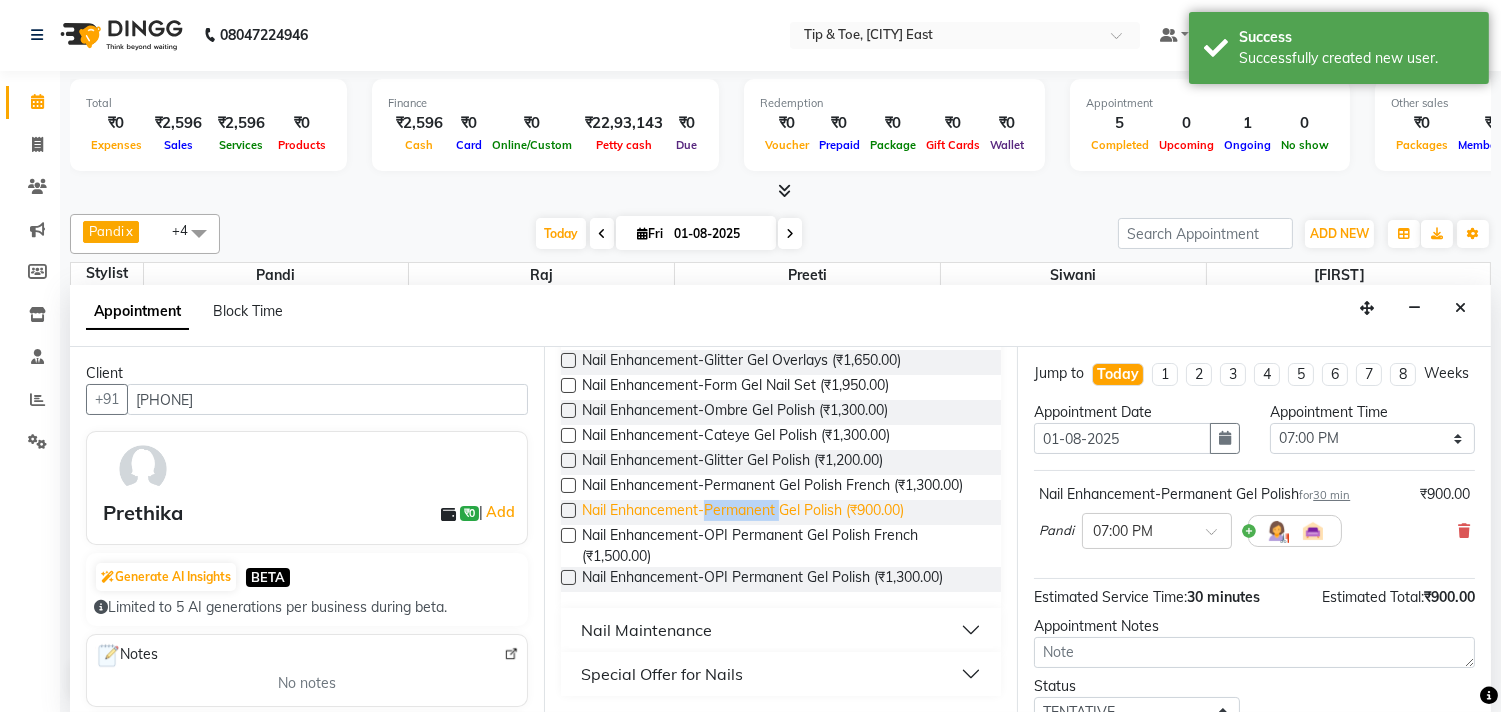 click on "Nail Enhancement-Permanent Gel Polish (₹900.00)" at bounding box center (743, 512) 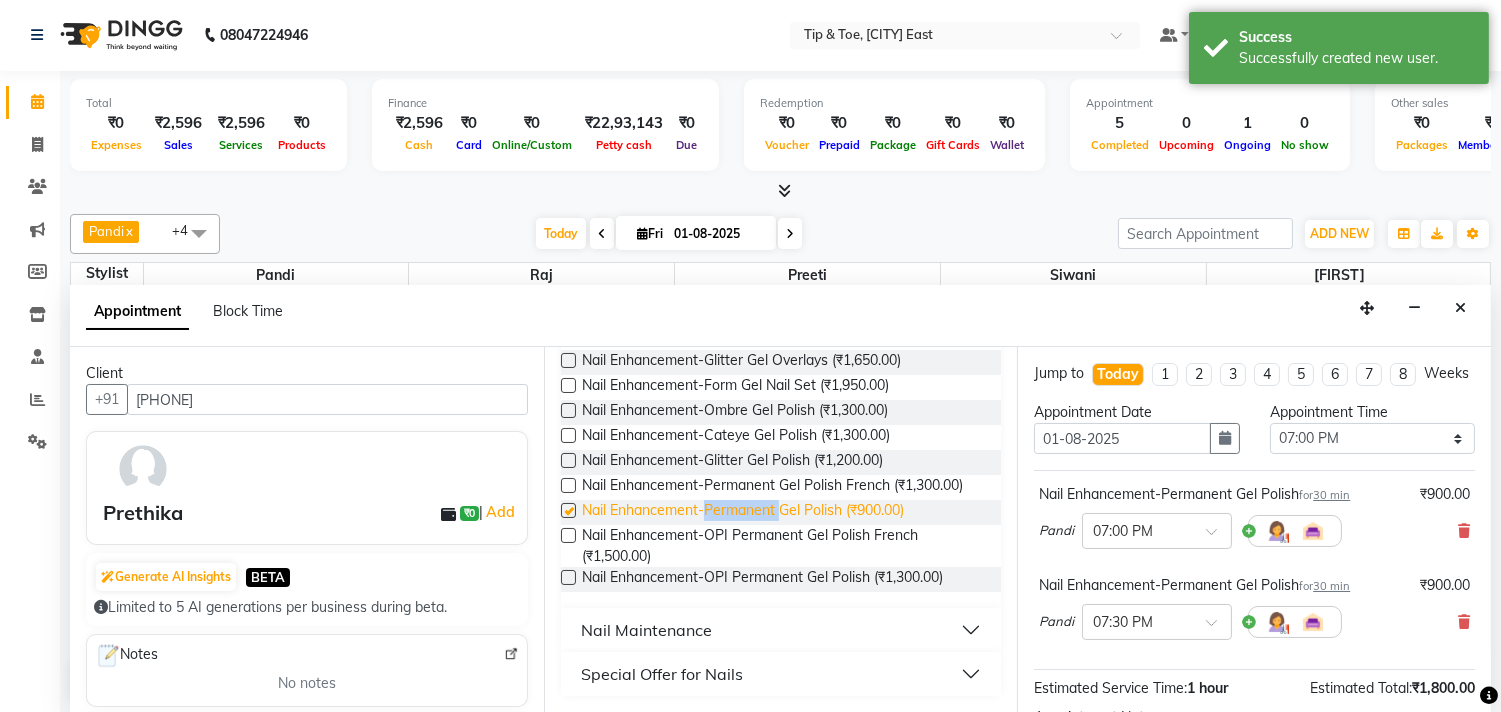 checkbox on "false" 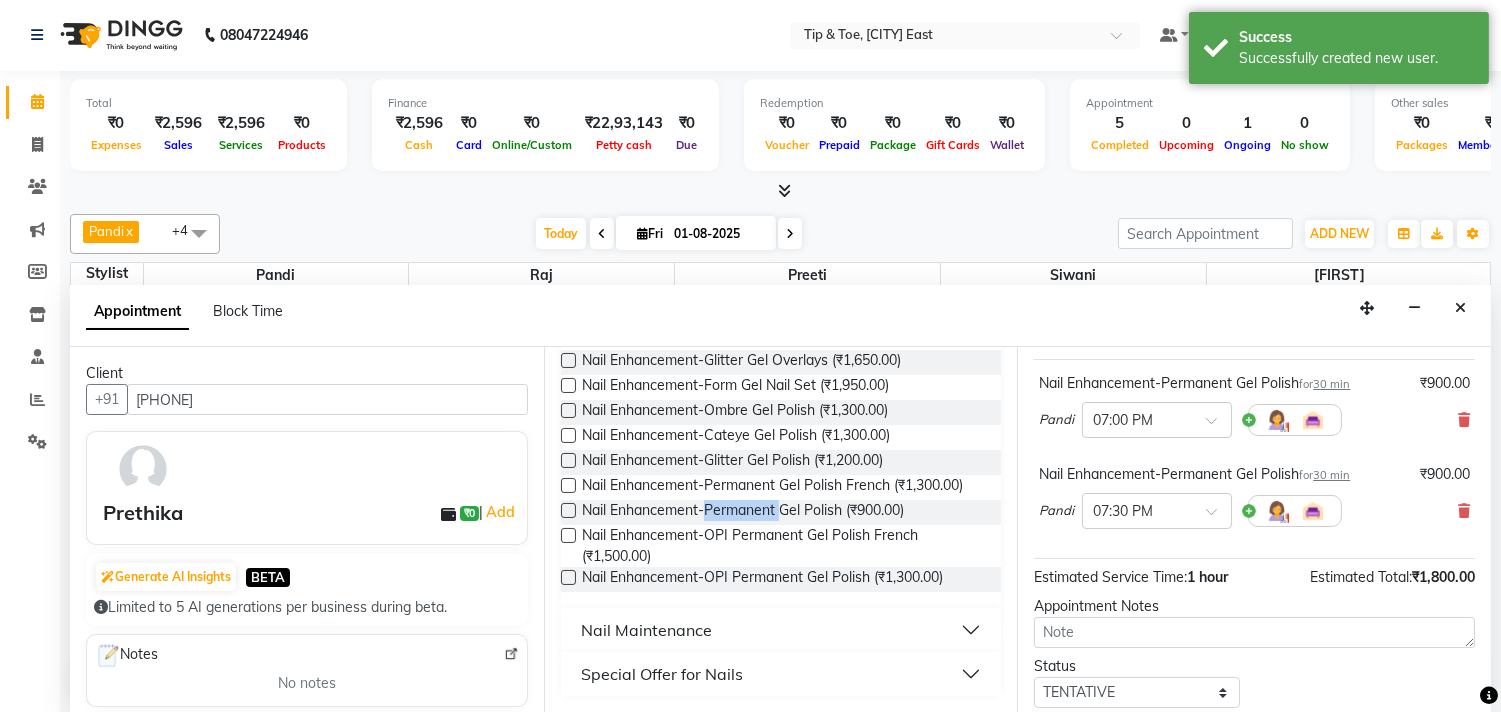 scroll, scrollTop: 251, scrollLeft: 0, axis: vertical 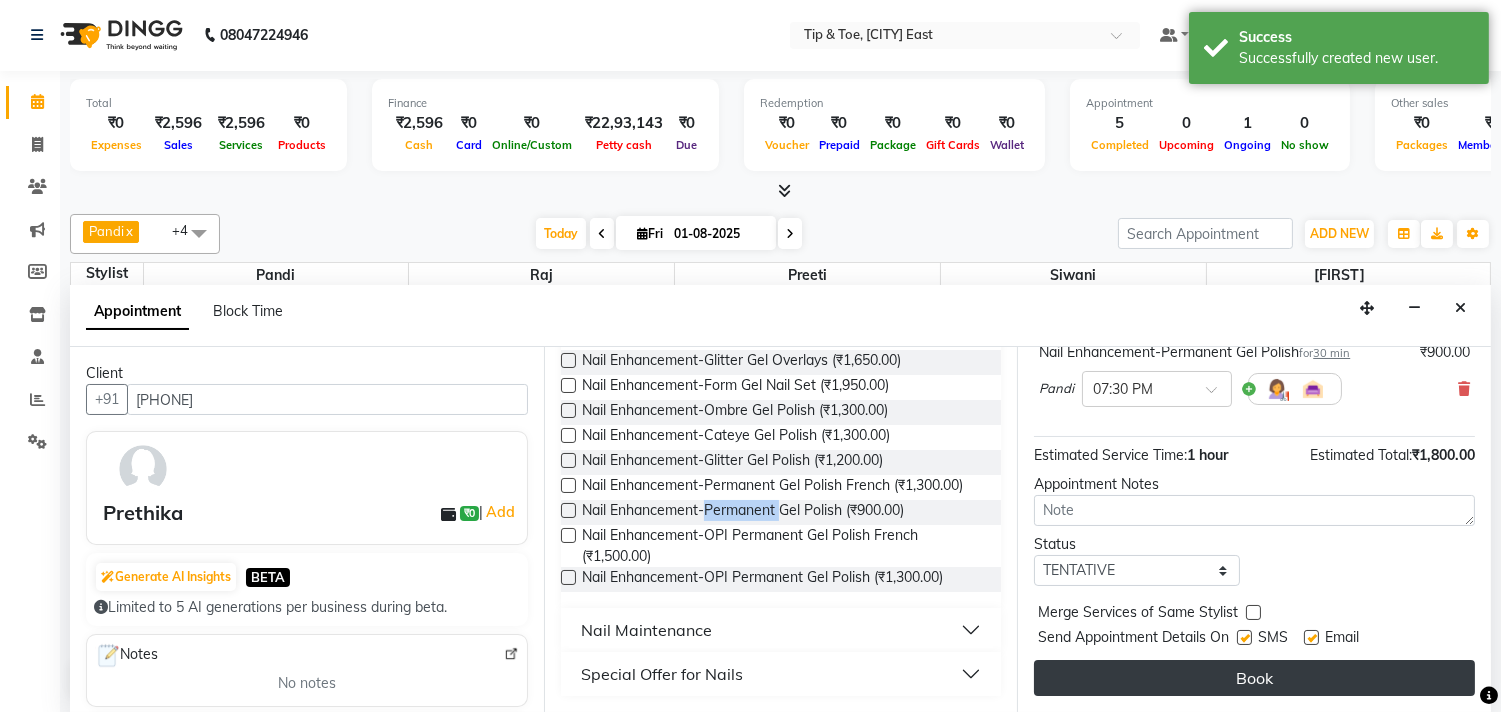 click on "Book" at bounding box center [1254, 678] 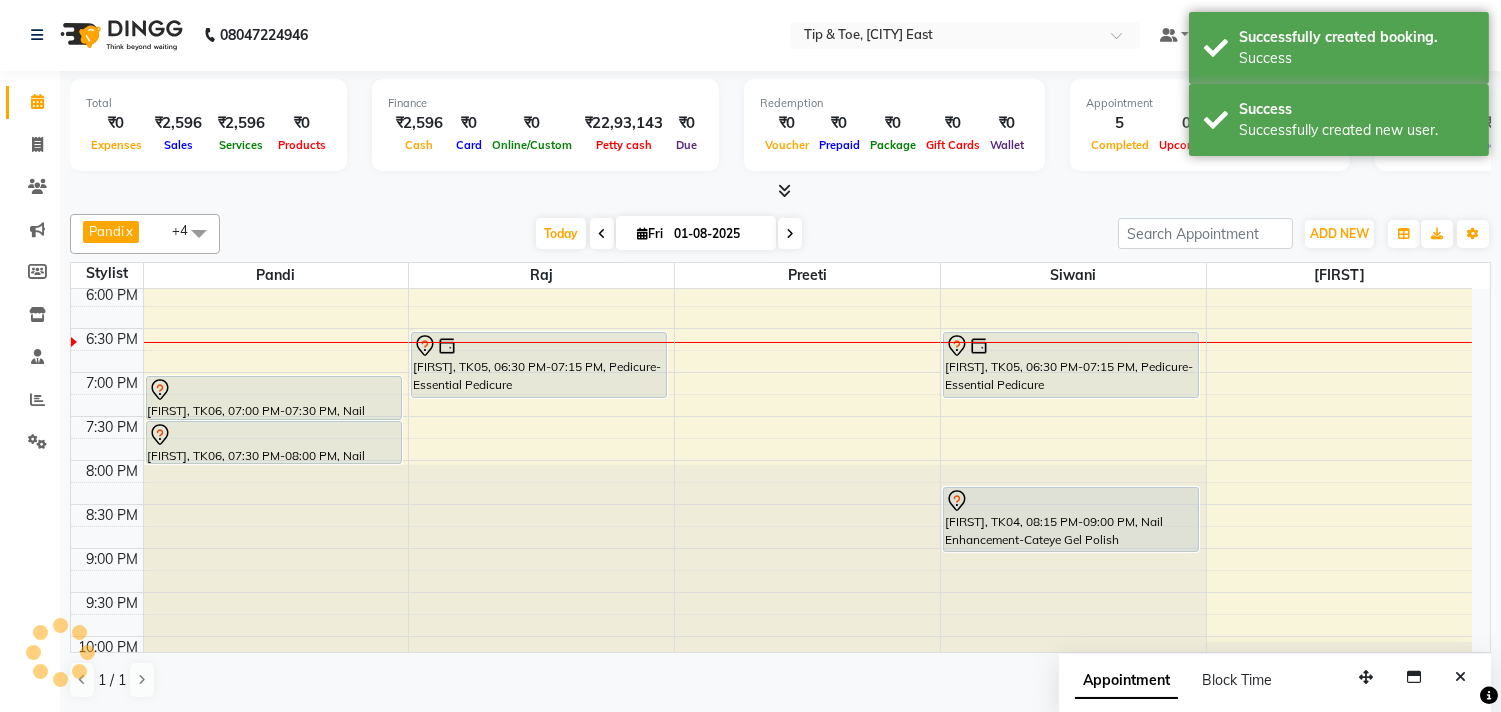 scroll, scrollTop: 0, scrollLeft: 0, axis: both 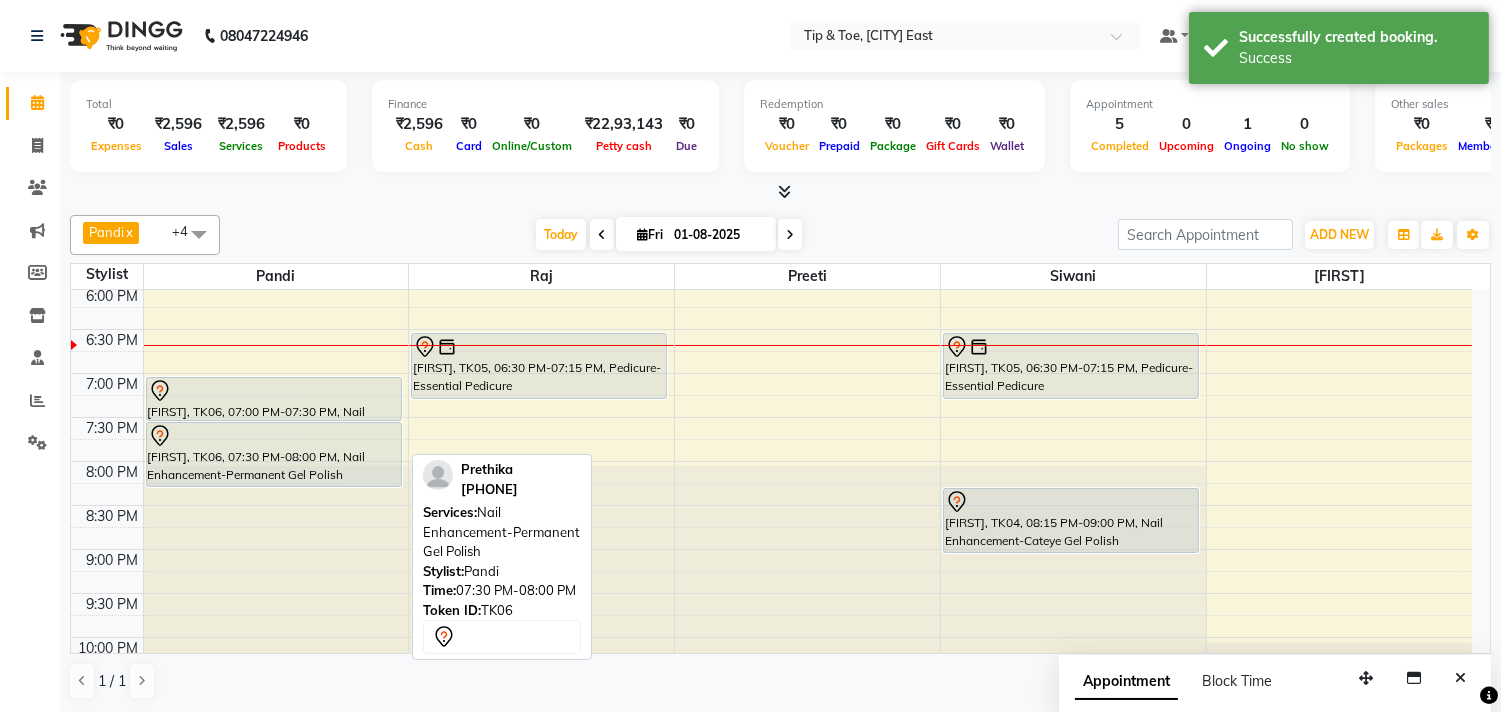 drag, startPoint x: 300, startPoint y: 465, endPoint x: 1101, endPoint y: 476, distance: 801.0755 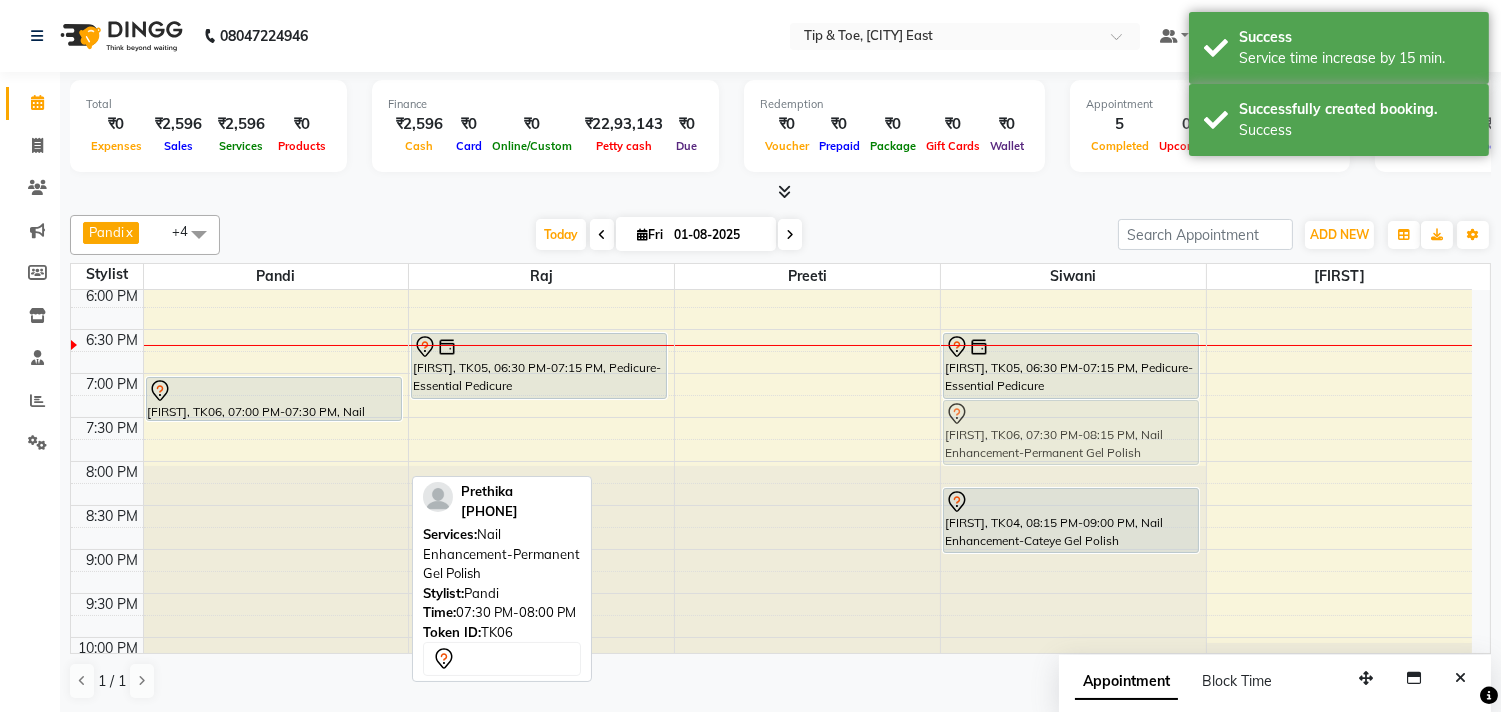 drag, startPoint x: 265, startPoint y: 460, endPoint x: 991, endPoint y: 443, distance: 726.19904 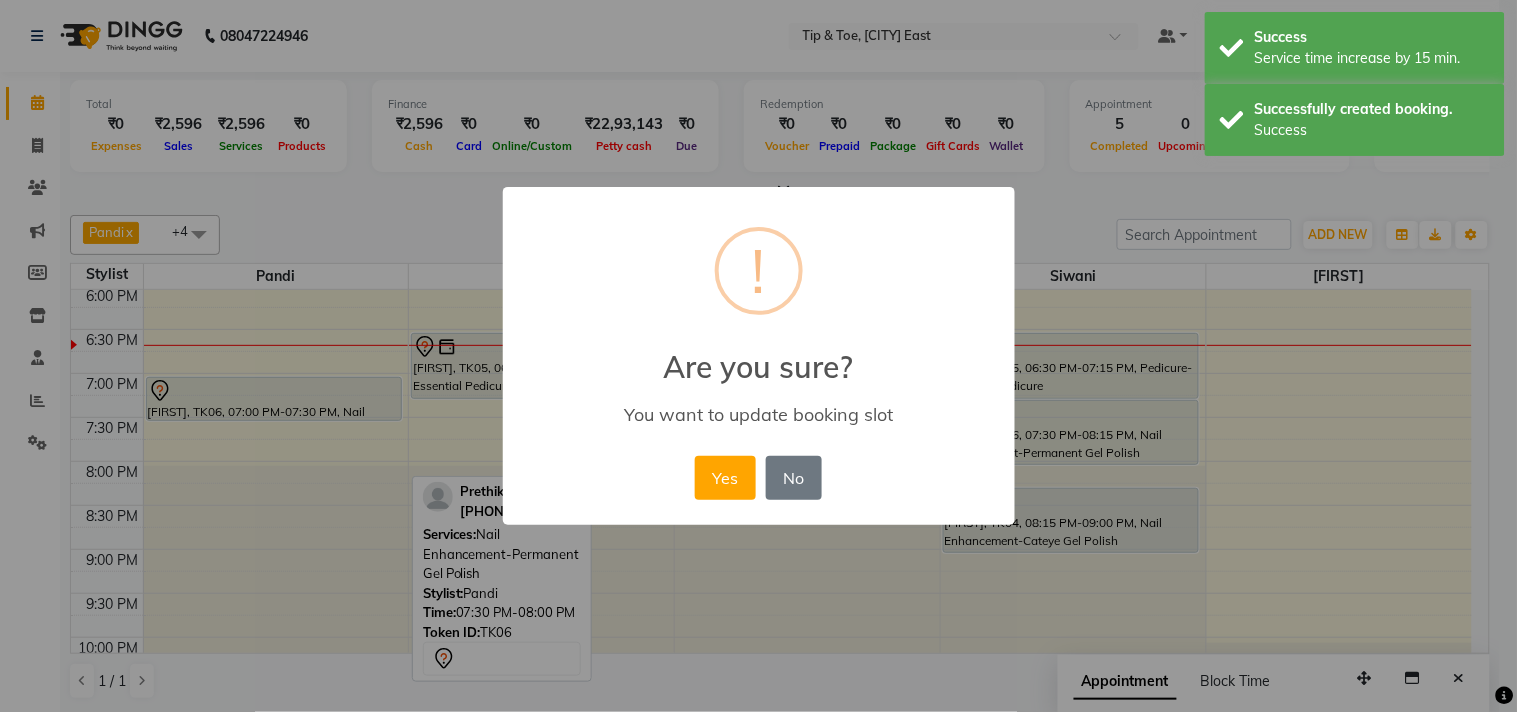 click on "Yes" at bounding box center (725, 478) 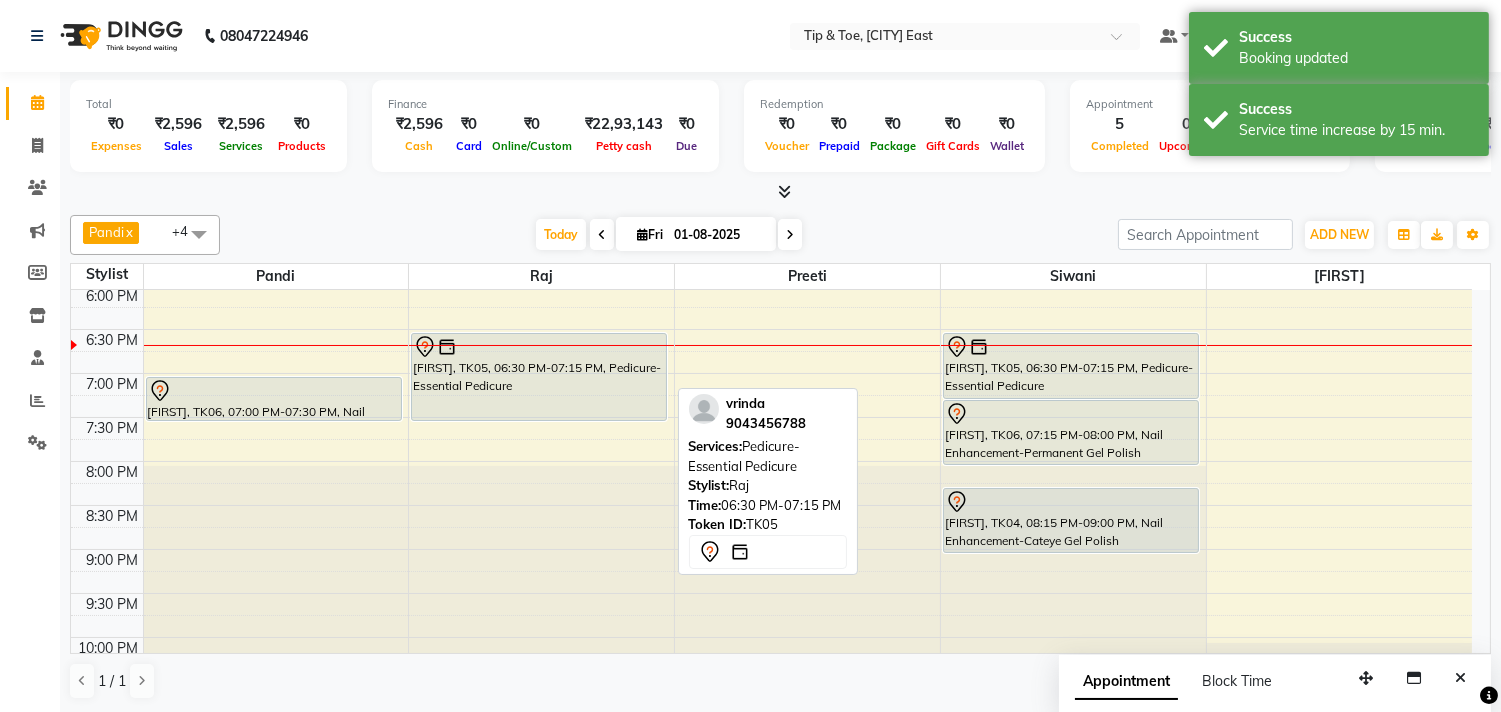drag, startPoint x: 524, startPoint y: 394, endPoint x: 517, endPoint y: 408, distance: 15.652476 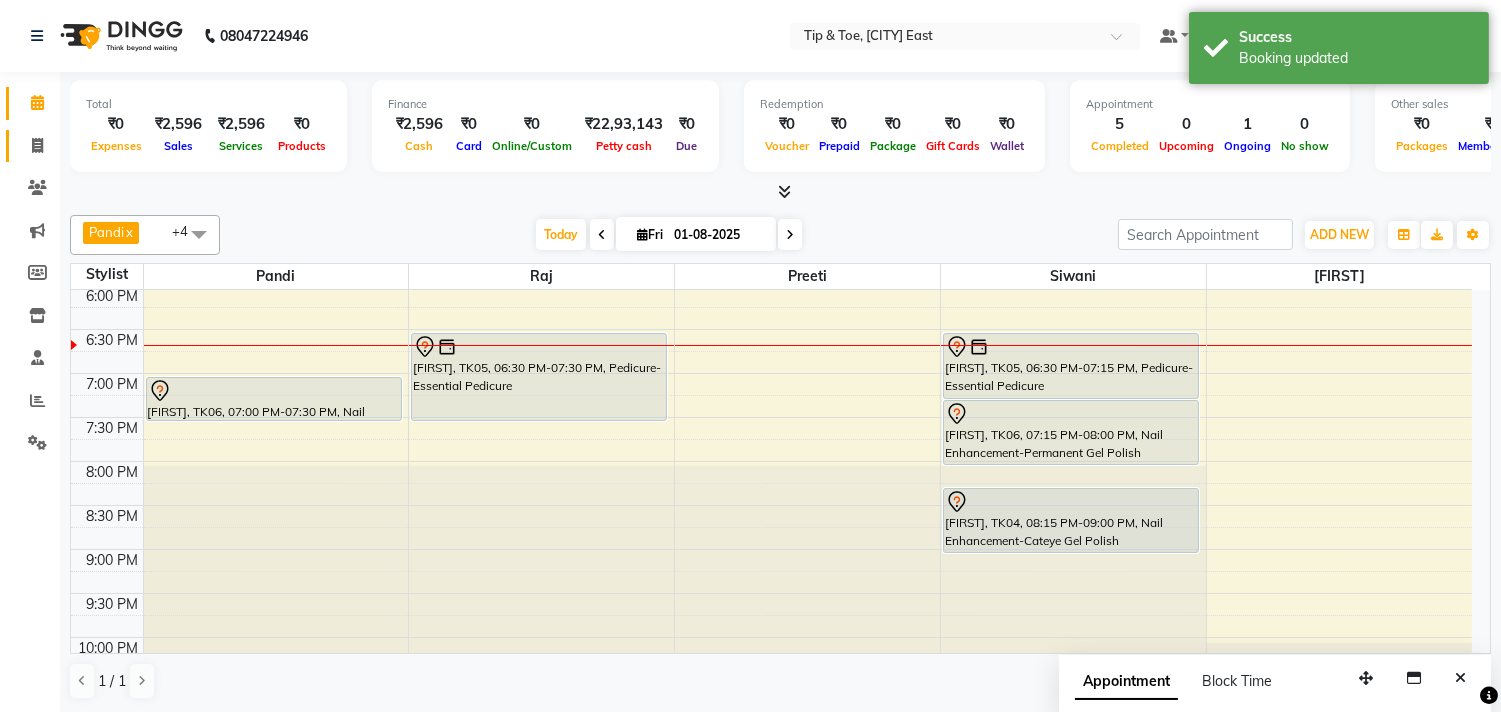 click on "Invoice" 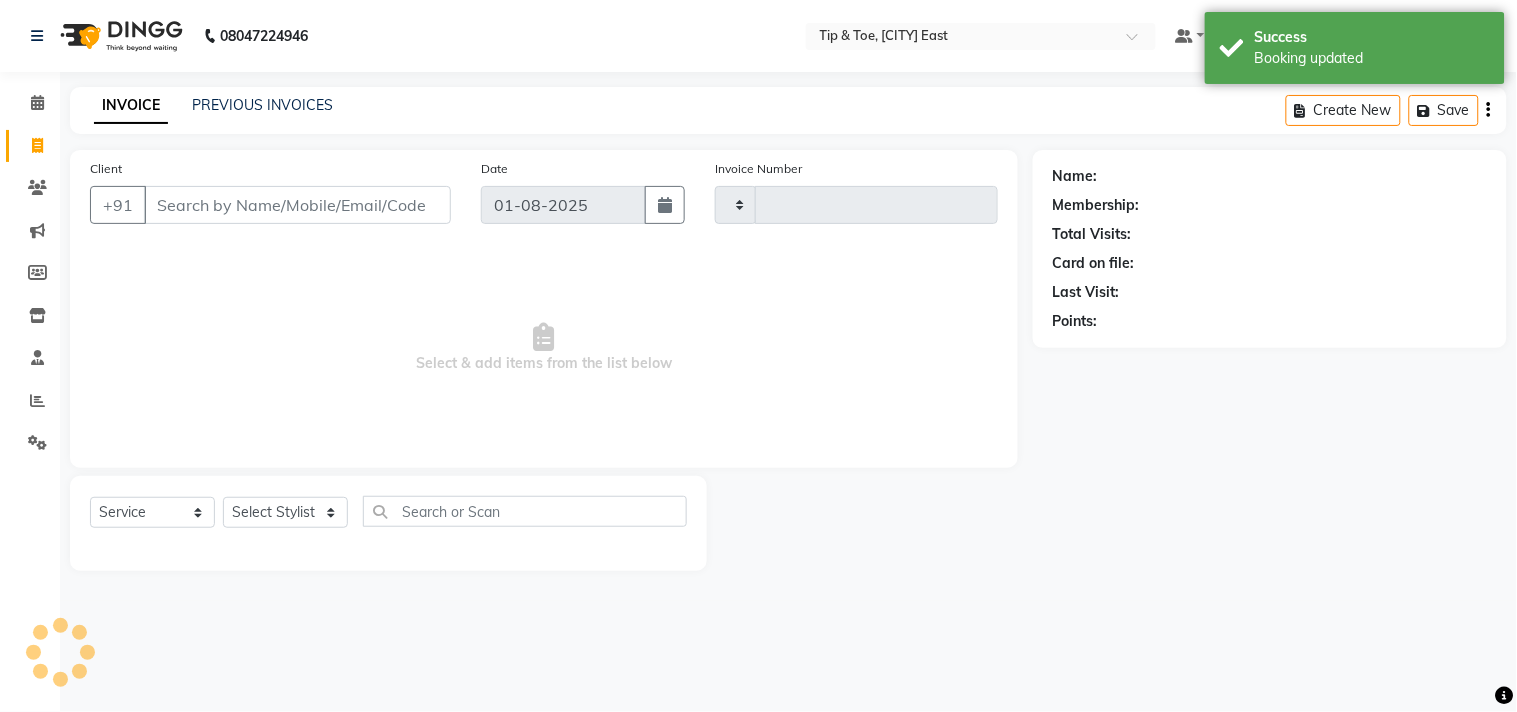 type on "0874" 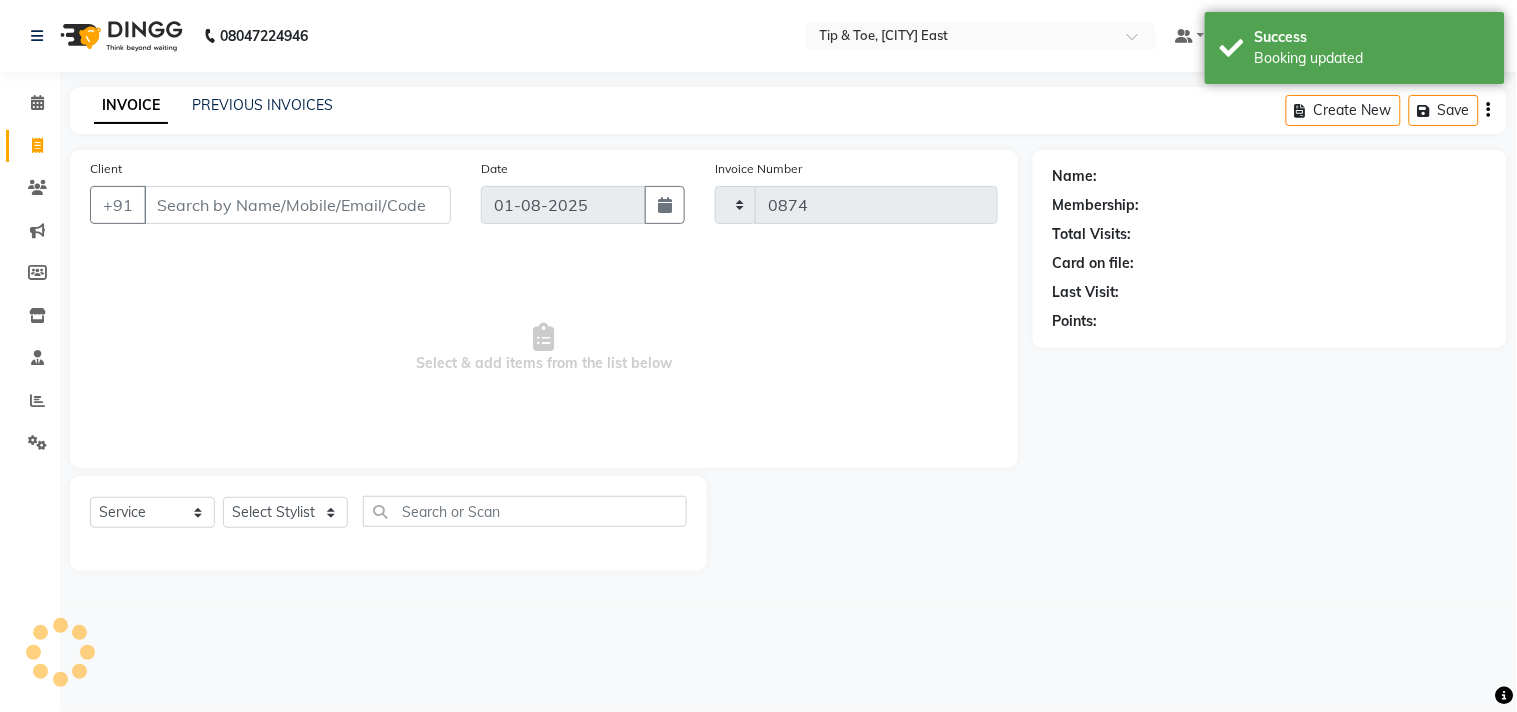 select on "5770" 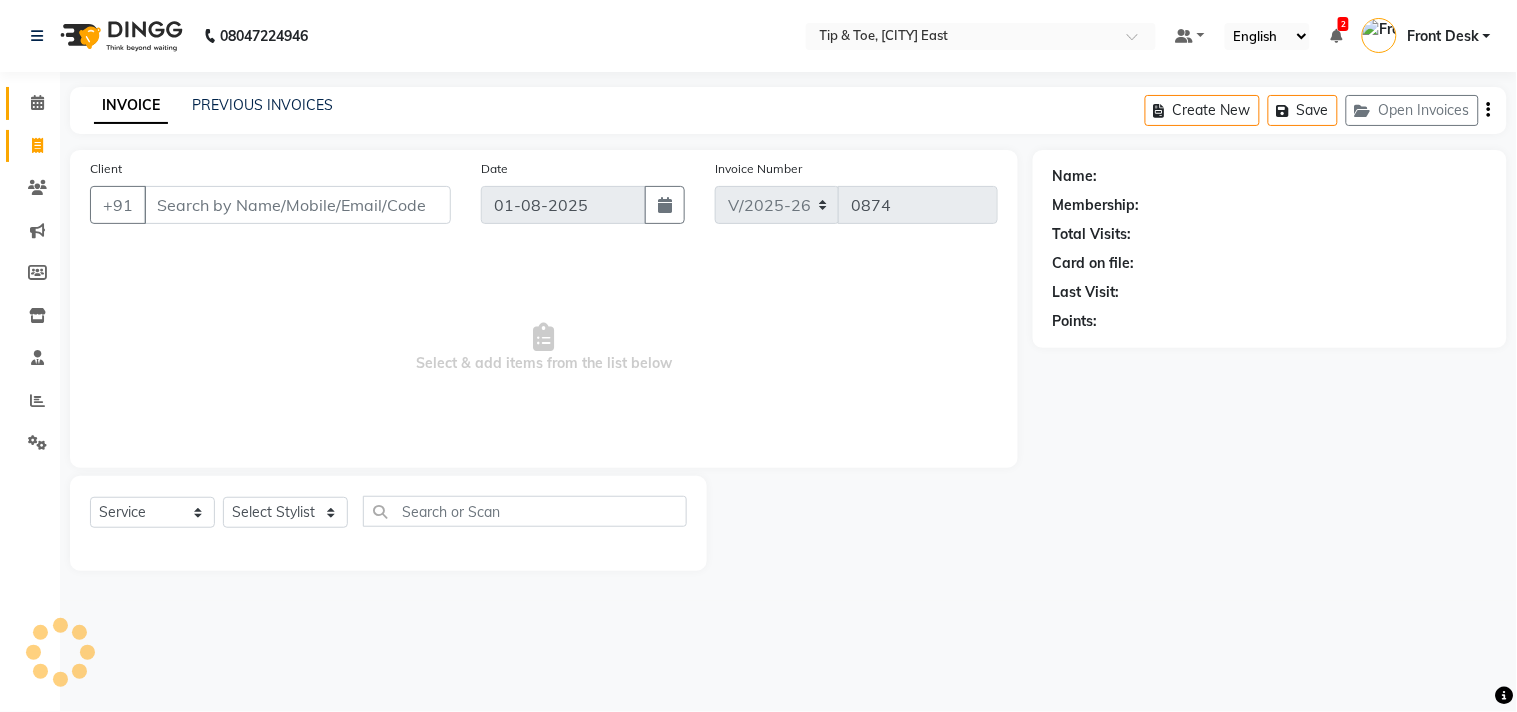 click 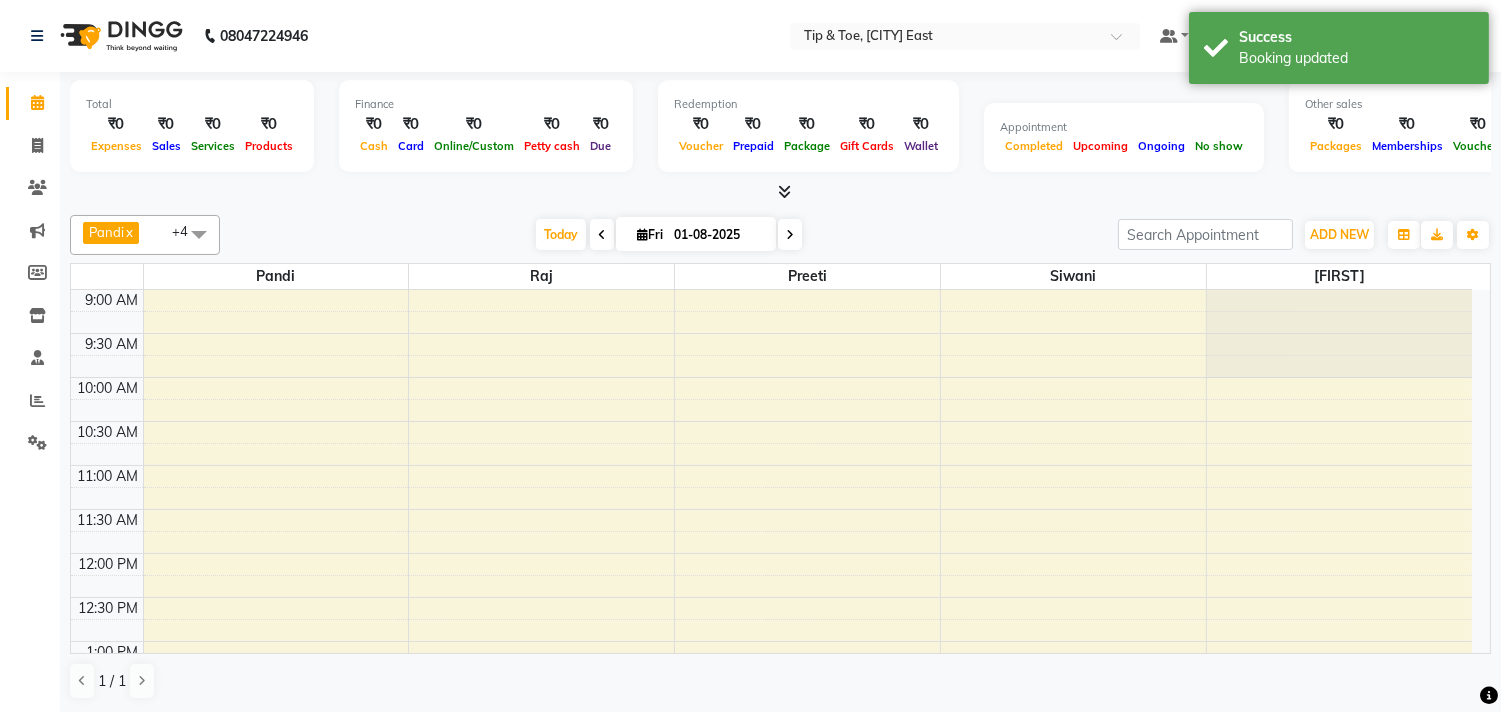 scroll, scrollTop: 0, scrollLeft: 0, axis: both 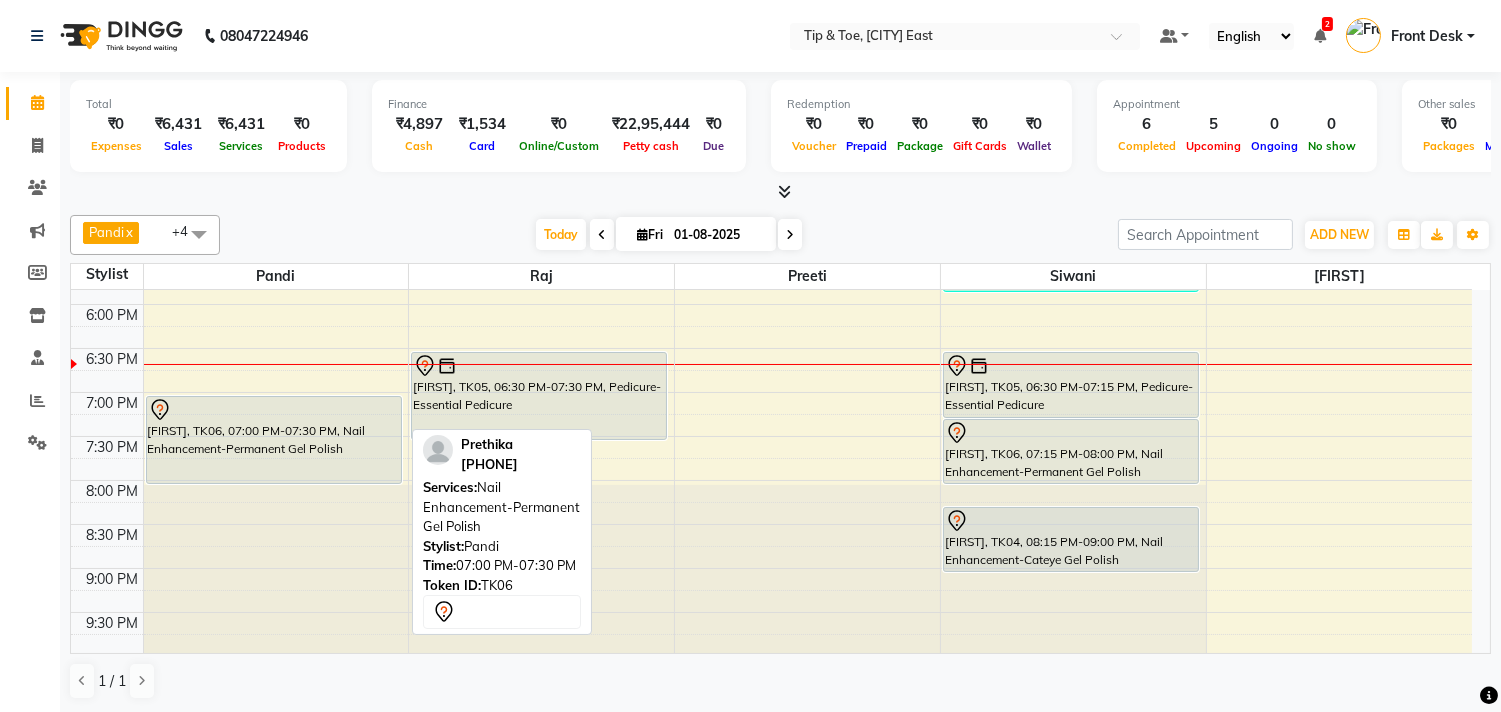 drag, startPoint x: 282, startPoint y: 435, endPoint x: 267, endPoint y: 463, distance: 31.764761 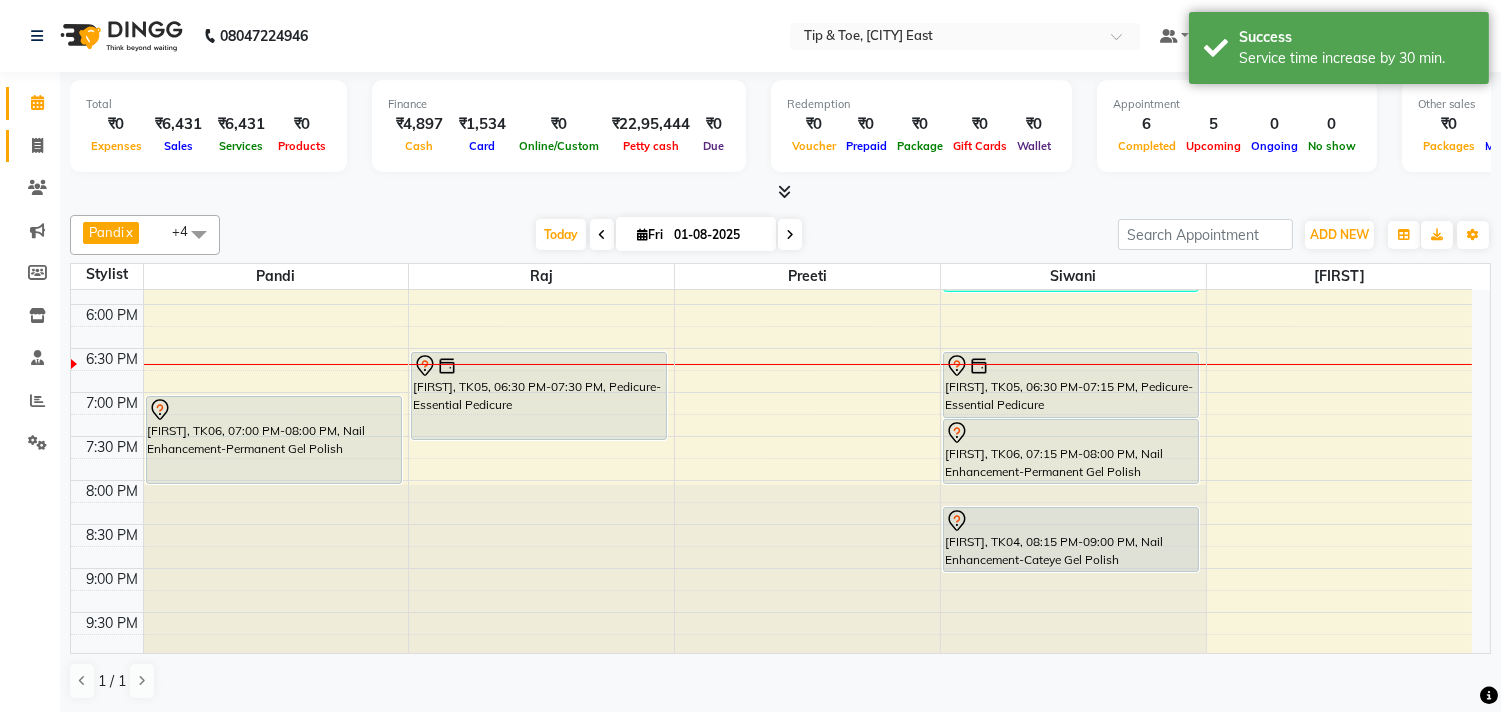 click on "Invoice" 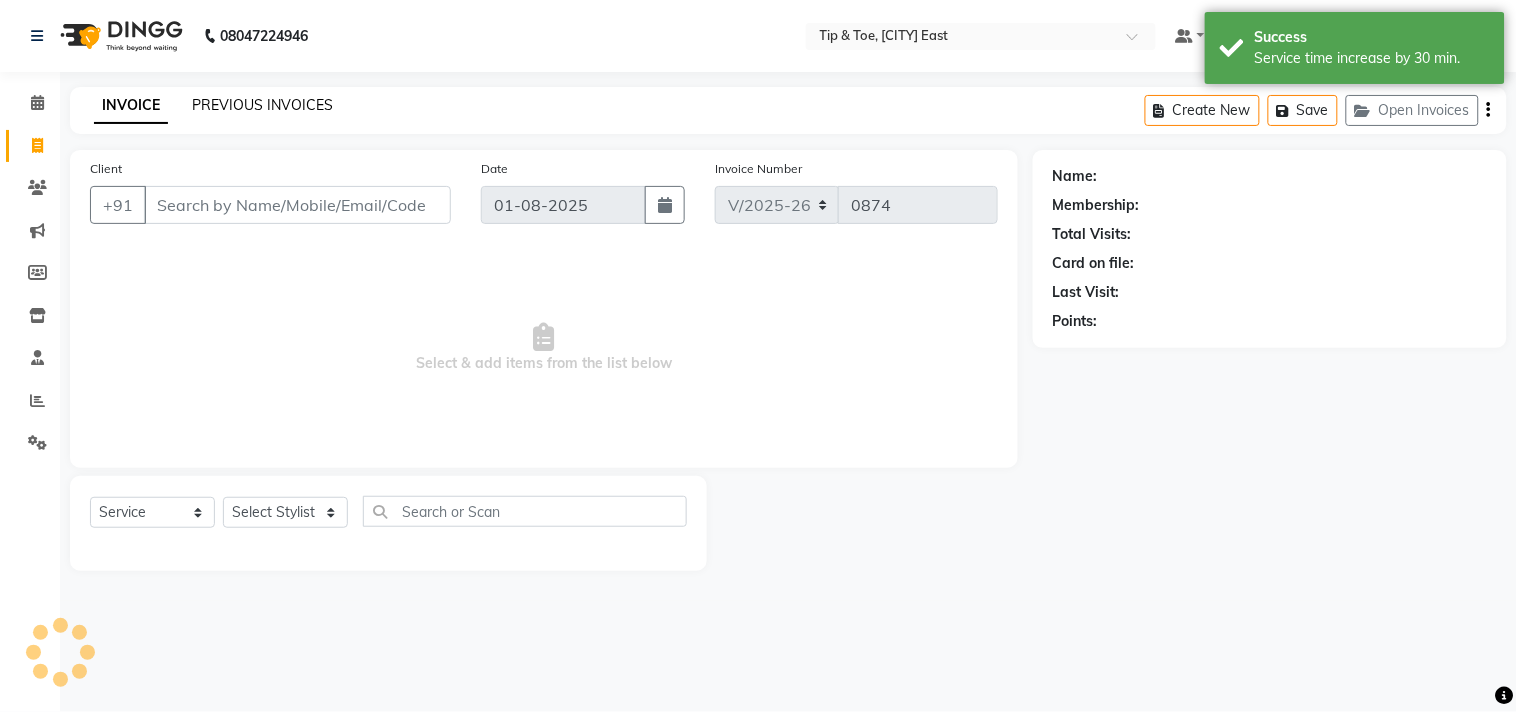 click on "PREVIOUS INVOICES" 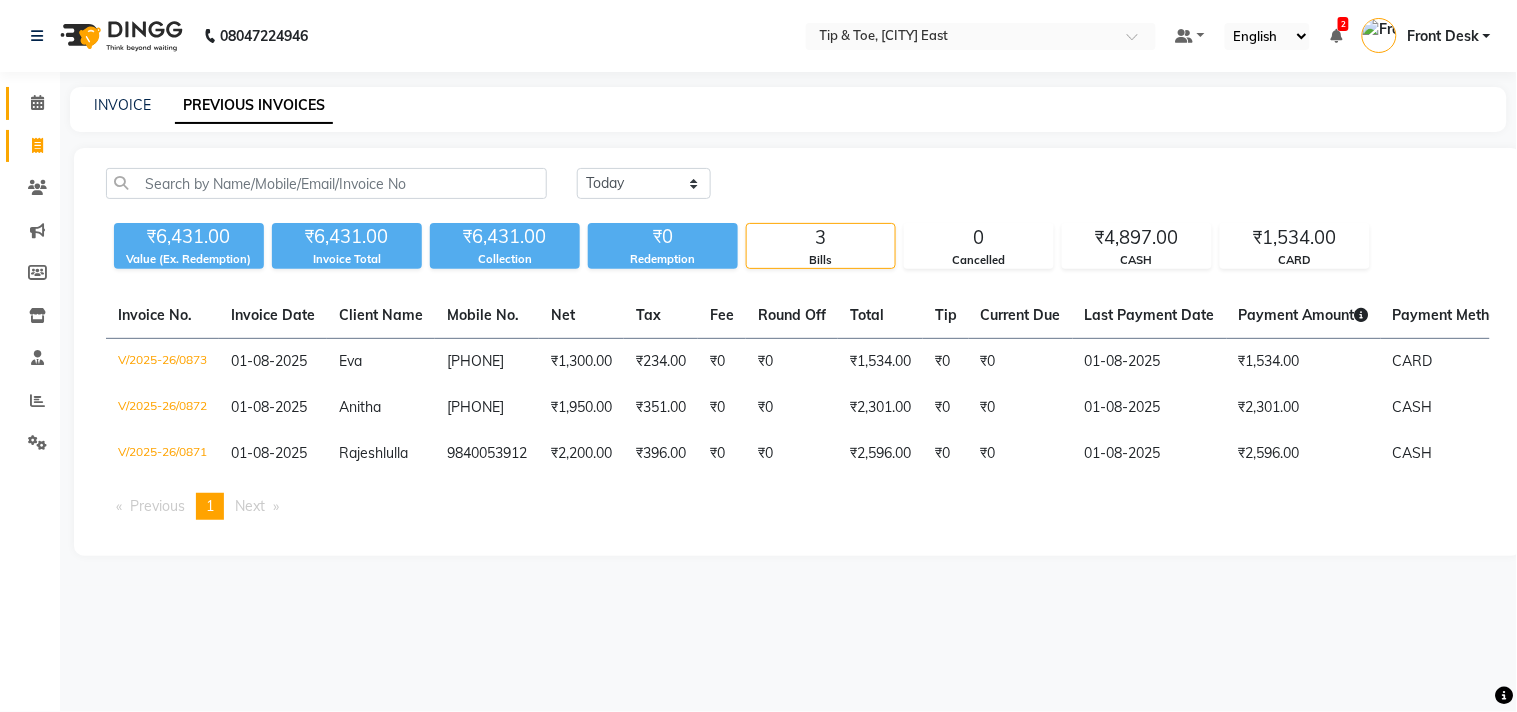 click on "Calendar" 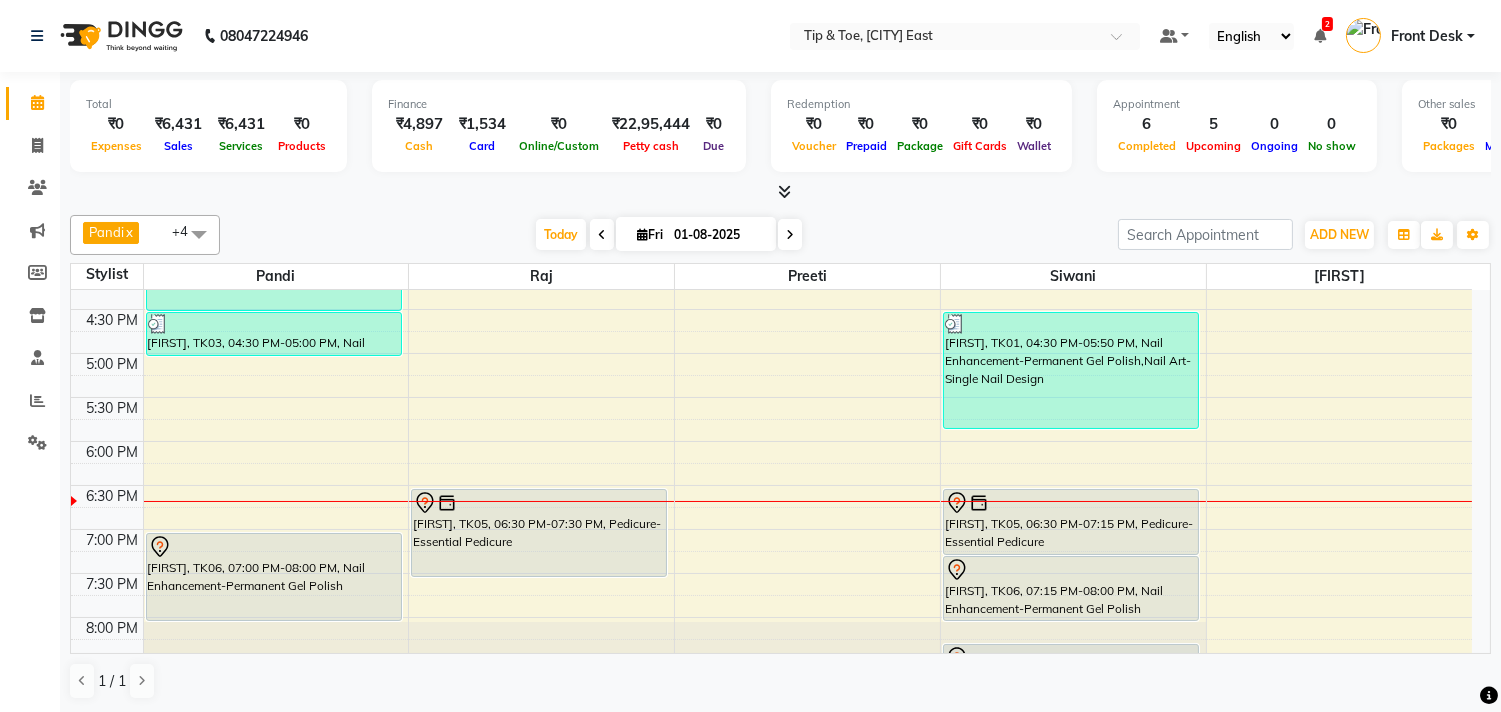 scroll, scrollTop: 666, scrollLeft: 0, axis: vertical 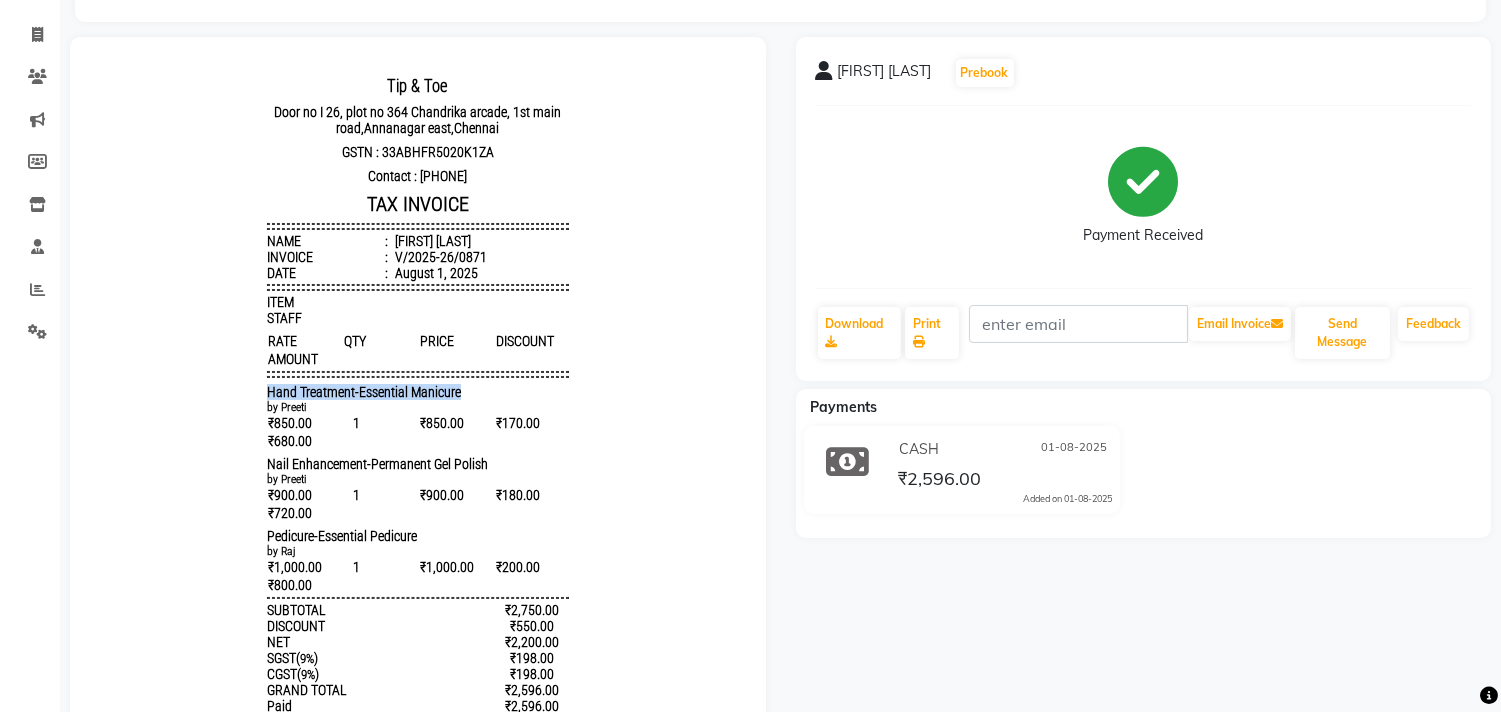 drag, startPoint x: 251, startPoint y: 381, endPoint x: 508, endPoint y: 374, distance: 257.0953 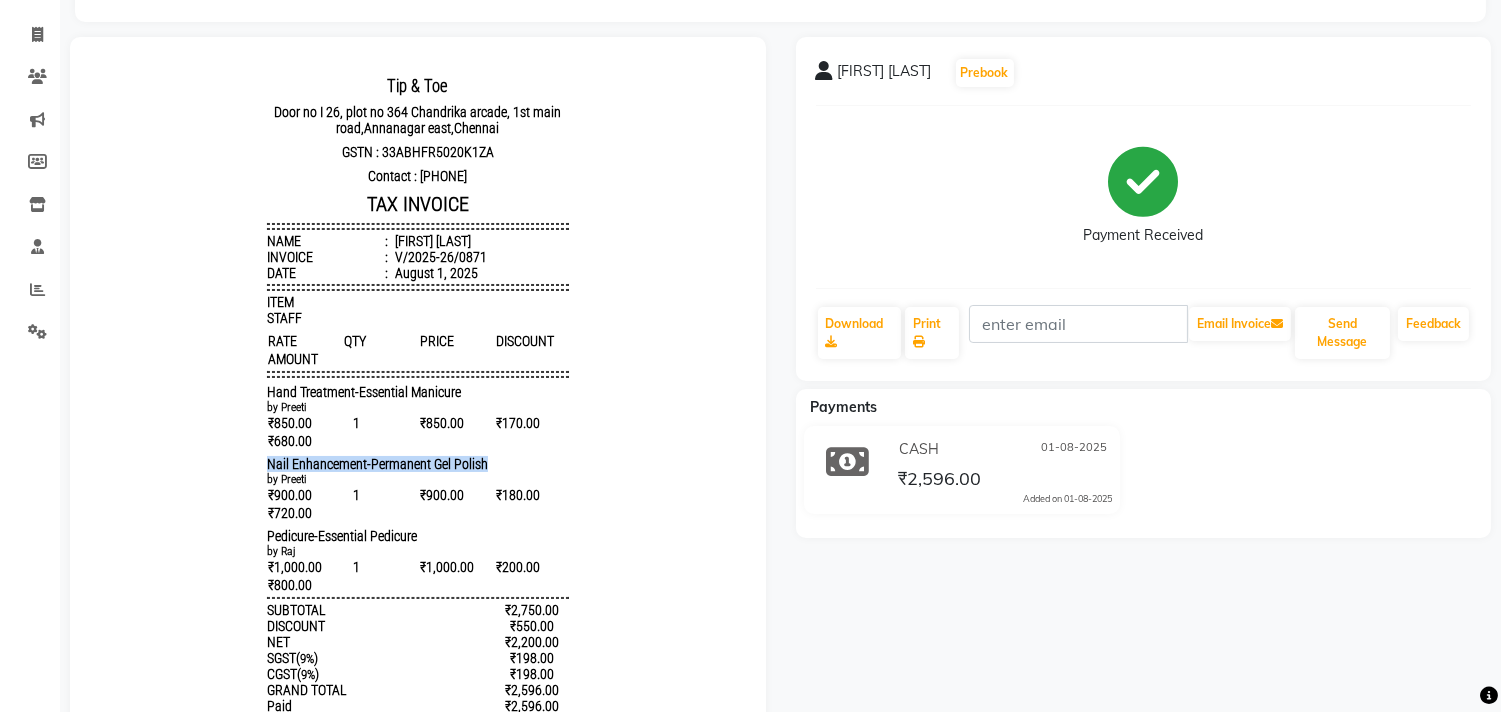 drag, startPoint x: 225, startPoint y: 461, endPoint x: 472, endPoint y: 450, distance: 247.24481 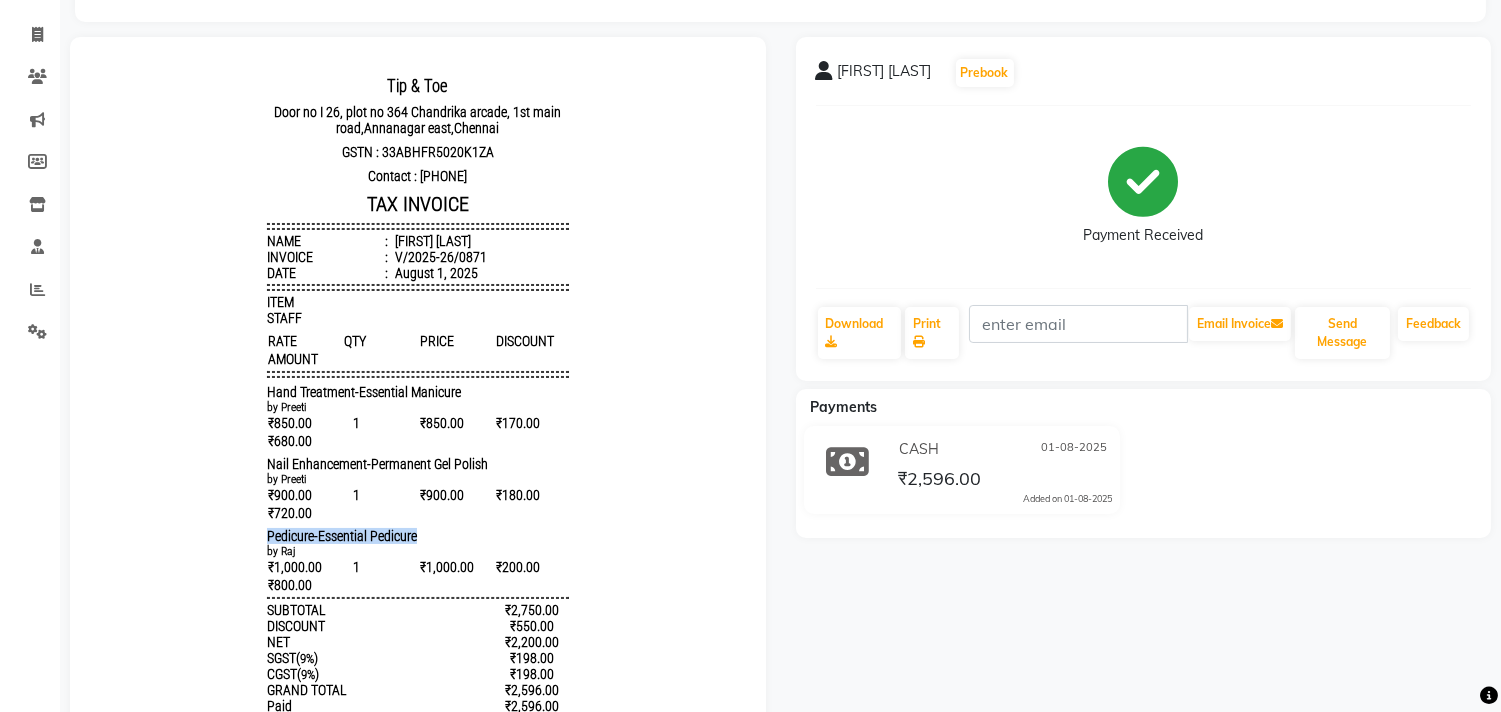 drag, startPoint x: 247, startPoint y: 530, endPoint x: 410, endPoint y: 527, distance: 163.0276 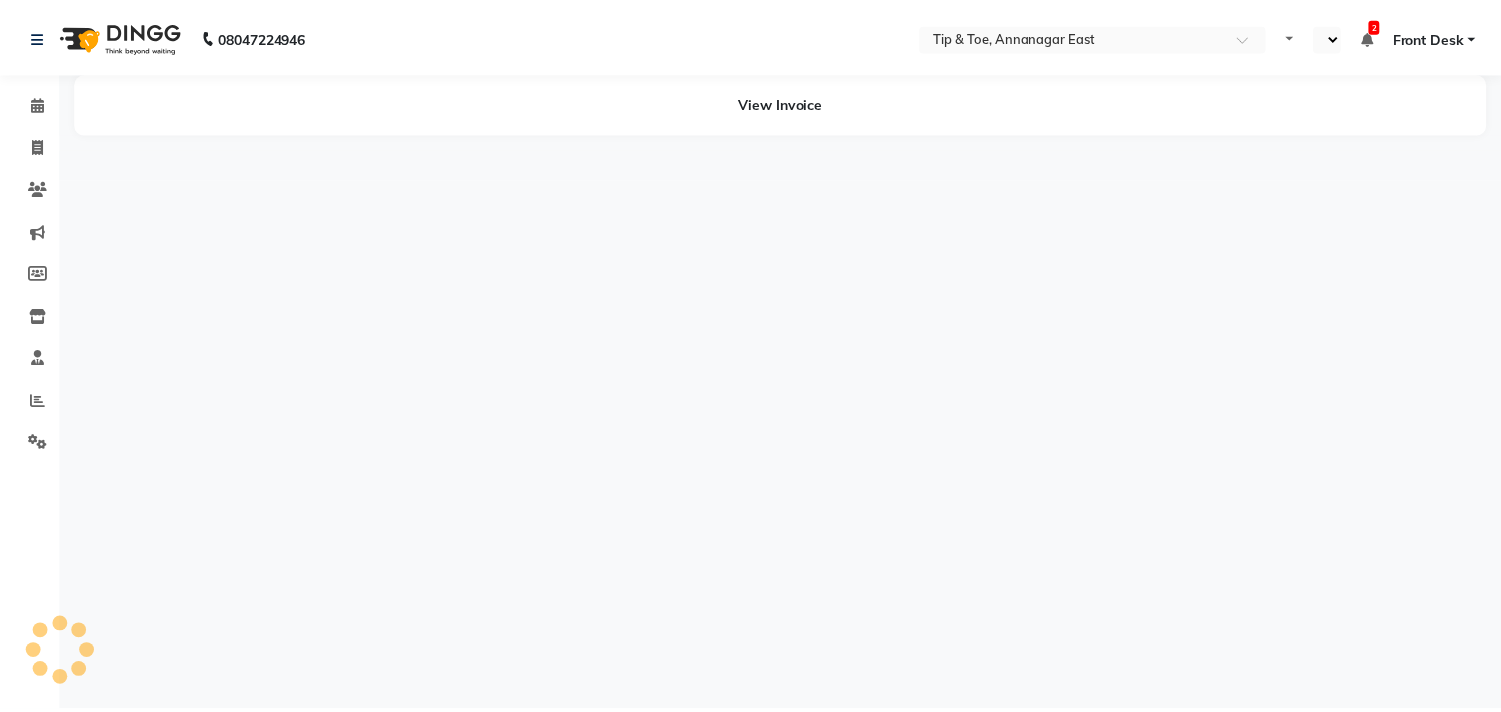 scroll, scrollTop: 0, scrollLeft: 0, axis: both 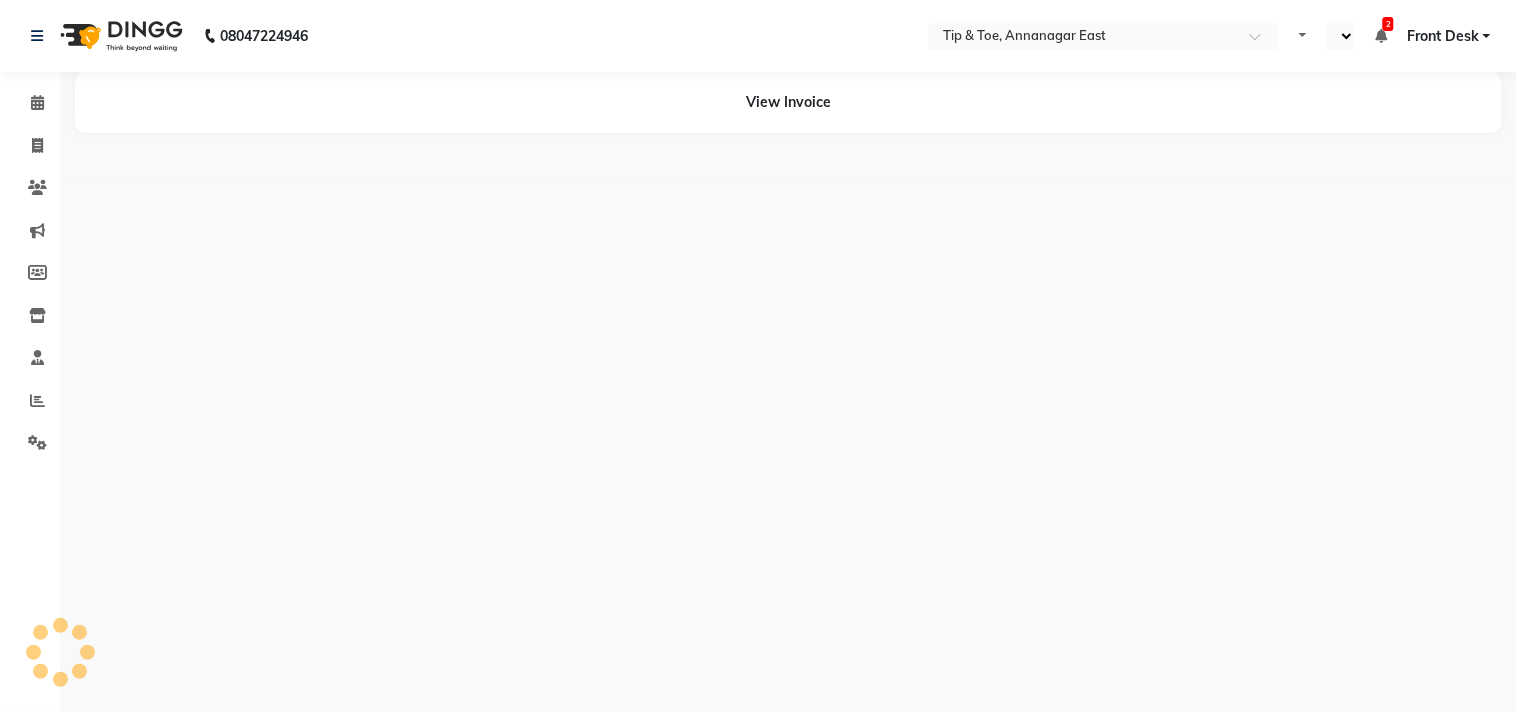 select on "en" 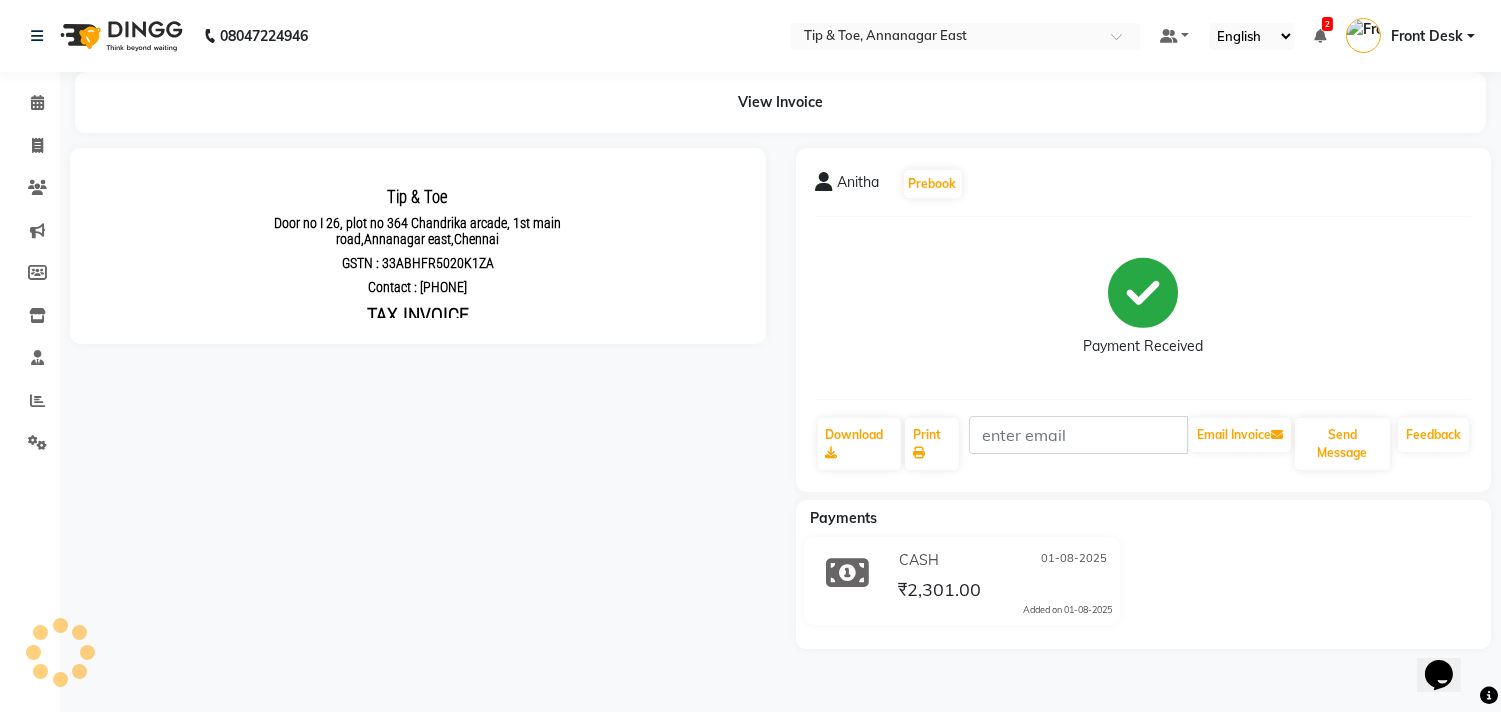 scroll, scrollTop: 0, scrollLeft: 0, axis: both 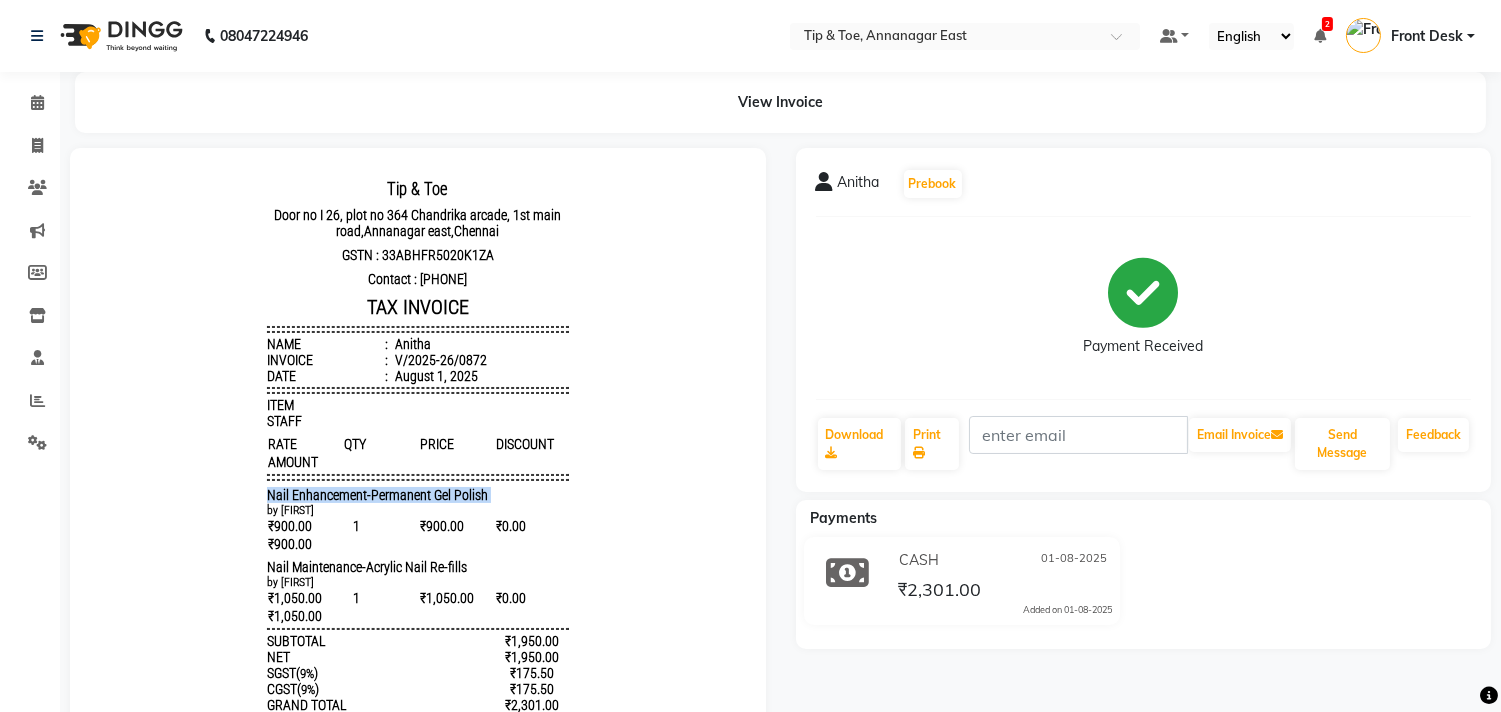 drag, startPoint x: 237, startPoint y: 506, endPoint x: 312, endPoint y: 476, distance: 80.77747 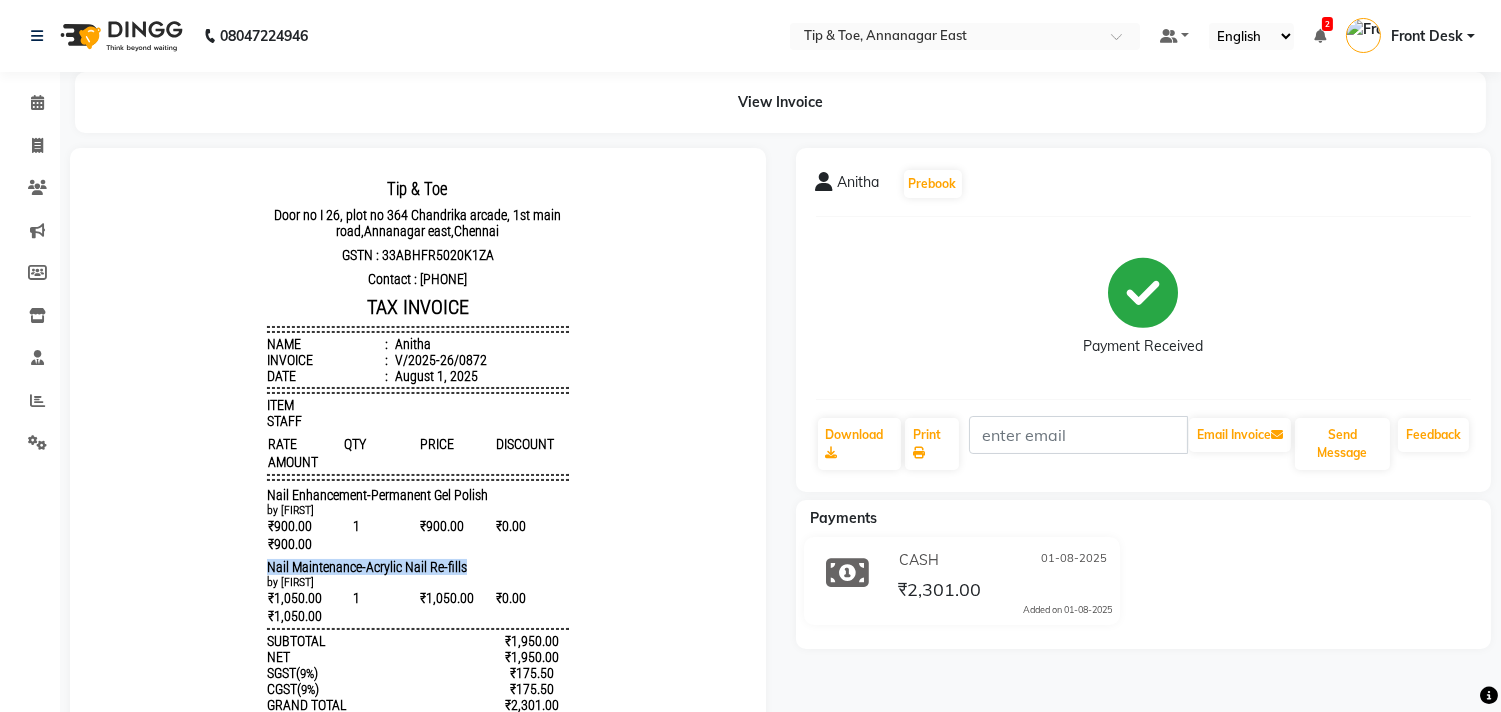 drag, startPoint x: 223, startPoint y: 564, endPoint x: 518, endPoint y: 565, distance: 295.0017 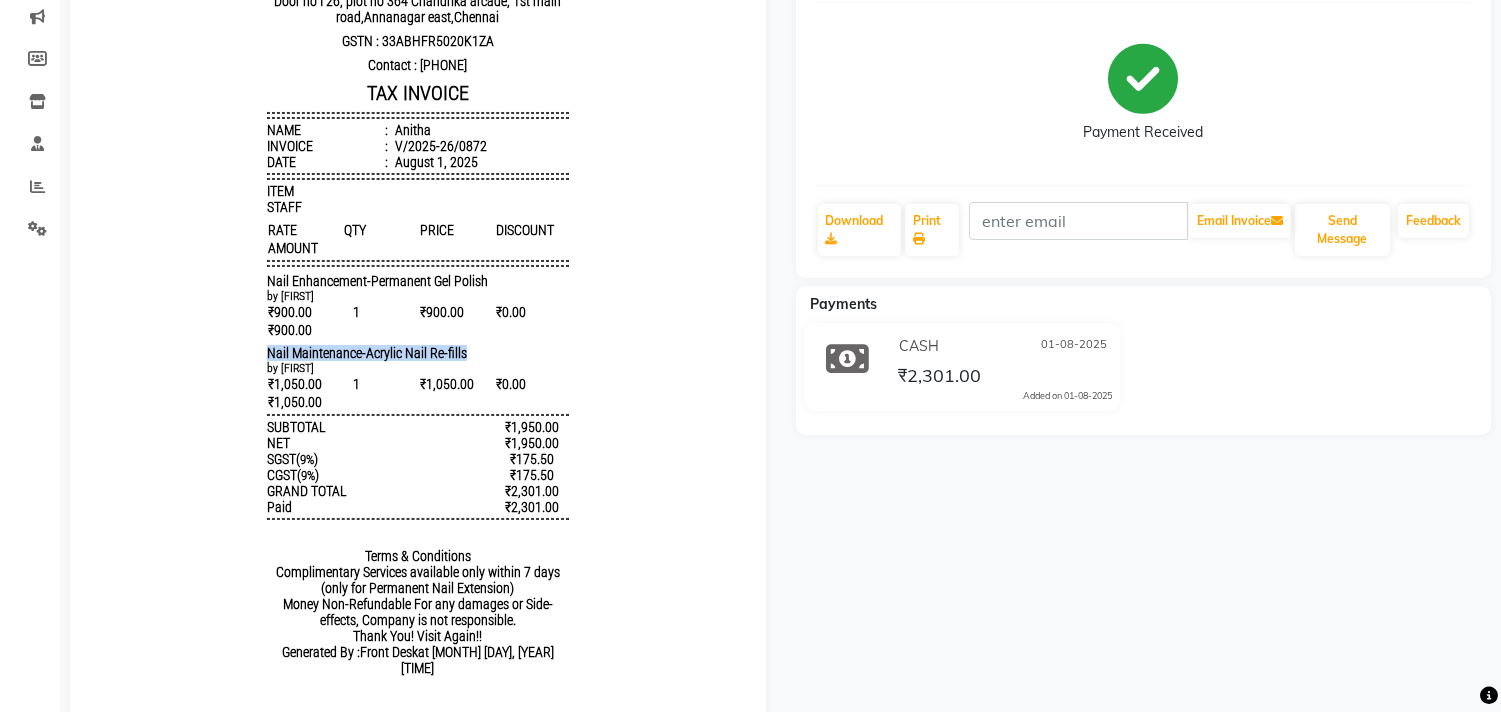 scroll, scrollTop: 277, scrollLeft: 0, axis: vertical 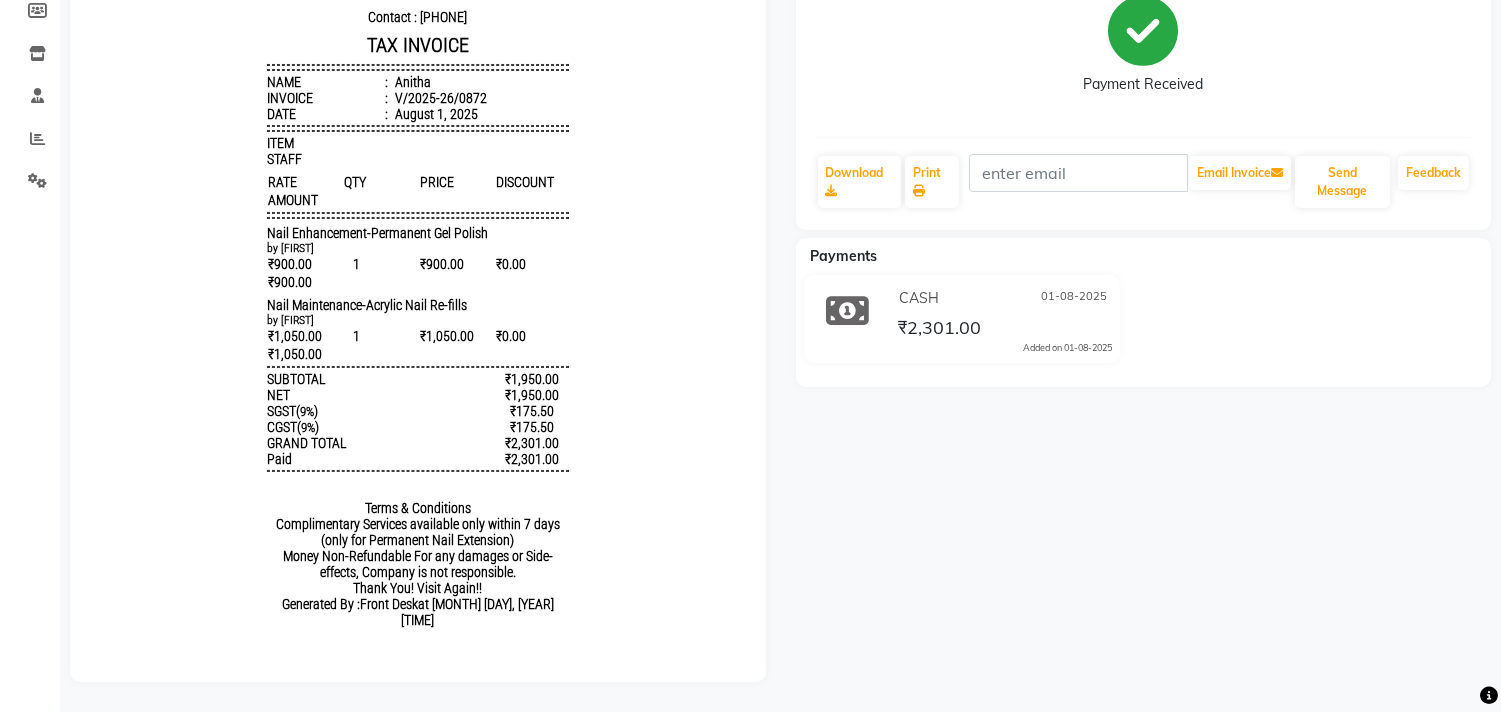 click on "Tip & Toe
Door no [NUMBER], plot no [NUMBER] [BUILDING_NAME], [NUMBER] [STREET_NAME],[NEIGHBORHOOD], [CITY]
GSTN :
[GSTN]
Contact : [PHONE]
TAX INVOICE
Name  :
[FIRST]
Invoice  :
V/2025-26/0872
Date  :
[MONTH] [DAY], [YEAR]
ITEM
STAFF
RATE
QTY PRICE" at bounding box center (418, 277) 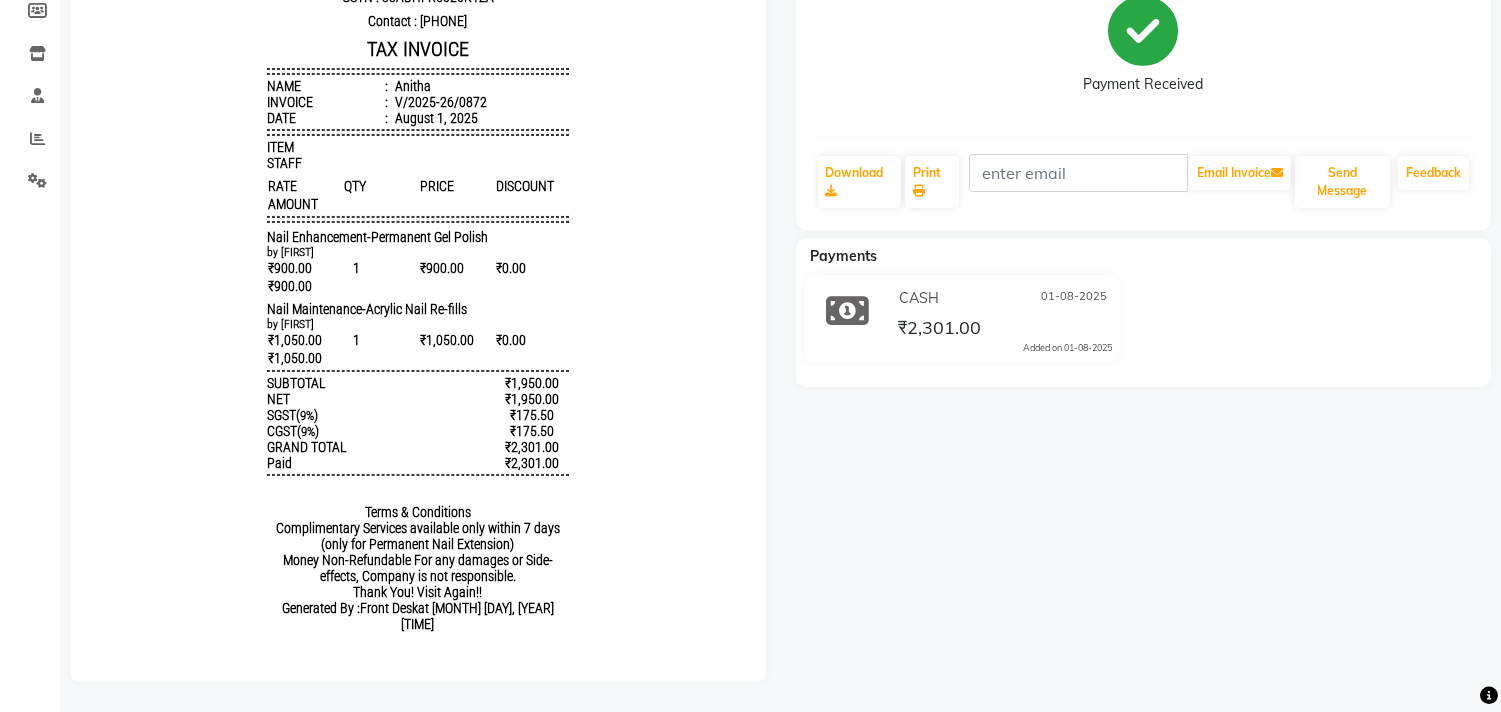 scroll, scrollTop: 0, scrollLeft: 0, axis: both 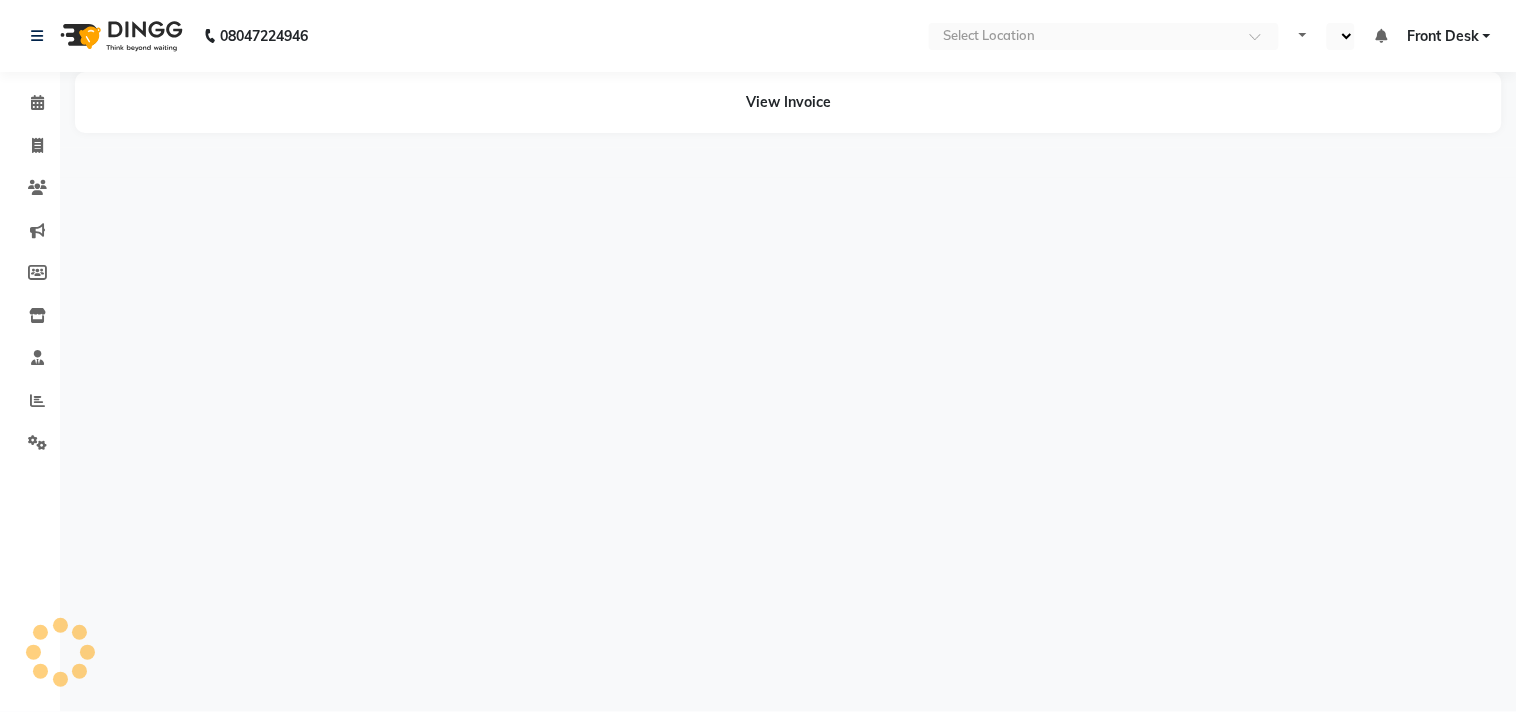 select on "en" 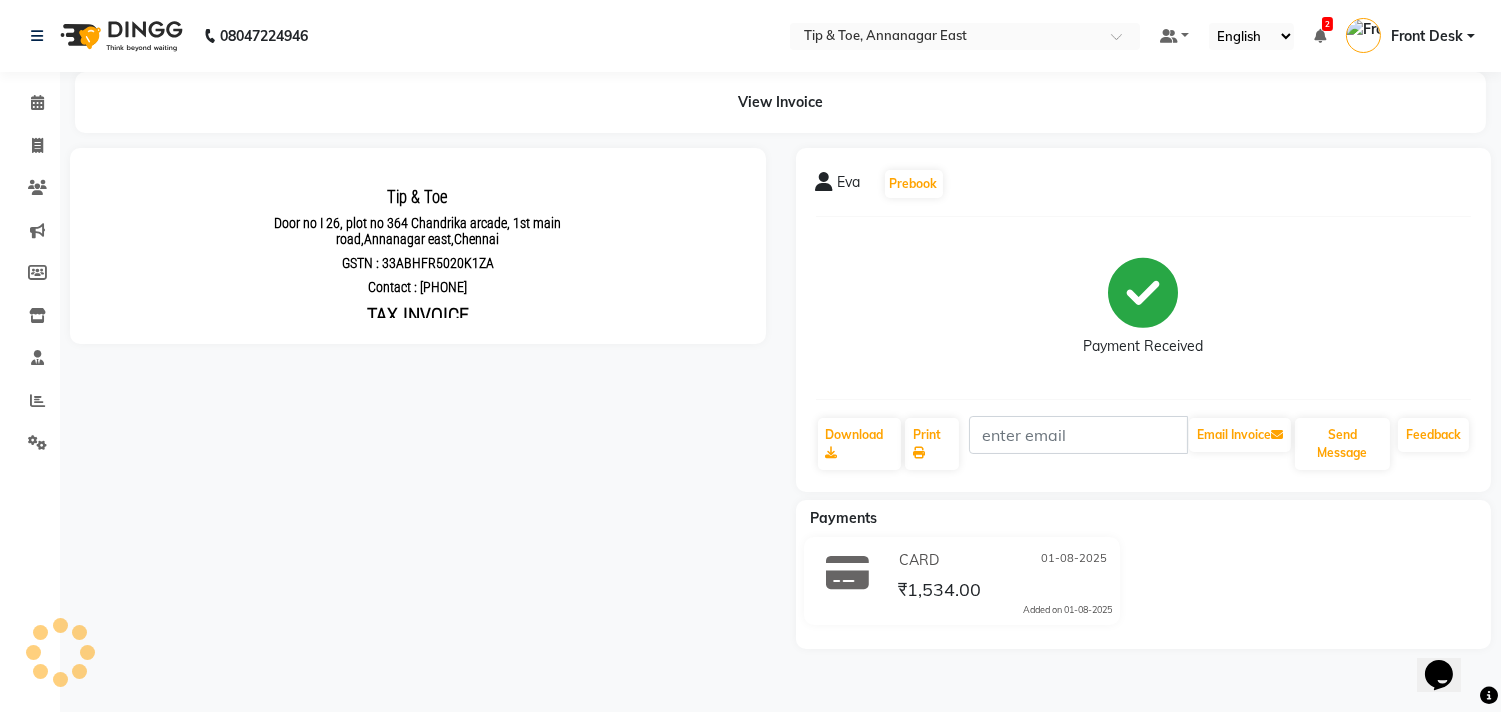 scroll, scrollTop: 0, scrollLeft: 0, axis: both 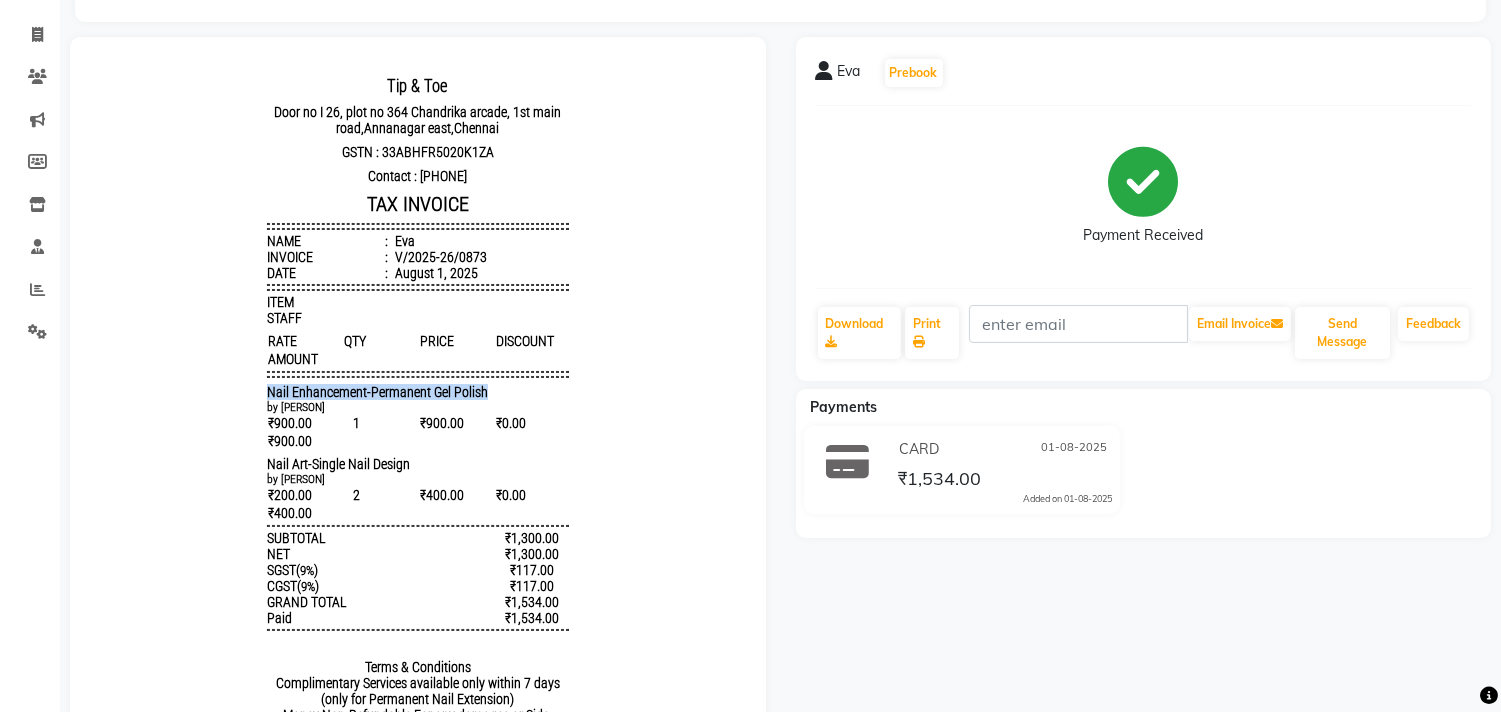 drag, startPoint x: 238, startPoint y: 386, endPoint x: 552, endPoint y: 392, distance: 314.0573 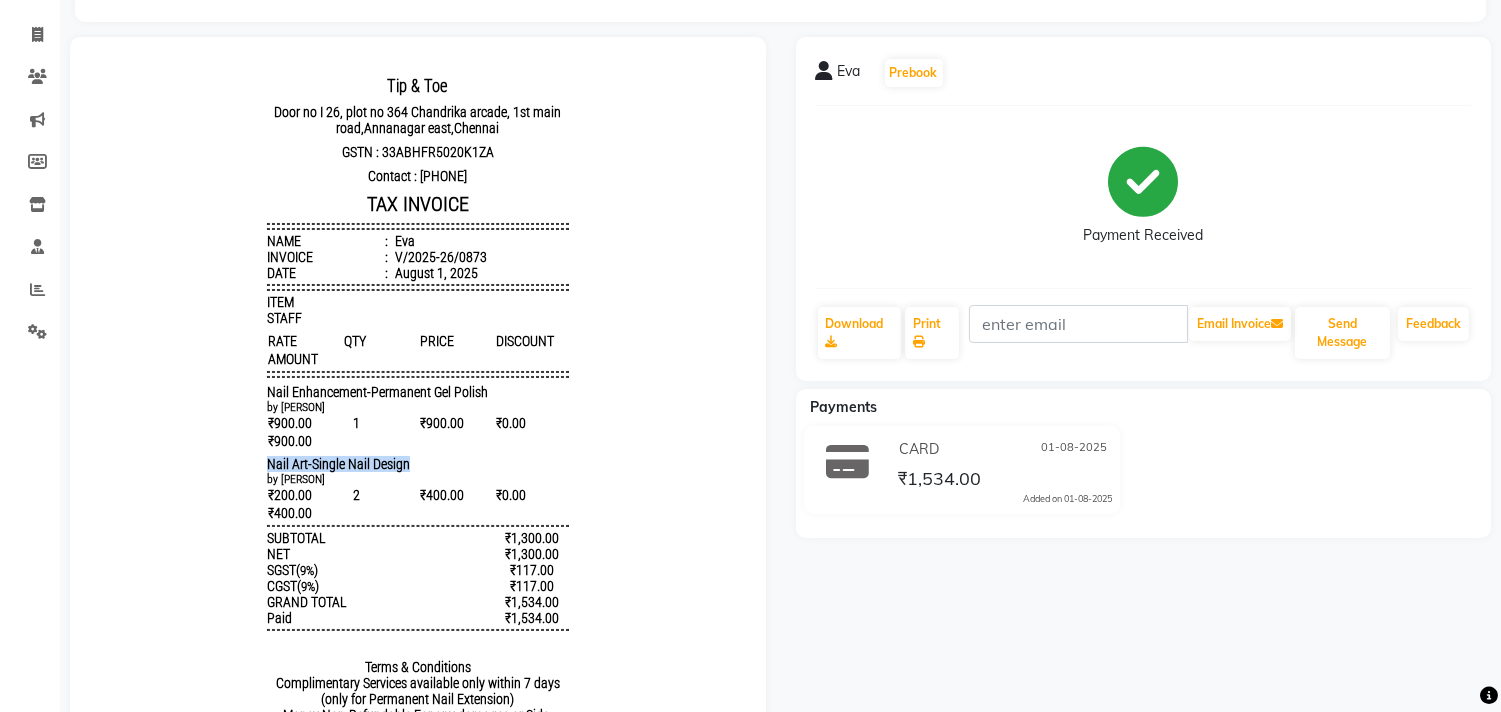 drag, startPoint x: 214, startPoint y: 460, endPoint x: 396, endPoint y: 467, distance: 182.13457 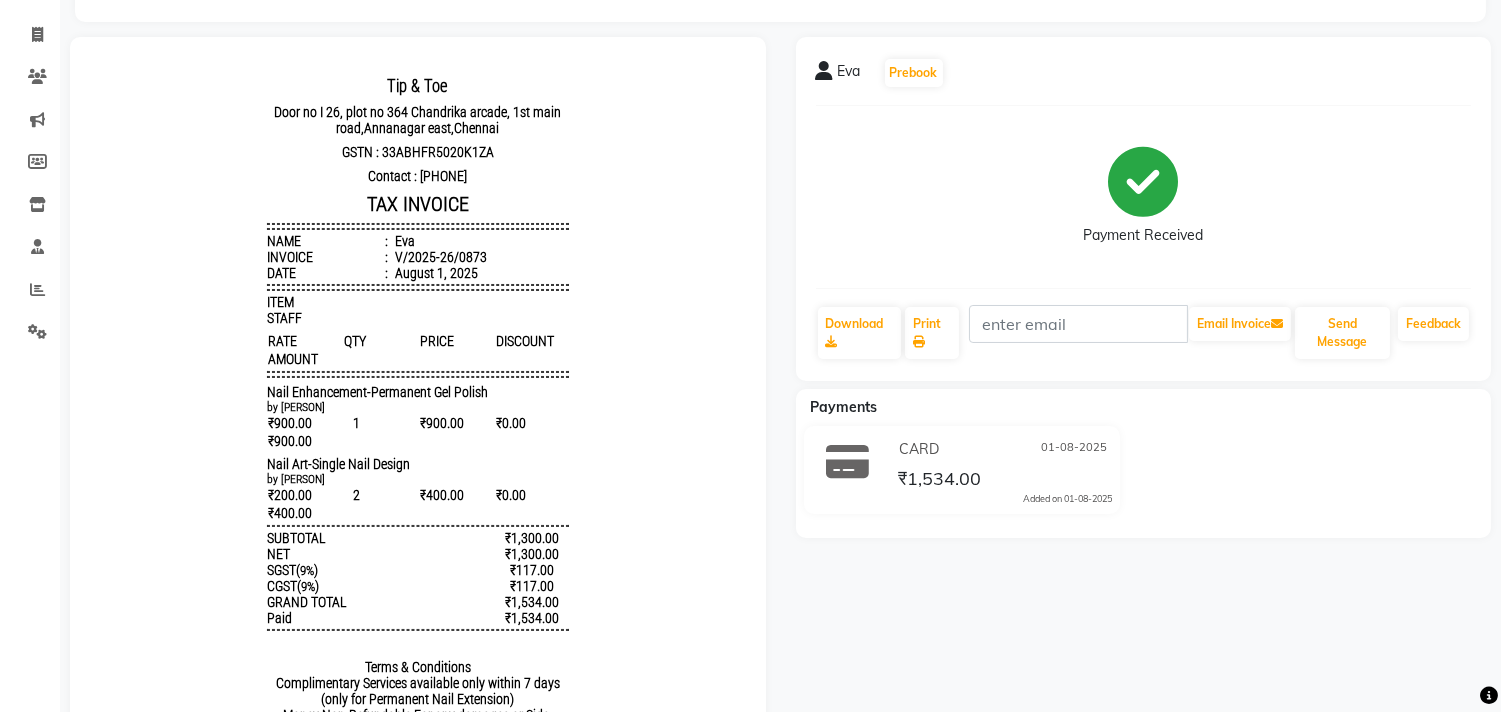 drag, startPoint x: 358, startPoint y: 469, endPoint x: 307, endPoint y: 443, distance: 57.245087 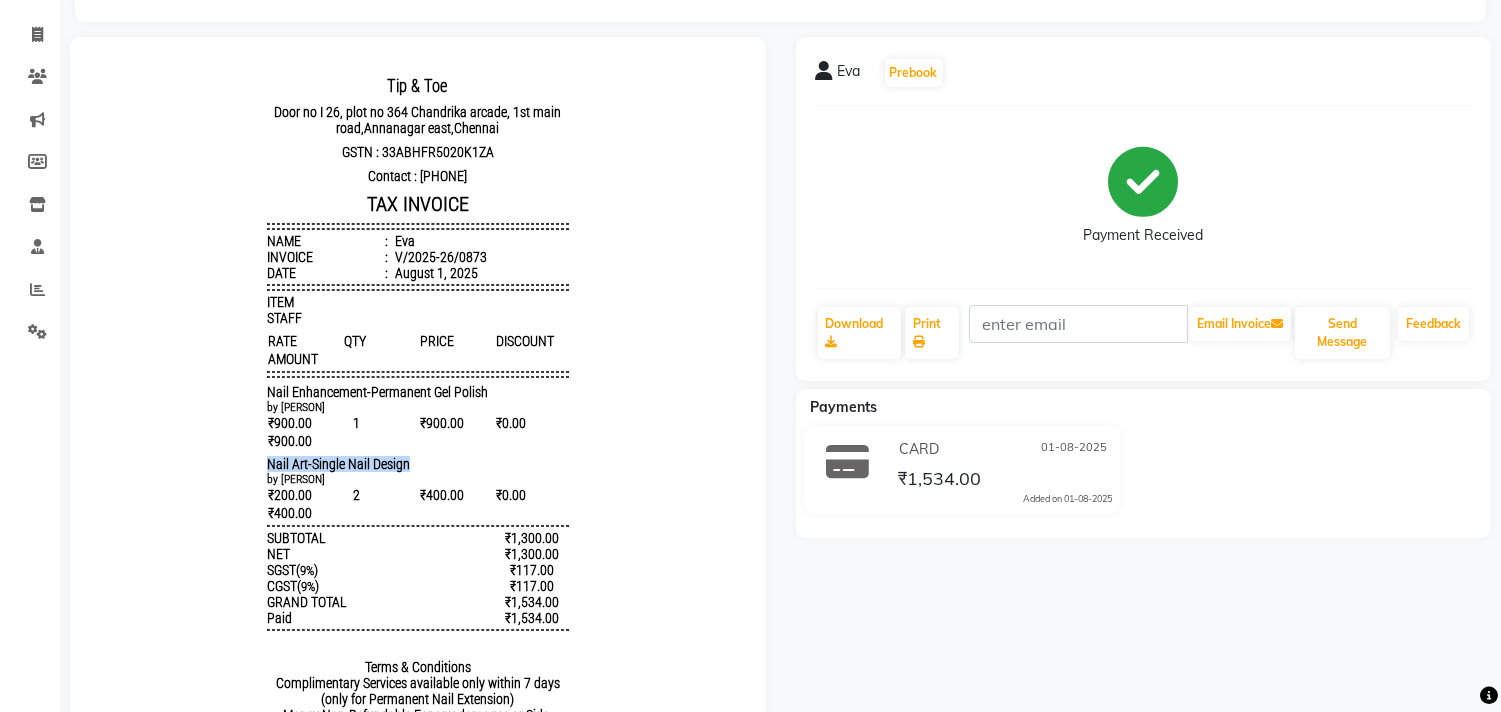 drag, startPoint x: 225, startPoint y: 452, endPoint x: 573, endPoint y: 451, distance: 348.00143 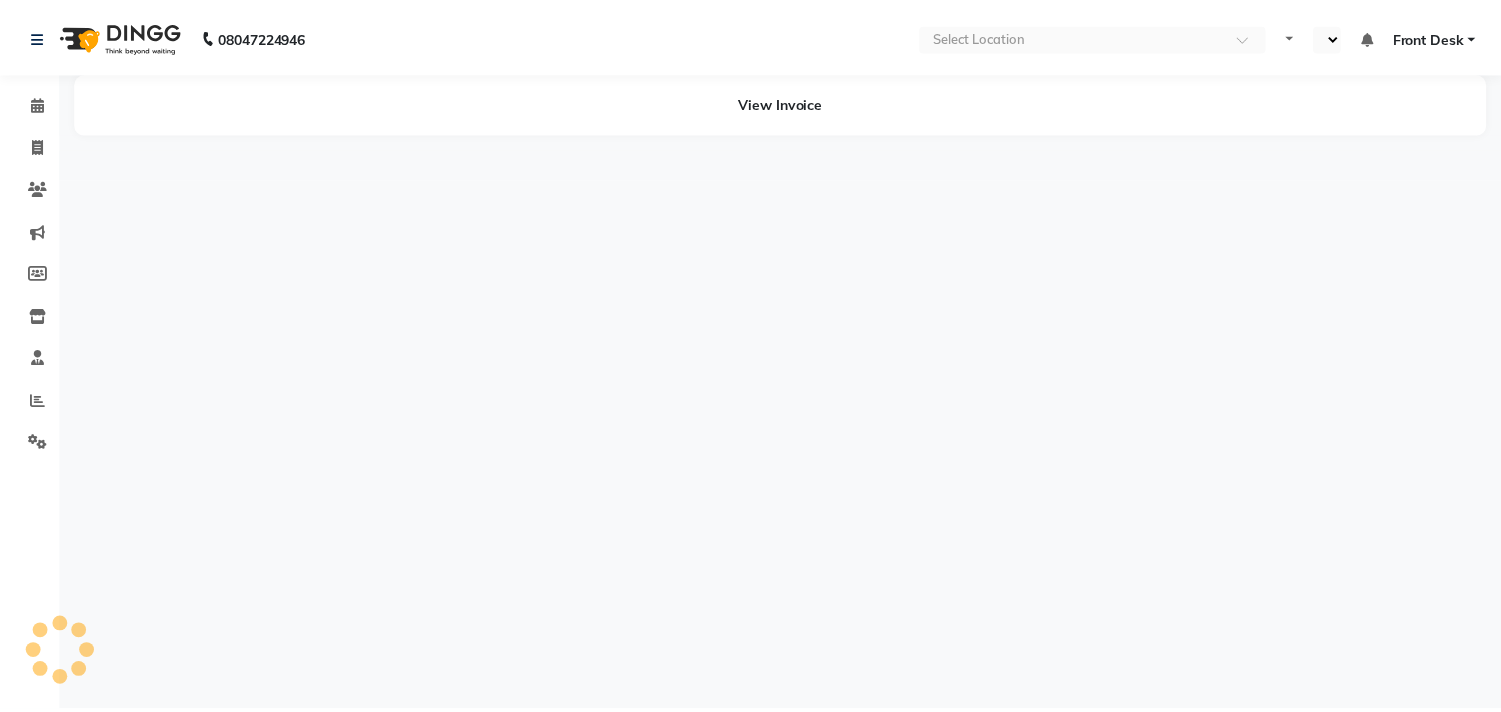 scroll, scrollTop: 0, scrollLeft: 0, axis: both 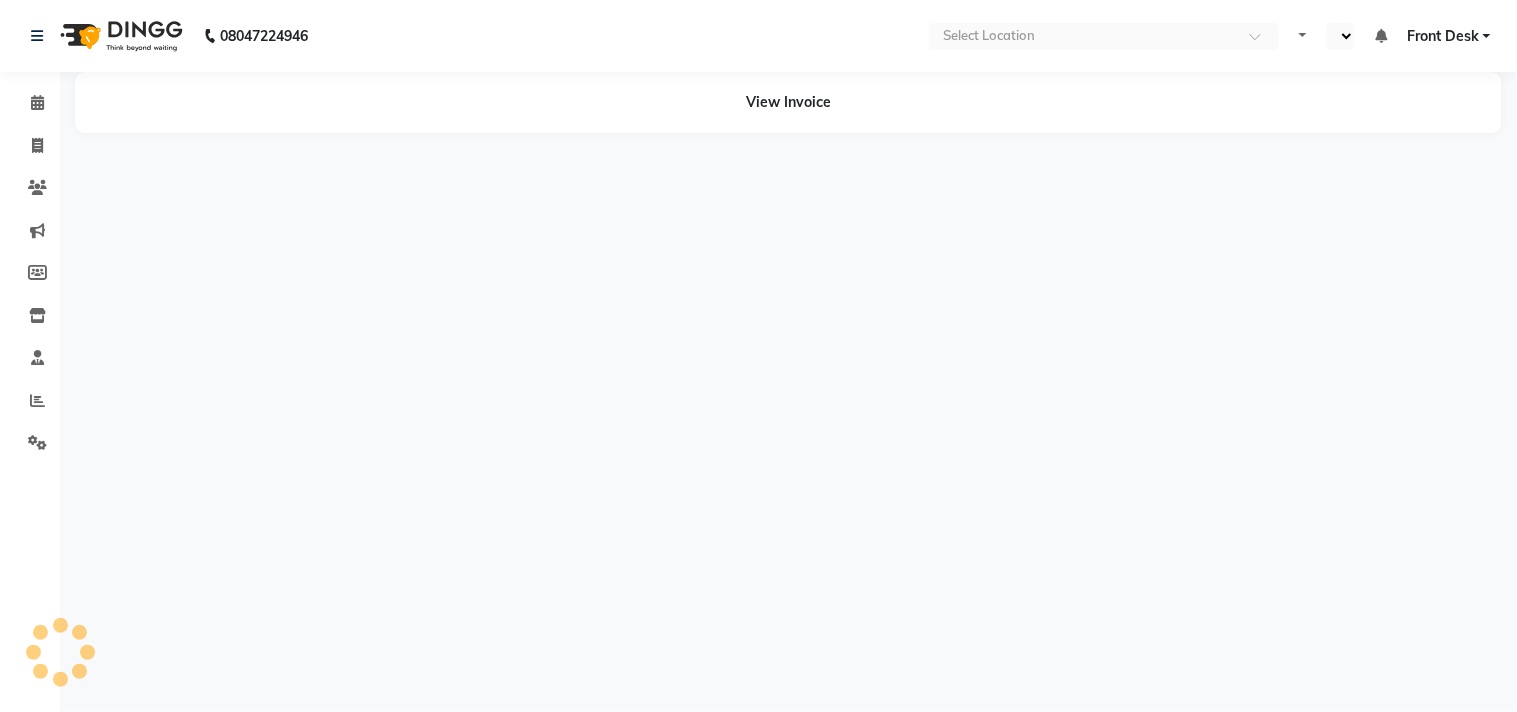 select on "en" 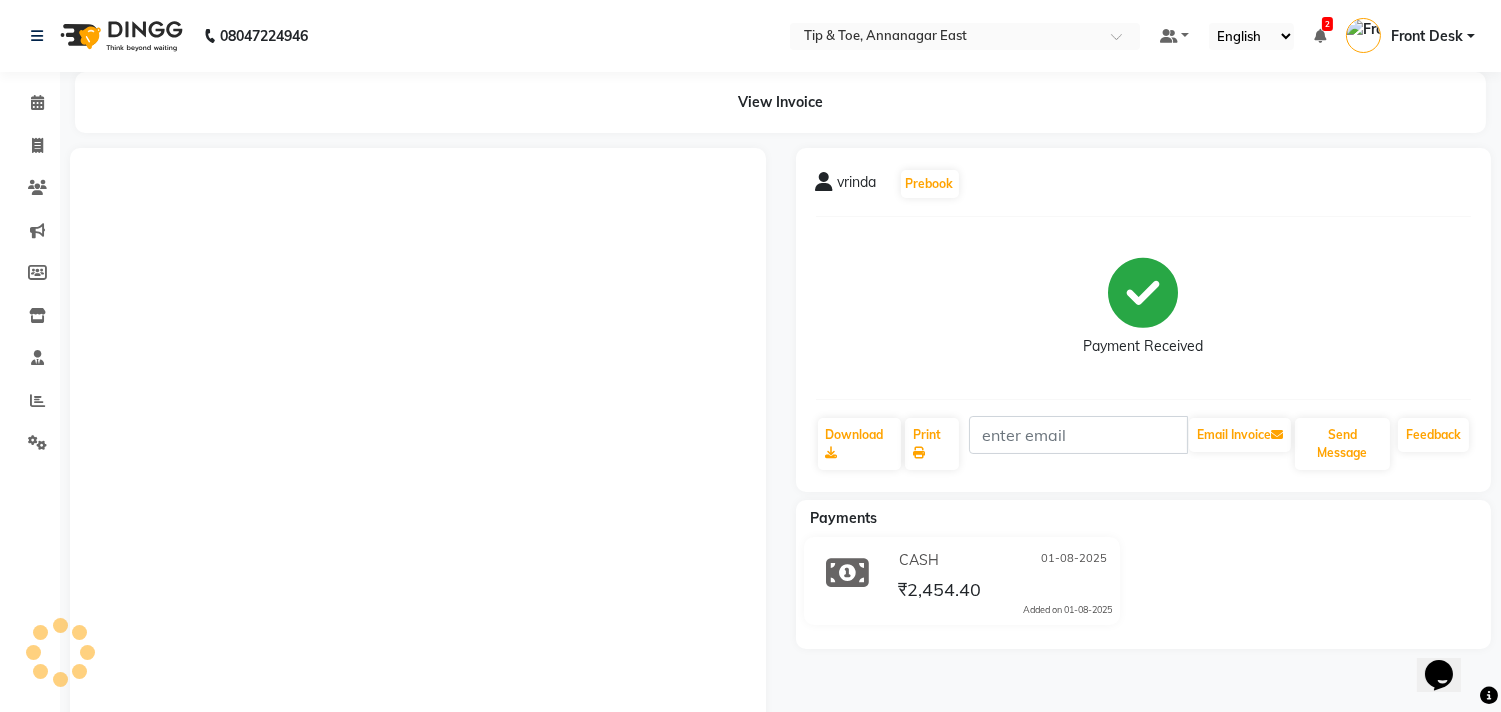 scroll, scrollTop: 0, scrollLeft: 0, axis: both 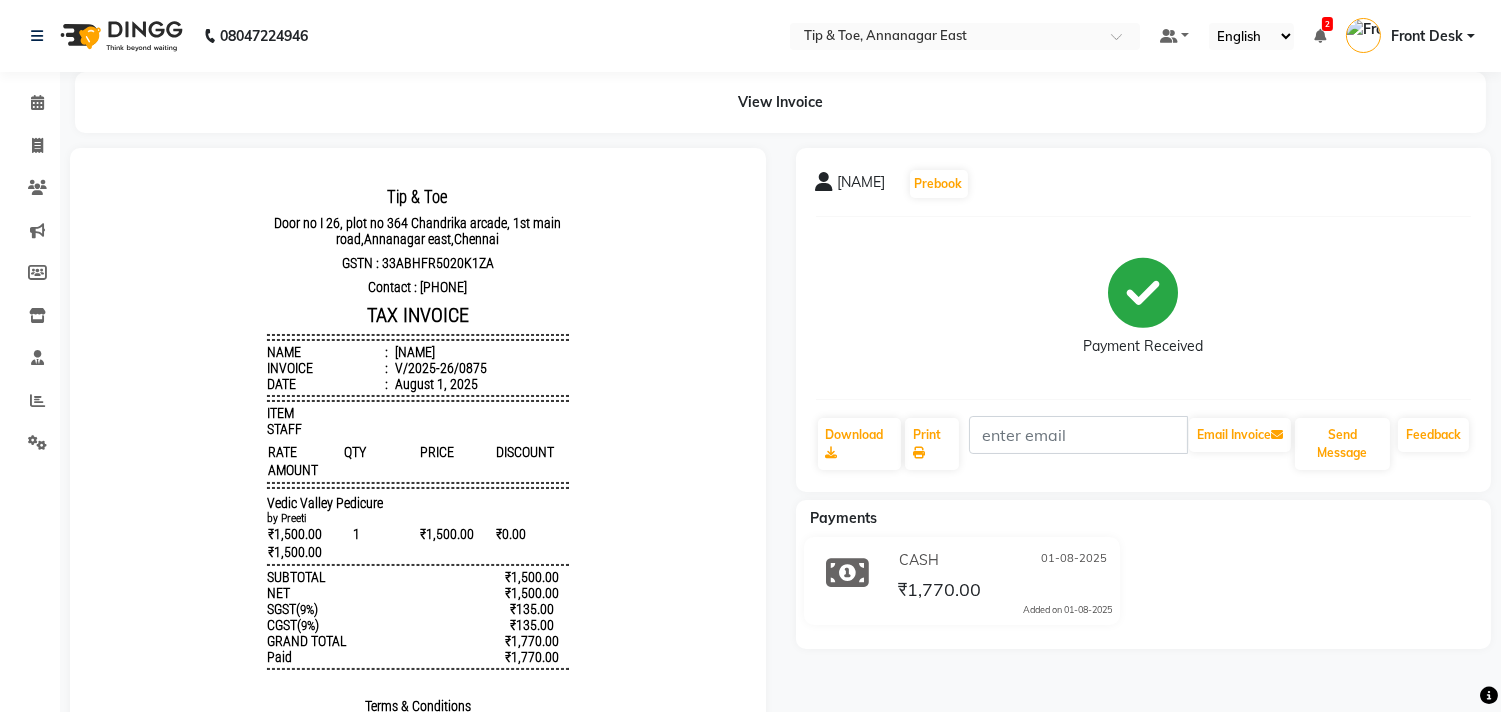 drag, startPoint x: 222, startPoint y: 516, endPoint x: 412, endPoint y: 507, distance: 190.21304 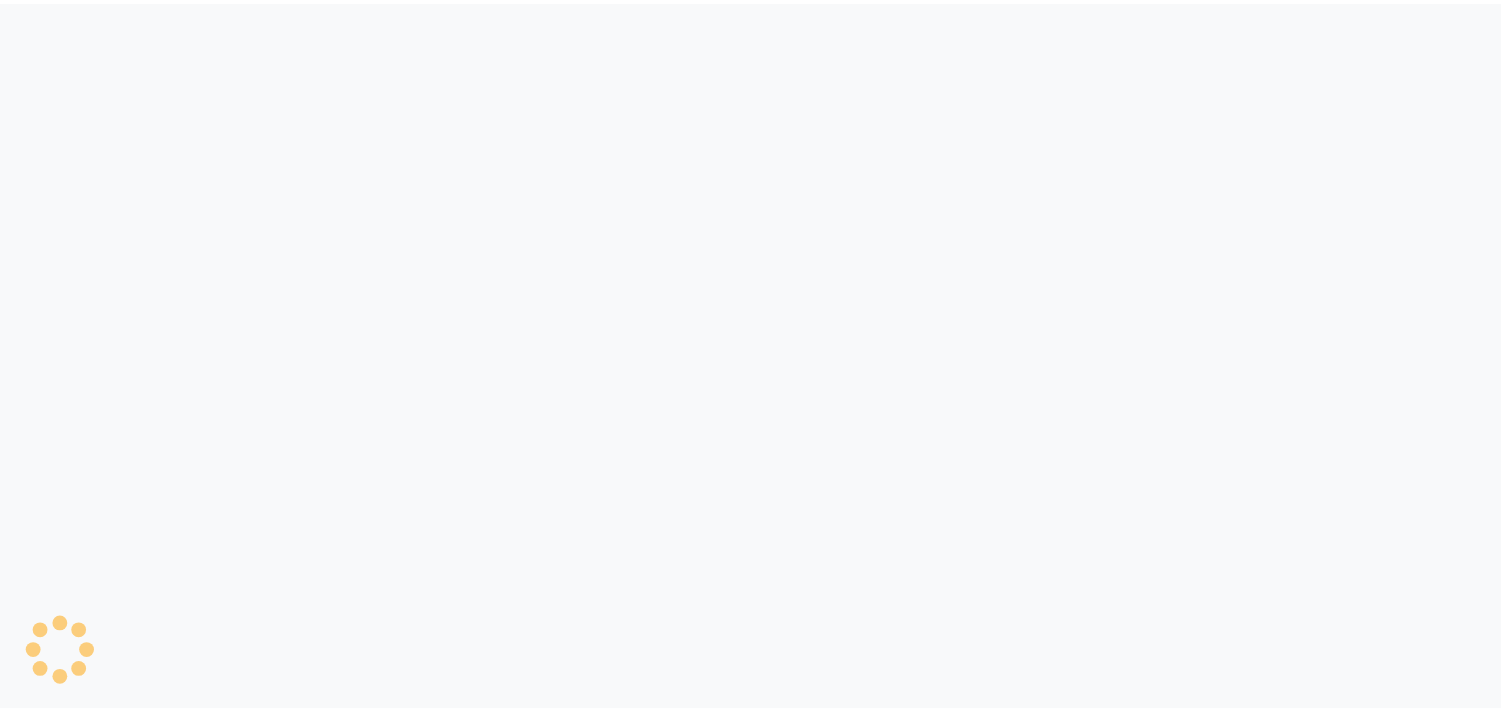 scroll, scrollTop: 0, scrollLeft: 0, axis: both 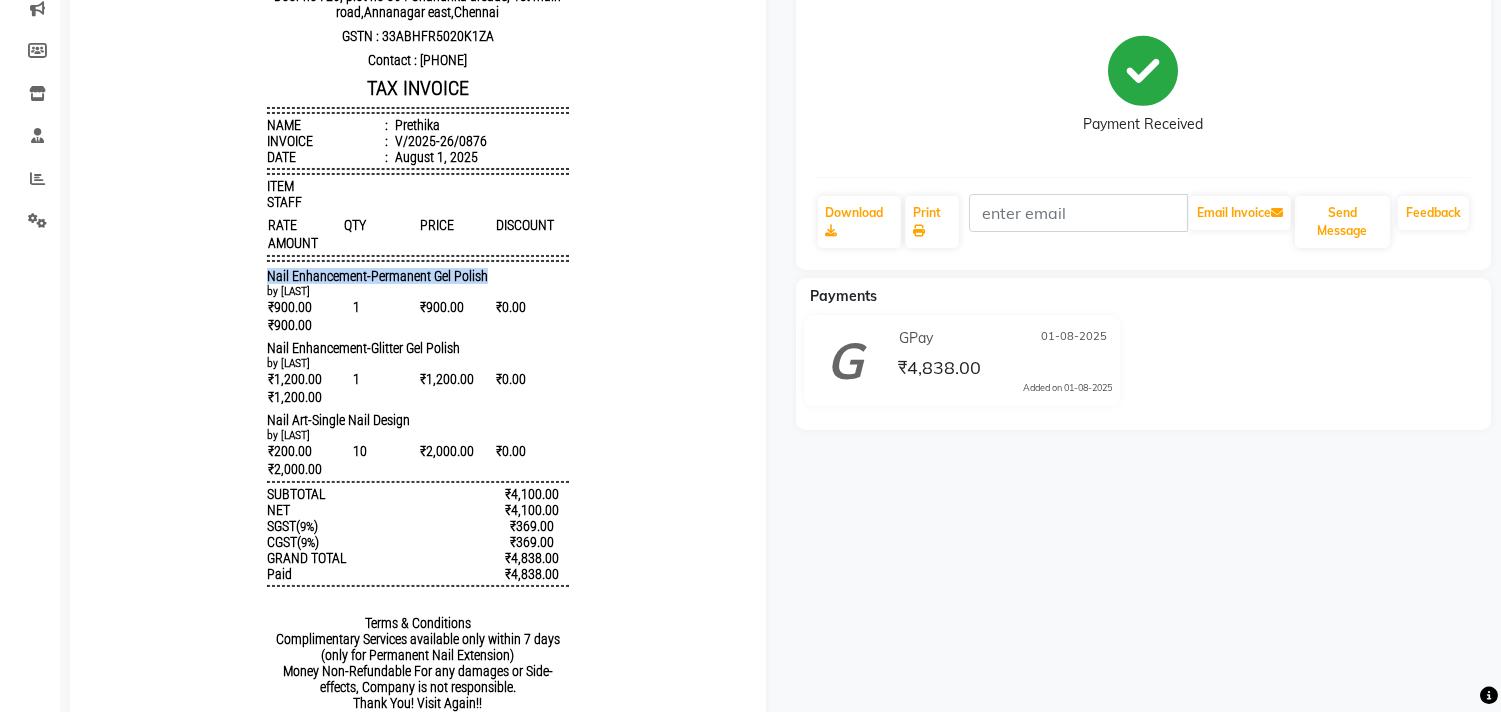 drag, startPoint x: 194, startPoint y: 271, endPoint x: 547, endPoint y: 269, distance: 353.00568 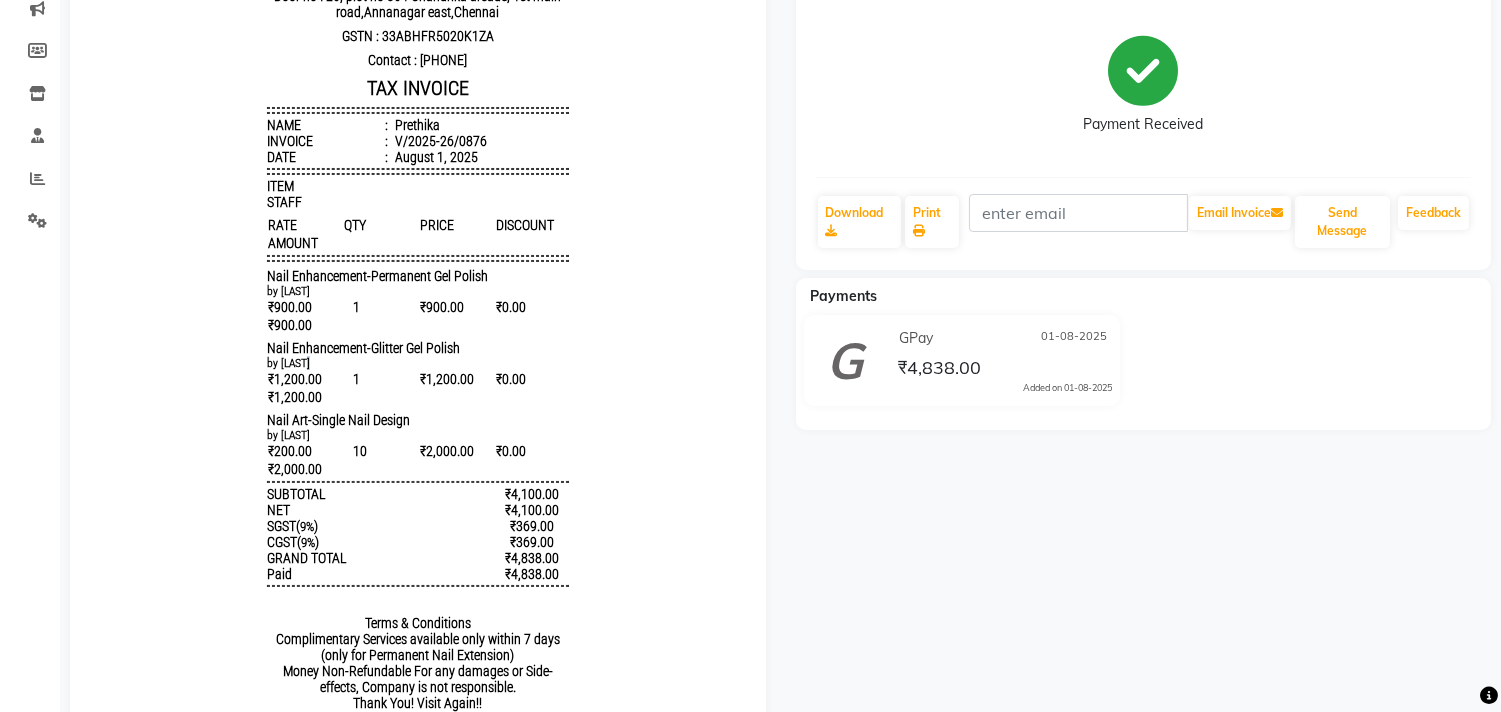 click on "by [LAST]" at bounding box center (418, 363) 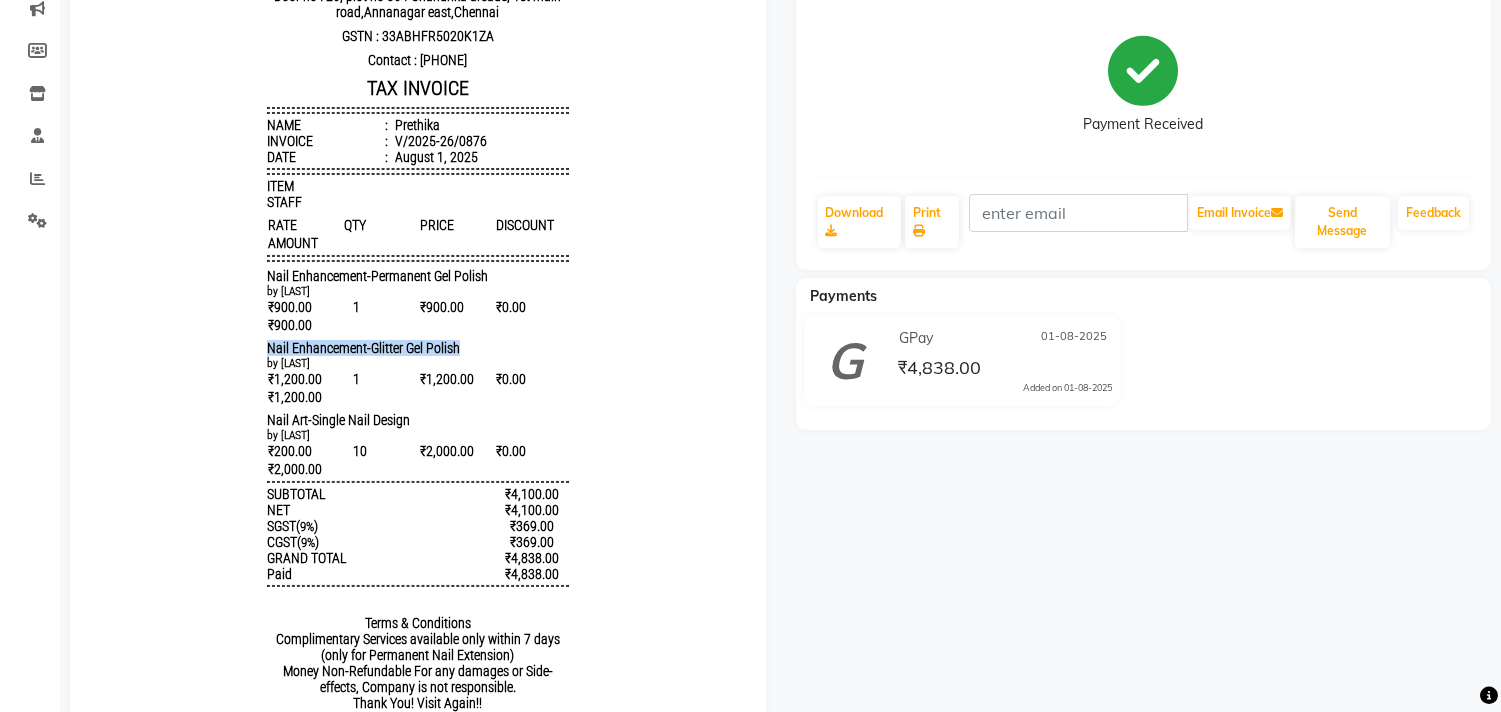 drag, startPoint x: 226, startPoint y: 355, endPoint x: 442, endPoint y: 348, distance: 216.1134 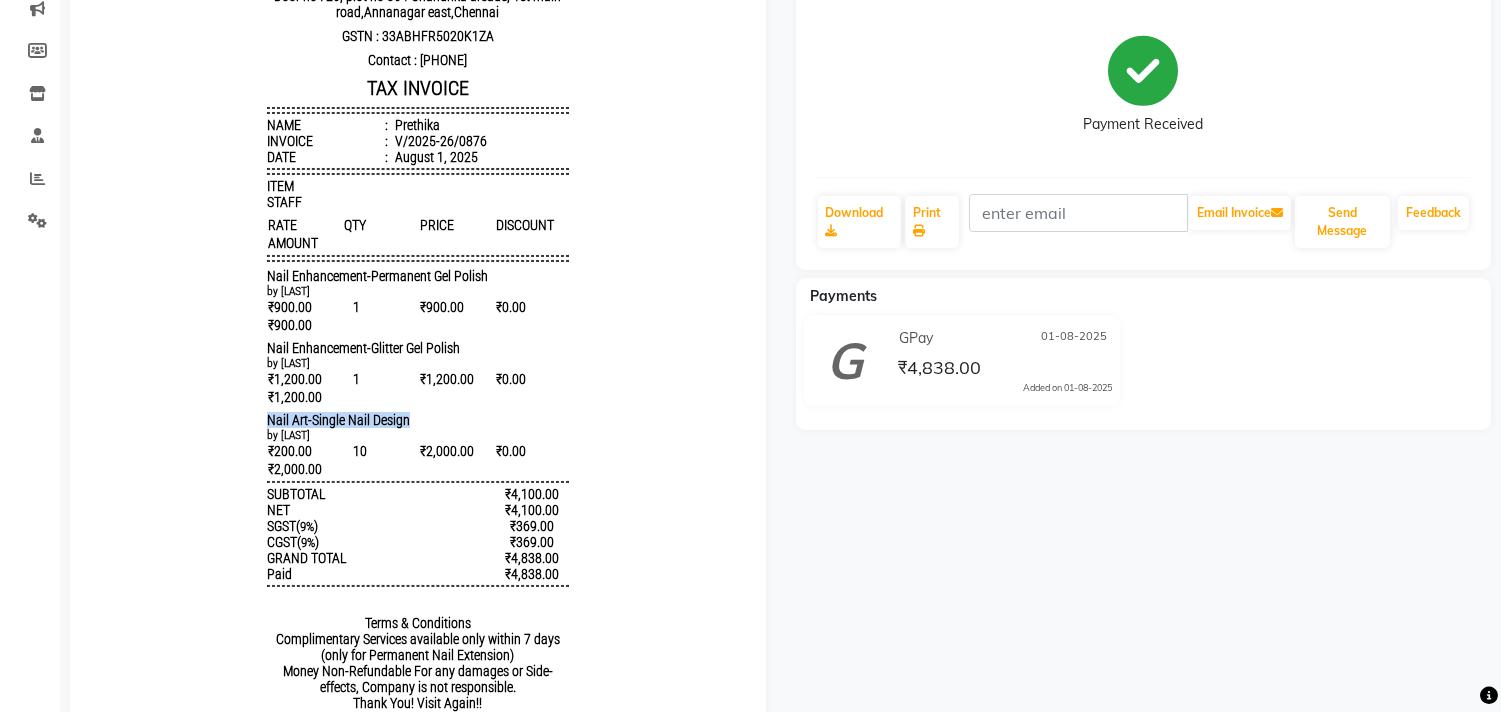 drag, startPoint x: 237, startPoint y: 423, endPoint x: 392, endPoint y: 418, distance: 155.08063 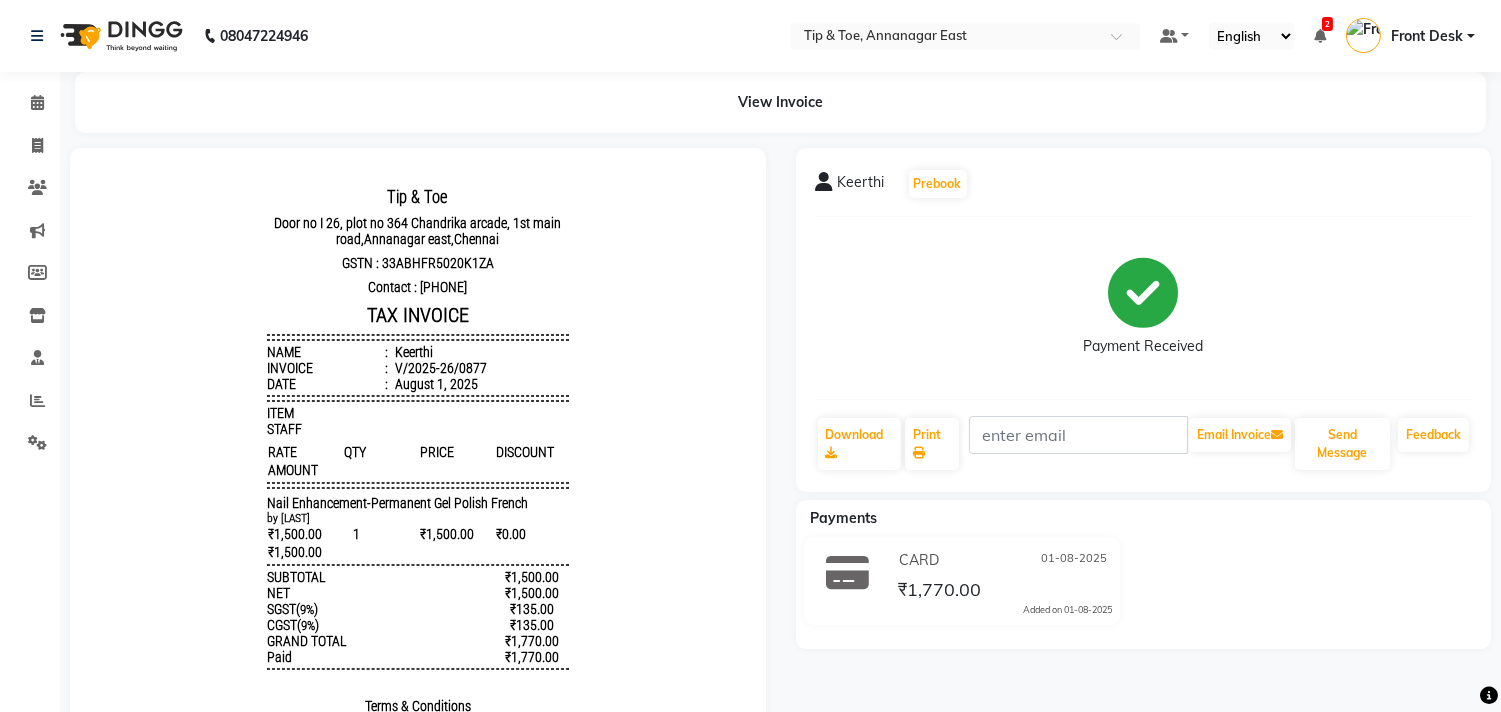 scroll, scrollTop: 16, scrollLeft: 0, axis: vertical 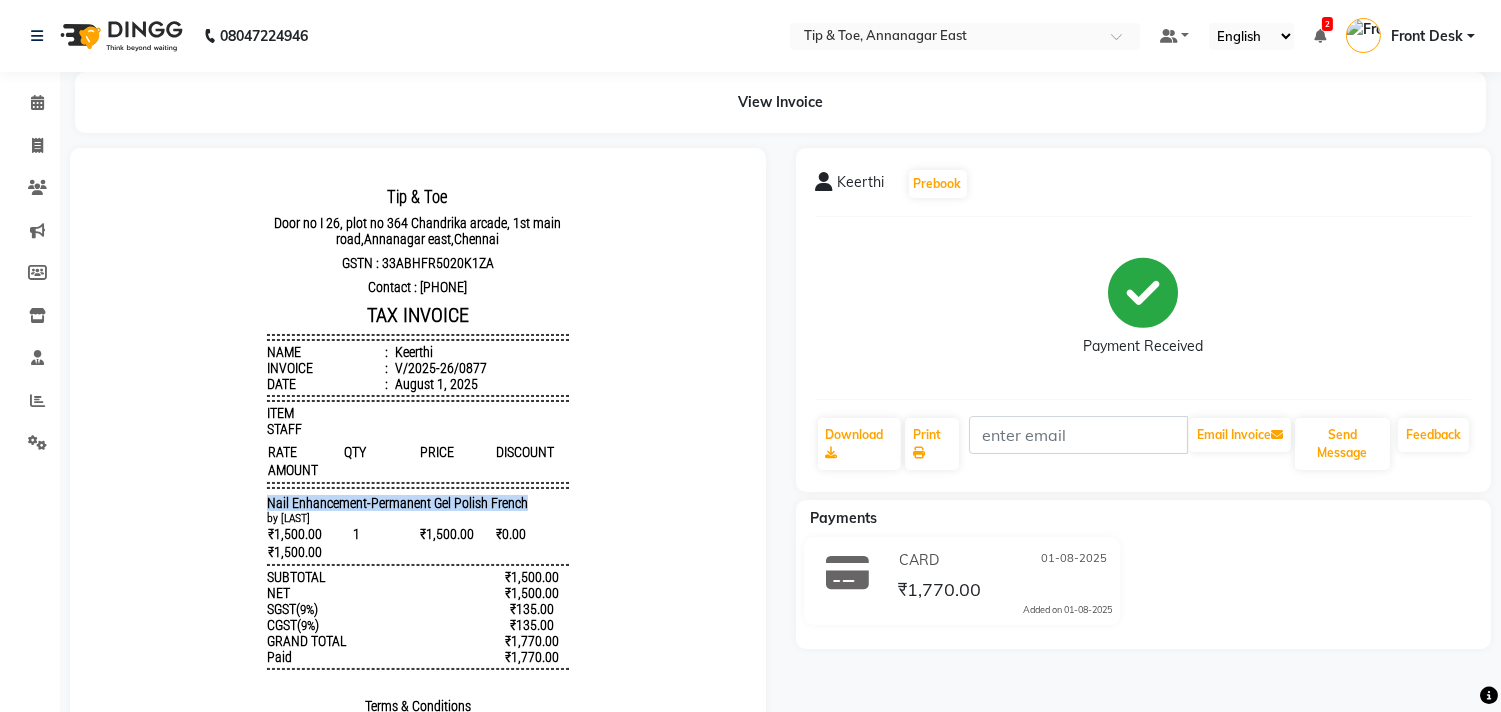 drag, startPoint x: 241, startPoint y: 496, endPoint x: 562, endPoint y: 501, distance: 321.03894 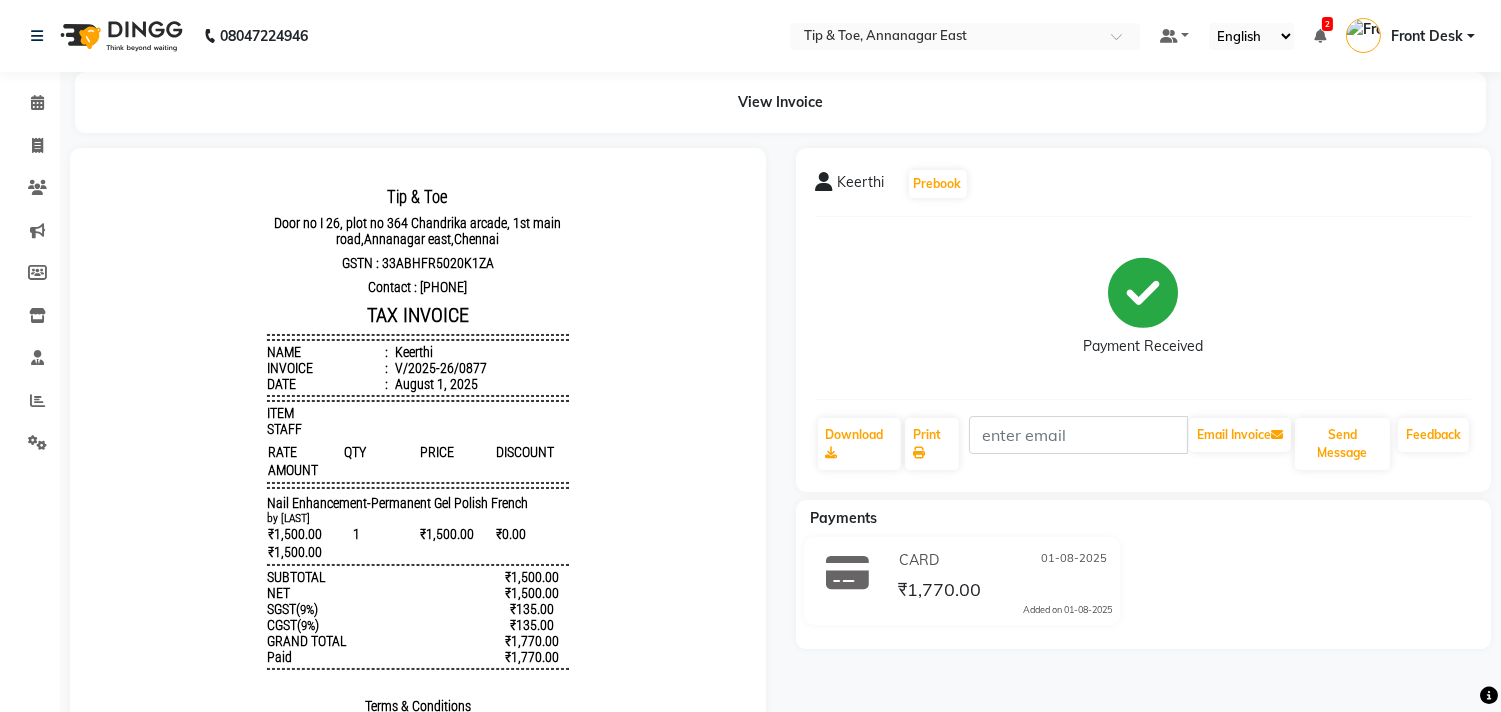 click on "Tip & Toe
Door no [NUMBER], plot no [NUMBER] [STREET], [CITY]
GSTN :
[GSTN]
Contact : [PHONE]
TAX INVOICE
Name  :
[FIRST]
Invoice  :
V/[YEAR]-[YEAR]/[NUMBER]
Date  :
[DATE]
ITEM
STAFF
RATE
QTY PRICE" at bounding box center [418, 502] 